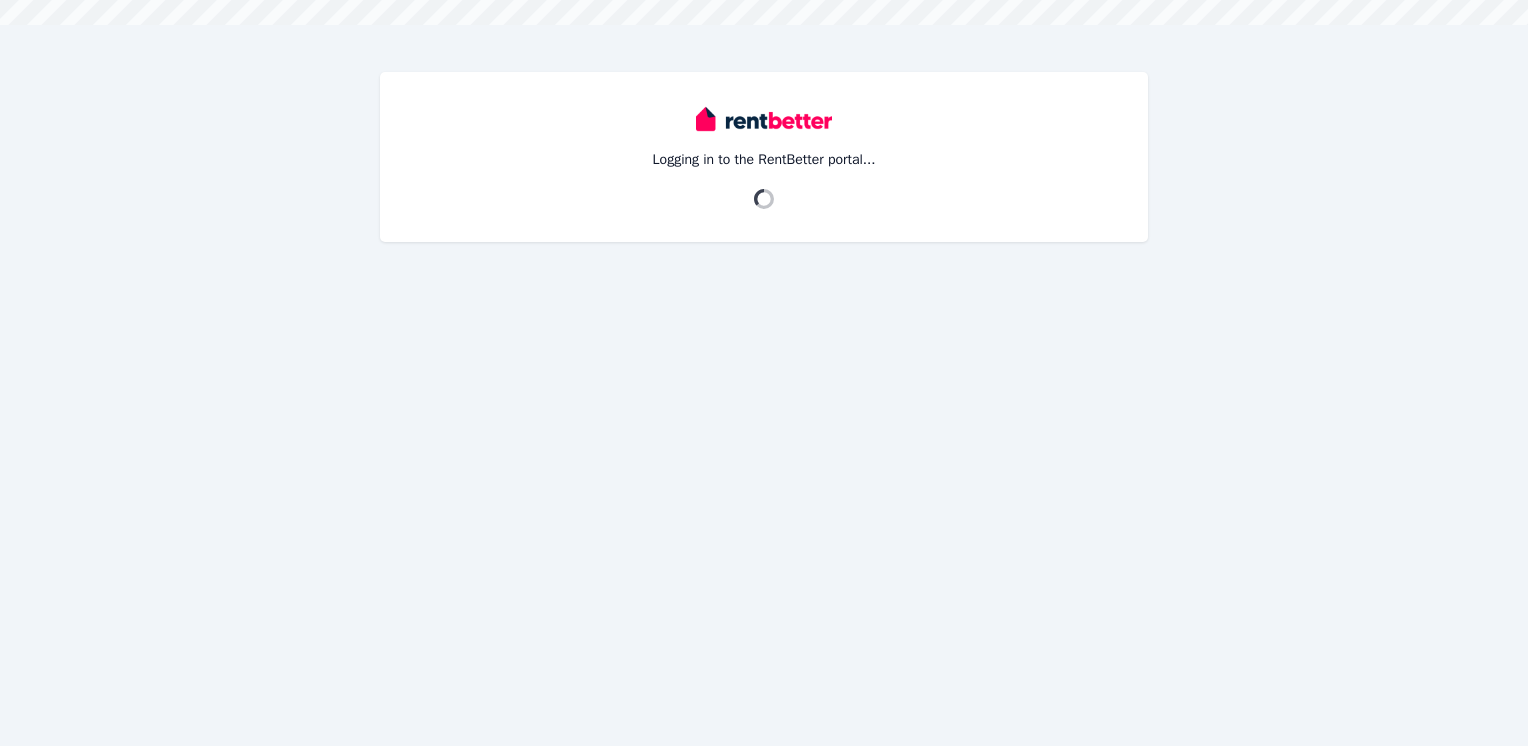 scroll, scrollTop: 0, scrollLeft: 0, axis: both 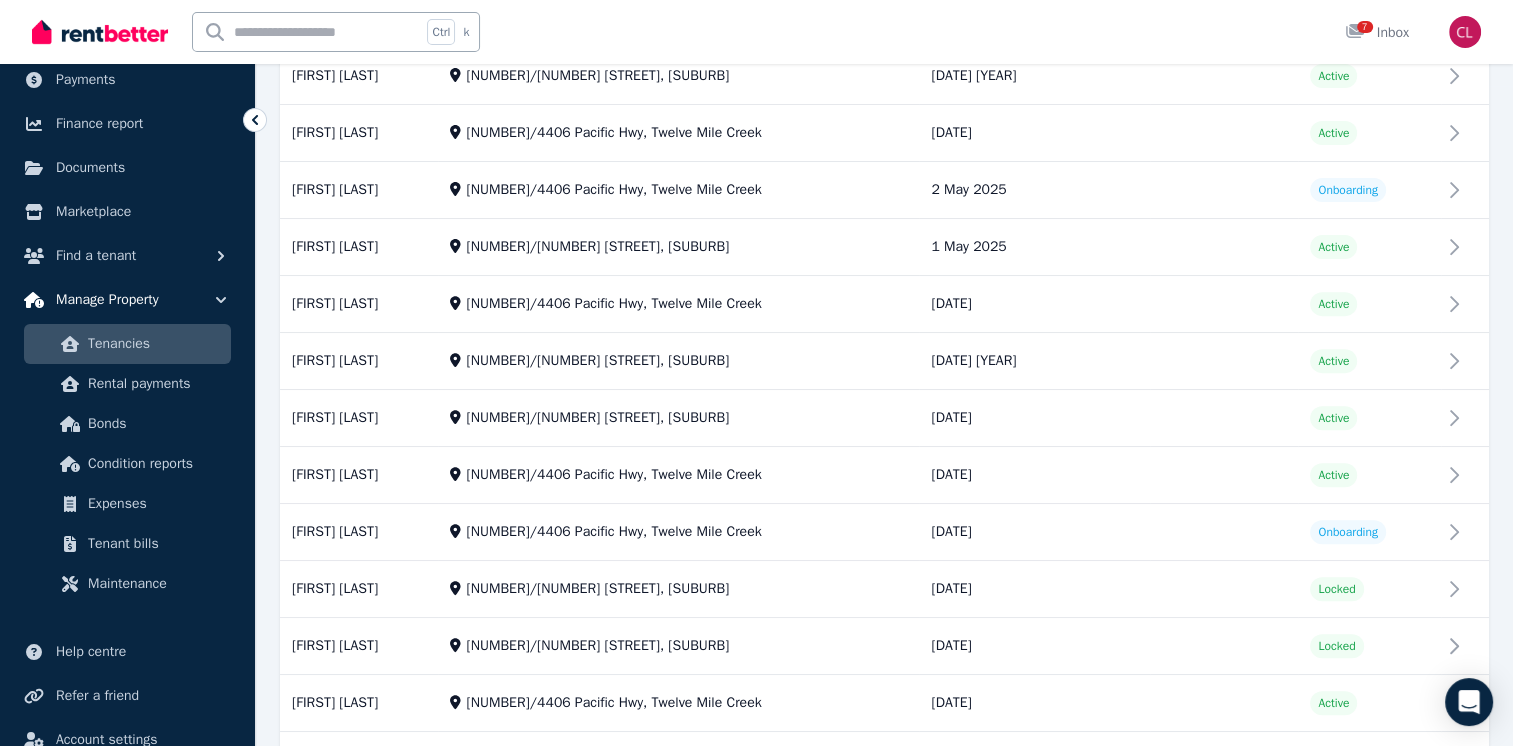 click 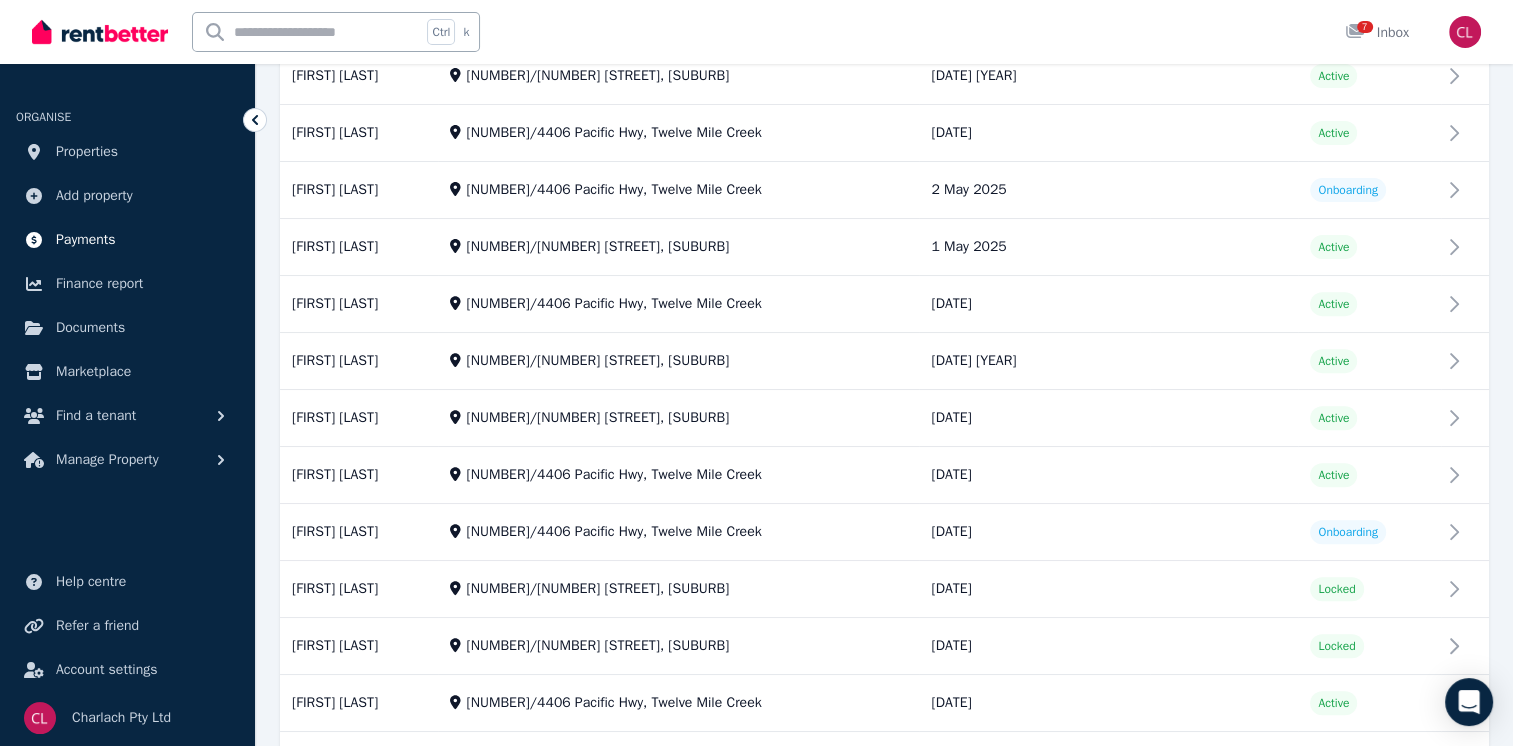 scroll, scrollTop: 0, scrollLeft: 0, axis: both 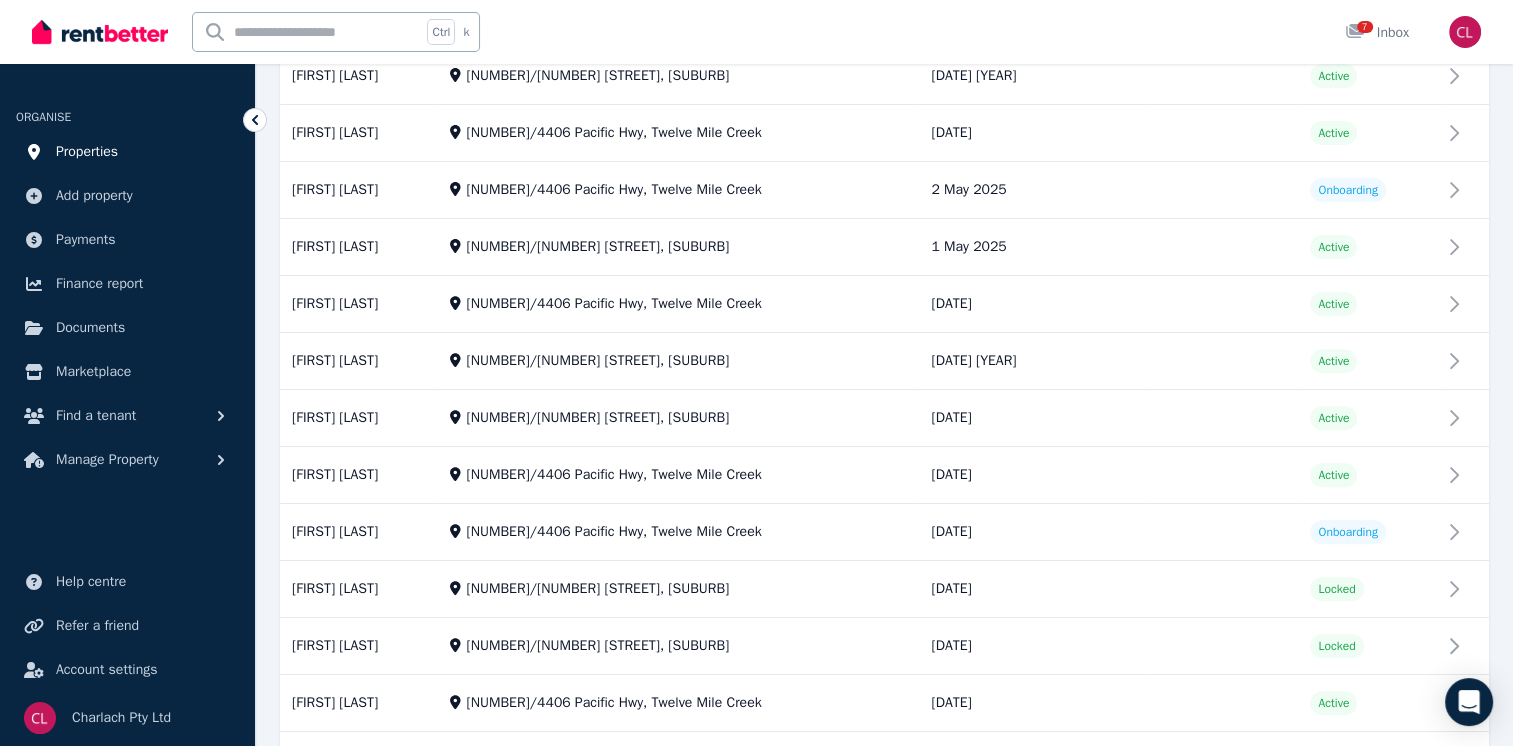 click on "Properties" at bounding box center (87, 152) 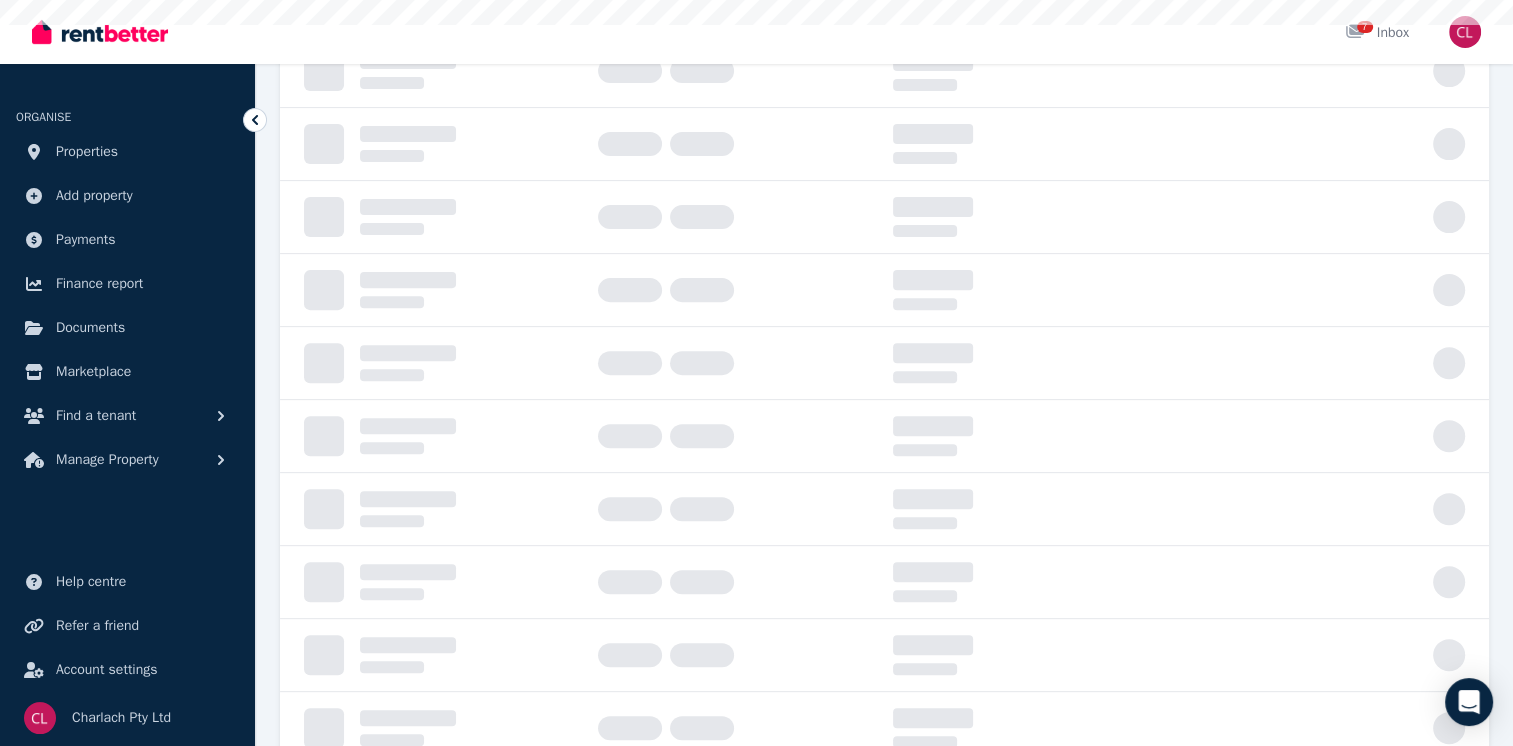scroll, scrollTop: 0, scrollLeft: 0, axis: both 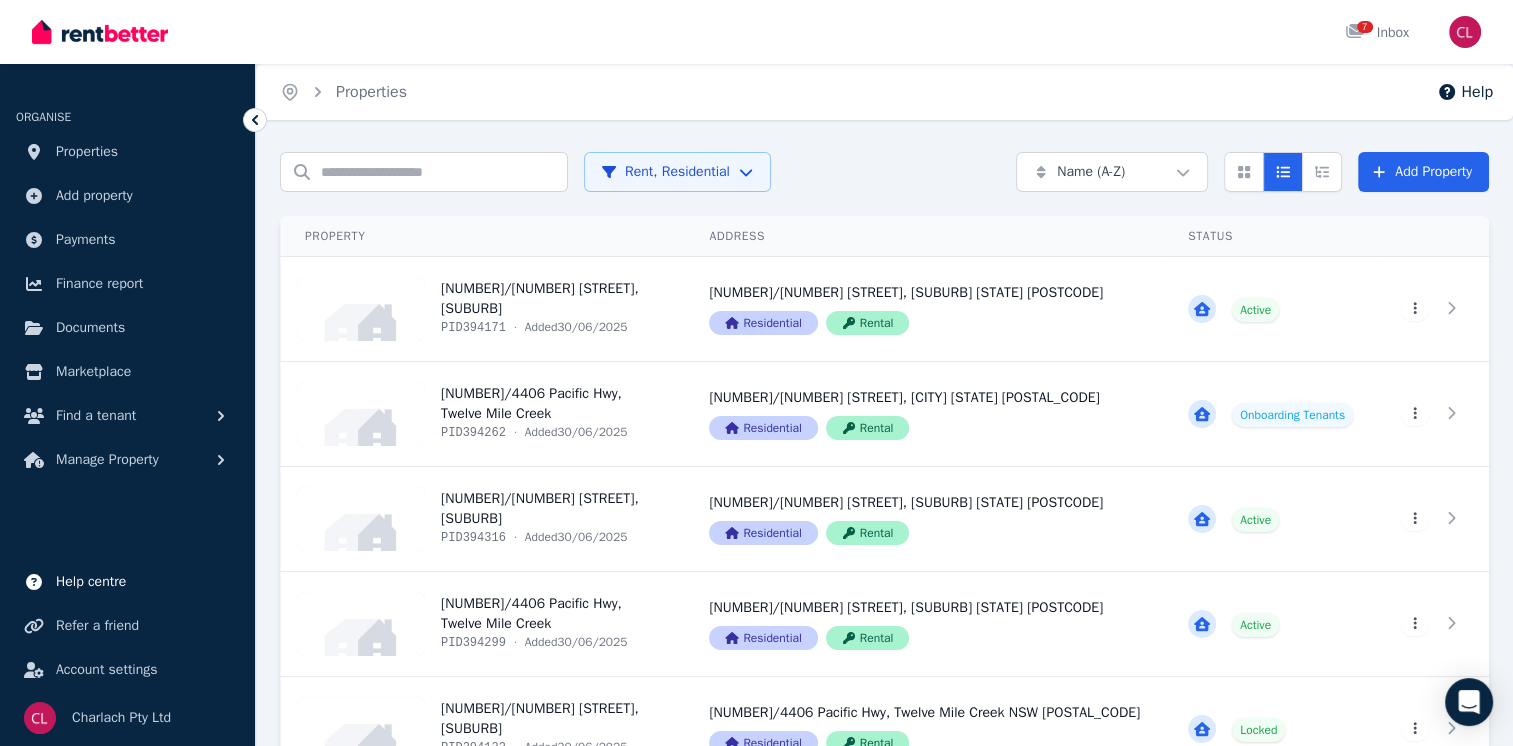 click on "Help centre" at bounding box center [91, 582] 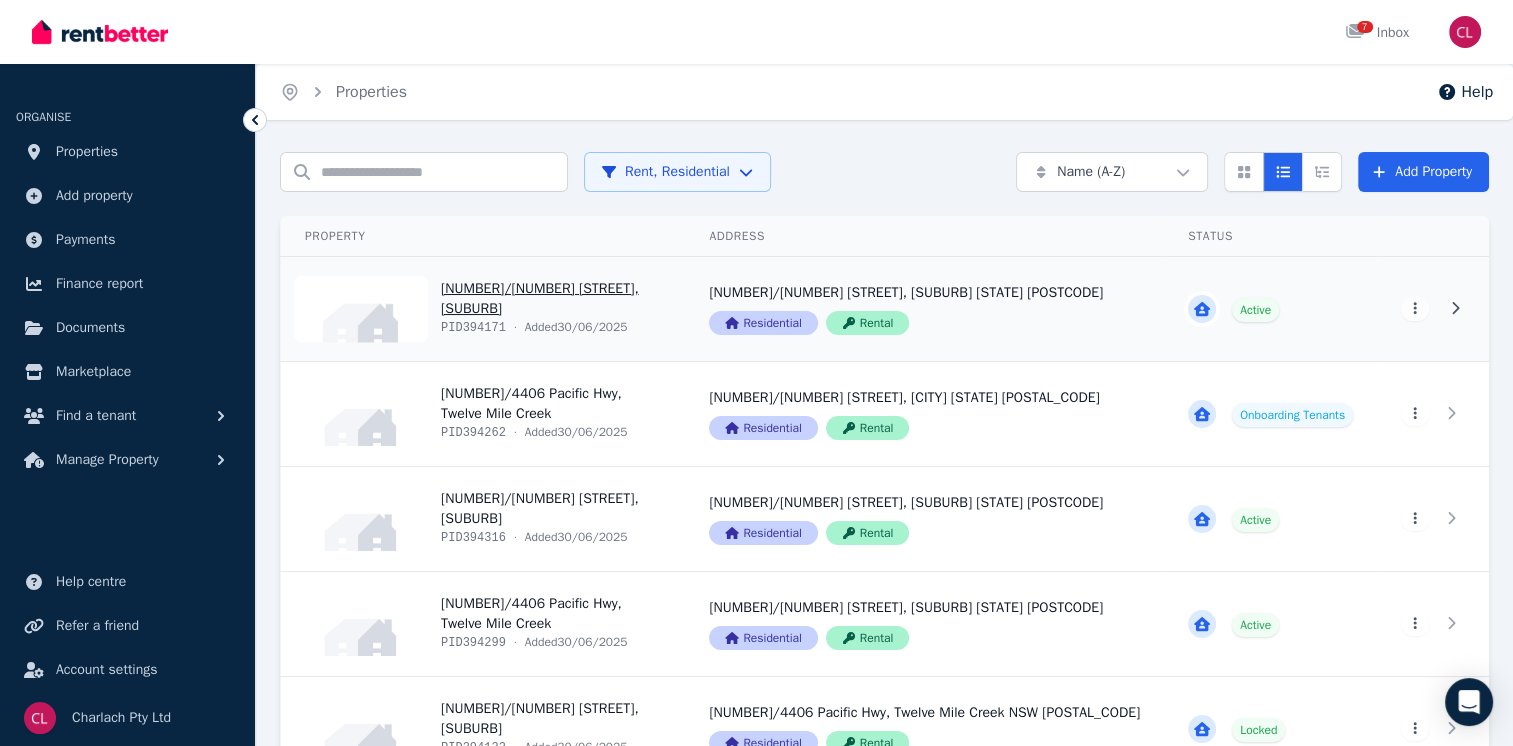 click on "View property details" at bounding box center (483, 309) 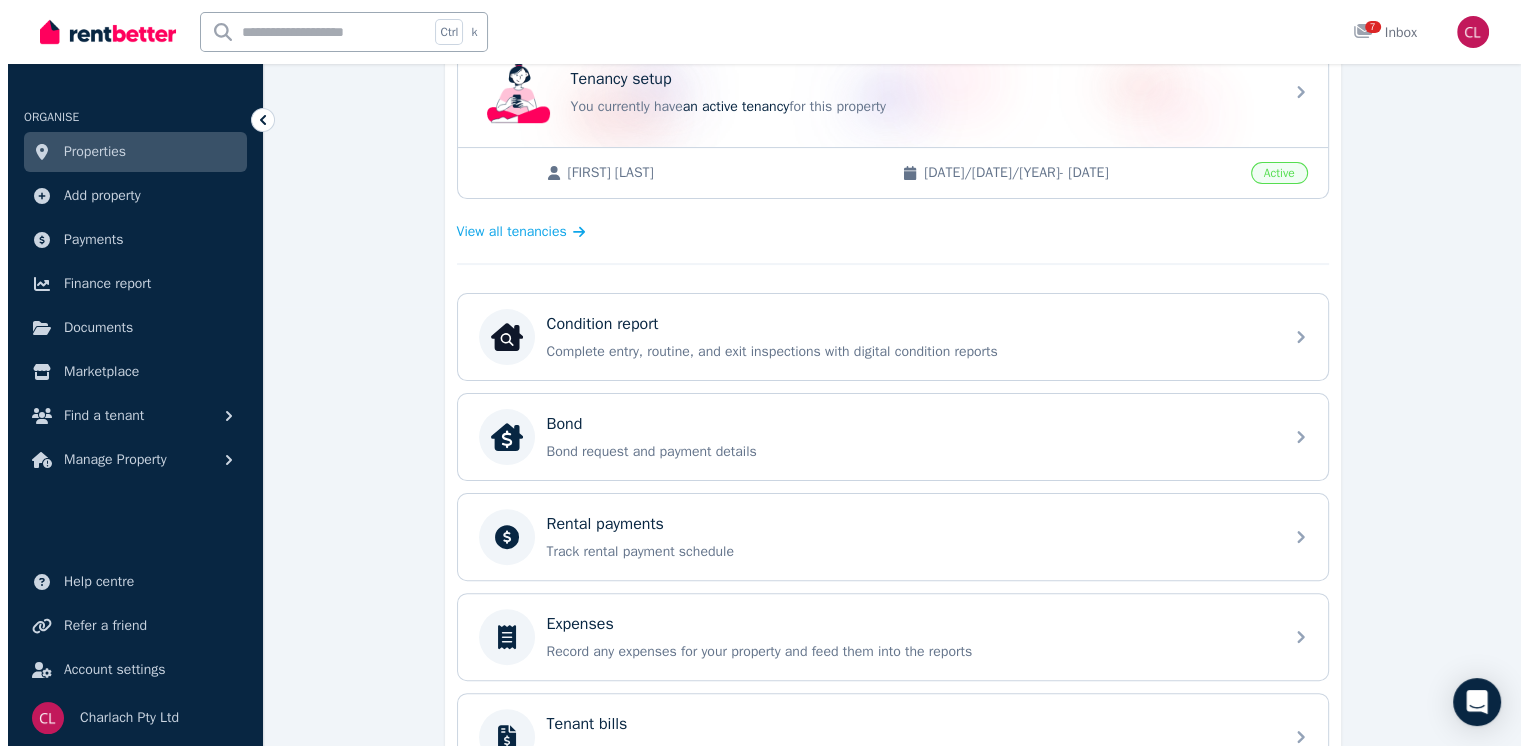 scroll, scrollTop: 0, scrollLeft: 0, axis: both 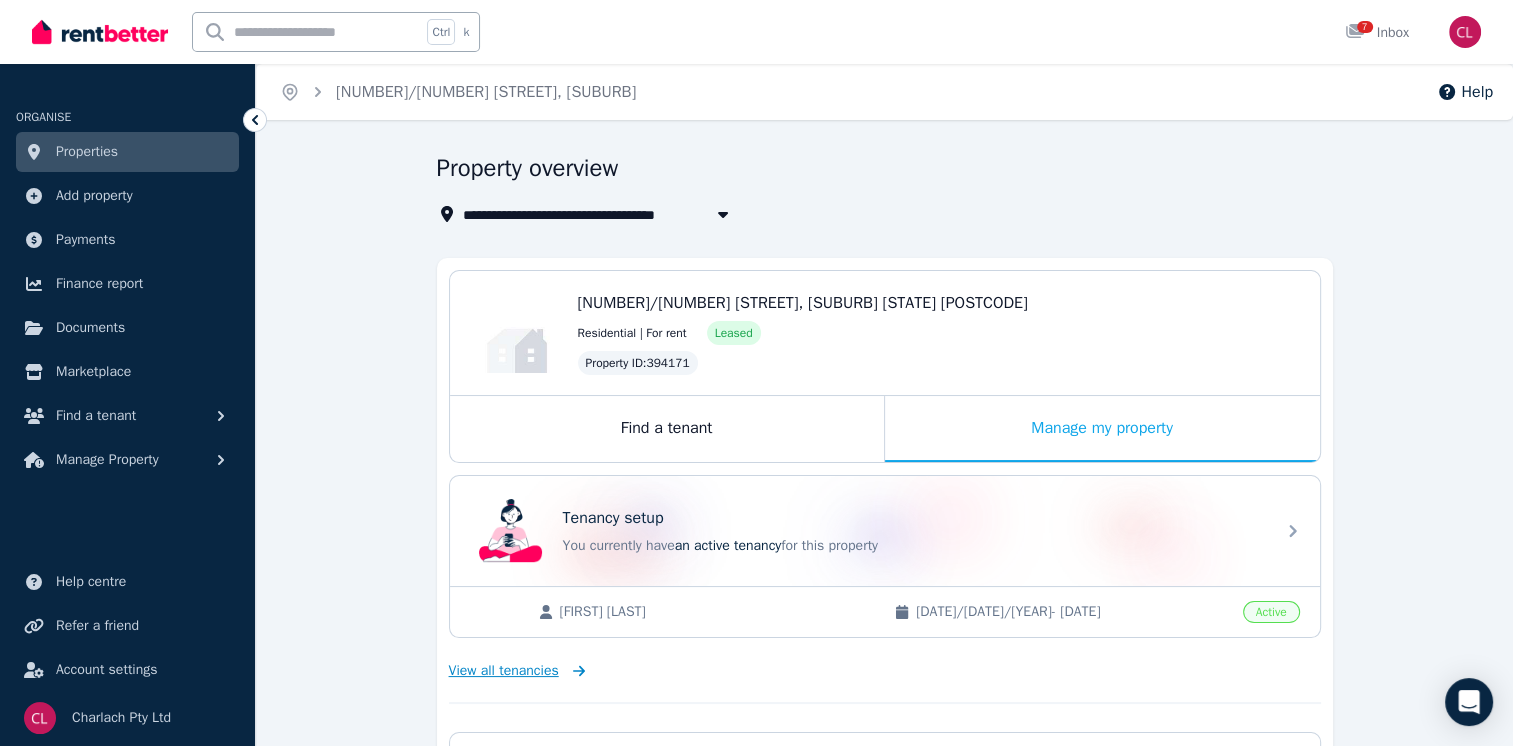 click on "View all tenancies" at bounding box center [504, 671] 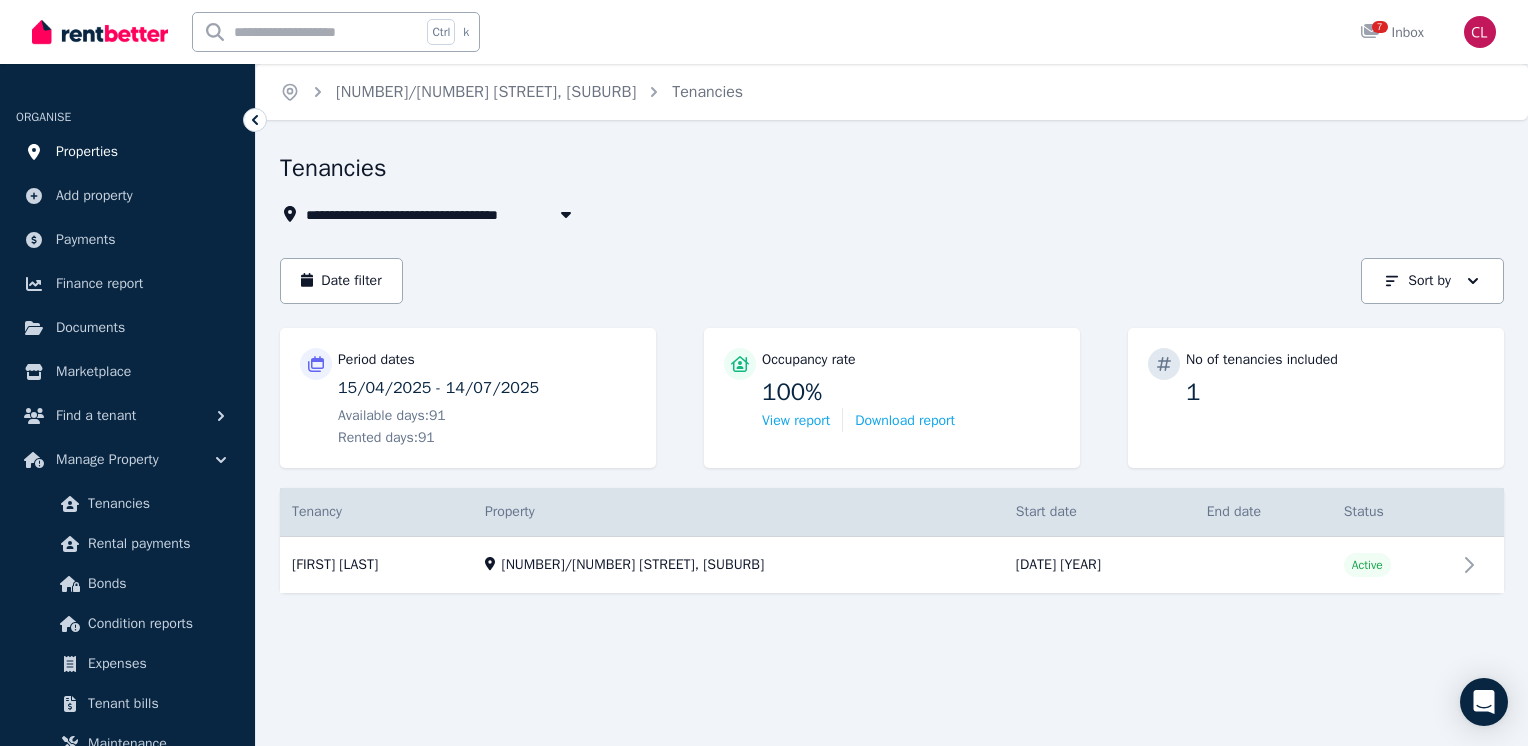 click on "Properties" at bounding box center (127, 152) 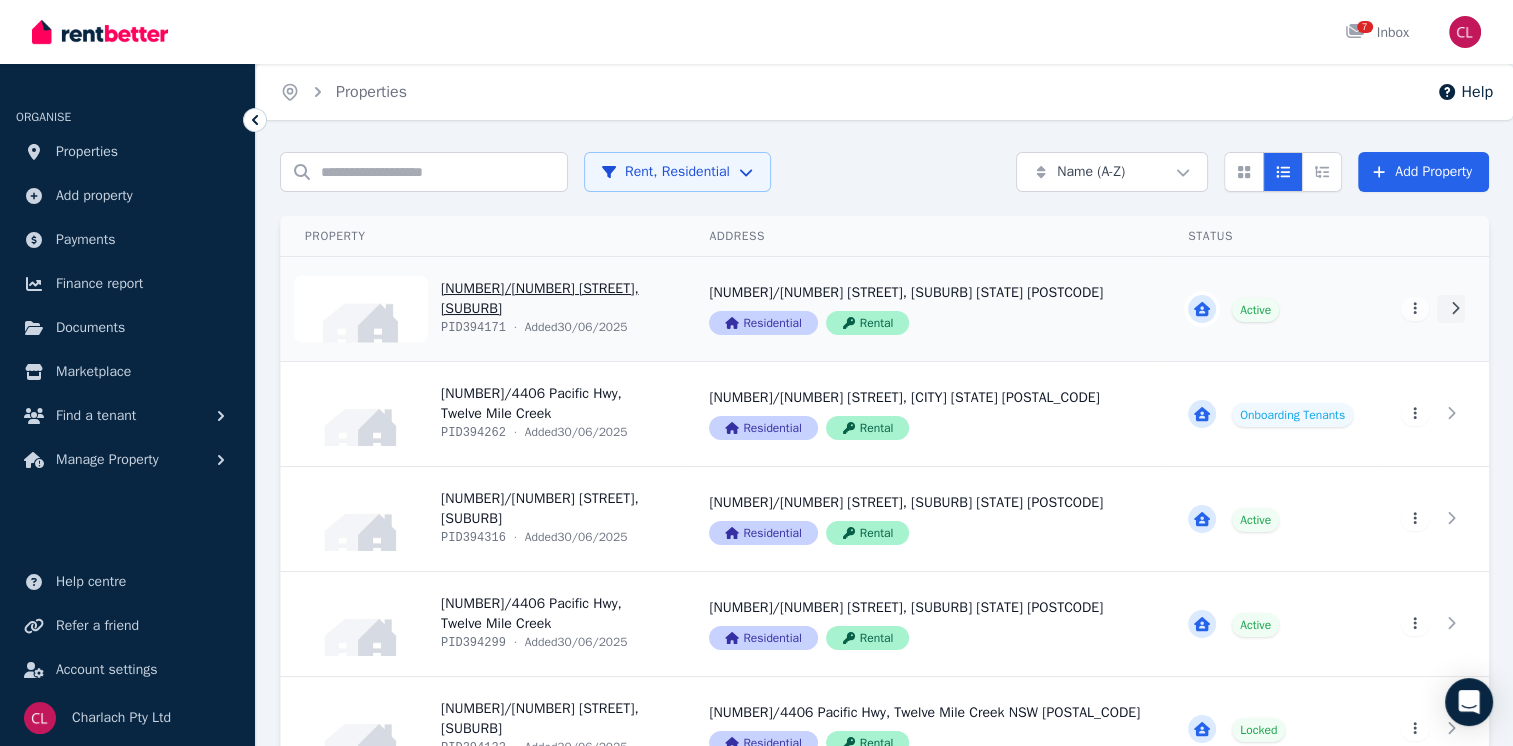 click 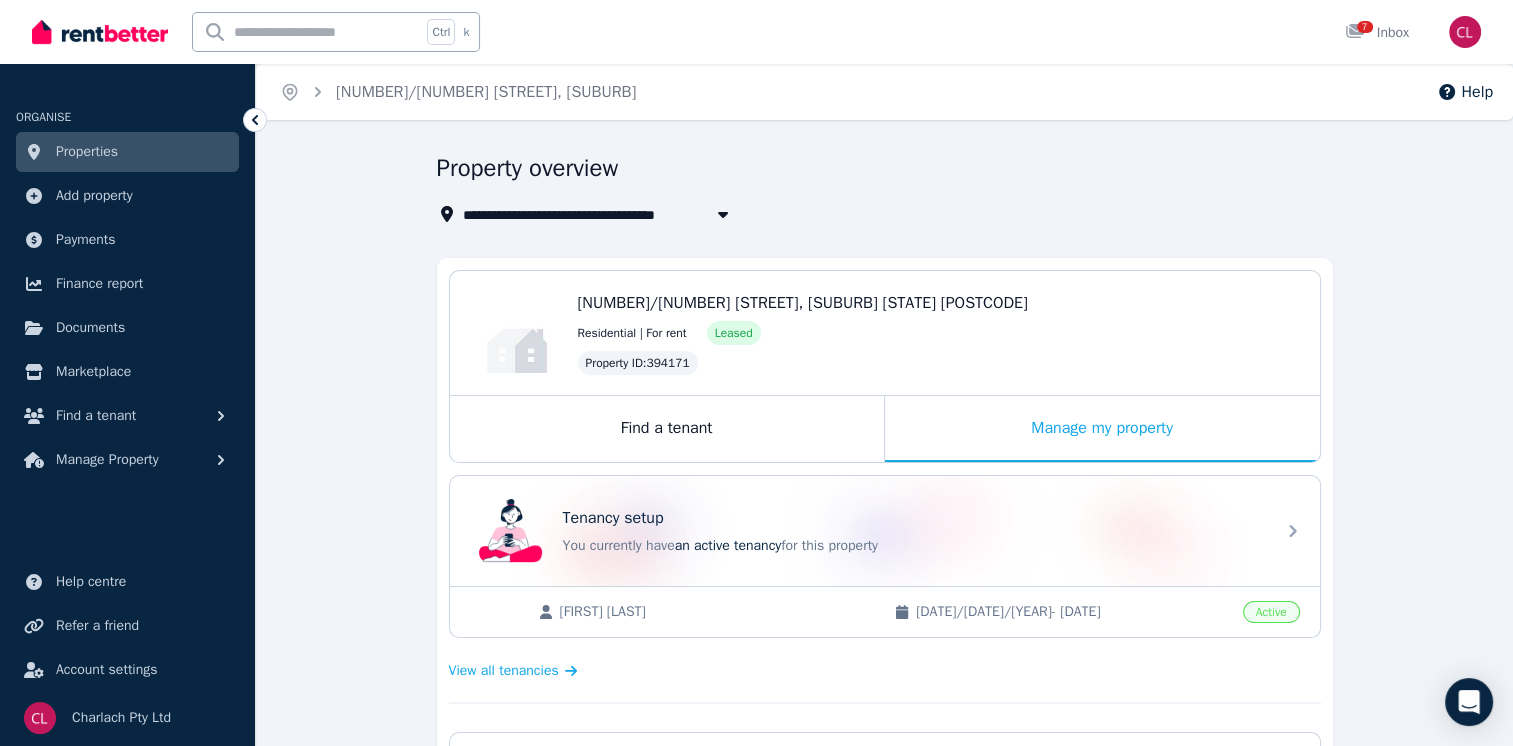 click on "Properties" at bounding box center [127, 152] 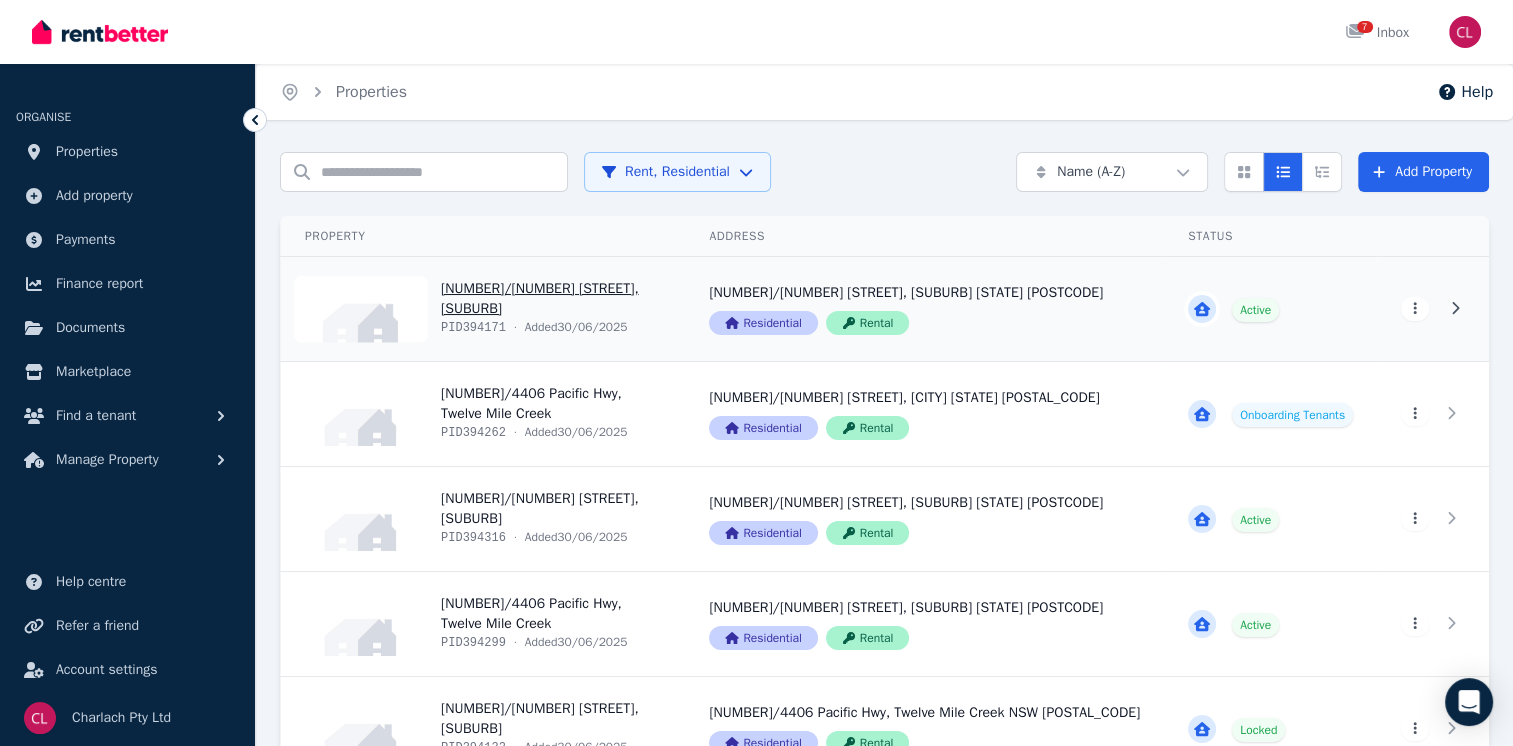 click on "Open main menu 7 Inbox Open user menu ORGANISE Properties Add property Payments Finance report Documents Marketplace Find a tenant Manage Property Help centre Refer a friend Account settings Your profile Charlach Pty Ltd Home Properties Help Search properties Rent, Residential Name (A-Z) Add Property Property Address Status Actions 51/4406 Pacific Hwy, Twelve Mile Creek PID  394171 · Added  30/06/2025 51/4406 Pacific Hwy, Twelve Mile Creek NSW 2324 Residential Rental Active View property details 51/4406 Pacific Hwy, Twelve Mile Creek NSW 2324 Residential Rental View property details Active View property details View property details 52/4406 Pacific Hwy, Twelve Mile Creek PID  394262 · Added  30/06/2025 52/4406 Pacific Hwy, Twelve Mile Creek NSW 2324 Residential Rental Onboarding Tenants View property details 52/4406 Pacific Hwy, Twelve Mile Creek NSW 2324 Residential Rental View property details Onboarding Tenants View property details View property details 53/4406 Pacific Hwy, Twelve Mile Creek PID  394316" at bounding box center [756, 373] 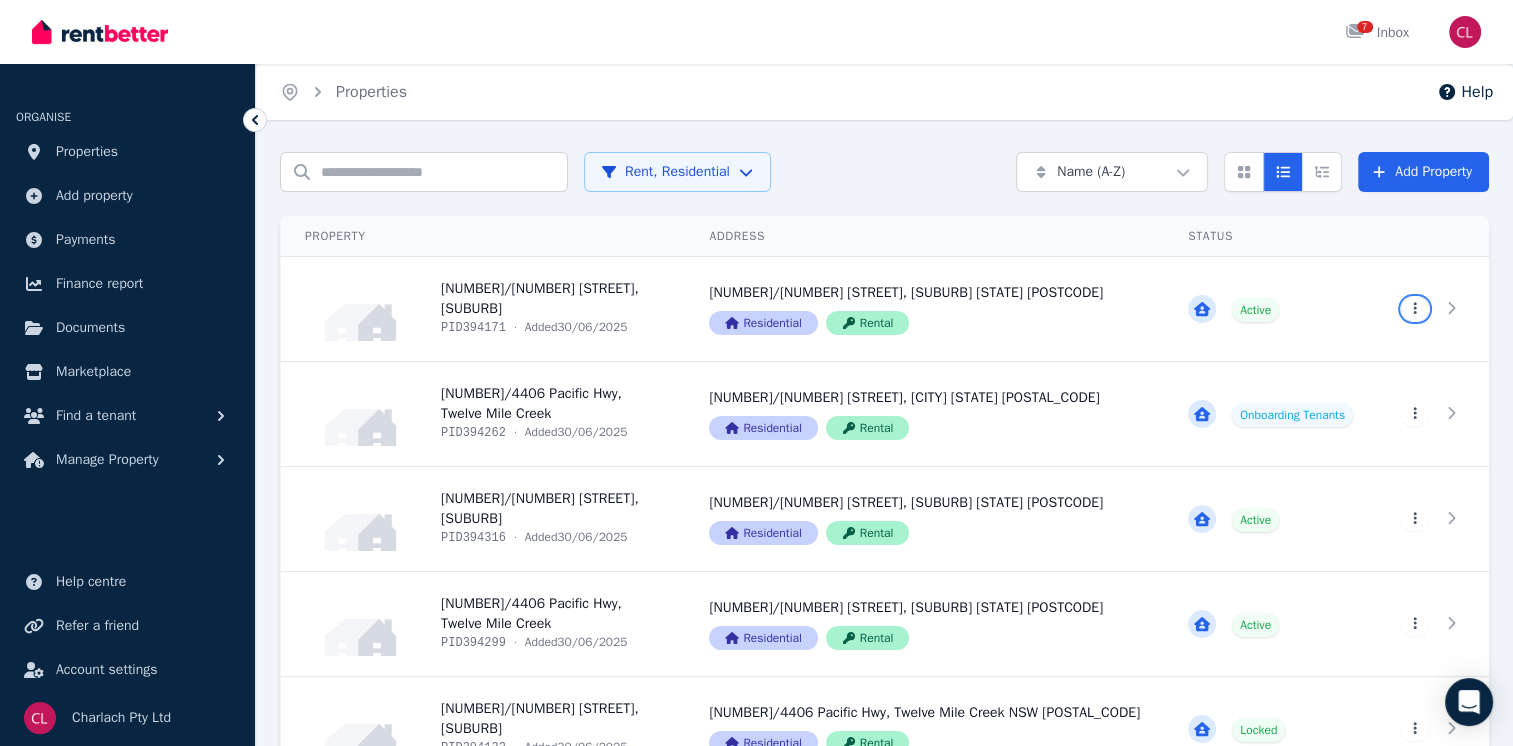 click on "Open main menu 7 Inbox Open user menu ORGANISE Properties Add property Payments Finance report Documents Marketplace Find a tenant Manage Property Help centre Refer a friend Account settings Your profile Charlach Pty Ltd Home Properties Help Search properties Rent, Residential Name (A-Z) Add Property Property Address Status Actions 51/4406 Pacific Hwy, Twelve Mile Creek PID  394171 · Added  30/06/2025 51/4406 Pacific Hwy, Twelve Mile Creek NSW 2324 Residential Rental Active View property details 51/4406 Pacific Hwy, Twelve Mile Creek NSW 2324 Residential Rental View property details Active View property details View property details 52/4406 Pacific Hwy, Twelve Mile Creek PID  394262 · Added  30/06/2025 52/4406 Pacific Hwy, Twelve Mile Creek NSW 2324 Residential Rental Onboarding Tenants View property details 52/4406 Pacific Hwy, Twelve Mile Creek NSW 2324 Residential Rental View property details Onboarding Tenants View property details View property details 53/4406 Pacific Hwy, Twelve Mile Creek PID  394316" at bounding box center (756, 373) 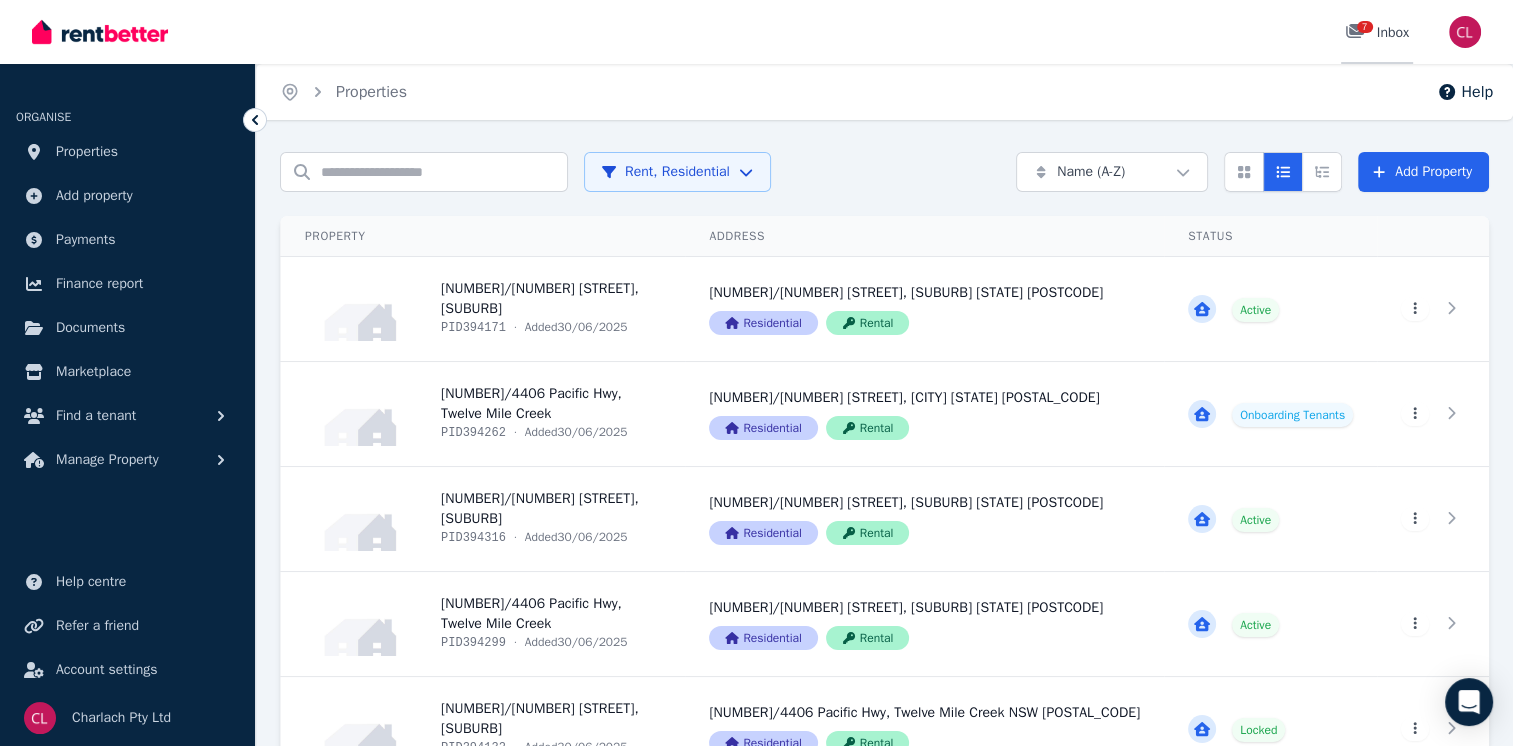 click on "7 Inbox" at bounding box center (1377, 32) 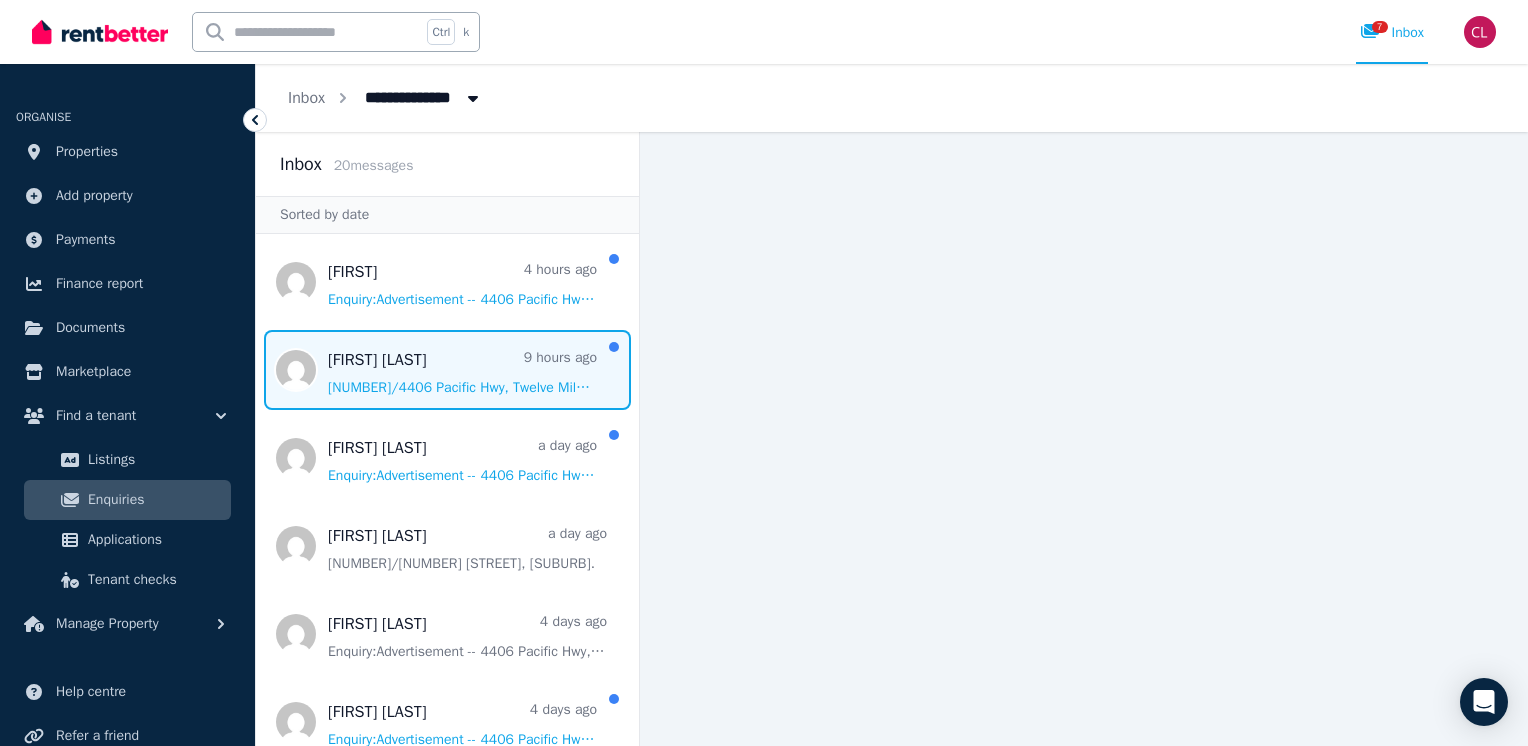 click at bounding box center [447, 370] 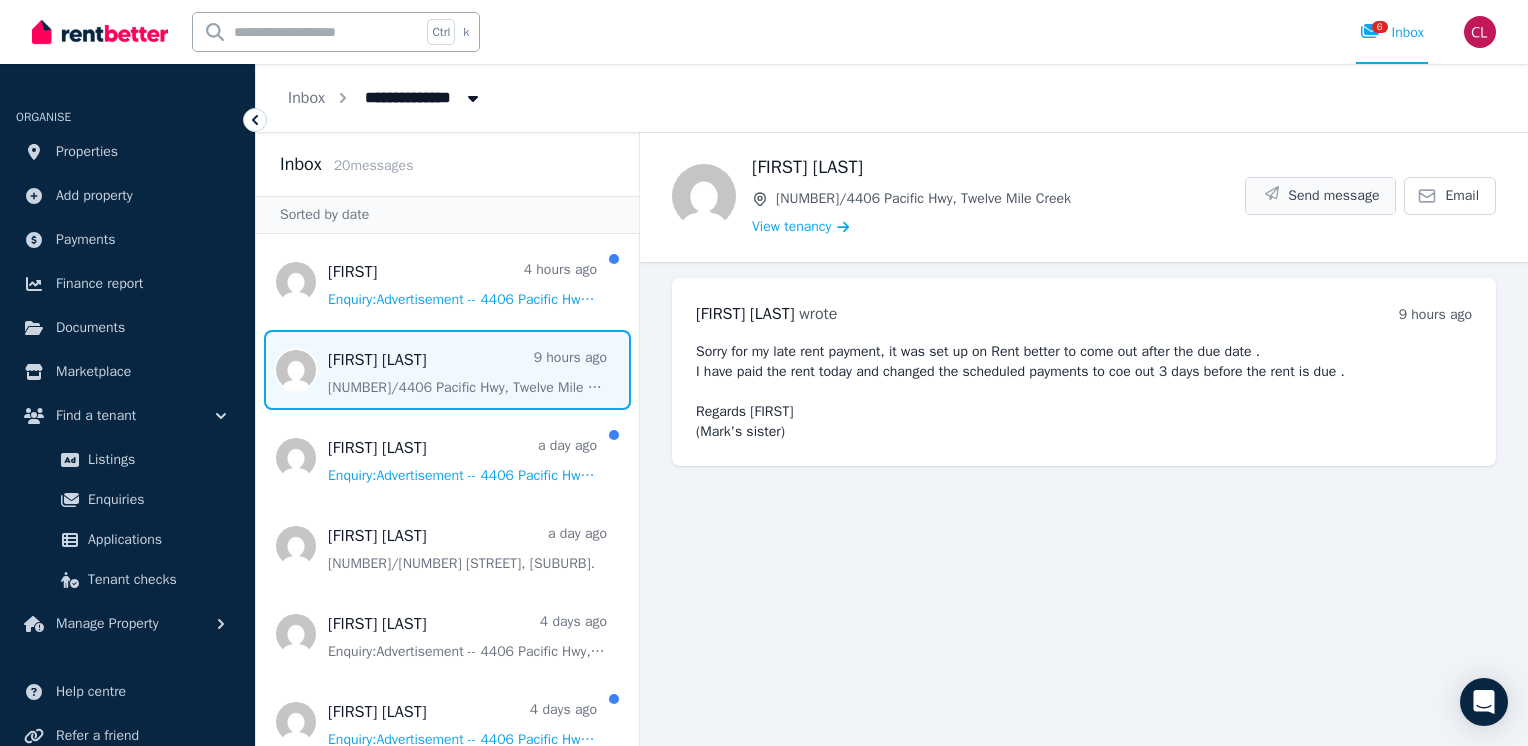 click on "Send message" at bounding box center [1333, 196] 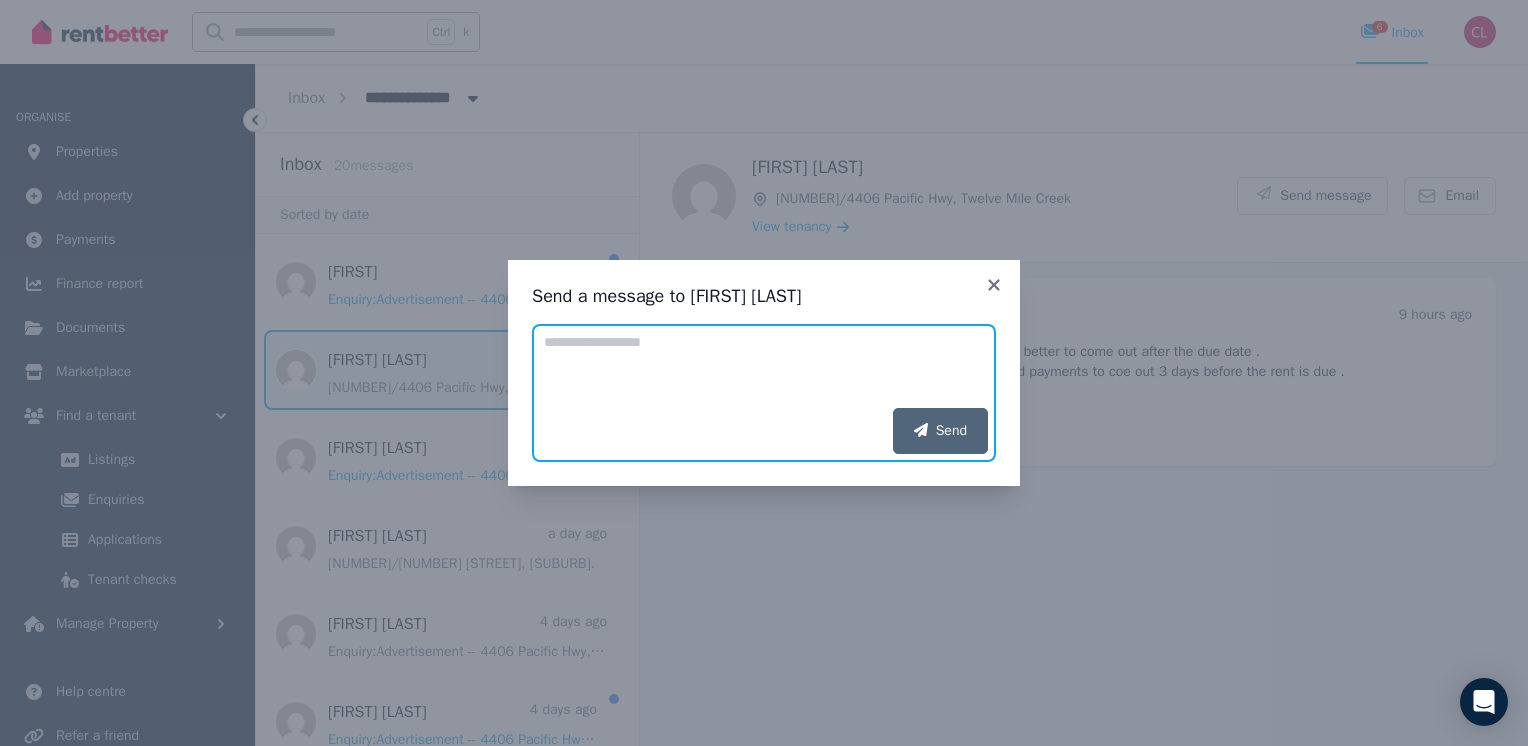 click on "Add your message" at bounding box center (764, 366) 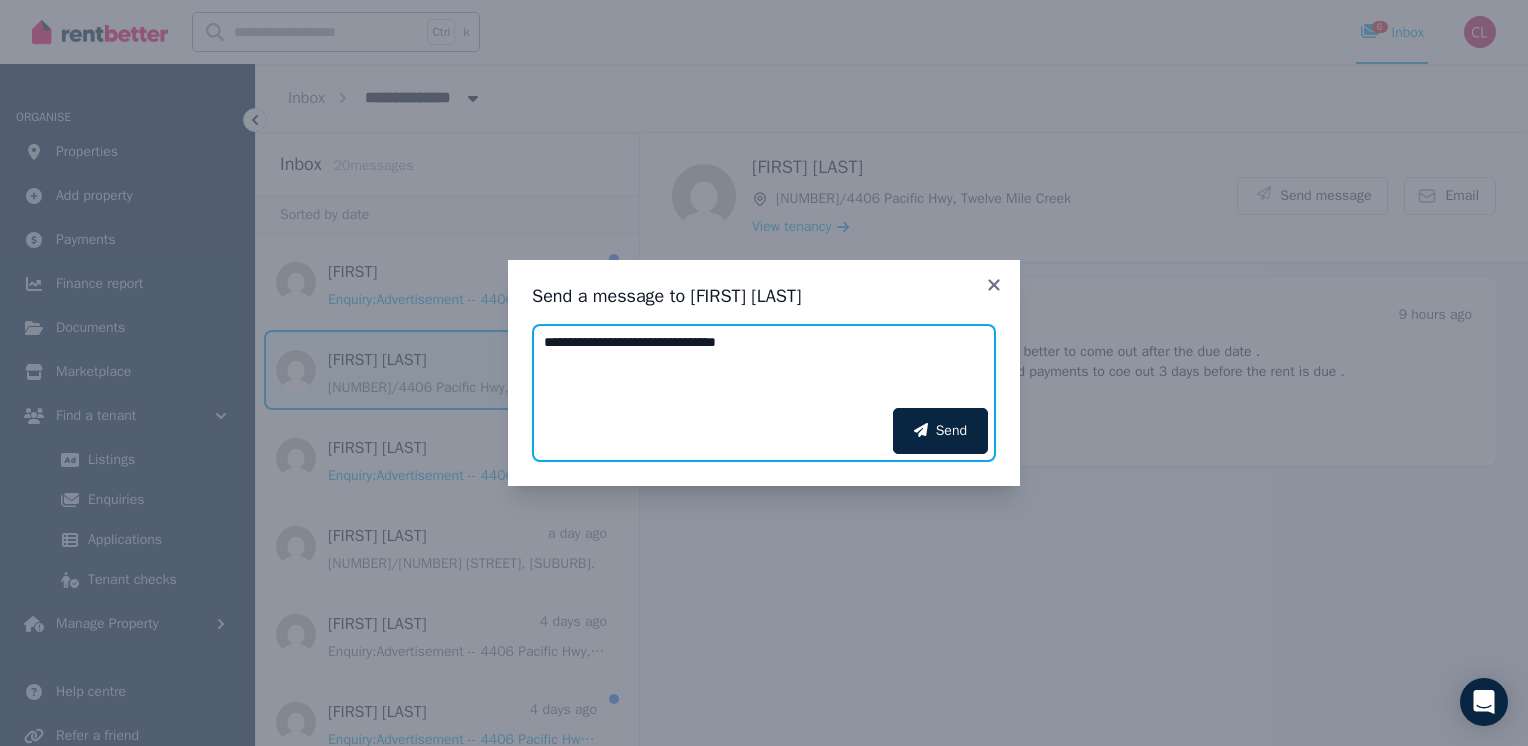 click on "**********" at bounding box center [764, 366] 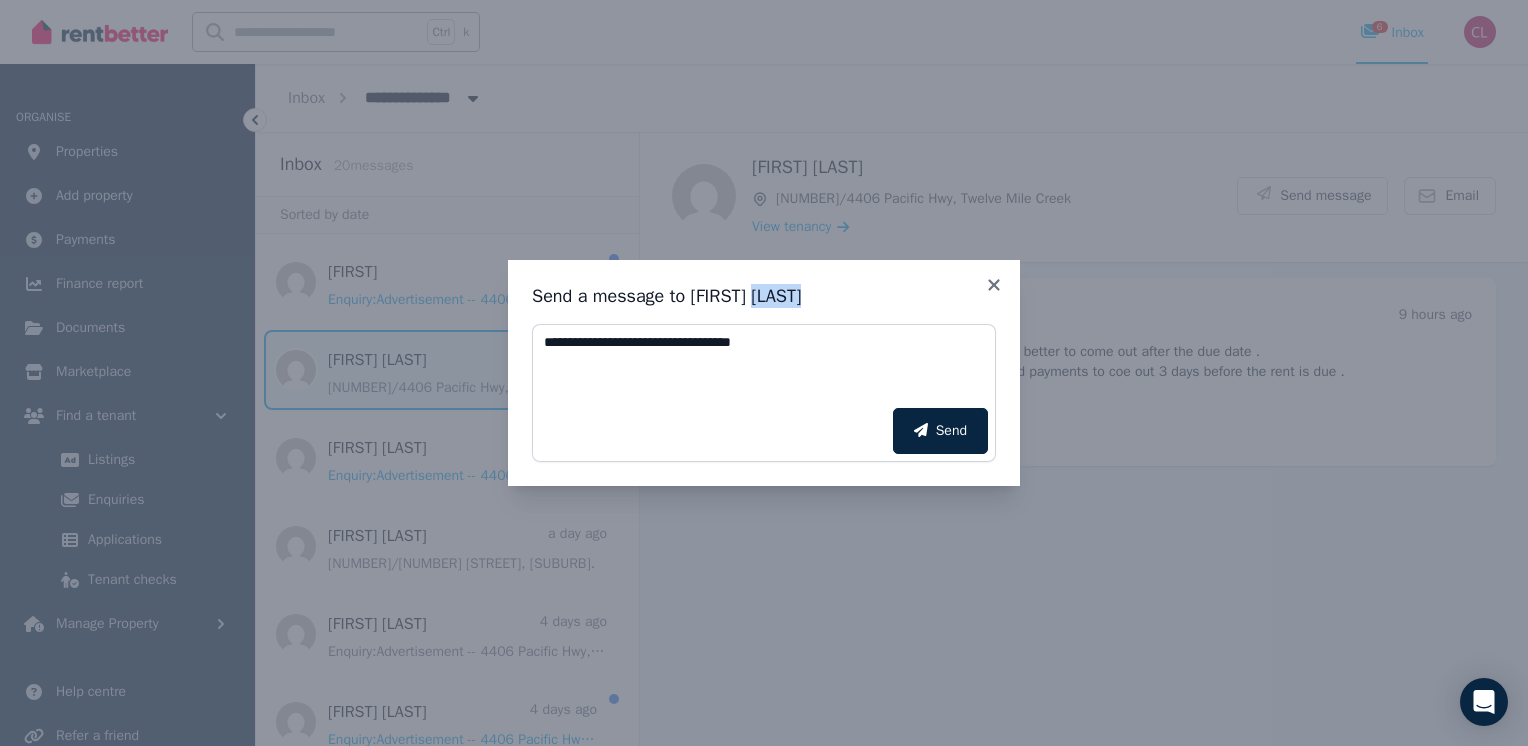 drag, startPoint x: 766, startPoint y: 282, endPoint x: 551, endPoint y: 346, distance: 224.32343 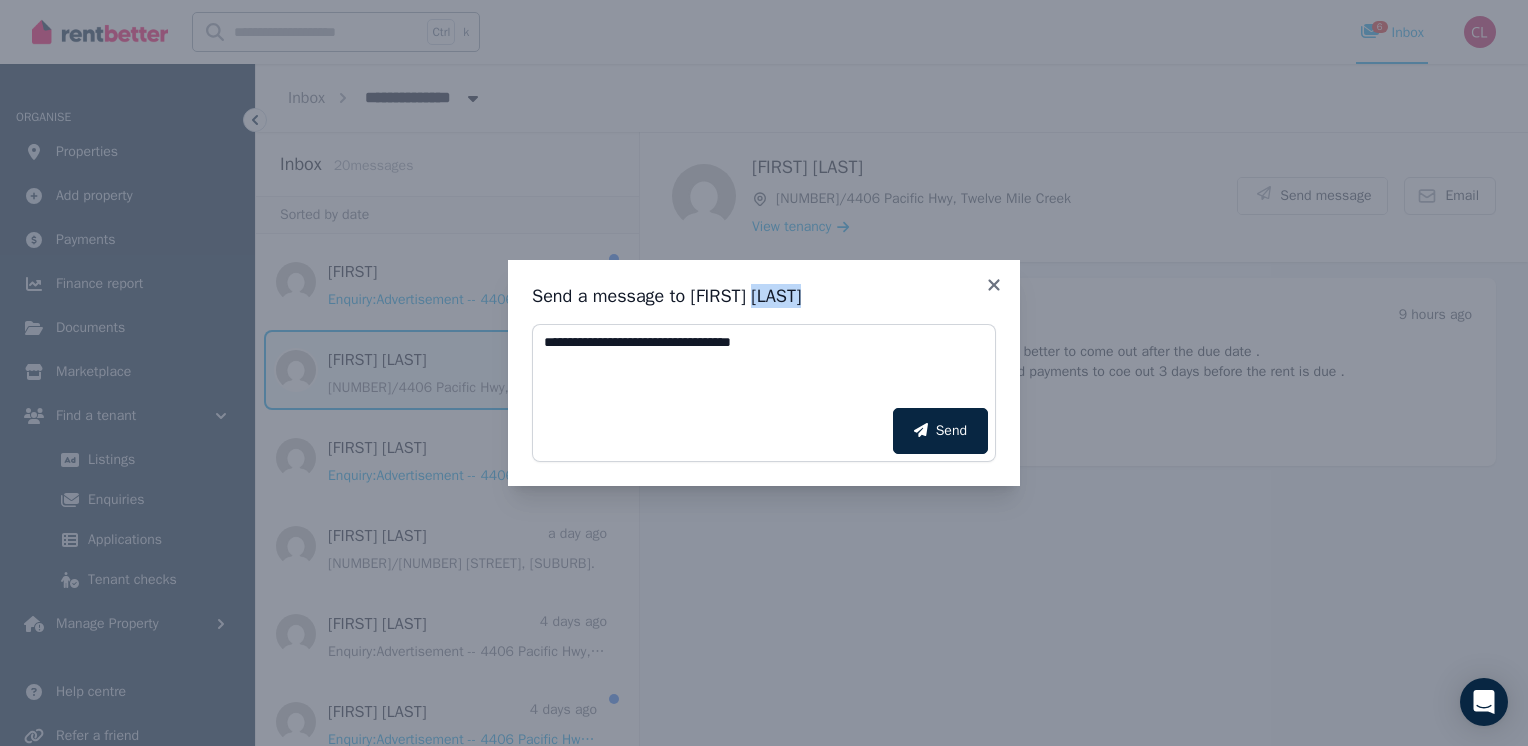 click on "**********" at bounding box center [764, 373] 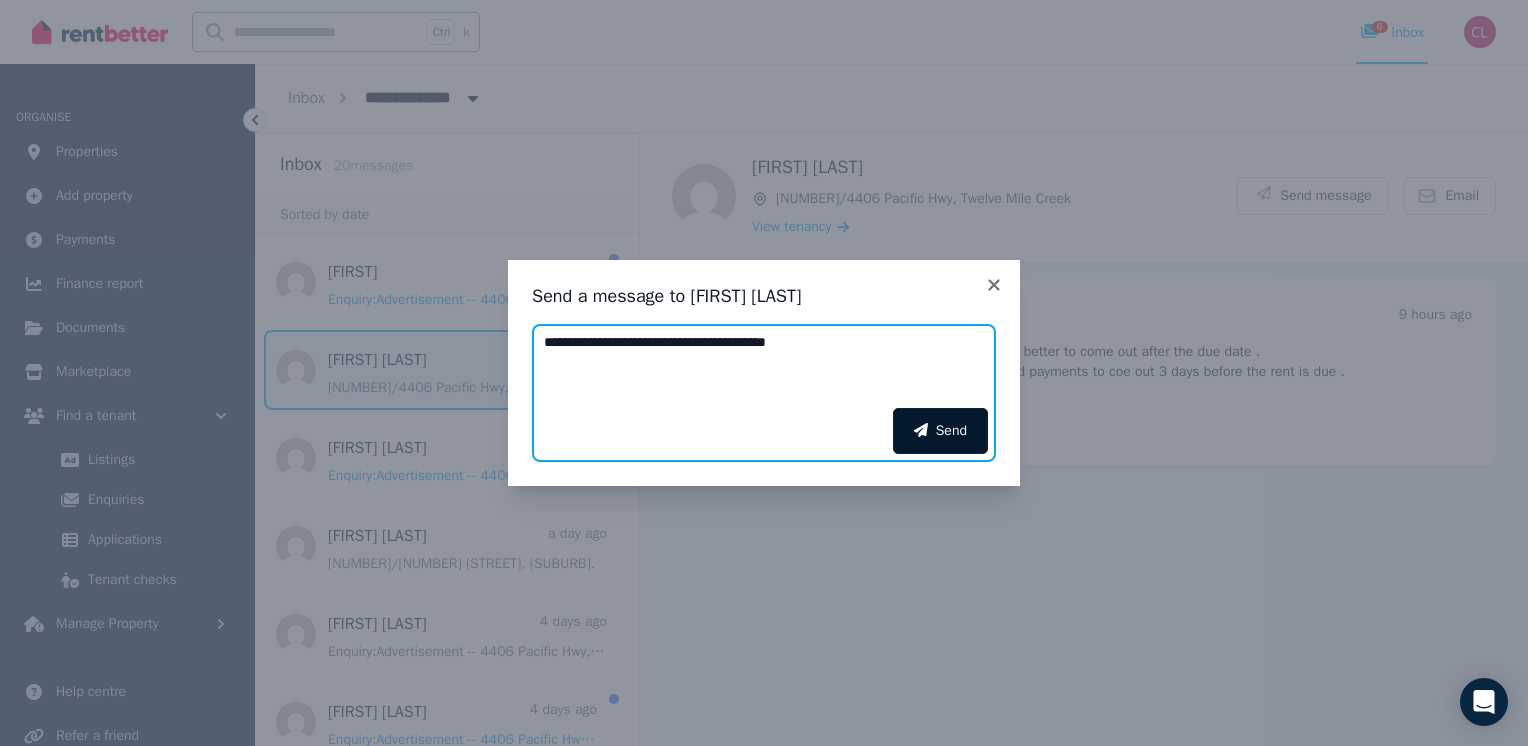 type on "**********" 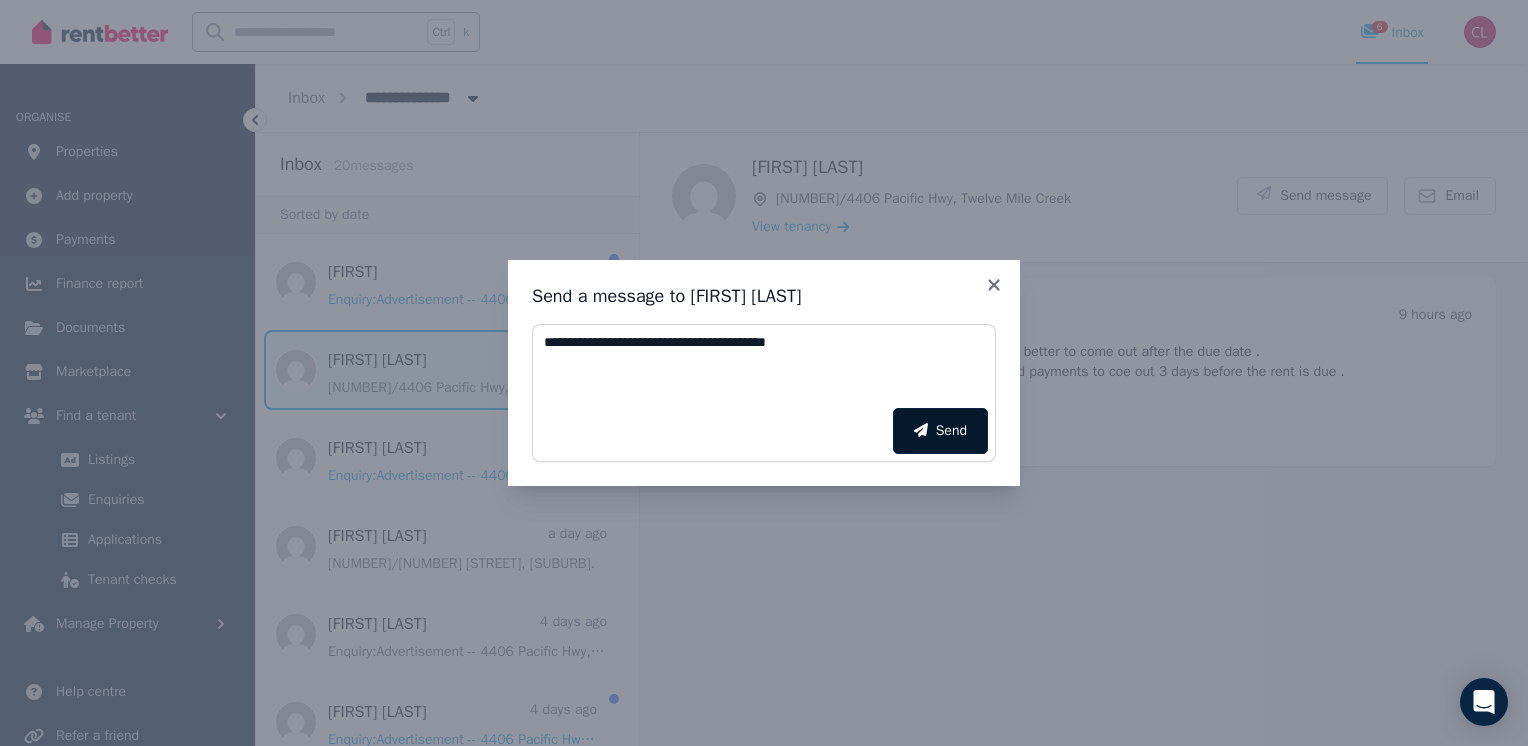 click on "Send" at bounding box center (940, 431) 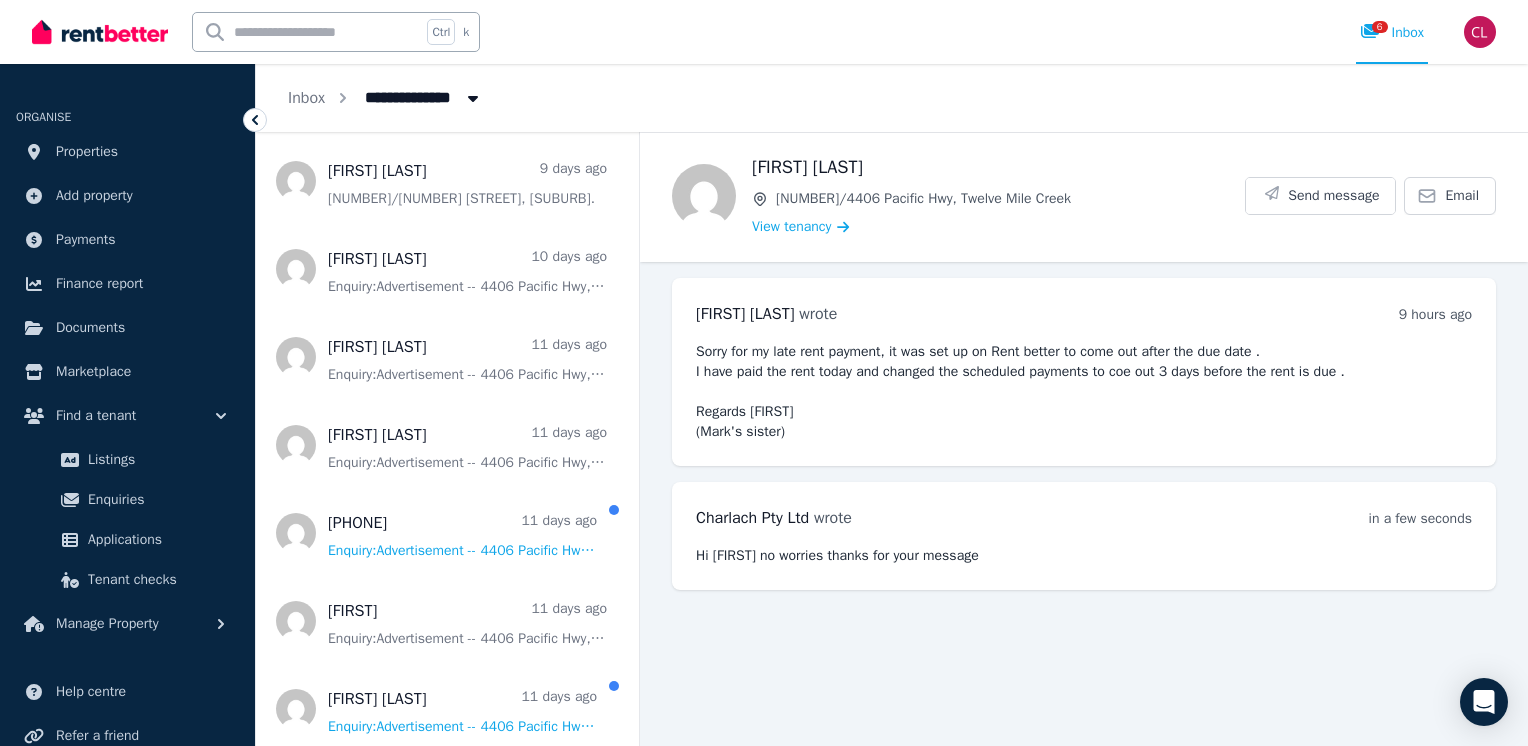 scroll, scrollTop: 888, scrollLeft: 0, axis: vertical 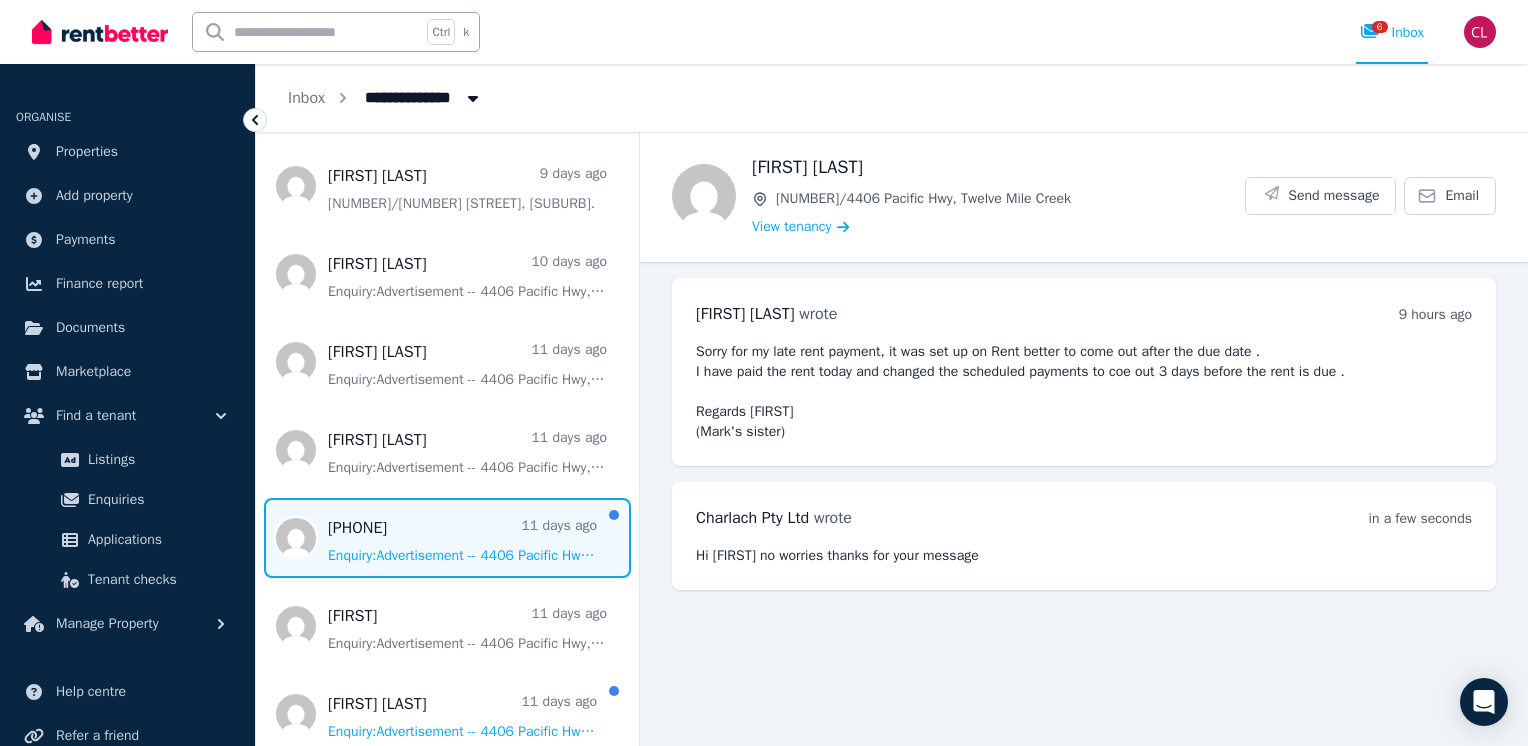 click at bounding box center (447, 538) 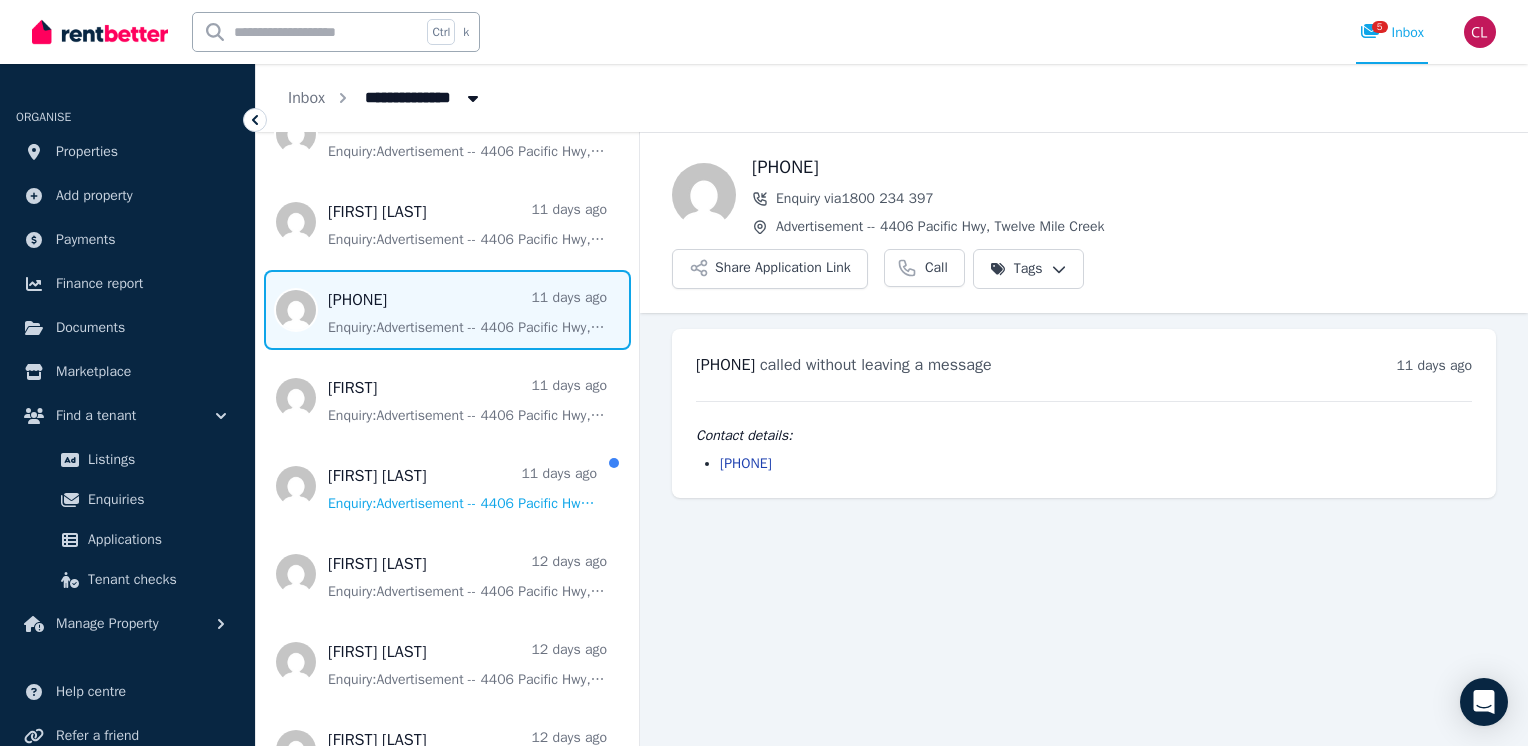 scroll, scrollTop: 1163, scrollLeft: 0, axis: vertical 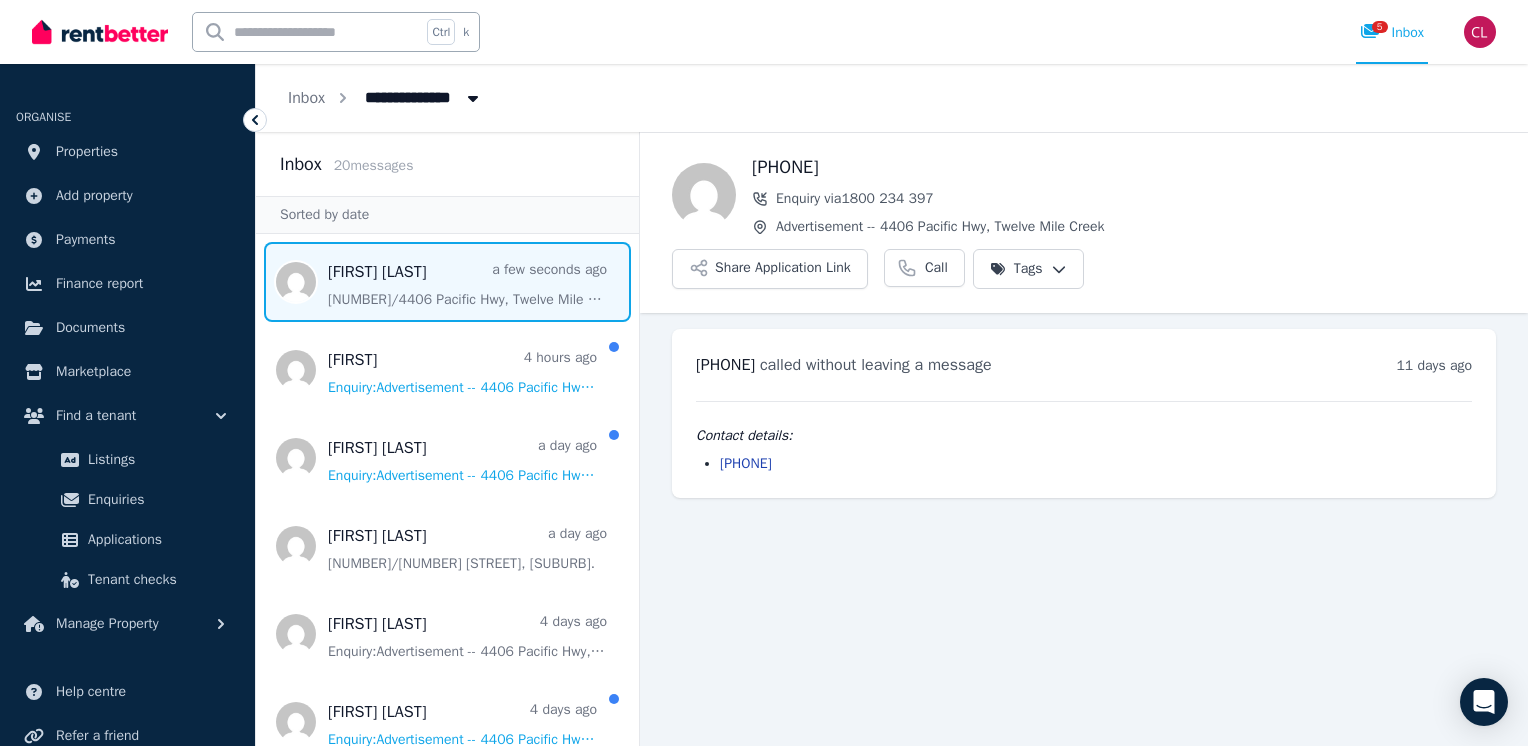 click at bounding box center [447, 282] 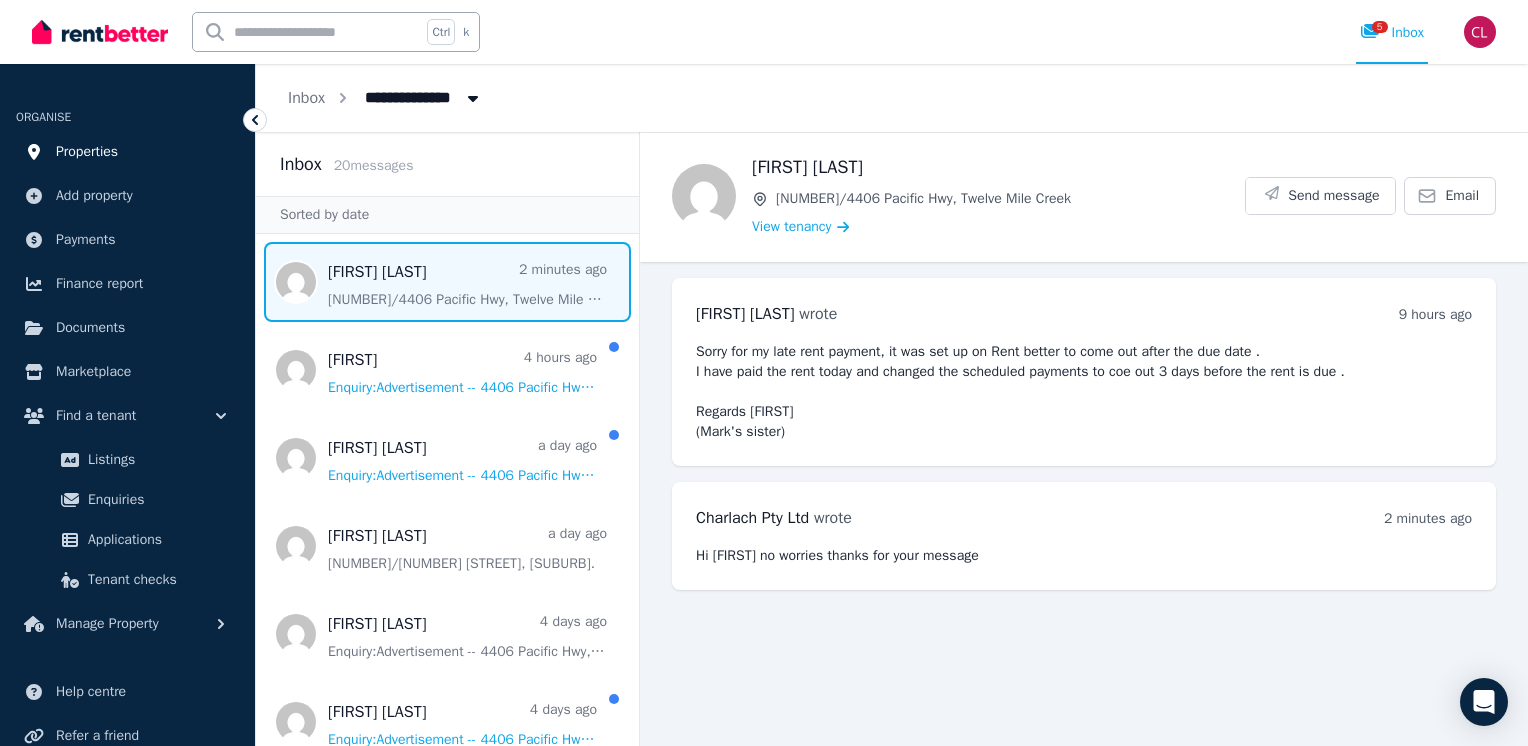 click on "Properties" at bounding box center (87, 152) 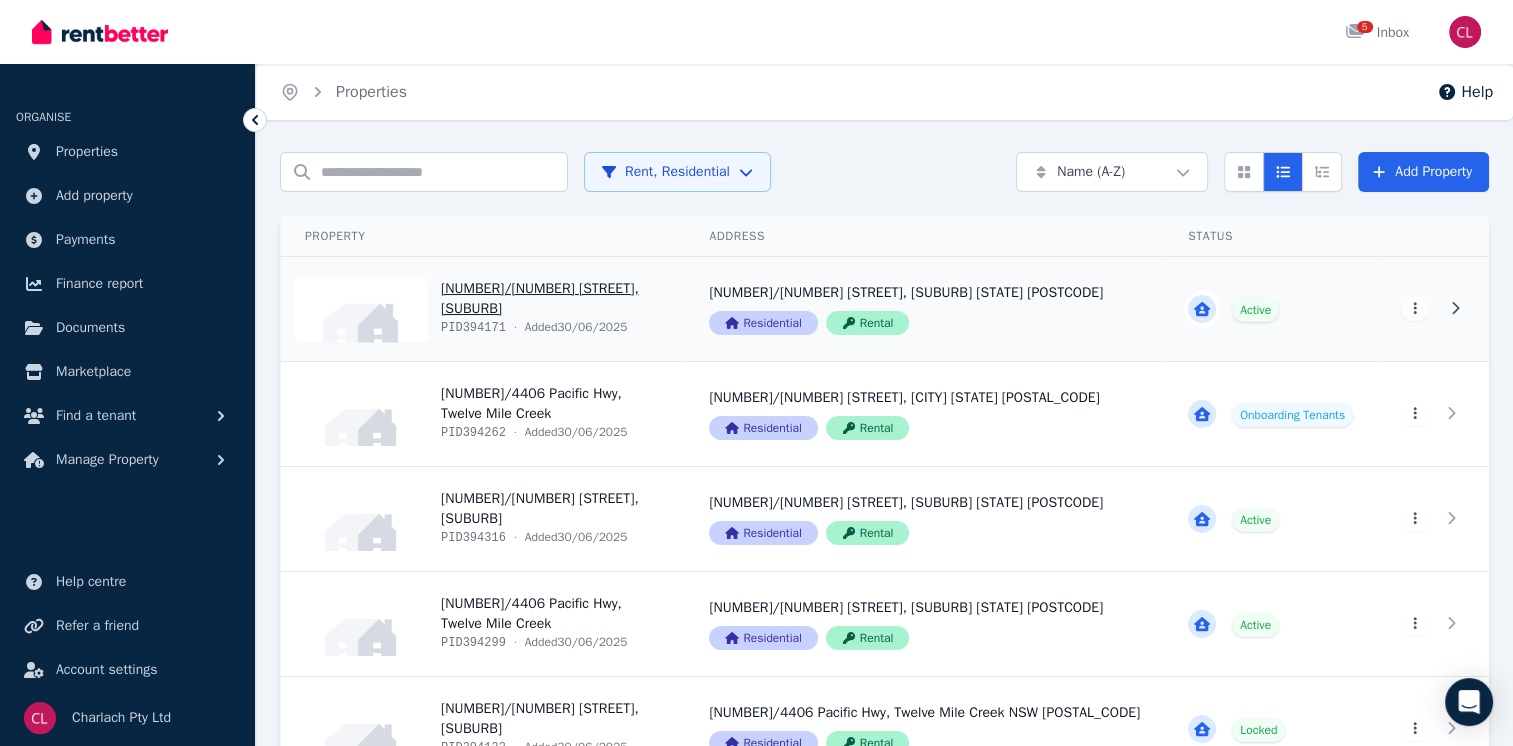 click on "View property details" at bounding box center (483, 309) 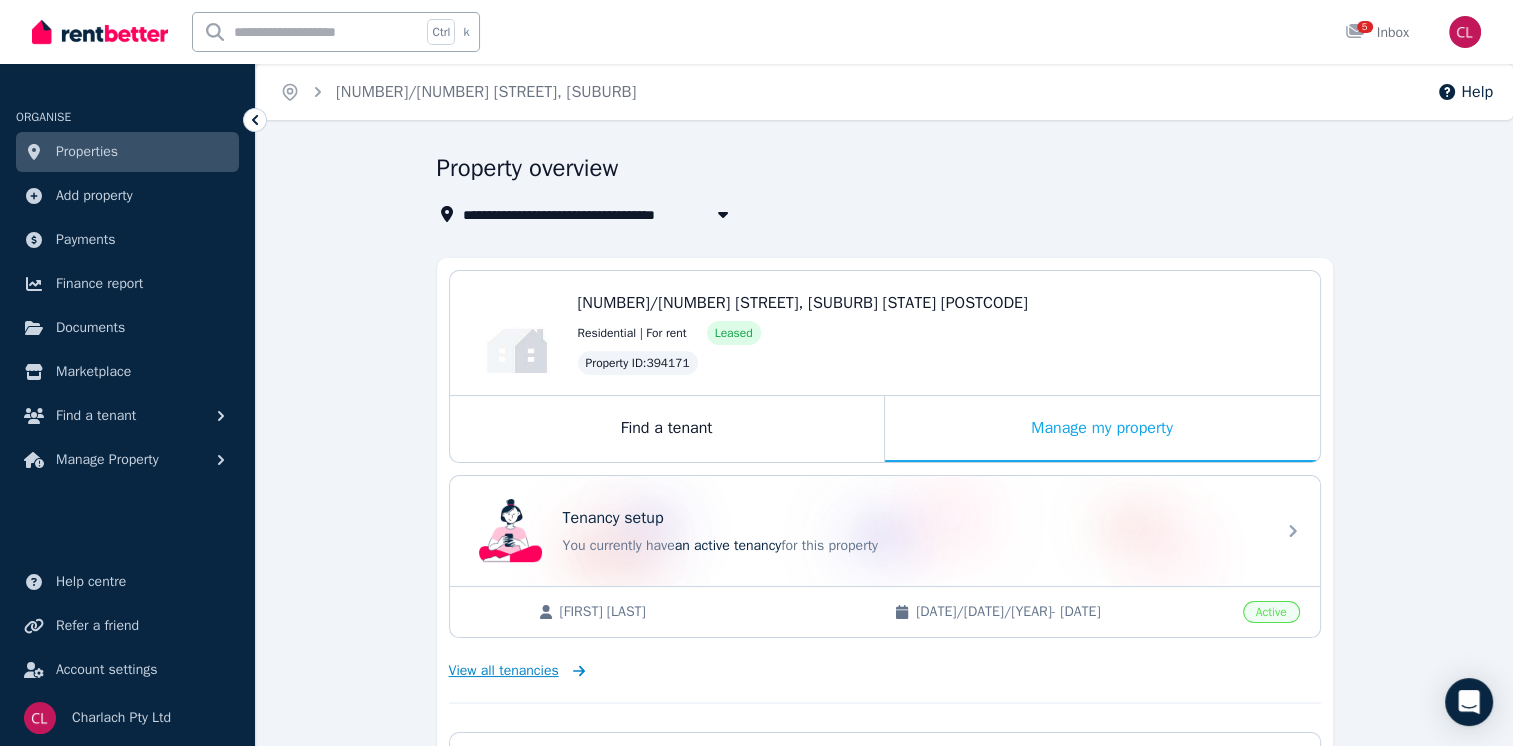 click on "View all tenancies" at bounding box center [504, 671] 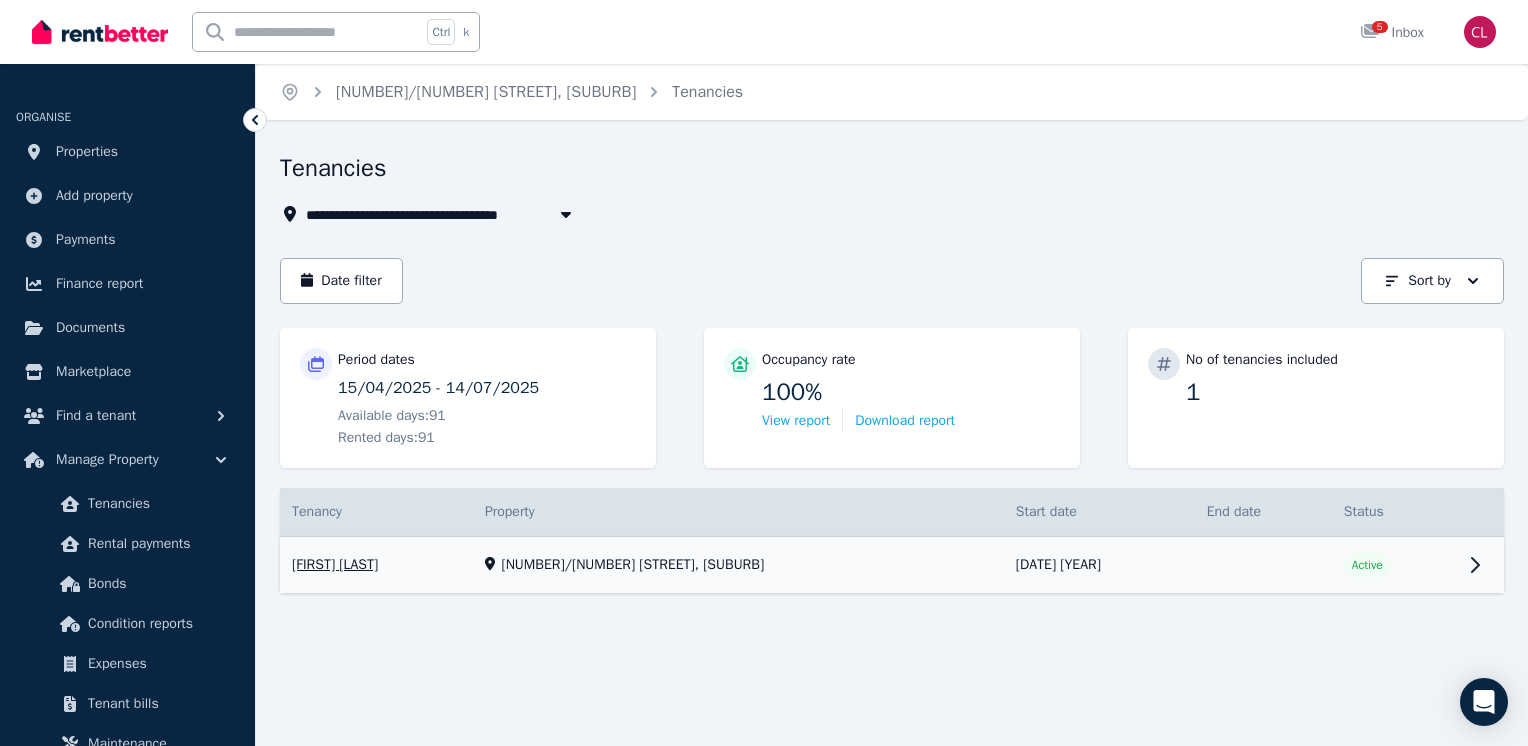 click on "View property details" at bounding box center [892, 565] 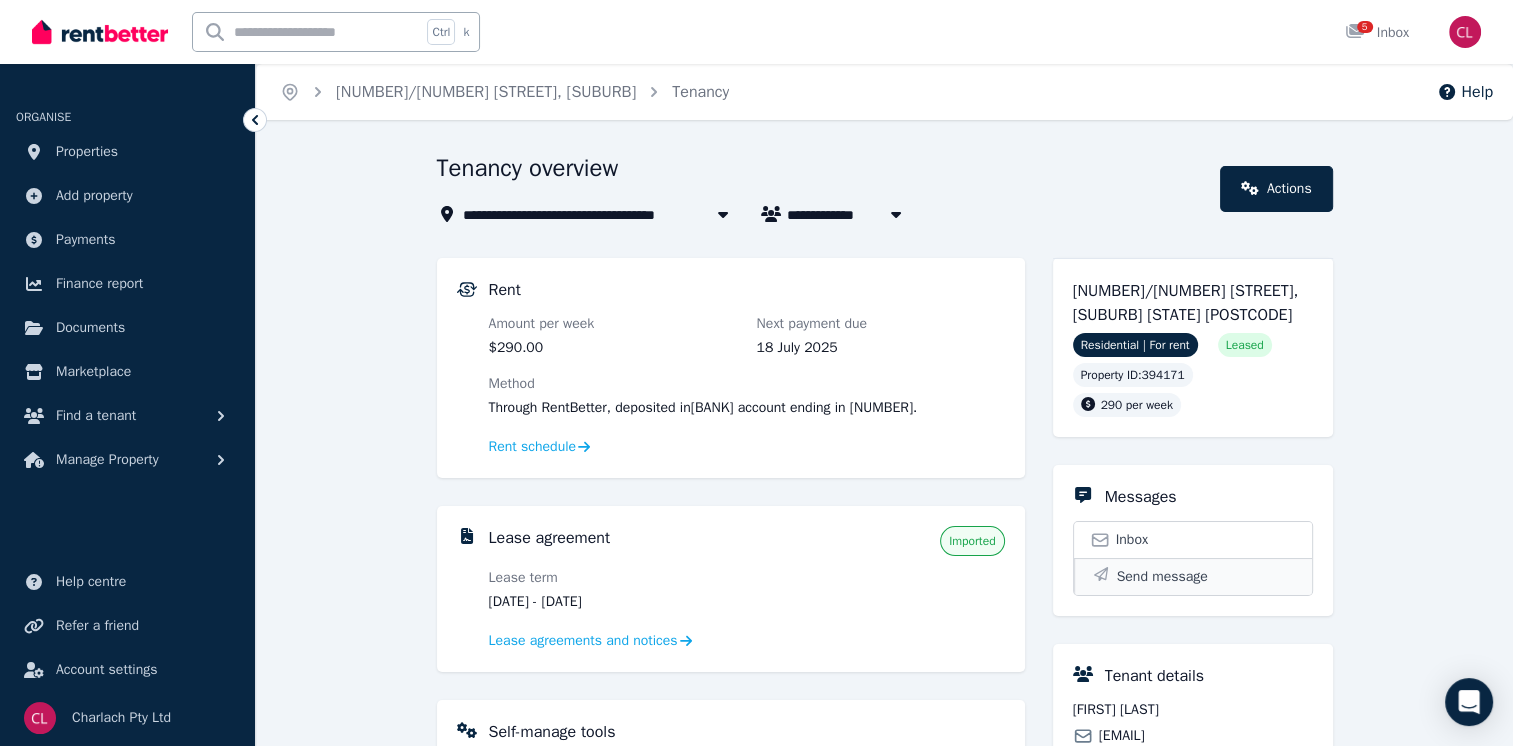 click on "Send message" at bounding box center [1162, 577] 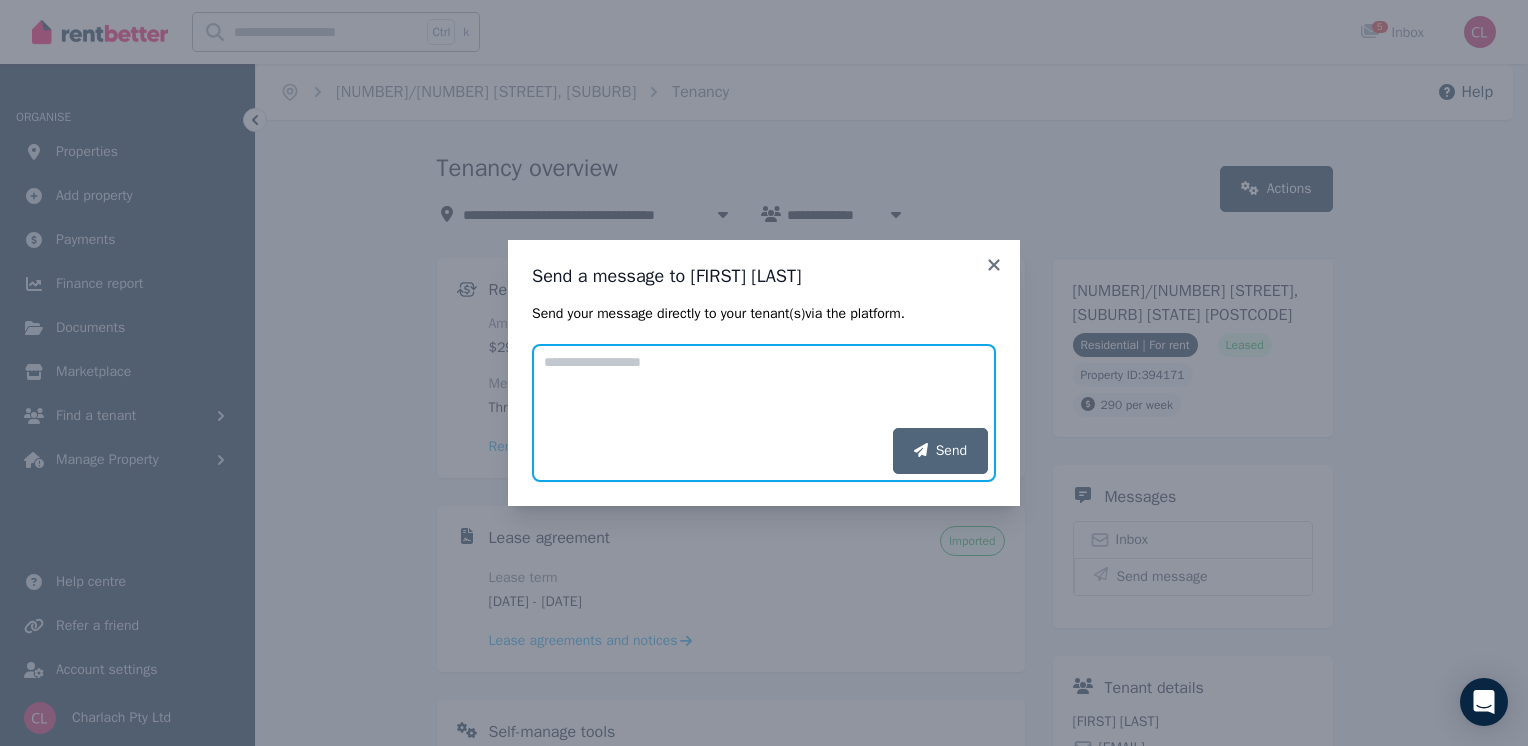 click on "Add your message" at bounding box center [764, 386] 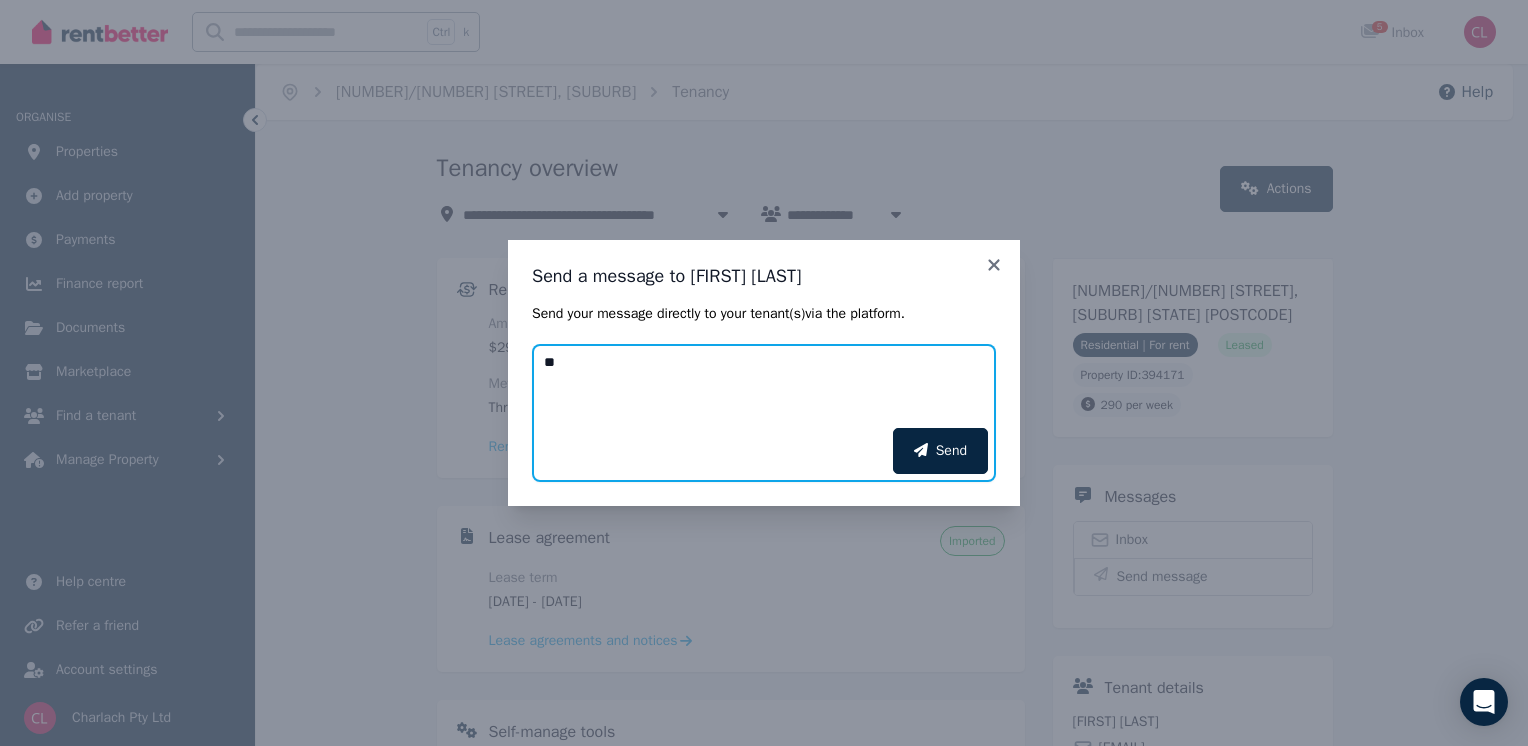 type on "*" 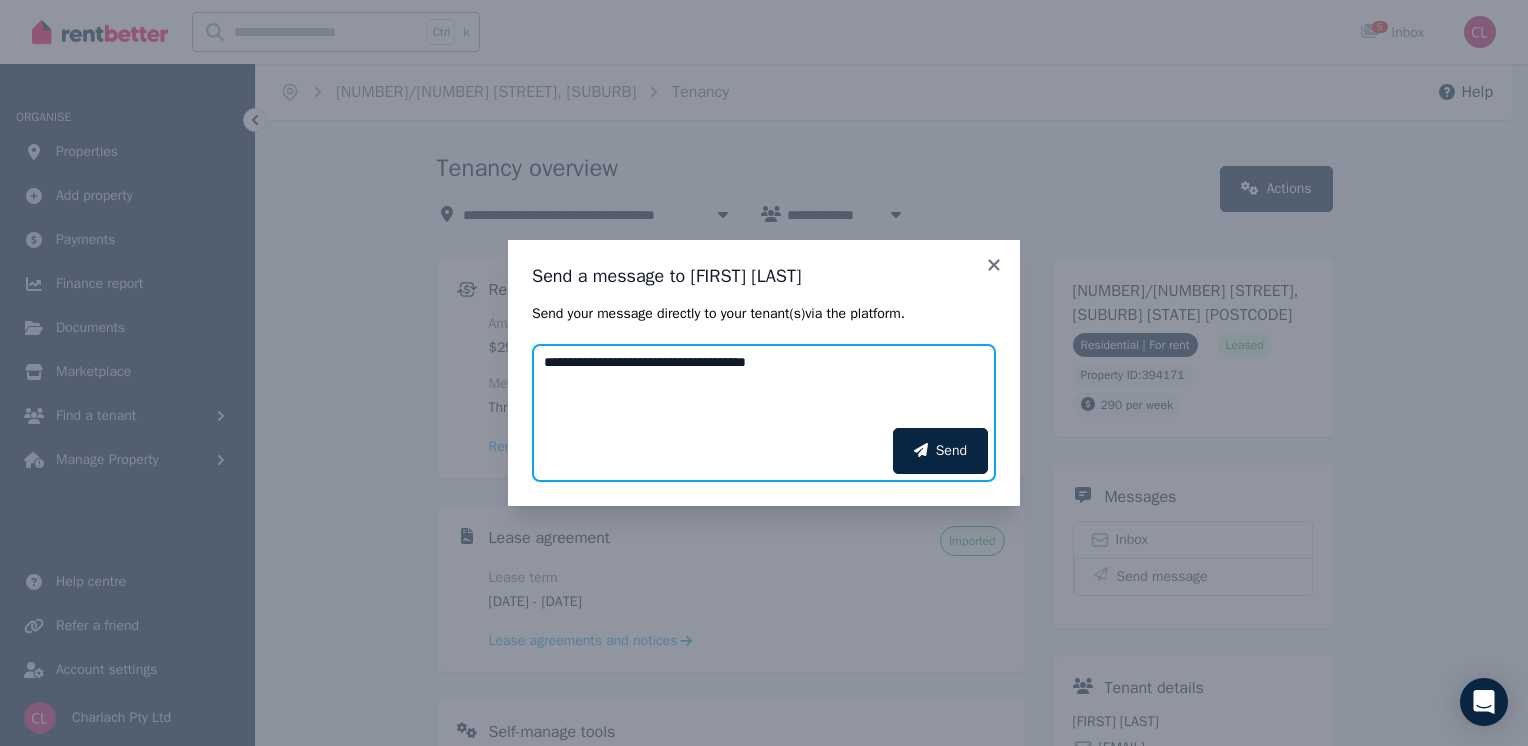 click on "**********" at bounding box center [764, 386] 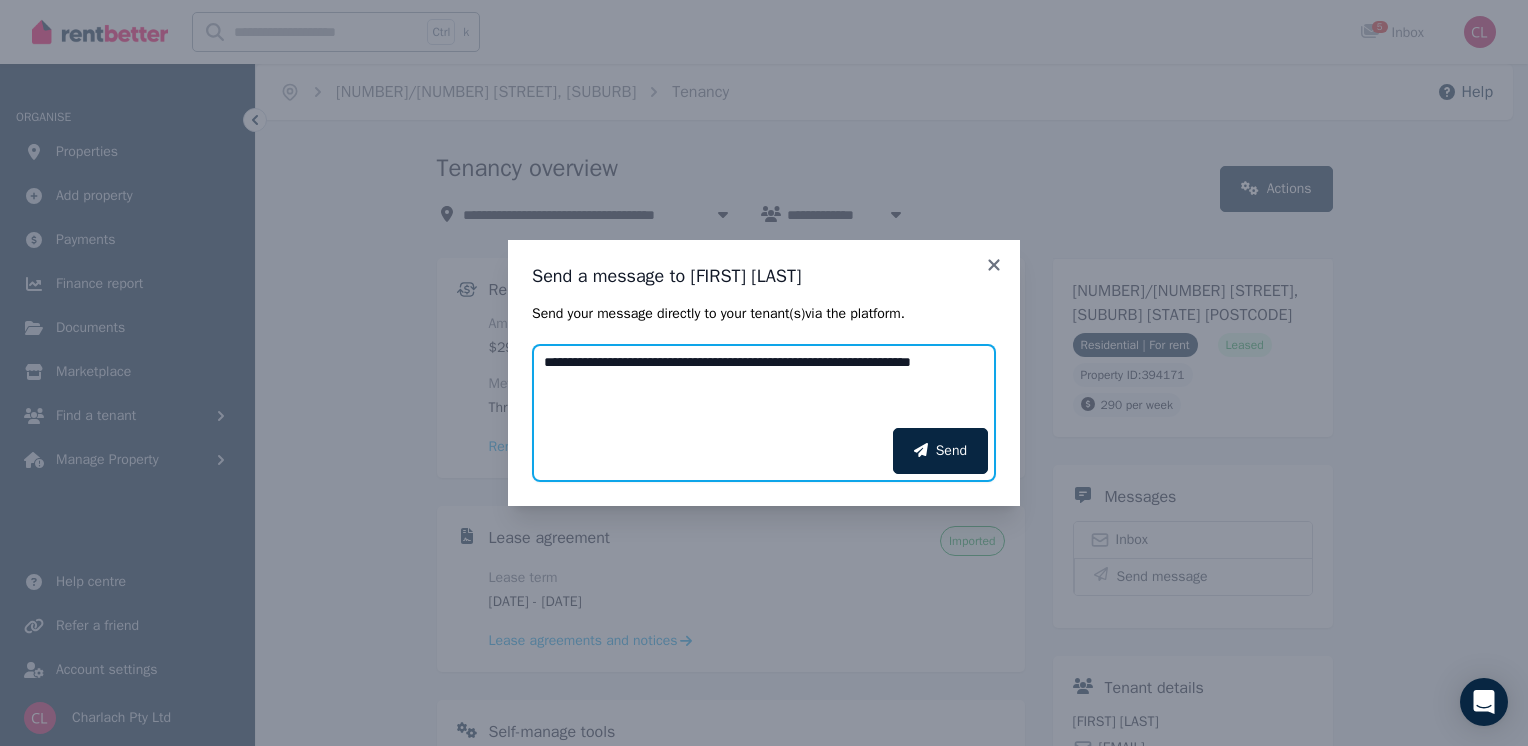 click on "**********" at bounding box center [764, 386] 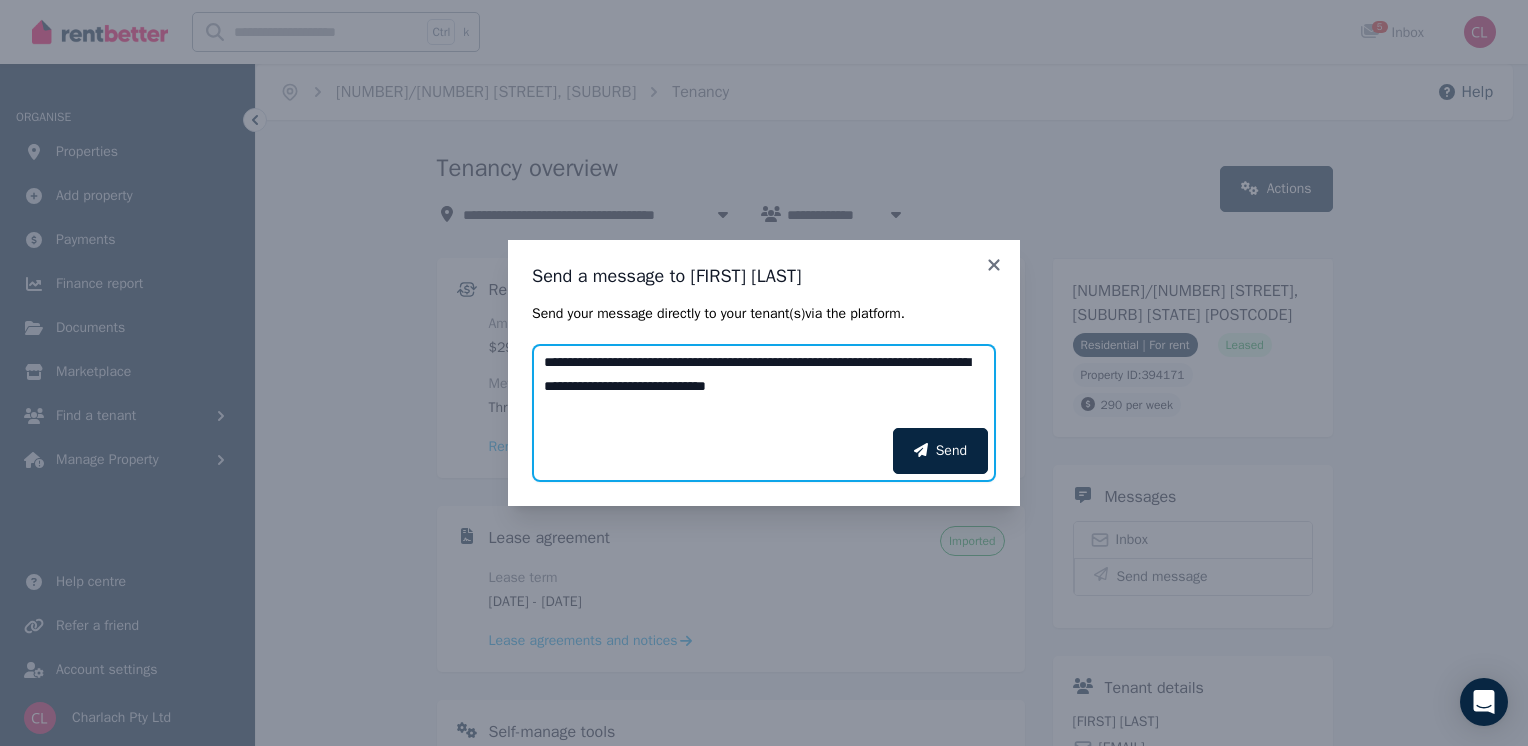 click on "**********" at bounding box center (764, 386) 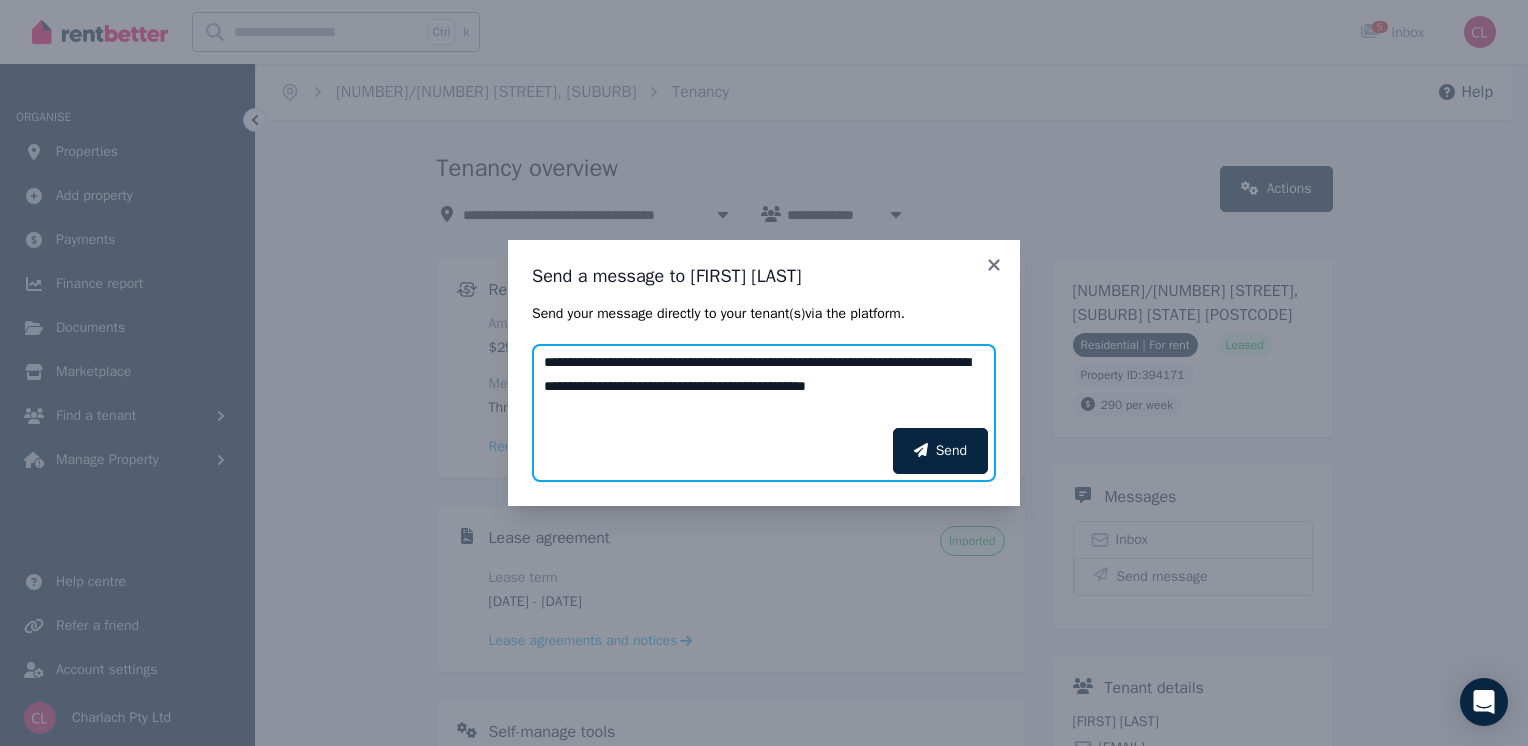 click on "**********" at bounding box center [764, 386] 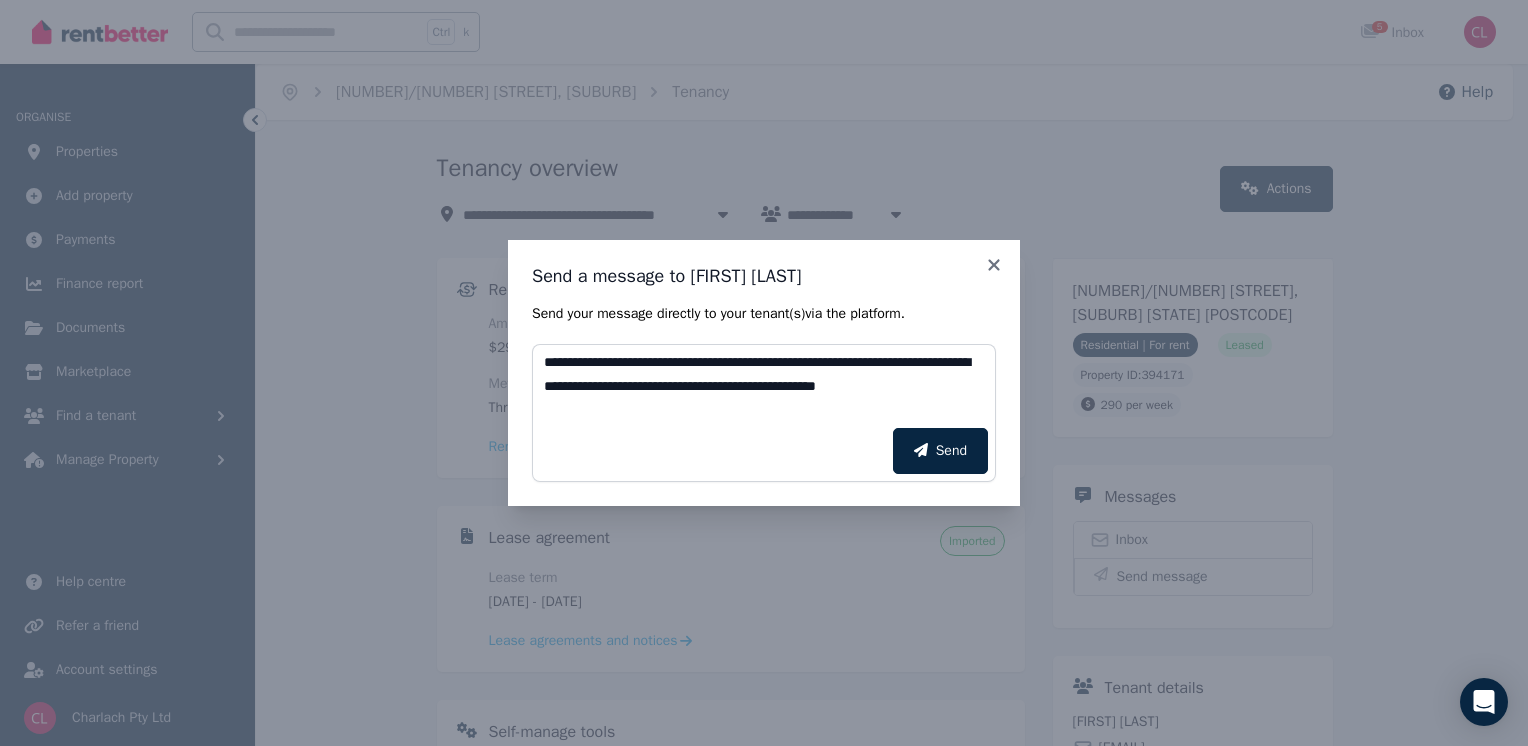 click on "Send" at bounding box center (764, 451) 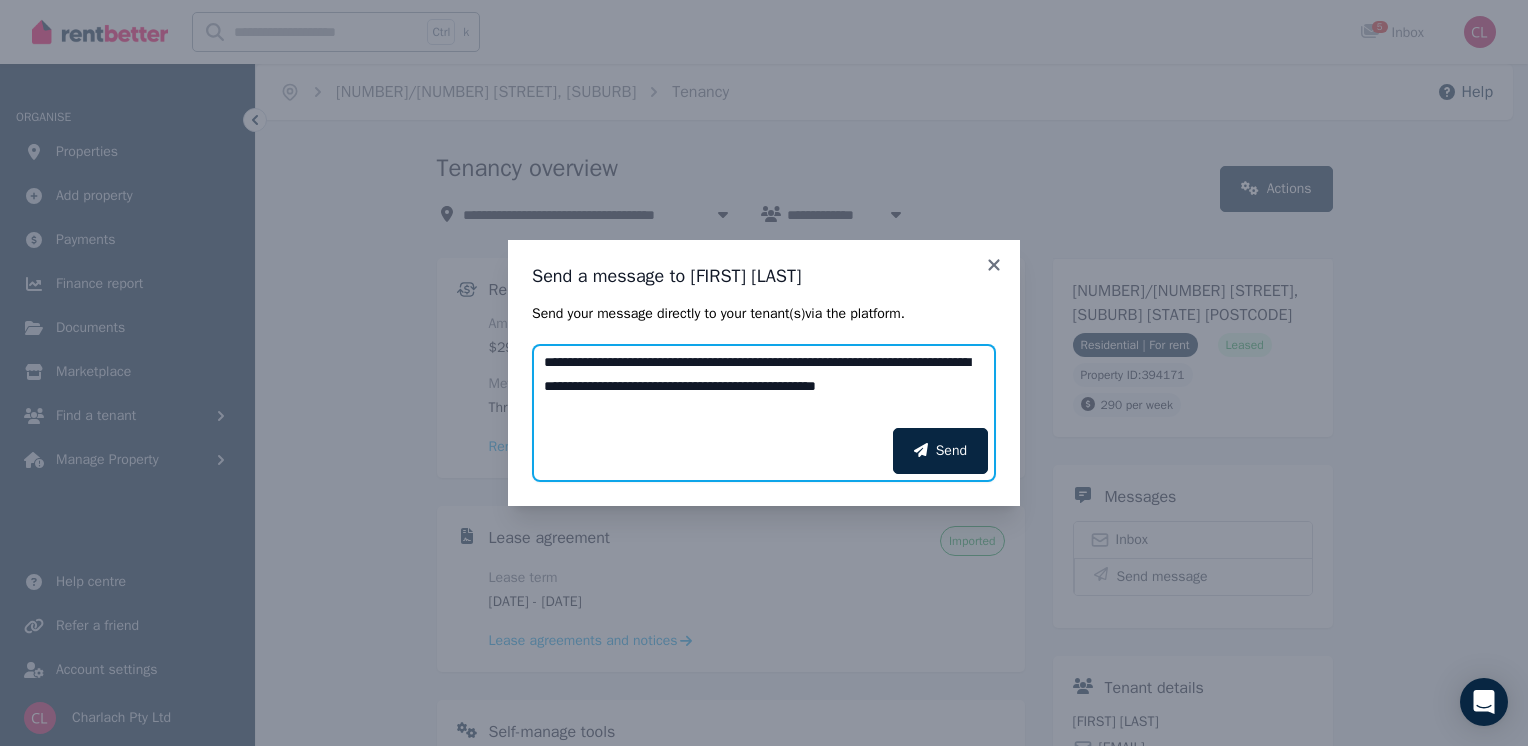 click on "**********" at bounding box center (764, 386) 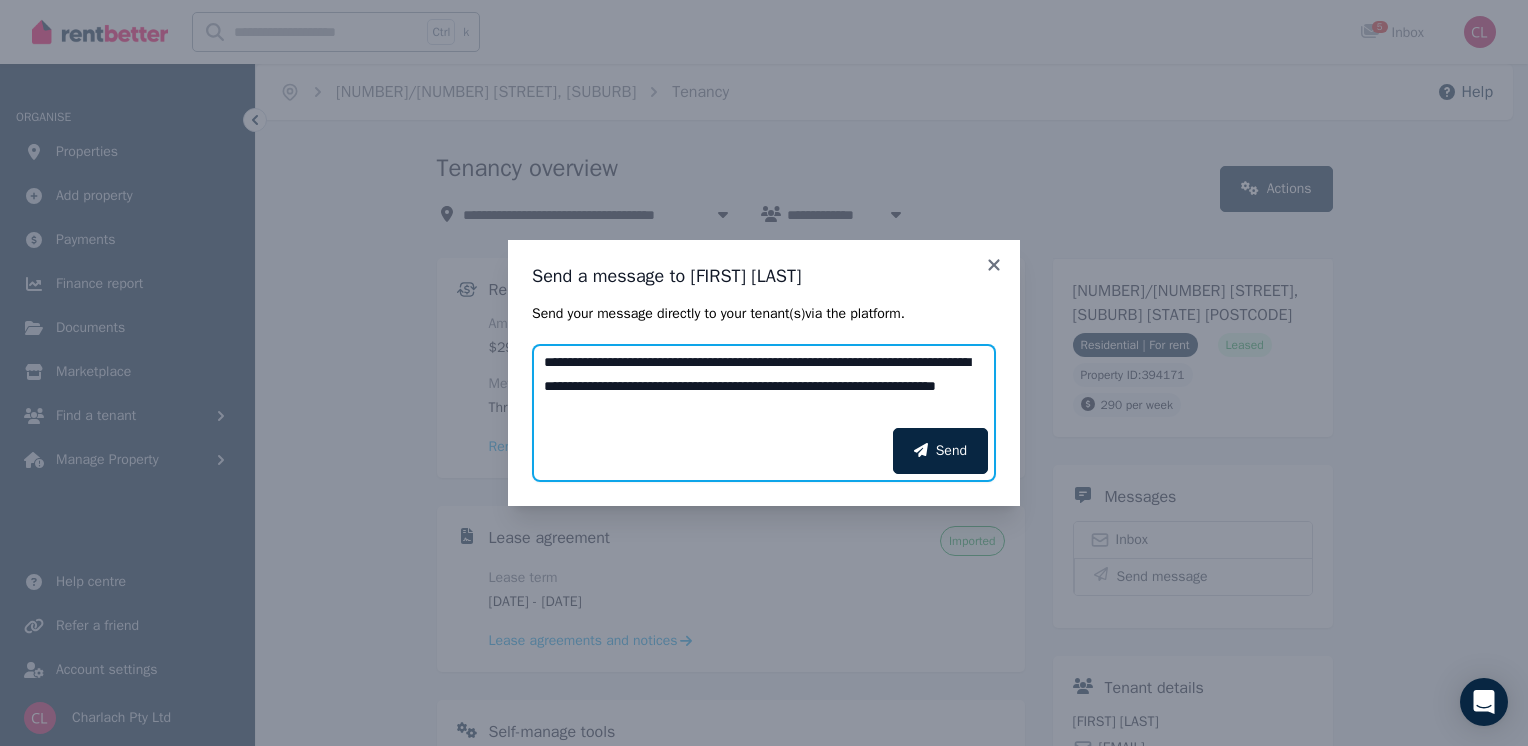 drag, startPoint x: 737, startPoint y: 373, endPoint x: 694, endPoint y: 426, distance: 68.24954 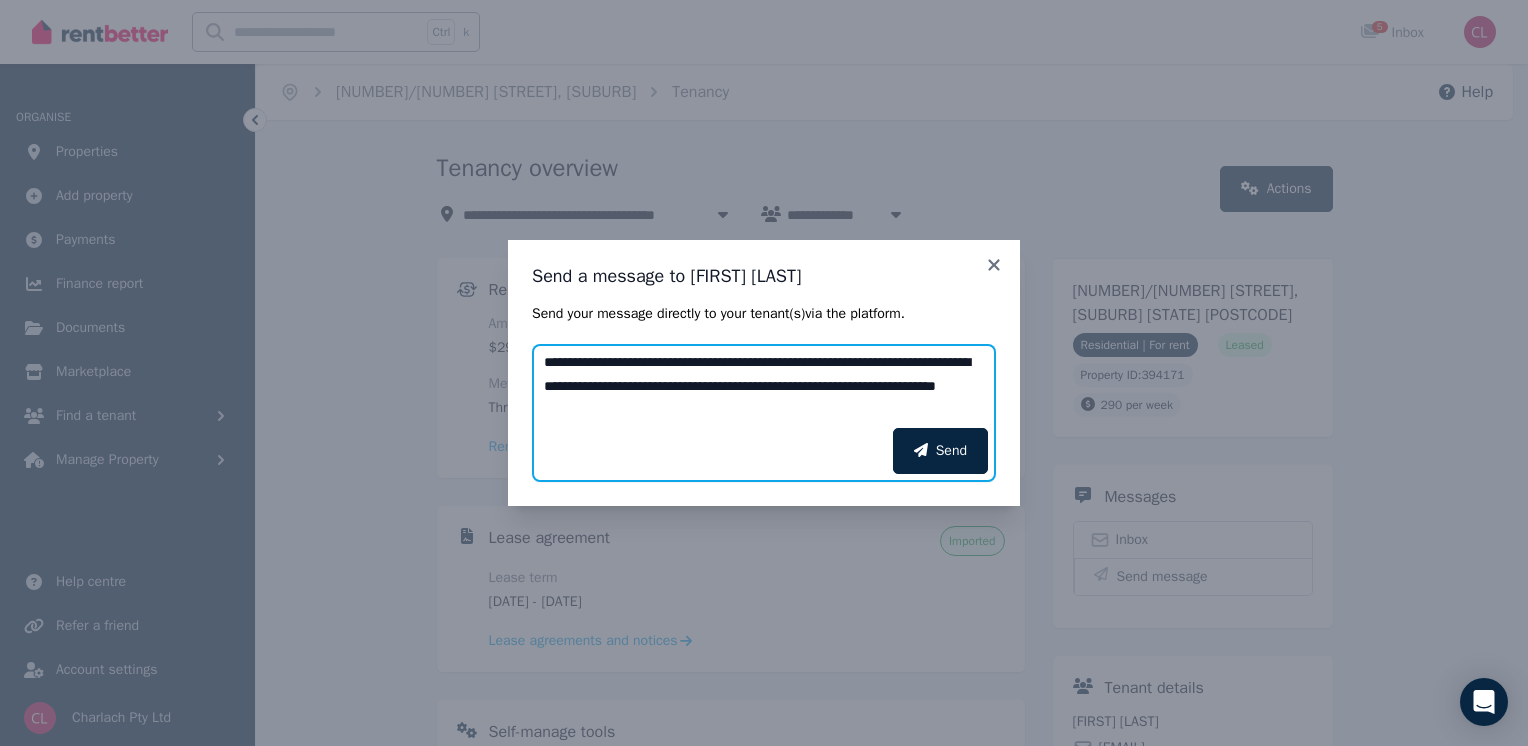 drag, startPoint x: 757, startPoint y: 410, endPoint x: 519, endPoint y: 363, distance: 242.59637 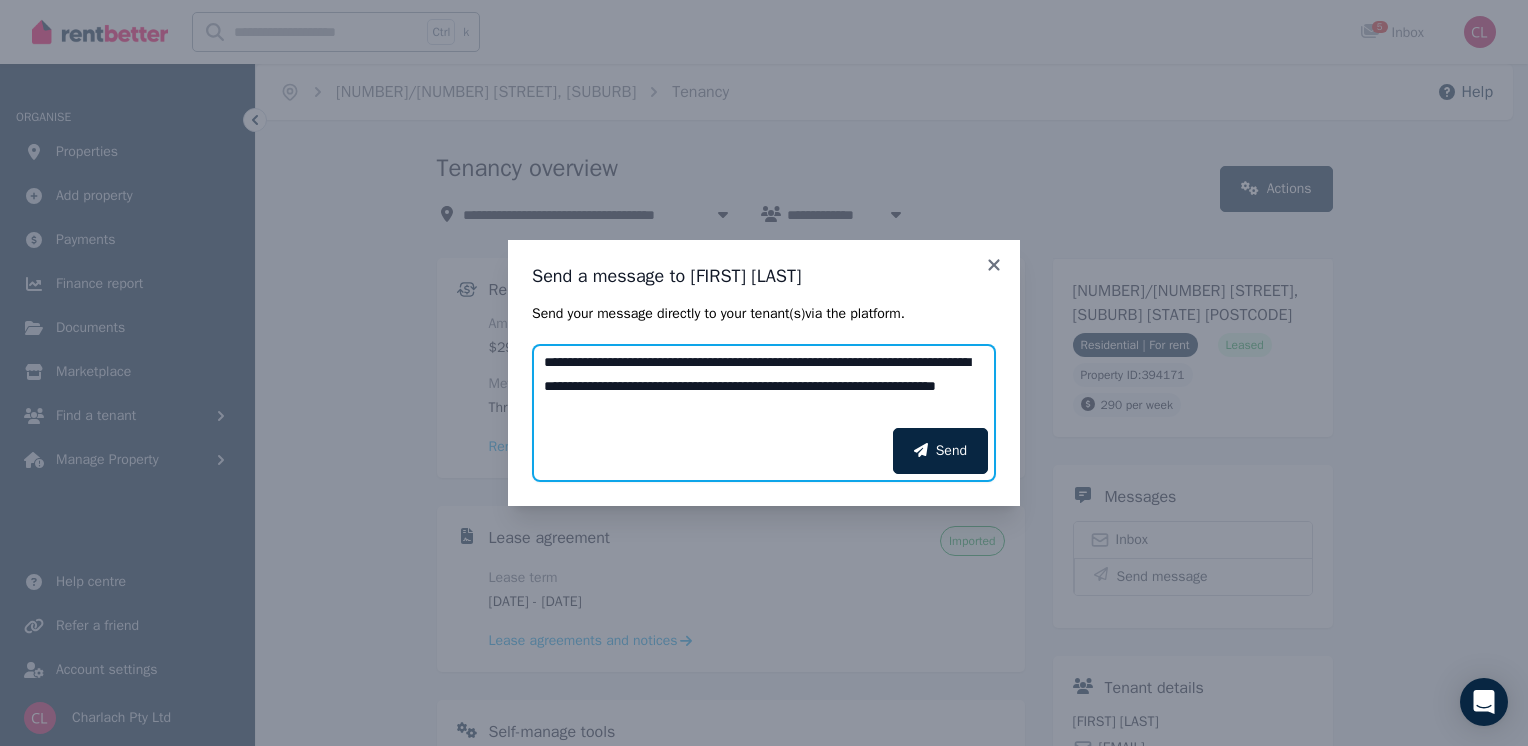 click on "**********" at bounding box center [764, 373] 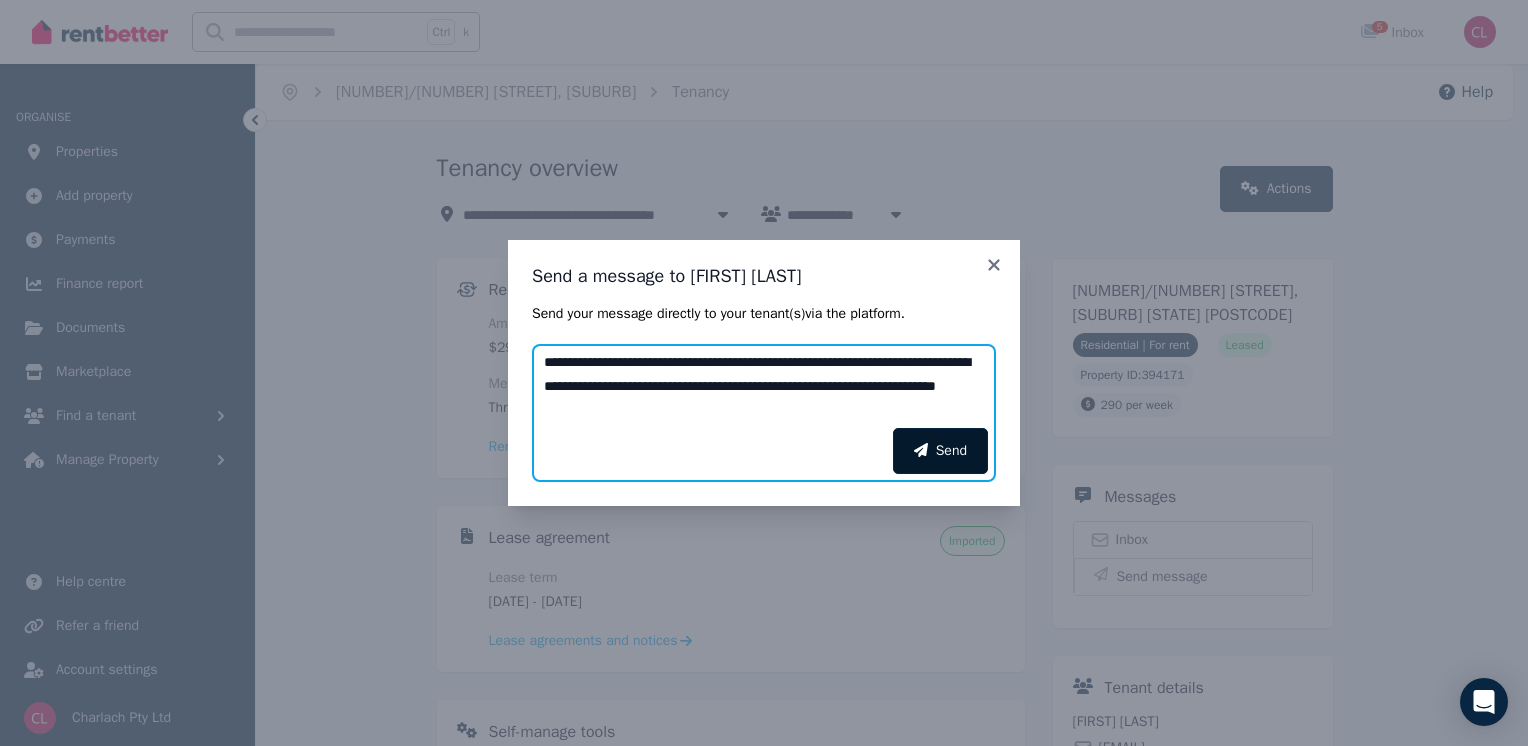 type on "**********" 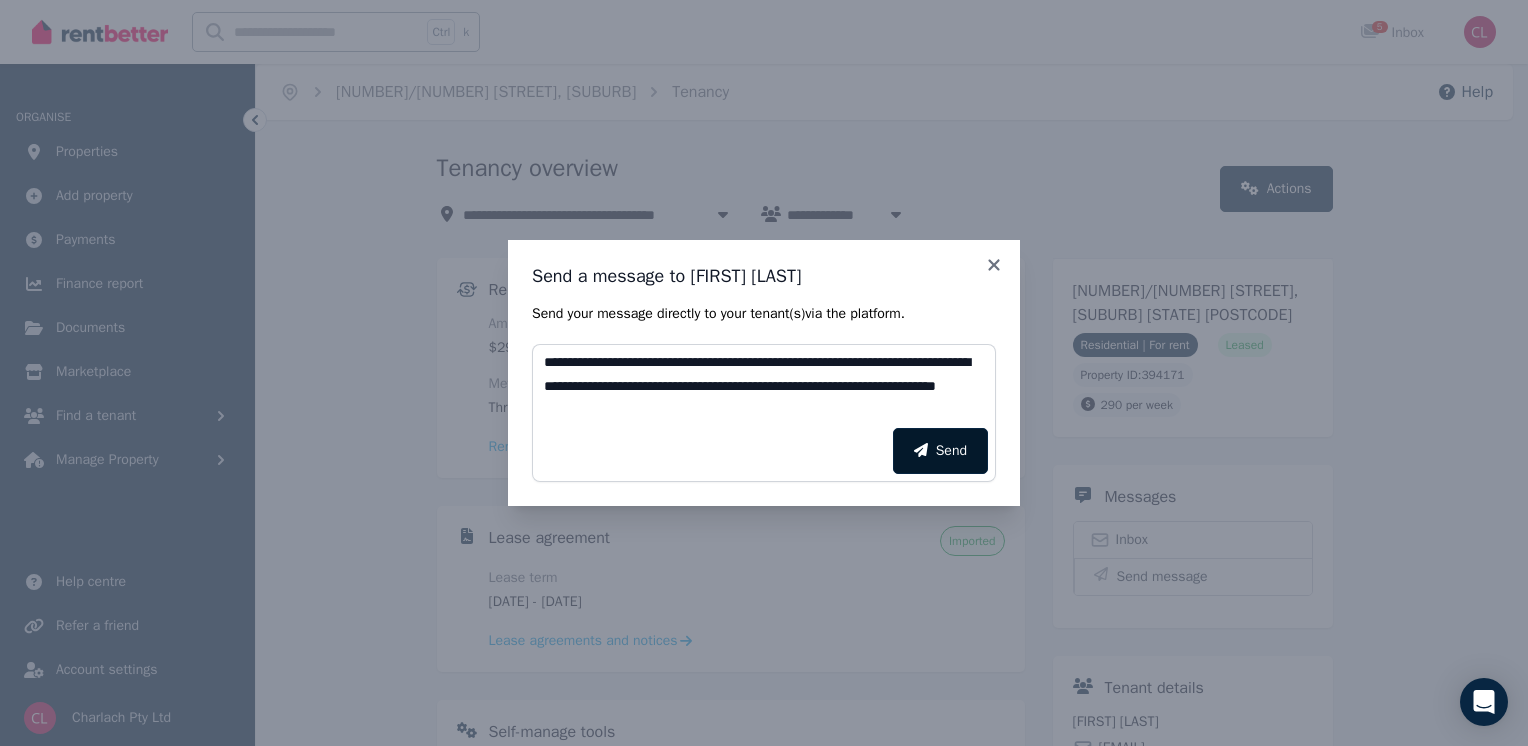 click on "Send" at bounding box center [940, 451] 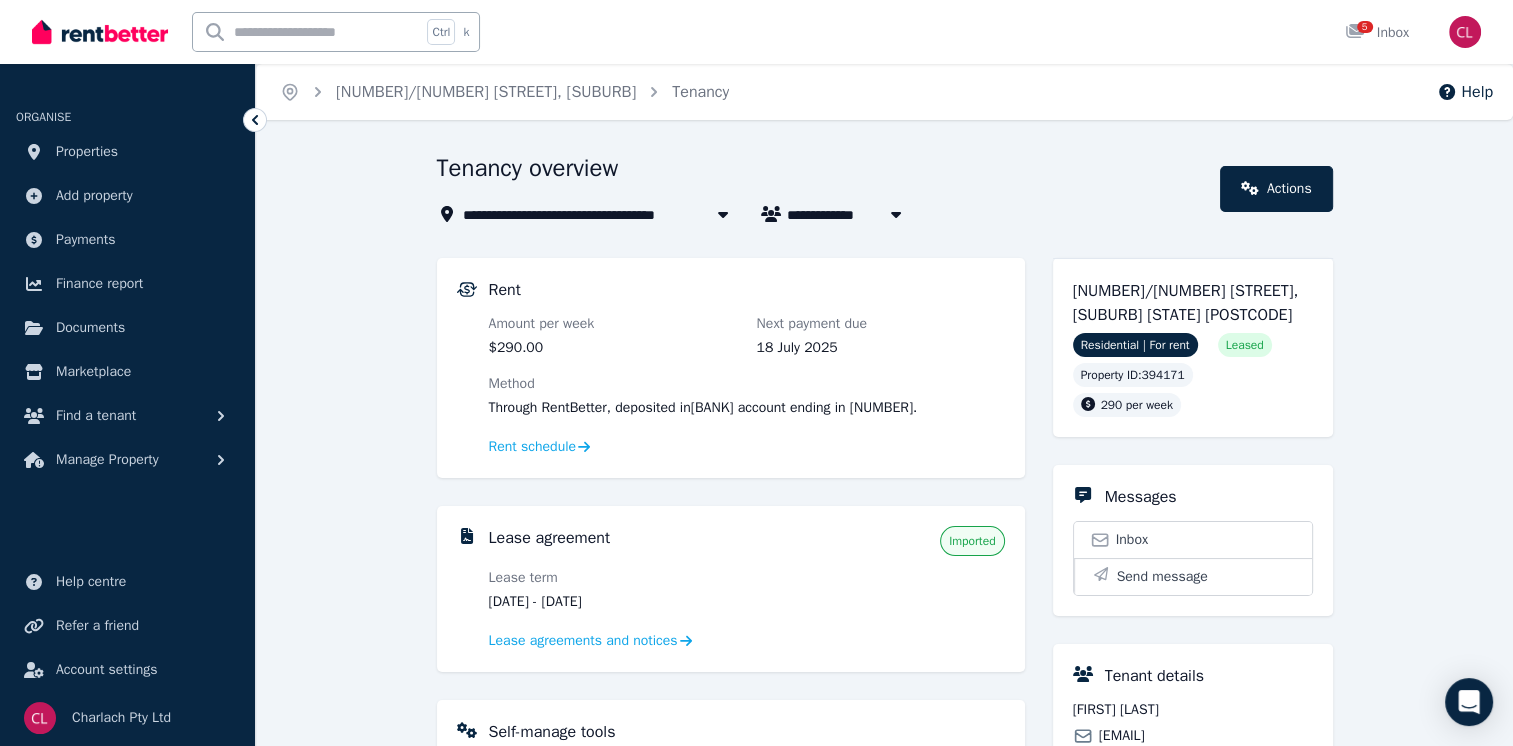 click 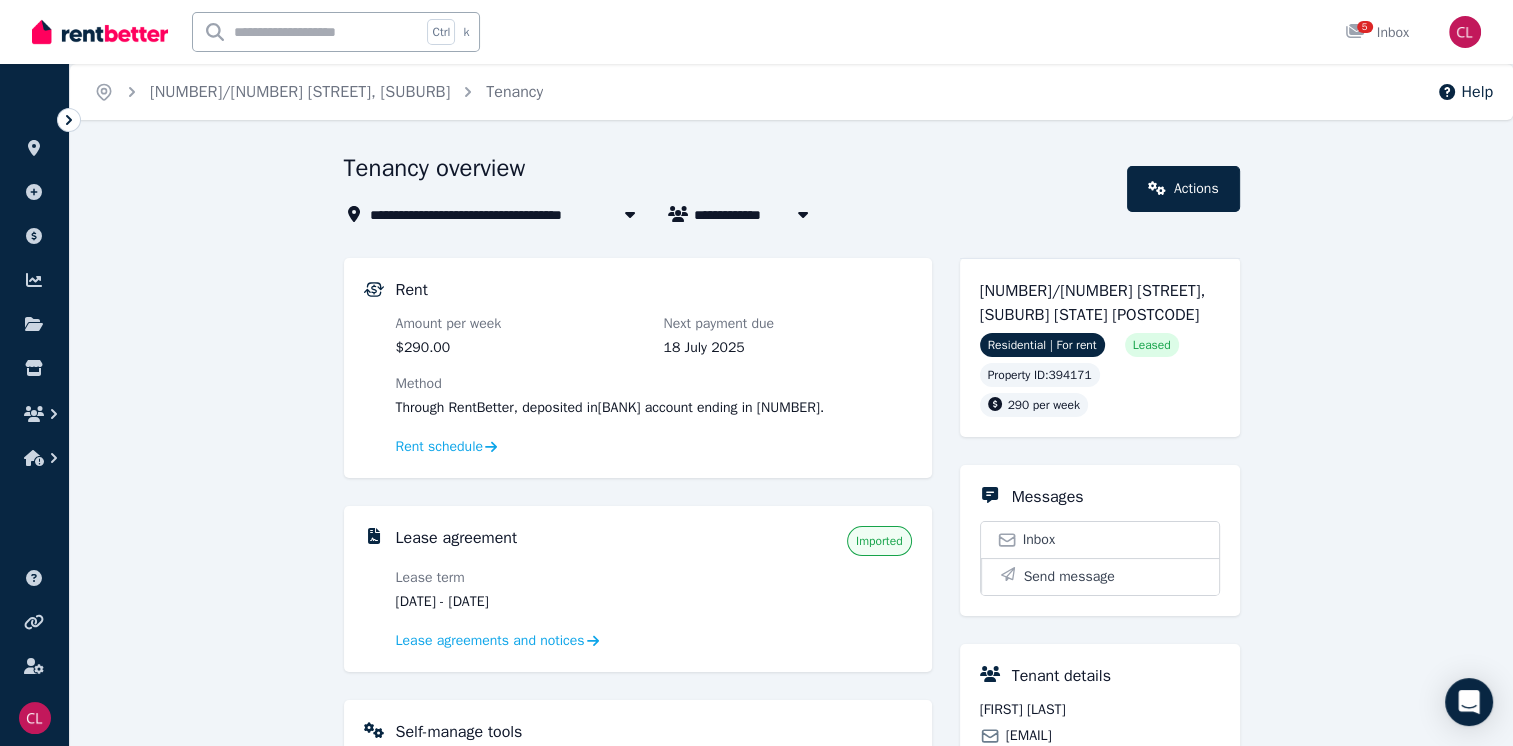 click 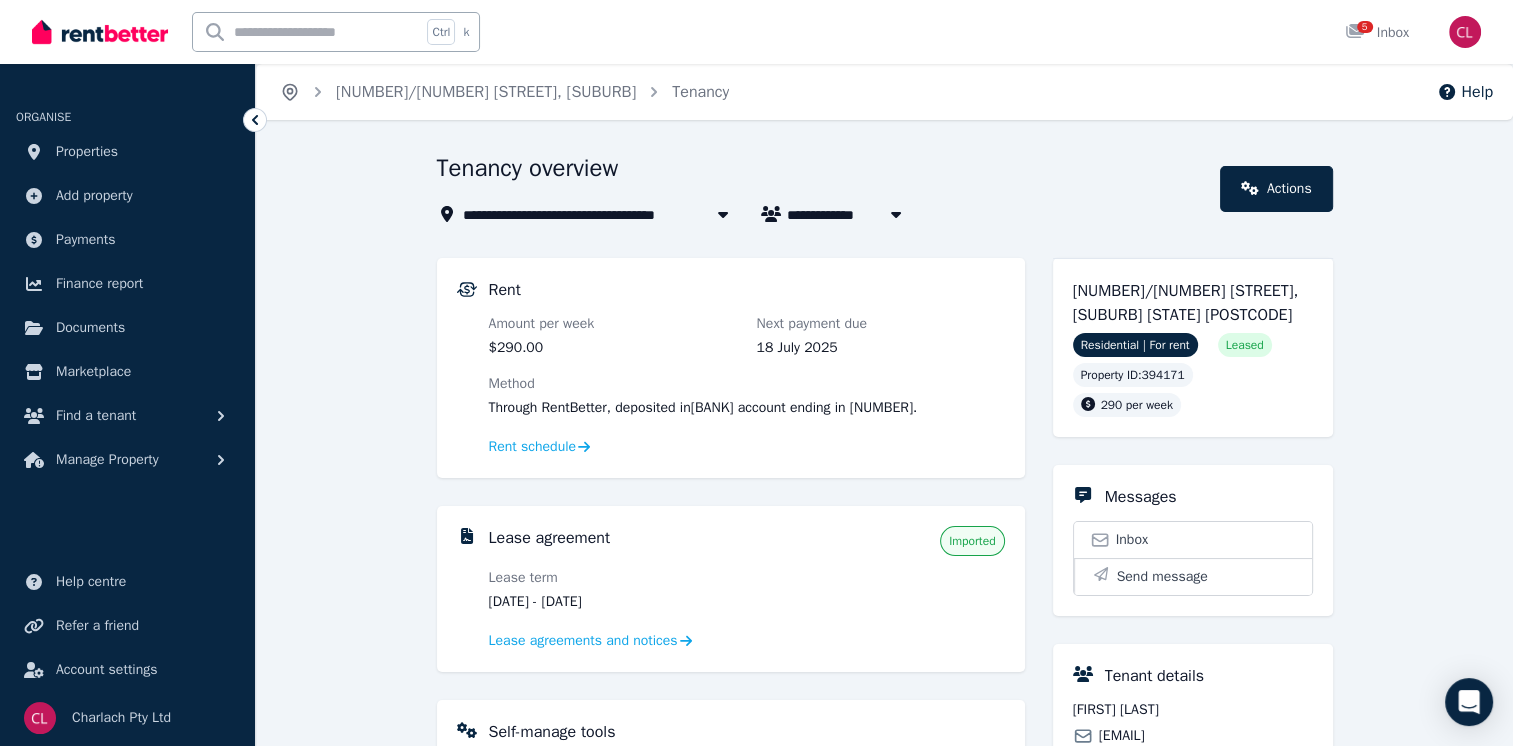 click 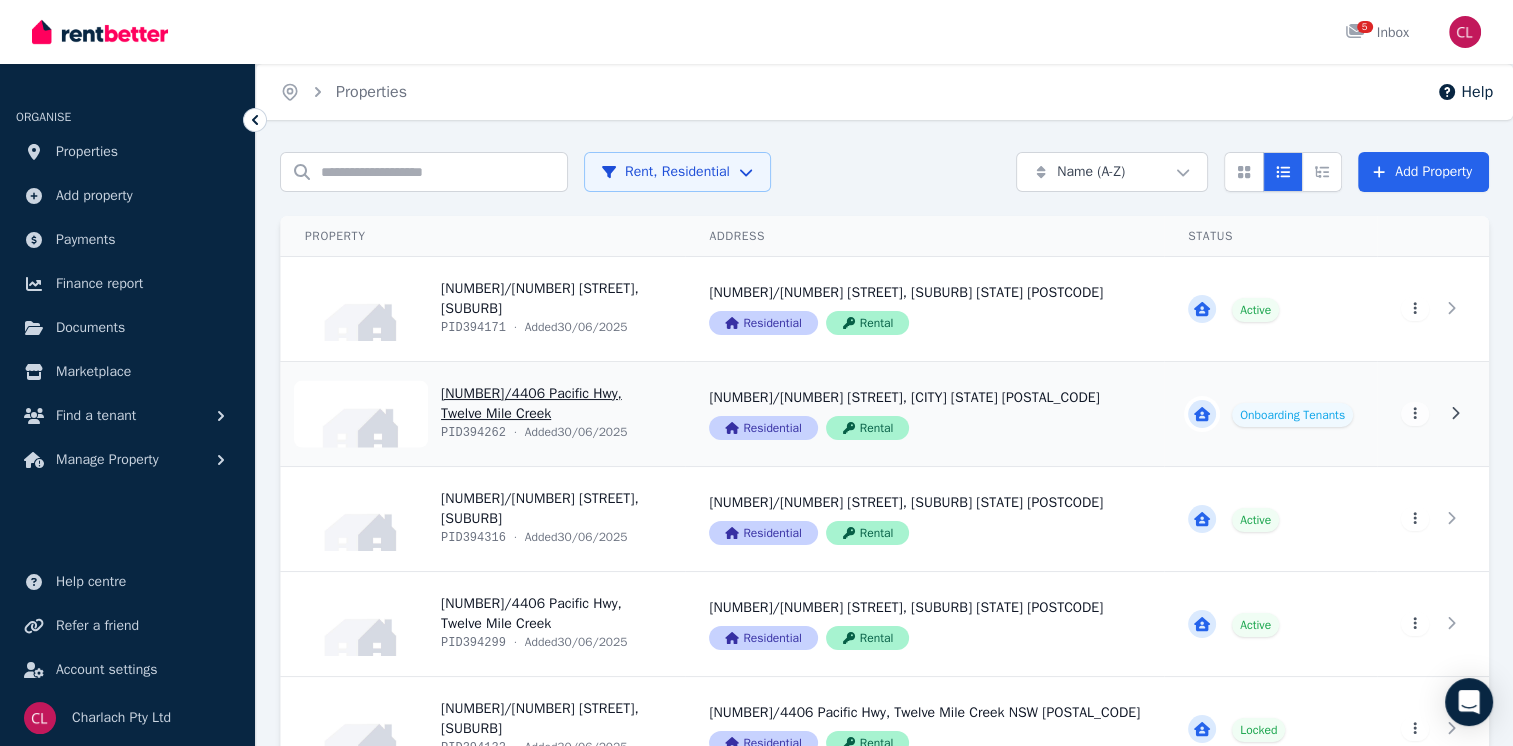 click on "View property details" at bounding box center [483, 414] 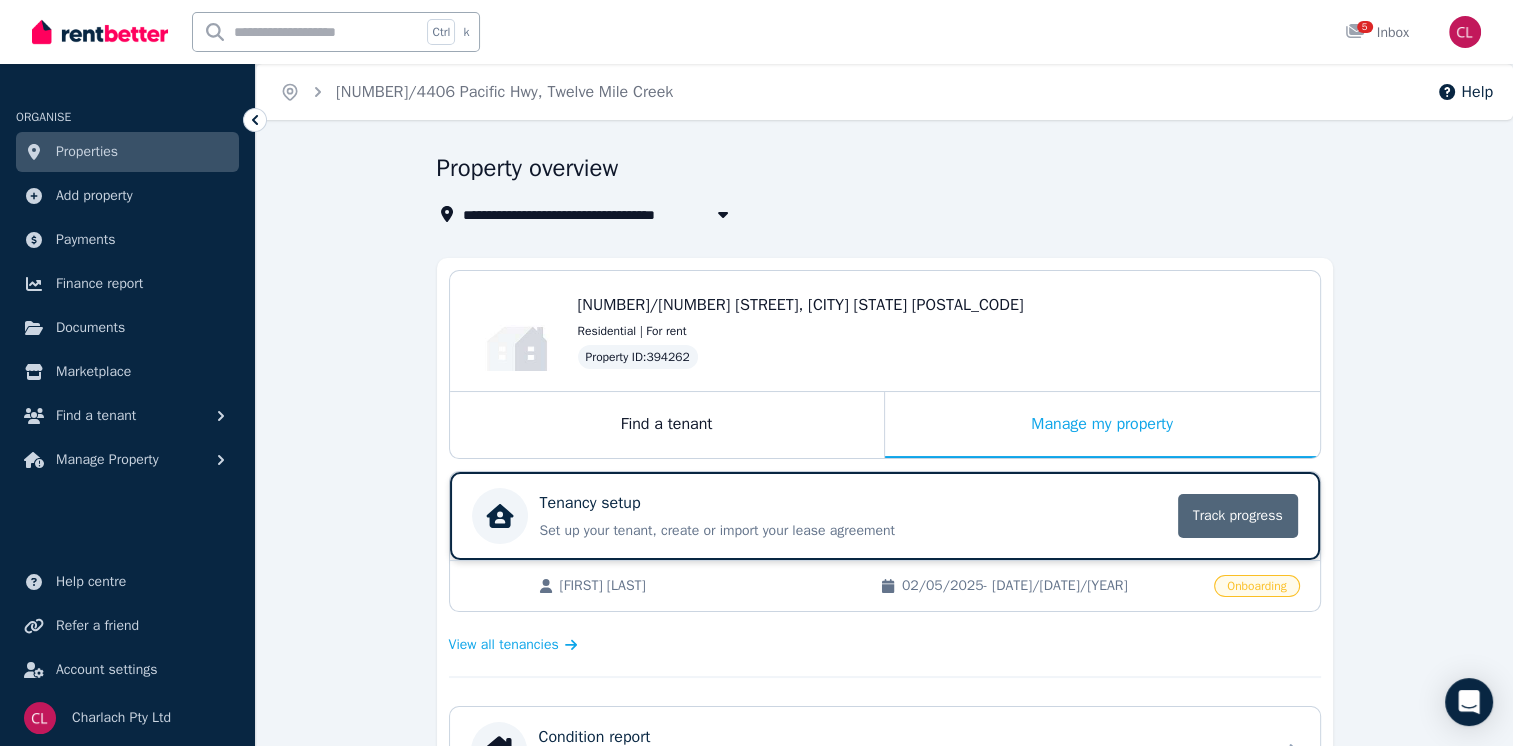 click on "Track progress" at bounding box center [1238, 516] 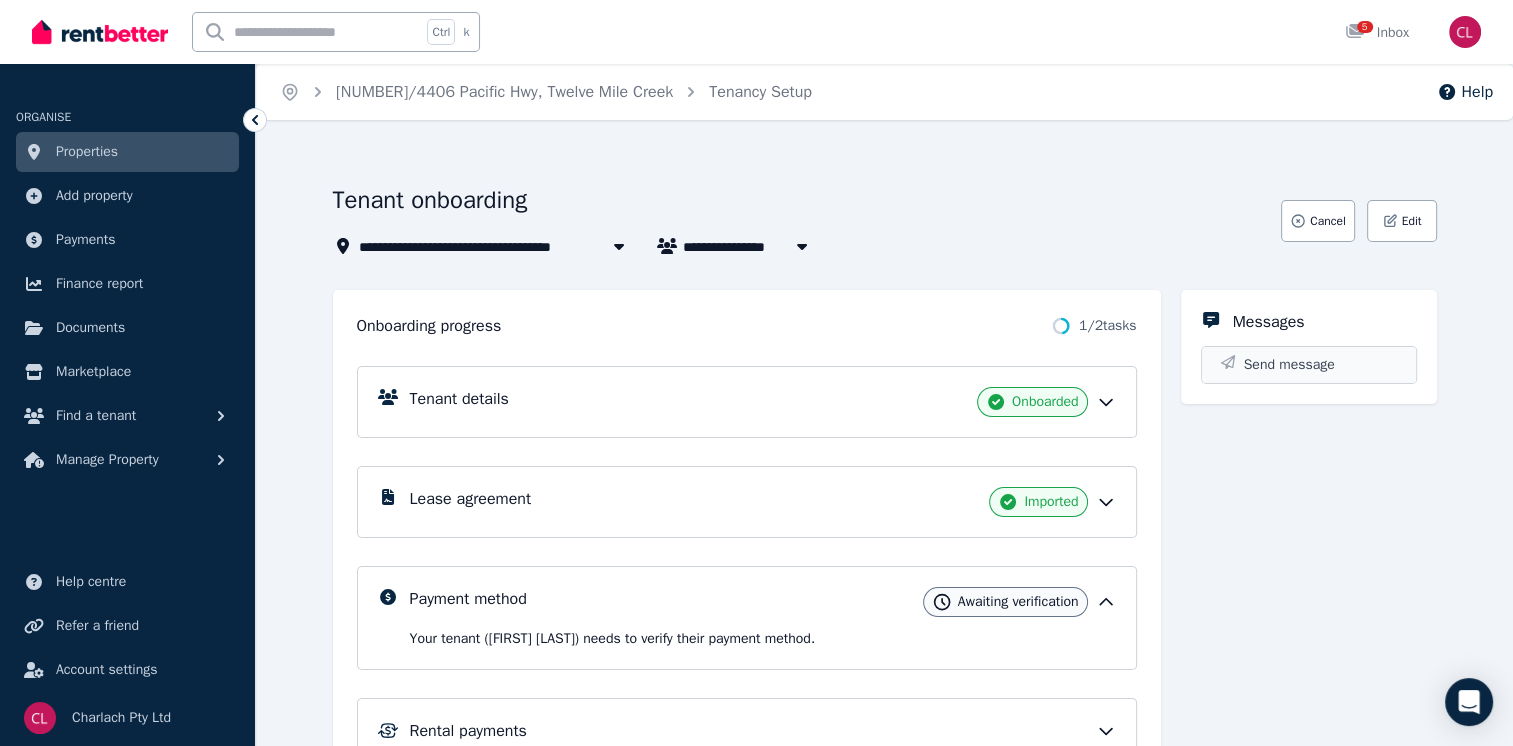 click on "Send message" at bounding box center (1289, 365) 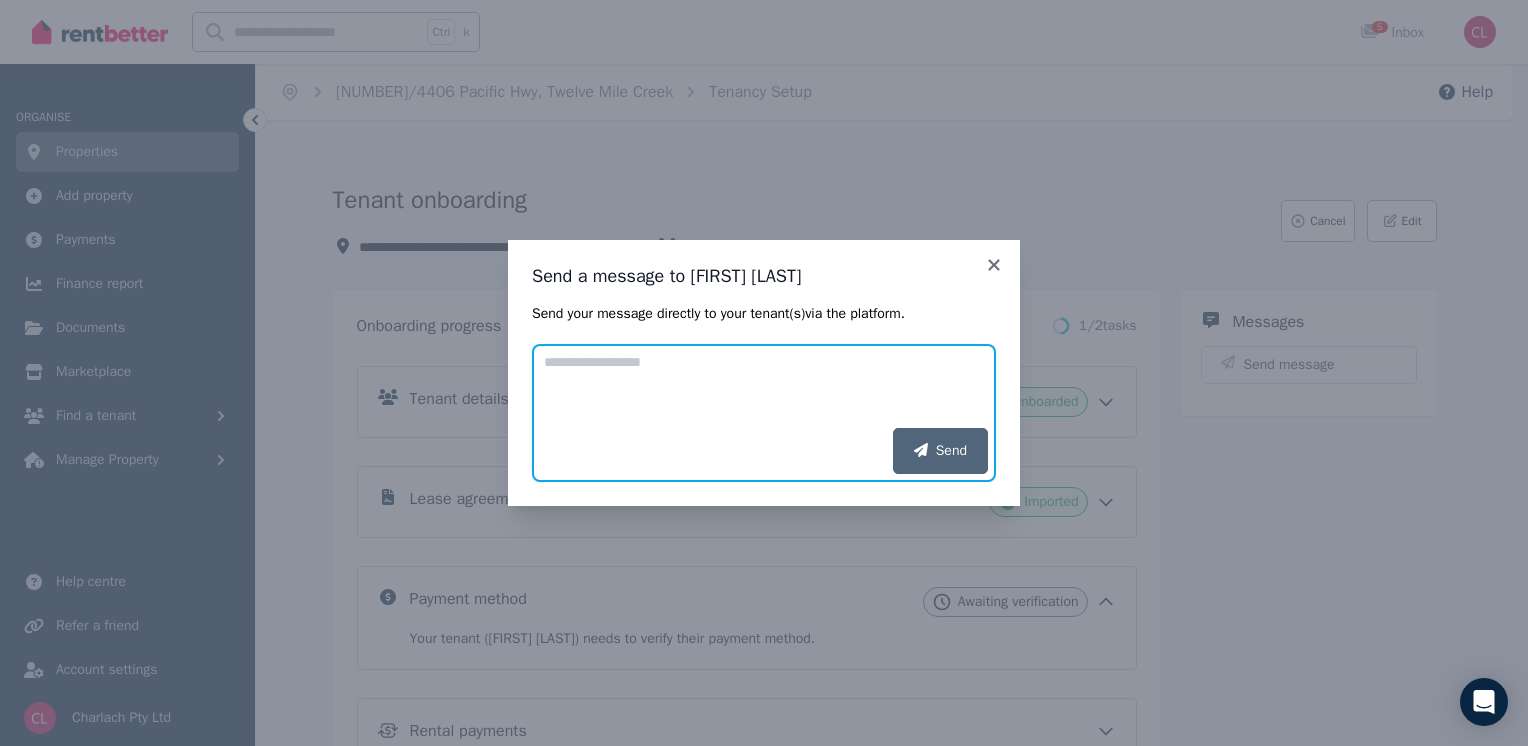 click on "Add your message" at bounding box center [764, 386] 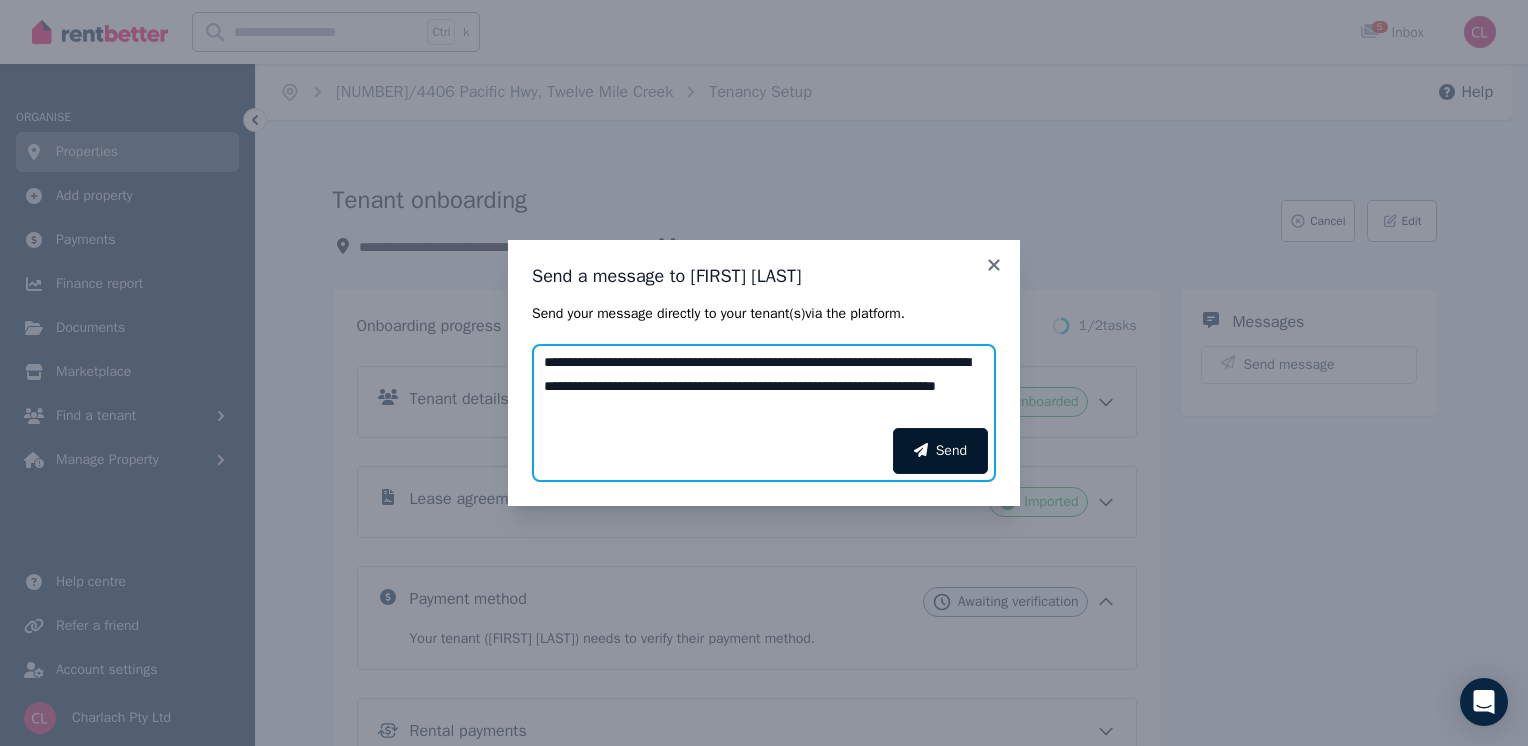 type on "**********" 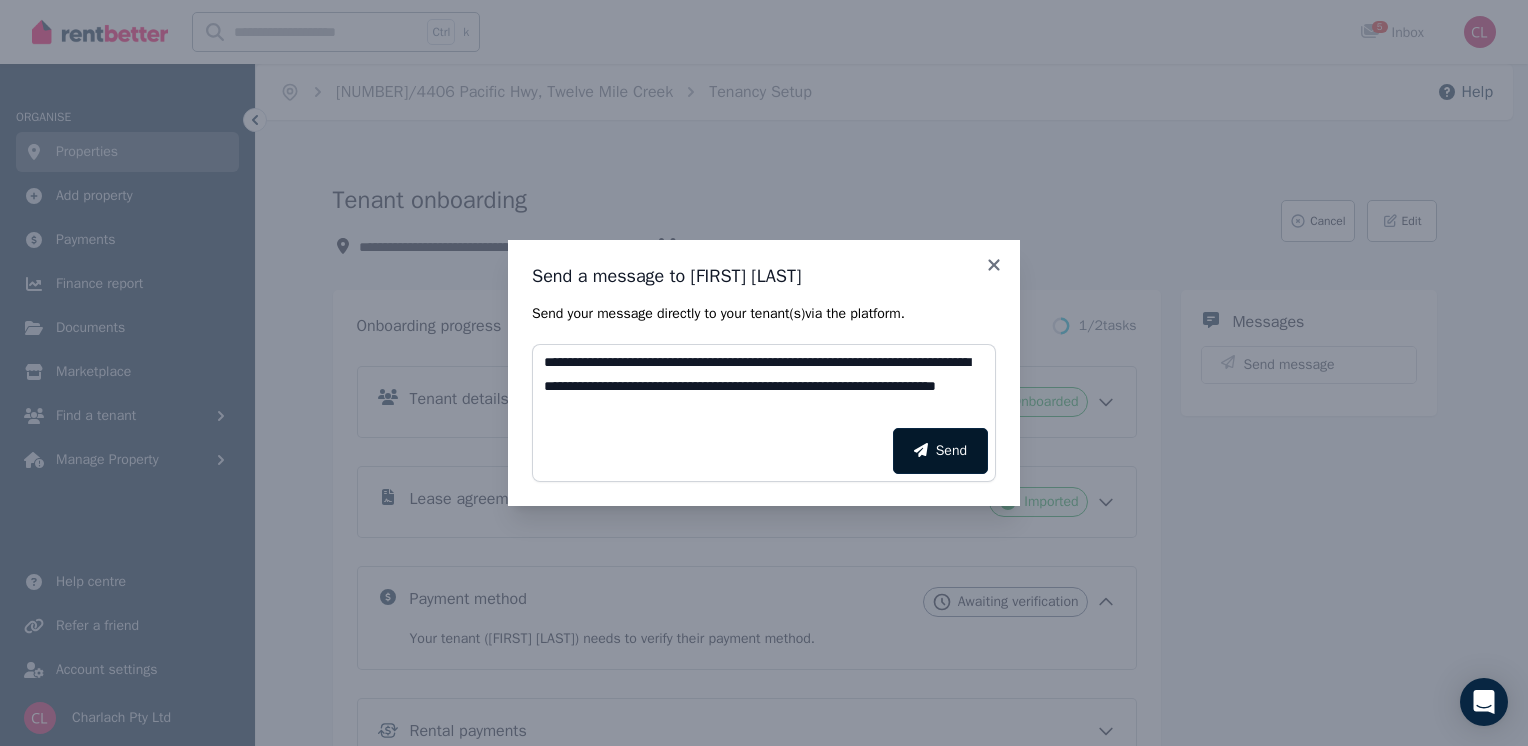 click 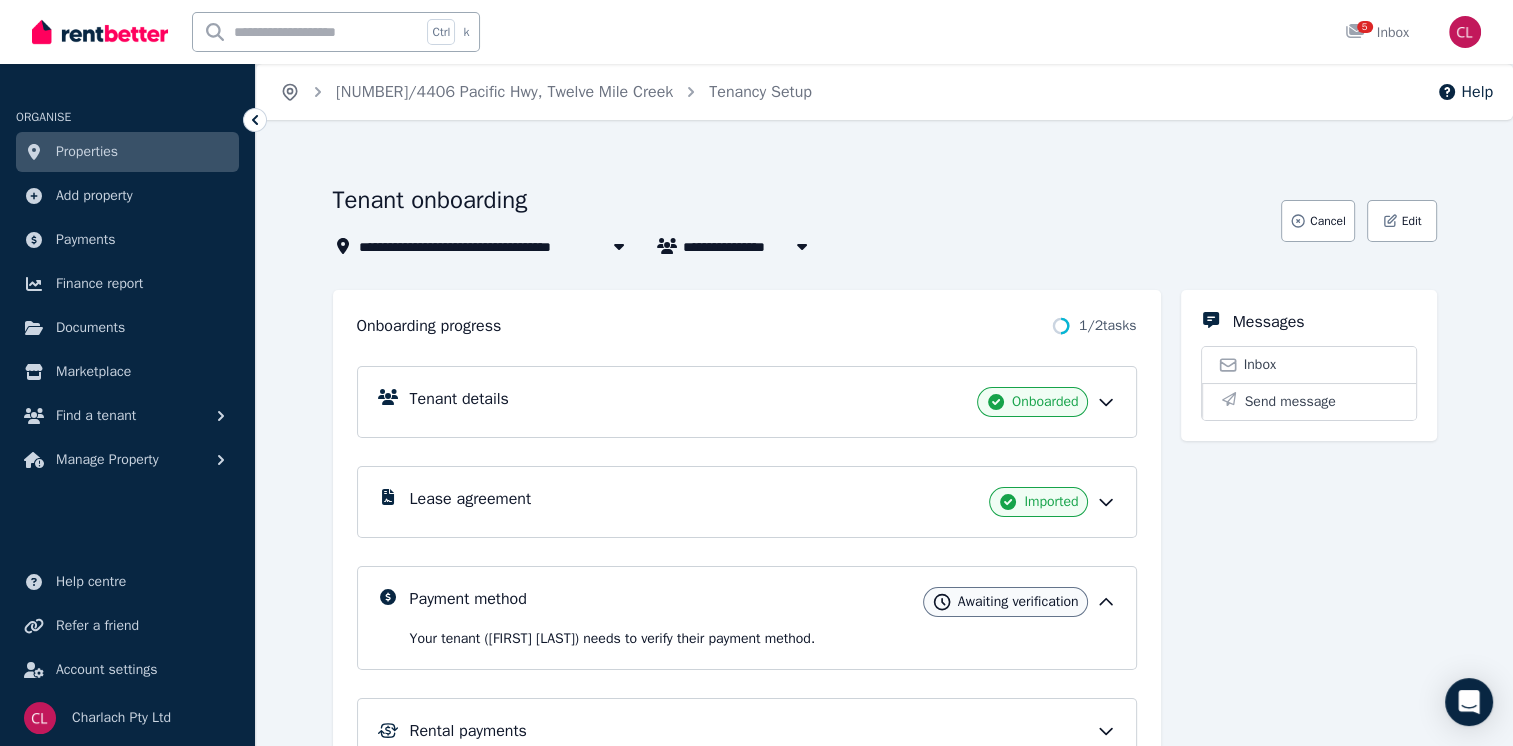 click 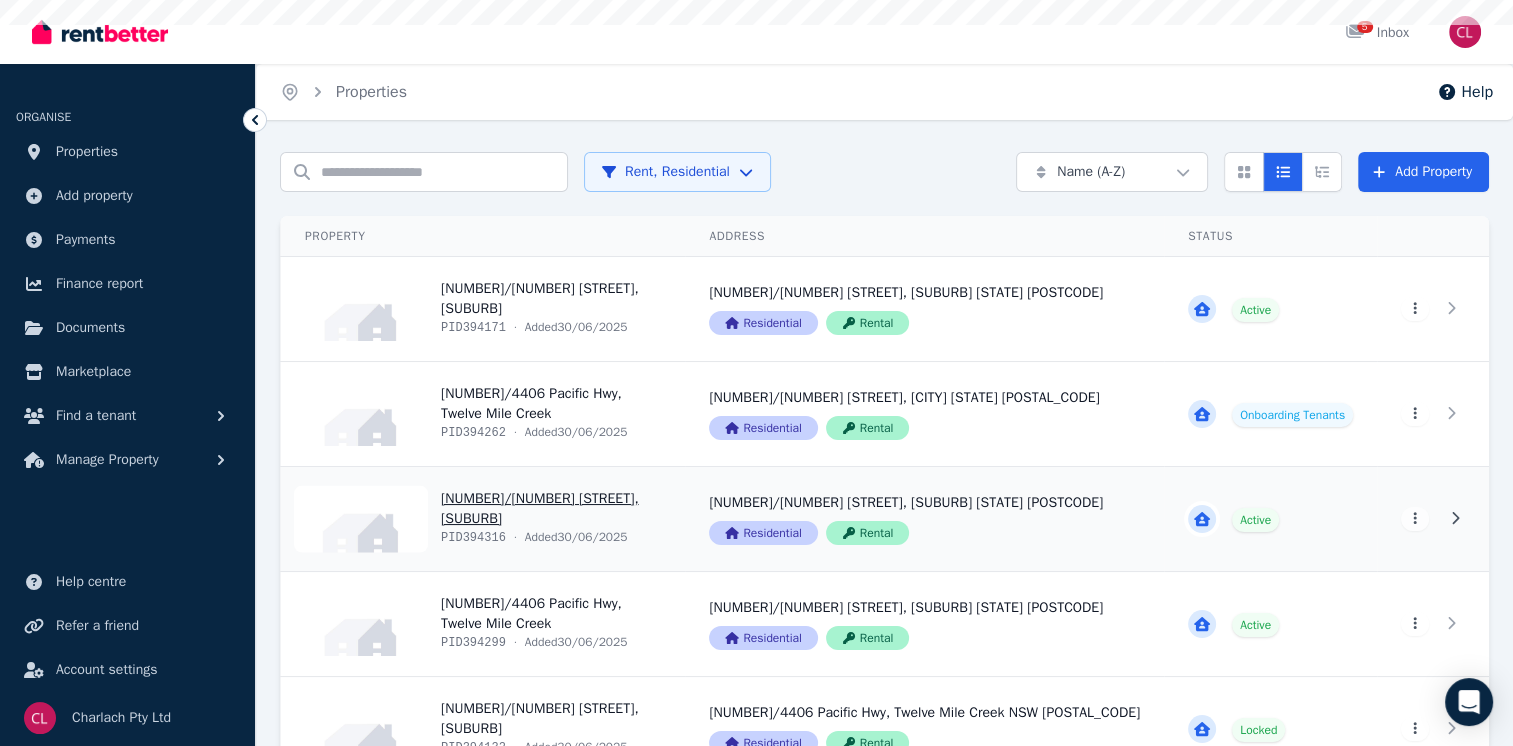 click on "View property details" at bounding box center [483, 519] 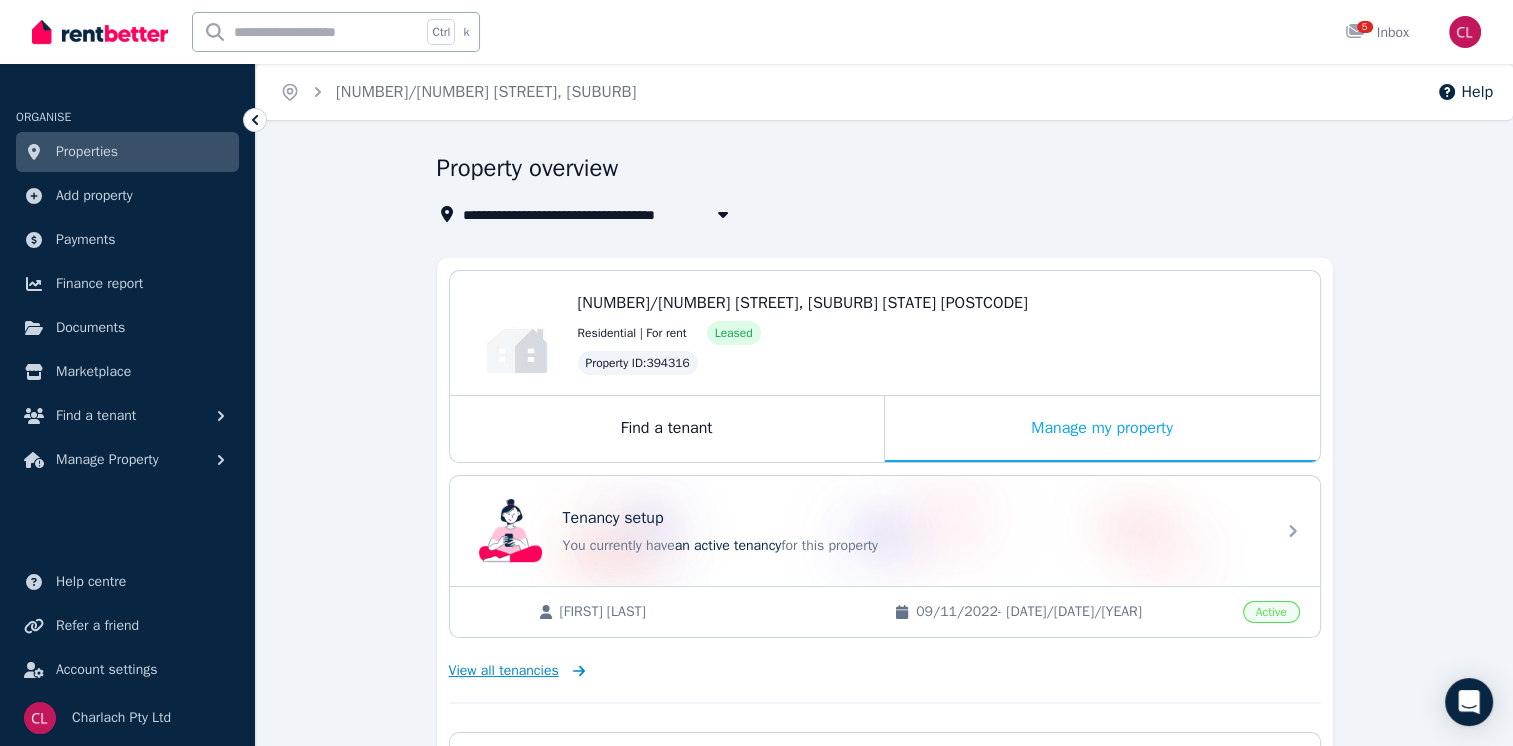 click on "View all tenancies" at bounding box center [504, 671] 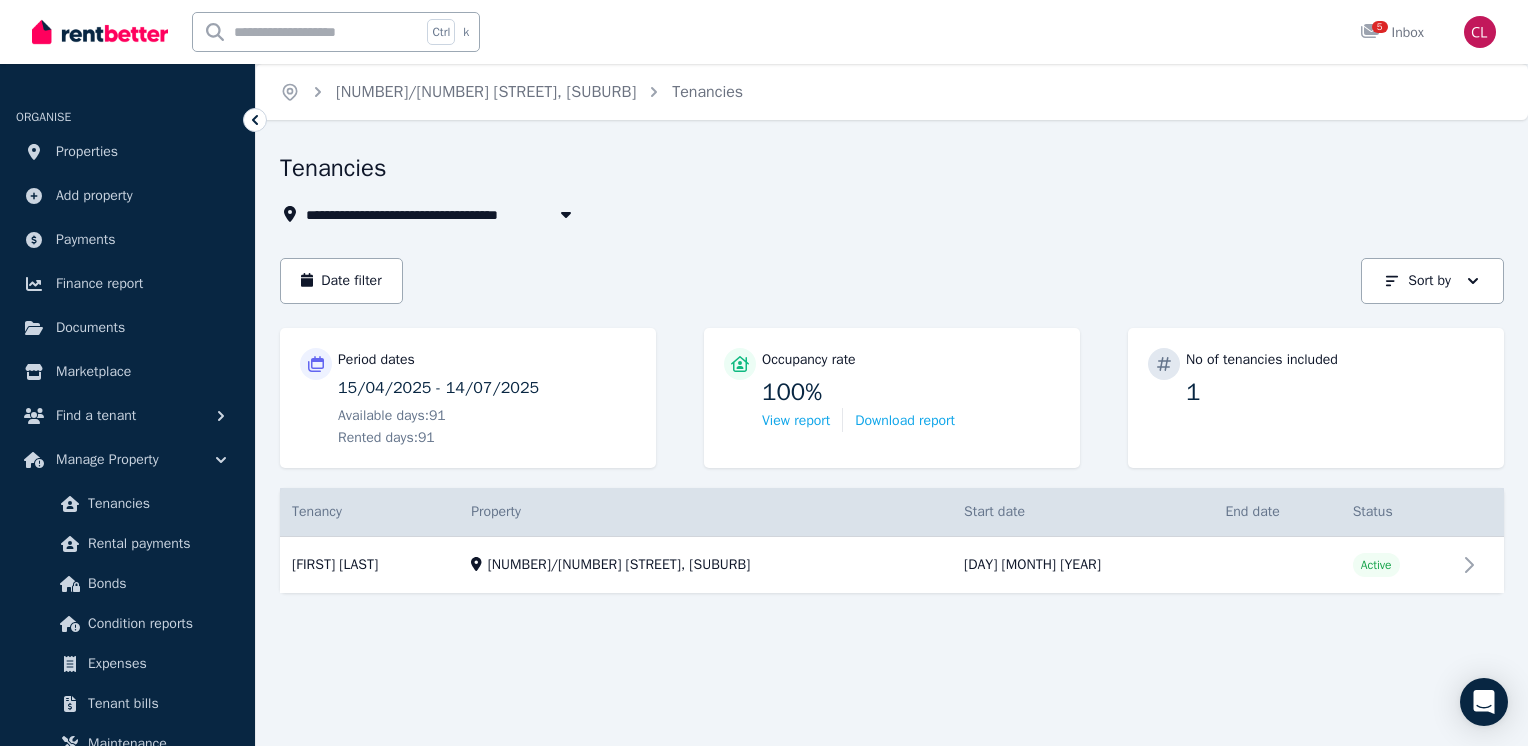 click on "[NUMBER]/[STREET], [CITY]" at bounding box center [455, 214] 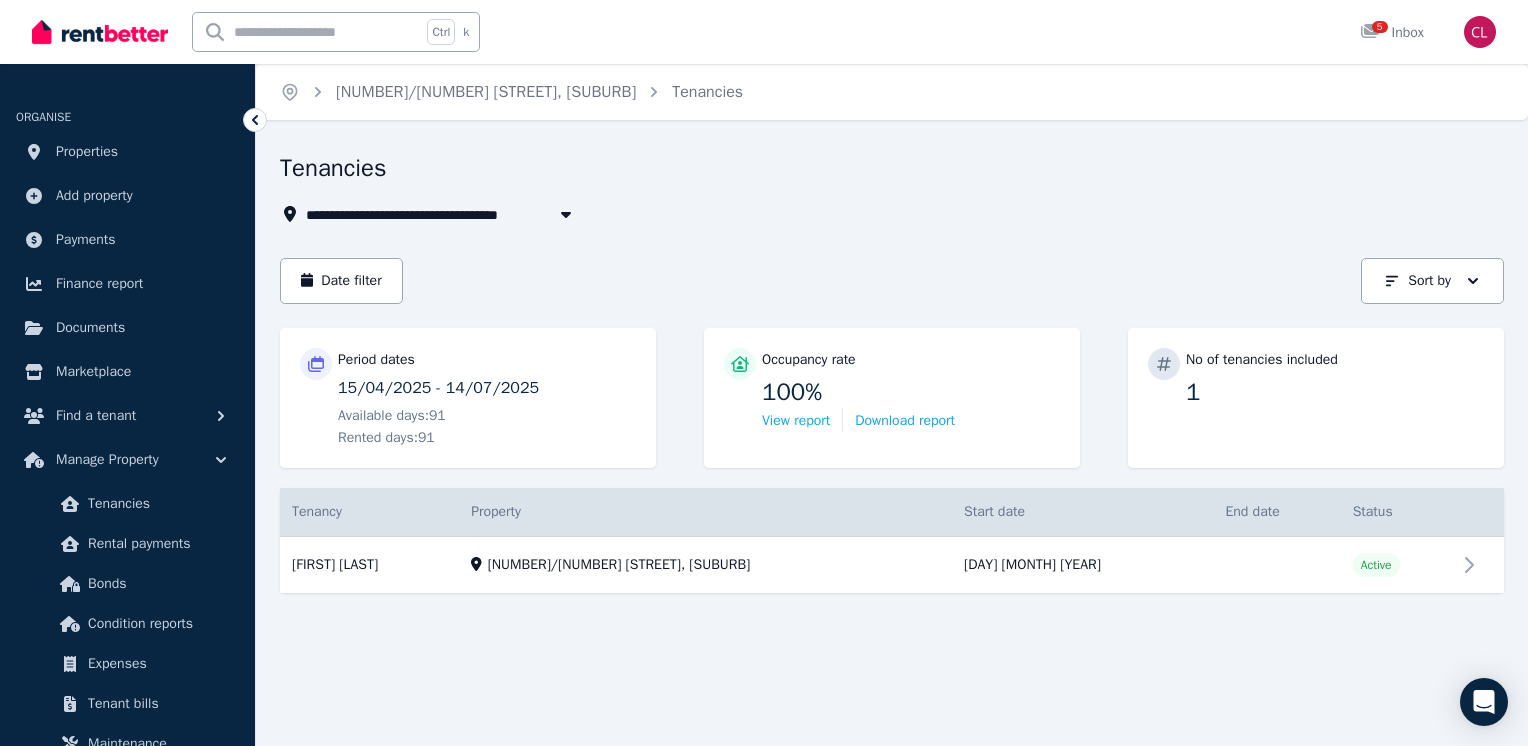 type on "**********" 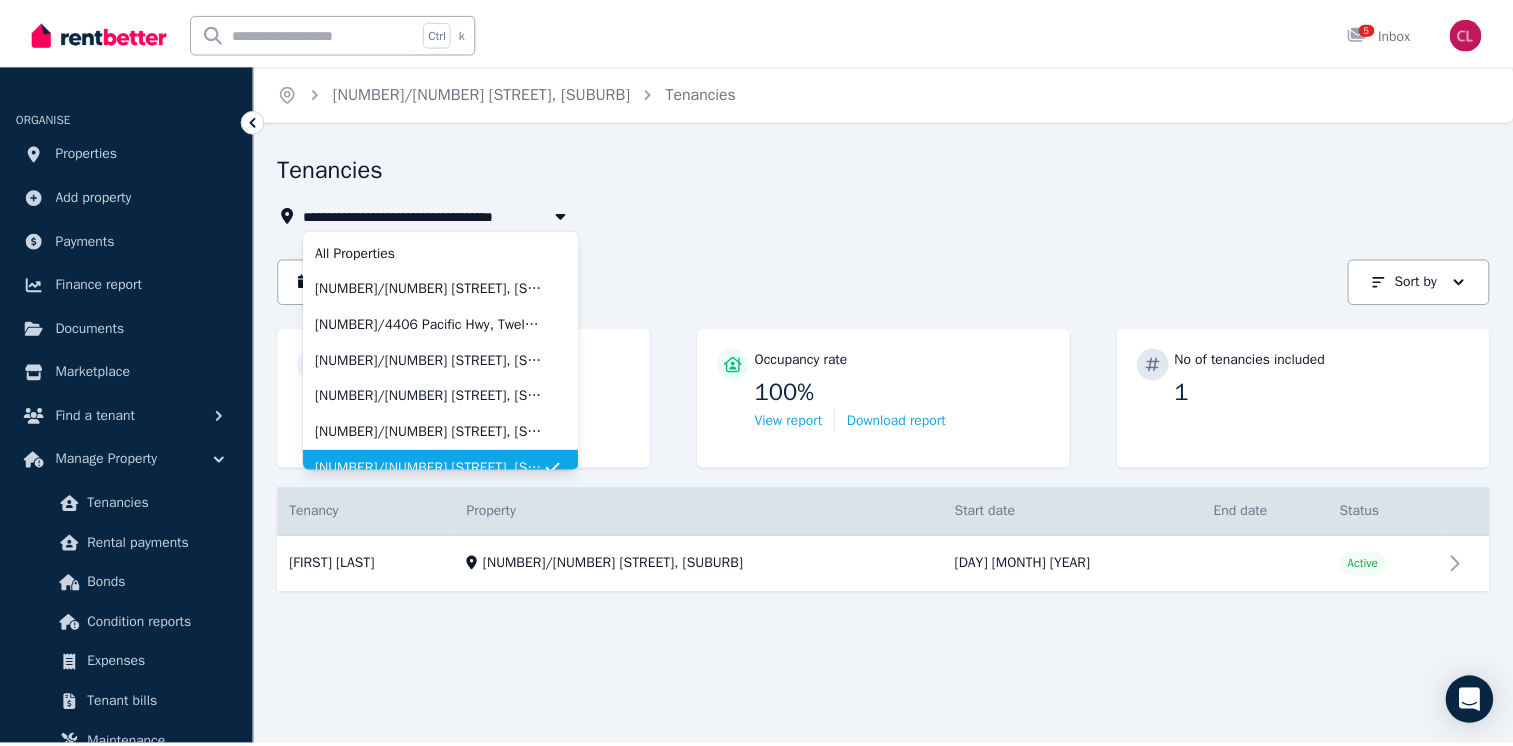 scroll, scrollTop: 16, scrollLeft: 0, axis: vertical 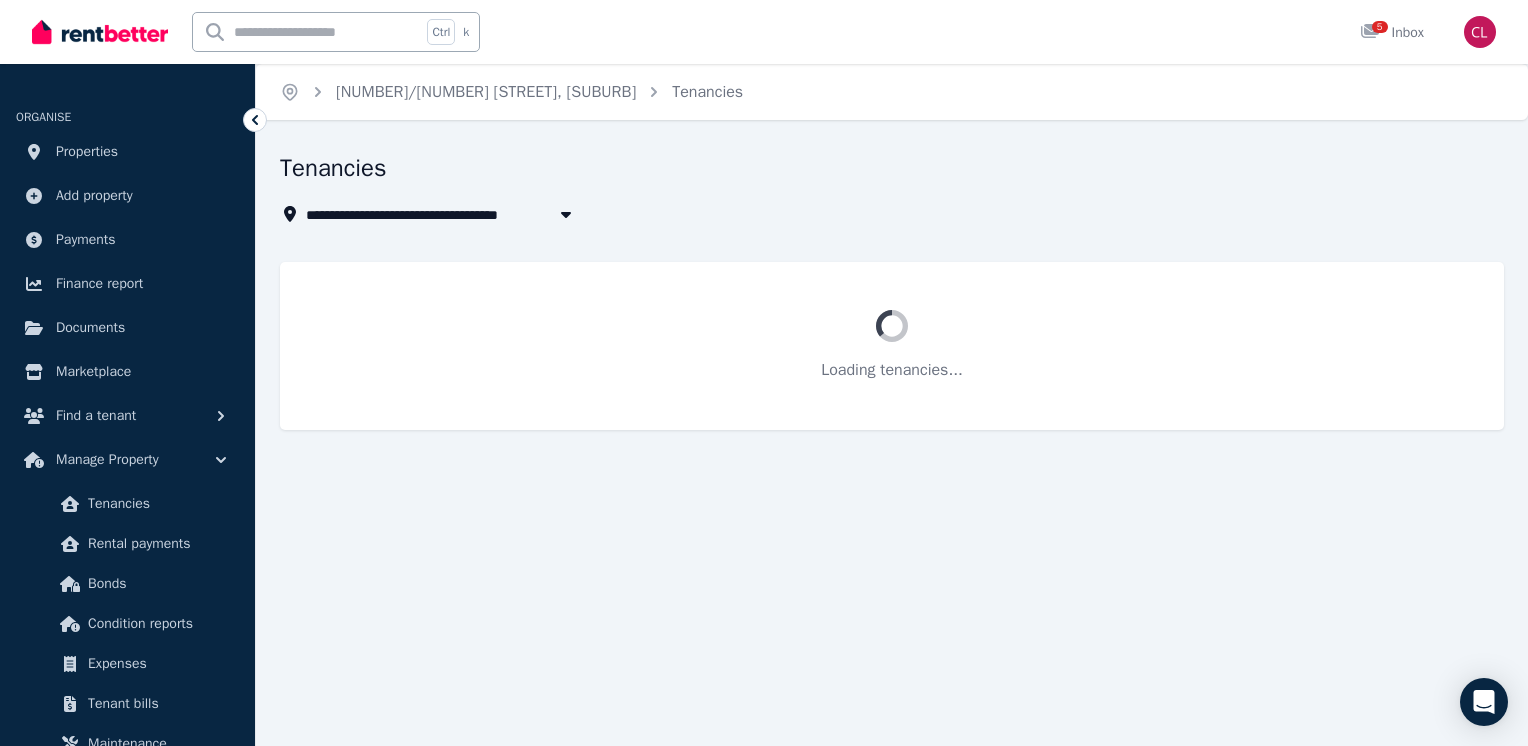 click on "**********" at bounding box center (886, 214) 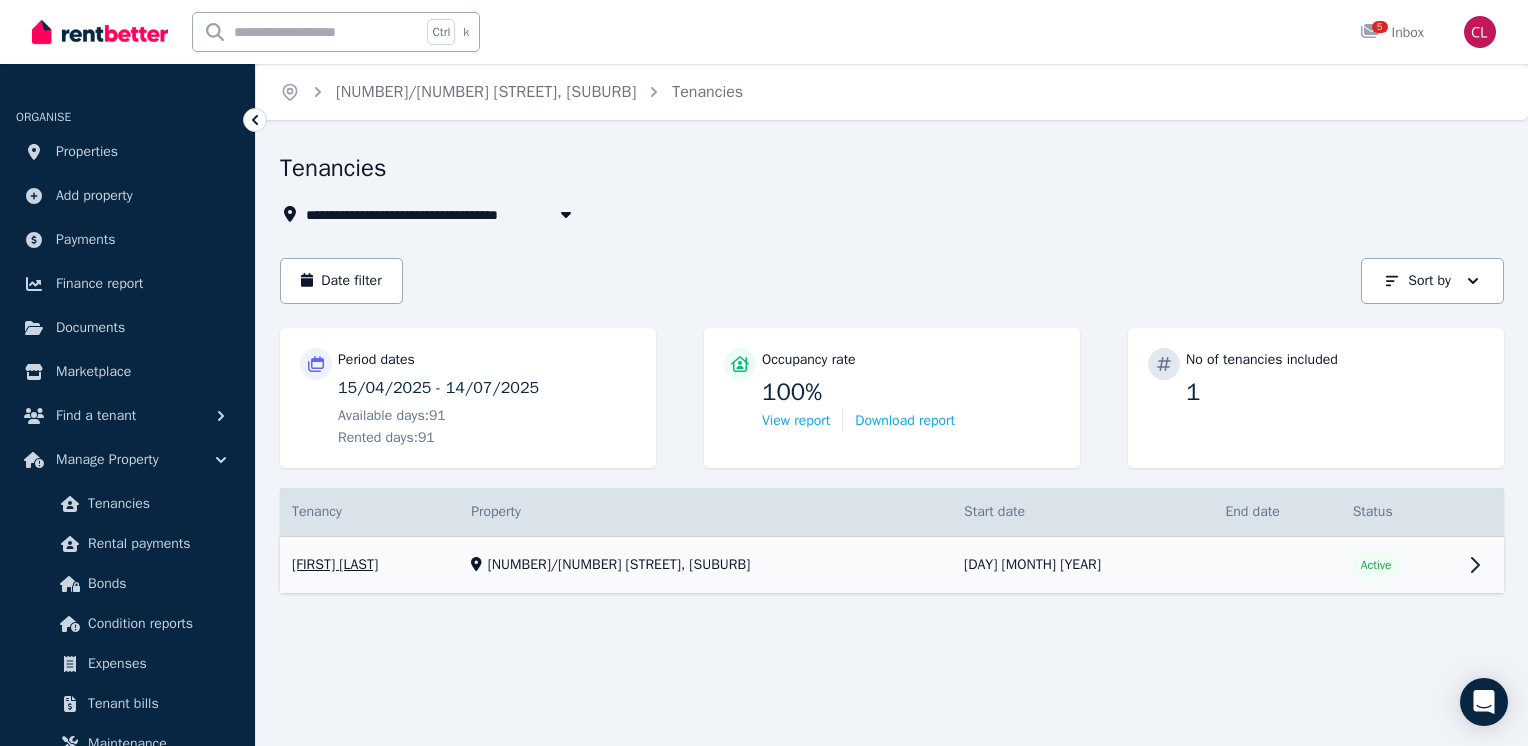 click on "View property details" at bounding box center [892, 565] 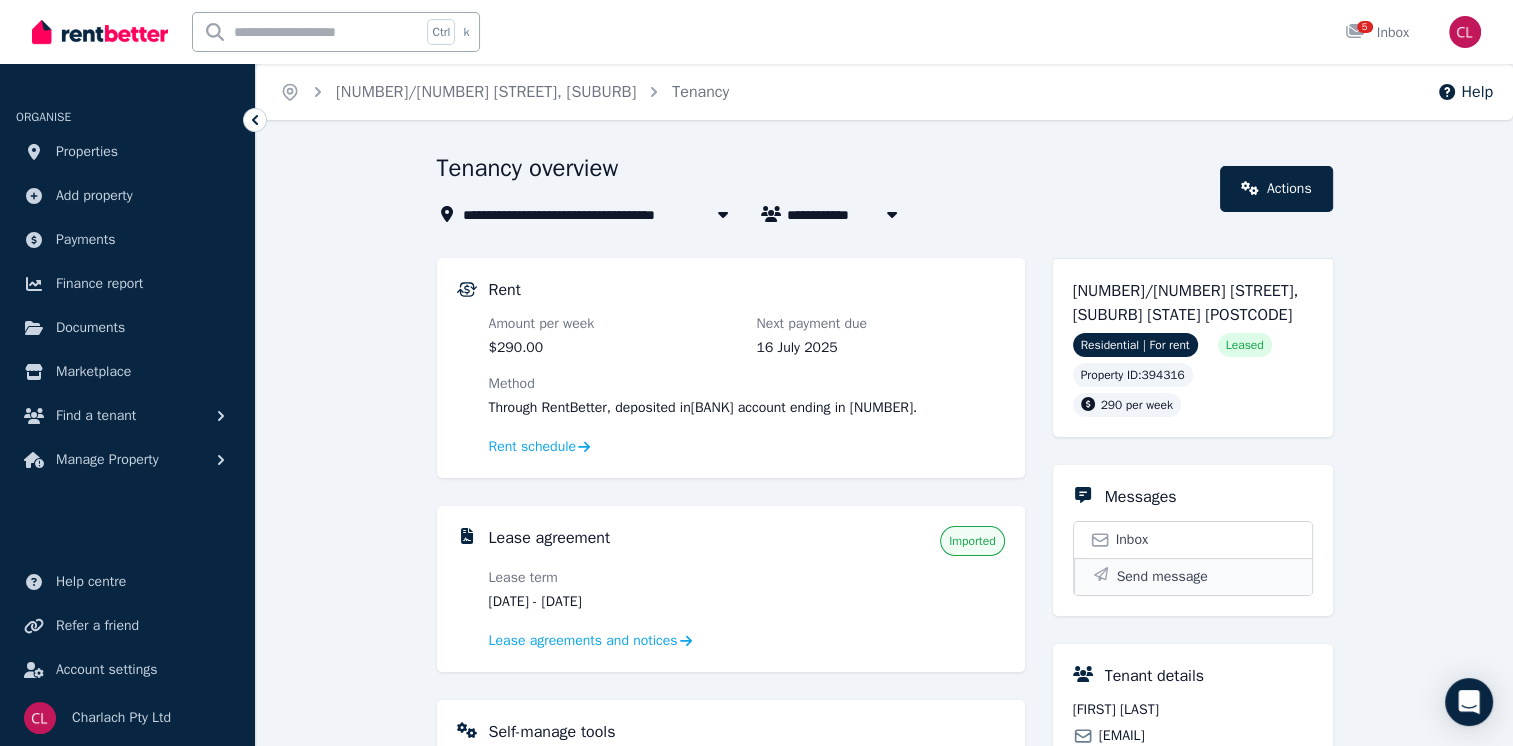 click on "Send message" at bounding box center (1162, 577) 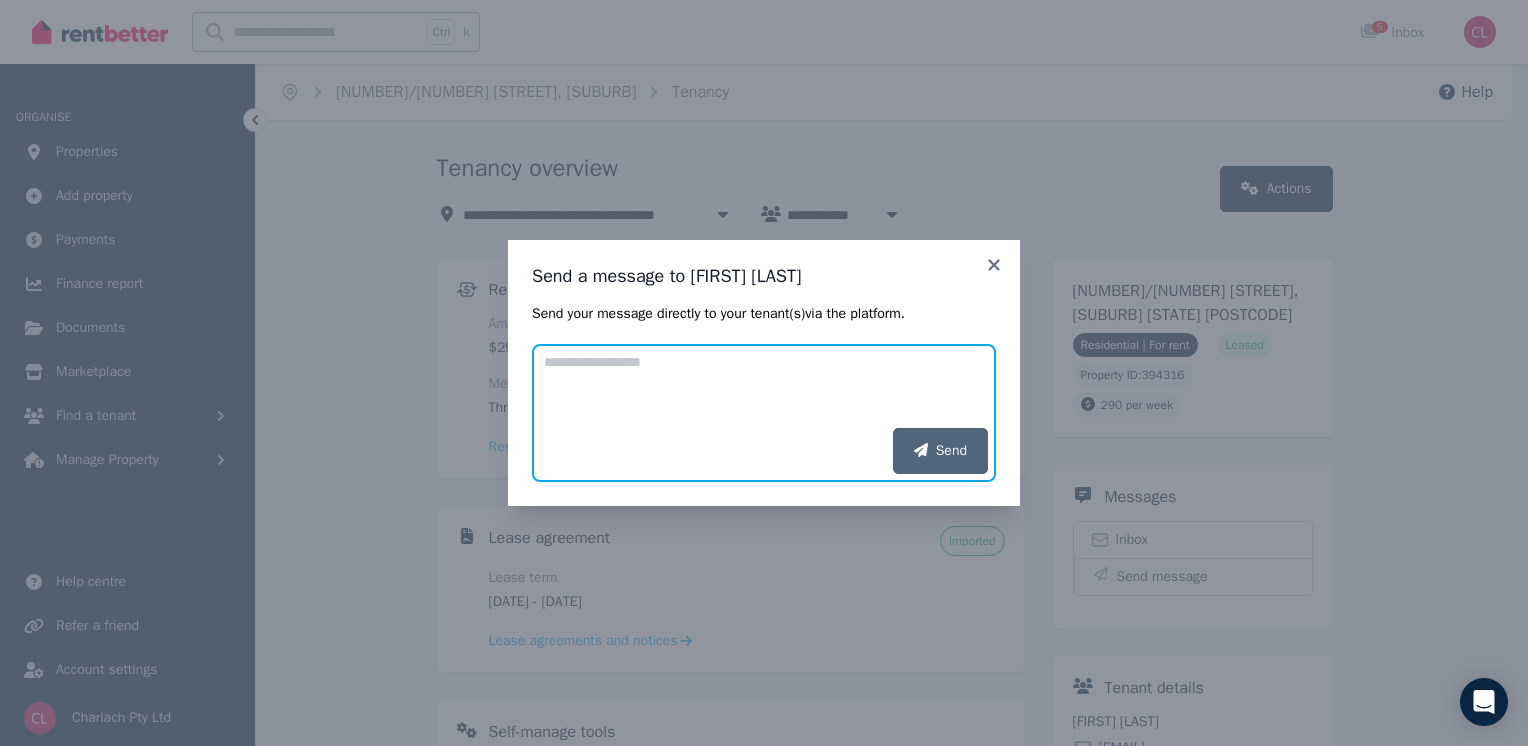 click on "Add your message" at bounding box center [764, 386] 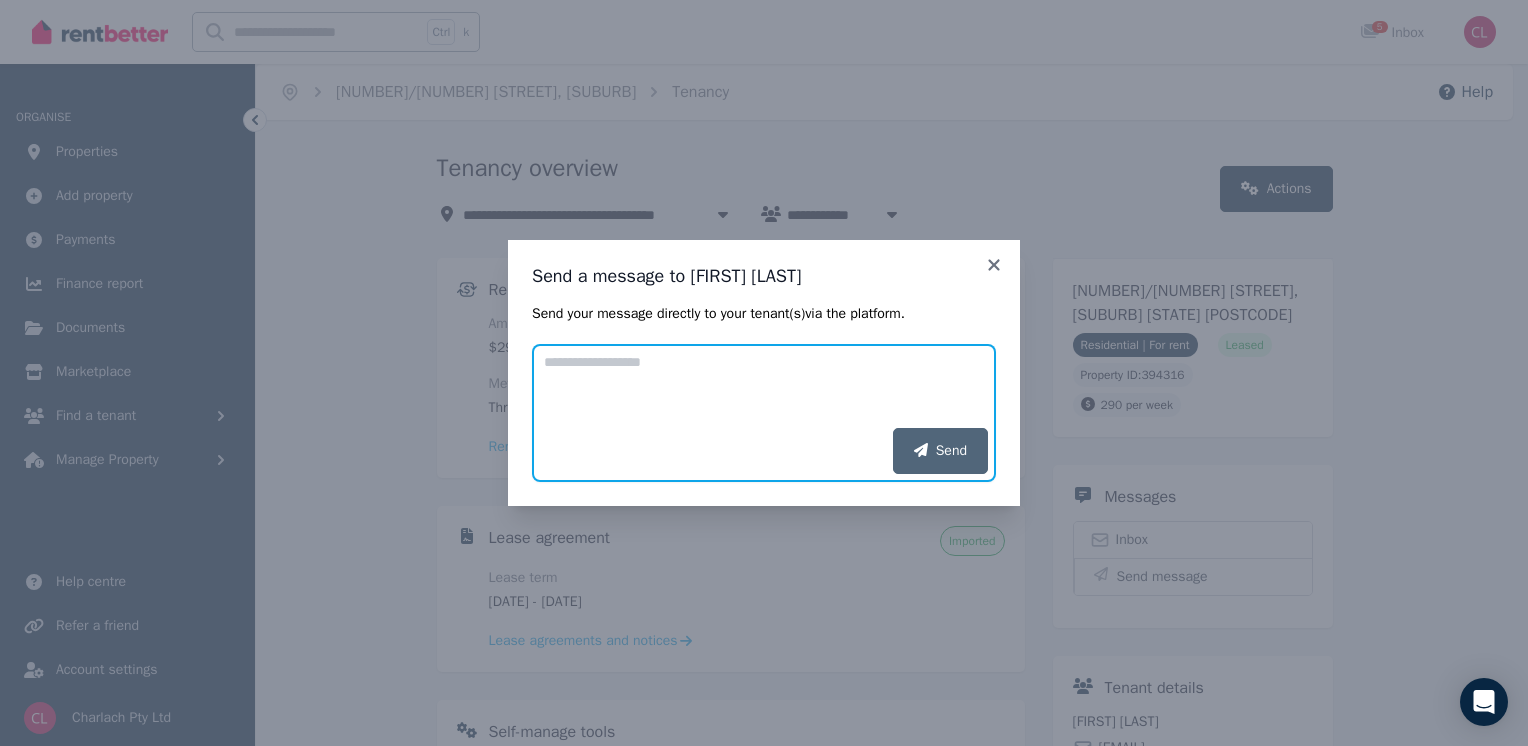 paste on "**********" 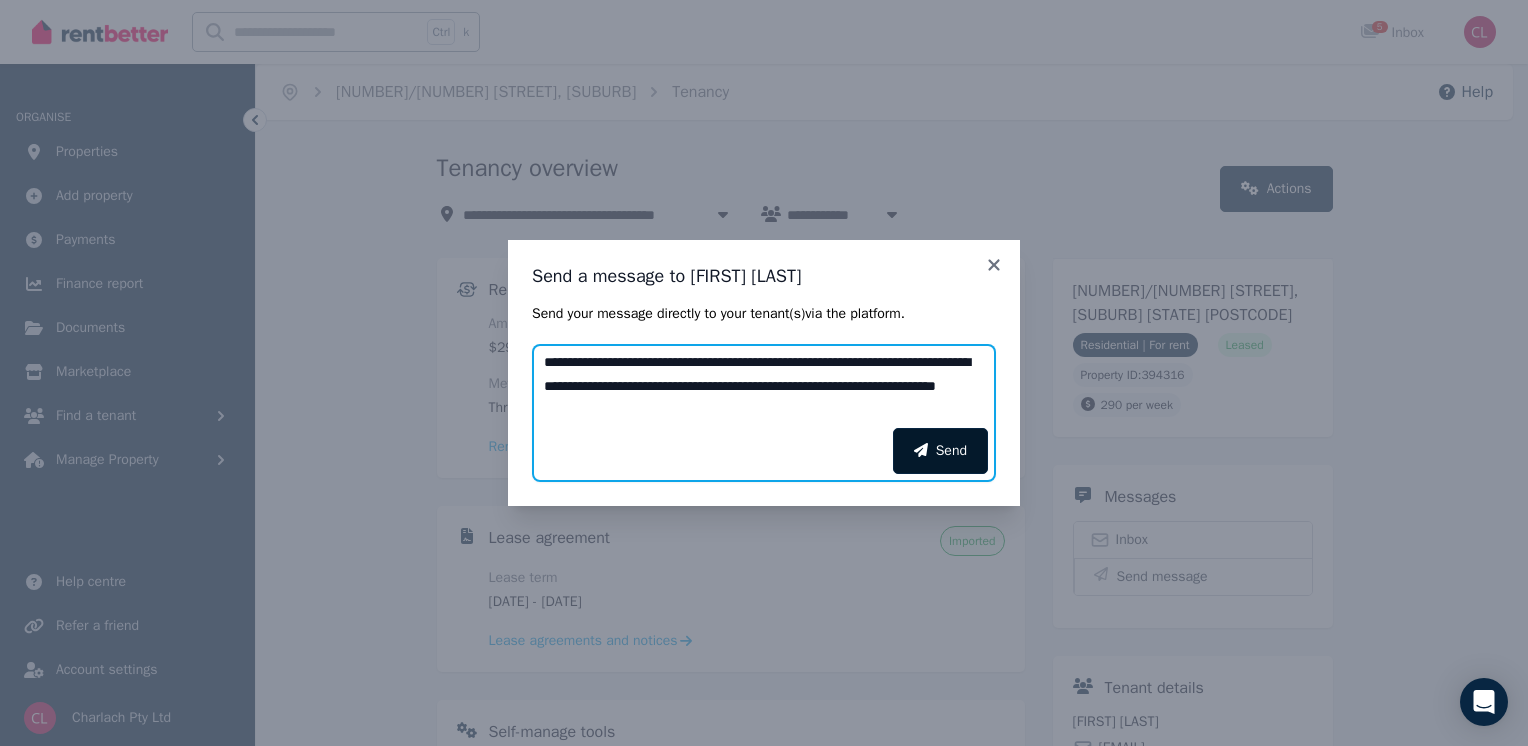 type on "**********" 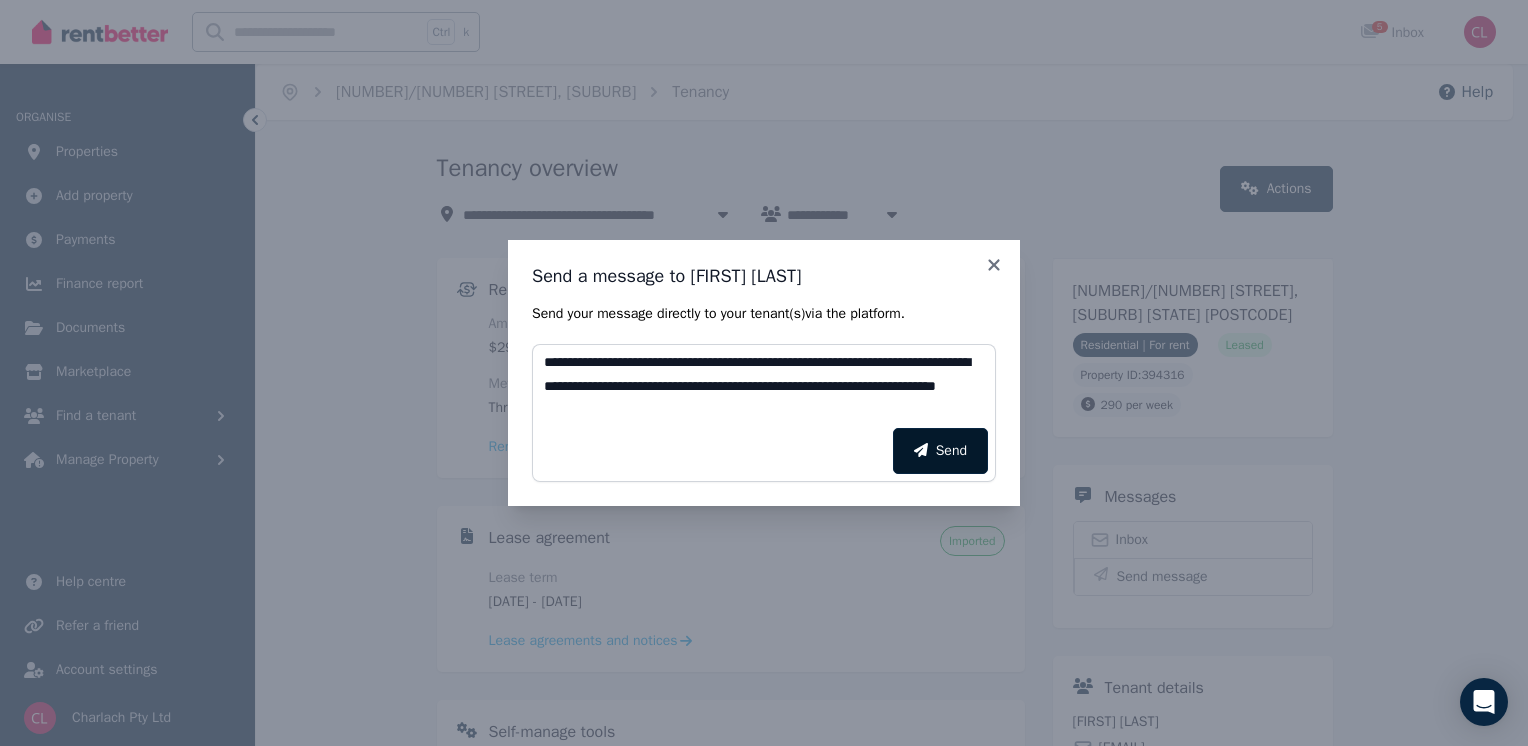 click on "Send" at bounding box center (940, 451) 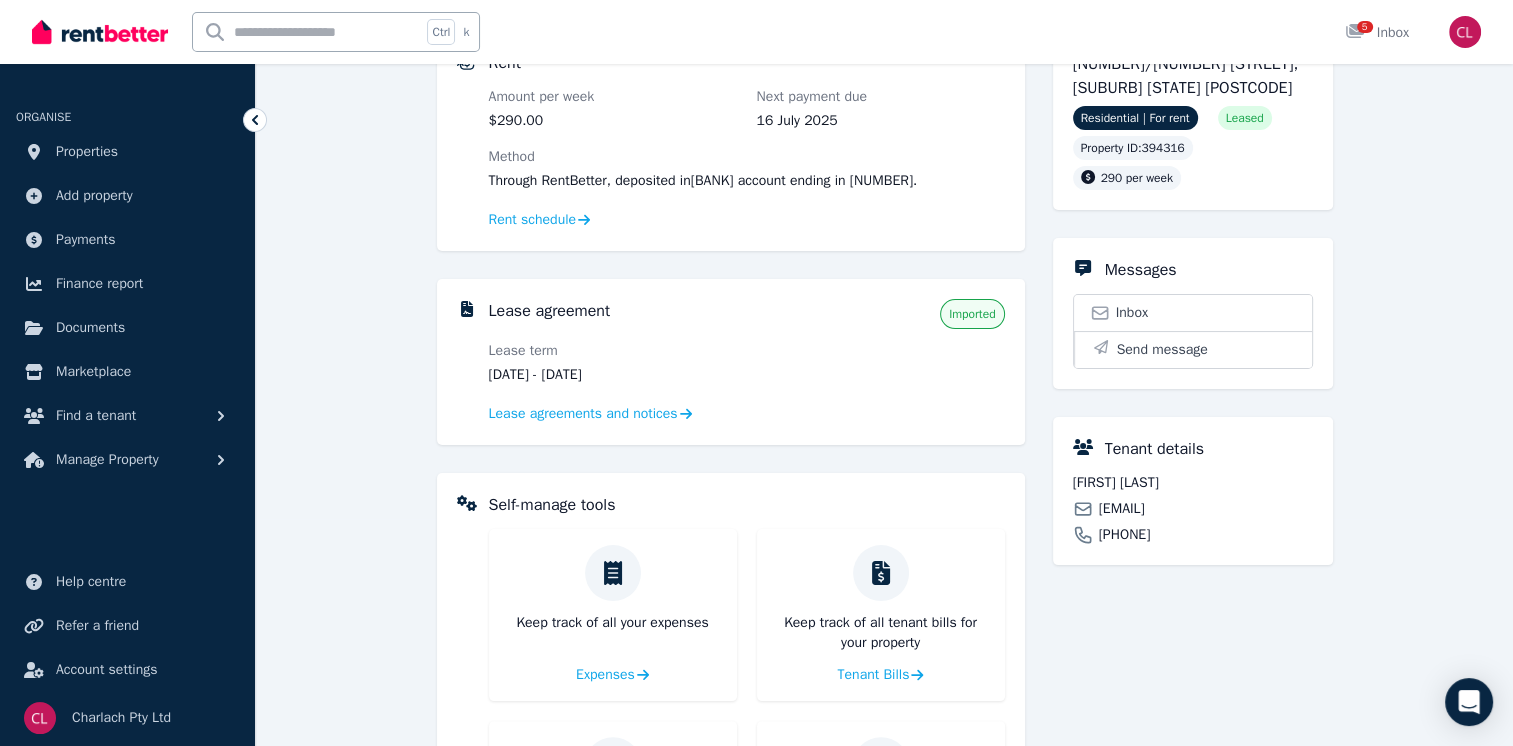 scroll, scrollTop: 232, scrollLeft: 0, axis: vertical 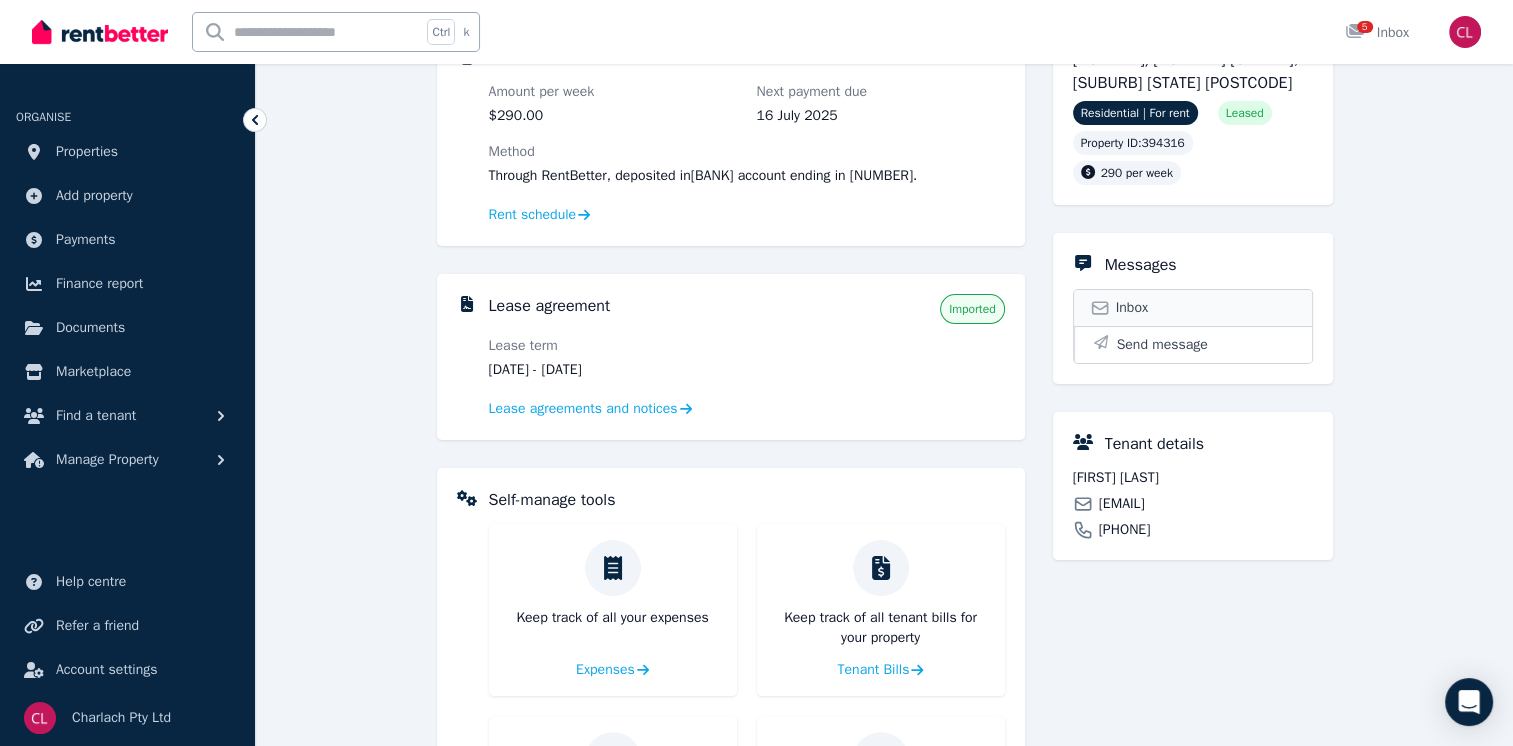 click on "Inbox" at bounding box center [1193, 308] 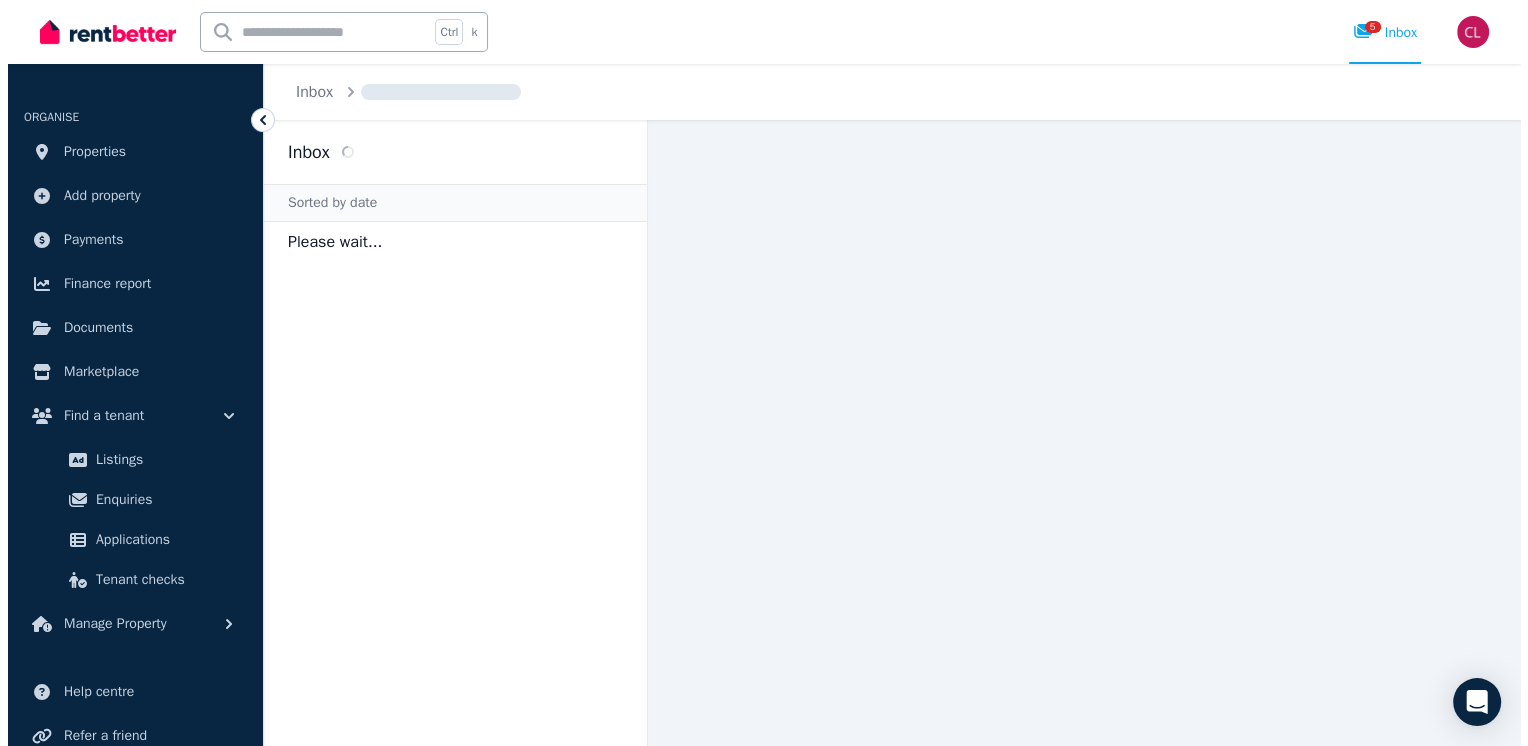 scroll, scrollTop: 0, scrollLeft: 0, axis: both 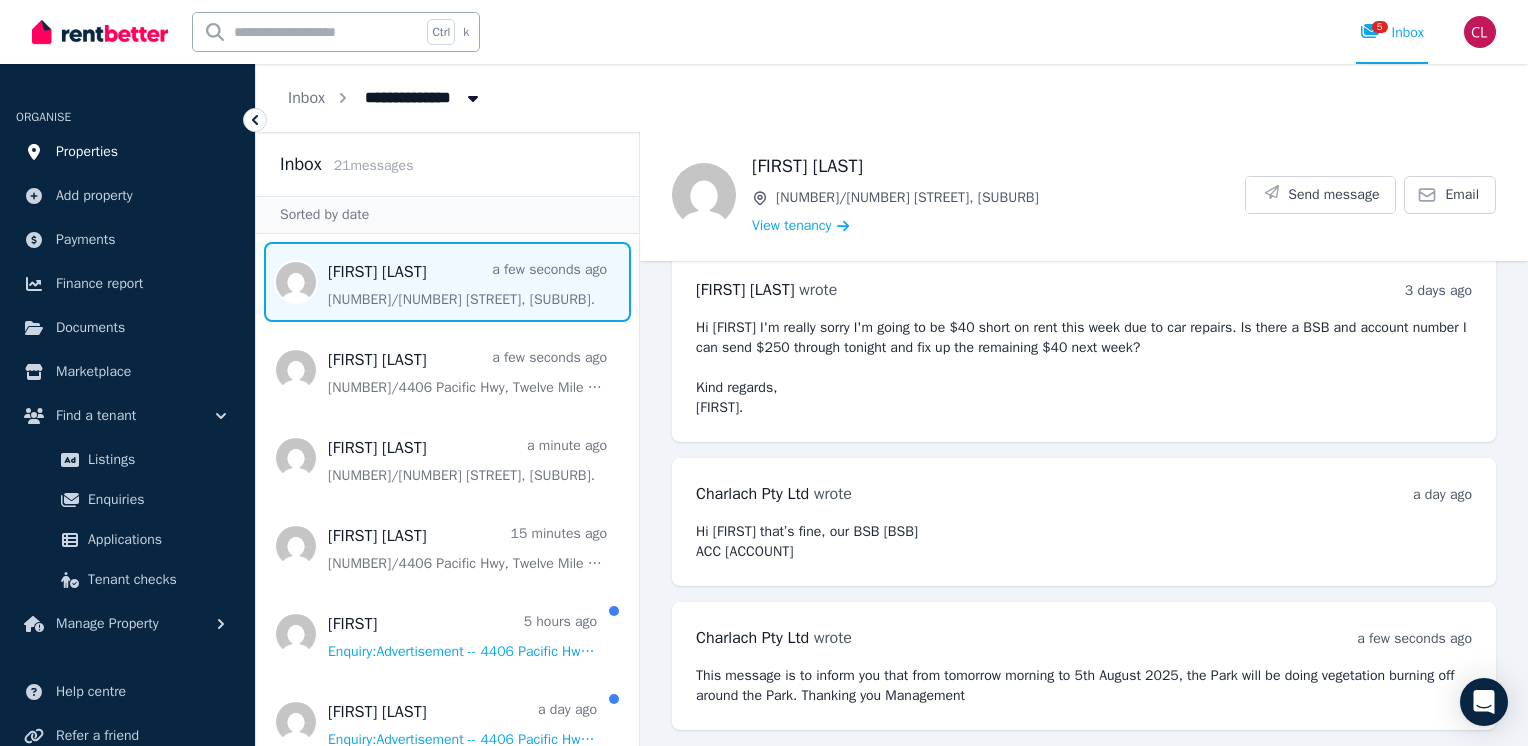 click on "Properties" at bounding box center (87, 152) 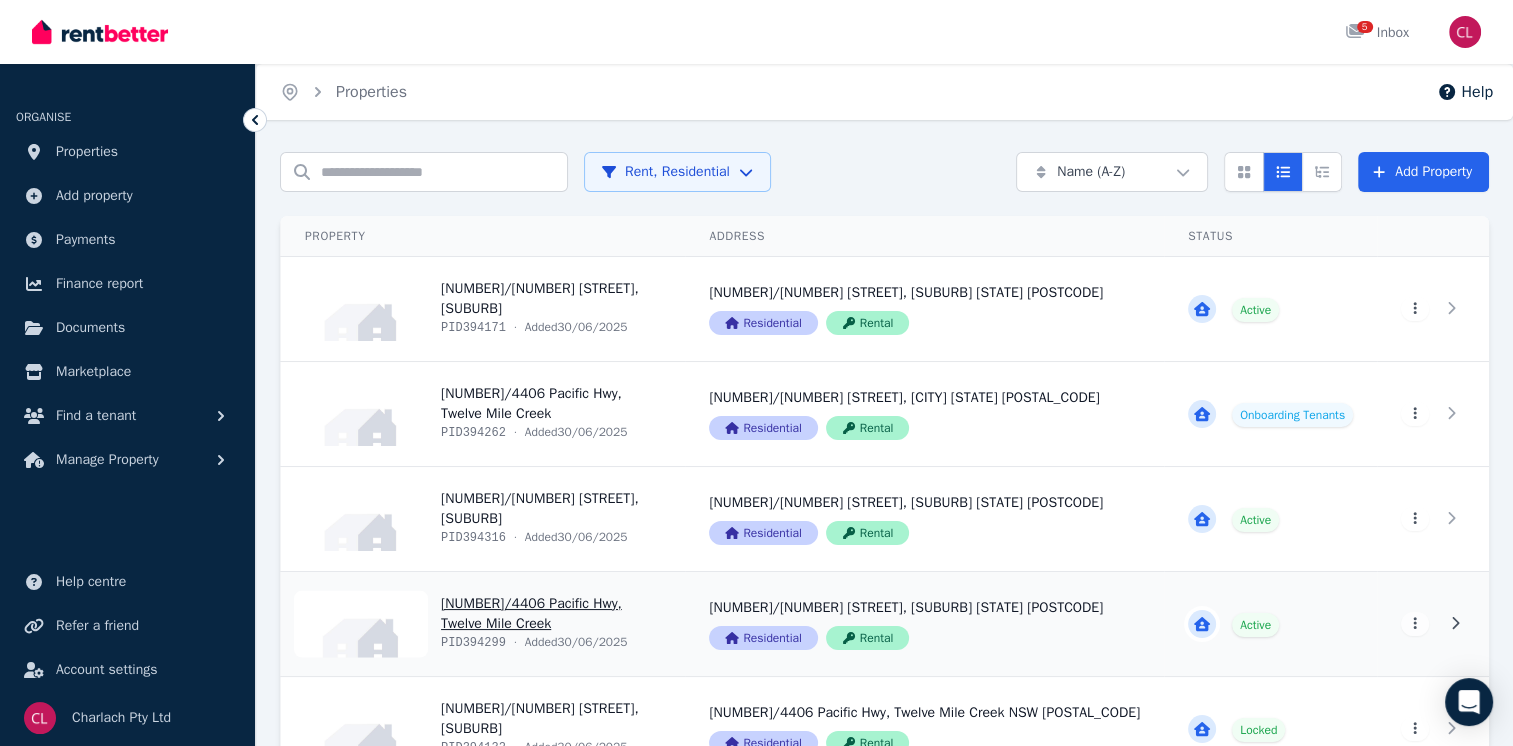 click on "View property details" at bounding box center (483, 624) 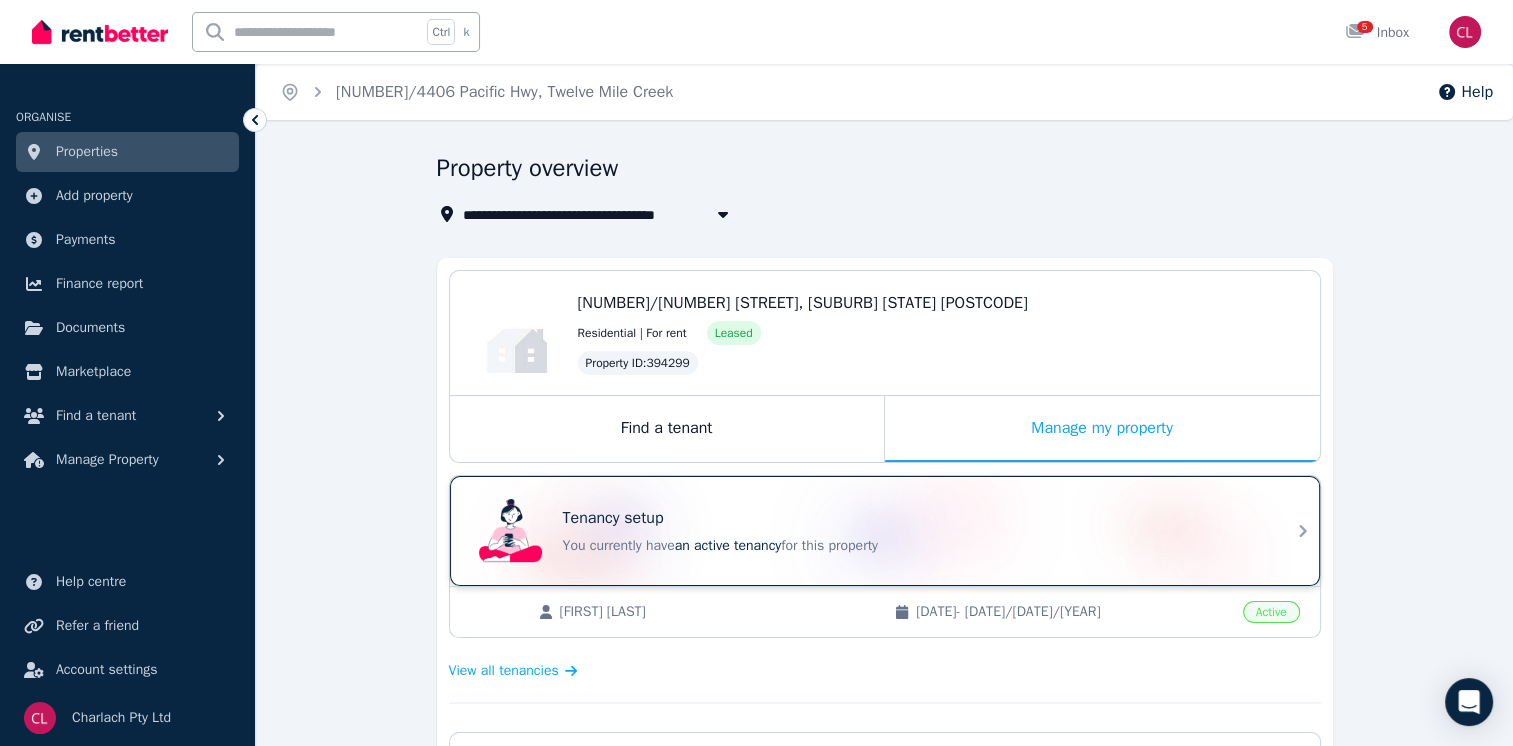 click on "You currently have  an active tenancy  for this property" at bounding box center (913, 546) 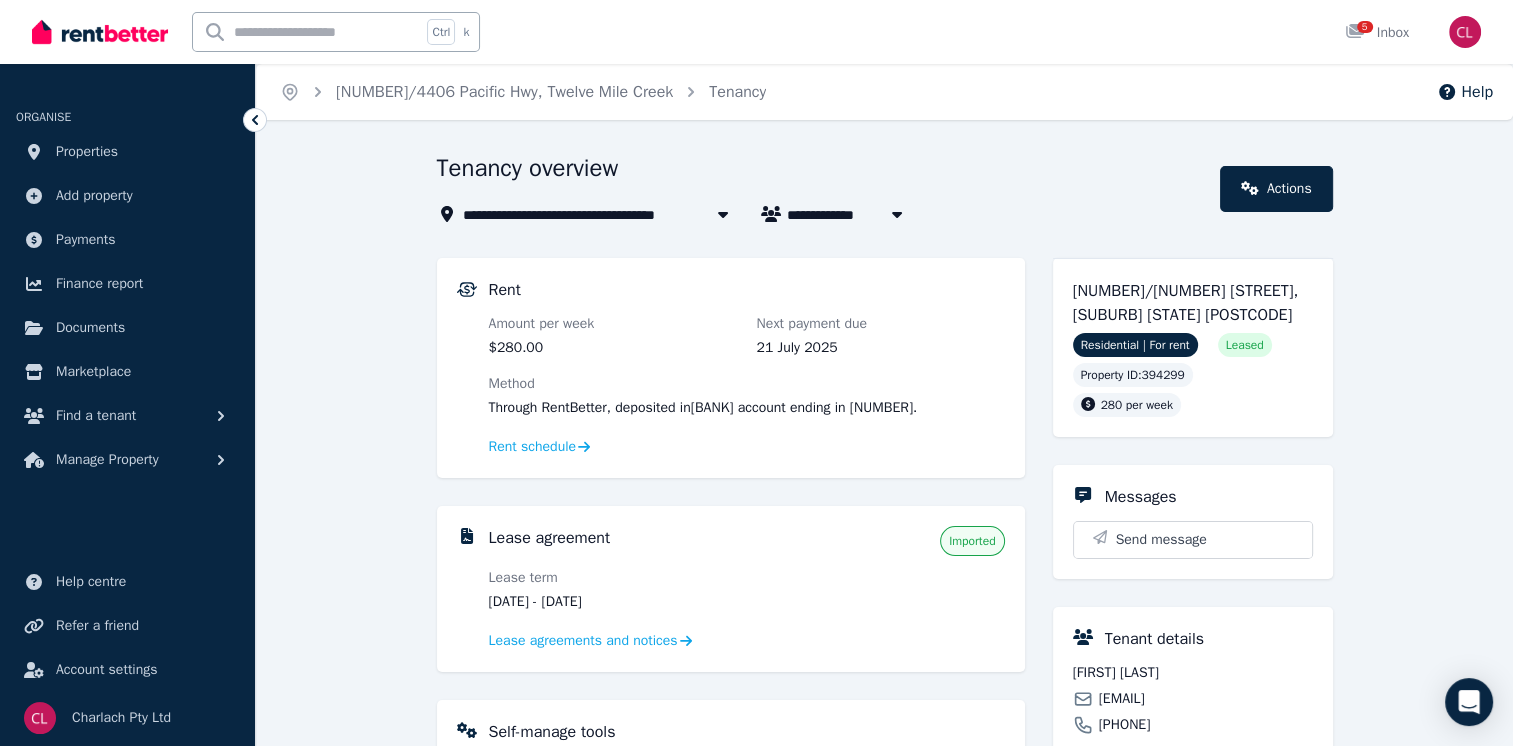 click on "Send message" at bounding box center (1161, 540) 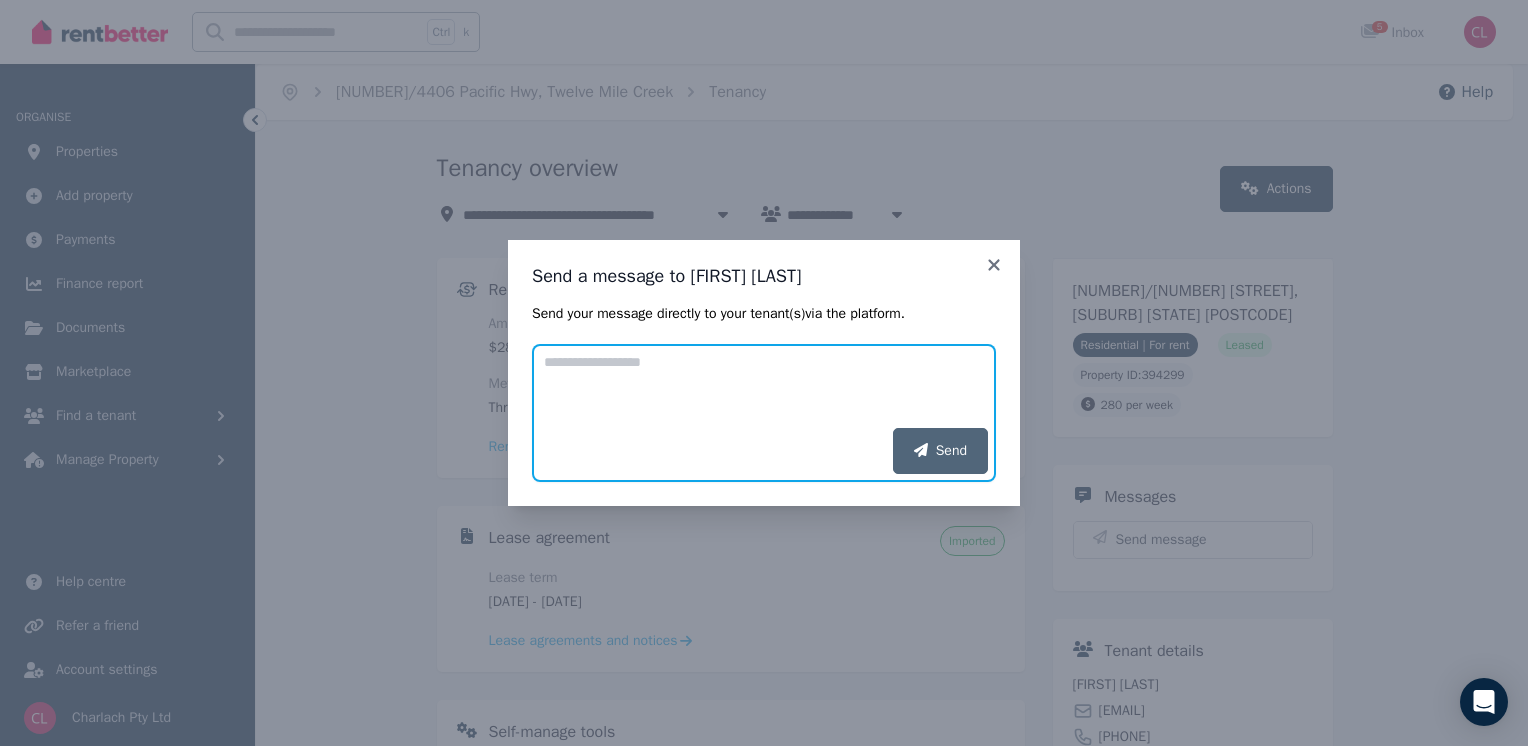 click on "Add your message" at bounding box center (764, 386) 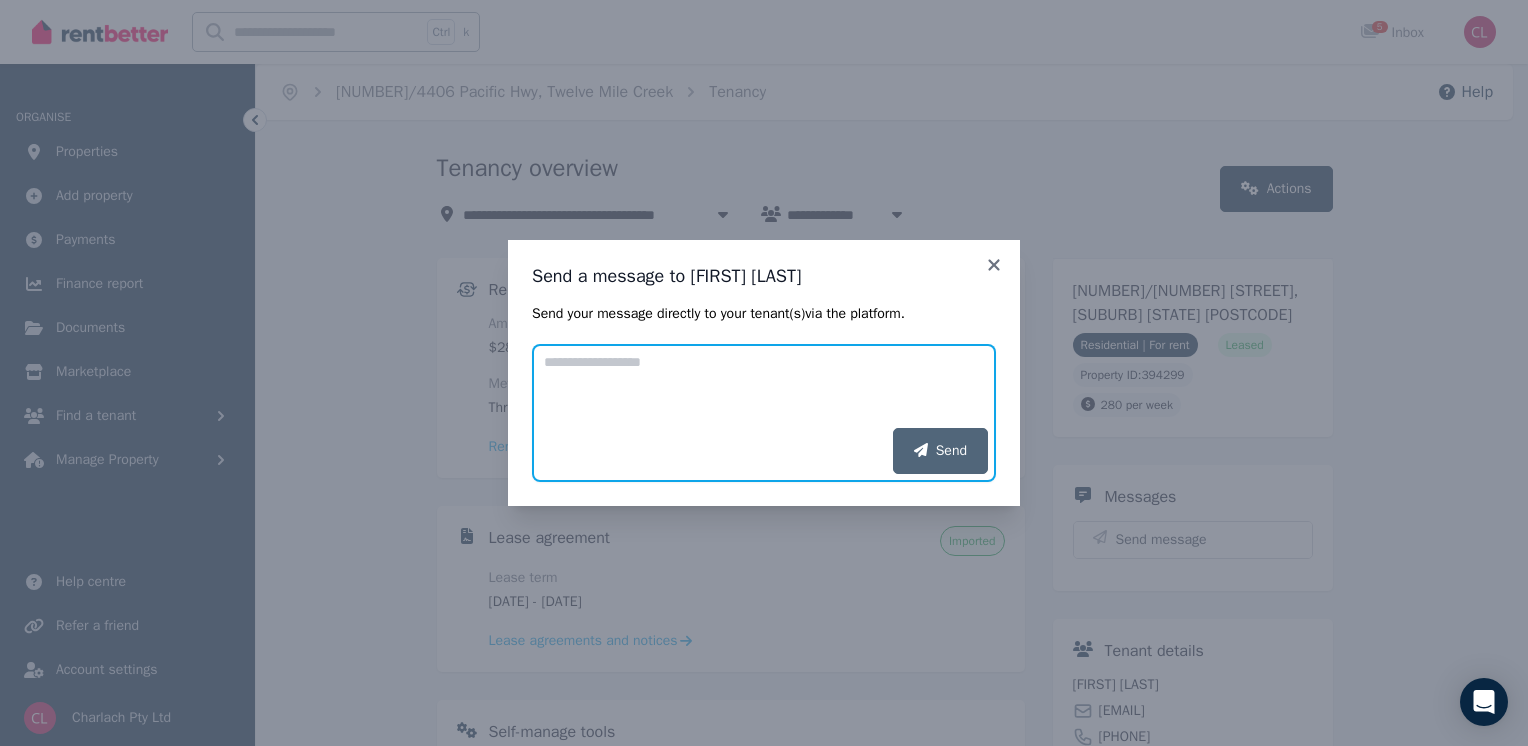 paste on "**********" 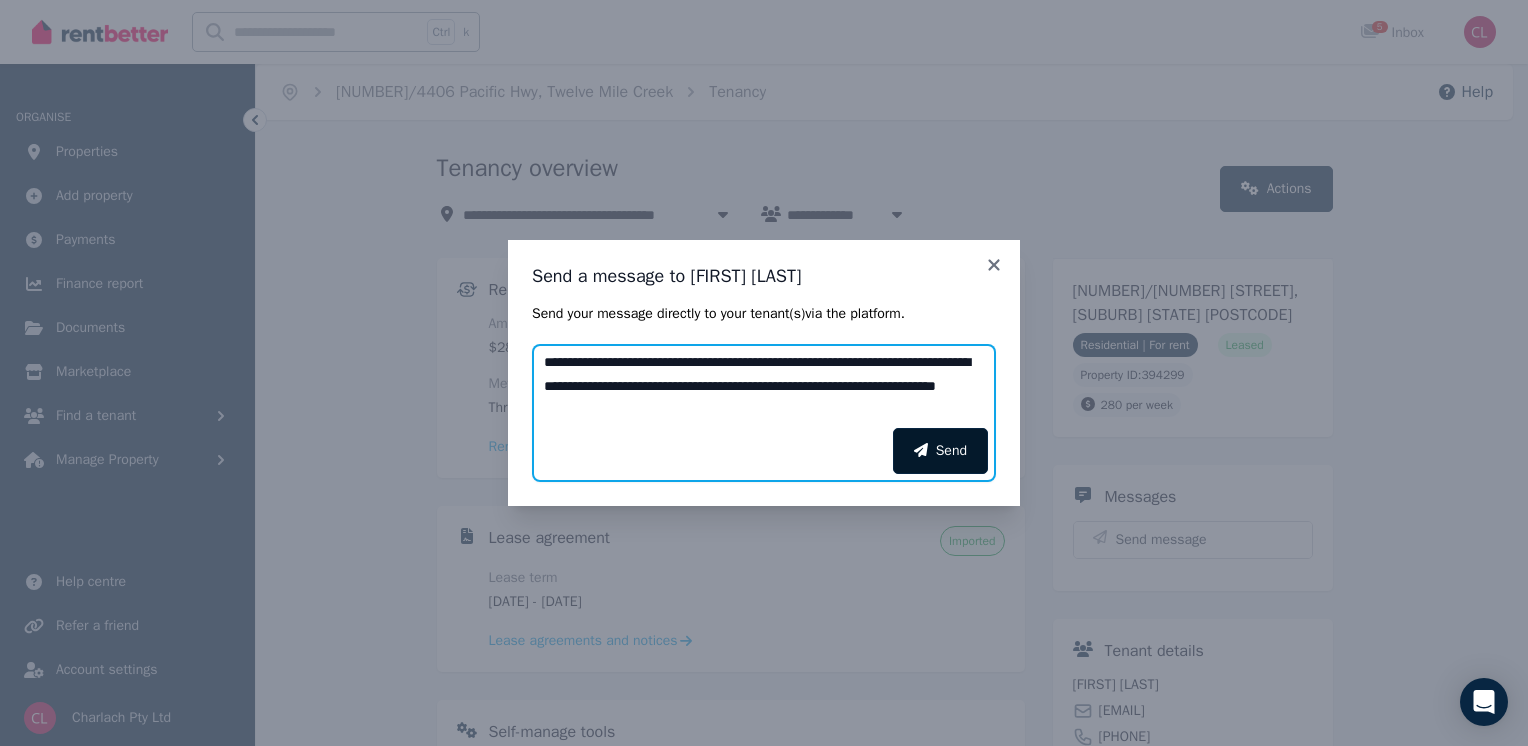 type on "**********" 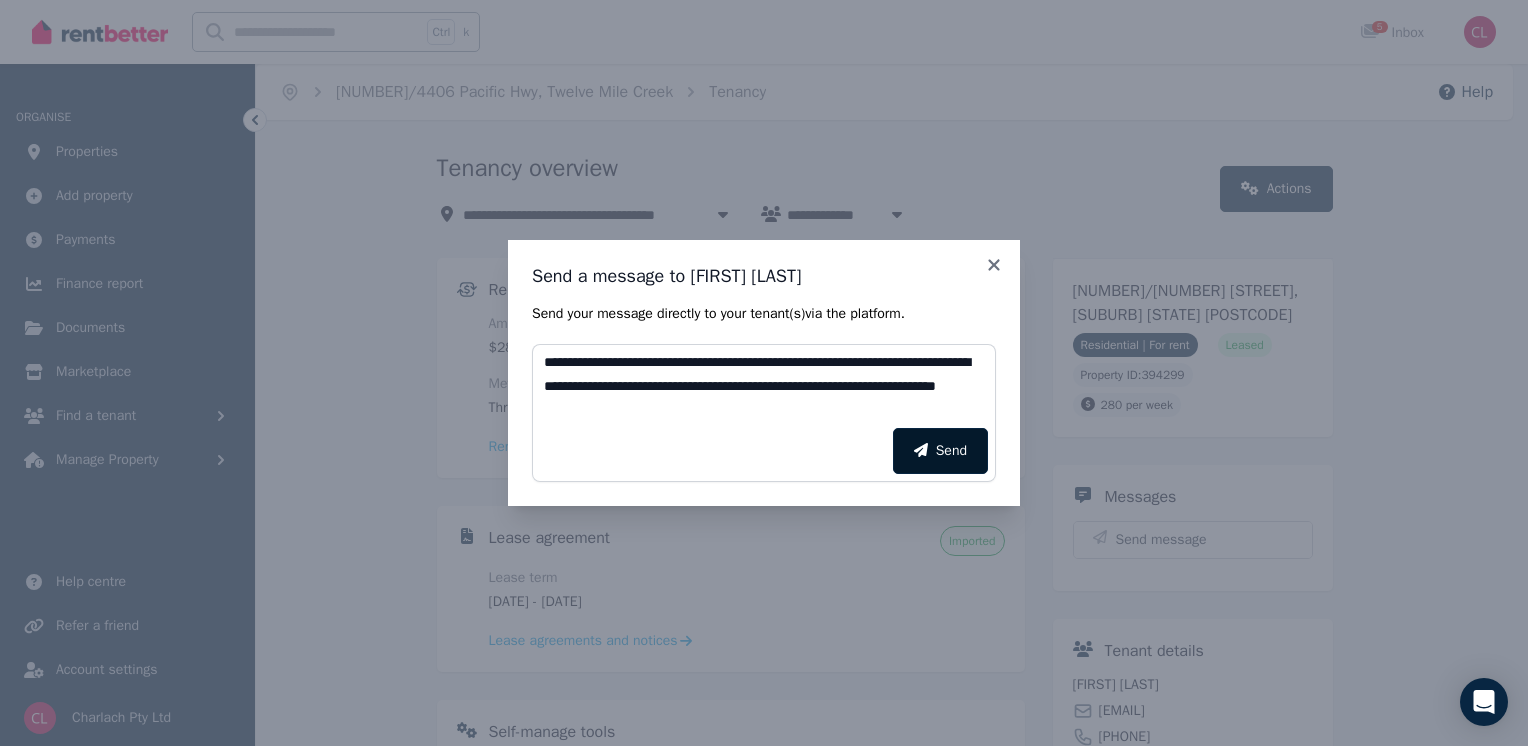 click on "Send" at bounding box center (940, 451) 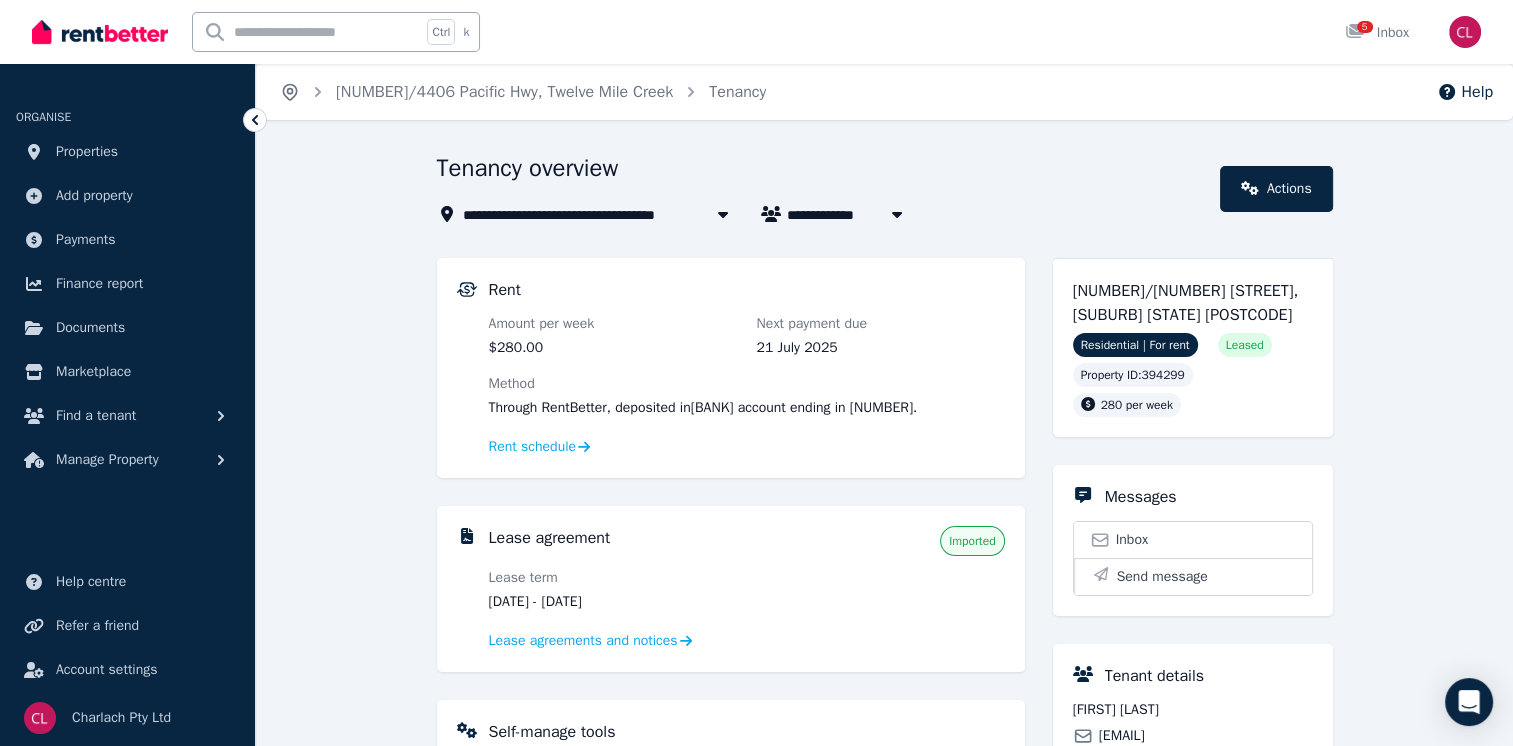 click 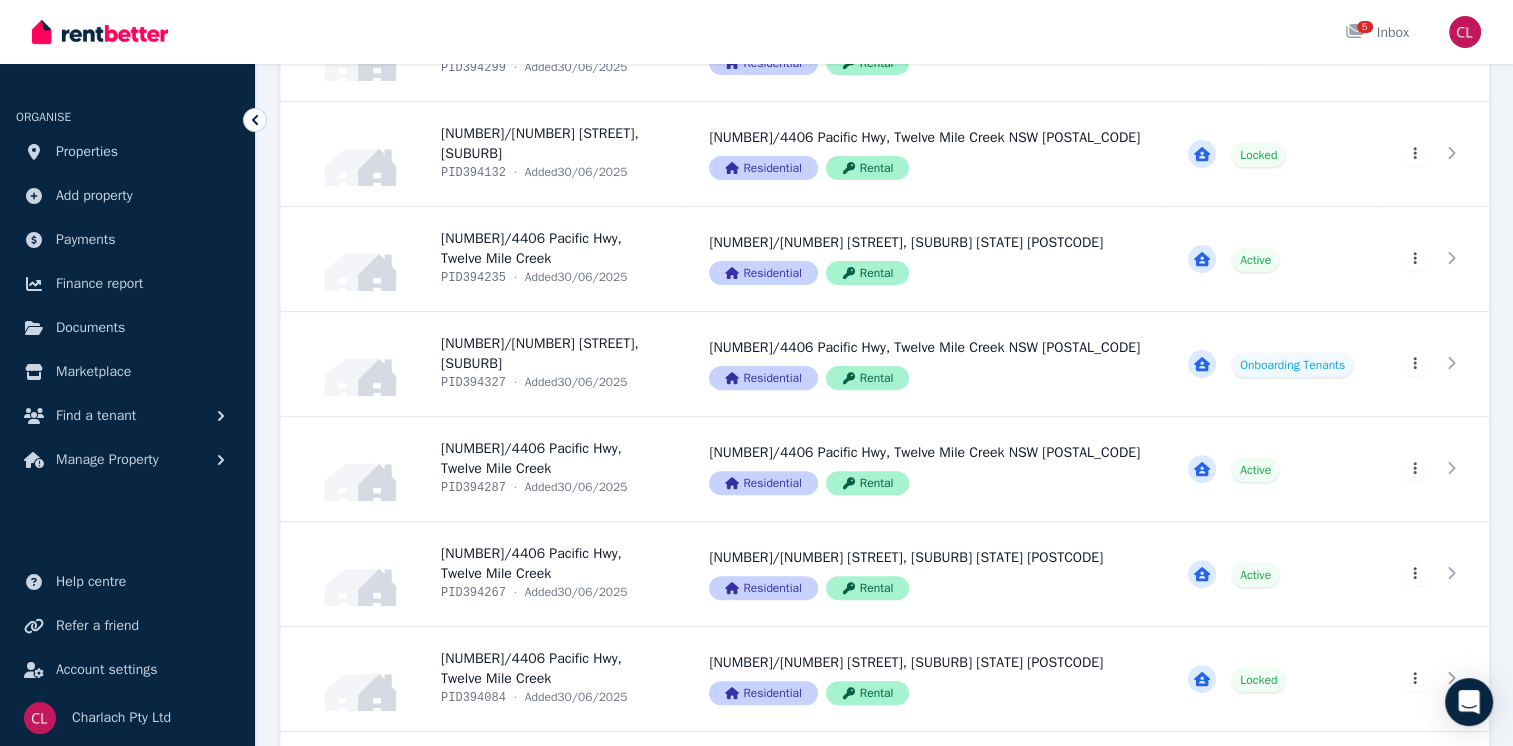 scroll, scrollTop: 600, scrollLeft: 0, axis: vertical 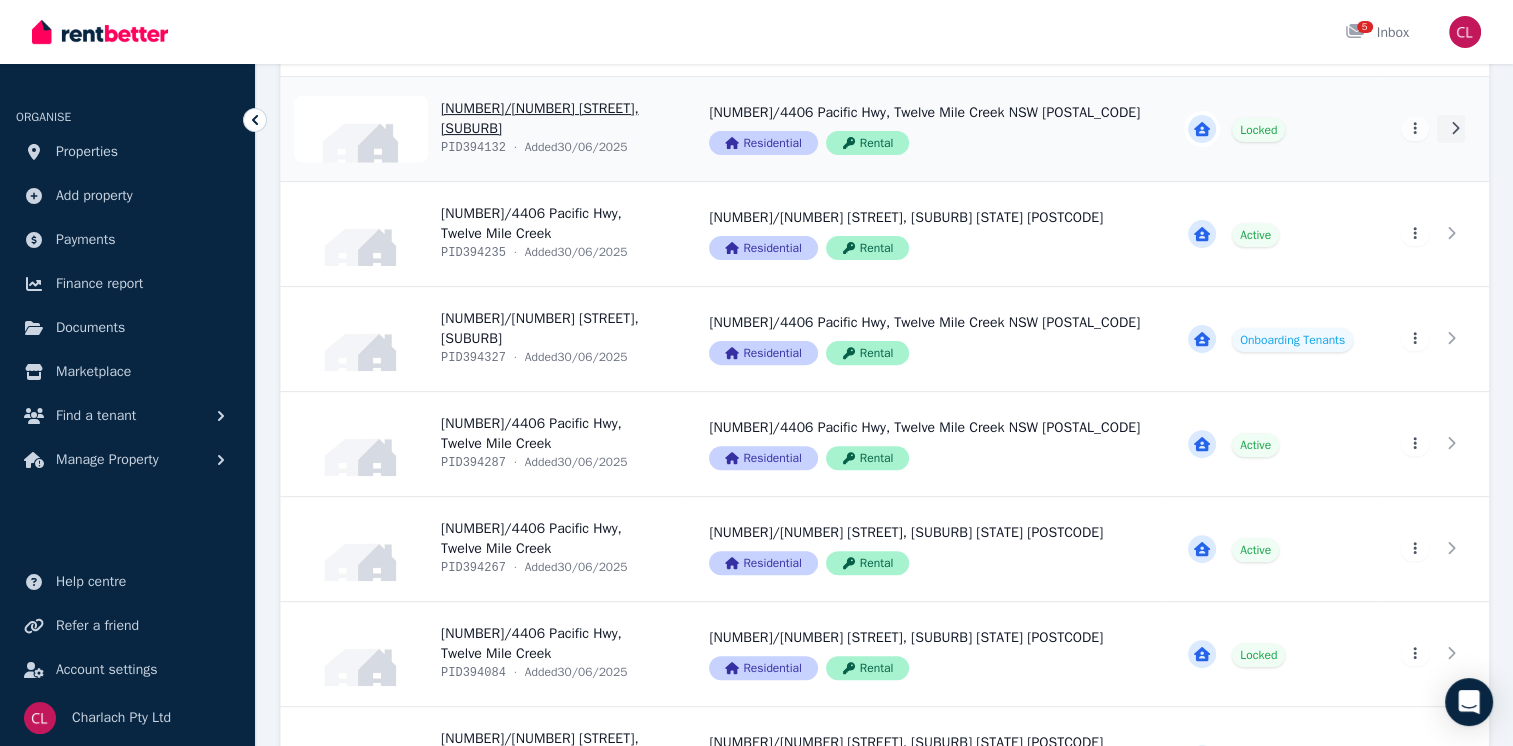 click 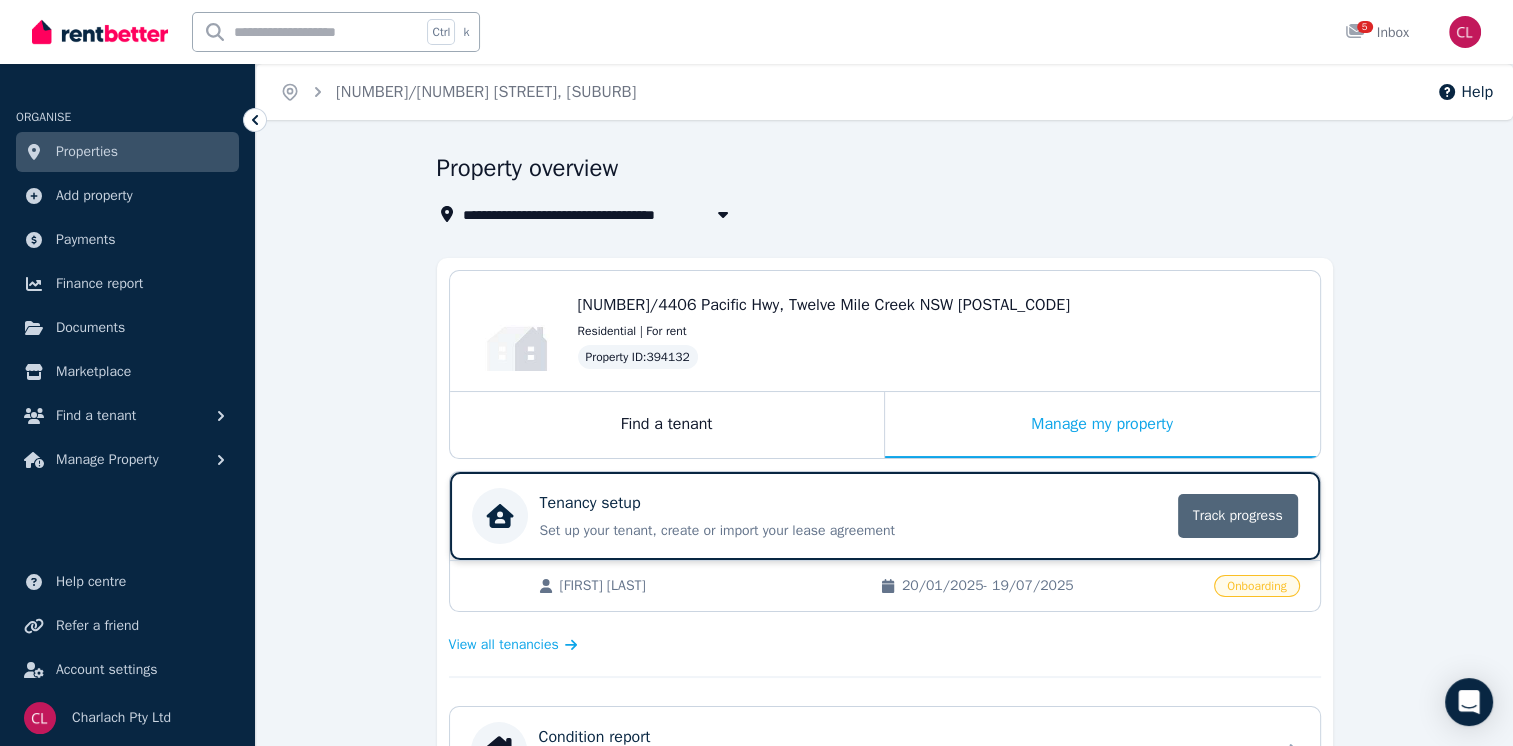 click on "Track progress" at bounding box center [1238, 516] 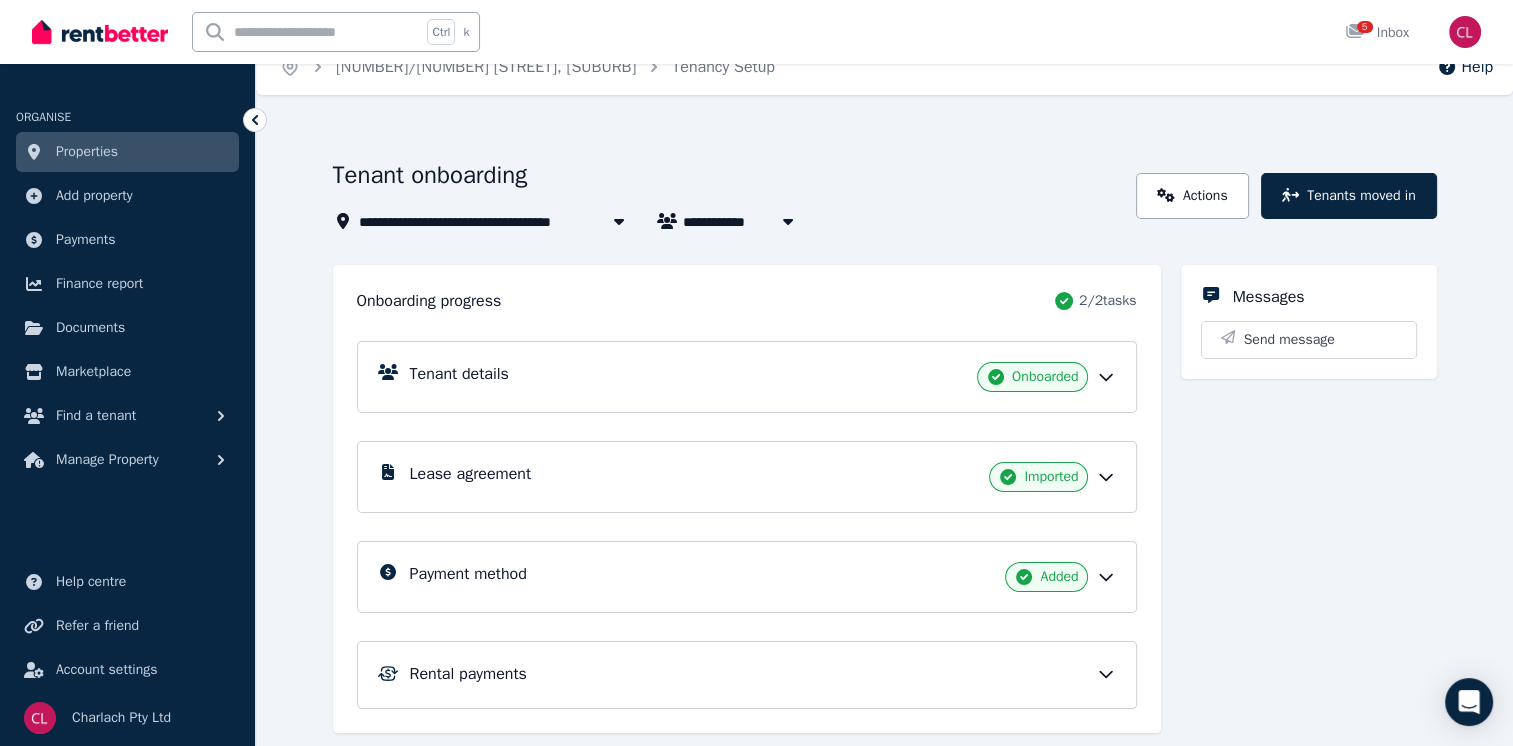 scroll, scrollTop: 22, scrollLeft: 0, axis: vertical 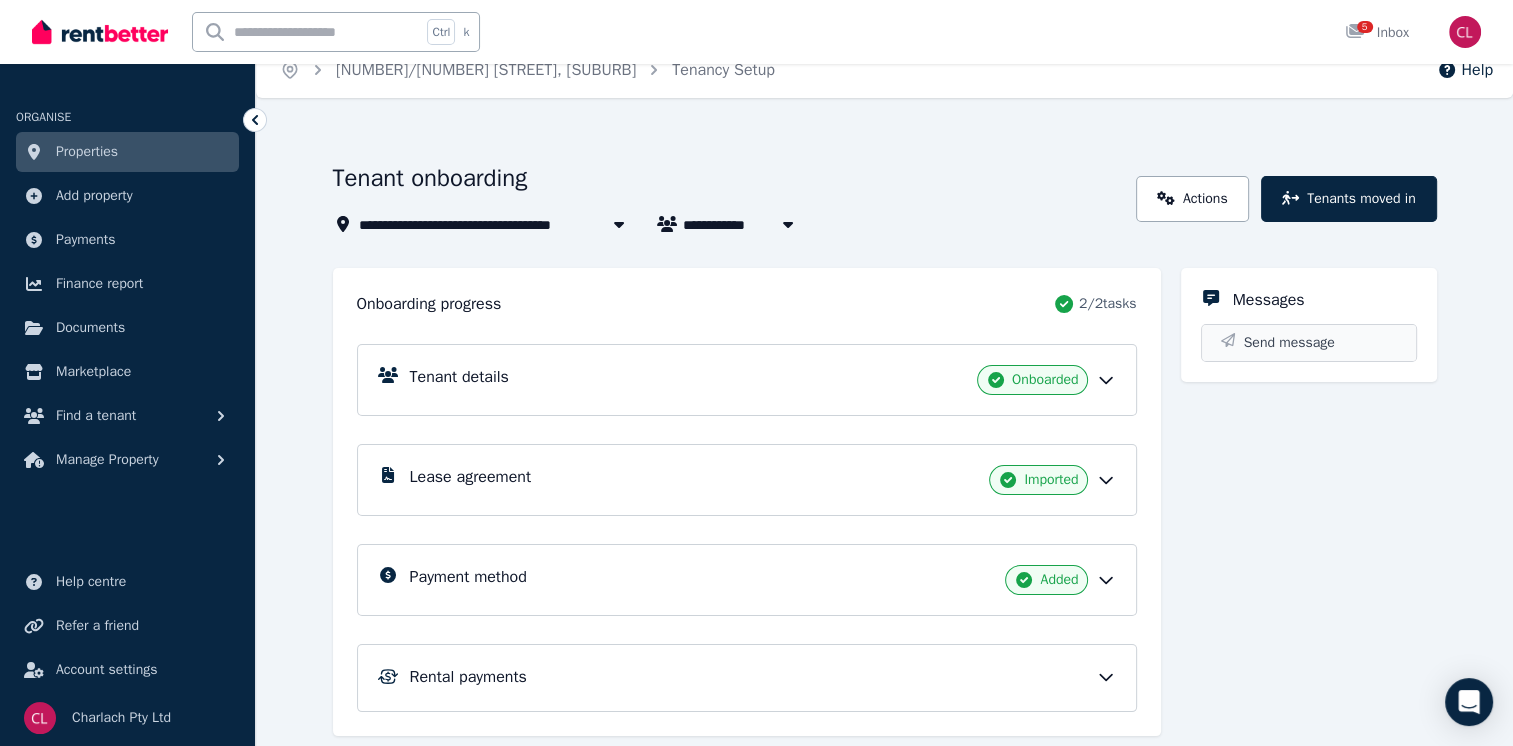 click on "Send message" at bounding box center (1309, 343) 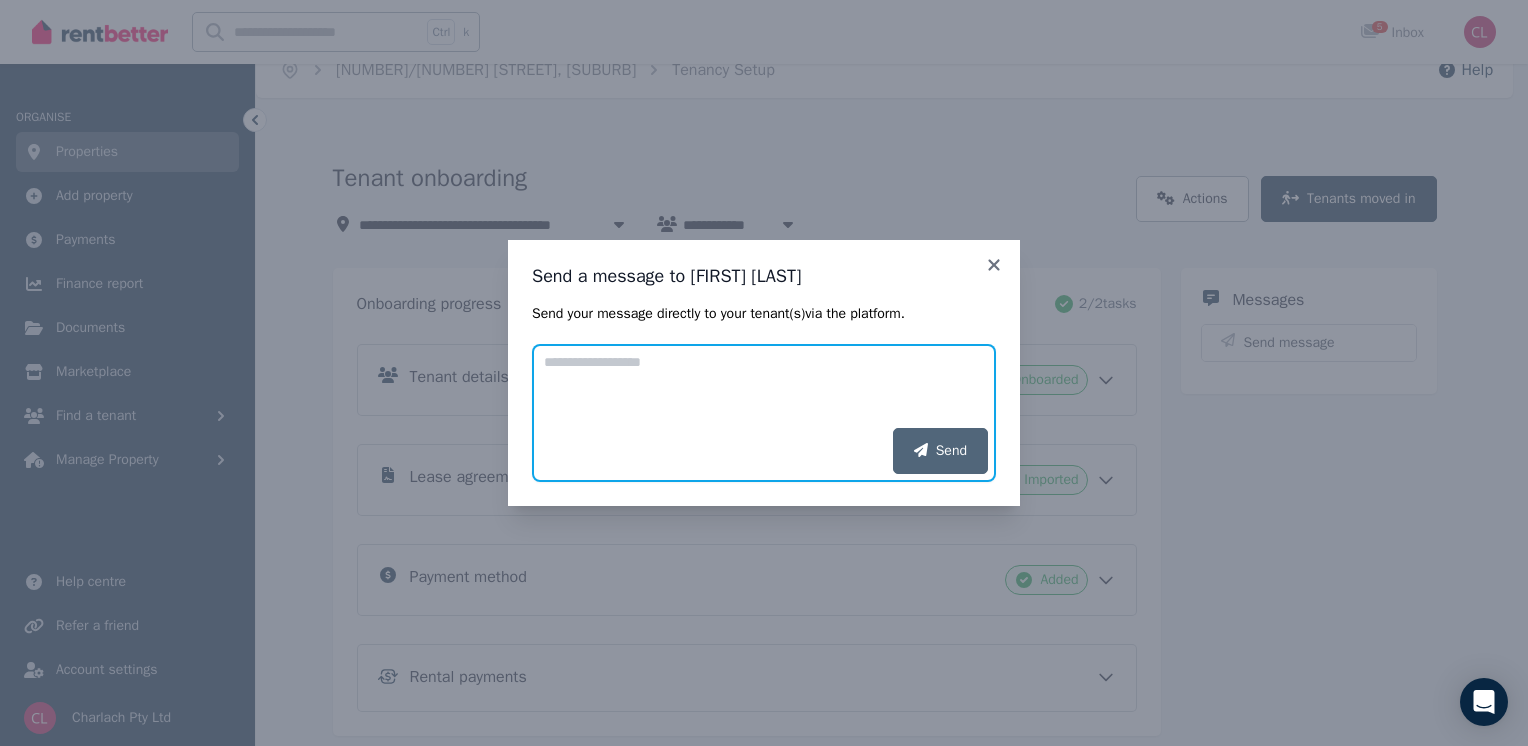 click on "Add your message" at bounding box center (764, 386) 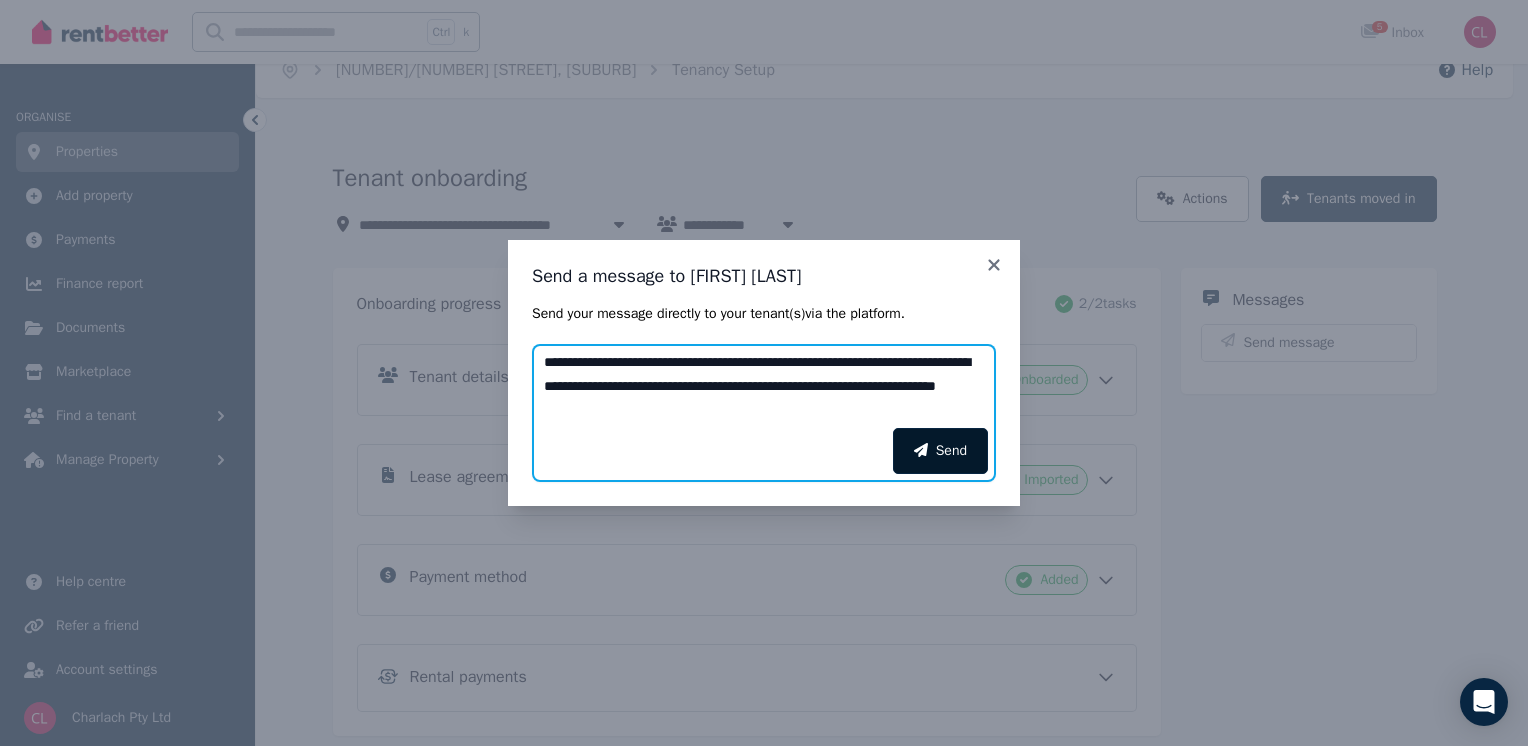 type on "**********" 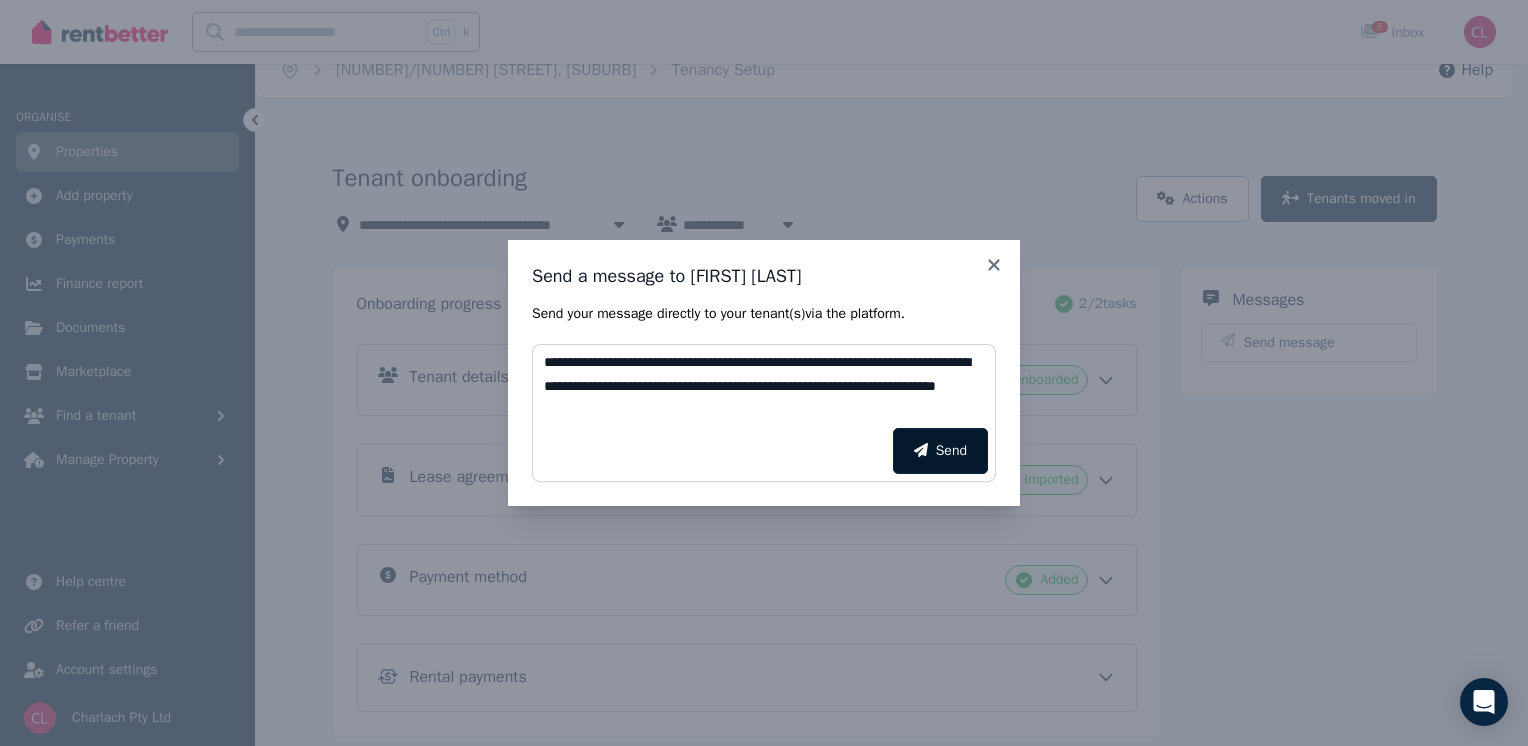 click on "Send" at bounding box center (940, 451) 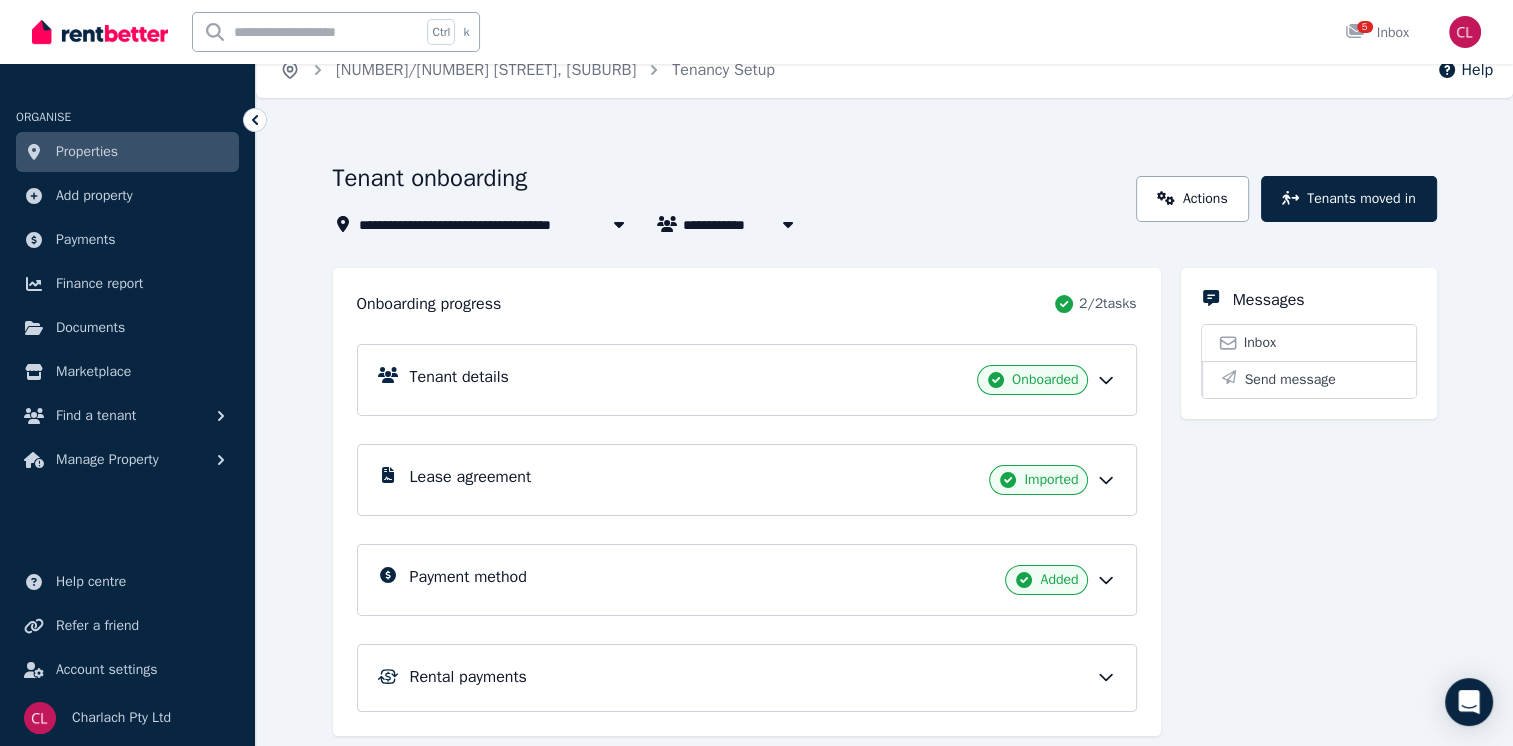 click 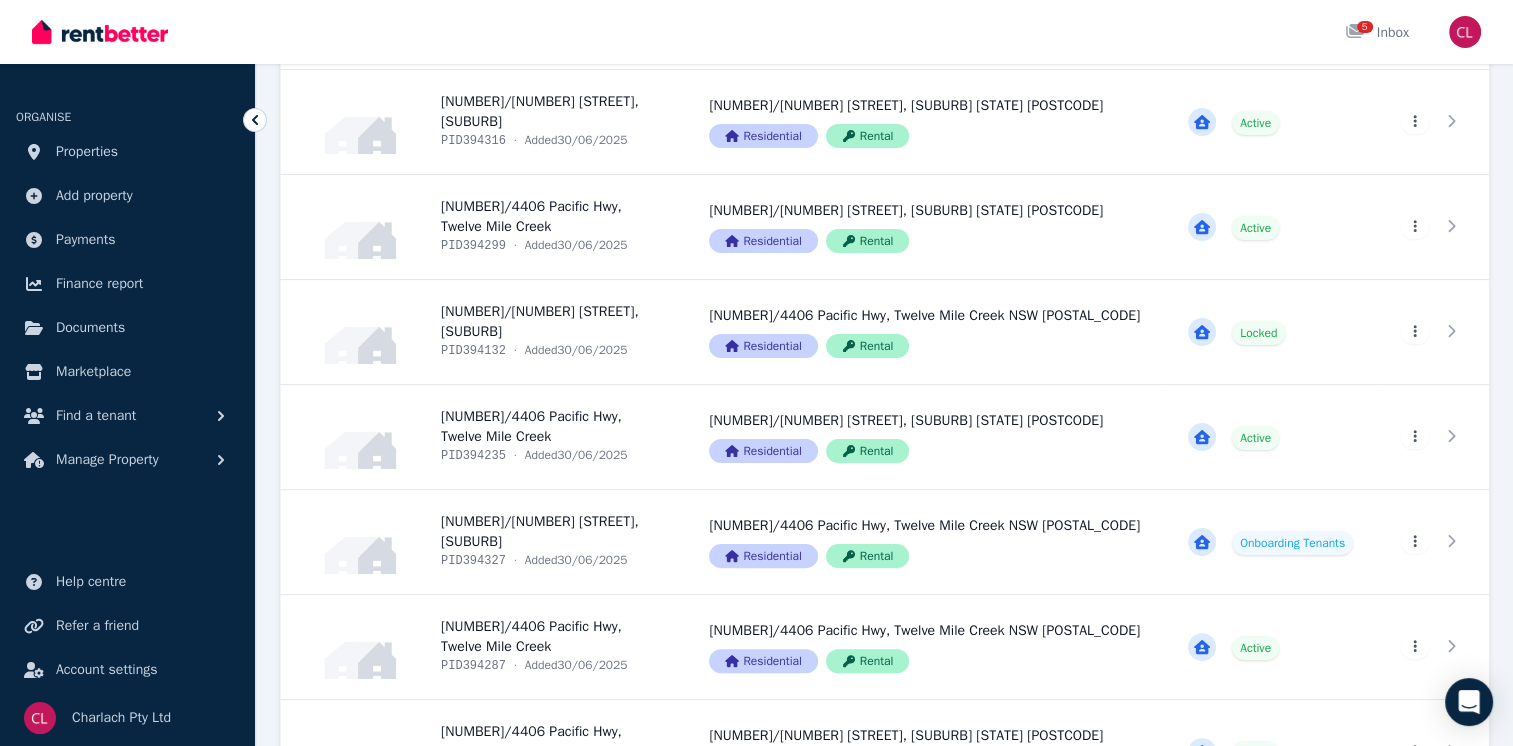 scroll, scrollTop: 400, scrollLeft: 0, axis: vertical 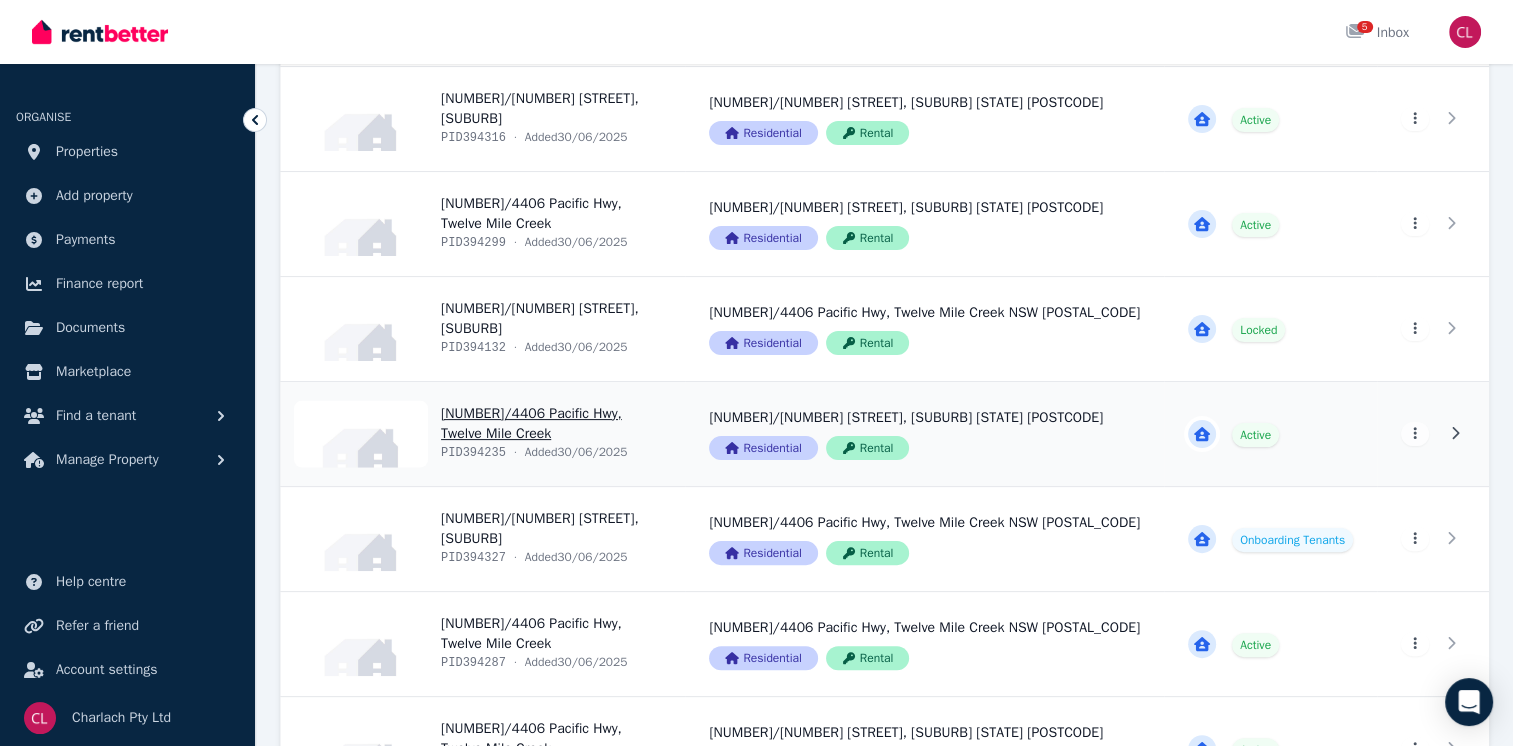 click on "View property details" at bounding box center [483, 434] 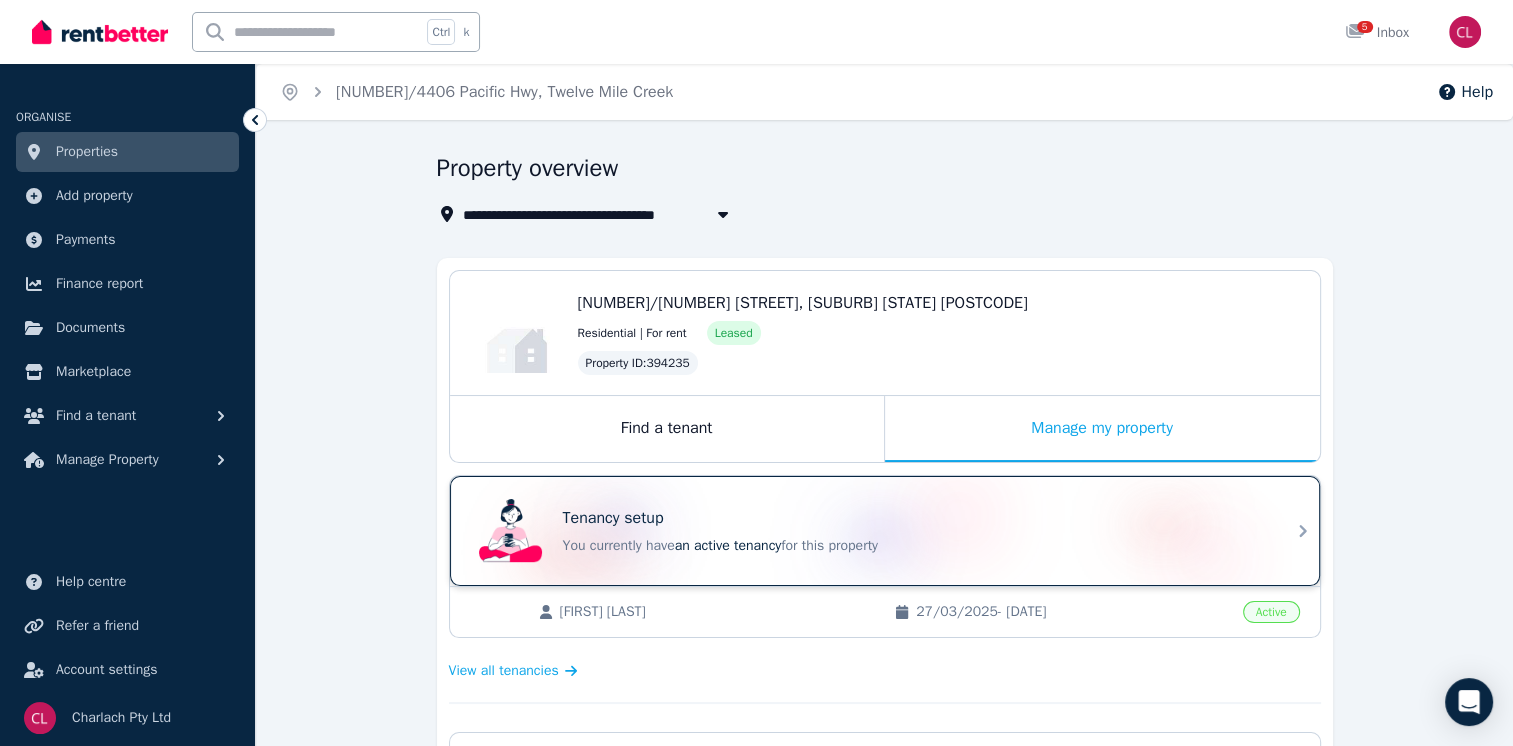 click on "Tenancy setup" at bounding box center [913, 518] 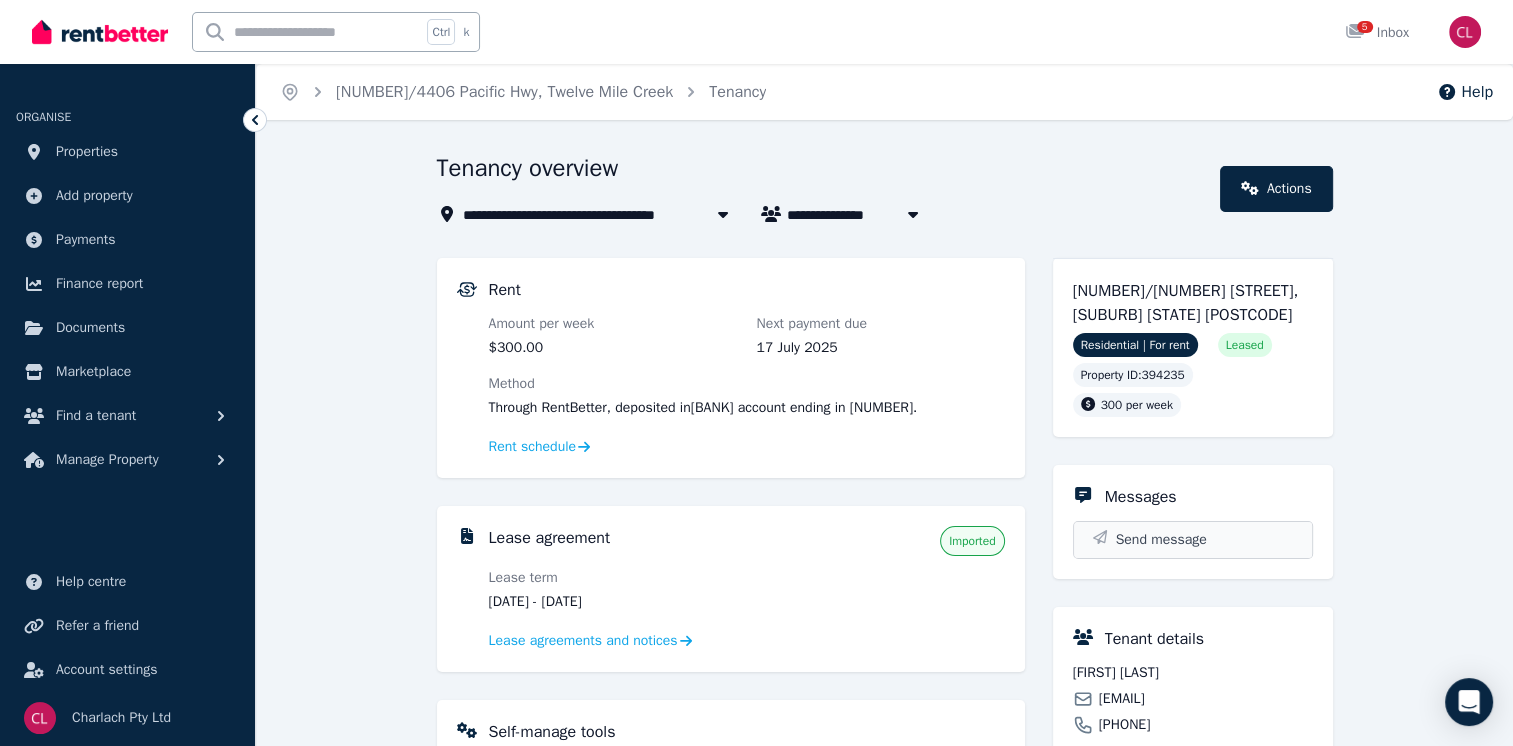 click on "Send message" at bounding box center [1193, 540] 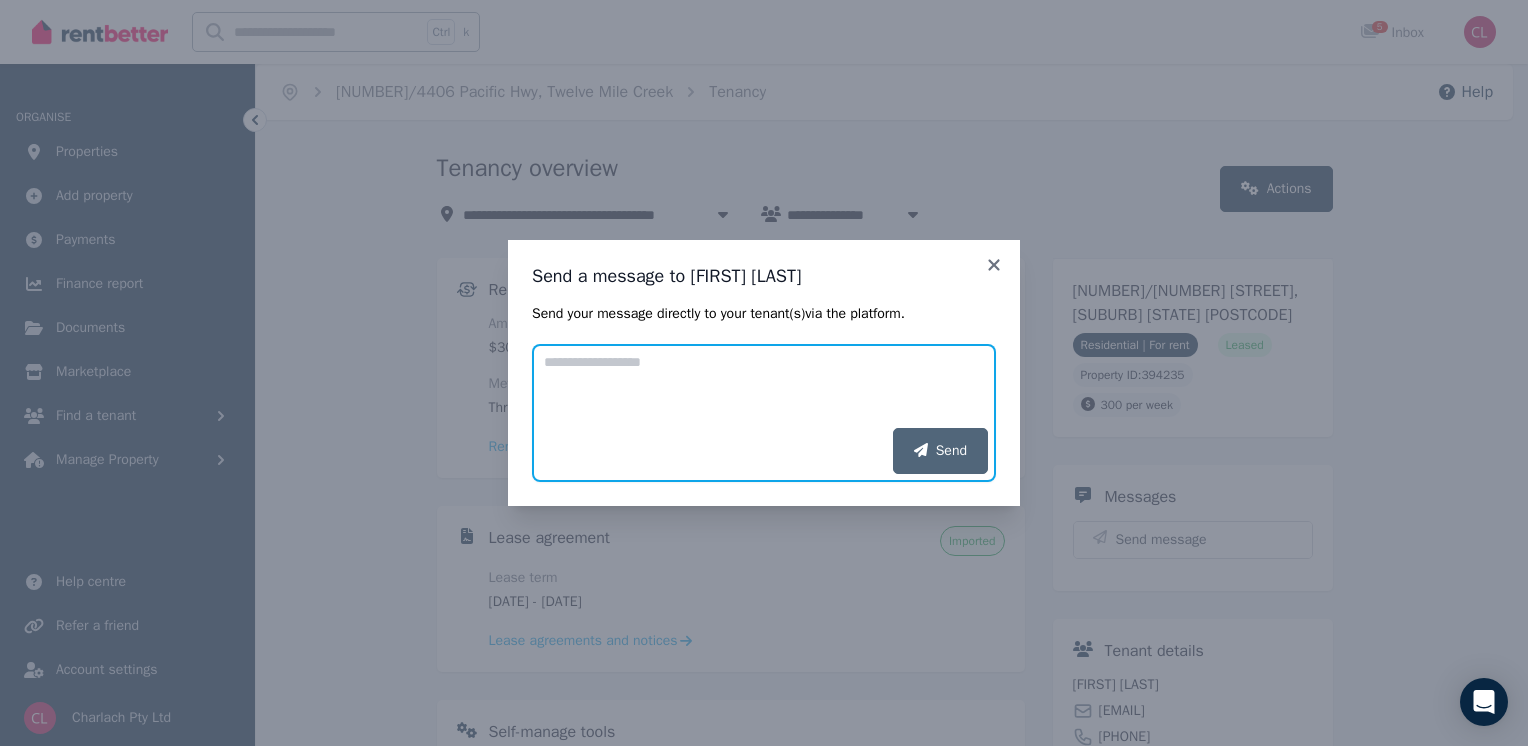 click on "Add your message" at bounding box center [764, 386] 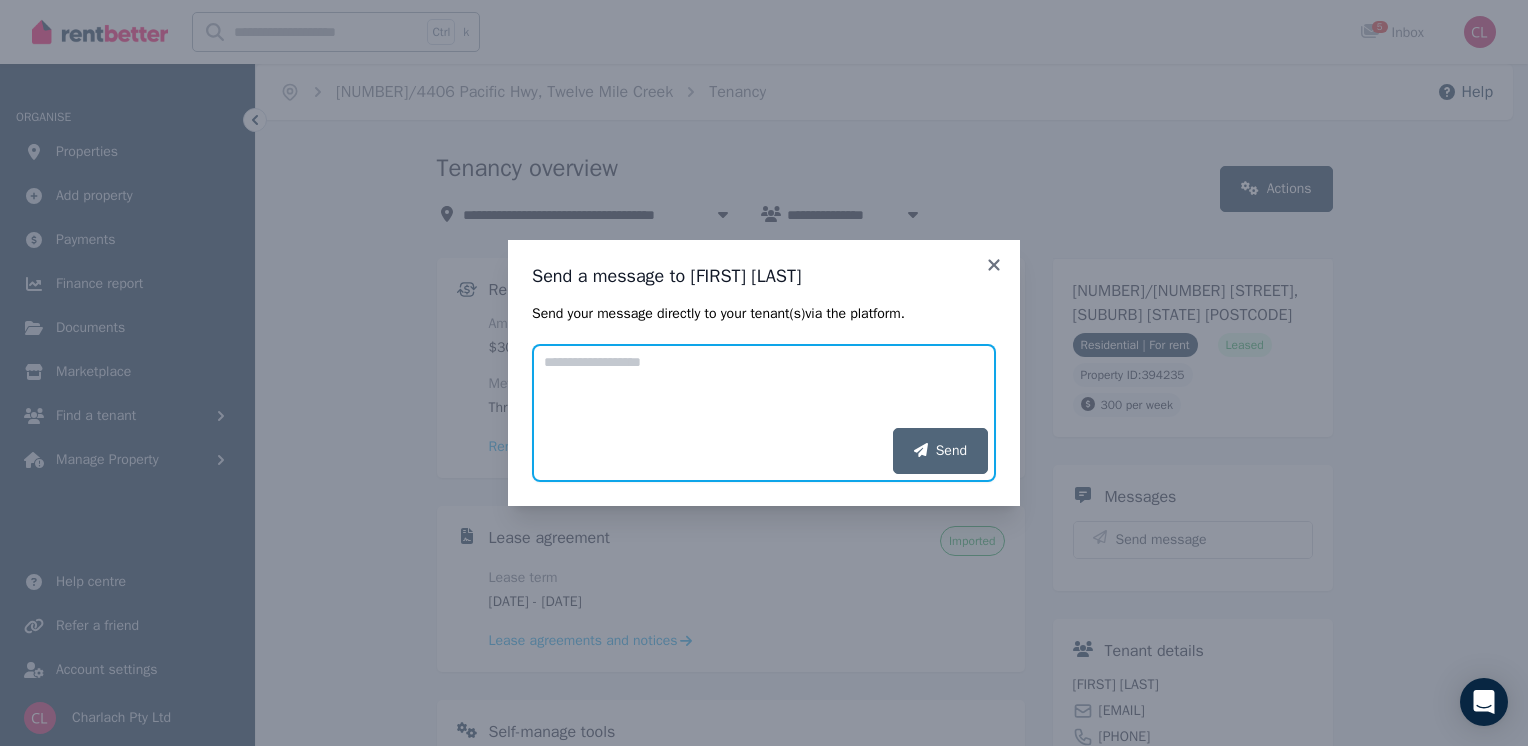 paste on "**********" 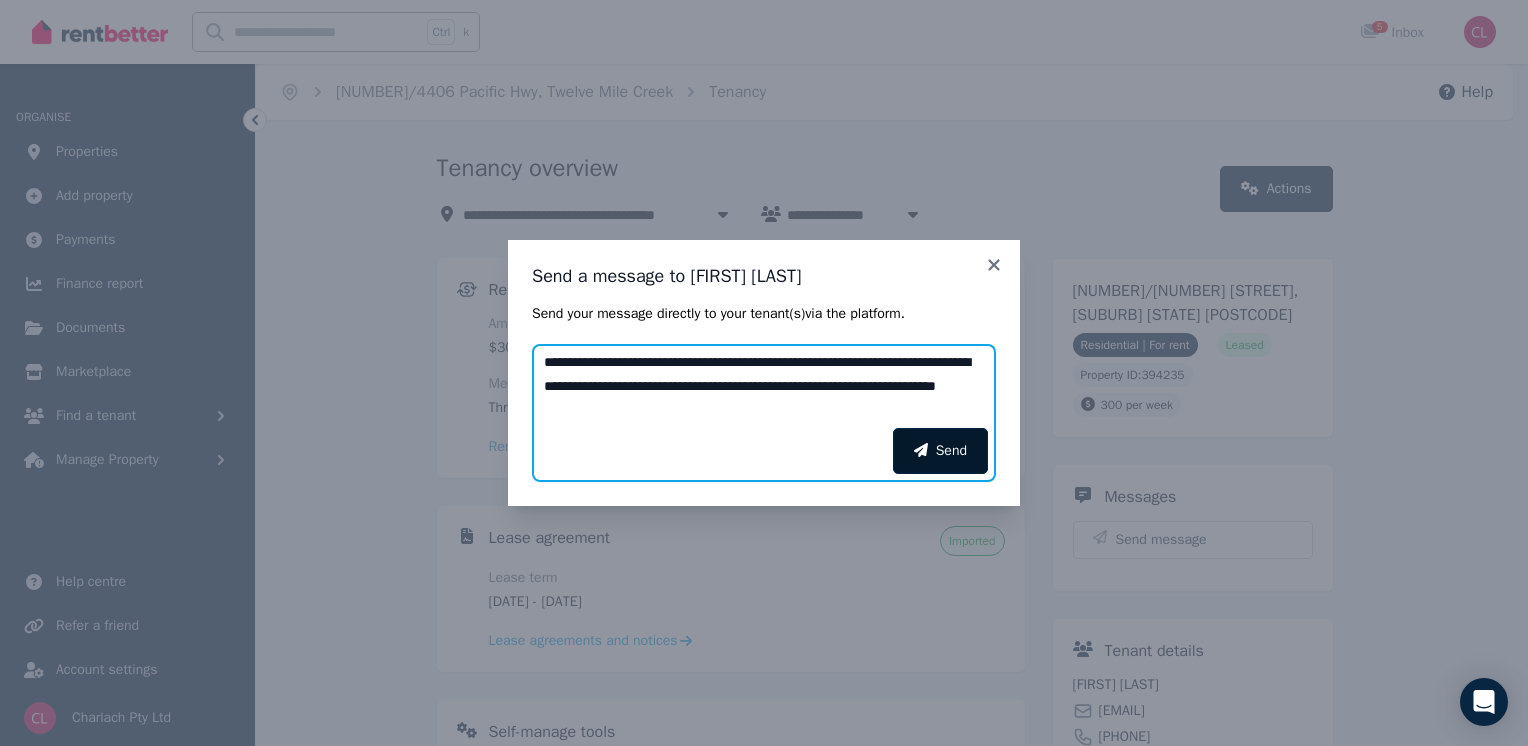 type on "**********" 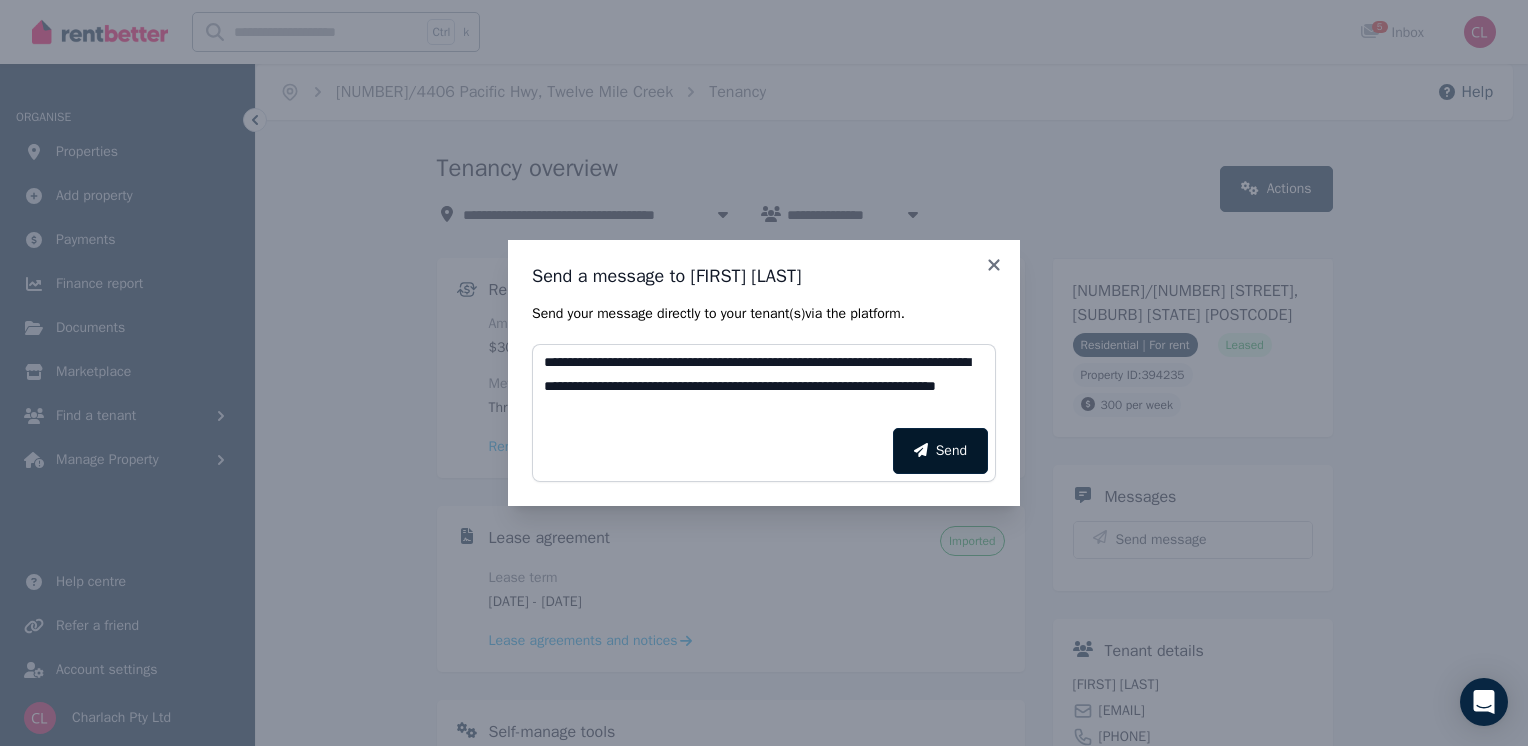 click on "Send" at bounding box center (940, 451) 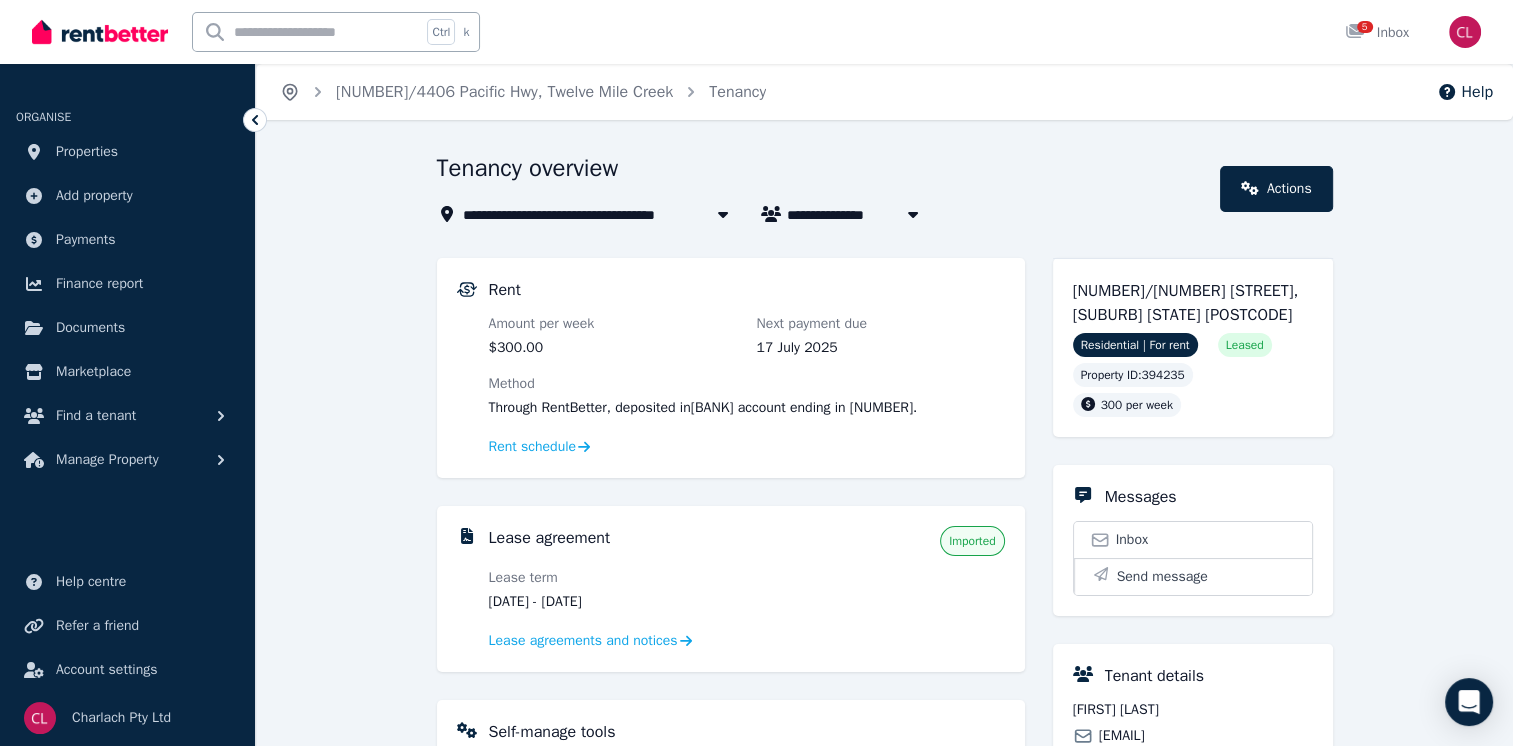 click 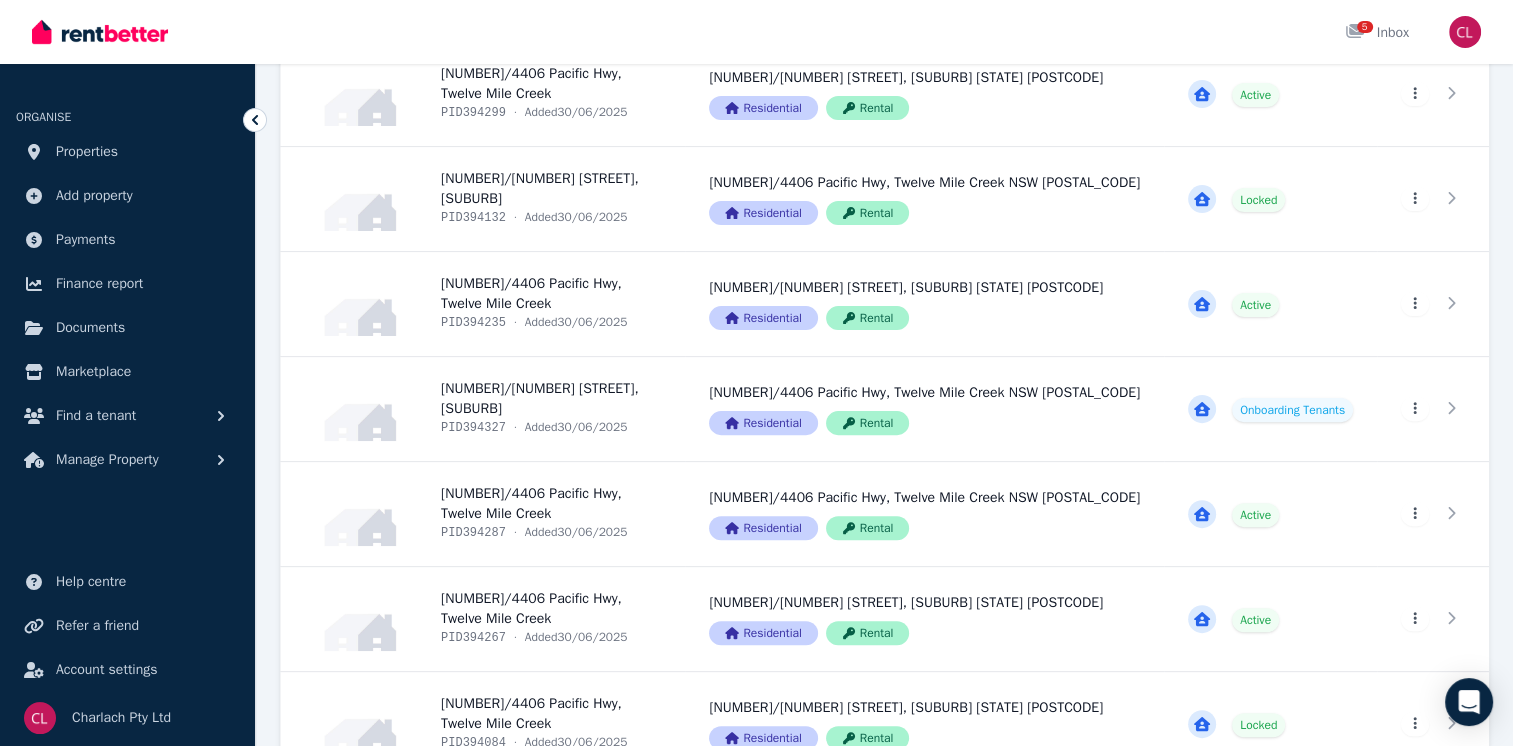 scroll, scrollTop: 536, scrollLeft: 0, axis: vertical 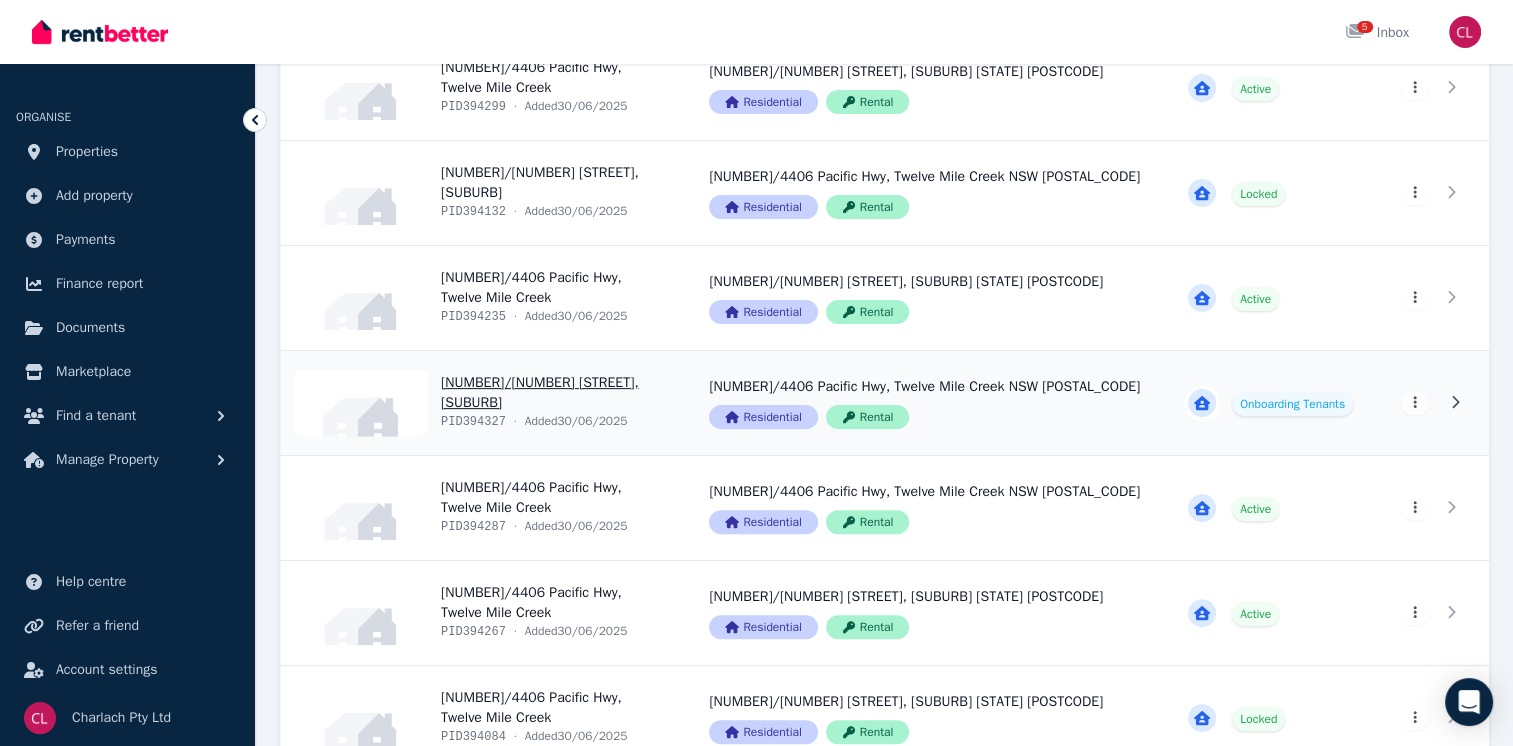 click on "View property details" at bounding box center (483, 403) 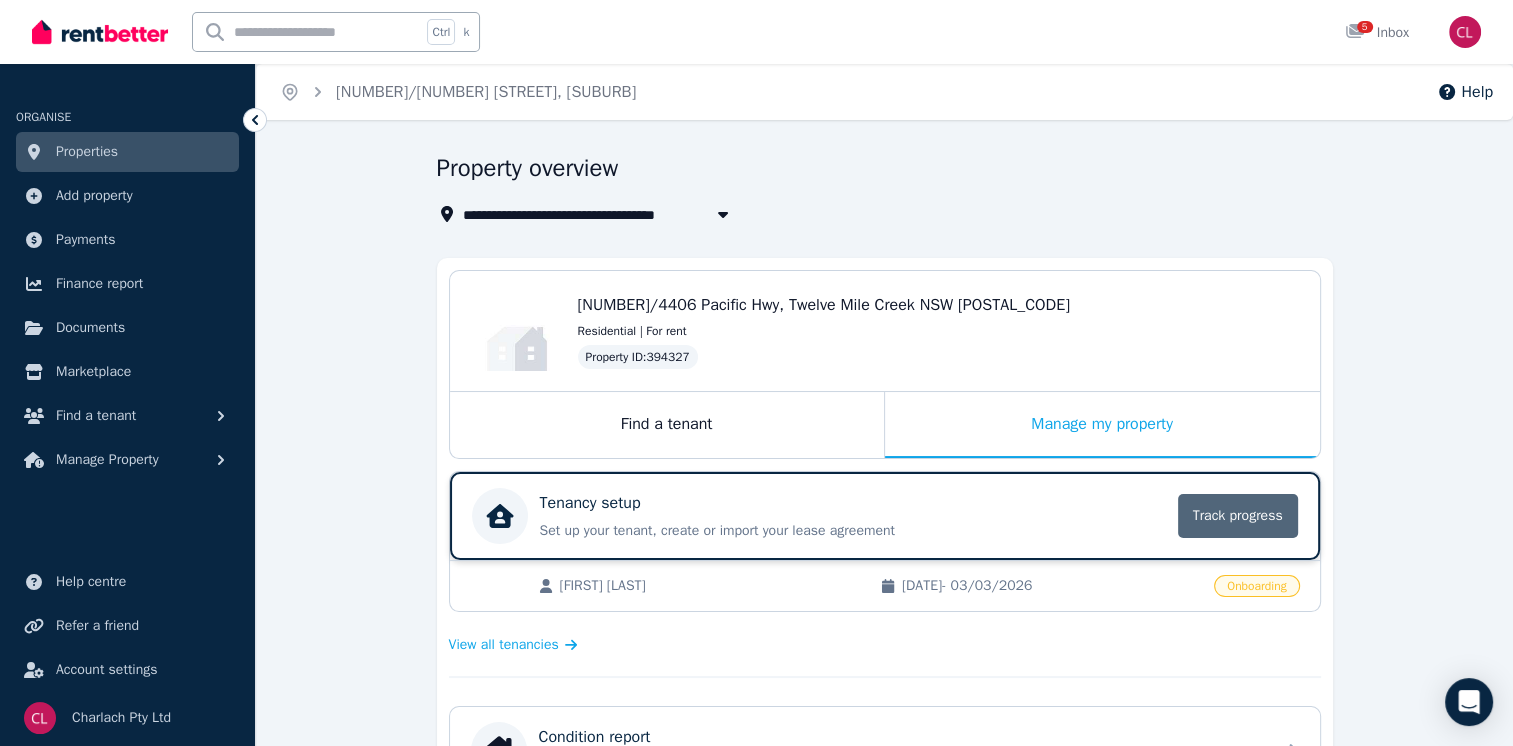 click on "Track progress" at bounding box center (1238, 516) 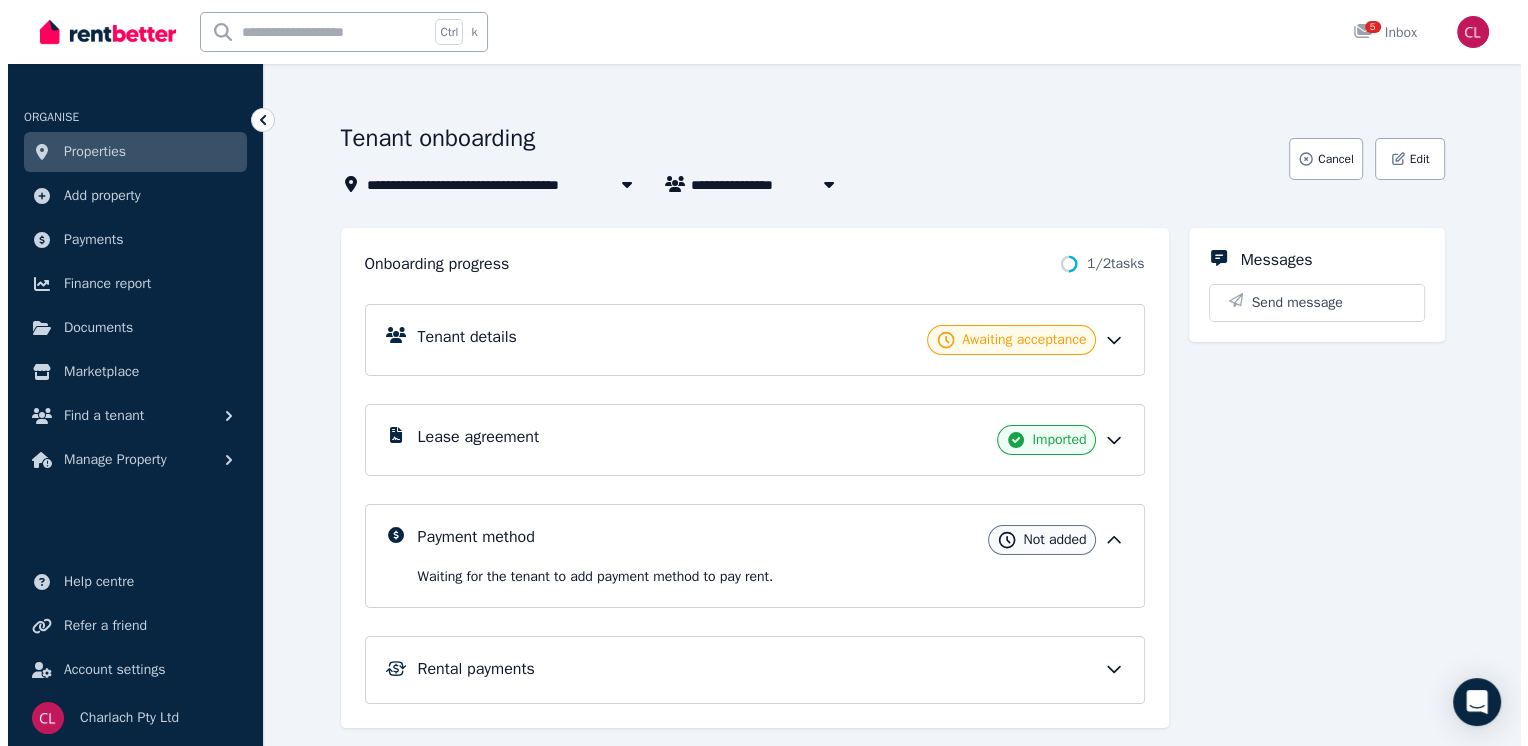 scroll, scrollTop: 108, scrollLeft: 0, axis: vertical 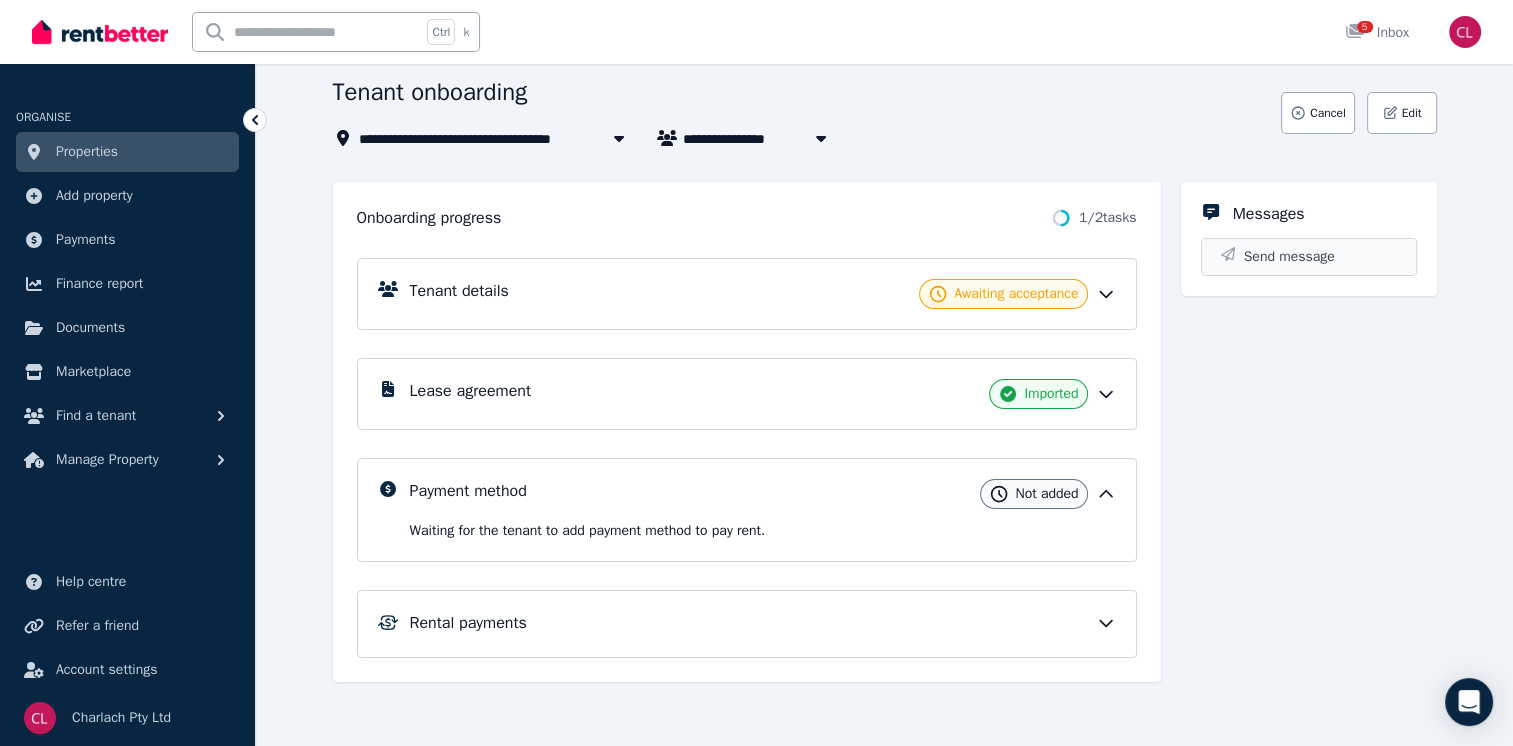 click on "Send message" at bounding box center (1289, 257) 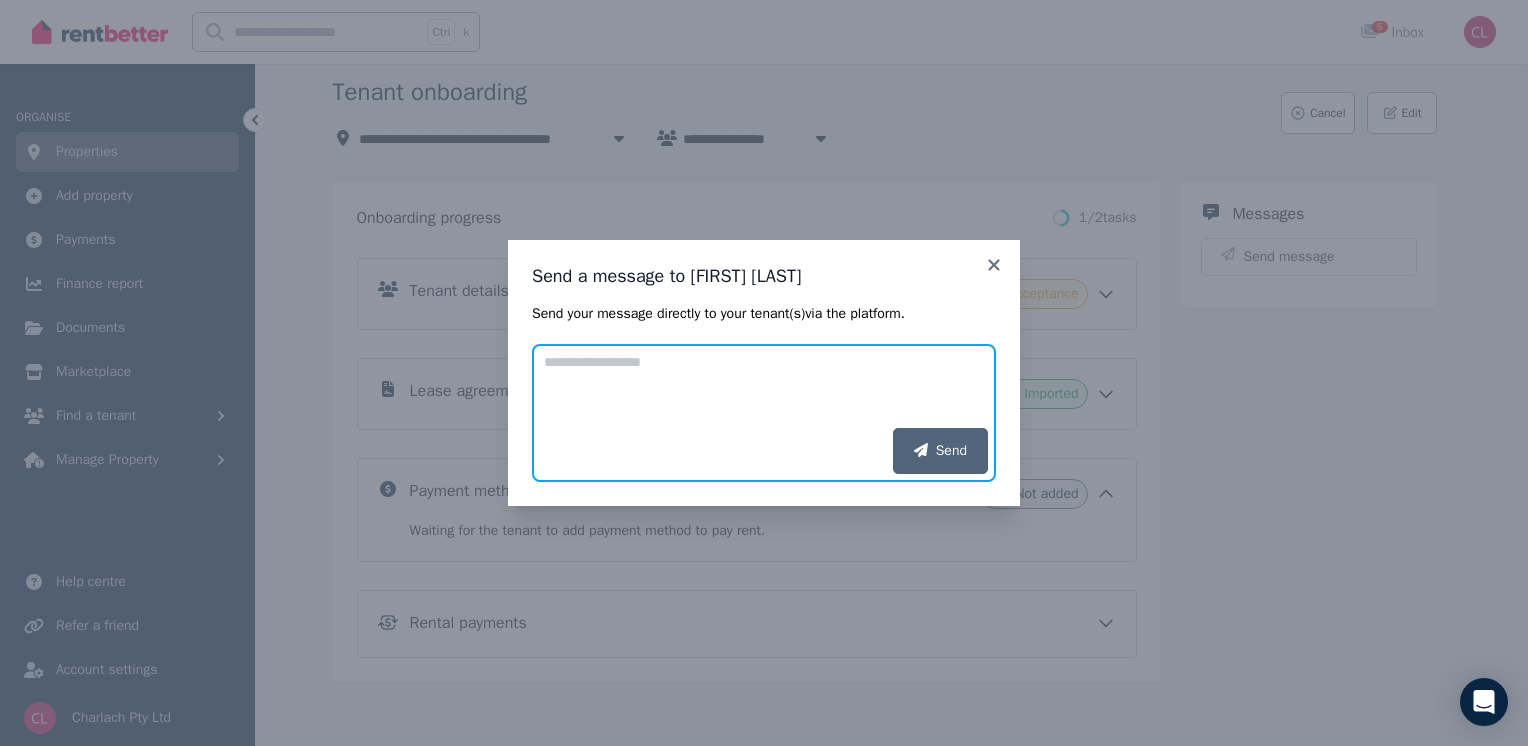 click on "Add your message" at bounding box center [764, 386] 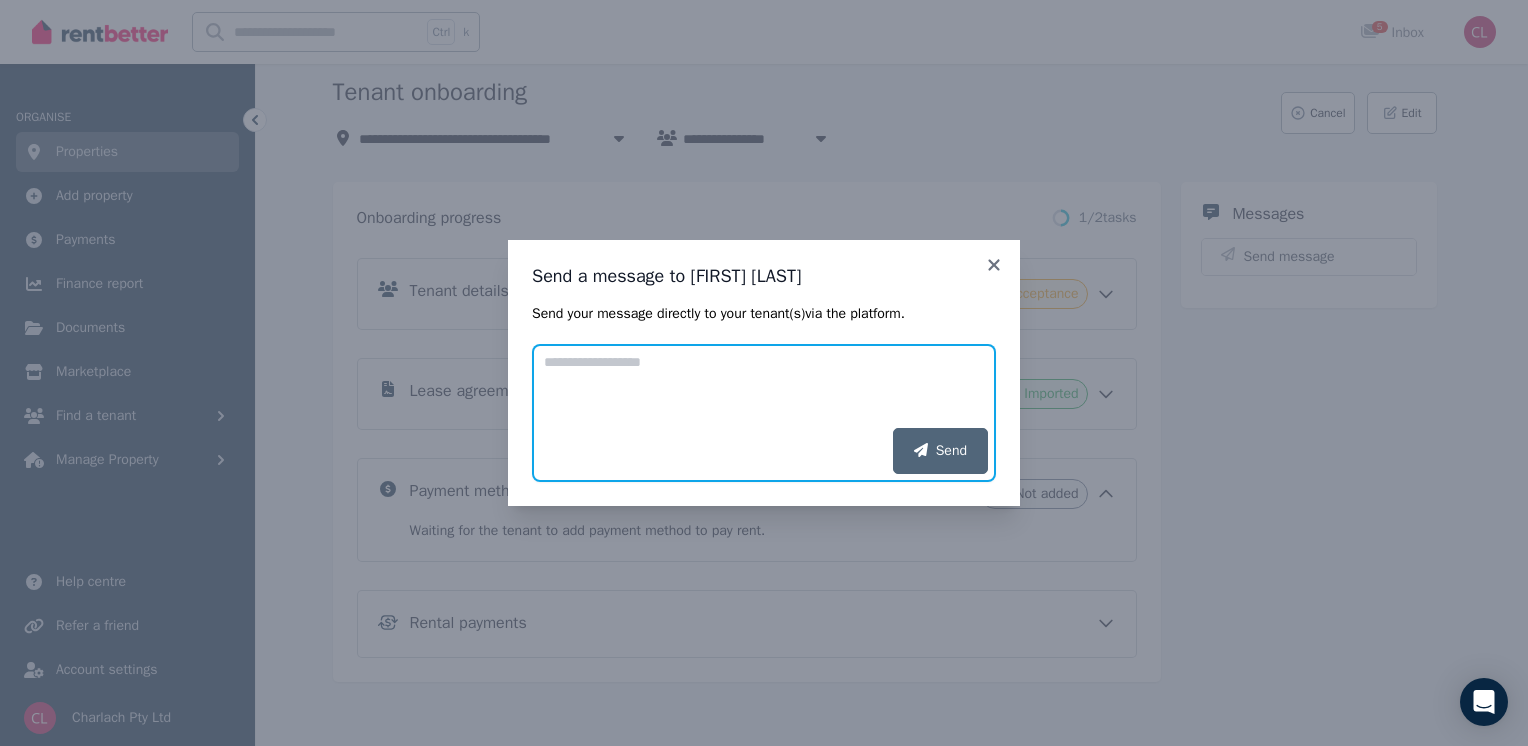 paste on "**********" 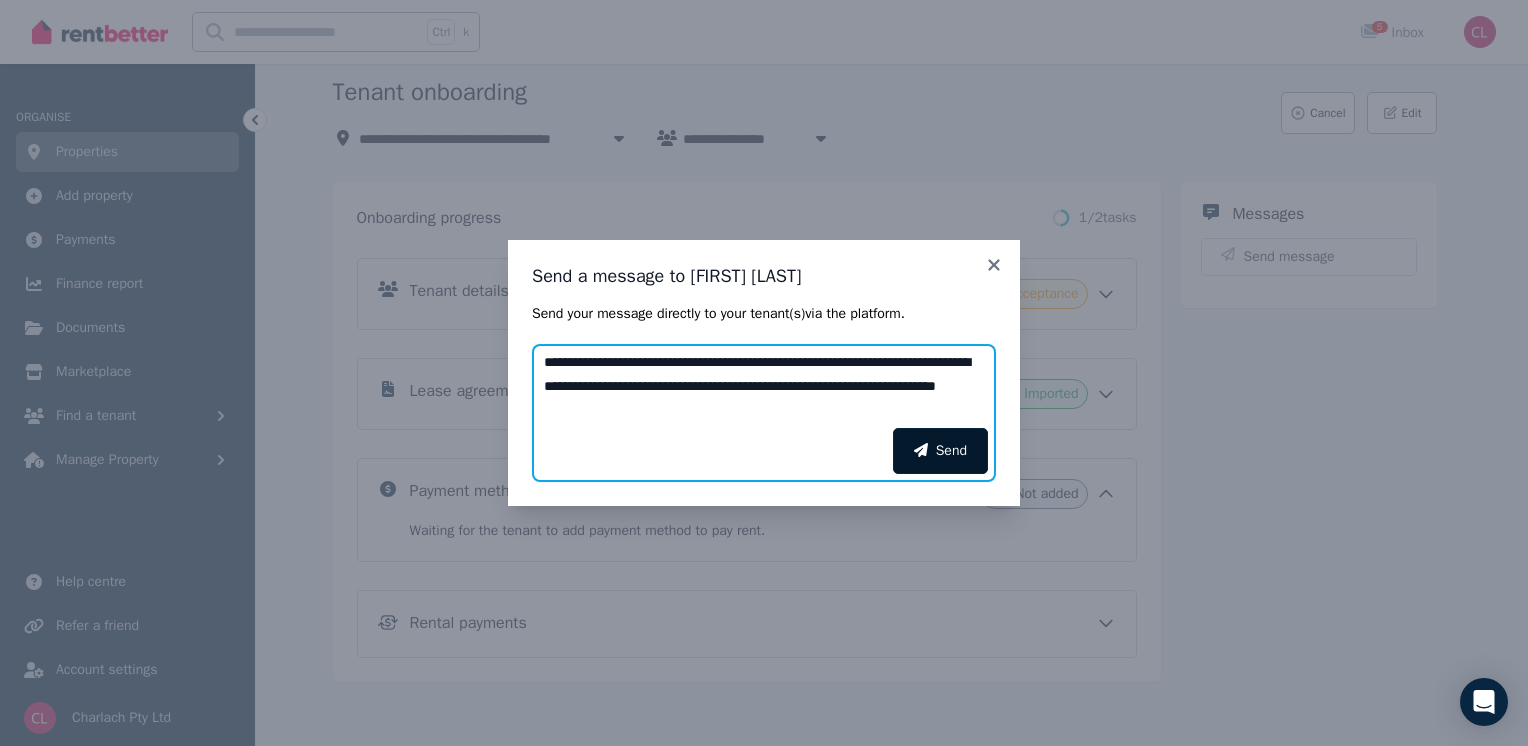 type on "**********" 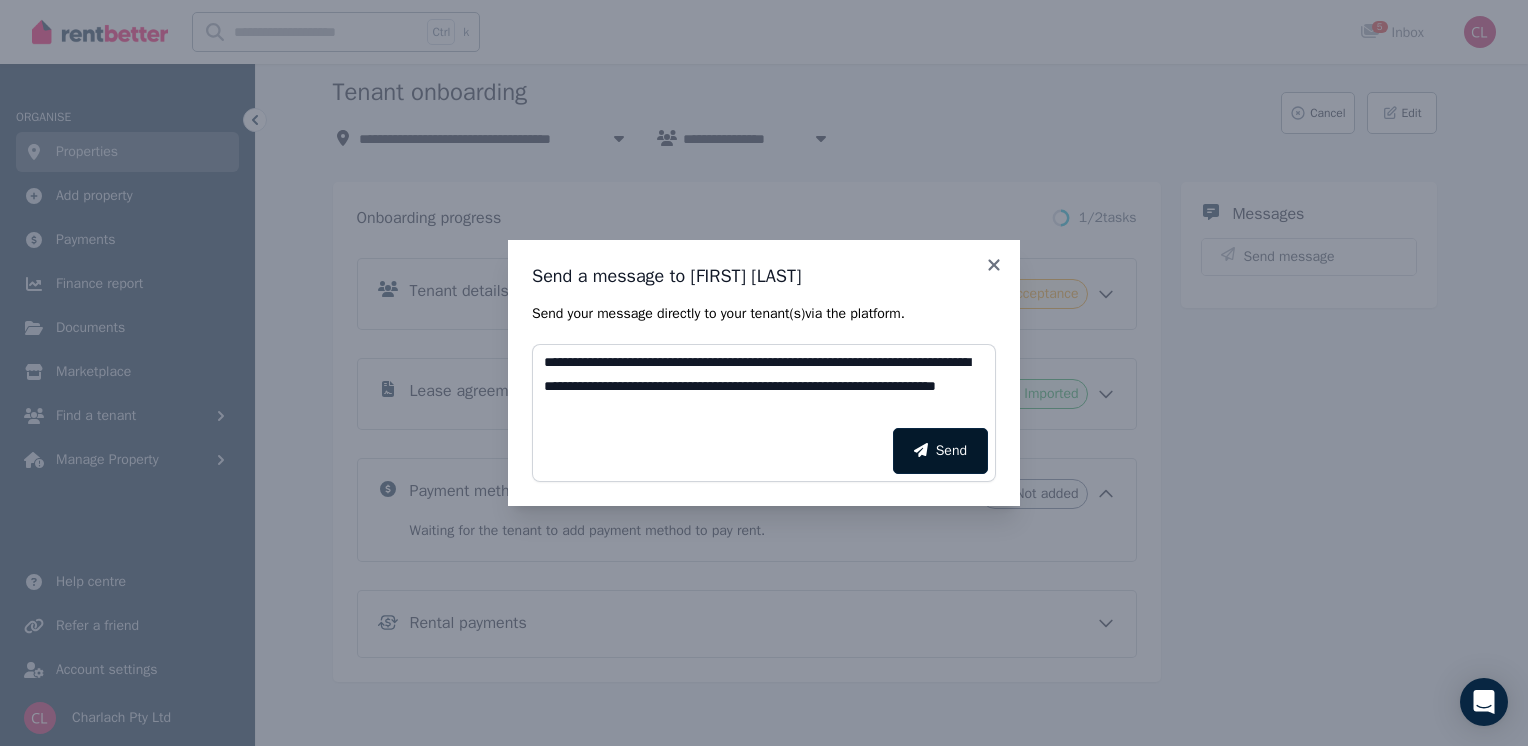 click on "Send" at bounding box center (940, 451) 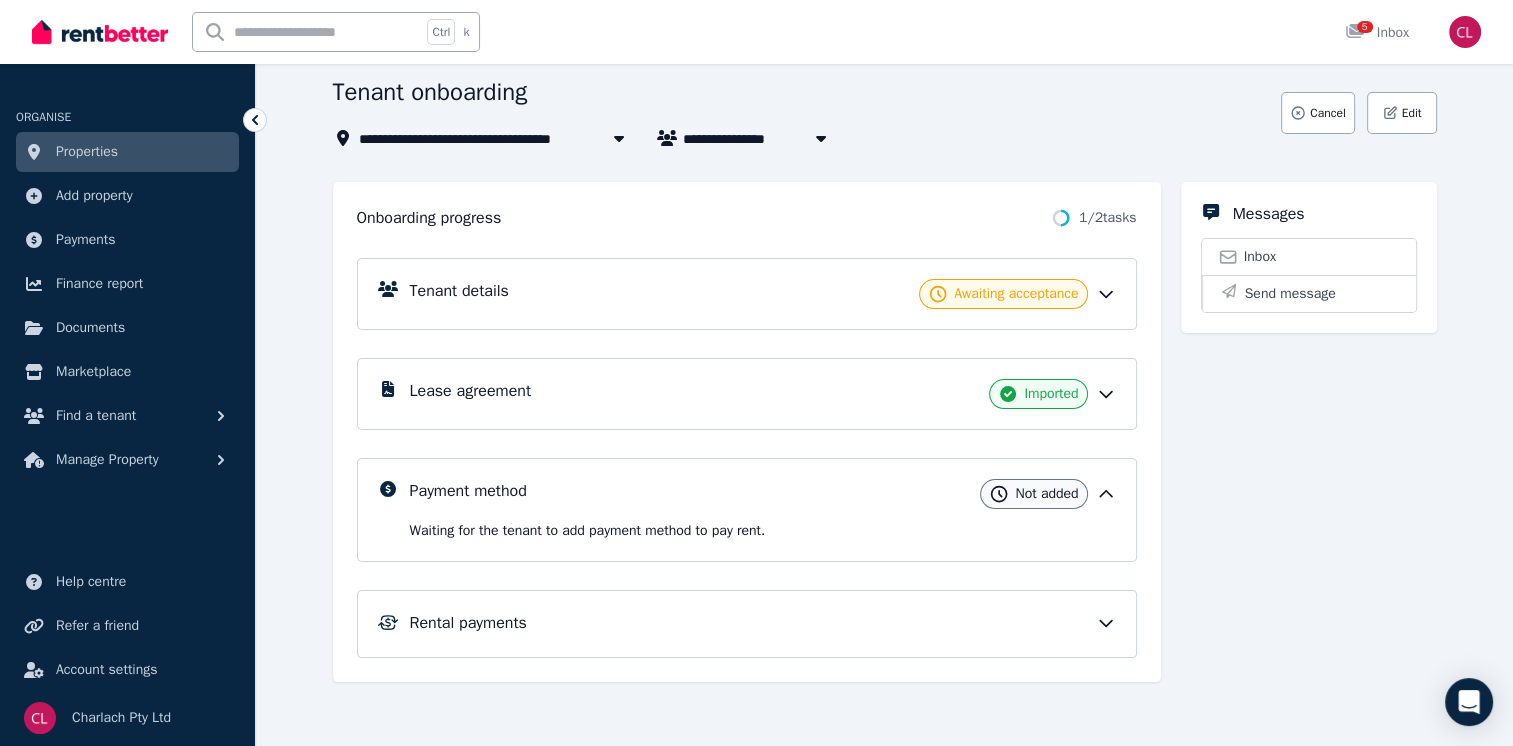 click on "Payment method Not added Waiting for the tenant to add payment method to pay   rent ." at bounding box center (747, 510) 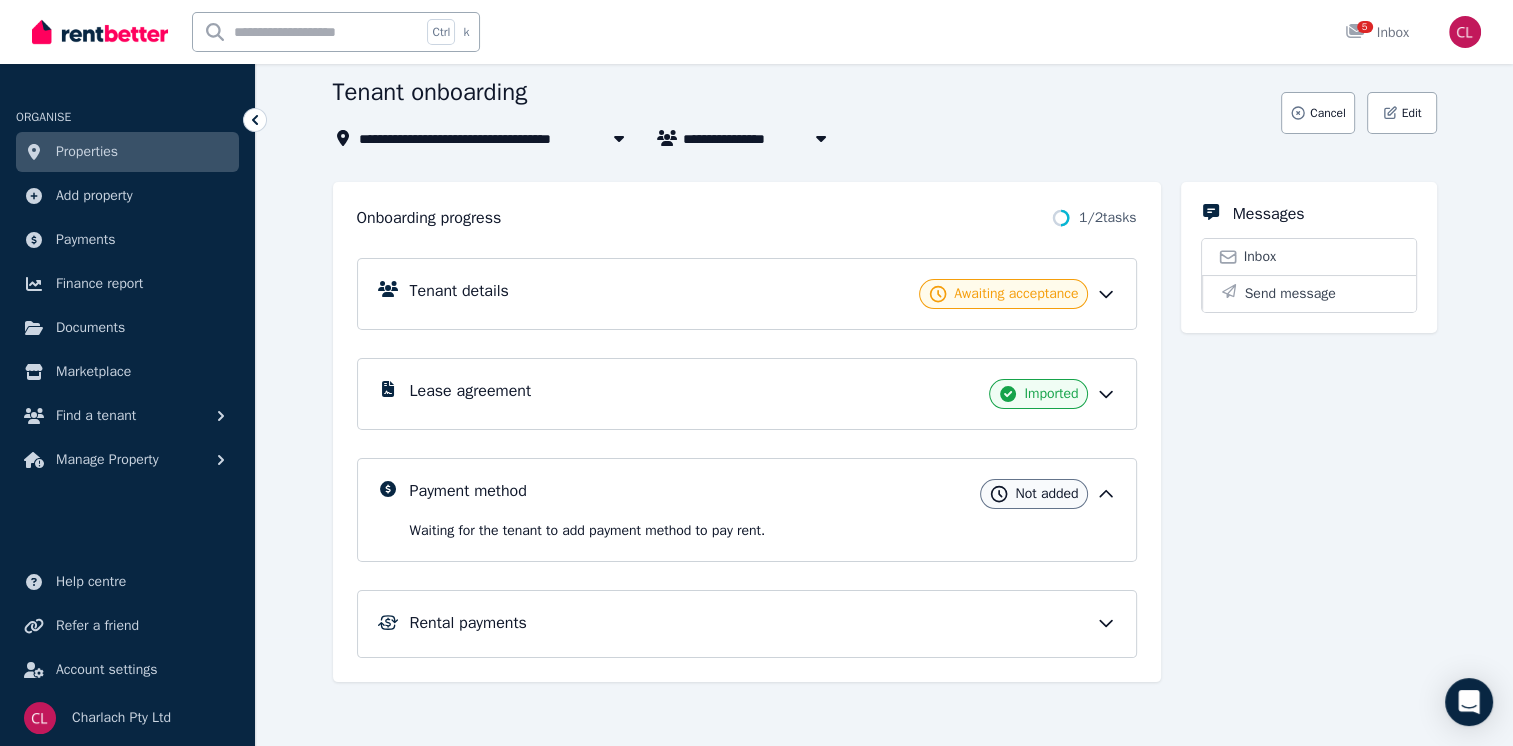 click on "[FIRST] [LAST]" at bounding box center (744, 138) 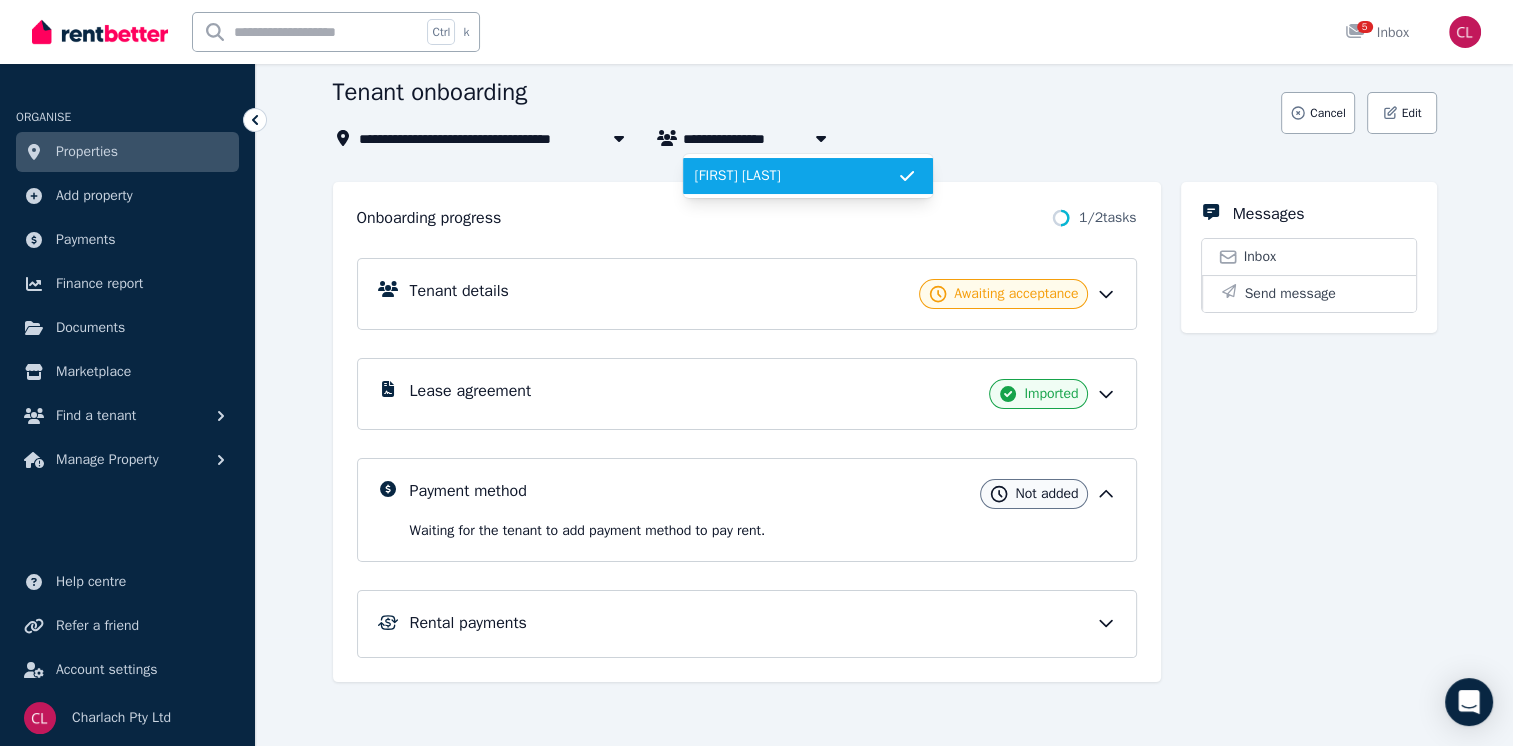 click on "[FIRST] [LAST]" at bounding box center [744, 138] 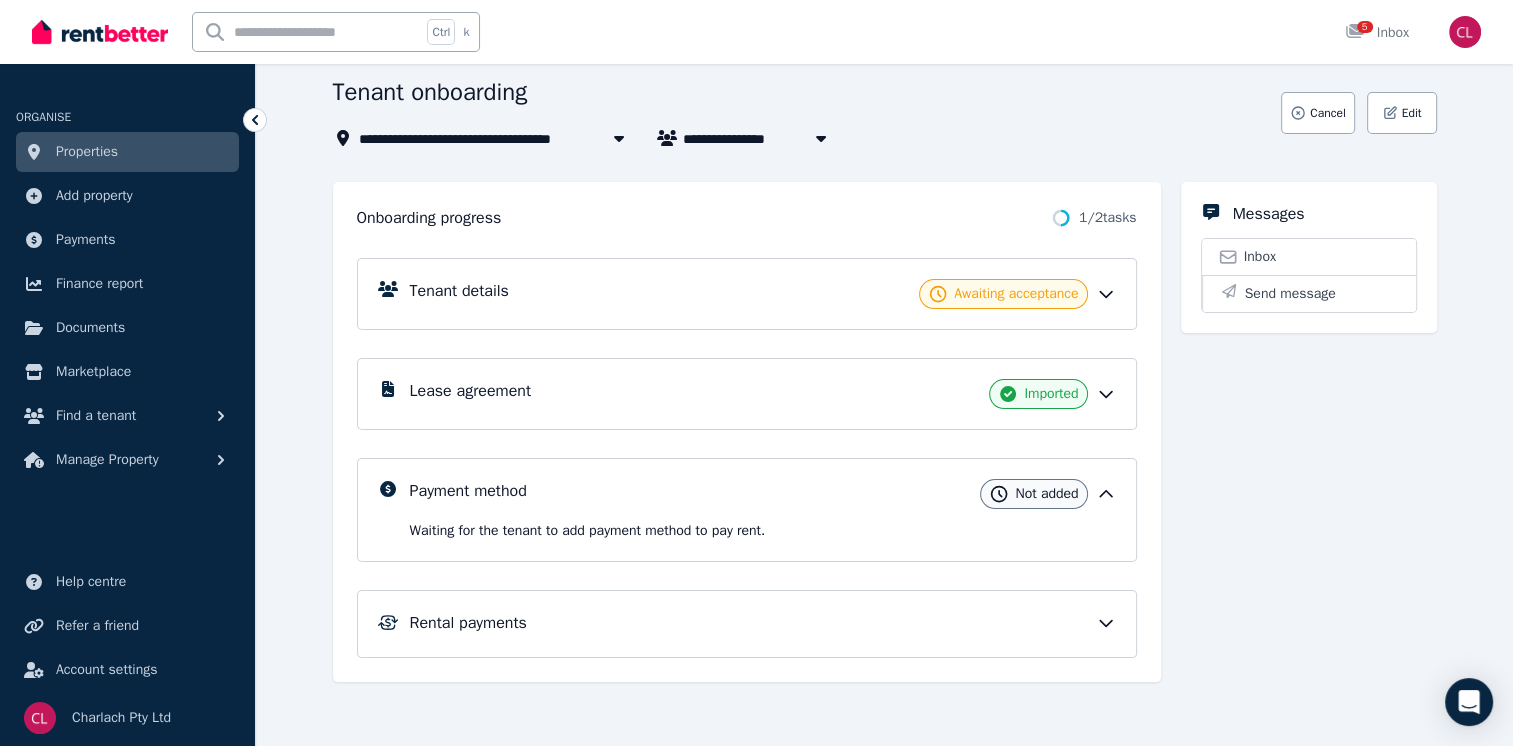 click on "[NUMBER]/[NUMBER] [STREET], [CITY]" at bounding box center [508, 138] 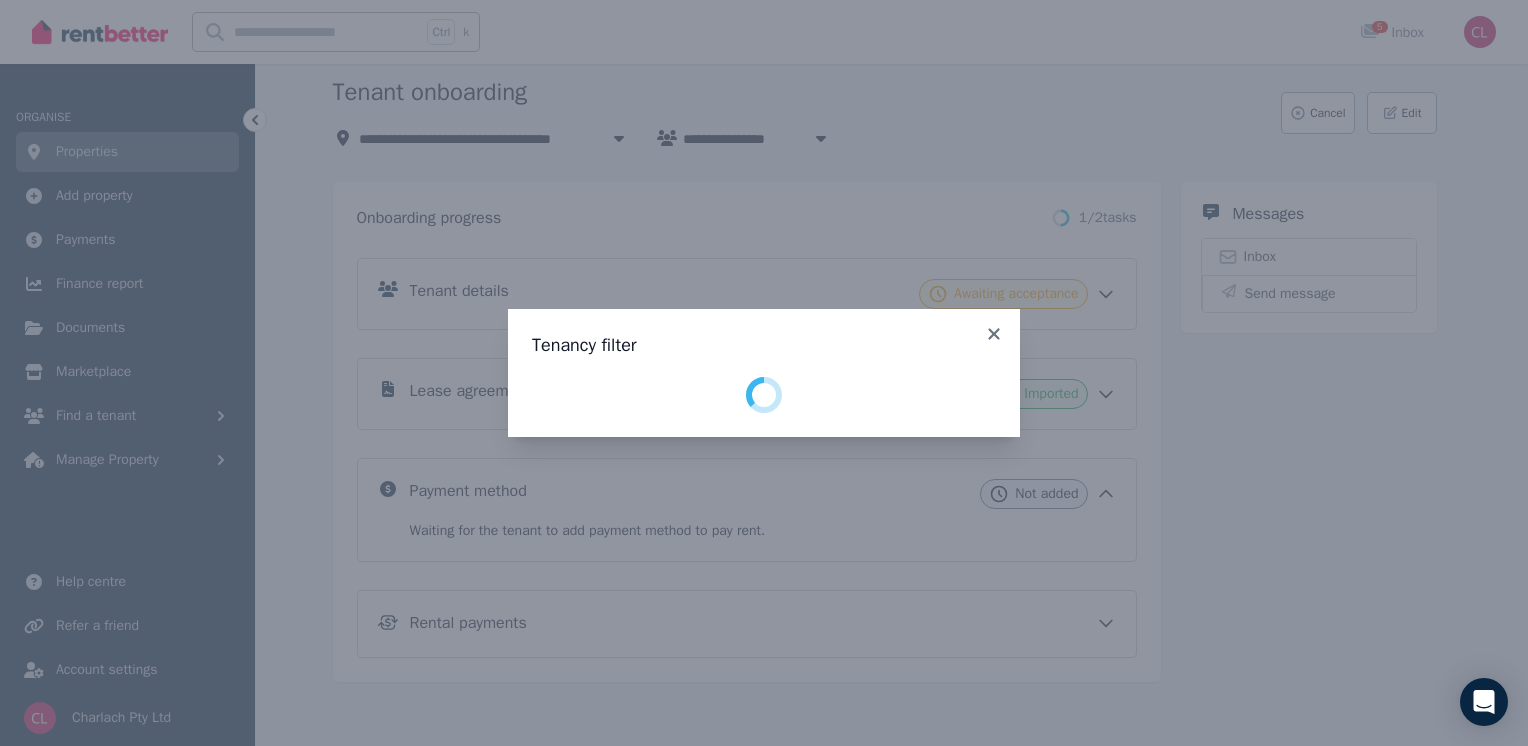 select on "**********" 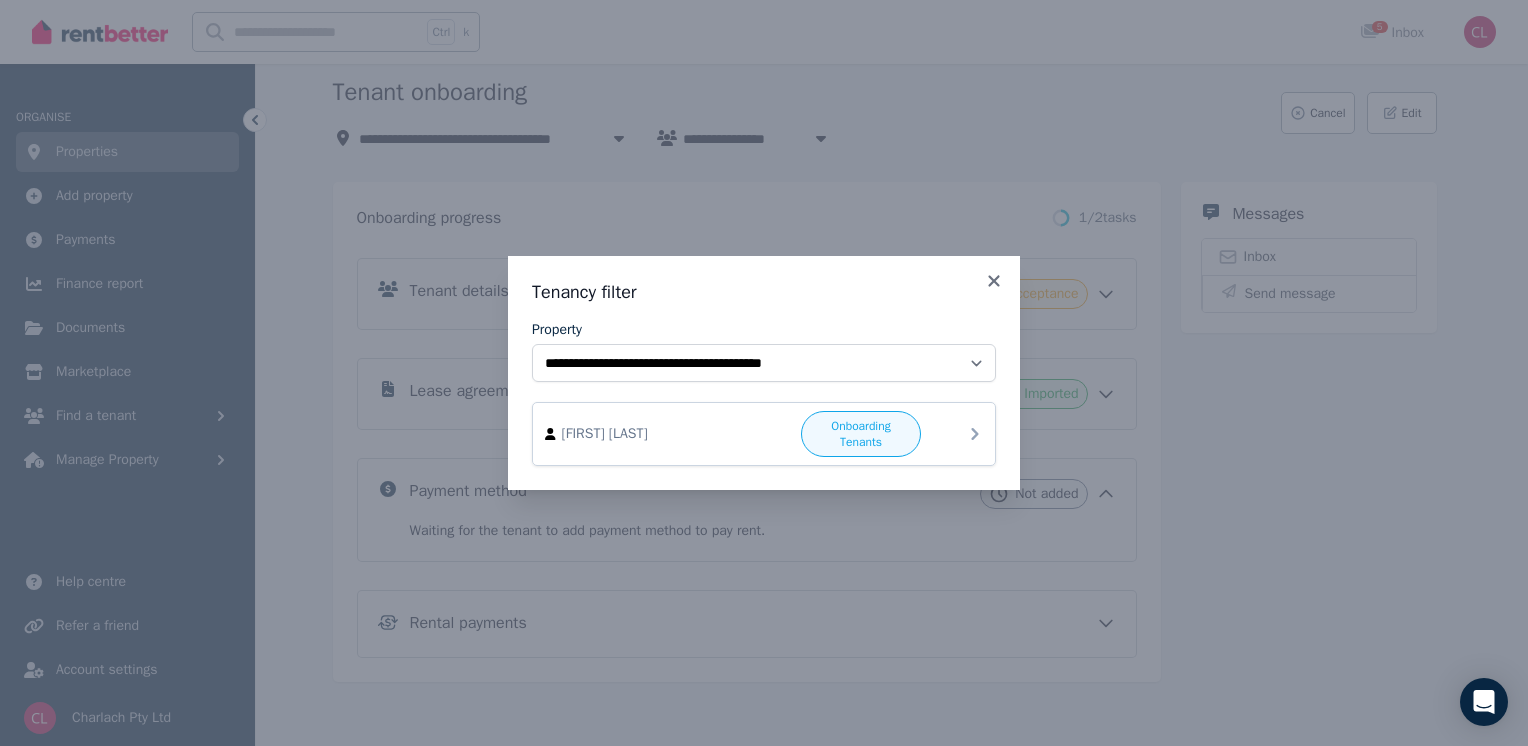 click 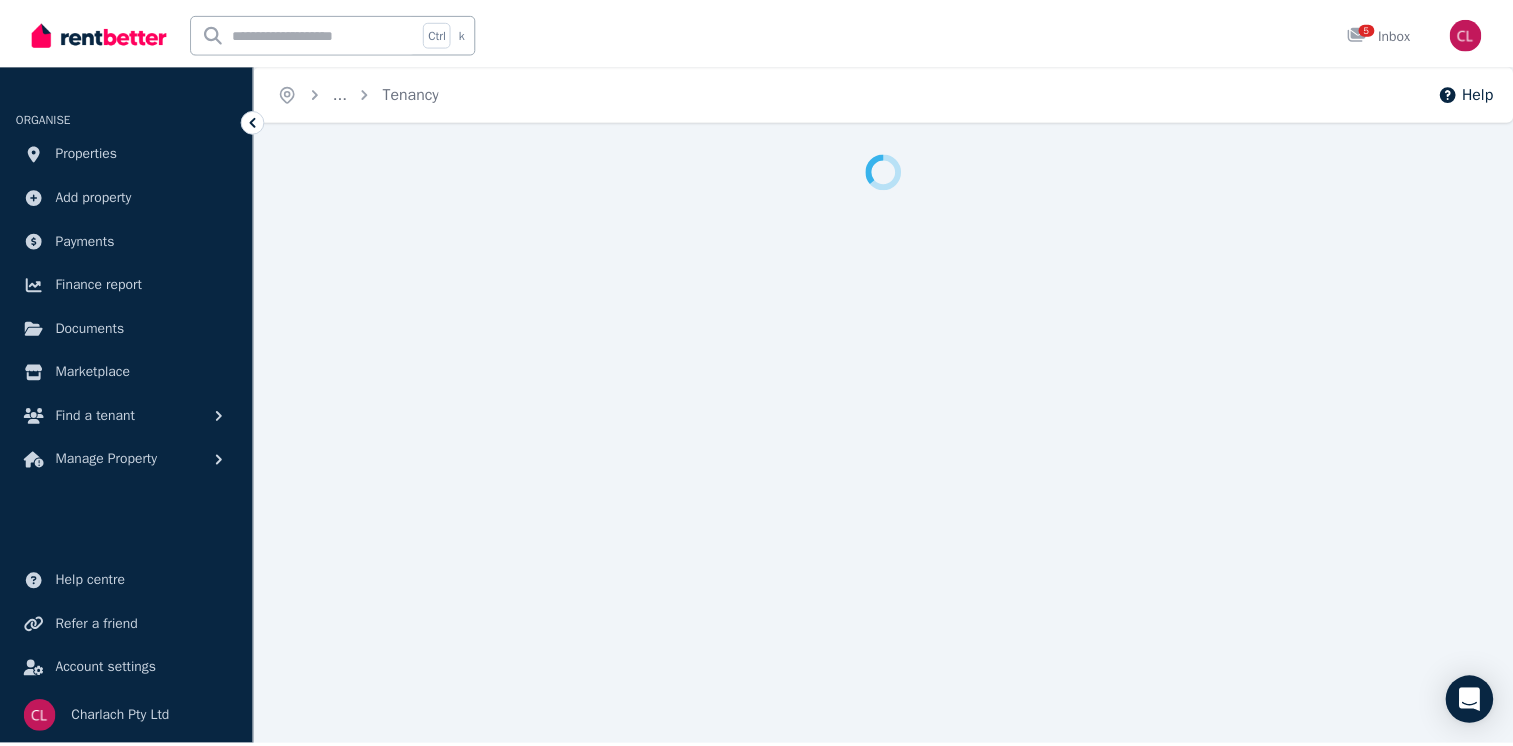 scroll, scrollTop: 0, scrollLeft: 0, axis: both 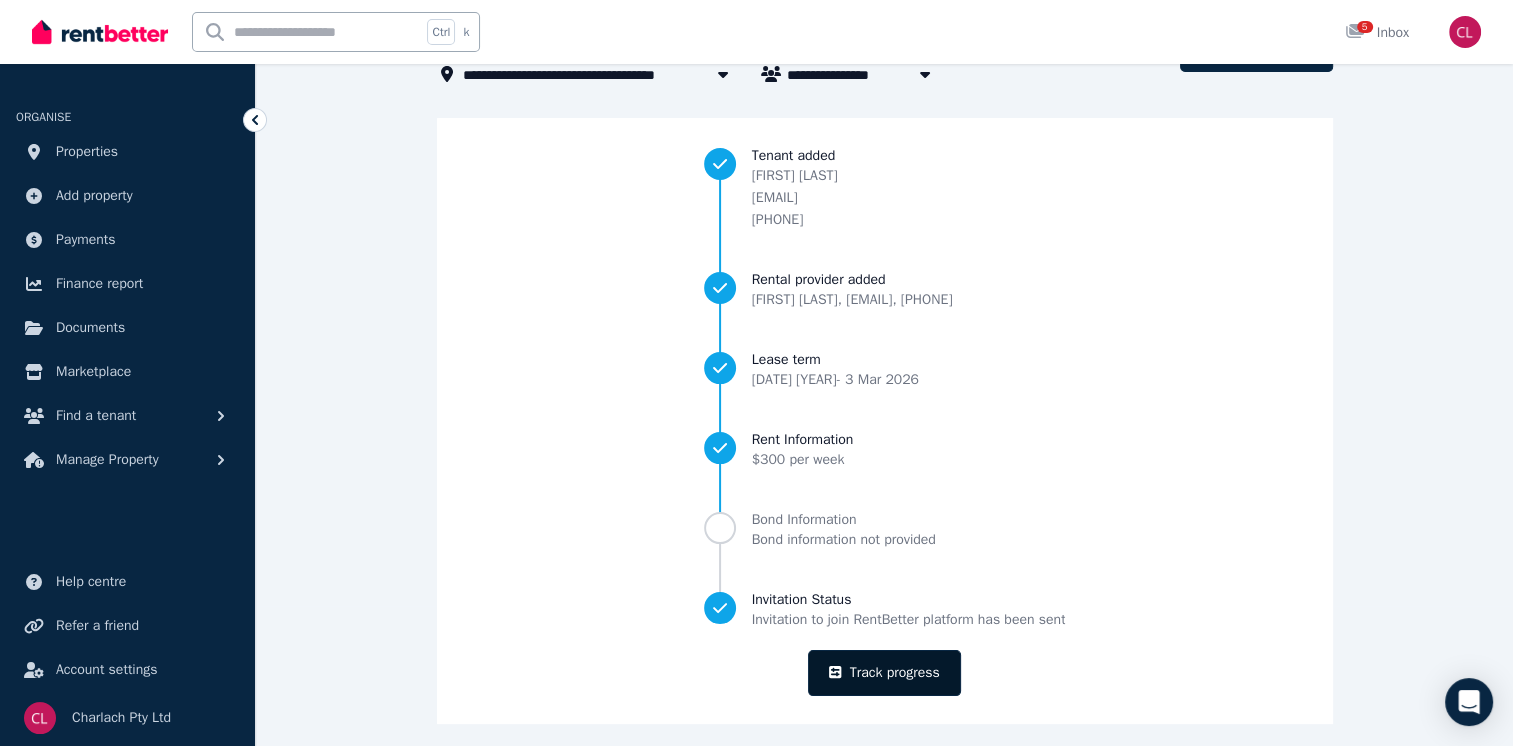 click on "Track progress" at bounding box center (884, 673) 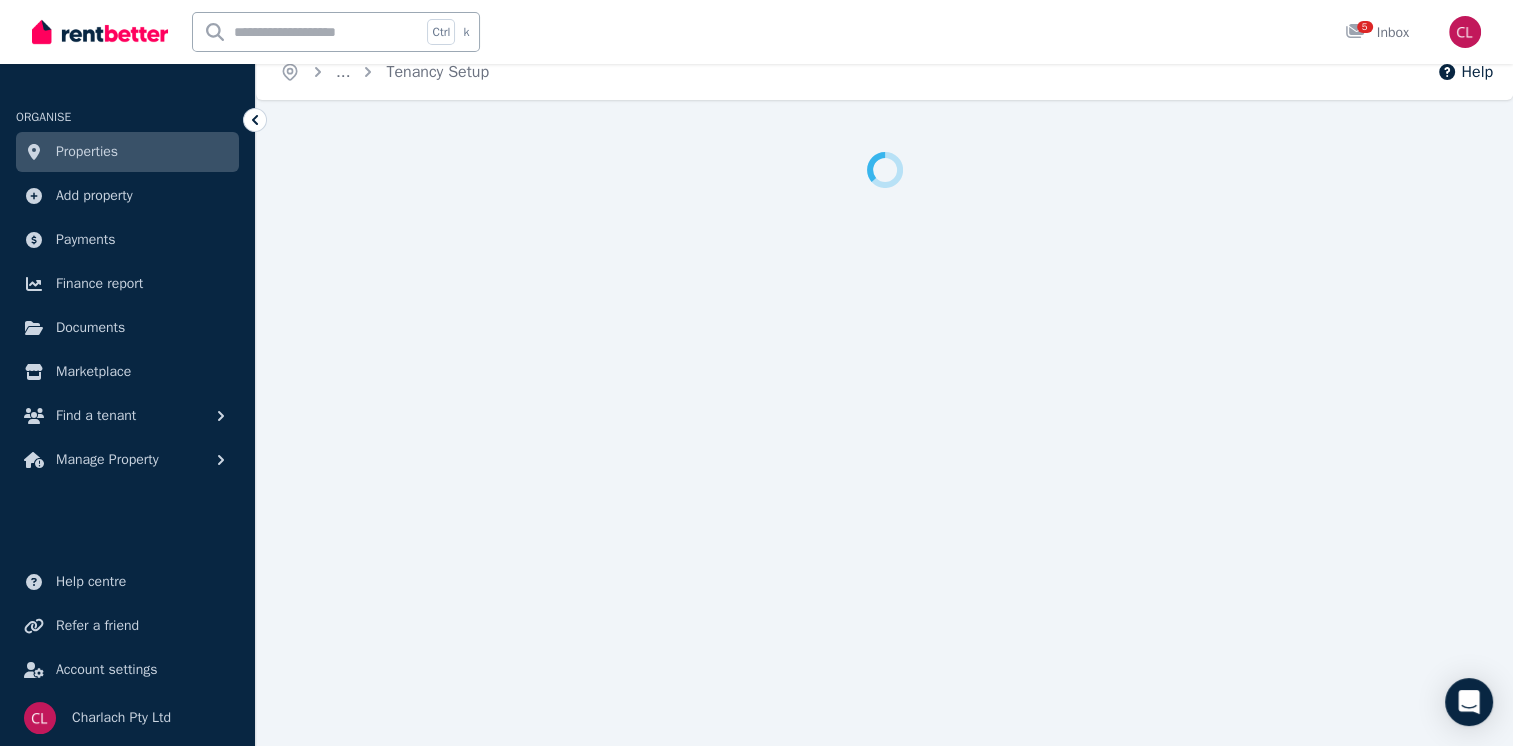 scroll, scrollTop: 0, scrollLeft: 0, axis: both 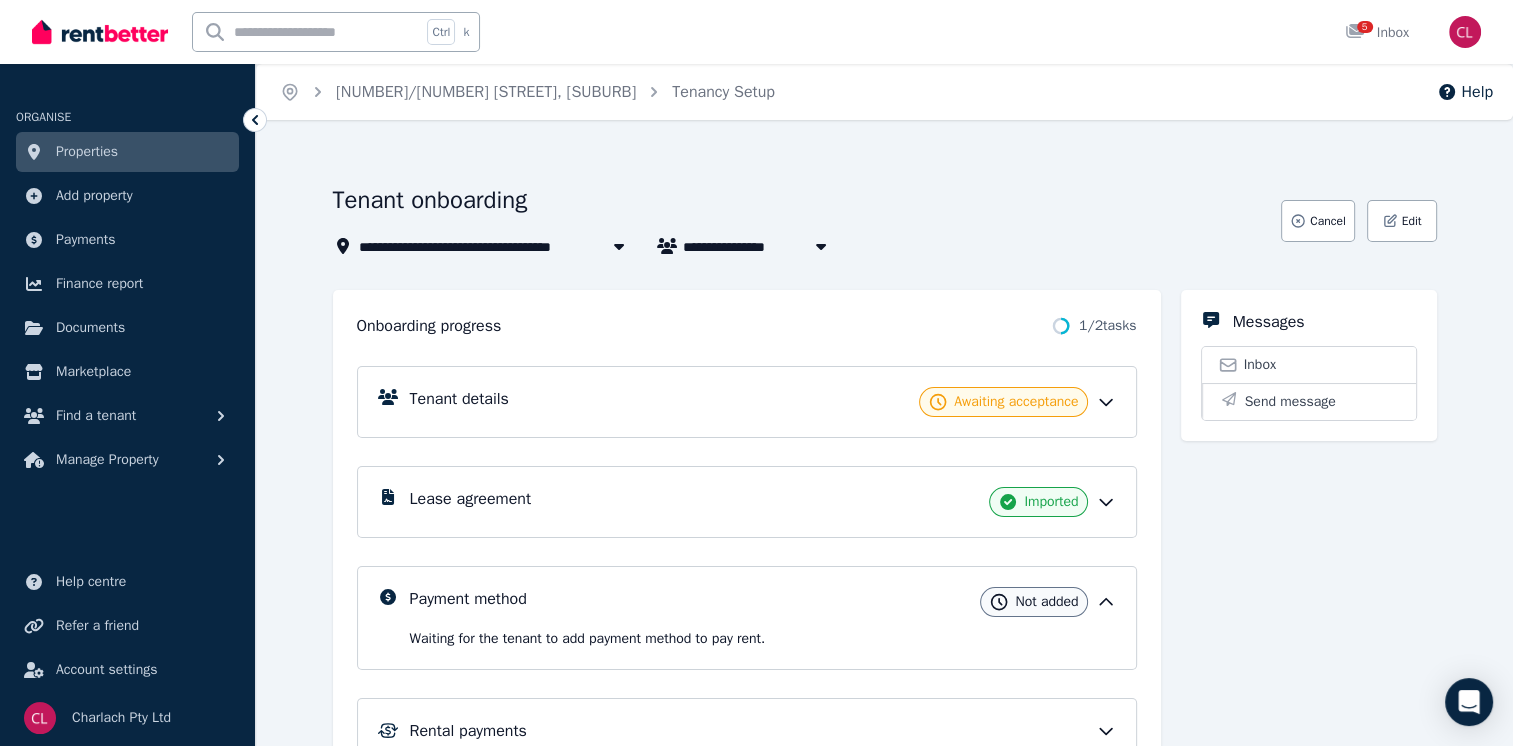 click 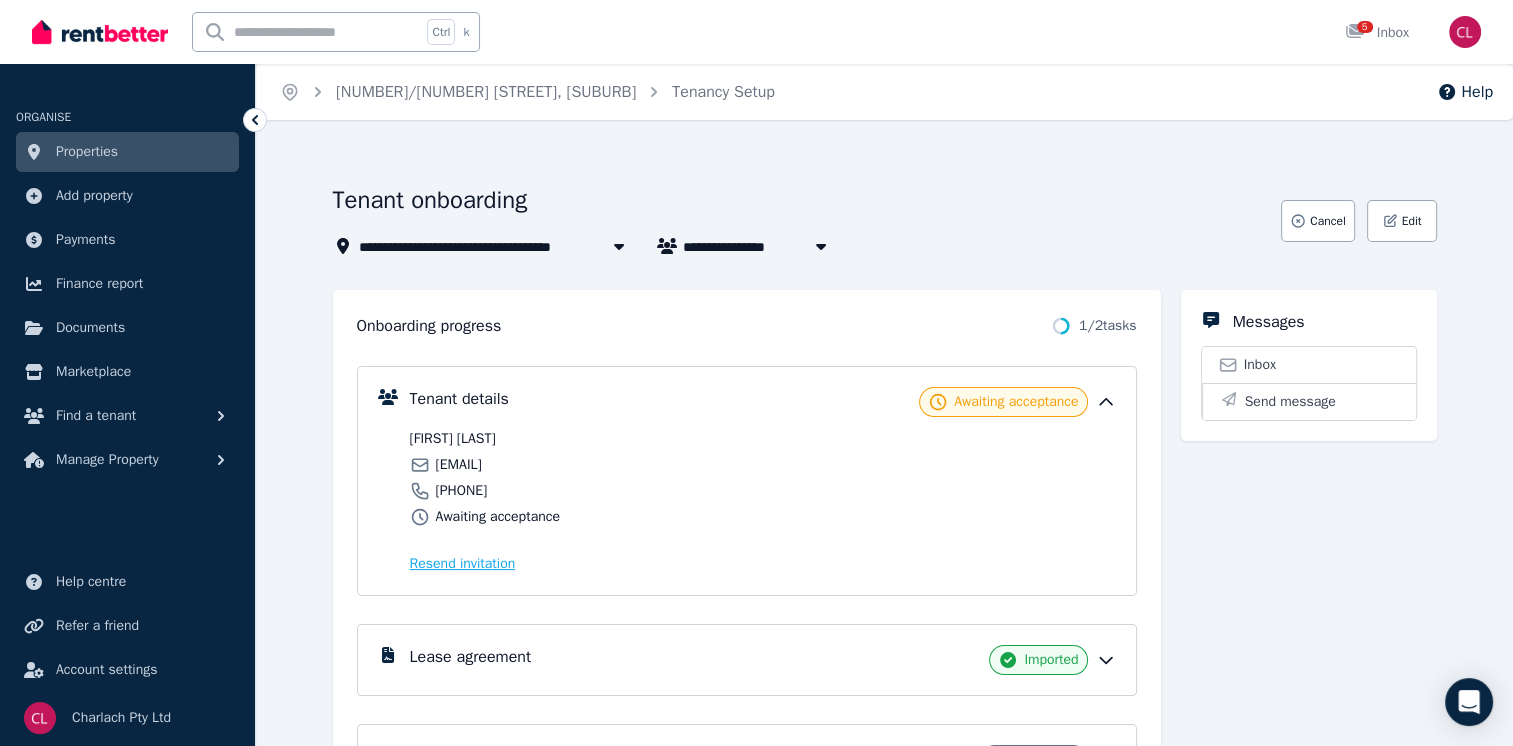 click on "Resend invitation" at bounding box center (463, 564) 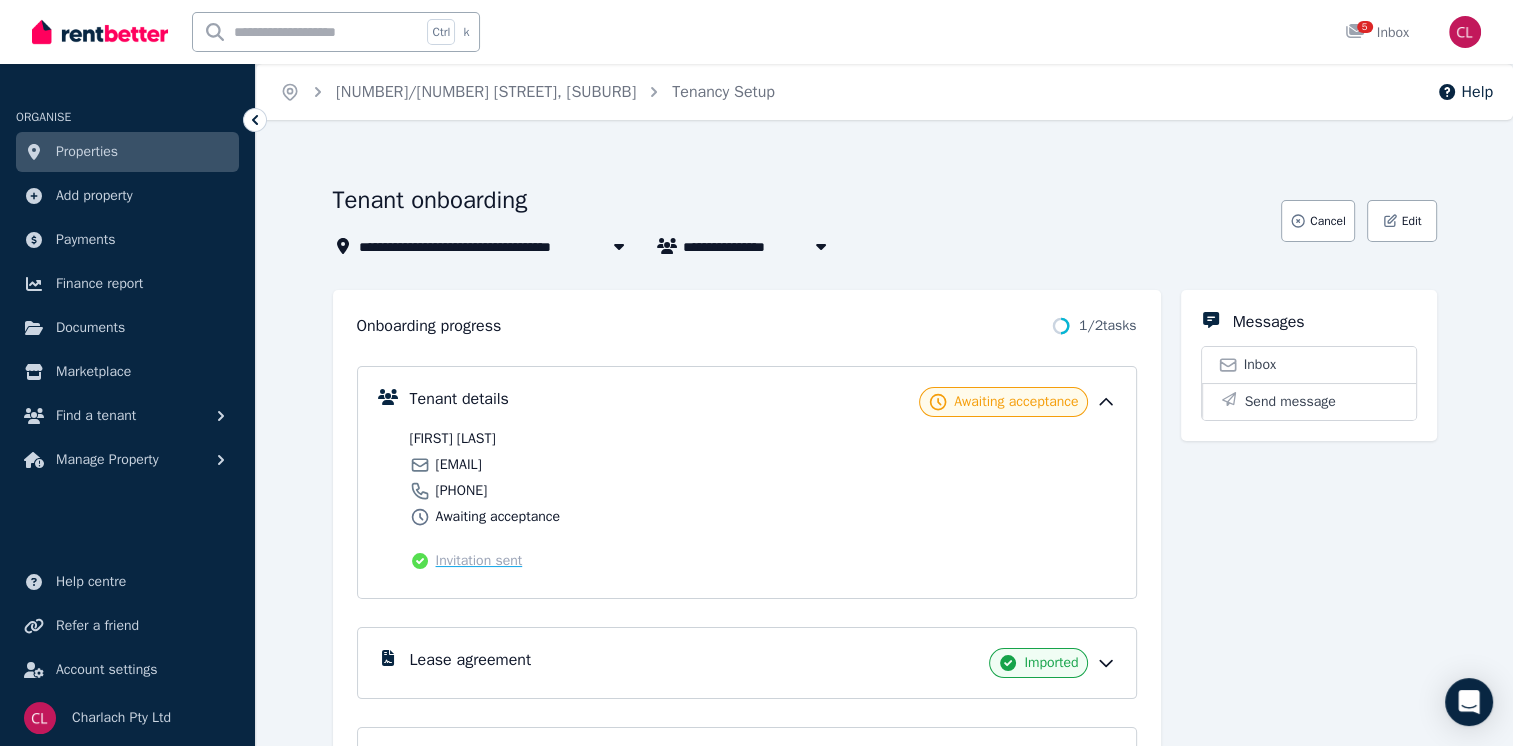 click 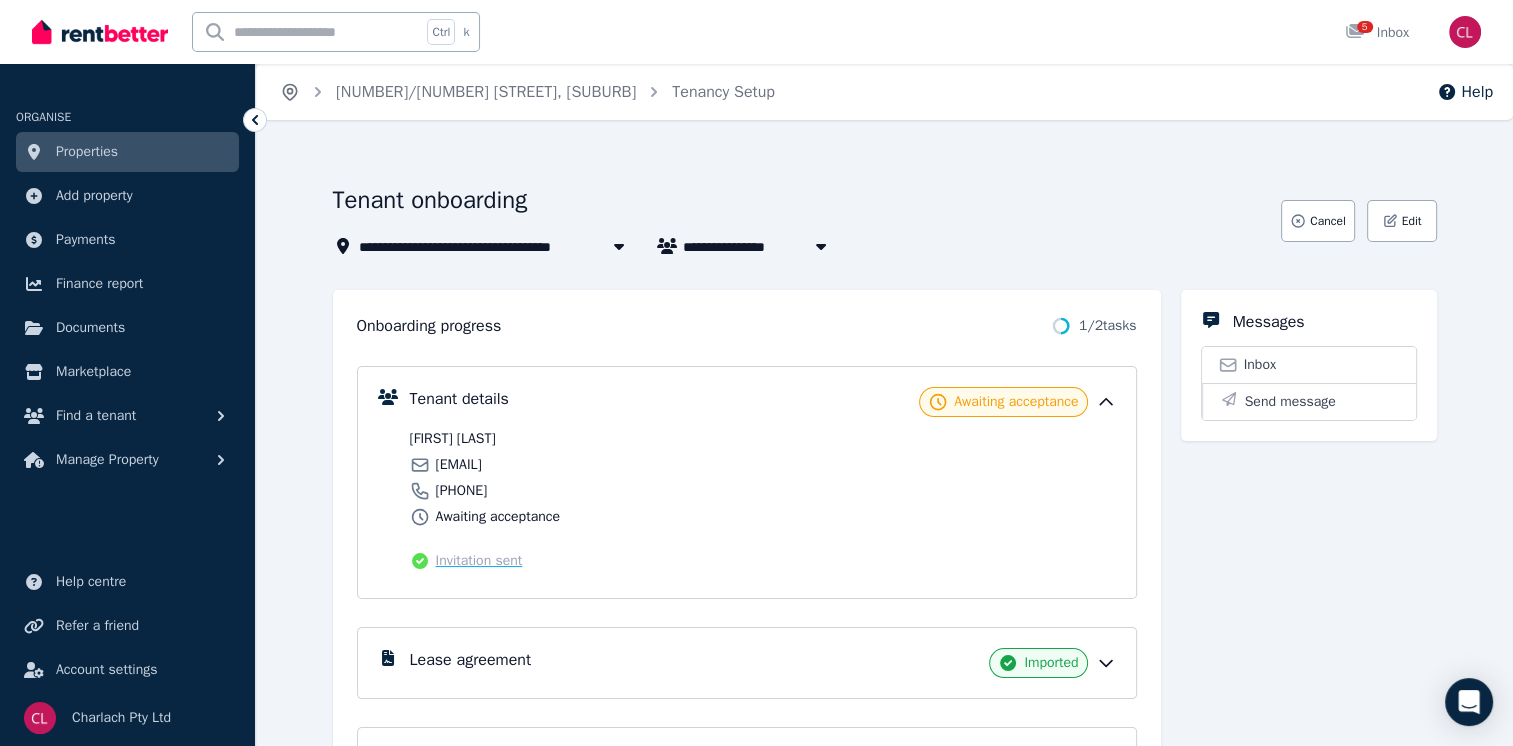 click 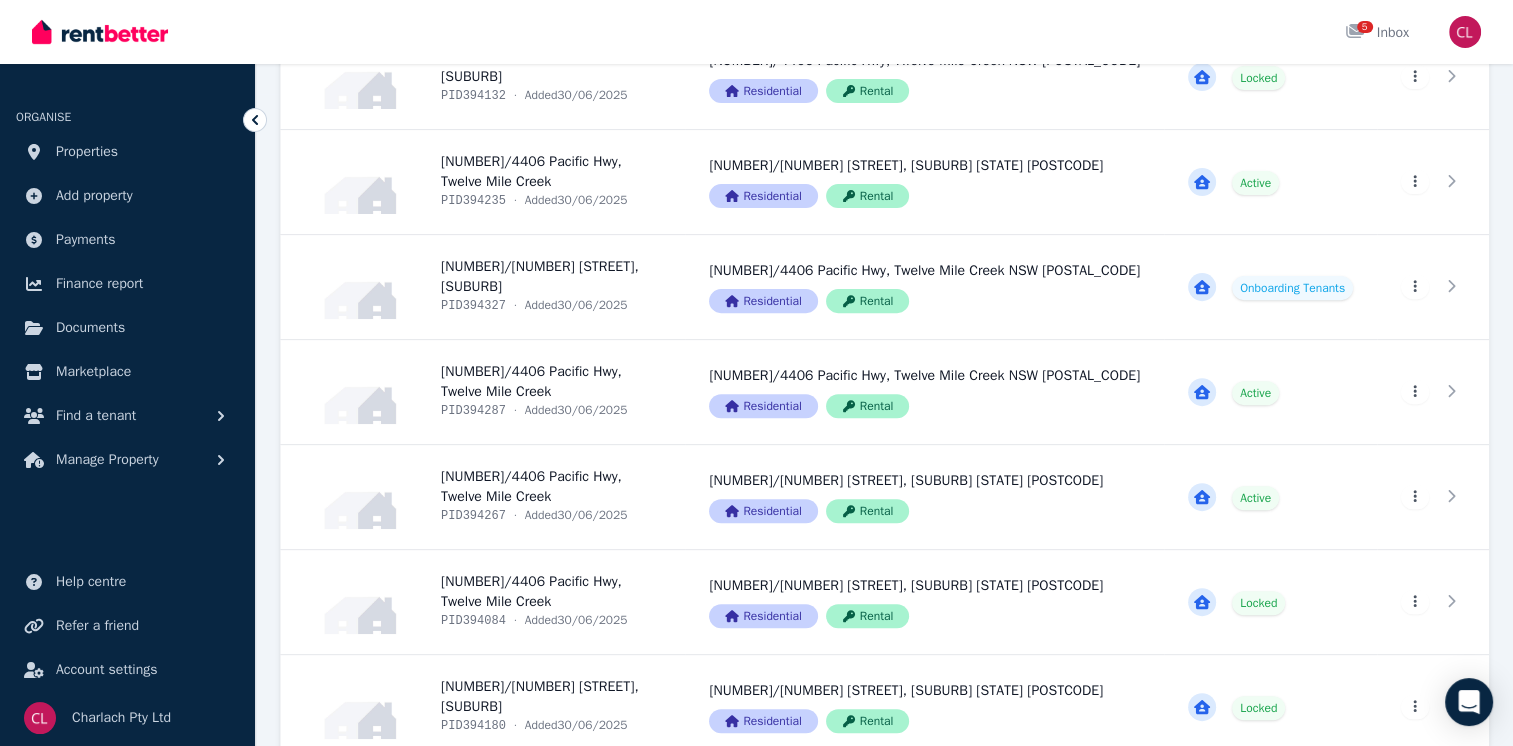 scroll, scrollTop: 684, scrollLeft: 0, axis: vertical 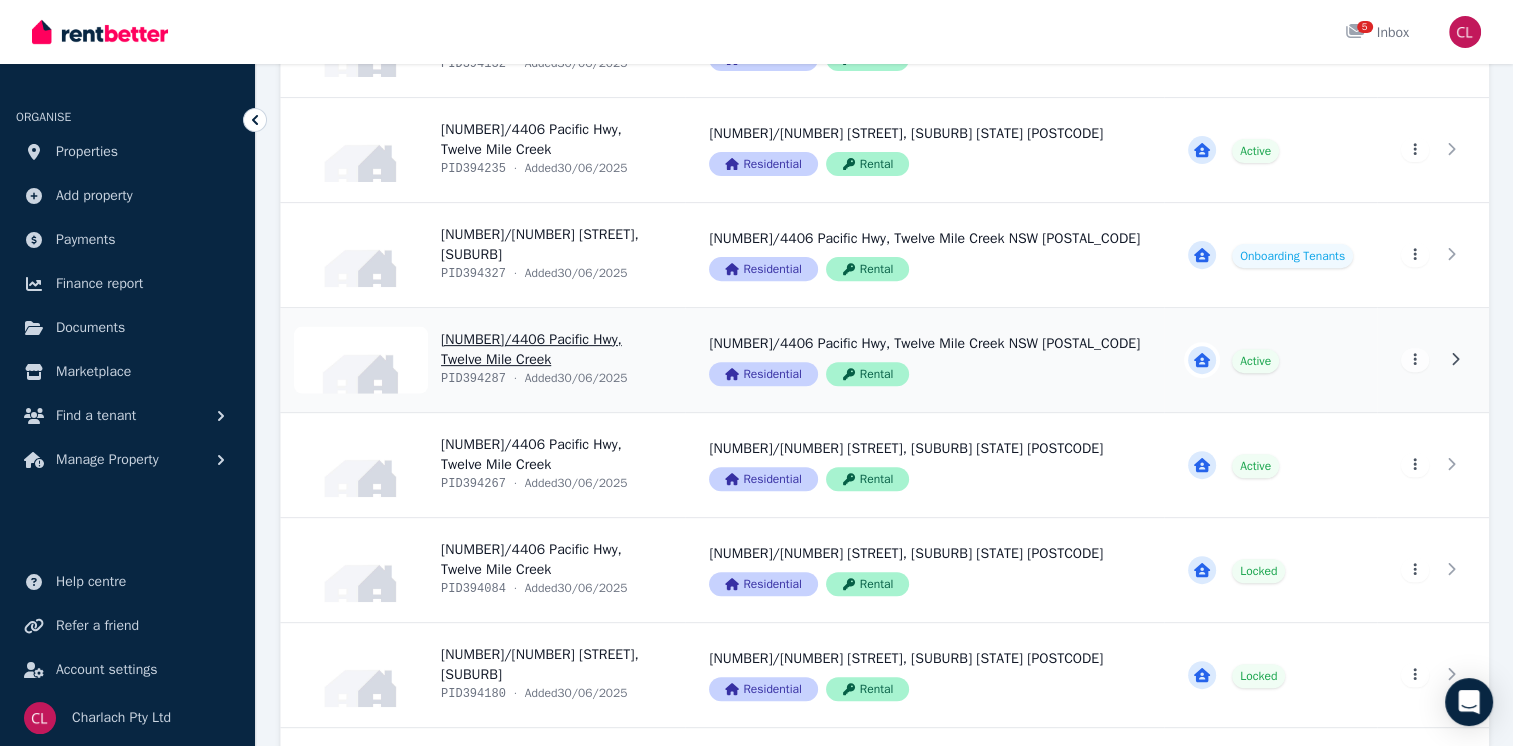 click on "View property details" at bounding box center (483, 360) 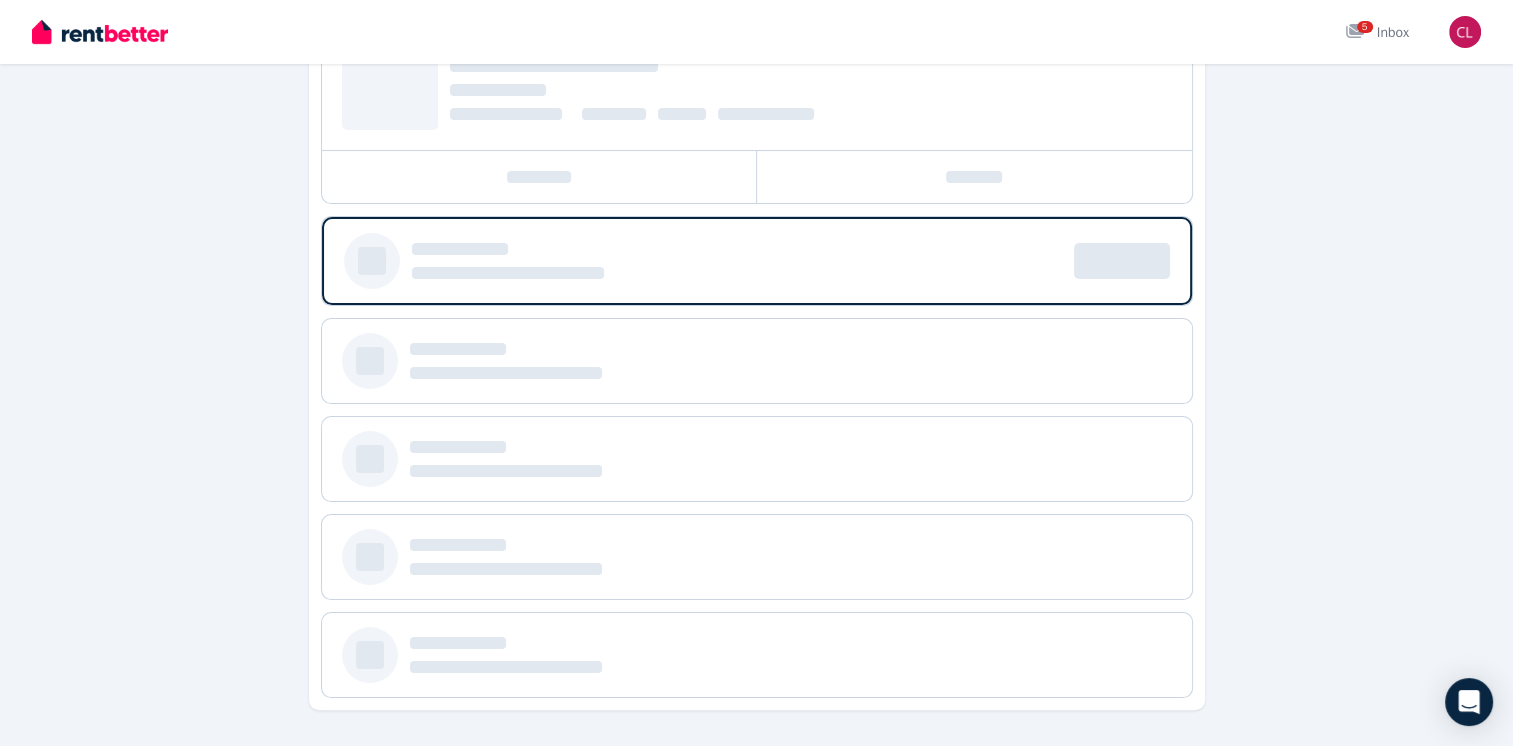 scroll, scrollTop: 0, scrollLeft: 0, axis: both 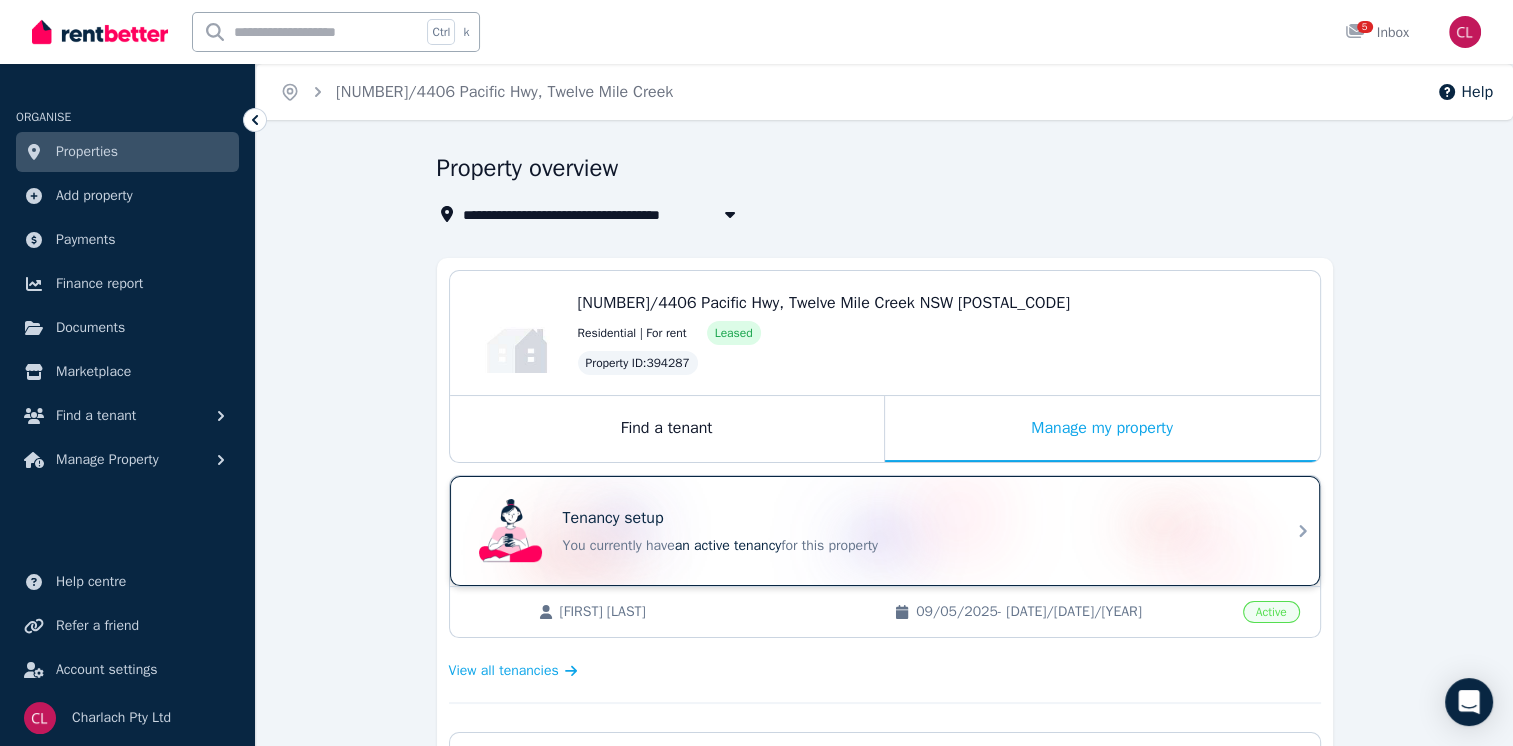 click on "You currently have  an active tenancy  for this property" at bounding box center (913, 546) 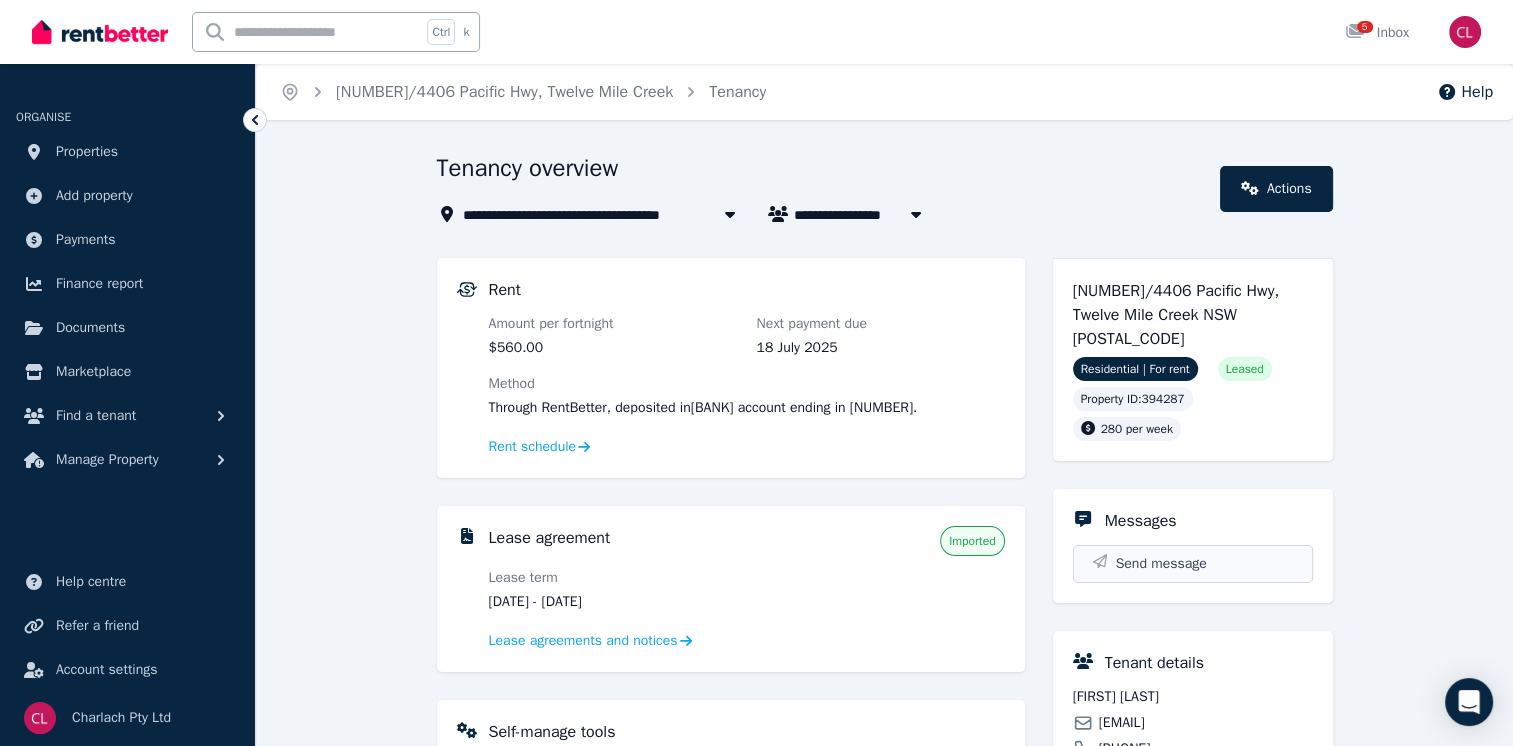 click on "Send message" at bounding box center (1161, 564) 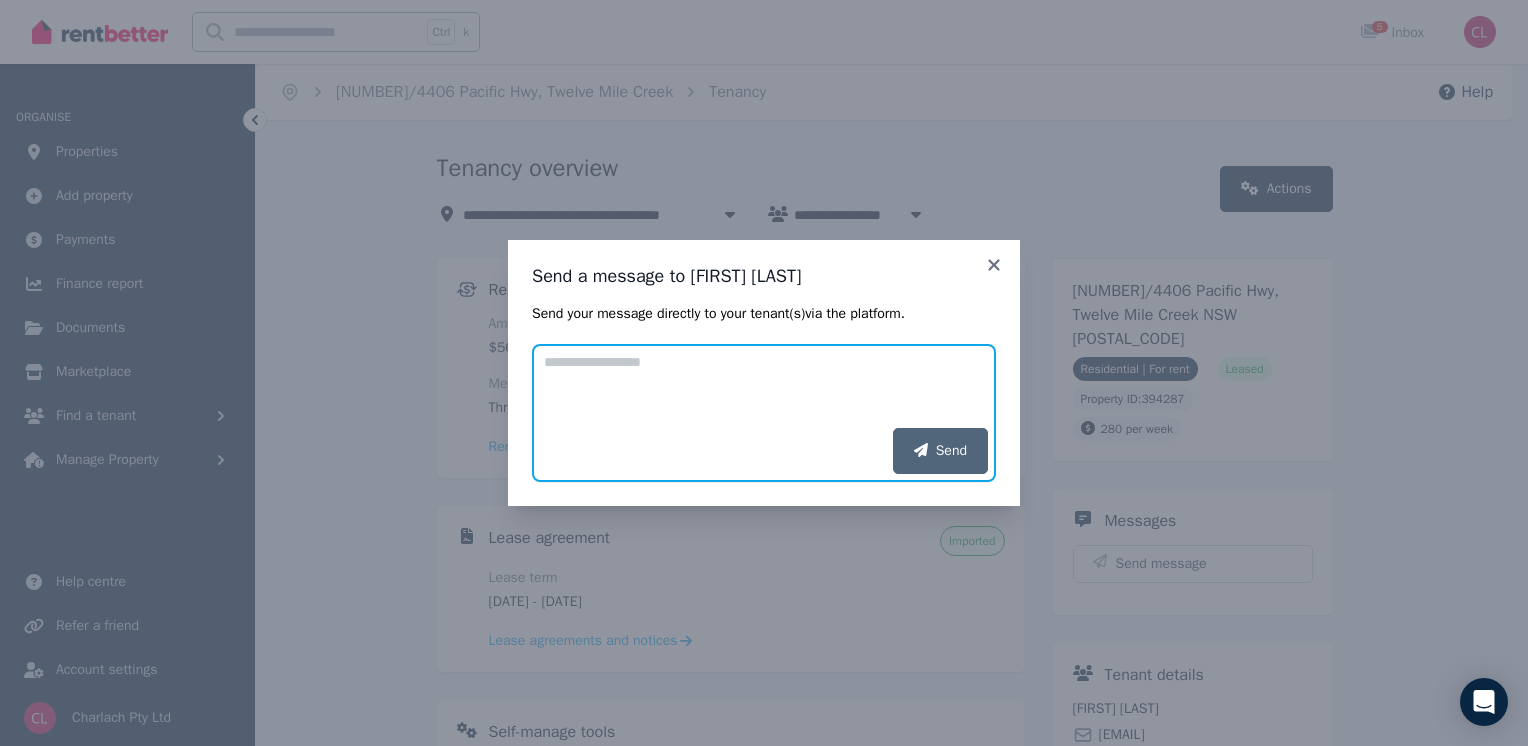 click on "Add your message" at bounding box center (764, 386) 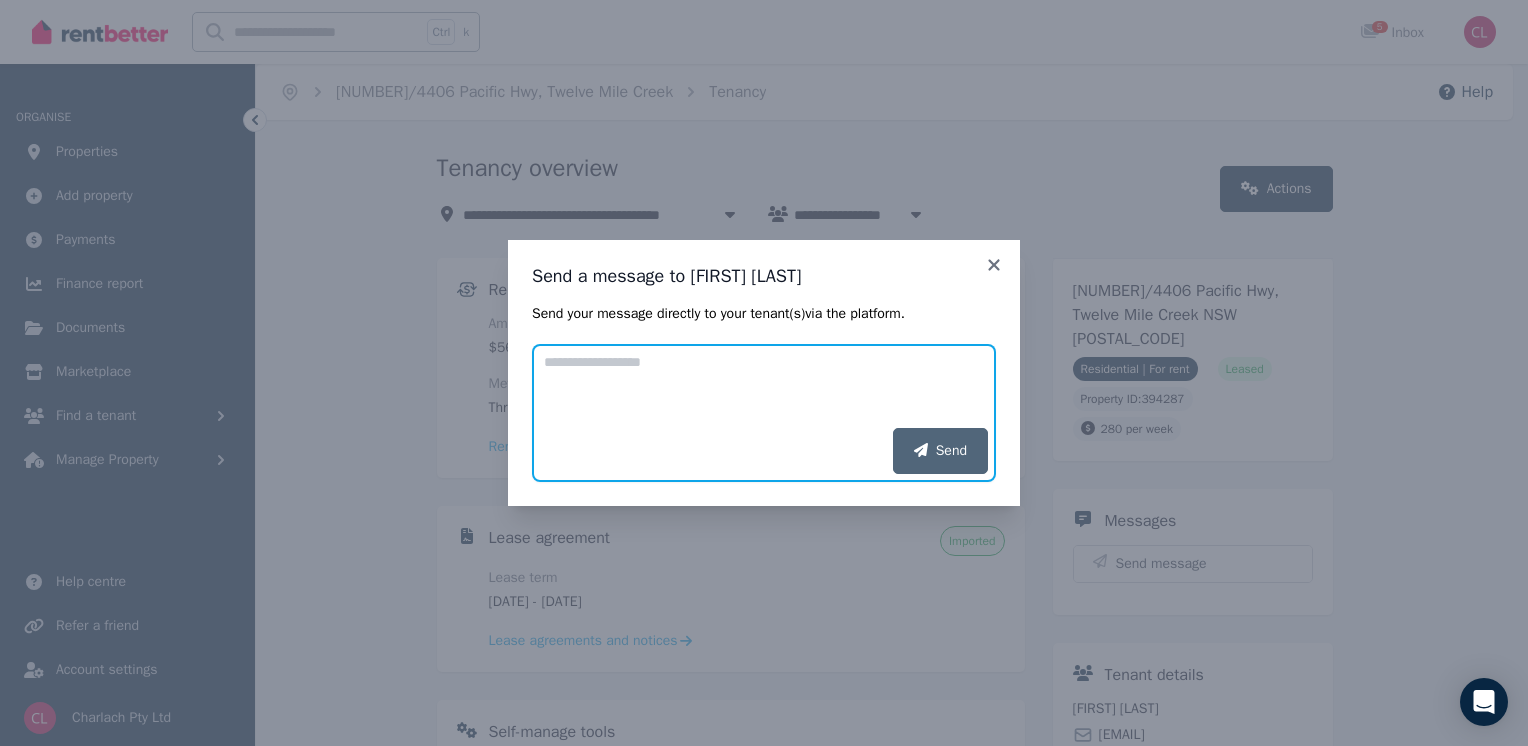 paste on "**********" 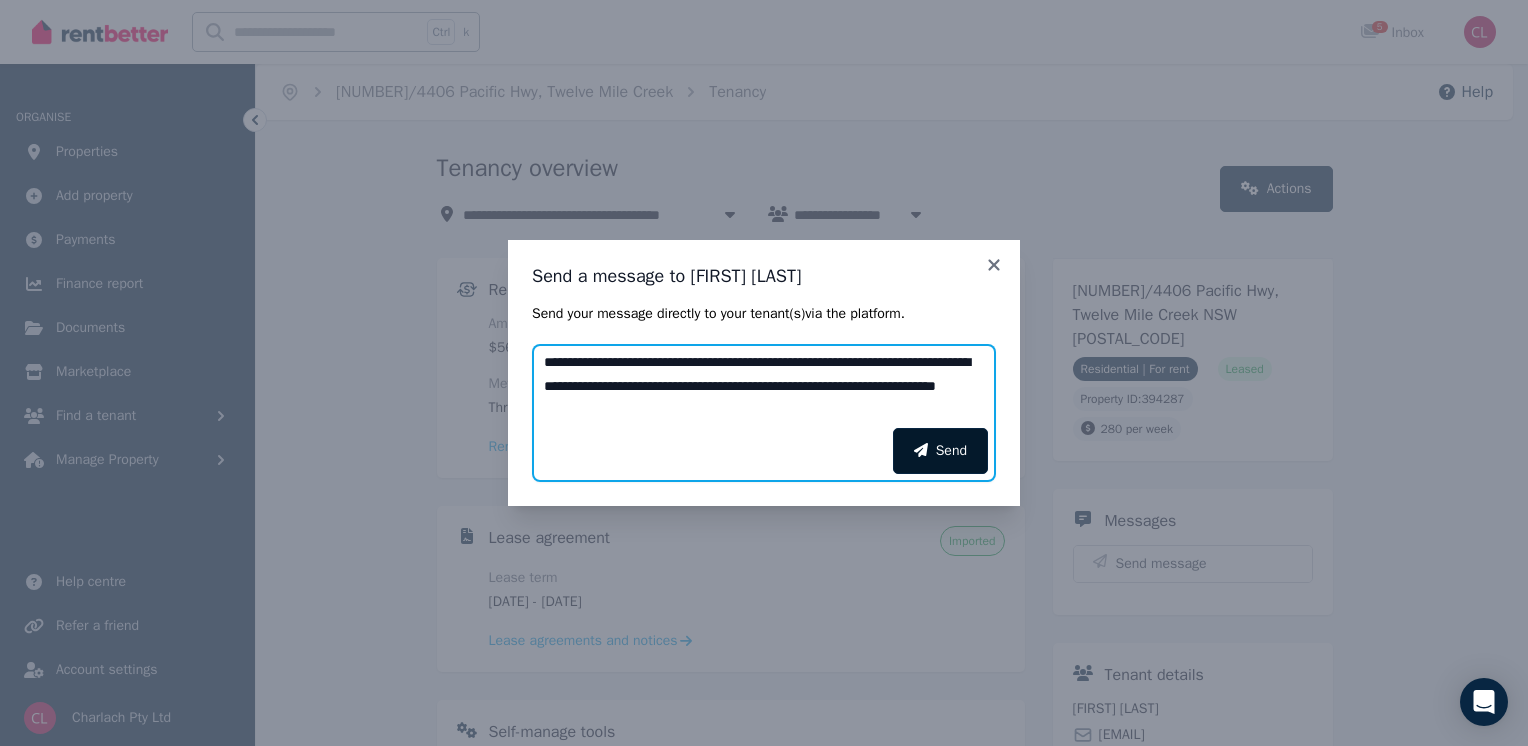type on "**********" 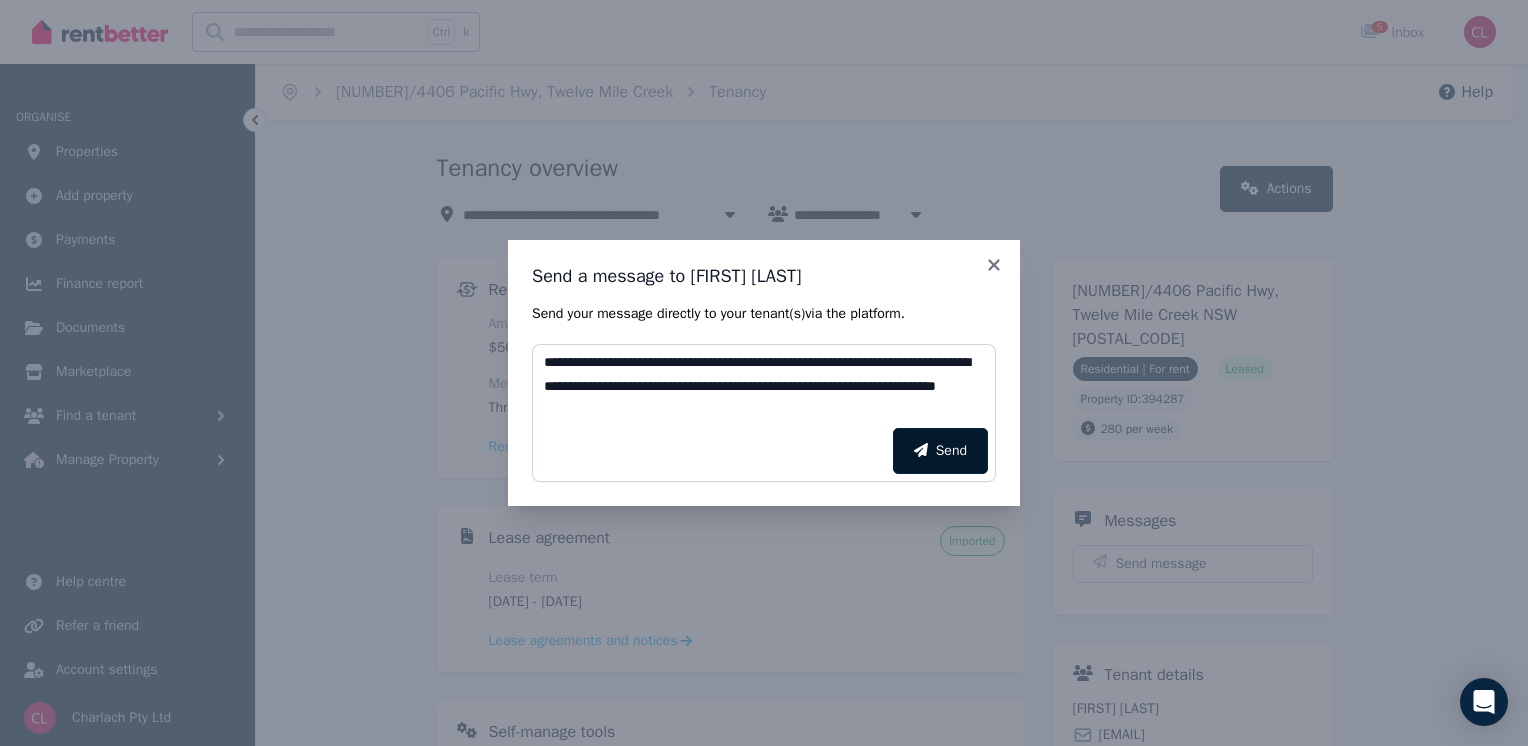 click on "Send" at bounding box center [940, 451] 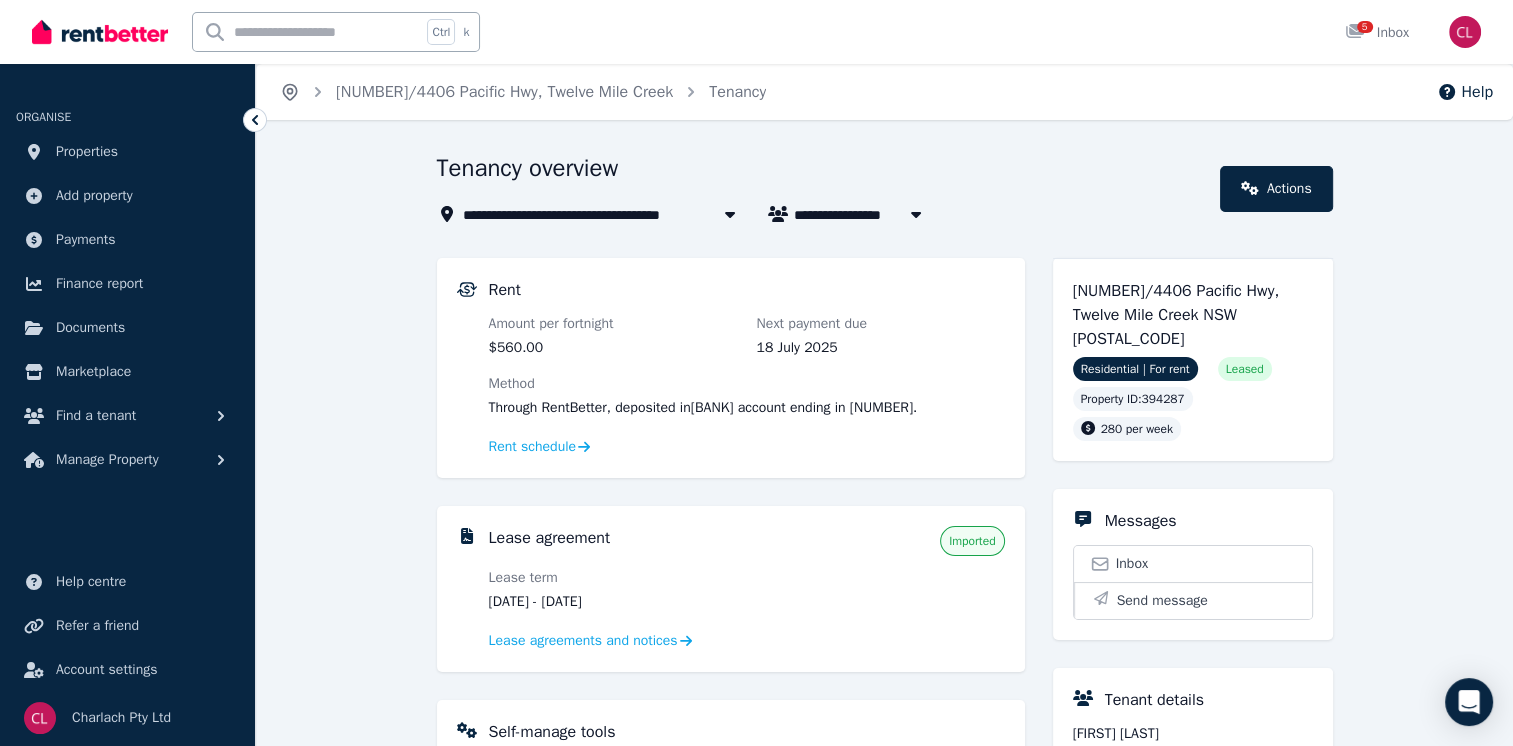 click 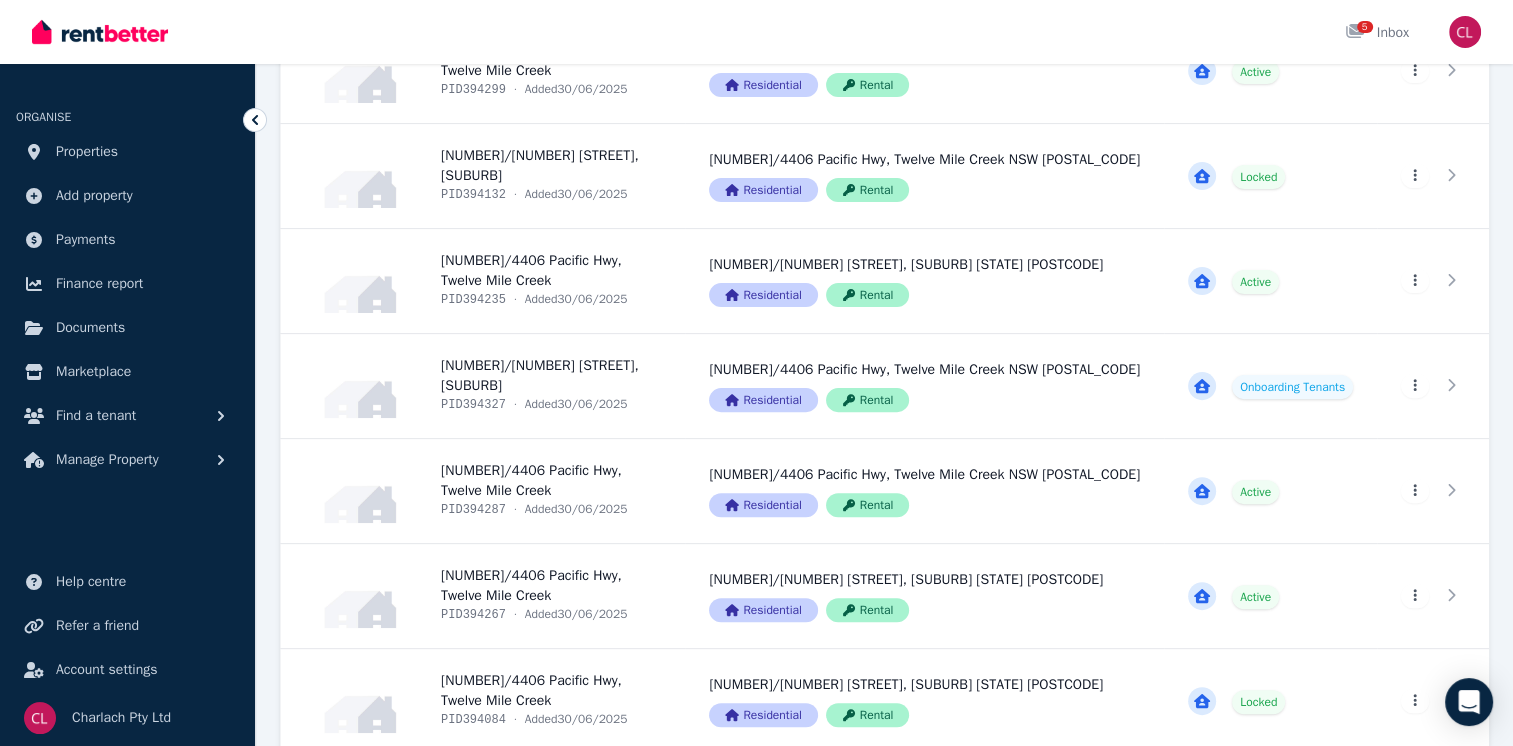 scroll, scrollTop: 560, scrollLeft: 0, axis: vertical 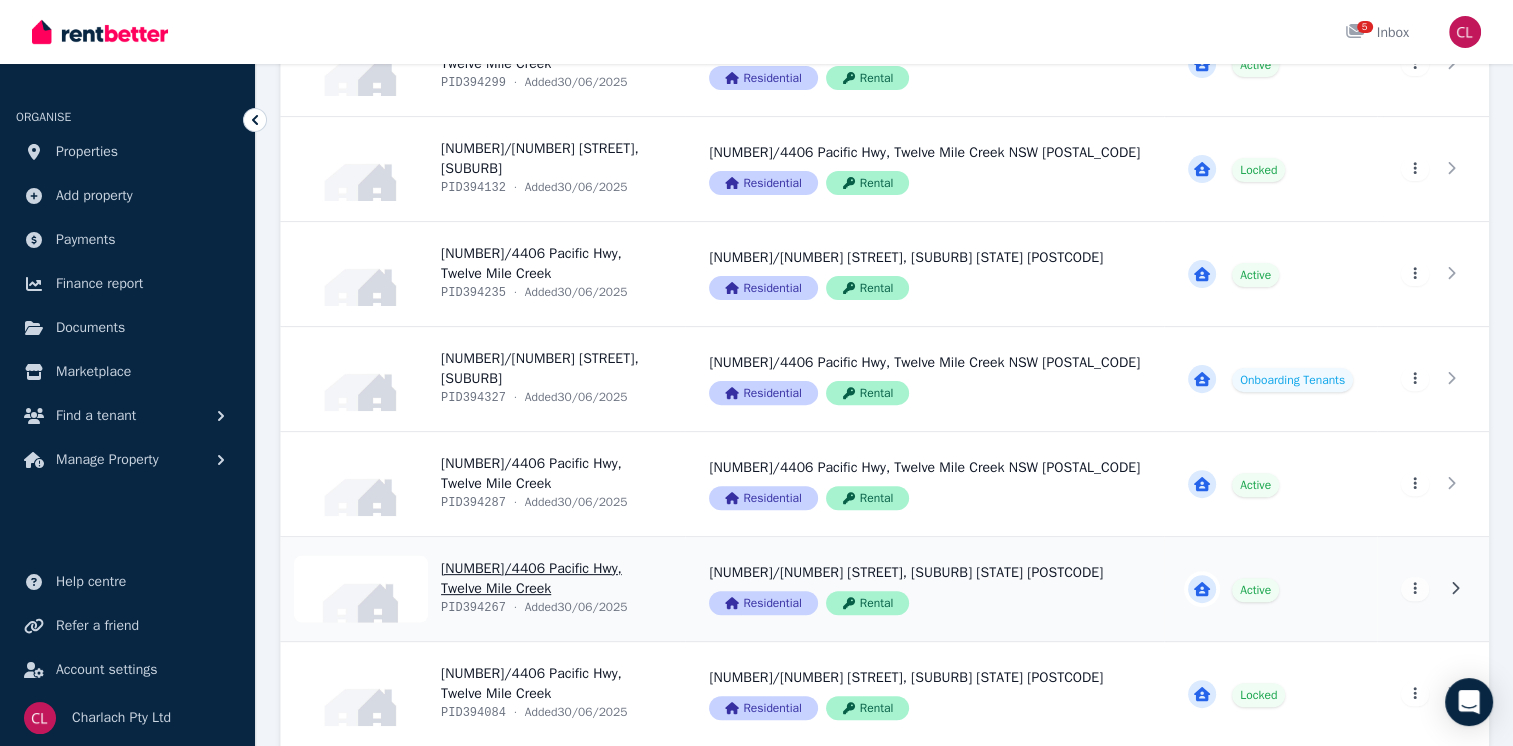 click on "View property details" at bounding box center [483, 589] 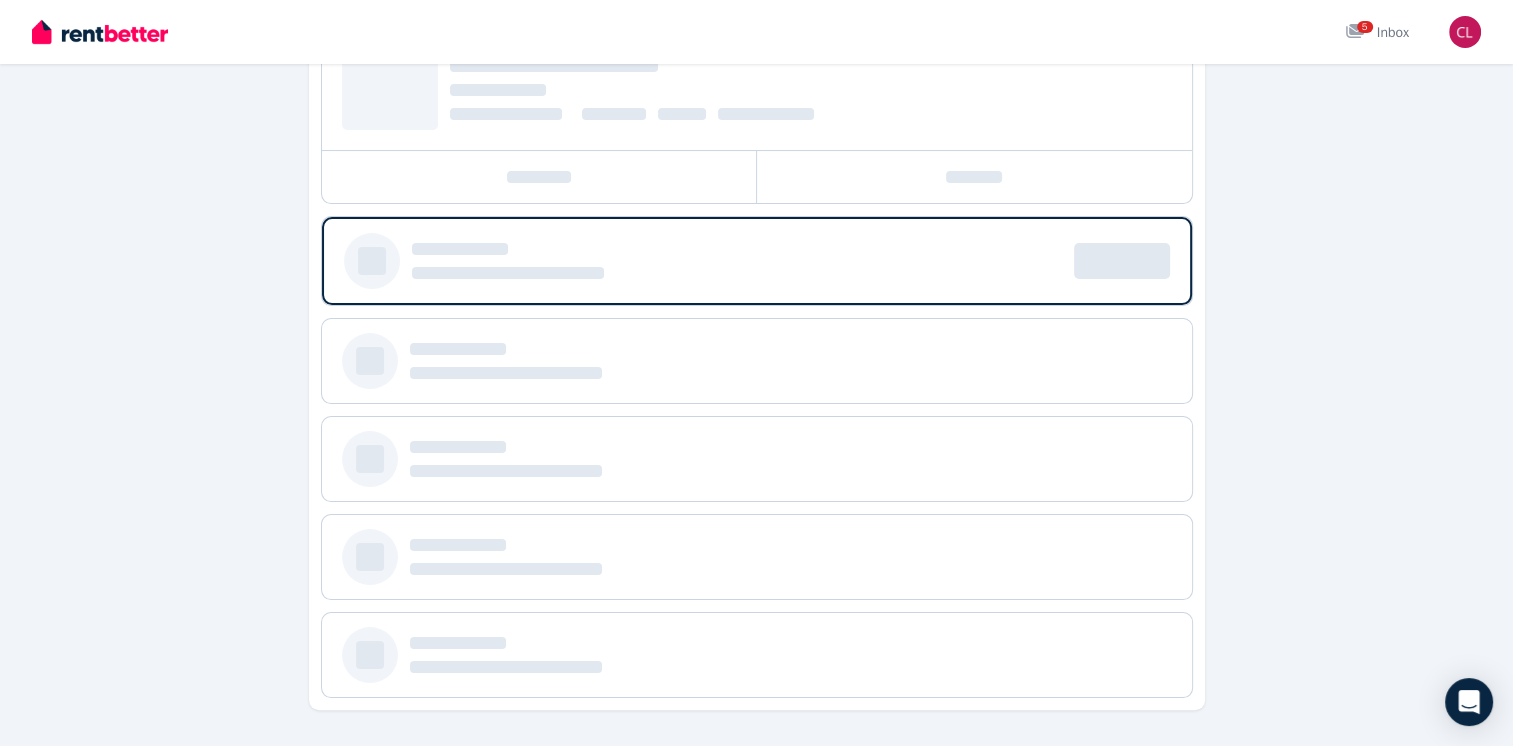 scroll, scrollTop: 0, scrollLeft: 0, axis: both 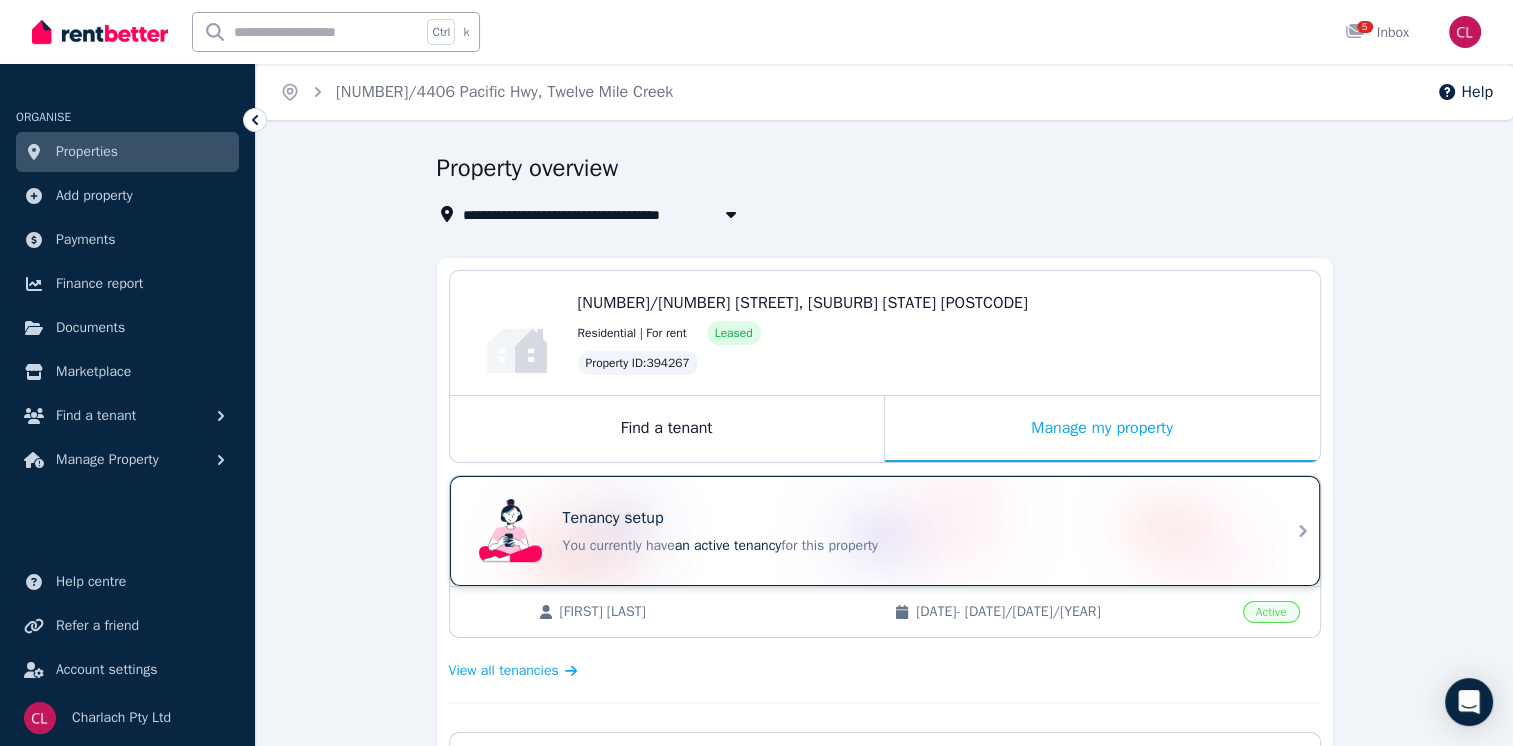 click on "You currently have  an active tenancy  for this property" at bounding box center [913, 546] 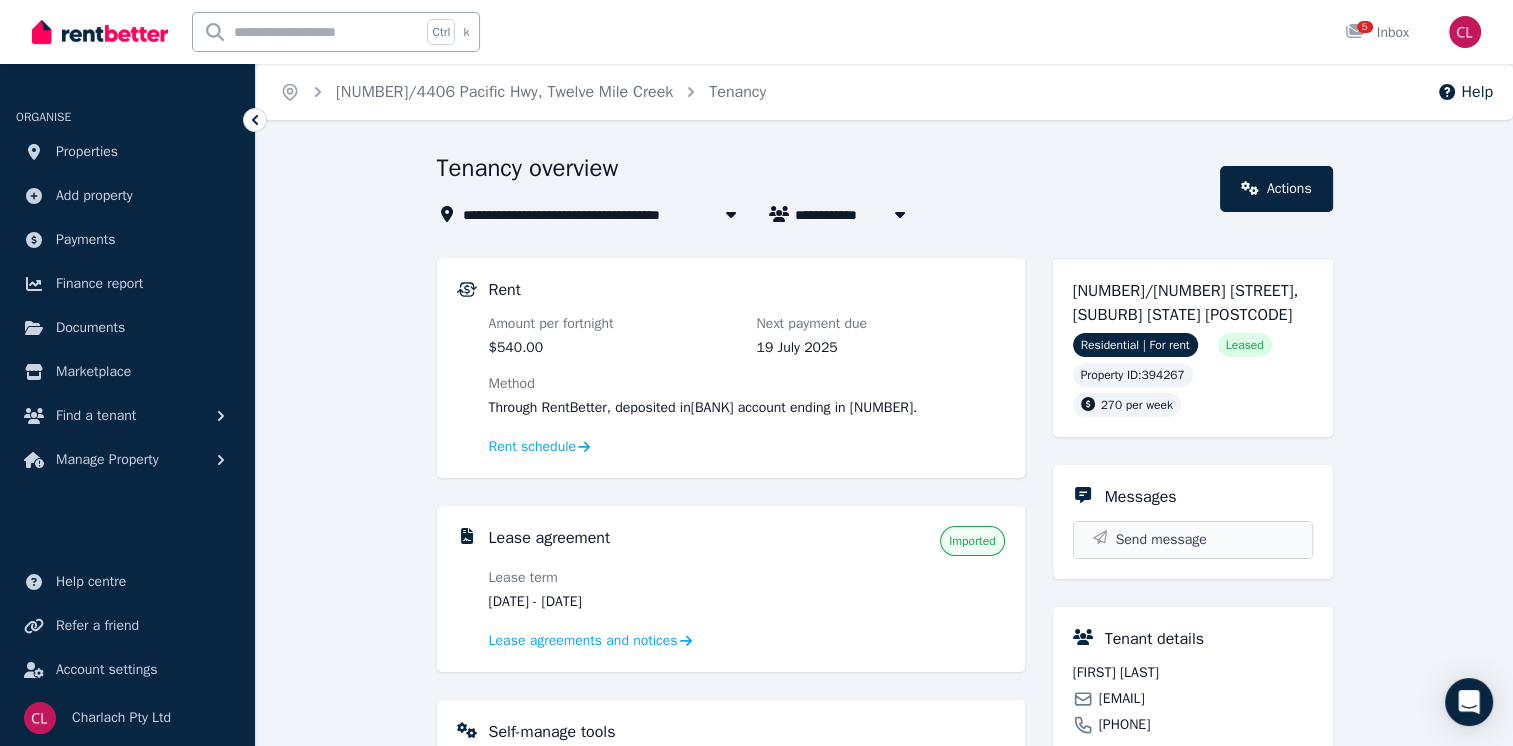 click on "Send message" at bounding box center [1161, 540] 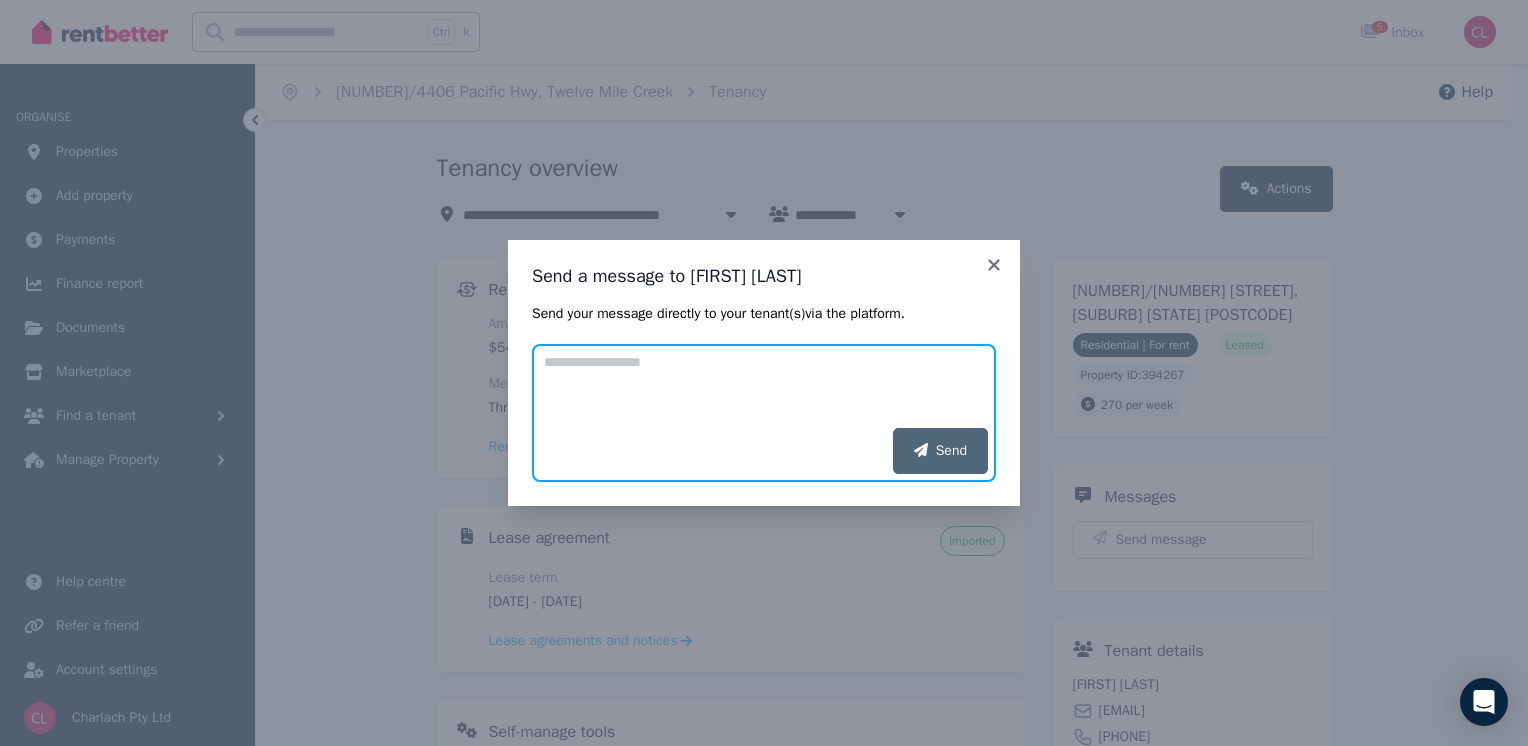 click on "Add your message" at bounding box center [764, 386] 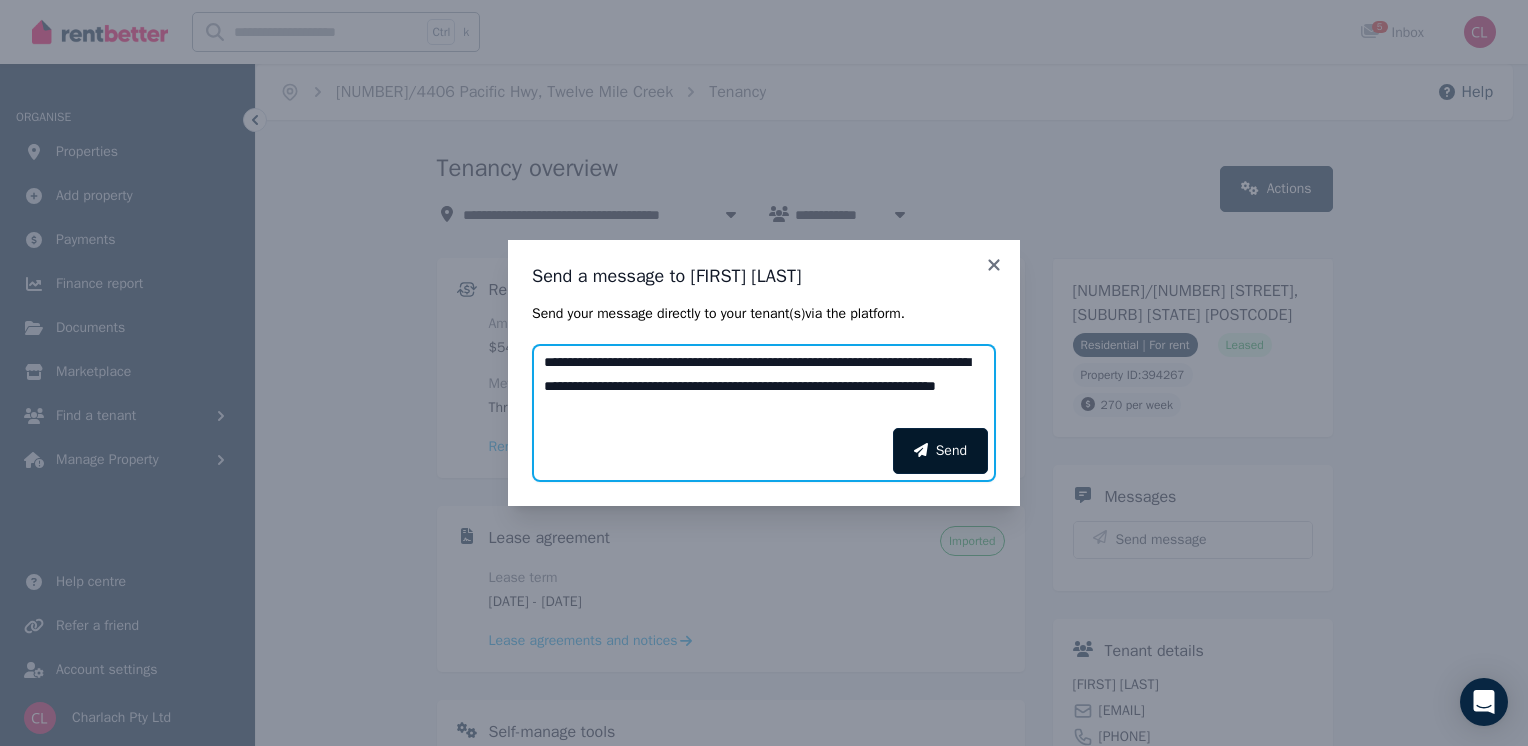 type on "**********" 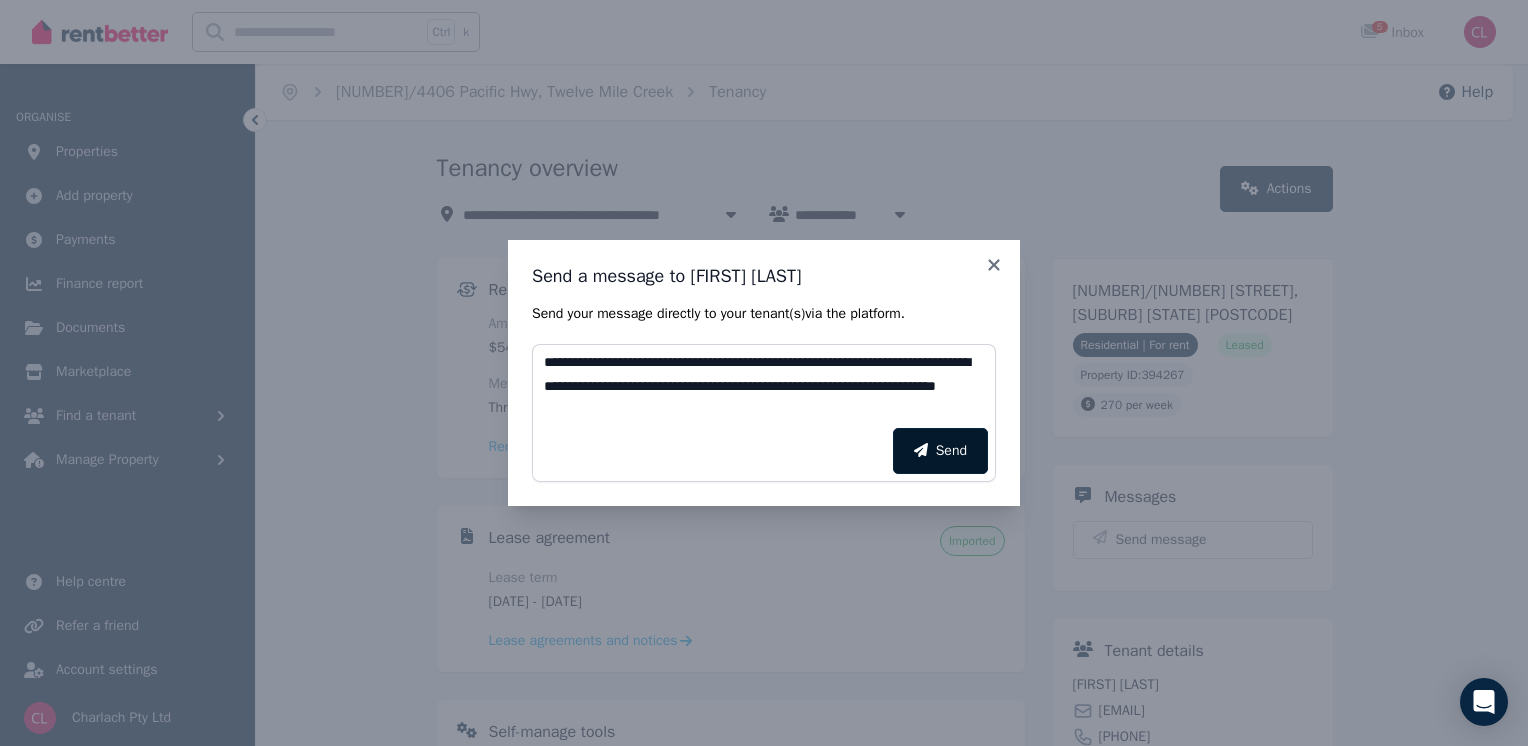 click on "Send" at bounding box center [940, 451] 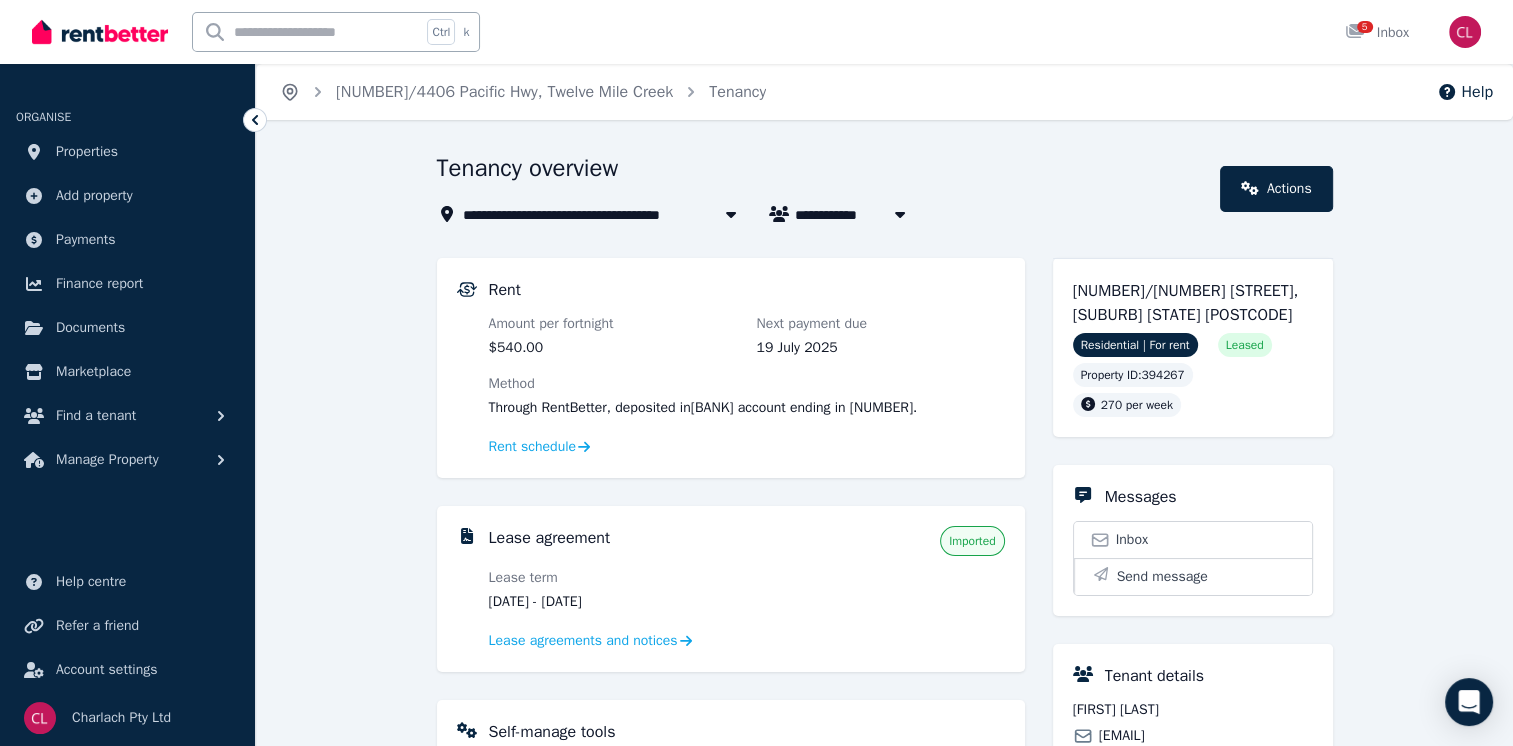 click 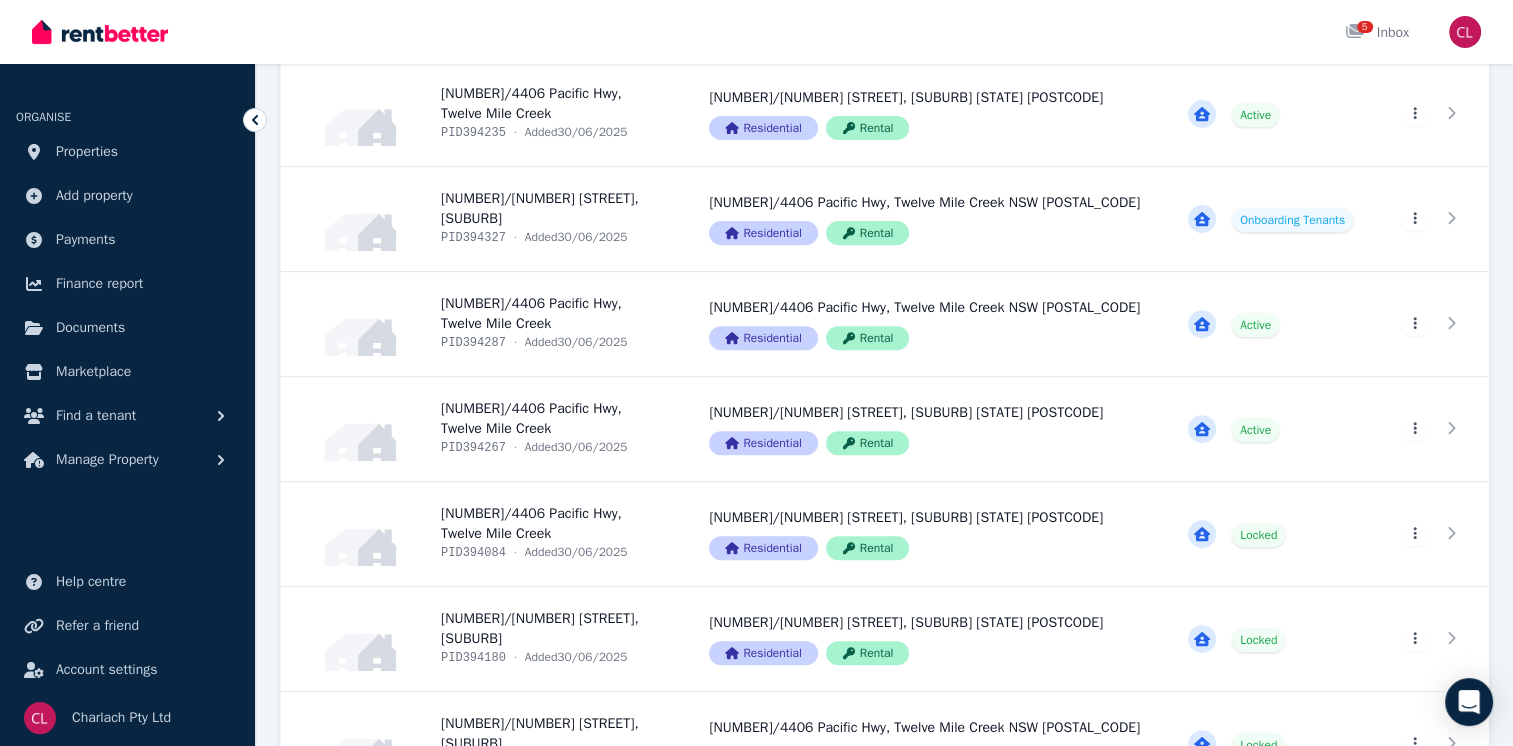 scroll, scrollTop: 760, scrollLeft: 0, axis: vertical 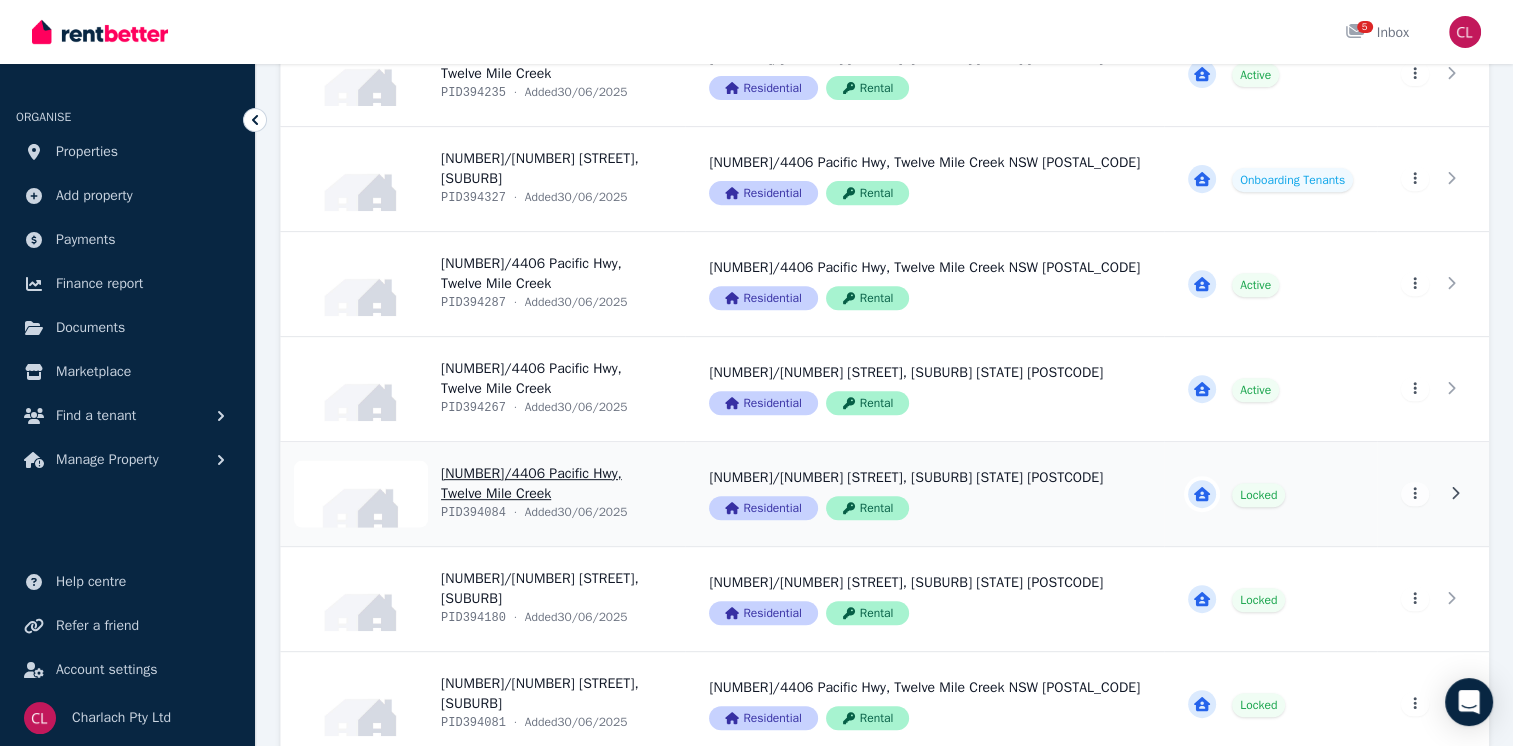 click on "View property details" at bounding box center [483, 494] 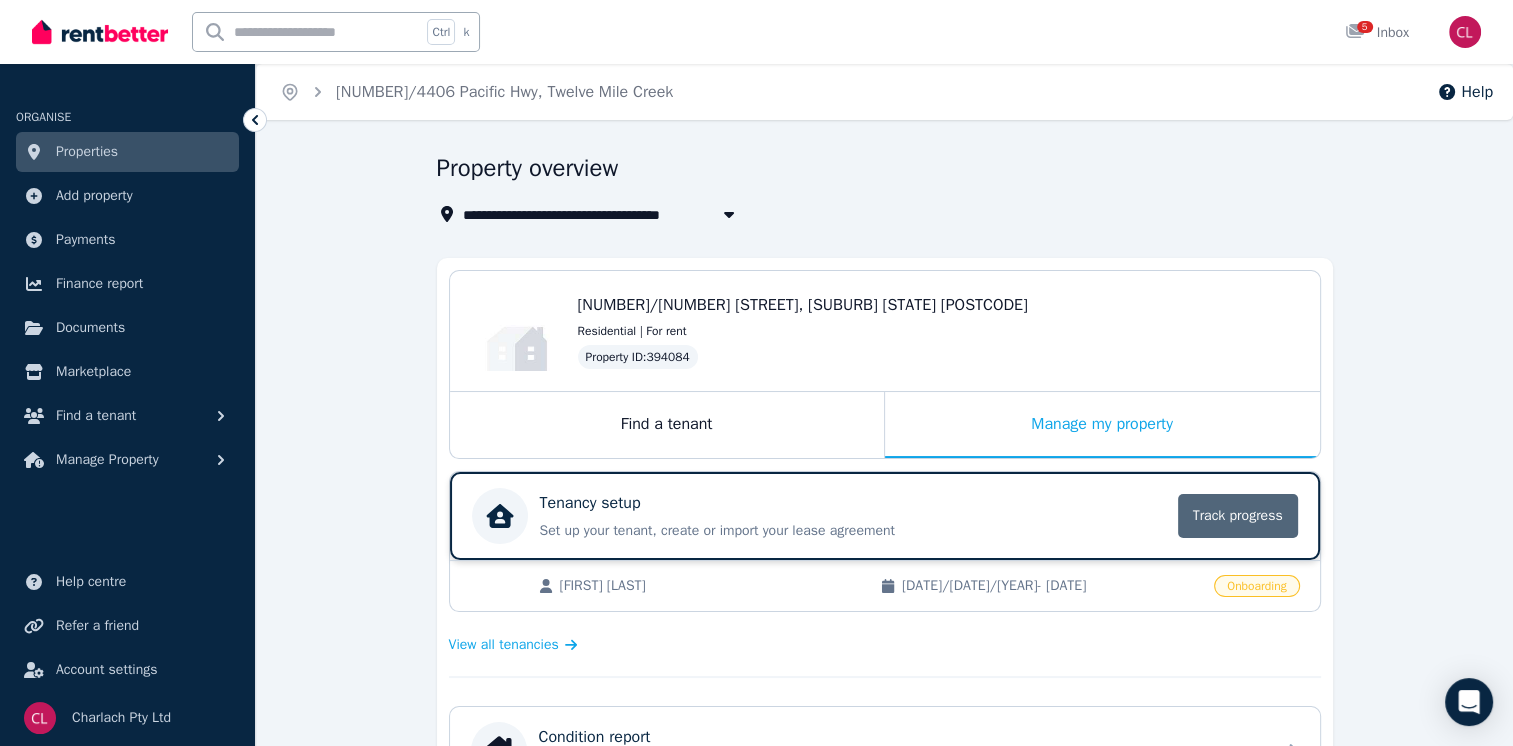click on "Track progress" at bounding box center (1238, 516) 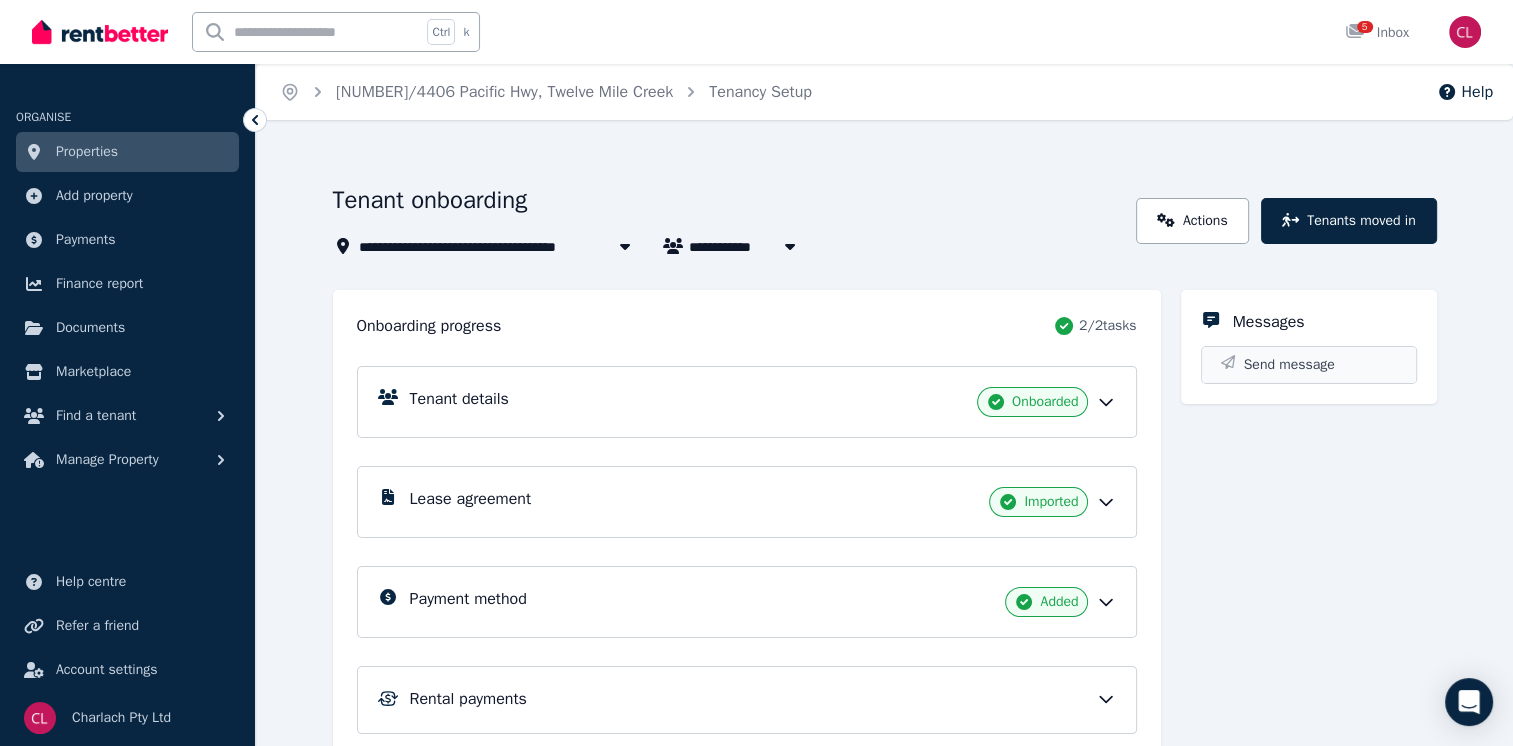 click on "Send message" at bounding box center [1289, 365] 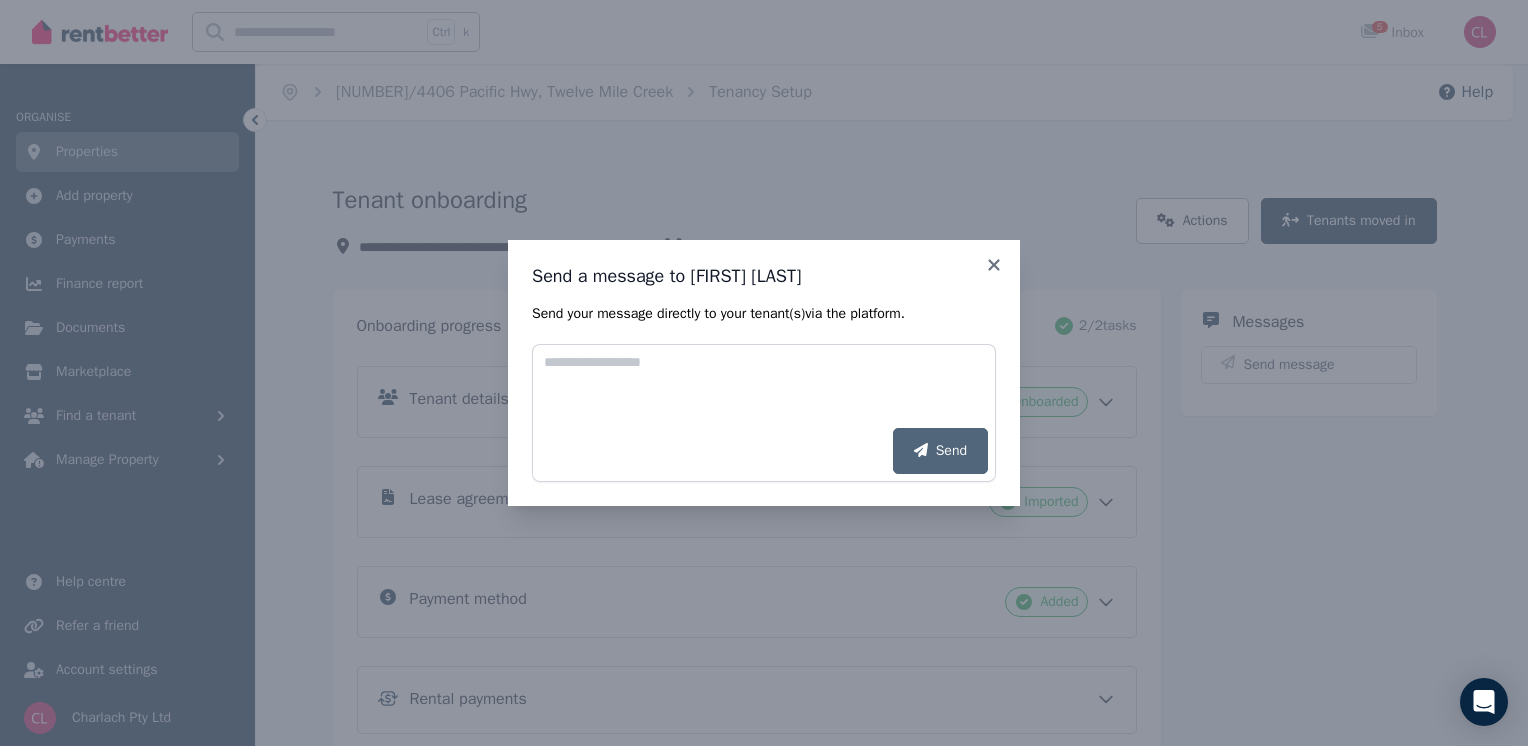 click on "Send your message directly to your   tenant(s)  via the platform. Add your message Send" at bounding box center [764, 393] 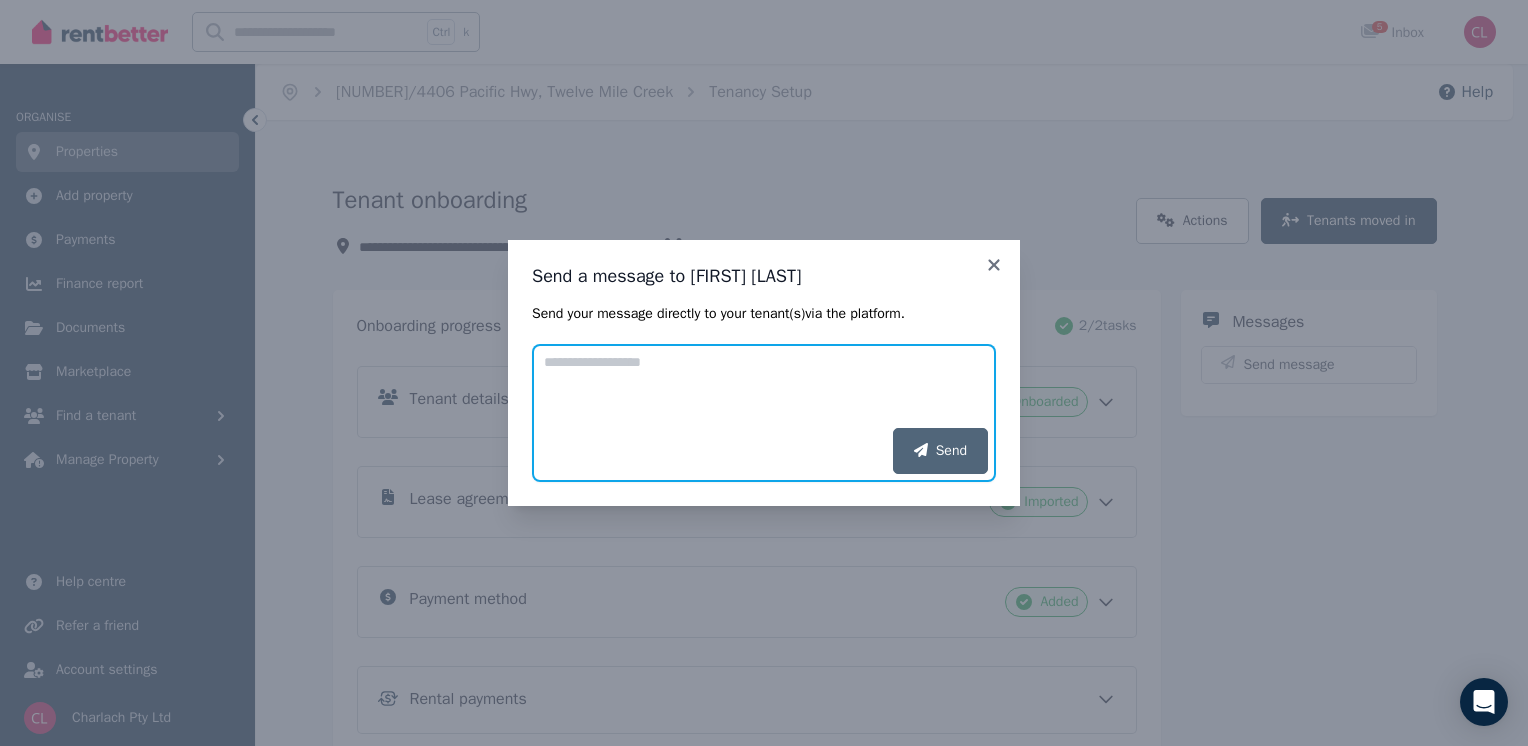 click on "Add your message" at bounding box center [764, 386] 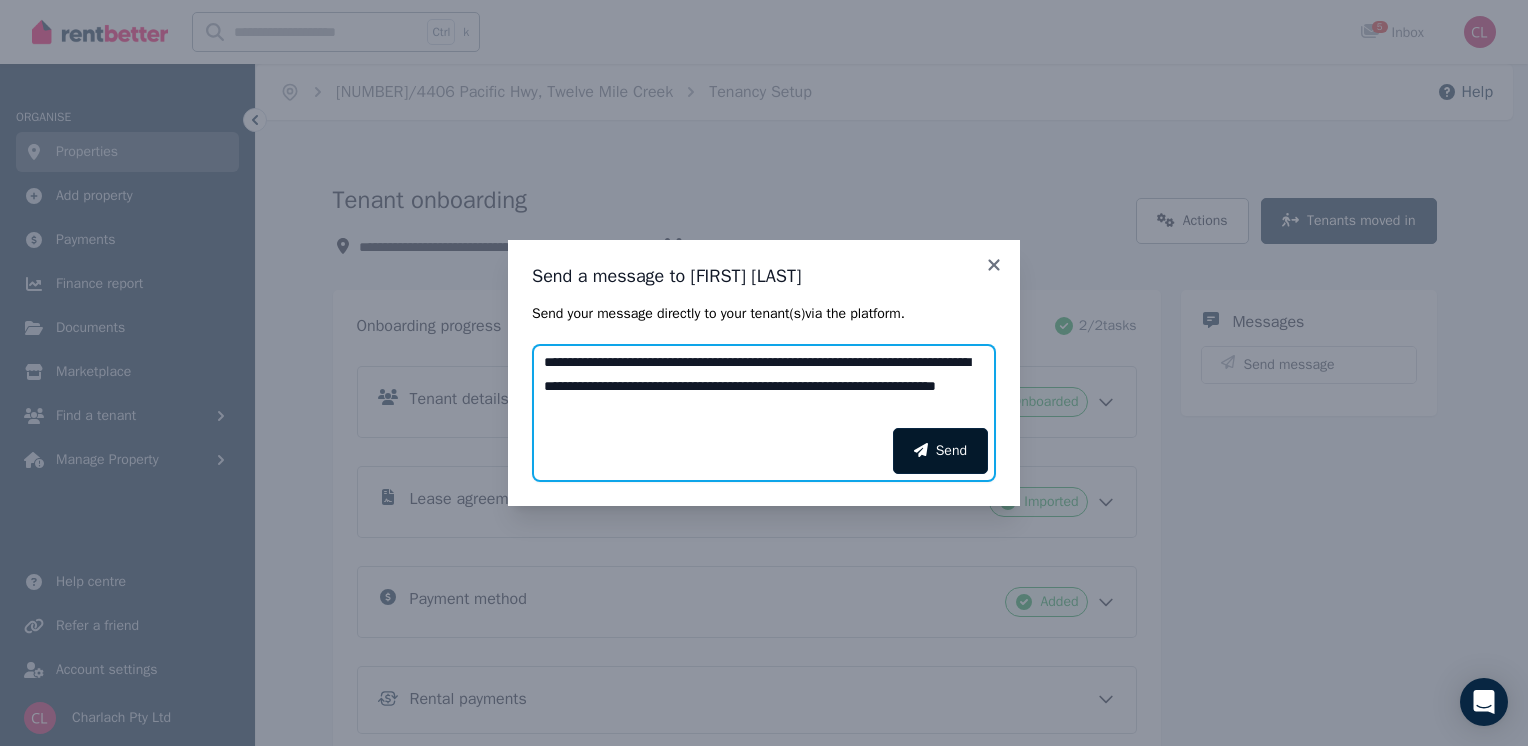 type on "**********" 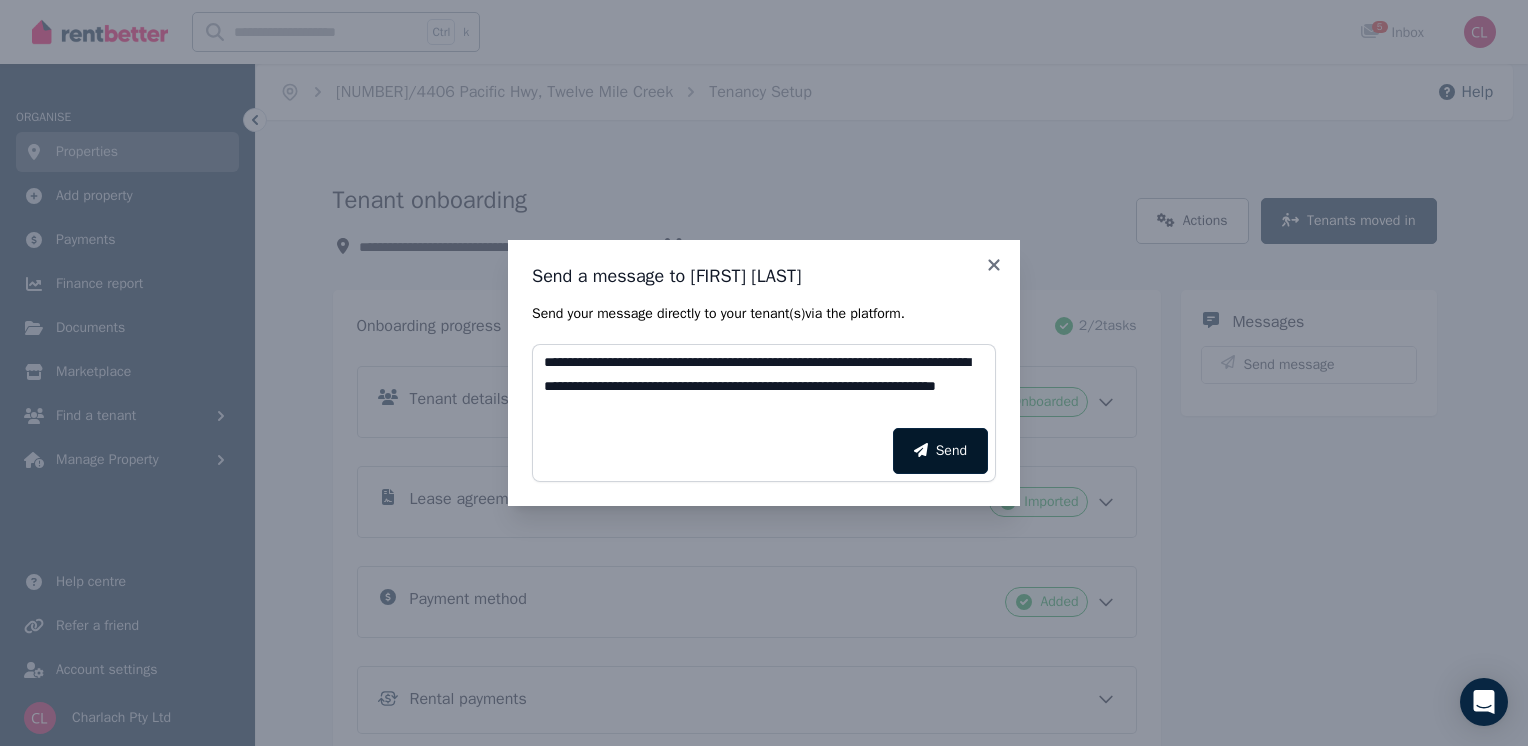click on "Send" at bounding box center (940, 451) 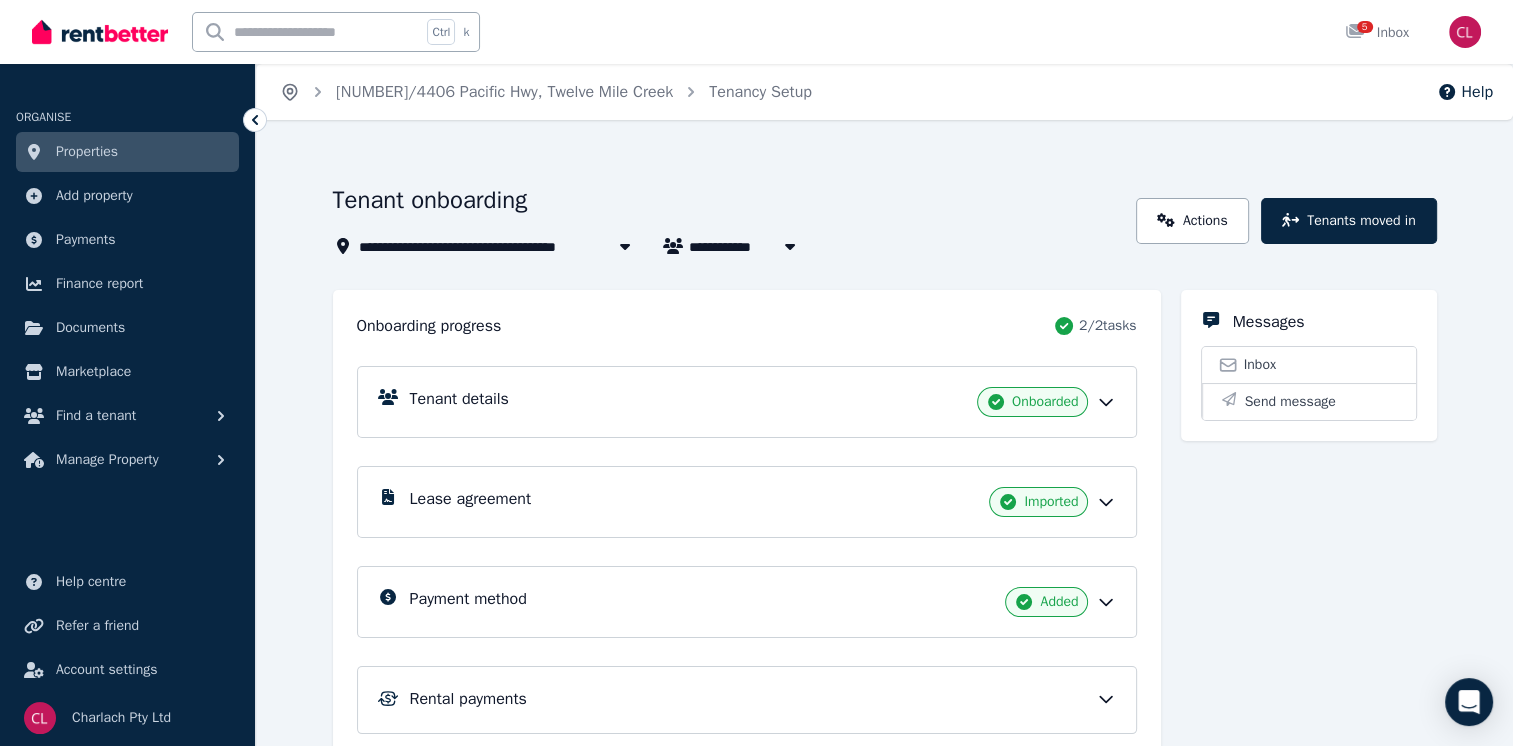 click 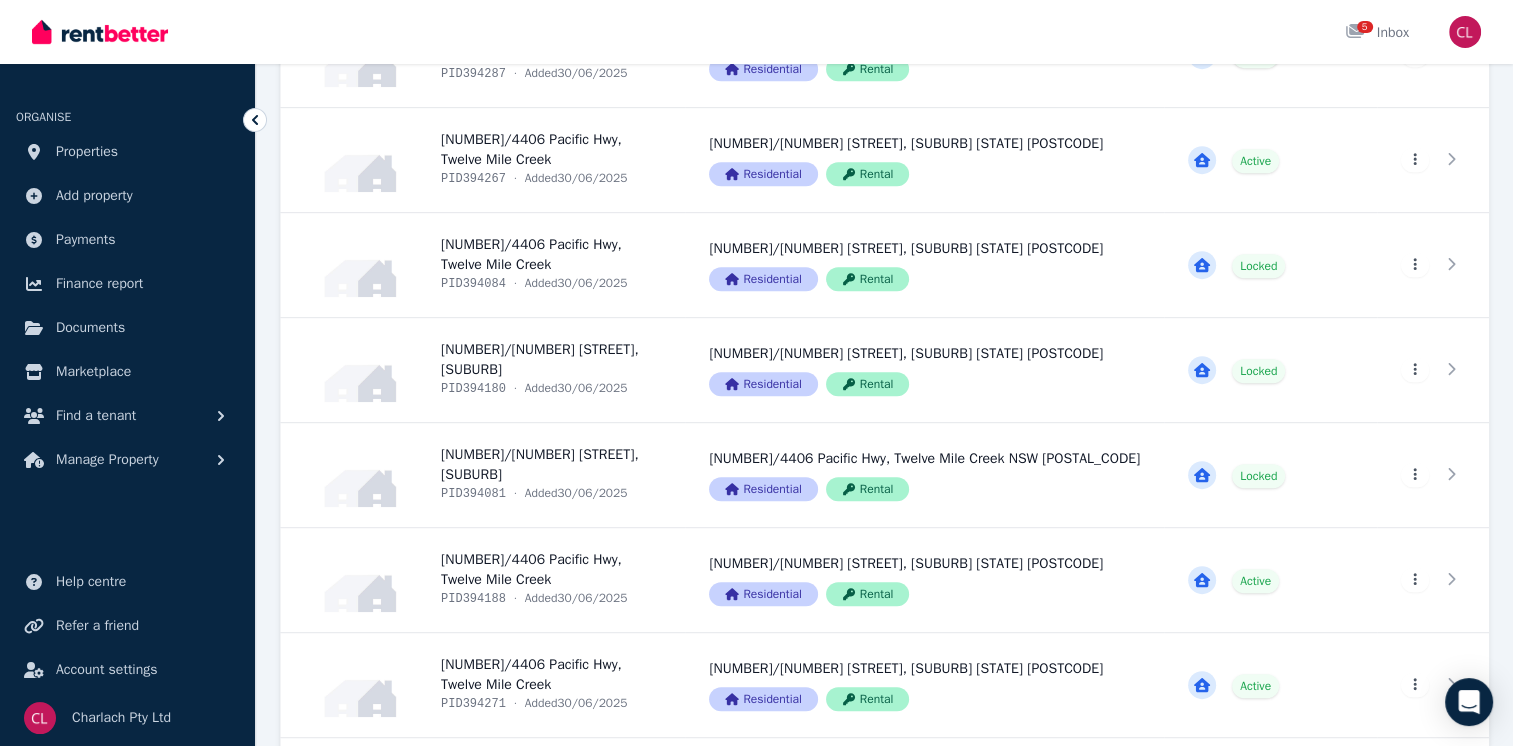 scroll, scrollTop: 1000, scrollLeft: 0, axis: vertical 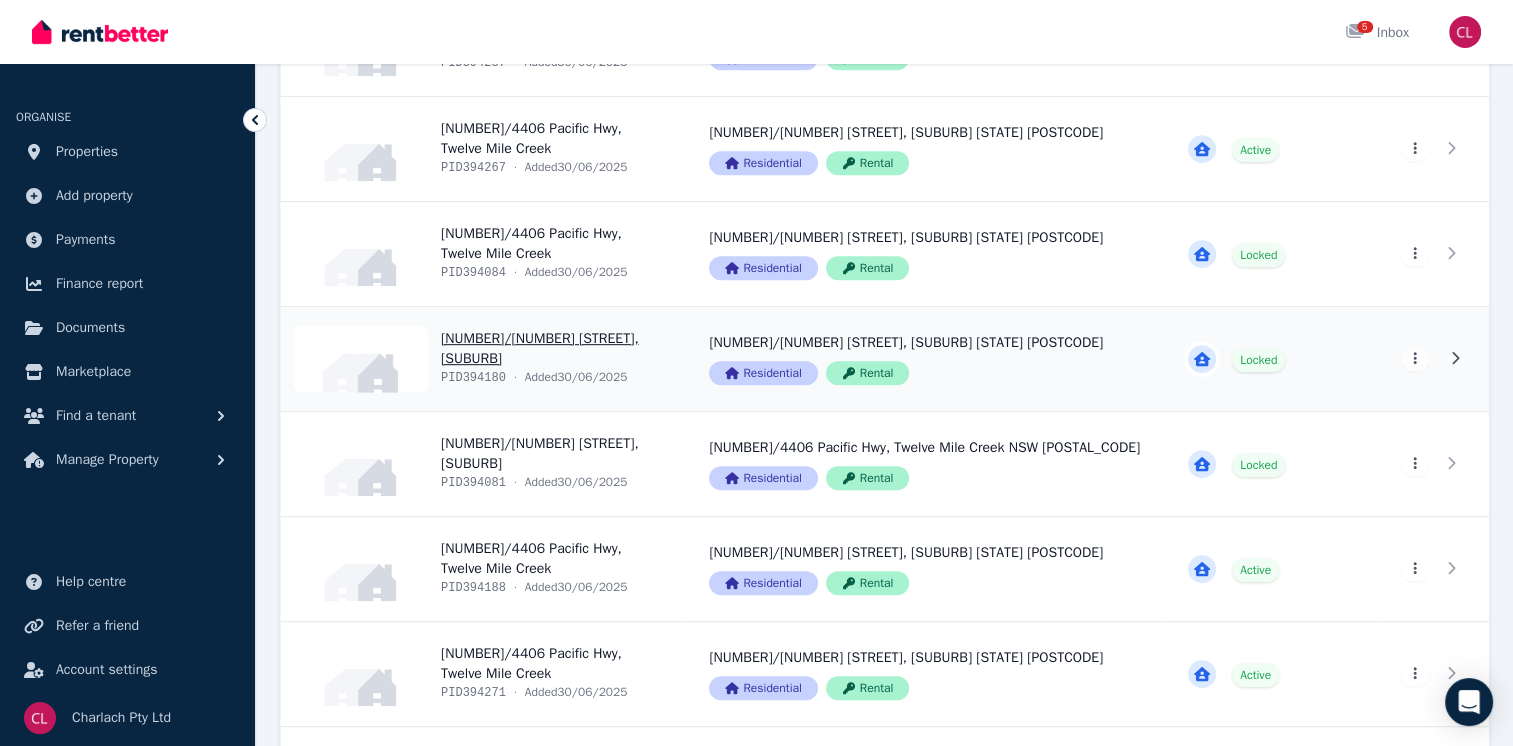 click on "View property details" at bounding box center (483, 359) 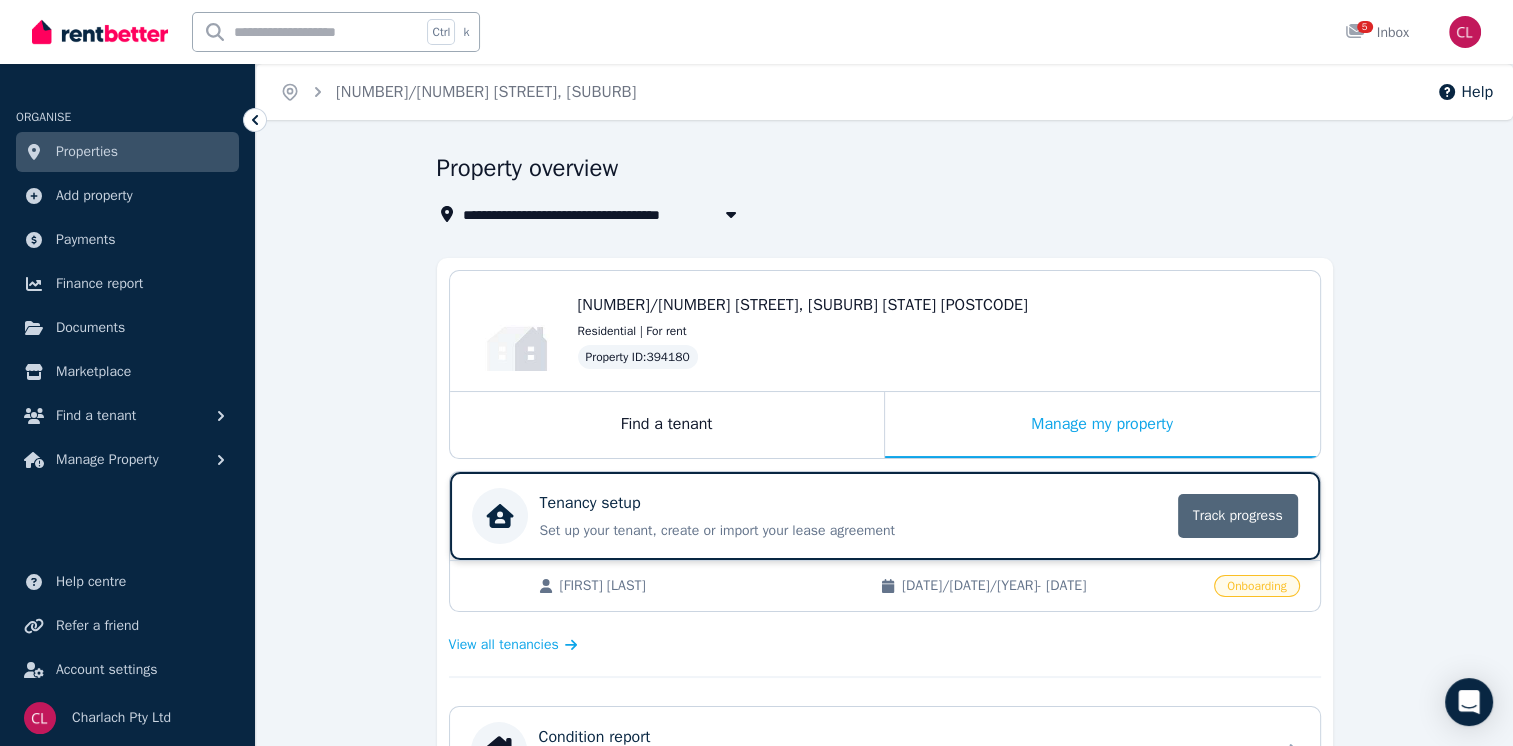 click on "Track progress" at bounding box center [1238, 516] 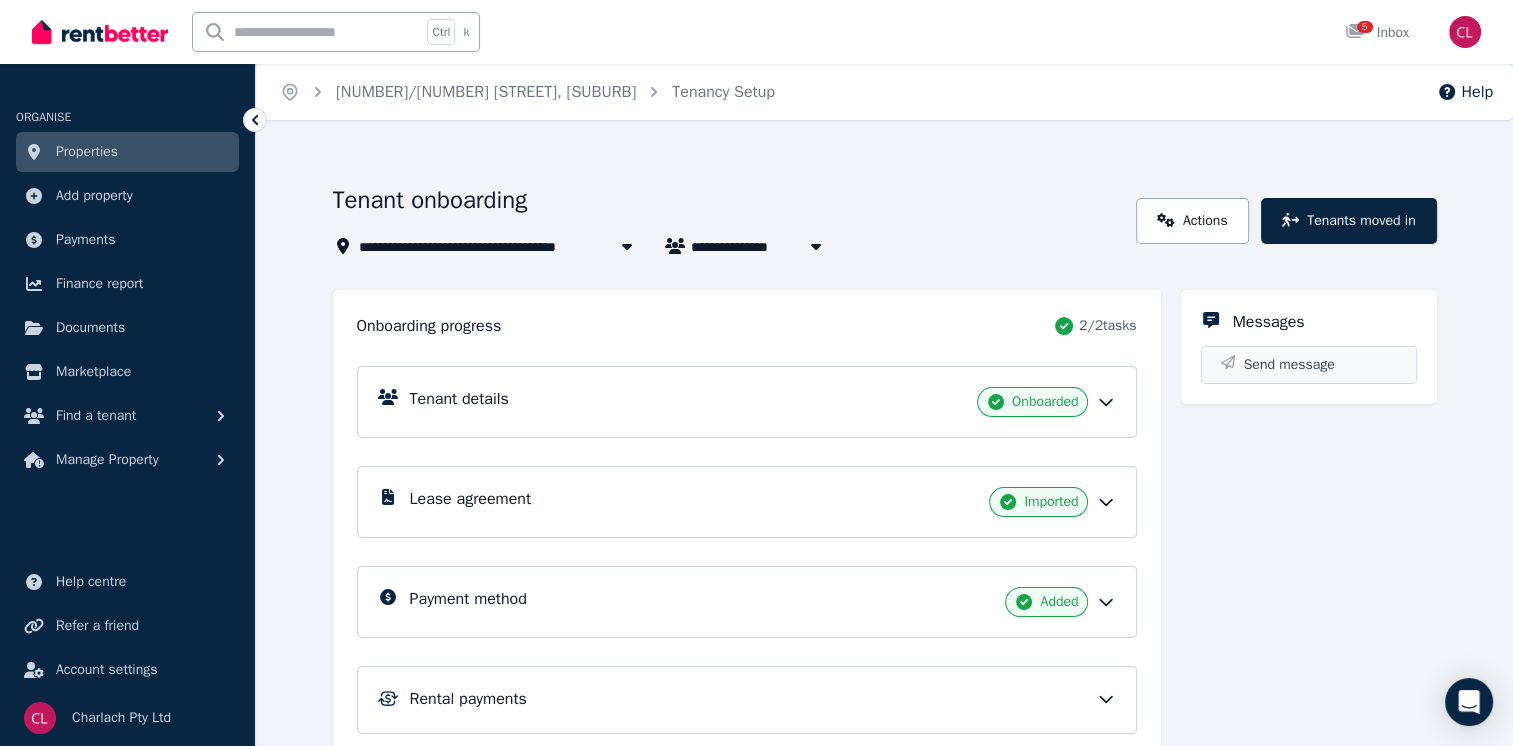 click on "Send message" at bounding box center (1289, 365) 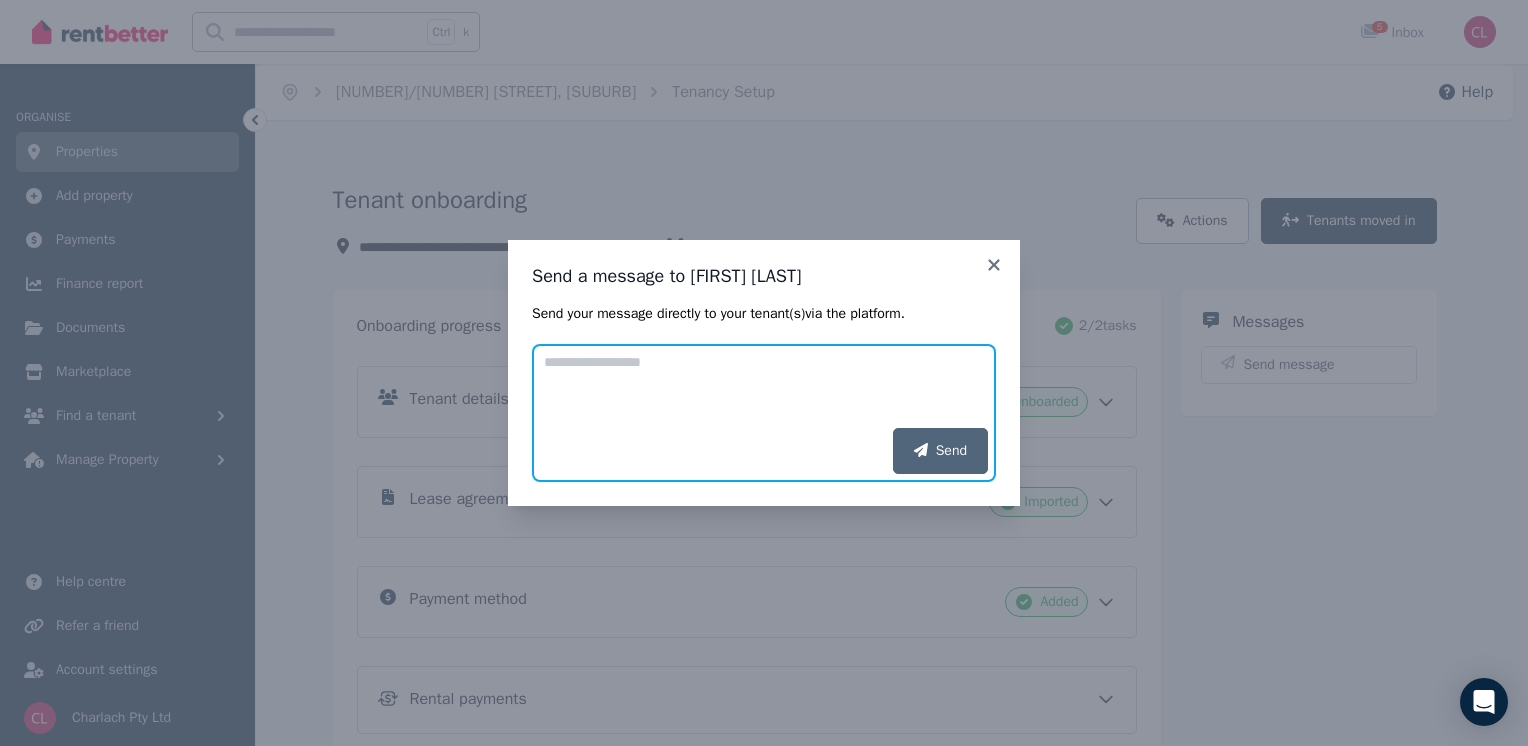 click on "Add your message" at bounding box center (764, 386) 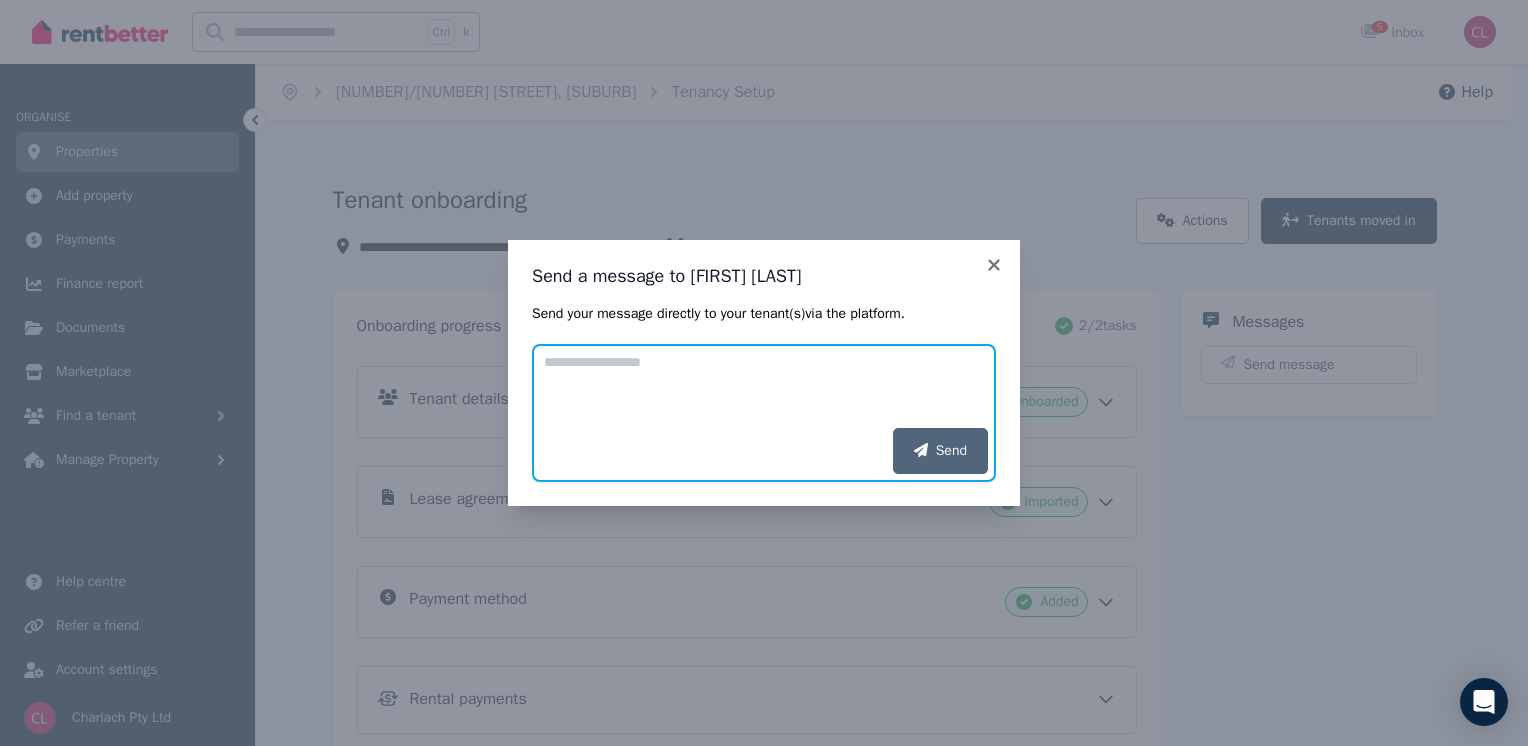paste on "**********" 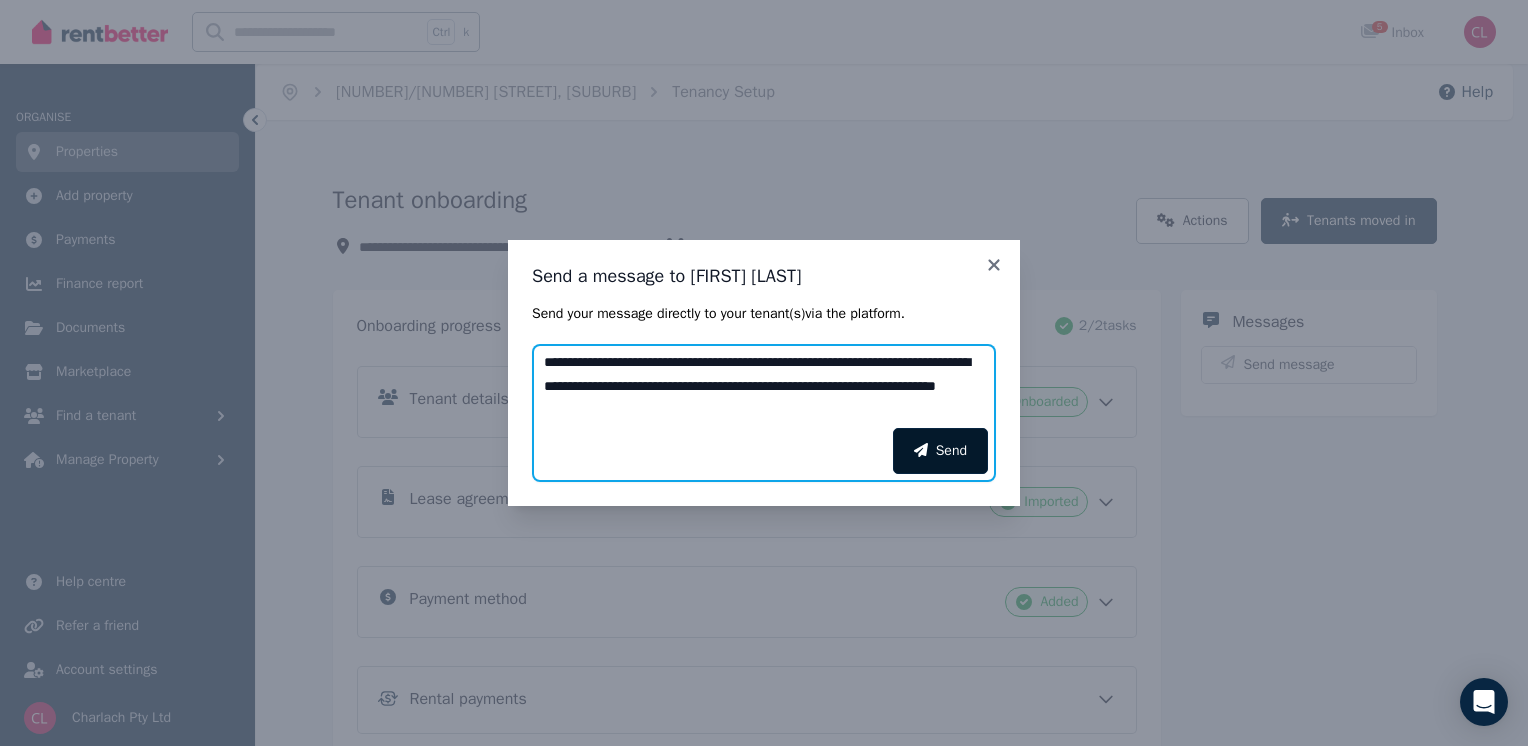 type on "**********" 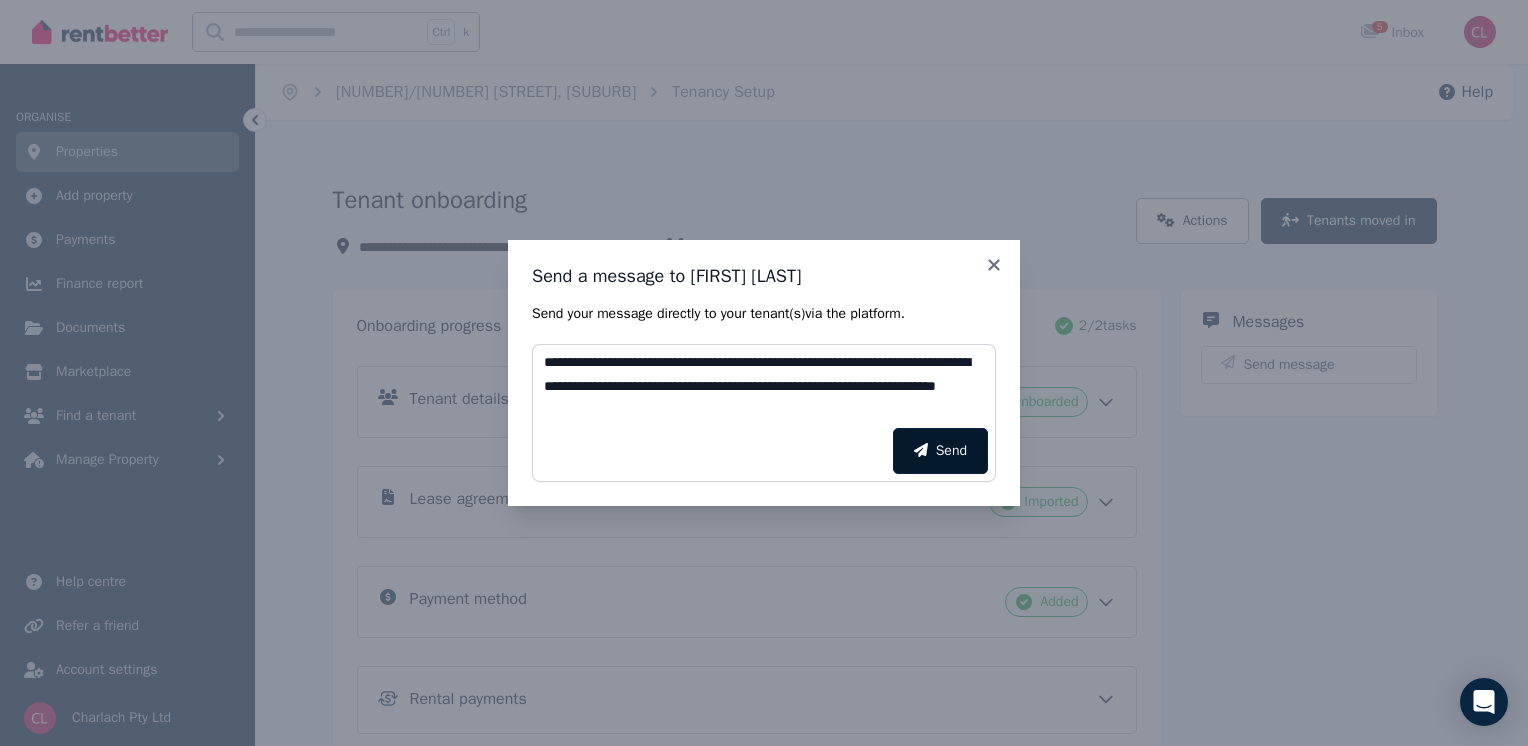 click on "Send" at bounding box center [940, 451] 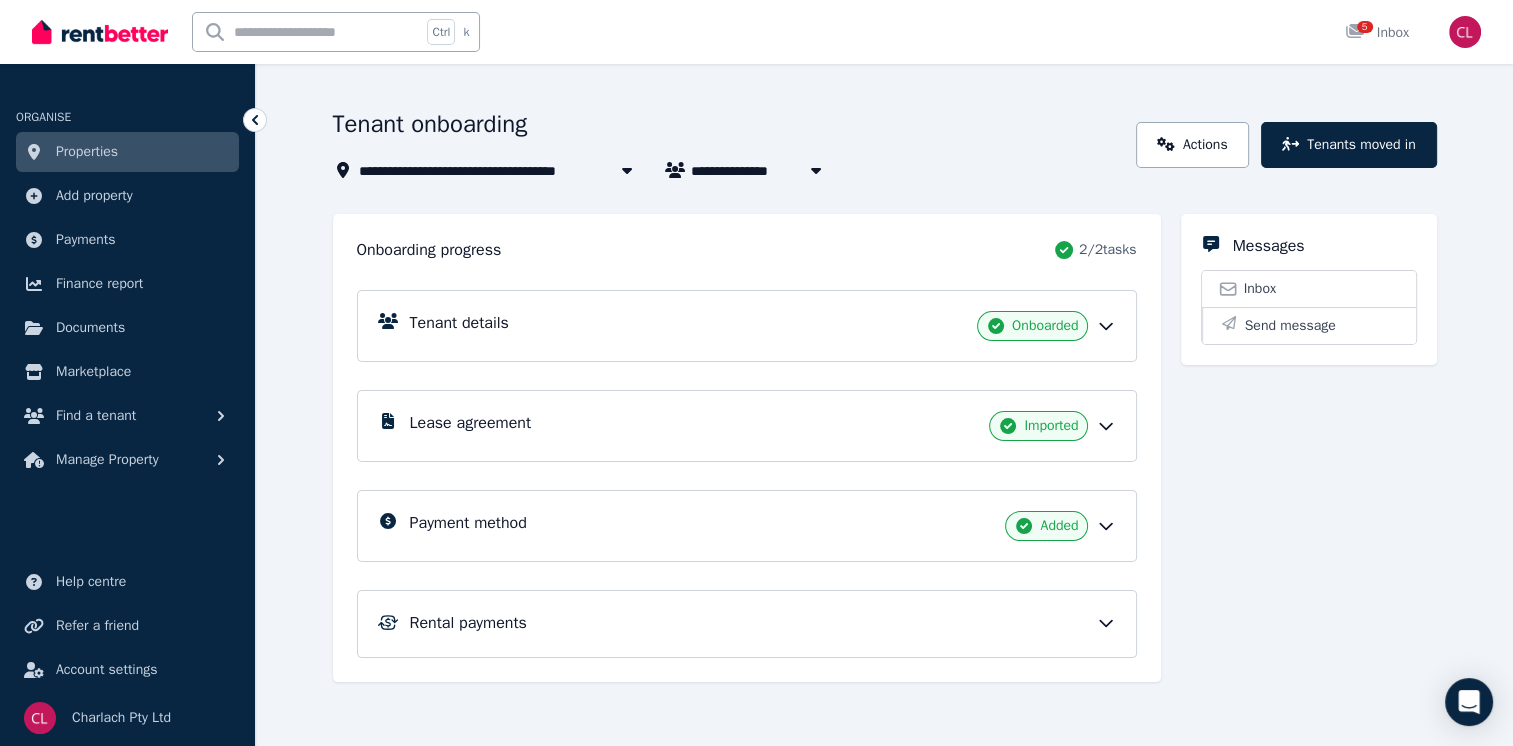 scroll, scrollTop: 0, scrollLeft: 0, axis: both 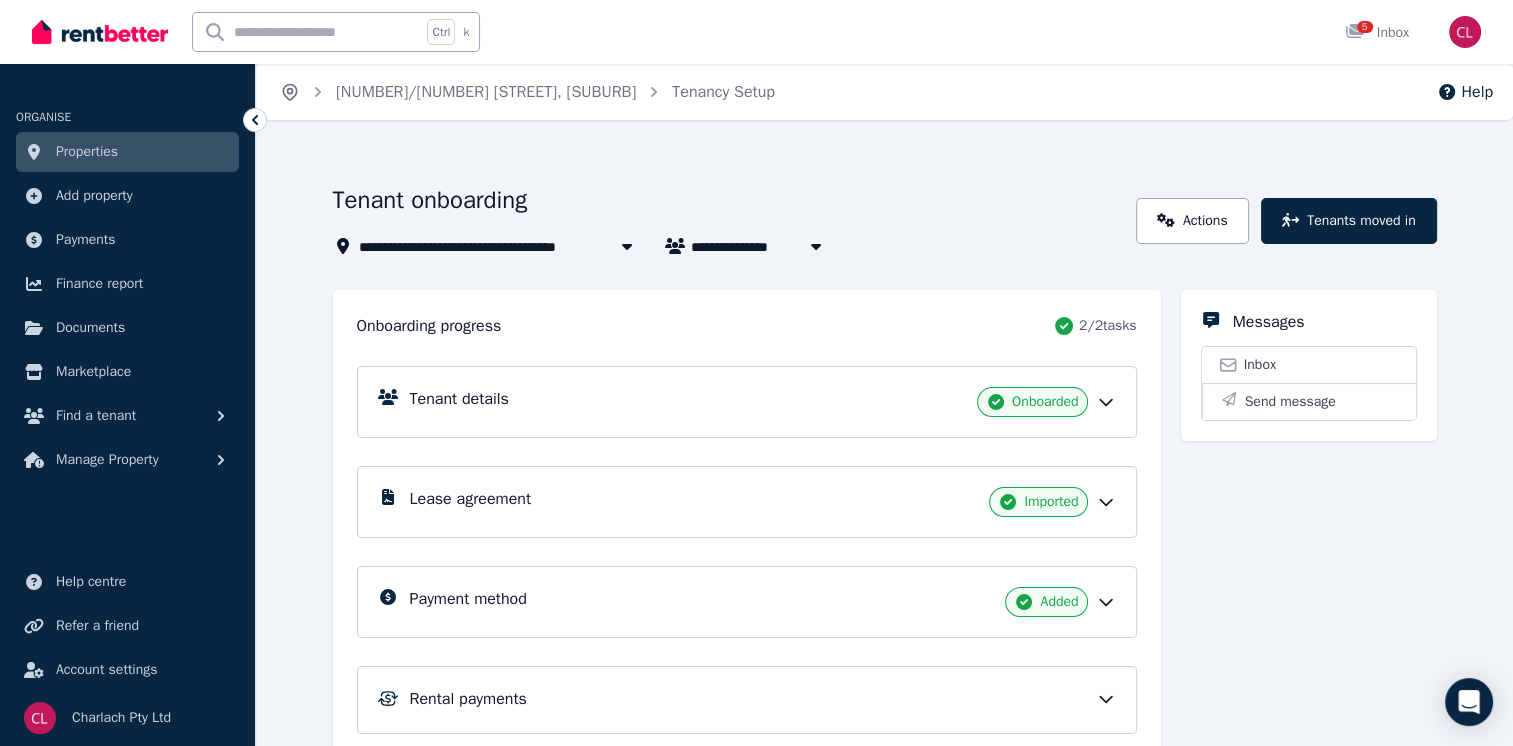 click 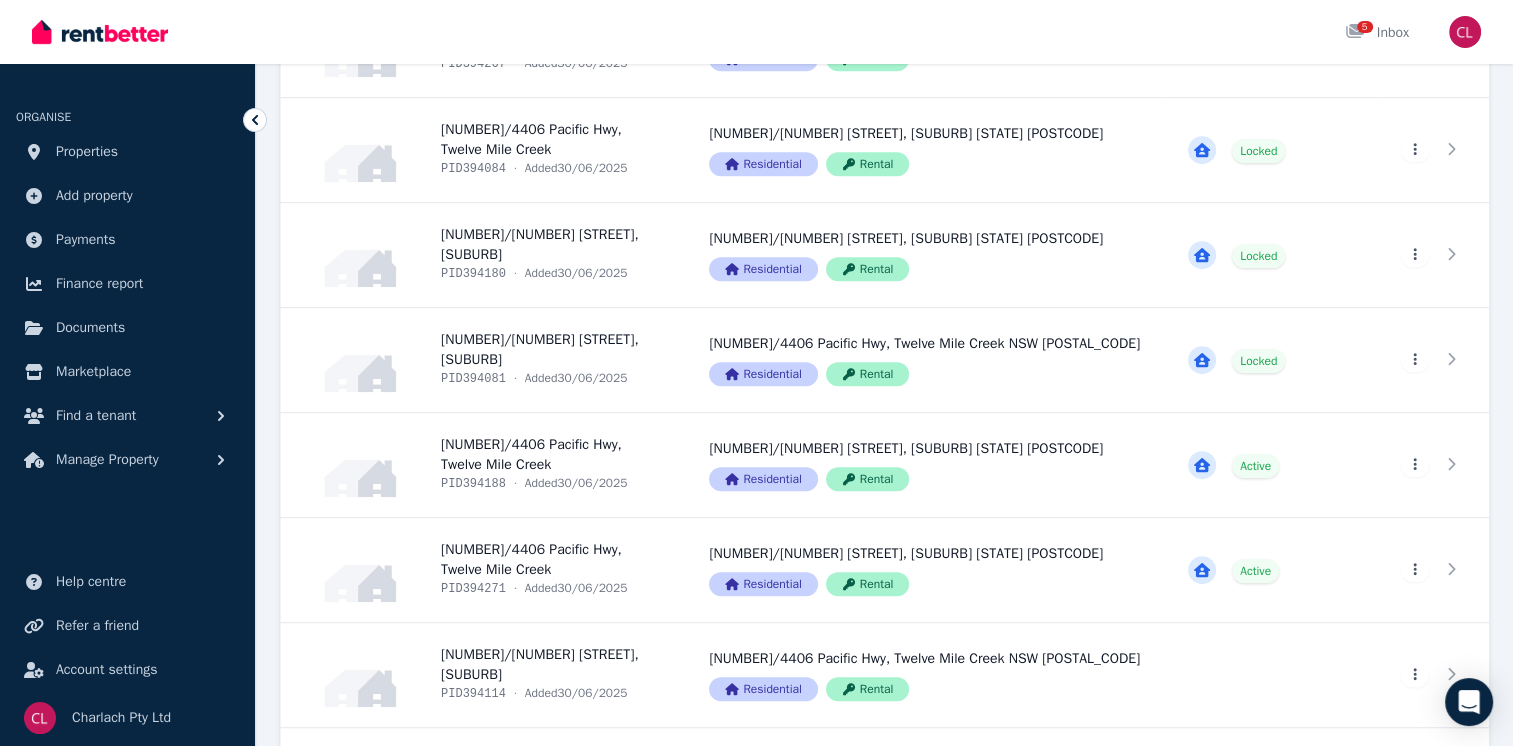 scroll, scrollTop: 1120, scrollLeft: 0, axis: vertical 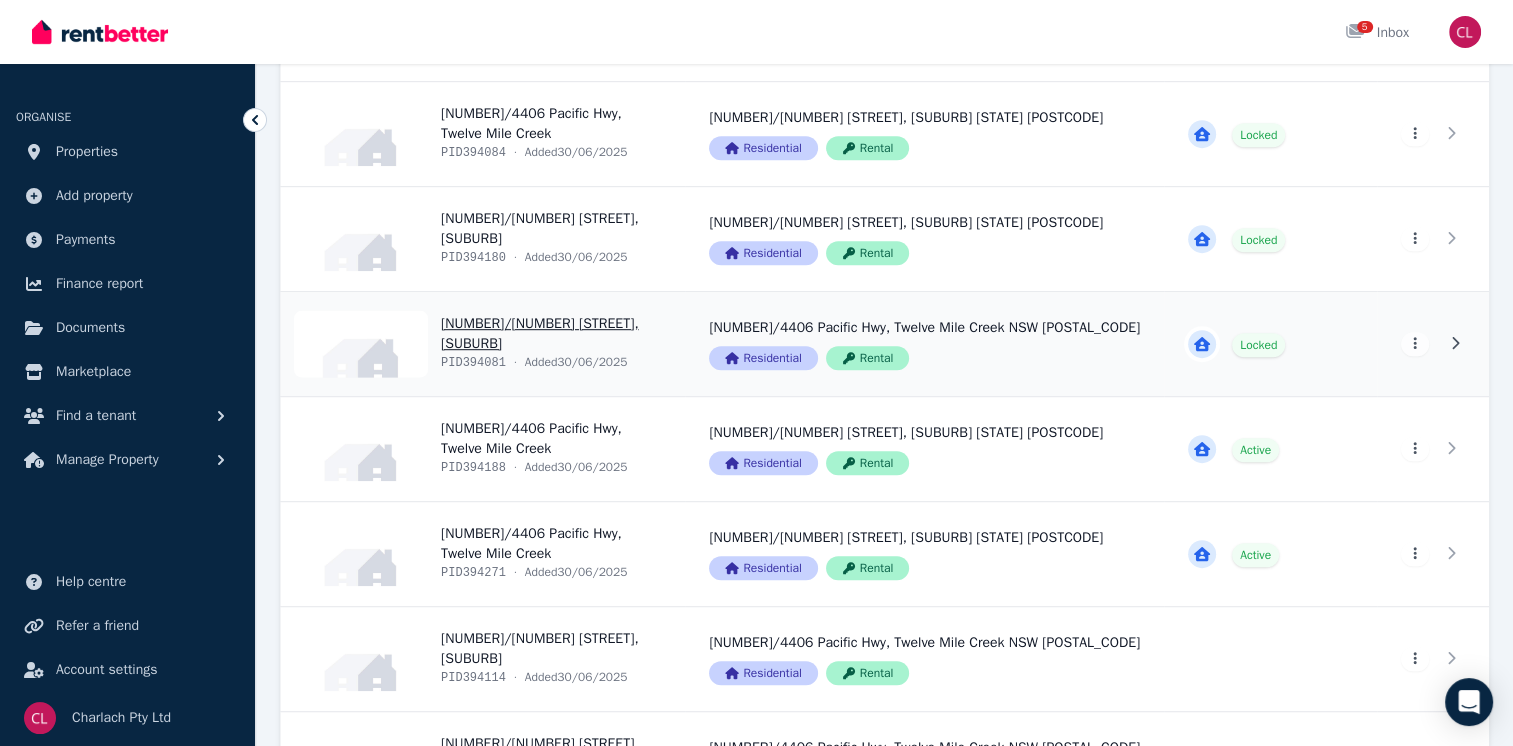 click on "View property details" at bounding box center [483, 344] 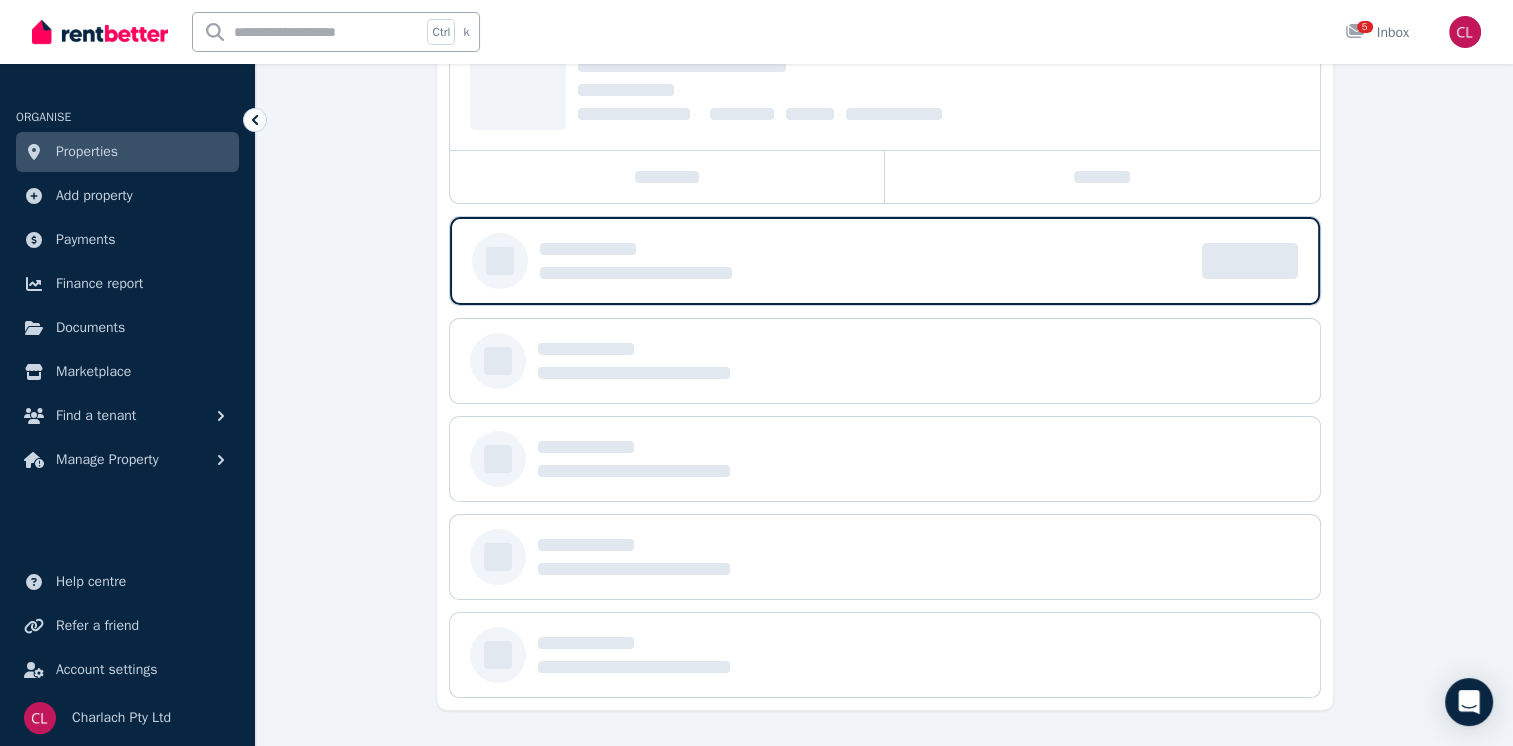 scroll, scrollTop: 0, scrollLeft: 0, axis: both 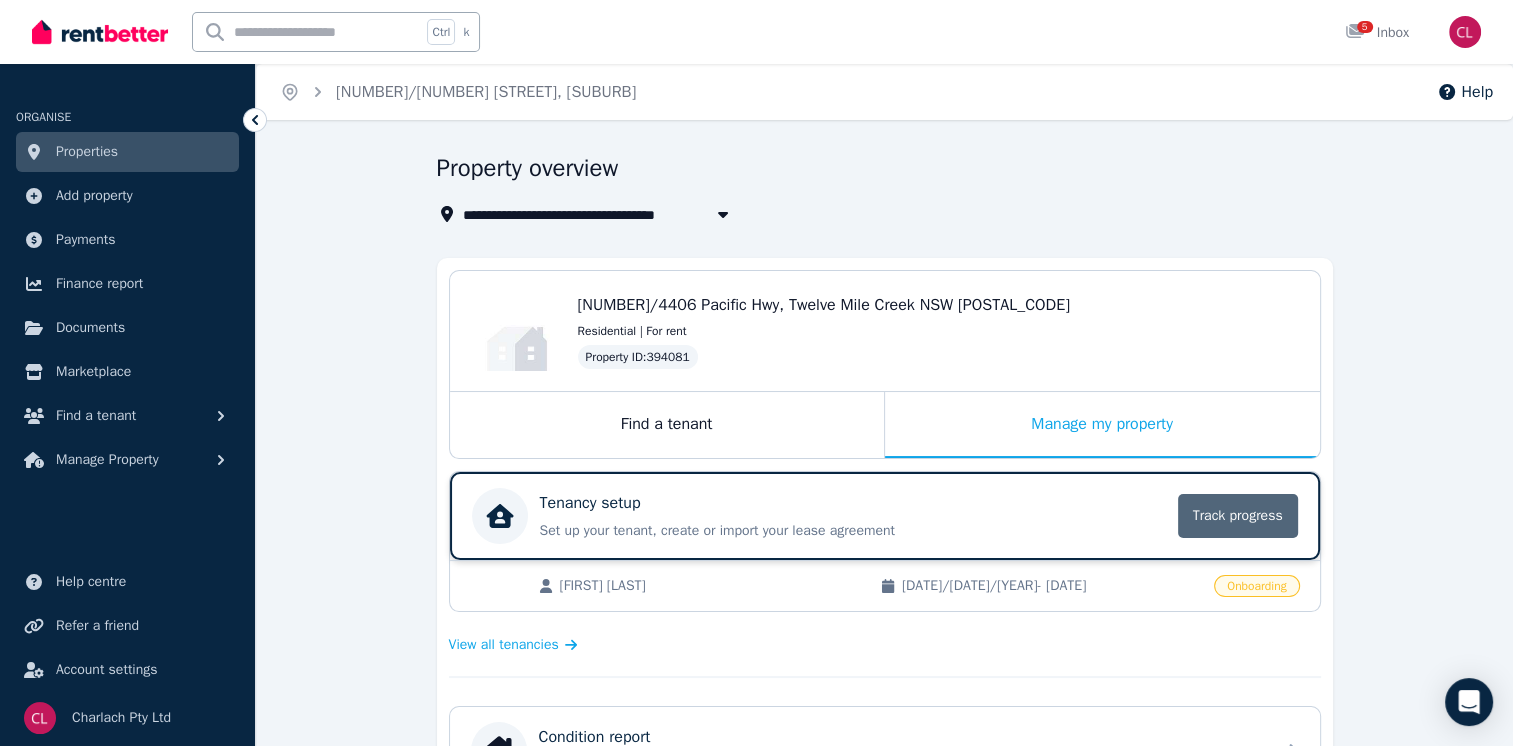 click on "Track progress" at bounding box center (1238, 516) 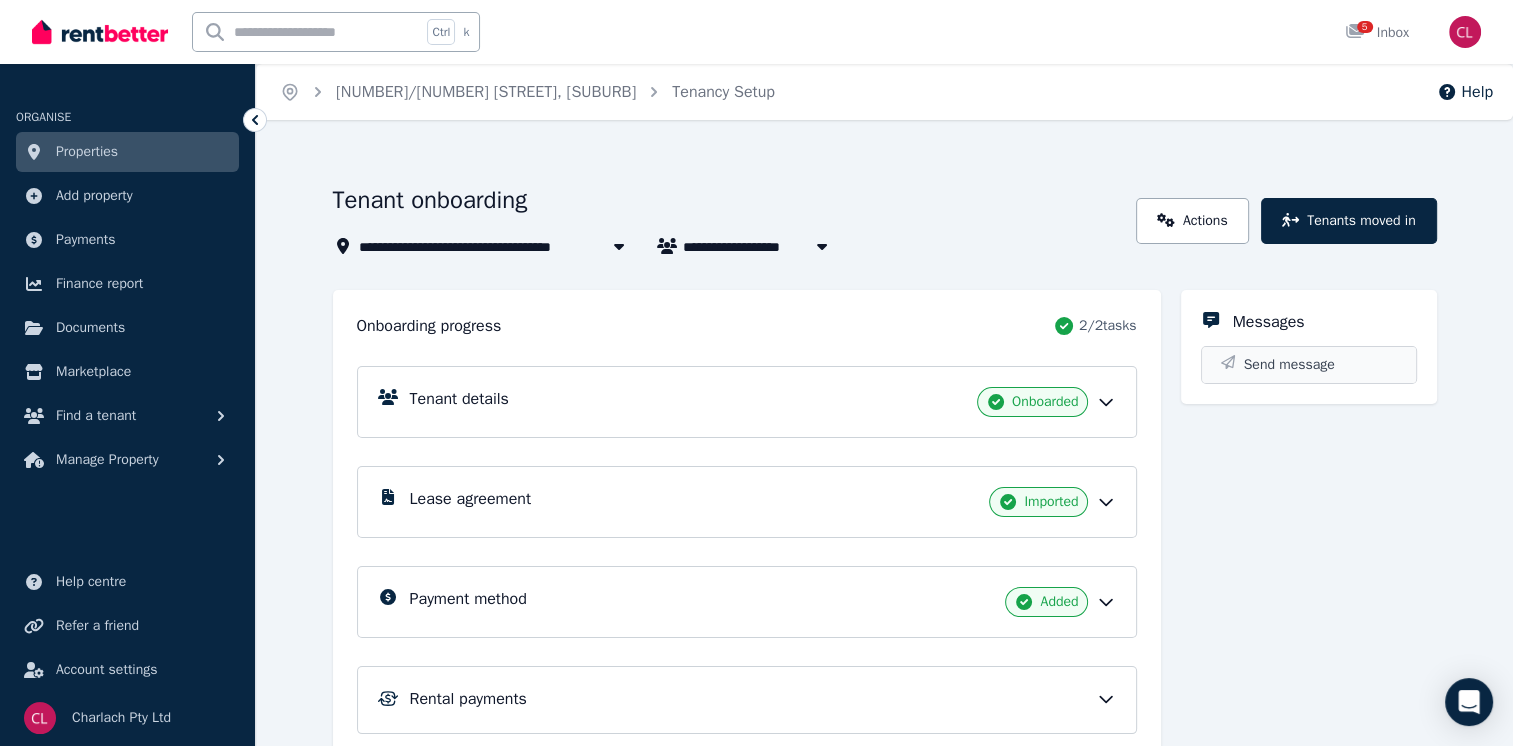 click on "Send message" at bounding box center (1309, 365) 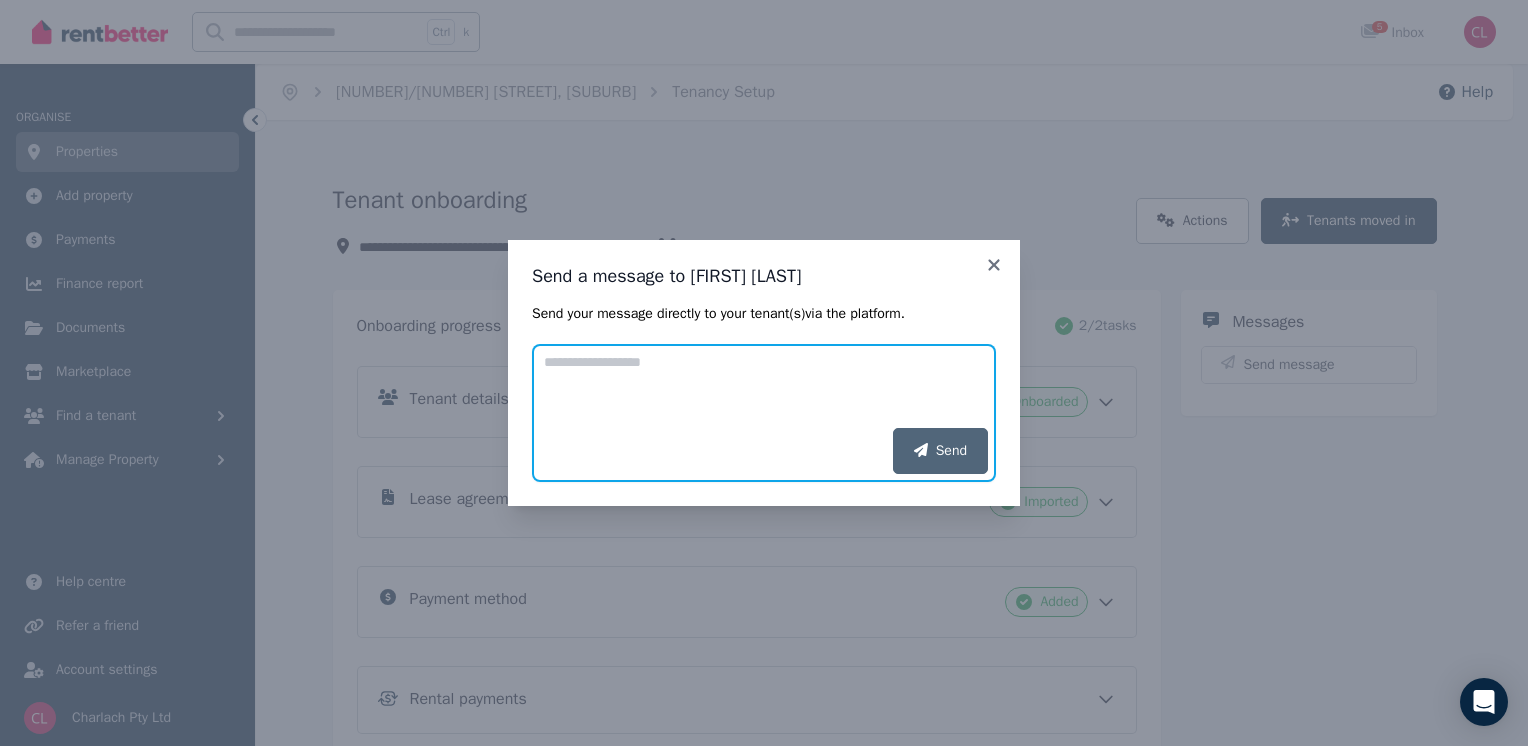 click on "Add your message" at bounding box center (764, 386) 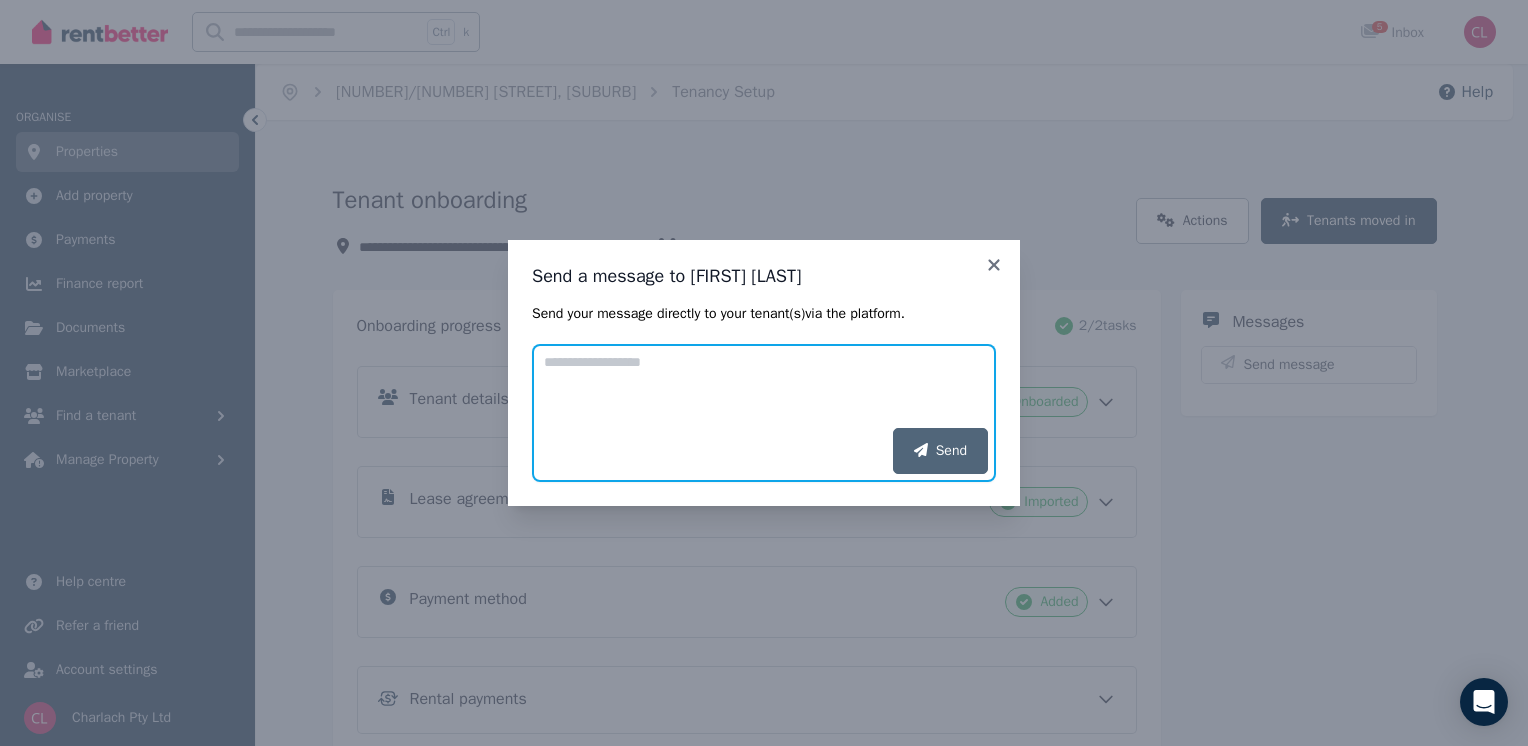paste on "**********" 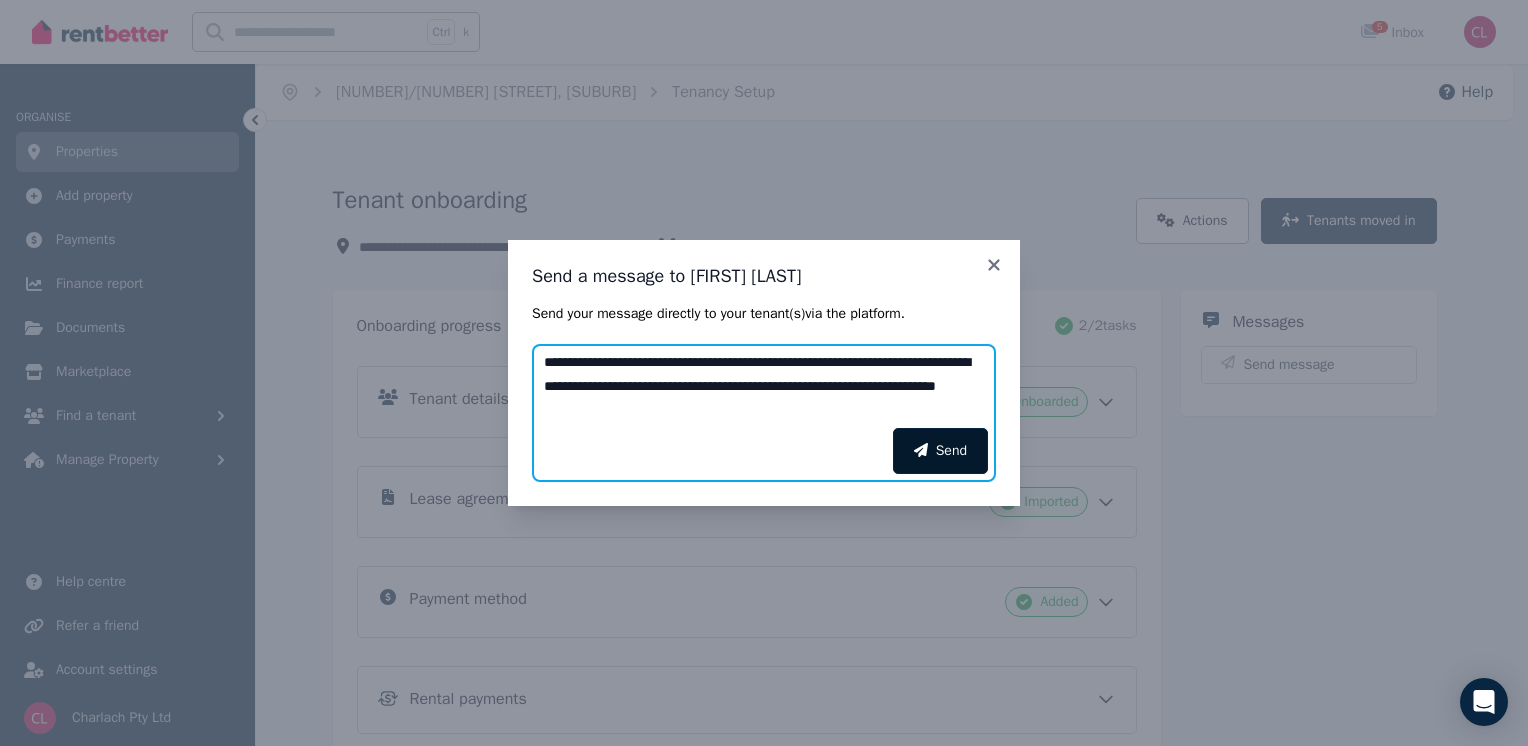 type on "**********" 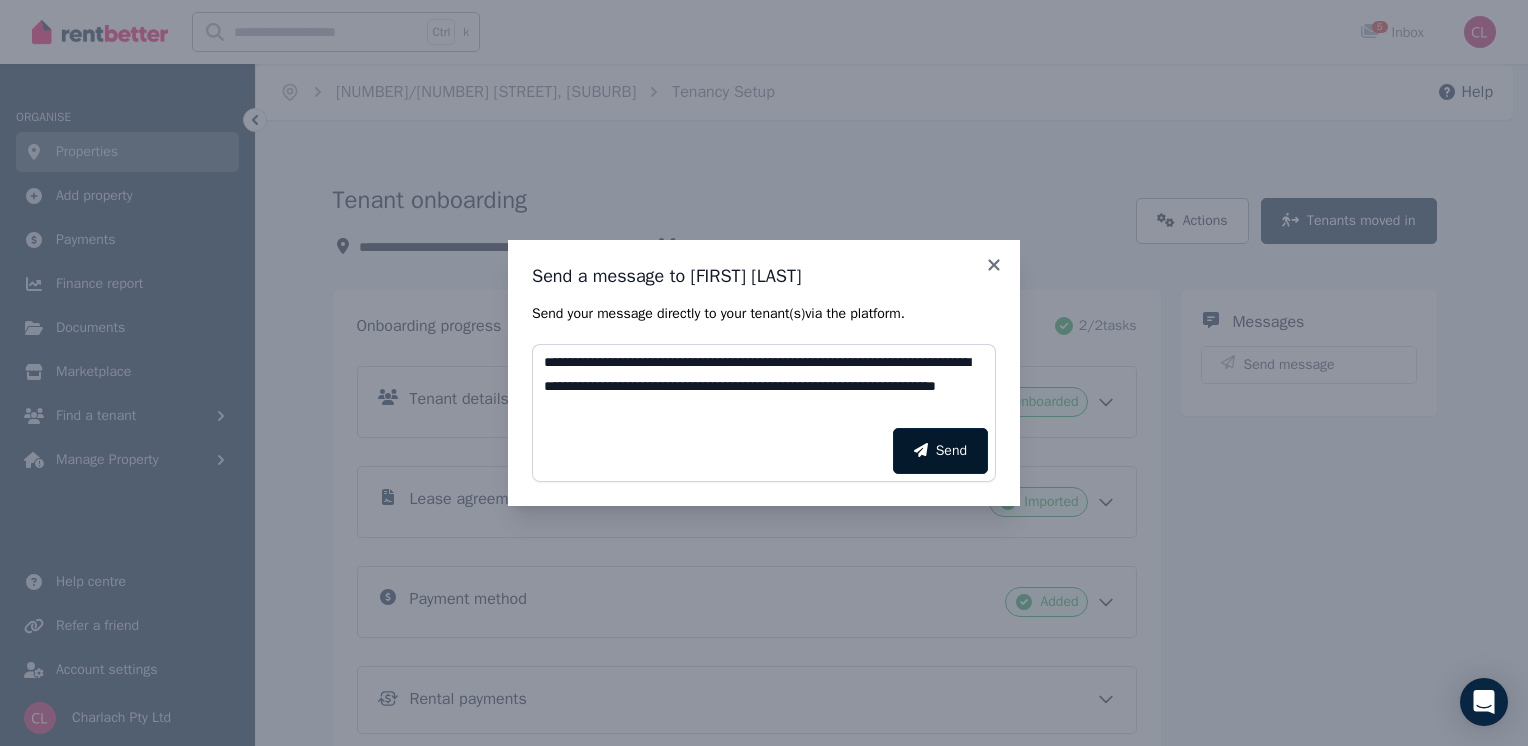 click on "Send" at bounding box center [940, 451] 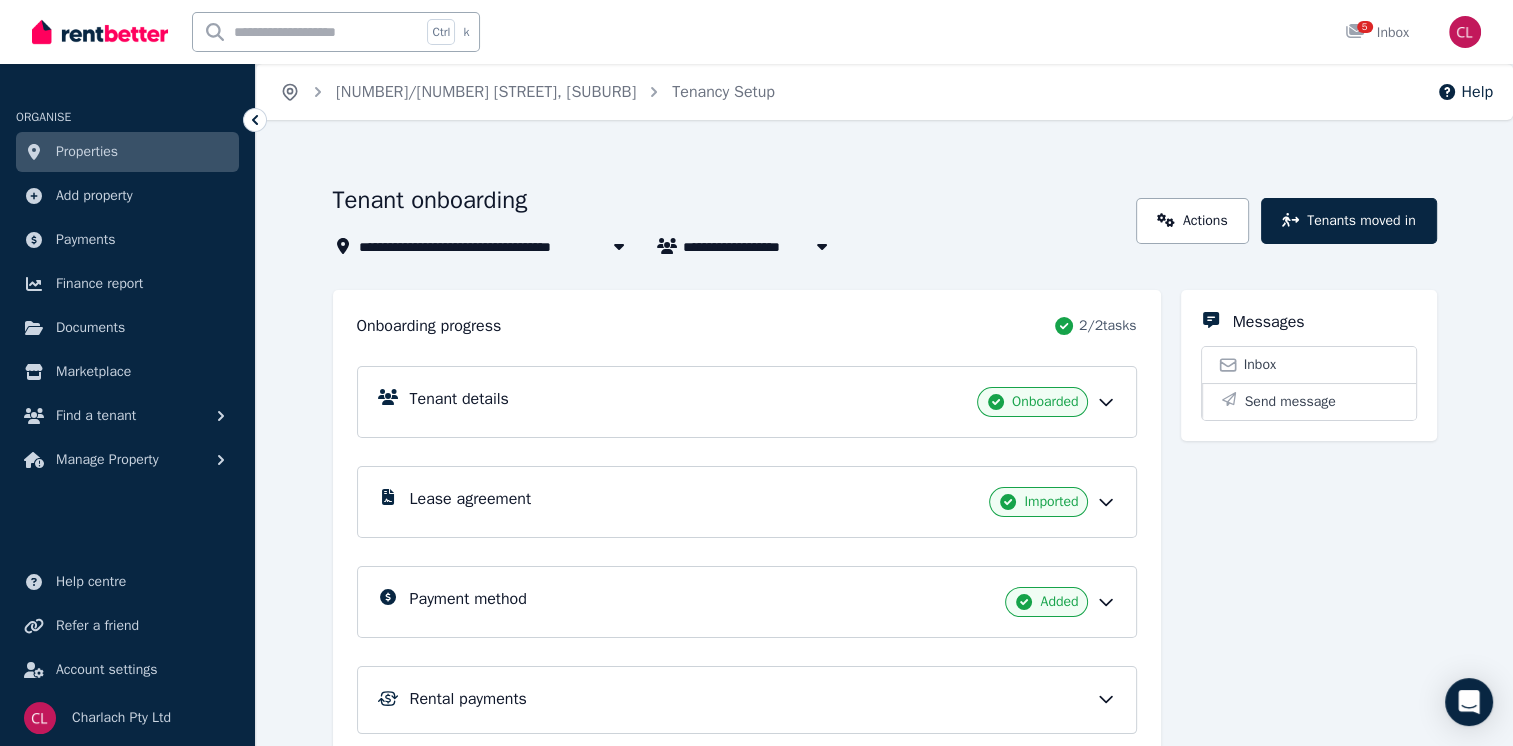 click 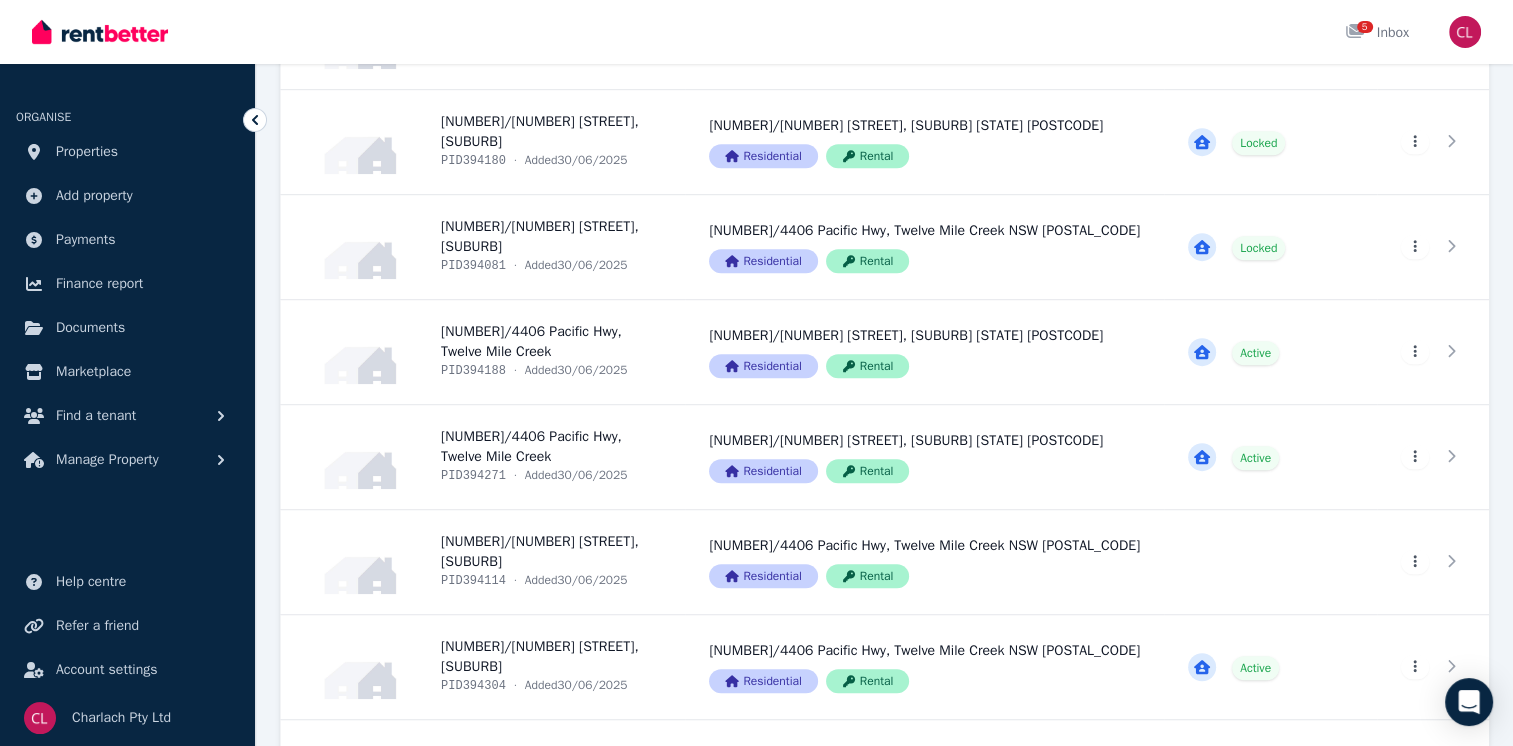 scroll, scrollTop: 1236, scrollLeft: 0, axis: vertical 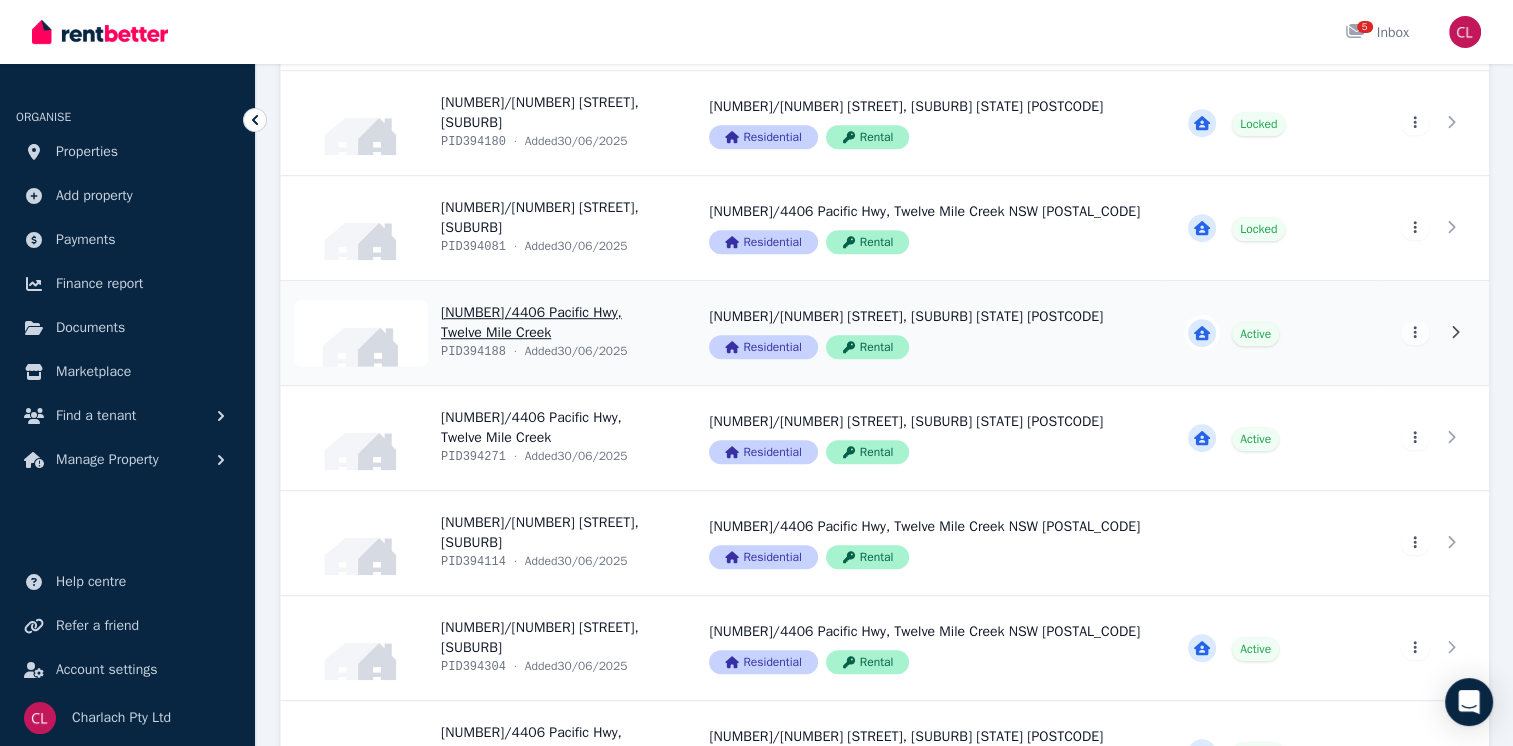 click on "View property details" at bounding box center (483, 333) 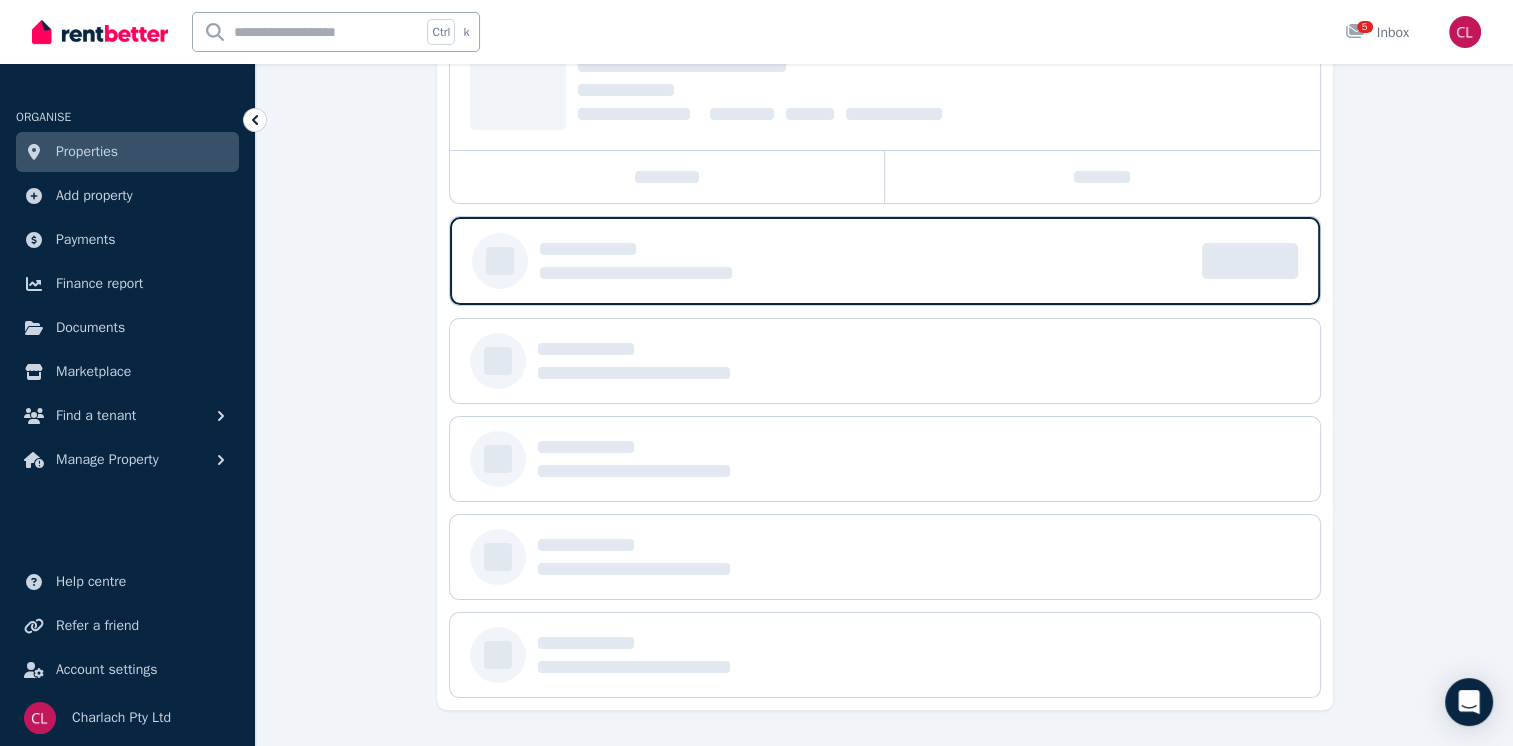 scroll, scrollTop: 0, scrollLeft: 0, axis: both 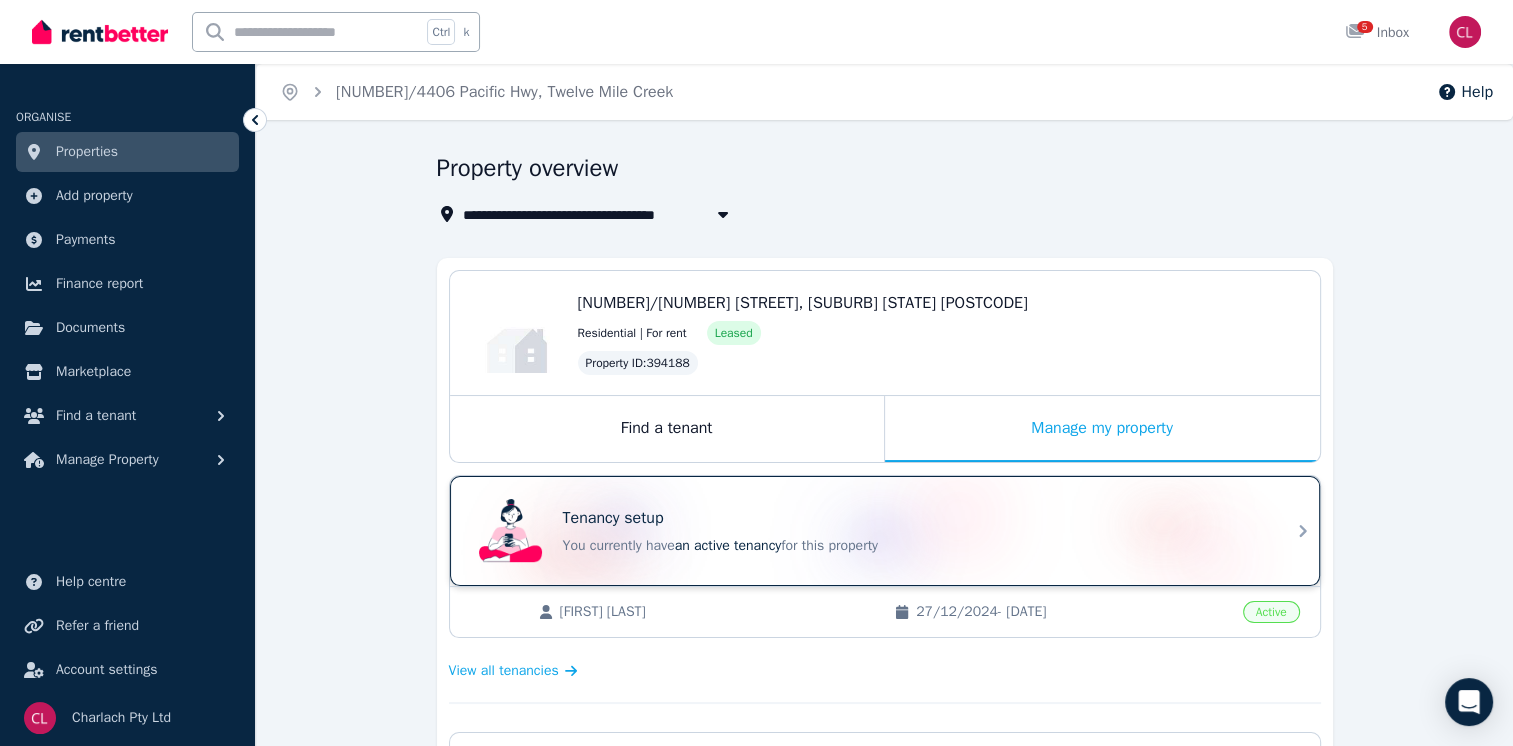 click on "You currently have  an active tenancy  for this property" at bounding box center (913, 546) 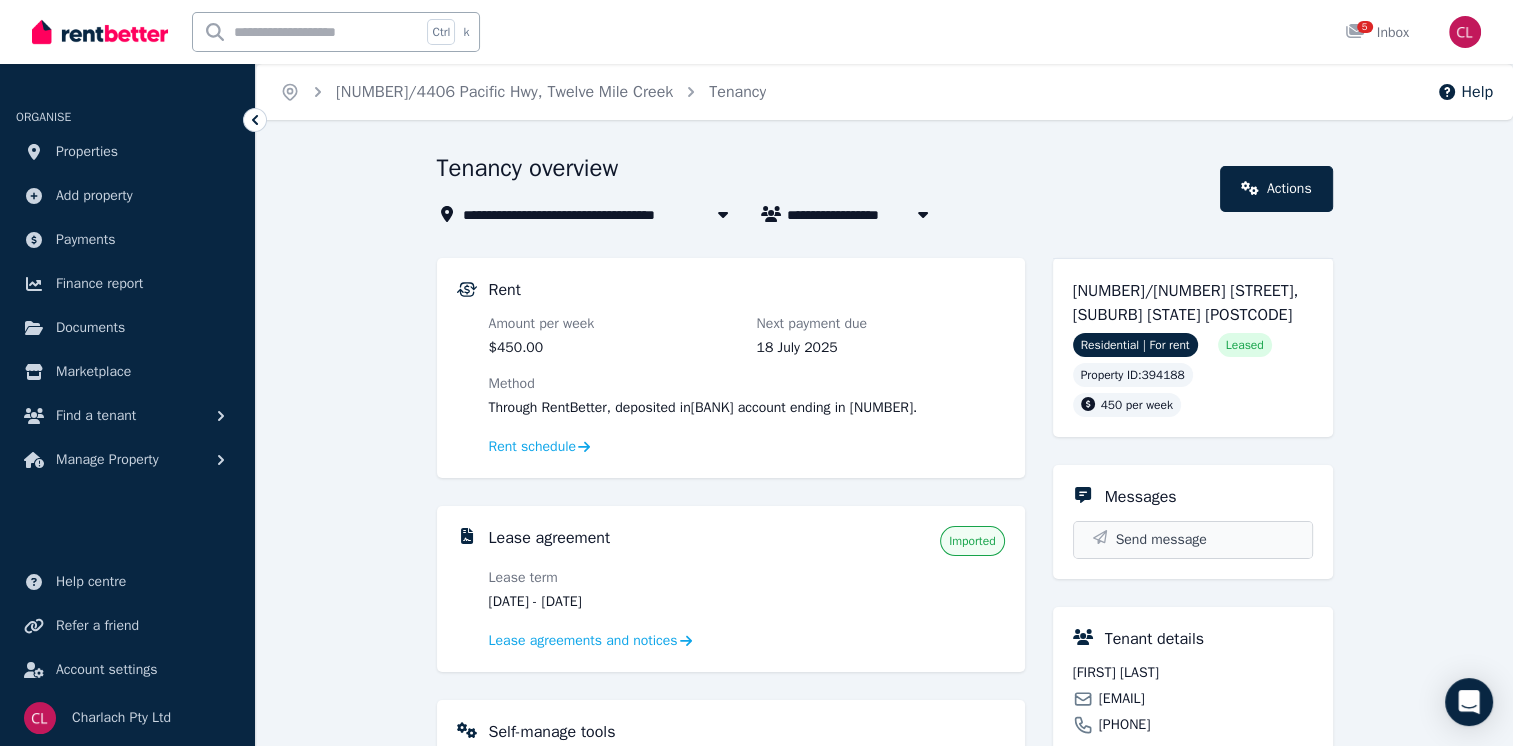 click on "Send message" at bounding box center (1161, 540) 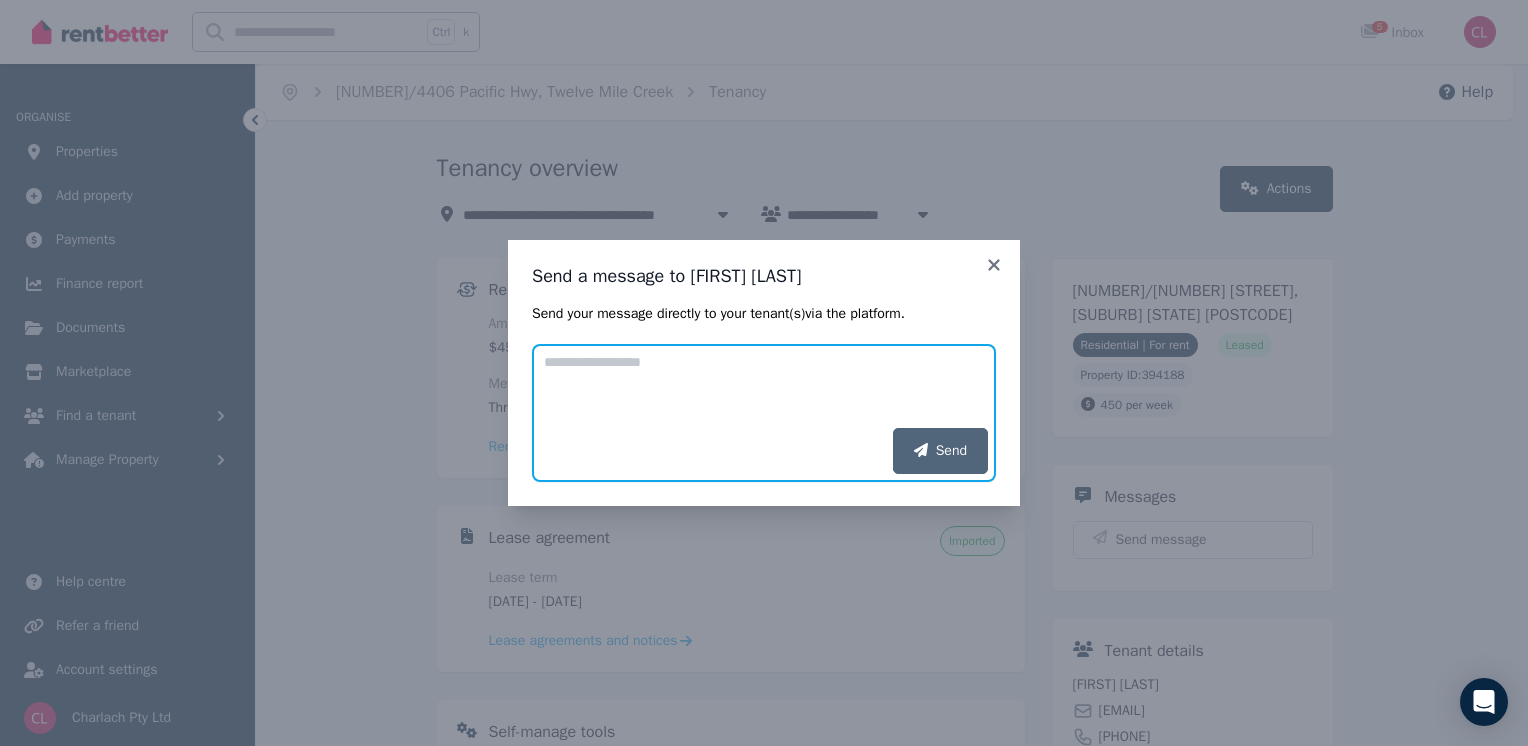 click on "Add your message" at bounding box center [764, 386] 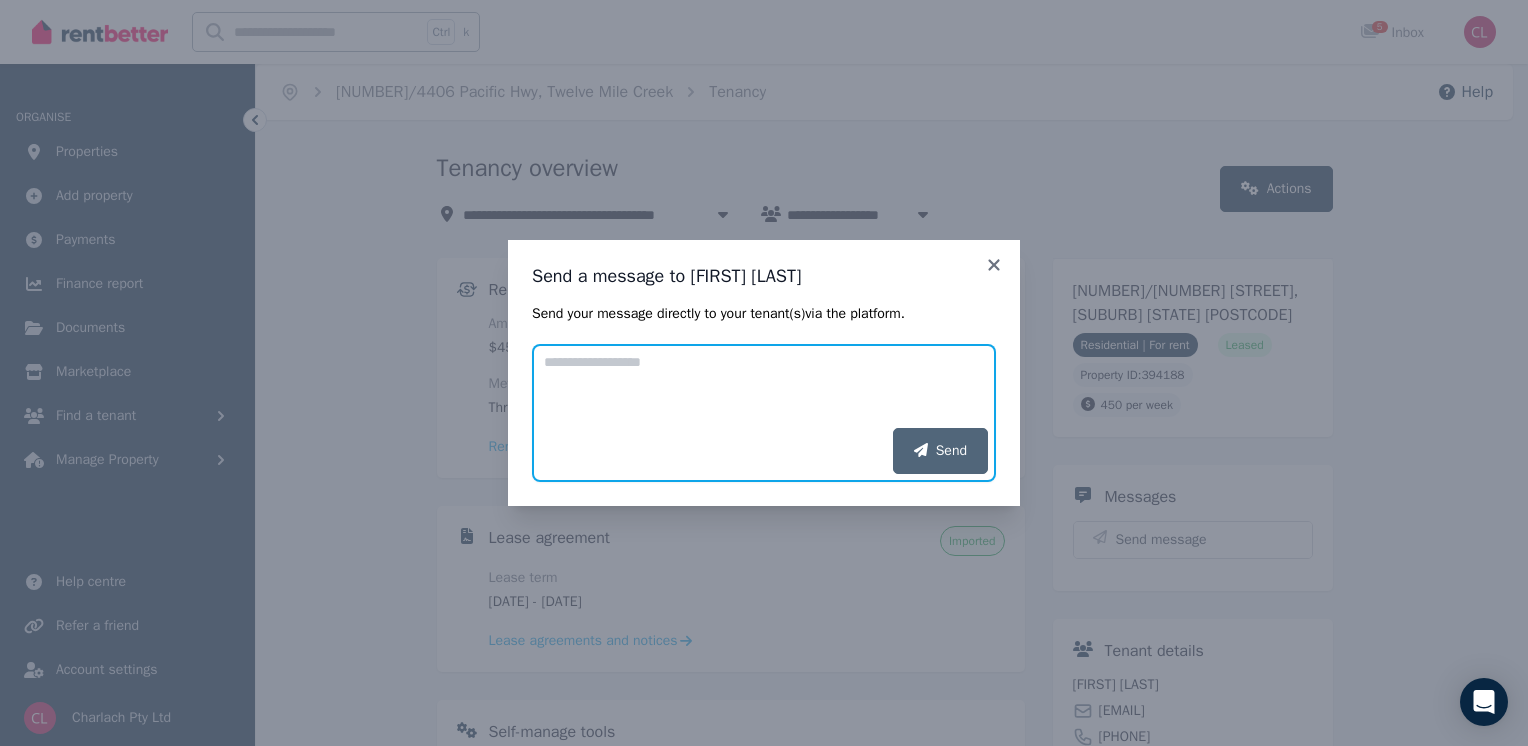 paste on "**********" 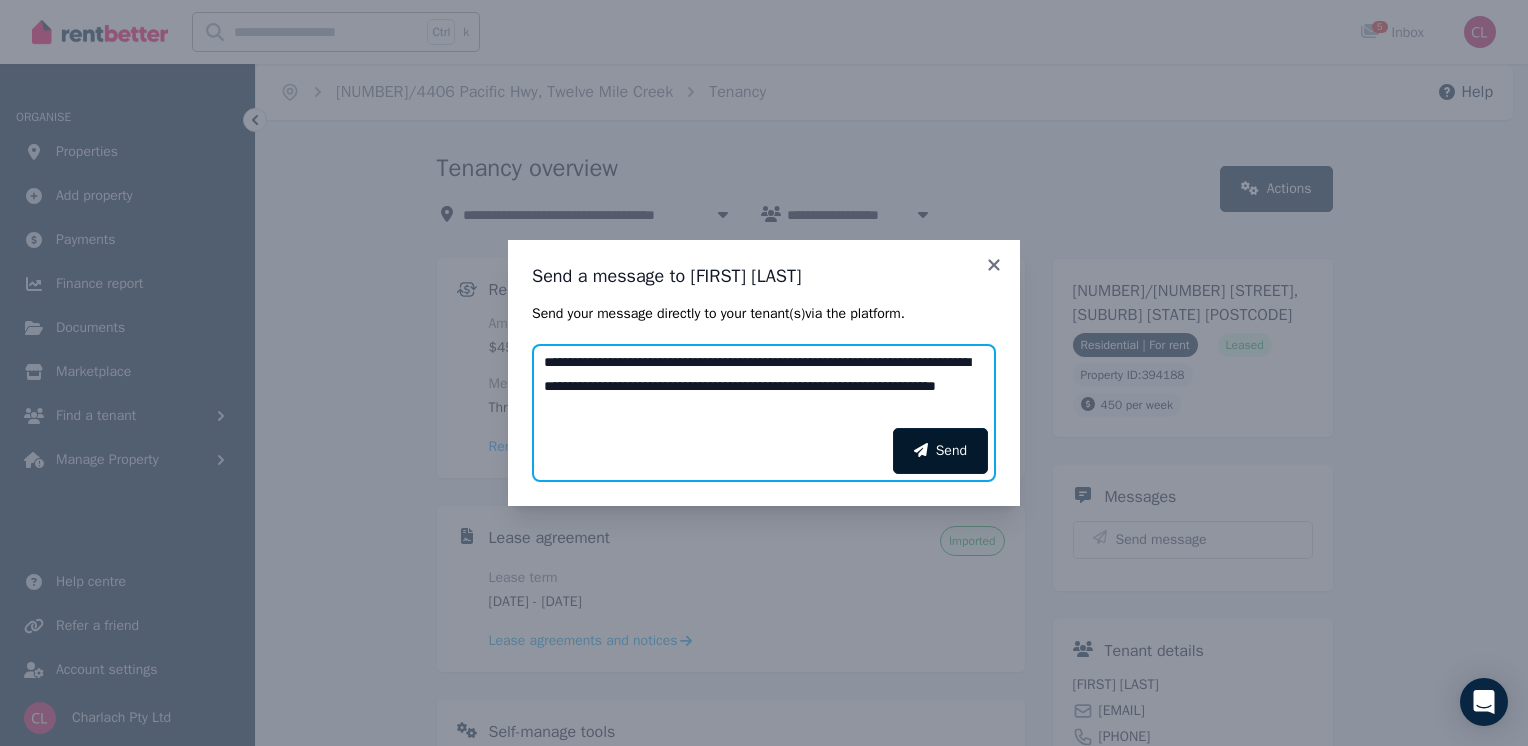type on "**********" 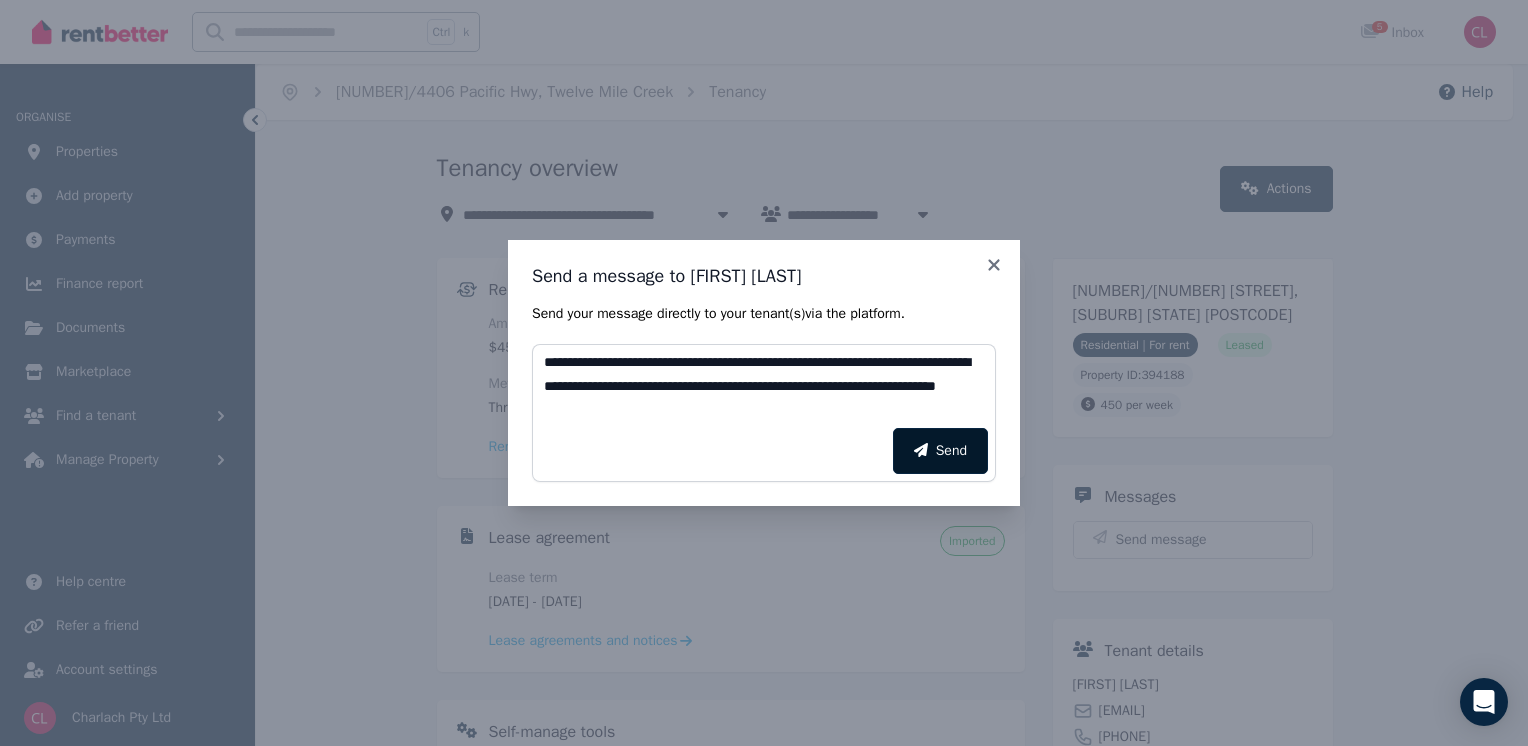 click 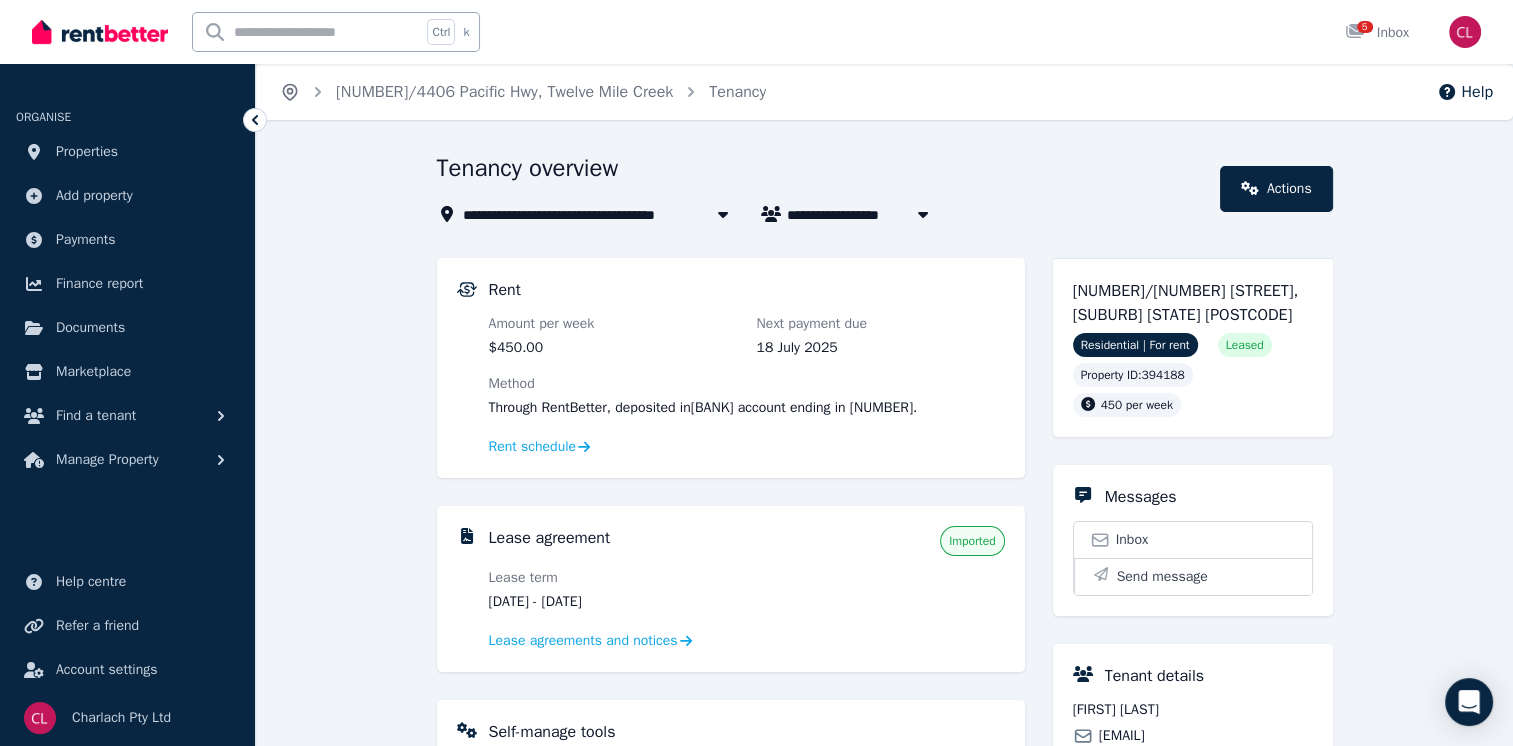 click on "Home 73/4406 Pacific Hwy, Twelve Mile Creek Tenancy" at bounding box center (523, 92) 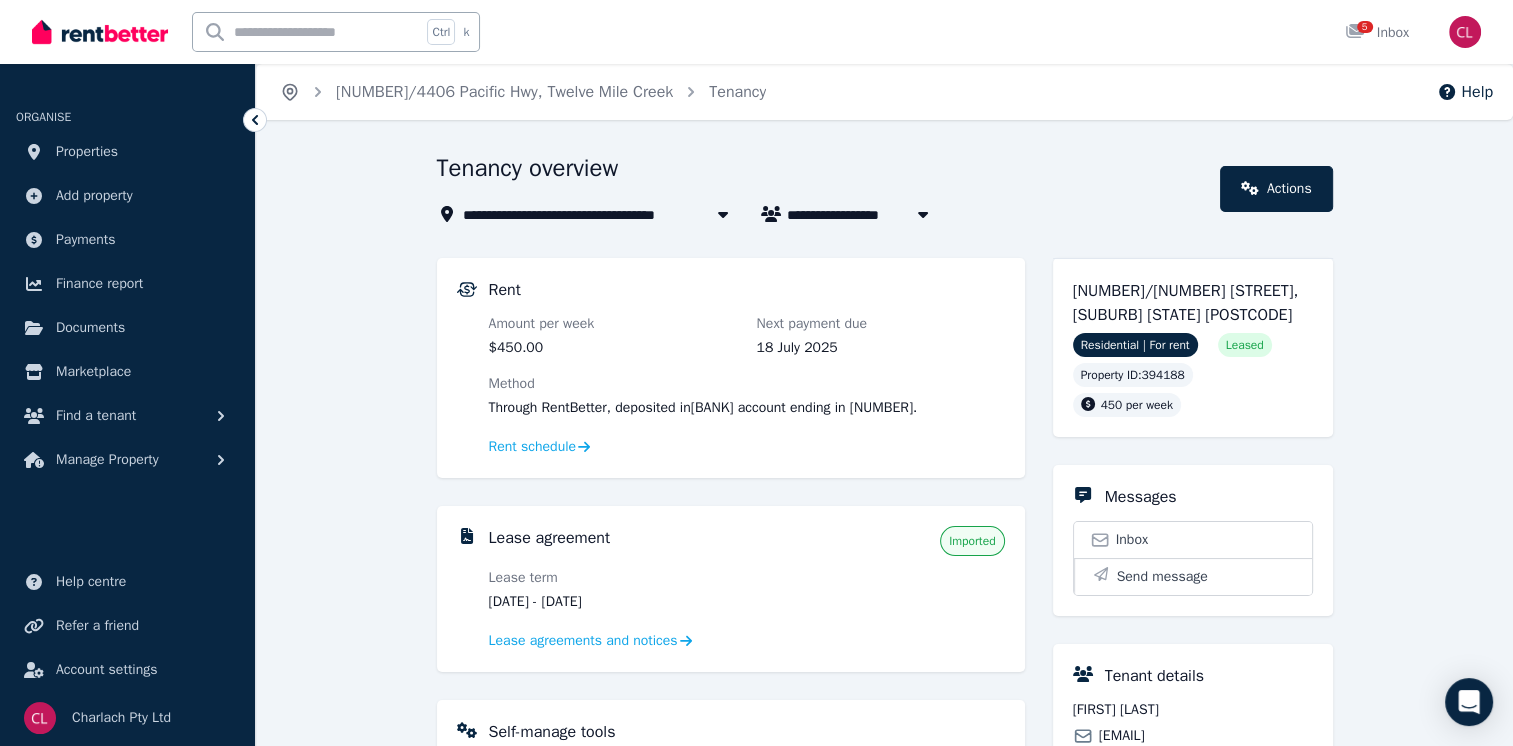 click 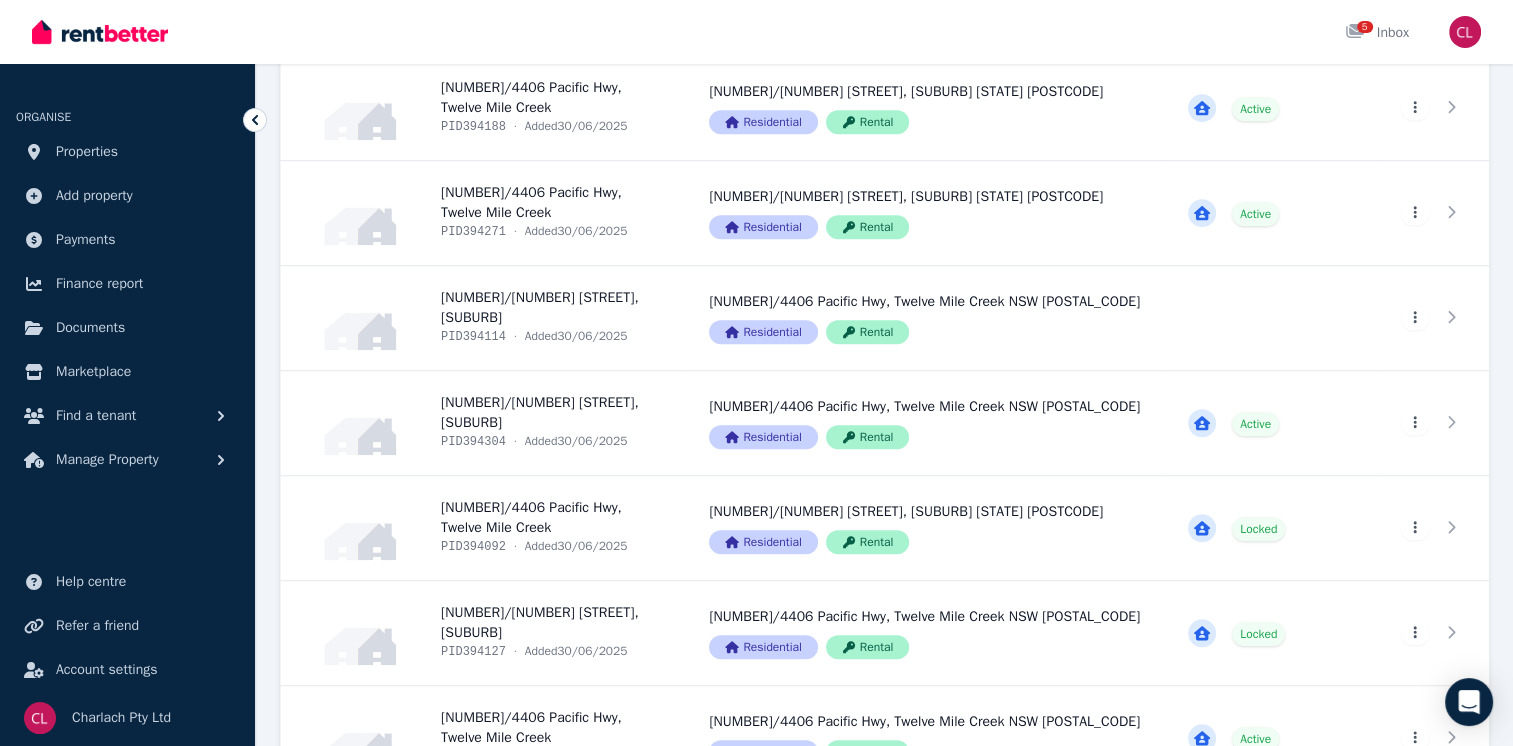 scroll, scrollTop: 1507, scrollLeft: 0, axis: vertical 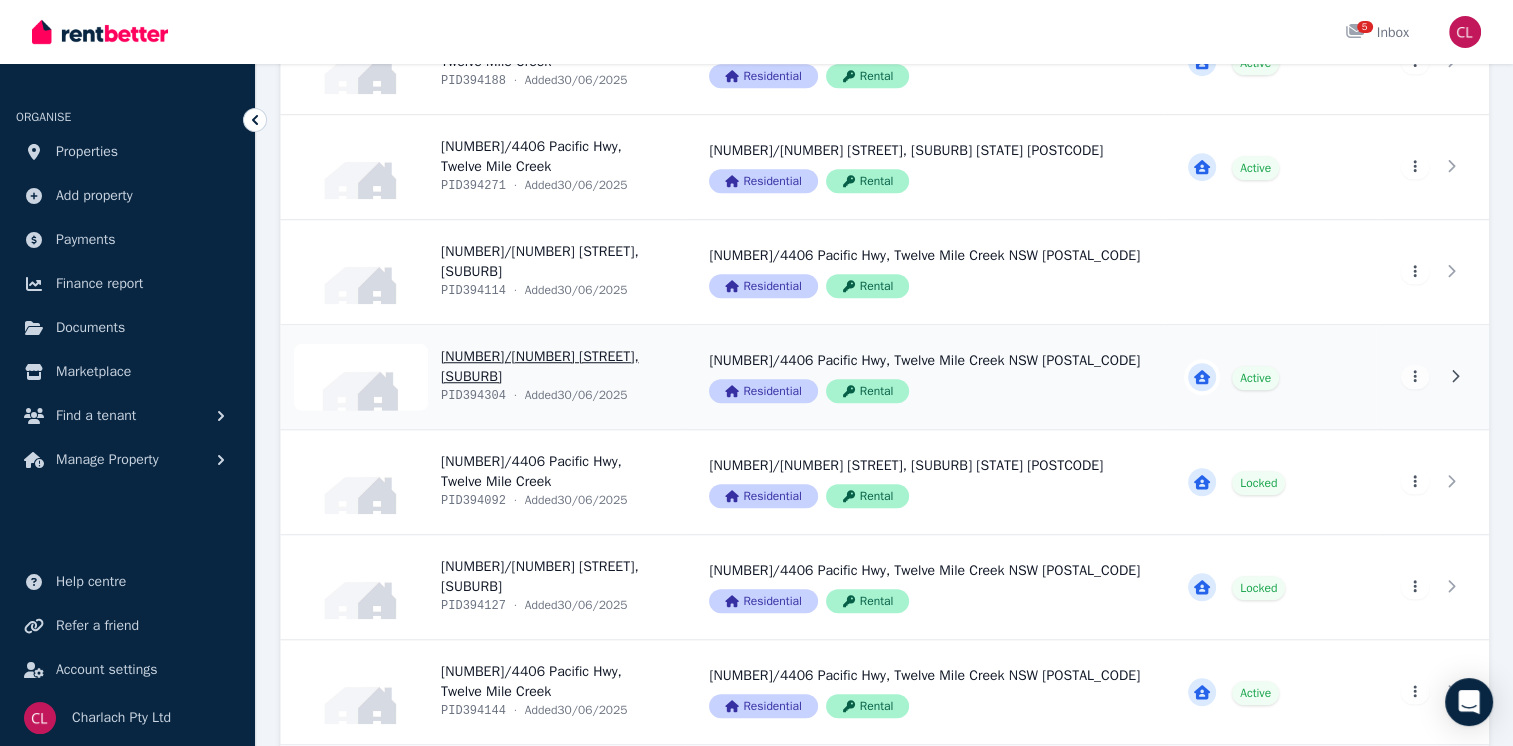 click on "View property details" at bounding box center (483, 377) 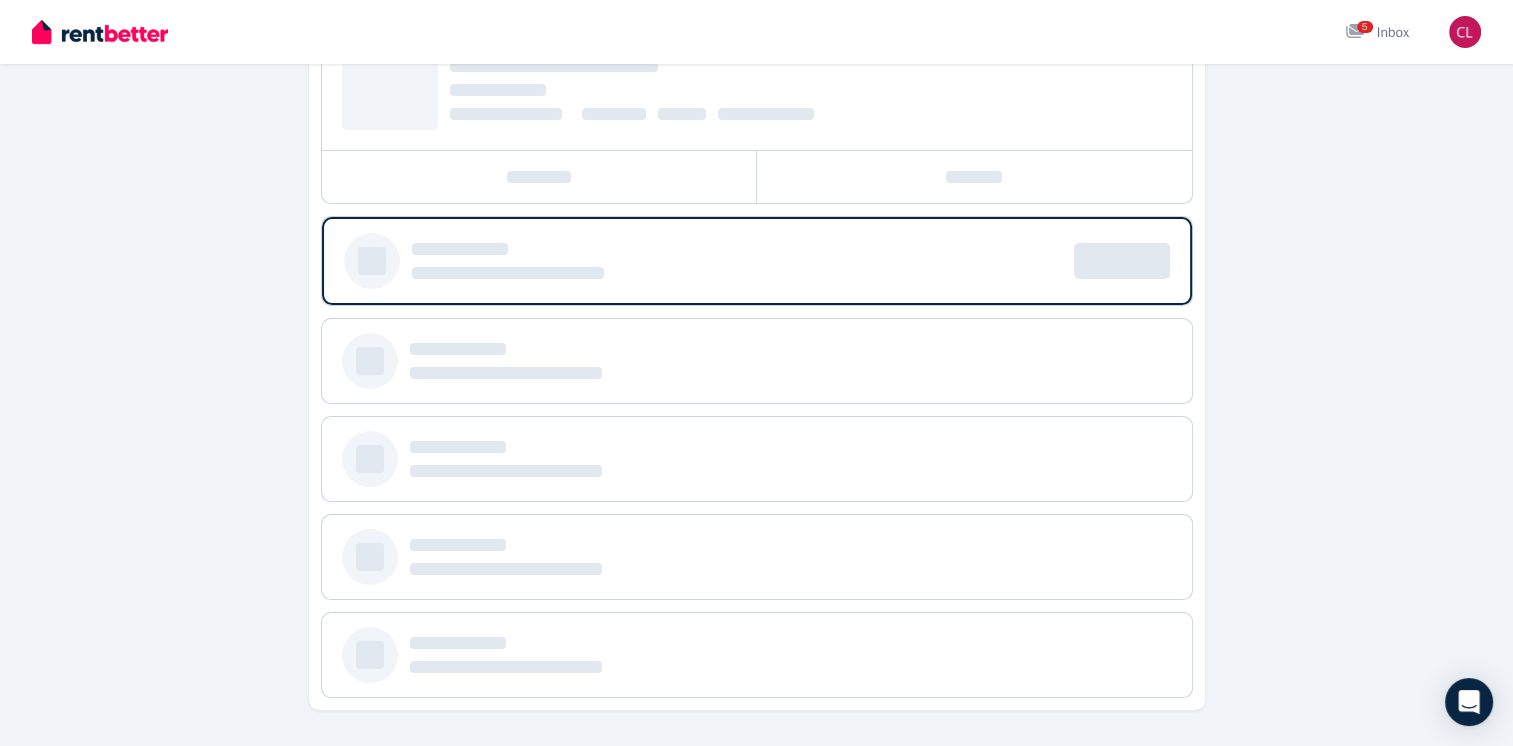 scroll, scrollTop: 0, scrollLeft: 0, axis: both 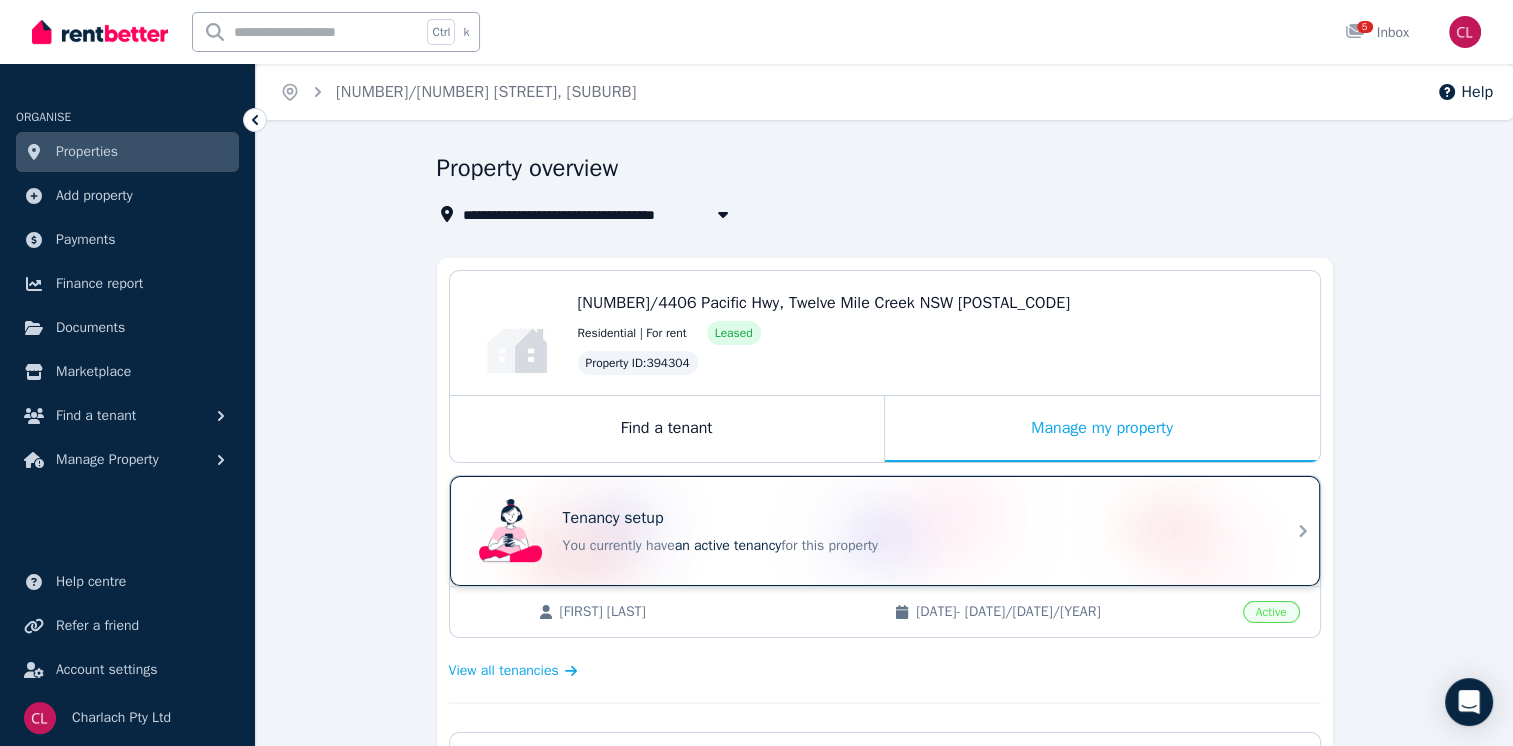 click on "Tenancy setup You currently have  an active tenancy  for this property" at bounding box center [885, 531] 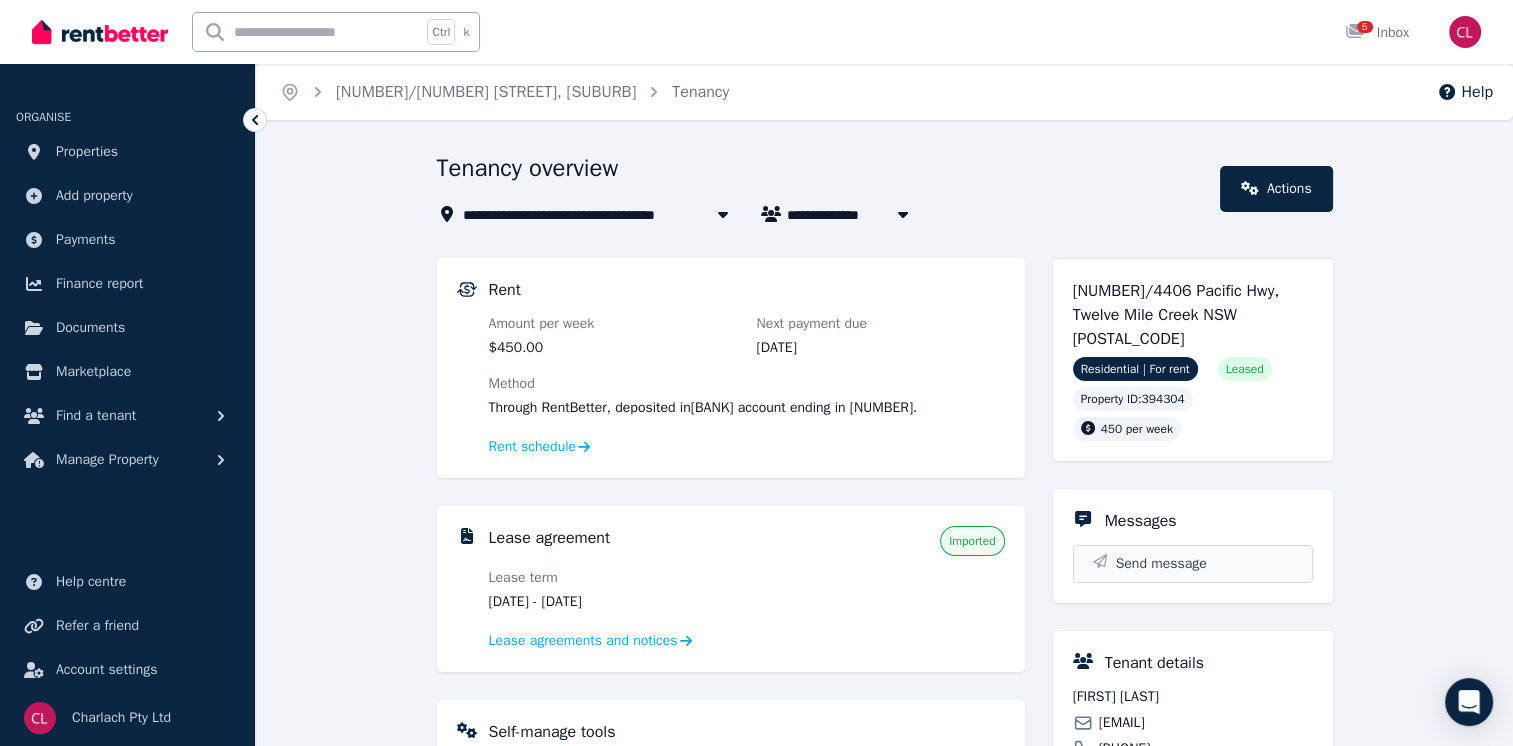 click on "Send message" at bounding box center (1161, 564) 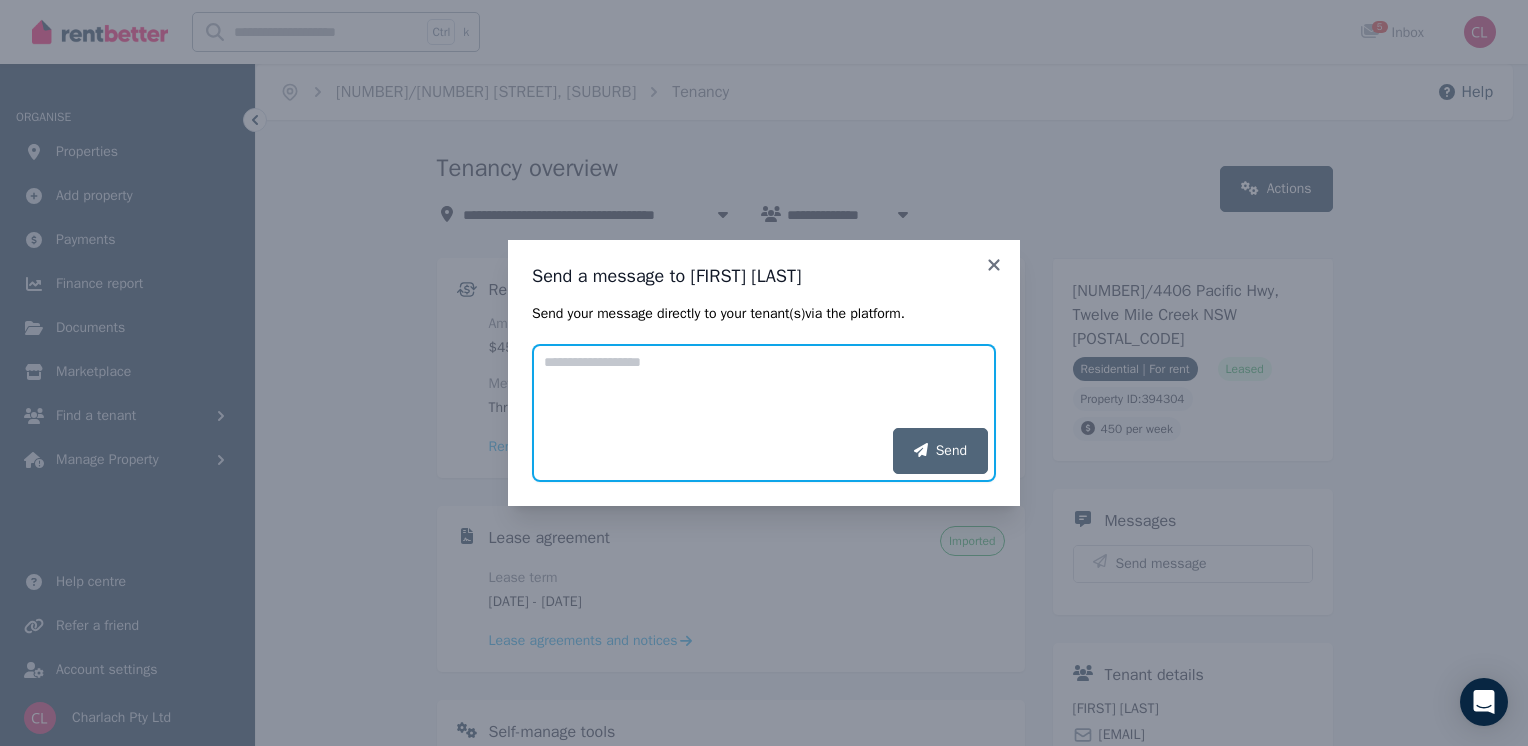 click on "Add your message" at bounding box center (764, 386) 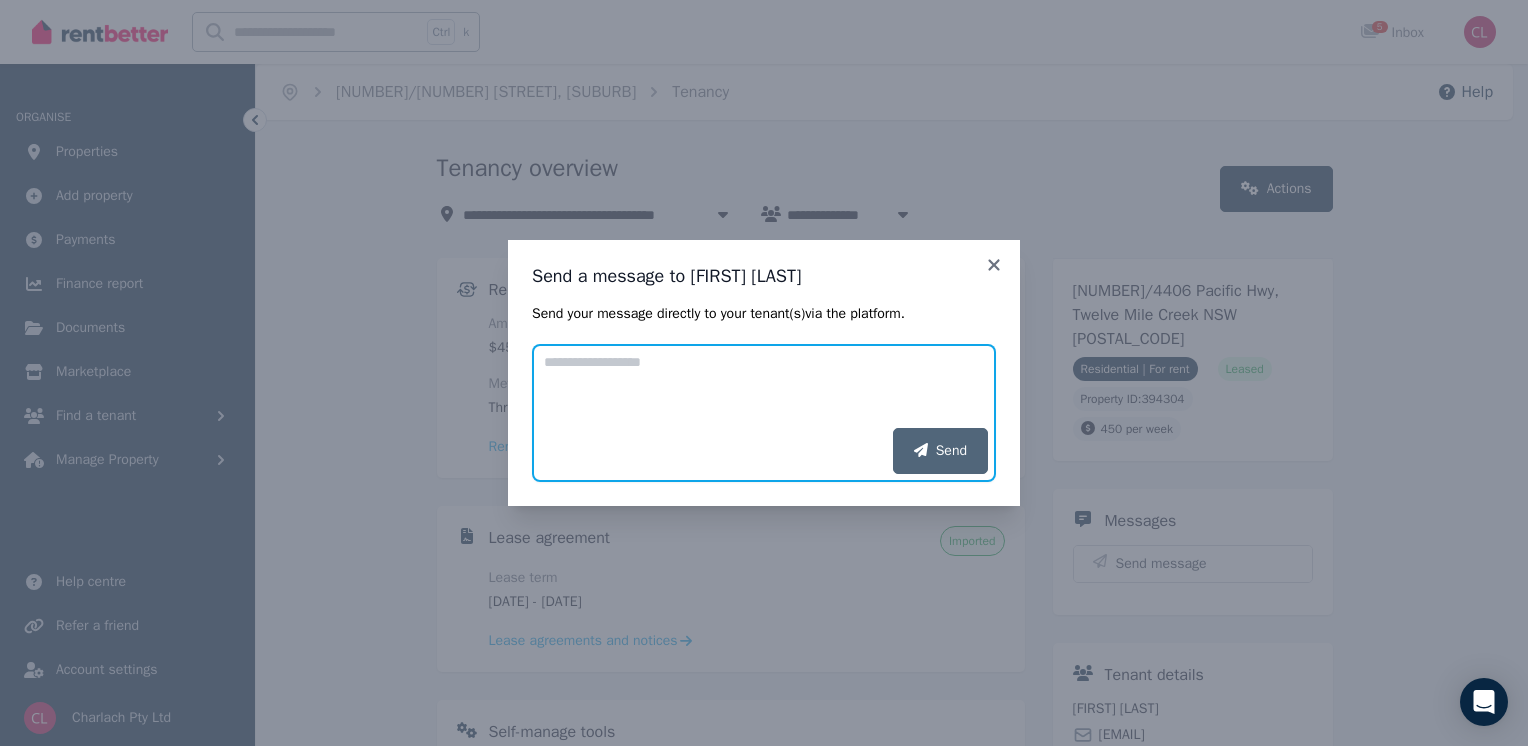 paste on "**********" 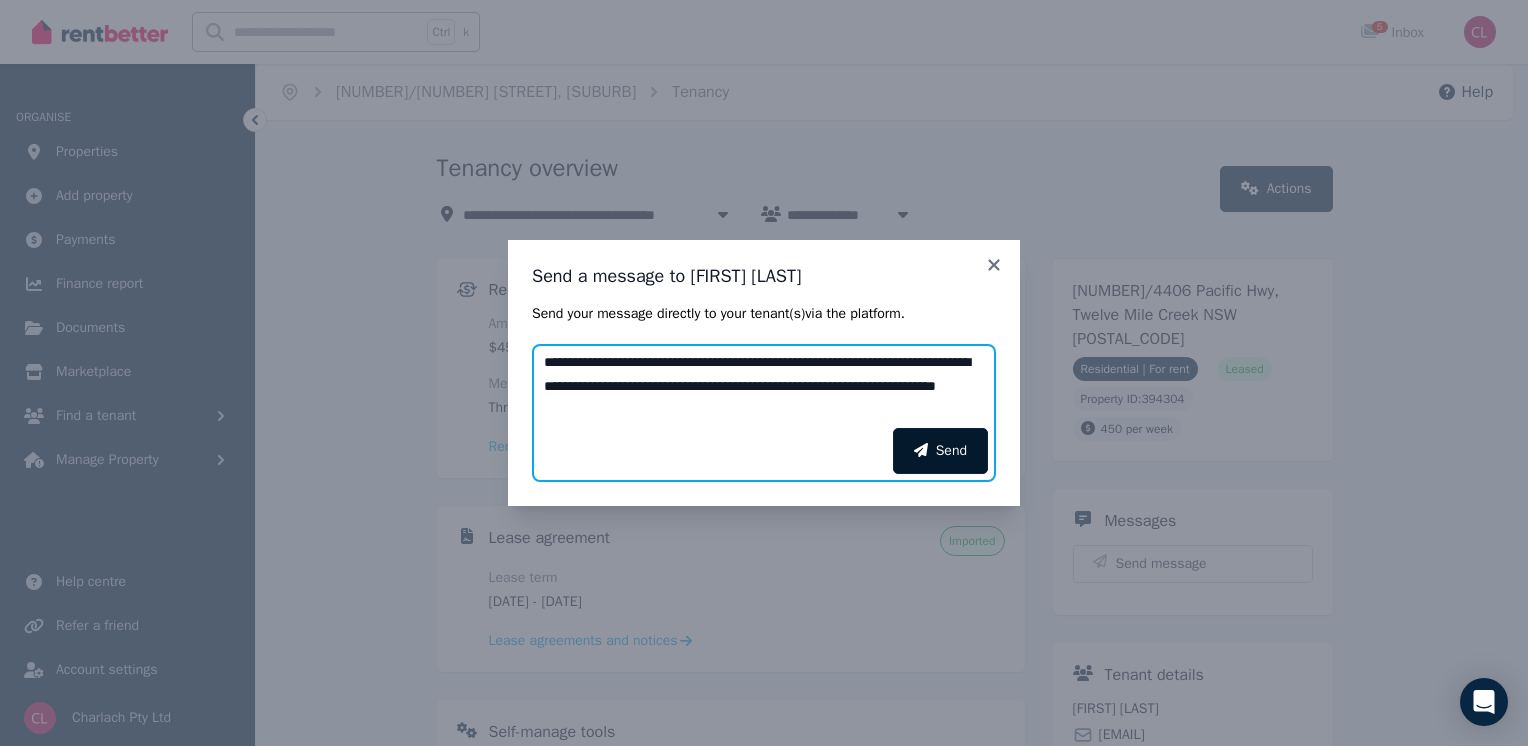 type on "**********" 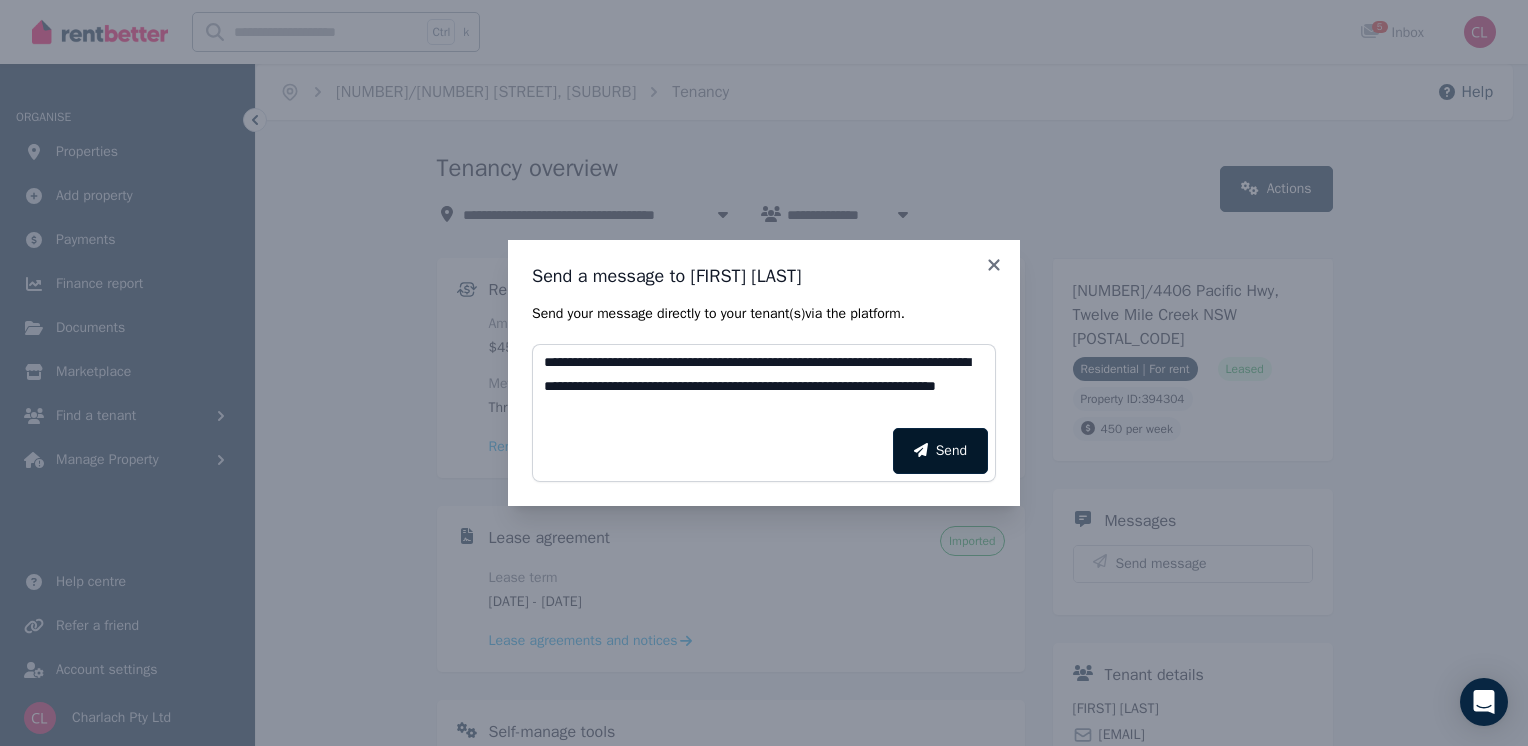 click on "Send" at bounding box center [940, 451] 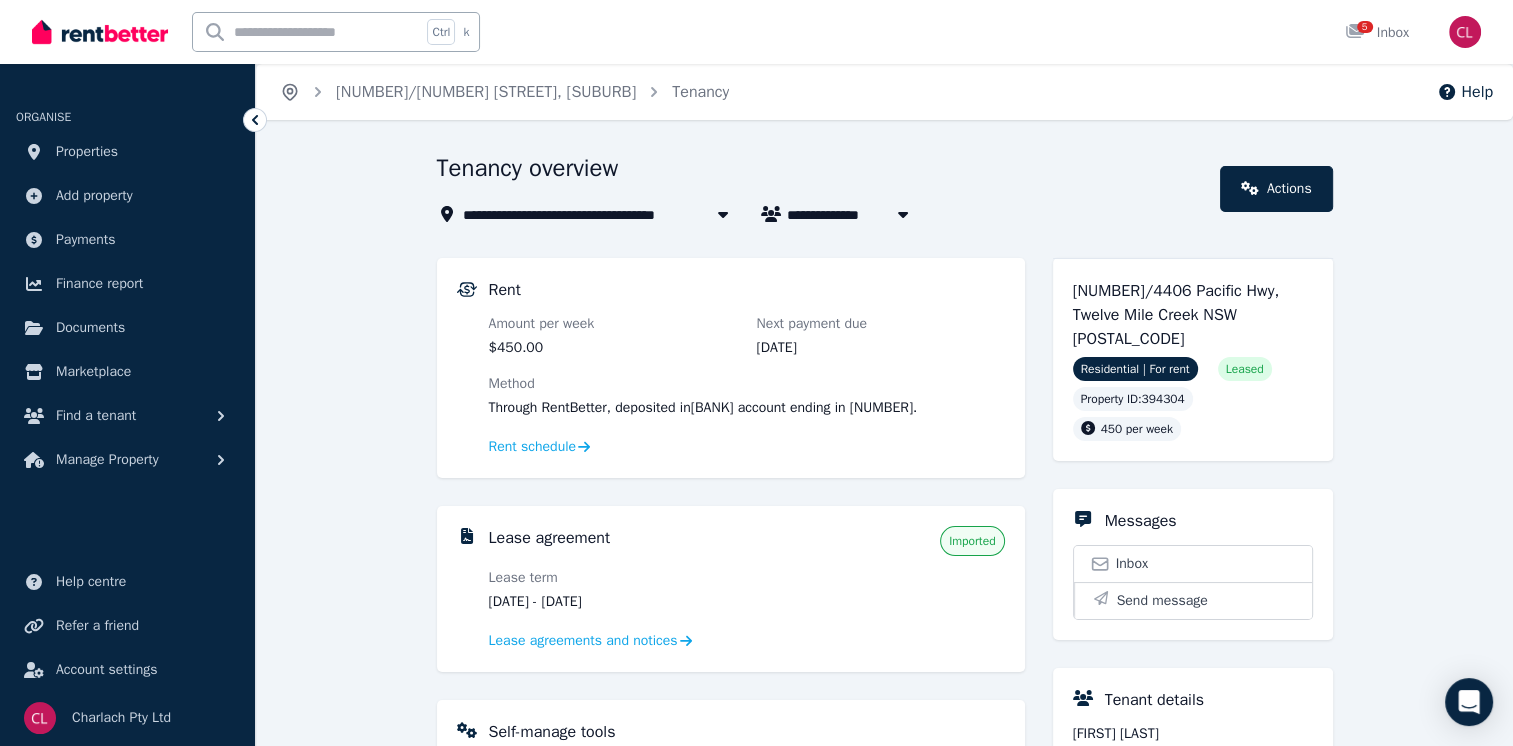 click 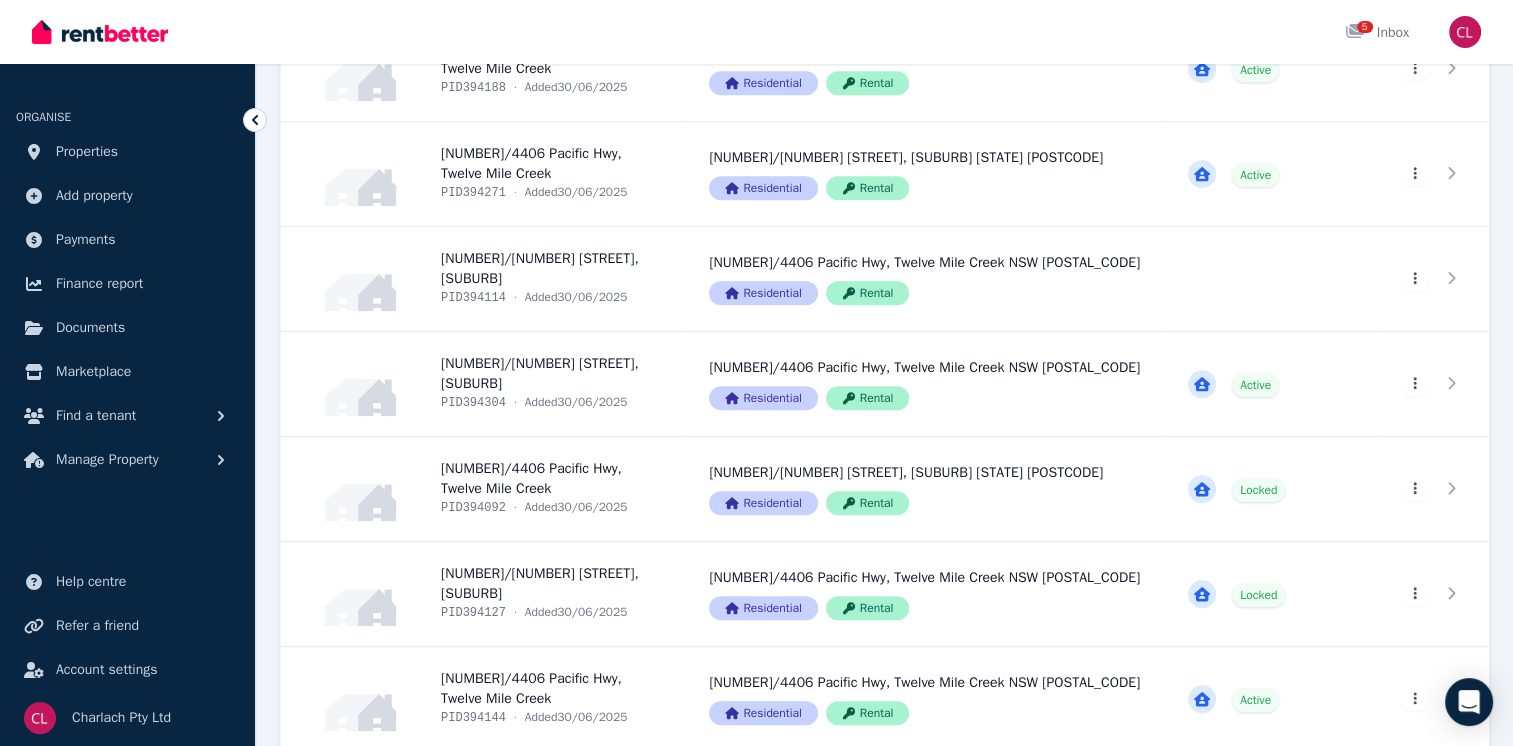 scroll, scrollTop: 1507, scrollLeft: 0, axis: vertical 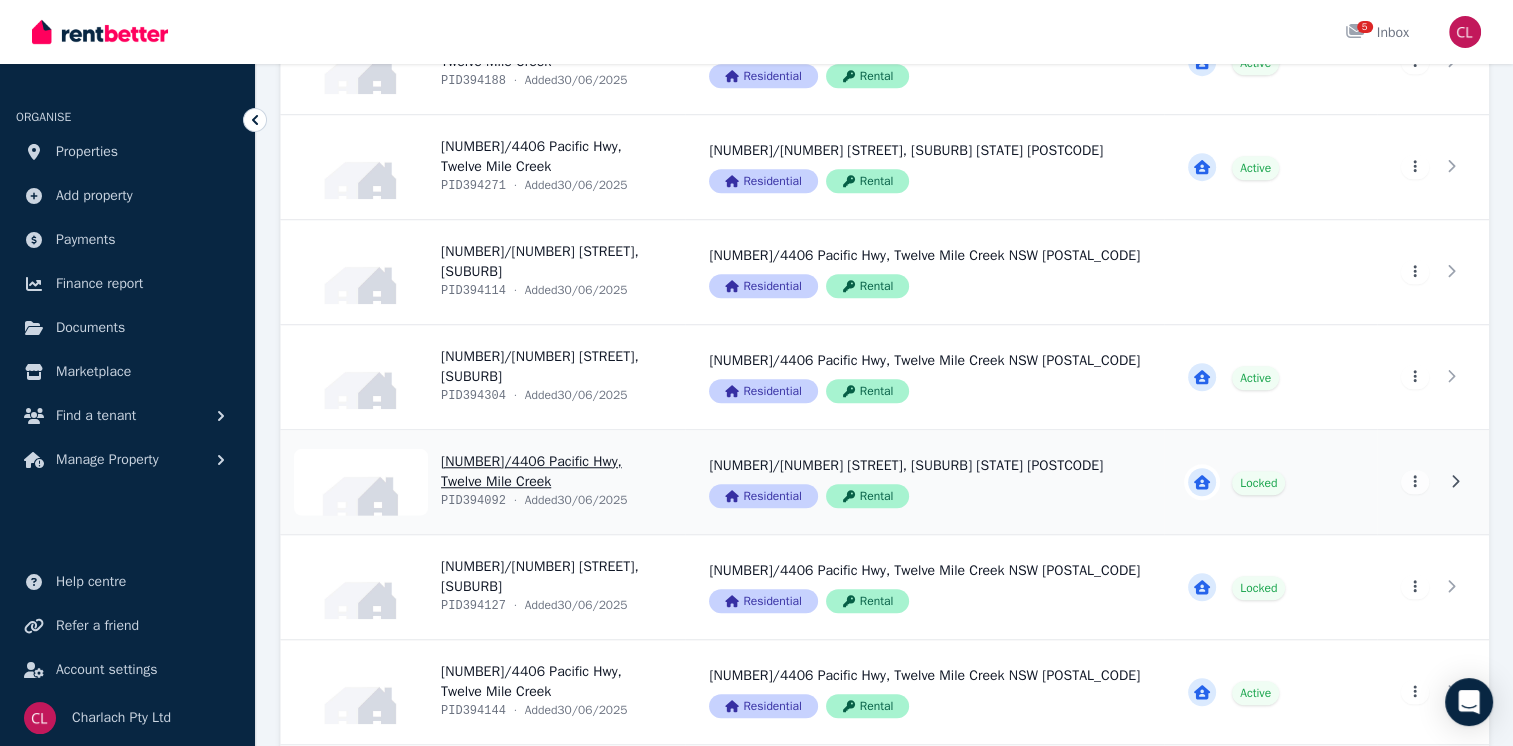 click on "View property details" at bounding box center (483, 482) 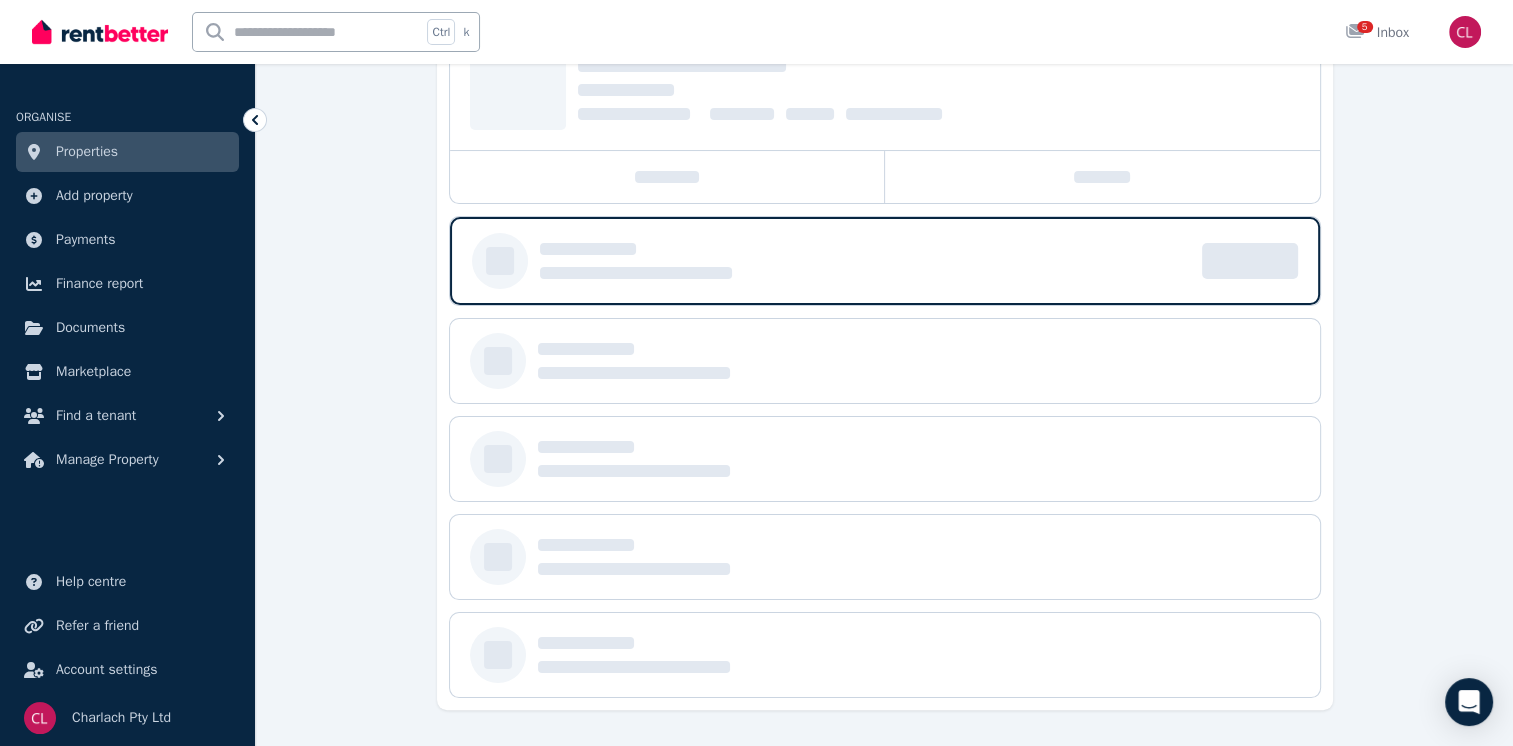 scroll, scrollTop: 0, scrollLeft: 0, axis: both 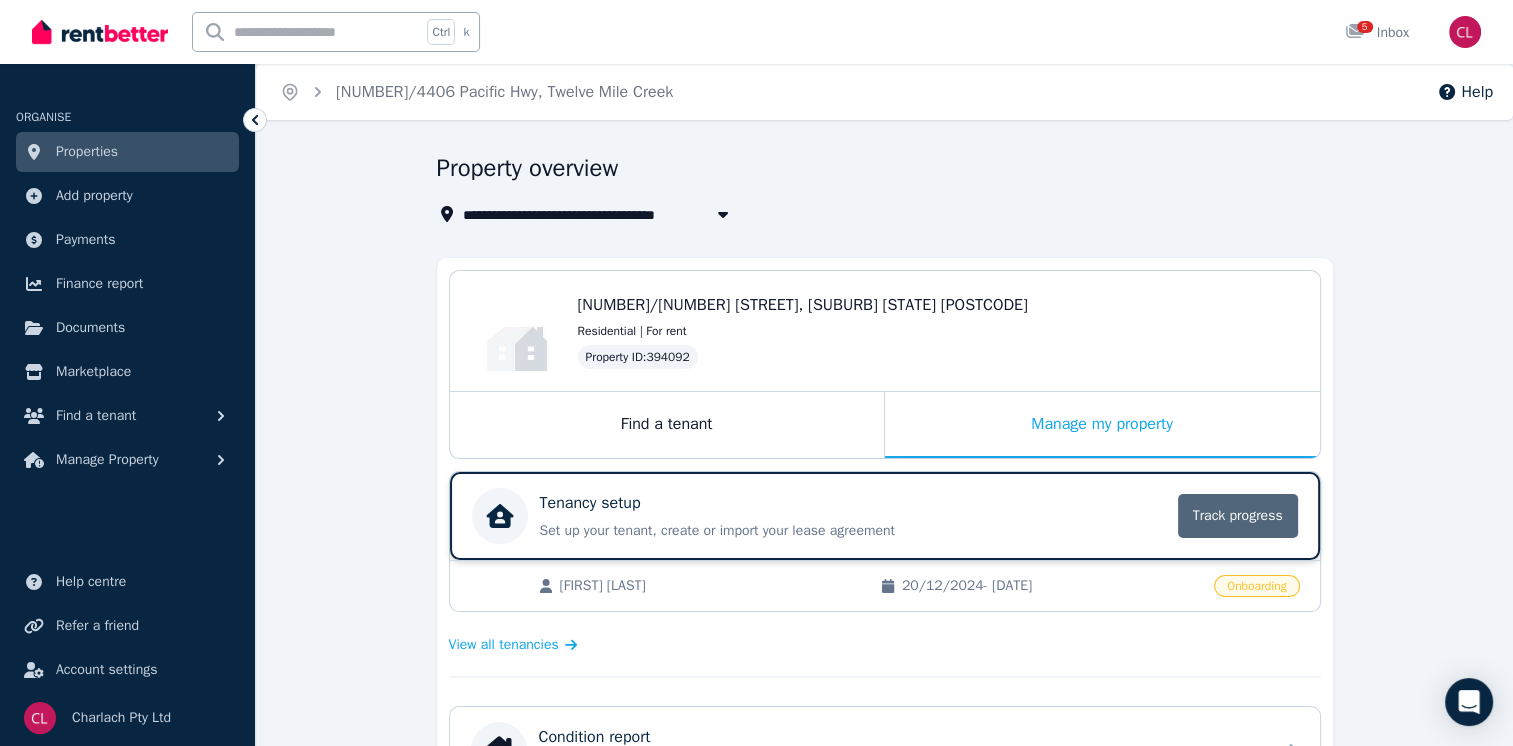 click on "Track progress" at bounding box center [1238, 516] 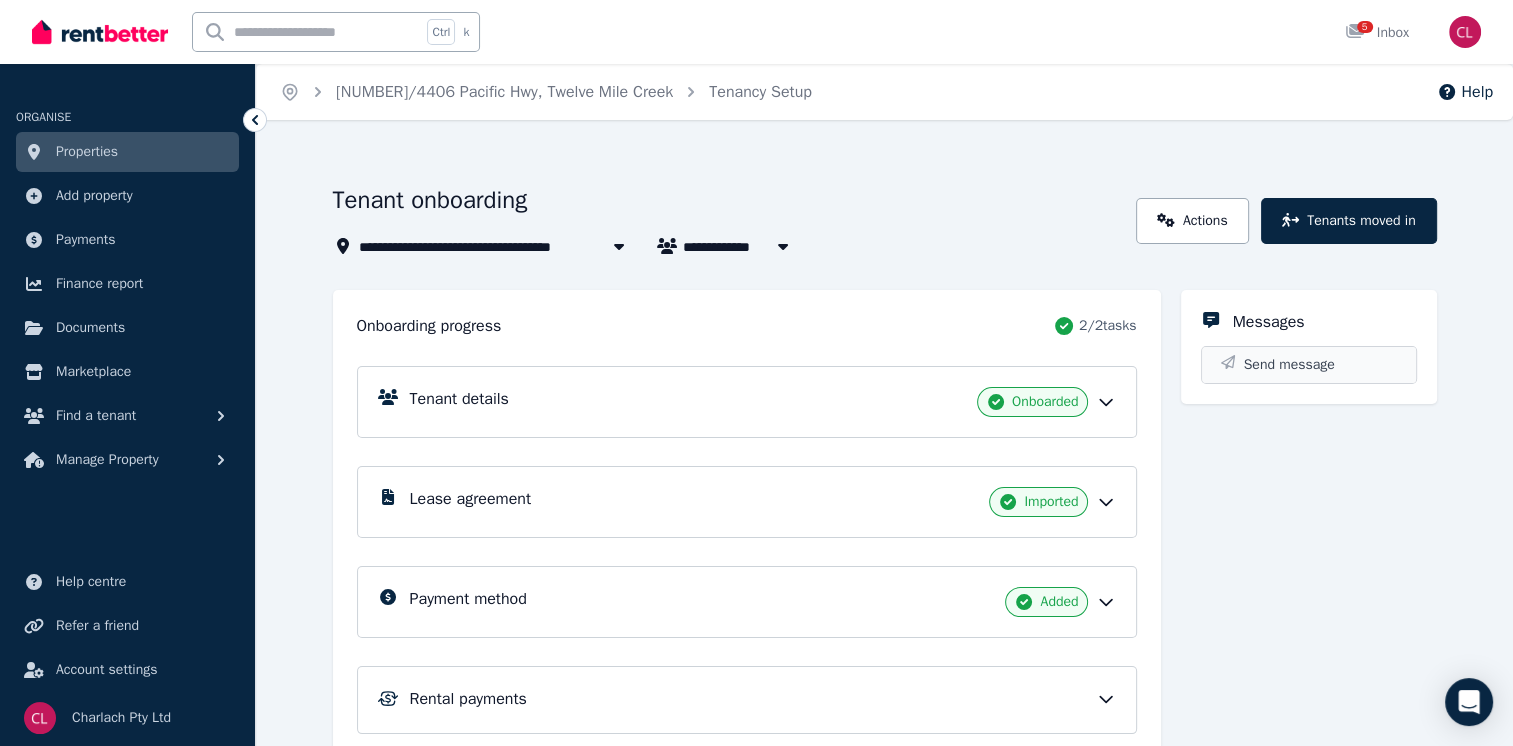 click on "Send message" at bounding box center (1289, 365) 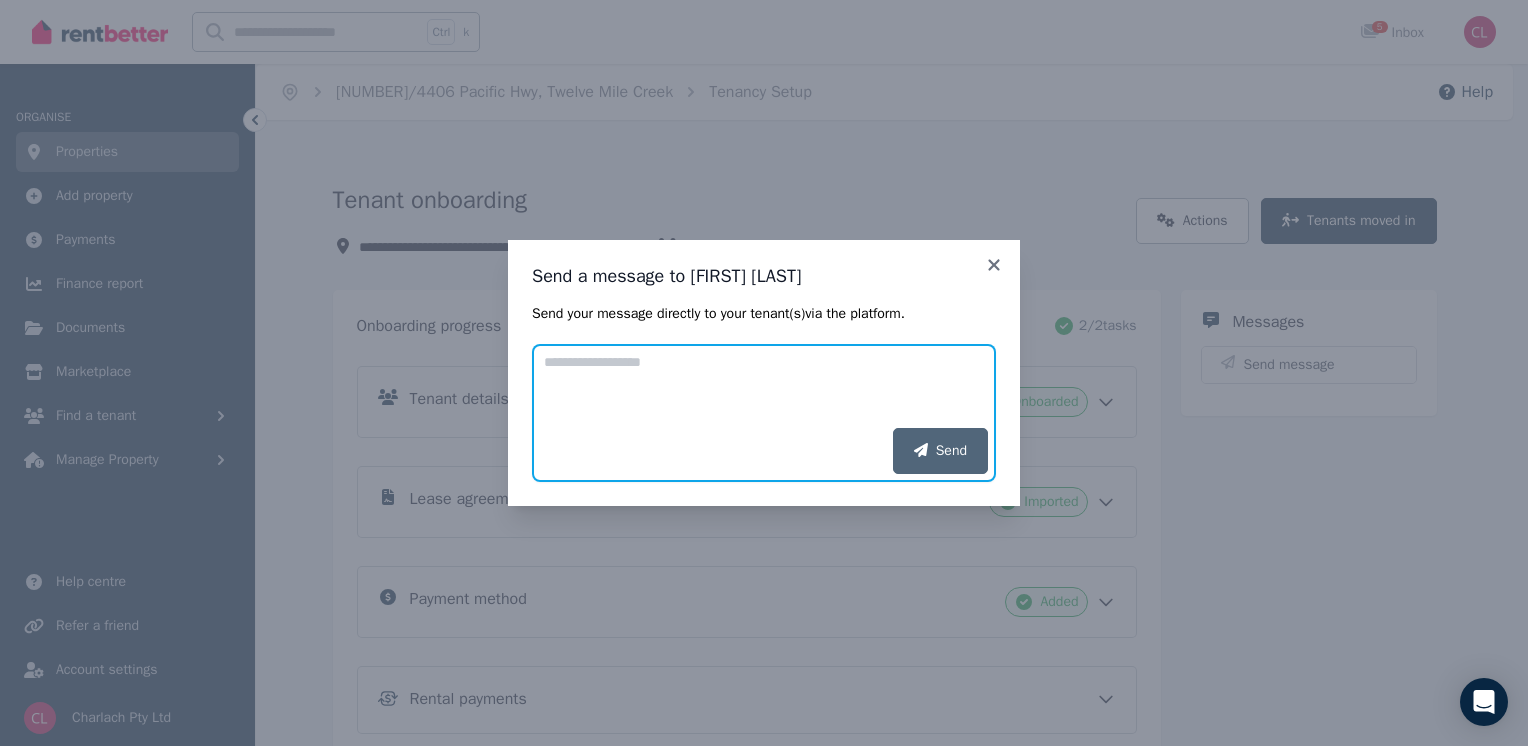 click on "Add your message" at bounding box center [764, 386] 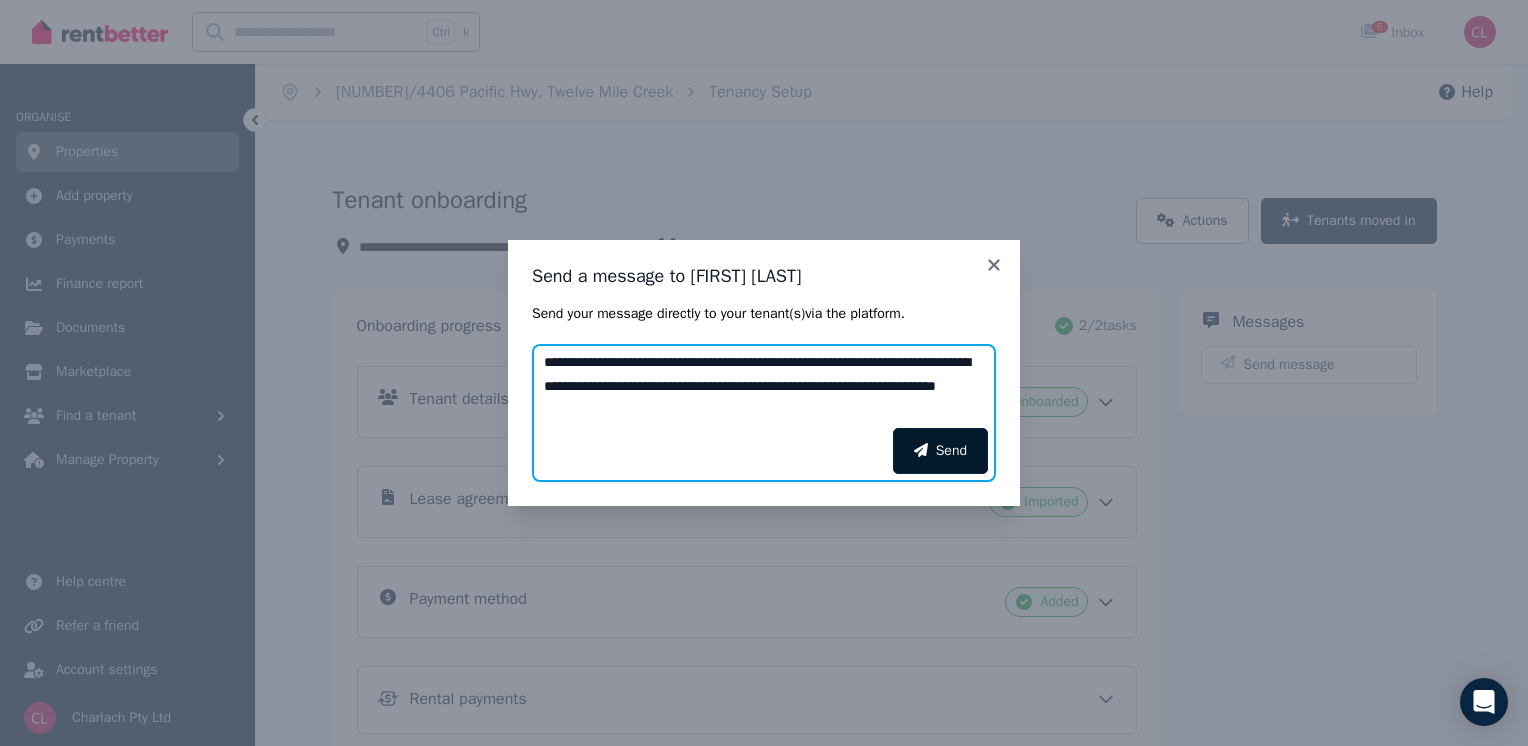 type on "**********" 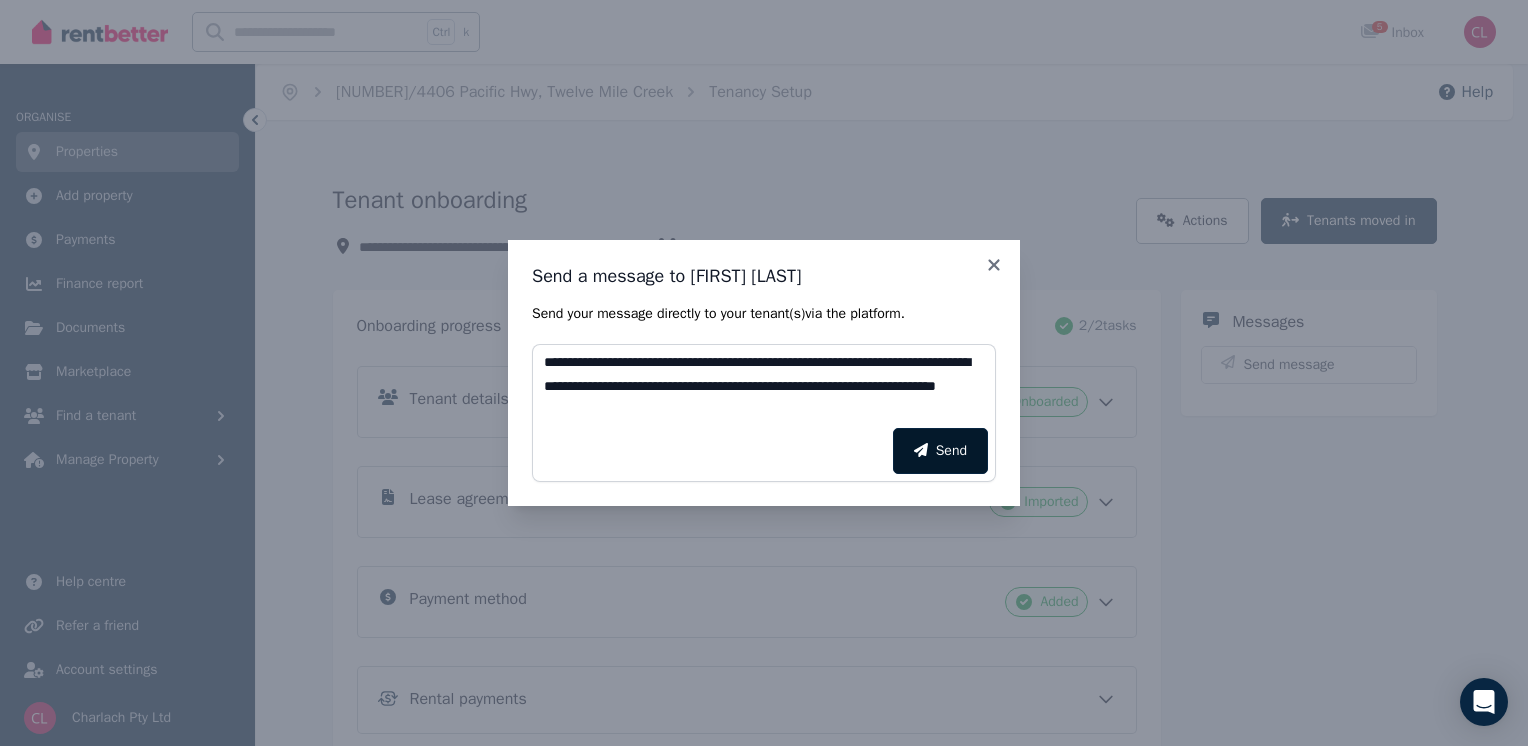 click on "Send" at bounding box center (940, 451) 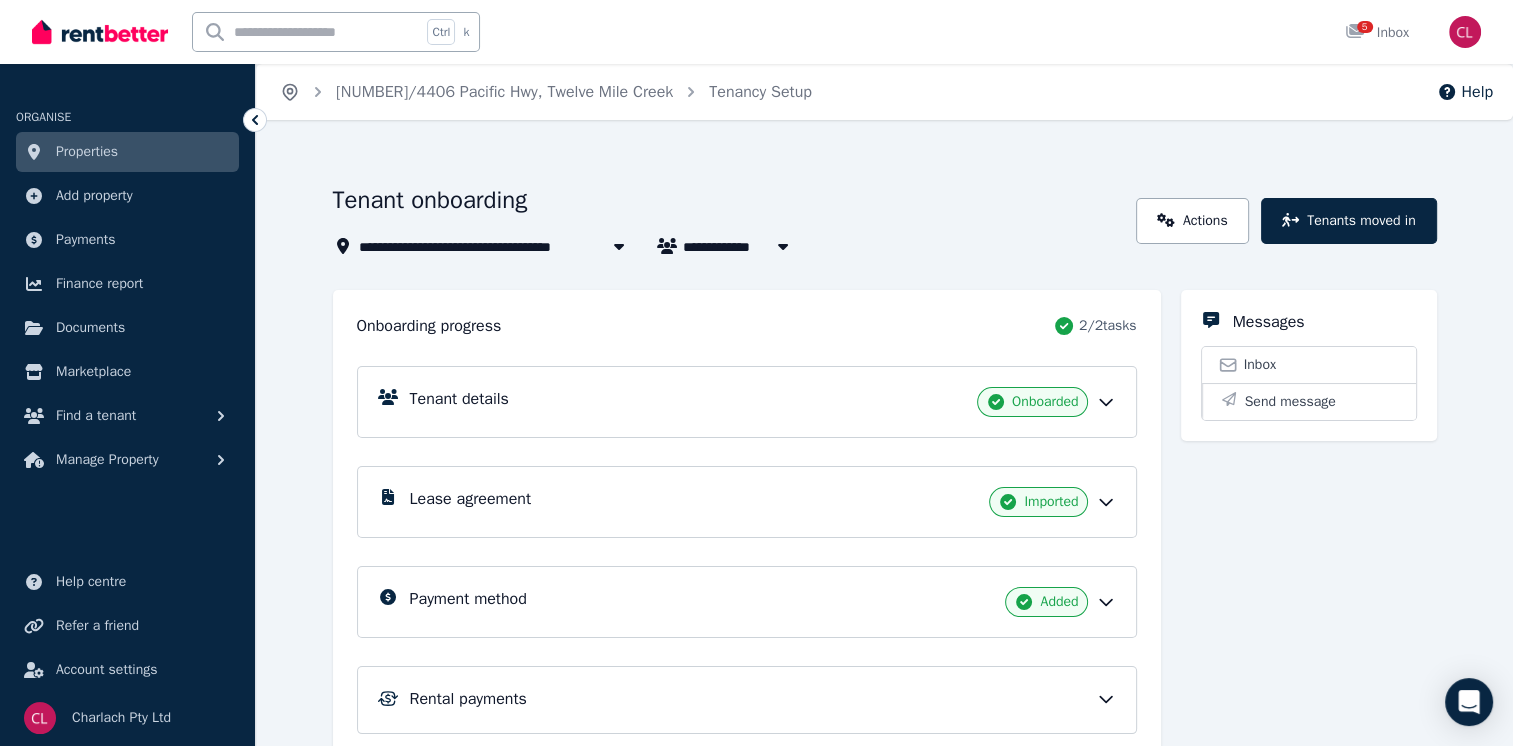 click 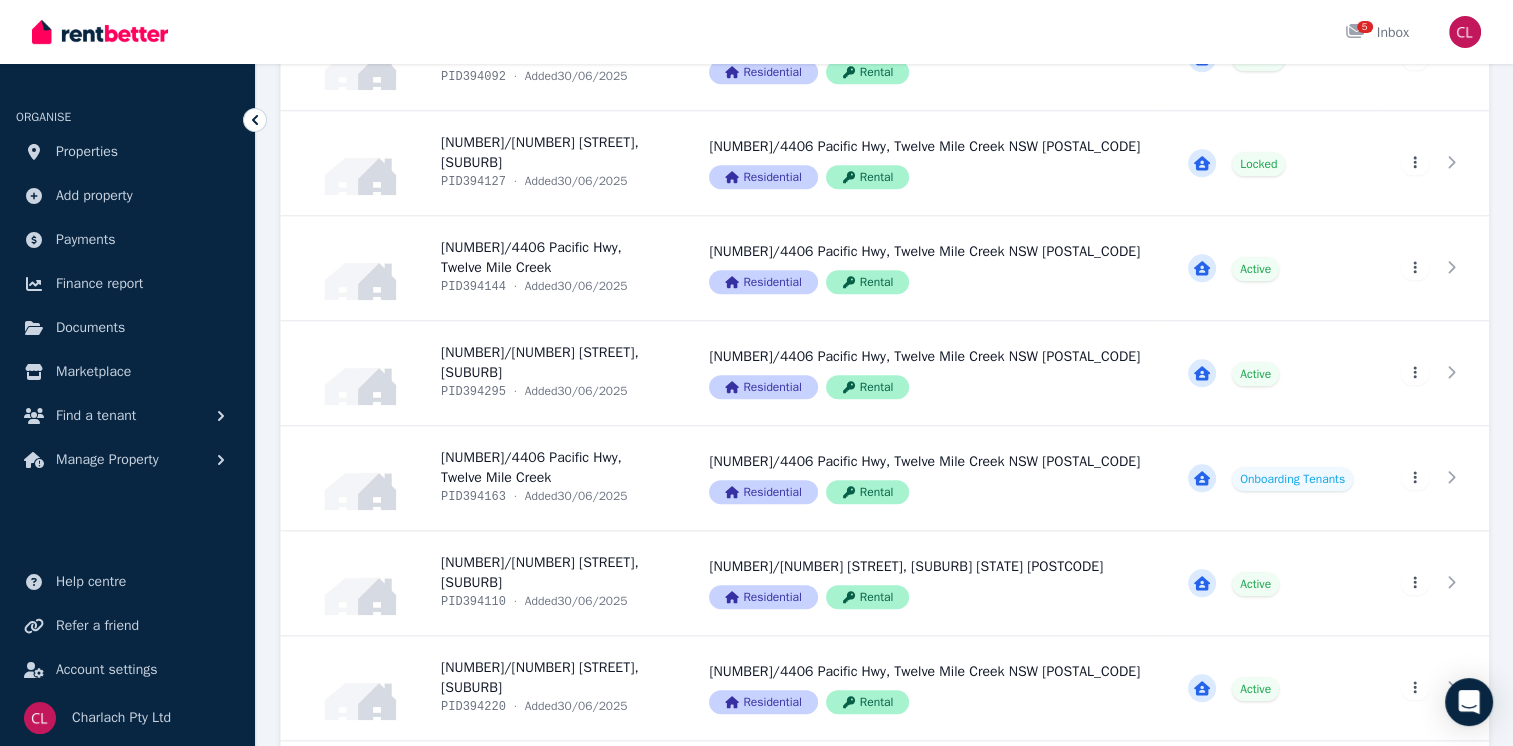 scroll, scrollTop: 1937, scrollLeft: 0, axis: vertical 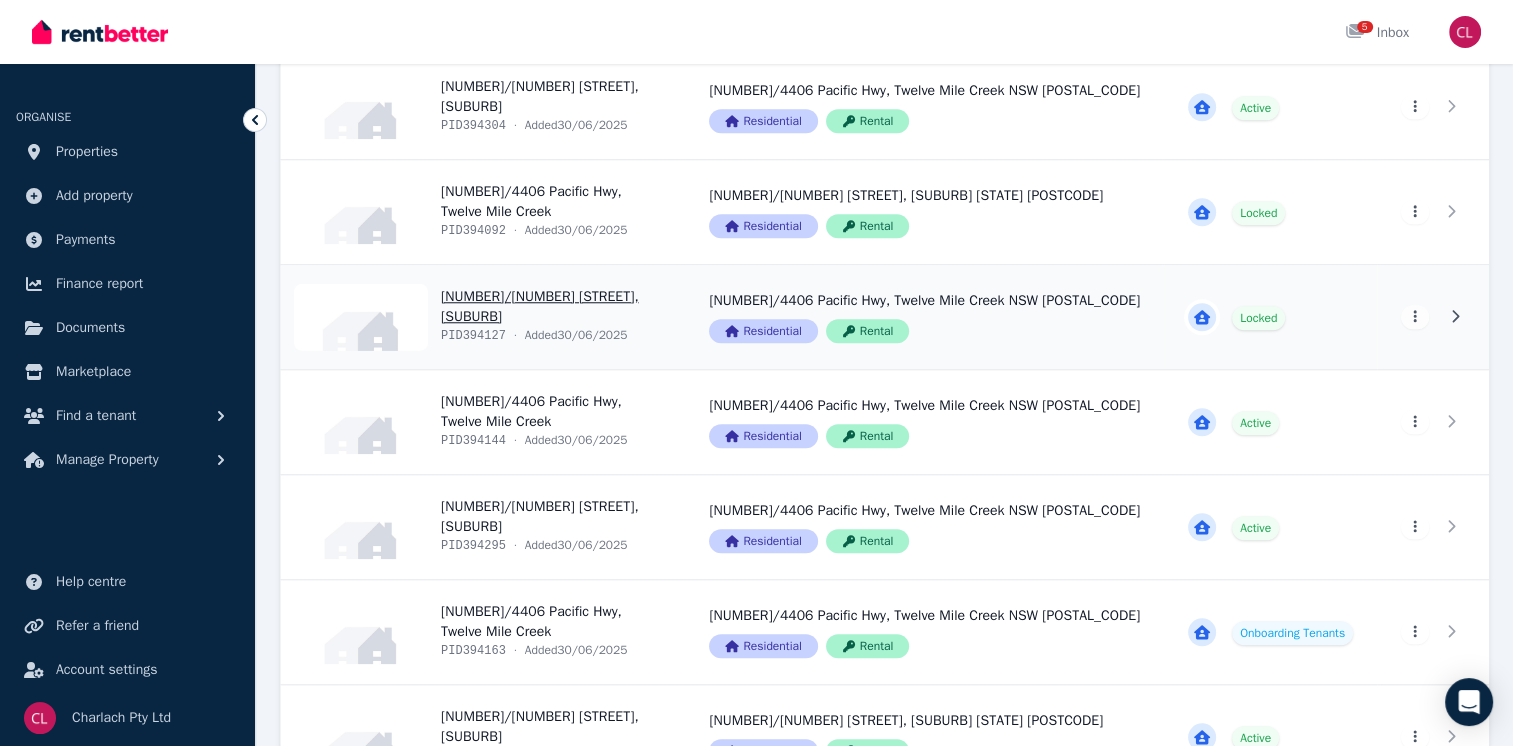 click on "View property details" at bounding box center [483, 317] 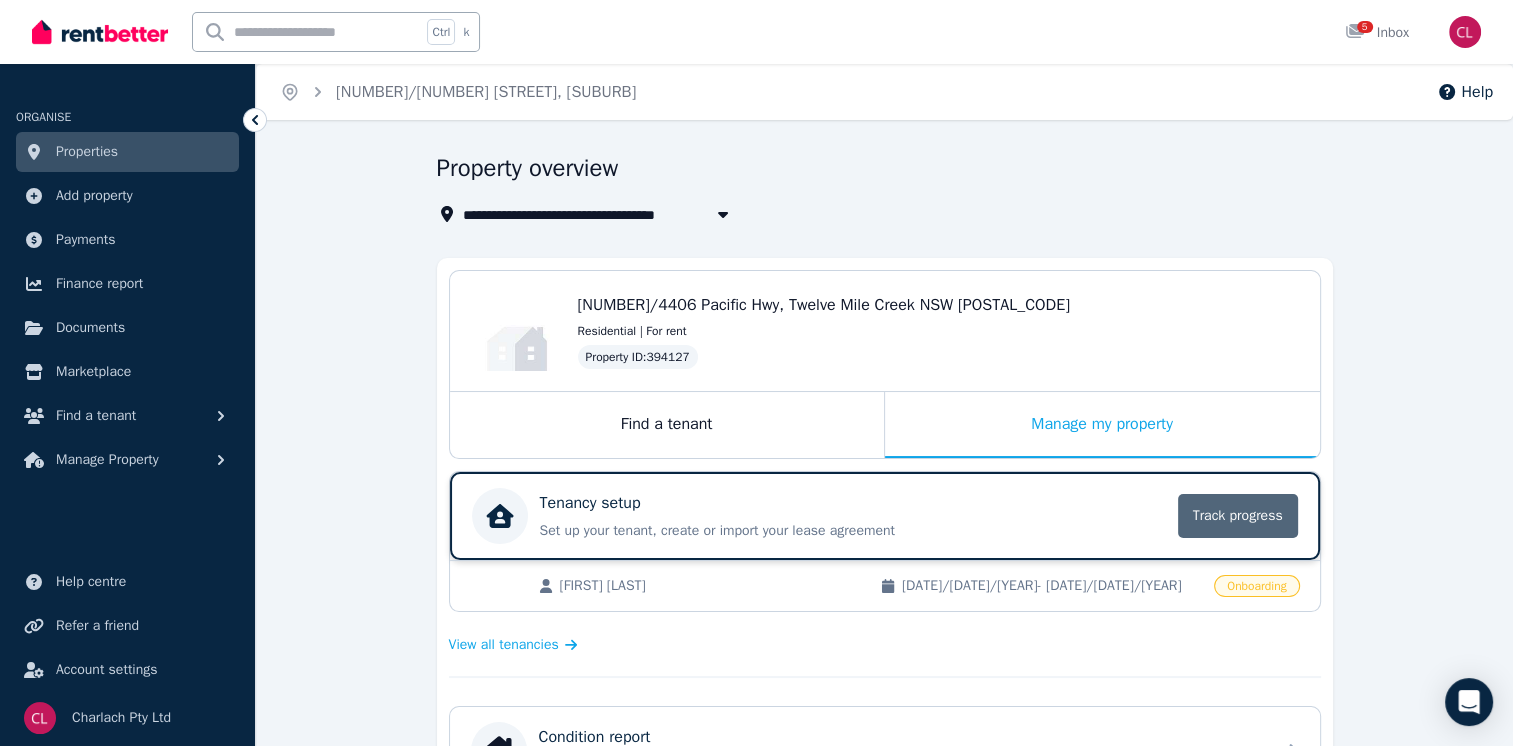 click on "Track progress" at bounding box center [1238, 516] 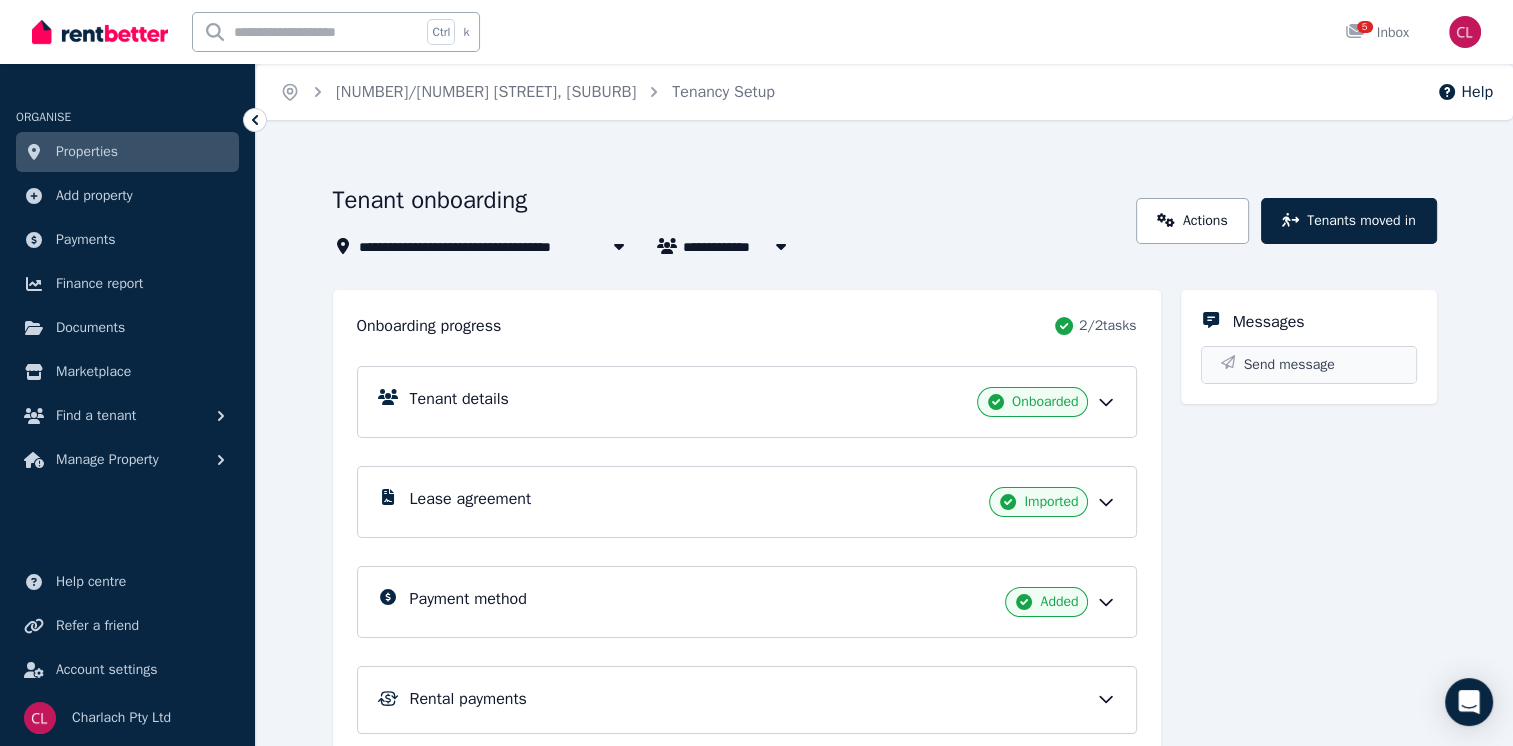 click on "Send message" at bounding box center (1289, 365) 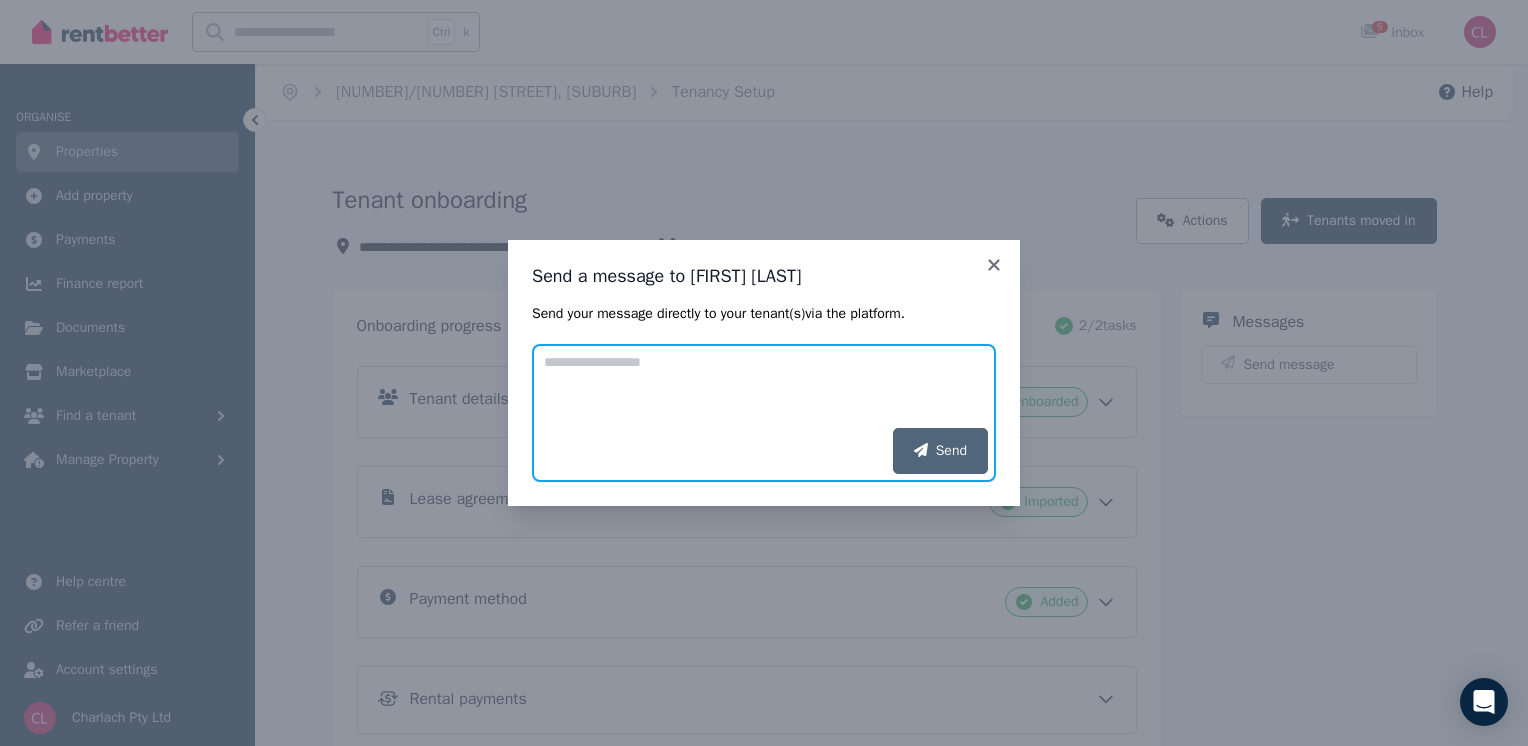 click on "Add your message" at bounding box center [764, 386] 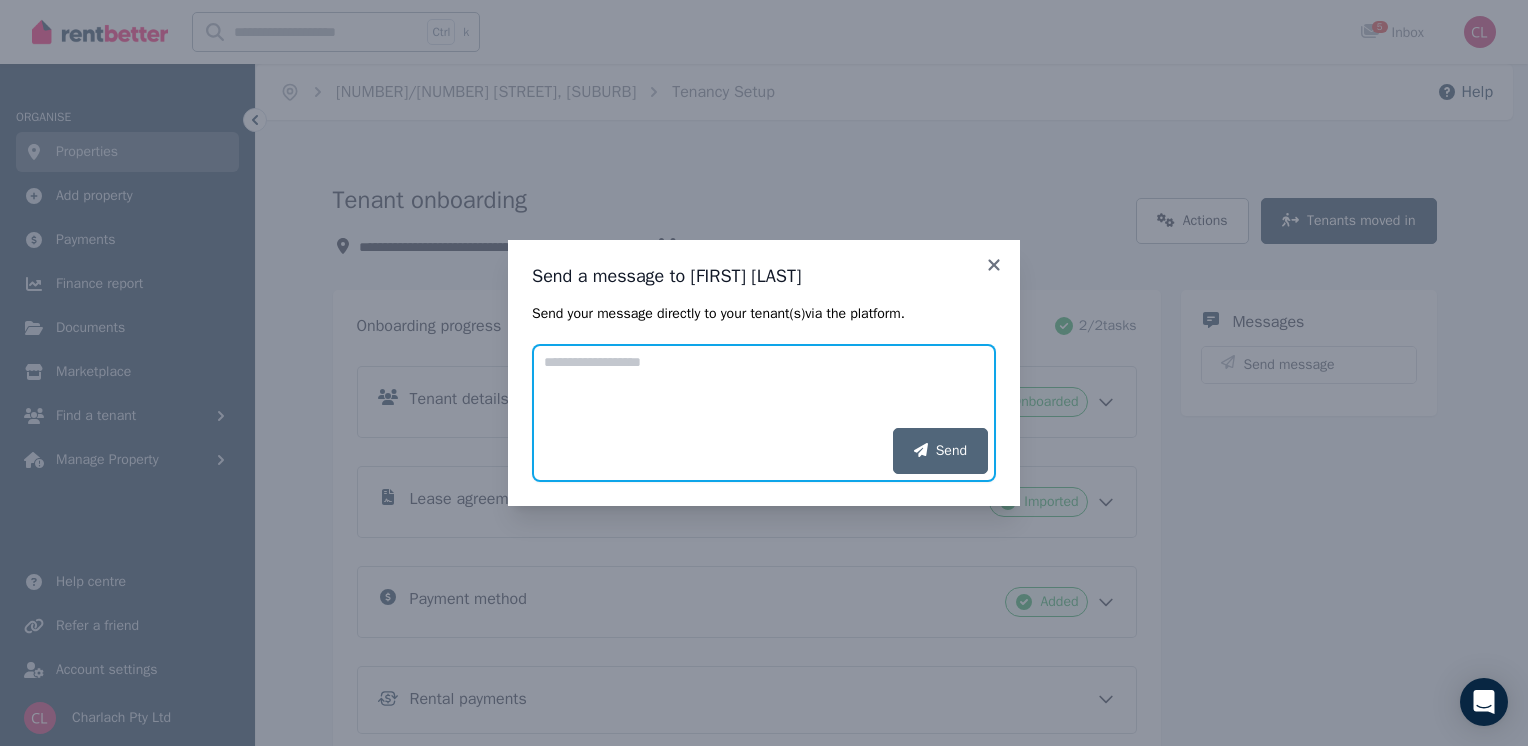 paste on "**********" 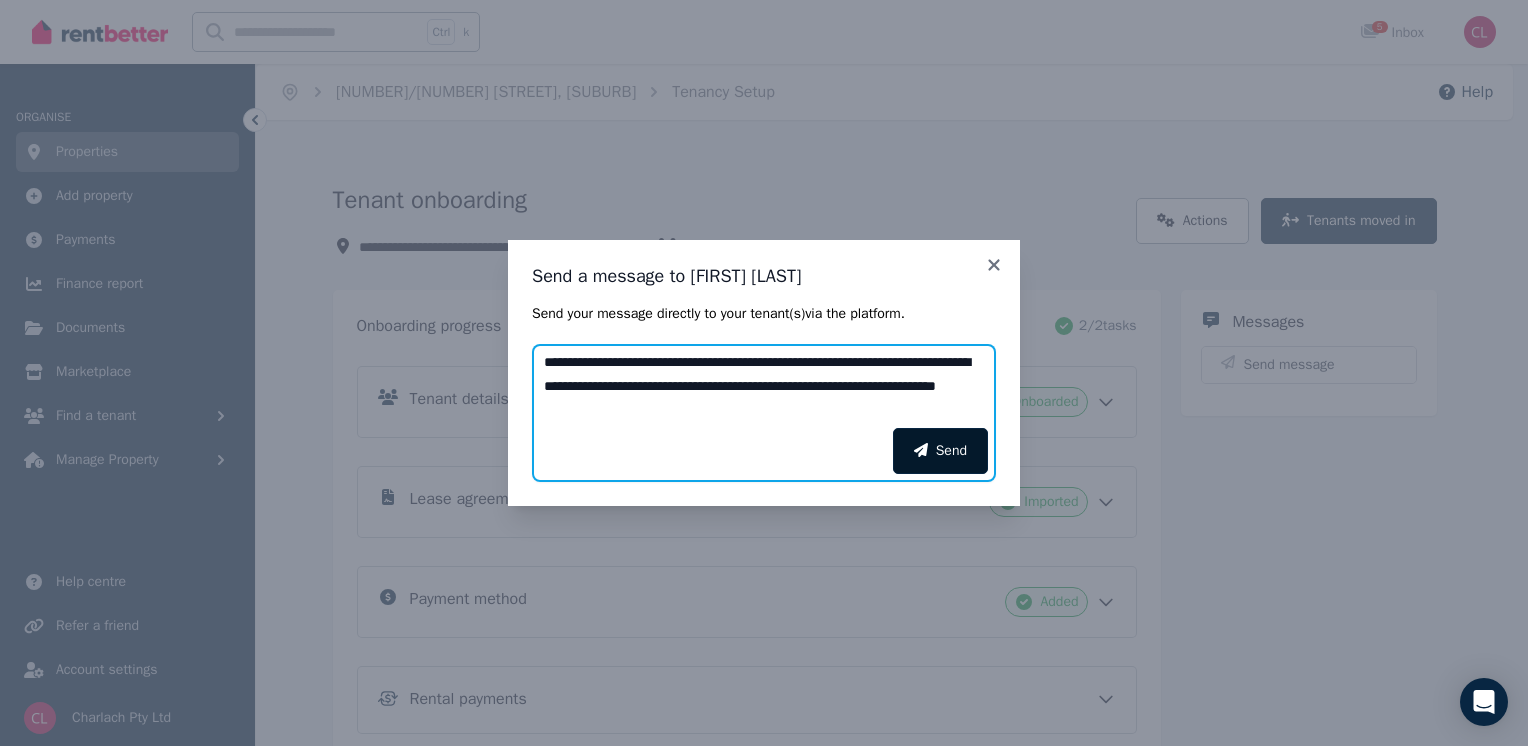 type on "**********" 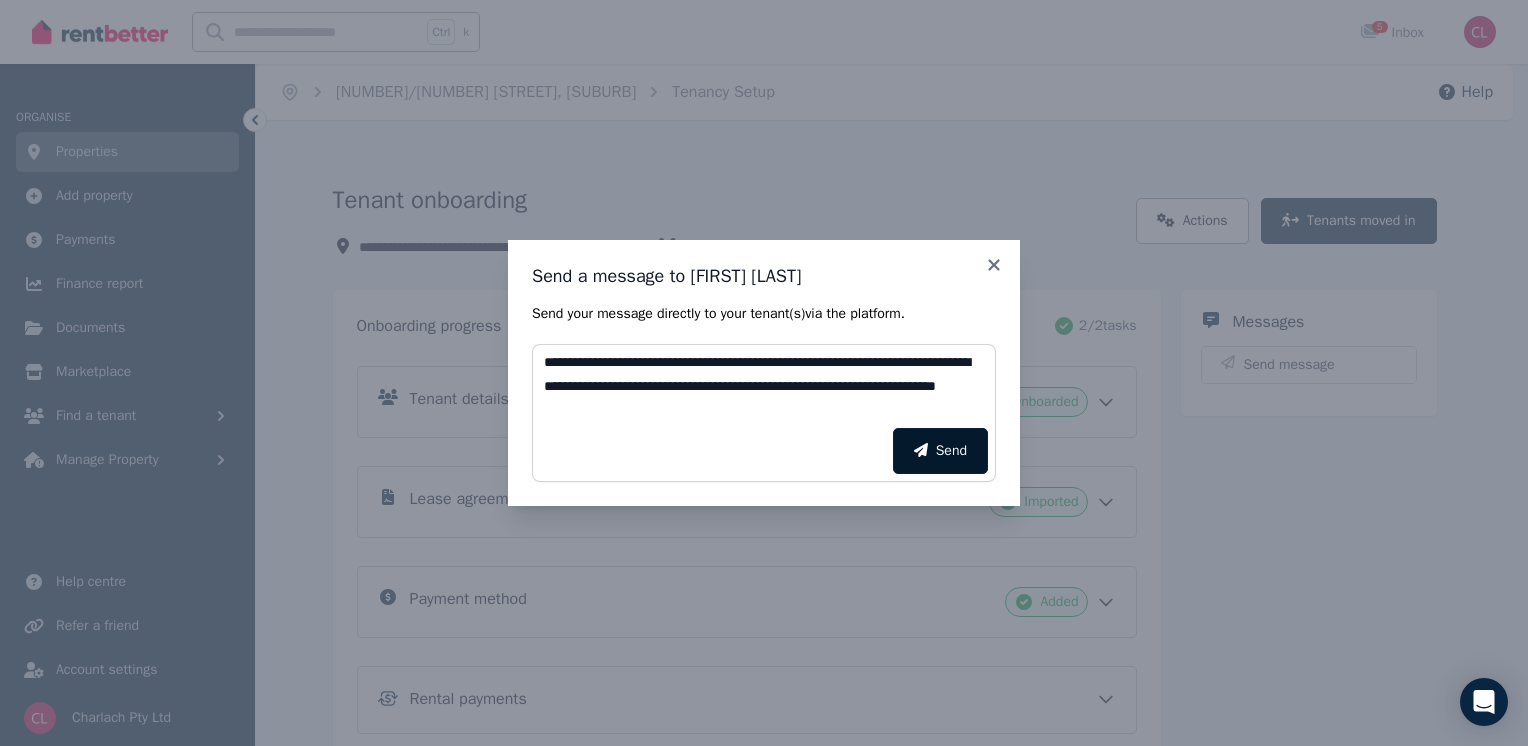 click on "Send" at bounding box center (940, 451) 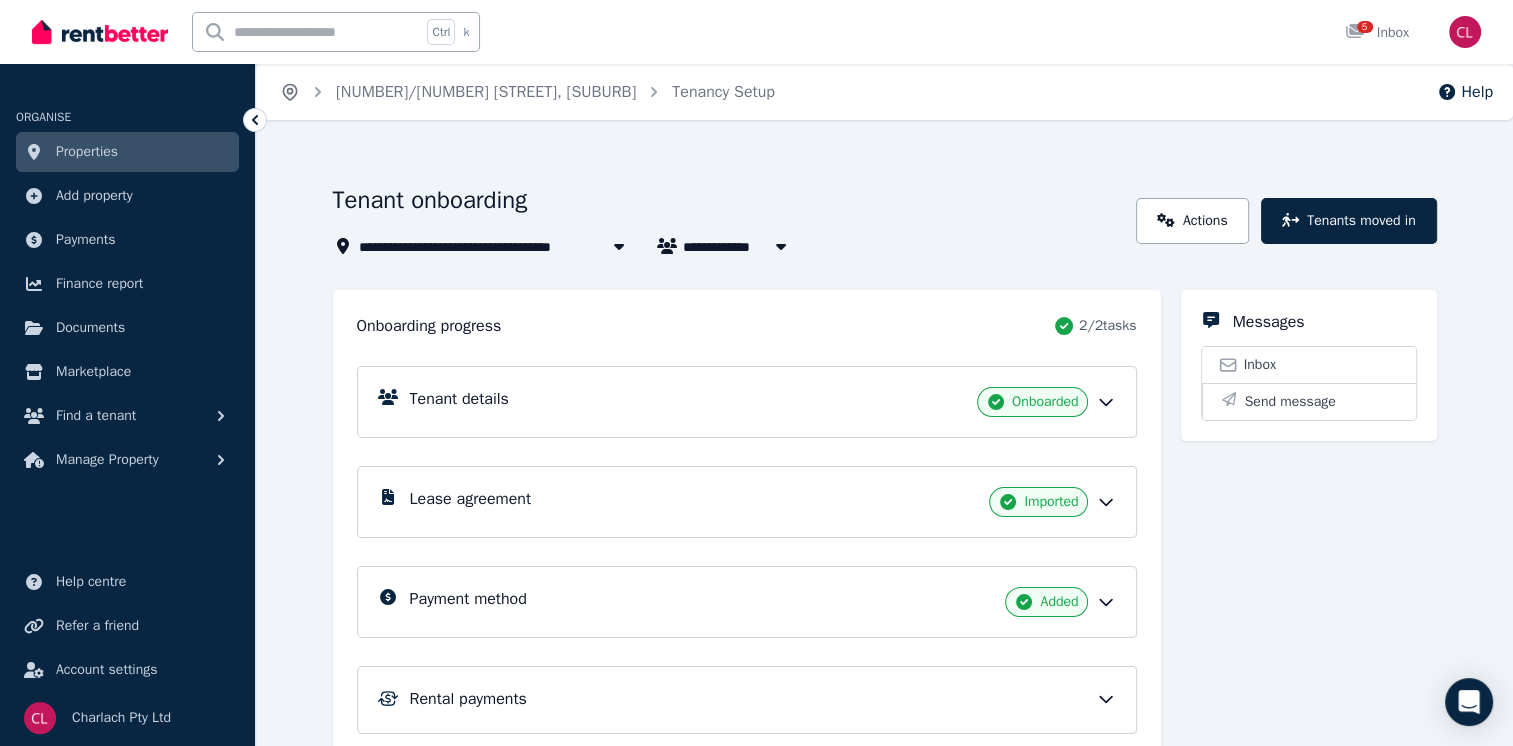 click 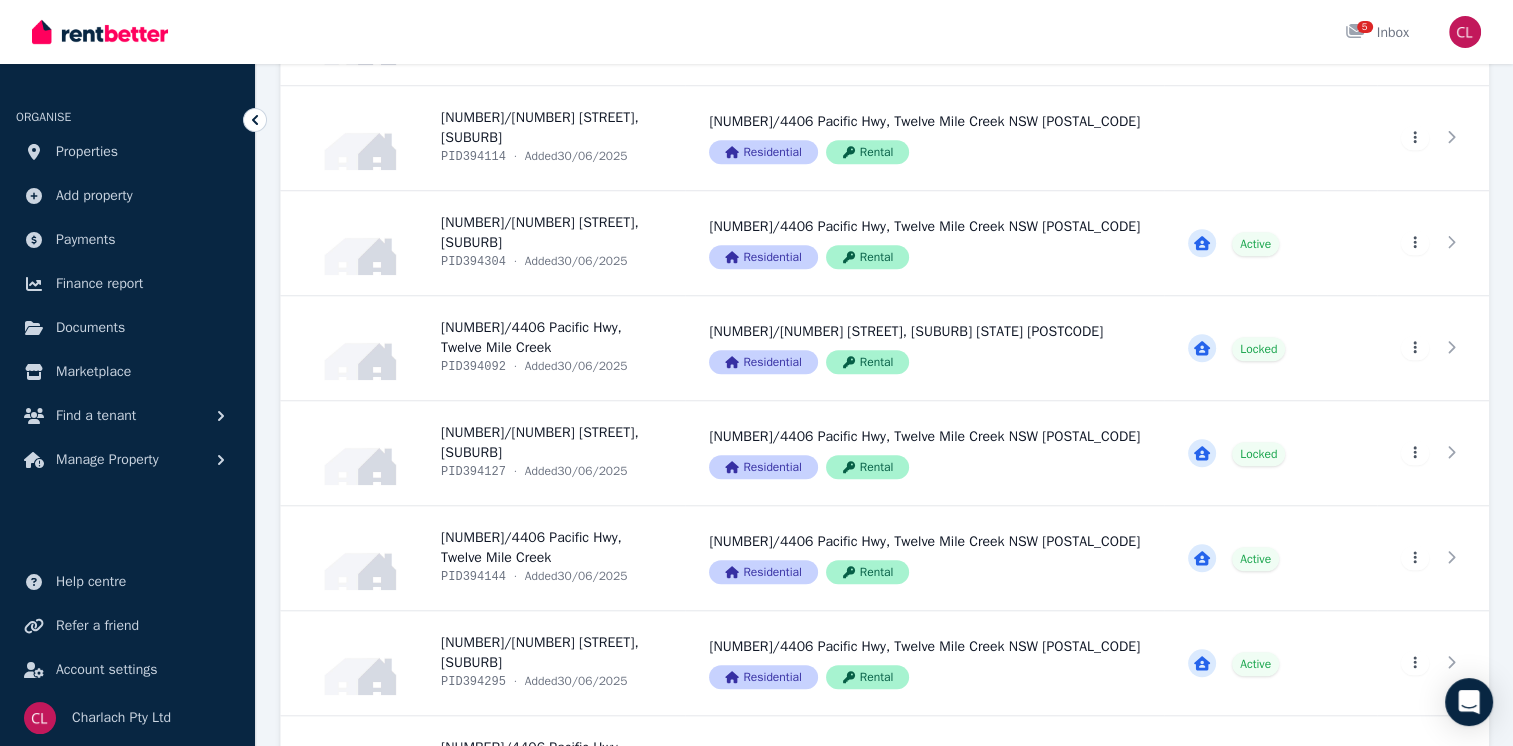 scroll, scrollTop: 1635, scrollLeft: 0, axis: vertical 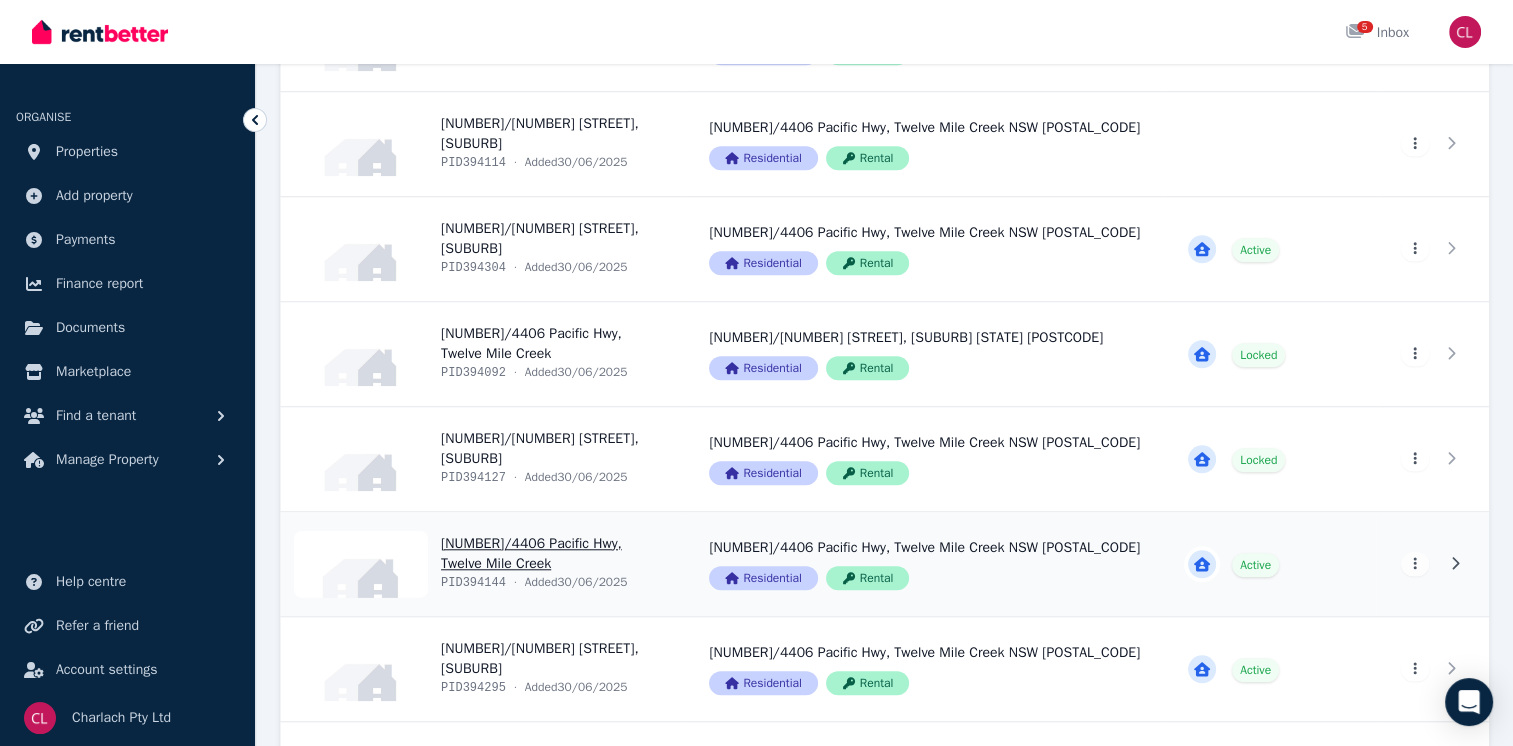 click on "View property details" at bounding box center (483, 564) 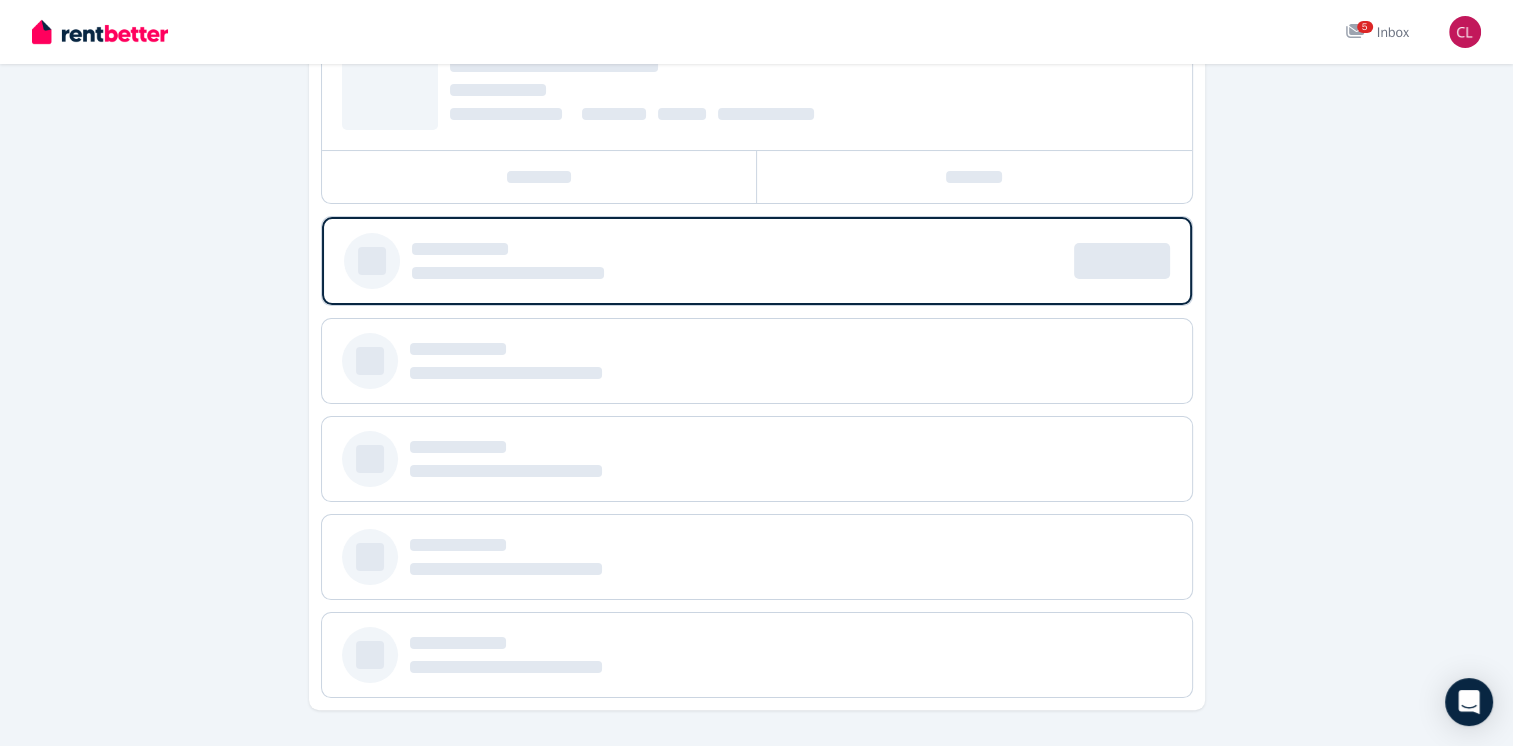 scroll, scrollTop: 0, scrollLeft: 0, axis: both 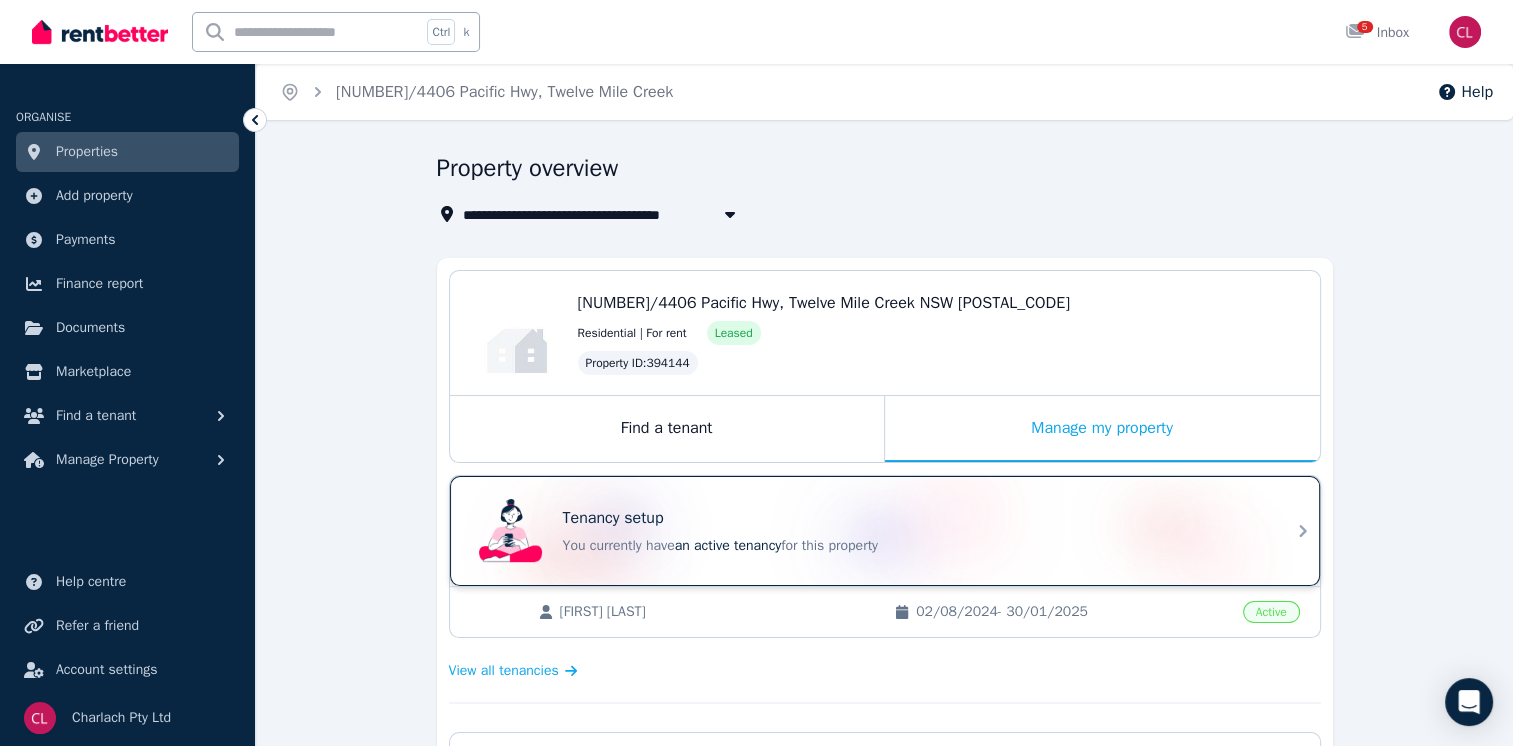 click on "Tenancy setup You currently have  an active tenancy  for this property" at bounding box center (913, 531) 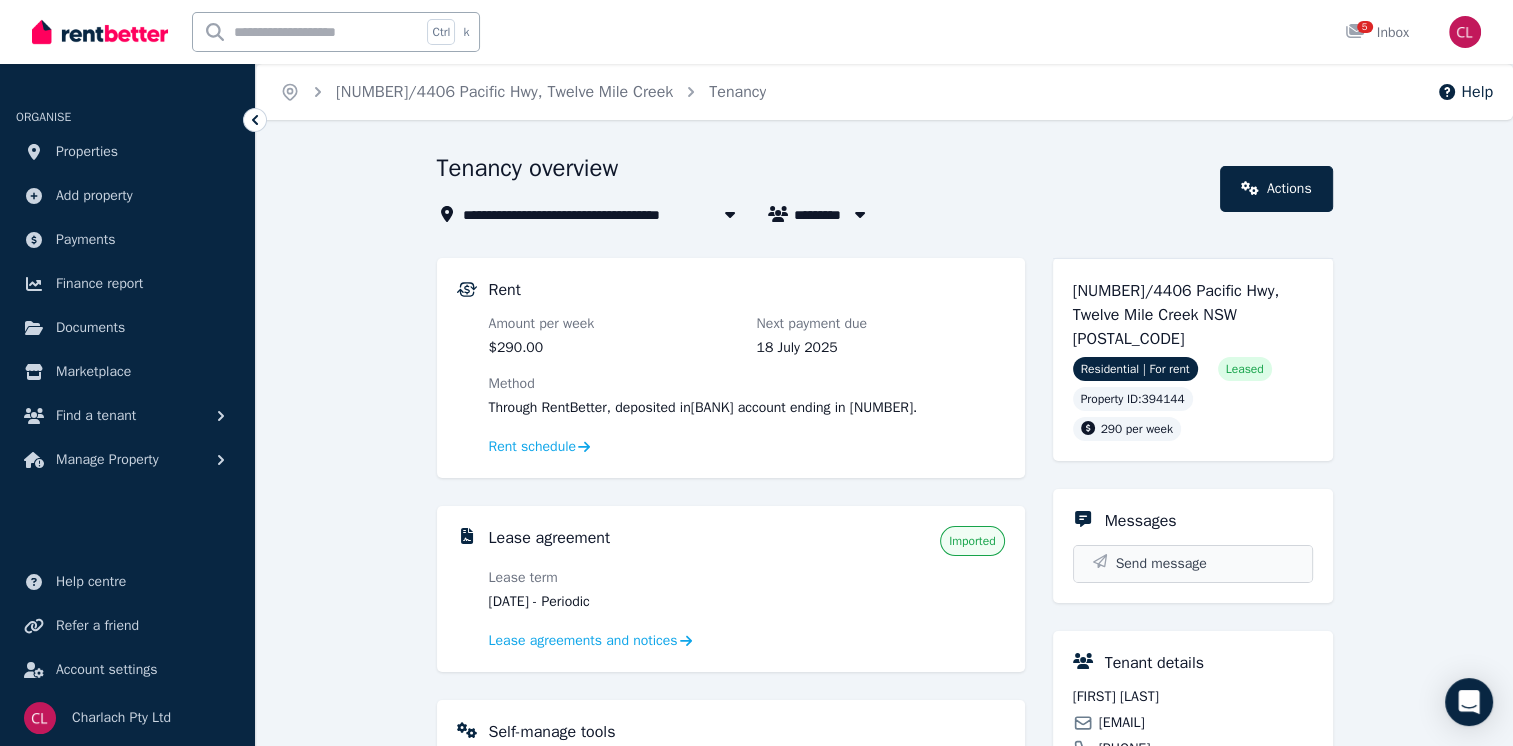 click on "Send message" at bounding box center (1161, 564) 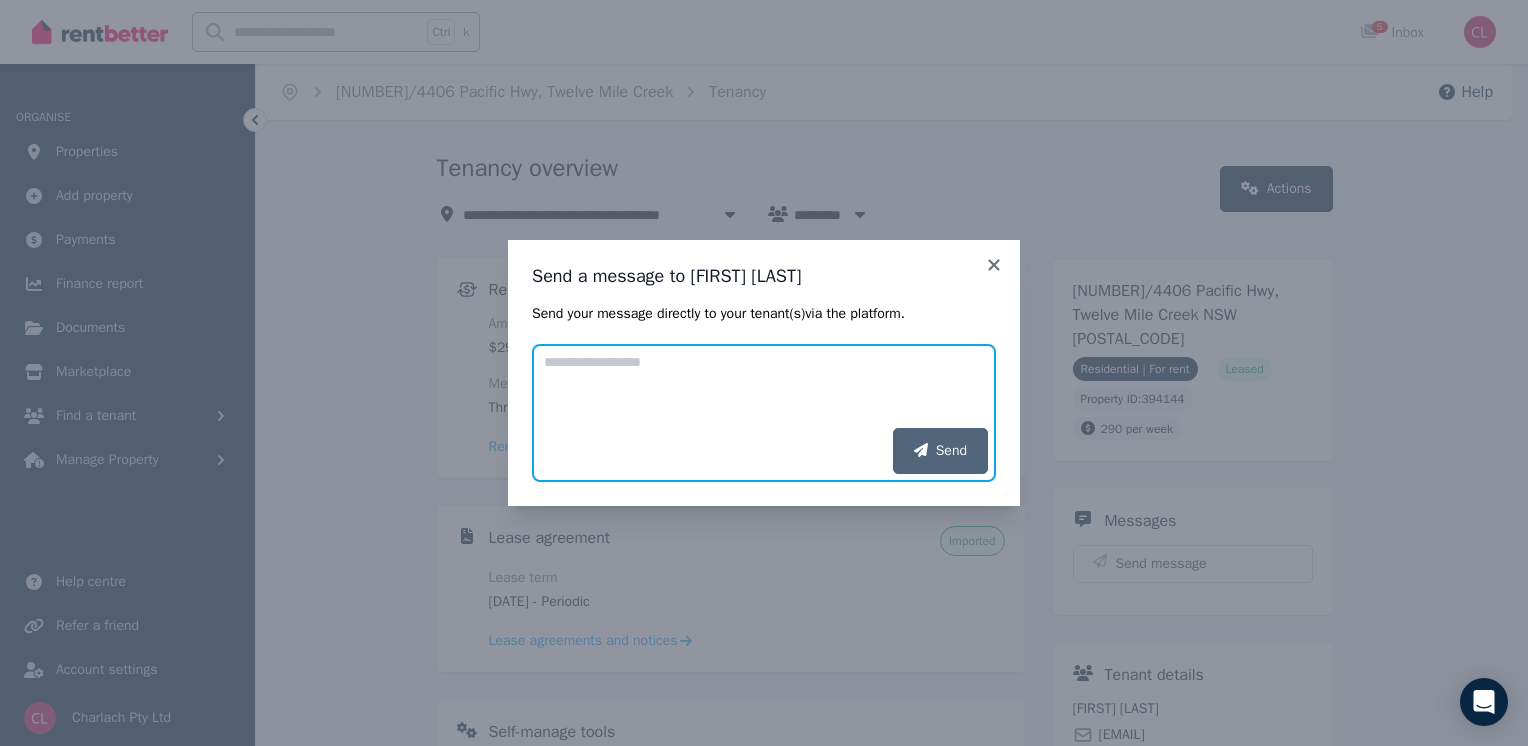 click on "Add your message" at bounding box center [764, 386] 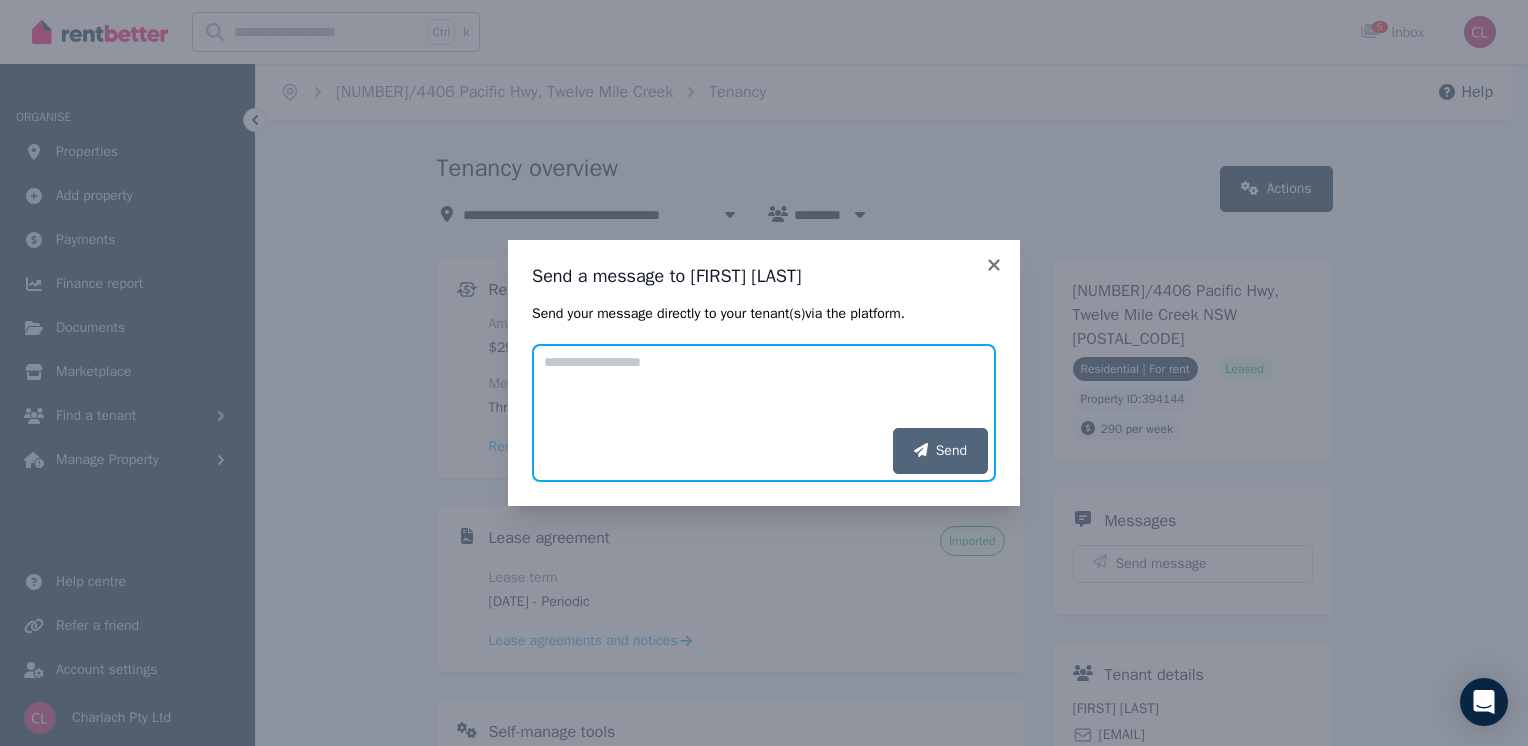 paste on "**********" 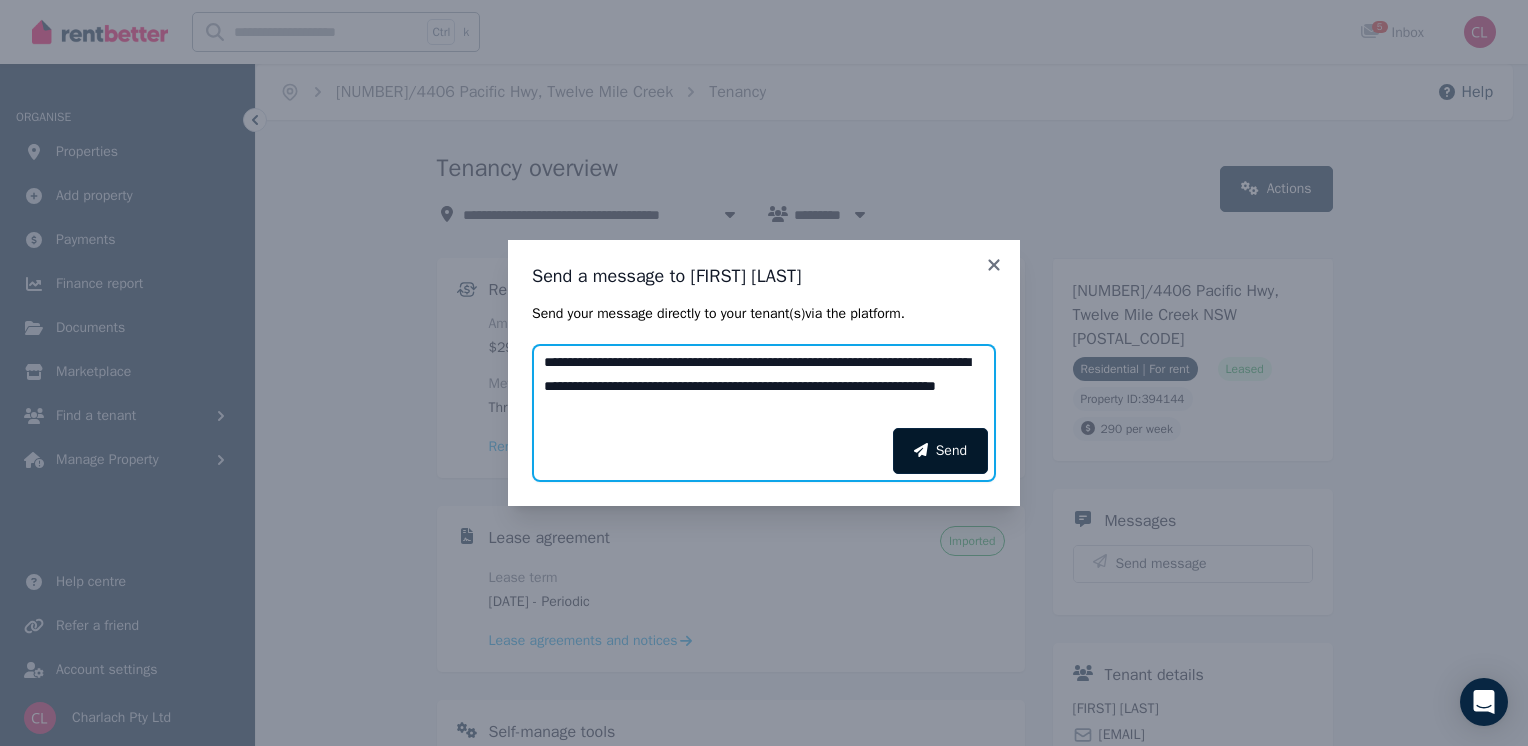 type on "**********" 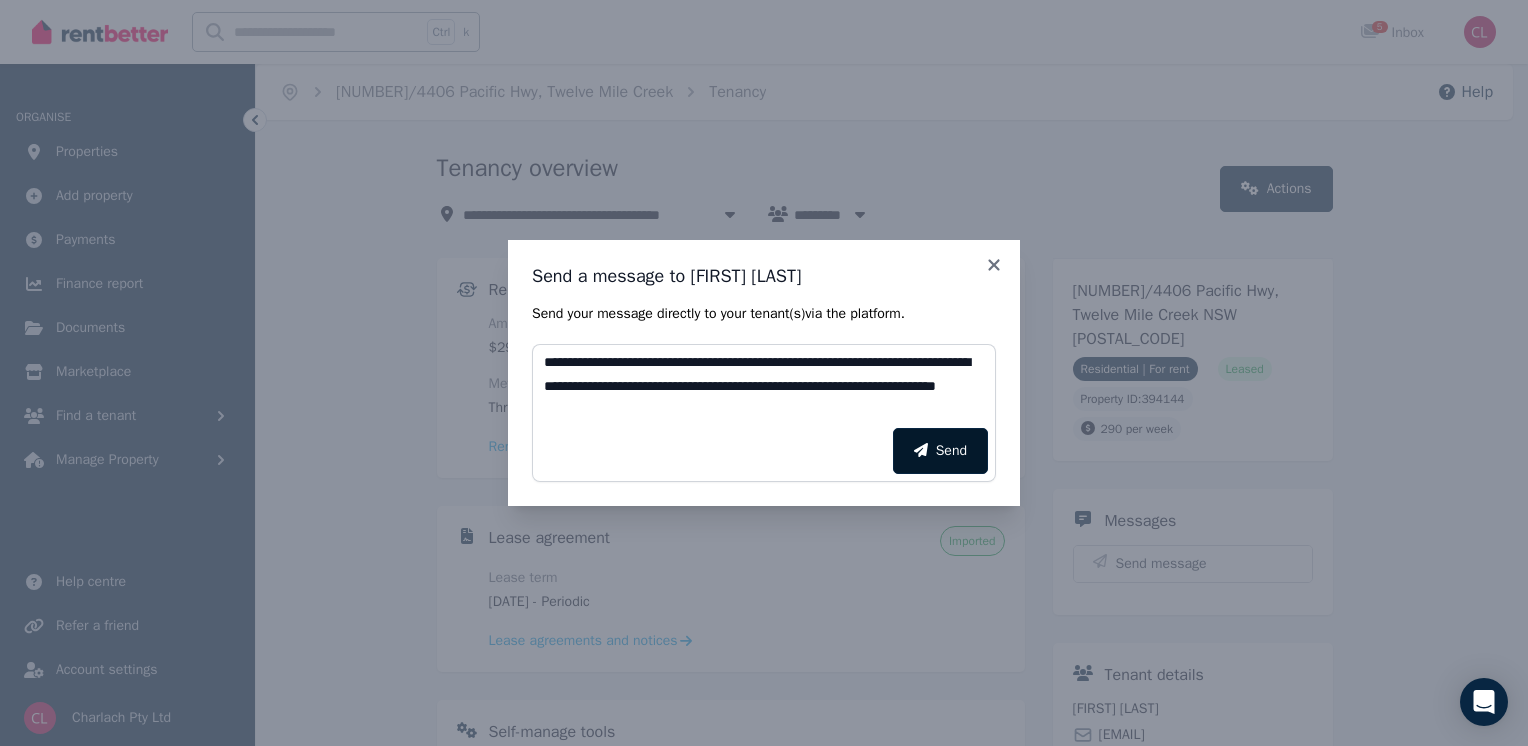 click 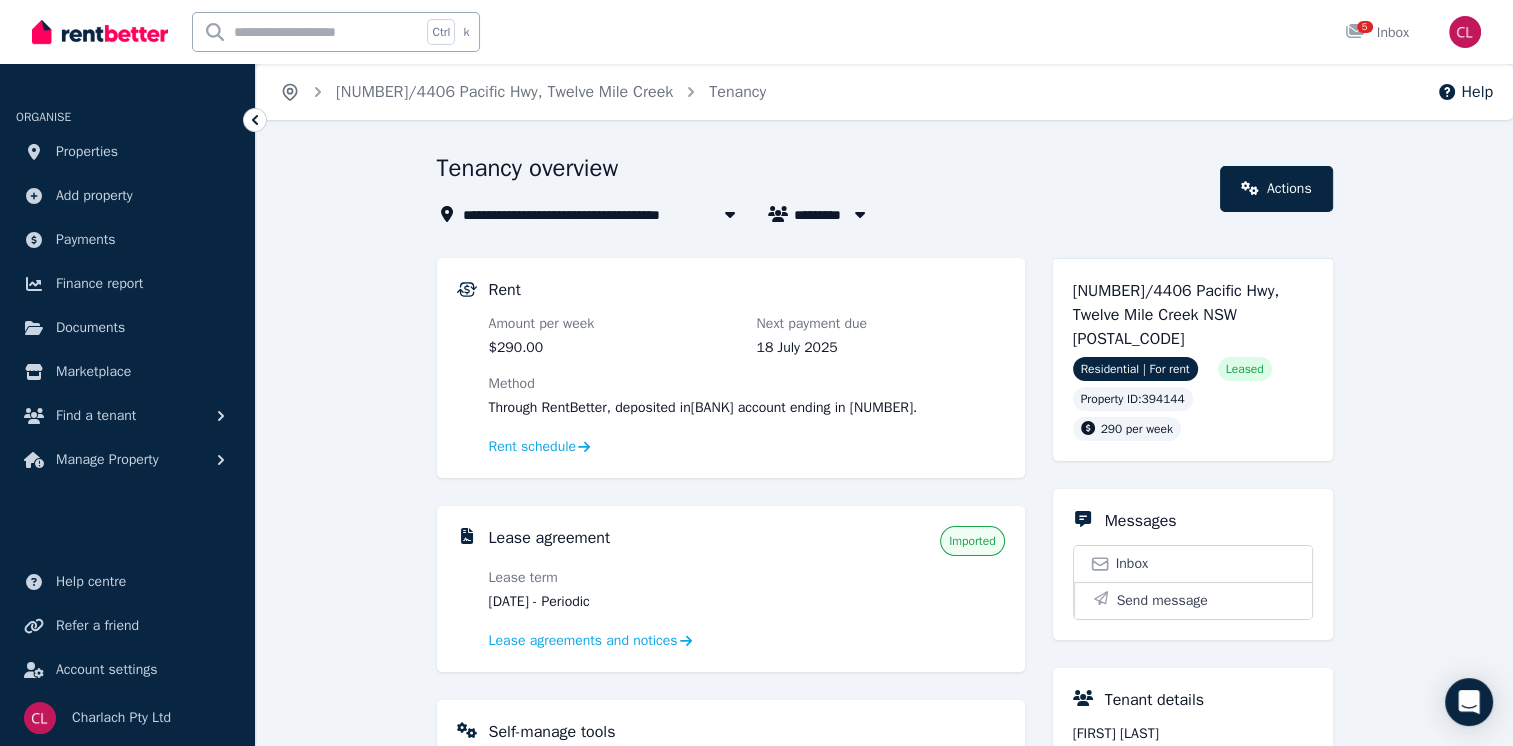 click 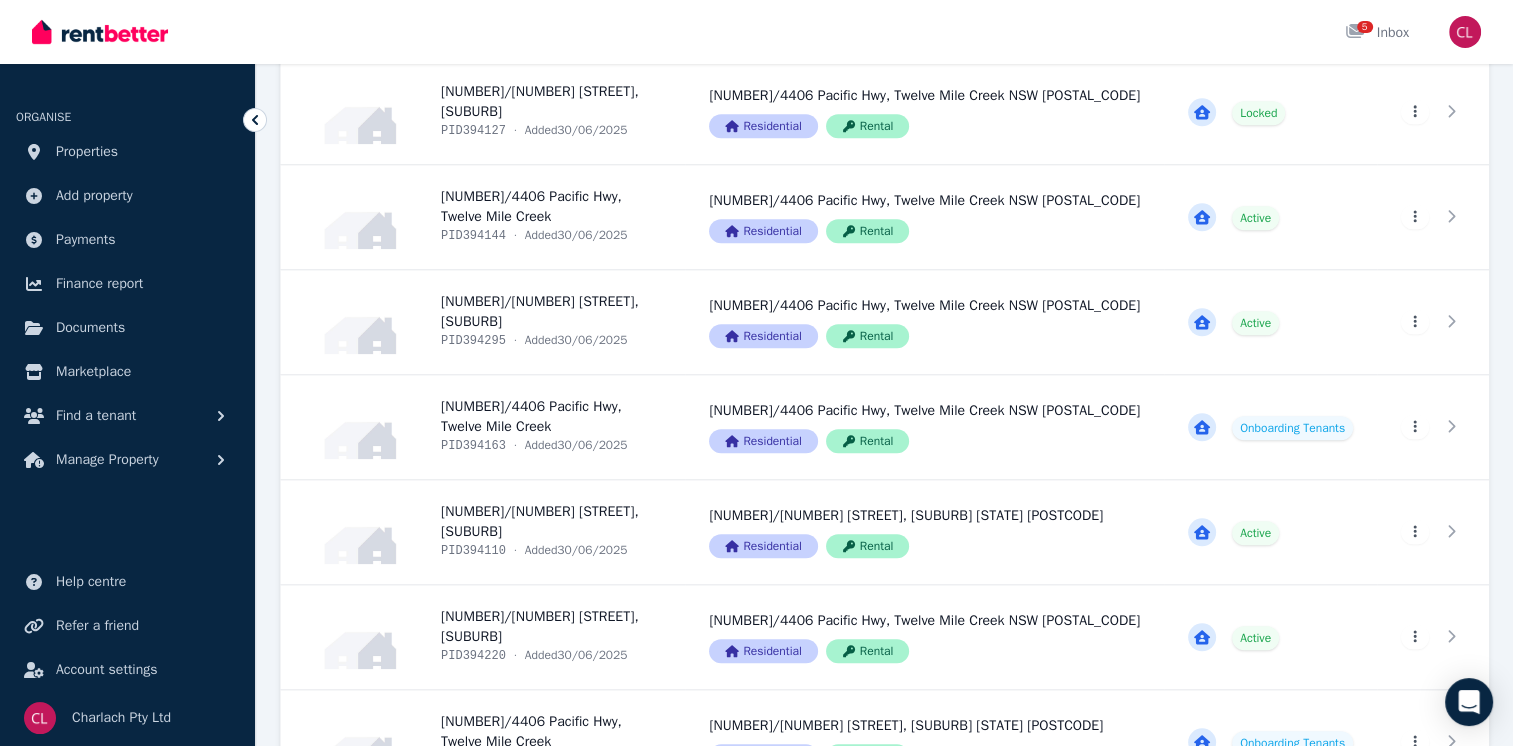 scroll, scrollTop: 2001, scrollLeft: 0, axis: vertical 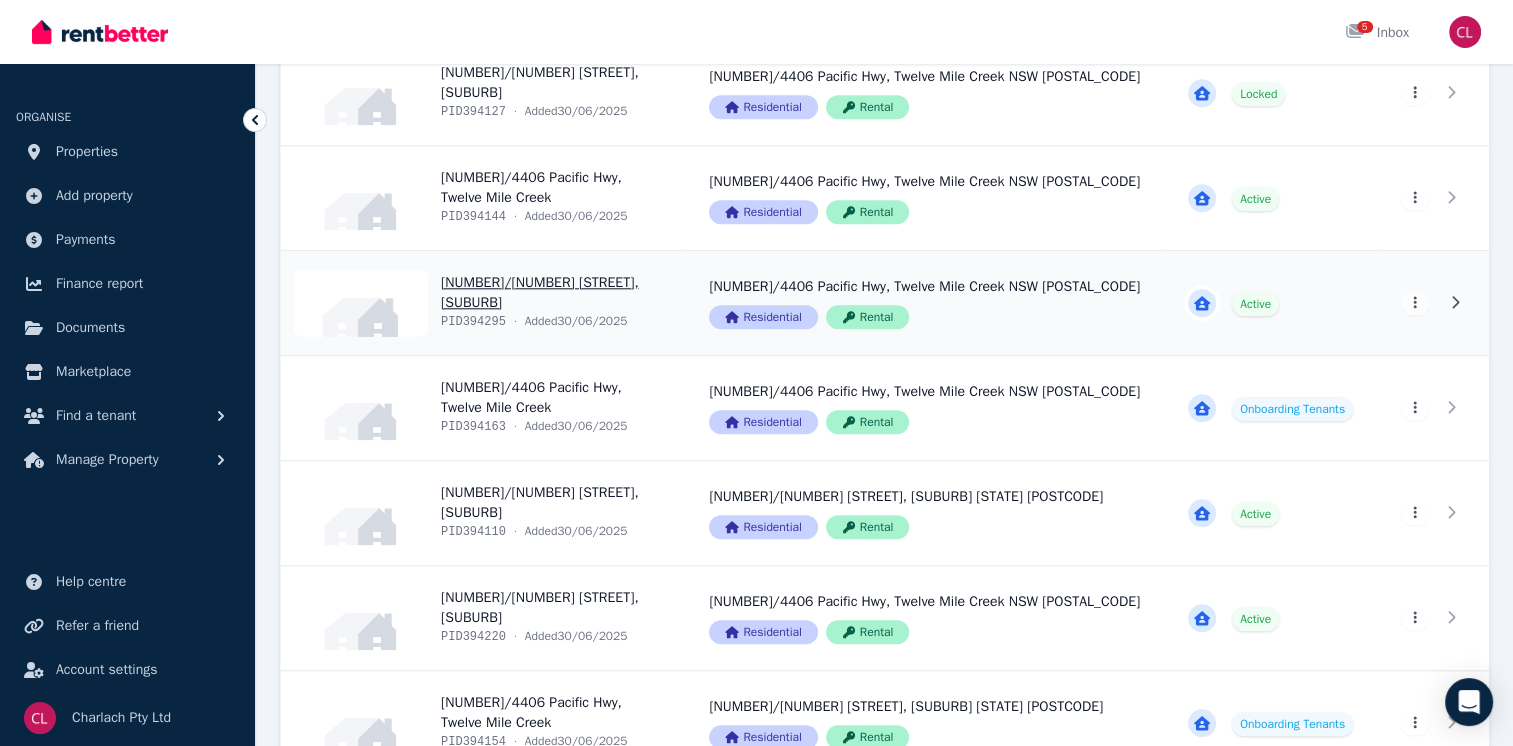 click on "View property details" at bounding box center (483, 303) 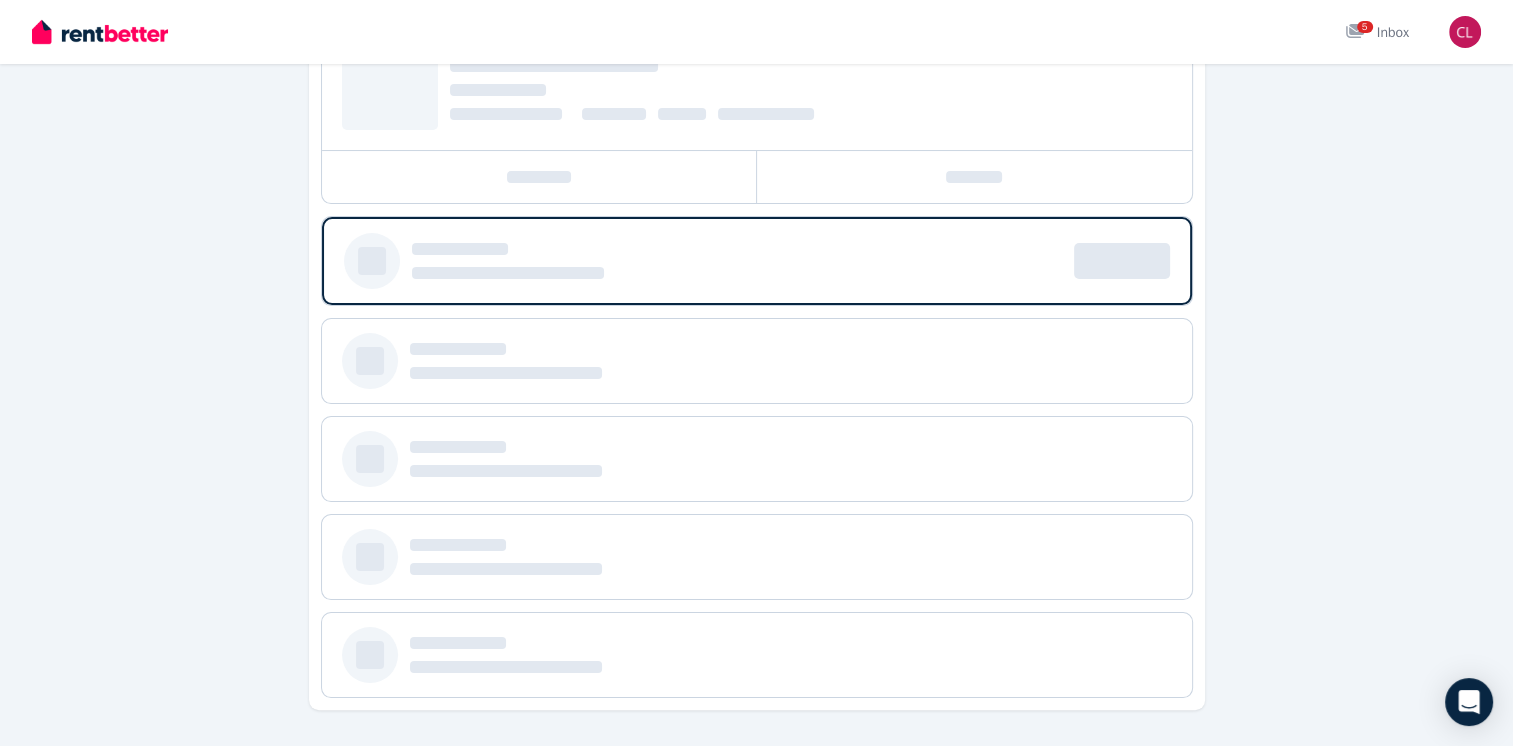 scroll, scrollTop: 0, scrollLeft: 0, axis: both 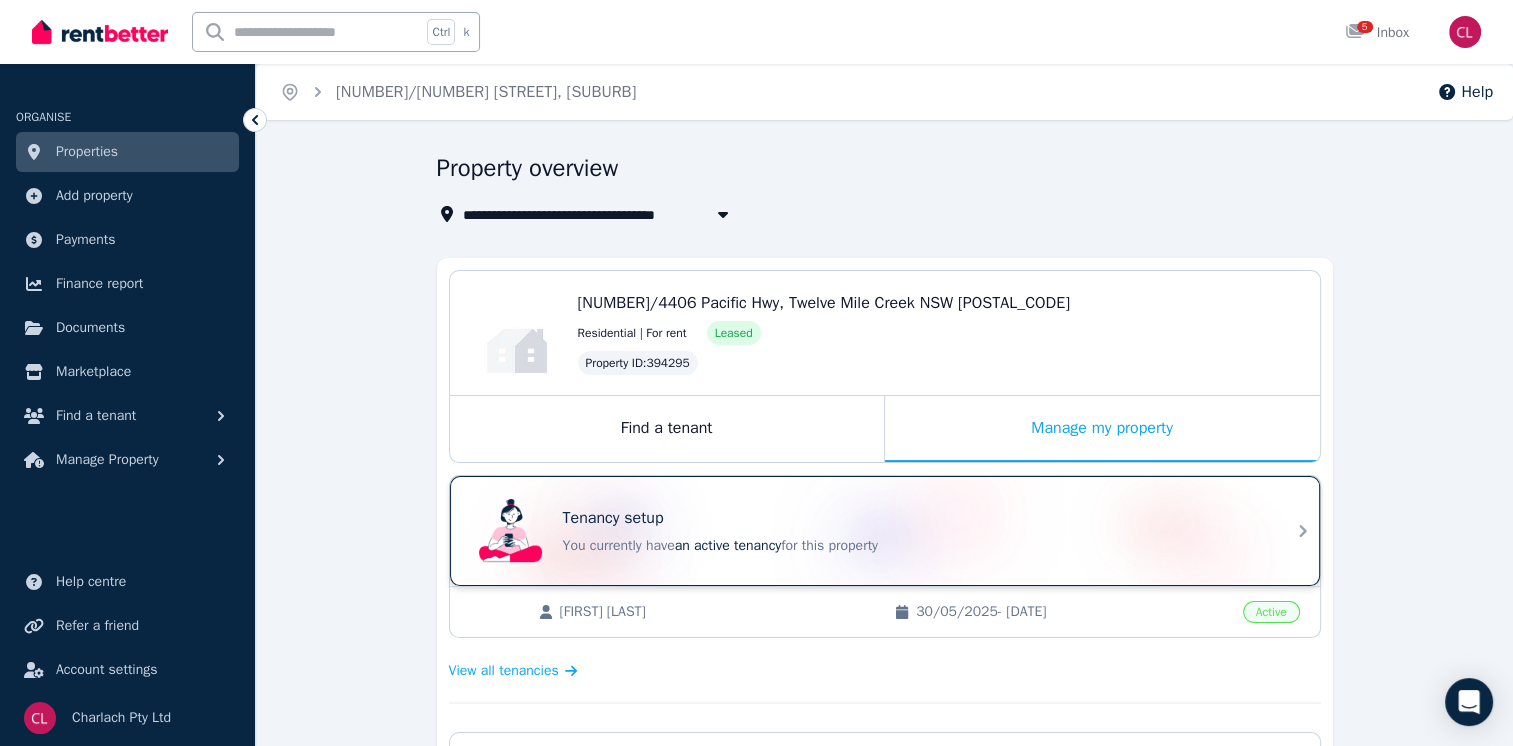 click on "an active tenancy" at bounding box center (728, 545) 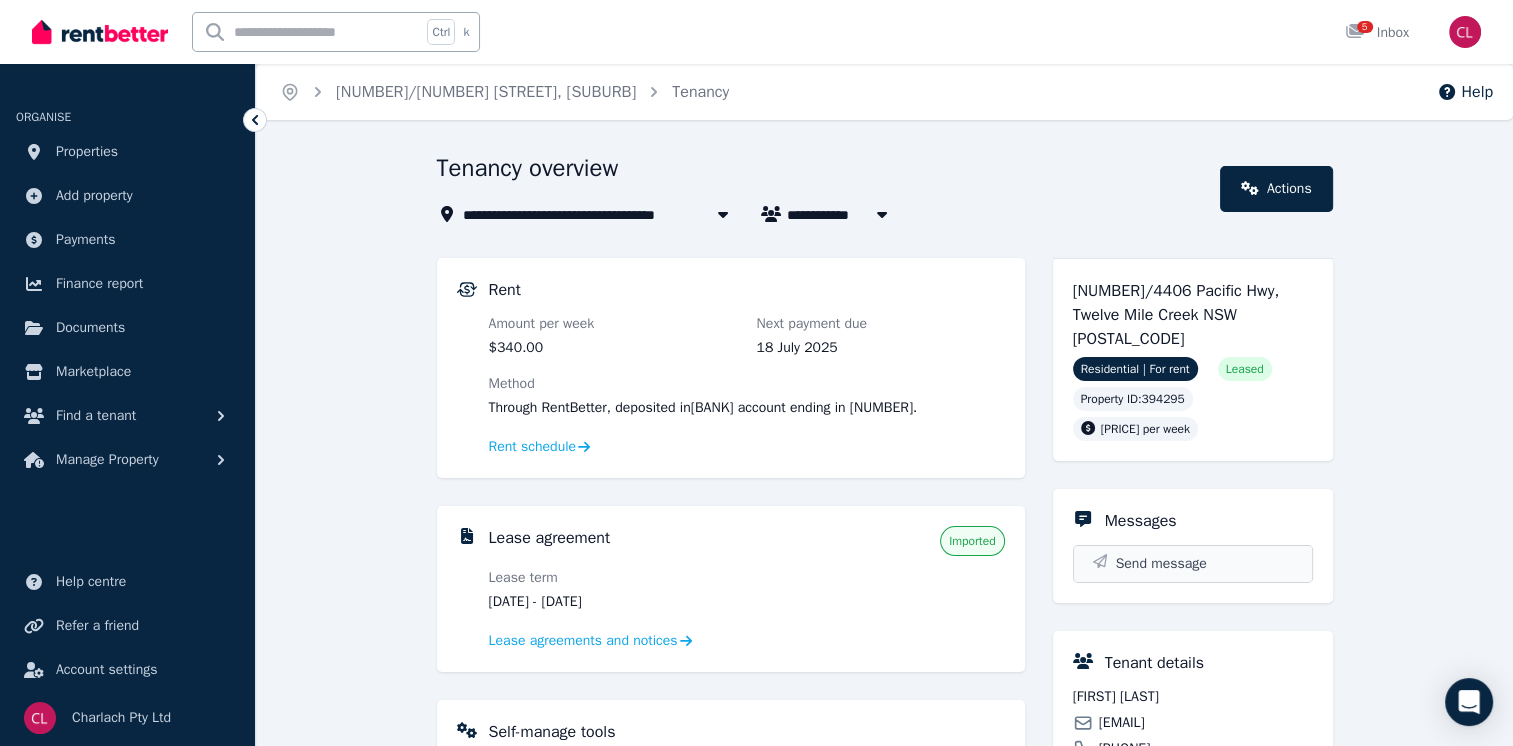 click on "Send message" at bounding box center [1161, 564] 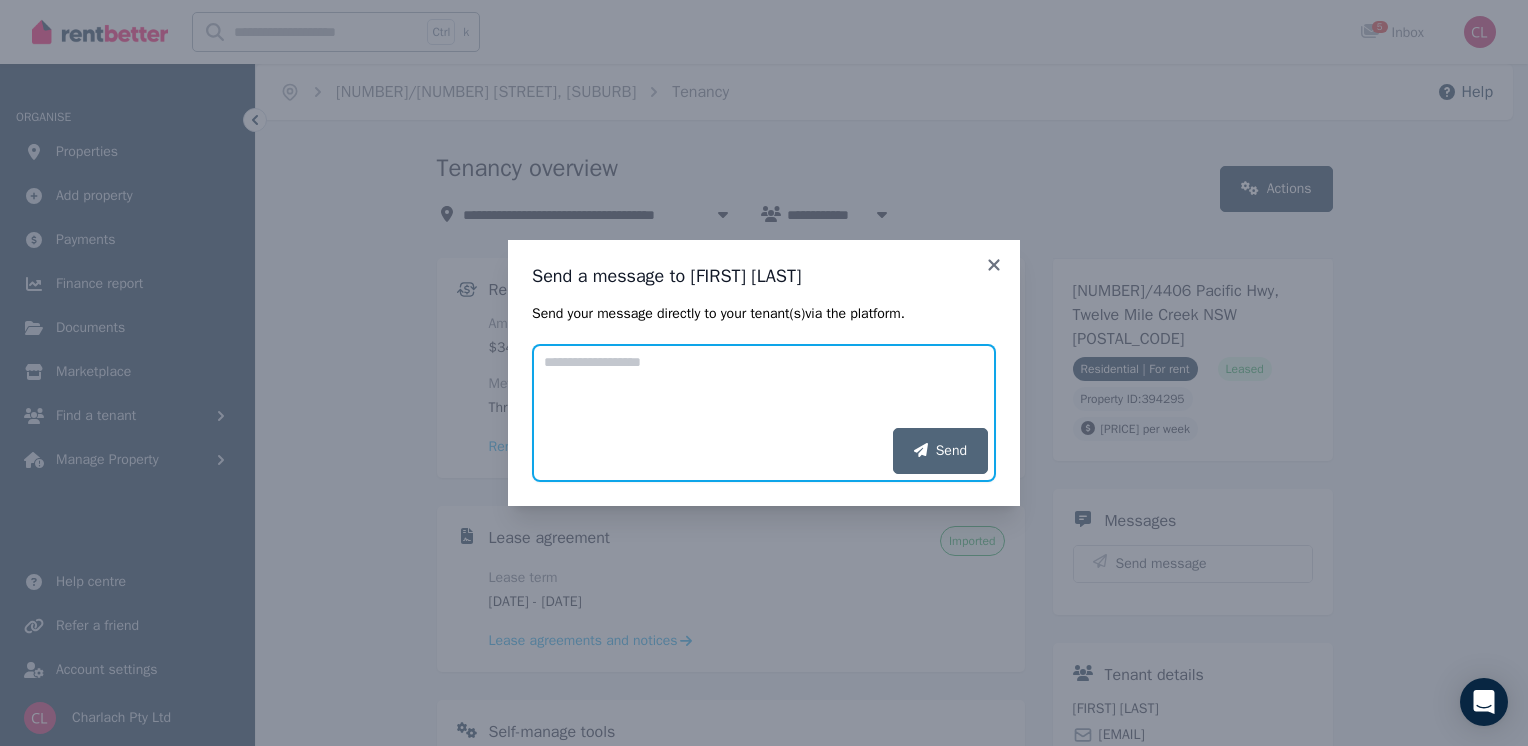 click on "Add your message" at bounding box center (764, 386) 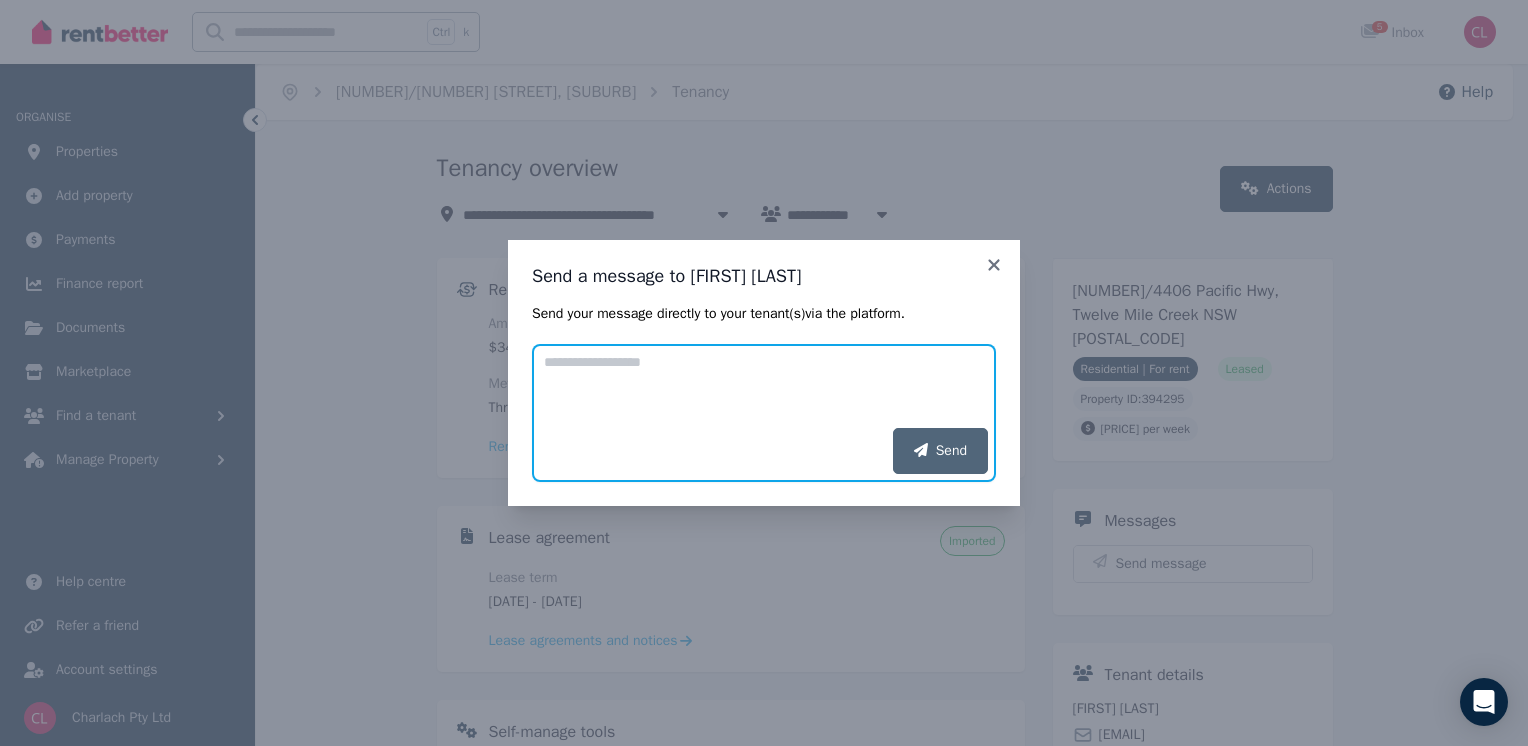 paste on "**********" 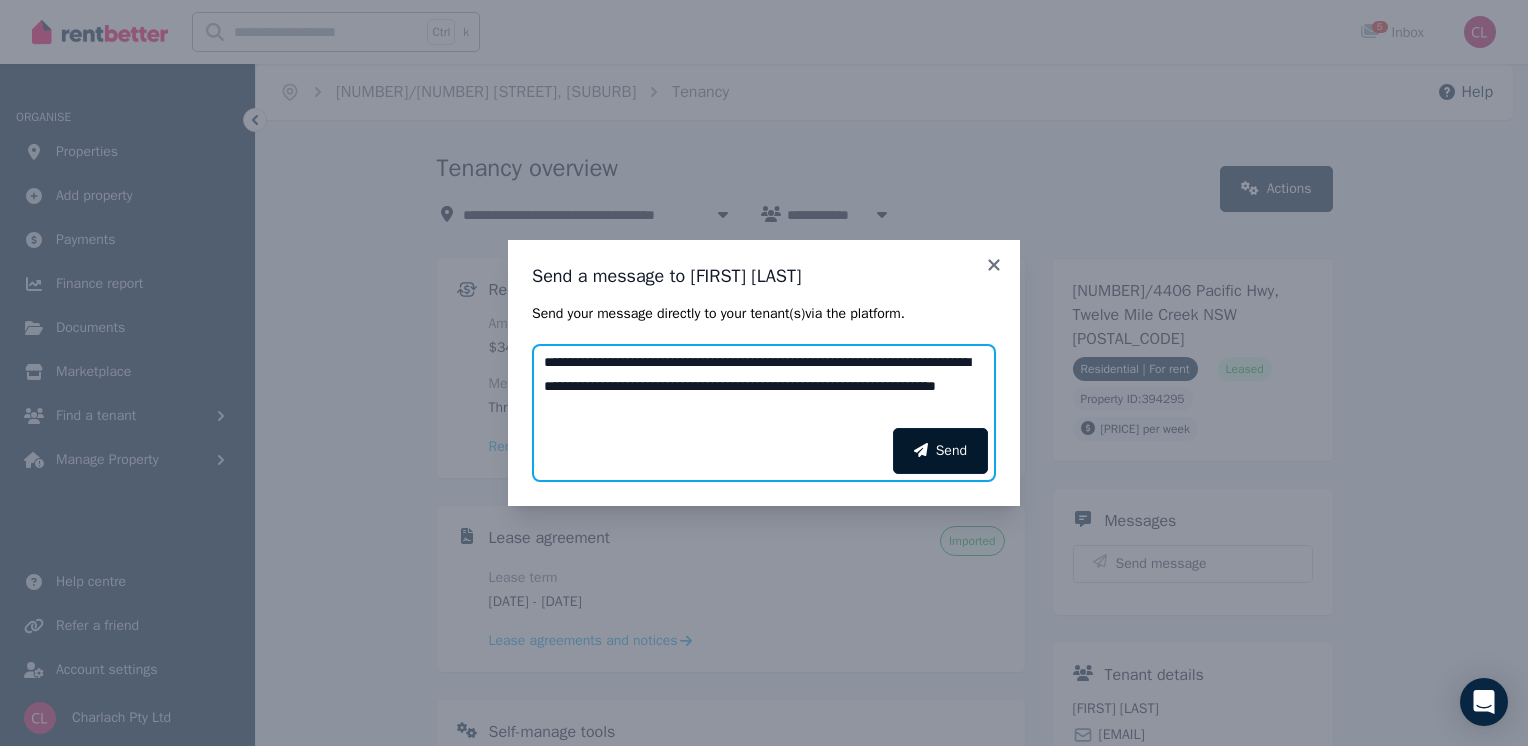 type on "**********" 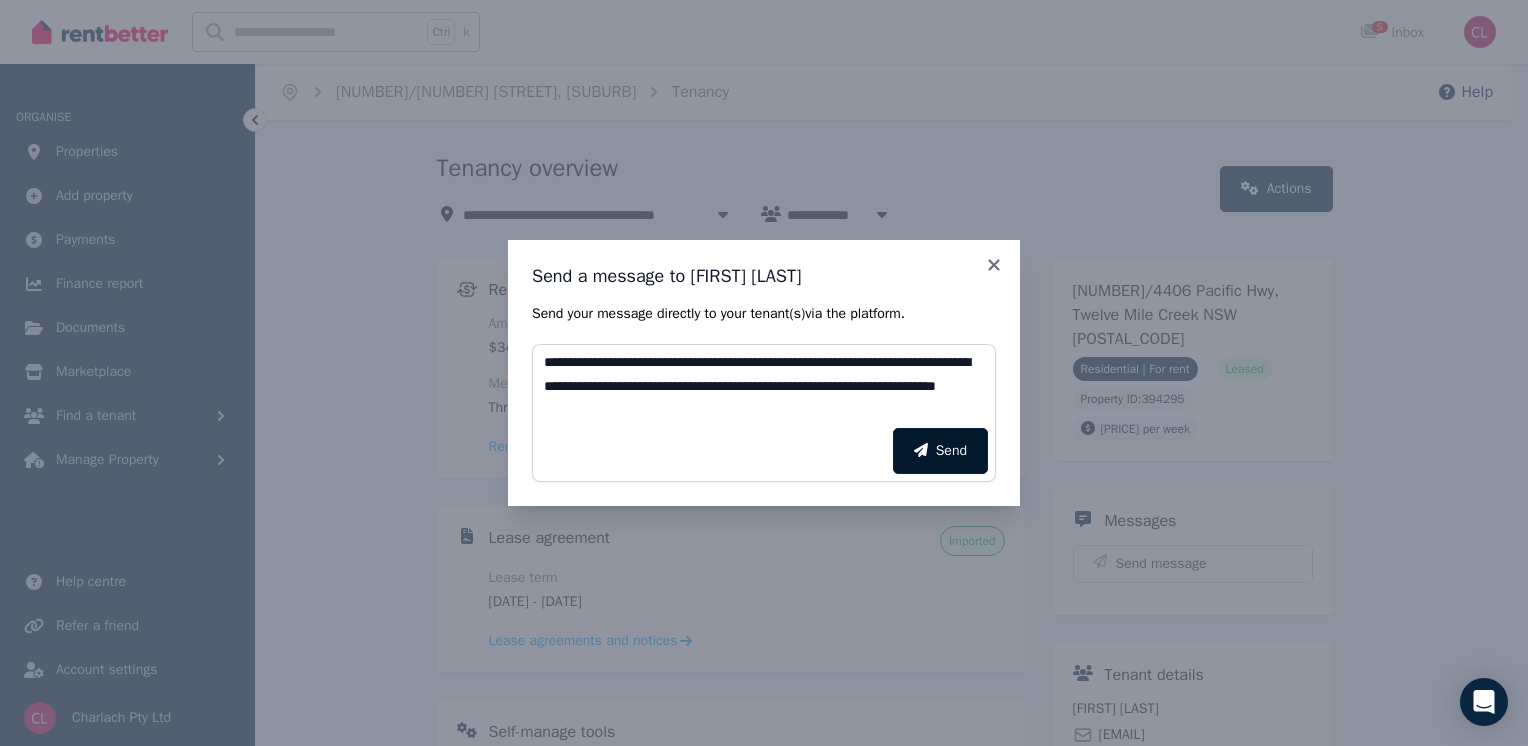 click on "Send" at bounding box center (940, 451) 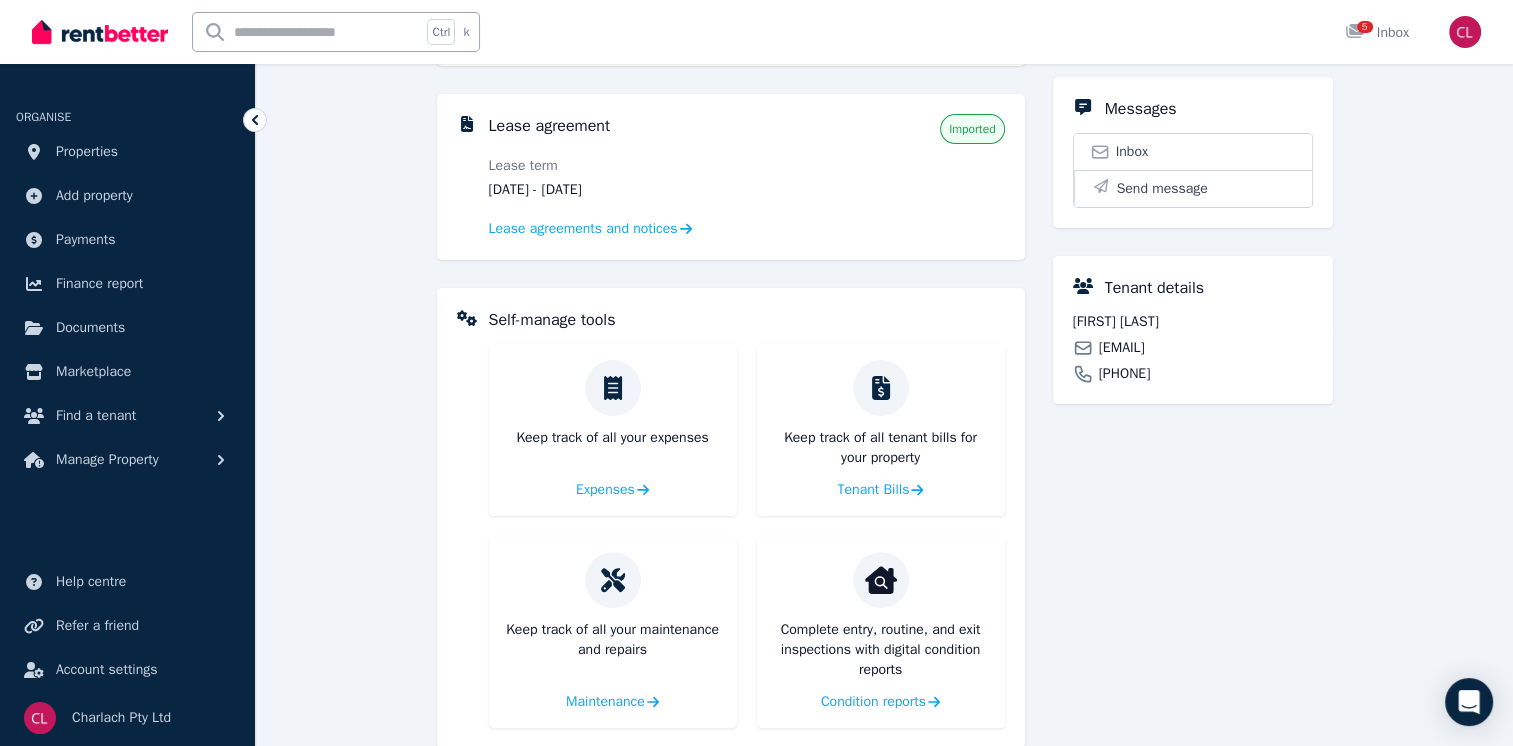 scroll, scrollTop: 0, scrollLeft: 0, axis: both 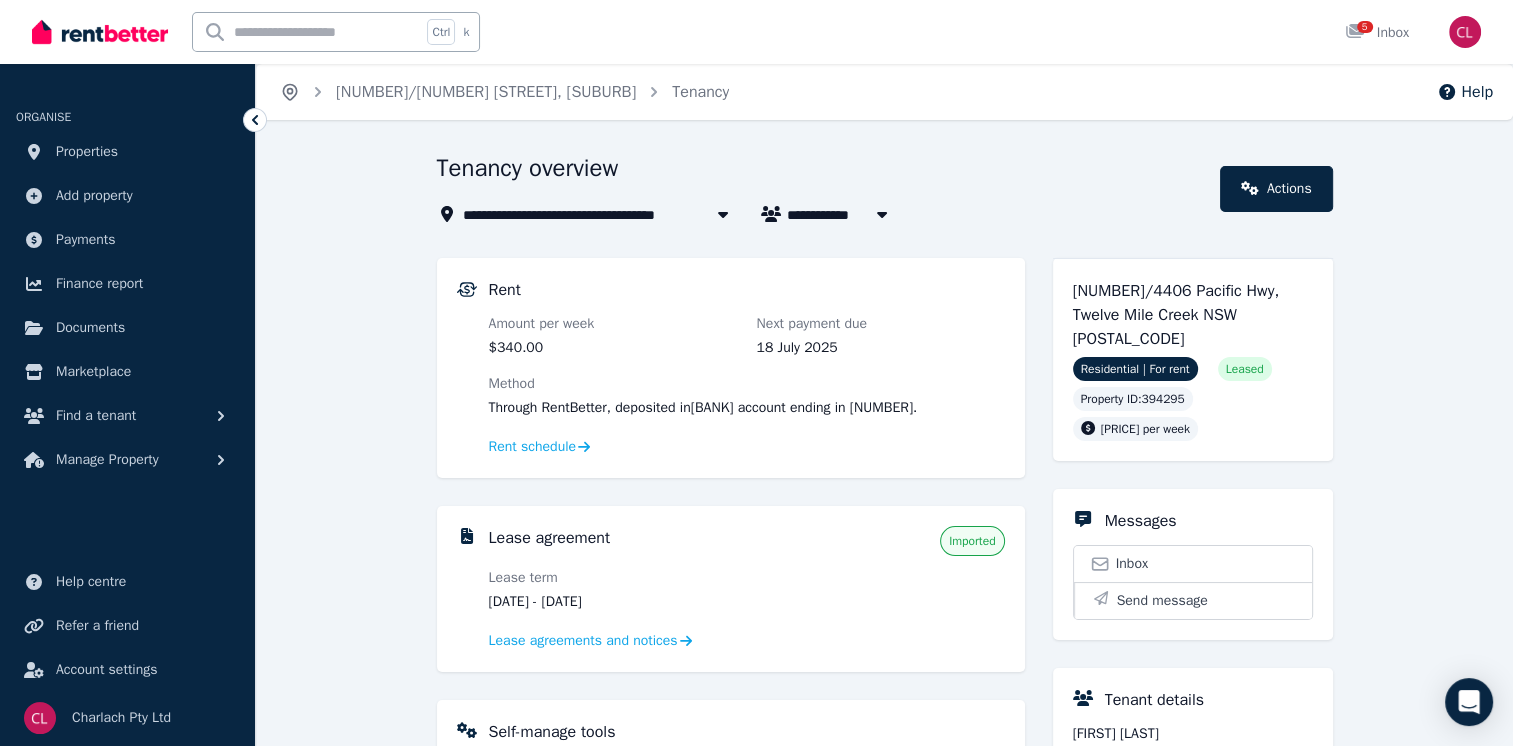 click 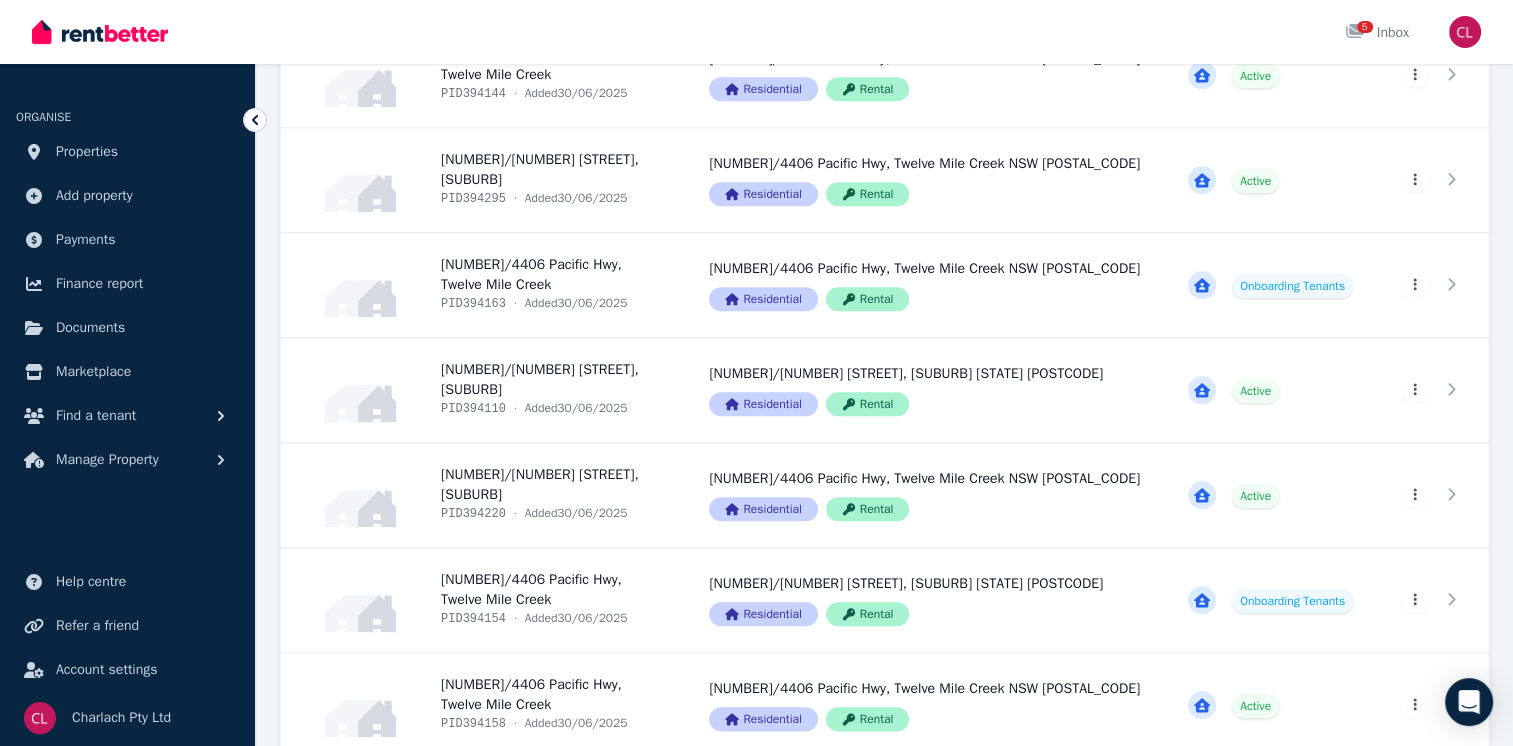 scroll, scrollTop: 2143, scrollLeft: 0, axis: vertical 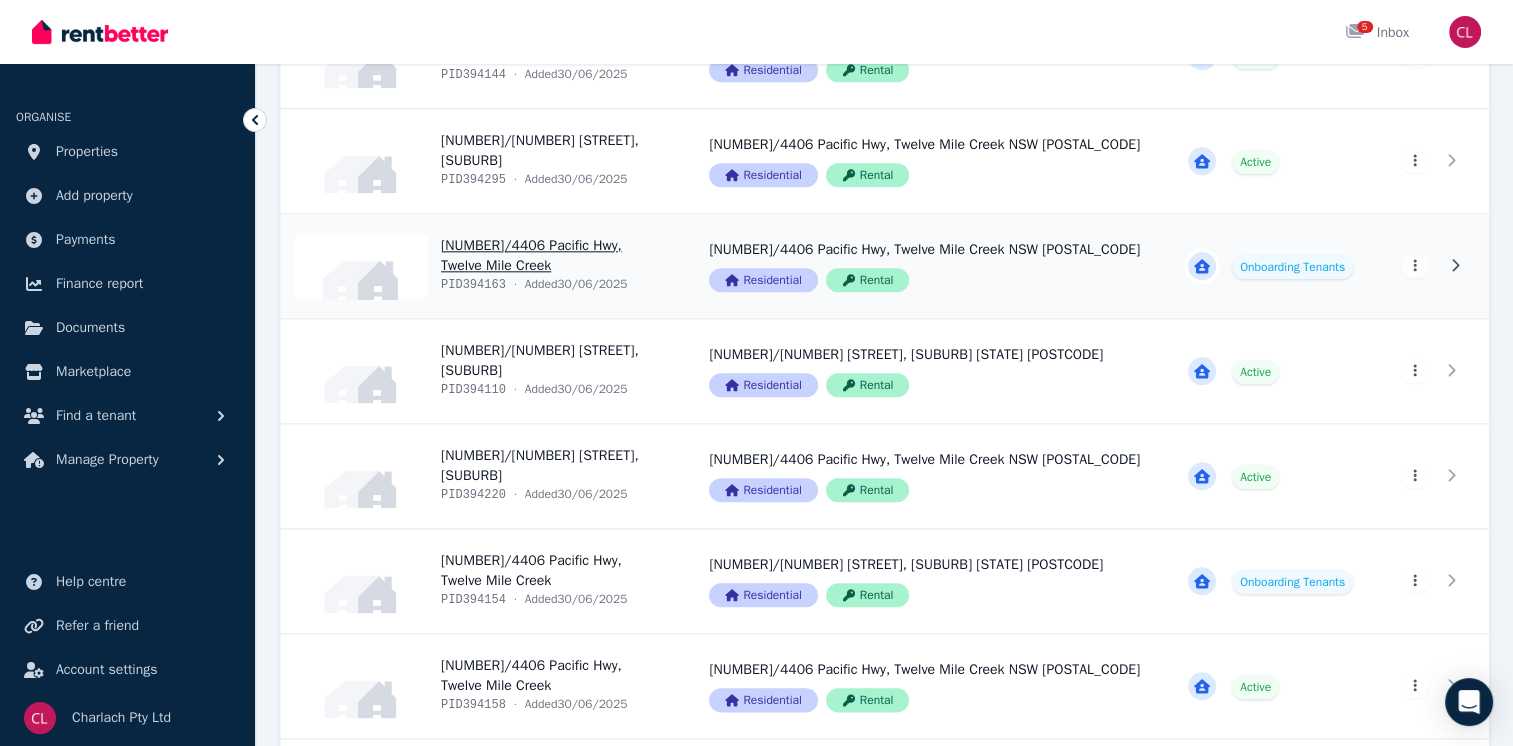 click on "View property details" at bounding box center (483, 266) 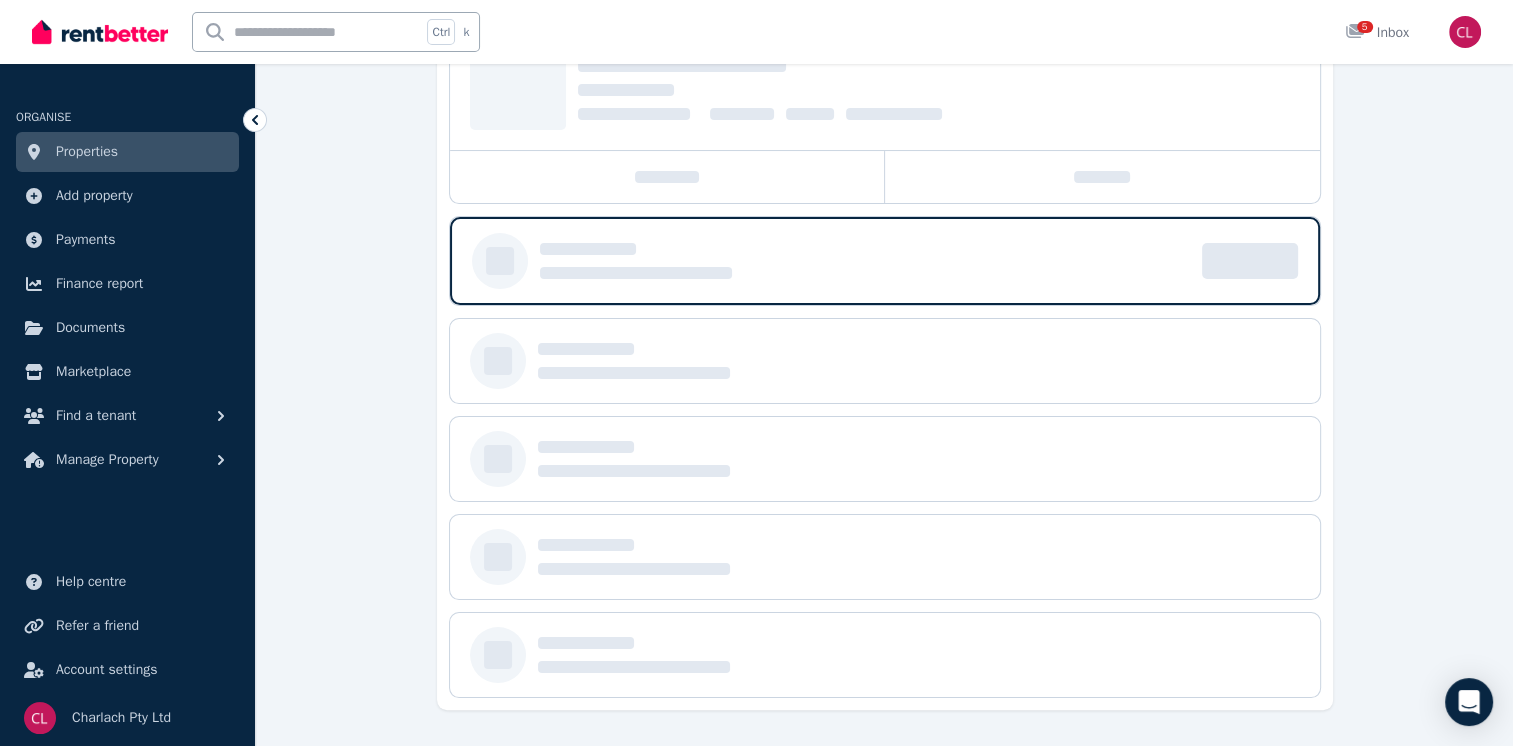 scroll, scrollTop: 0, scrollLeft: 0, axis: both 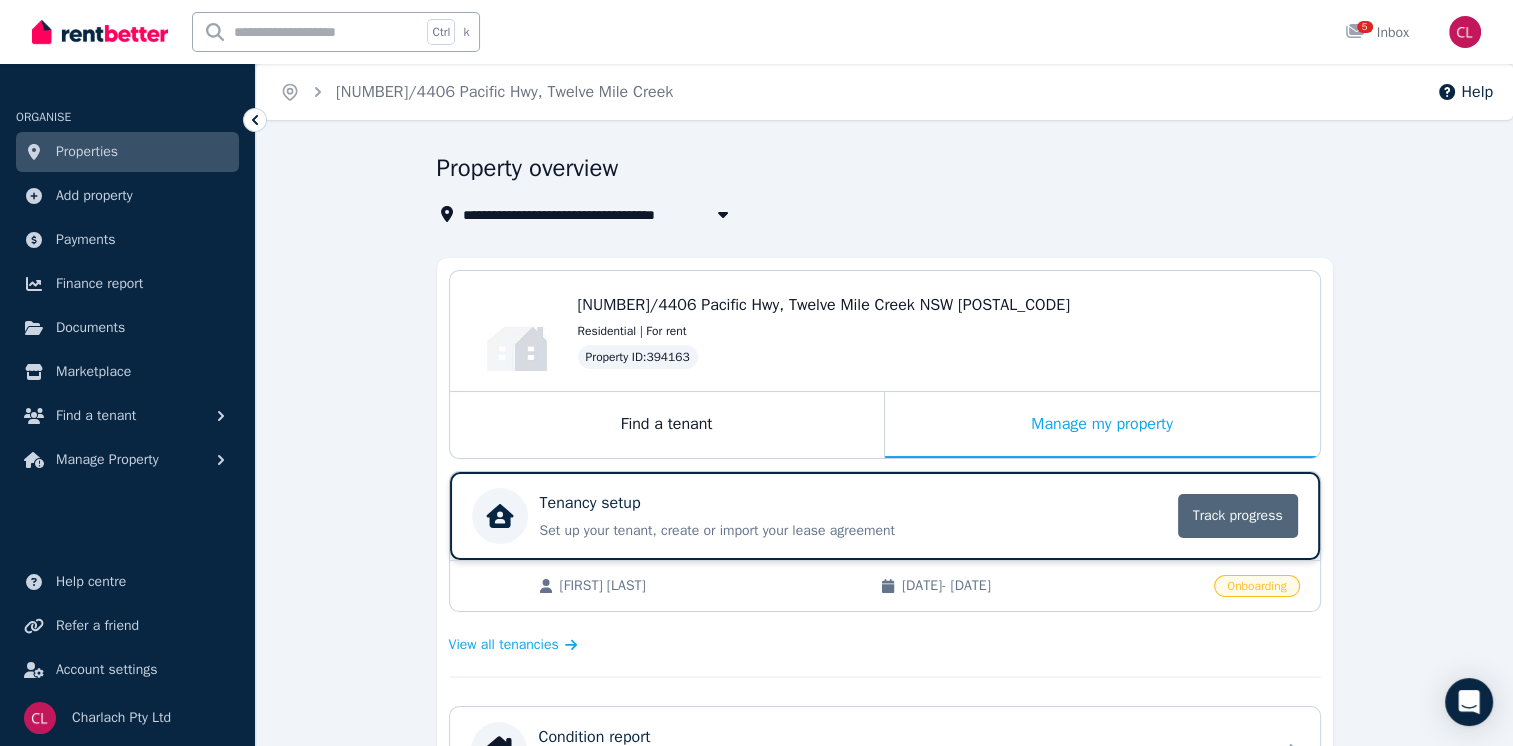 click on "Track progress" at bounding box center [1238, 516] 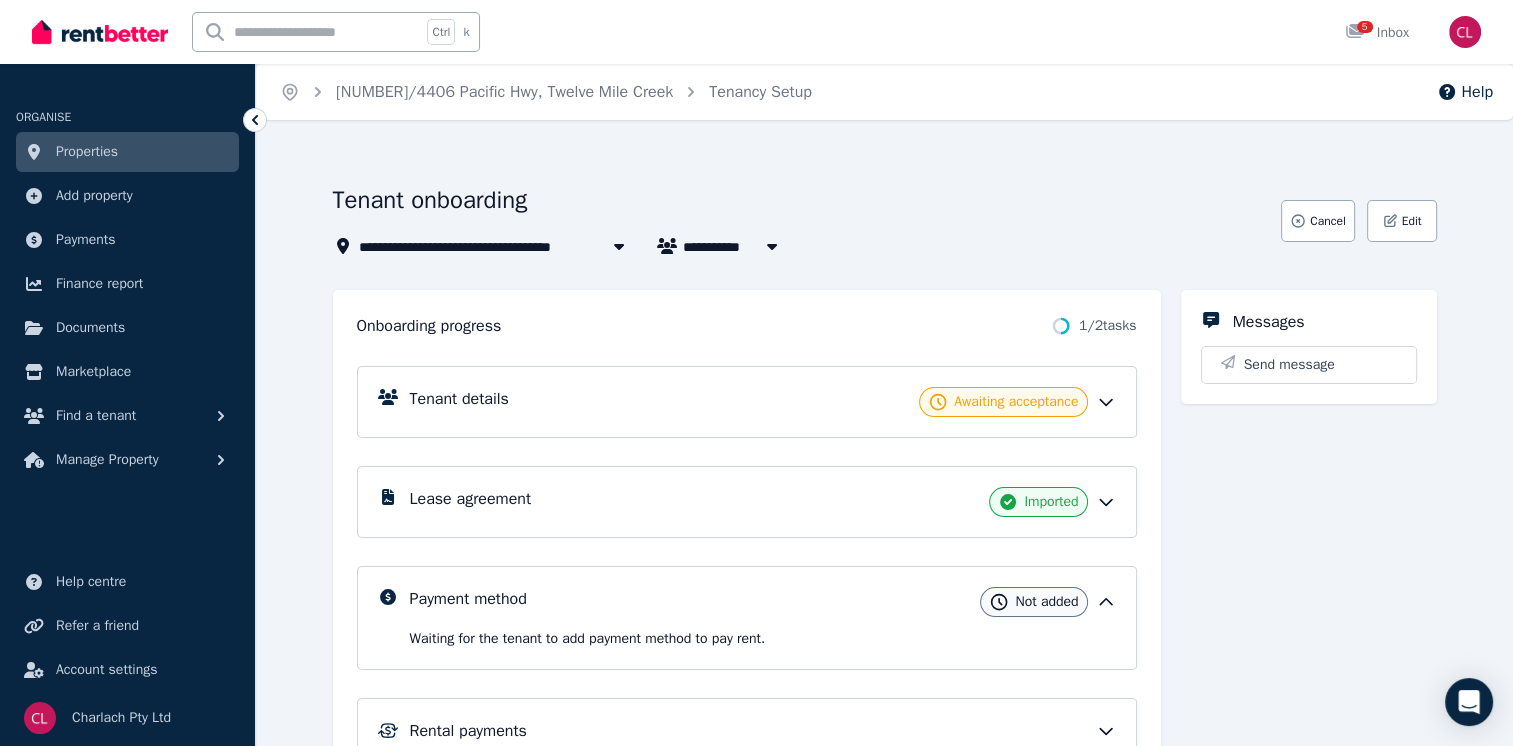 click 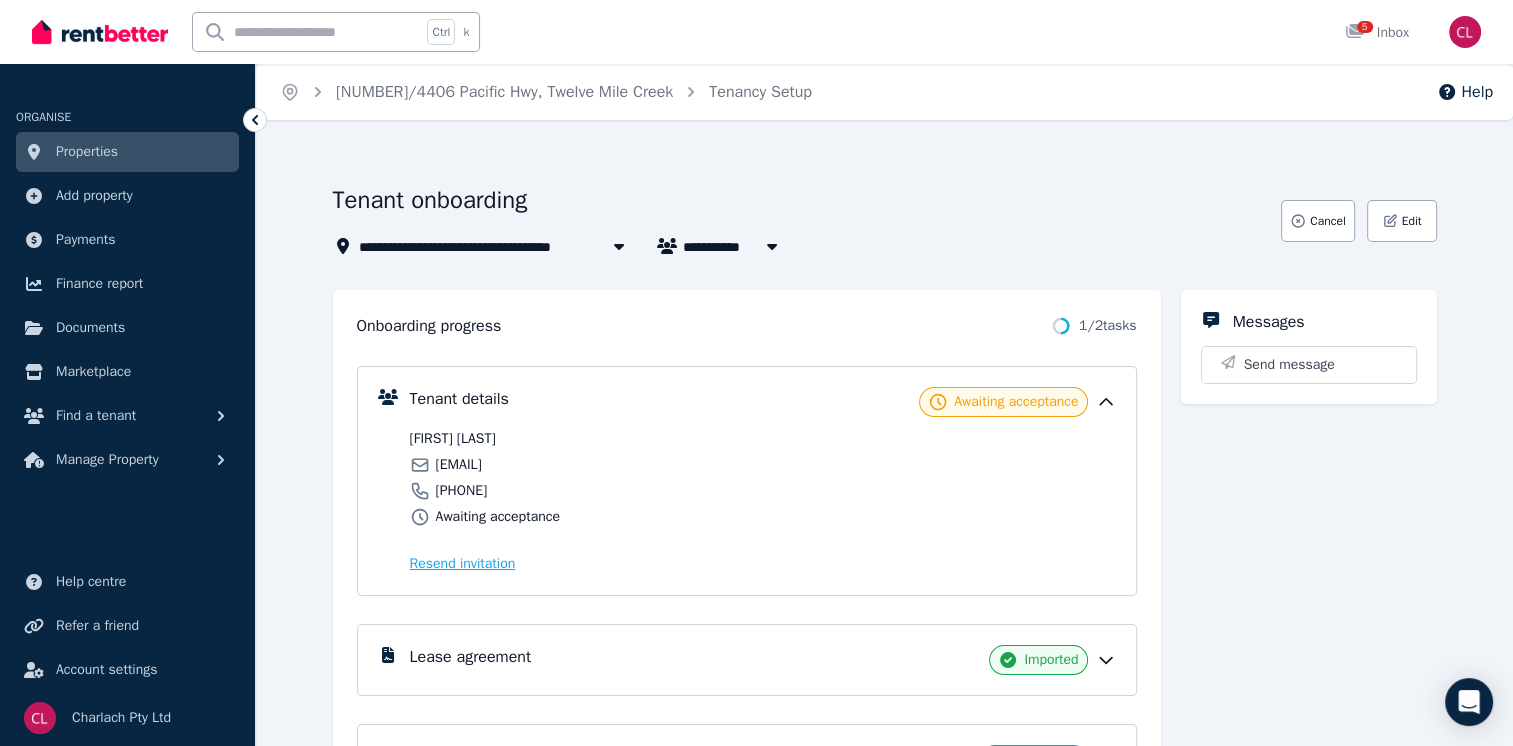 click on "Resend invitation" at bounding box center [463, 564] 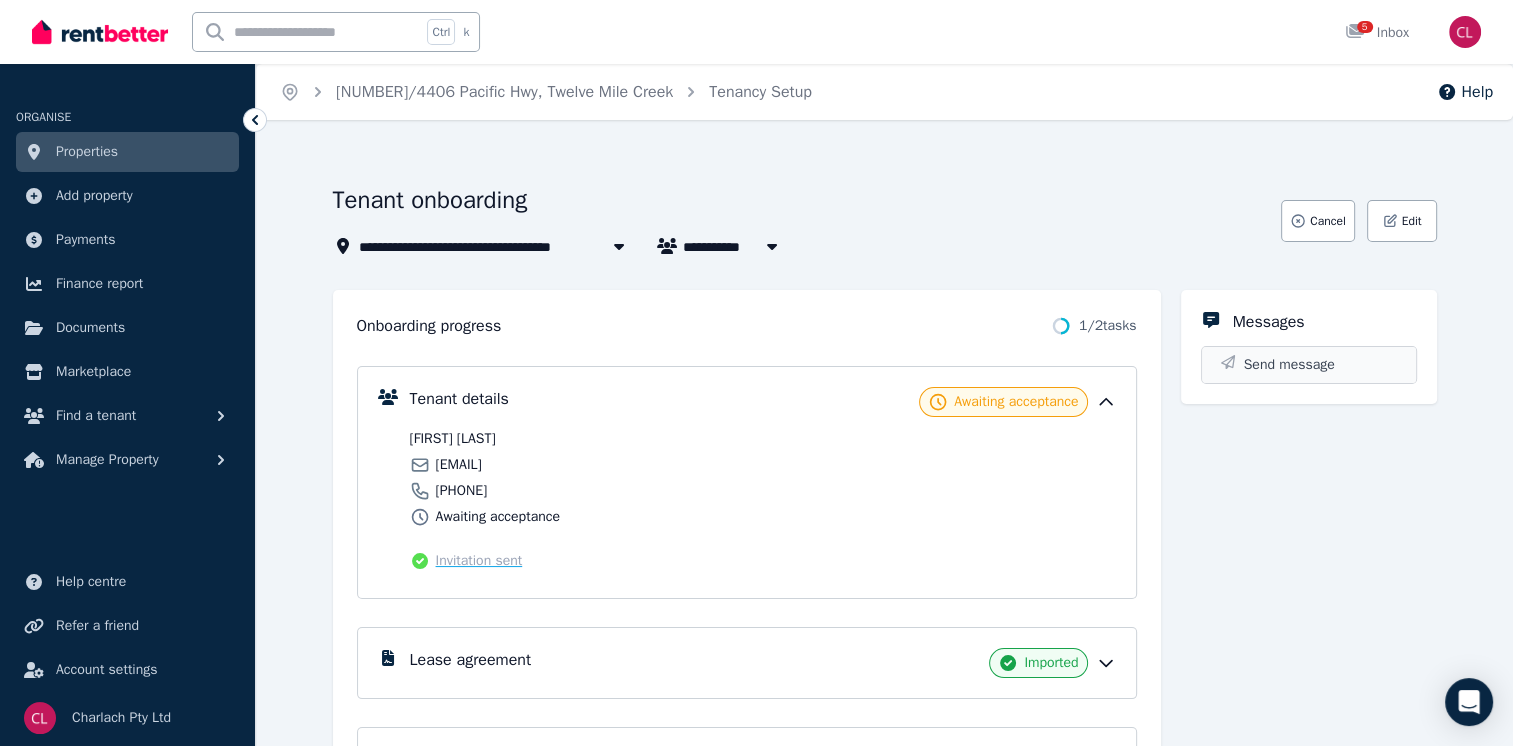 click on "Send message" at bounding box center [1289, 365] 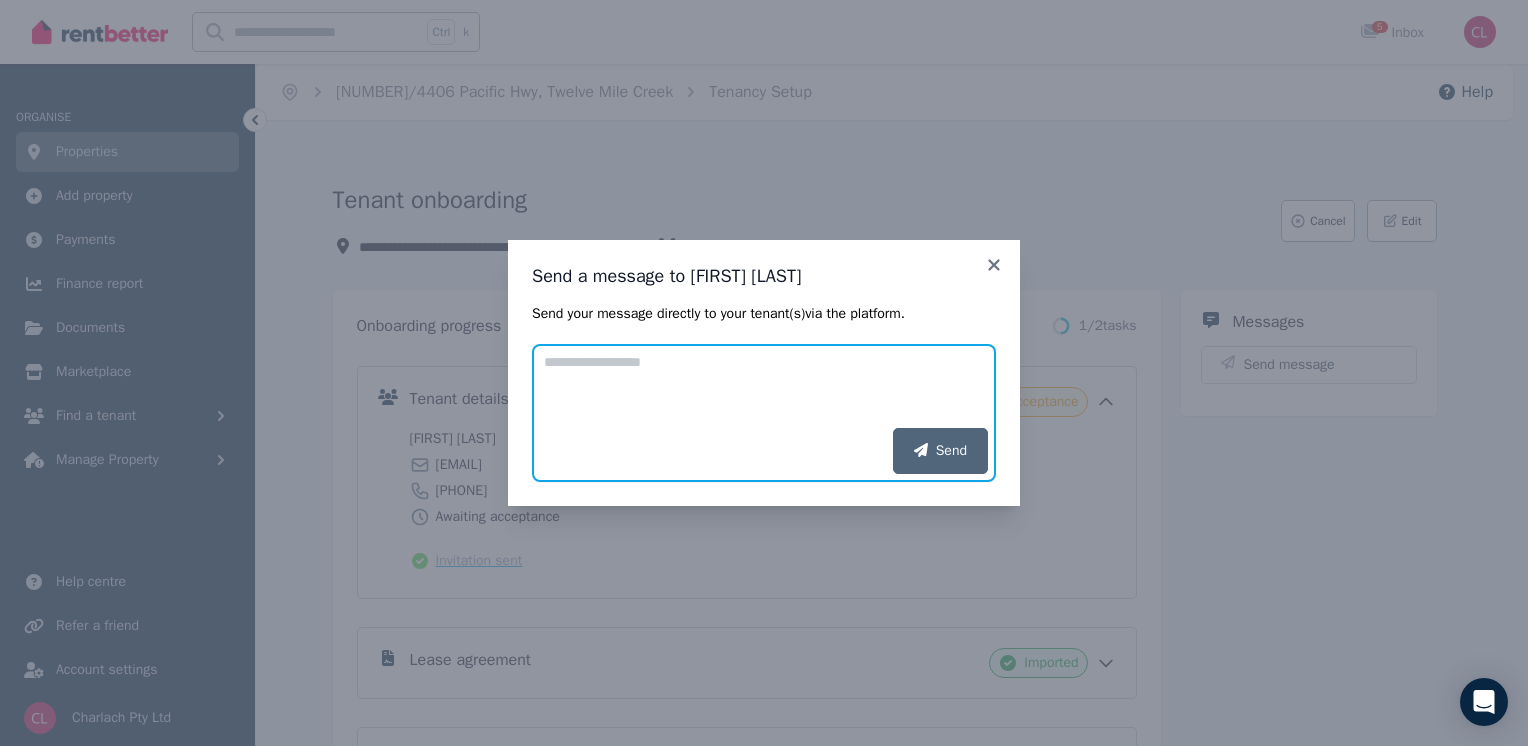 click on "Add your message" at bounding box center (764, 386) 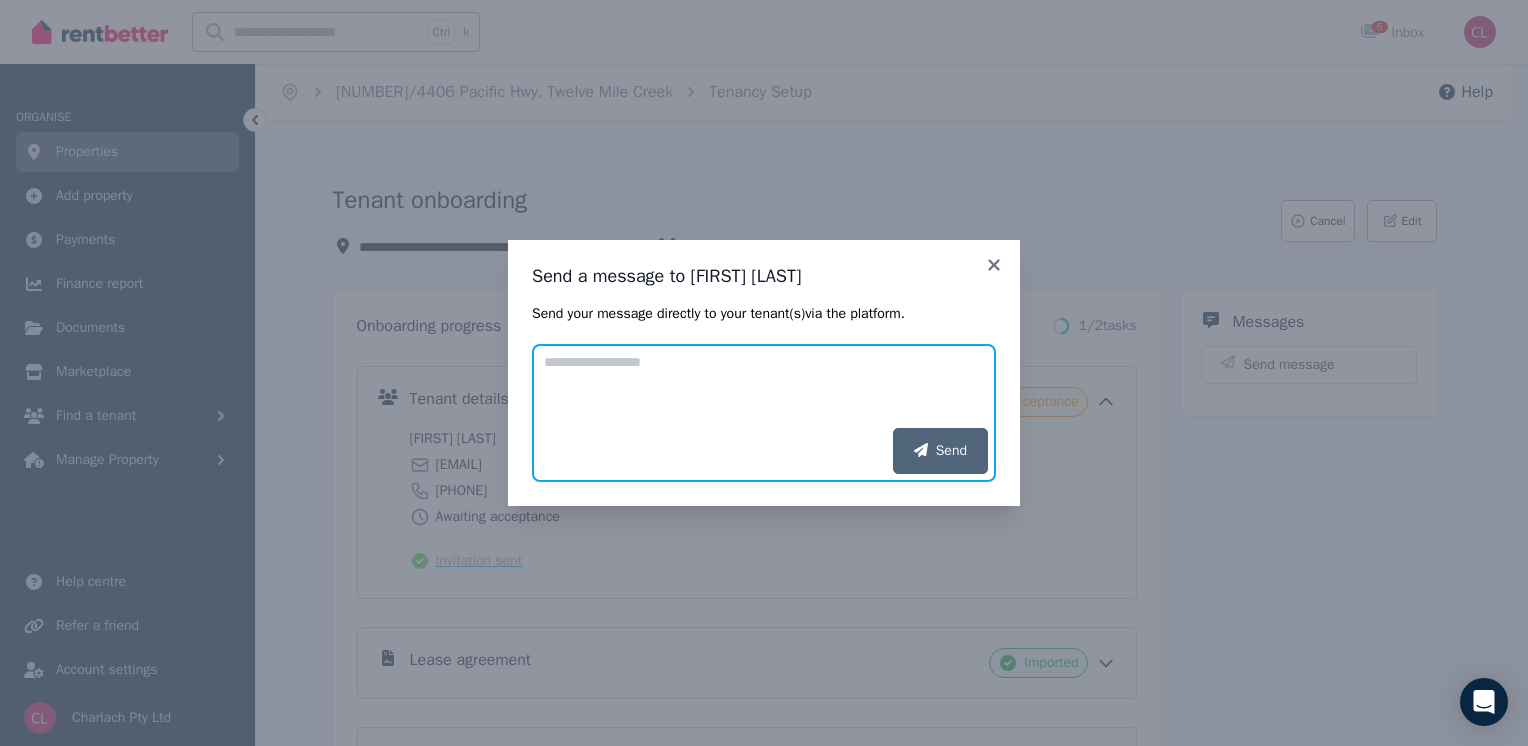 paste on "**********" 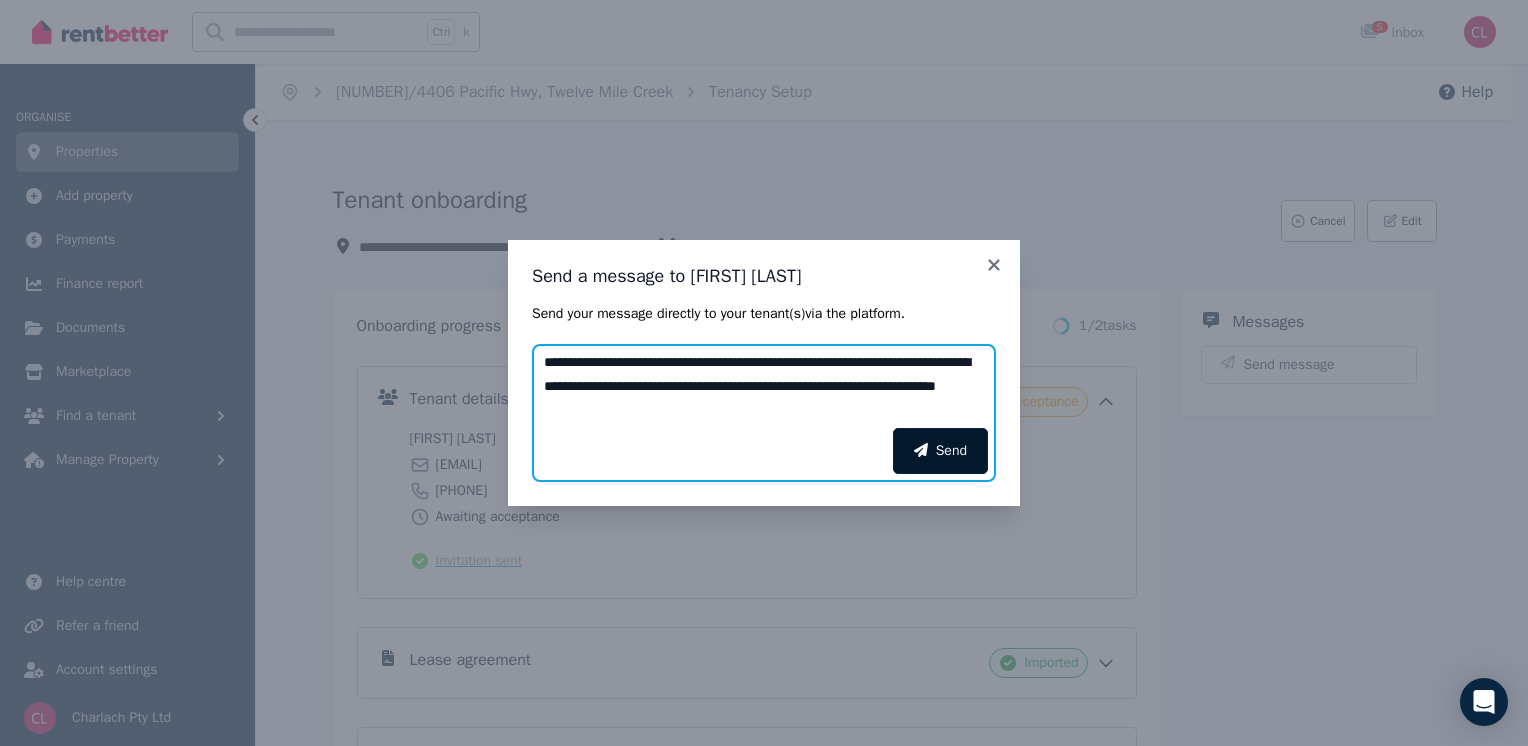 type on "**********" 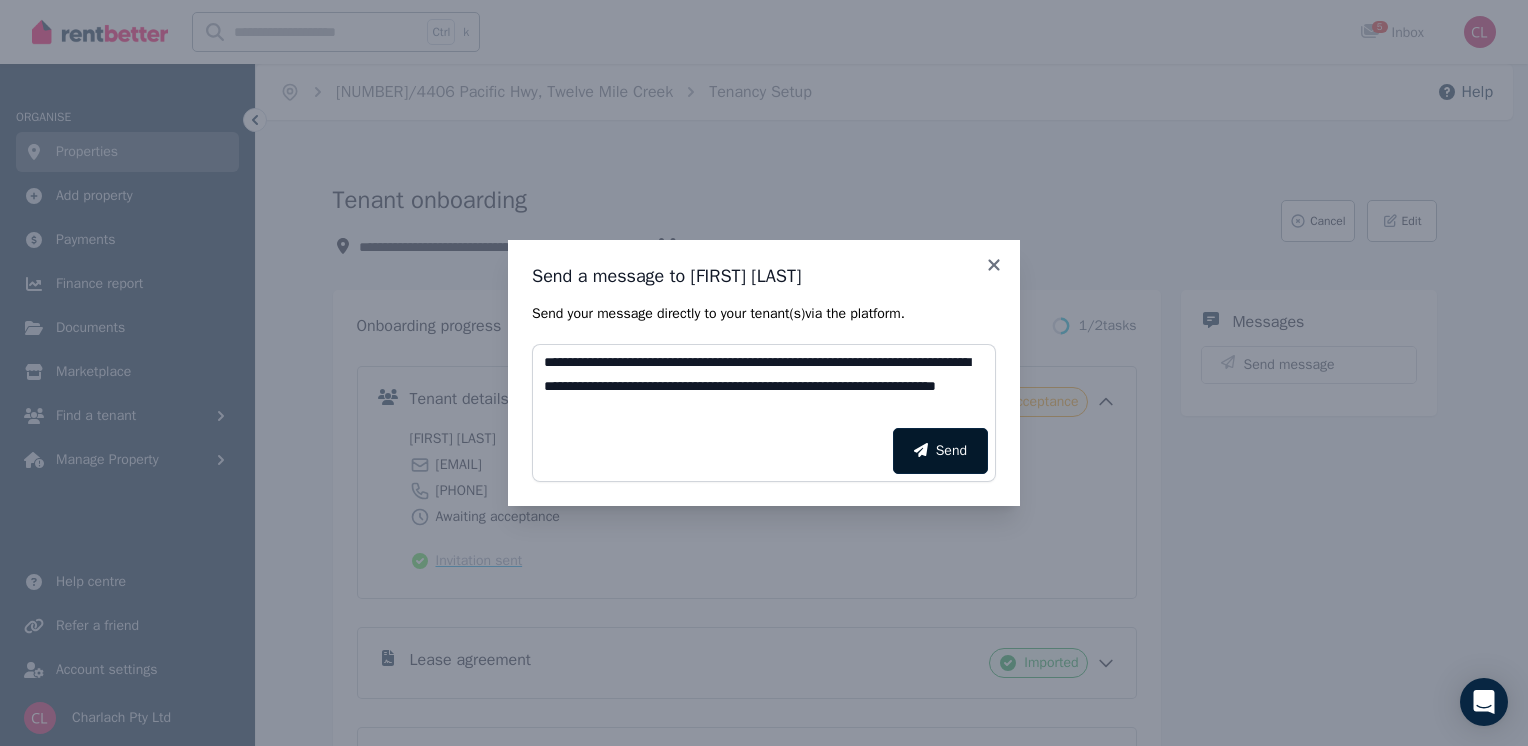 click on "Send" at bounding box center [940, 451] 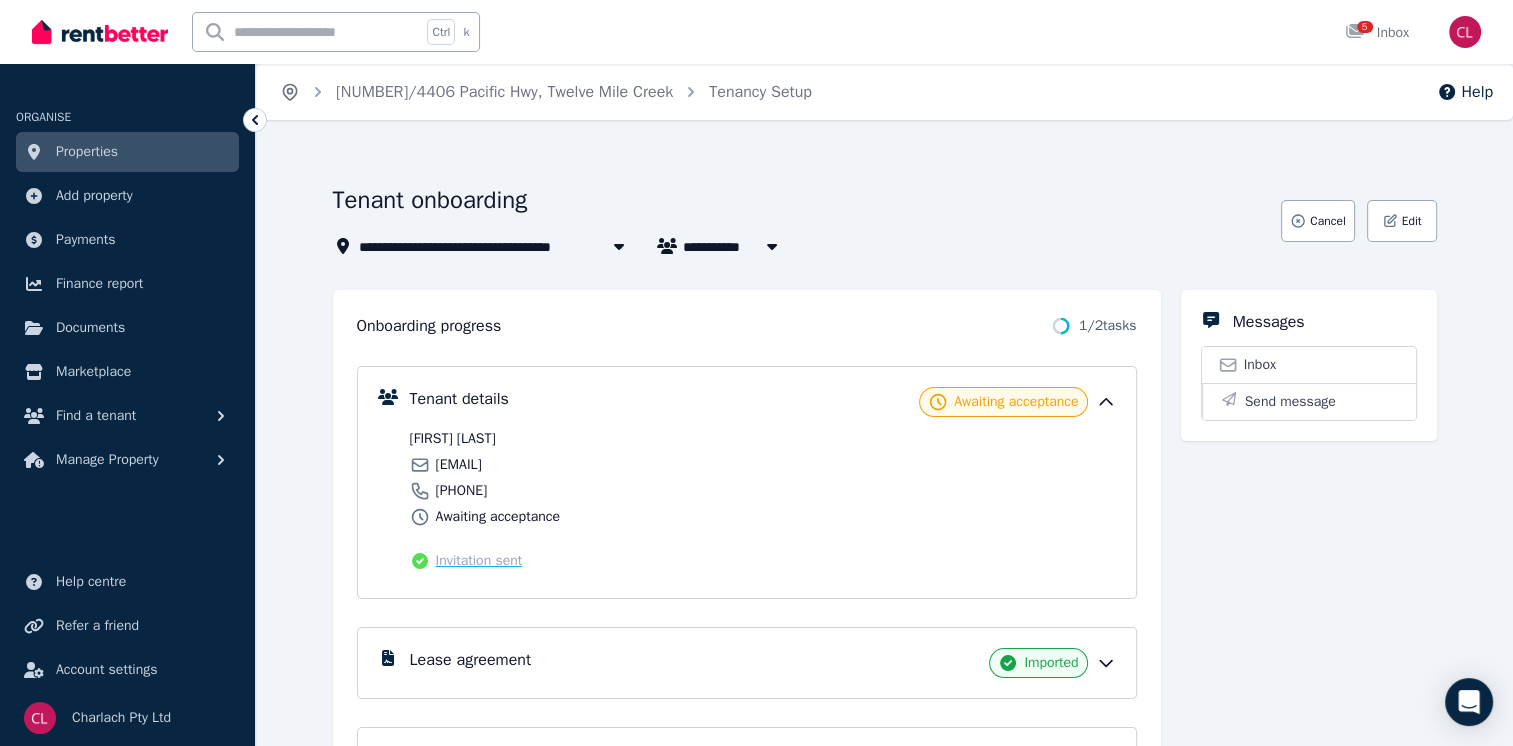 click 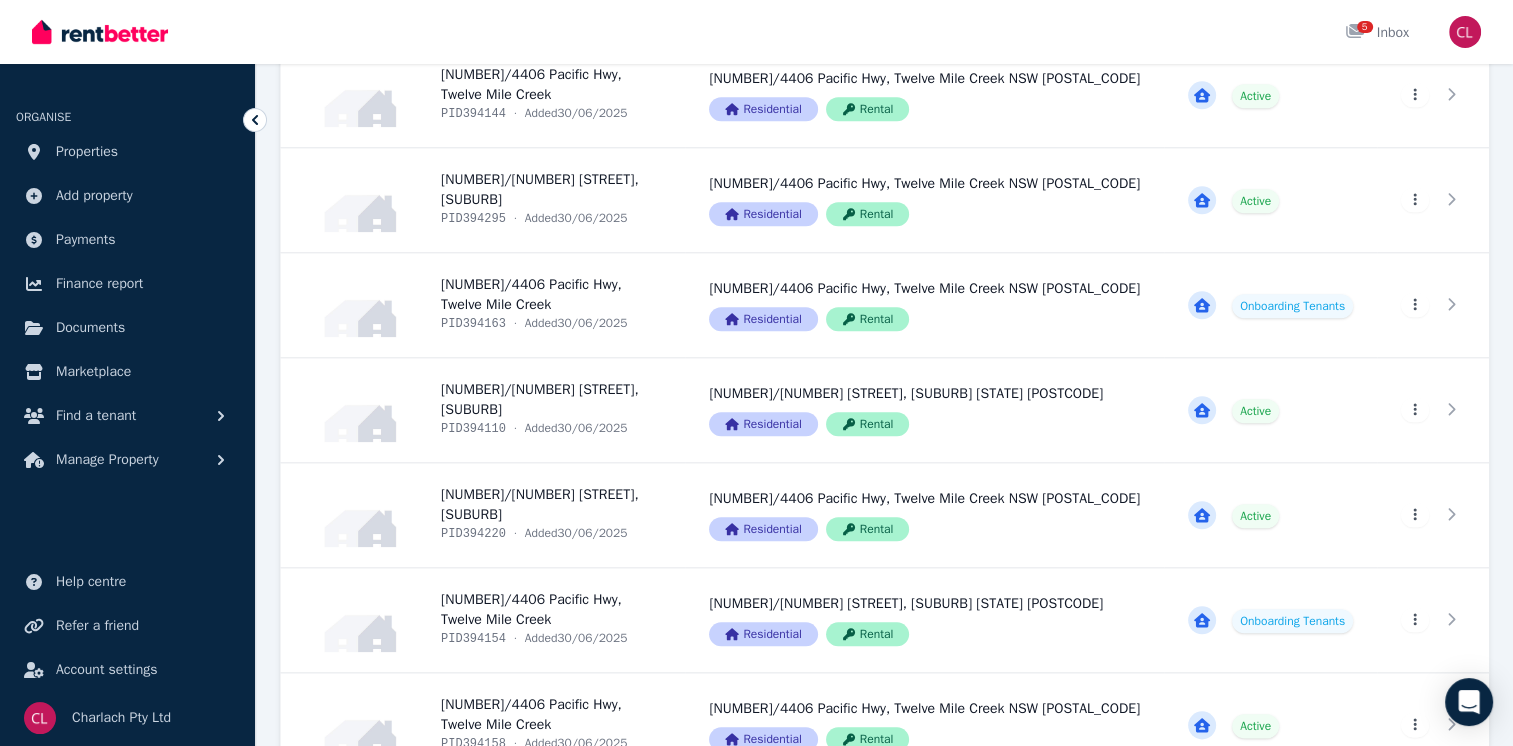 scroll, scrollTop: 2124, scrollLeft: 0, axis: vertical 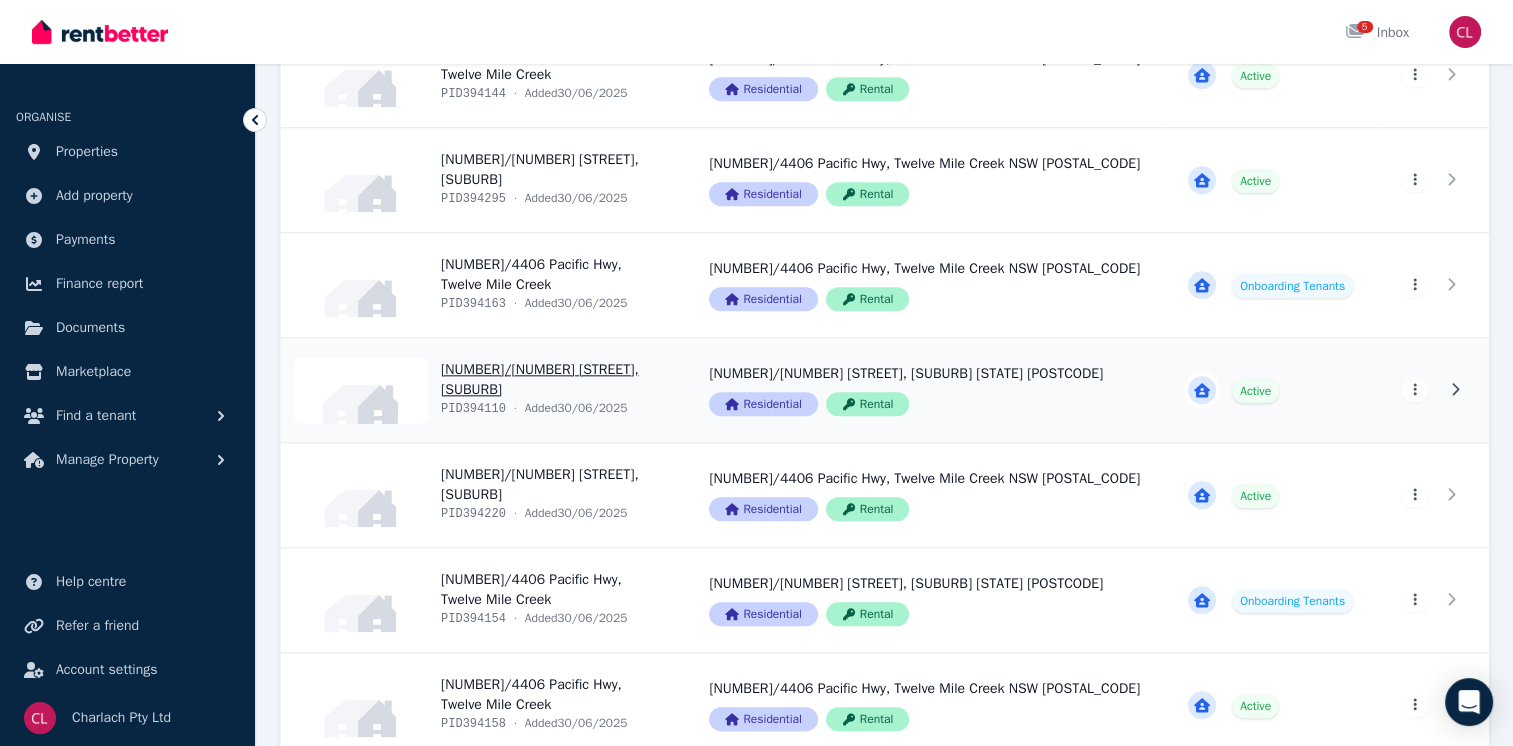 click on "View property details" at bounding box center (483, 390) 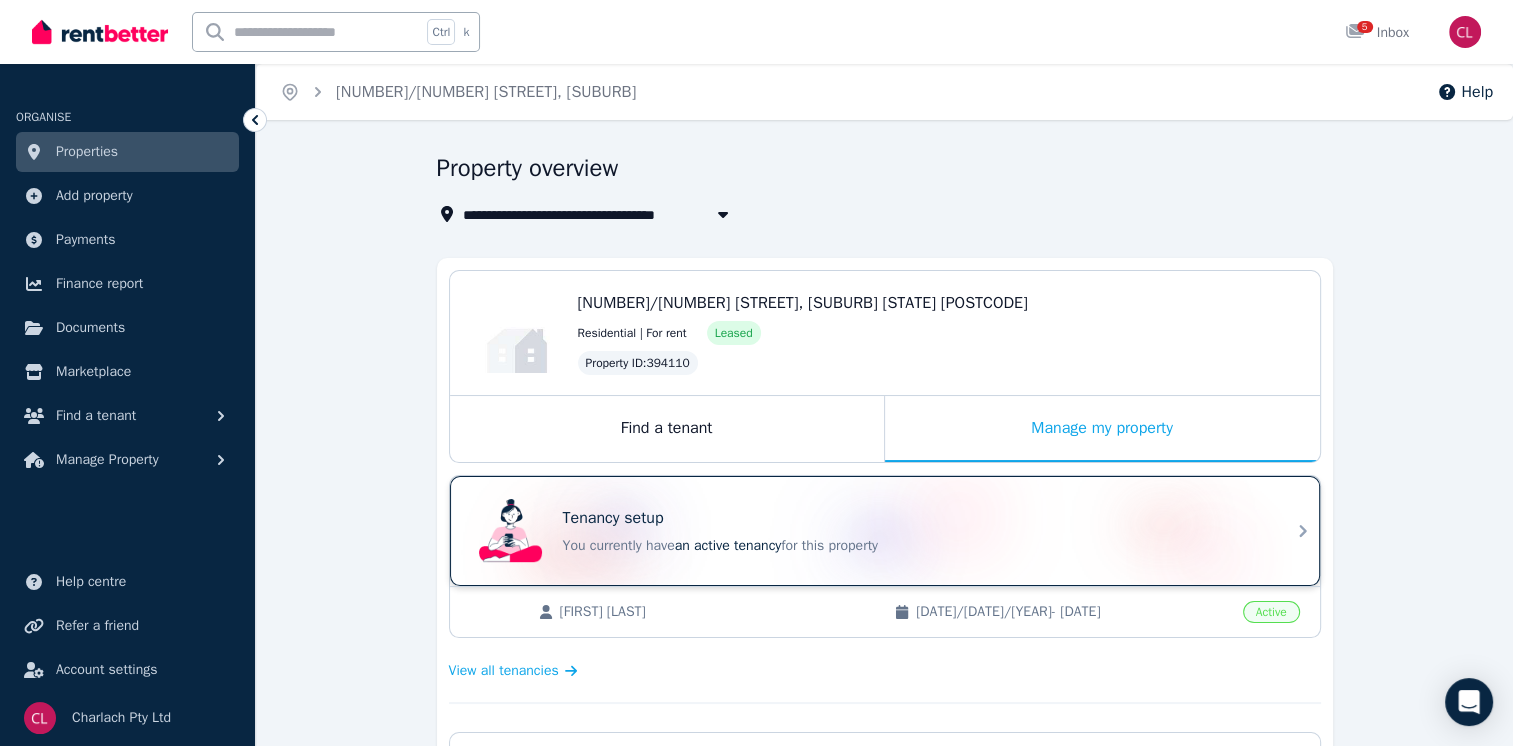 click on "You currently have  an active tenancy  for this property" at bounding box center [913, 546] 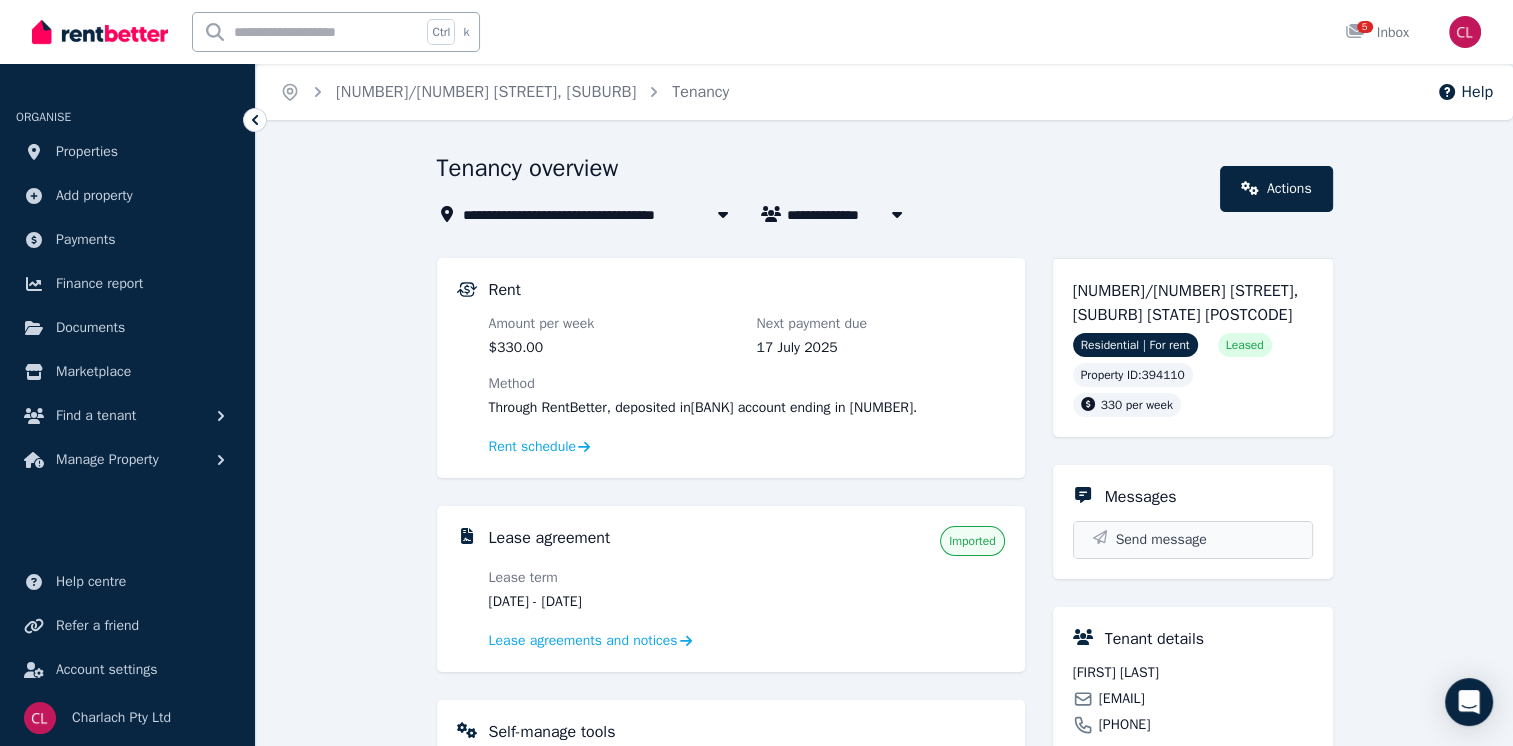 click on "Send message" at bounding box center (1193, 540) 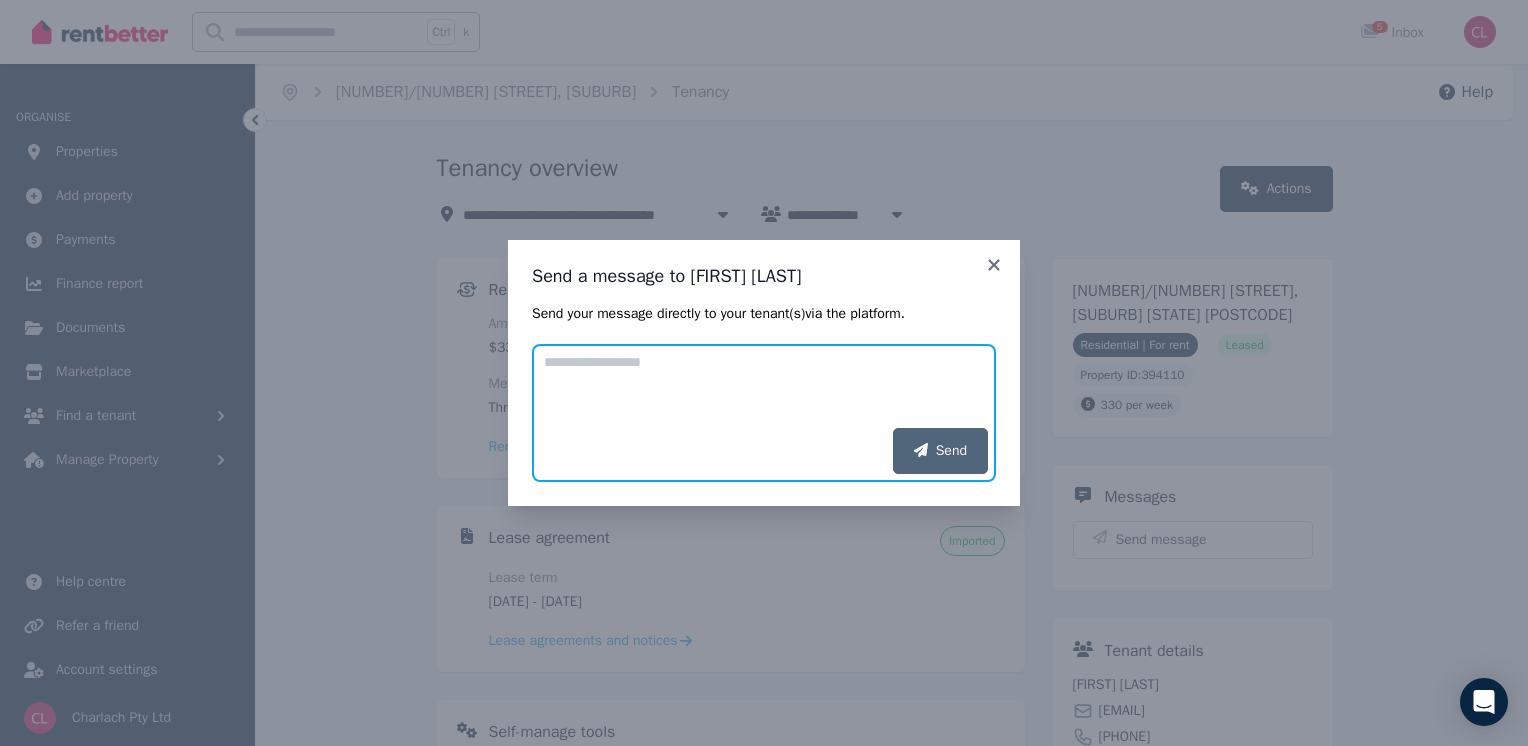 click on "Add your message" at bounding box center [764, 386] 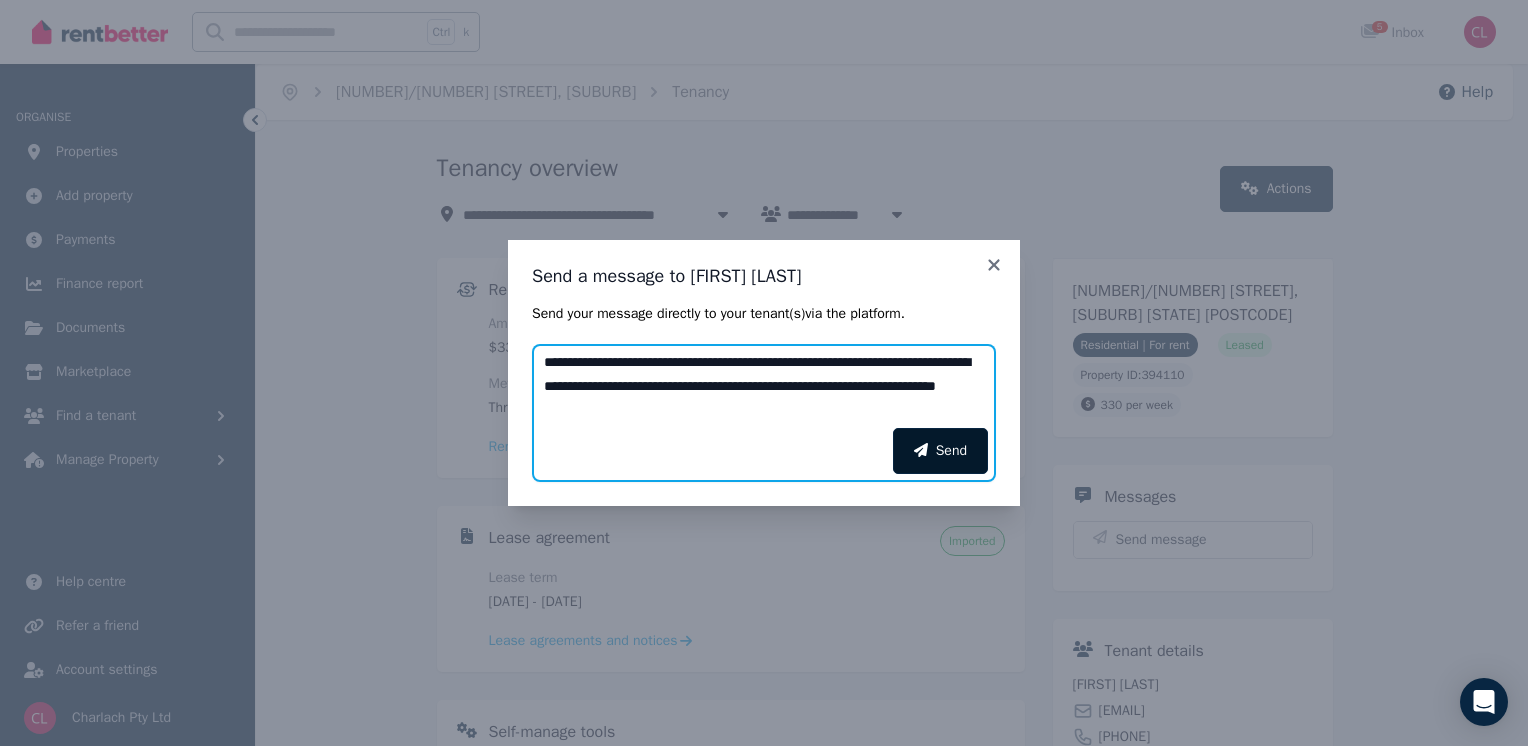 type on "**********" 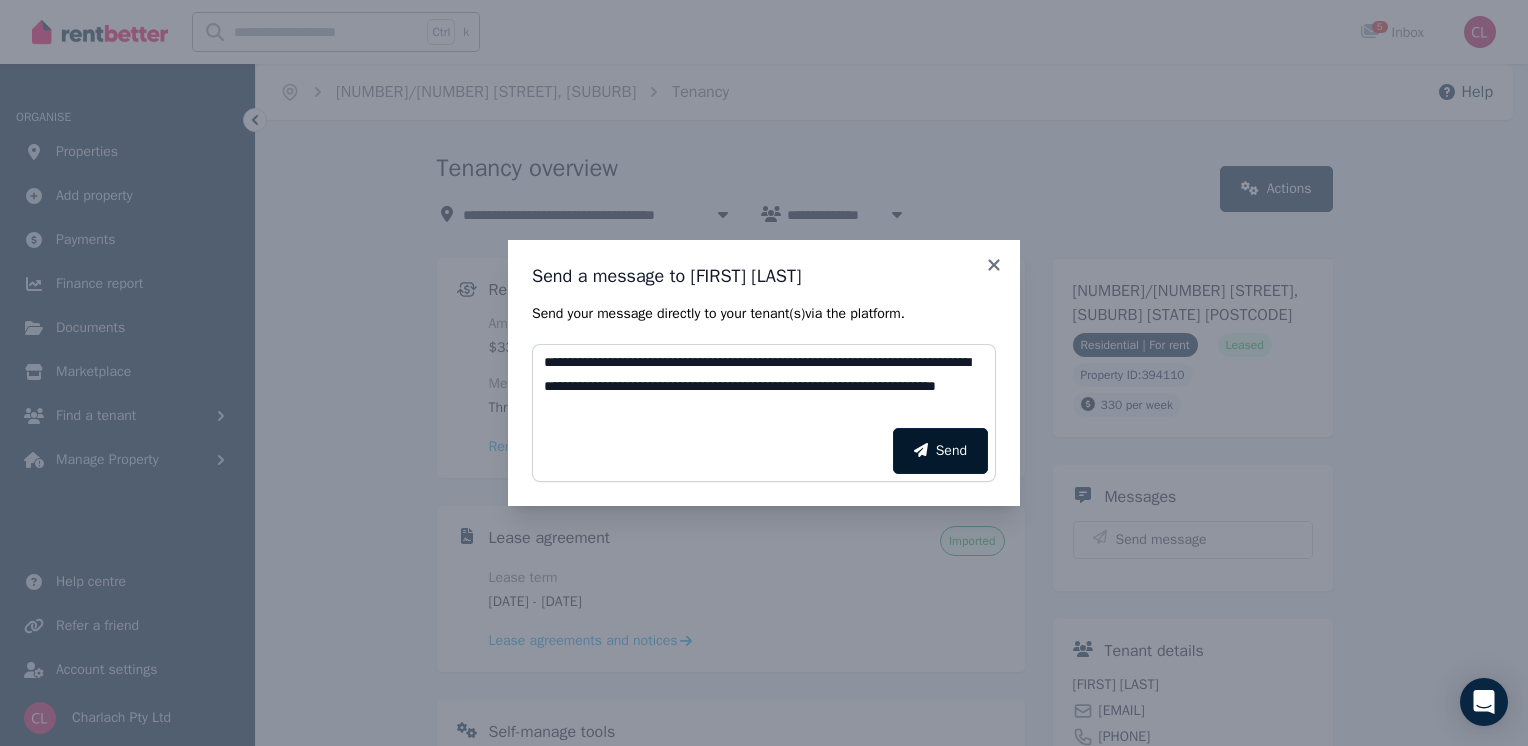 click on "Send" at bounding box center (940, 451) 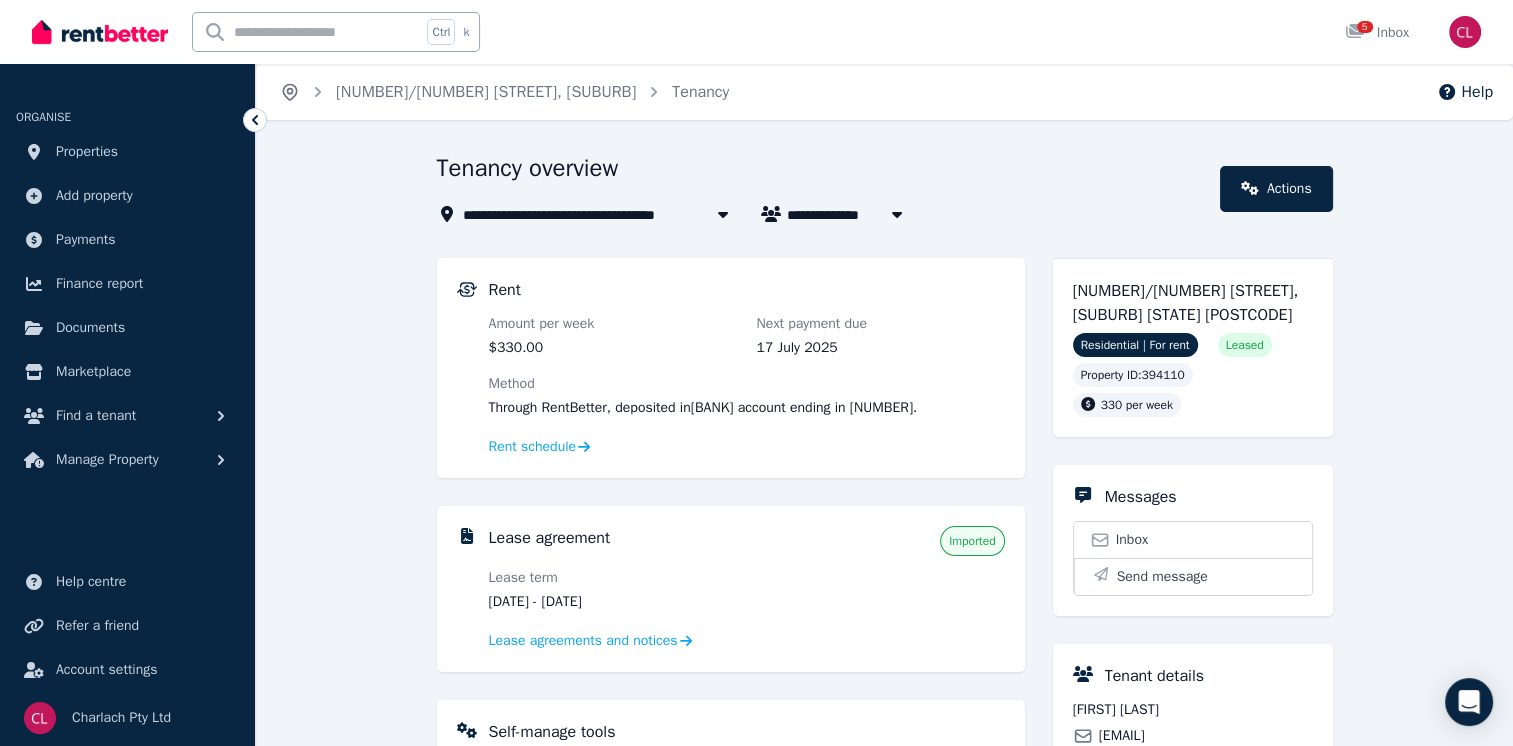 click 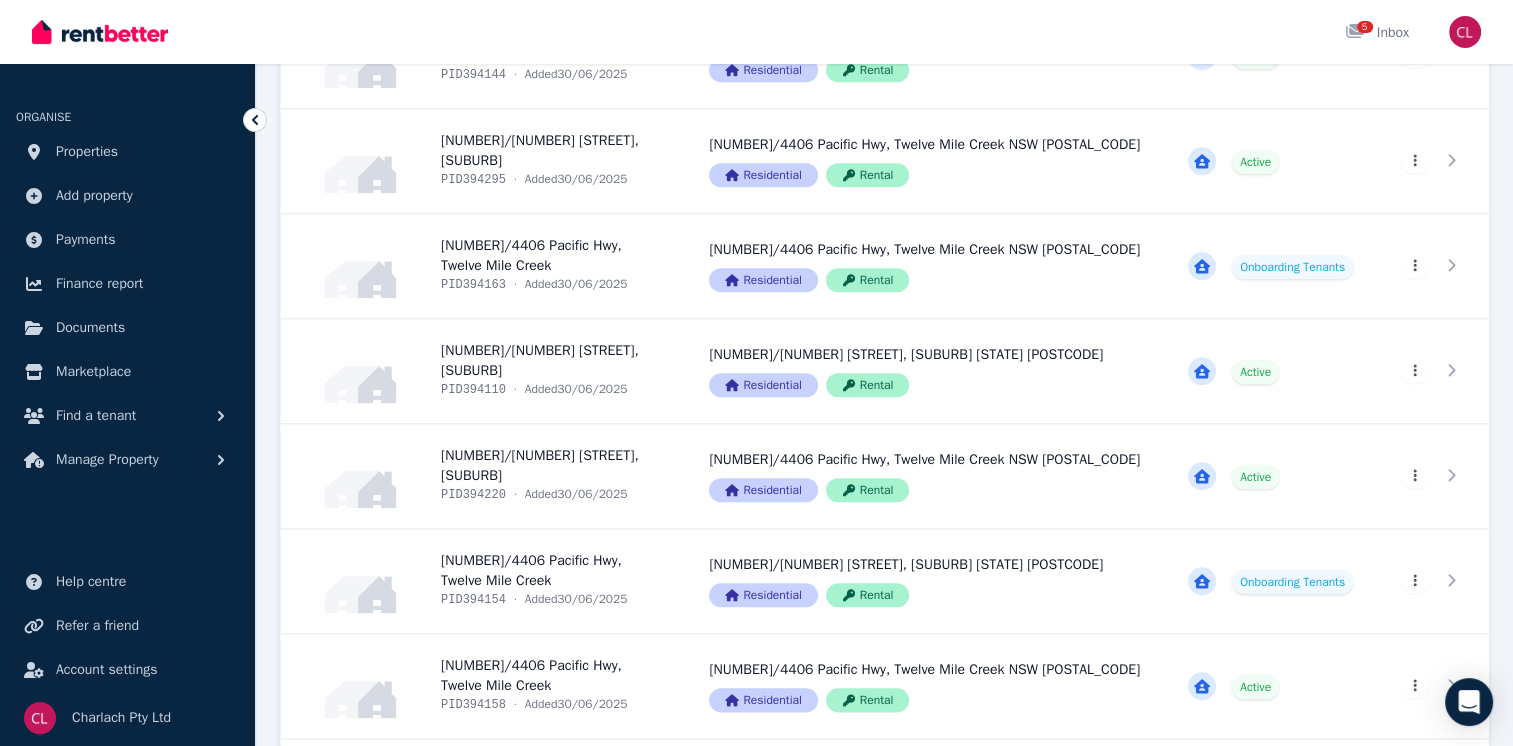 scroll, scrollTop: 2149, scrollLeft: 0, axis: vertical 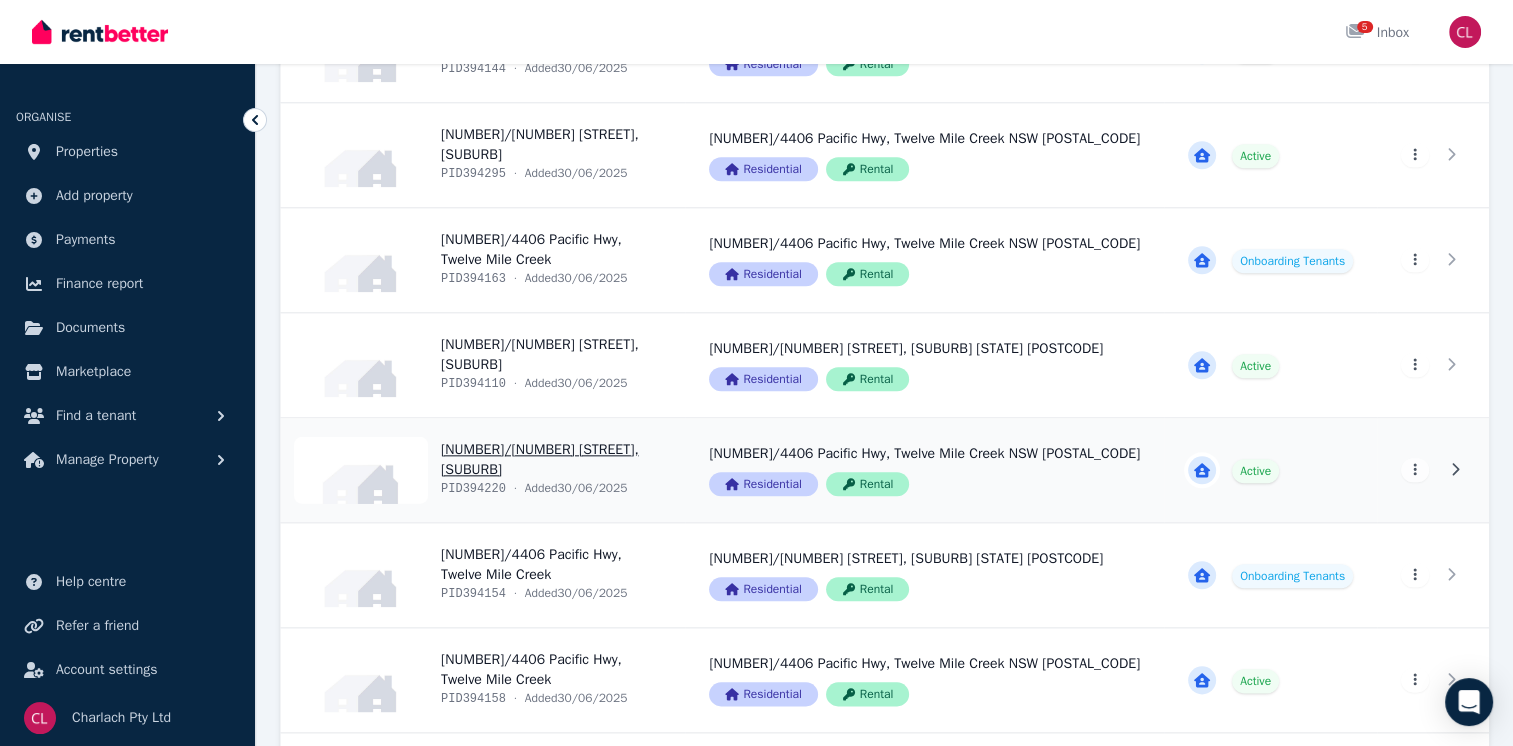 click on "View property details" at bounding box center [483, 470] 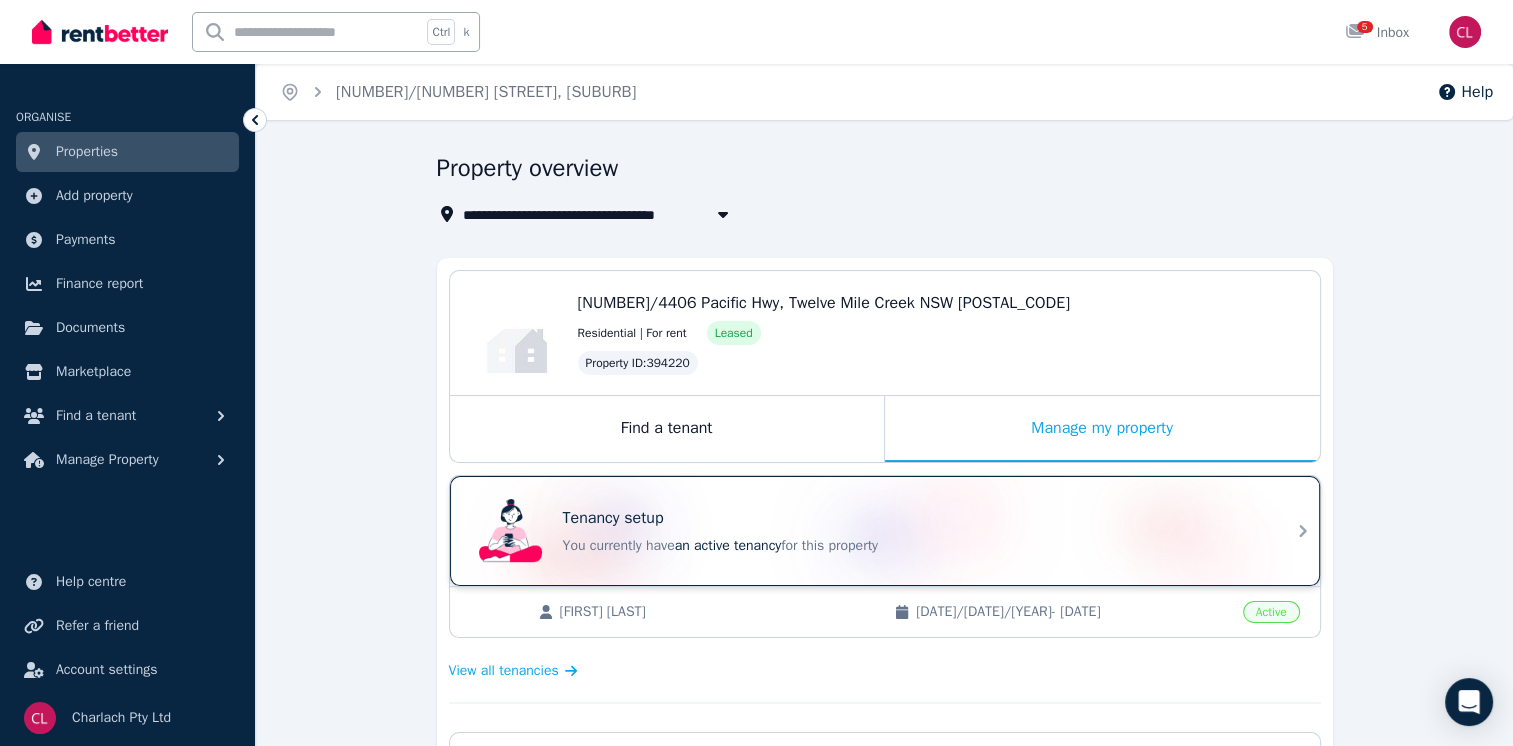 click on "Tenancy setup You currently have  an active tenancy  for this property" at bounding box center (913, 531) 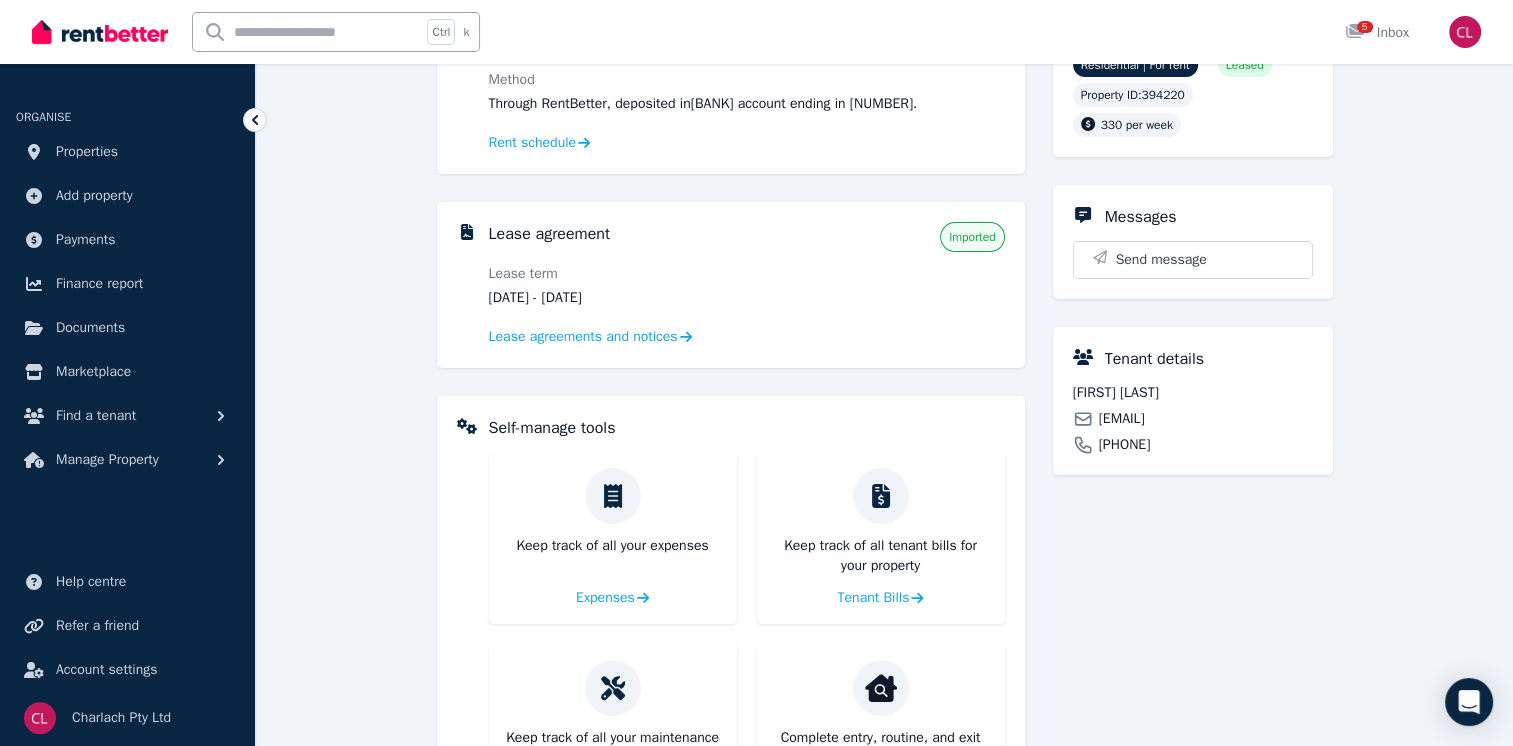 scroll, scrollTop: 306, scrollLeft: 0, axis: vertical 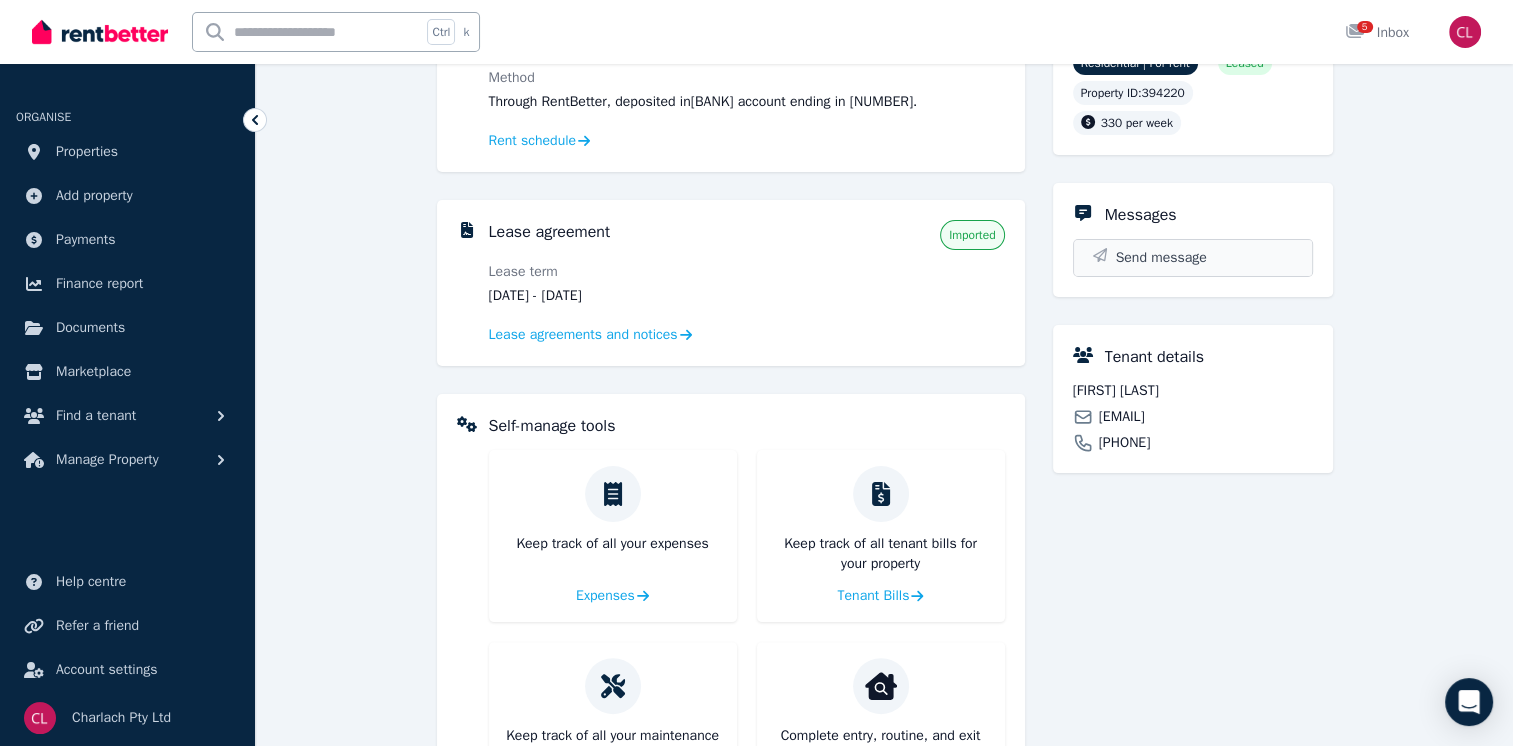 click on "Send message" at bounding box center (1193, 258) 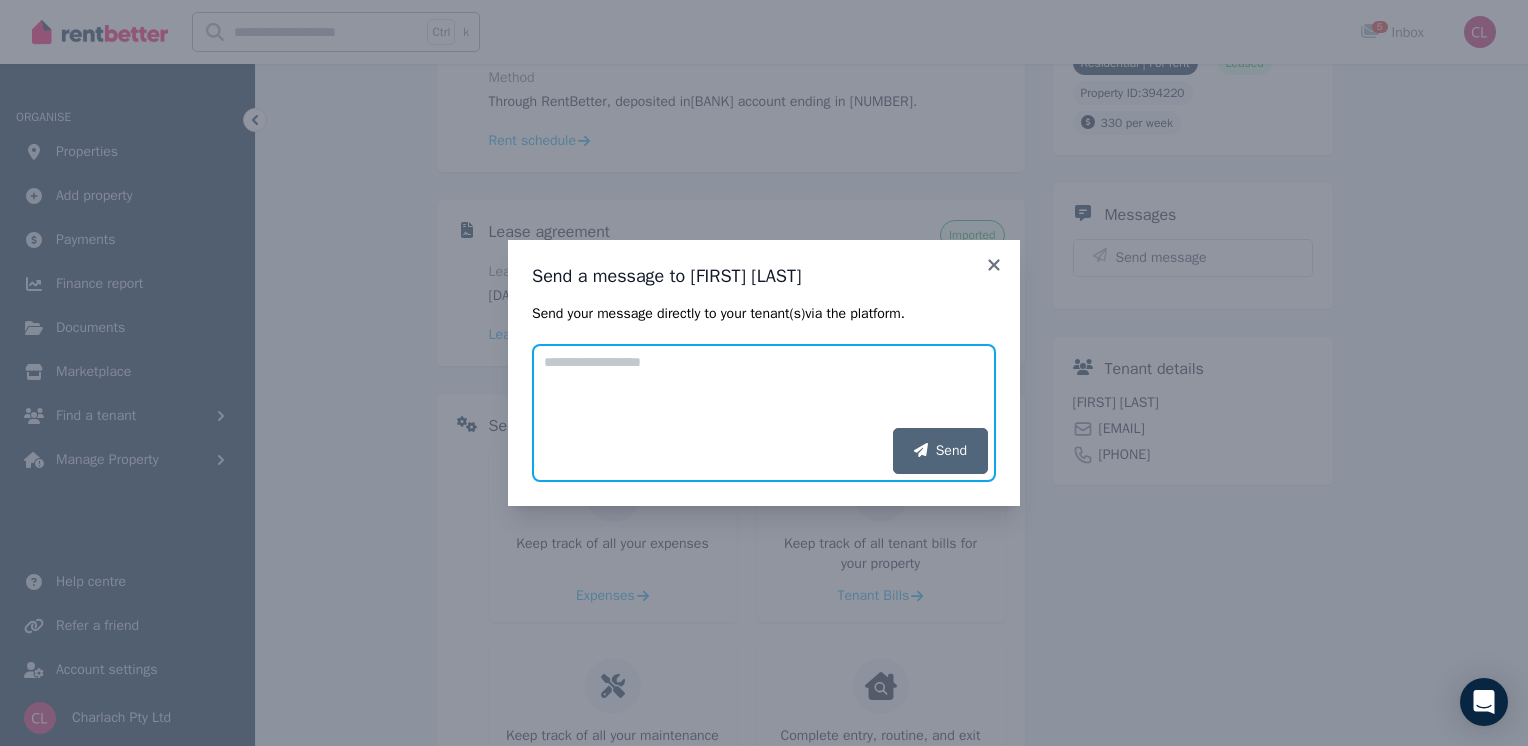 click on "Add your message" at bounding box center (764, 386) 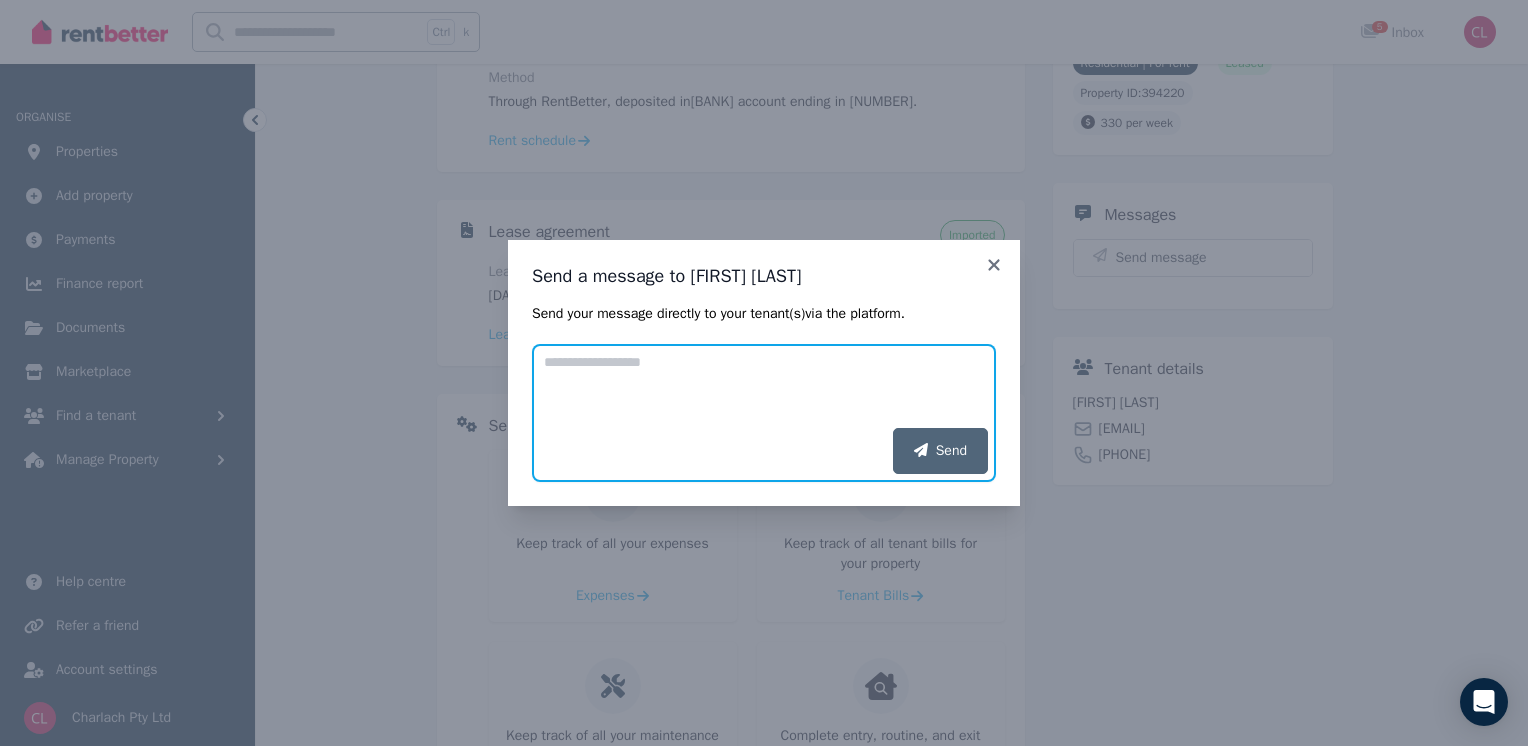paste on "**********" 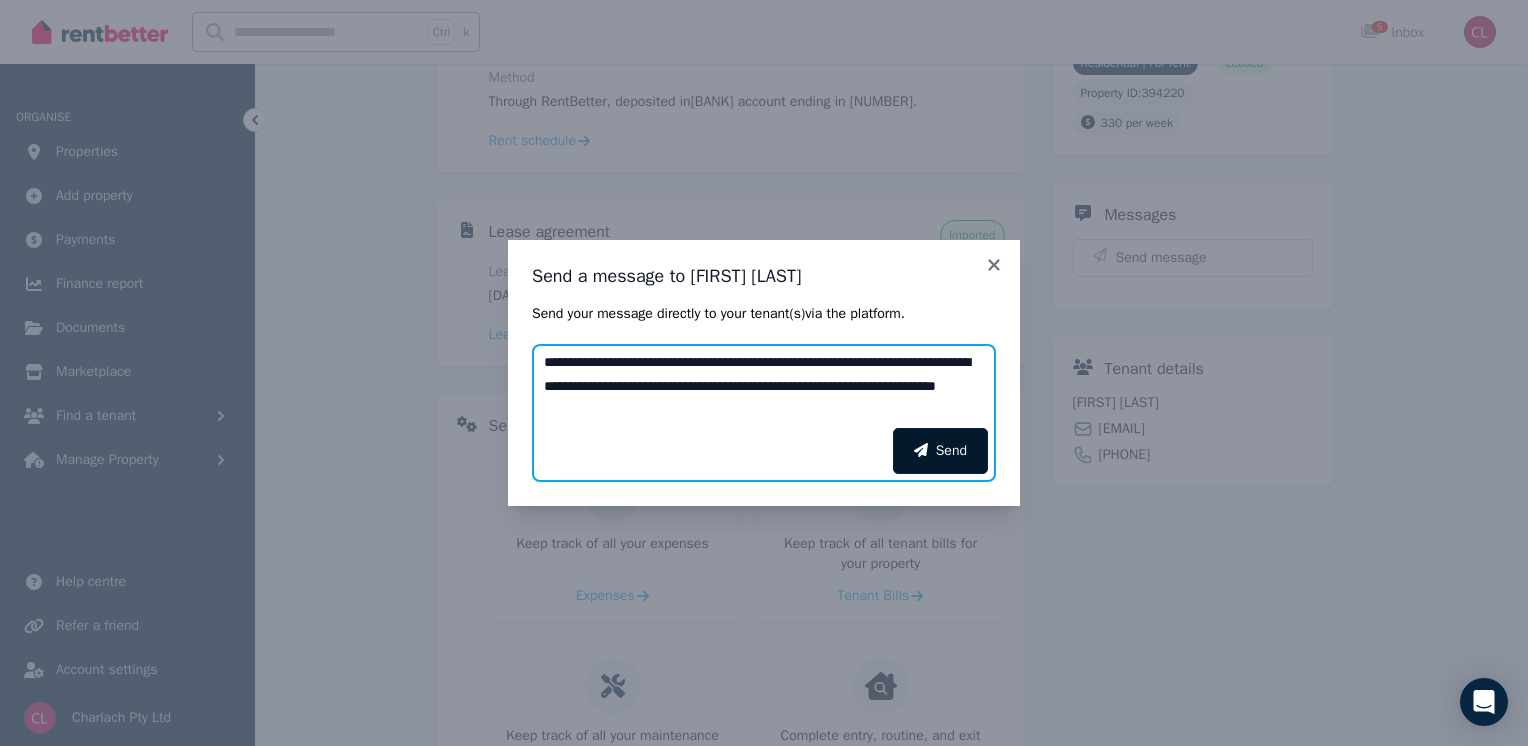 type on "**********" 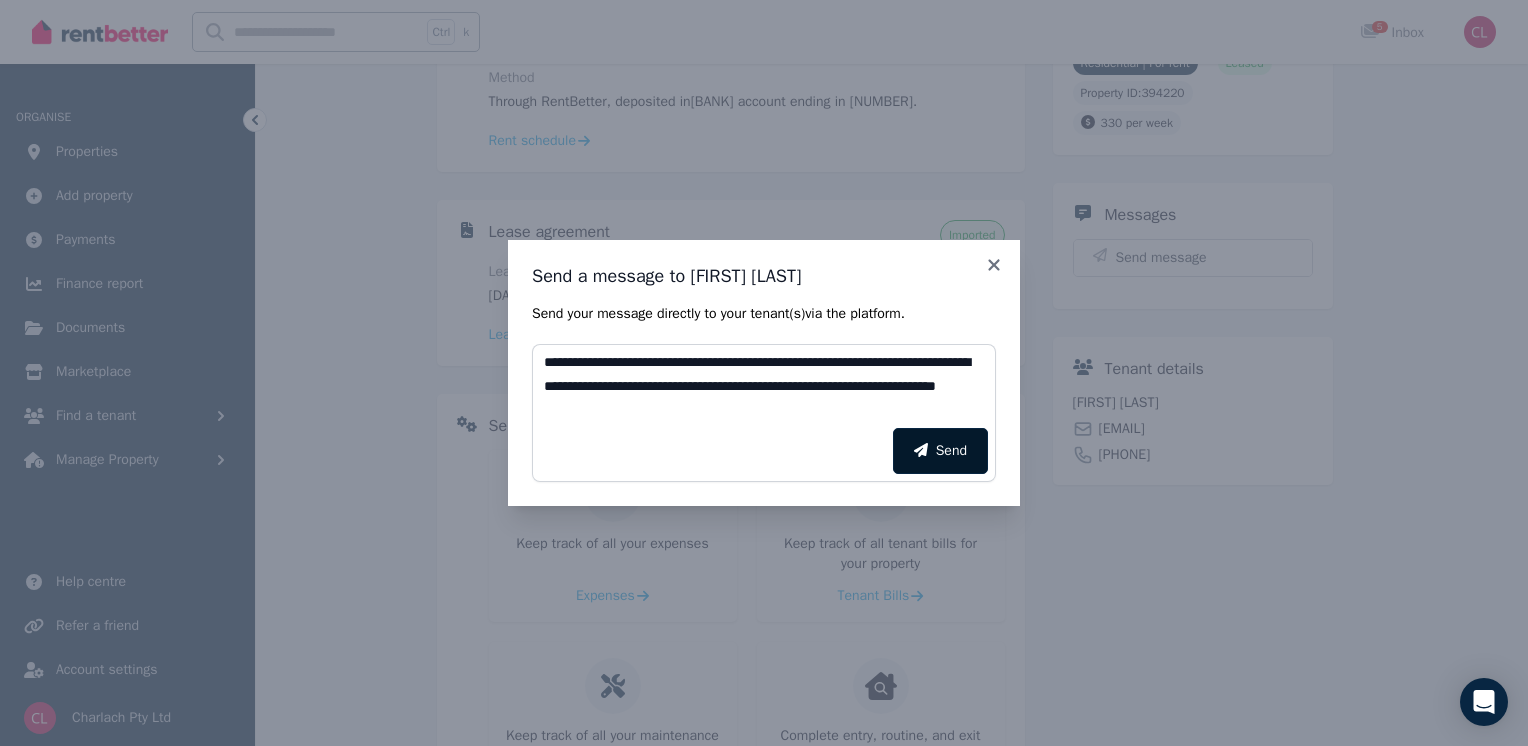 click on "Send" at bounding box center [940, 451] 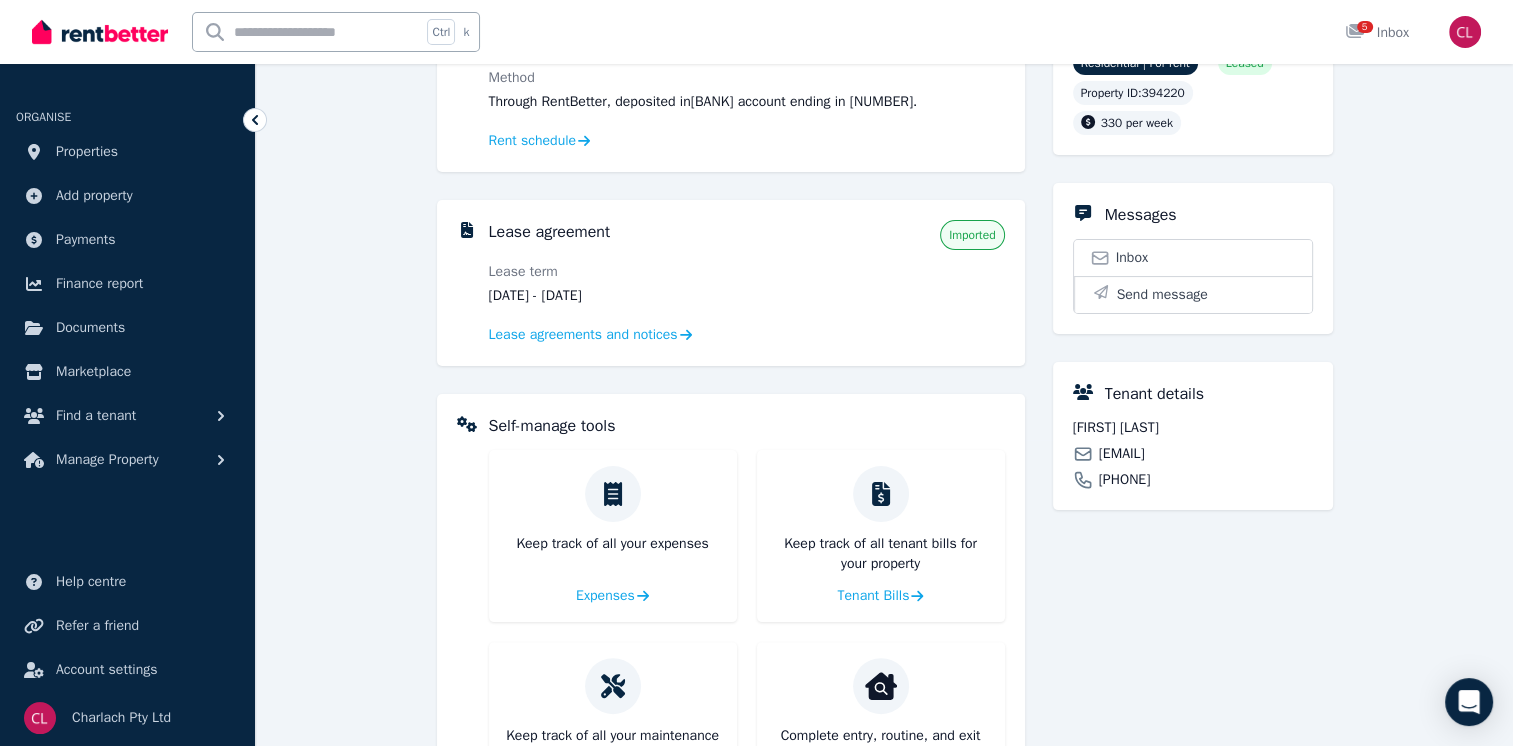scroll, scrollTop: 0, scrollLeft: 0, axis: both 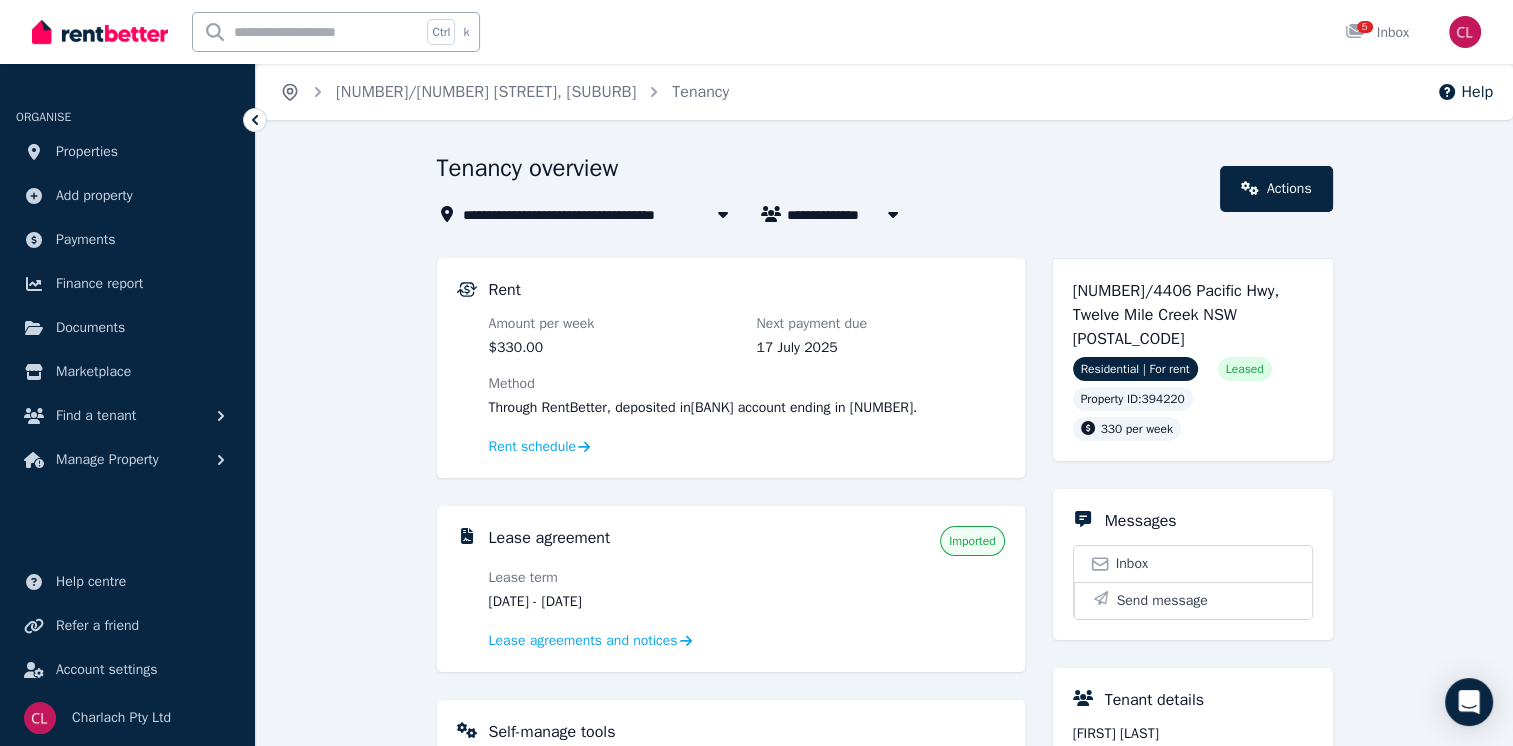 click 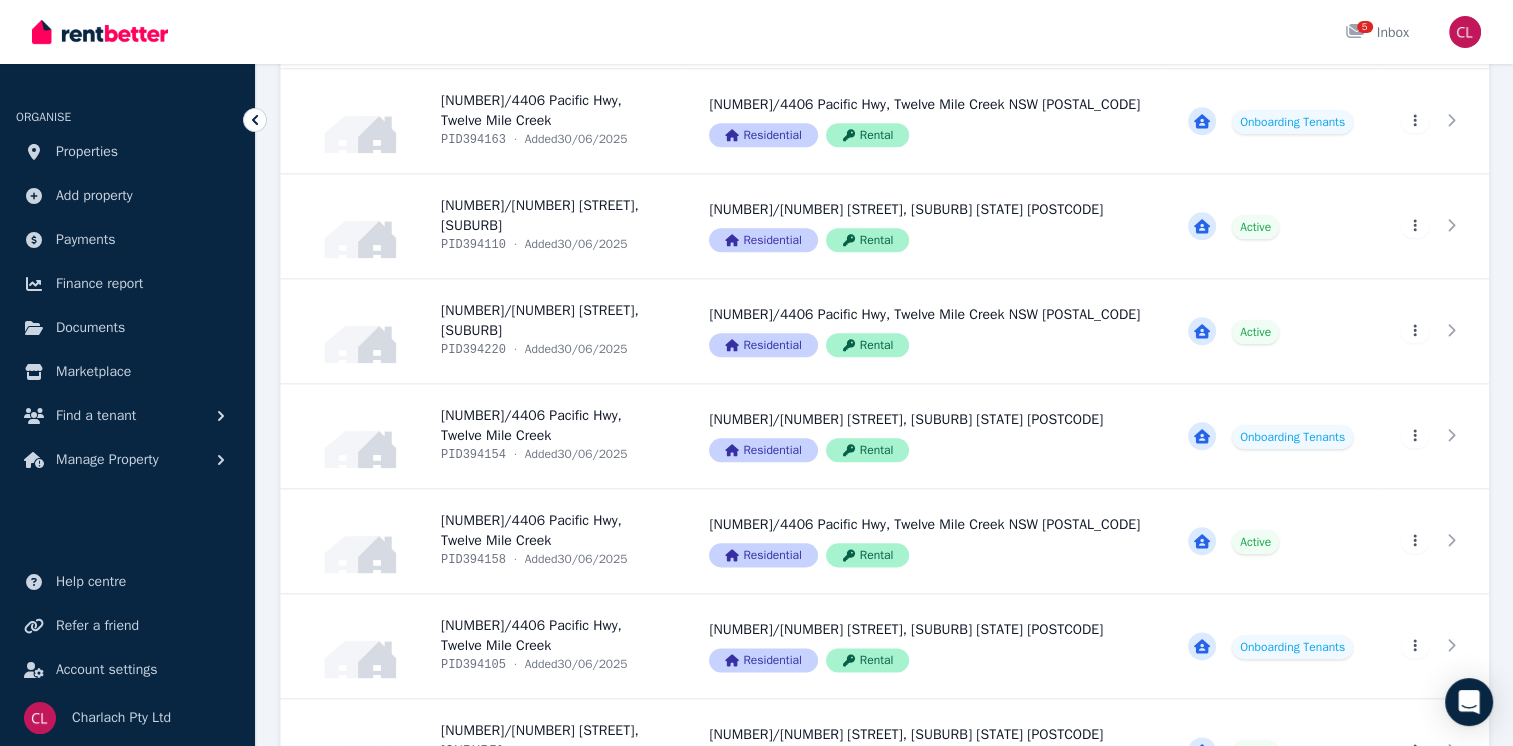 scroll, scrollTop: 2320, scrollLeft: 0, axis: vertical 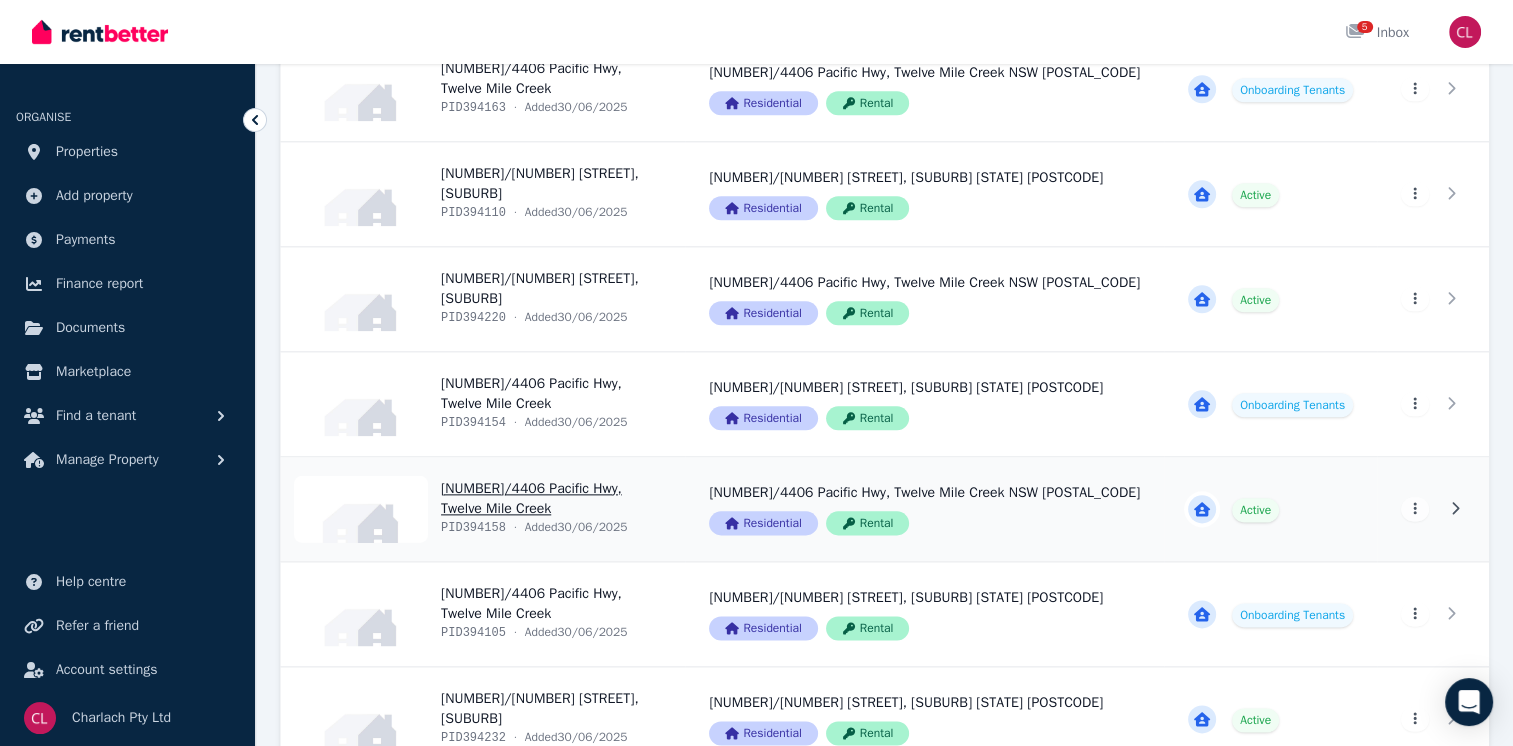 click on "View property details" at bounding box center (483, 509) 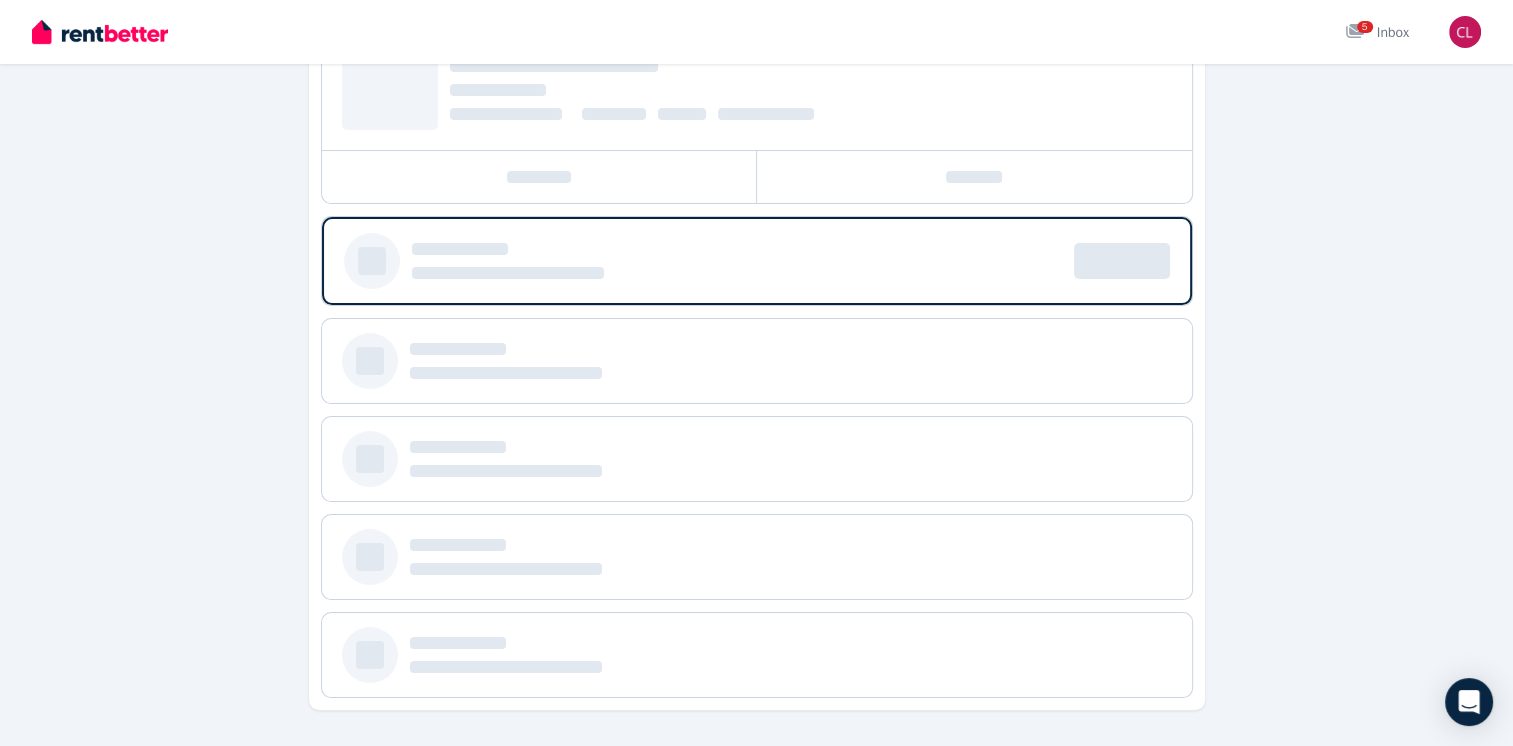 scroll, scrollTop: 0, scrollLeft: 0, axis: both 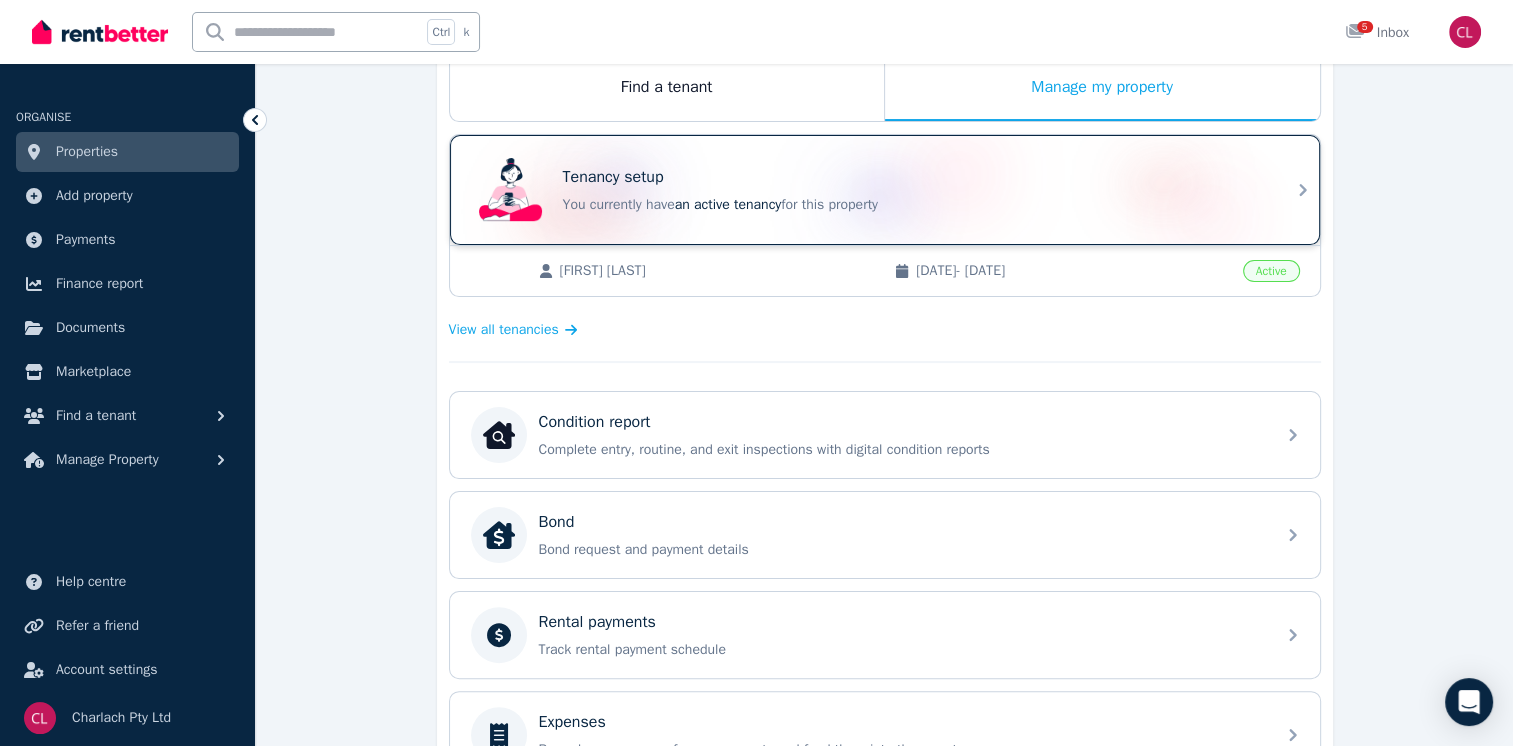 click on "You currently have  an active tenancy  for this property" at bounding box center (913, 205) 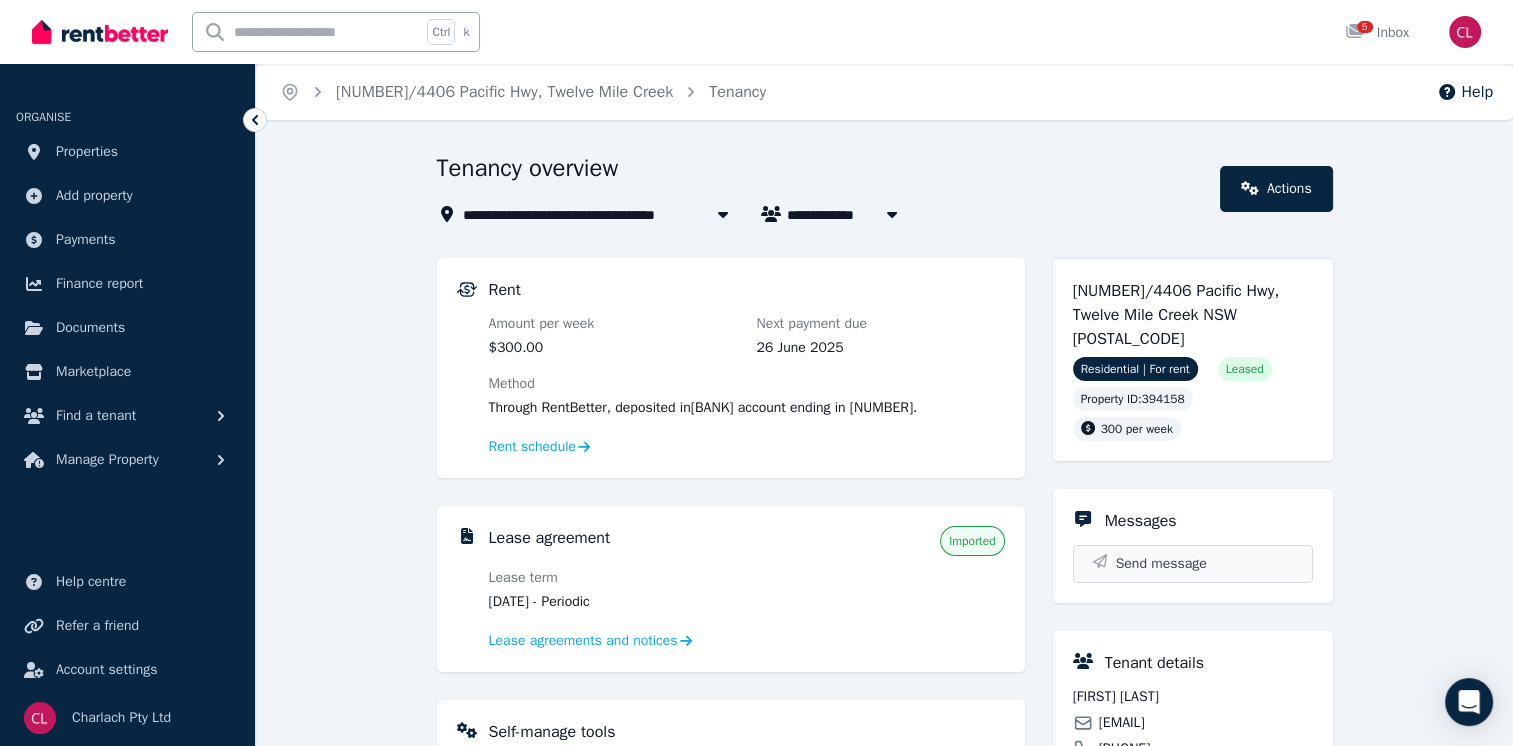 click on "Send message" at bounding box center (1161, 564) 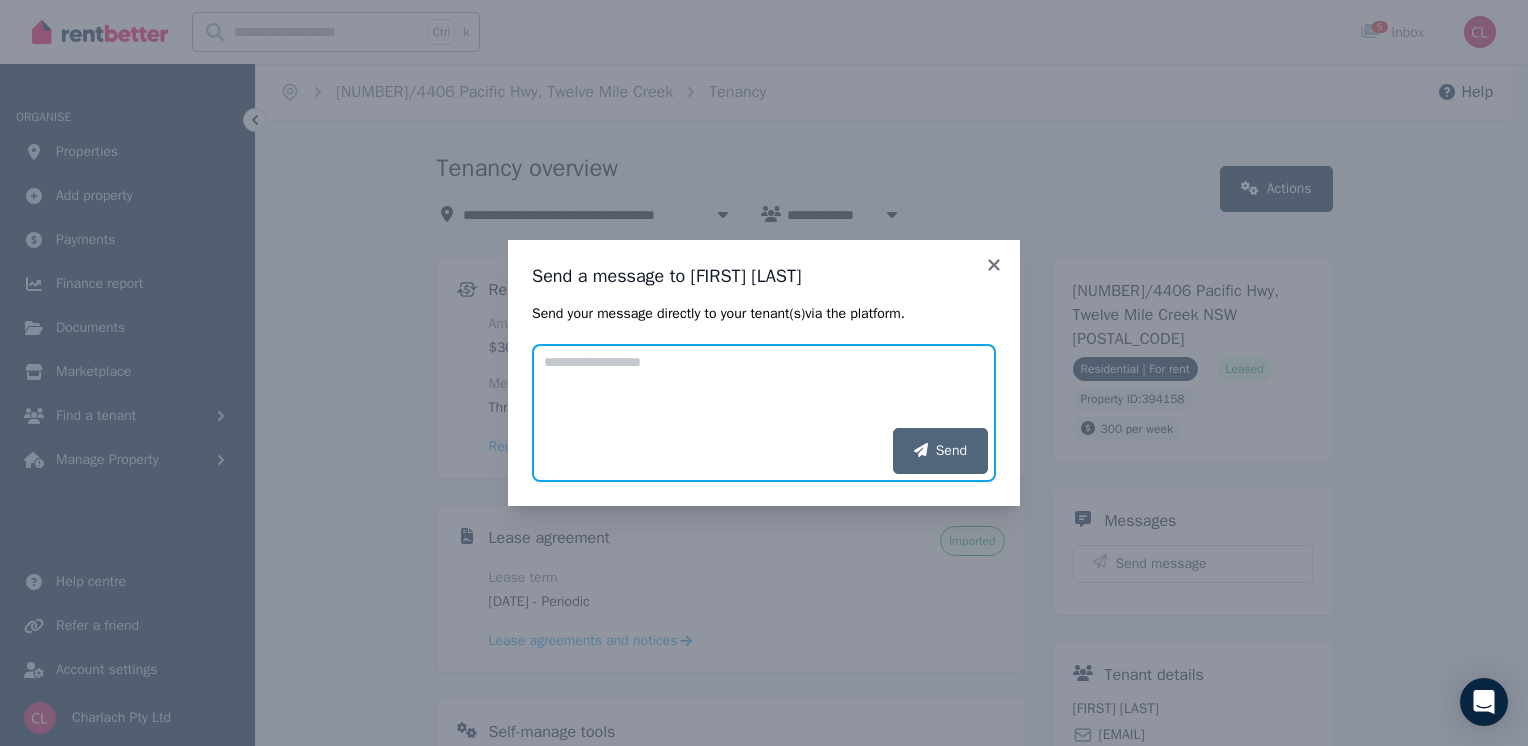 click on "Add your message" at bounding box center (764, 386) 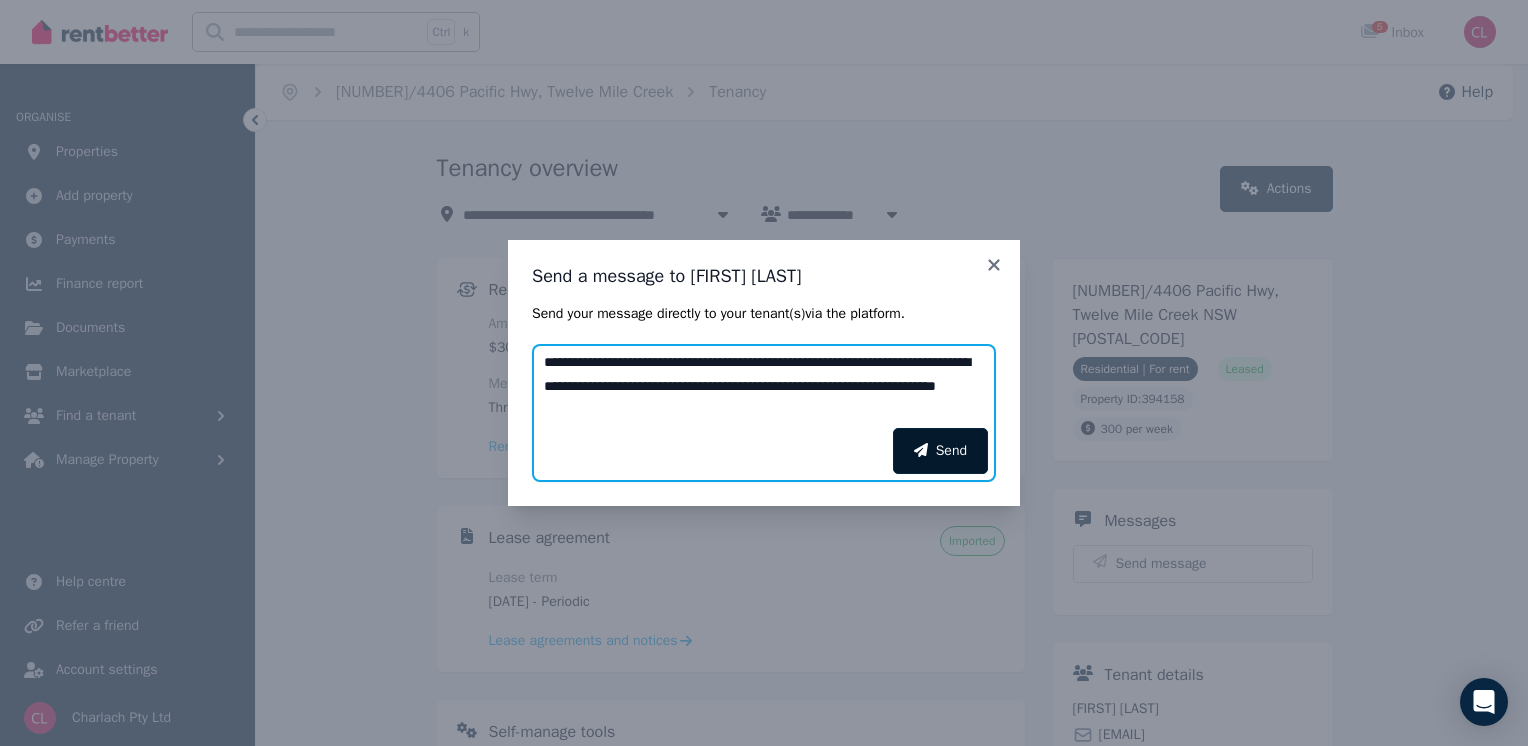 type on "**********" 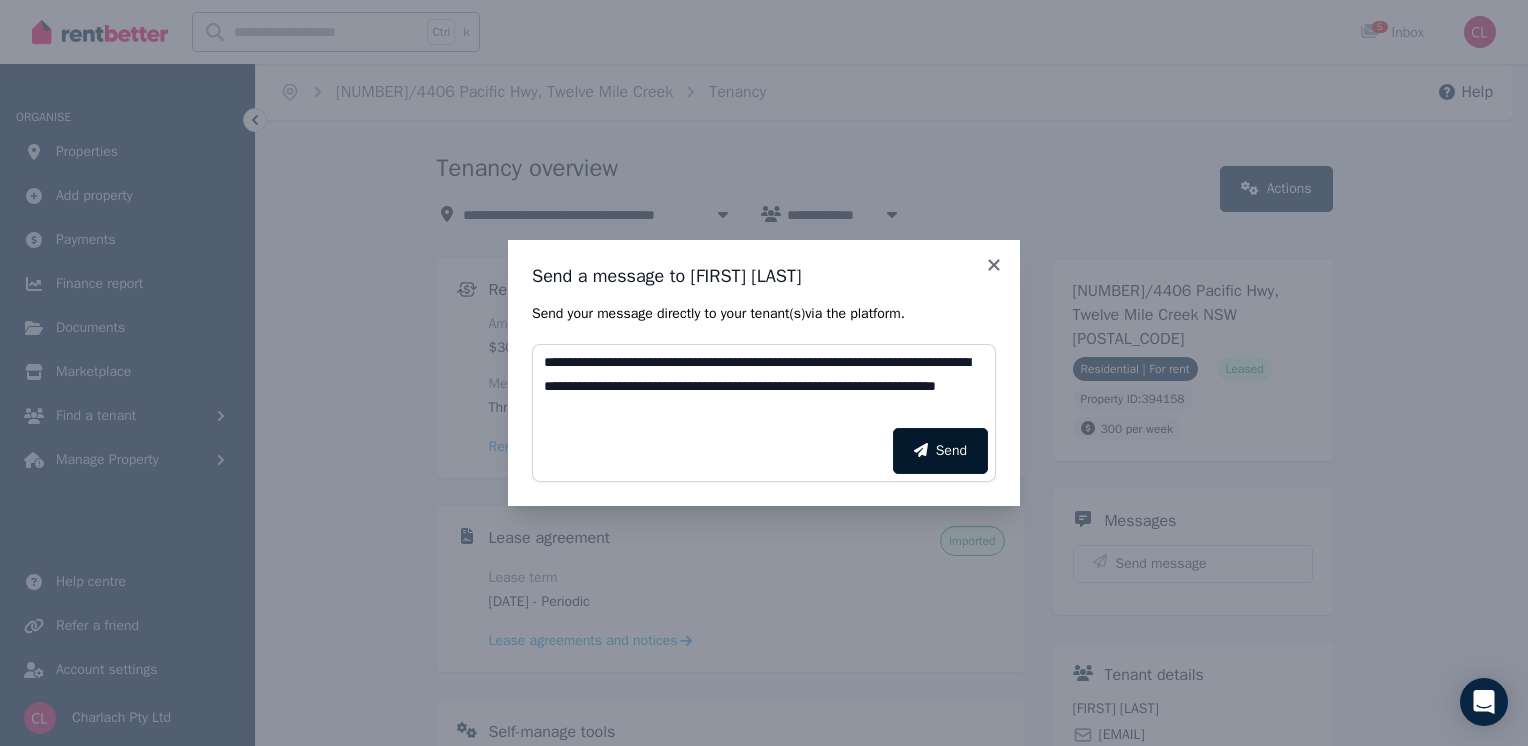 click on "Send" at bounding box center (940, 451) 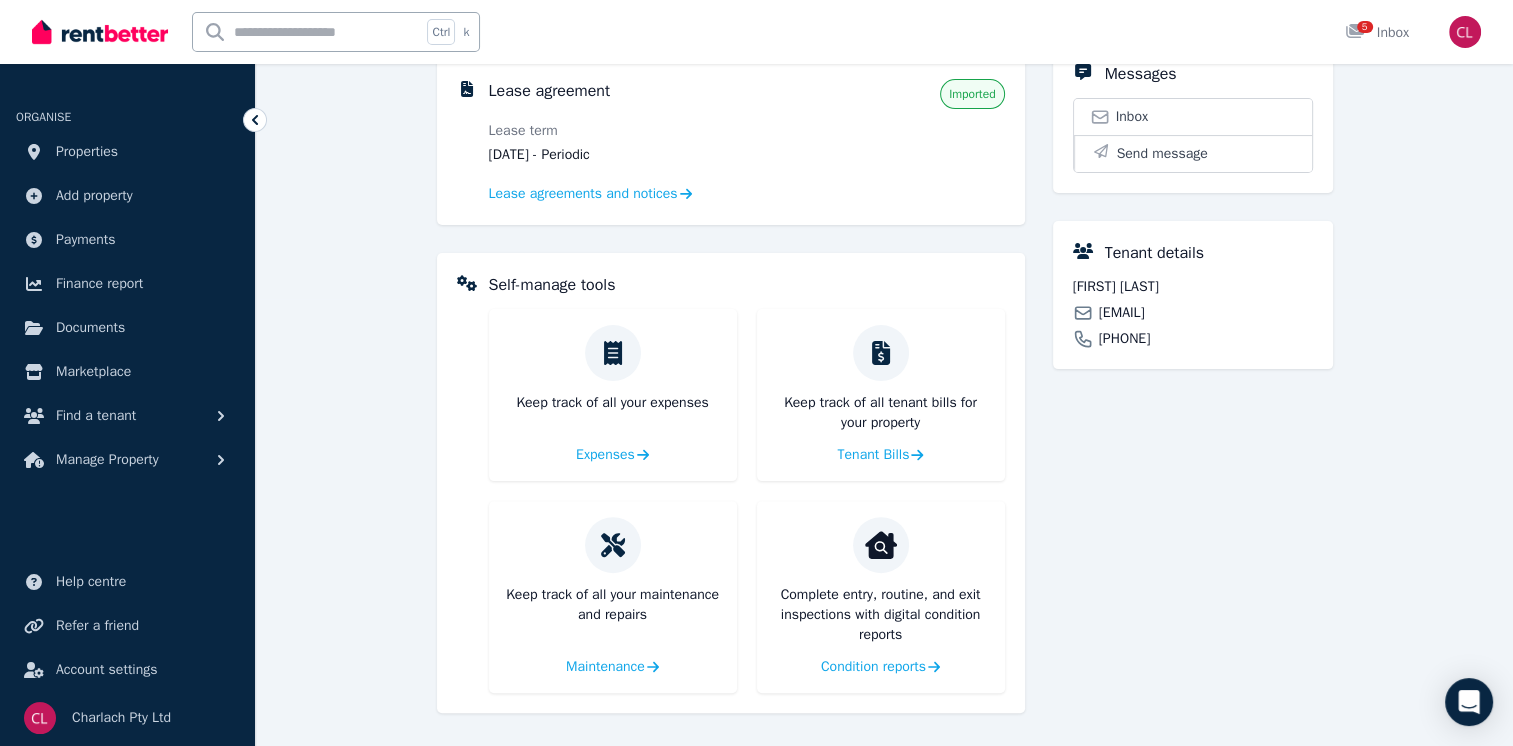scroll, scrollTop: 449, scrollLeft: 0, axis: vertical 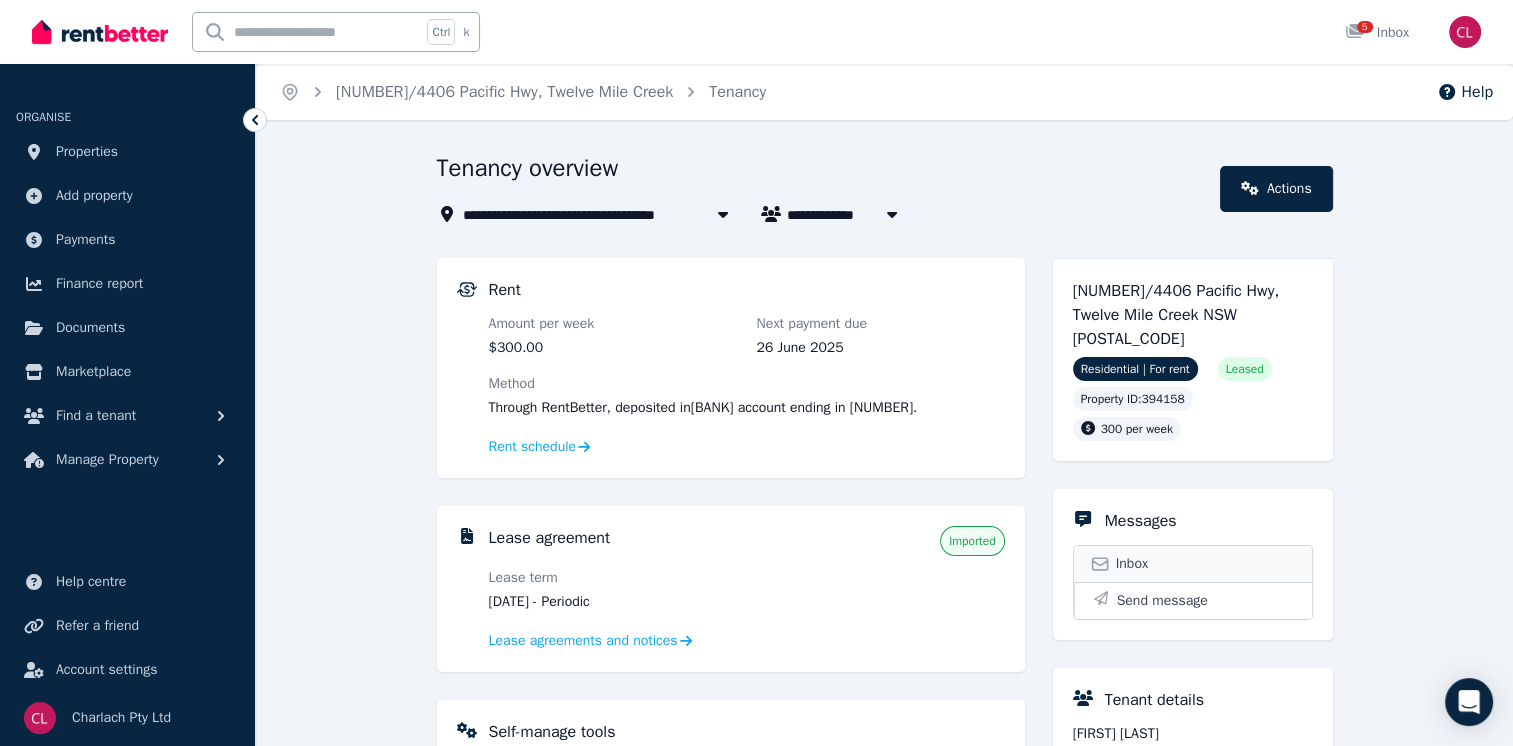 click on "Inbox" at bounding box center [1193, 564] 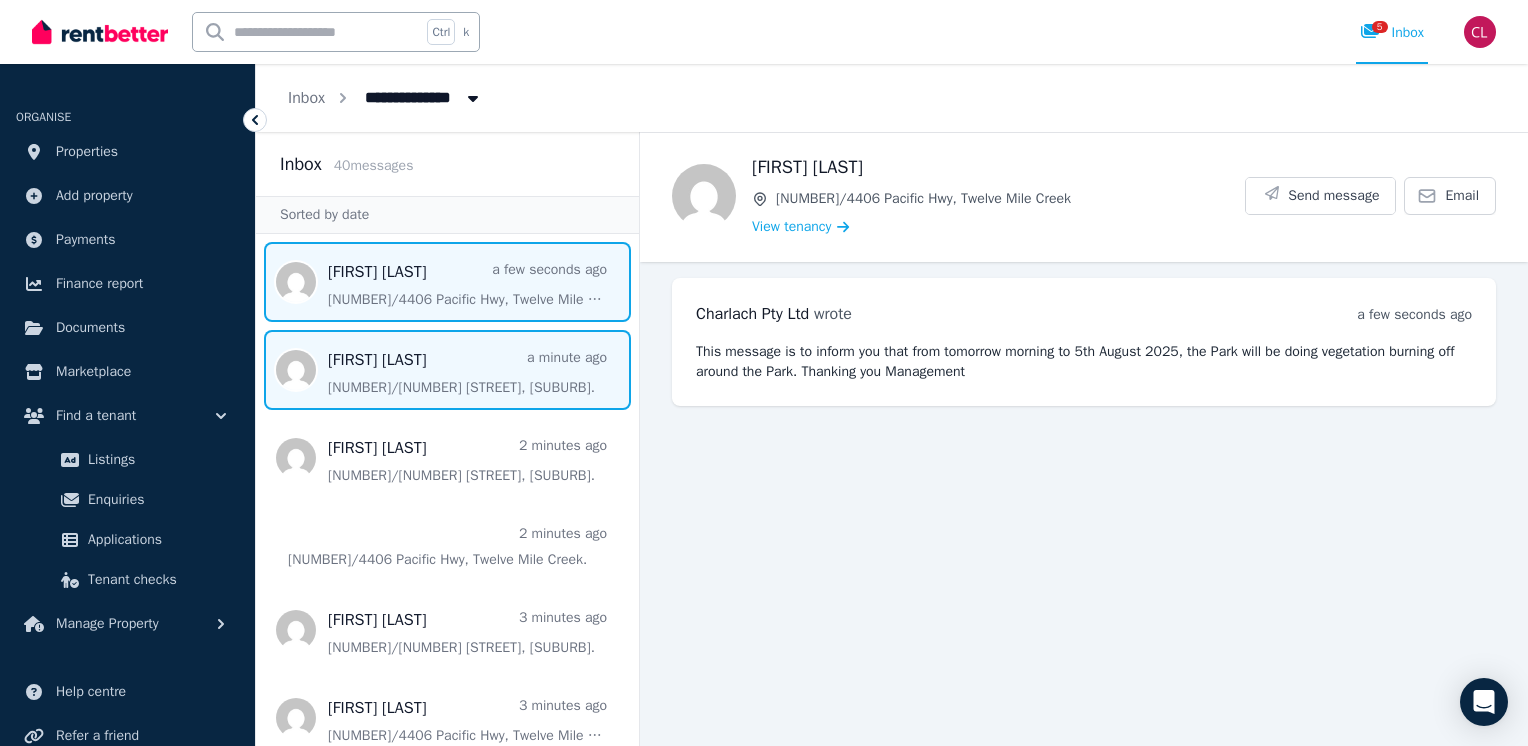 click at bounding box center (447, 370) 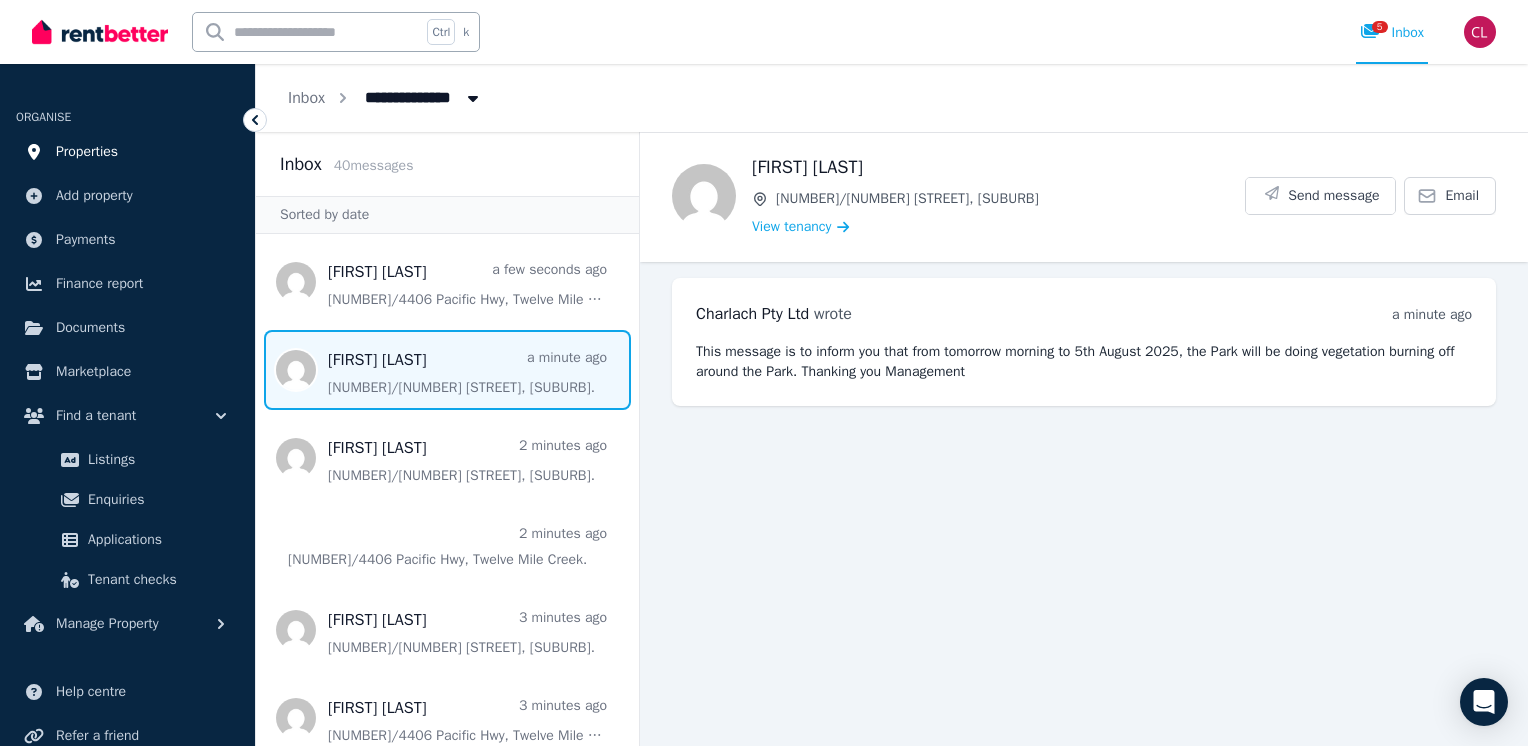 click on "Properties" at bounding box center [127, 152] 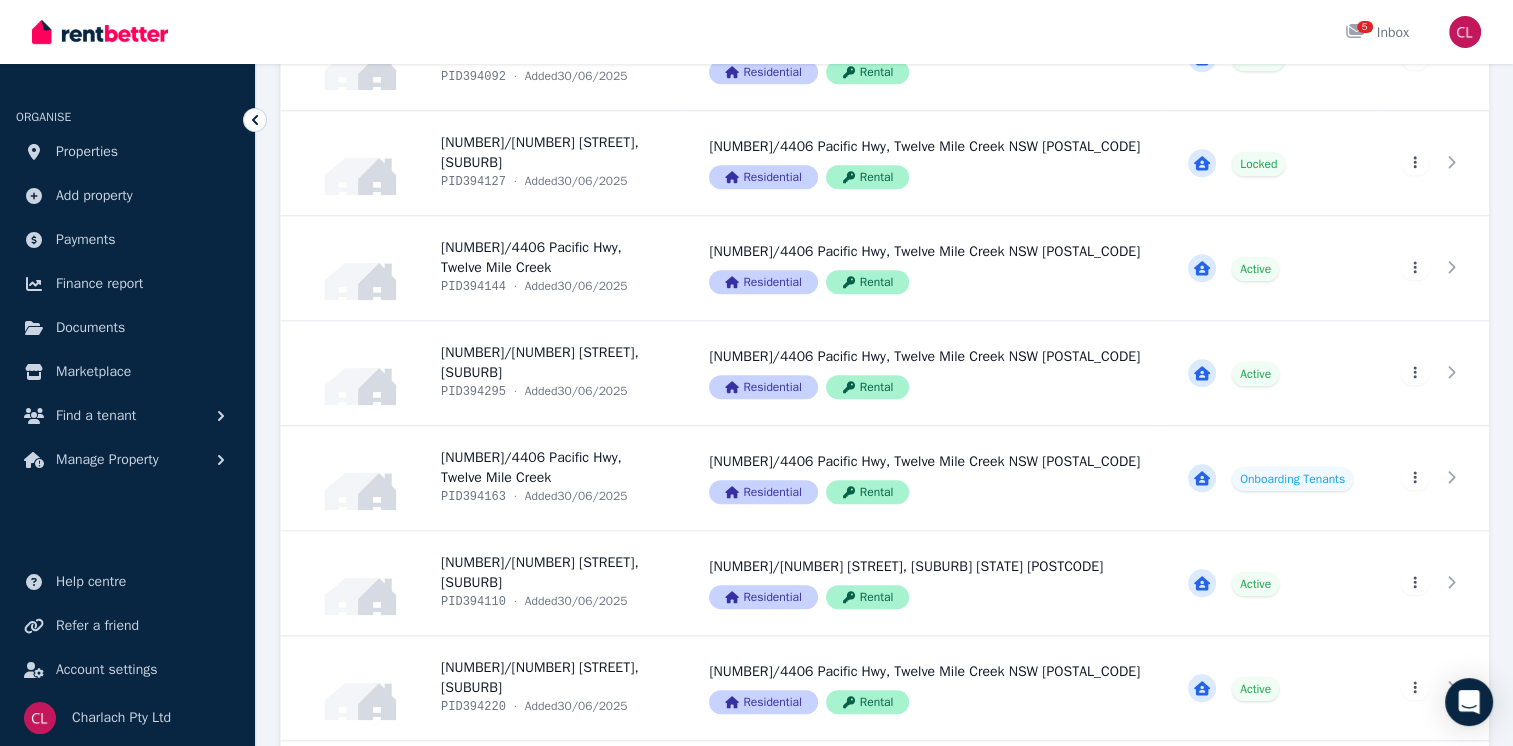 scroll, scrollTop: 1918, scrollLeft: 0, axis: vertical 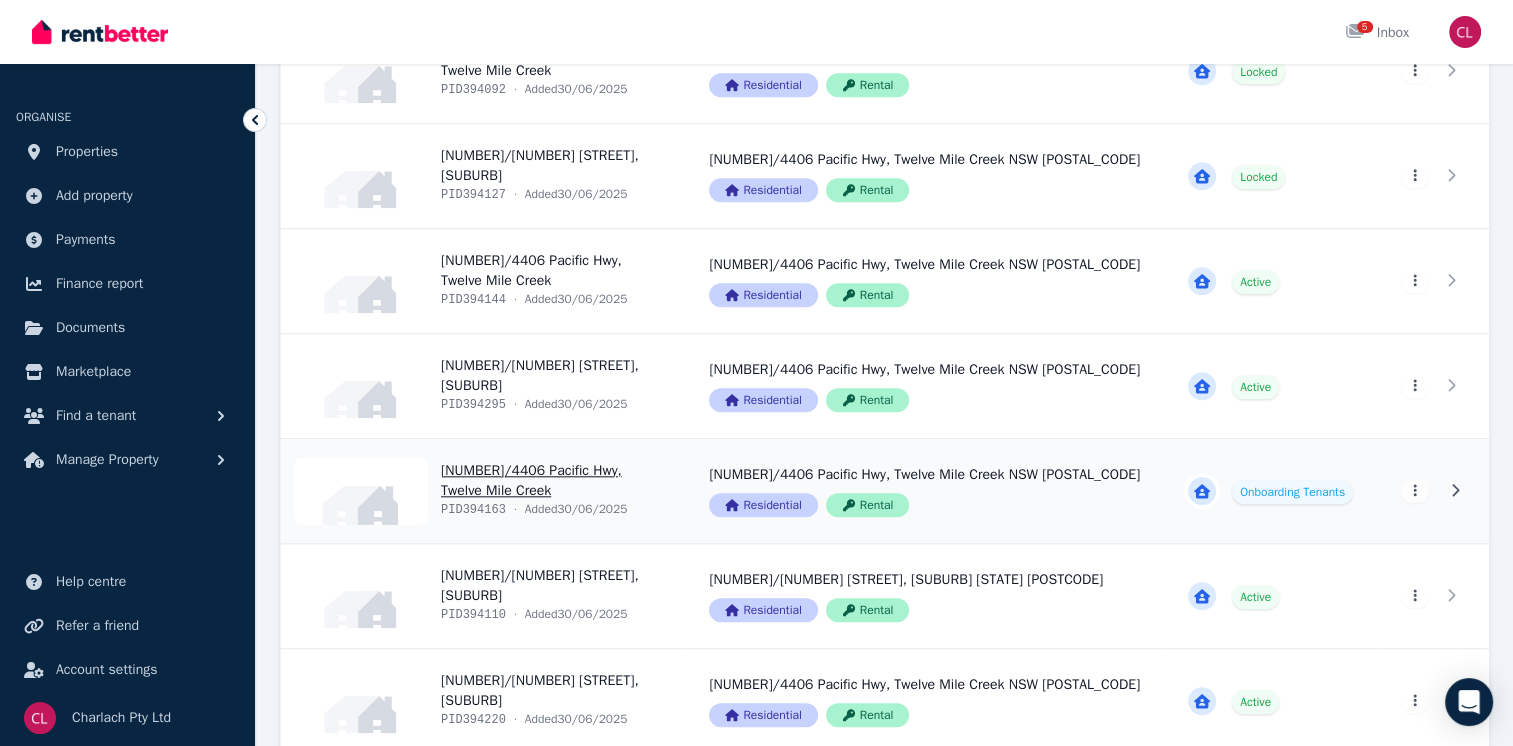 click on "View property details" at bounding box center [483, 491] 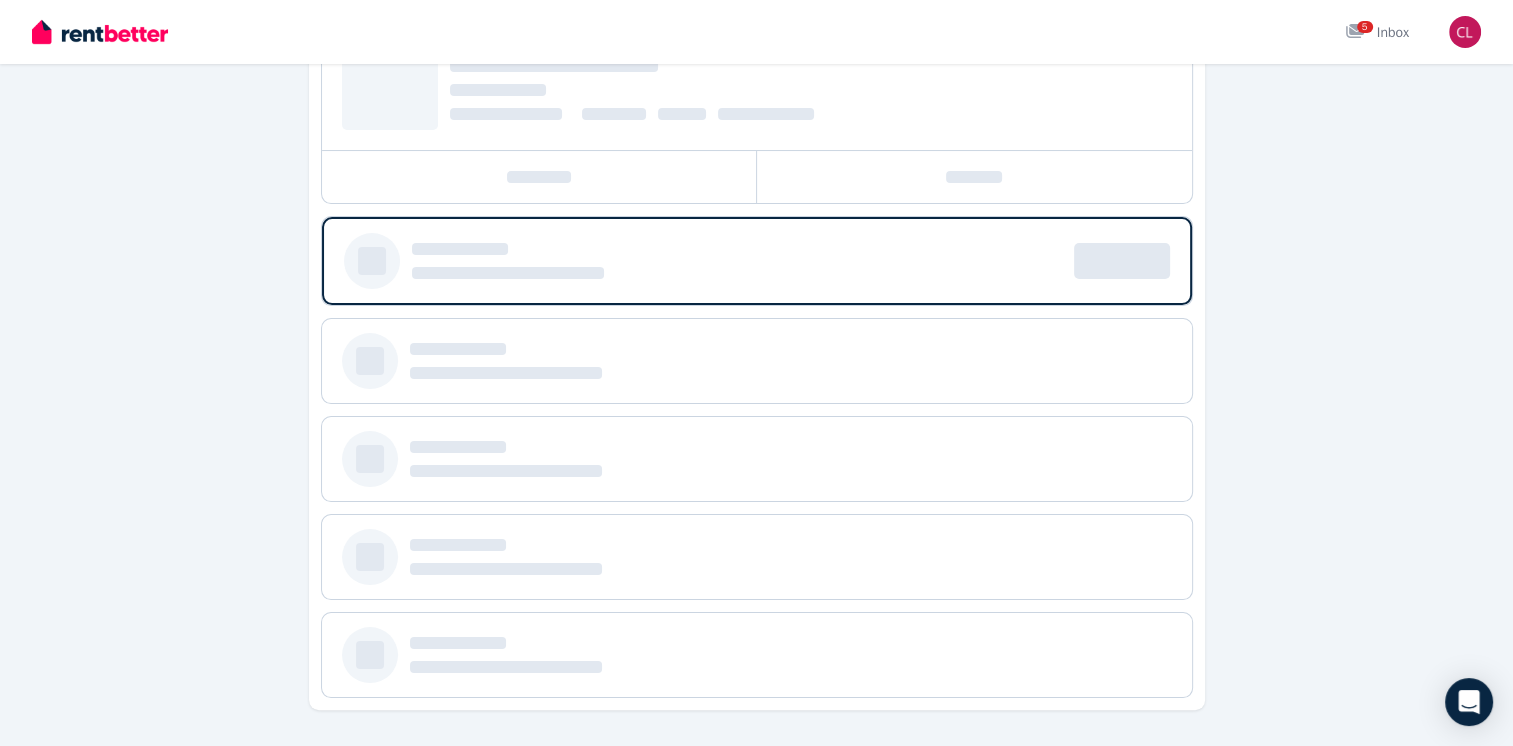 scroll, scrollTop: 0, scrollLeft: 0, axis: both 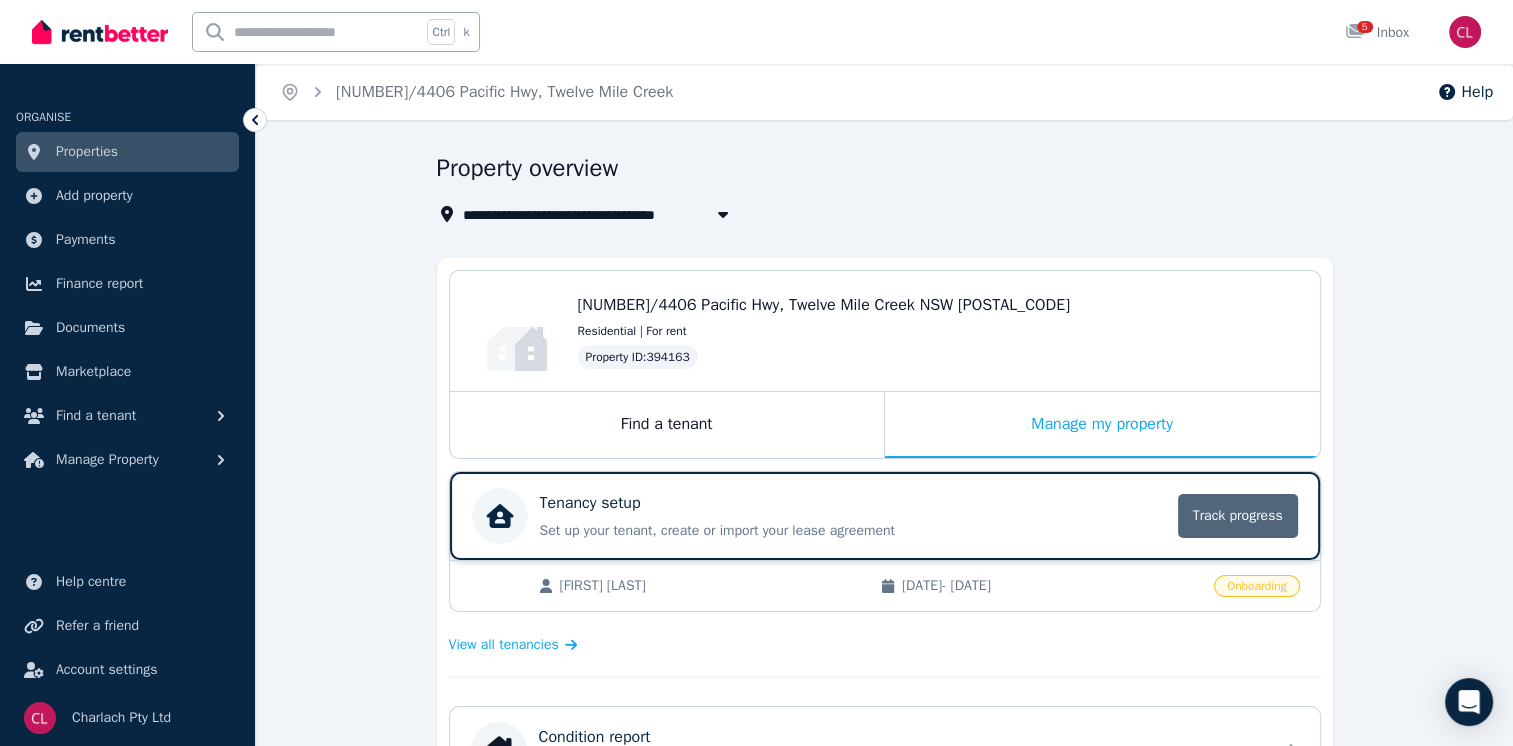 click on "Track progress" at bounding box center [1238, 516] 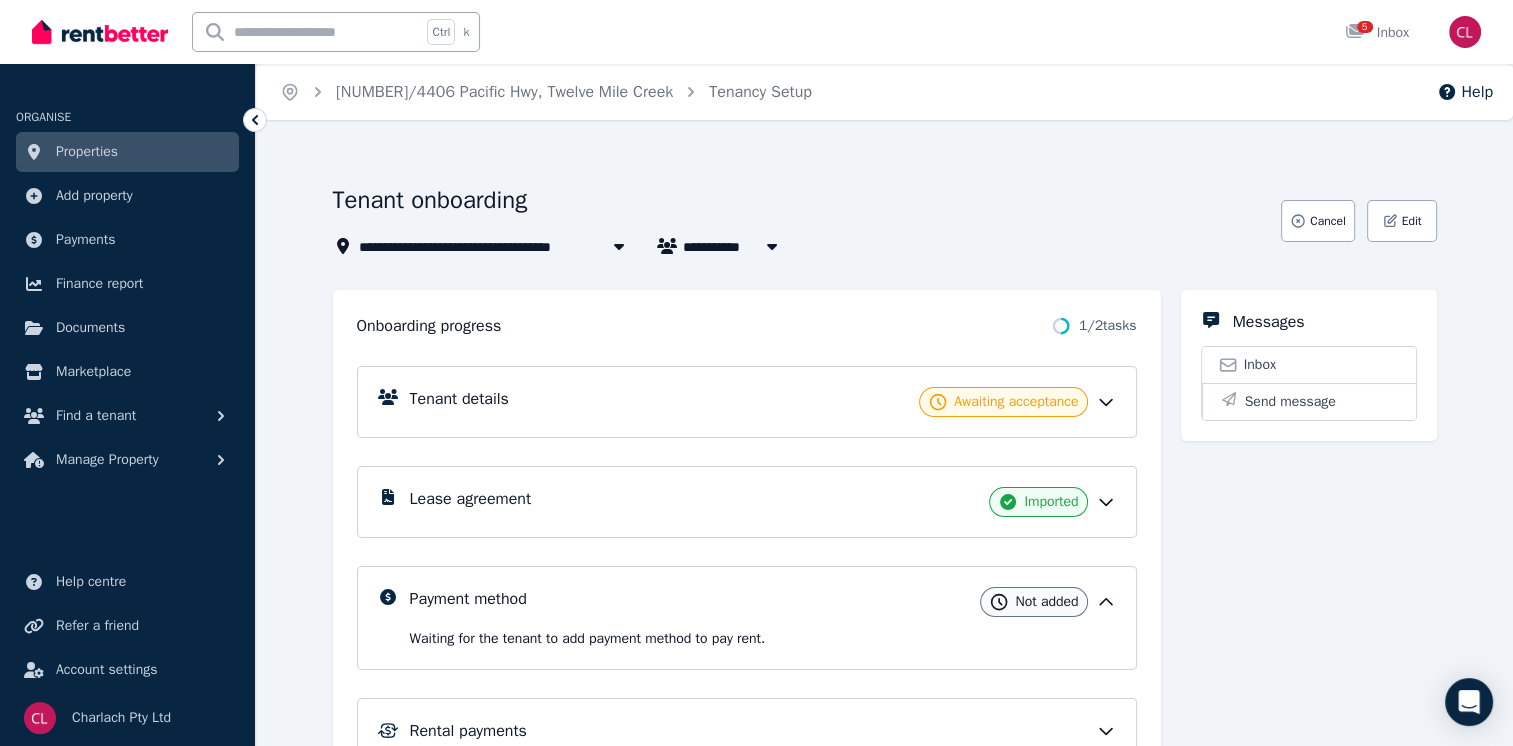 click on "Tenant details Awaiting acceptance" at bounding box center [763, 402] 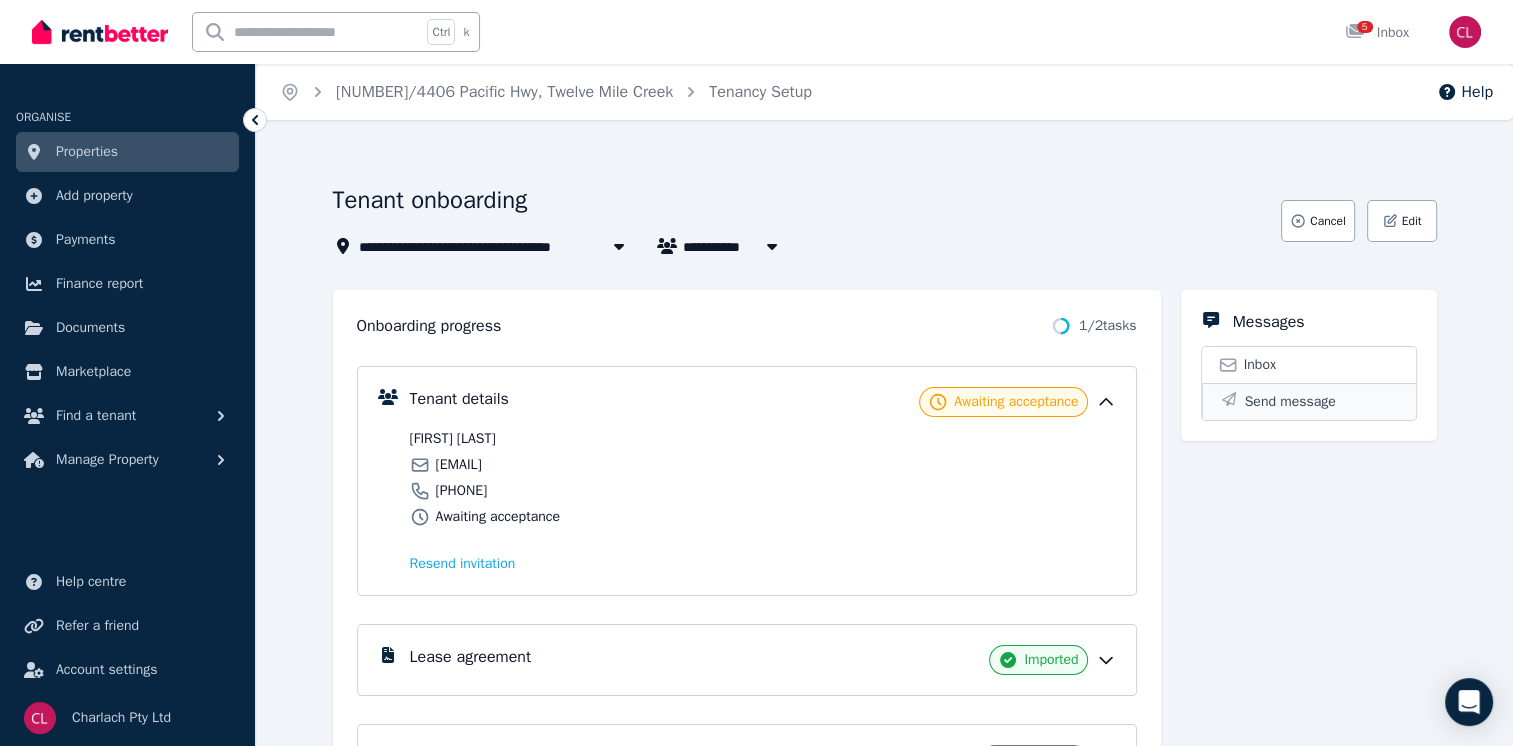 click on "Send message" at bounding box center (1290, 402) 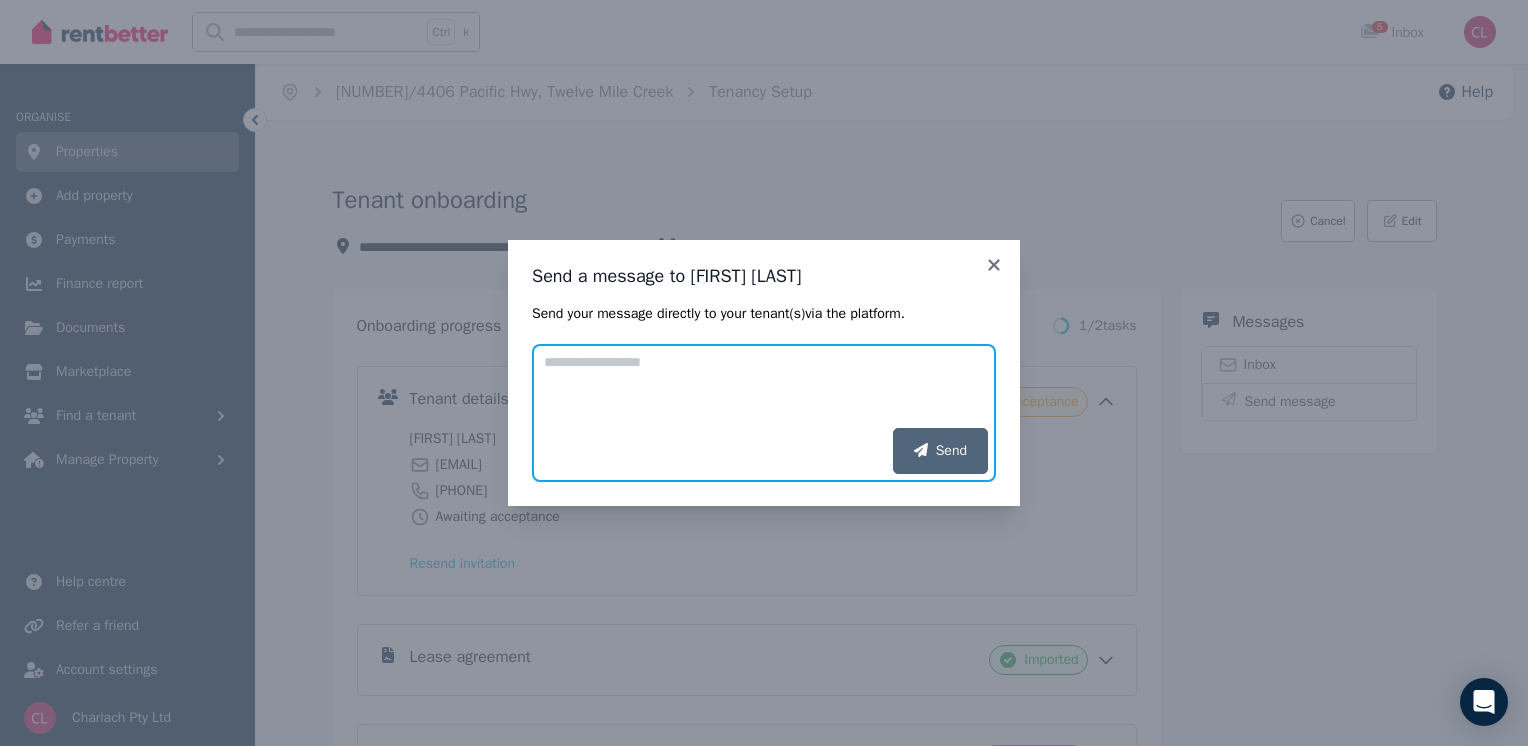 click on "Add your message" at bounding box center (764, 386) 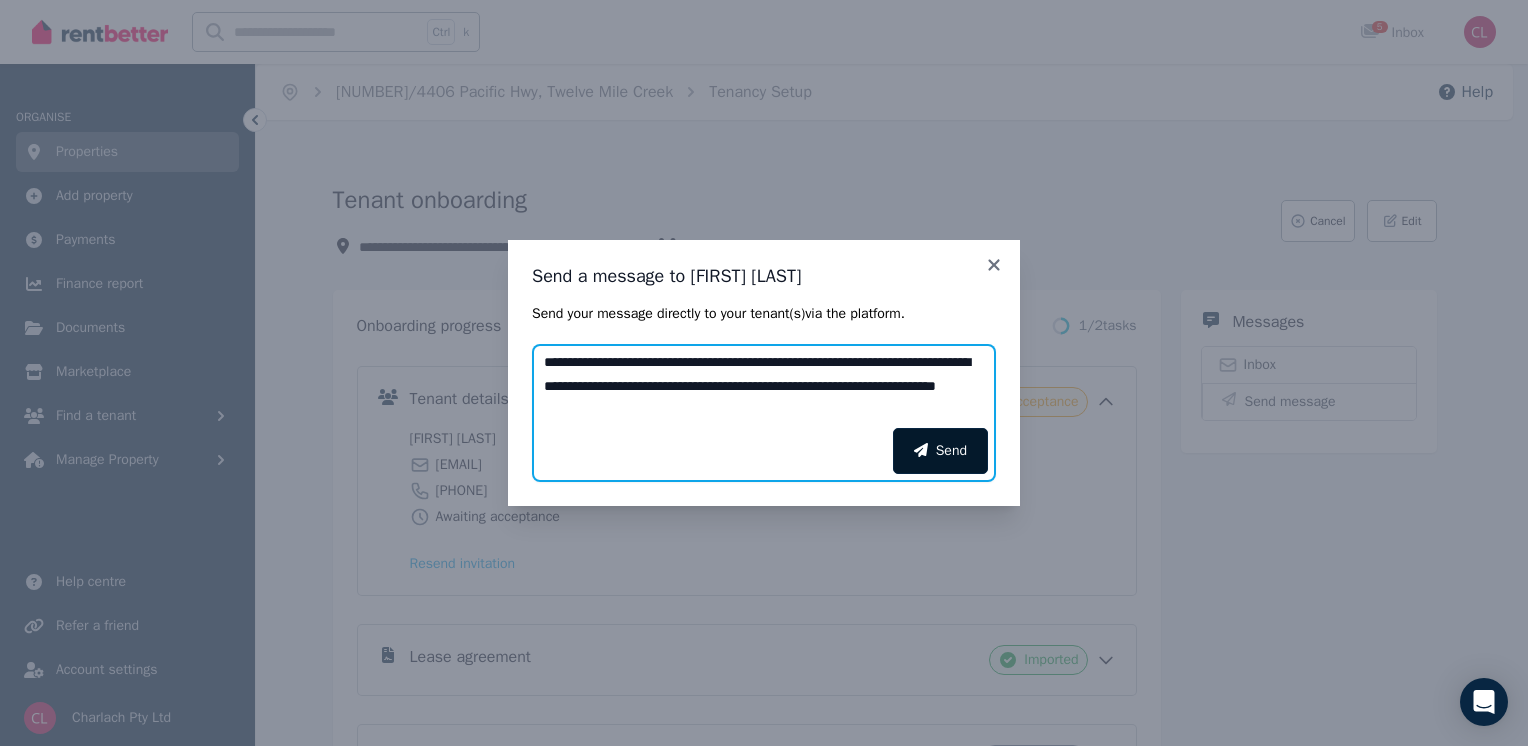 type on "**********" 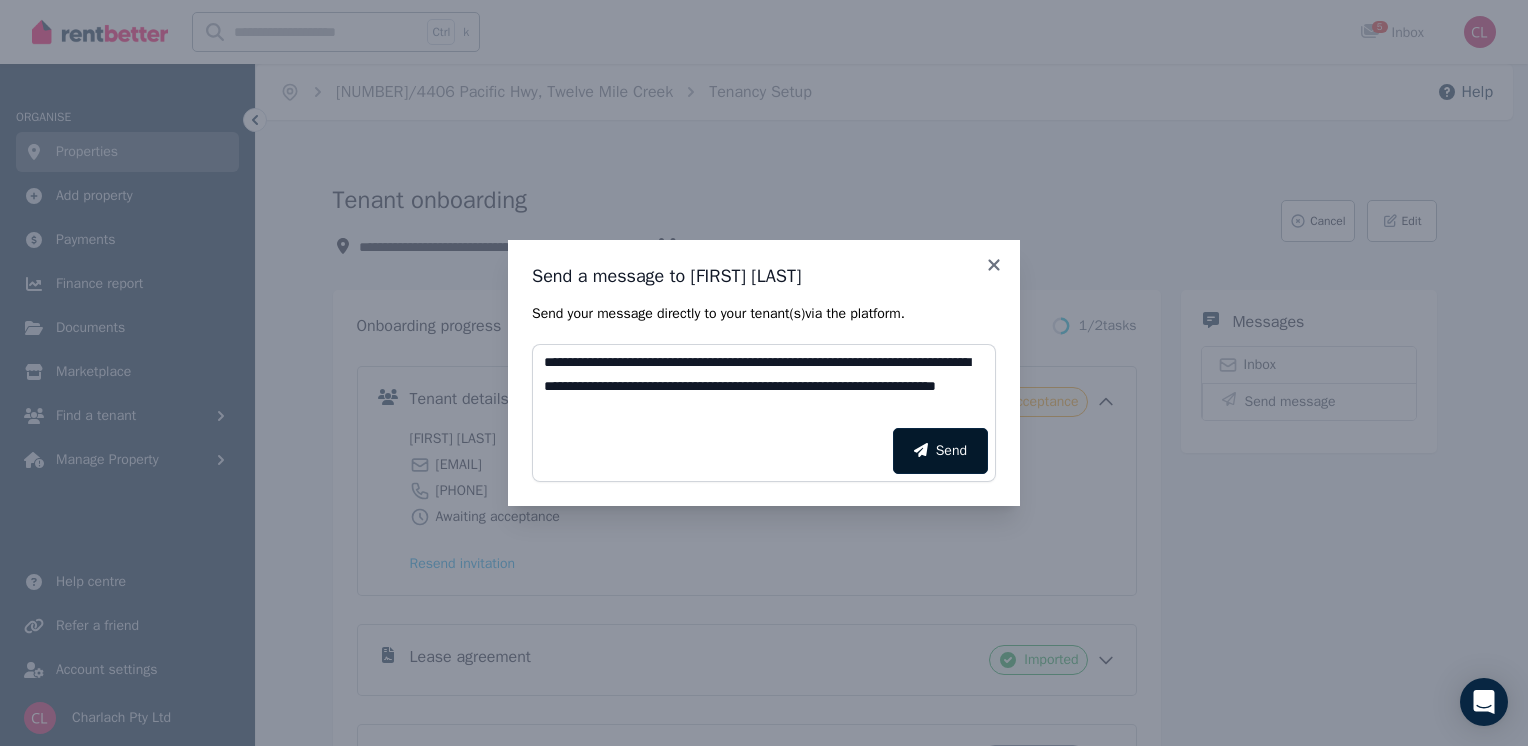 click 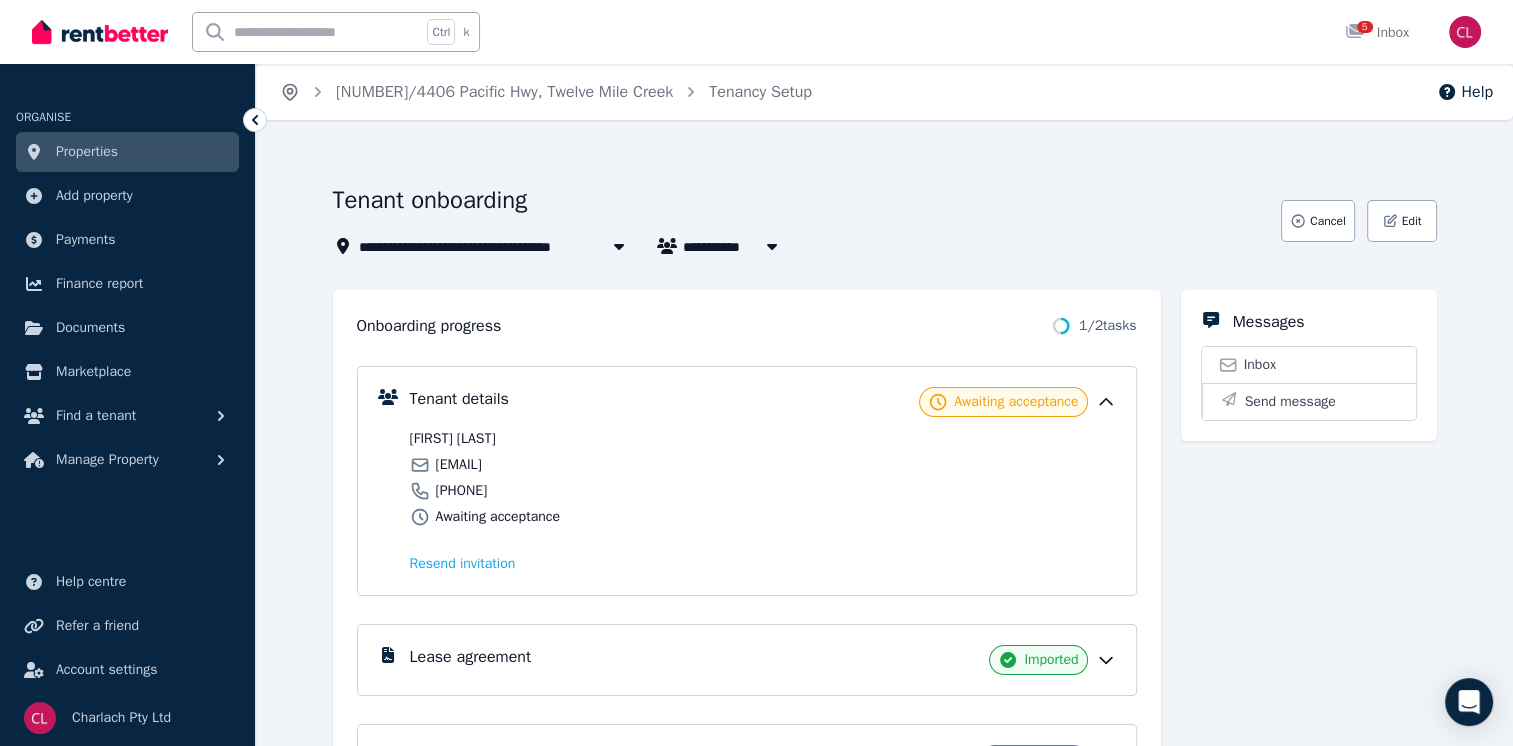 click 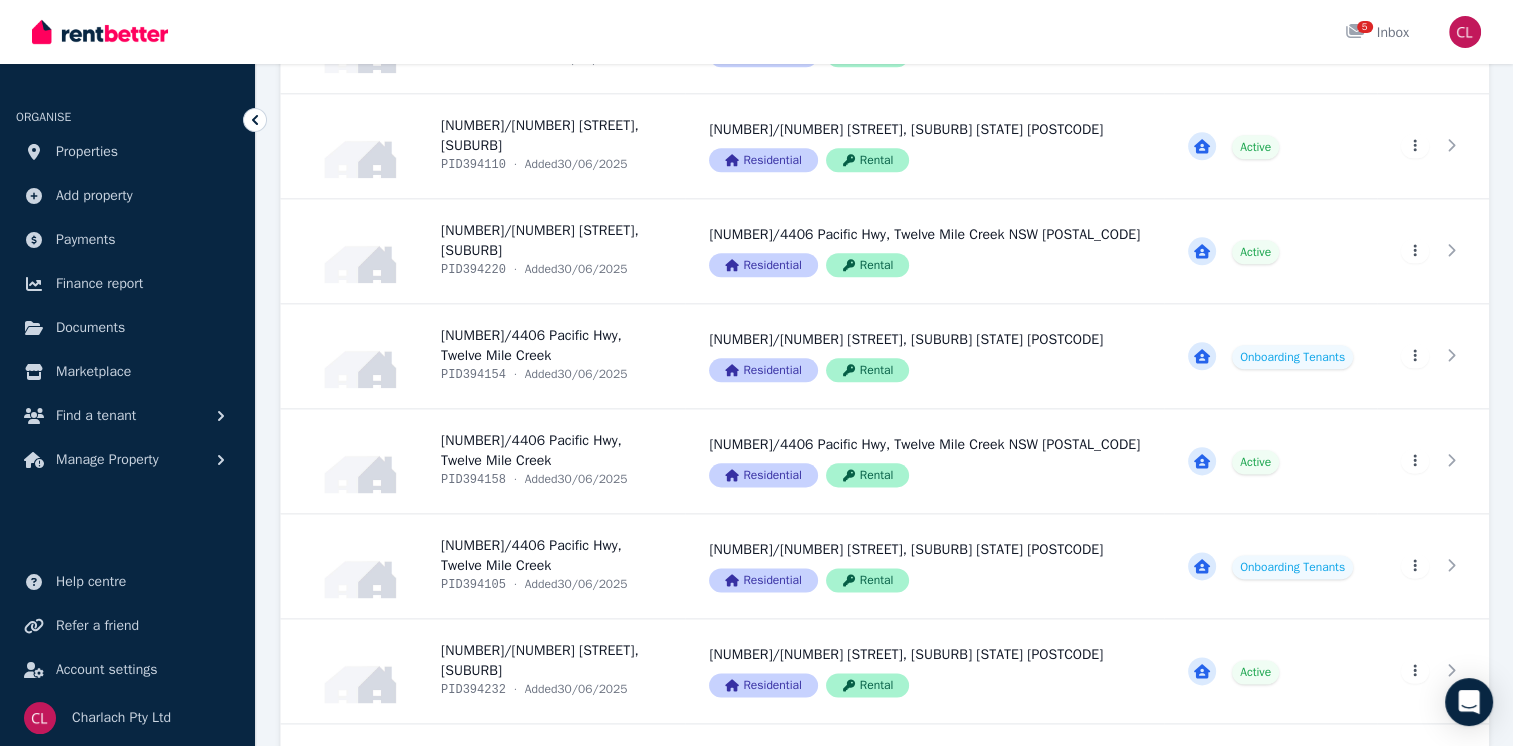 scroll, scrollTop: 2323, scrollLeft: 0, axis: vertical 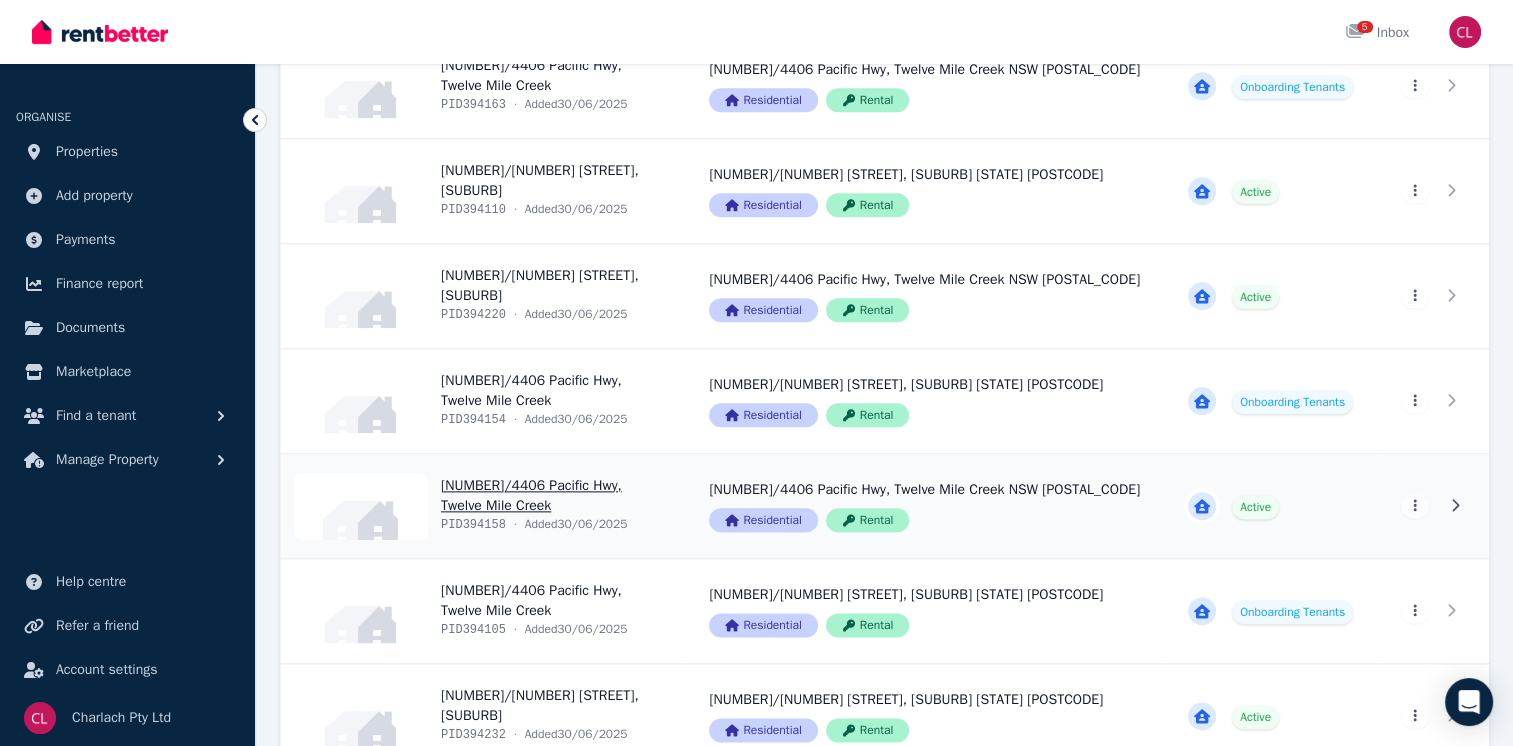 click on "View property details" at bounding box center [483, 506] 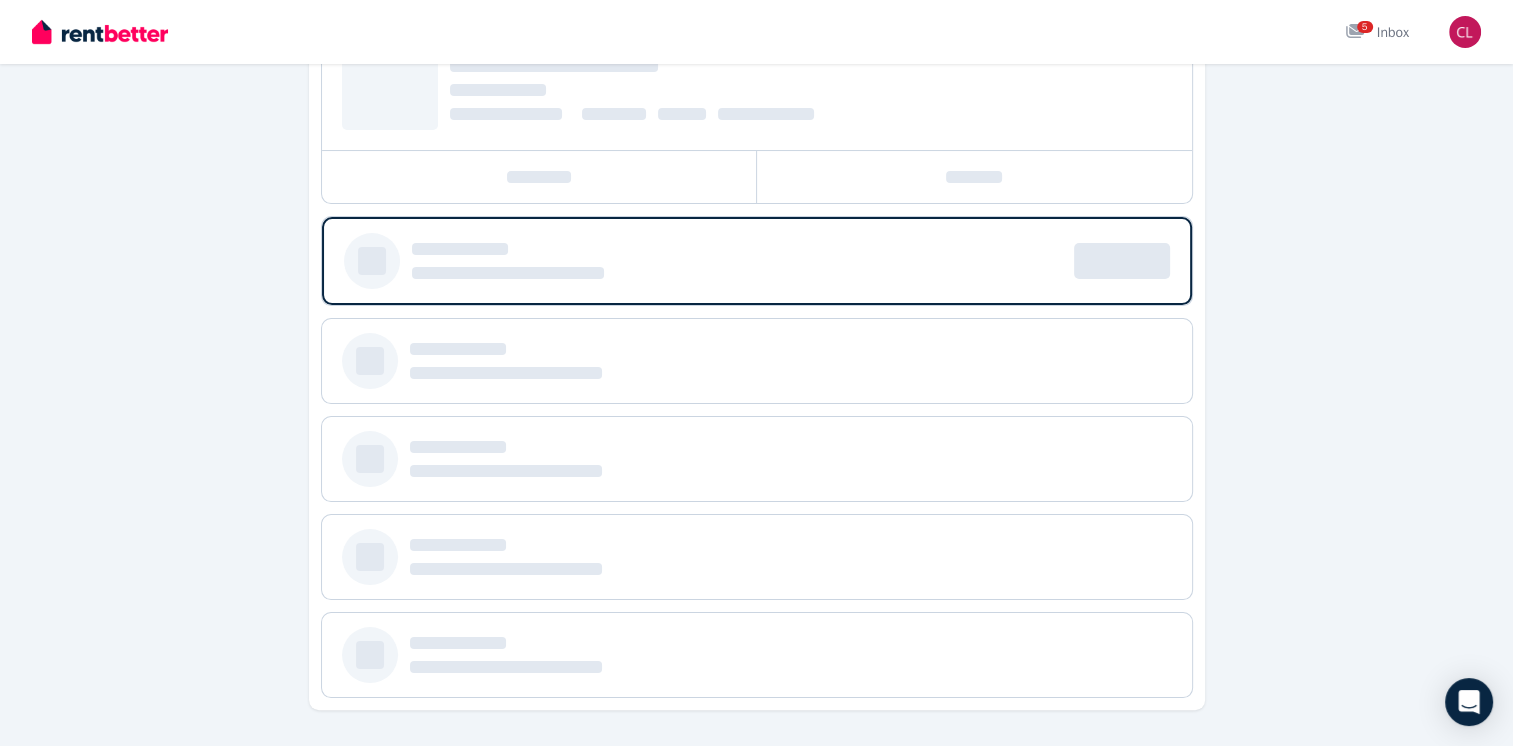 scroll, scrollTop: 0, scrollLeft: 0, axis: both 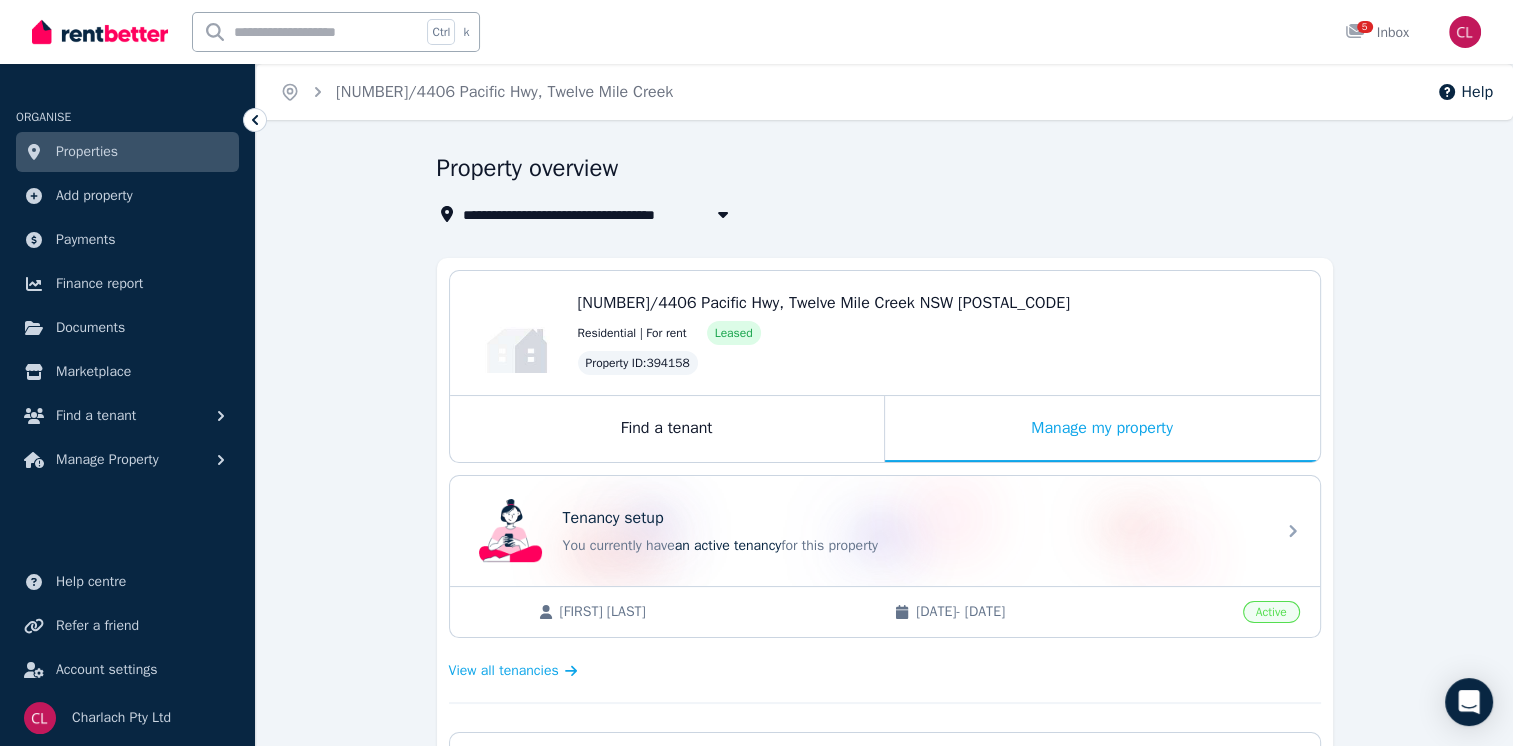 click on "Properties" at bounding box center (127, 152) 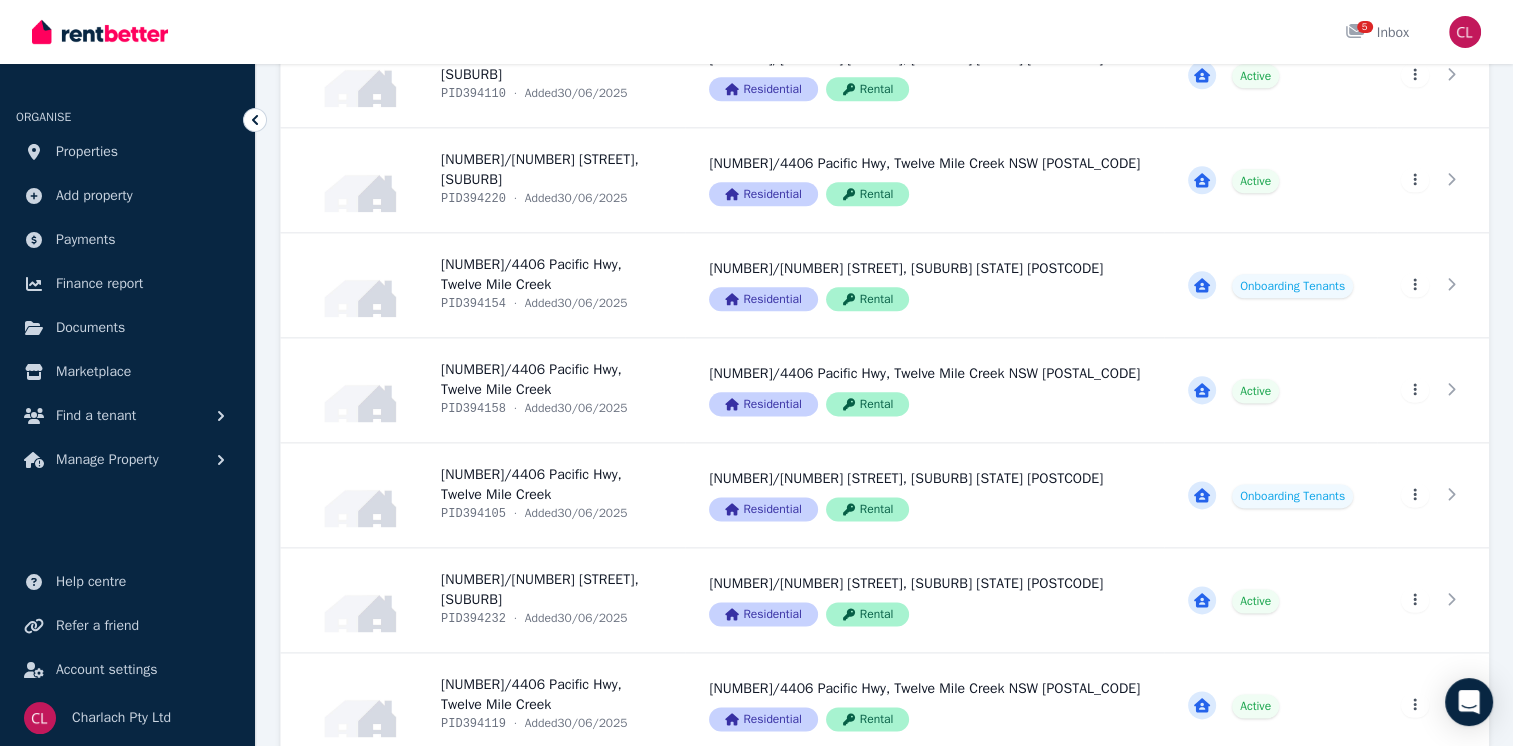 scroll, scrollTop: 2464, scrollLeft: 0, axis: vertical 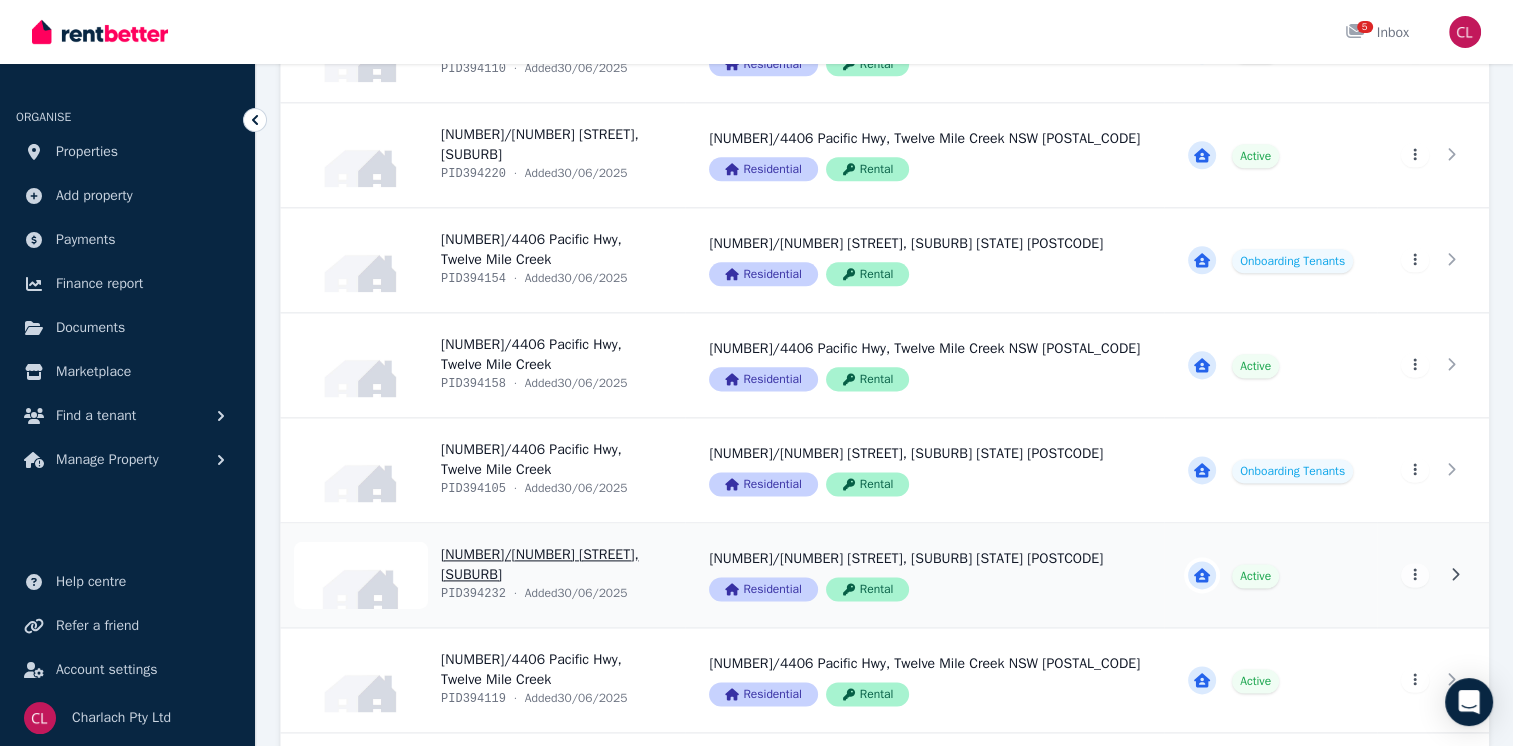 click on "View property details" at bounding box center [483, 575] 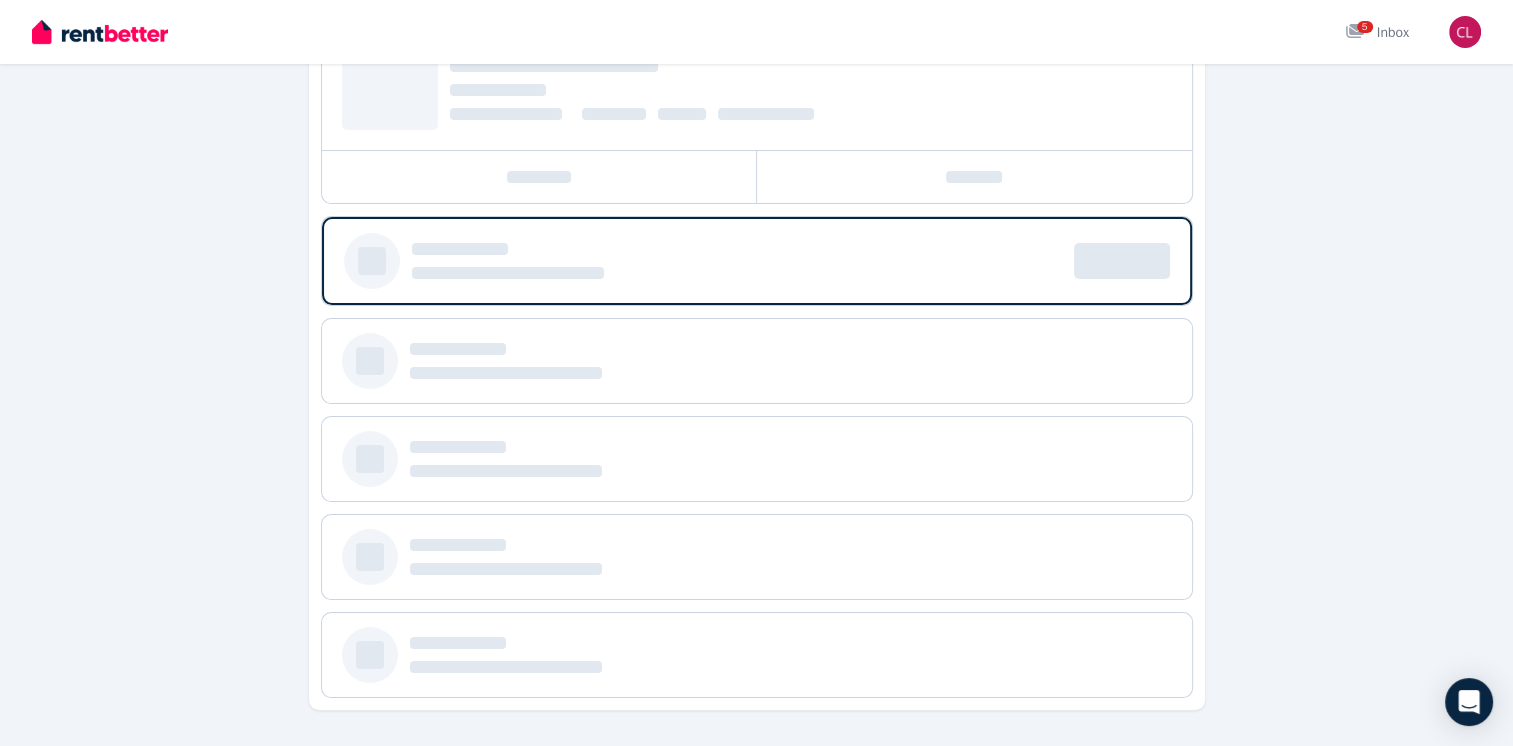 scroll, scrollTop: 0, scrollLeft: 0, axis: both 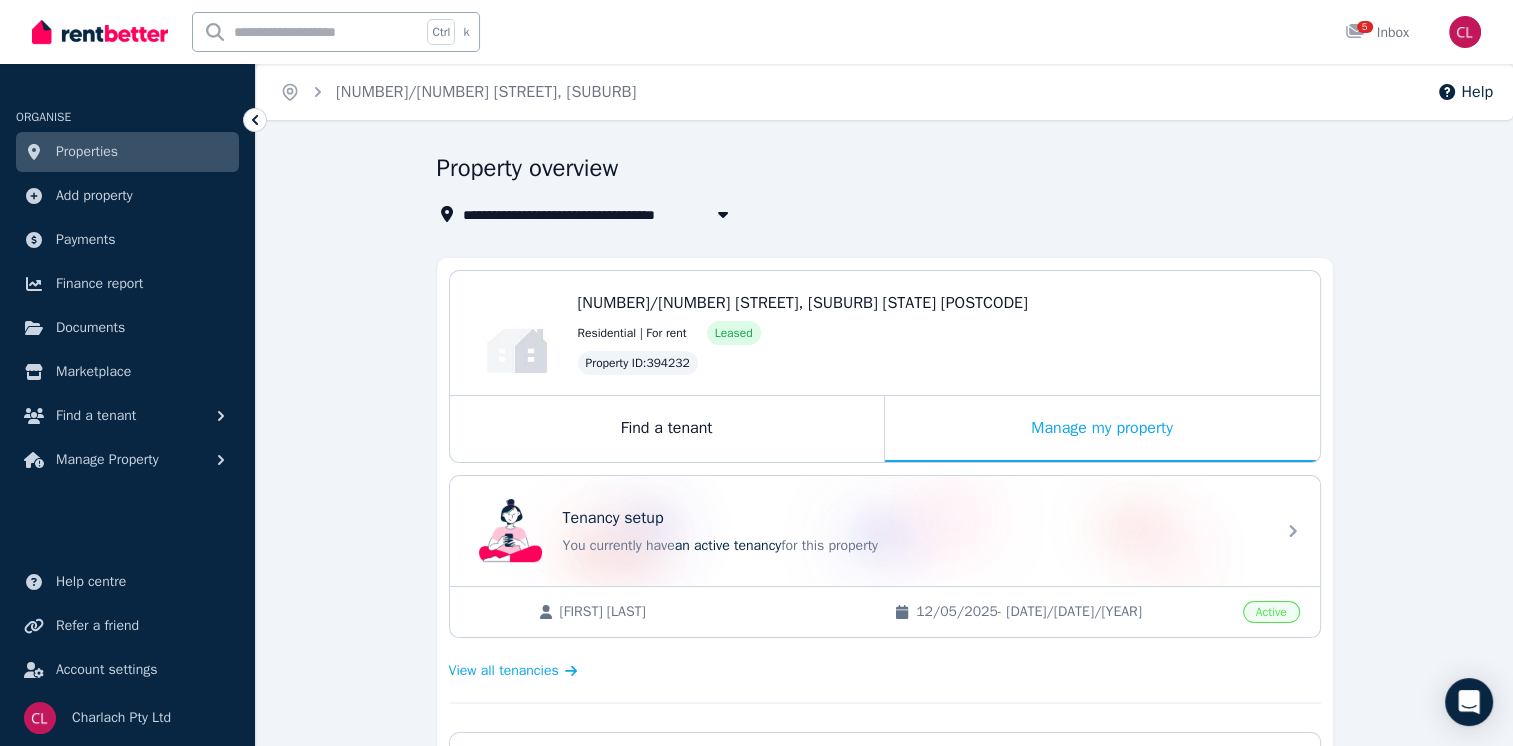 click on "Tenancy setup You currently have  an active tenancy  for this property" at bounding box center (867, 531) 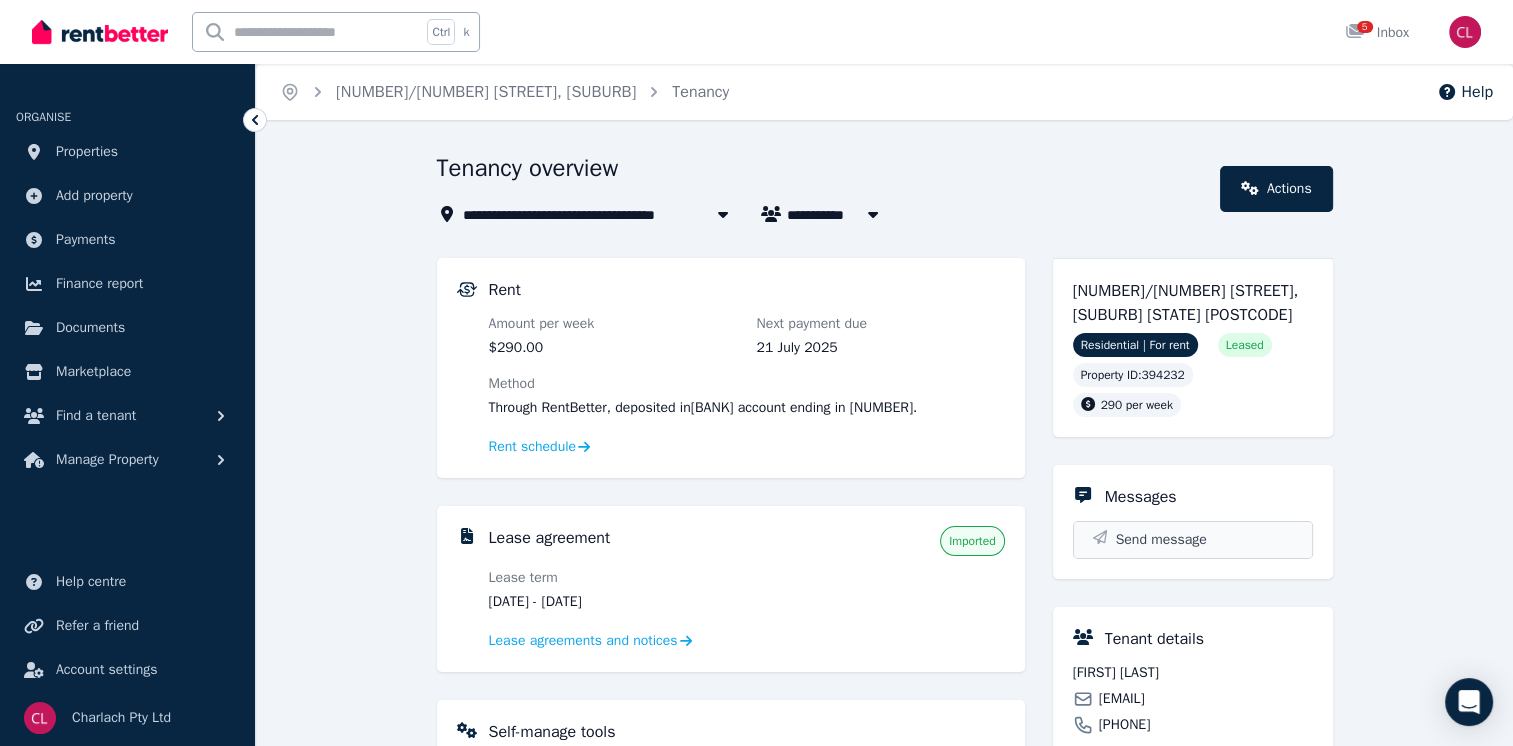 click on "Send message" at bounding box center [1161, 540] 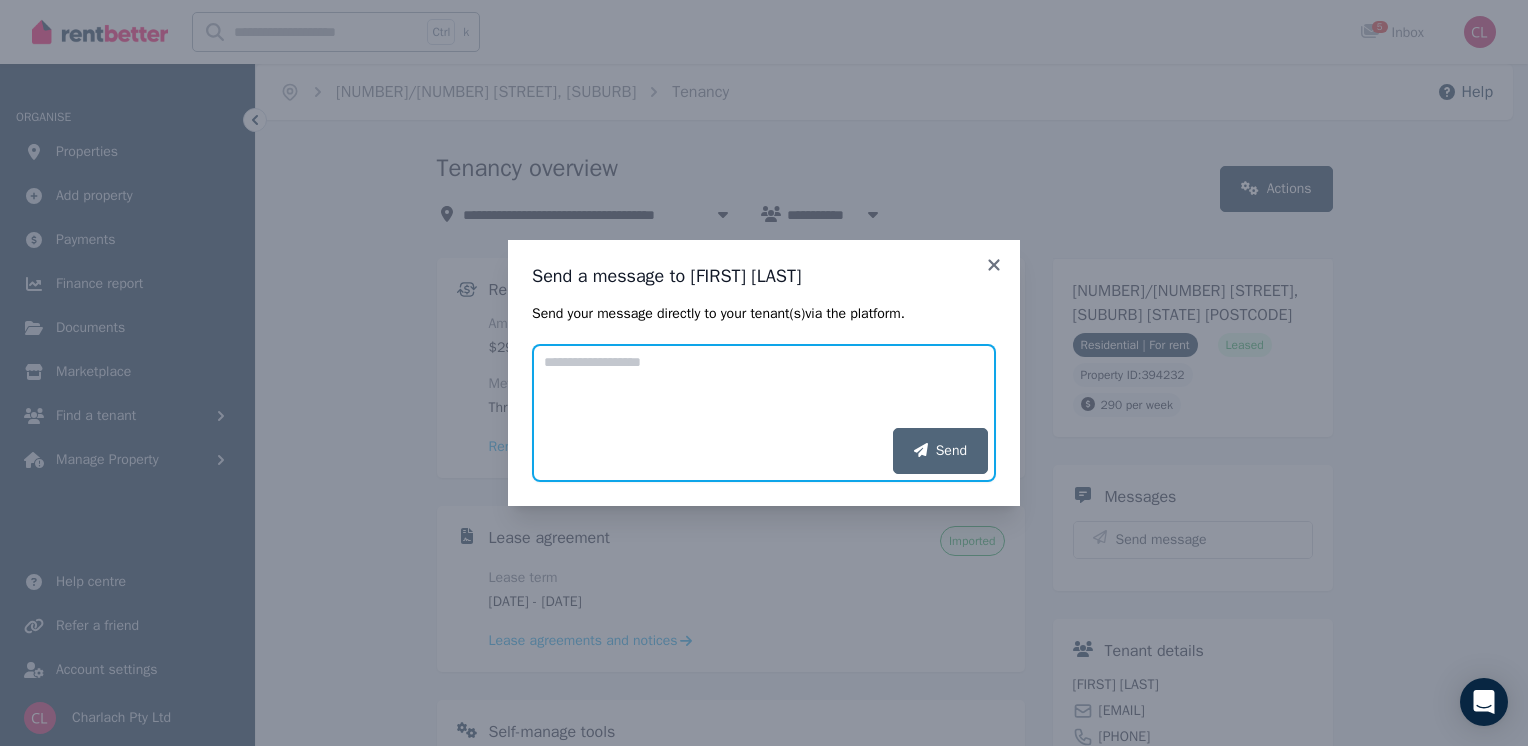 click on "Add your message" at bounding box center (764, 386) 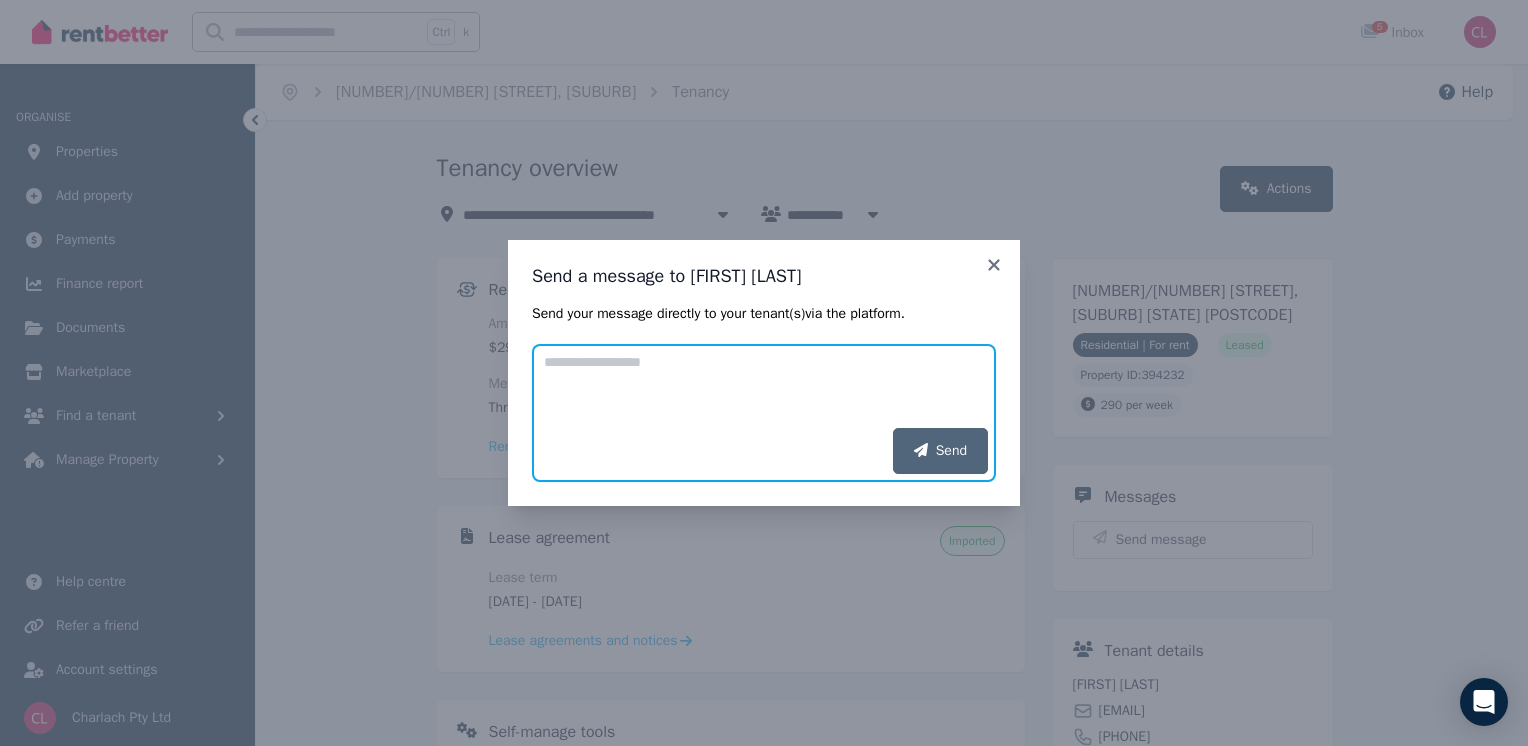 paste on "**********" 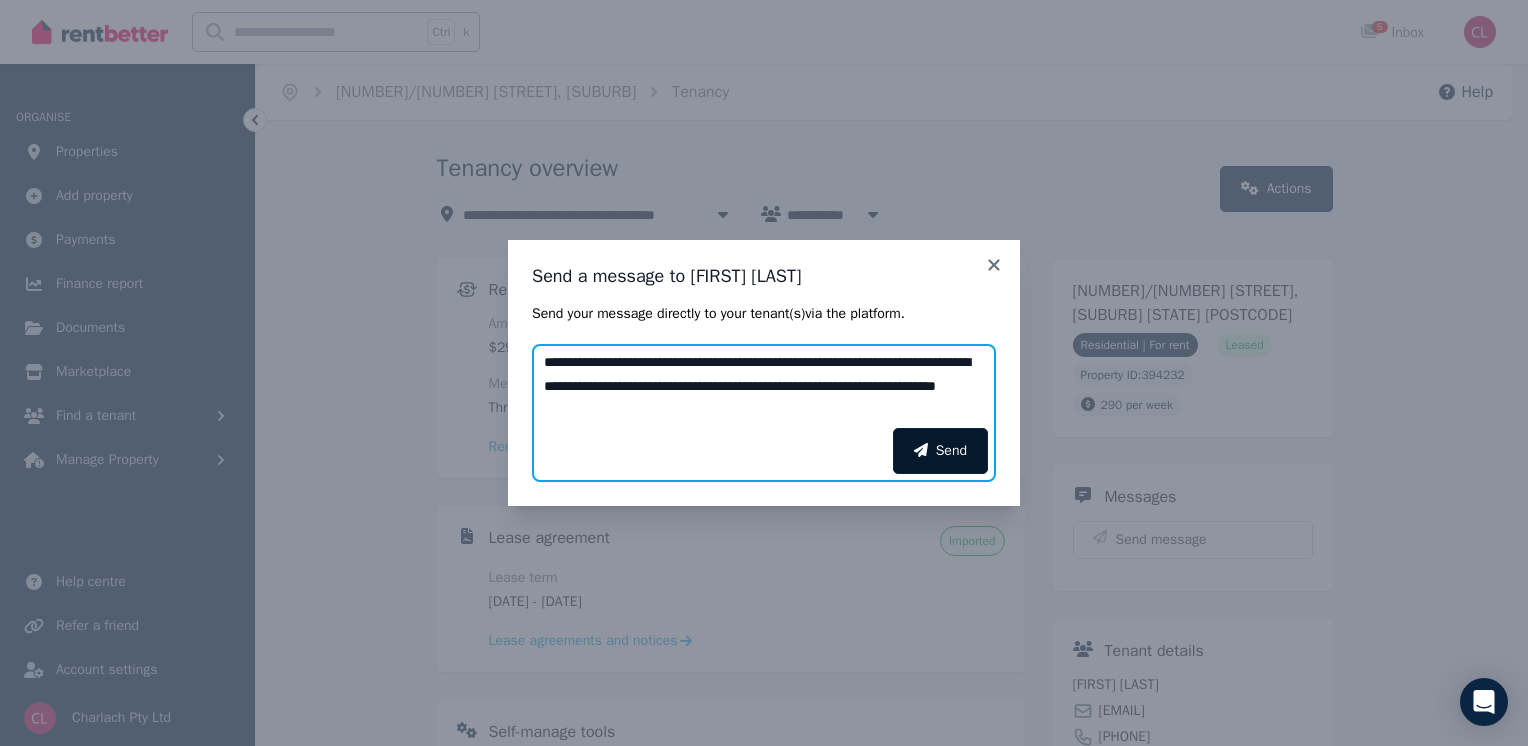 type on "**********" 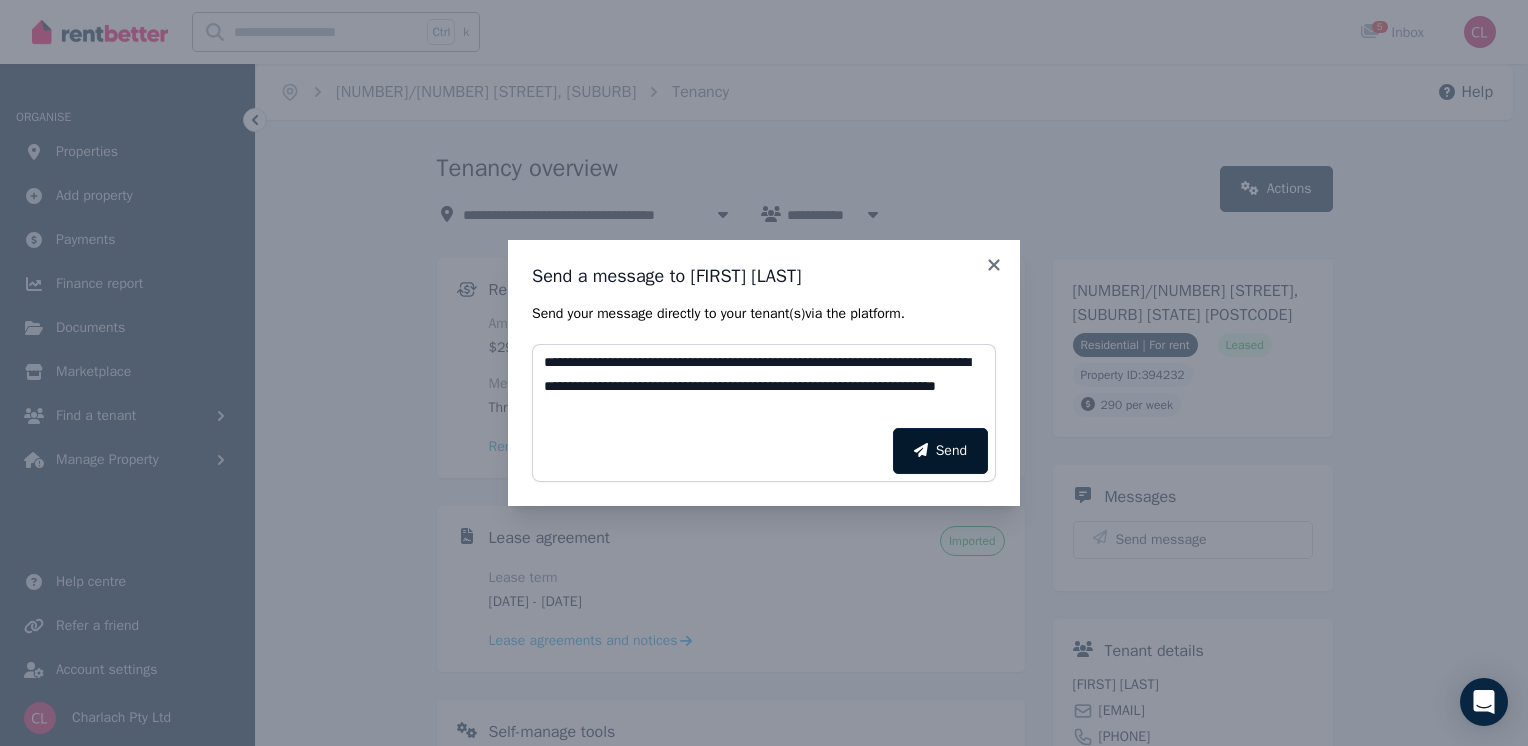 click on "Send" at bounding box center (940, 451) 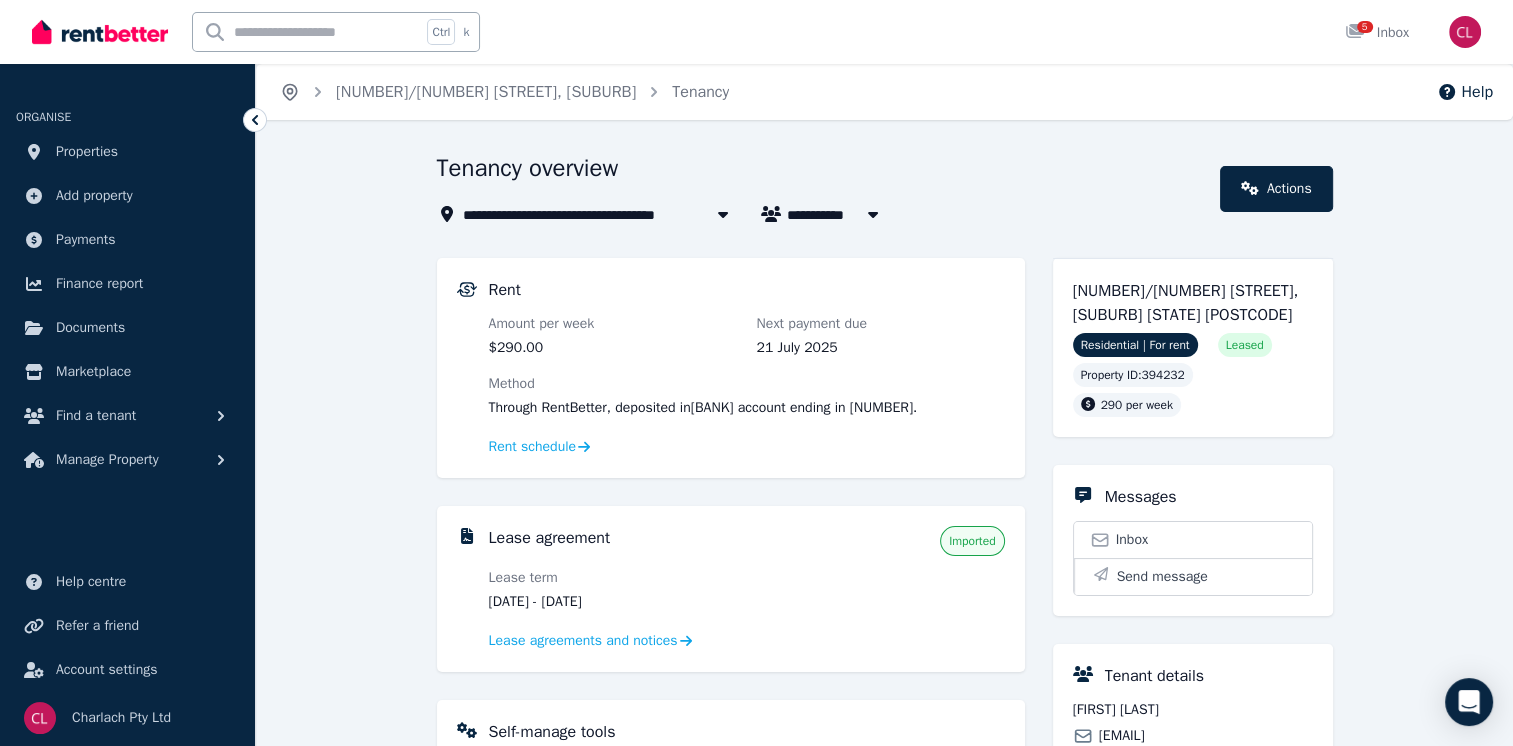click 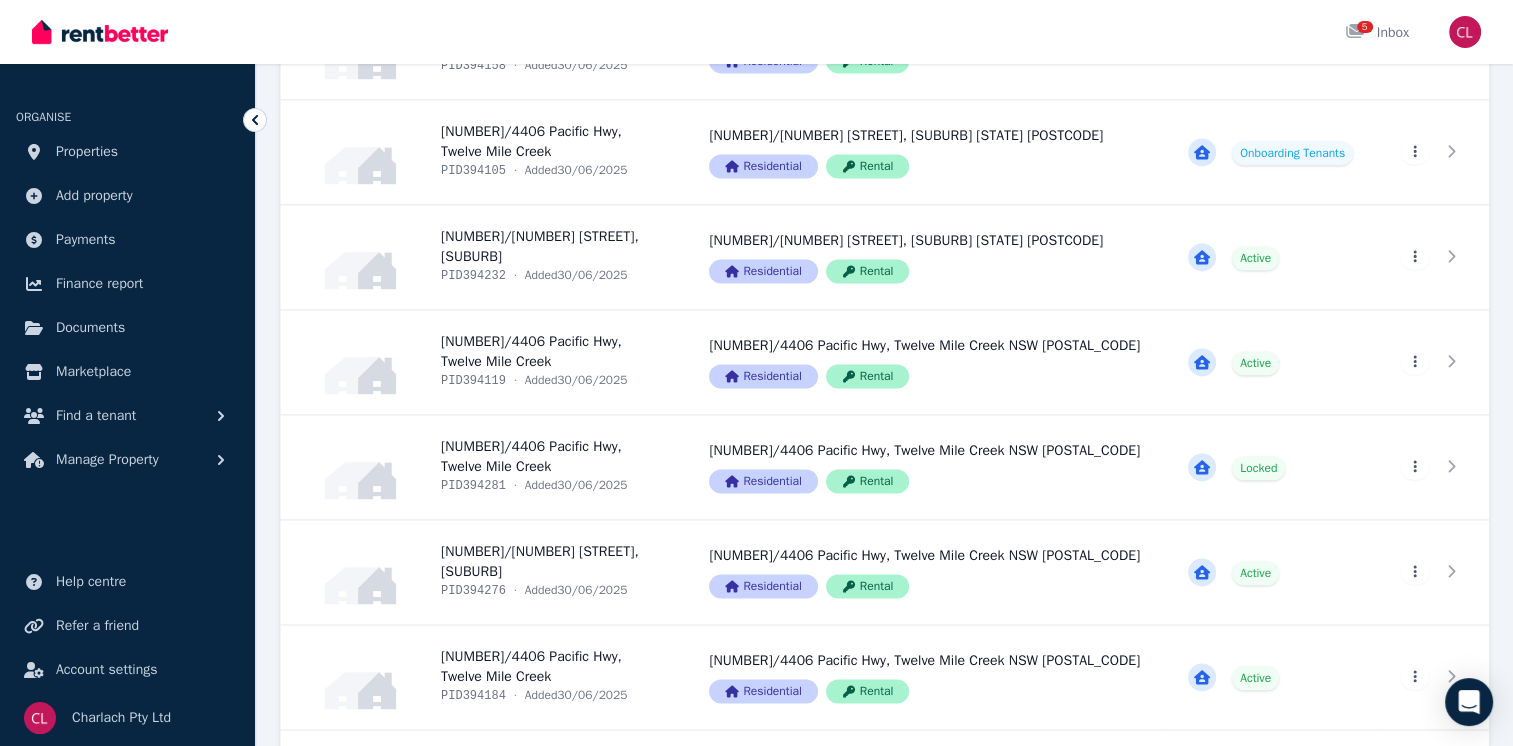 scroll, scrollTop: 2788, scrollLeft: 0, axis: vertical 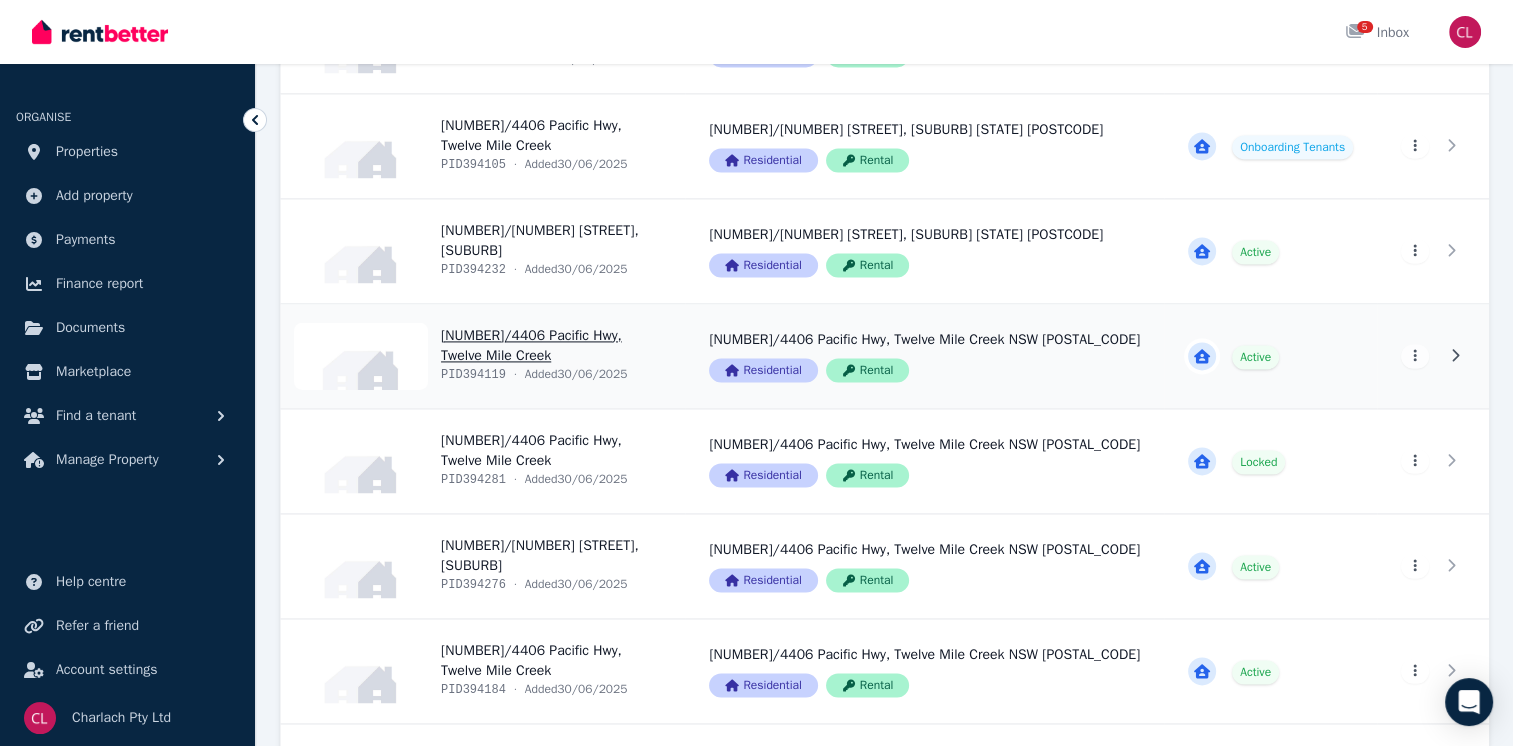 click on "View property details" at bounding box center [483, 356] 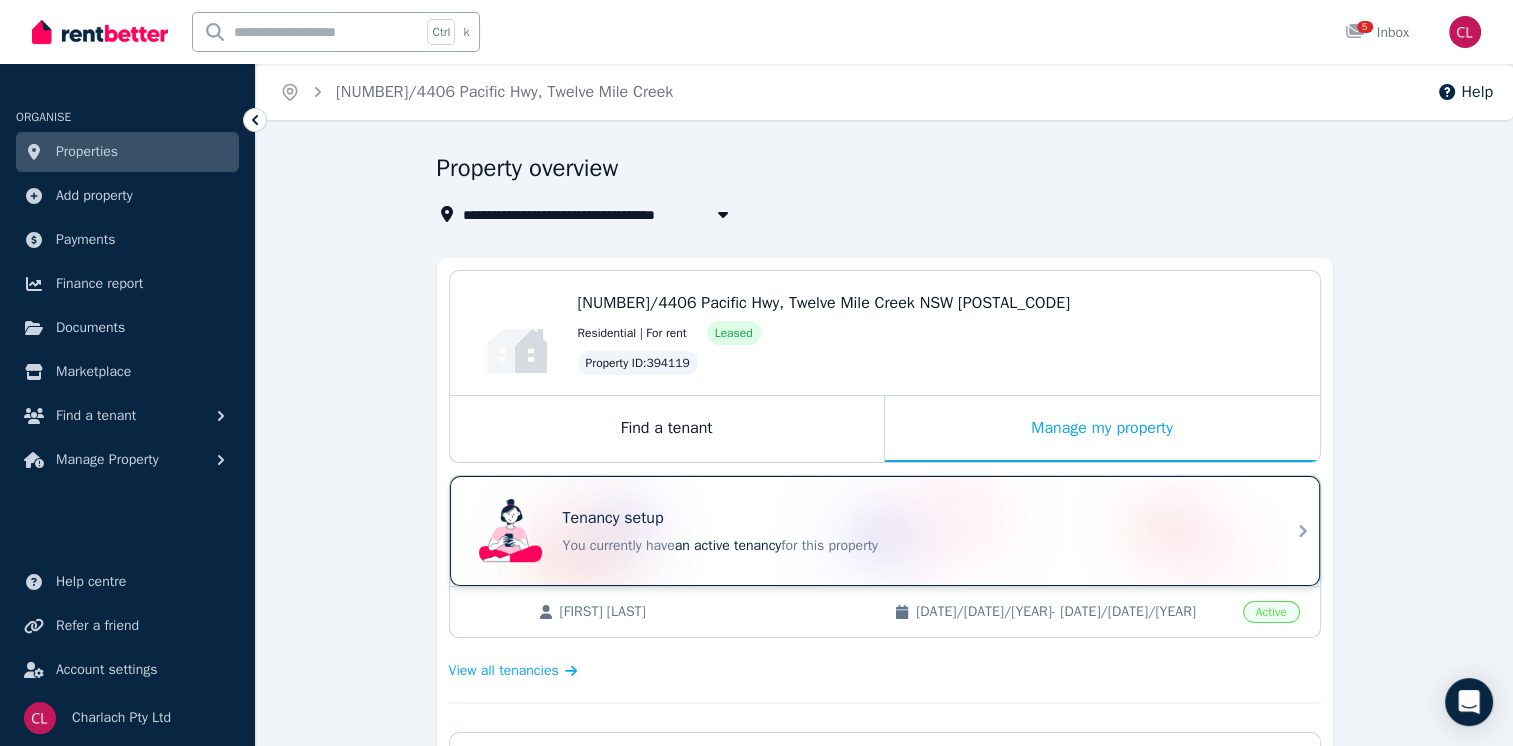 click on "Tenancy setup You currently have  an active tenancy  for this property" at bounding box center [867, 531] 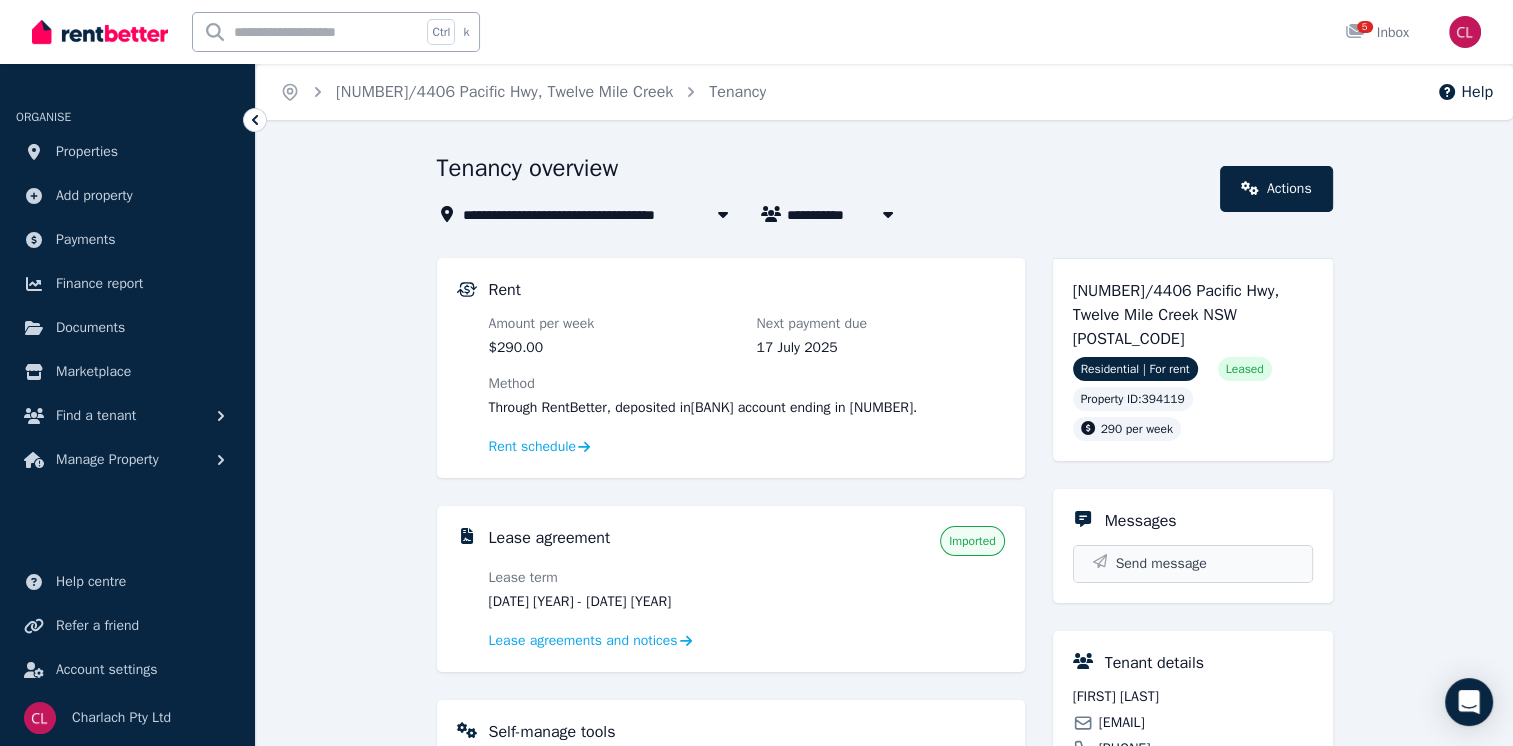 click on "Send message" at bounding box center (1161, 564) 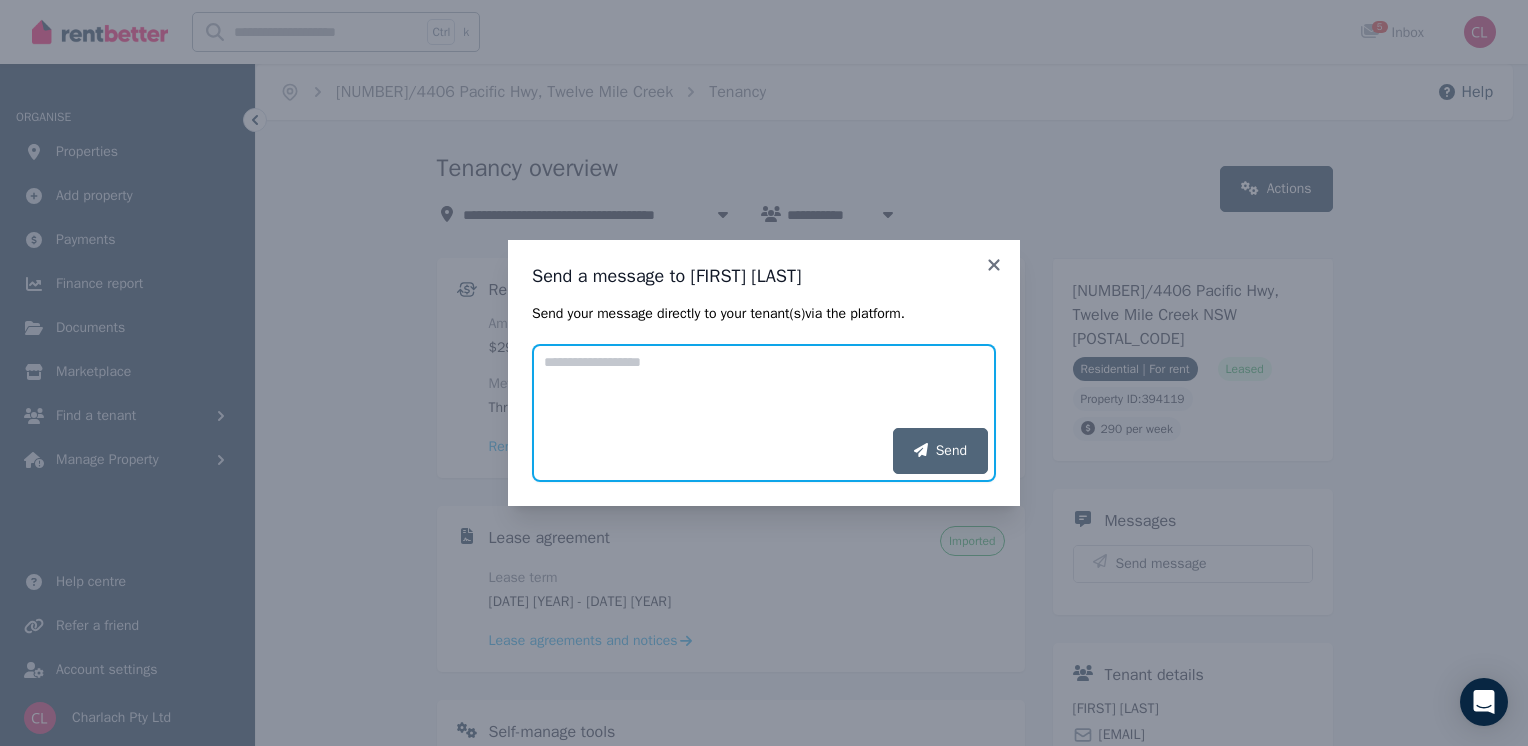 click on "Add your message" at bounding box center [764, 386] 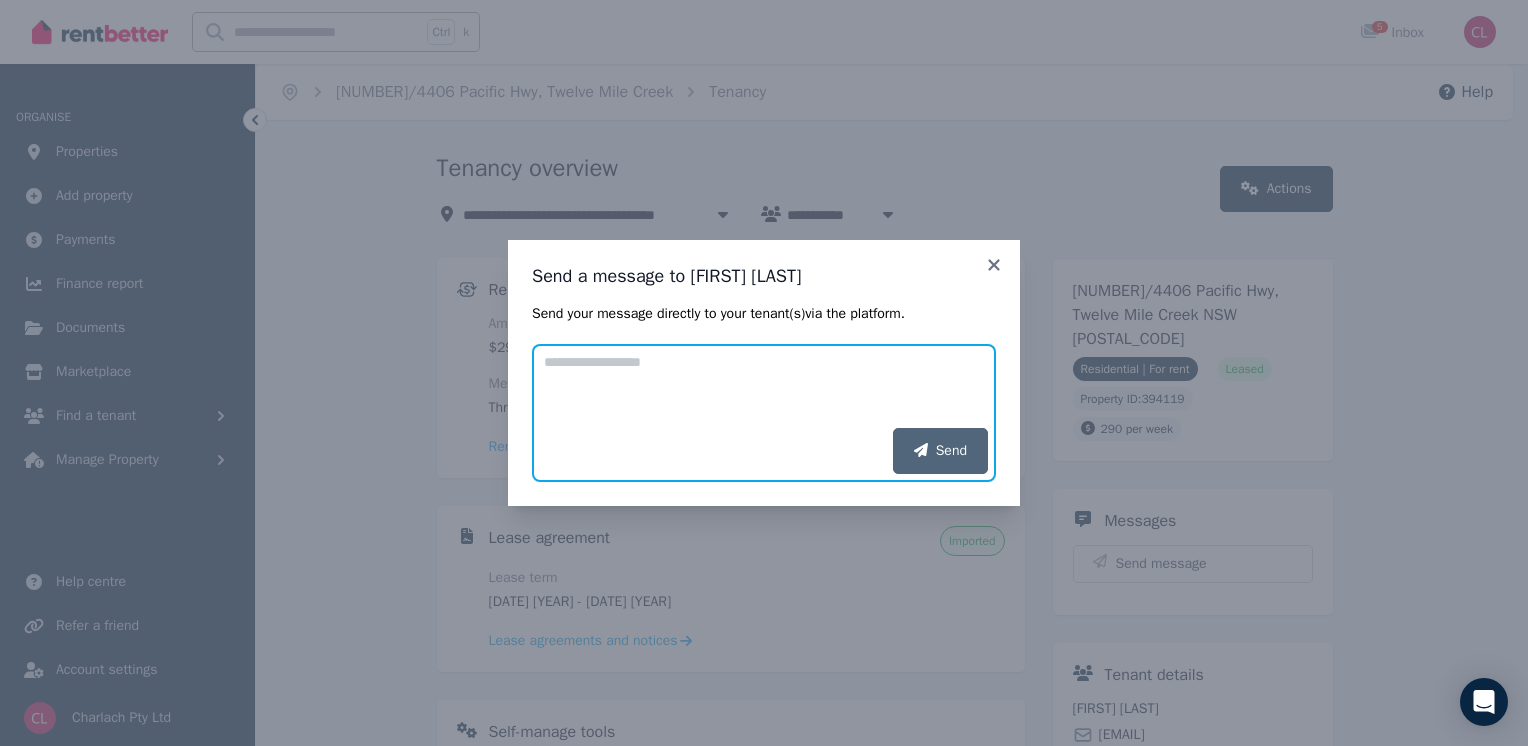 paste on "**********" 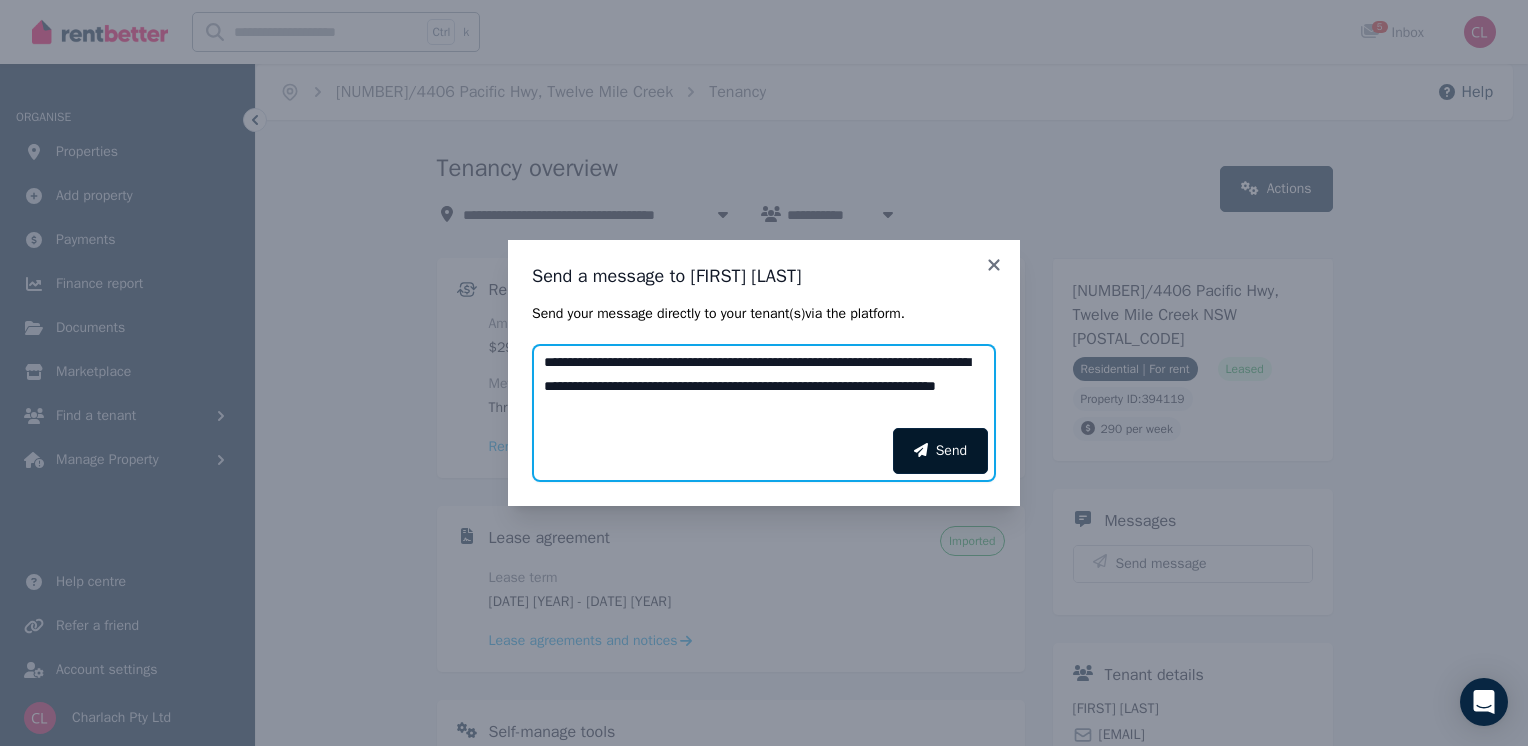 type on "**********" 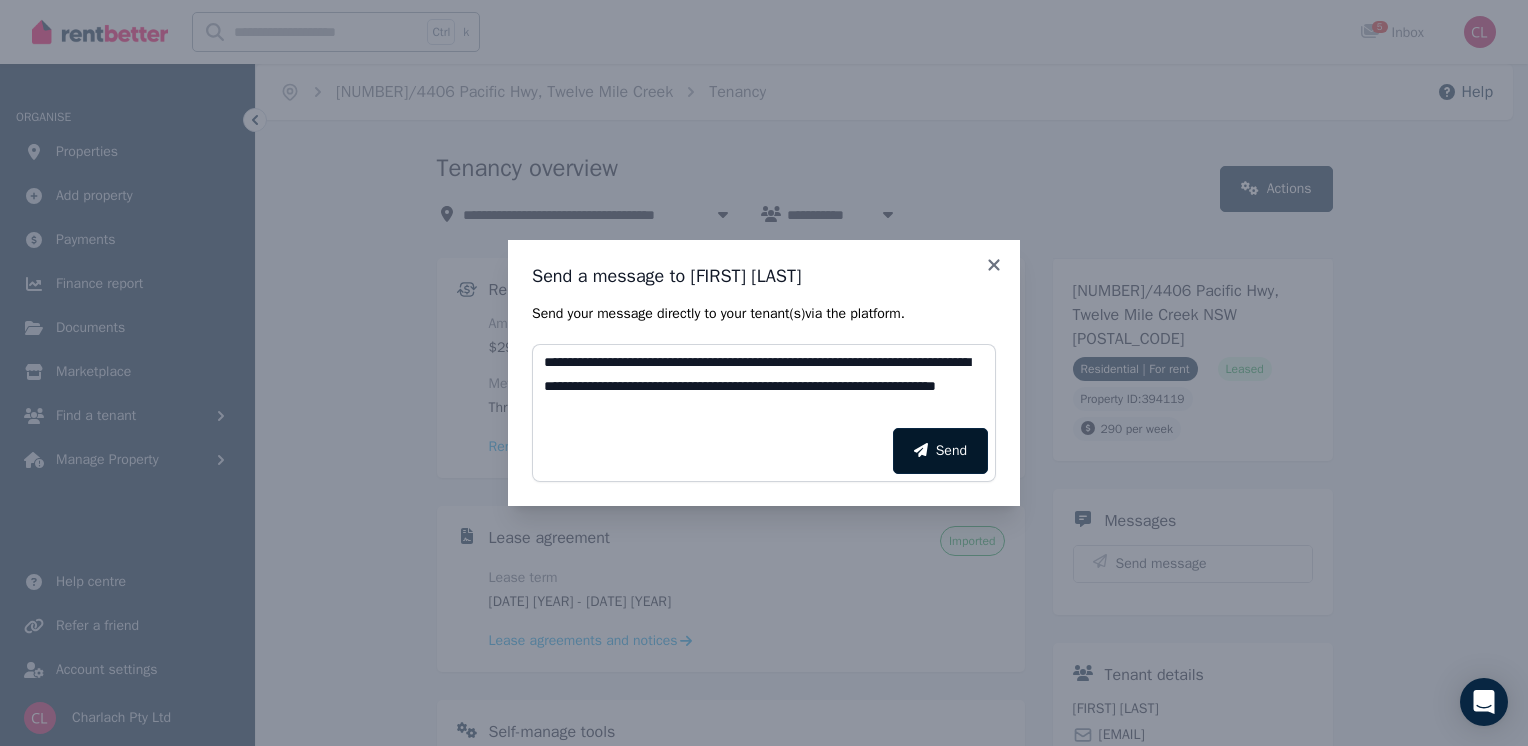 click on "Send" at bounding box center (940, 451) 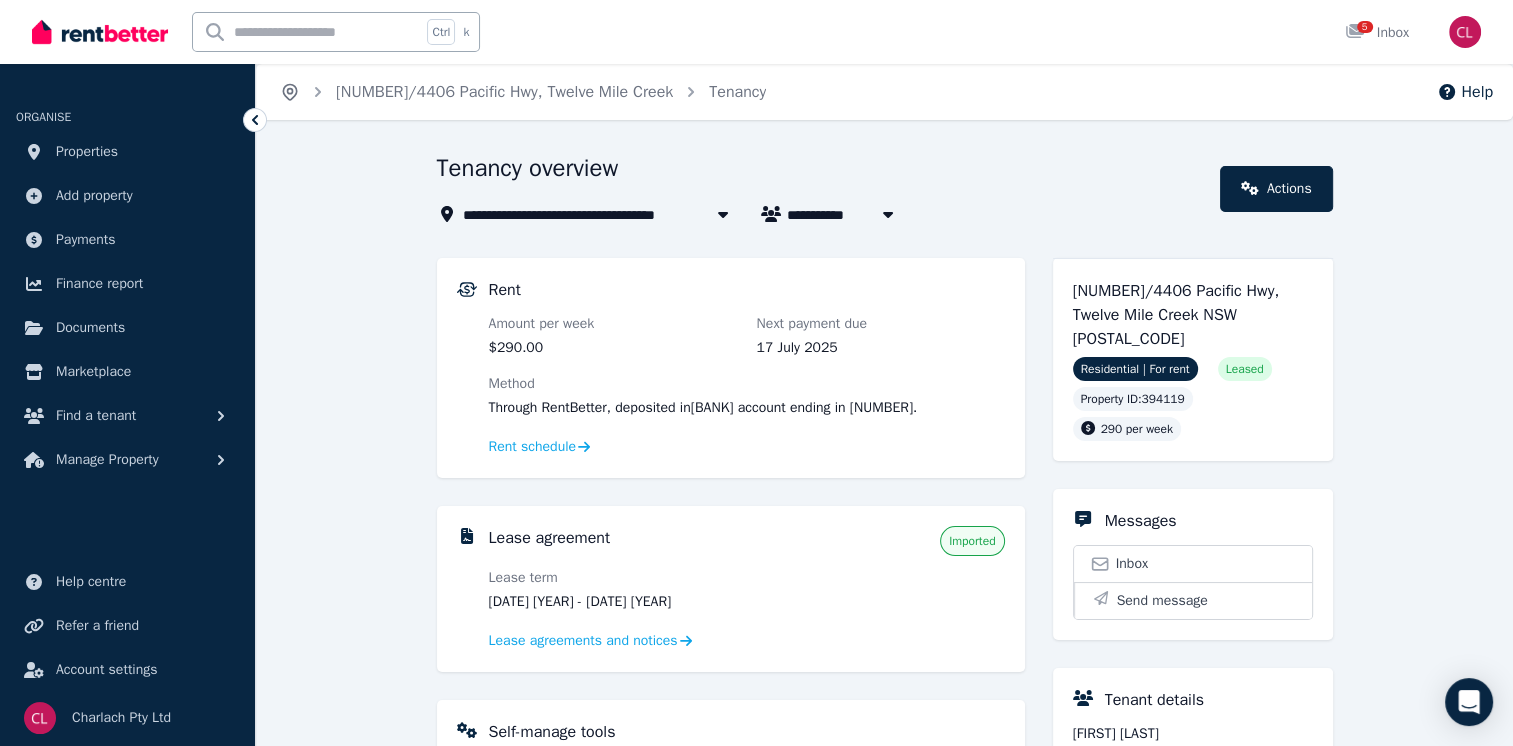 click 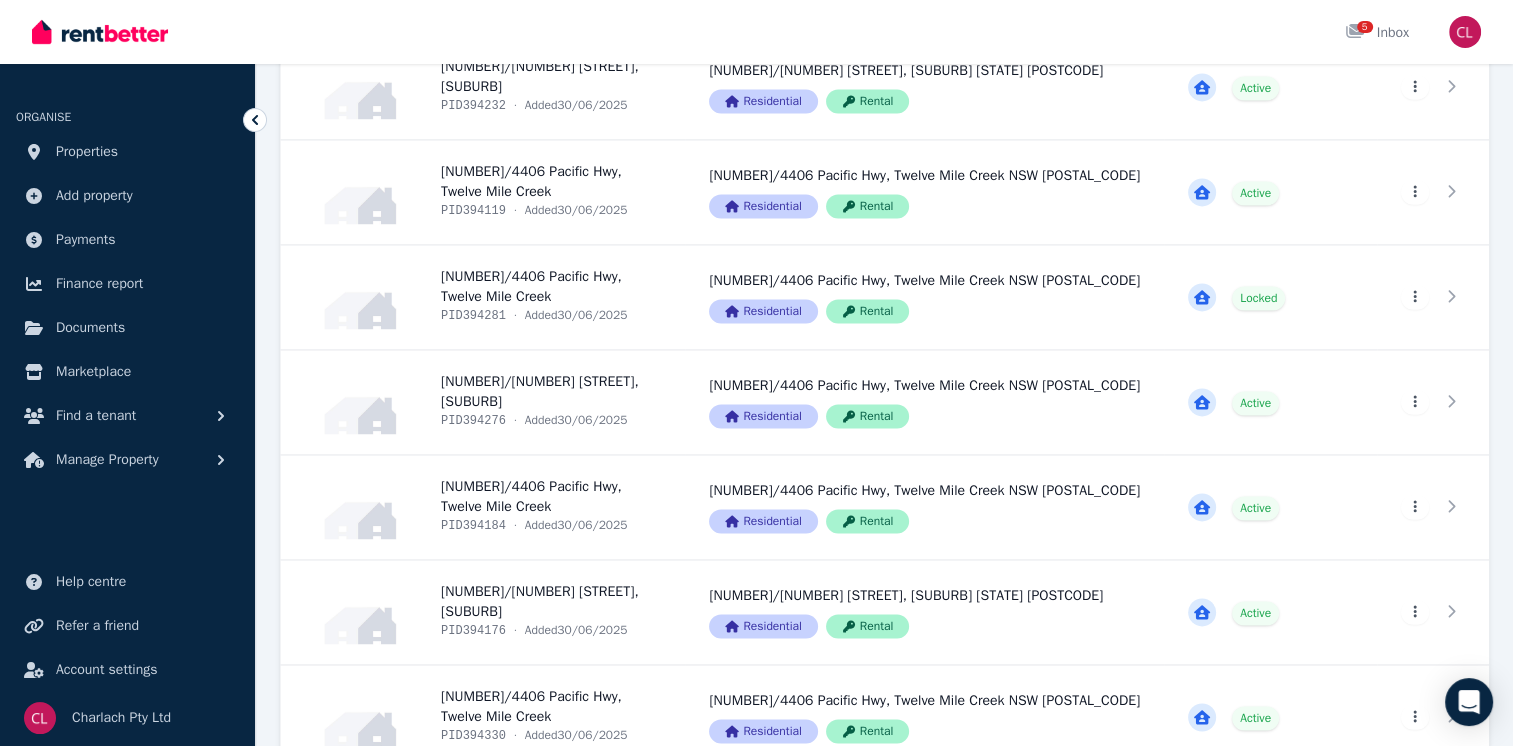 scroll, scrollTop: 2920, scrollLeft: 0, axis: vertical 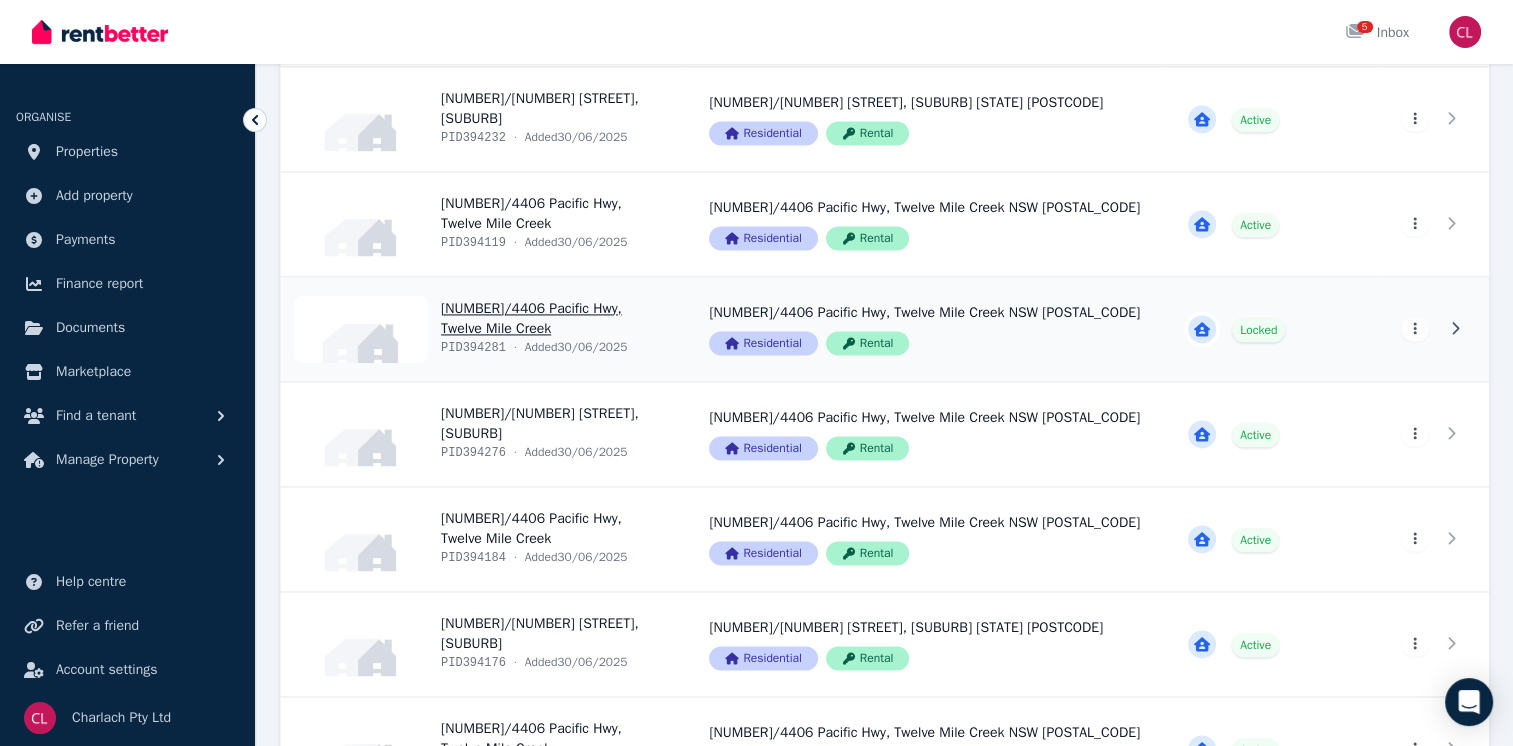 click on "View property details" at bounding box center [483, 329] 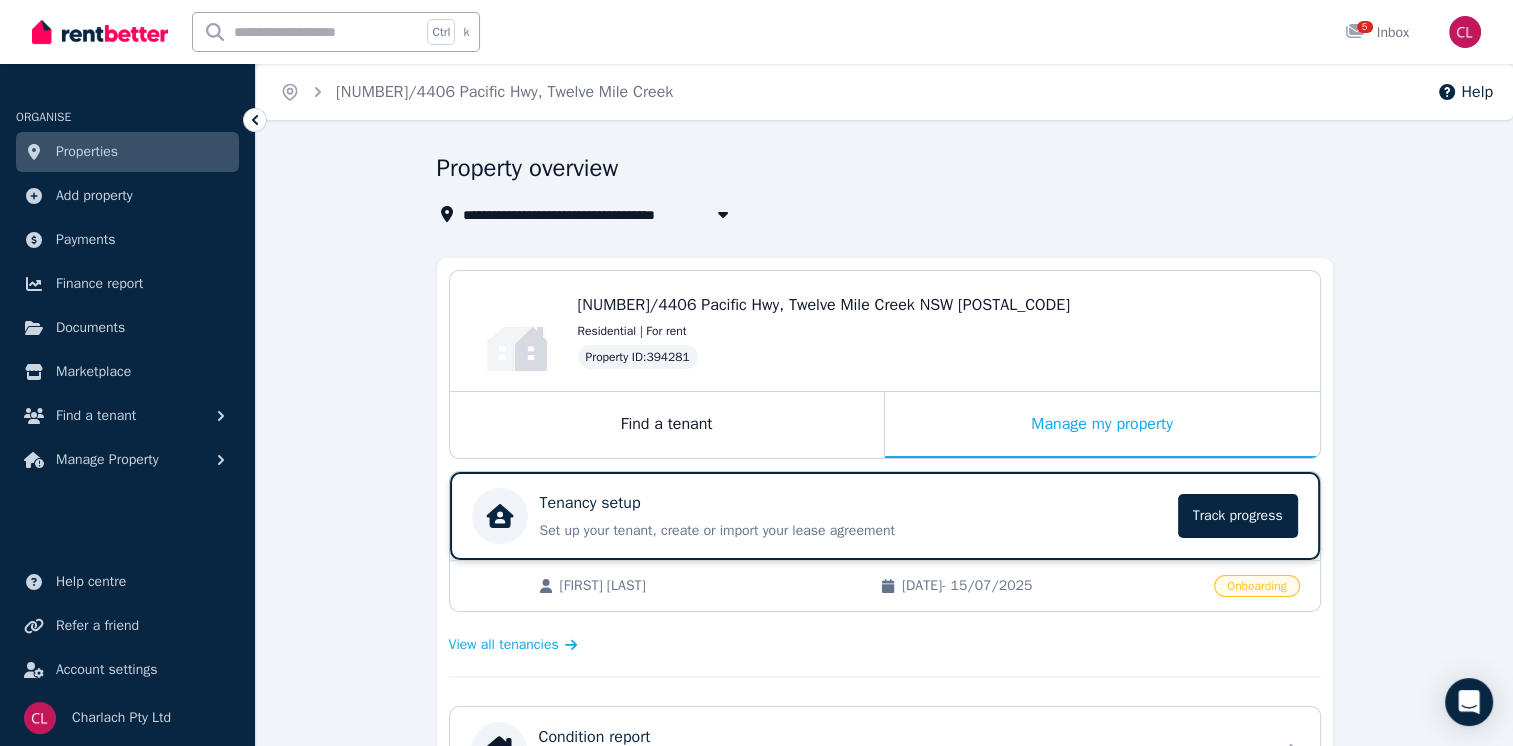 click on "Set up your tenant, create or import your lease agreement" at bounding box center [853, 531] 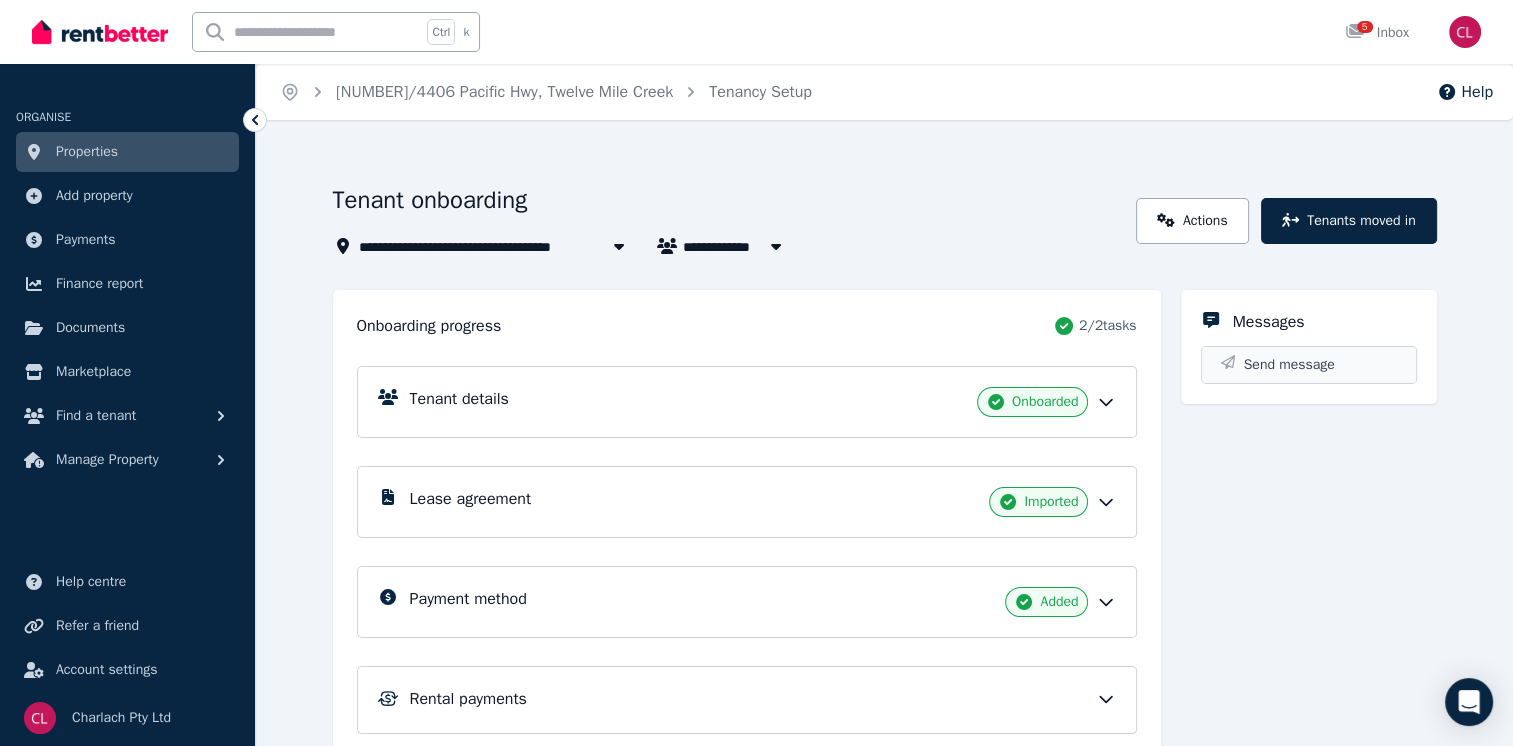click on "Send message" at bounding box center (1309, 365) 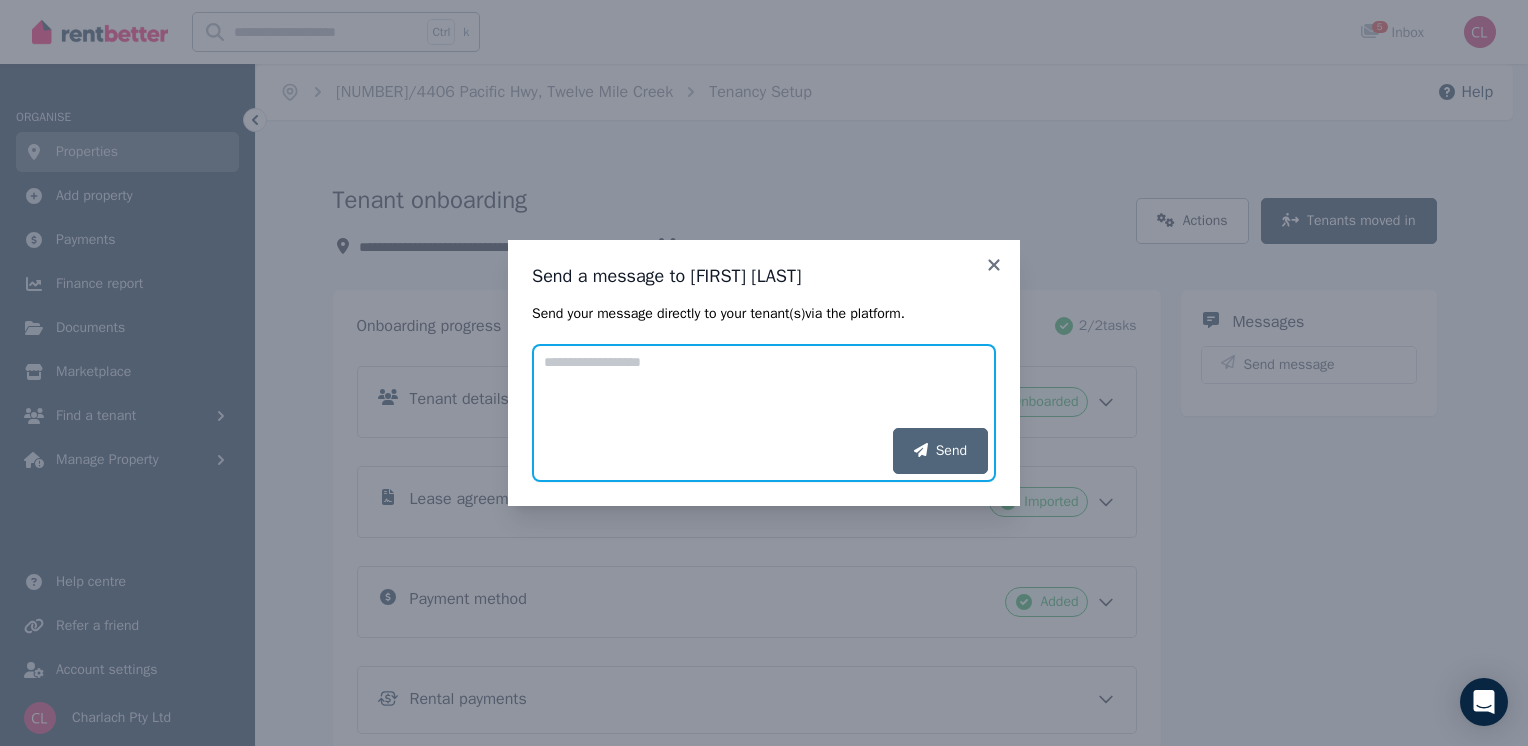 click on "Add your message" at bounding box center [764, 386] 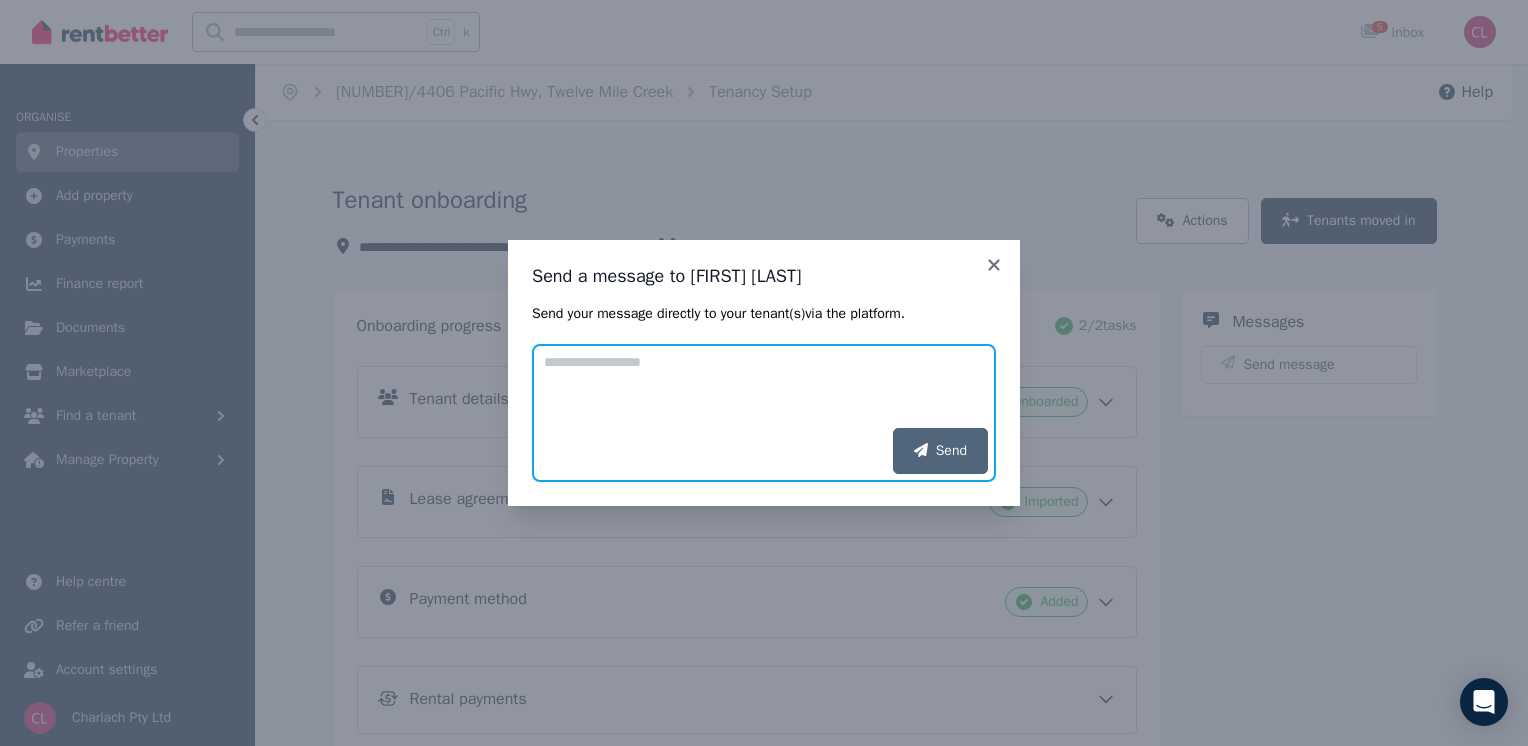 paste on "**********" 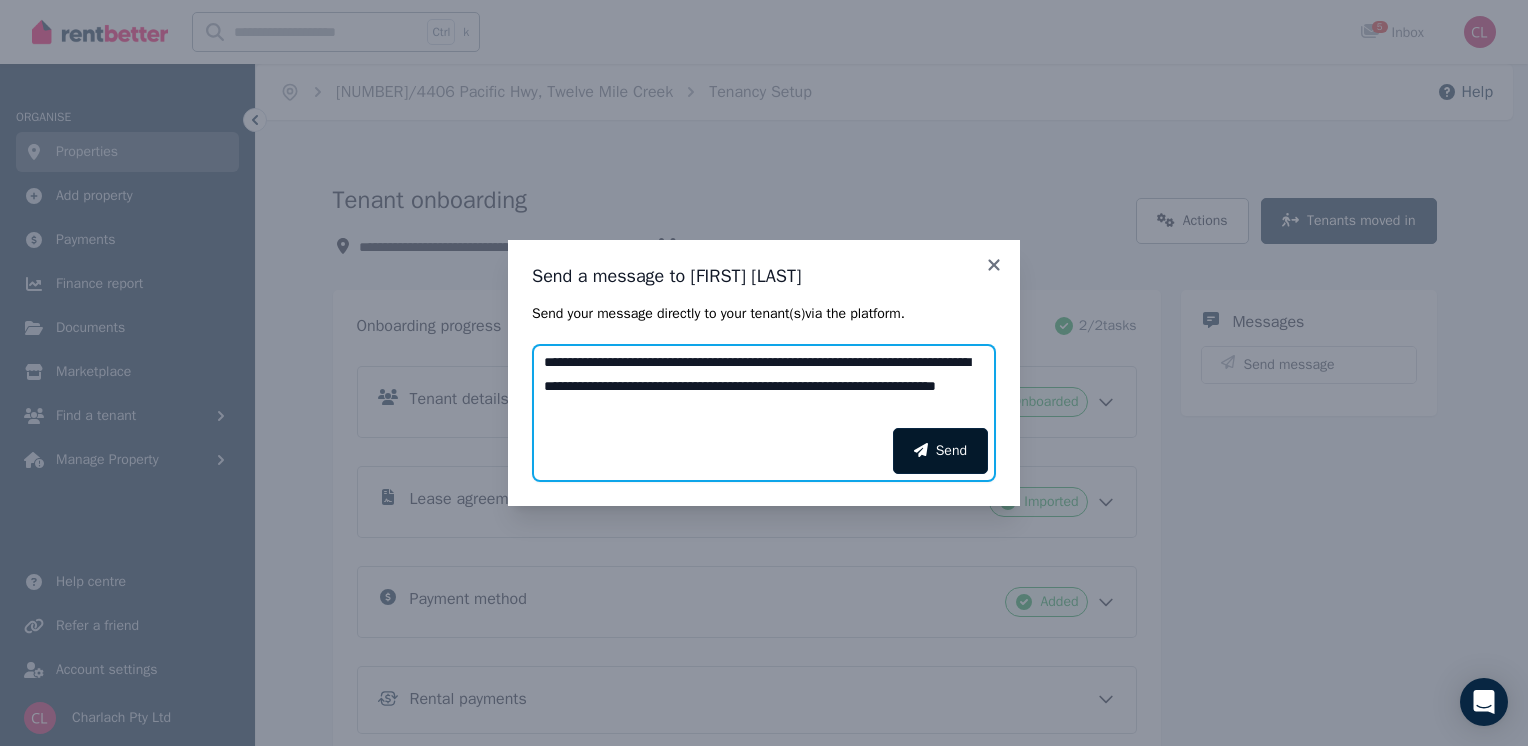 type on "**********" 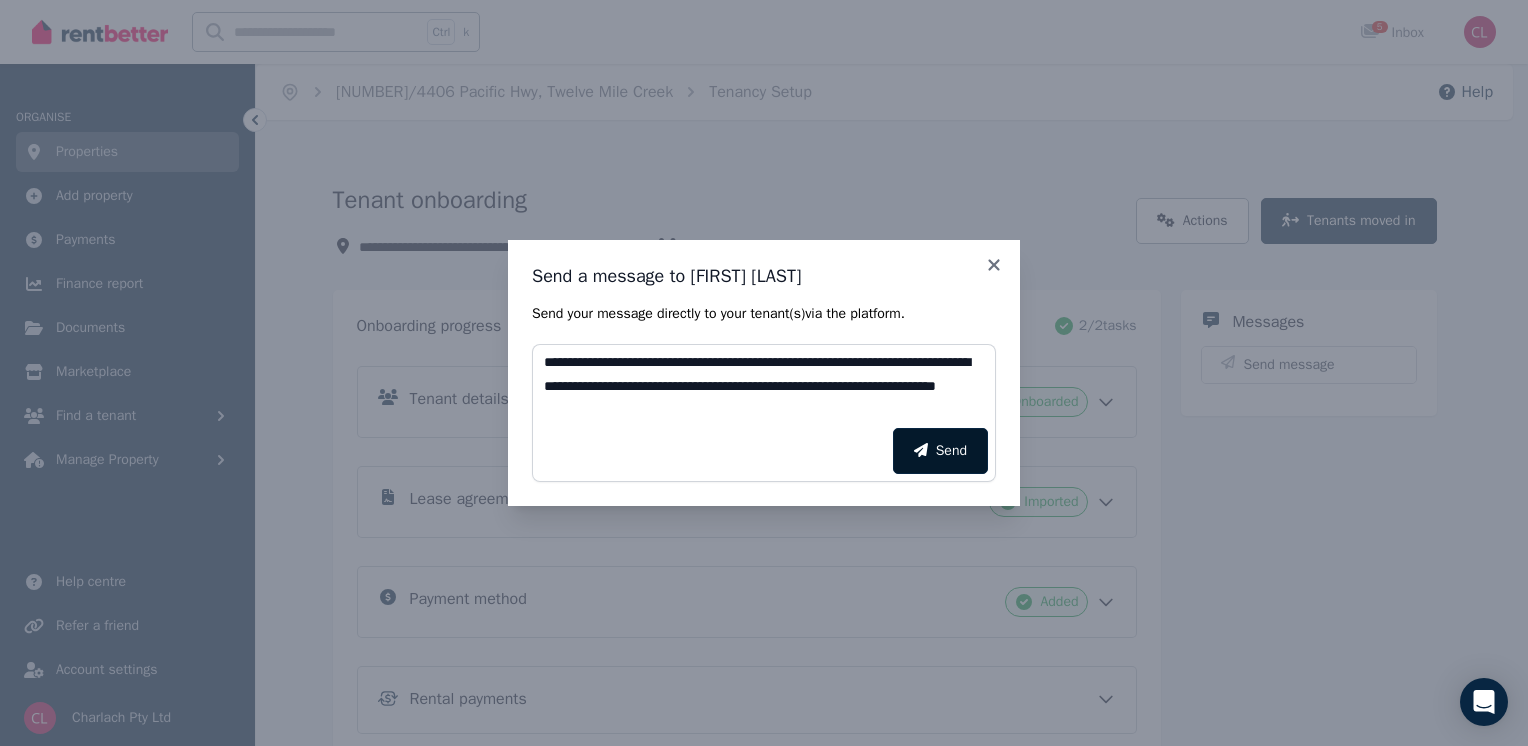 click on "Send" at bounding box center [940, 451] 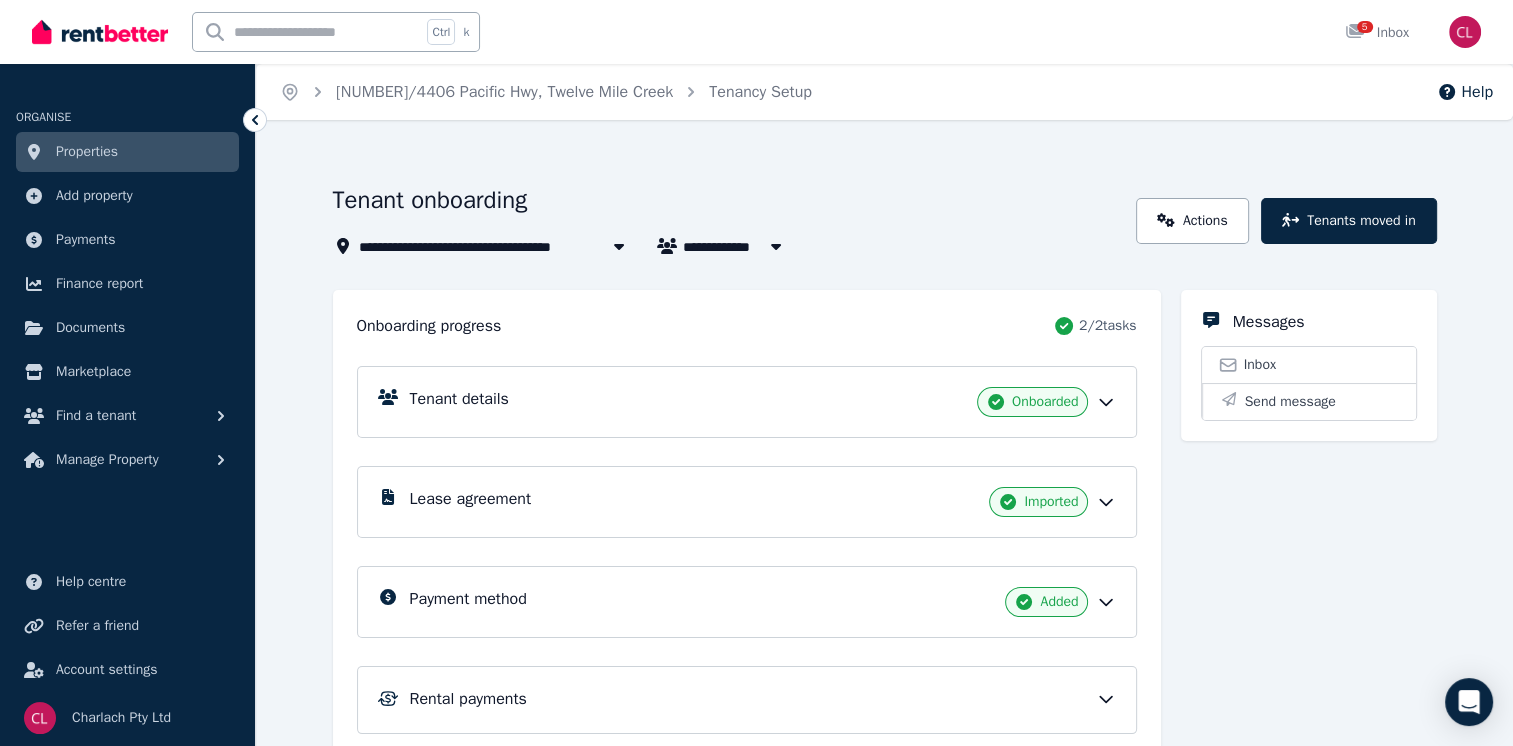 scroll, scrollTop: 76, scrollLeft: 0, axis: vertical 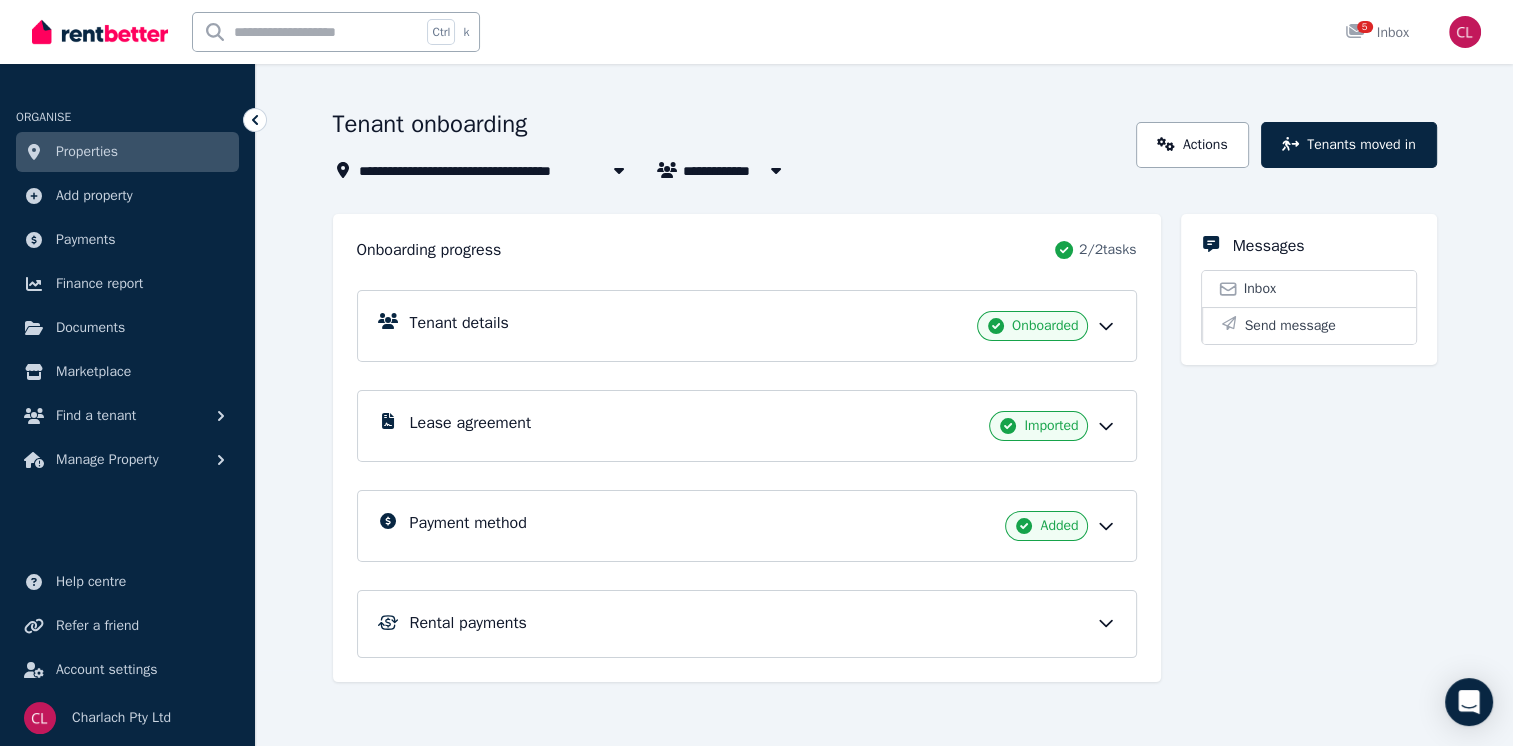 click on "Lease agreement Imported" at bounding box center (763, 426) 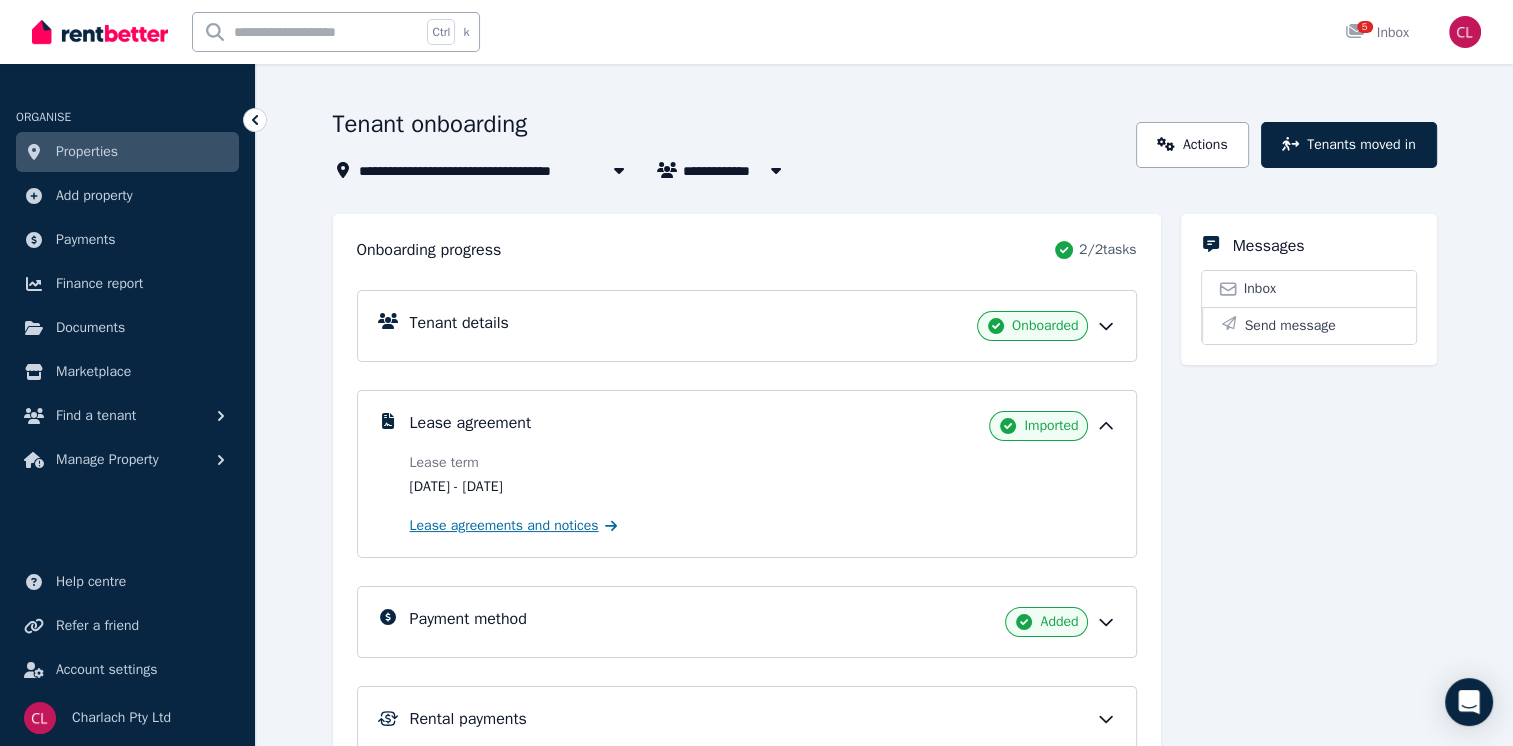 click on "Lease agreements and notices" at bounding box center [504, 526] 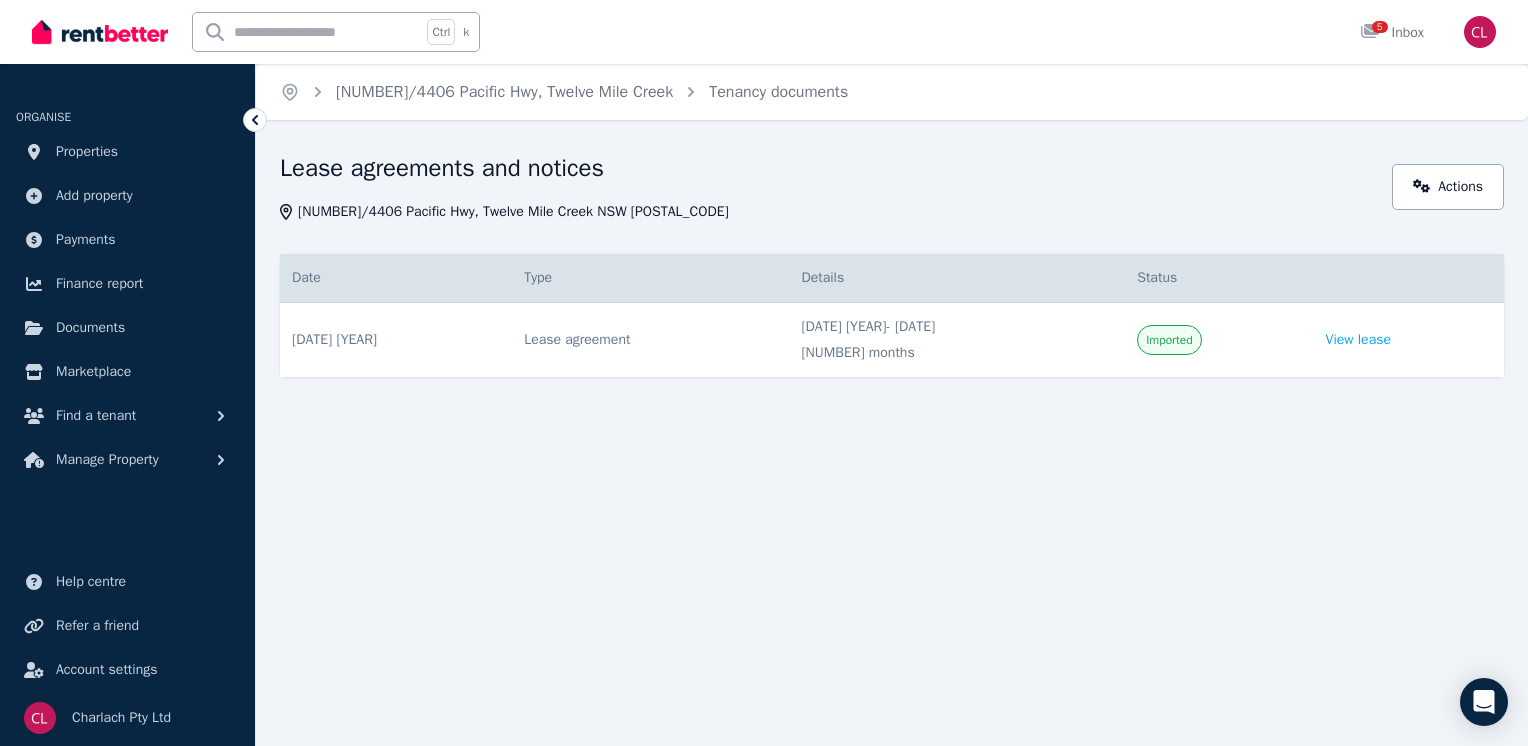 click 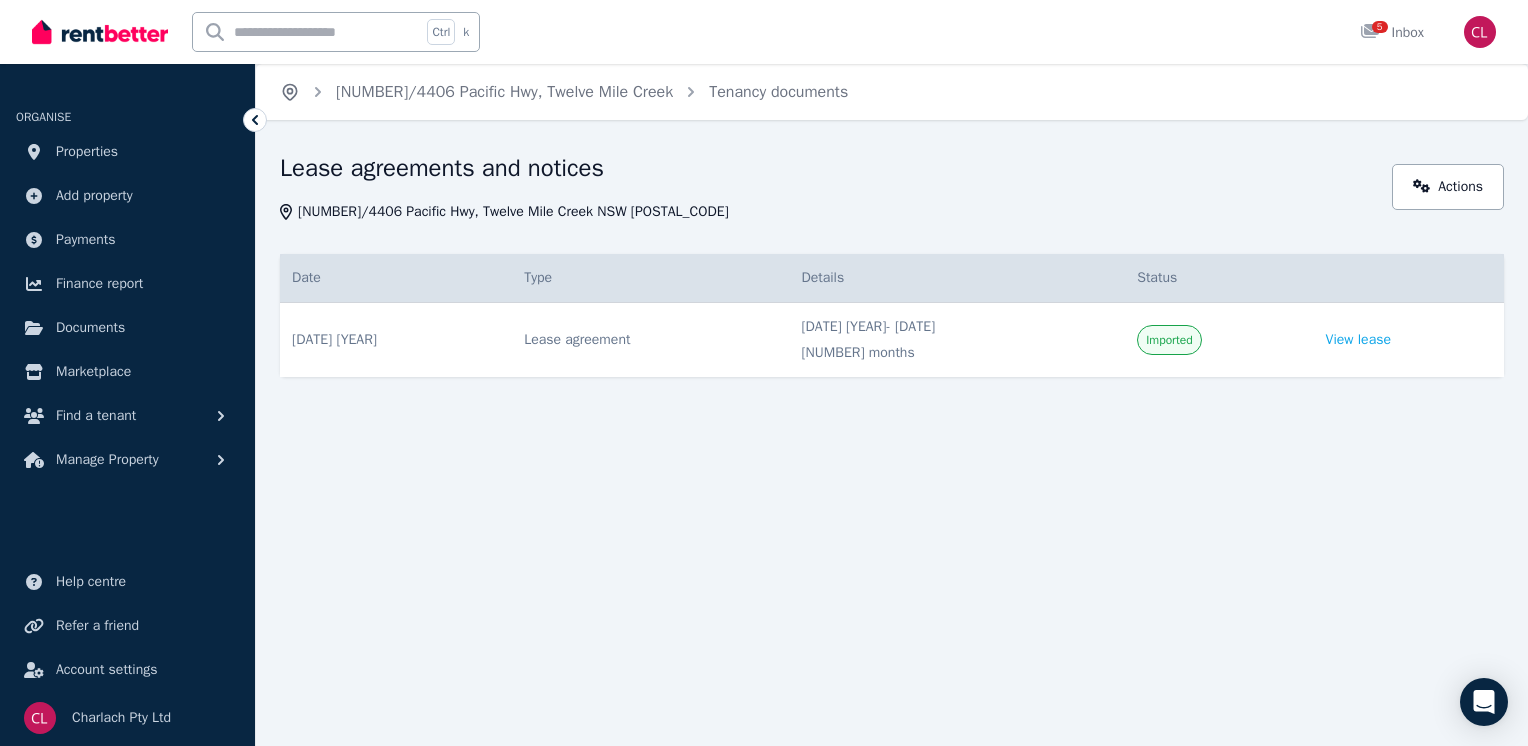 click 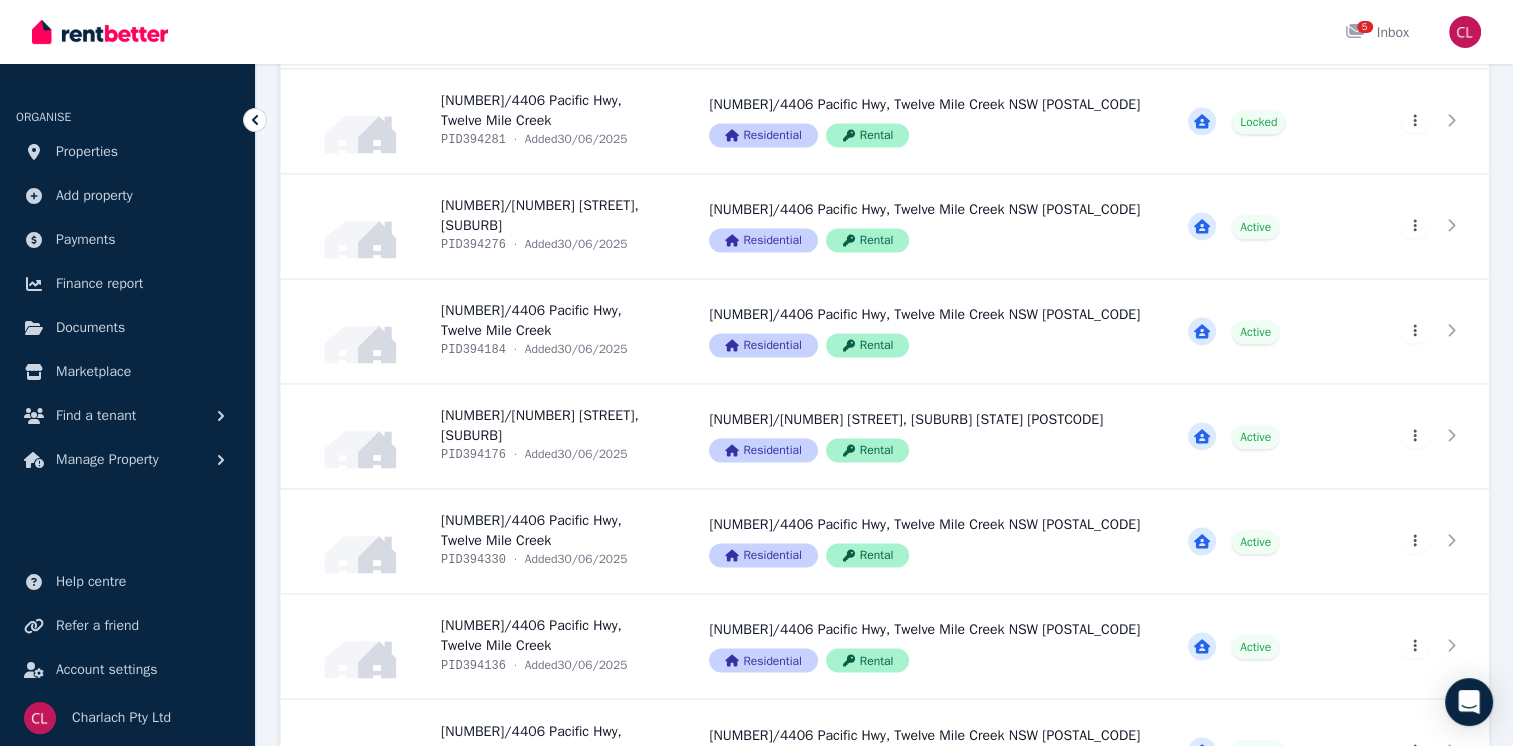 scroll, scrollTop: 3088, scrollLeft: 0, axis: vertical 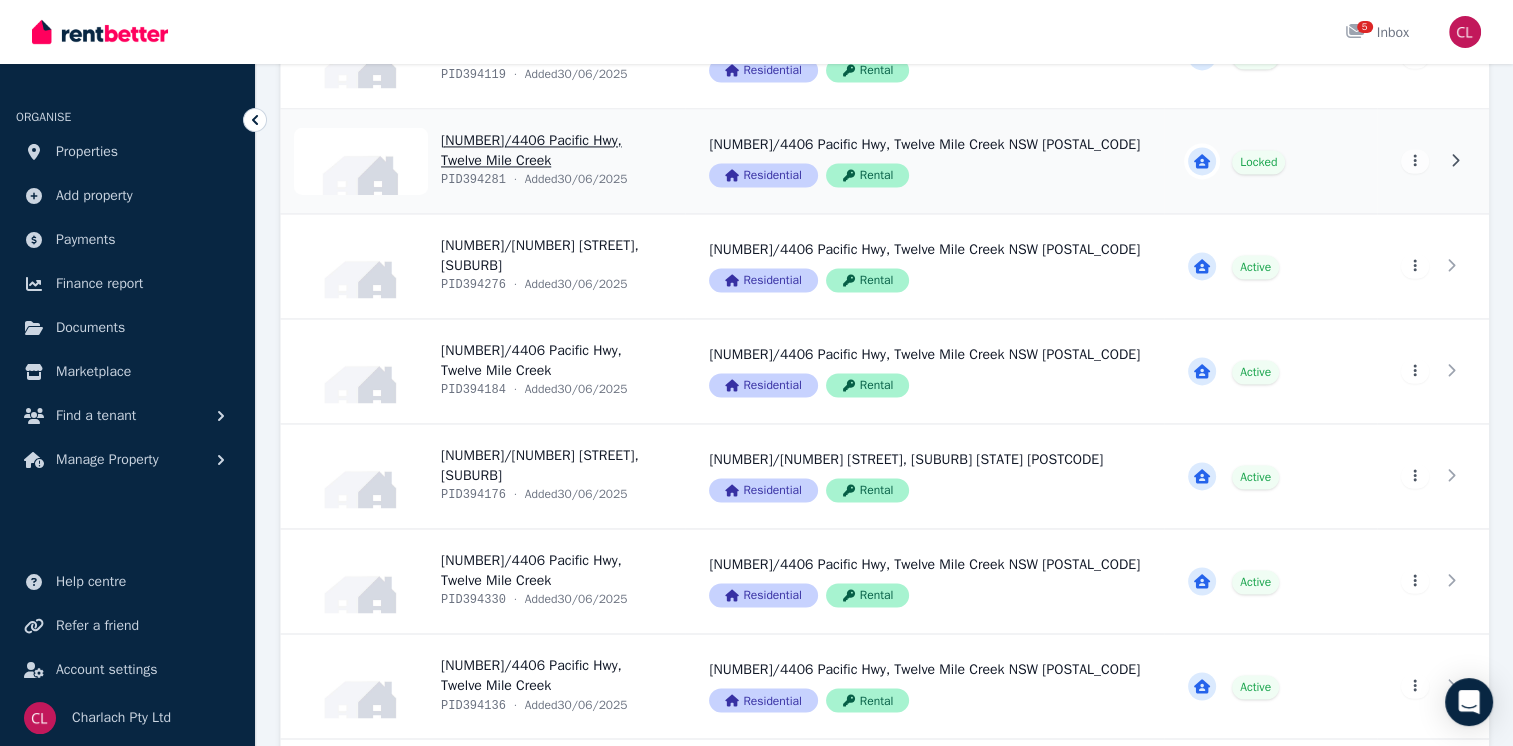 click on "View property details" at bounding box center (483, 161) 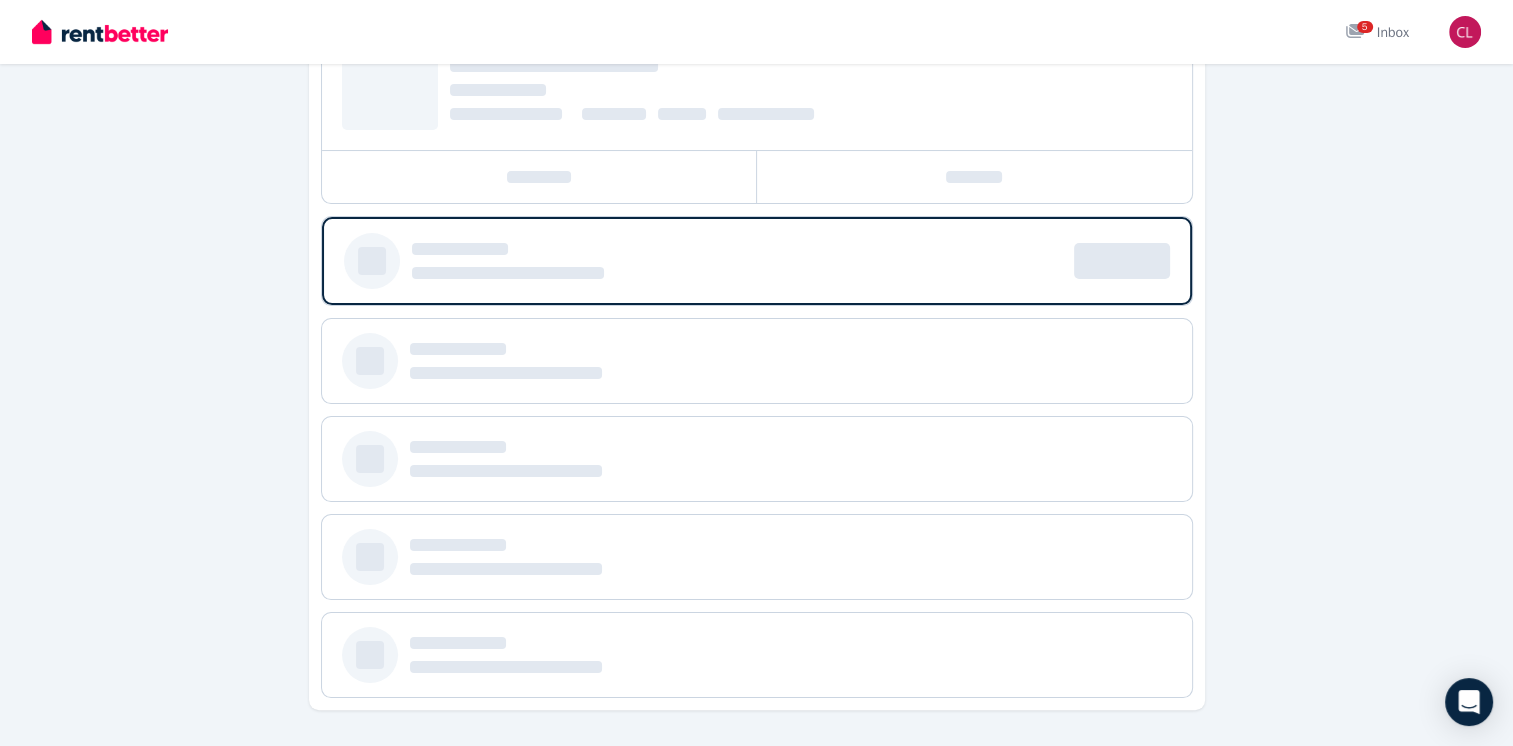 scroll, scrollTop: 0, scrollLeft: 0, axis: both 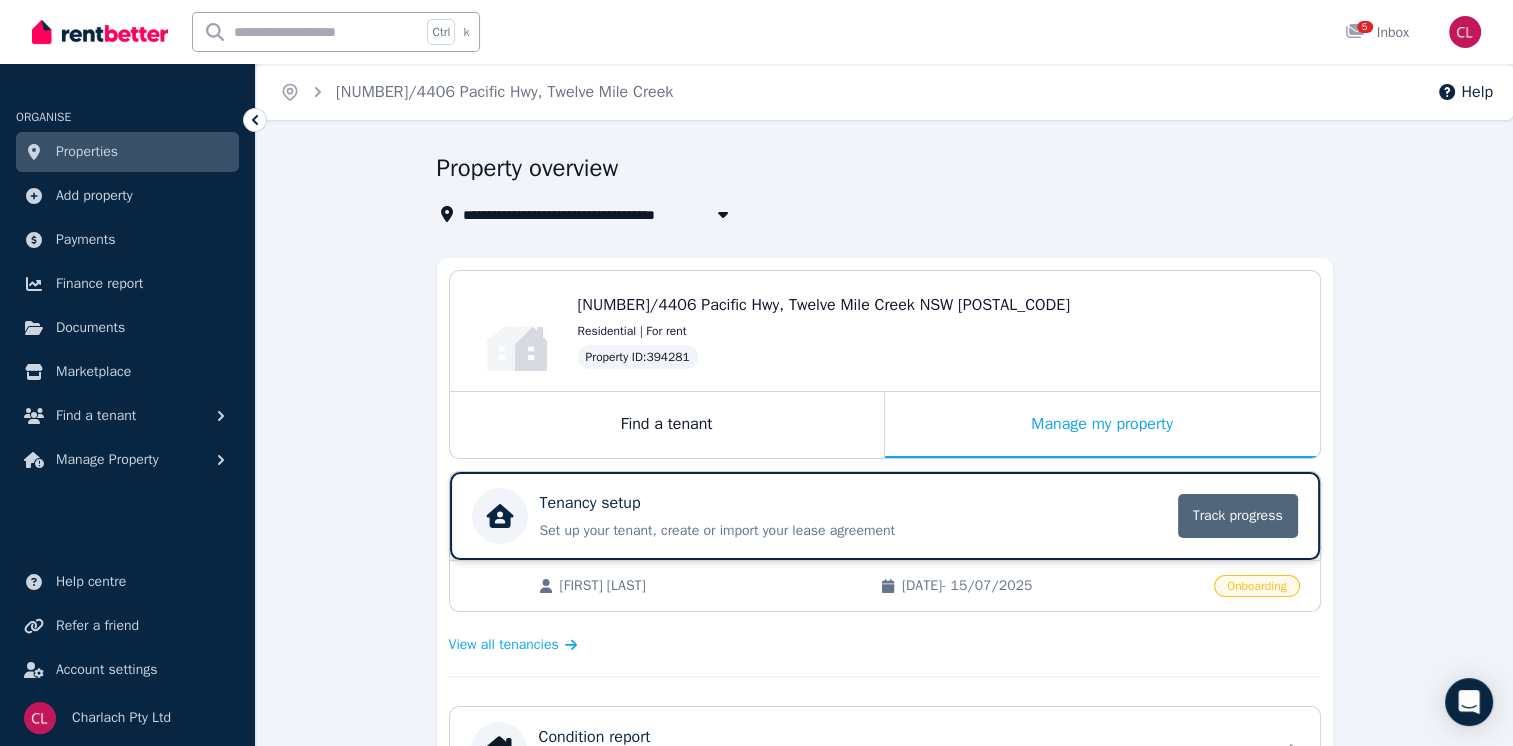 click on "Track progress" at bounding box center (1238, 516) 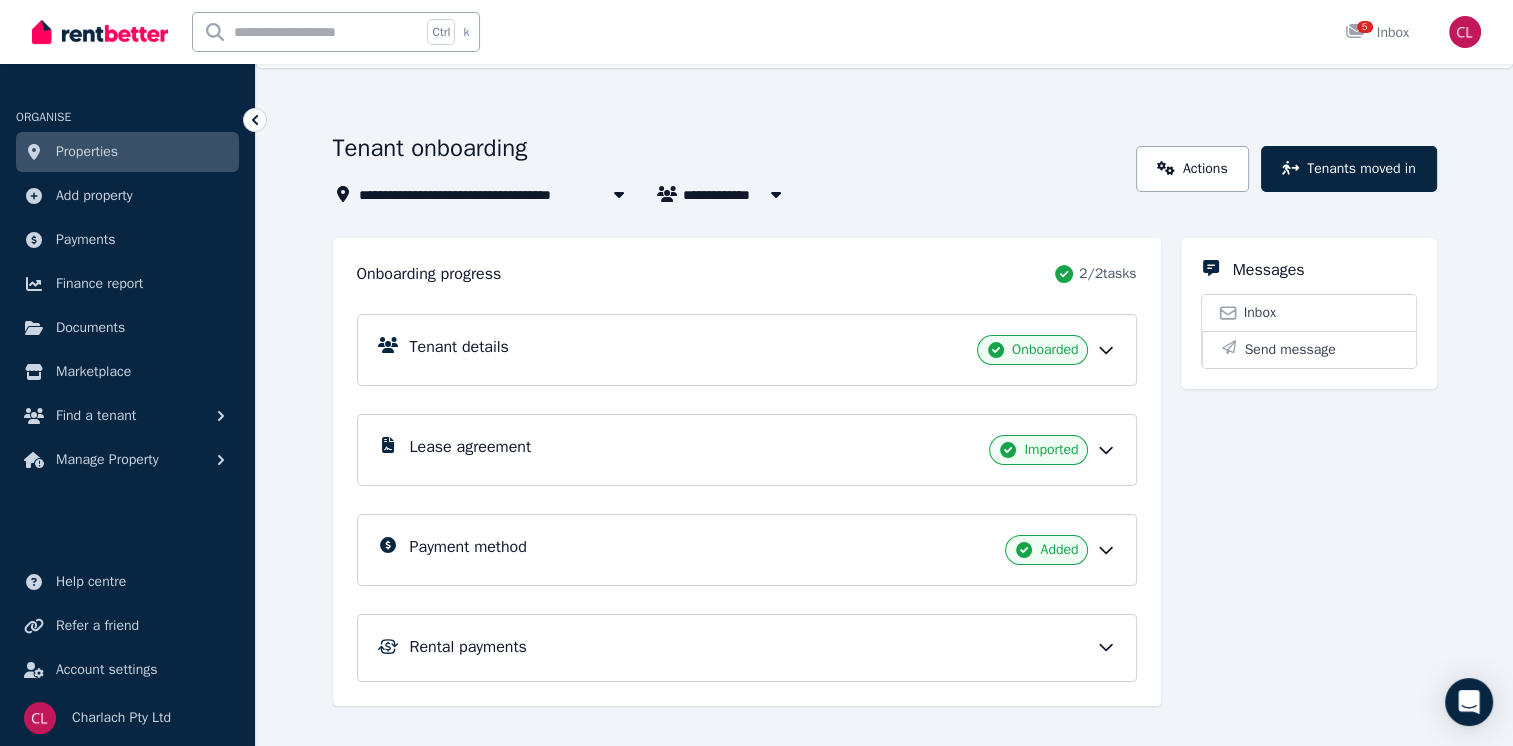 scroll, scrollTop: 76, scrollLeft: 0, axis: vertical 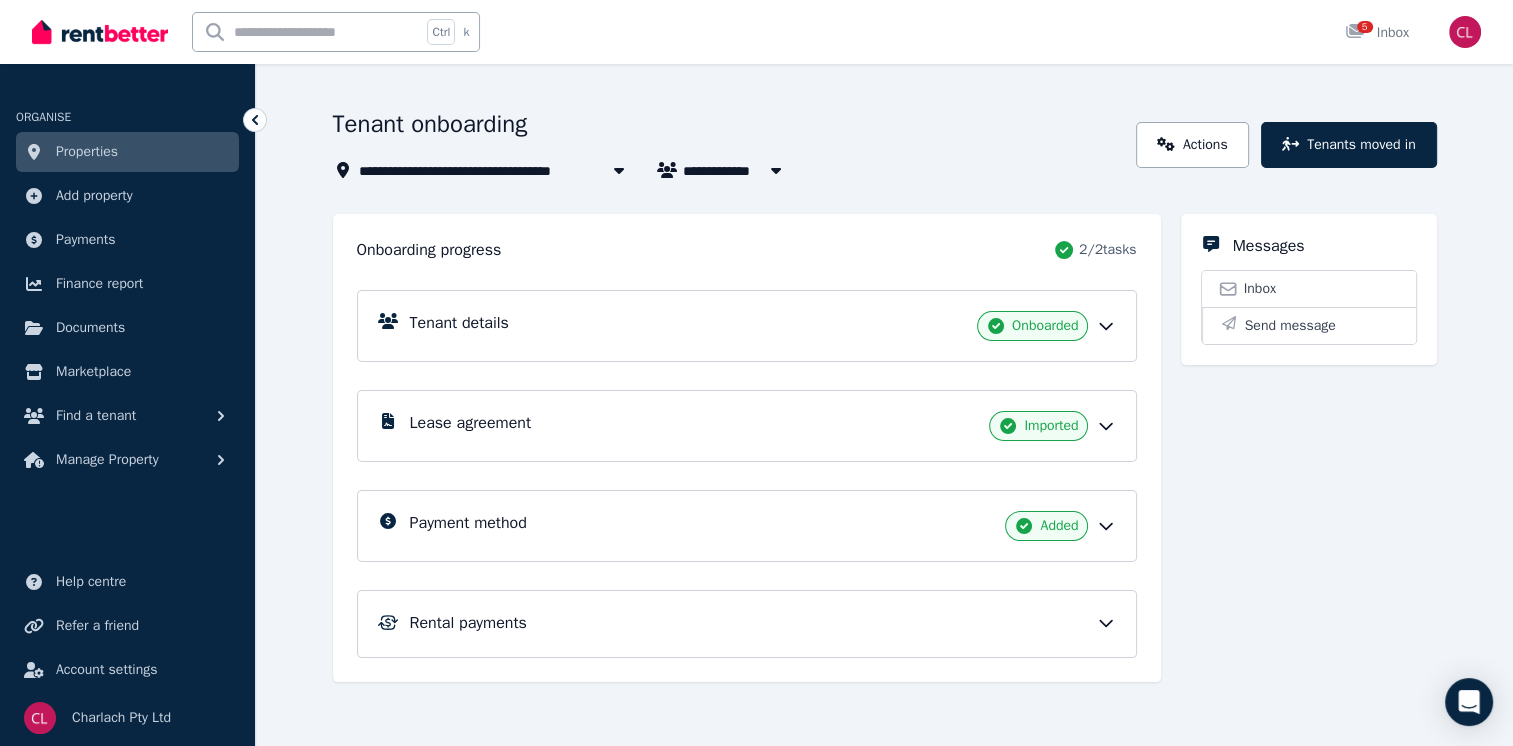 click on "Rental payments" at bounding box center (747, 624) 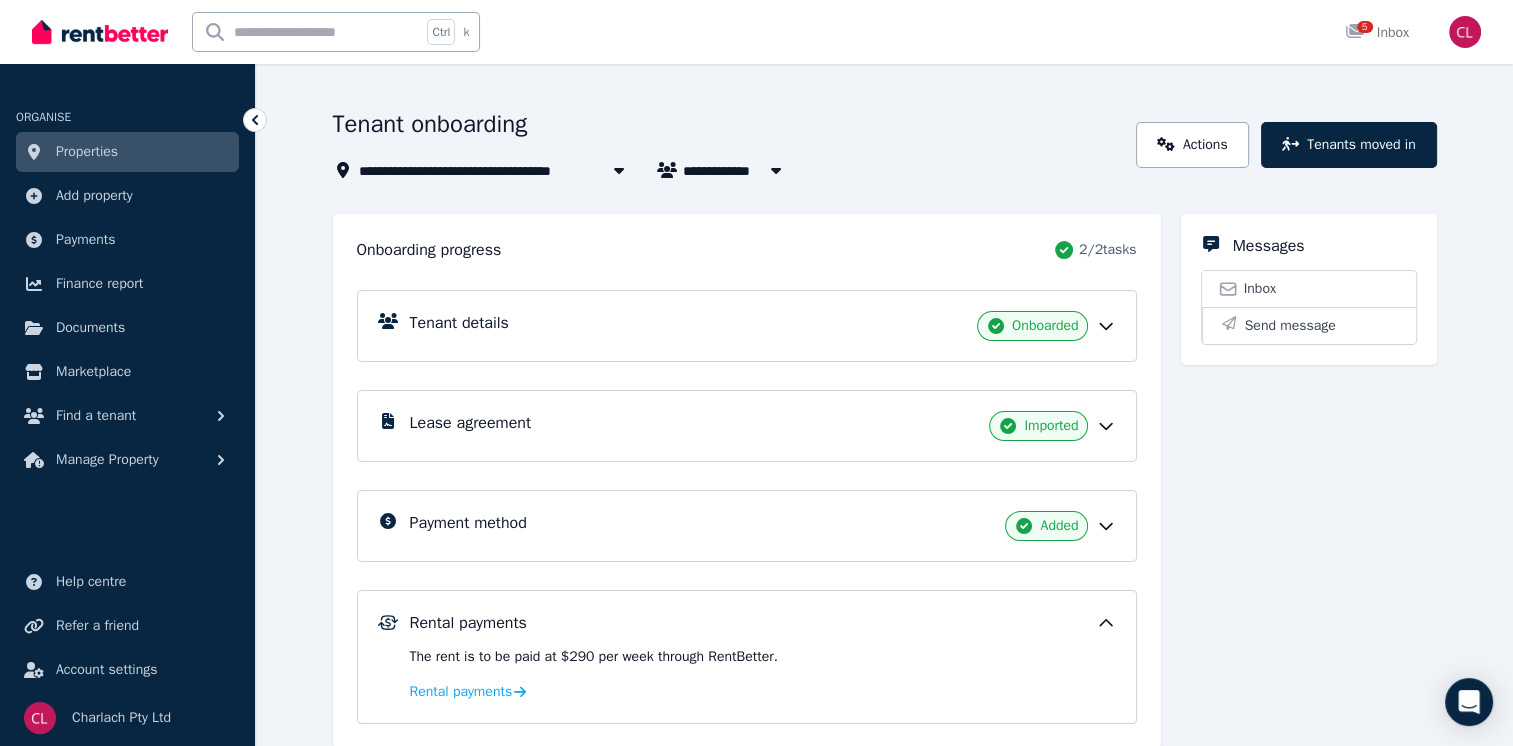 click 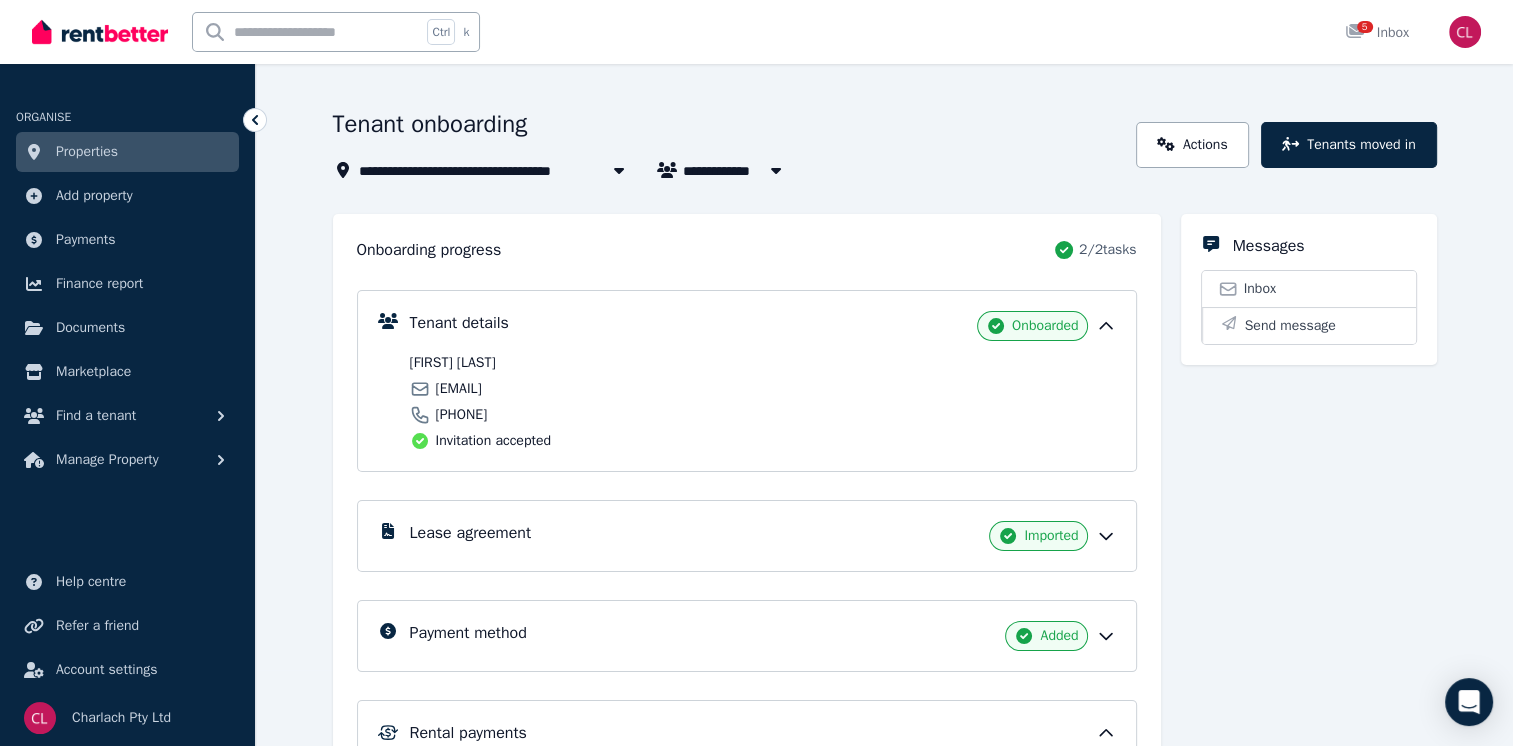 click 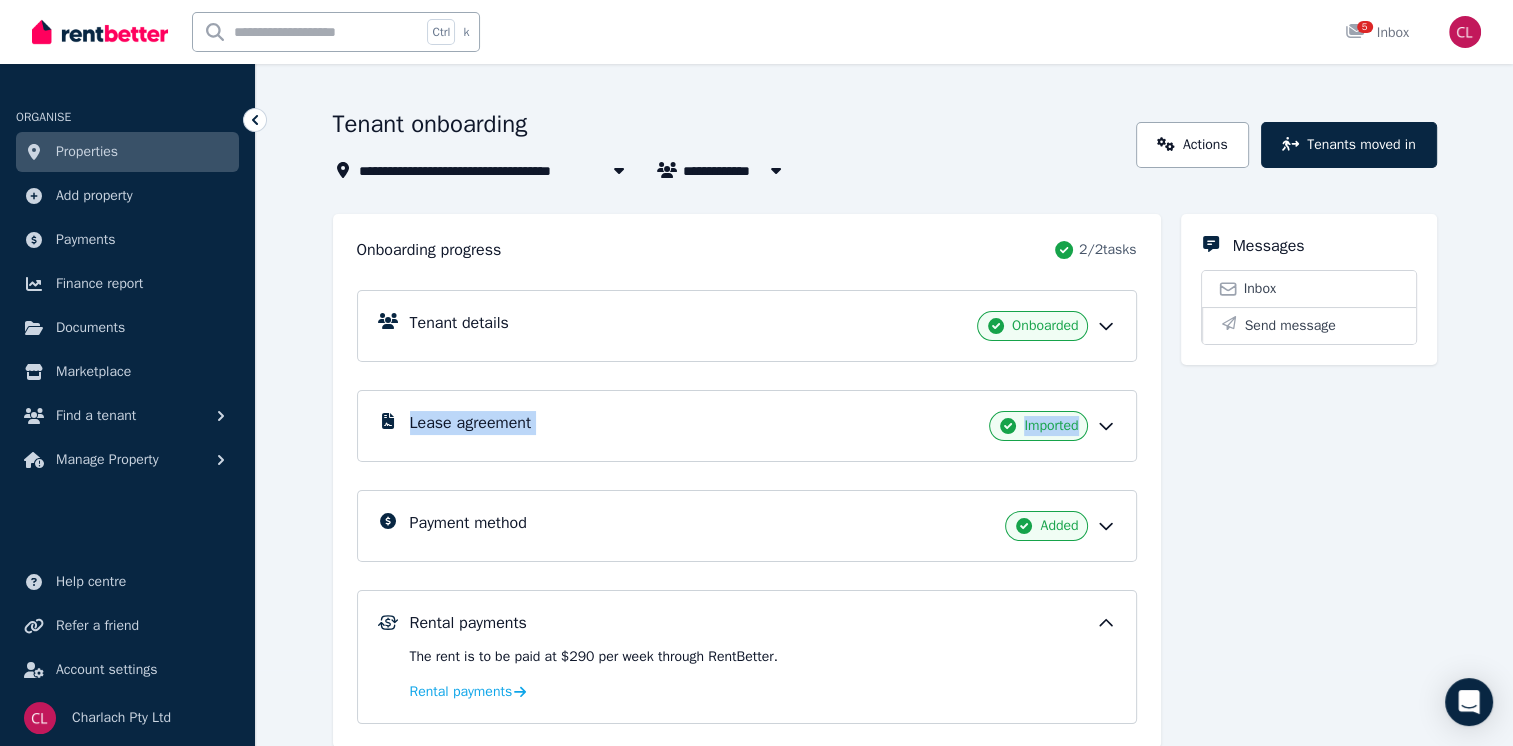 drag, startPoint x: 1104, startPoint y: 318, endPoint x: 1098, endPoint y: 426, distance: 108.16654 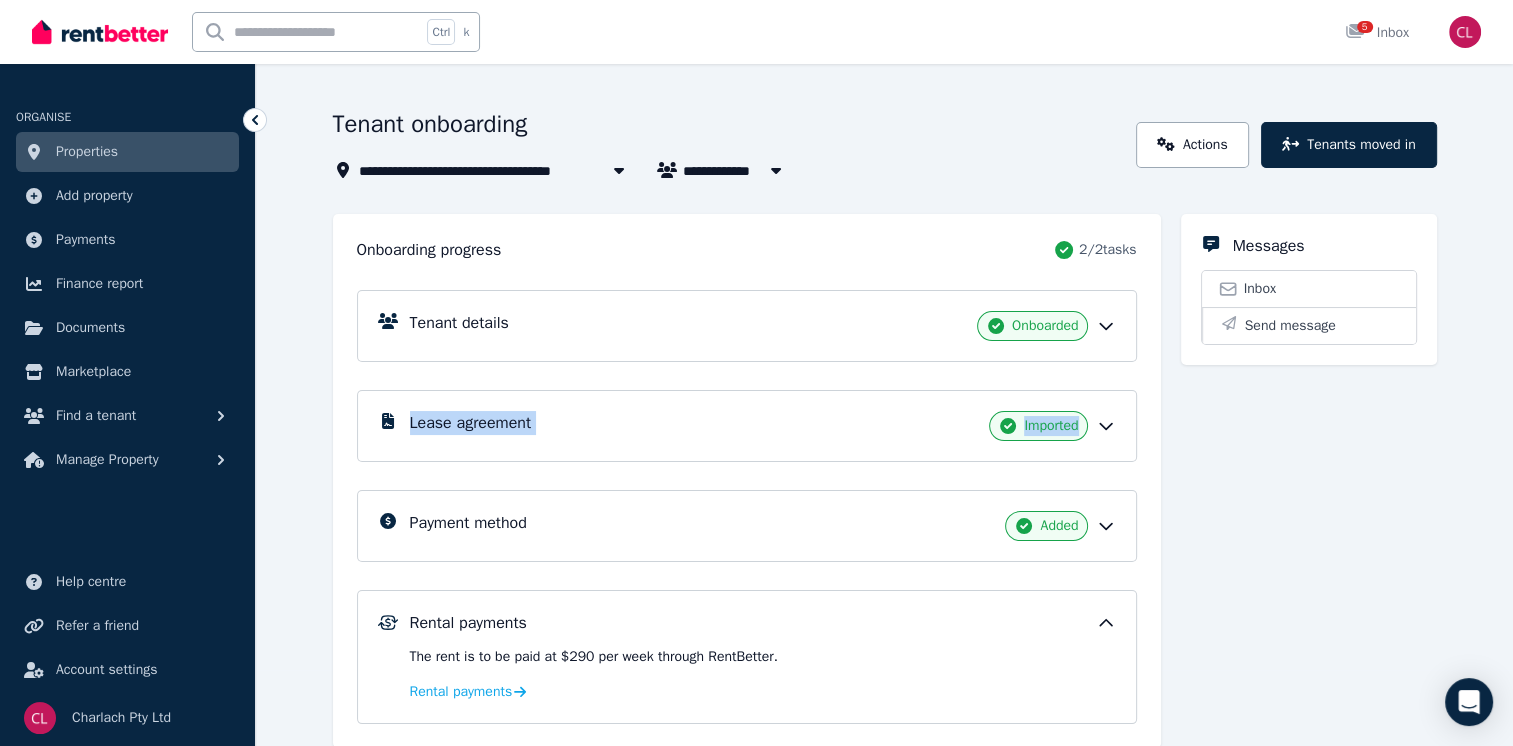 click on "Tenant details Onboarded Lease agreement Imported Payment method Added Rental payments The rent is to be paid at   $290 per week   through RentBetter . Rental payments" at bounding box center [747, 493] 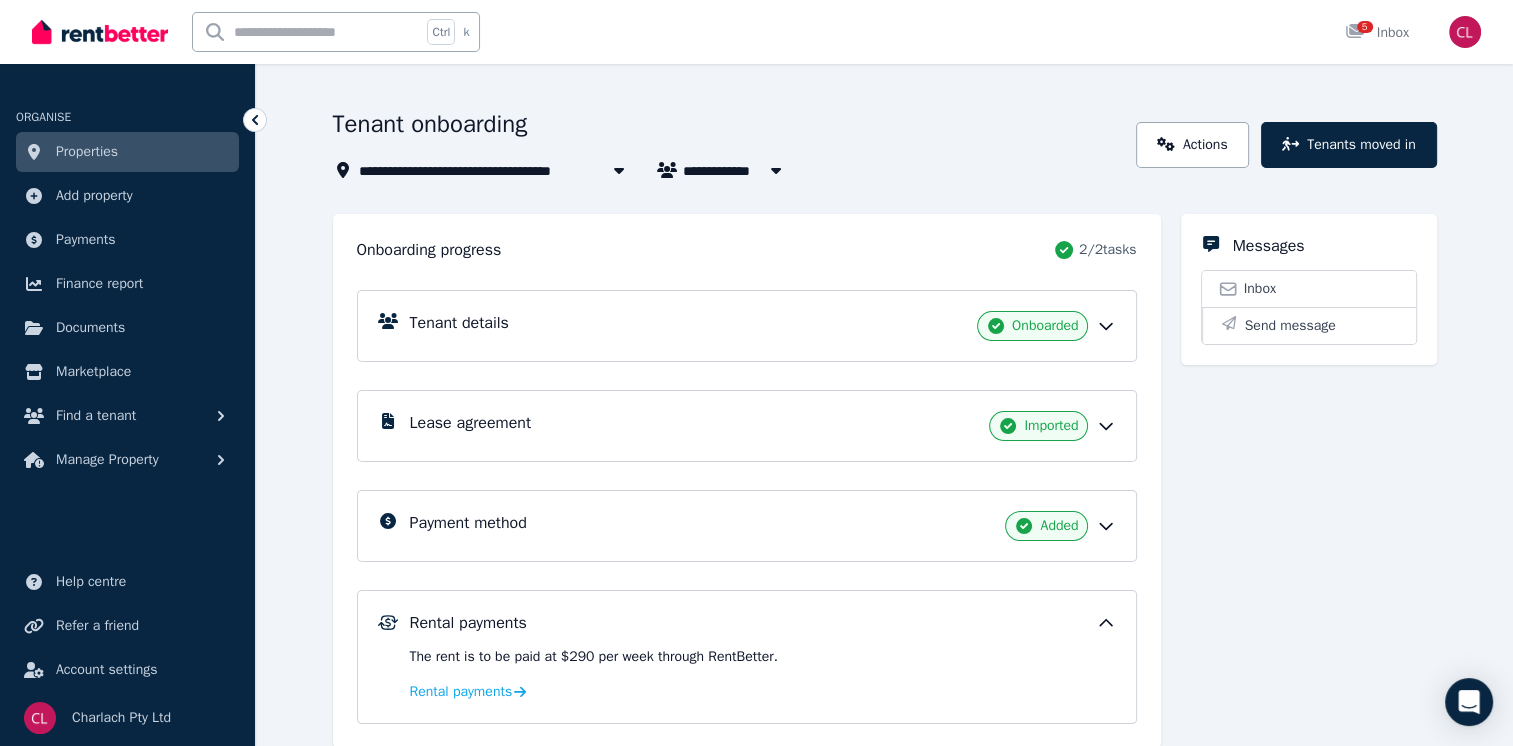 click 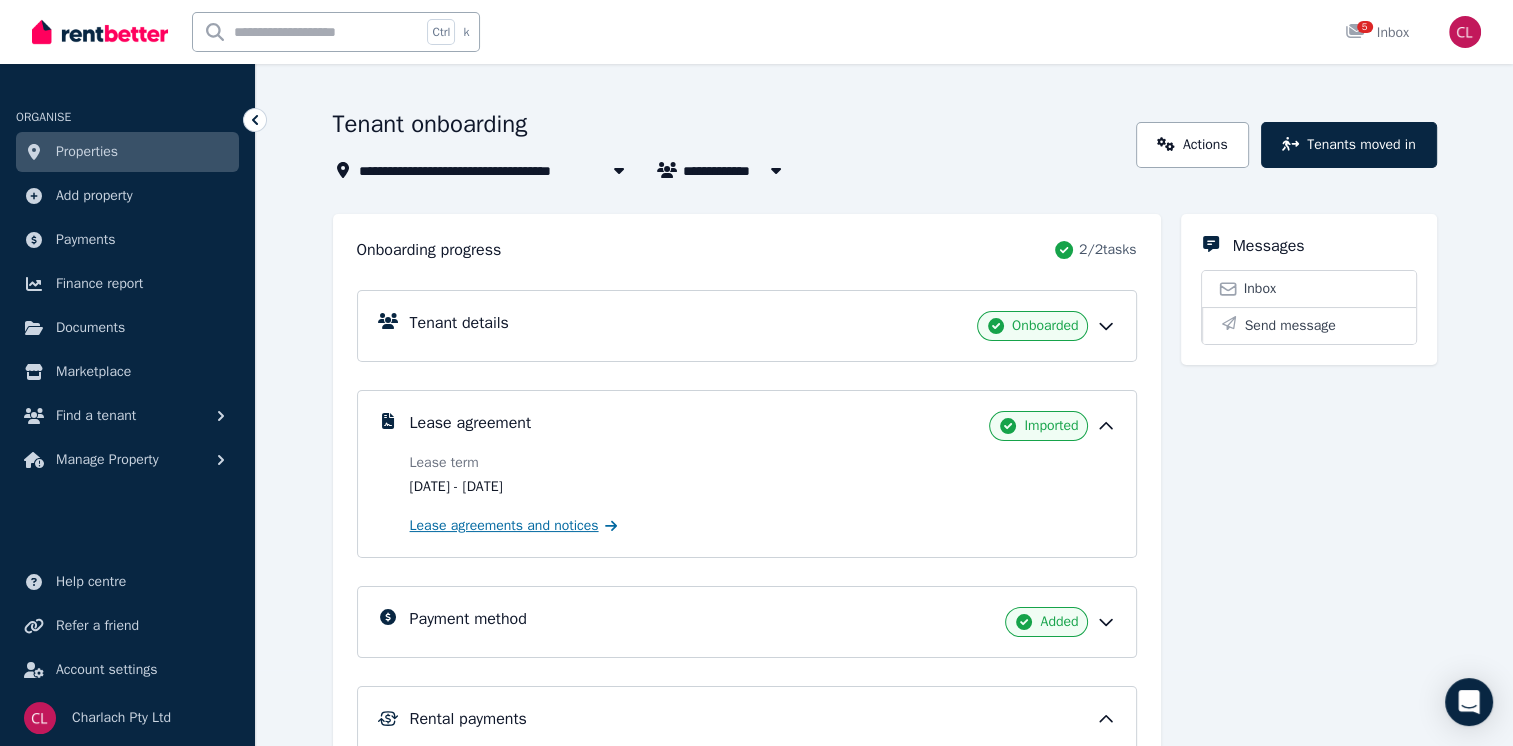 click on "Lease agreements and notices" at bounding box center [504, 526] 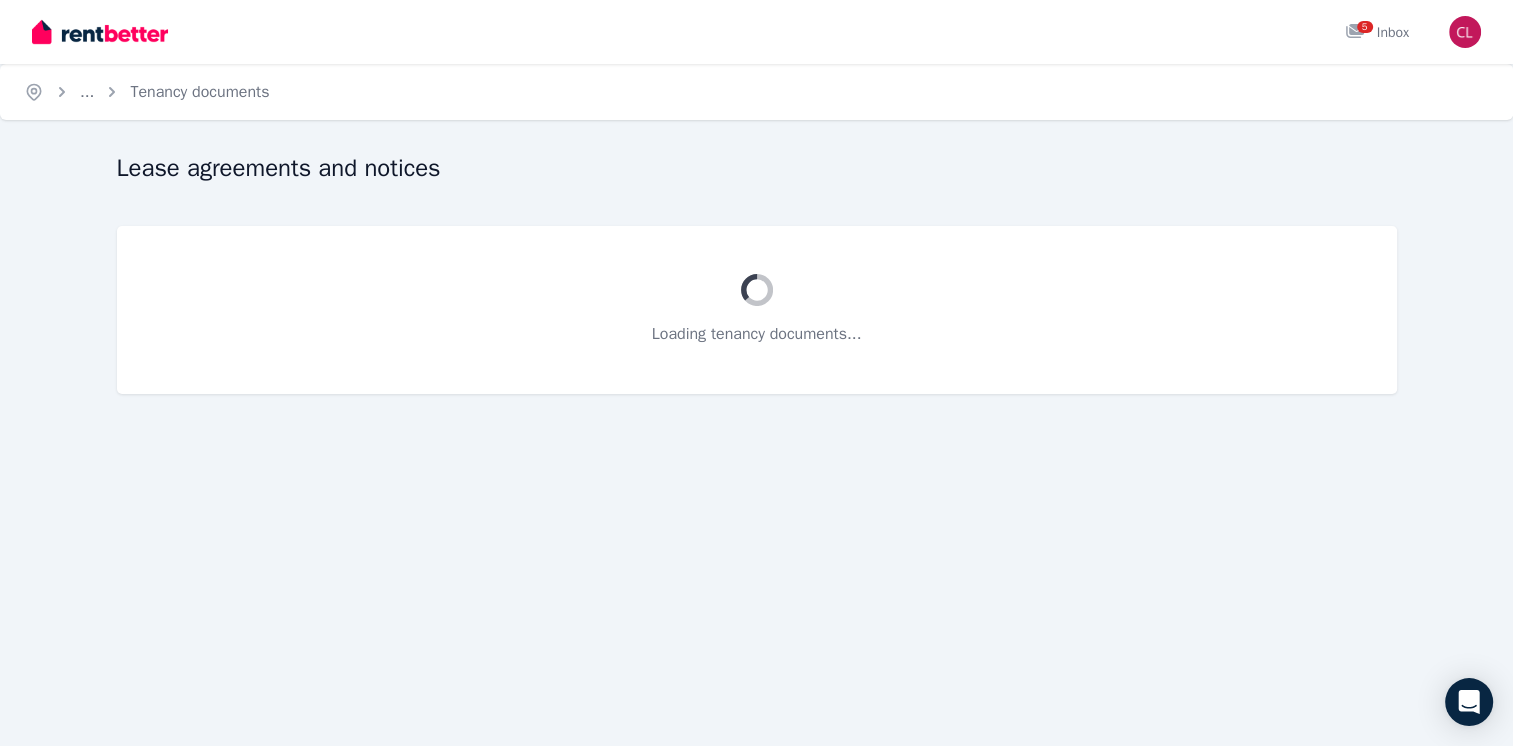 scroll, scrollTop: 0, scrollLeft: 0, axis: both 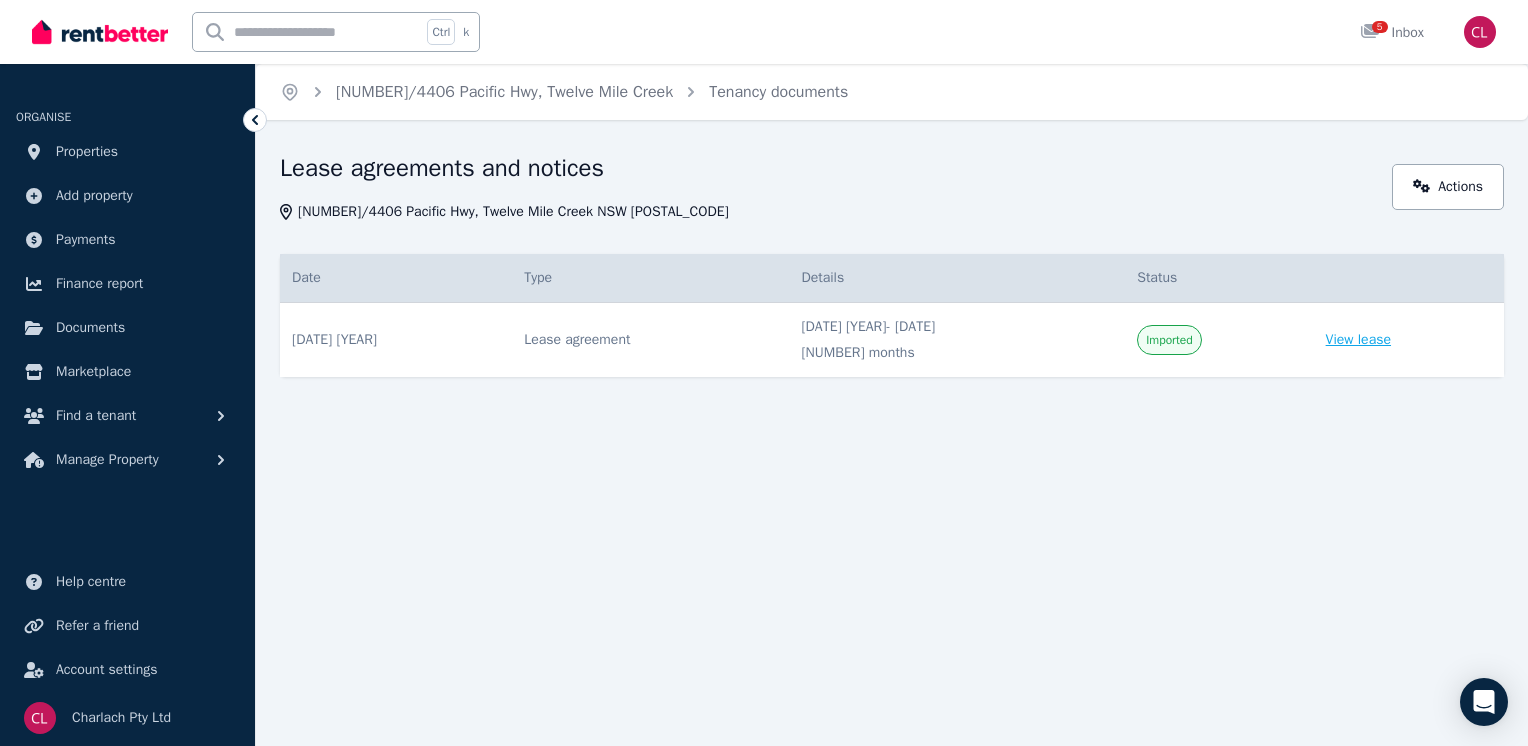 click on "View lease" at bounding box center [1358, 340] 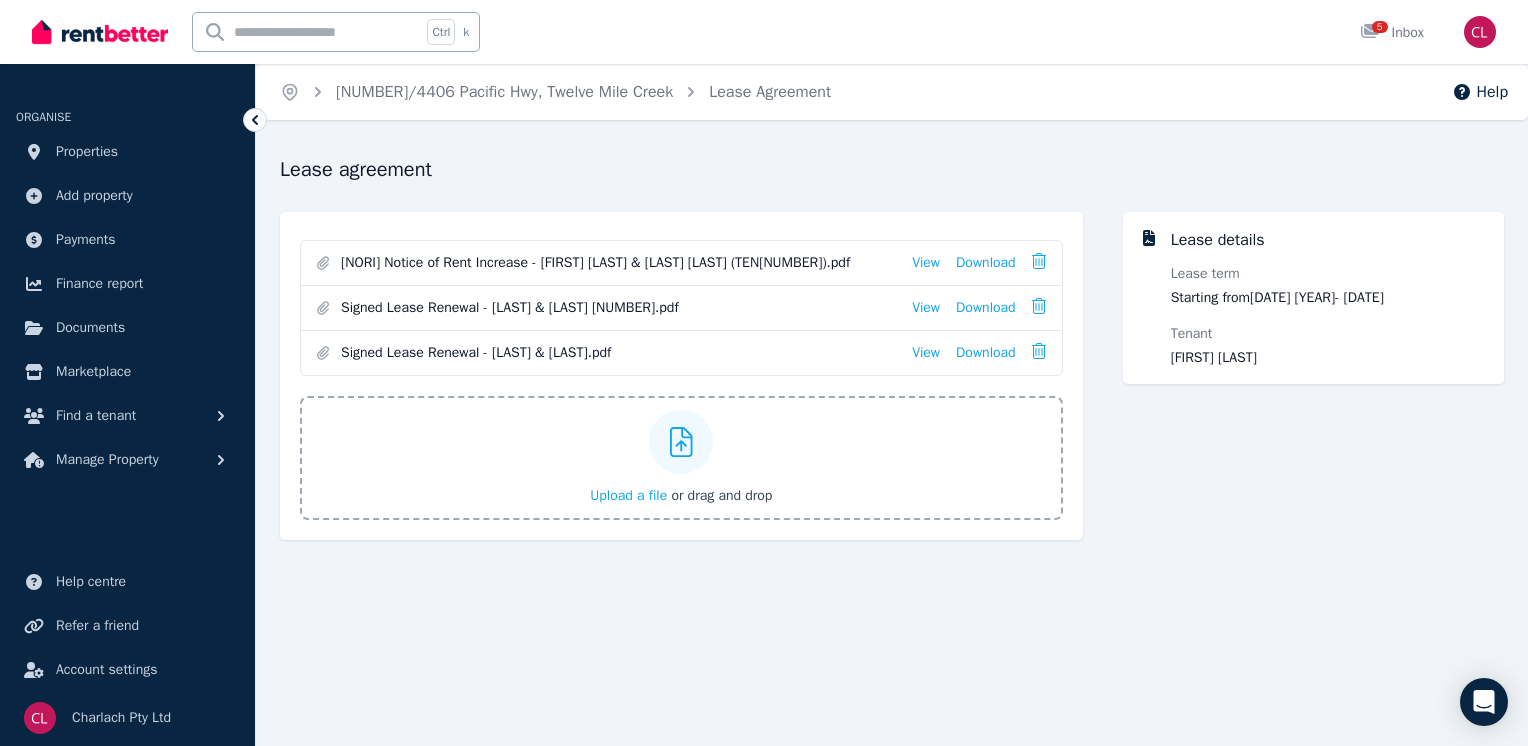 click on "Upload a file" at bounding box center (628, 495) 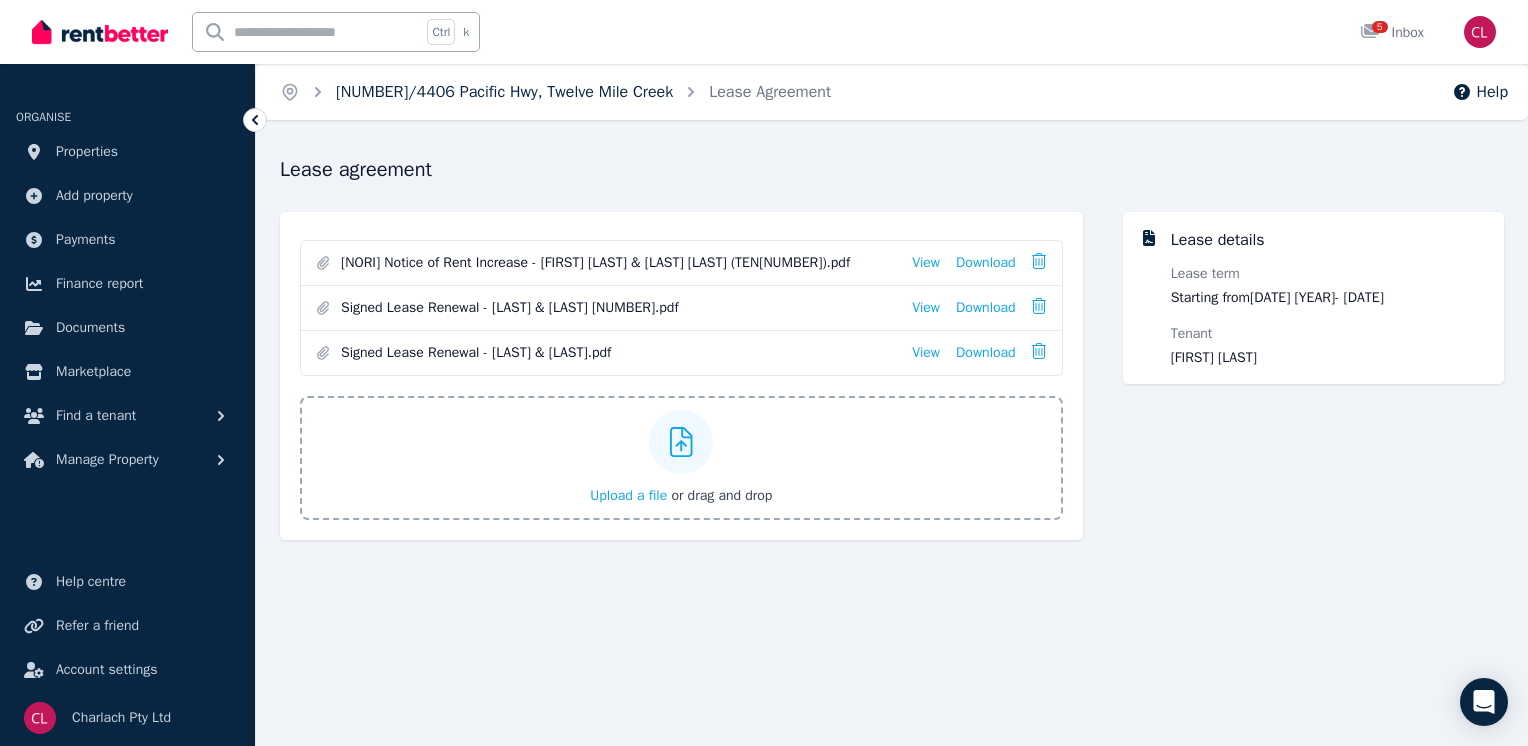 click on "[NUMBER]/[STREET], [CITY]" at bounding box center (504, 92) 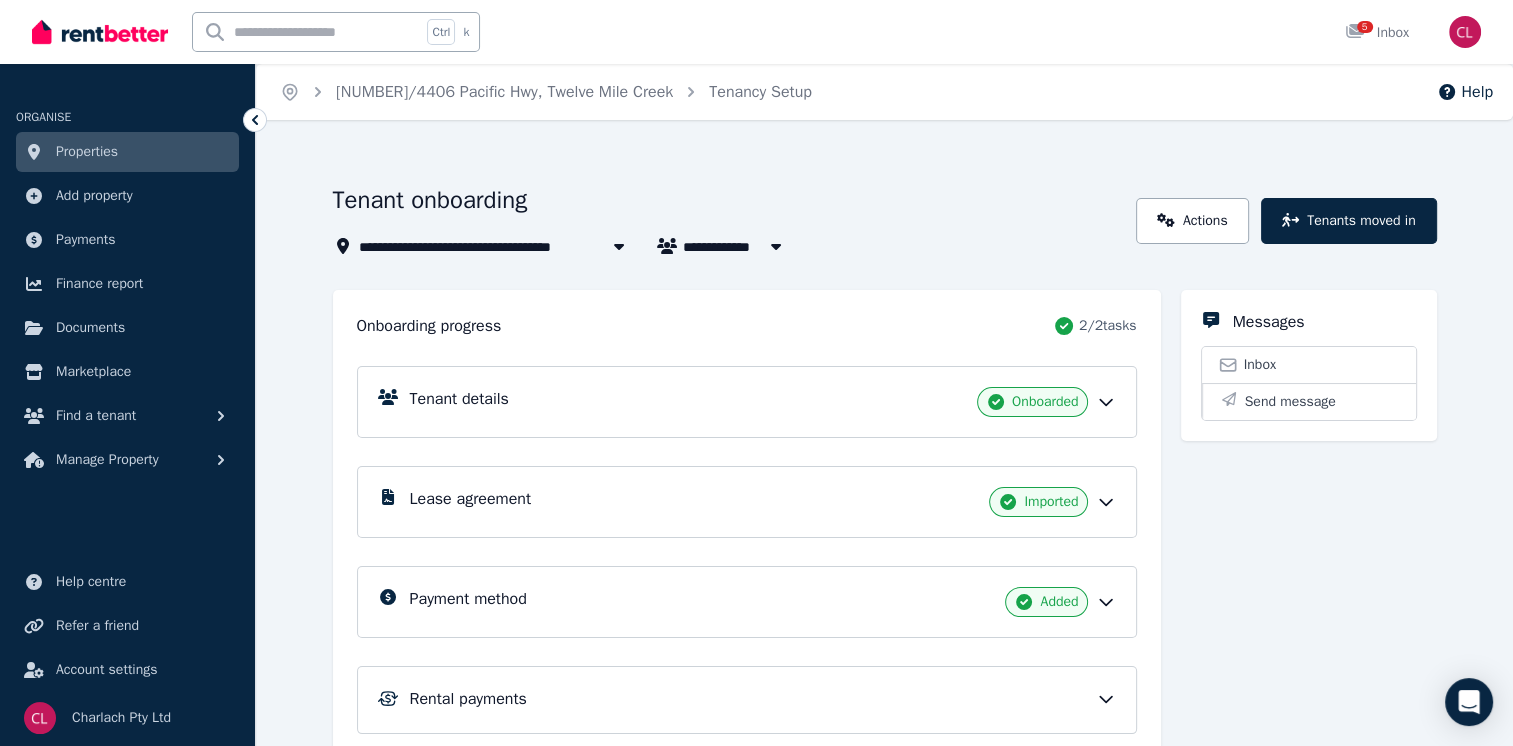click on "Lease agreement" at bounding box center [470, 499] 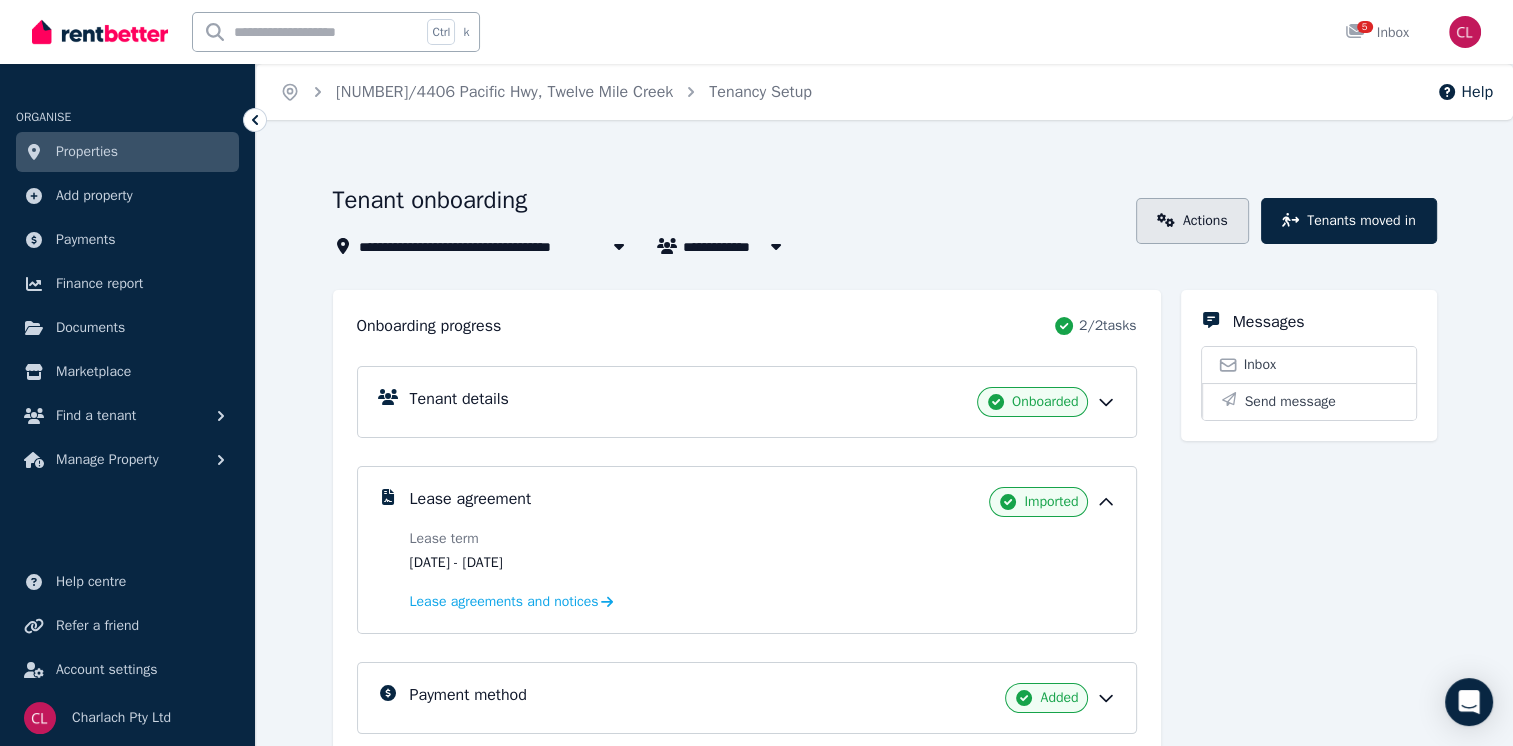click on "Actions" at bounding box center [1192, 221] 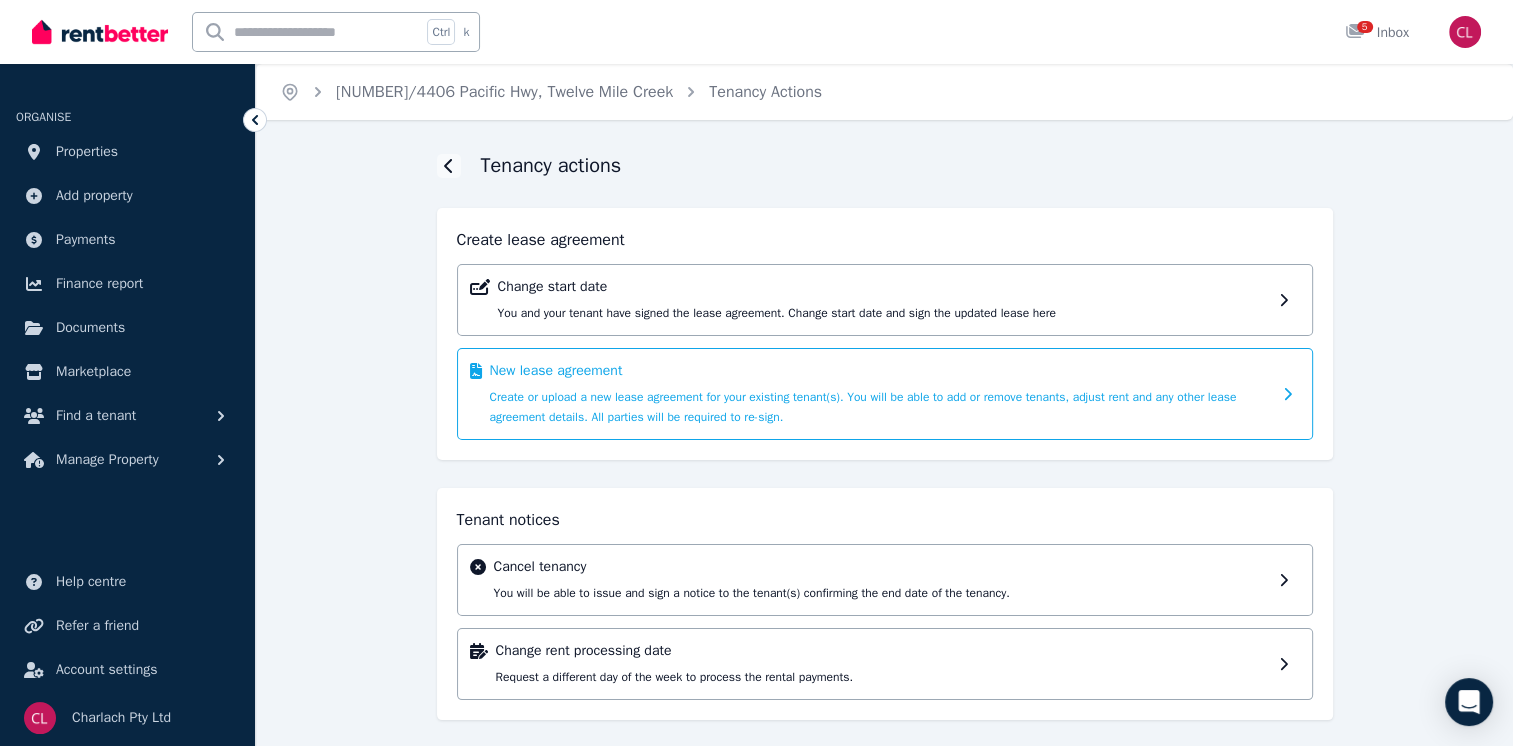 click on "Create or upload a new lease agreement for your existing tenant(s). You will be able to add or remove tenants, adjust rent and any other lease agreement details. All parties will be required to re-sign." at bounding box center [863, 407] 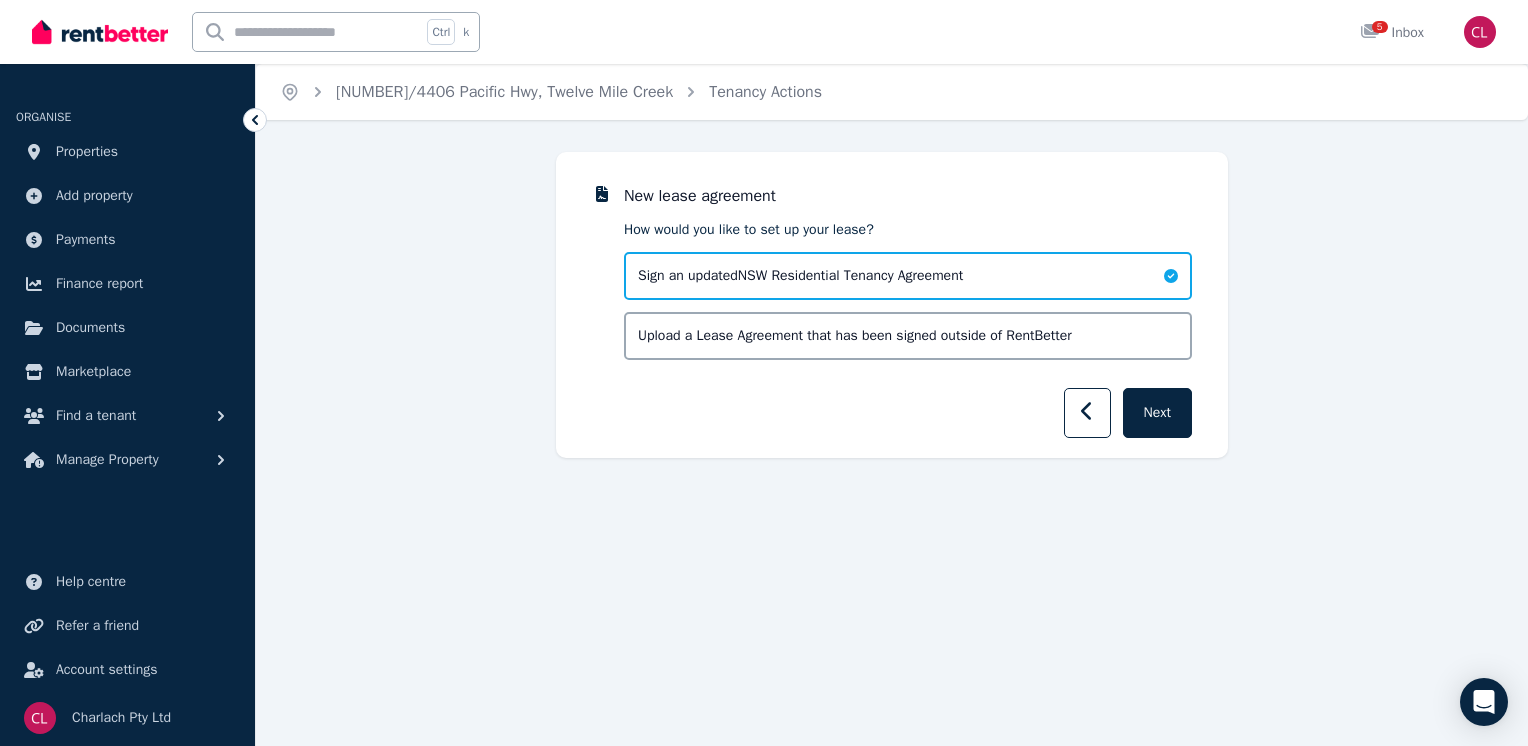 click on "Sign an updated  NSW Residential Tenancy Agreement" at bounding box center (800, 276) 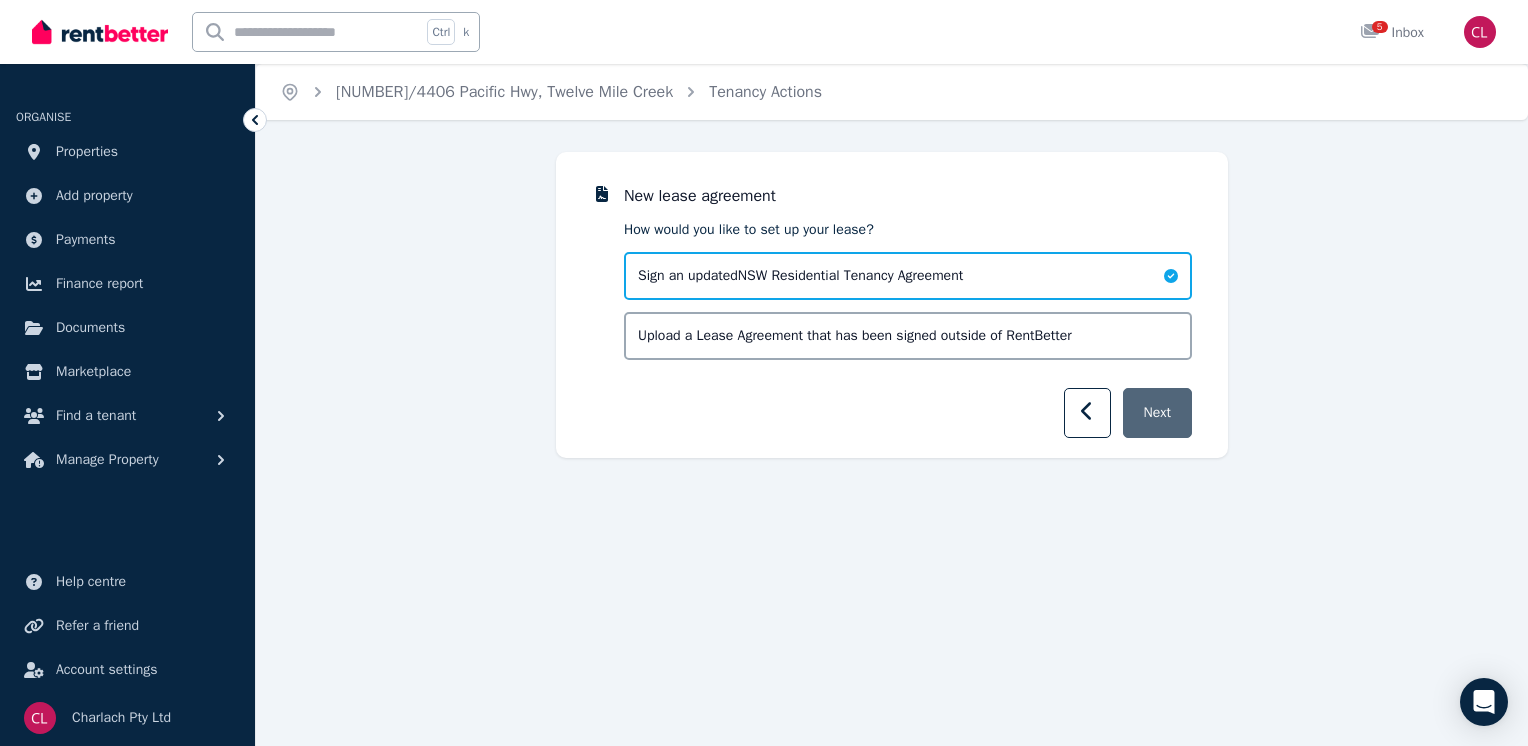 click on "Next" at bounding box center [1157, 413] 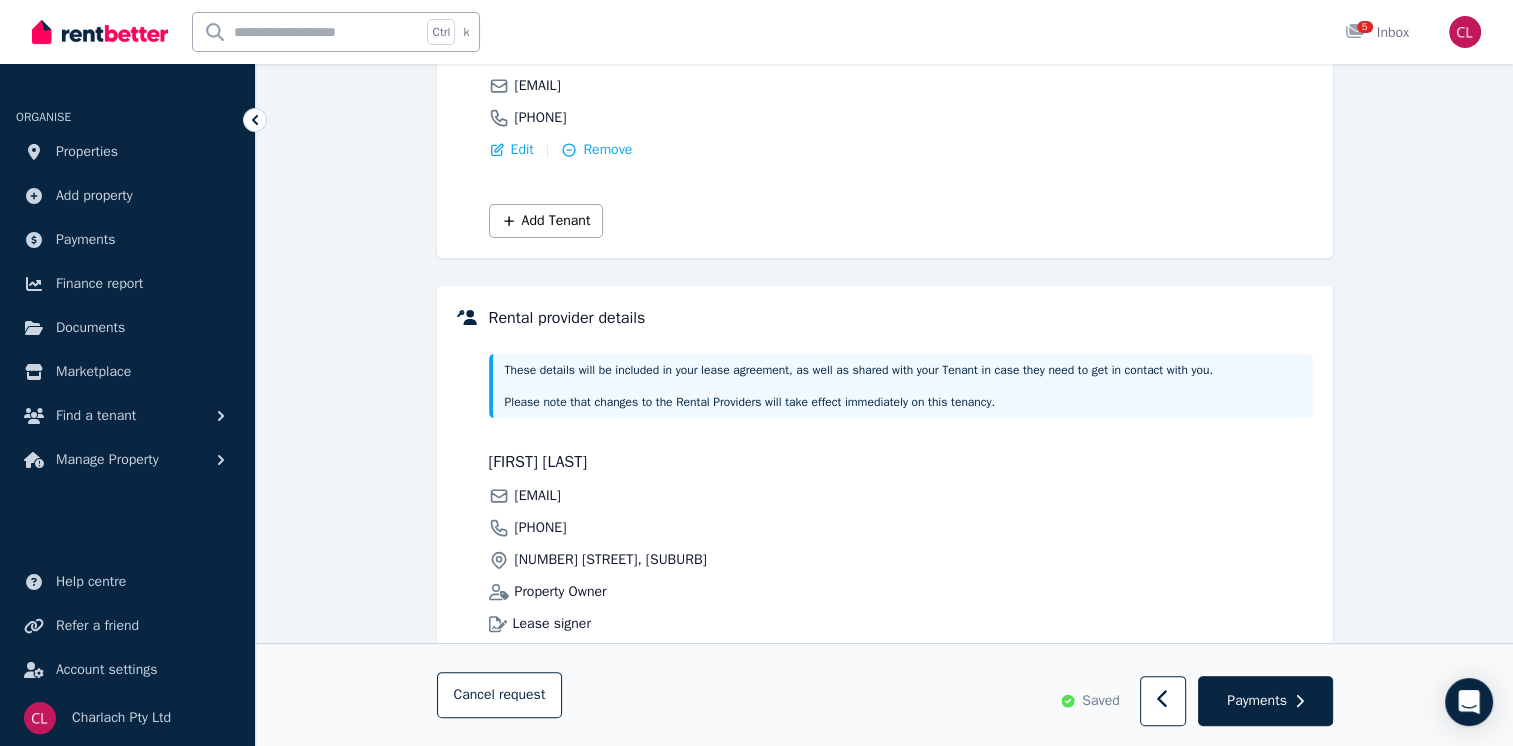 scroll, scrollTop: 369, scrollLeft: 0, axis: vertical 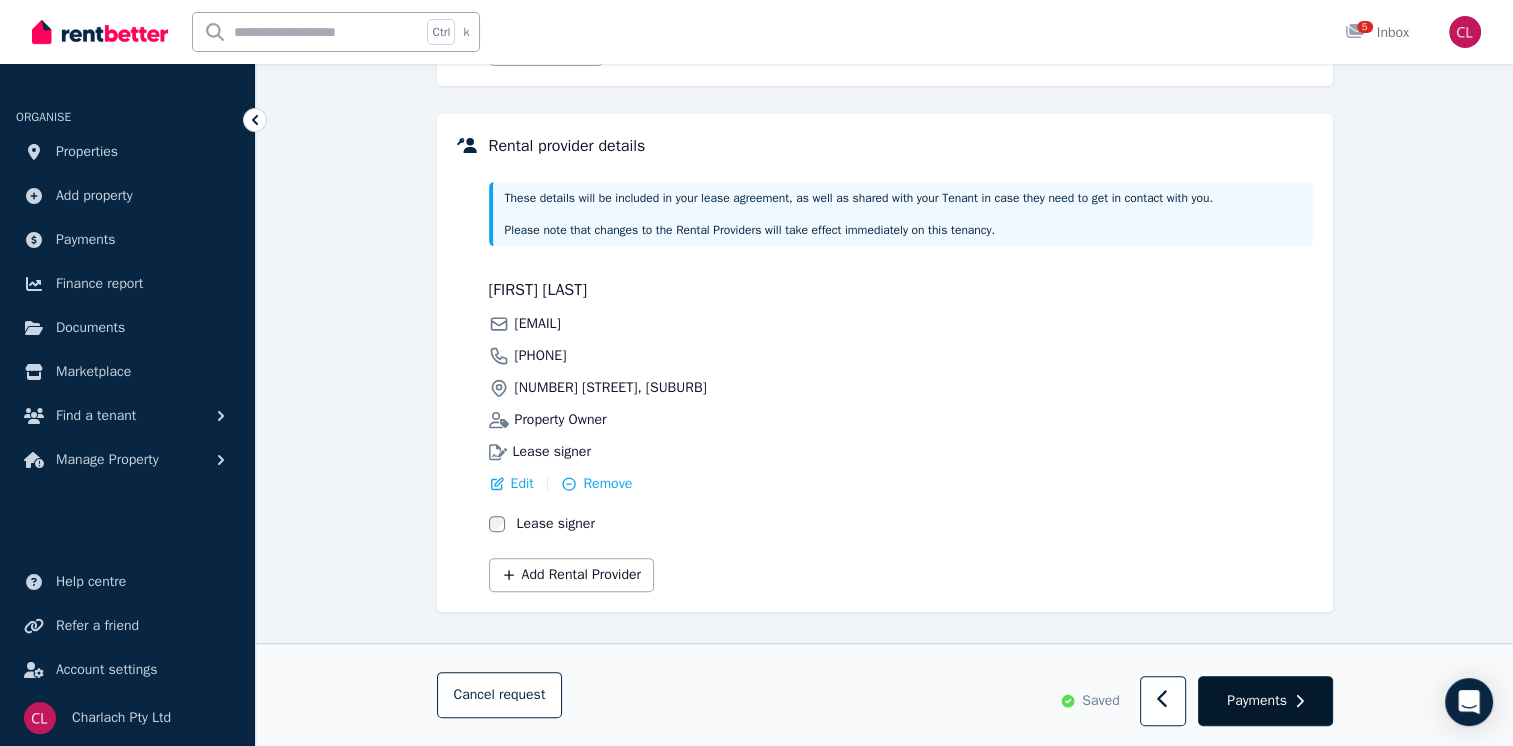 click on "Payments" at bounding box center (1257, 701) 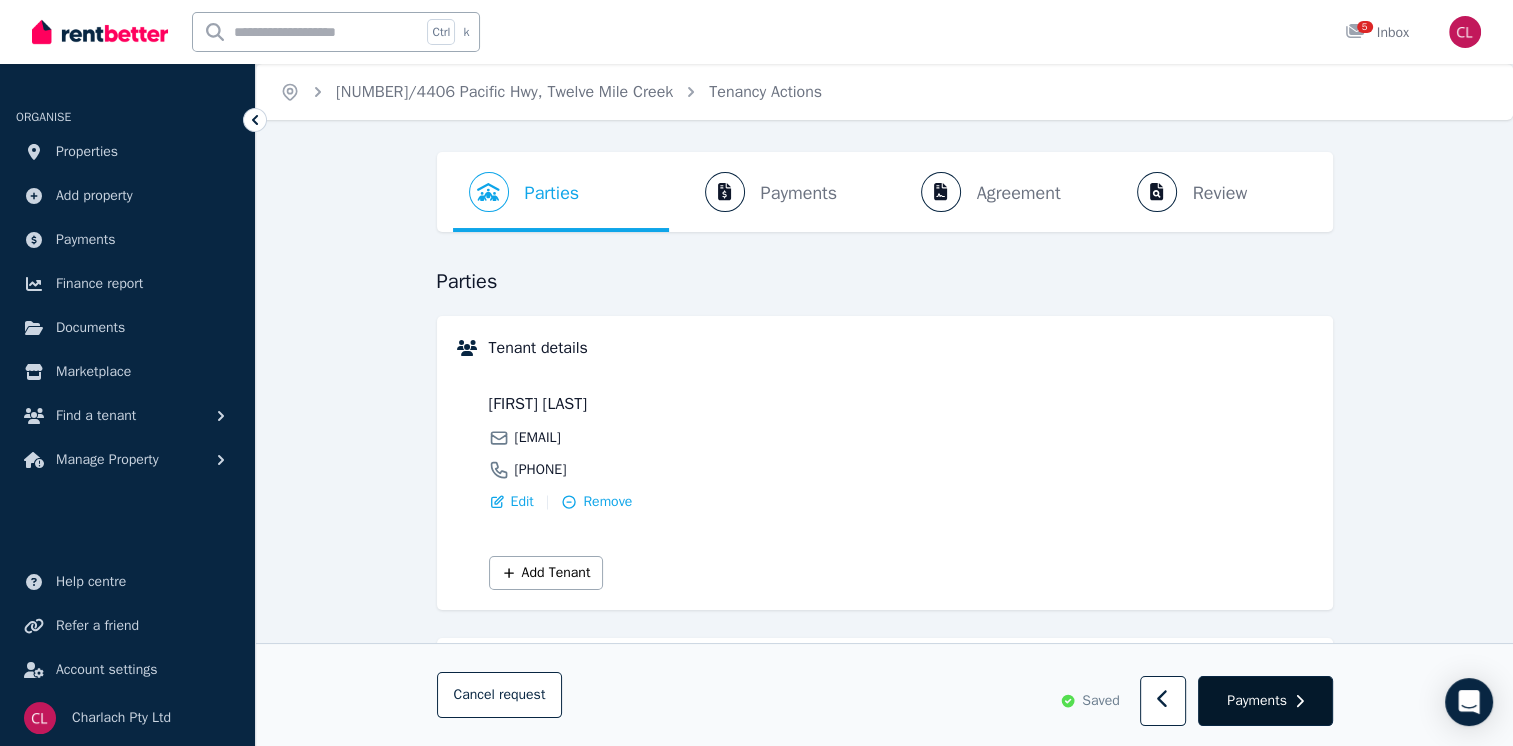 select on "**********" 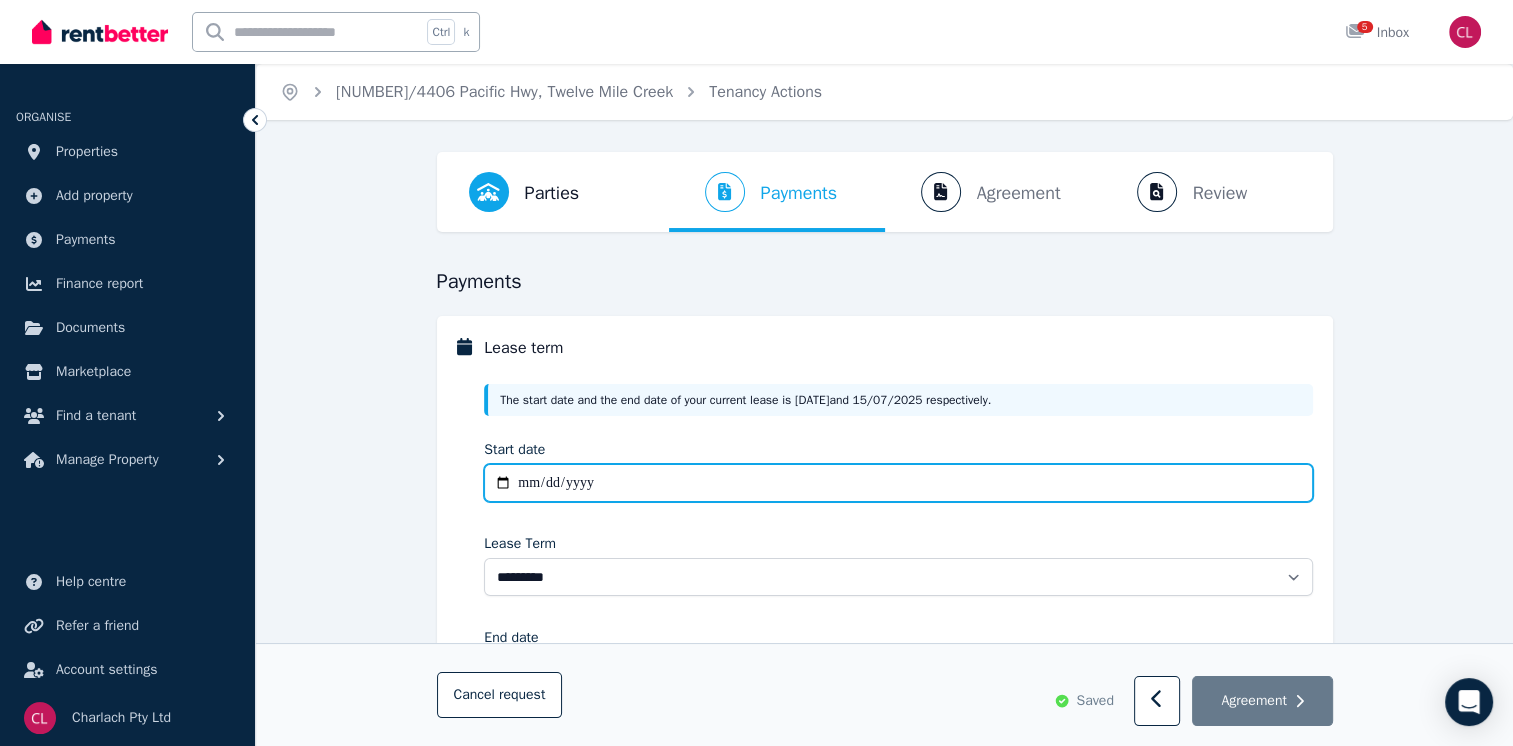 click on "Start date" at bounding box center [898, 483] 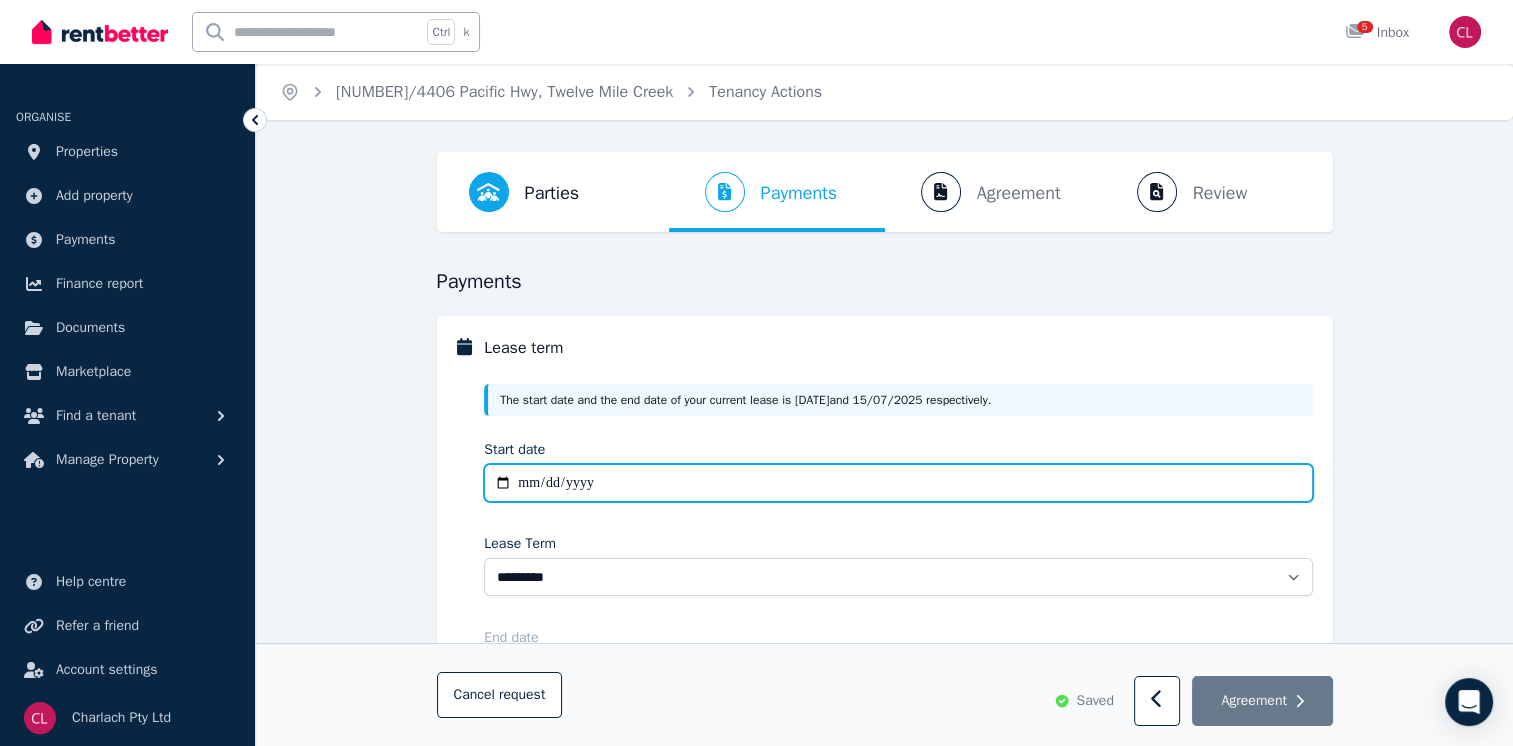 type on "**********" 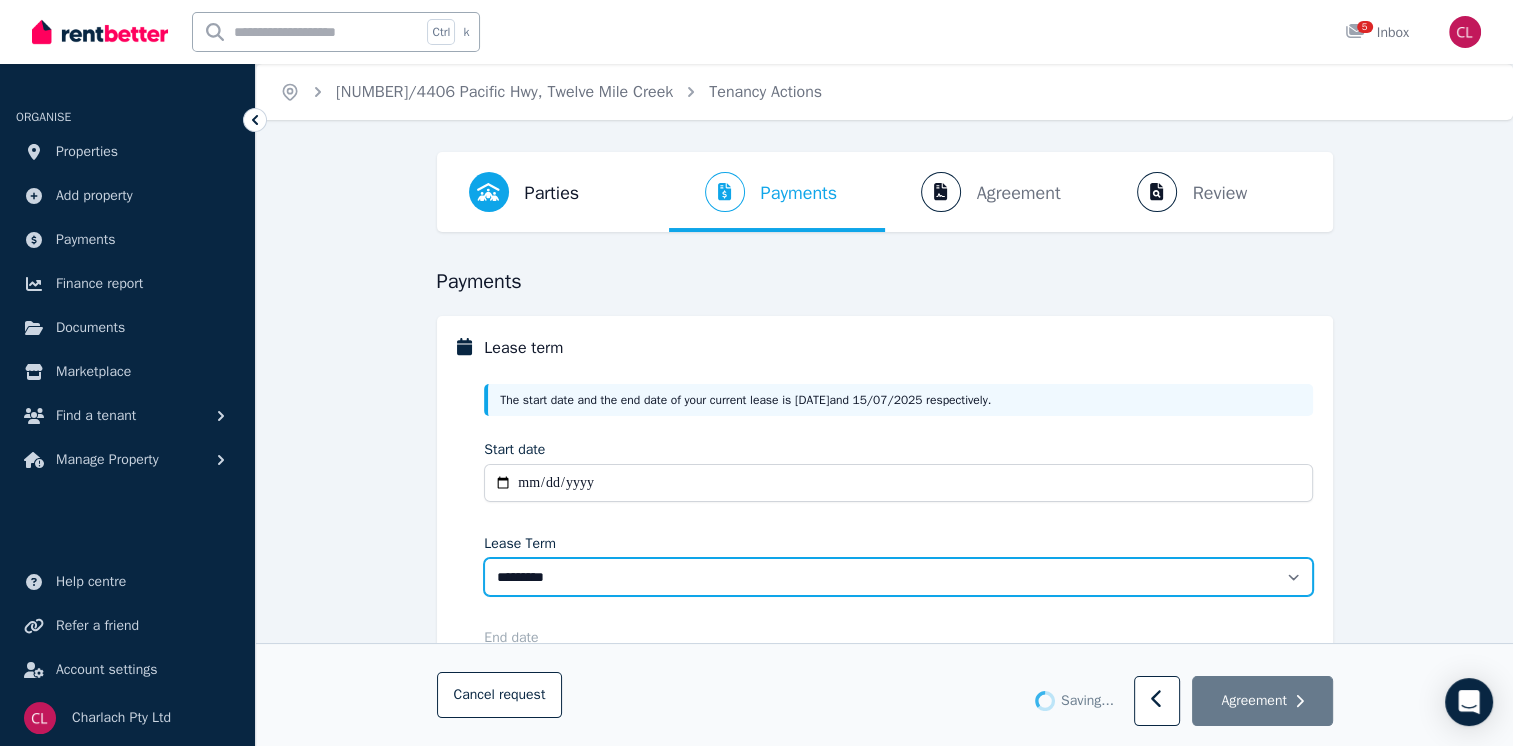 click on "******** ******** ********* ******* ******* ******* ******* ***** ********" at bounding box center [898, 577] 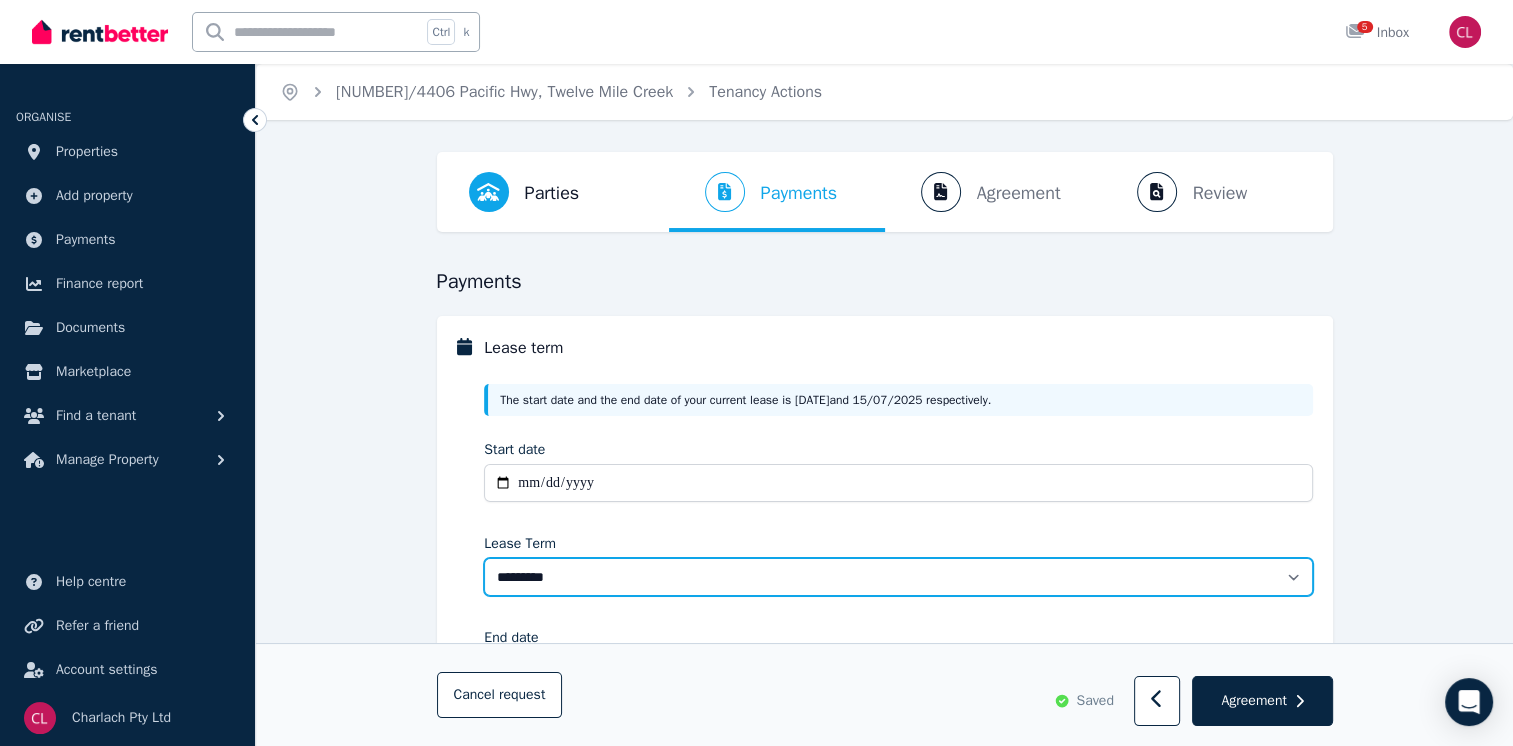select on "**********" 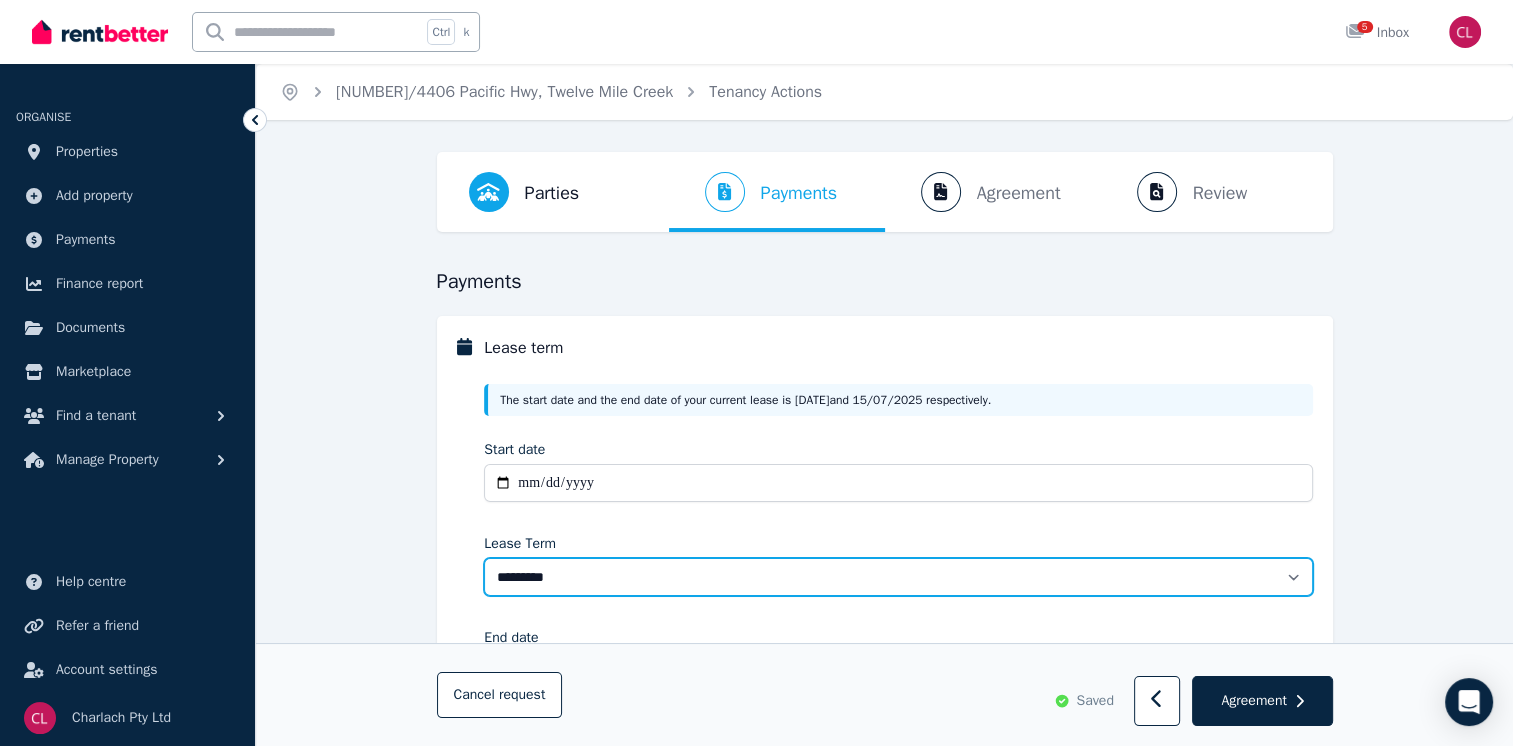 click on "******** ******** ********* ******* ******* ******* ******* ***** ********" at bounding box center [898, 577] 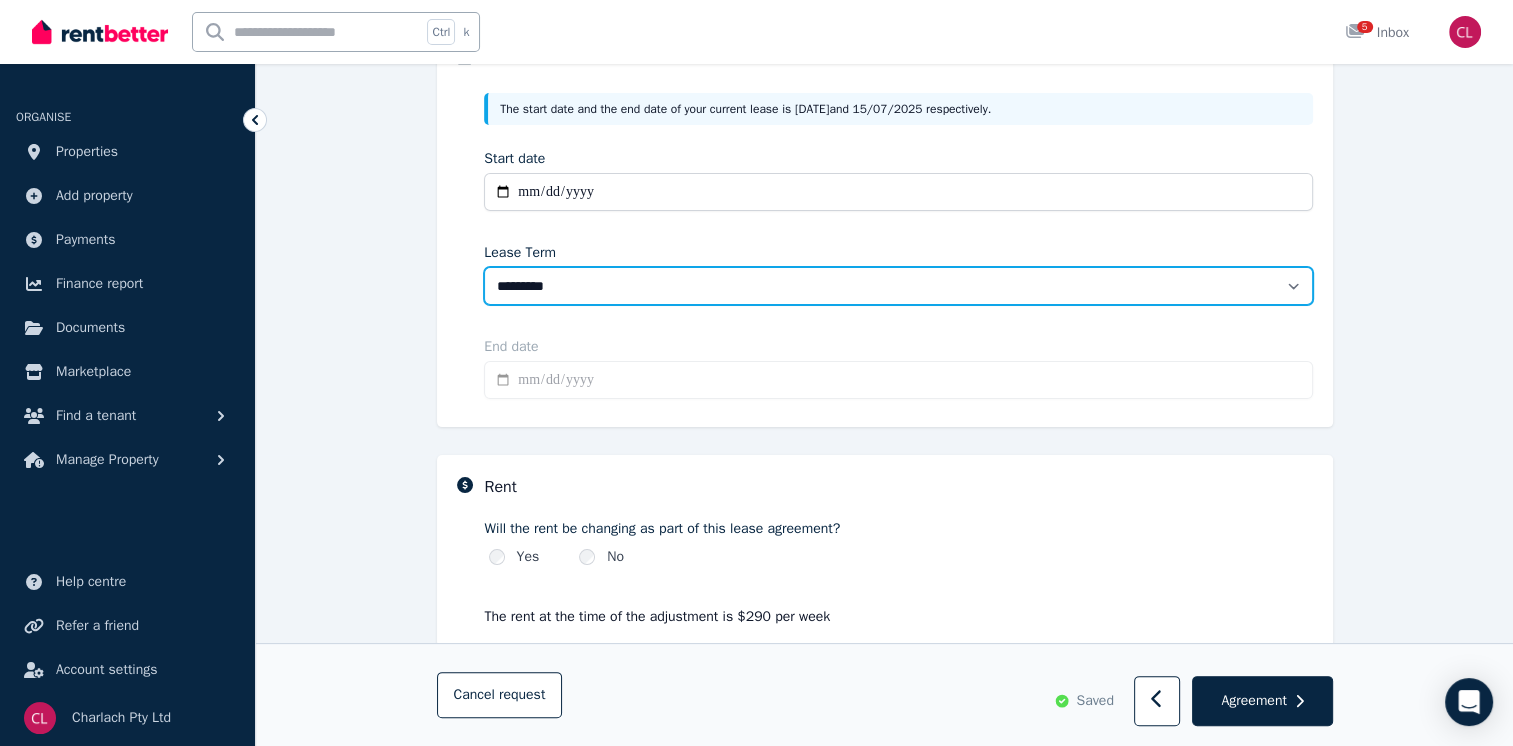scroll, scrollTop: 311, scrollLeft: 0, axis: vertical 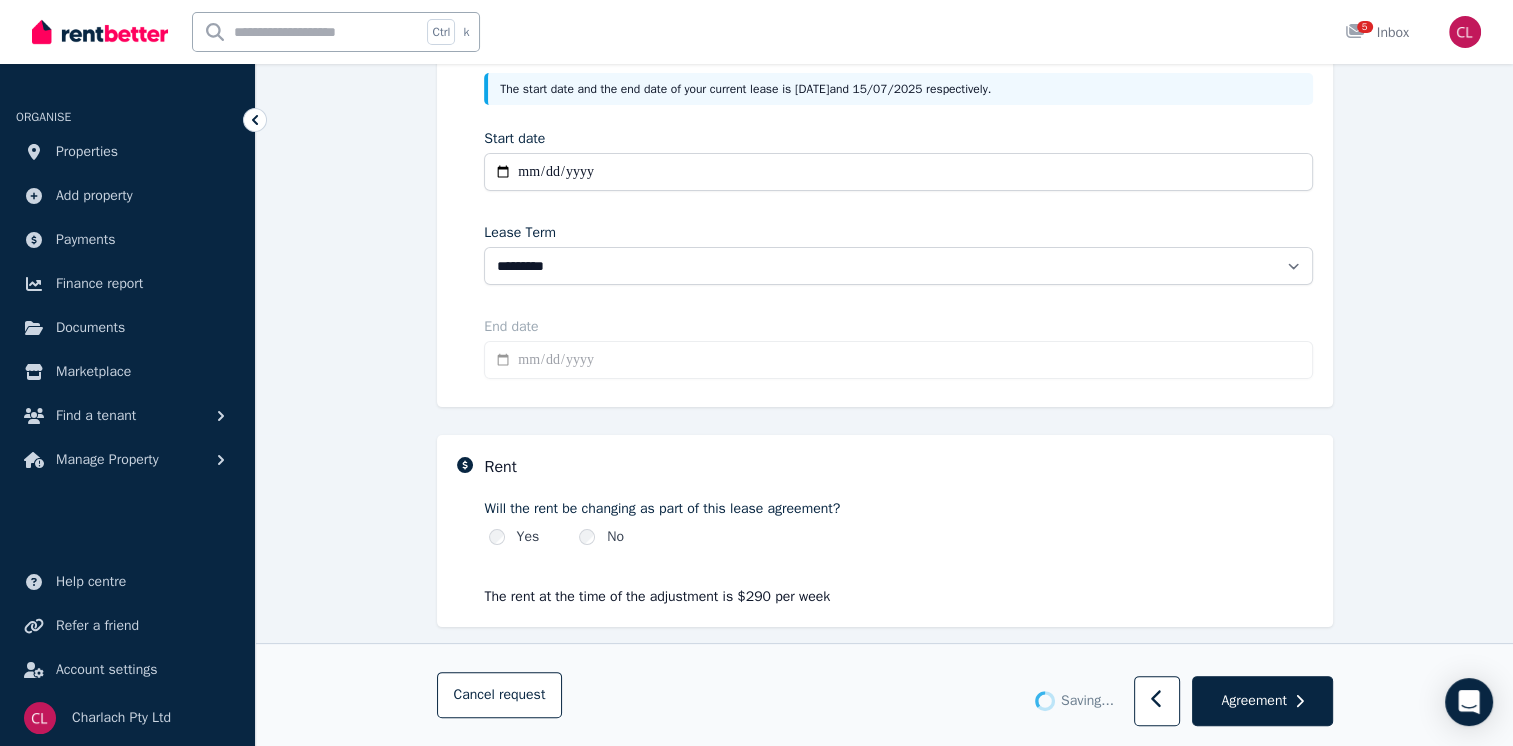 click on "**********" at bounding box center (898, 360) 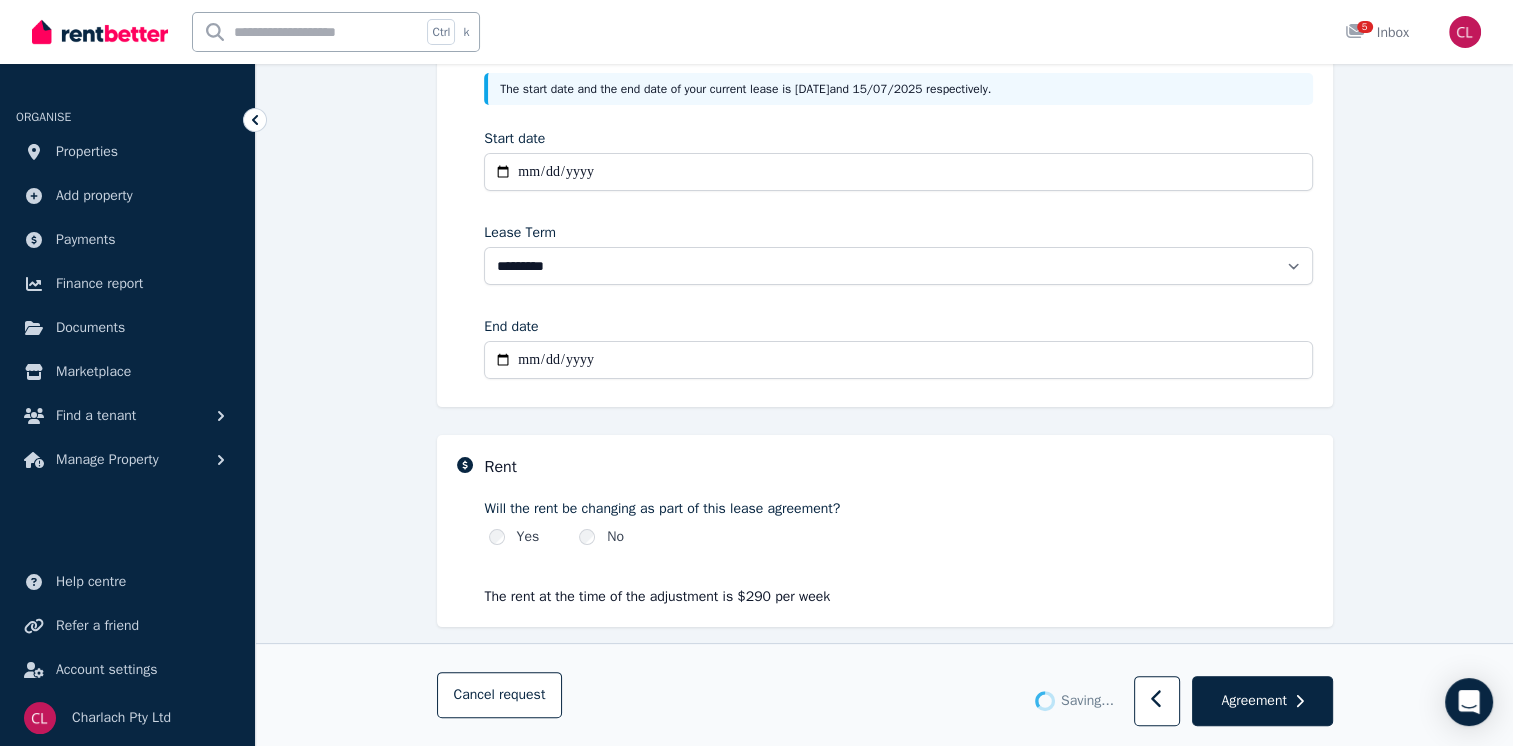 click on "**********" at bounding box center [885, 206] 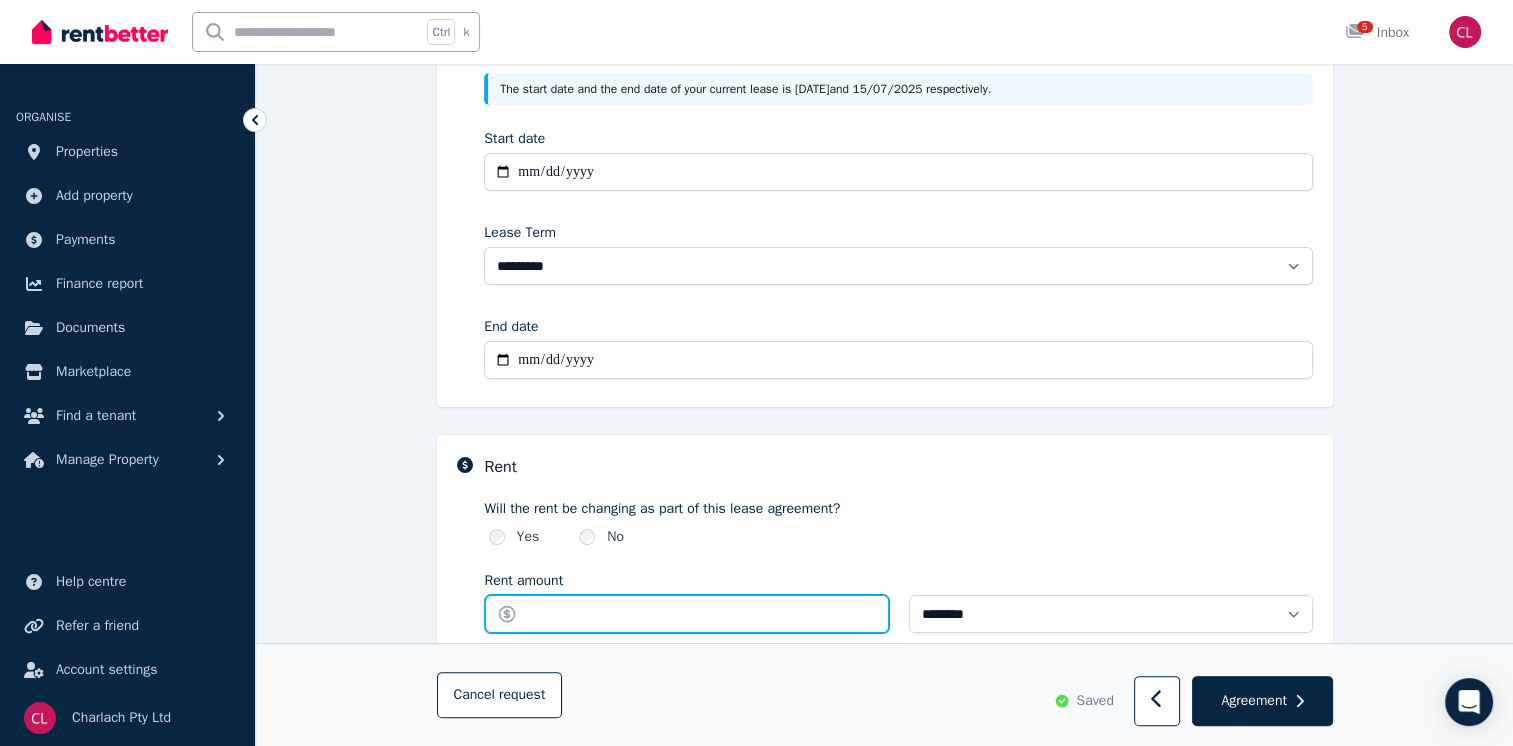 click on "Rent amount" at bounding box center [687, 614] 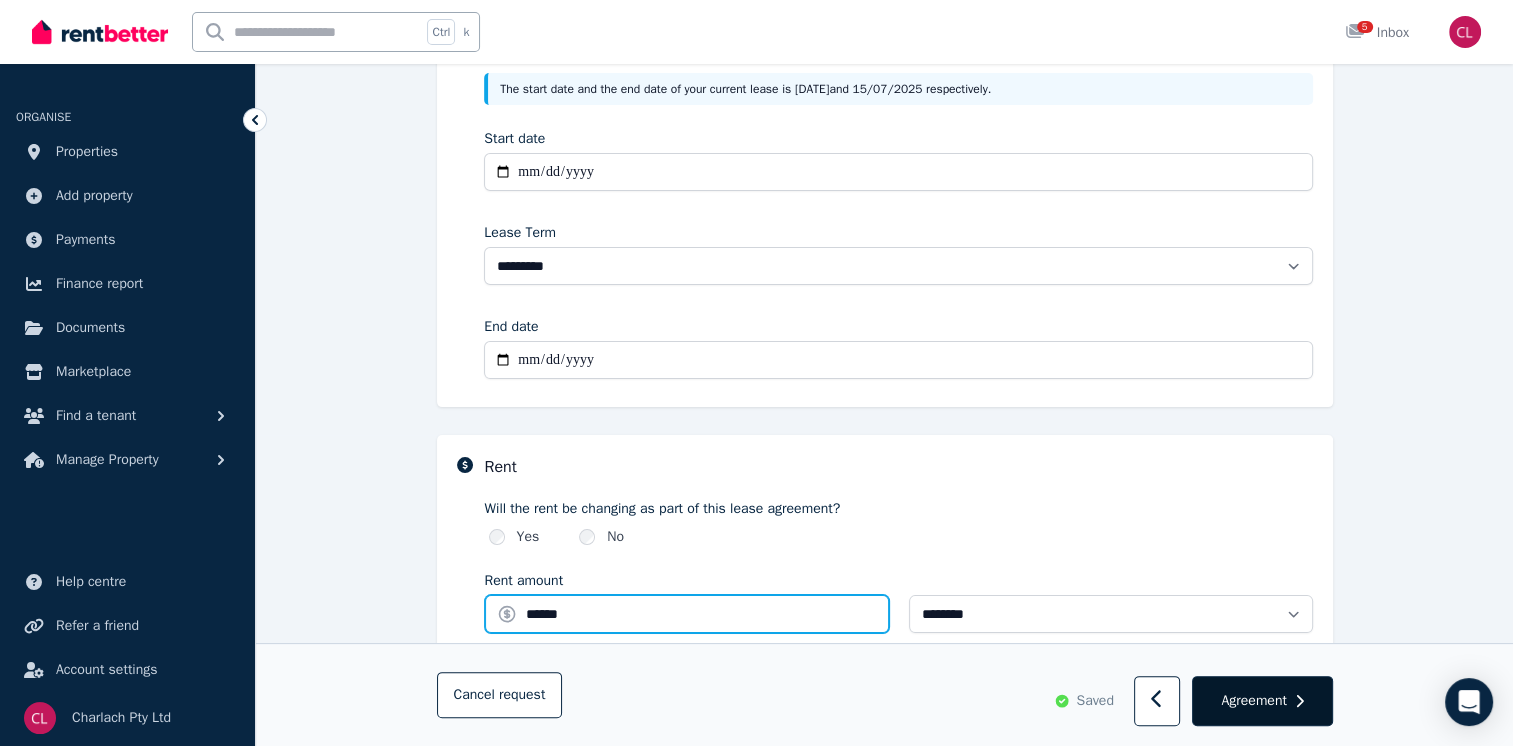 type on "******" 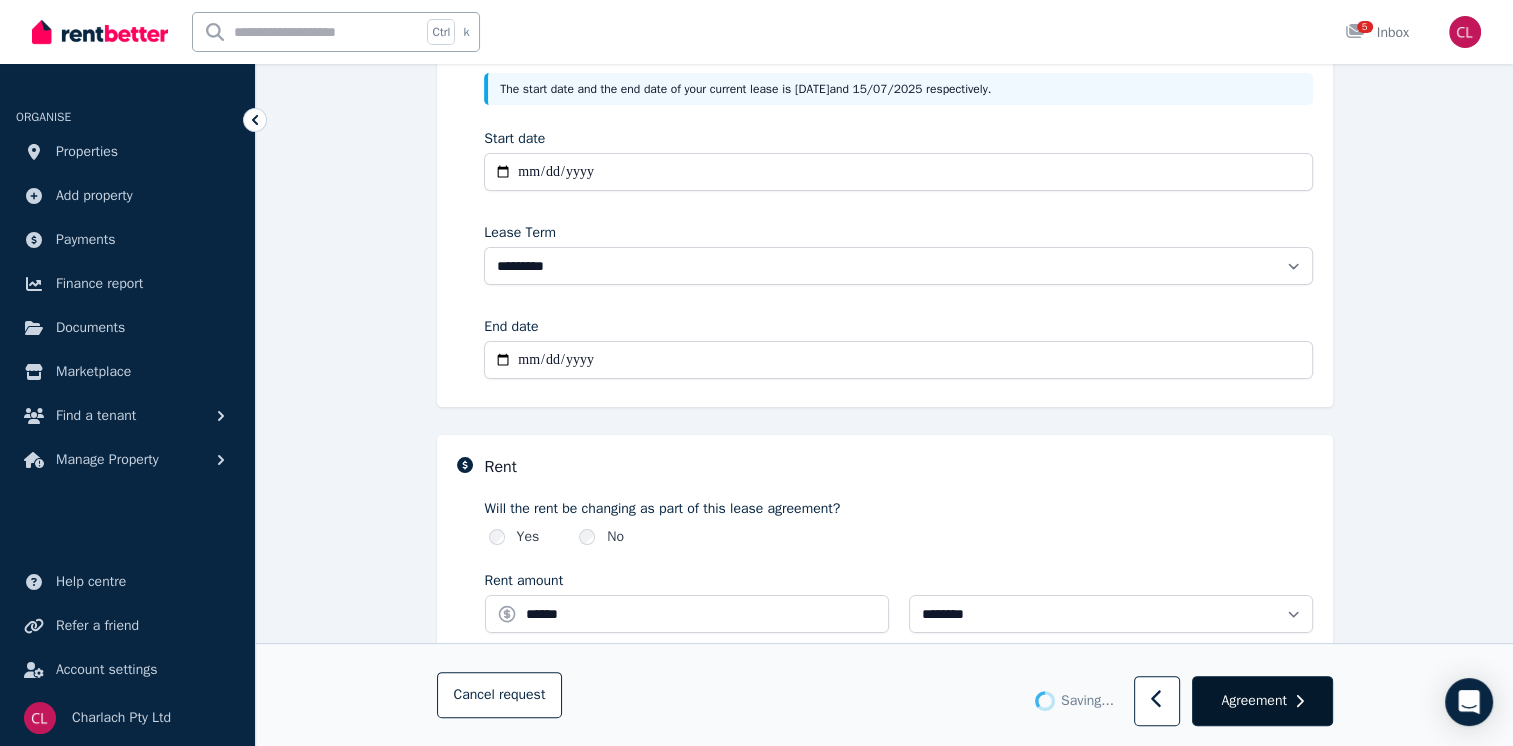 click on "Agreement" at bounding box center [1253, 701] 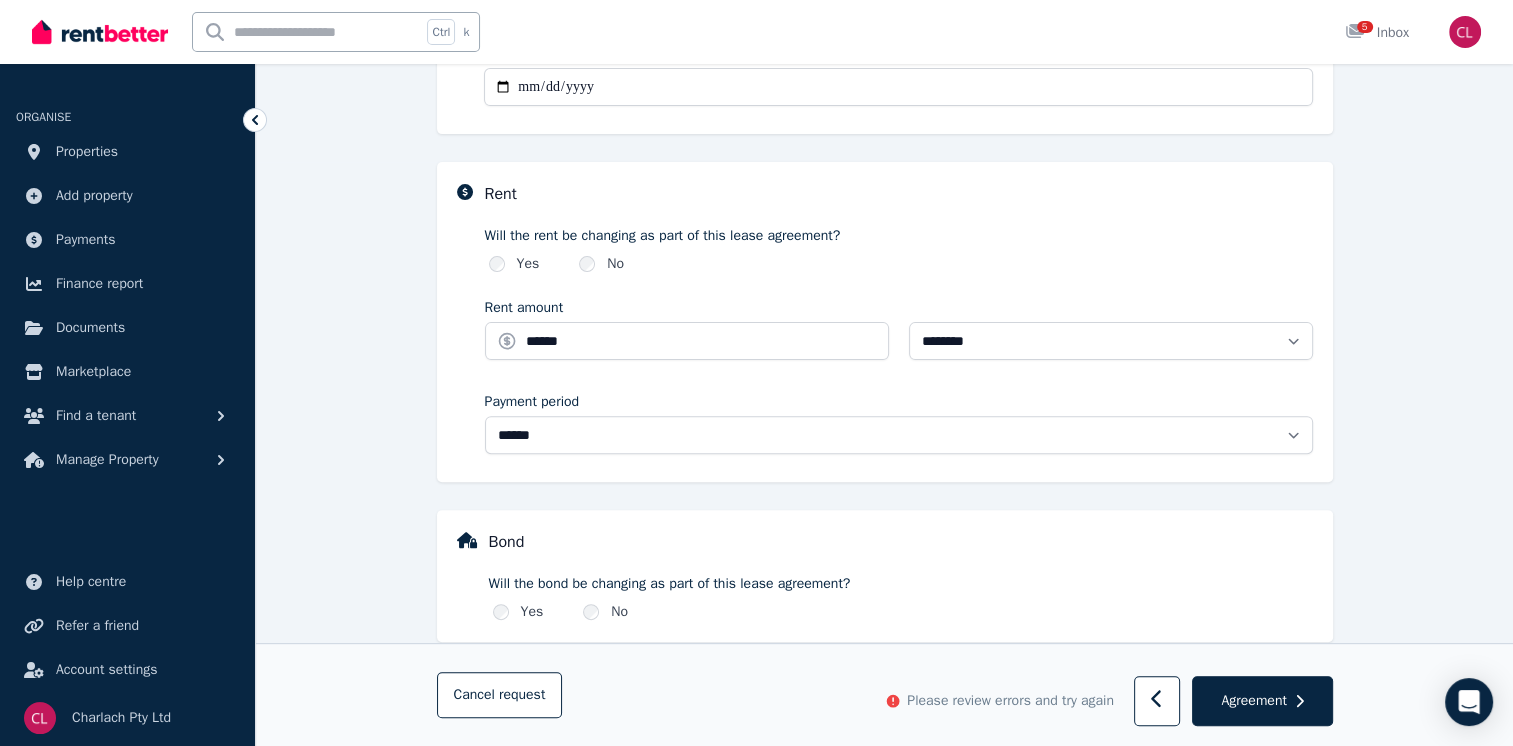 scroll, scrollTop: 613, scrollLeft: 0, axis: vertical 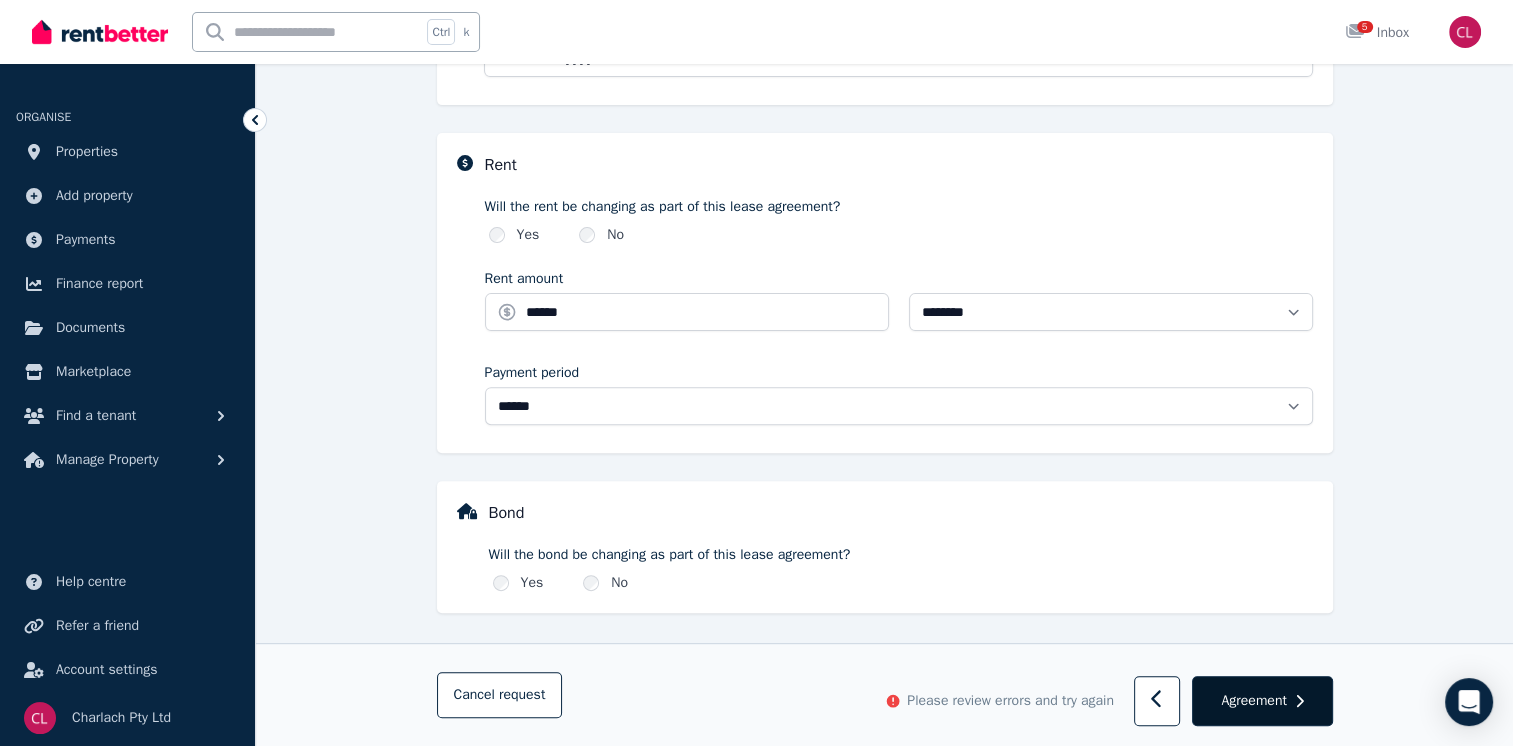 click on "Agreement" at bounding box center [1253, 701] 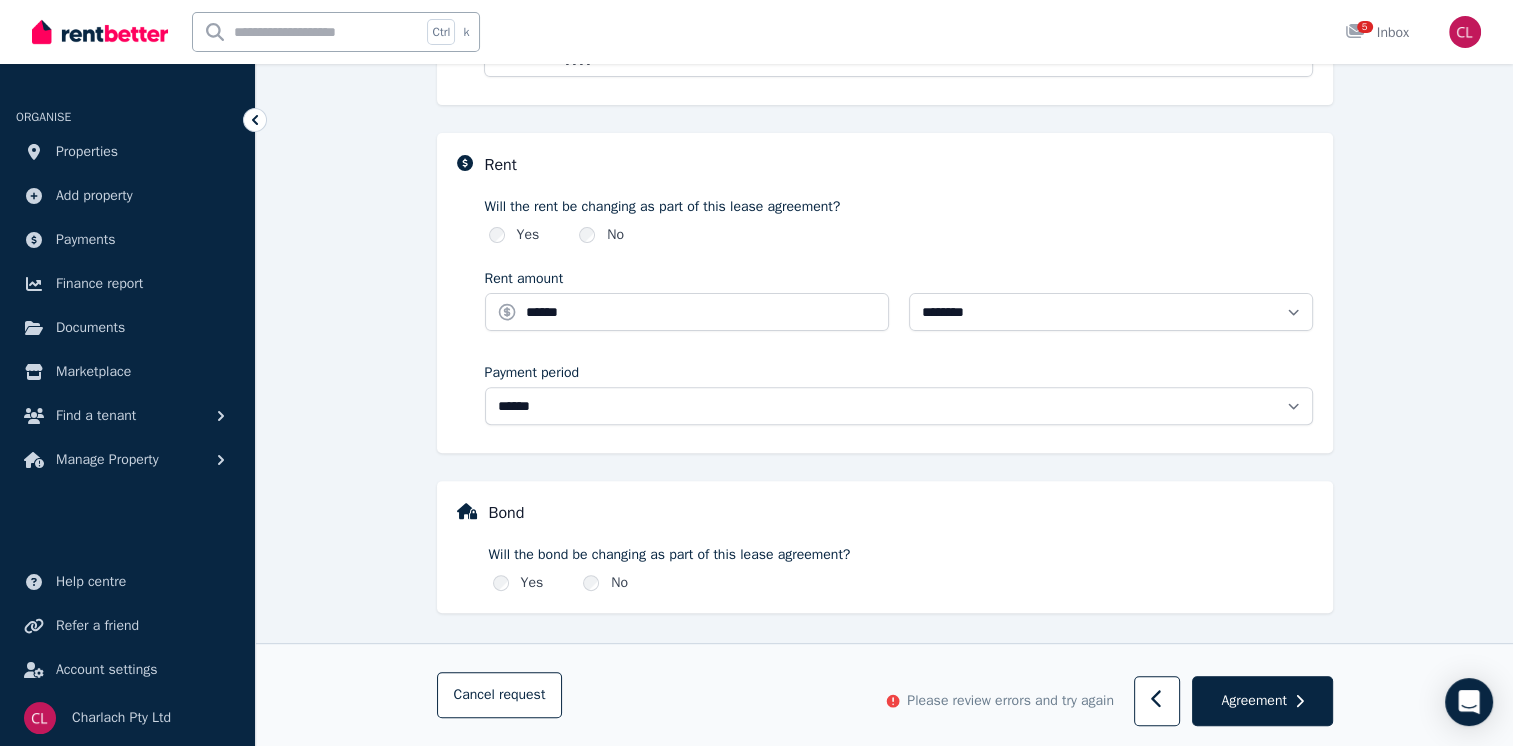 scroll, scrollTop: 362, scrollLeft: 0, axis: vertical 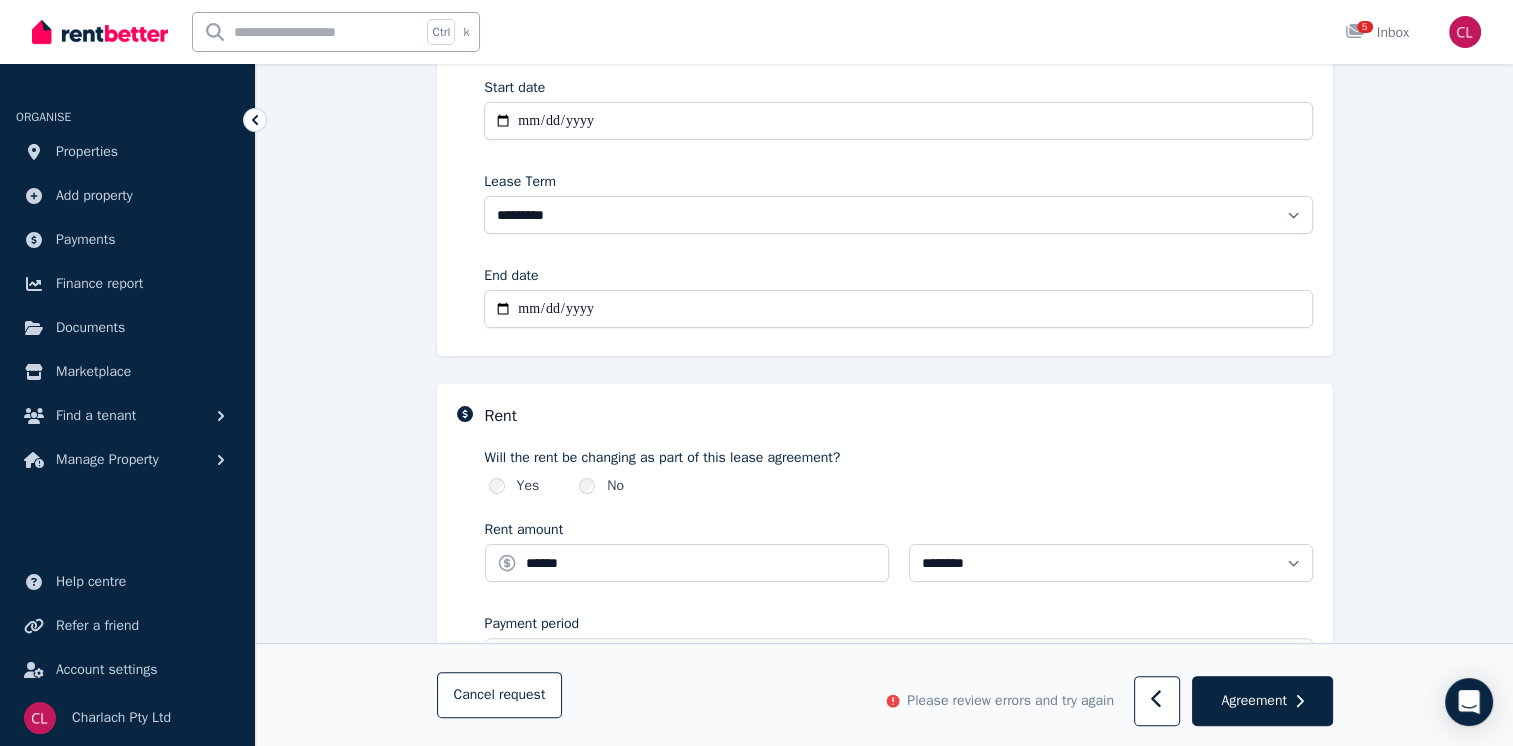 click on "**********" at bounding box center (898, 309) 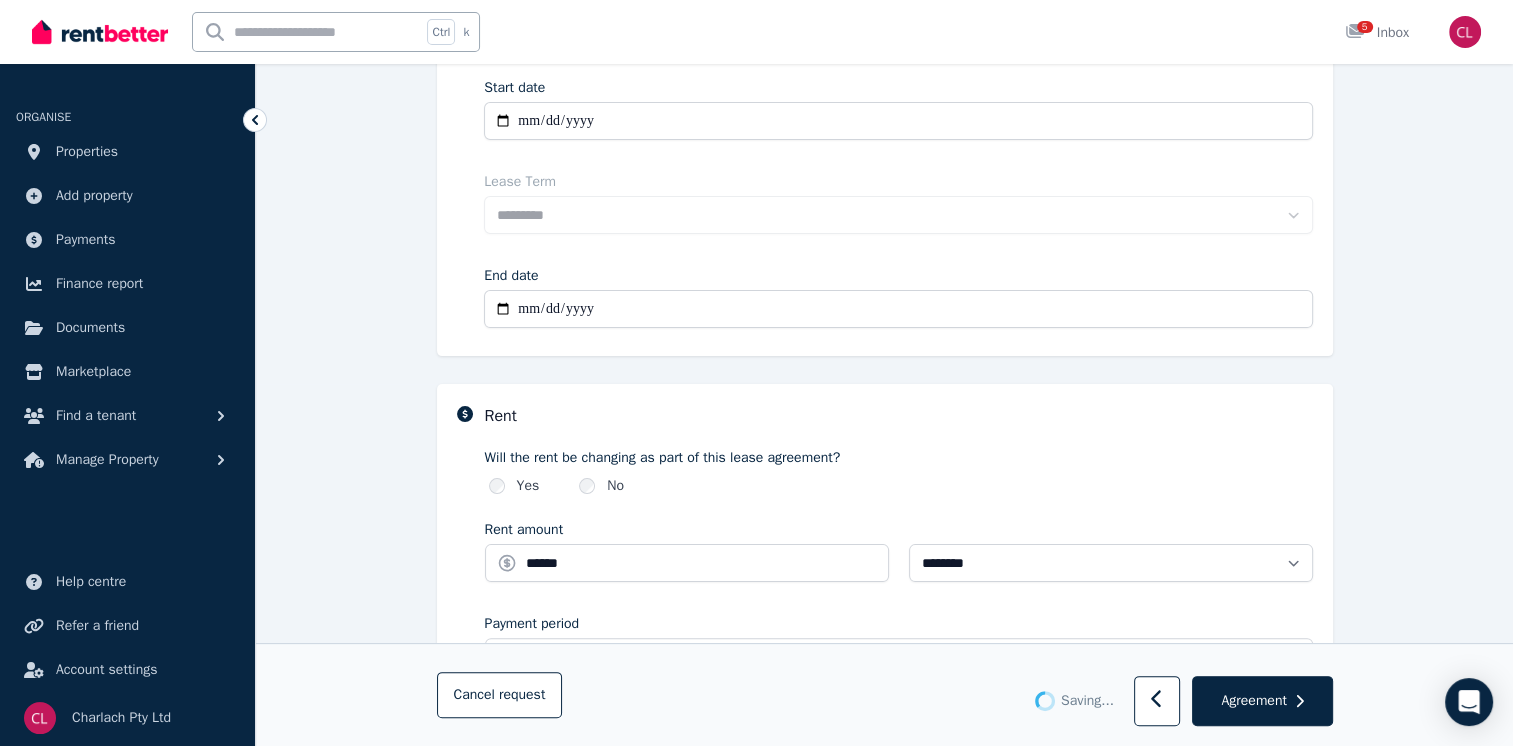 click on "End date" at bounding box center [898, 276] 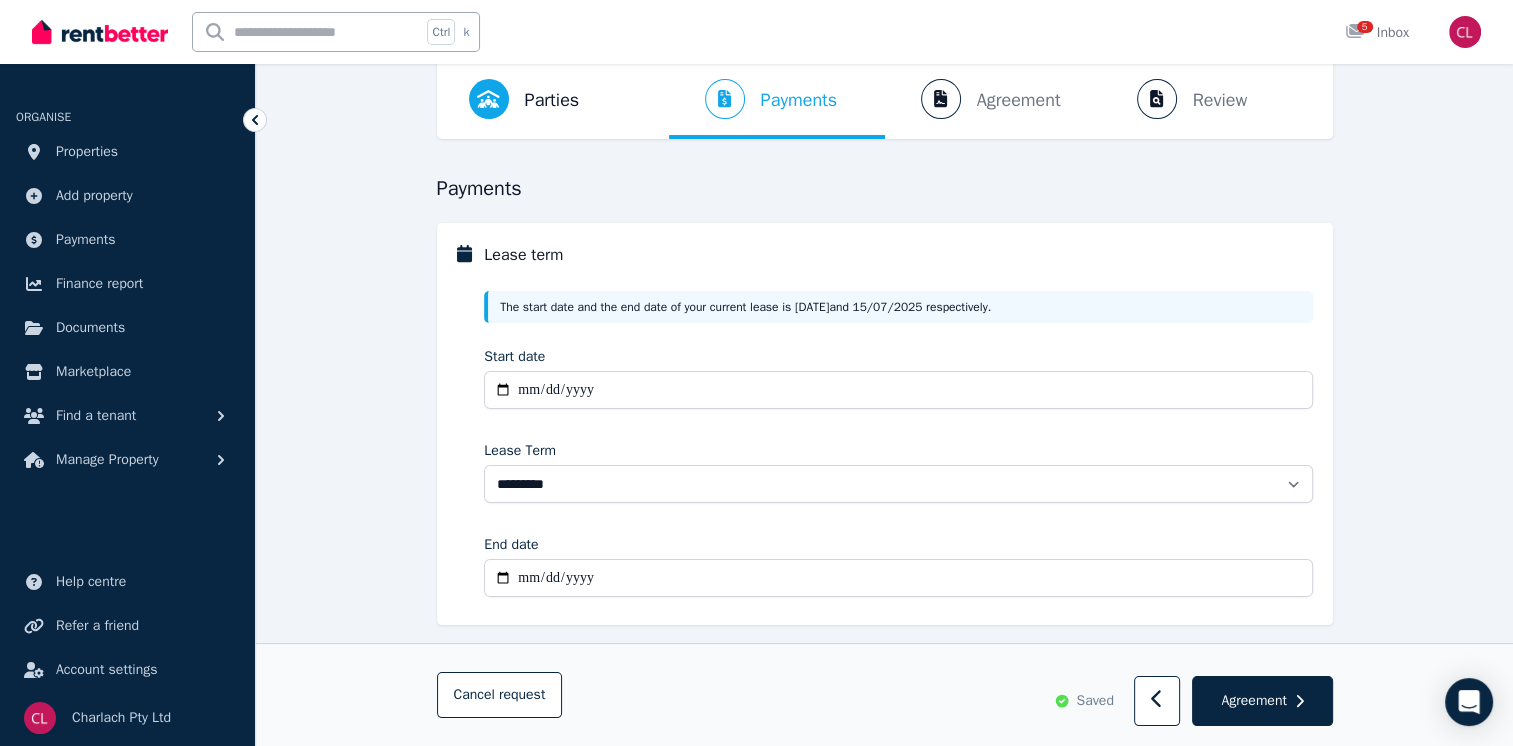 scroll, scrollTop: 94, scrollLeft: 0, axis: vertical 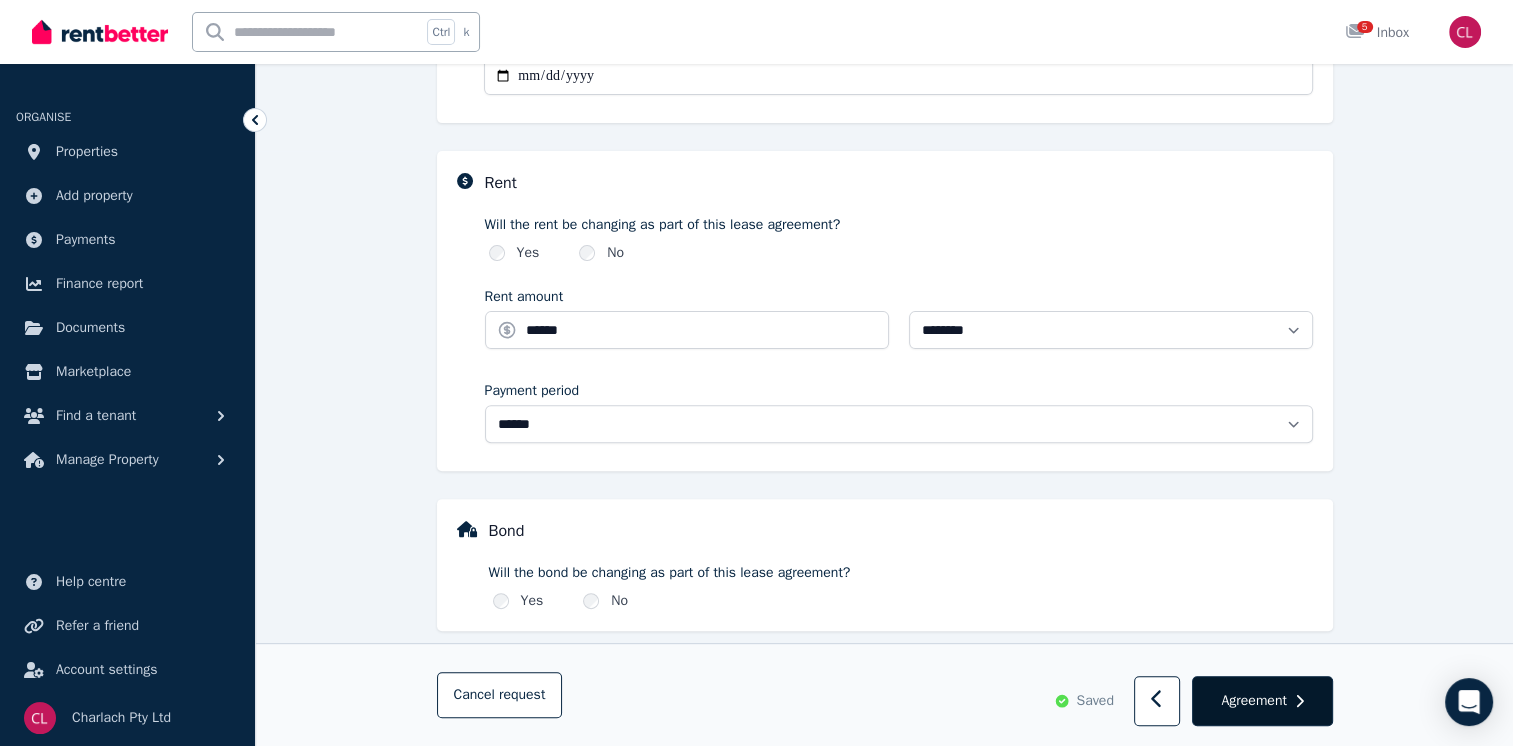 click on "Agreement" at bounding box center (1253, 701) 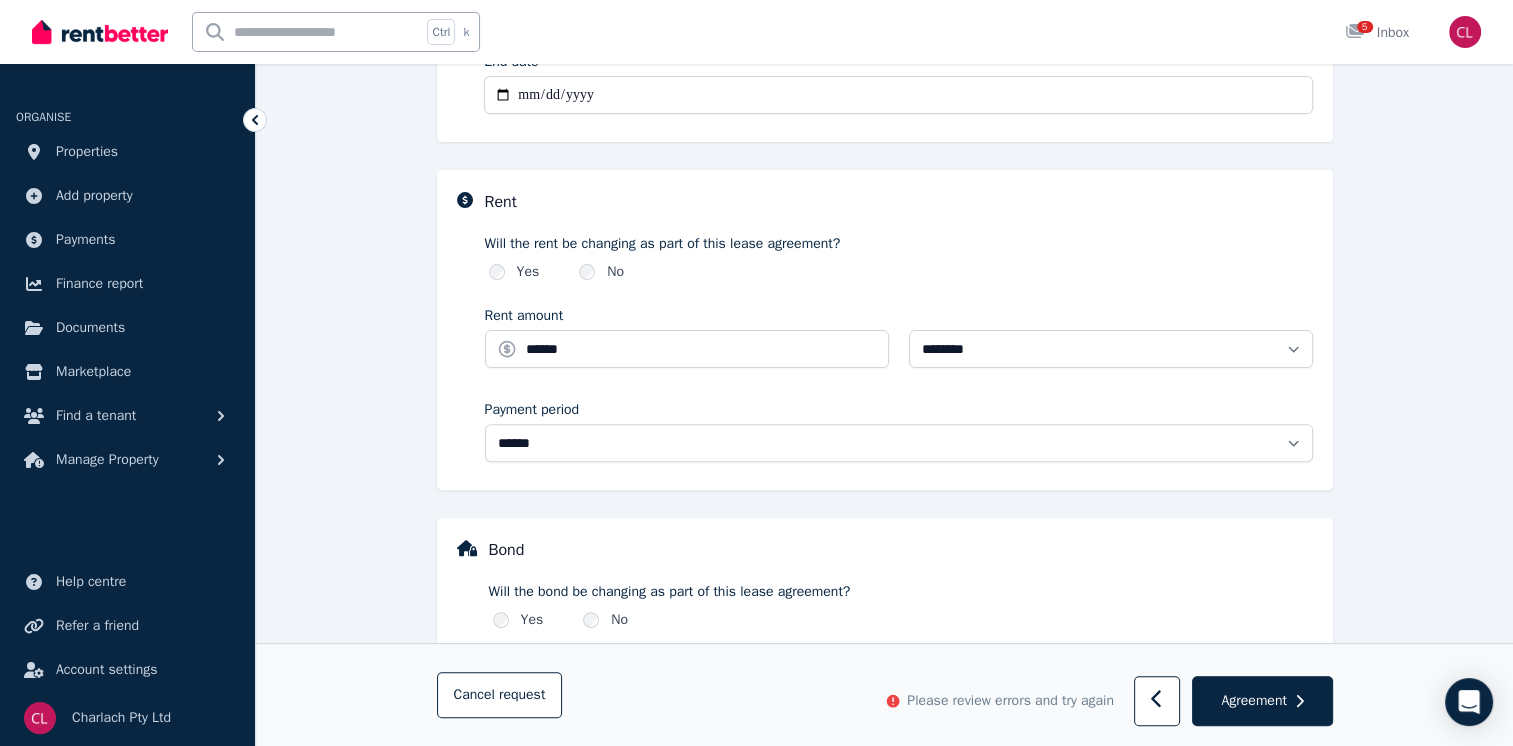 scroll, scrollTop: 613, scrollLeft: 0, axis: vertical 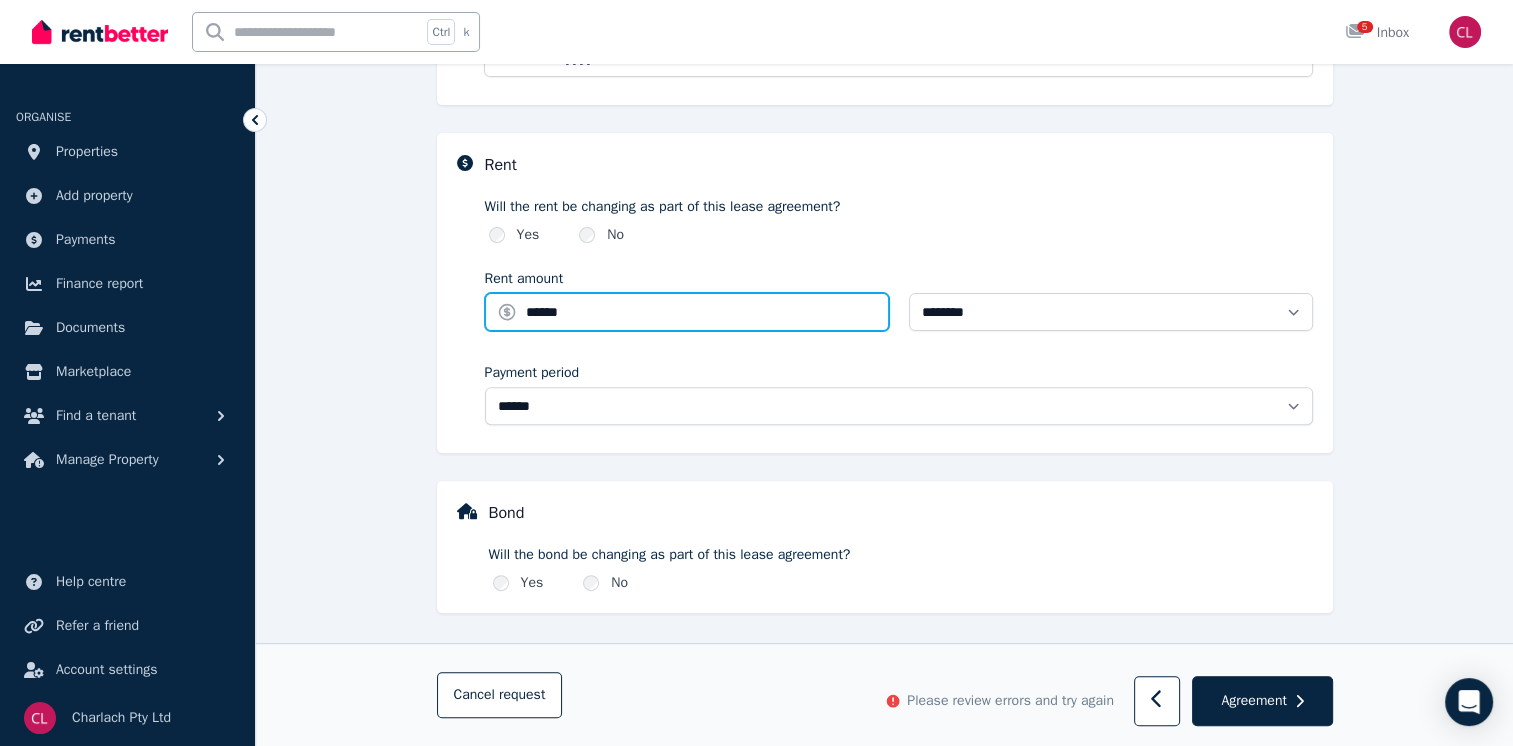 click on "******" at bounding box center (687, 312) 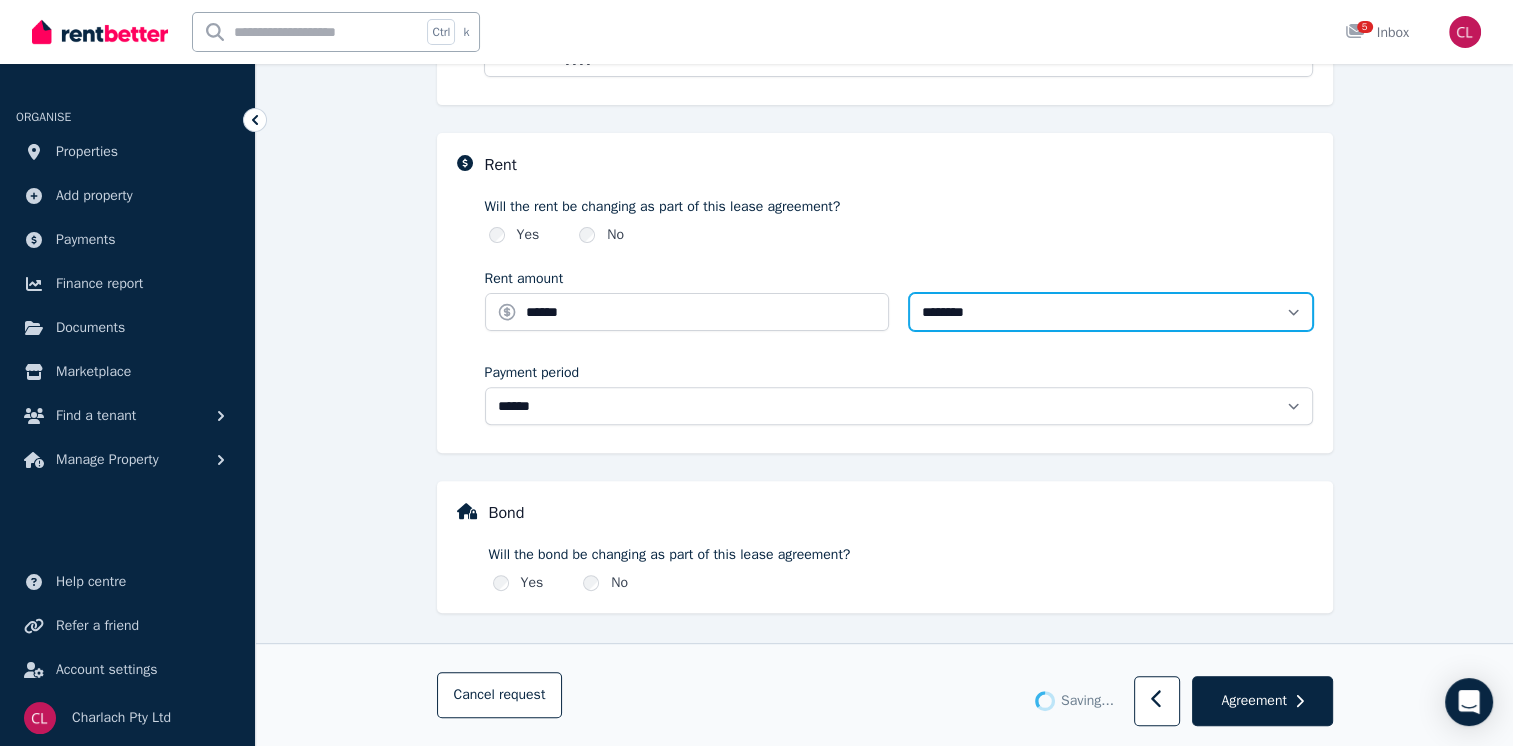 click on "**********" at bounding box center (1111, 312) 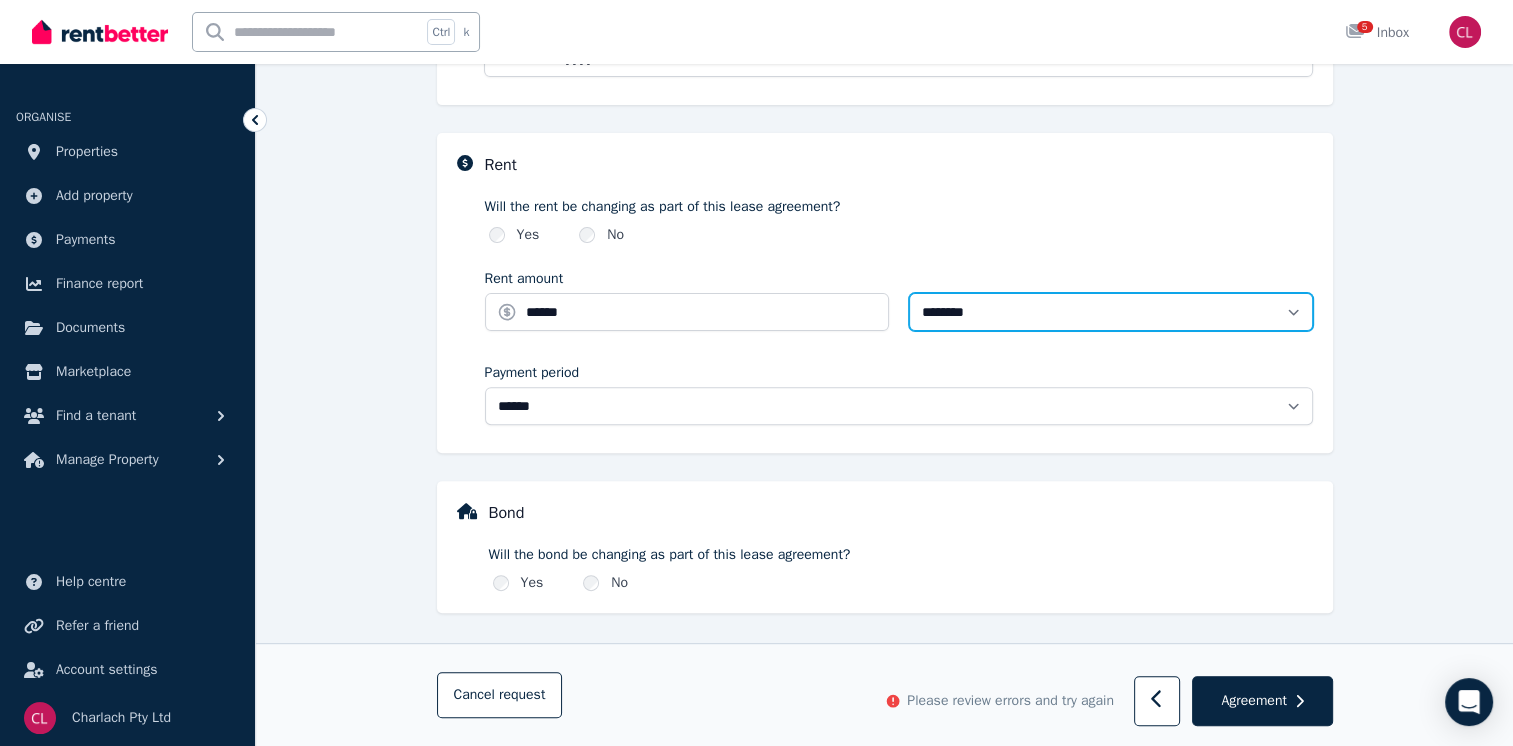 click on "**********" at bounding box center (1111, 312) 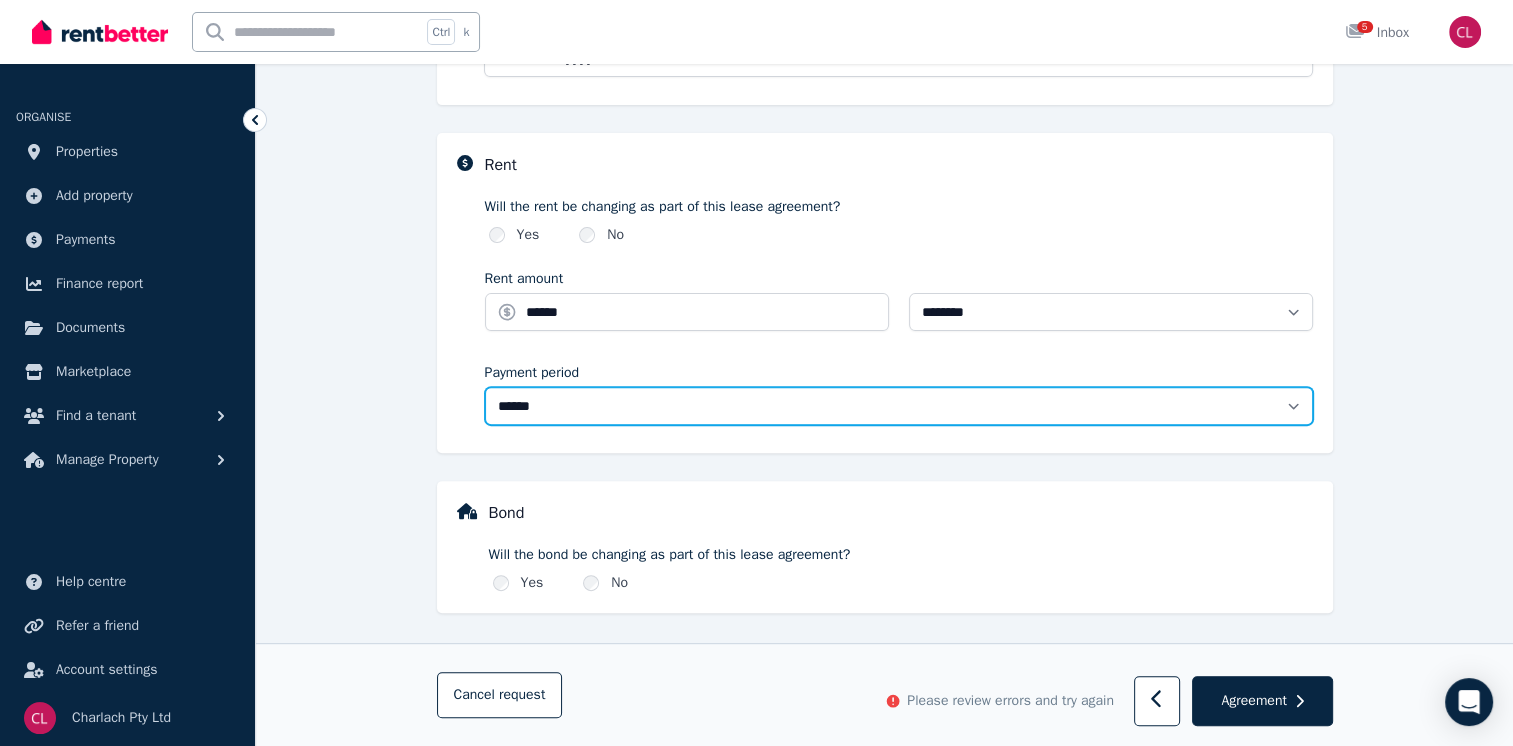 click on "**********" at bounding box center (899, 406) 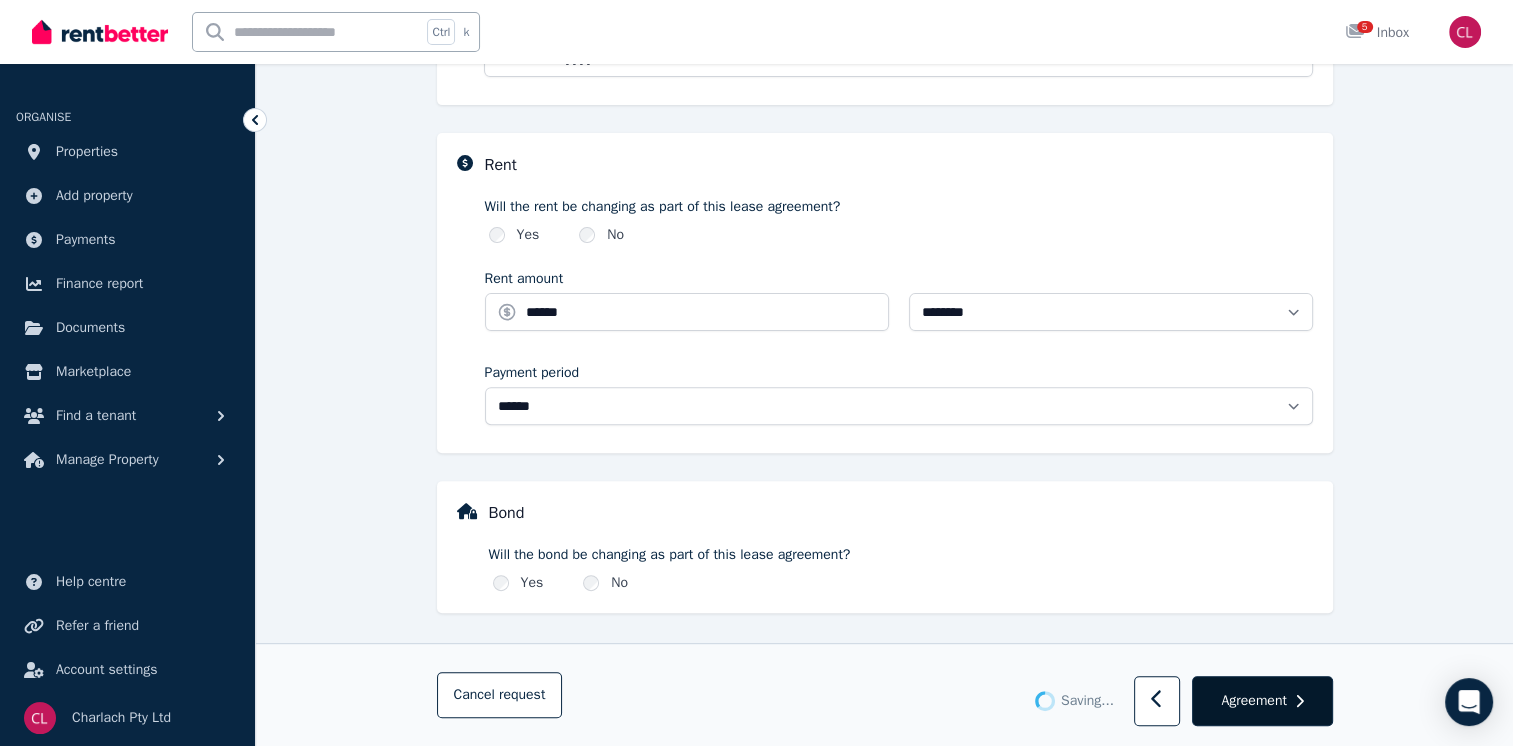 click on "Agreement" at bounding box center (1253, 701) 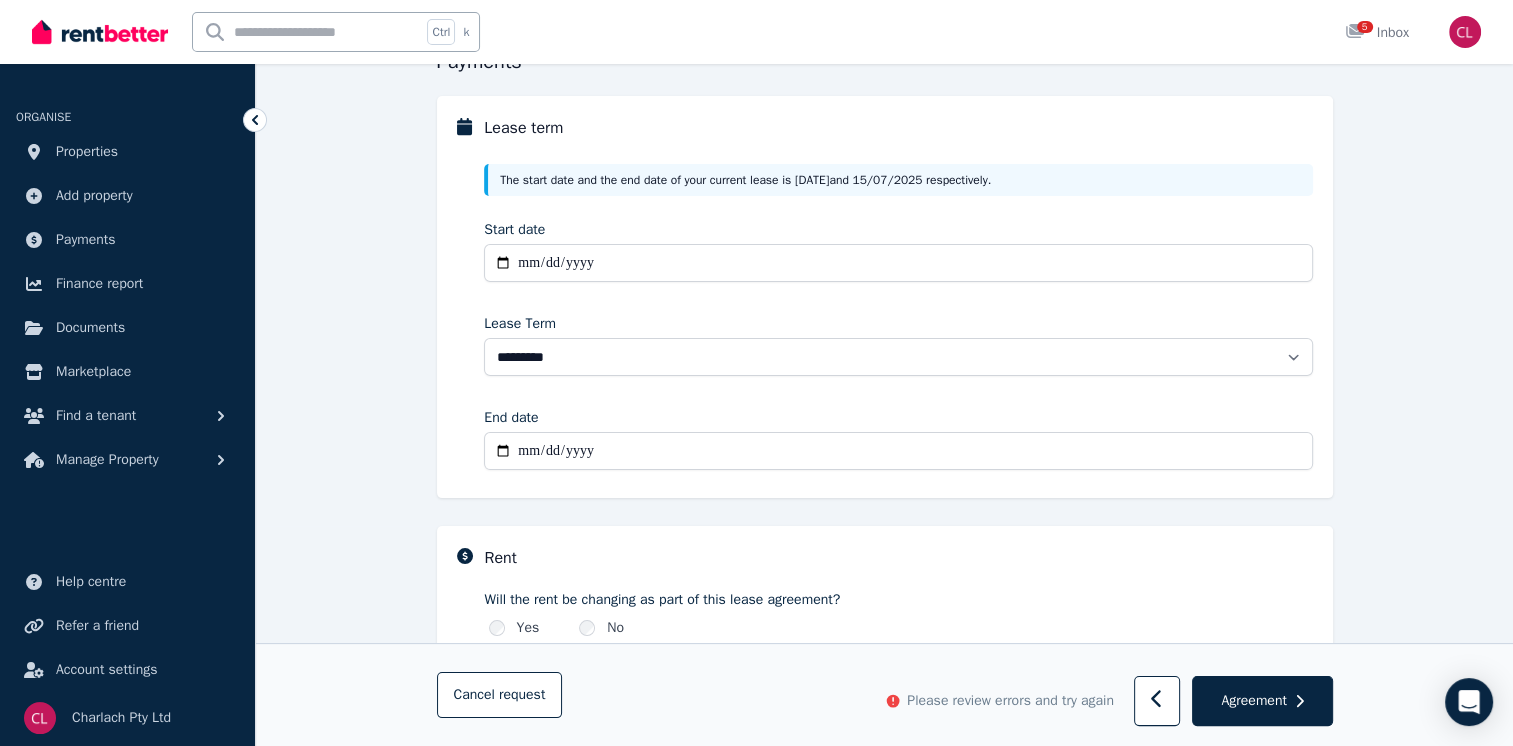 scroll, scrollTop: 213, scrollLeft: 0, axis: vertical 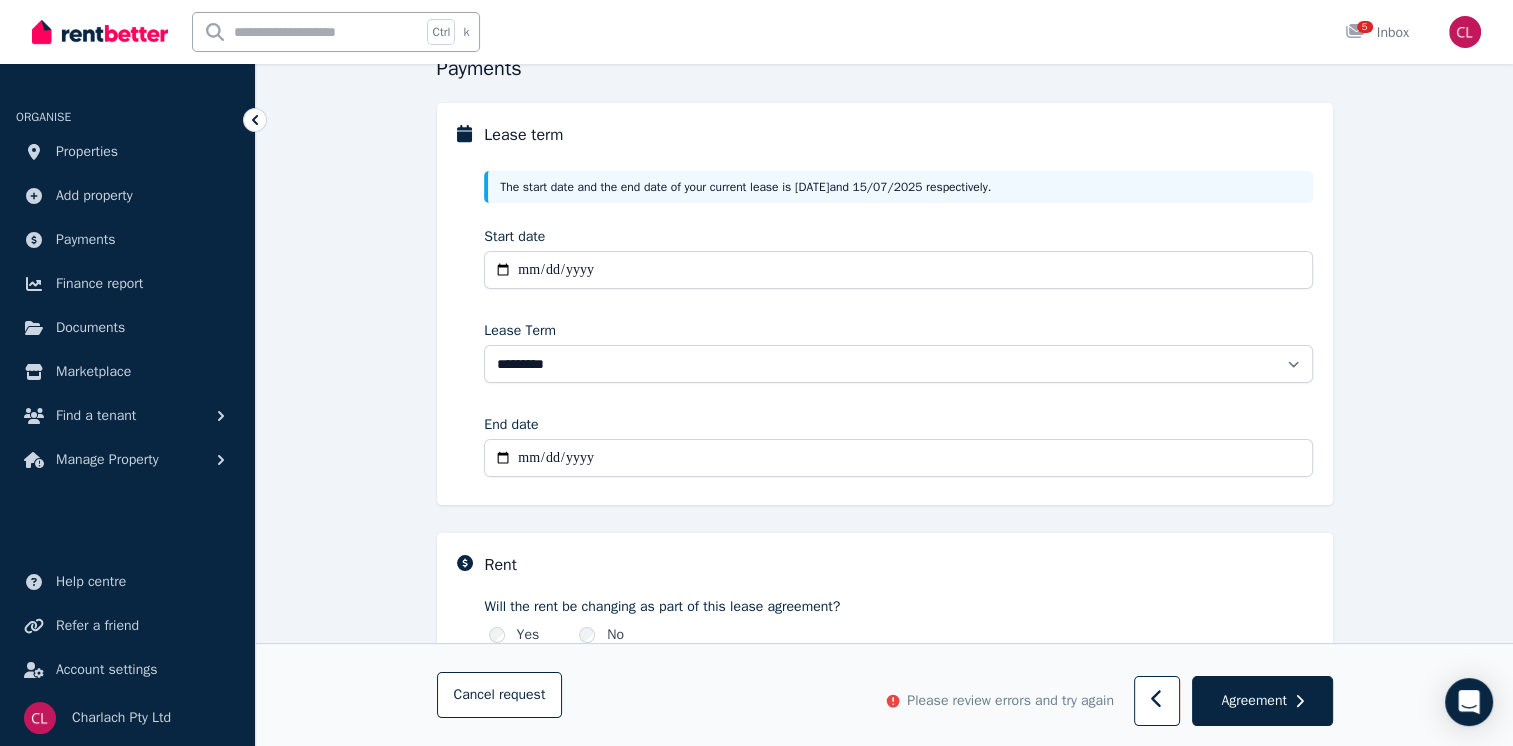 click on "**********" at bounding box center (898, 458) 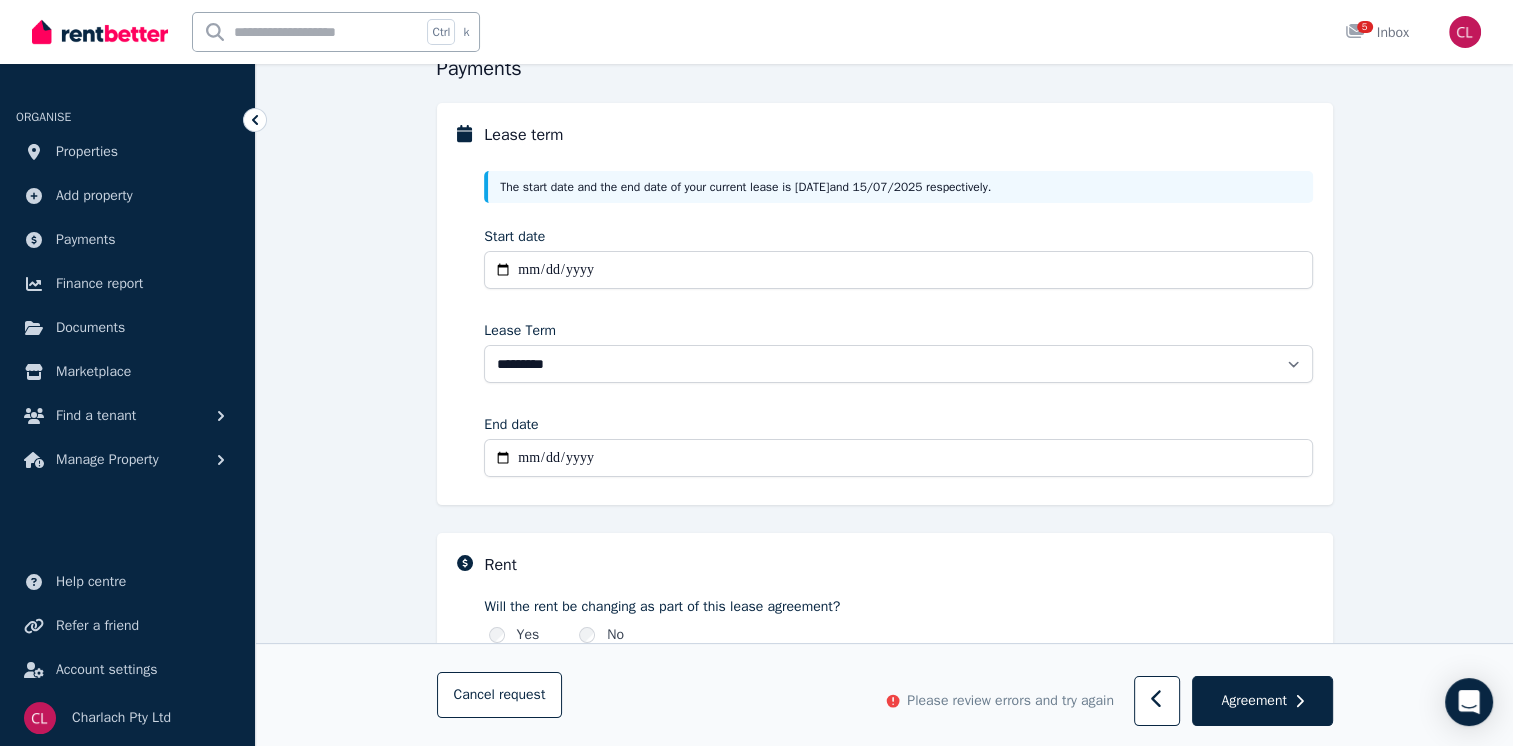 type on "**********" 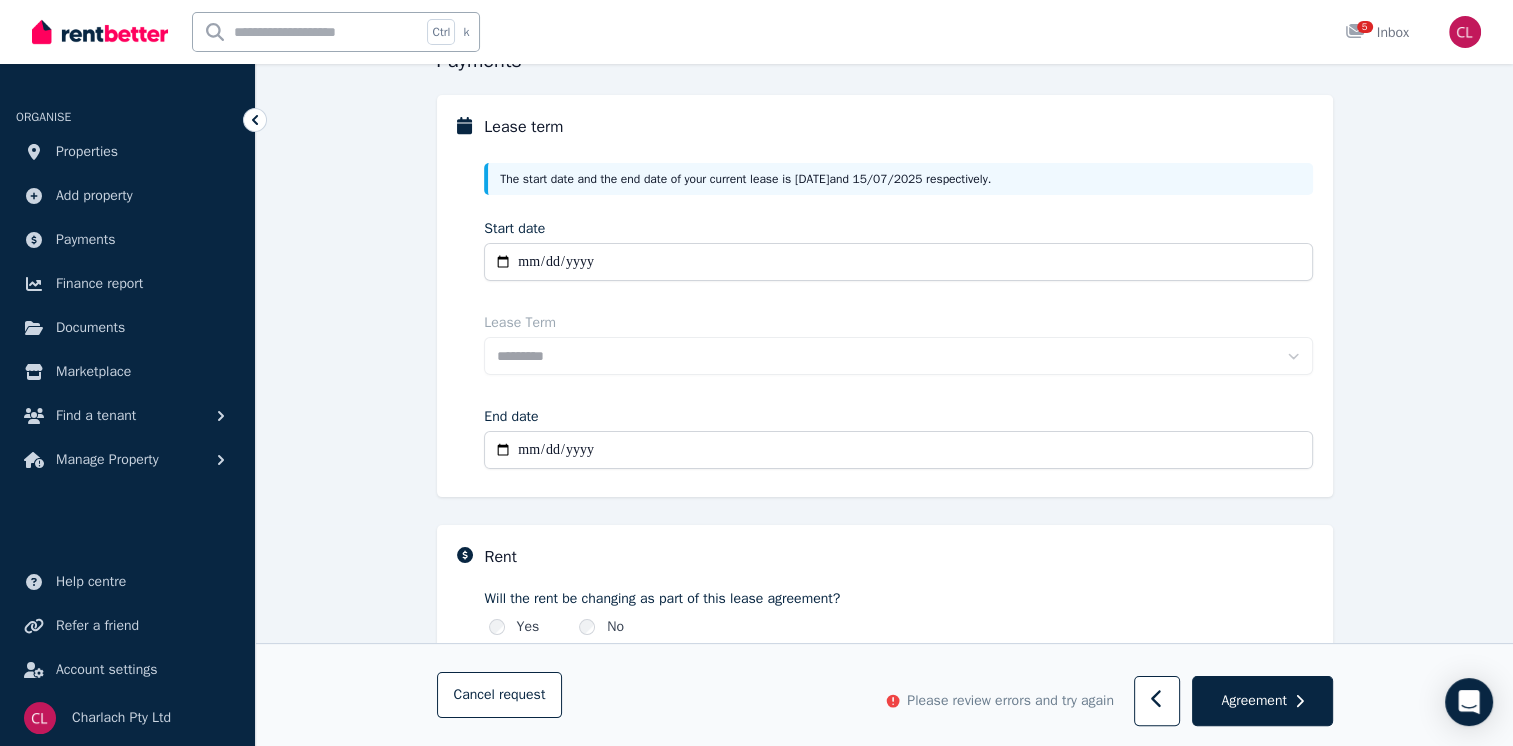 scroll, scrollTop: 613, scrollLeft: 0, axis: vertical 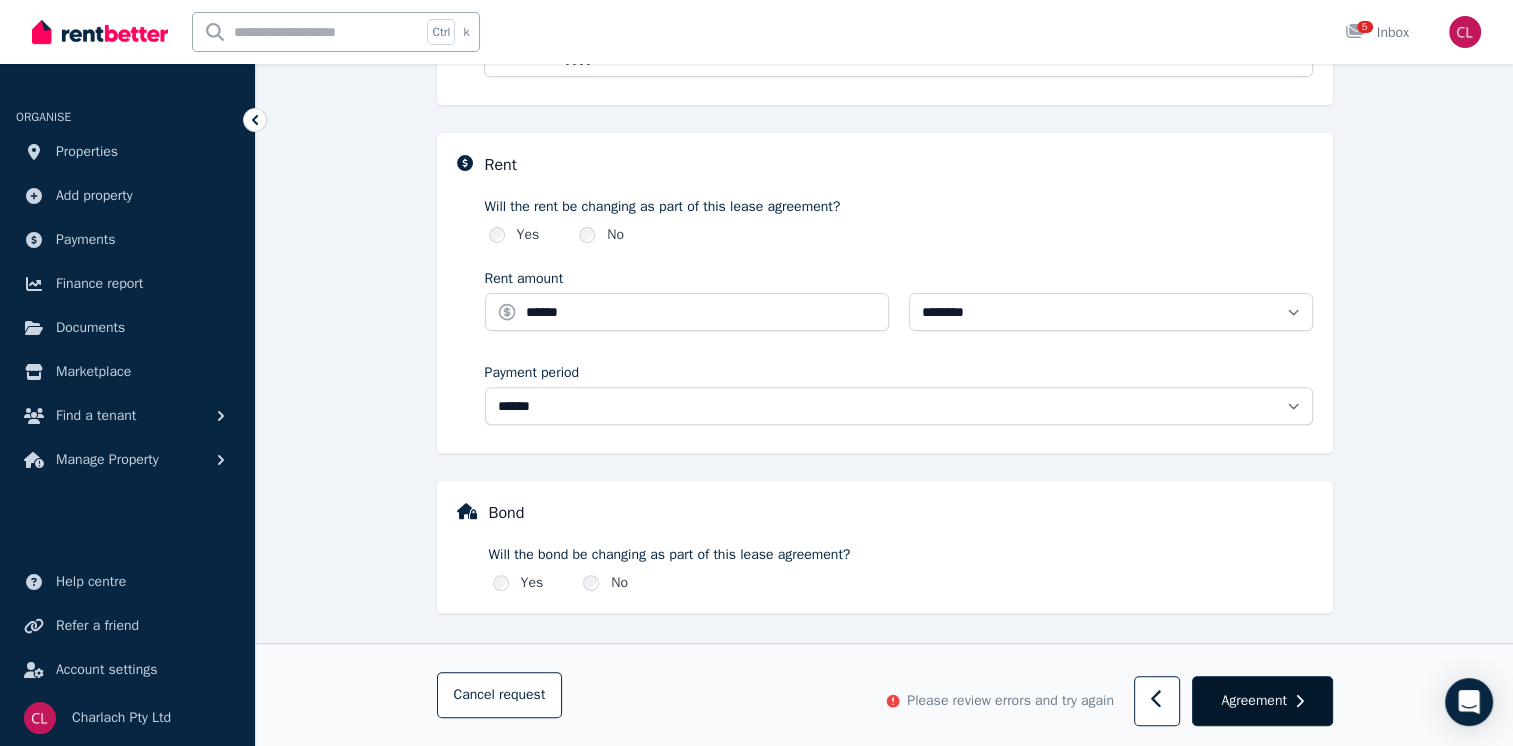 click on "Agreement" at bounding box center [1262, 702] 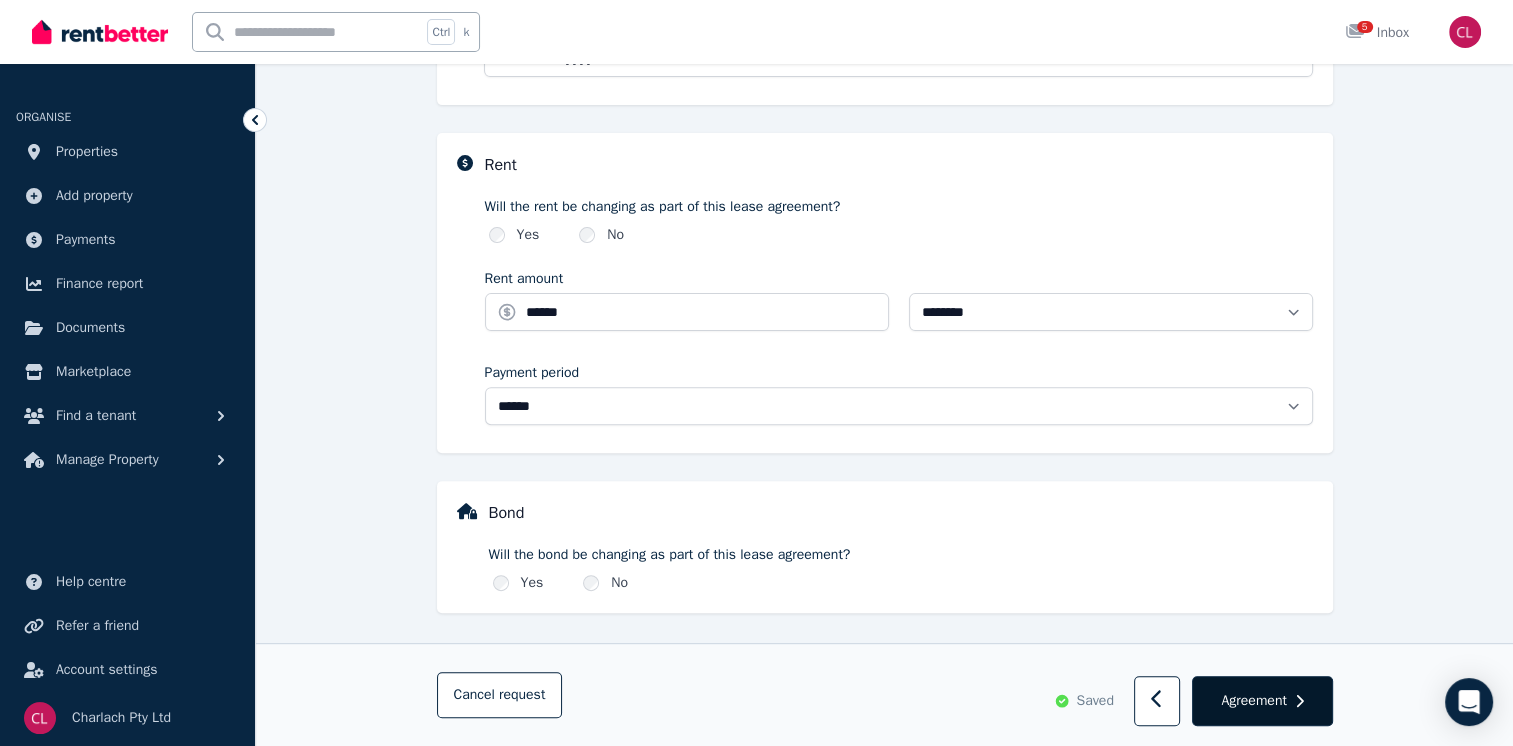 click on "Agreement" at bounding box center [1262, 702] 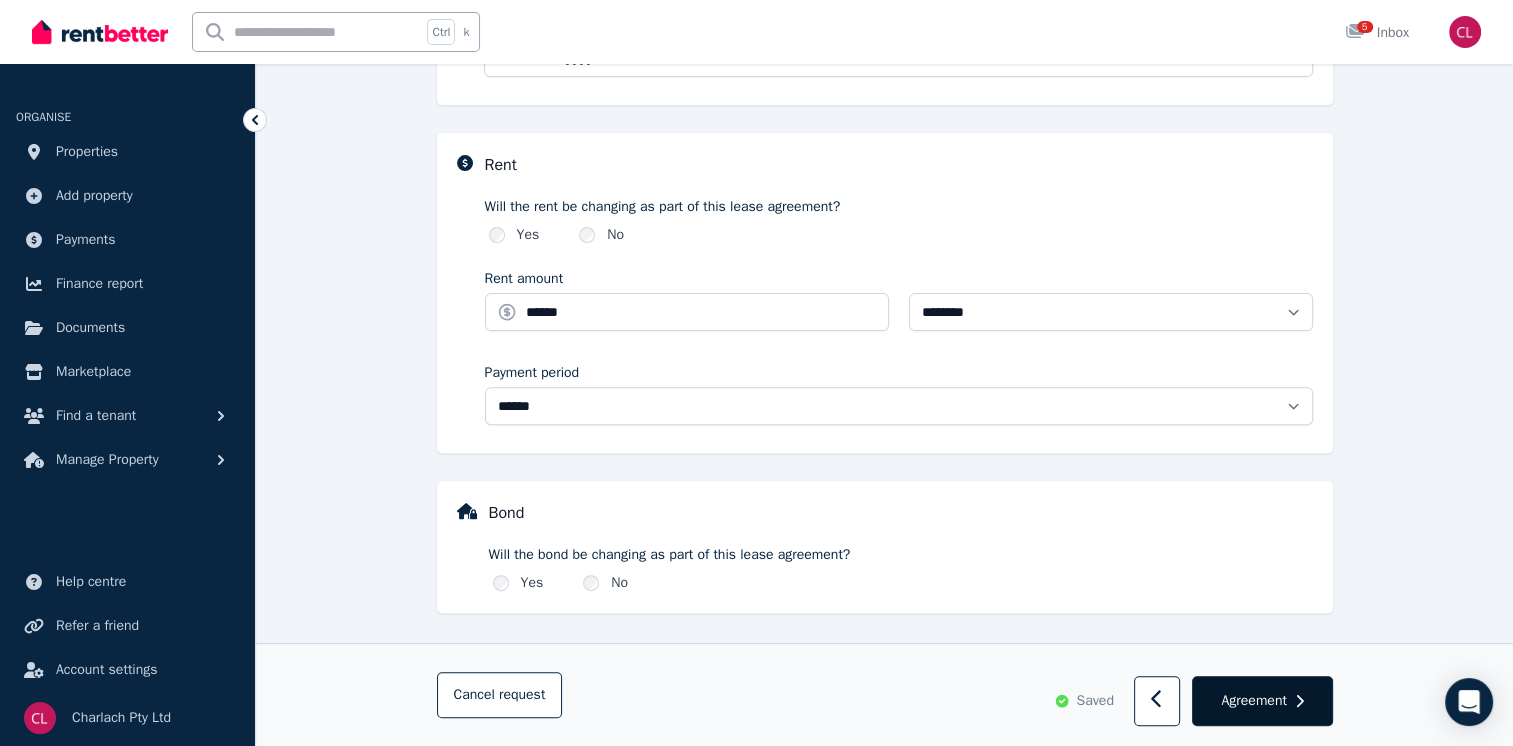 click on "Agreement" at bounding box center (1262, 702) 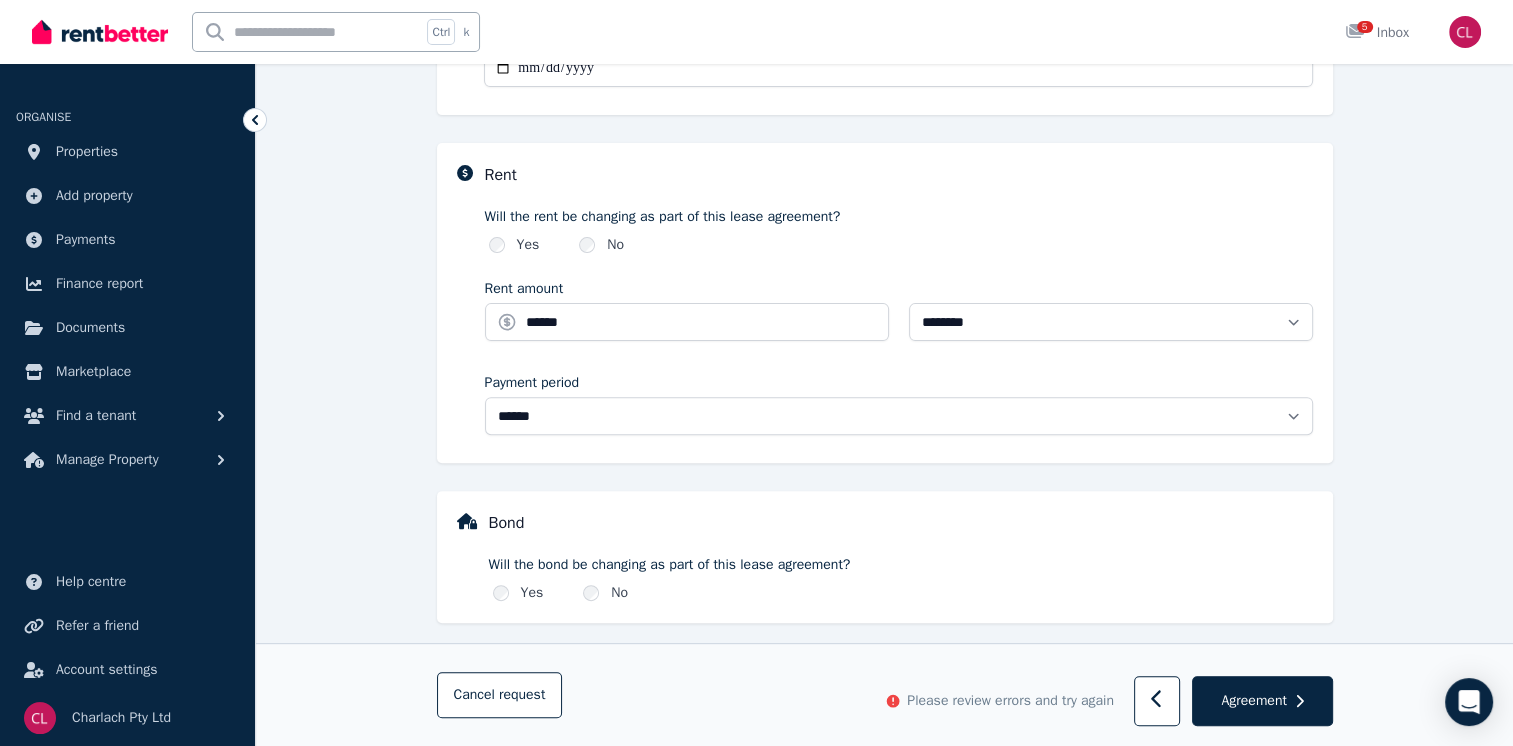 scroll, scrollTop: 613, scrollLeft: 0, axis: vertical 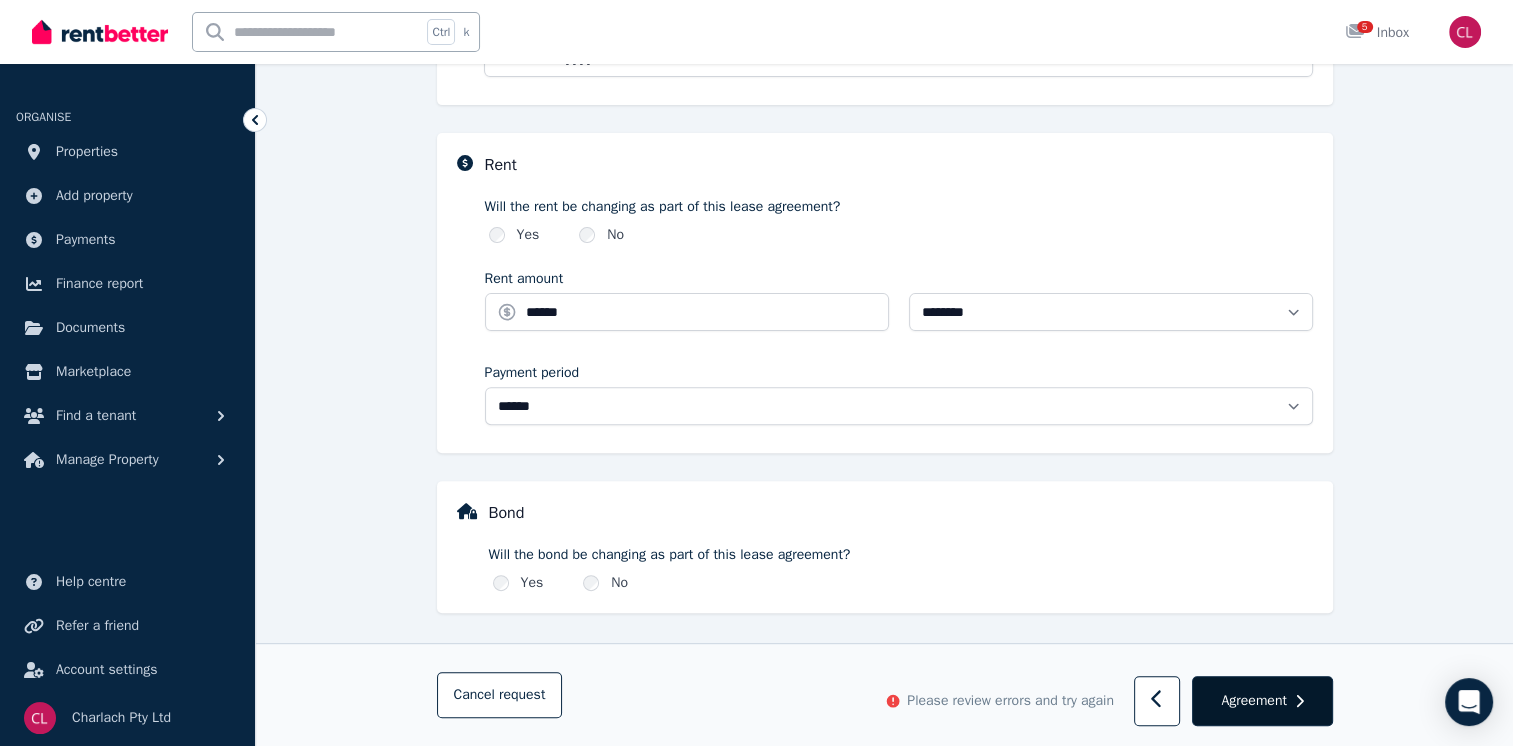 click on "Agreement" at bounding box center (1253, 701) 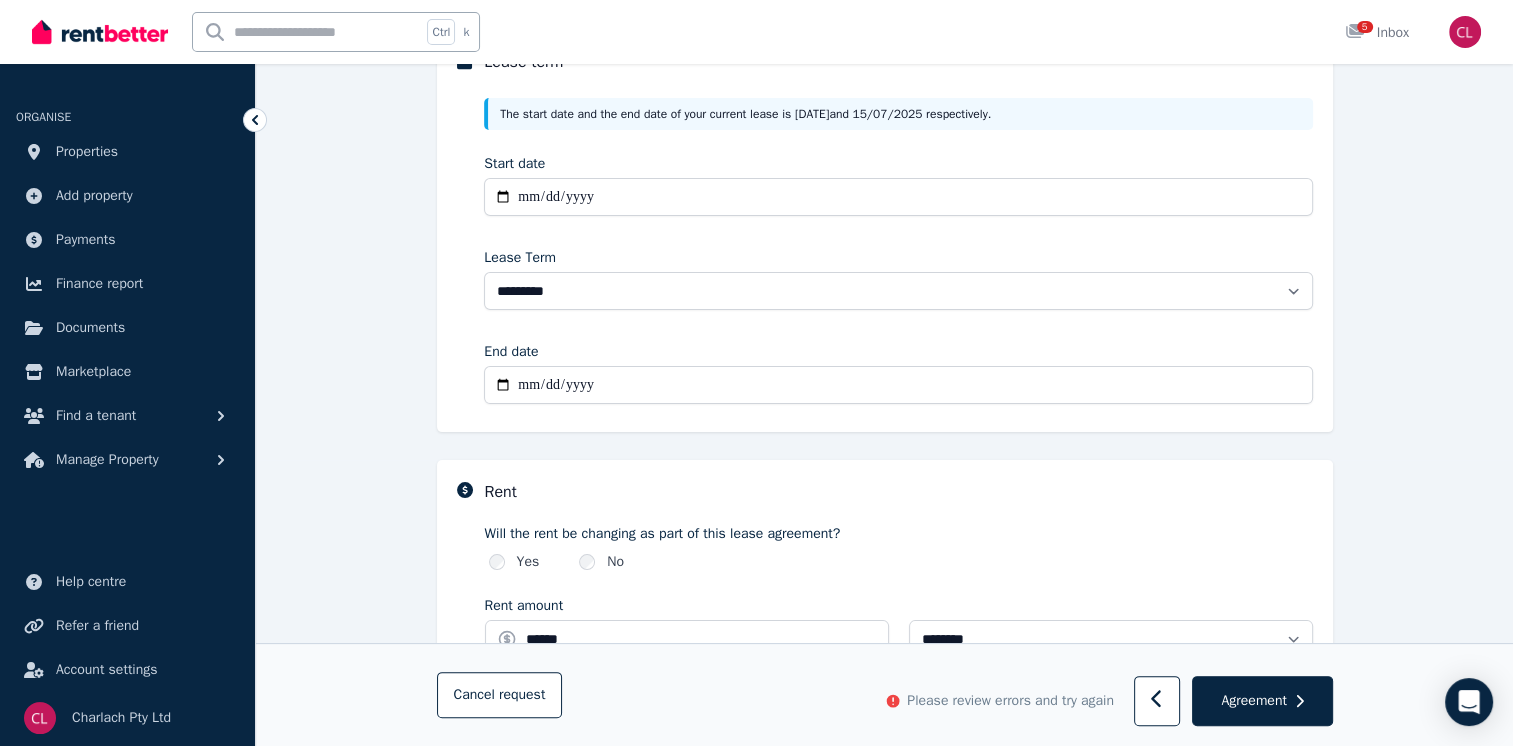 scroll, scrollTop: 0, scrollLeft: 0, axis: both 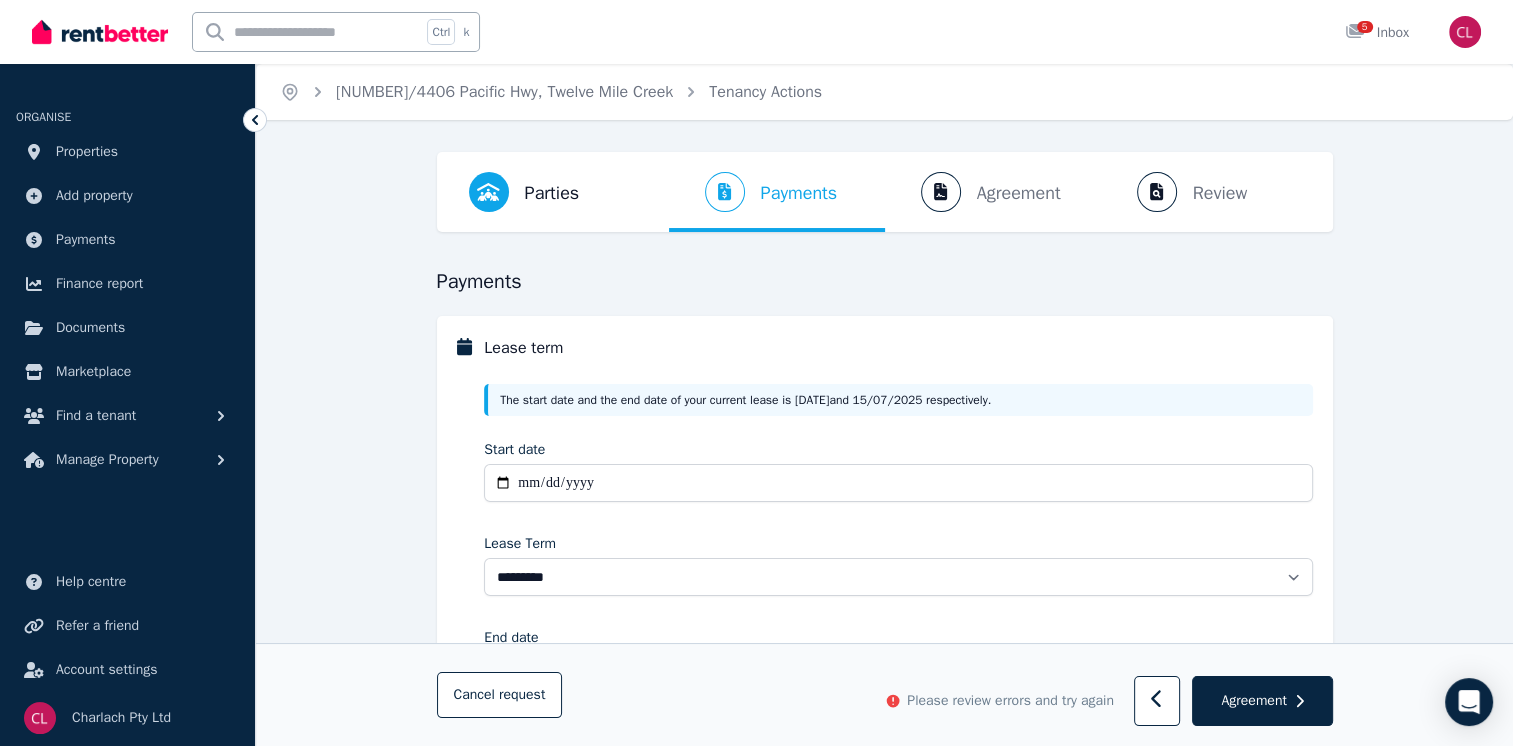 click on "Parties Rental provider and tenant details Payments Bond and rental payments Agreement Lease agreement Review Send tenancy details" at bounding box center [885, 192] 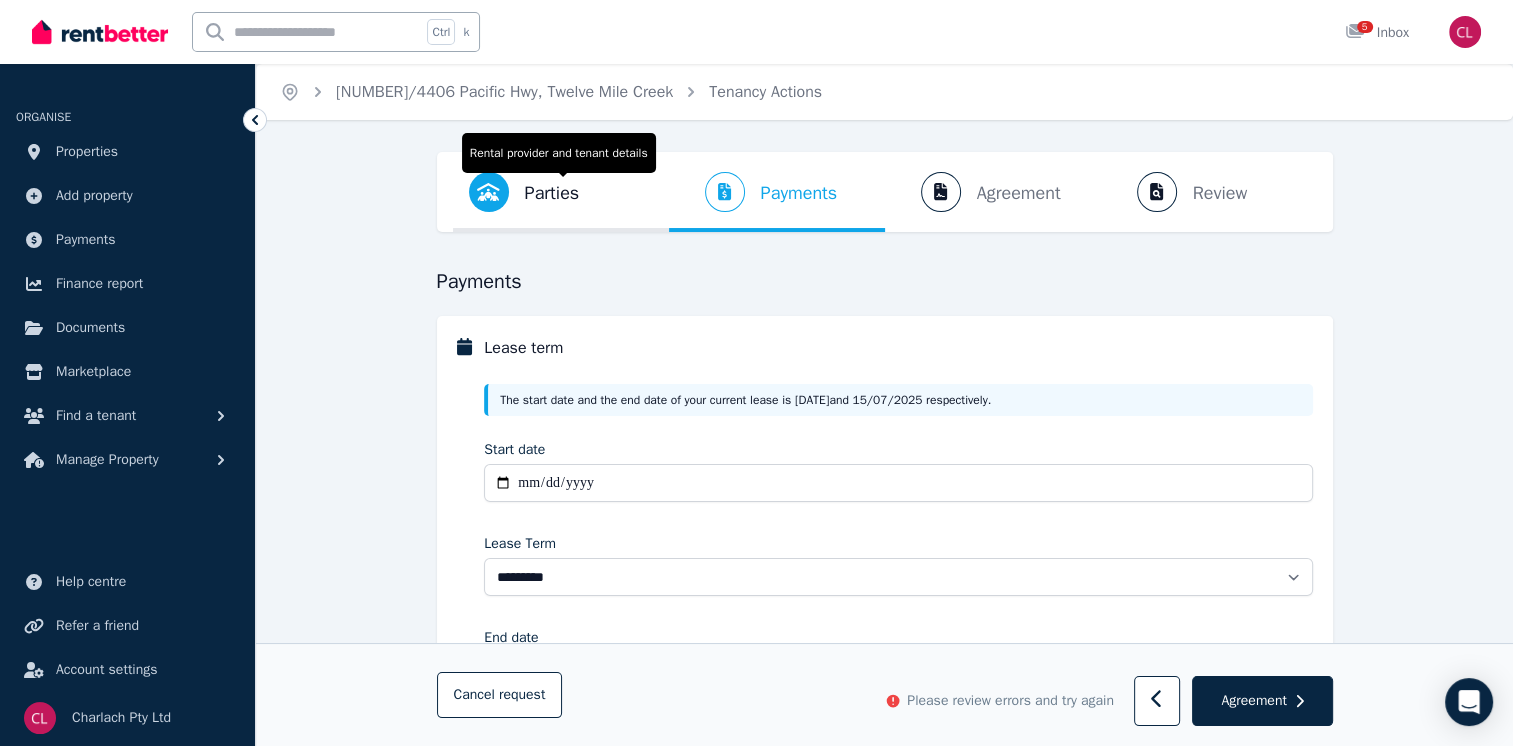 click on "Parties Rental provider and tenant details" at bounding box center (524, 192) 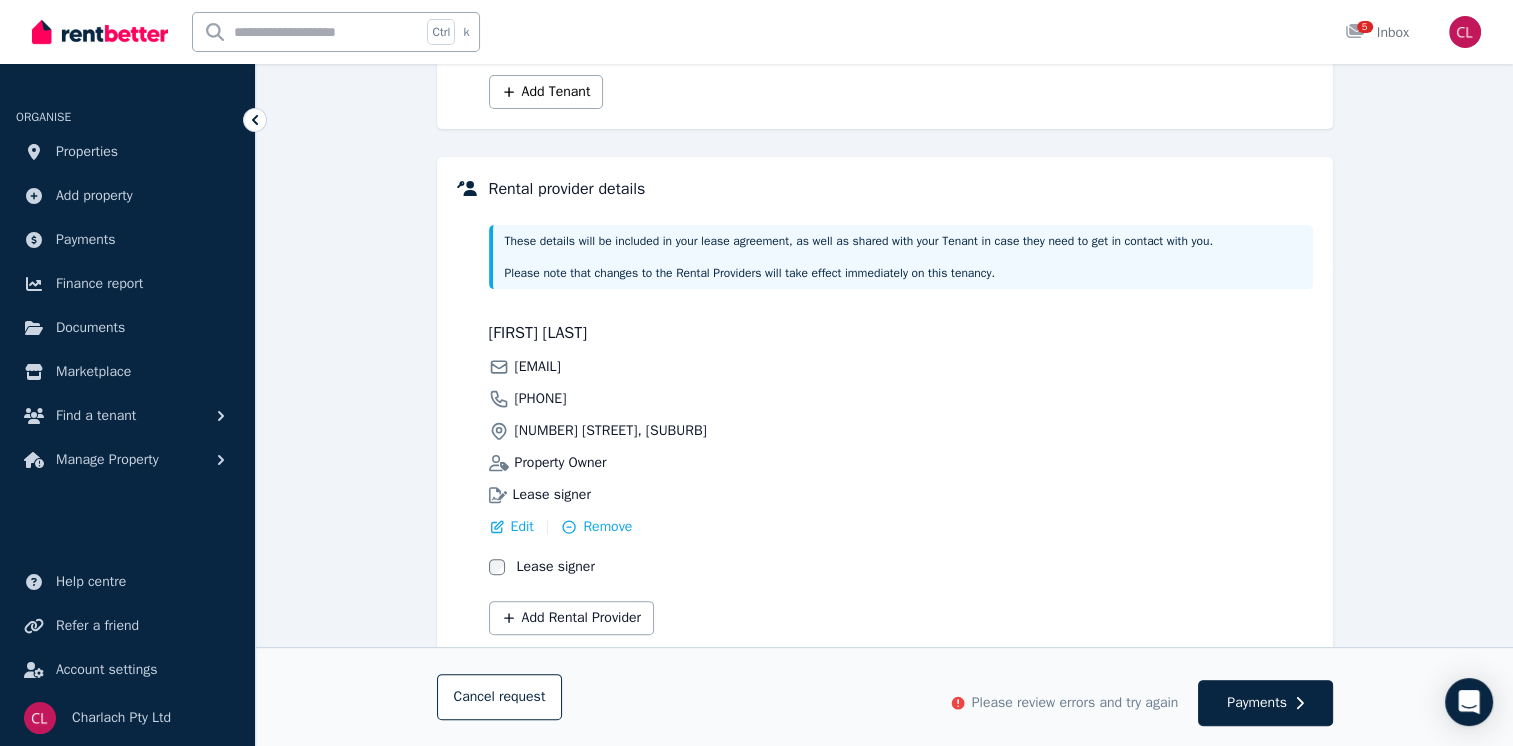scroll, scrollTop: 523, scrollLeft: 0, axis: vertical 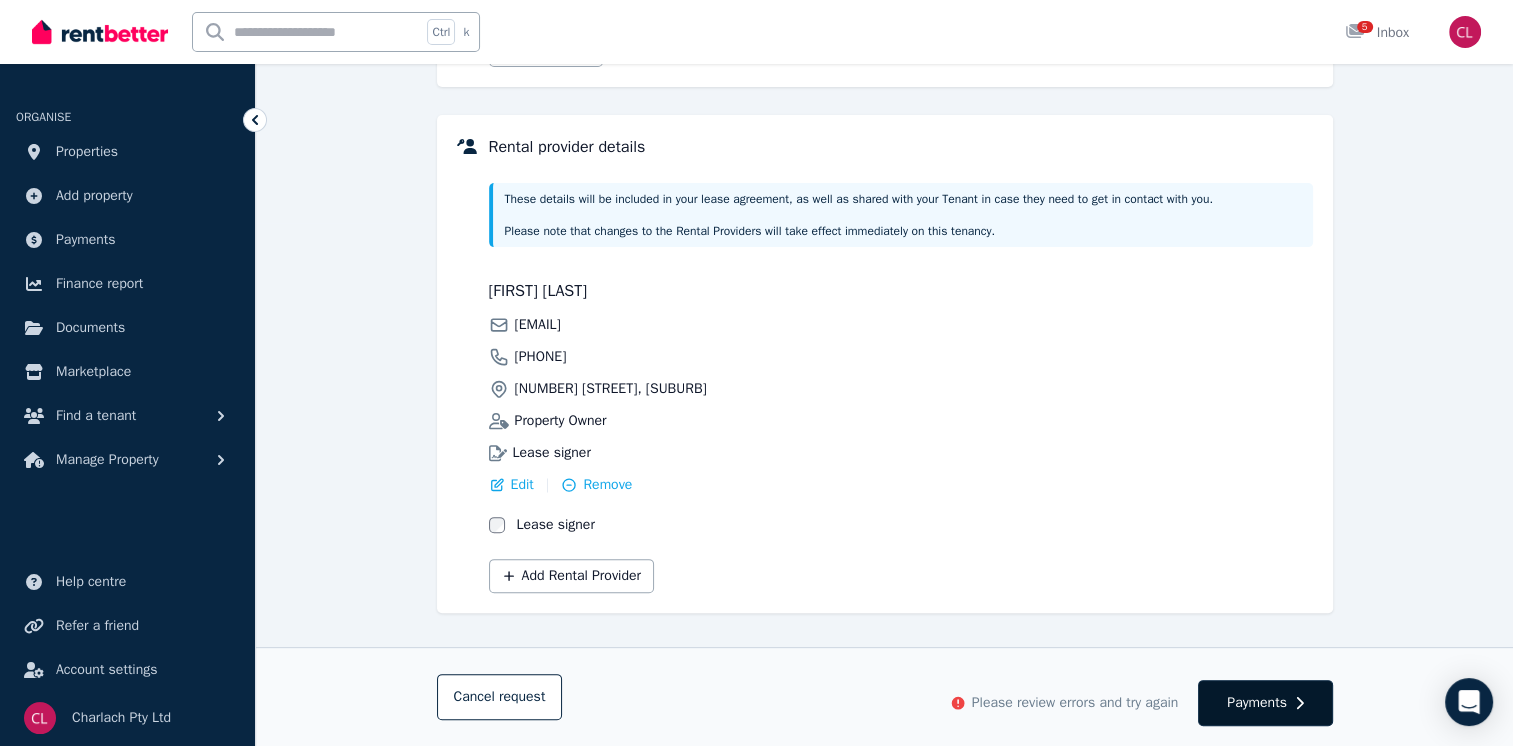 click on "Payments" at bounding box center (1257, 703) 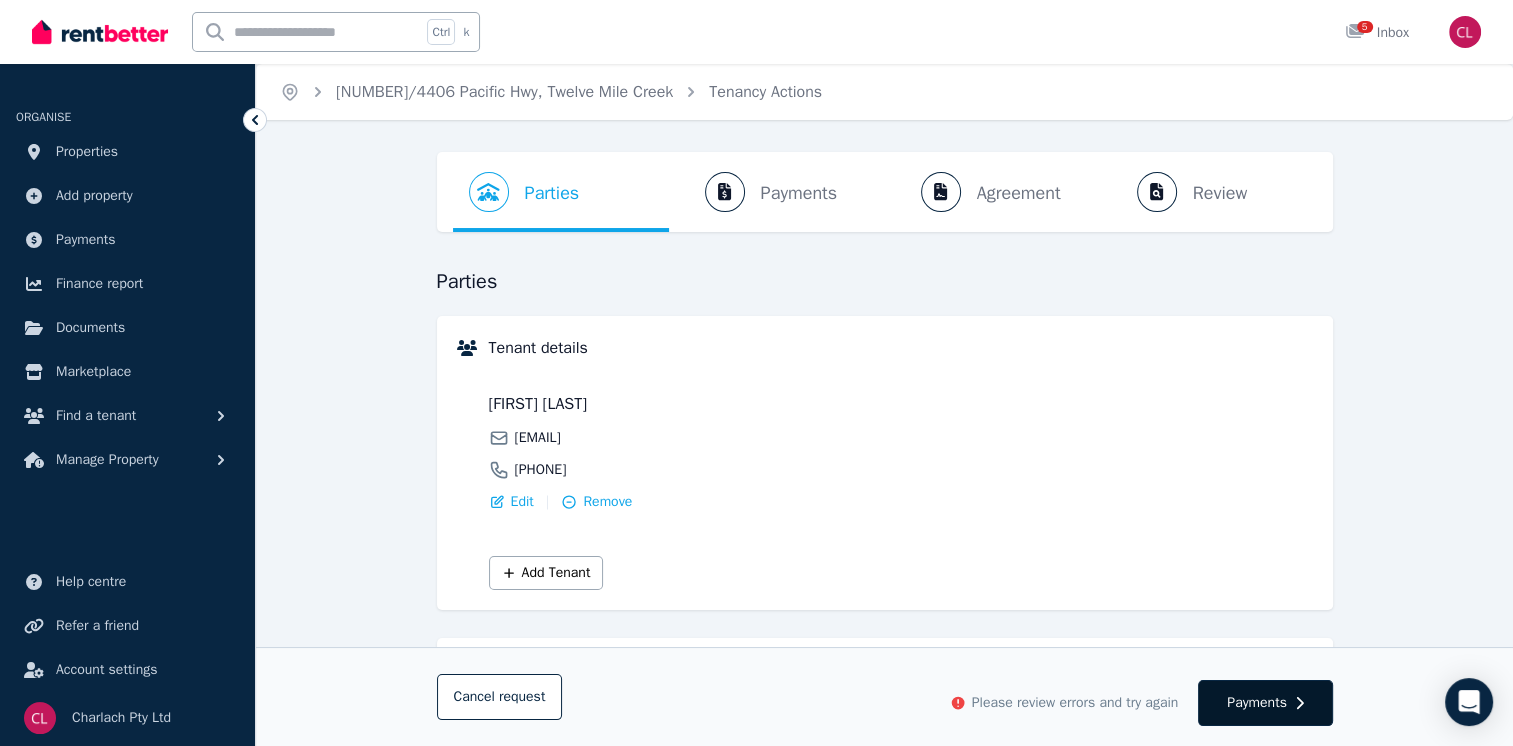 select on "**********" 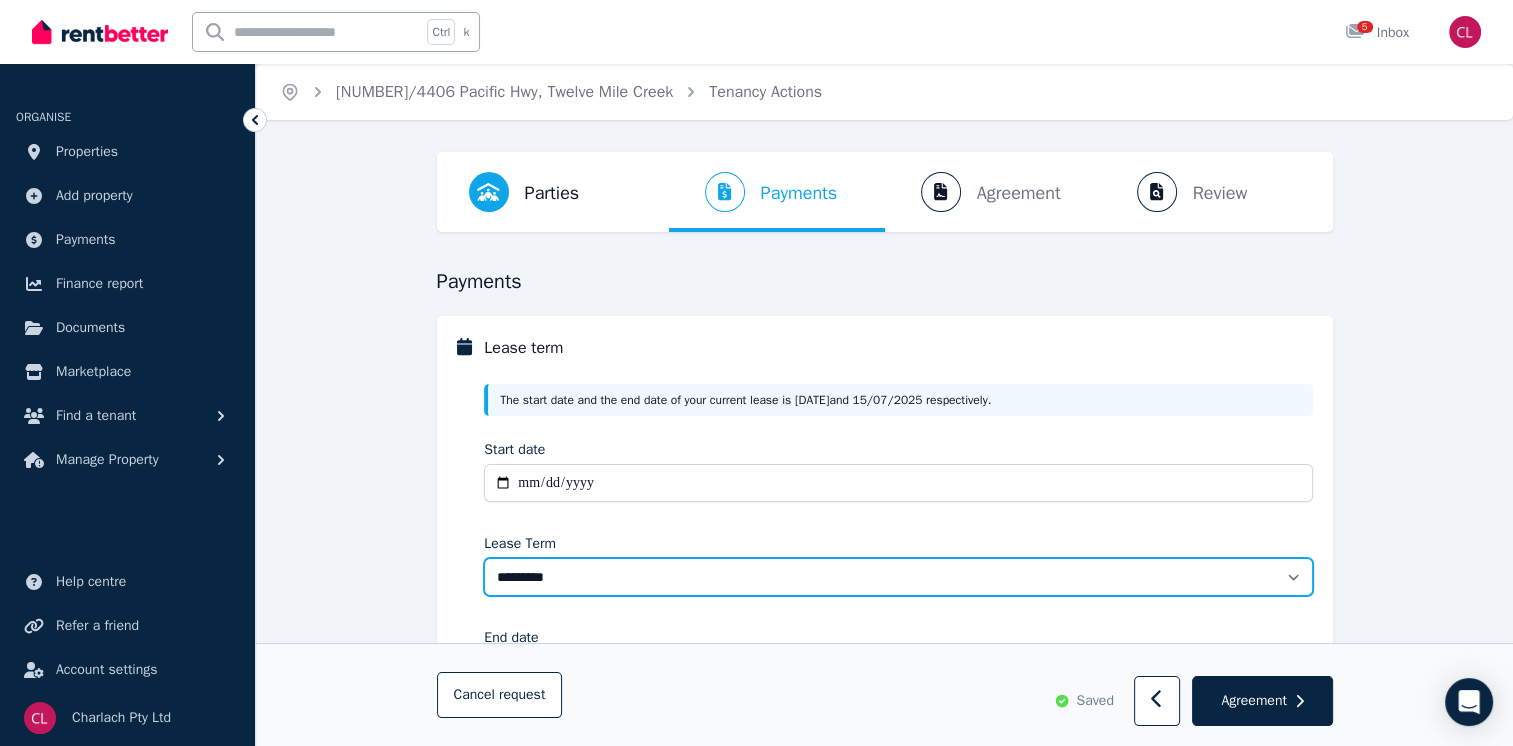 click on "******** ******** ********* ******* ******* ******* ******* ***** ********" at bounding box center [898, 577] 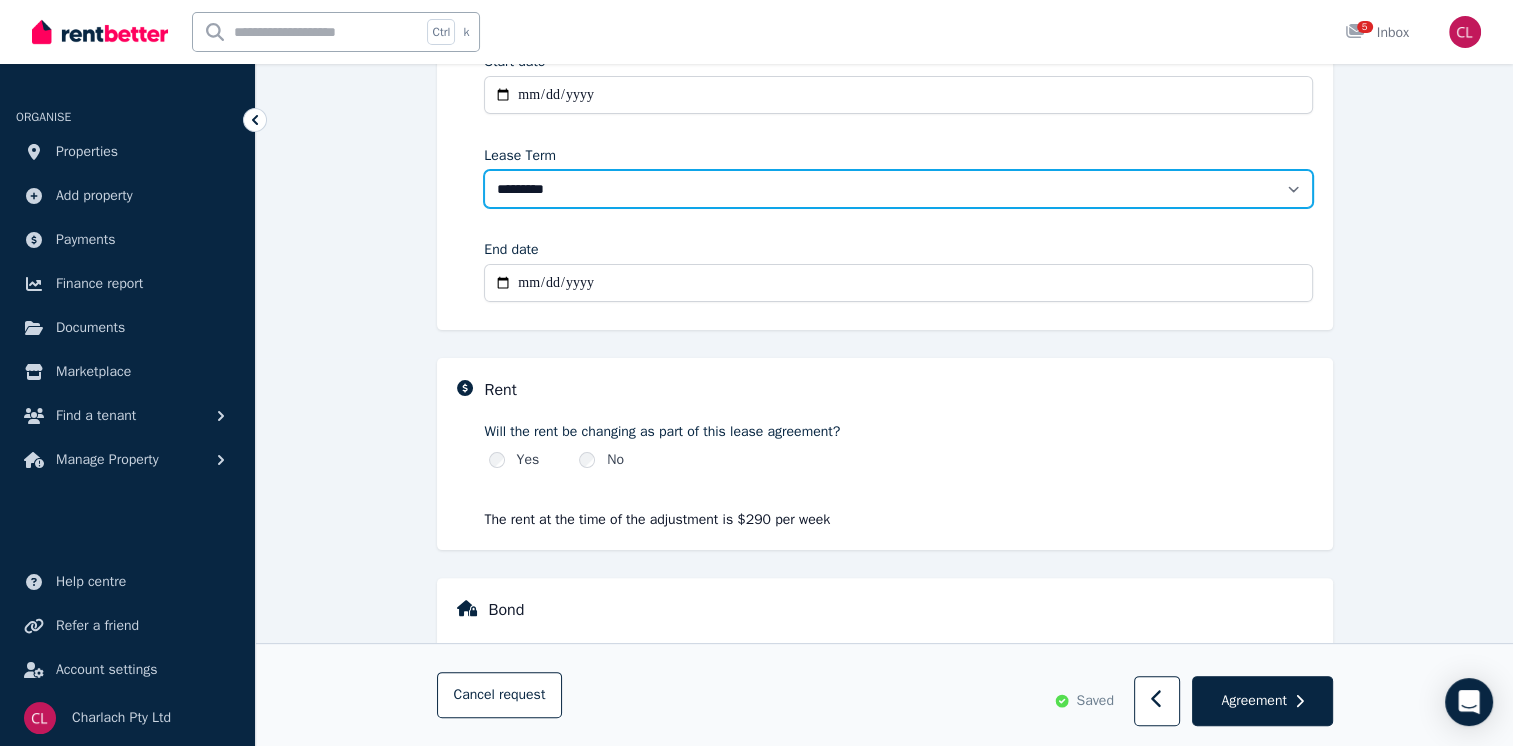 scroll, scrollTop: 400, scrollLeft: 0, axis: vertical 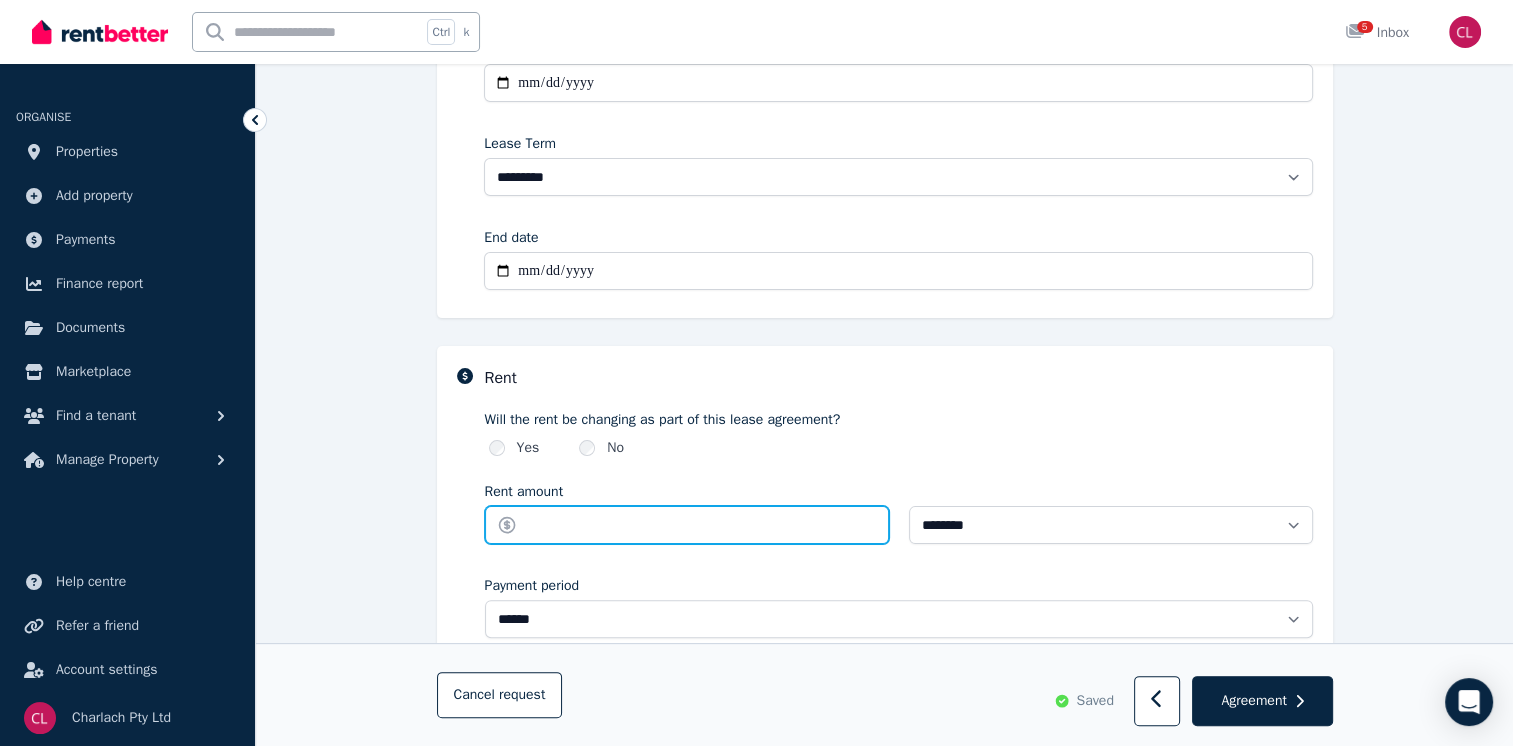 click on "Rent amount" at bounding box center [687, 525] 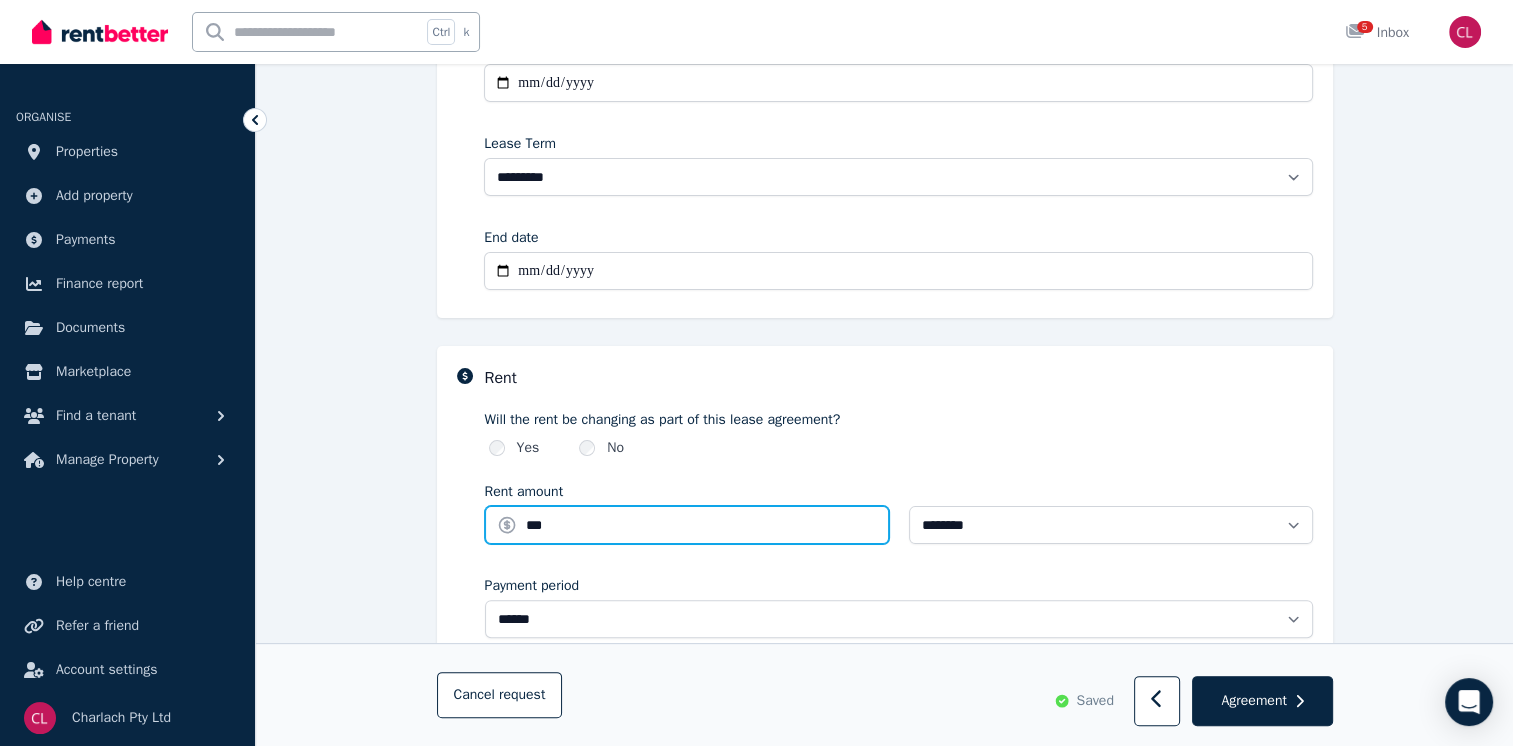 type on "******" 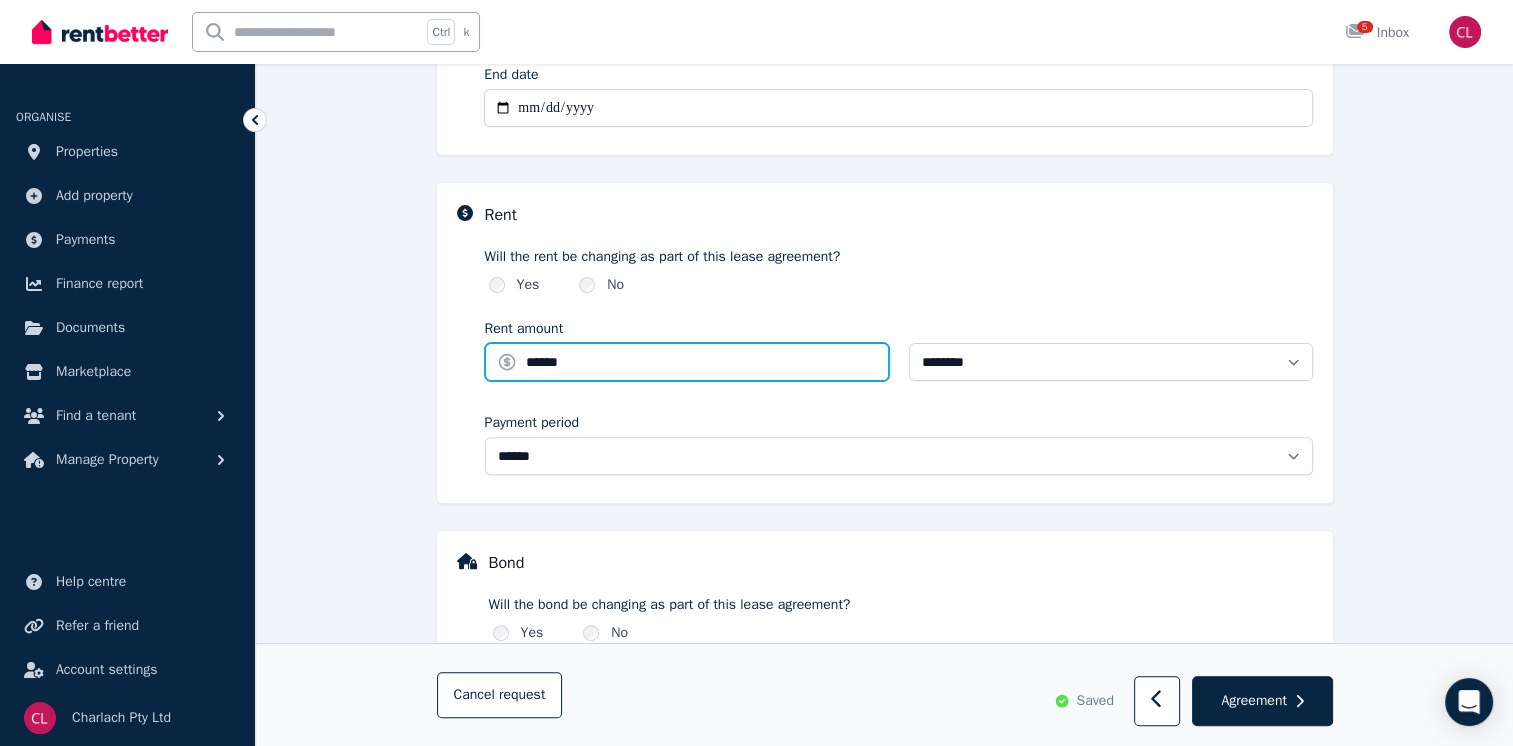 scroll, scrollTop: 613, scrollLeft: 0, axis: vertical 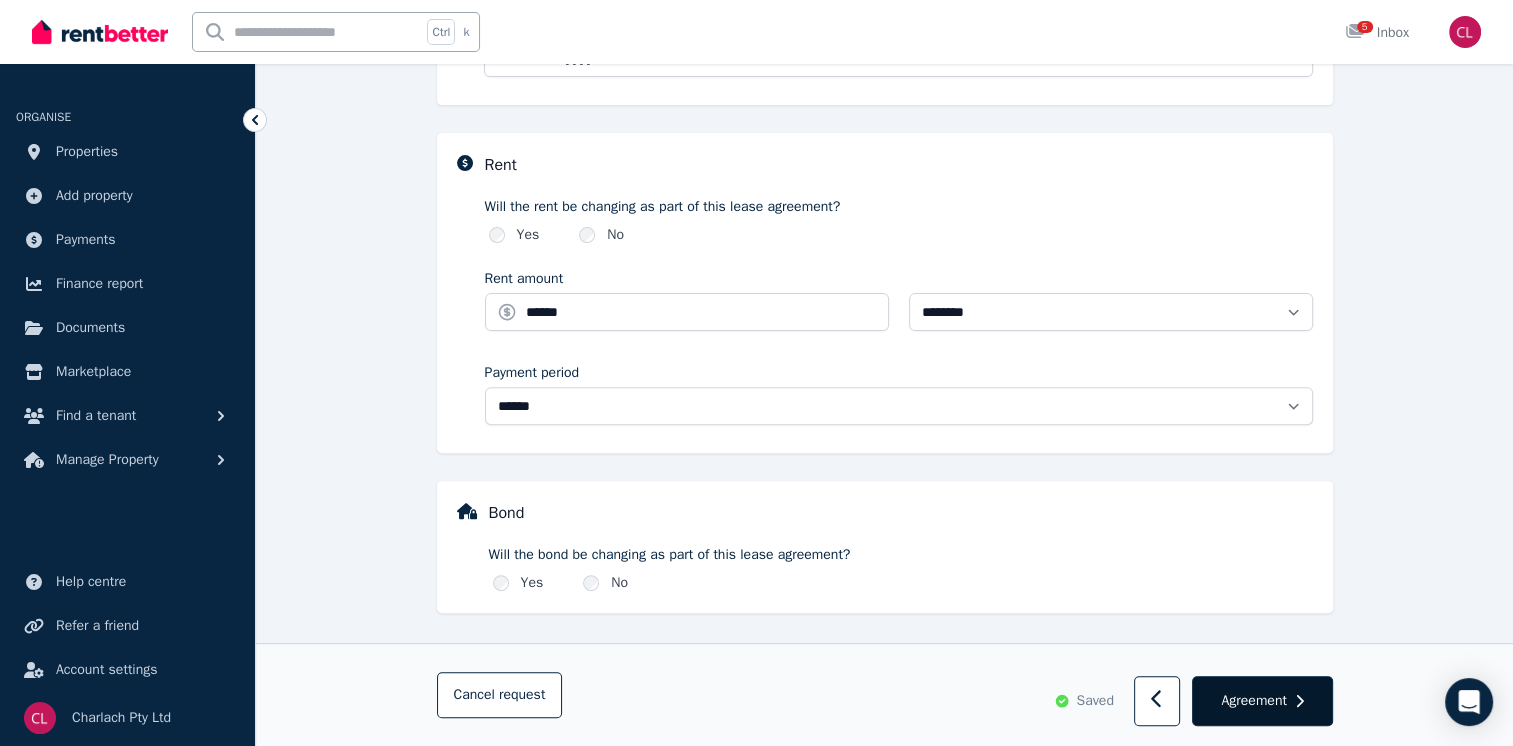 click on "Agreement" at bounding box center [1253, 701] 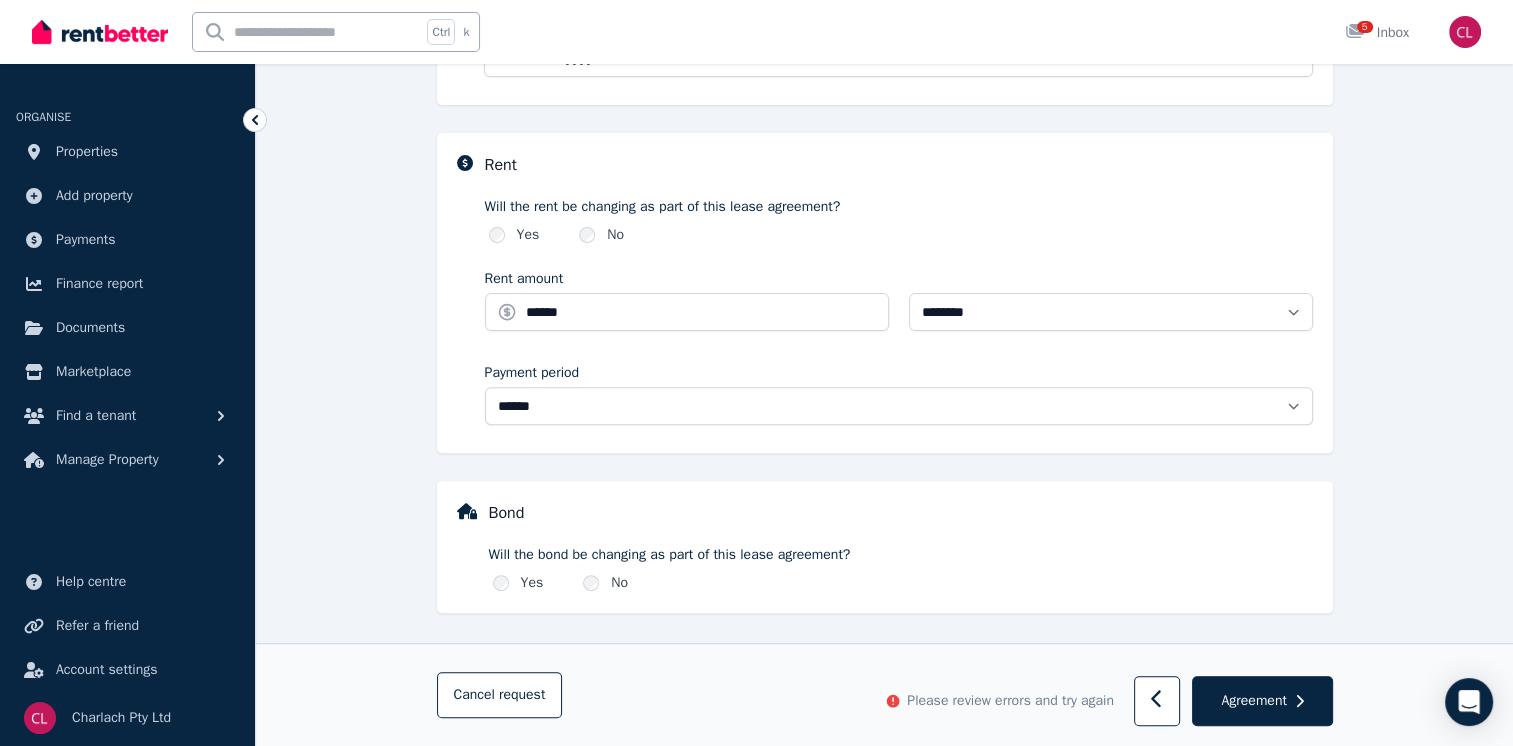 click 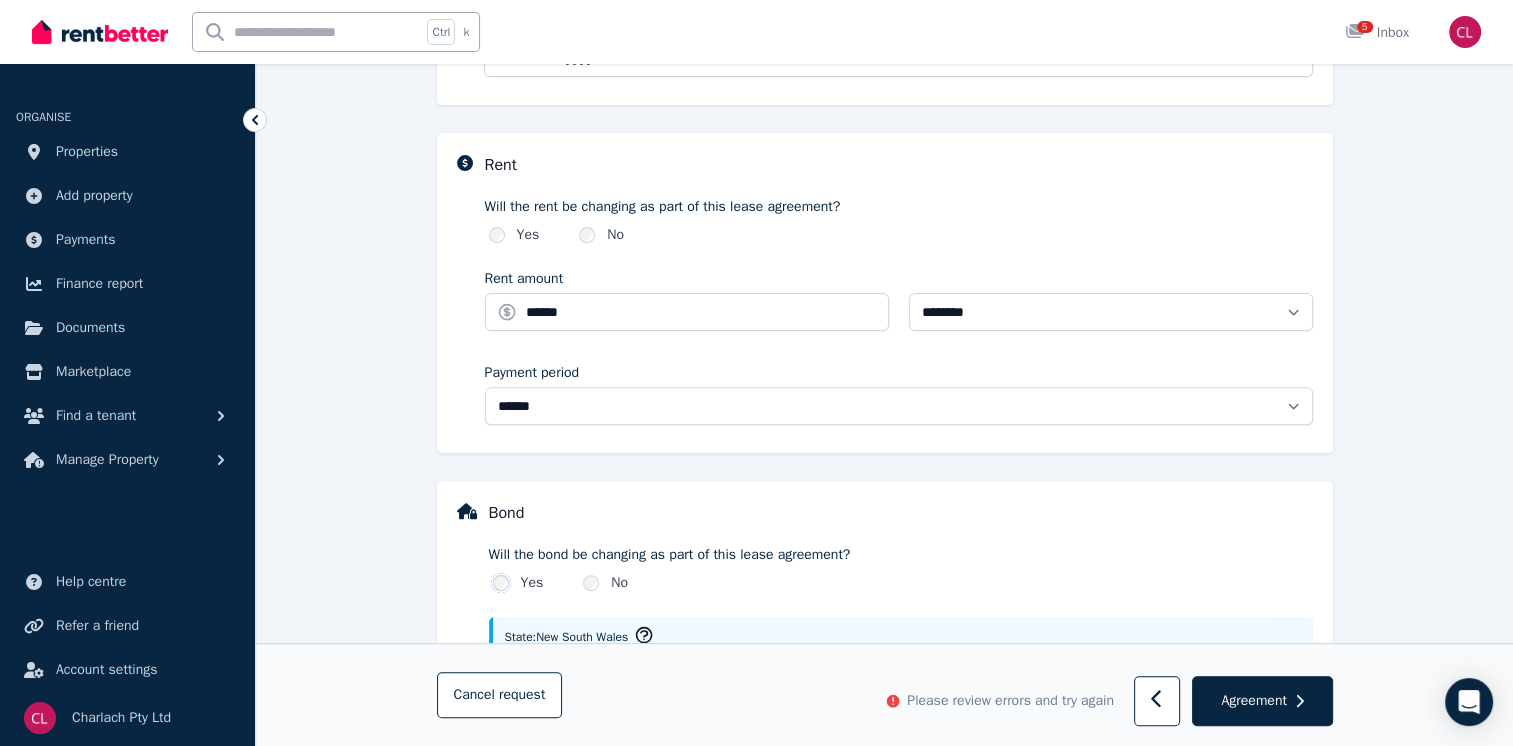 scroll, scrollTop: 1060, scrollLeft: 0, axis: vertical 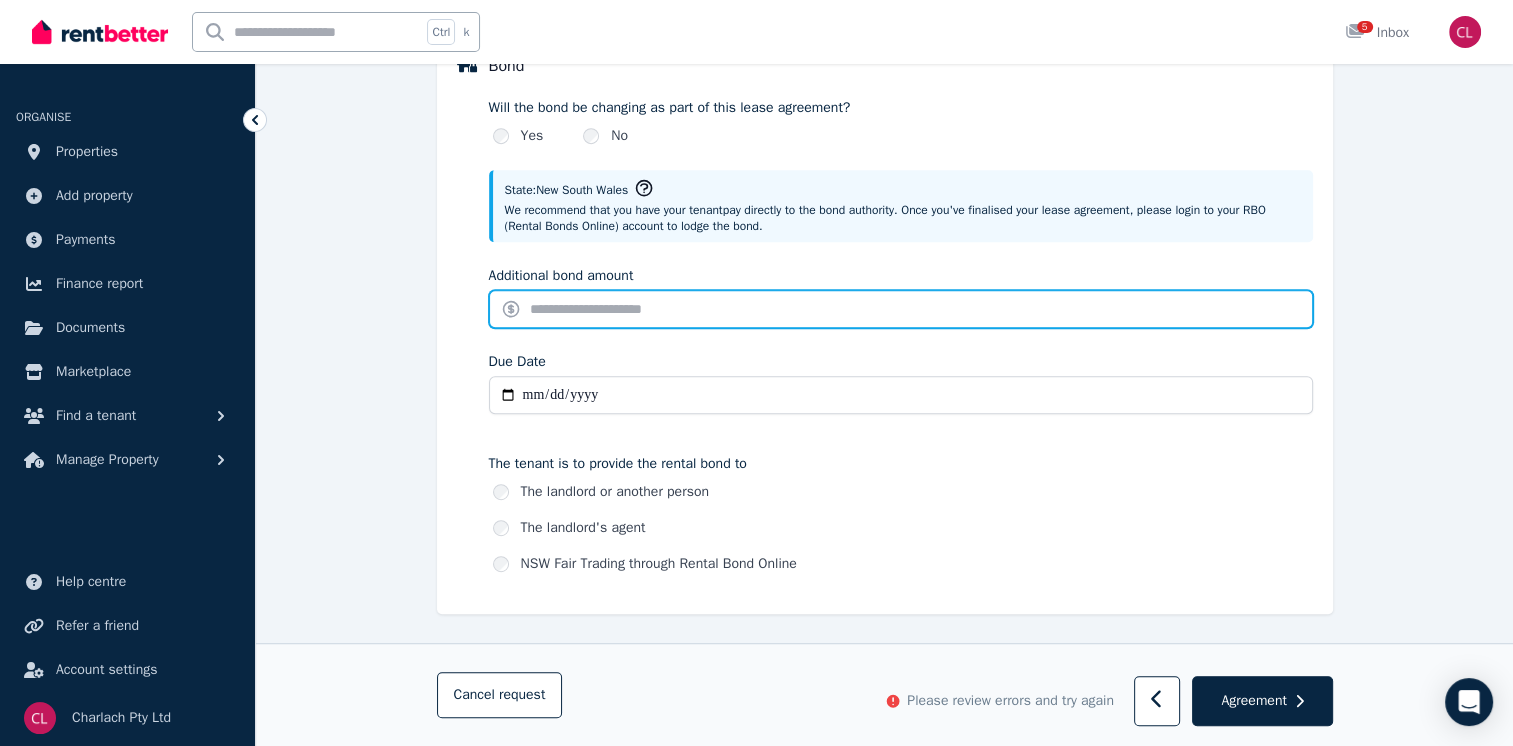click on "Additional bond amount" at bounding box center (901, 309) 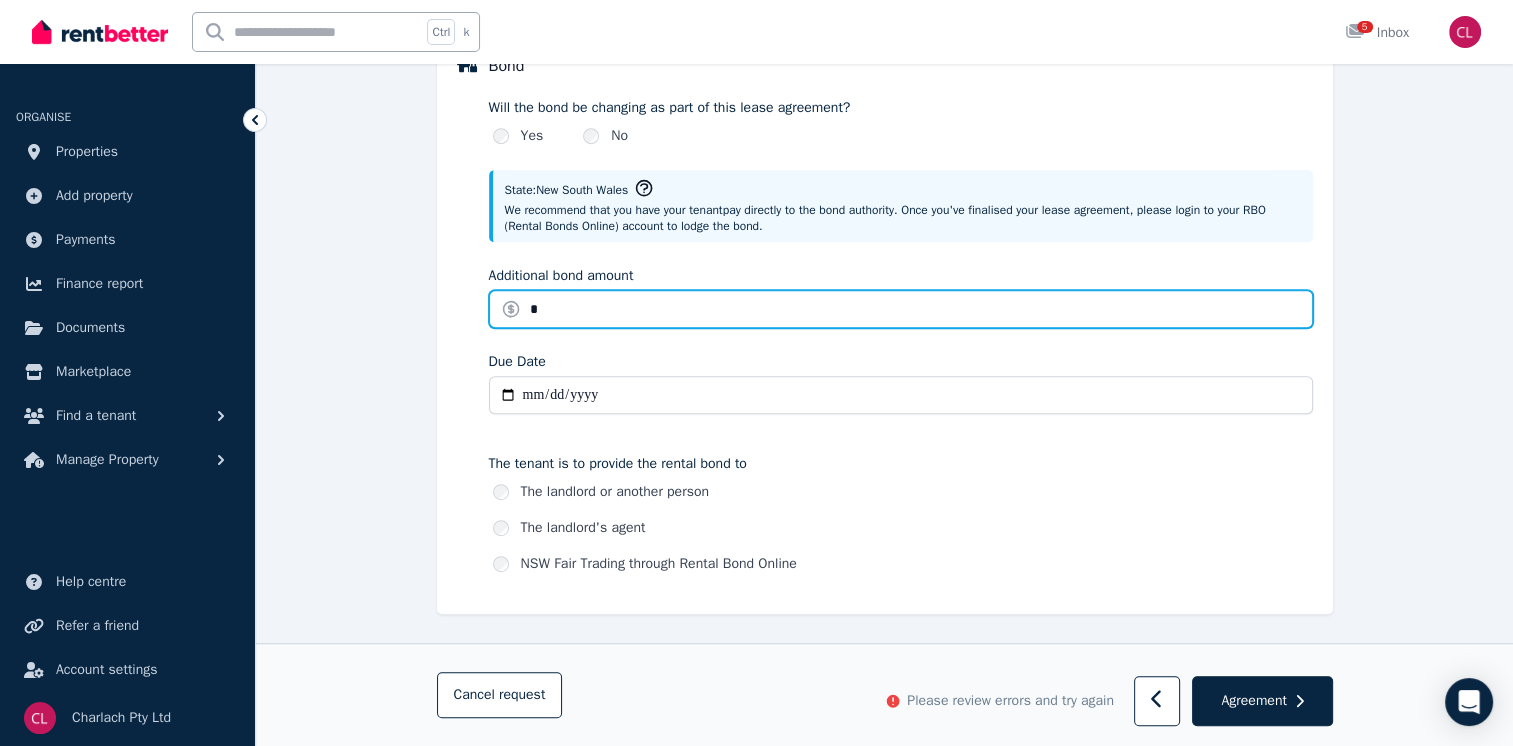 type on "*" 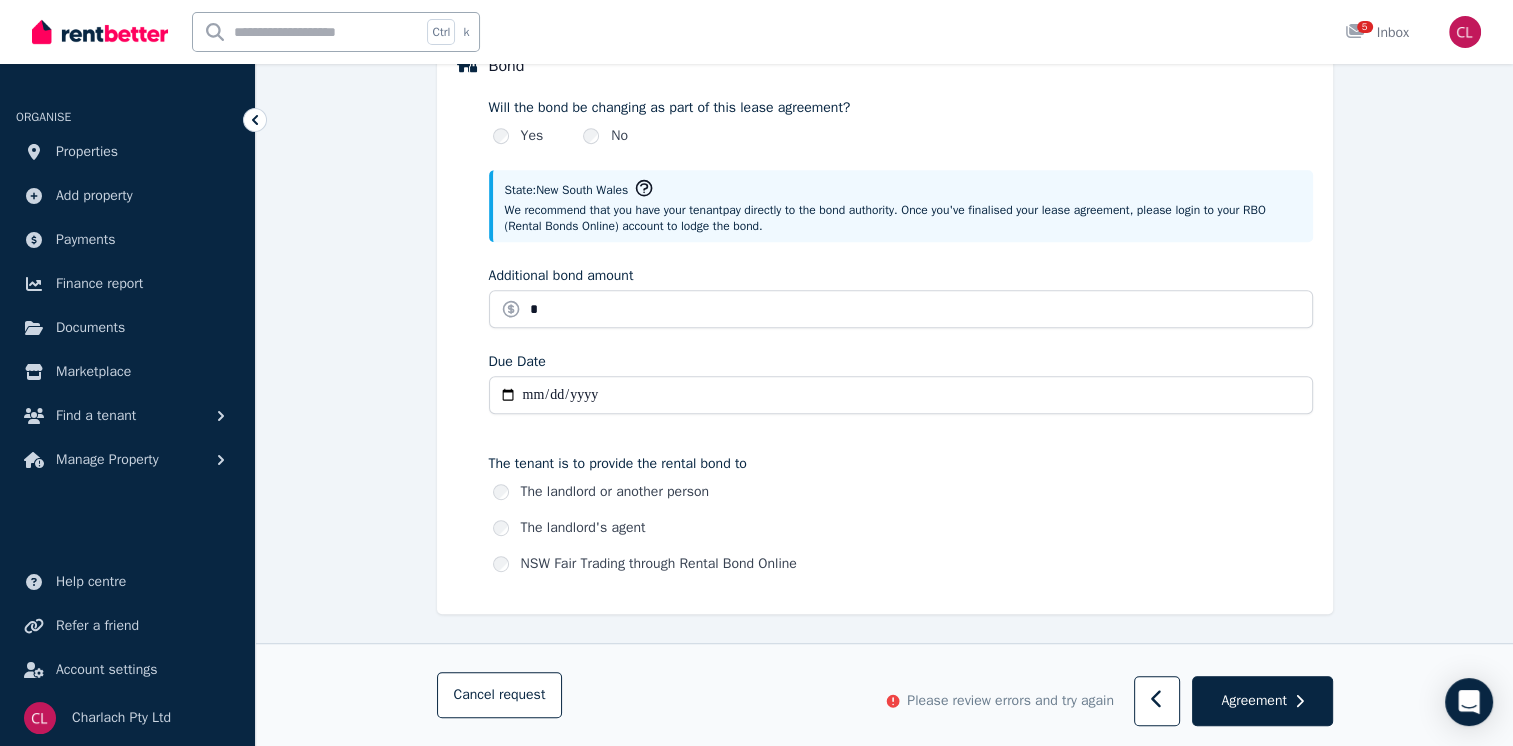 click on "Due Date" at bounding box center [901, 395] 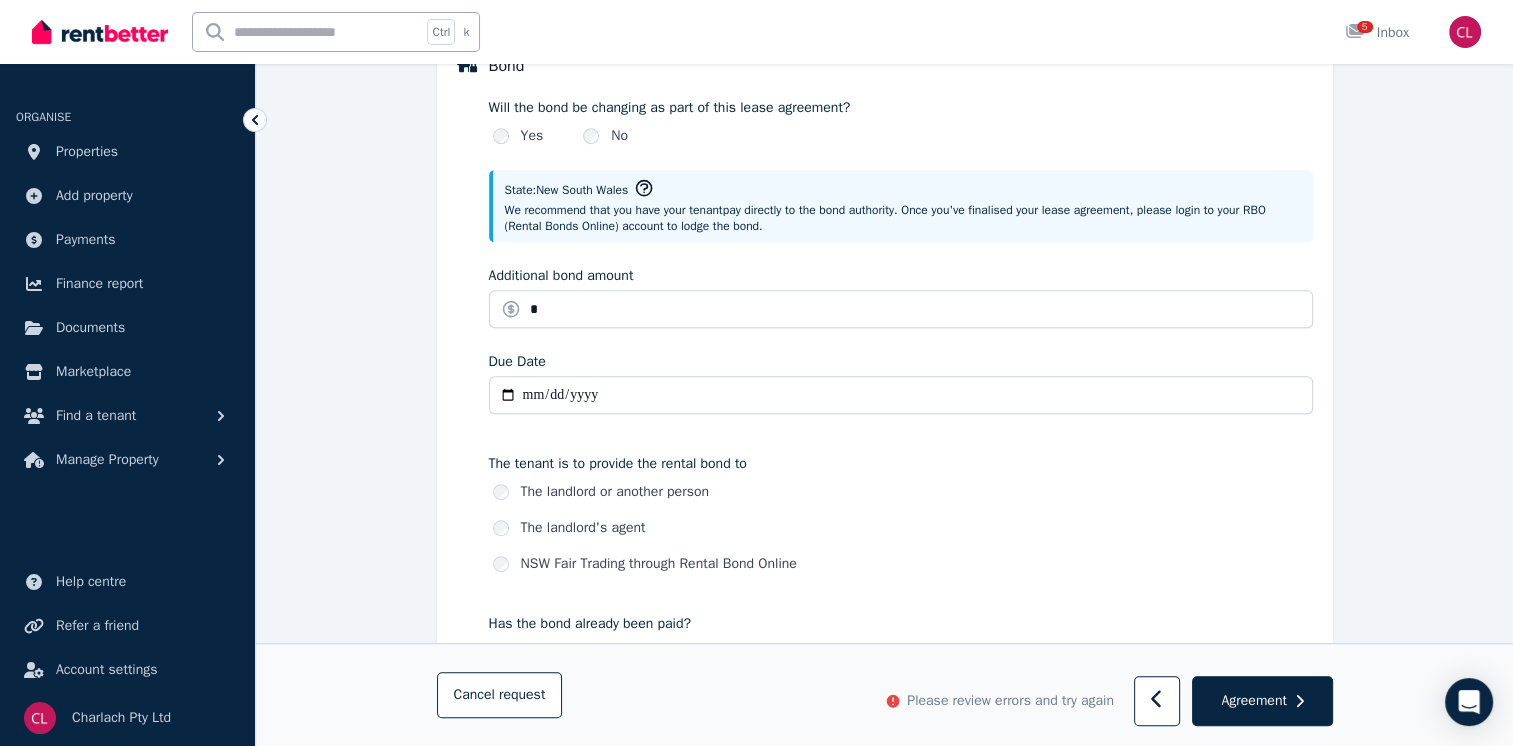 type on "**********" 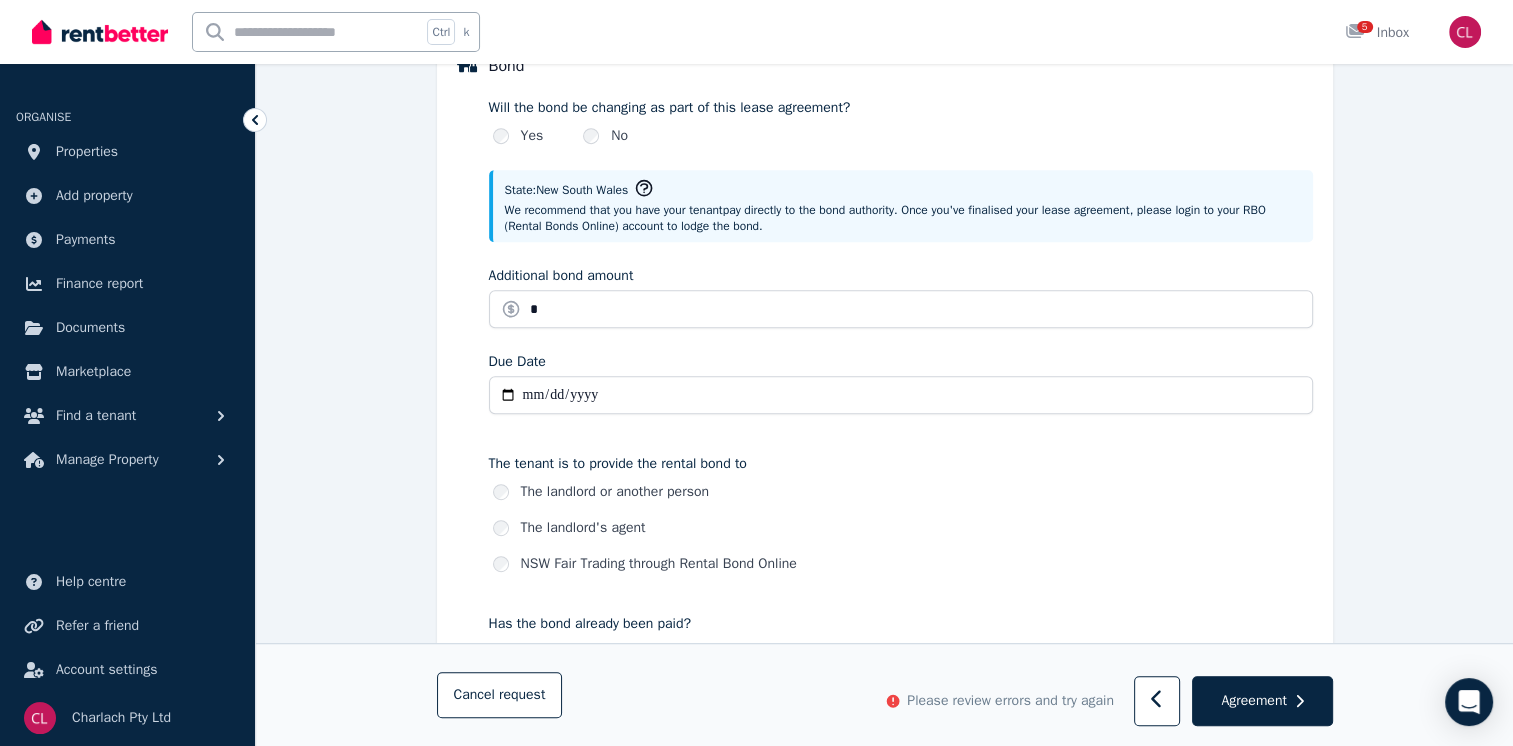 click on "**********" at bounding box center [901, 395] 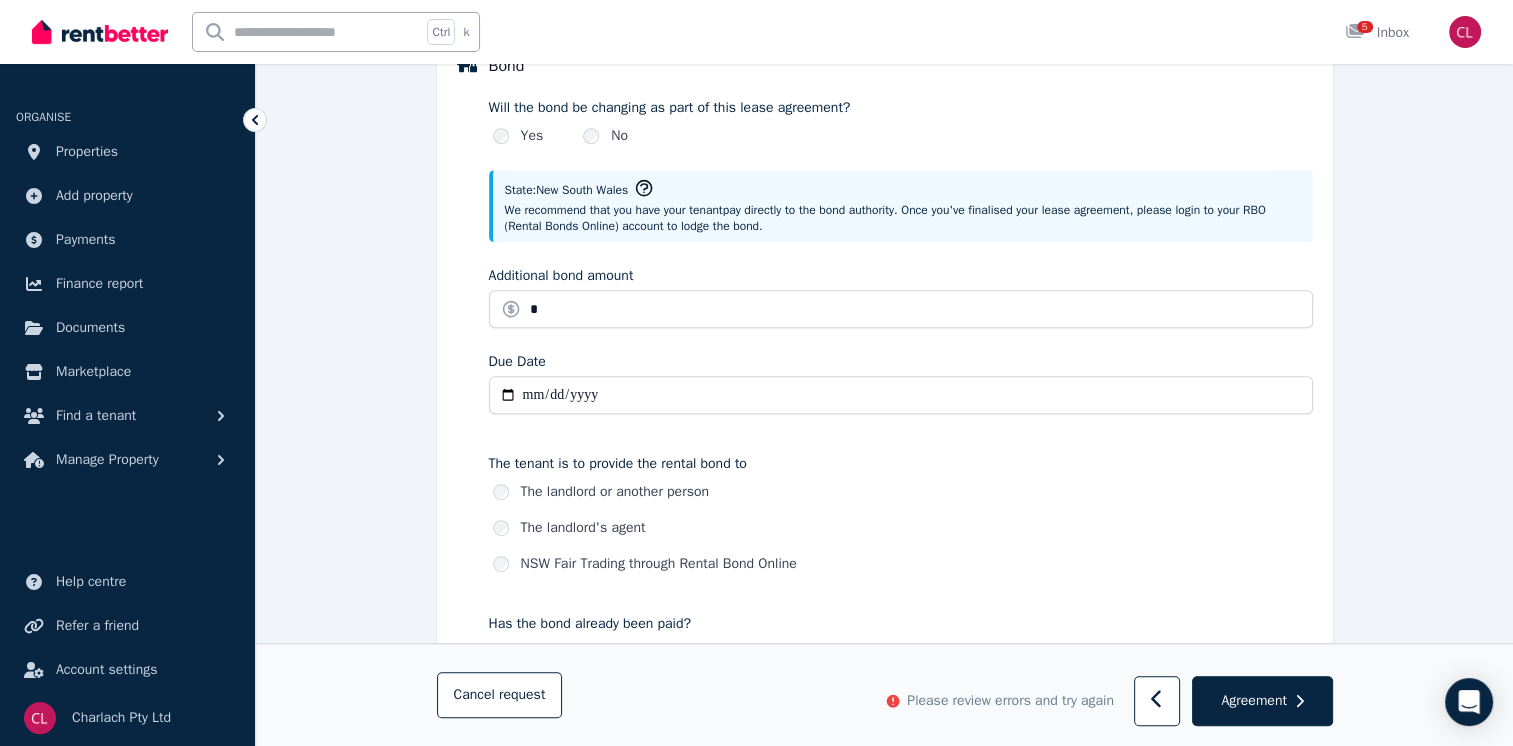 click on "The tenant is to provide the rental bond to" at bounding box center [901, 464] 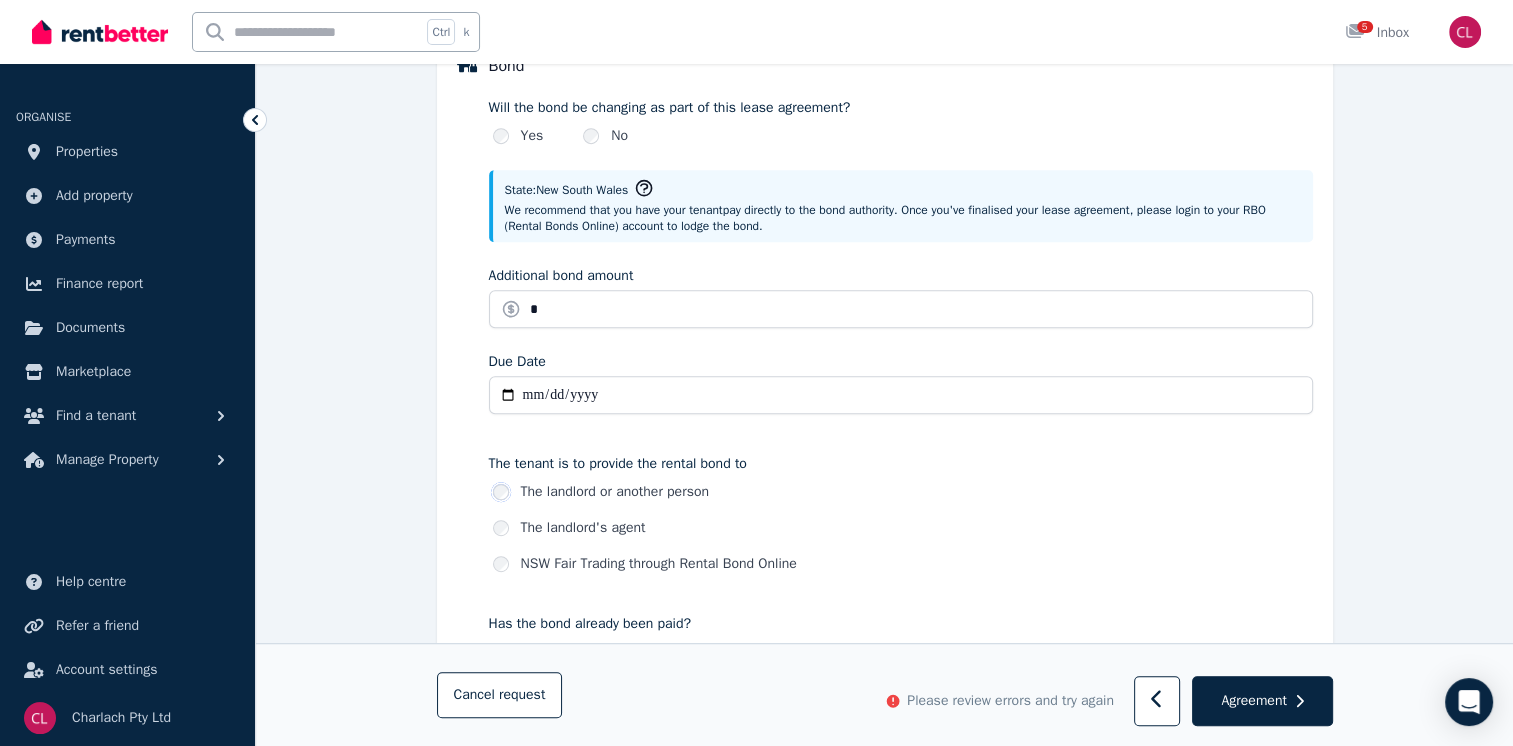 scroll, scrollTop: 1228, scrollLeft: 0, axis: vertical 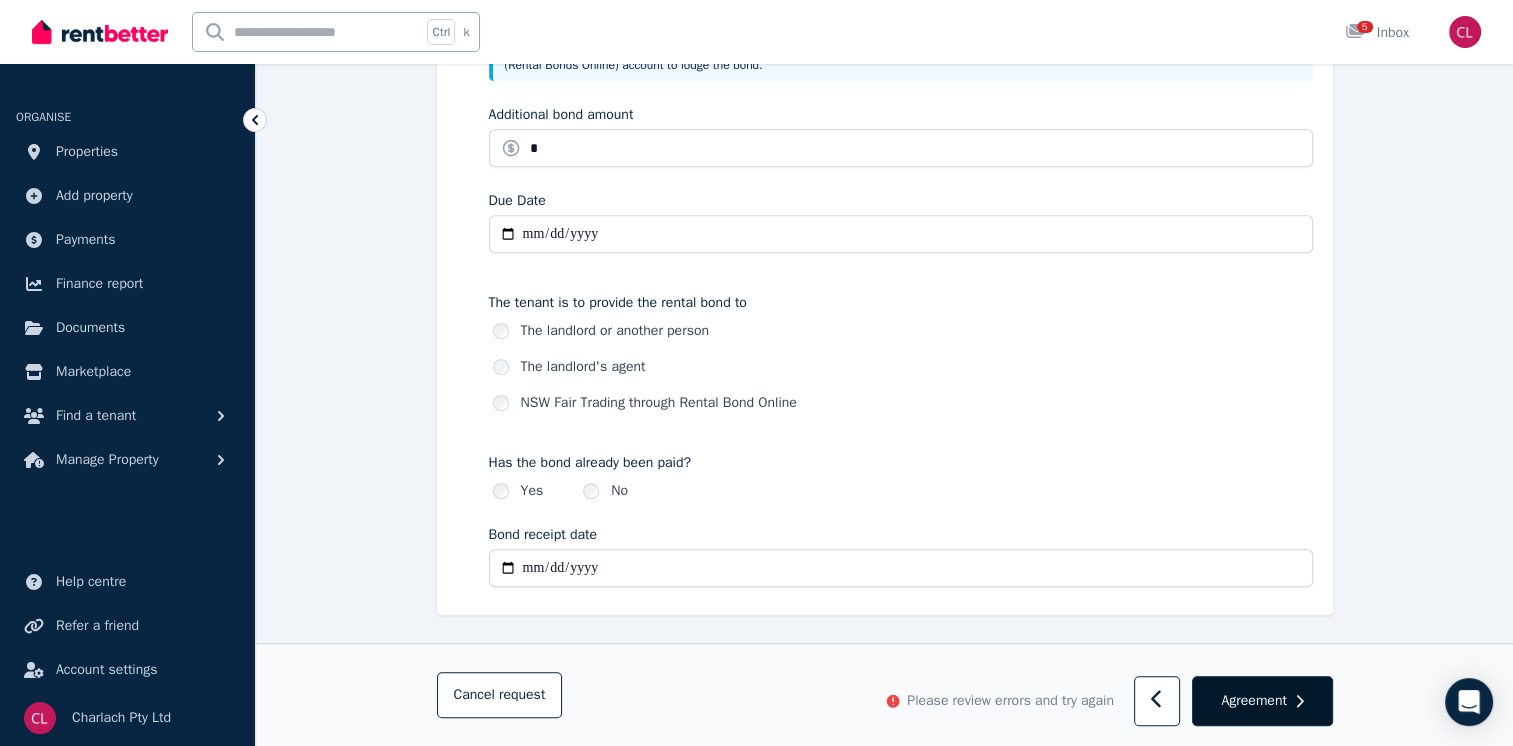 click on "Agreement" at bounding box center [1253, 701] 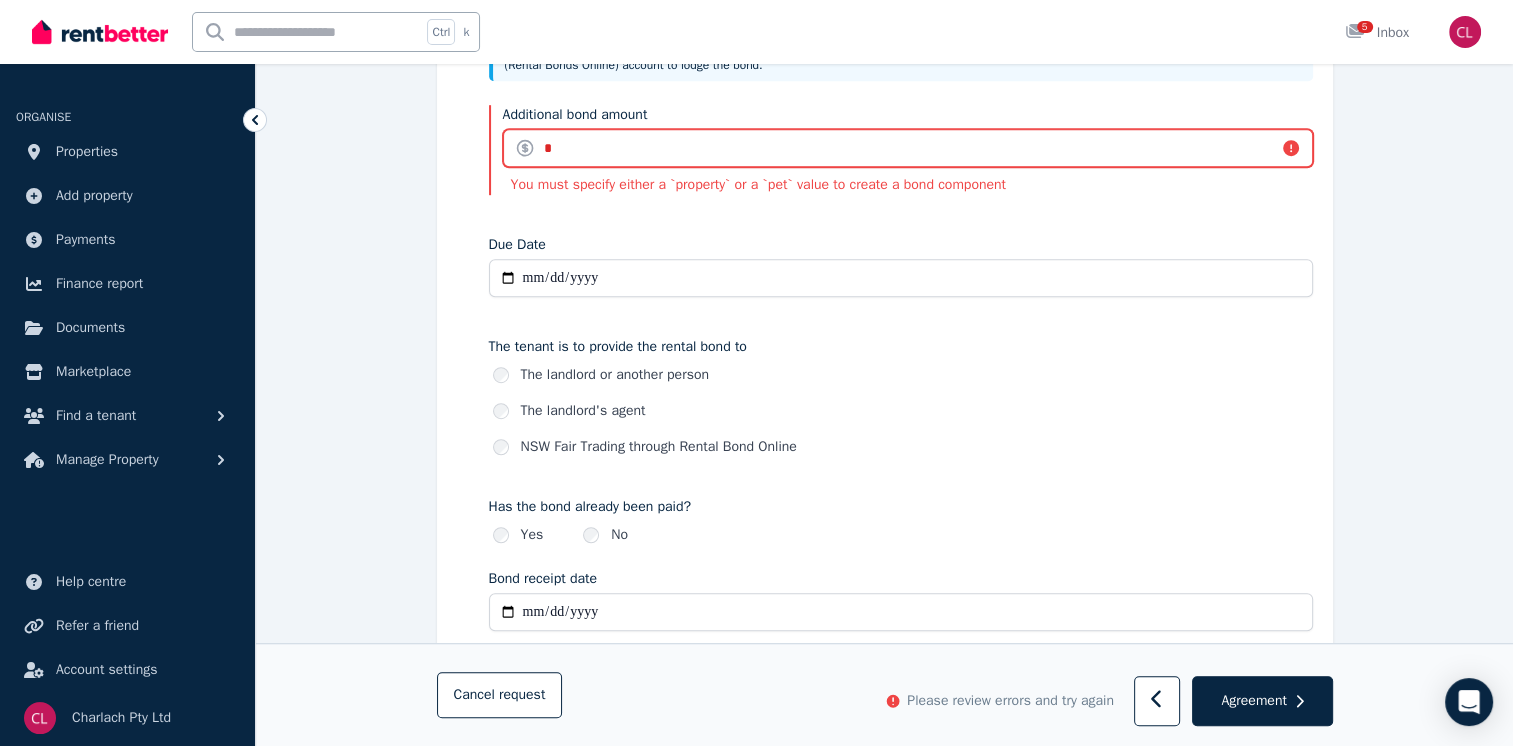 click on "*" at bounding box center [908, 148] 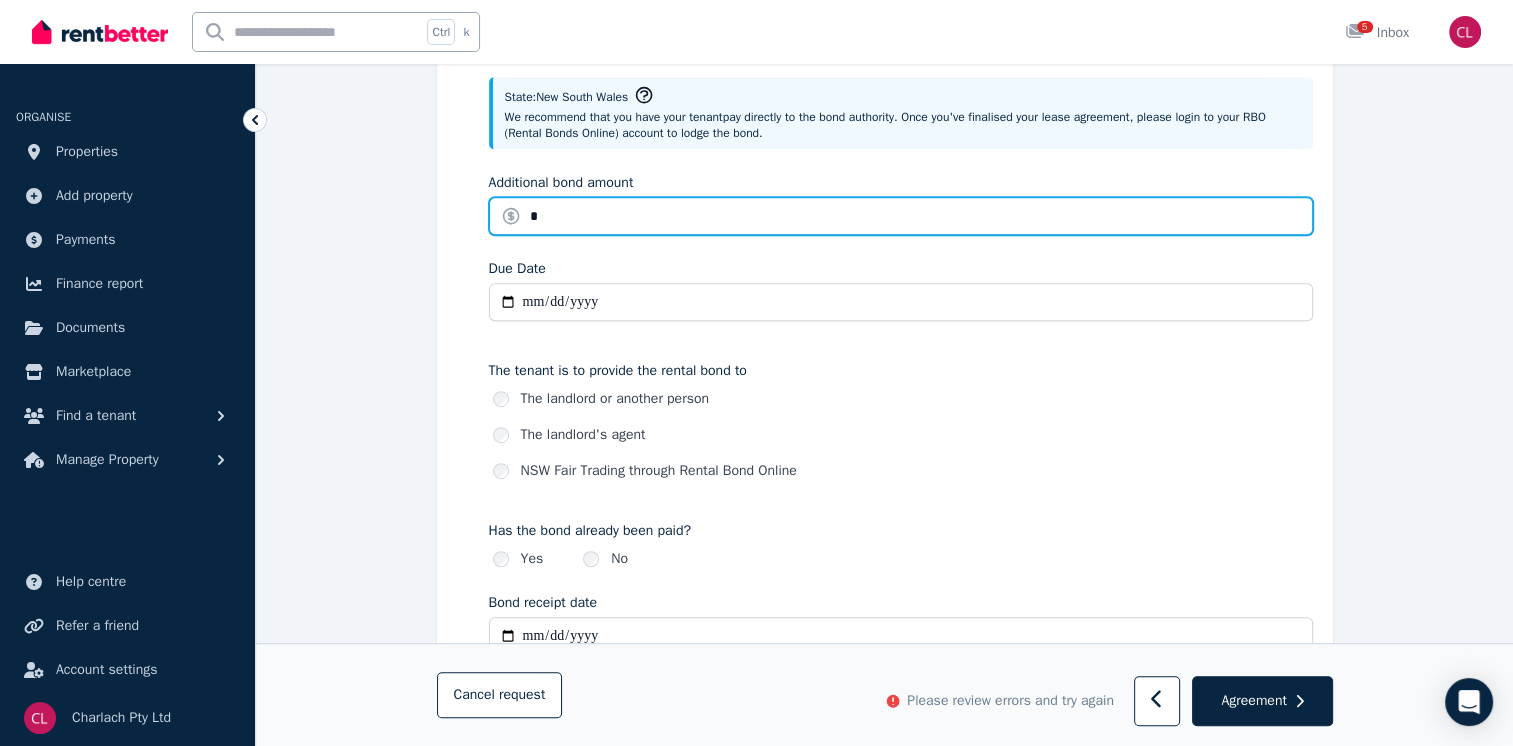 scroll, scrollTop: 1221, scrollLeft: 0, axis: vertical 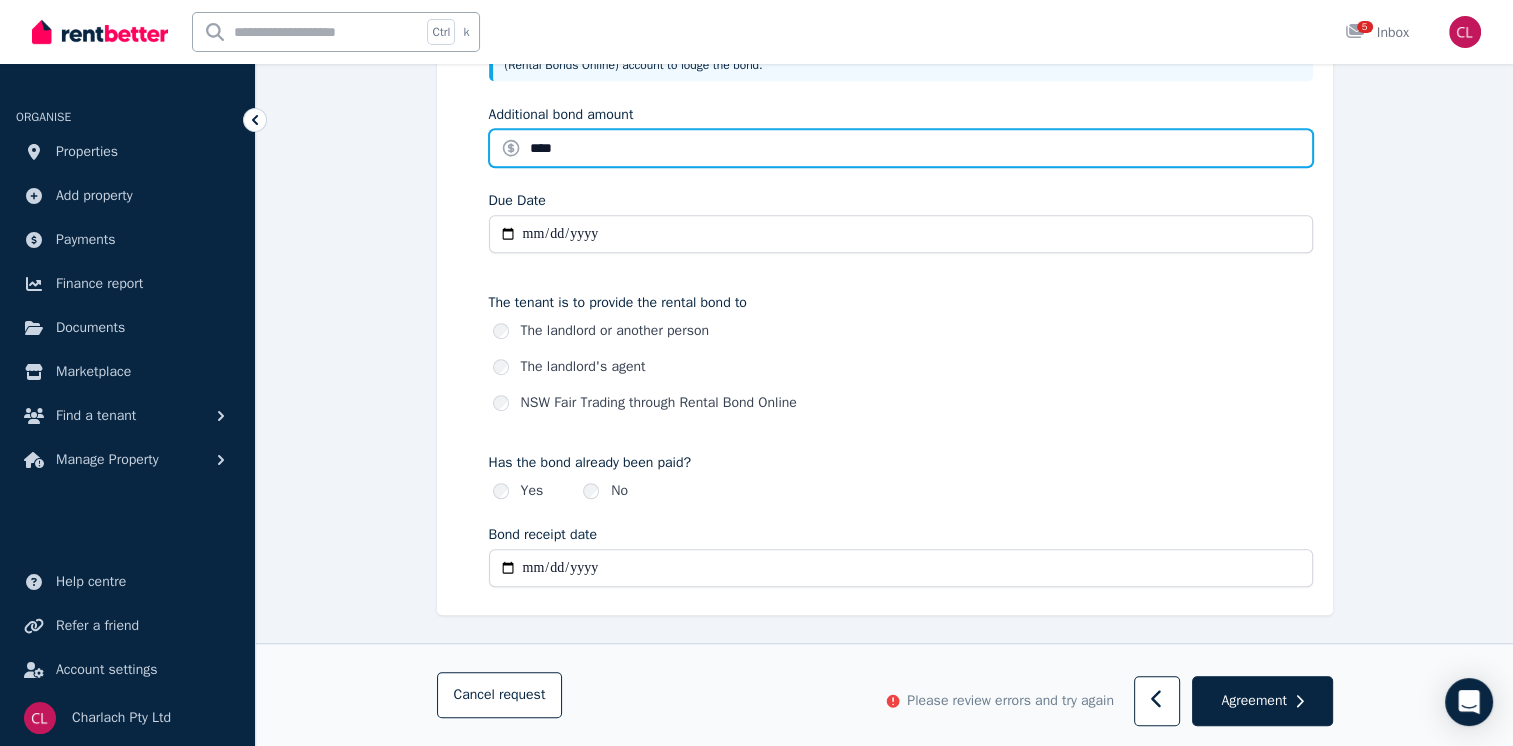 type on "****" 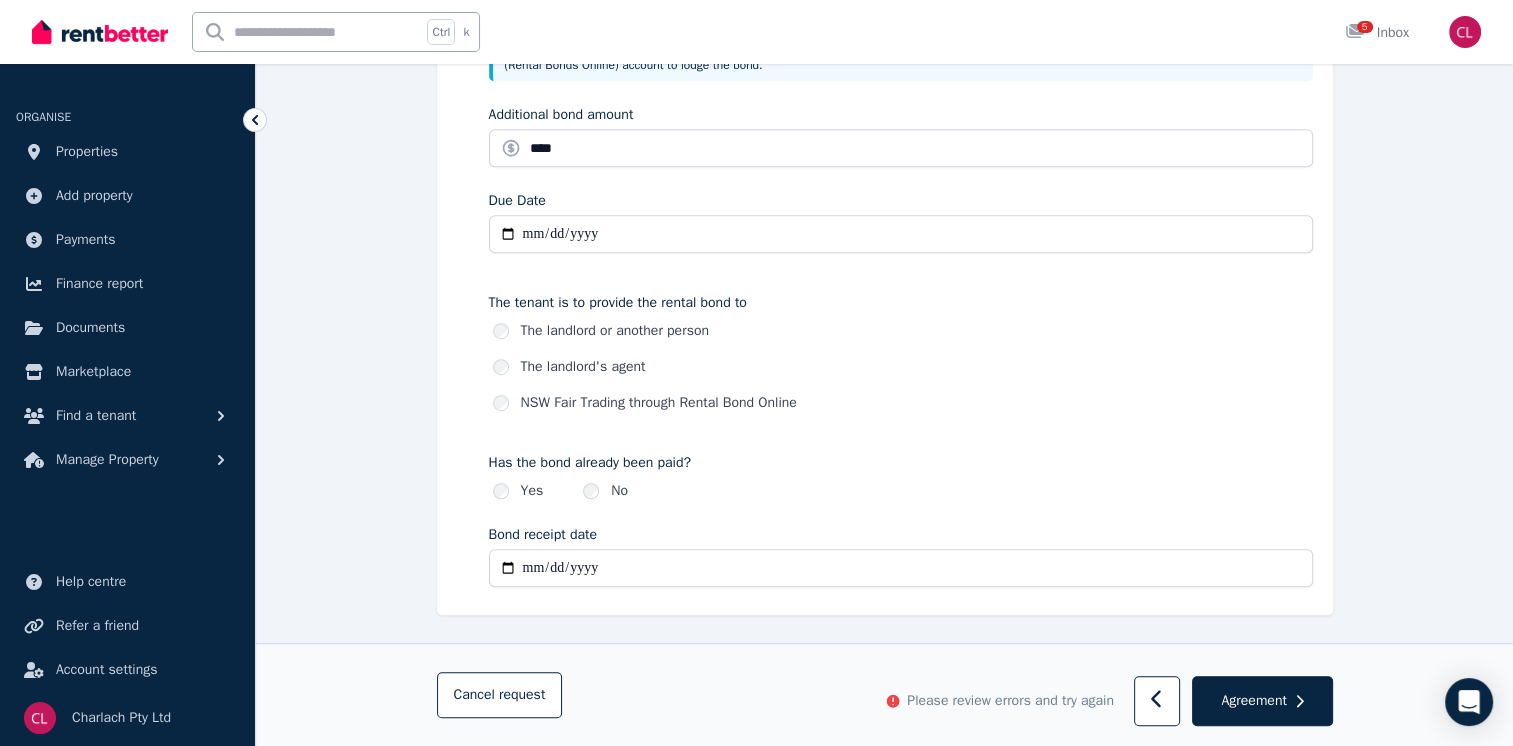 click on "**********" at bounding box center (901, 262) 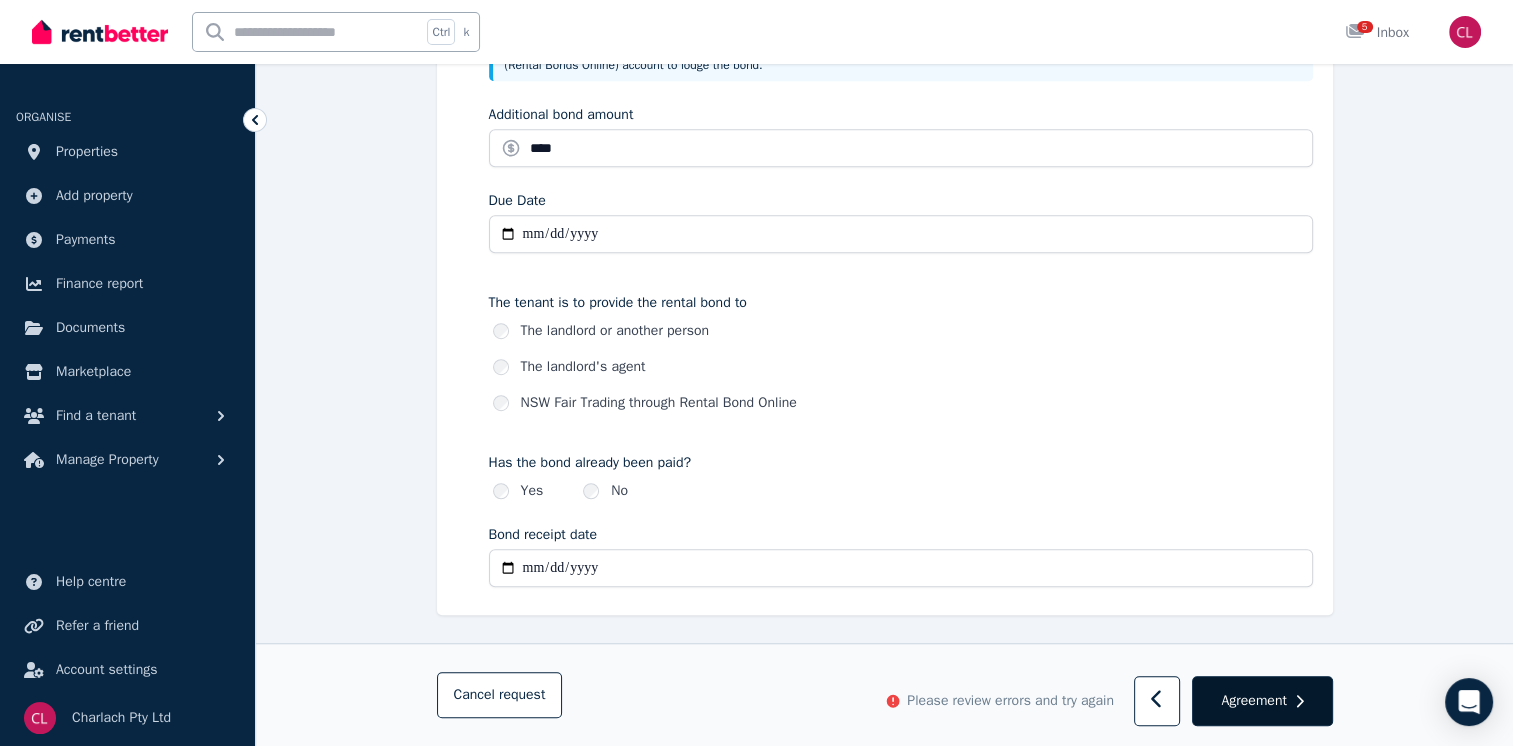 click on "Agreement" at bounding box center [1262, 702] 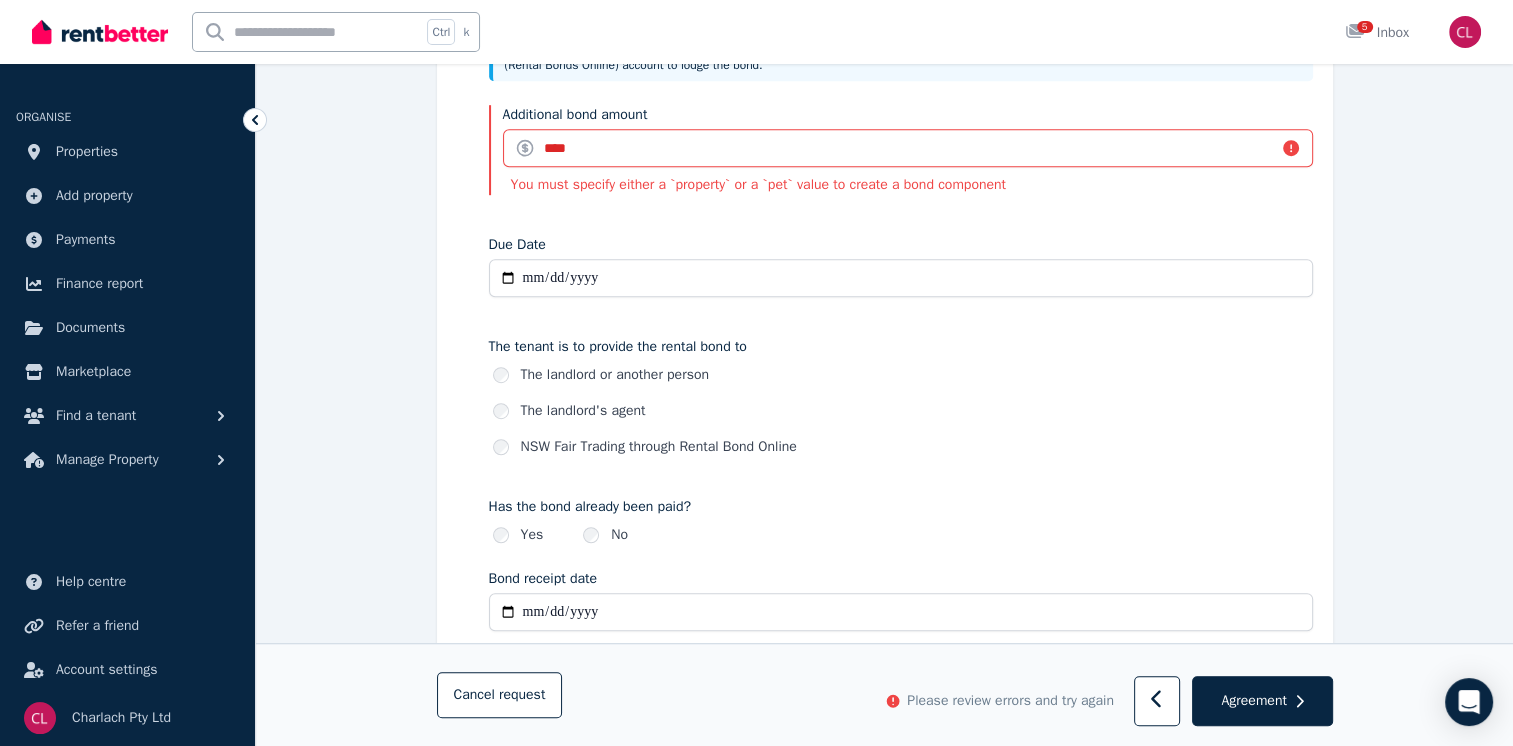 scroll, scrollTop: 568, scrollLeft: 0, axis: vertical 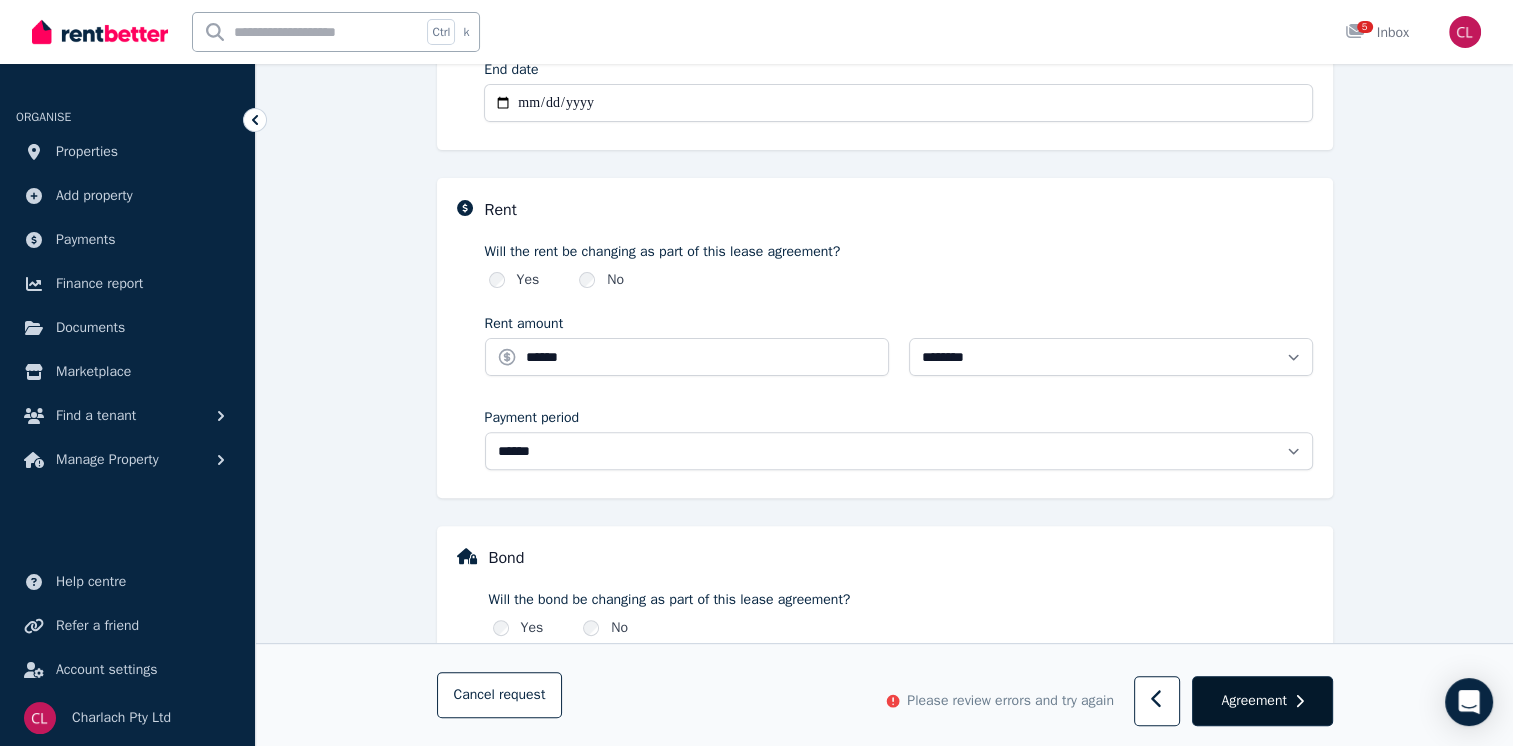 click on "Agreement" at bounding box center [1262, 702] 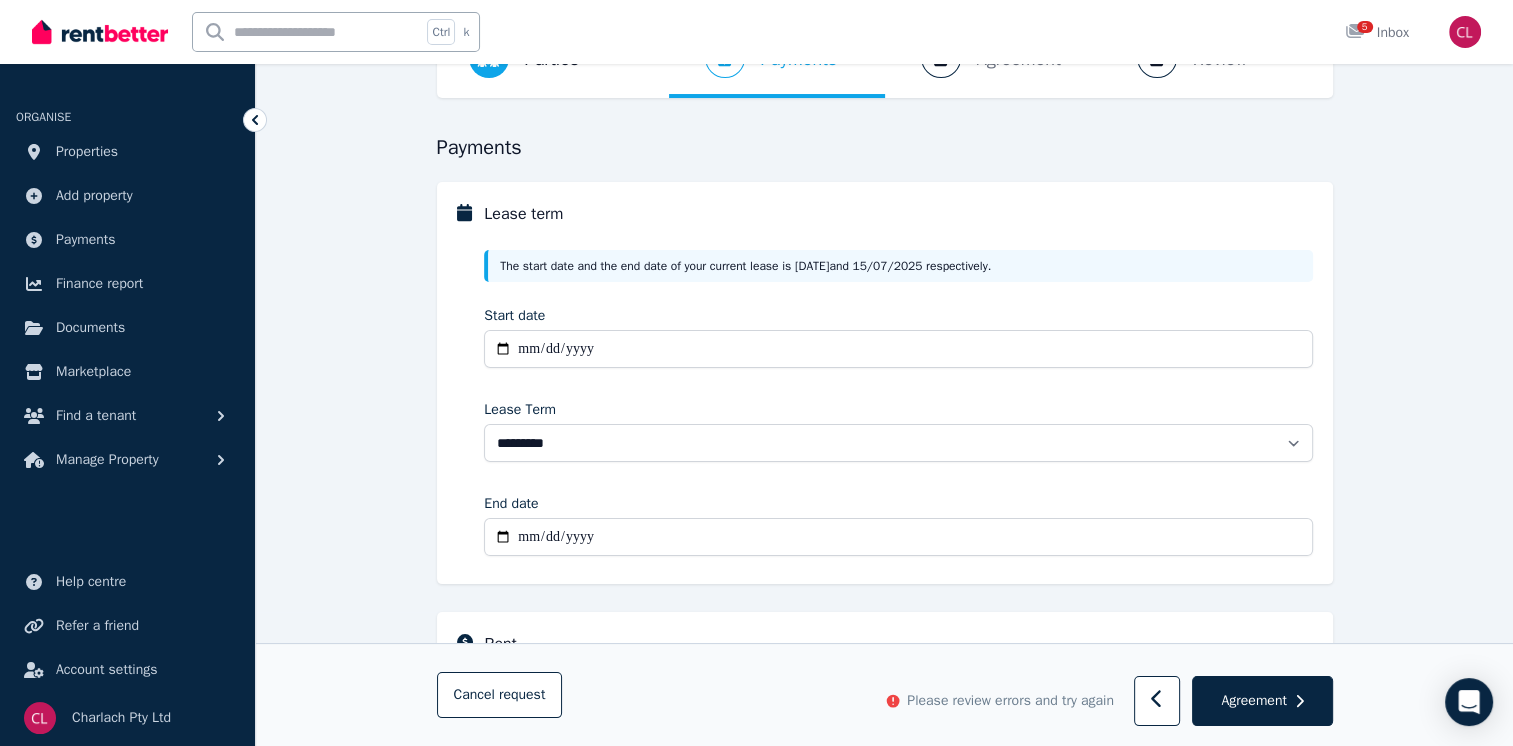 scroll, scrollTop: 60, scrollLeft: 0, axis: vertical 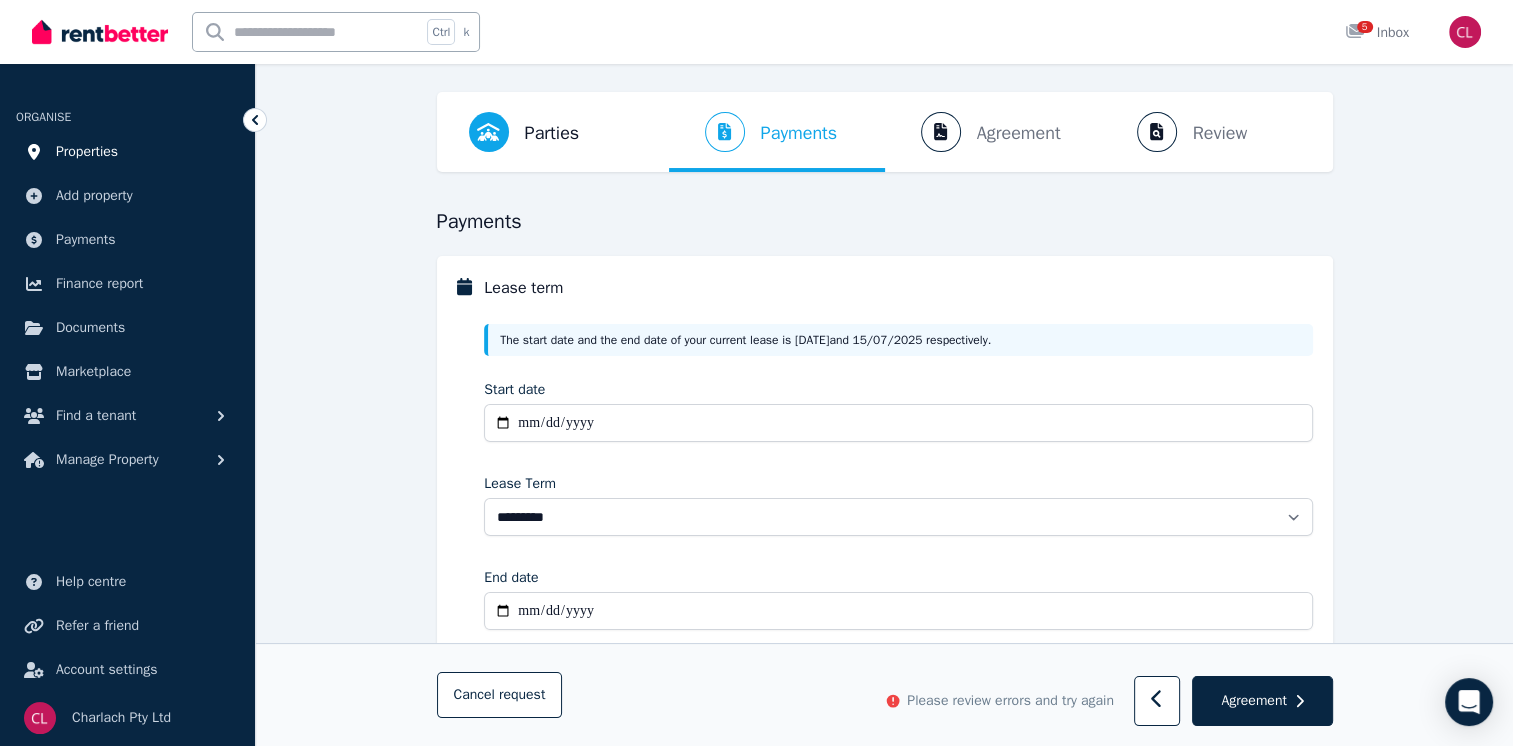 click on "Properties" at bounding box center (127, 152) 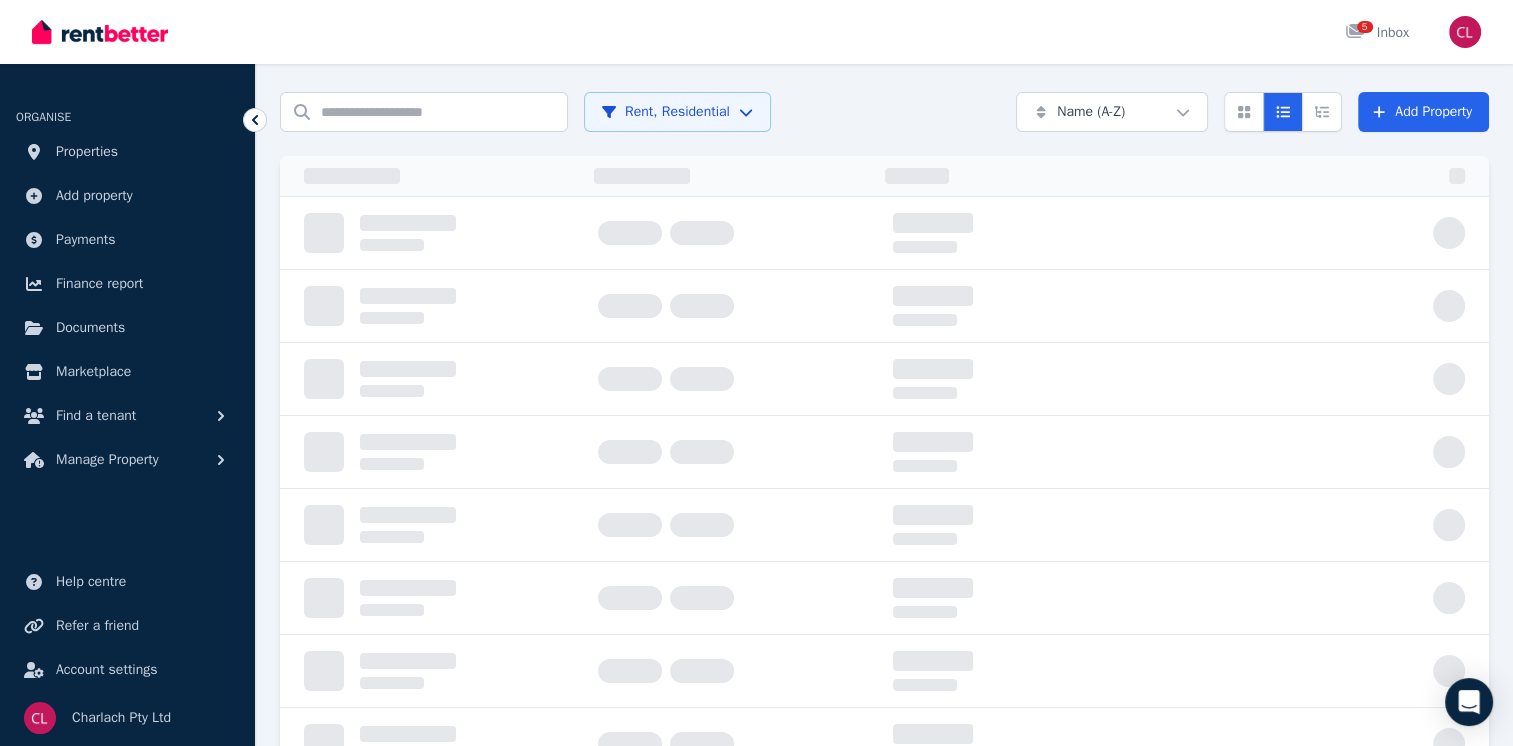scroll, scrollTop: 0, scrollLeft: 0, axis: both 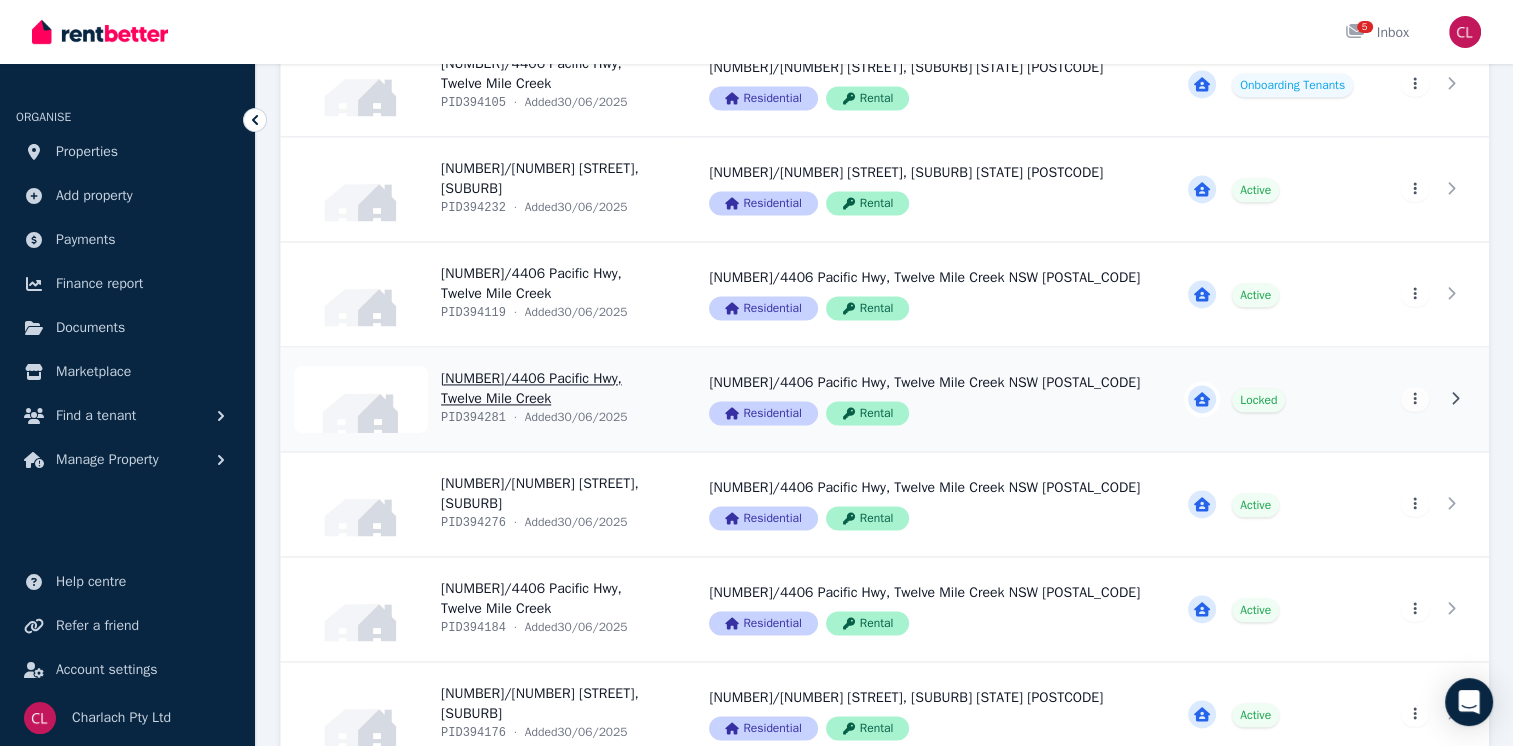 click on "View property details" at bounding box center [483, 399] 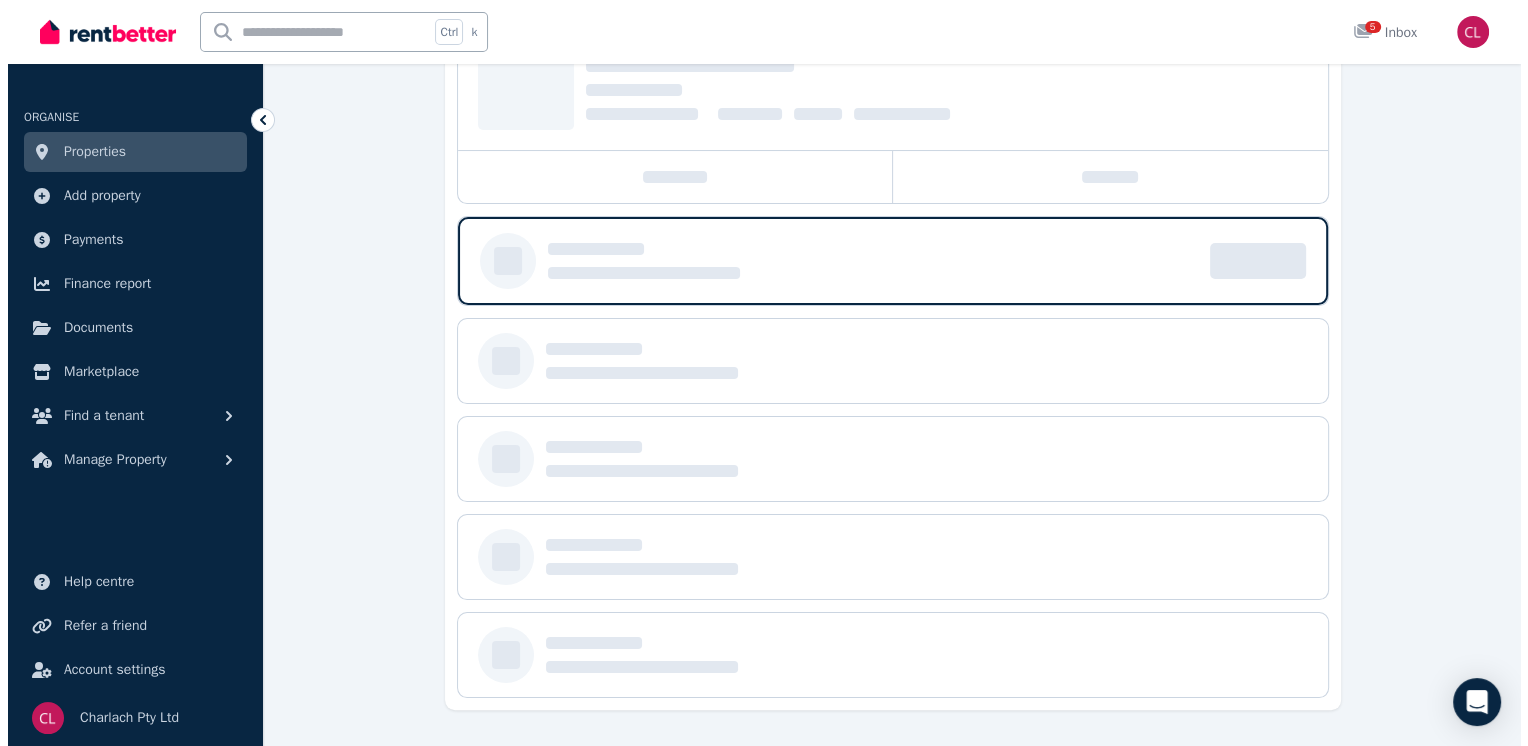scroll, scrollTop: 0, scrollLeft: 0, axis: both 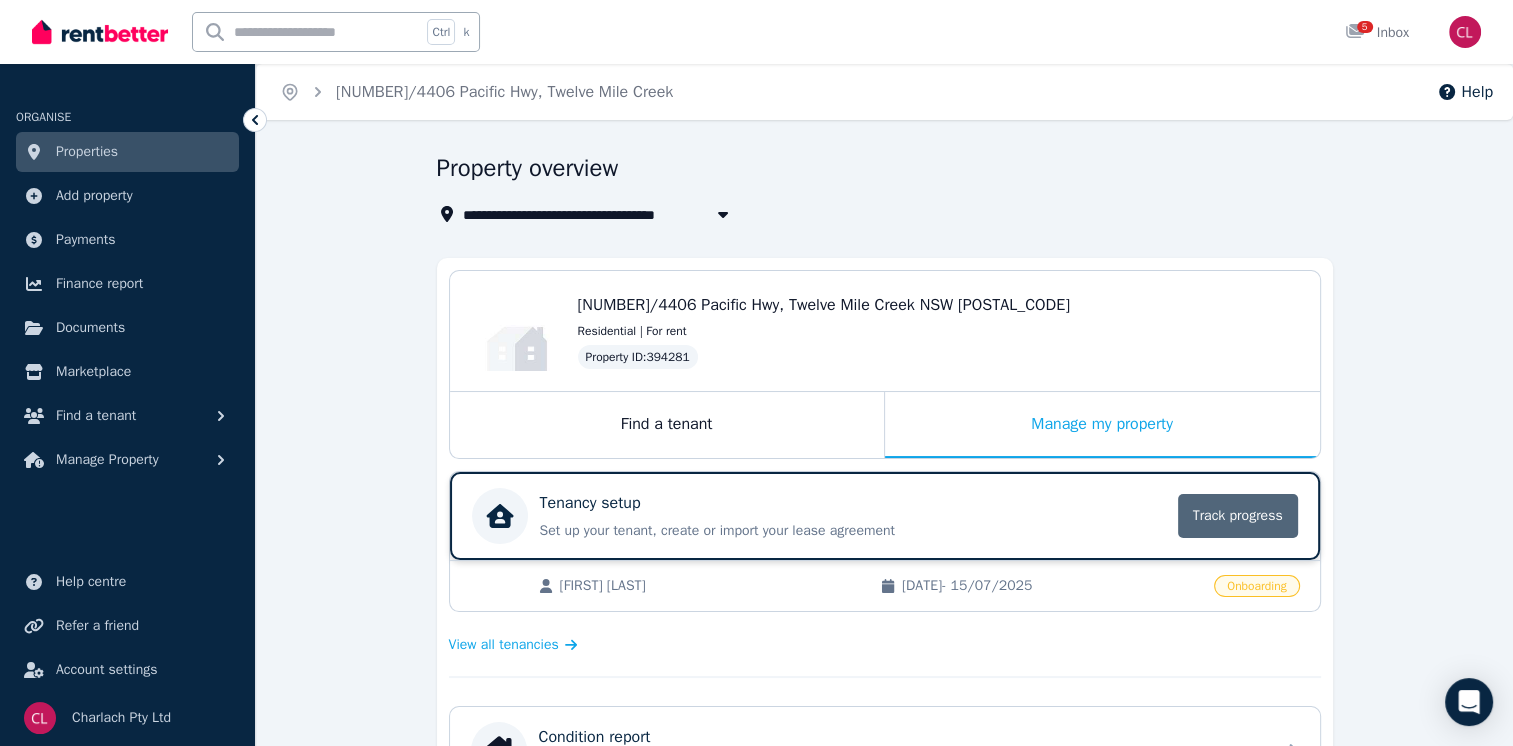 click on "Track progress" at bounding box center [1238, 516] 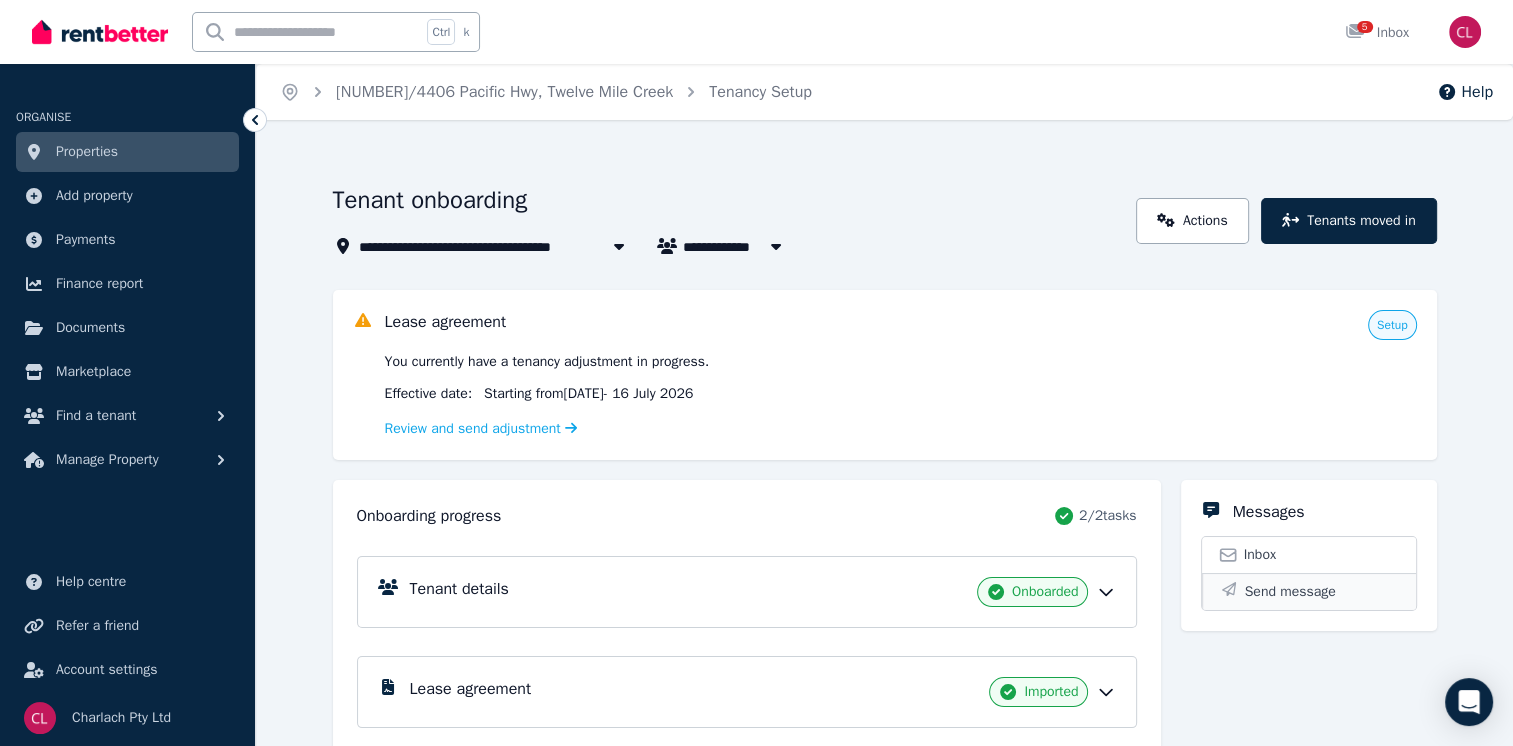 click on "Send message" at bounding box center [1290, 592] 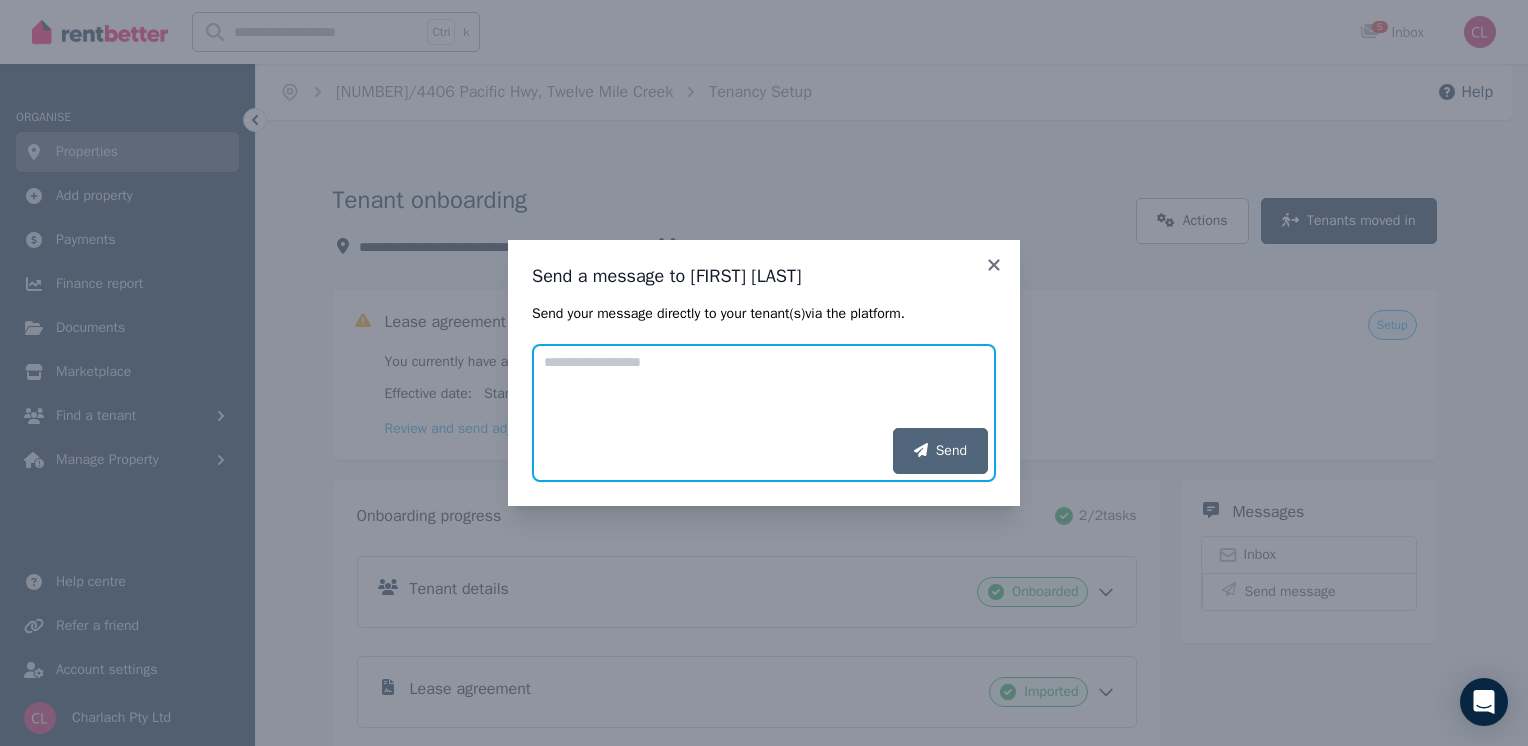 click on "Add your message" at bounding box center (764, 386) 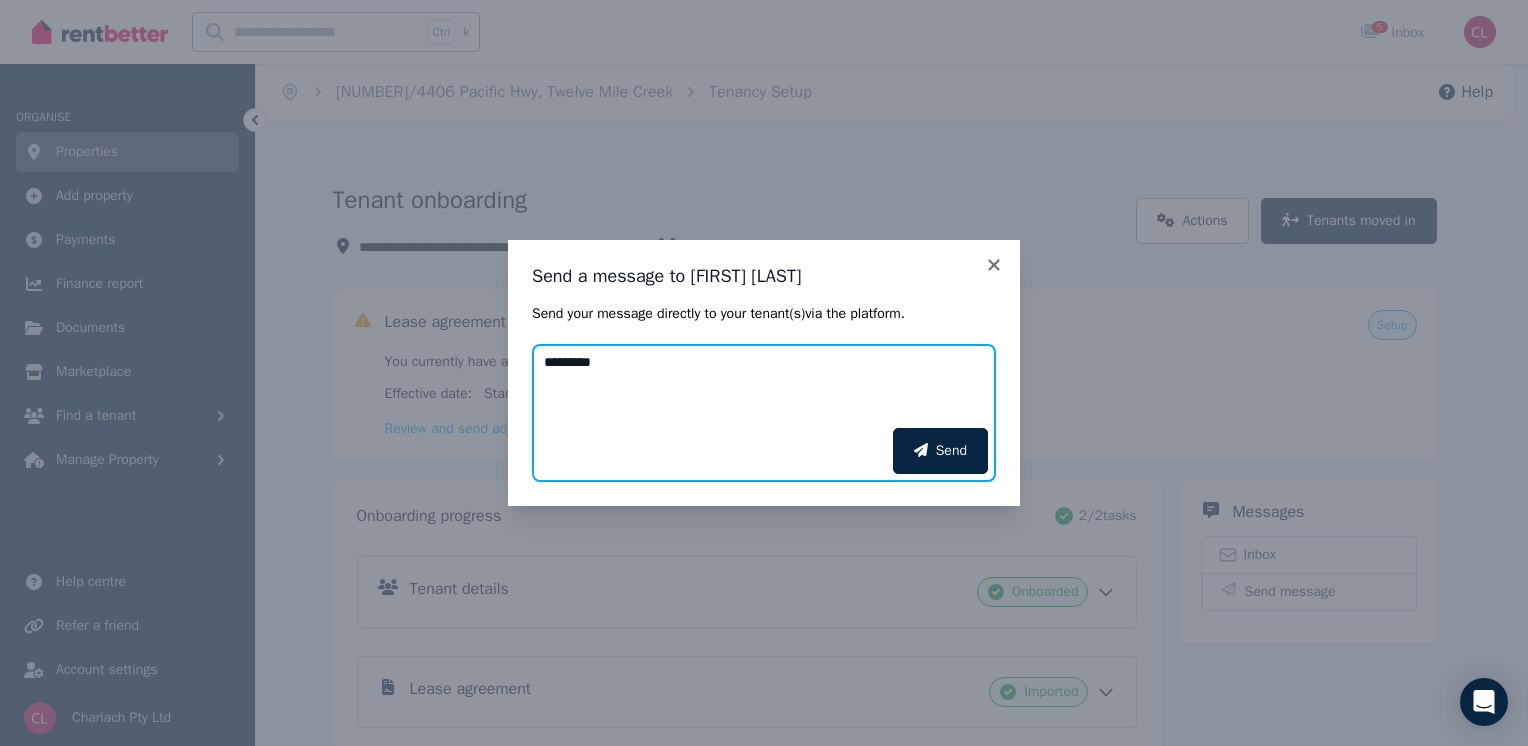 click on "********" at bounding box center [764, 386] 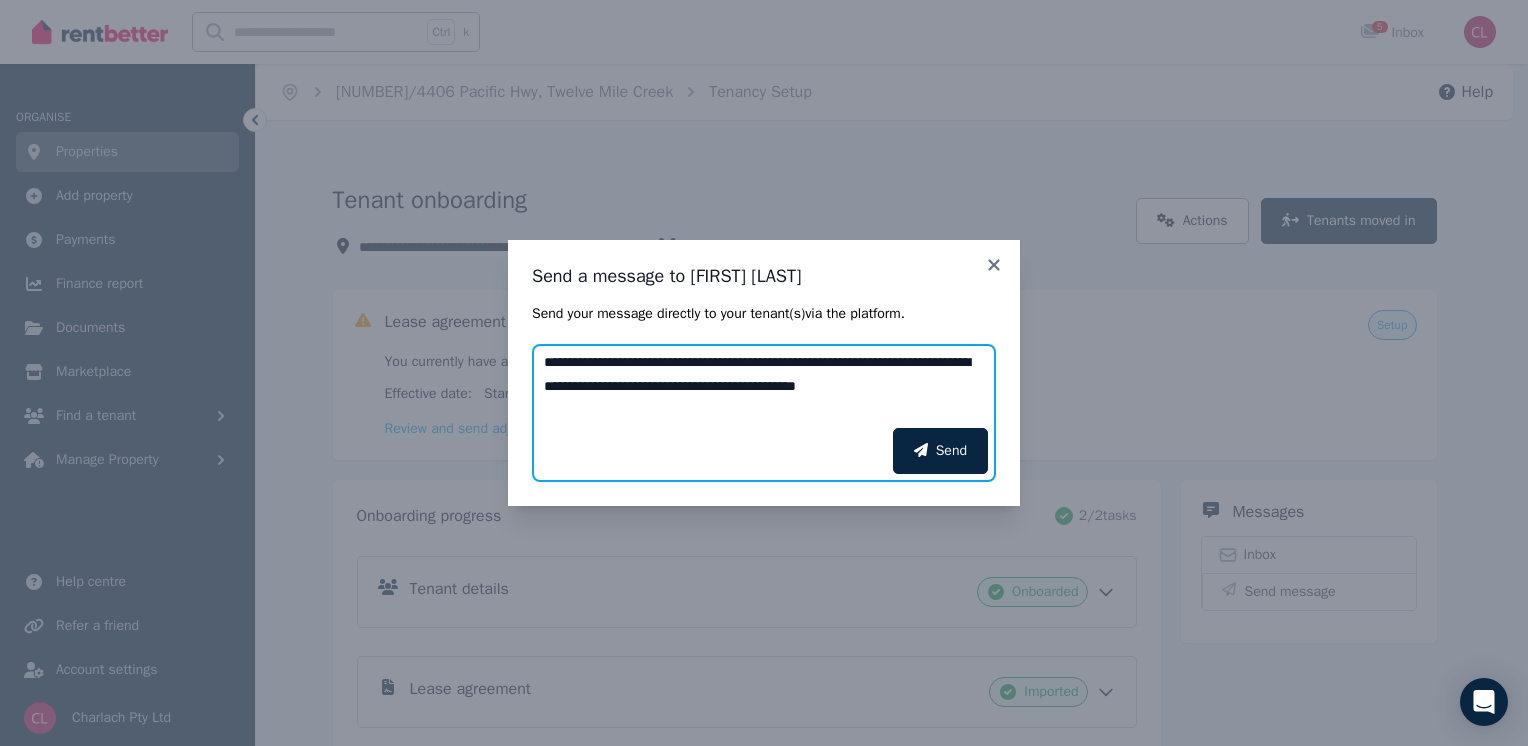 click on "**********" at bounding box center [764, 386] 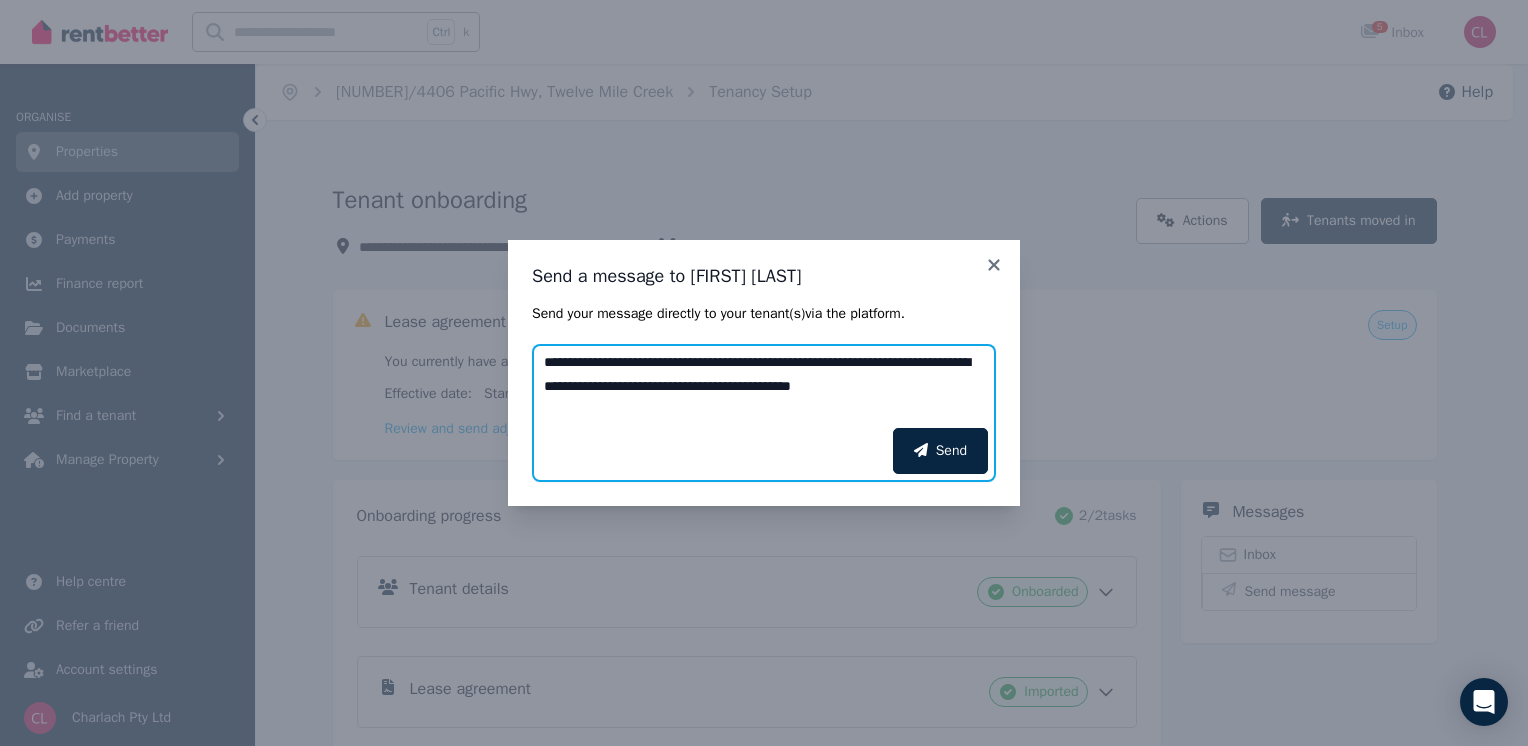 click on "**********" at bounding box center (764, 386) 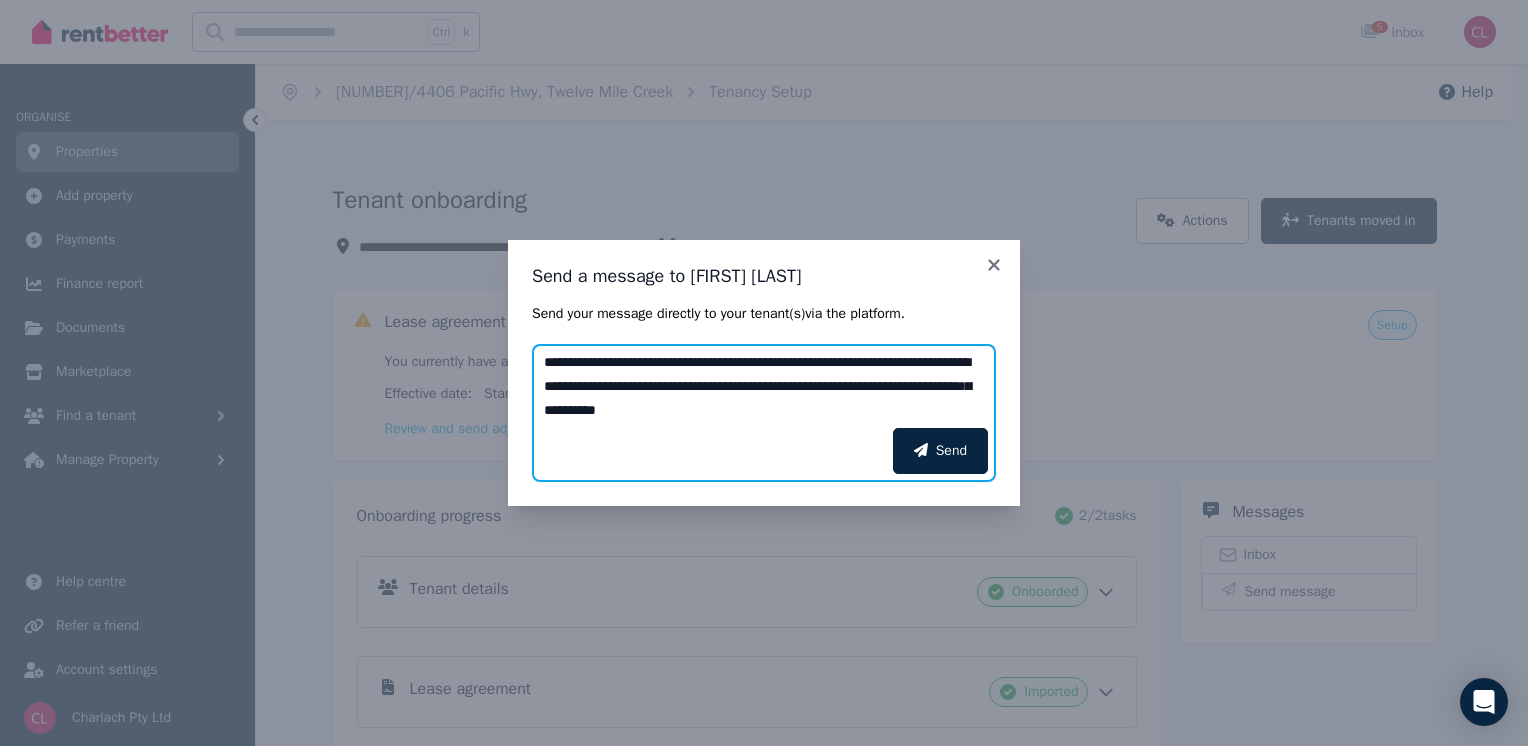 scroll, scrollTop: 15, scrollLeft: 0, axis: vertical 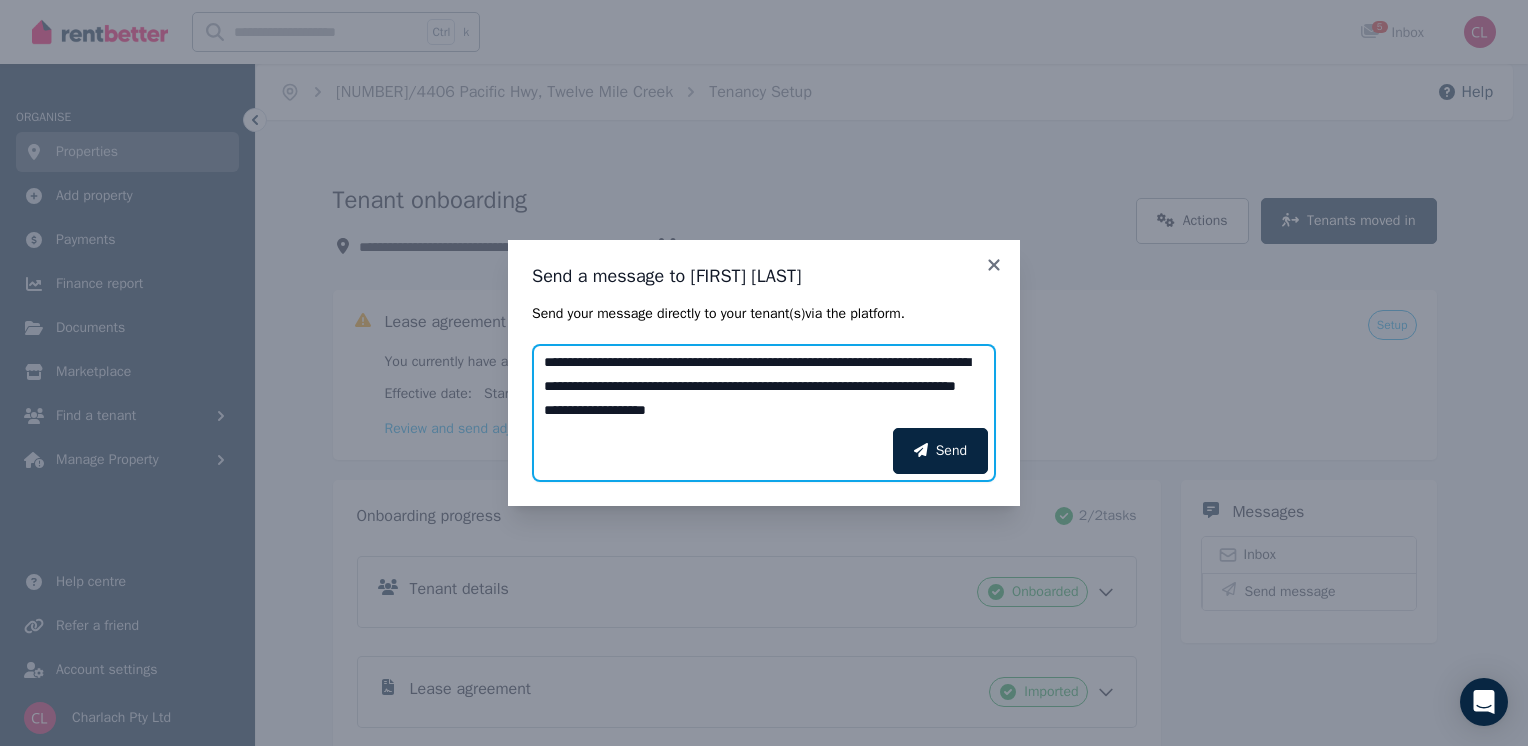 click on "**********" at bounding box center [764, 386] 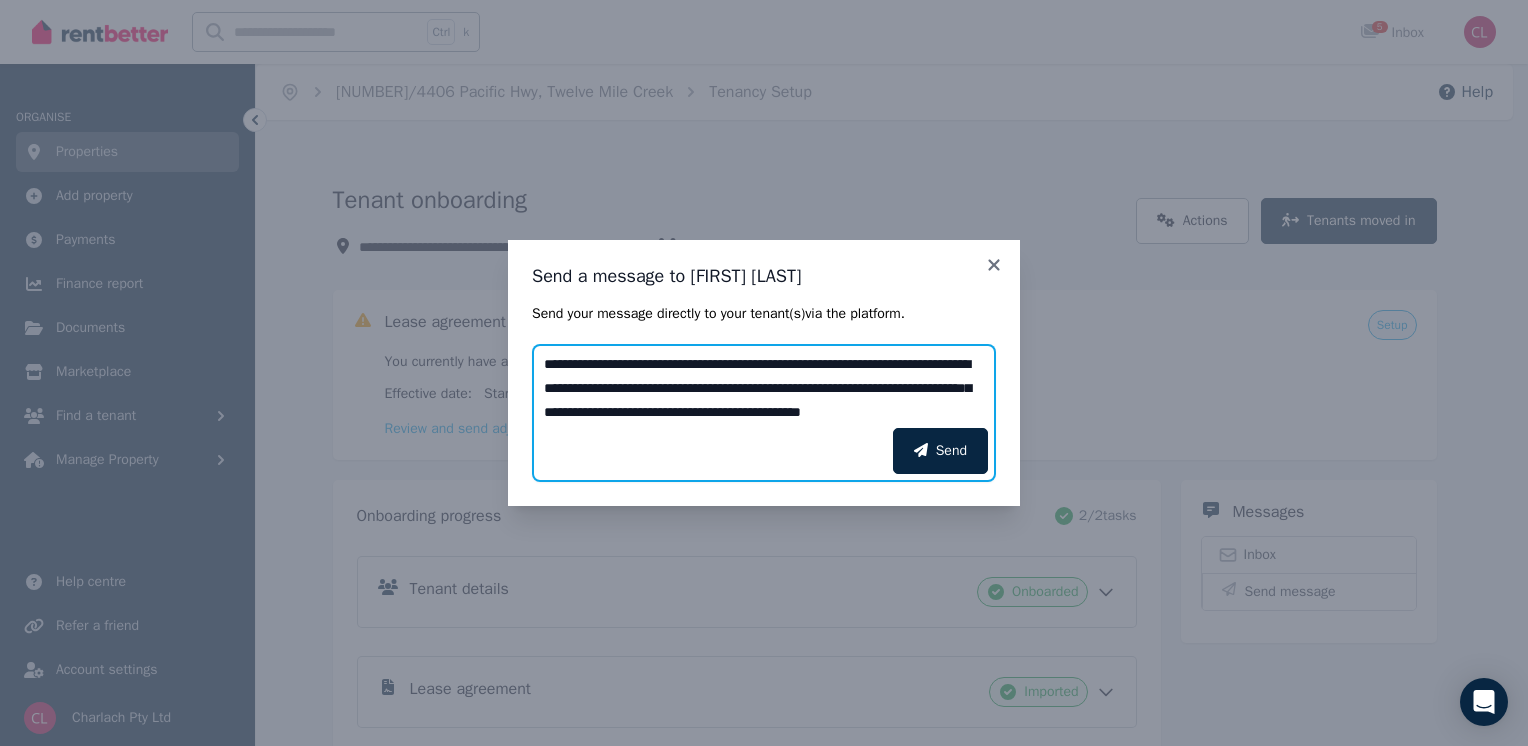 scroll, scrollTop: 2, scrollLeft: 0, axis: vertical 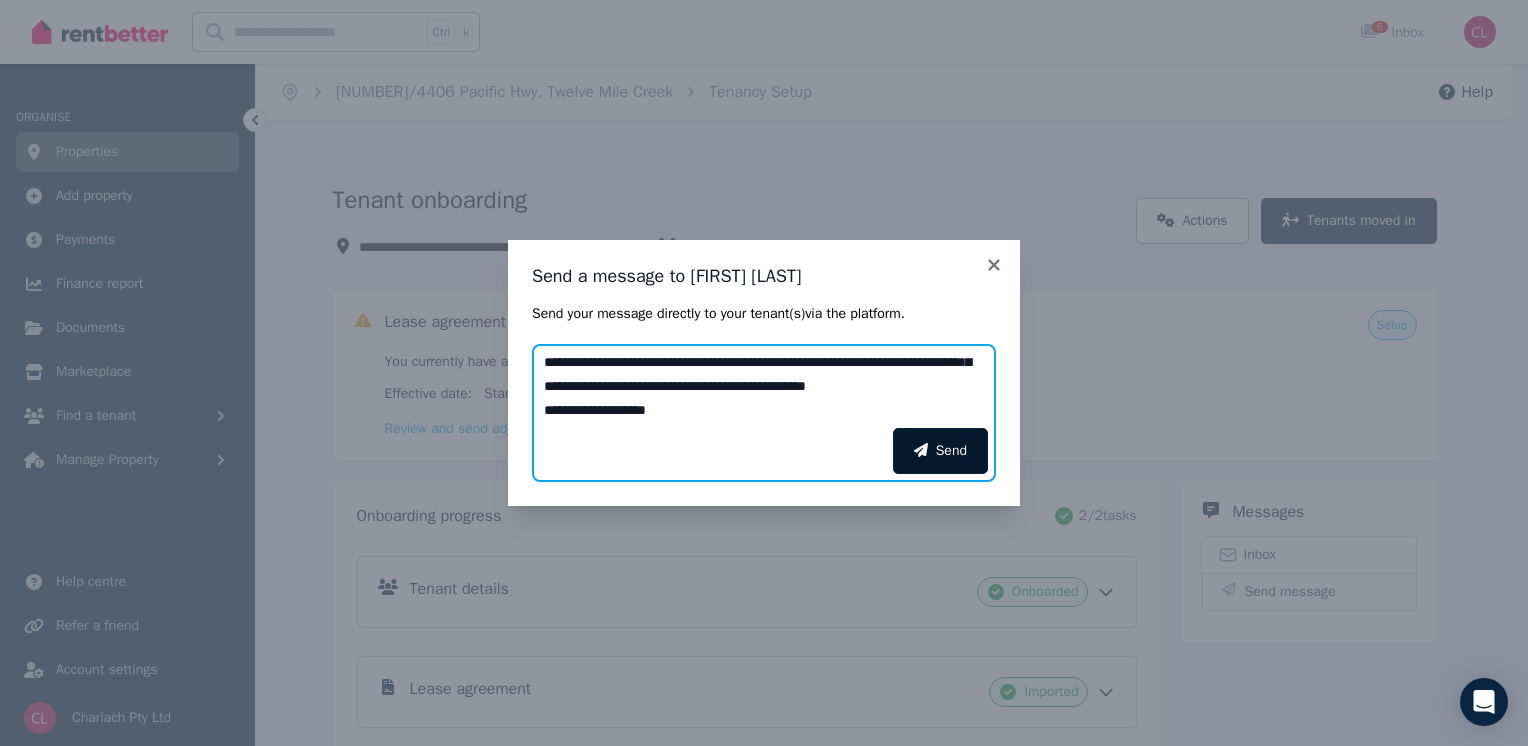 type on "**********" 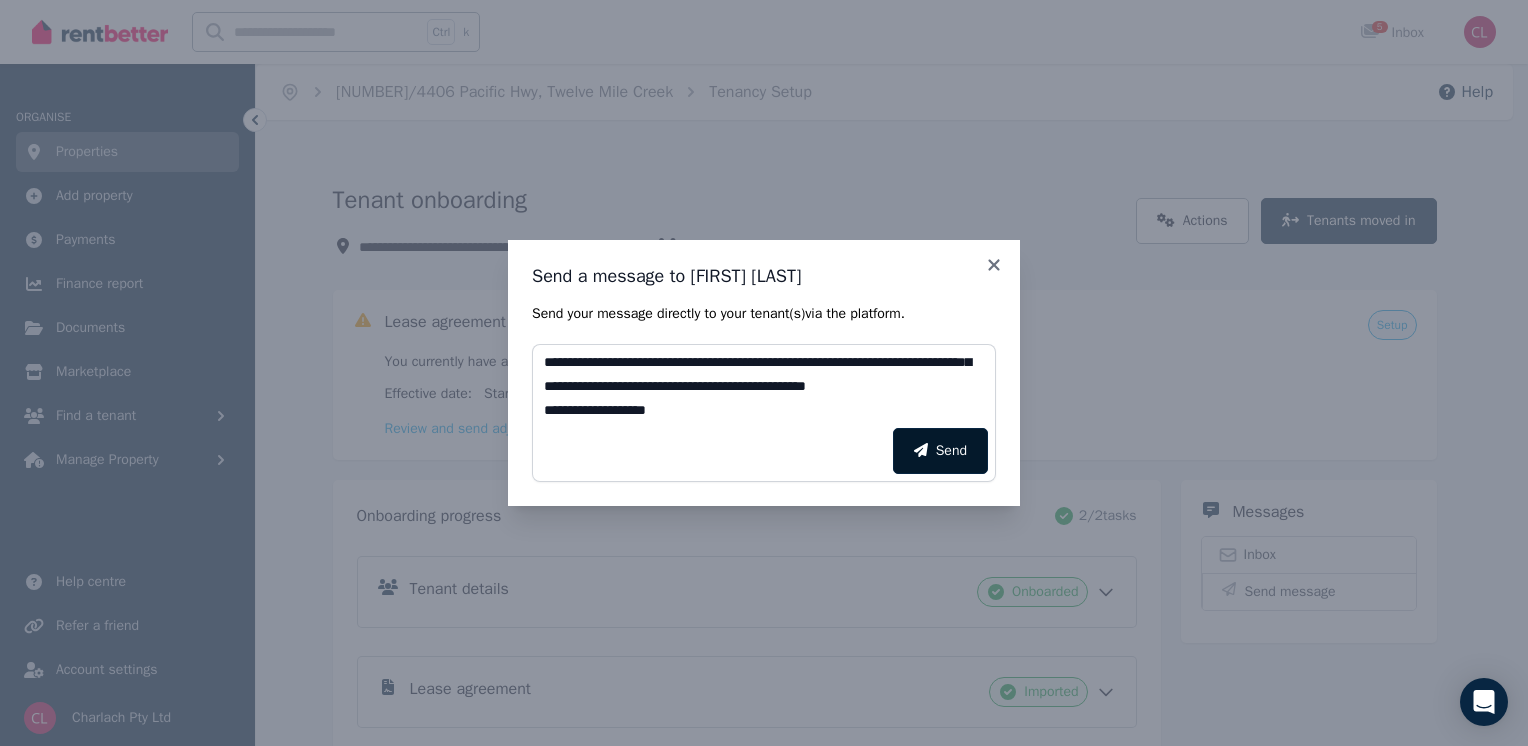 click 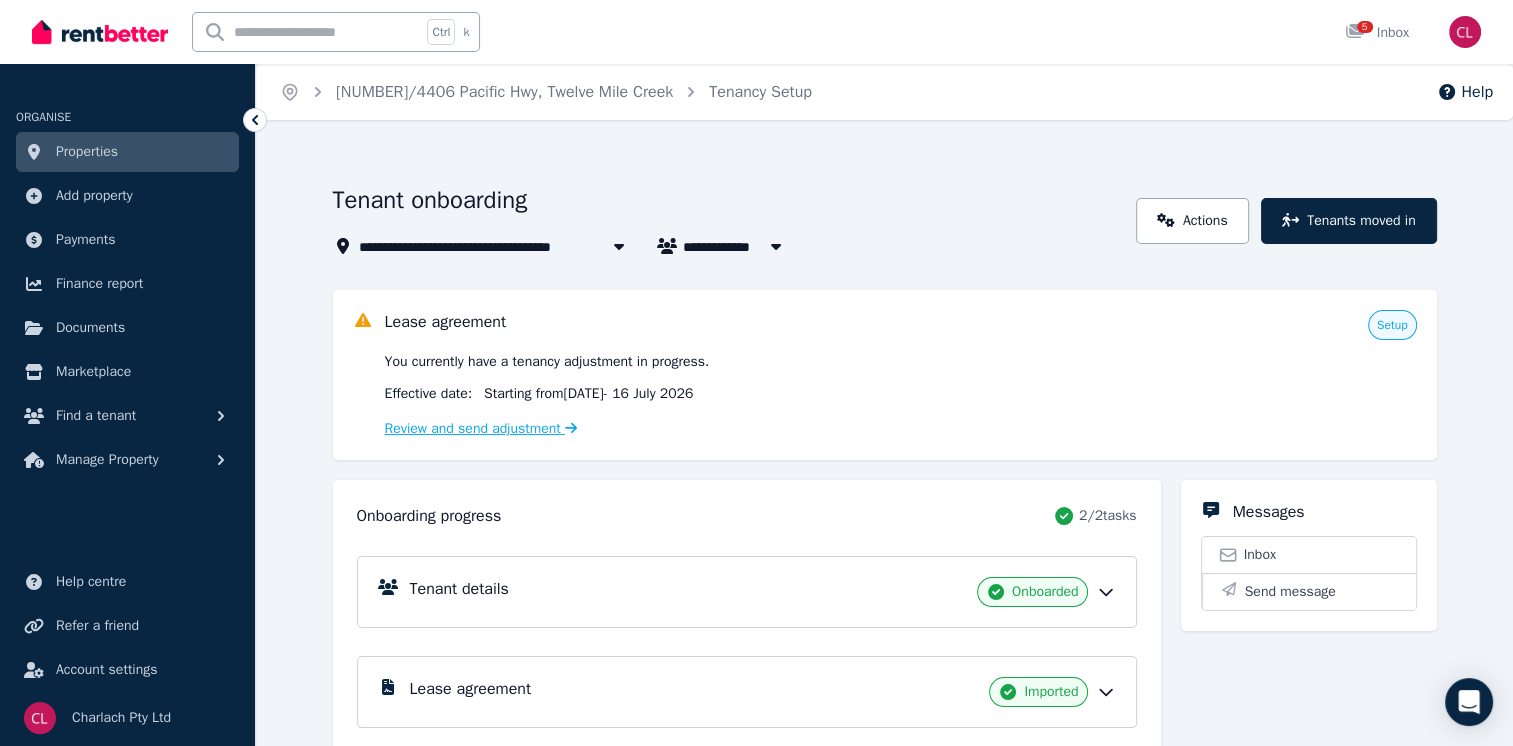 click on "Review and send adjustment" at bounding box center (481, 428) 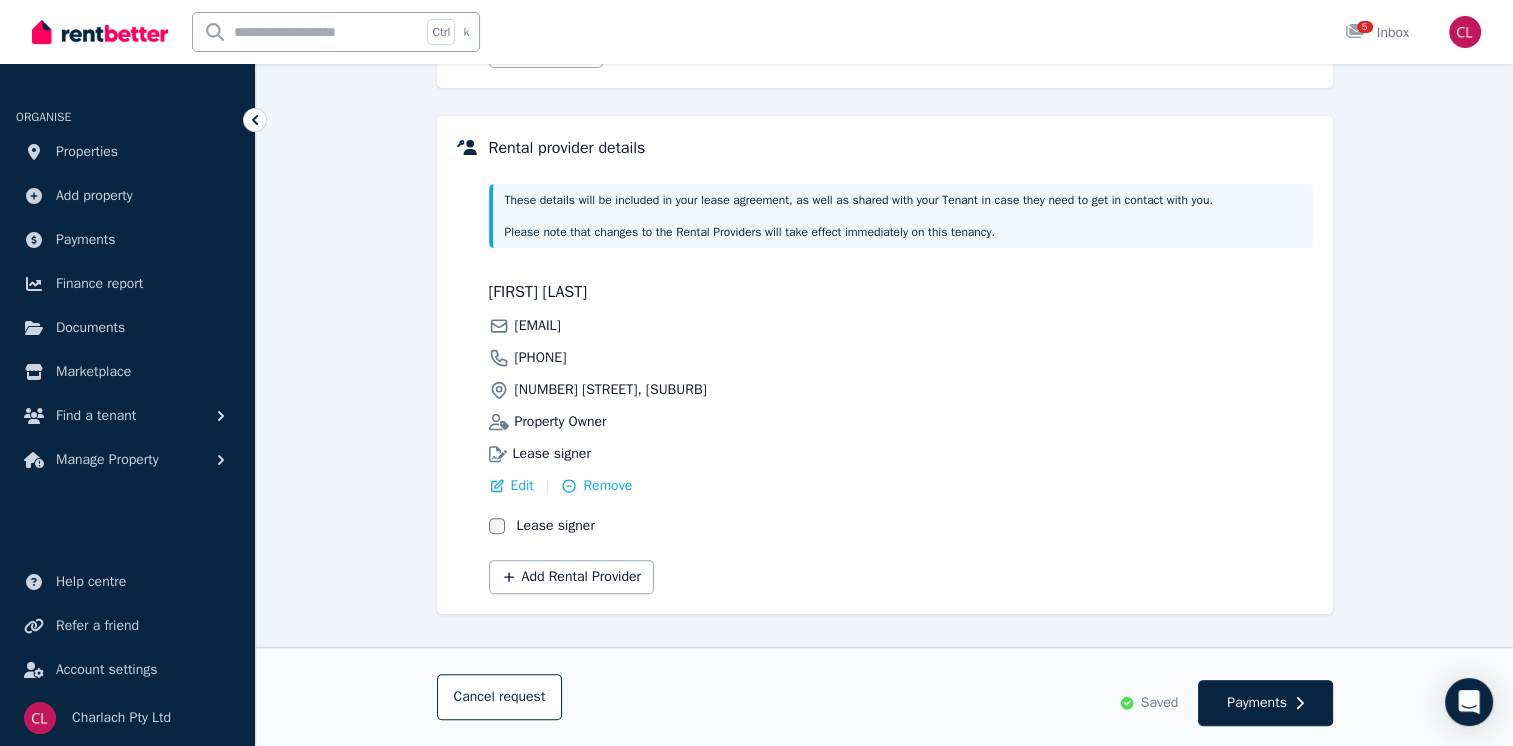 scroll, scrollTop: 523, scrollLeft: 0, axis: vertical 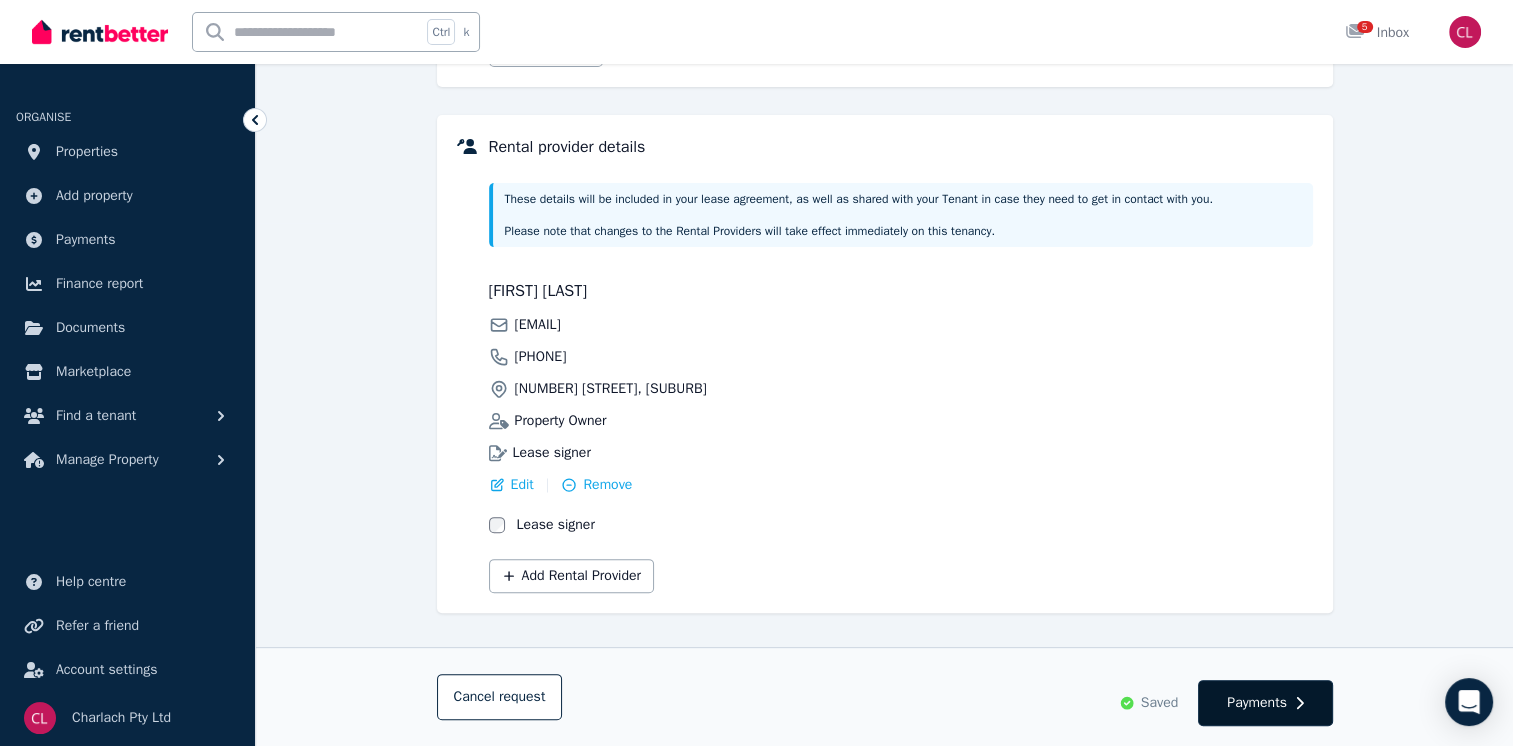 click on "Payments" at bounding box center (1265, 703) 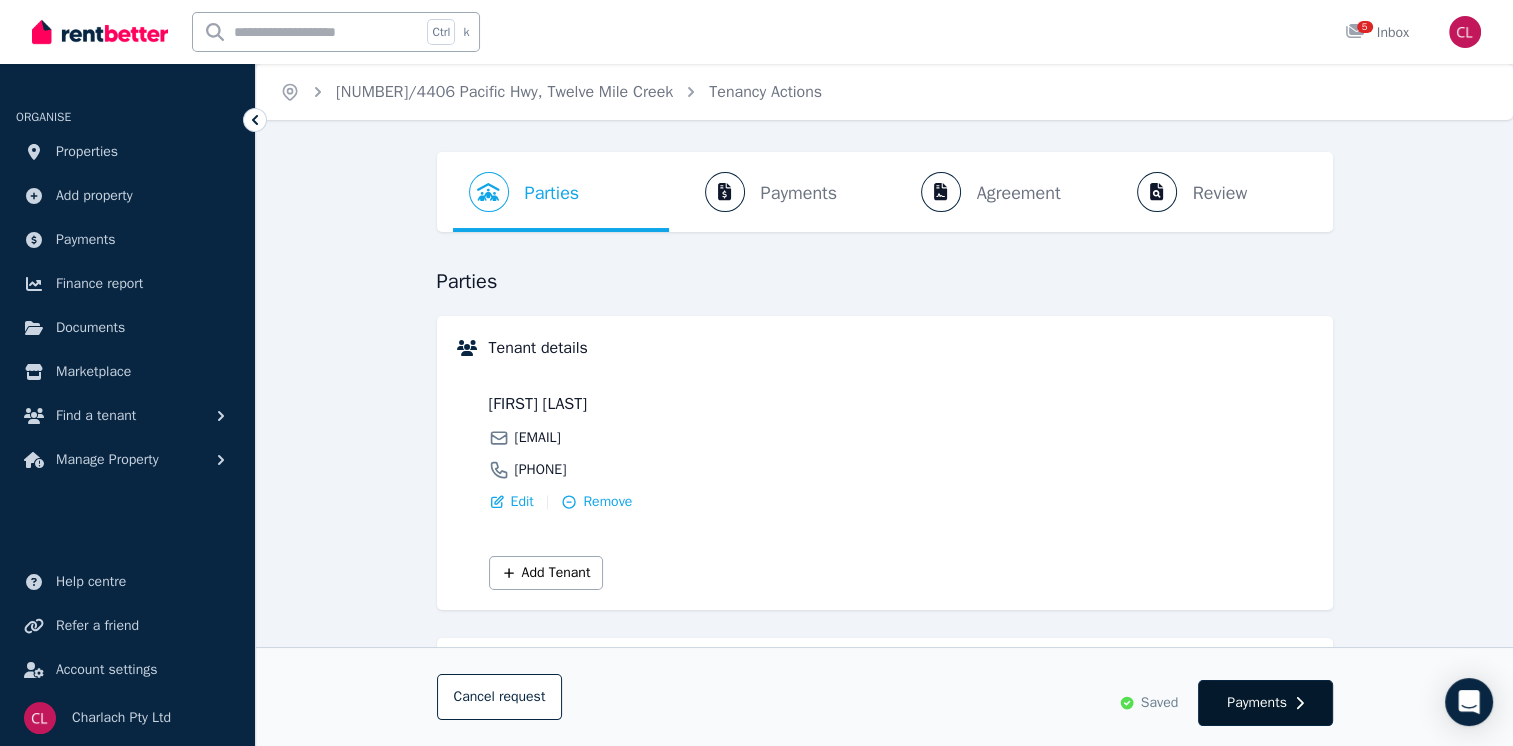 select on "**********" 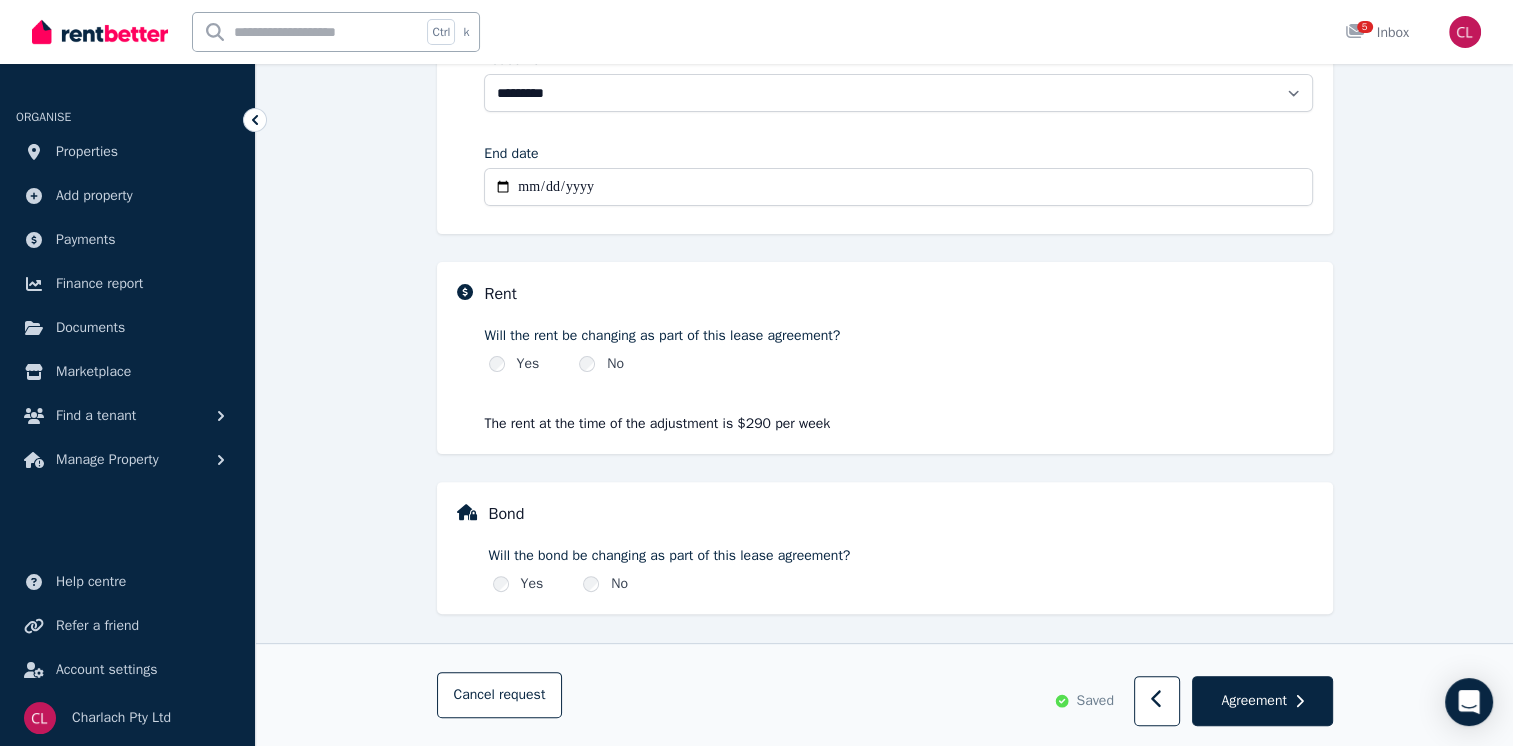 scroll, scrollTop: 486, scrollLeft: 0, axis: vertical 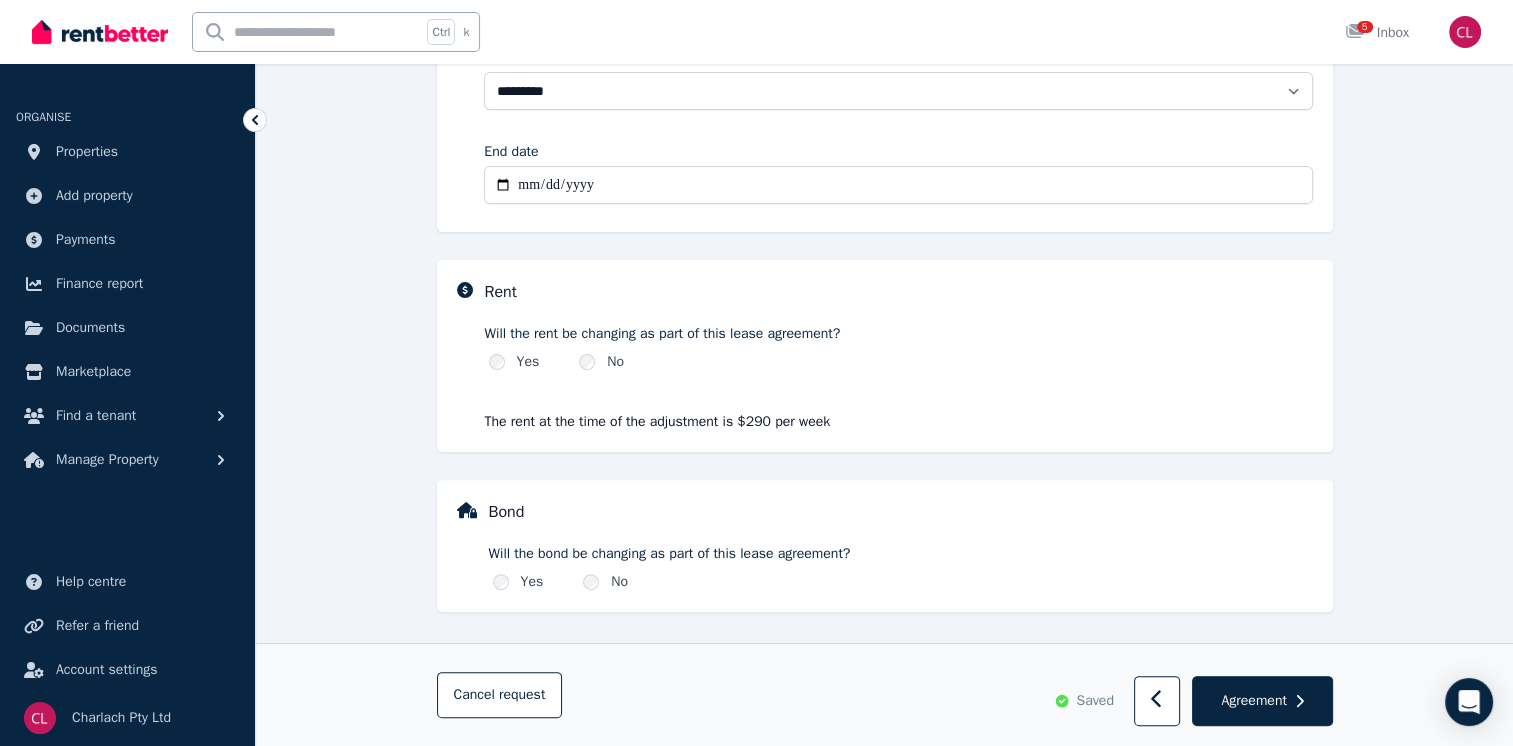 click on "Yes No" at bounding box center [899, 362] 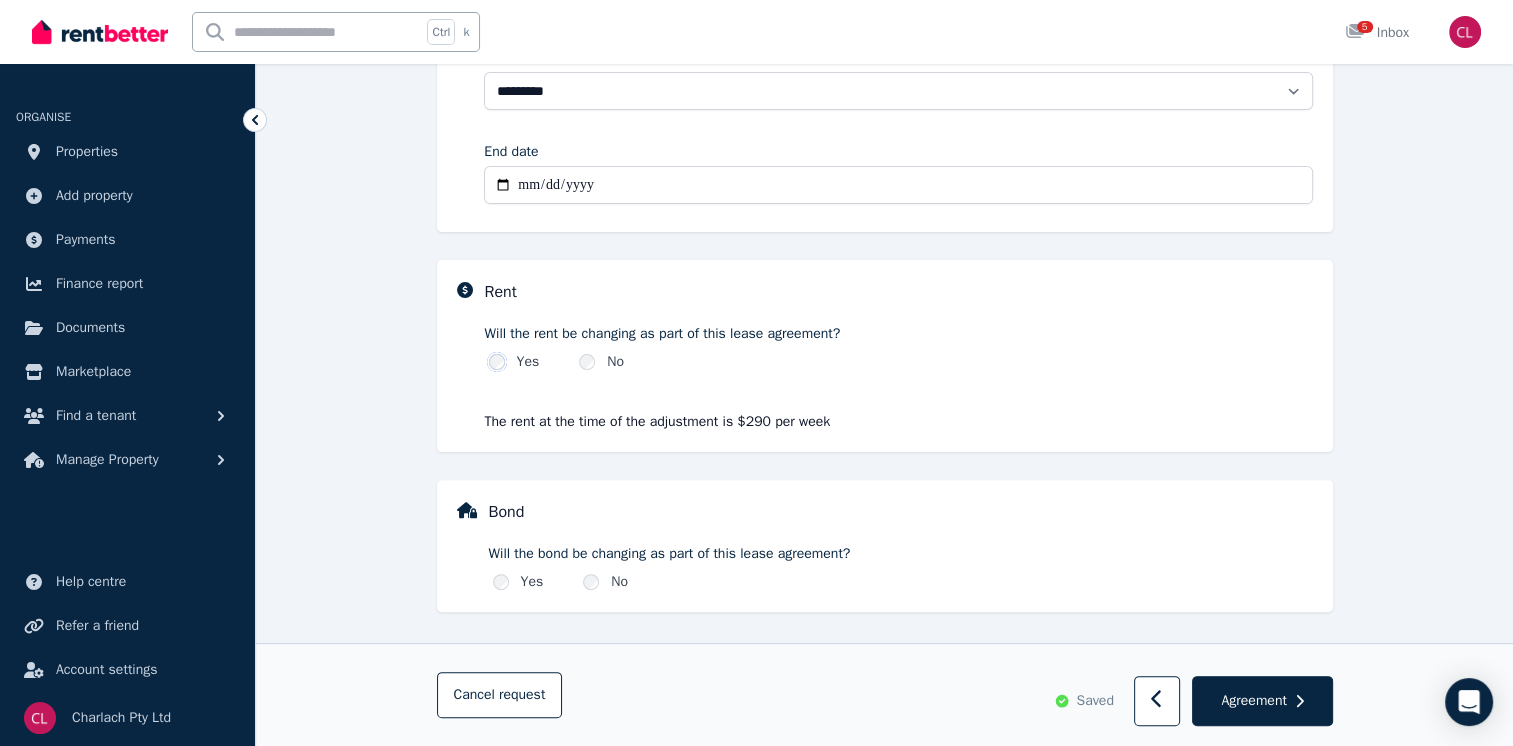 select on "**********" 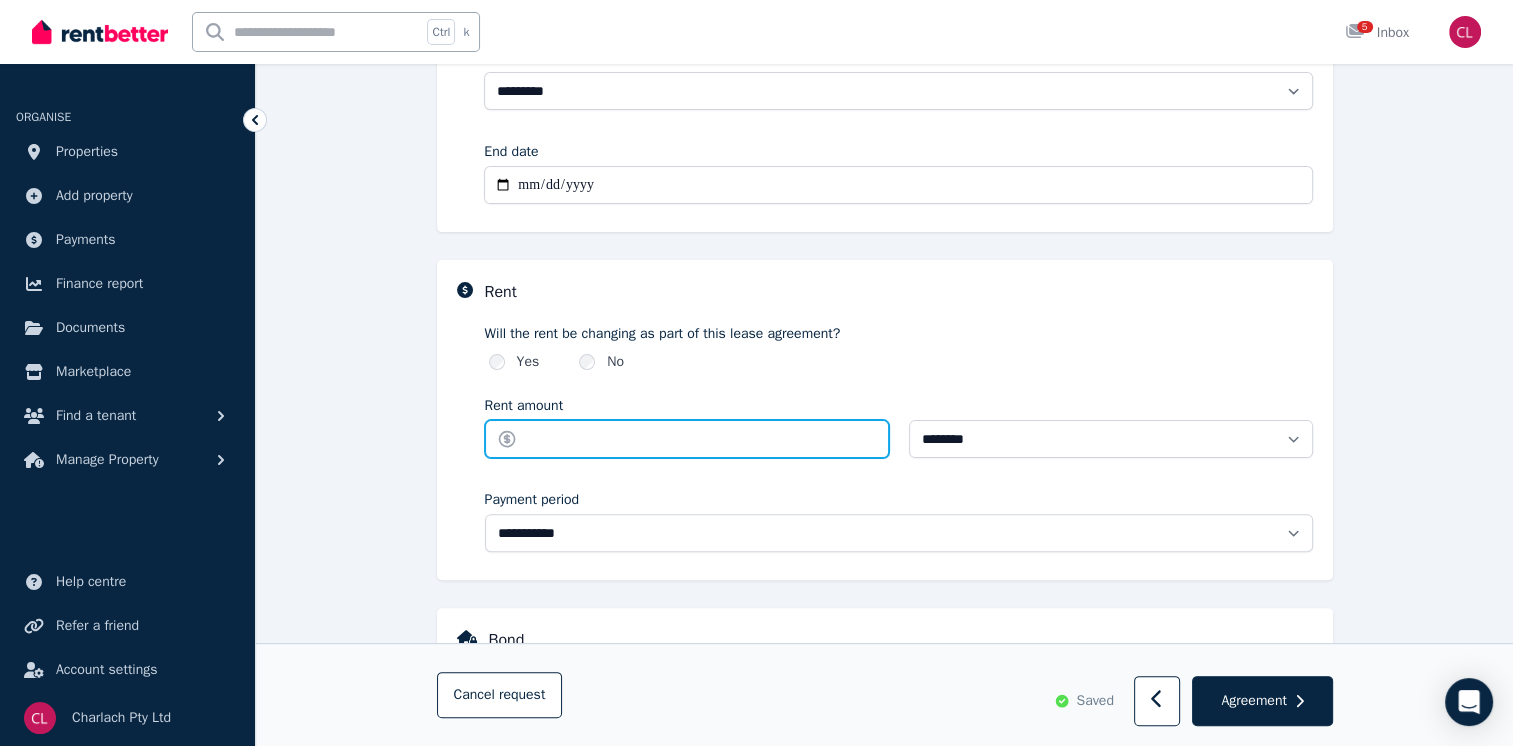 click on "Rent amount" at bounding box center [687, 439] 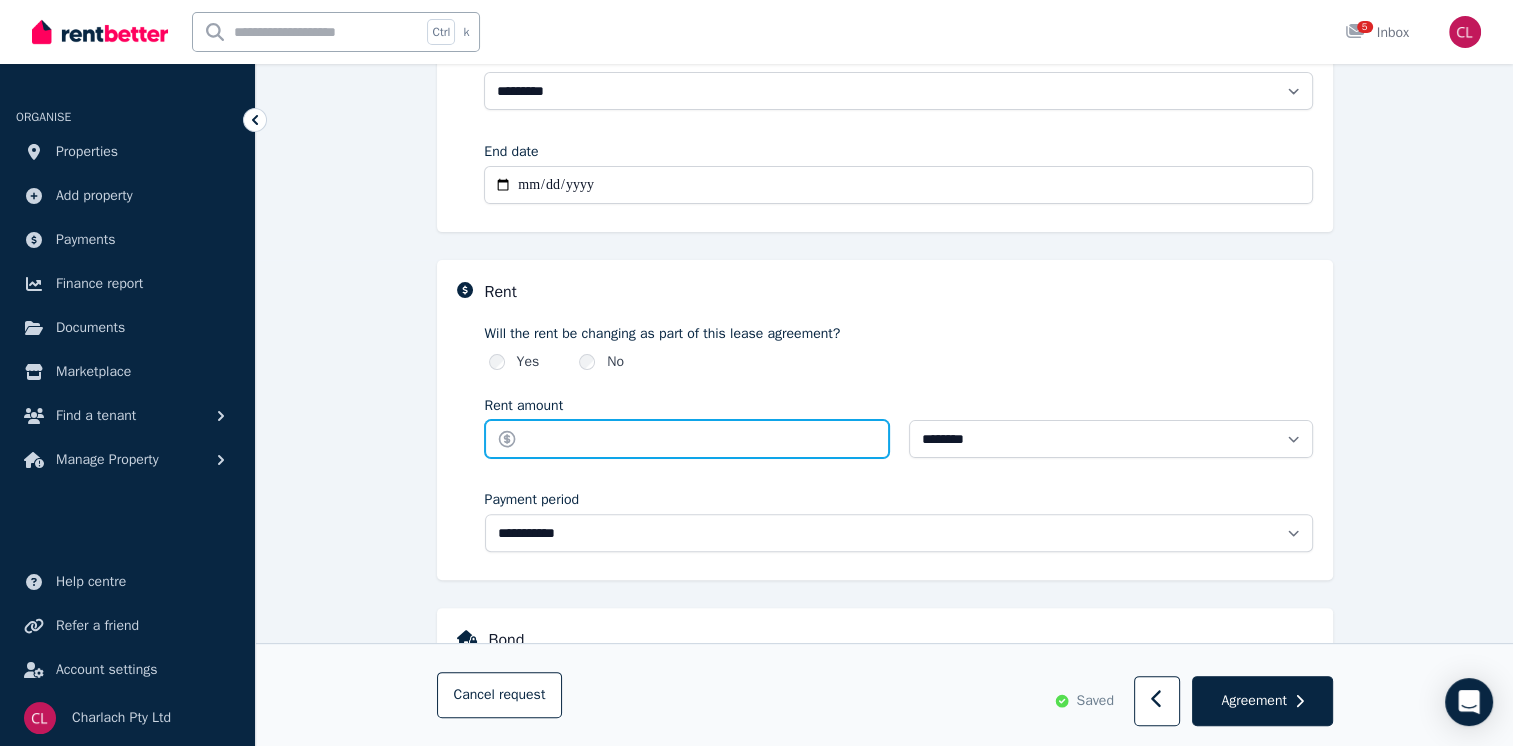 type on "******" 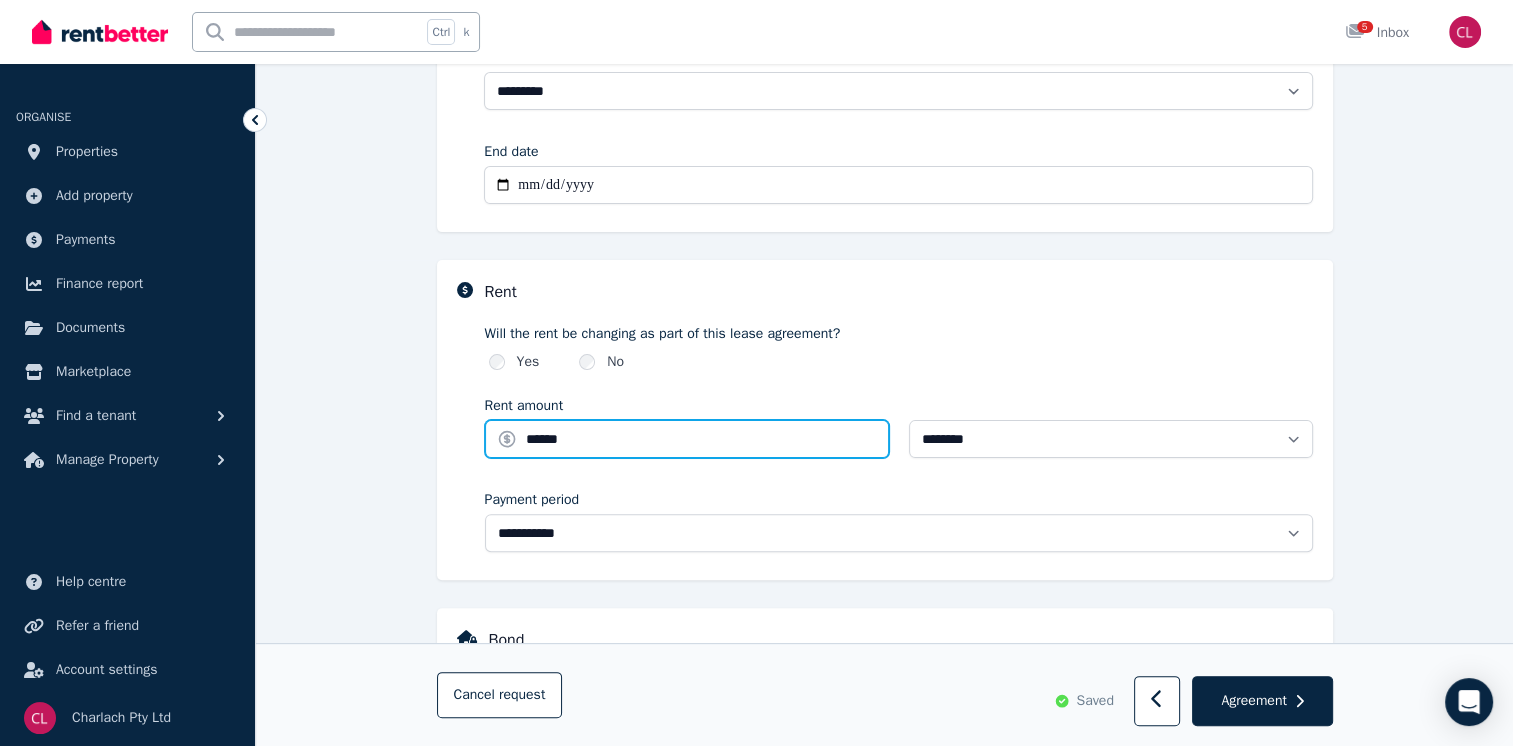 scroll, scrollTop: 613, scrollLeft: 0, axis: vertical 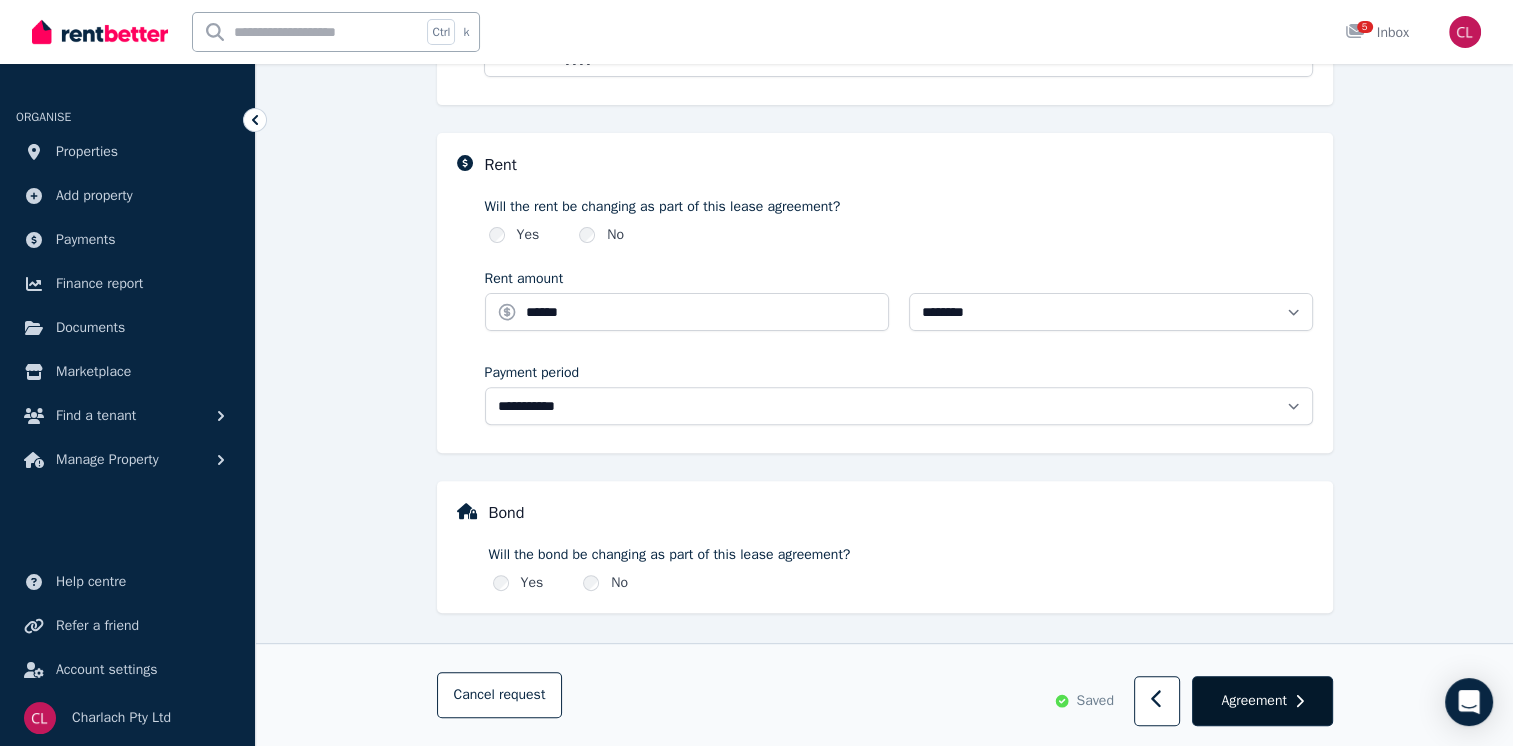 click on "Agreement" at bounding box center (1262, 702) 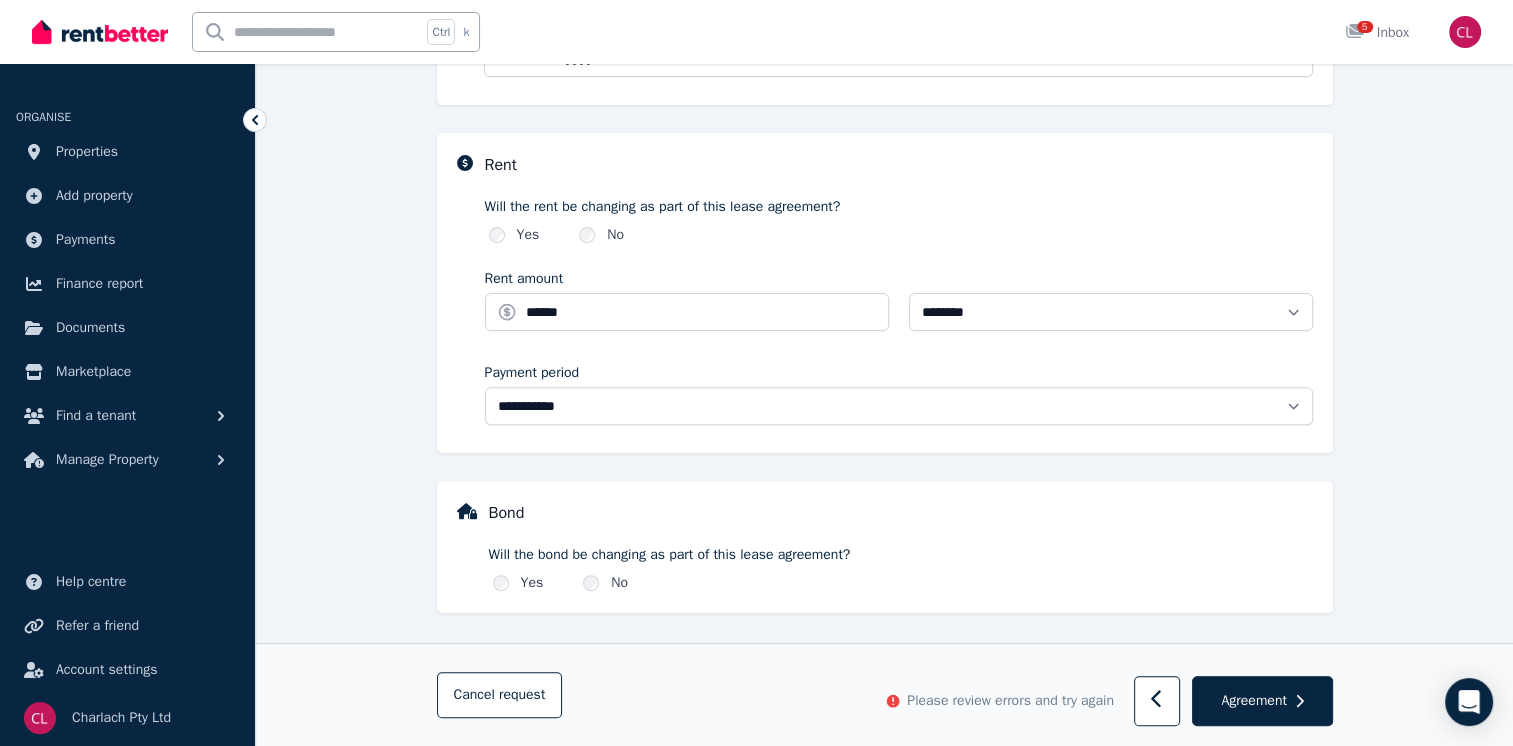 click on "Please review errors and try again" at bounding box center [1010, 701] 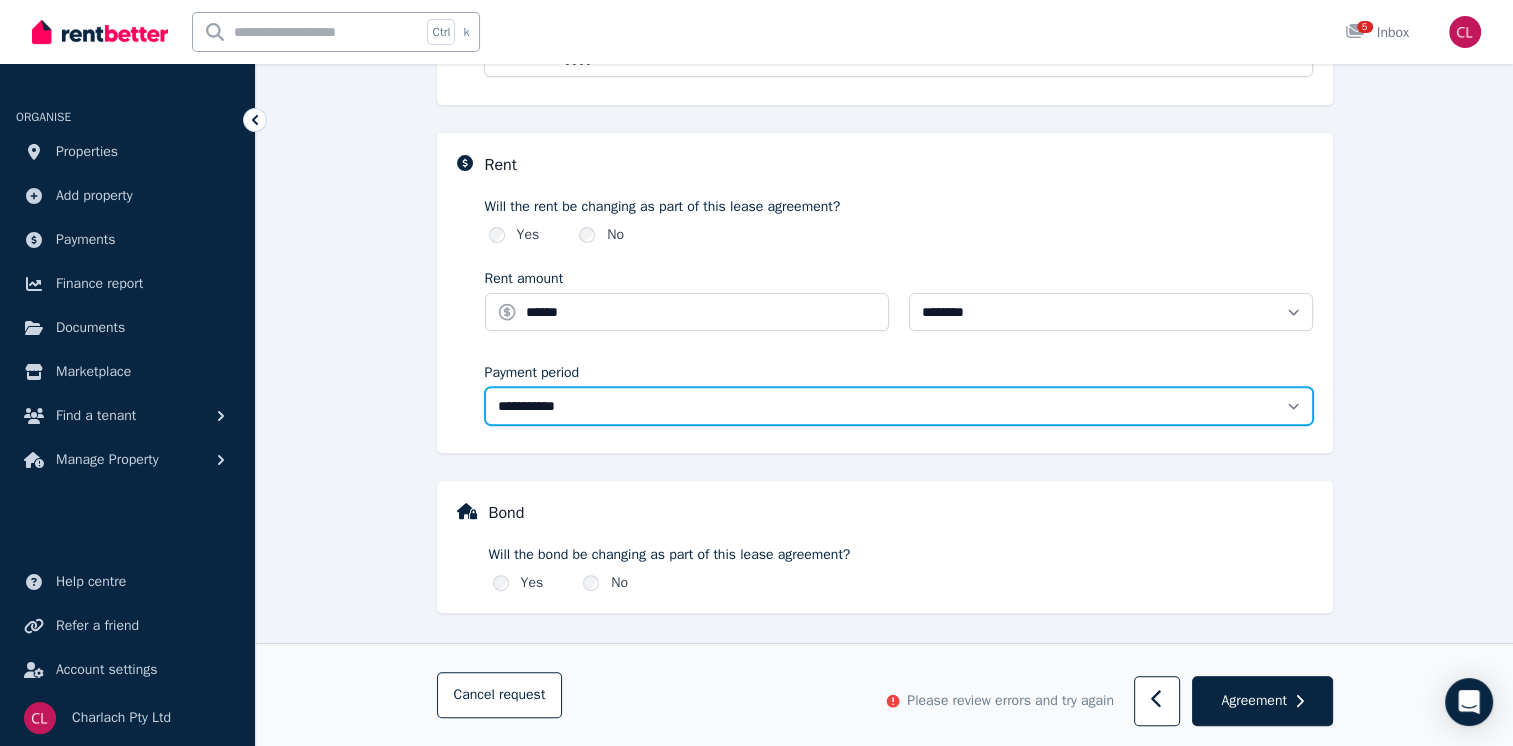 click on "**********" at bounding box center [899, 406] 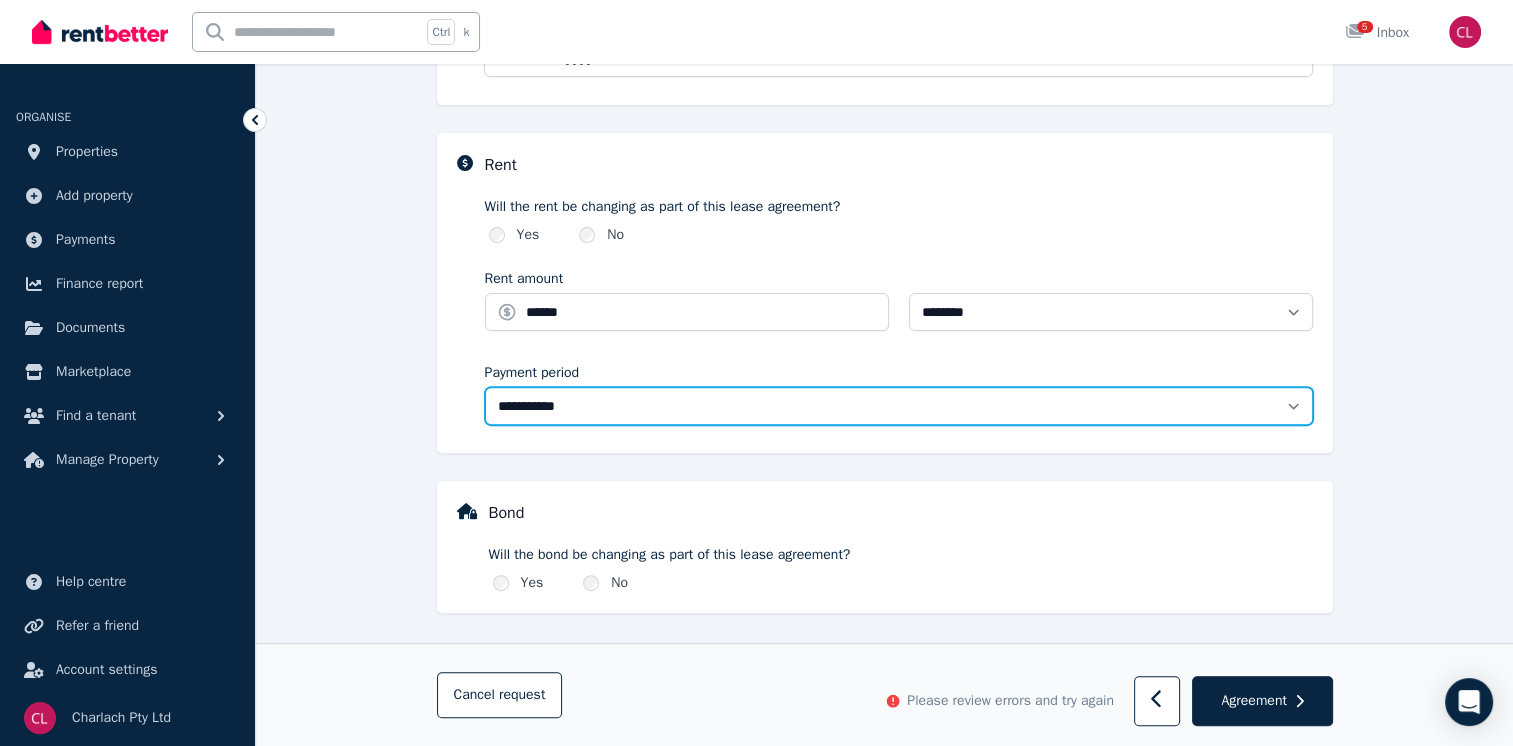 select on "******" 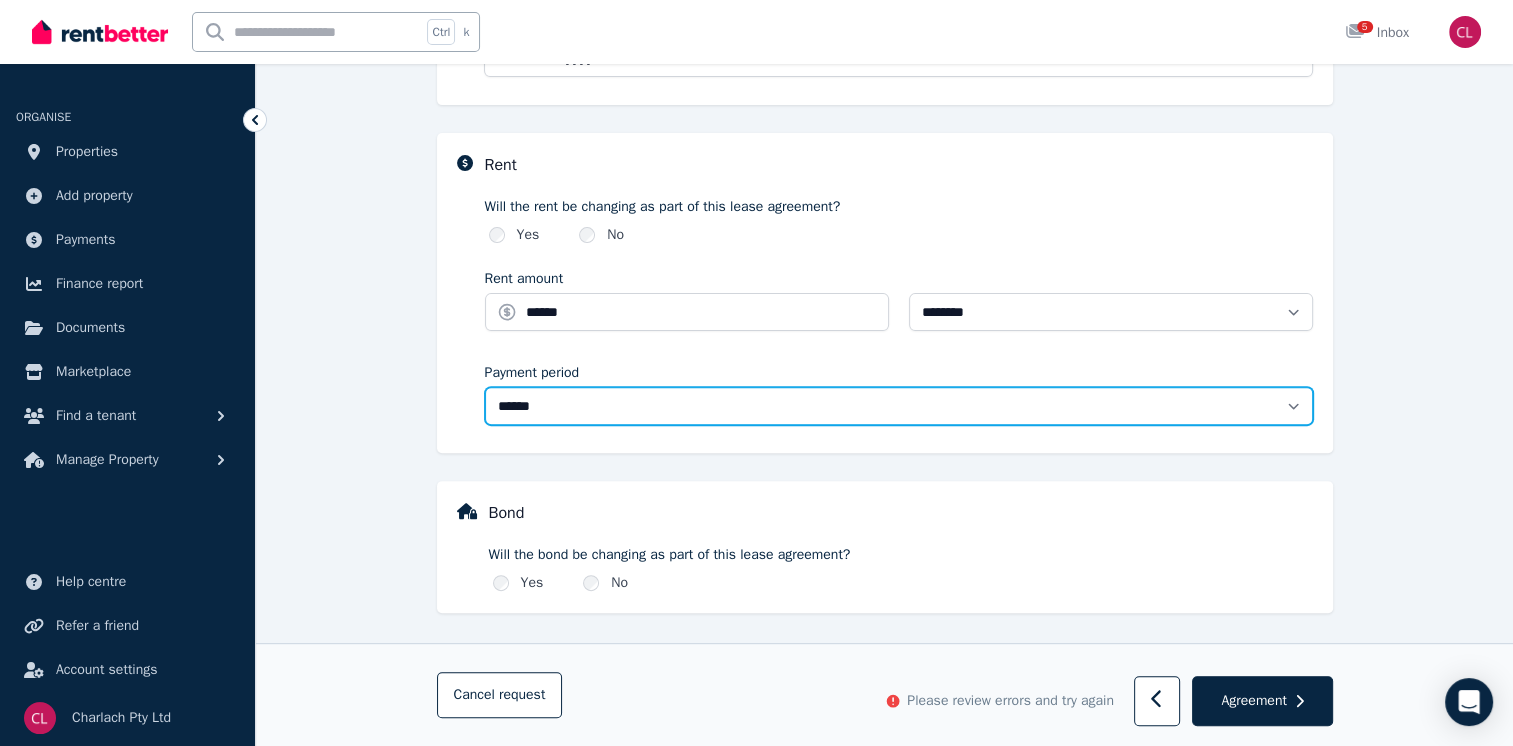 click on "**********" at bounding box center (899, 406) 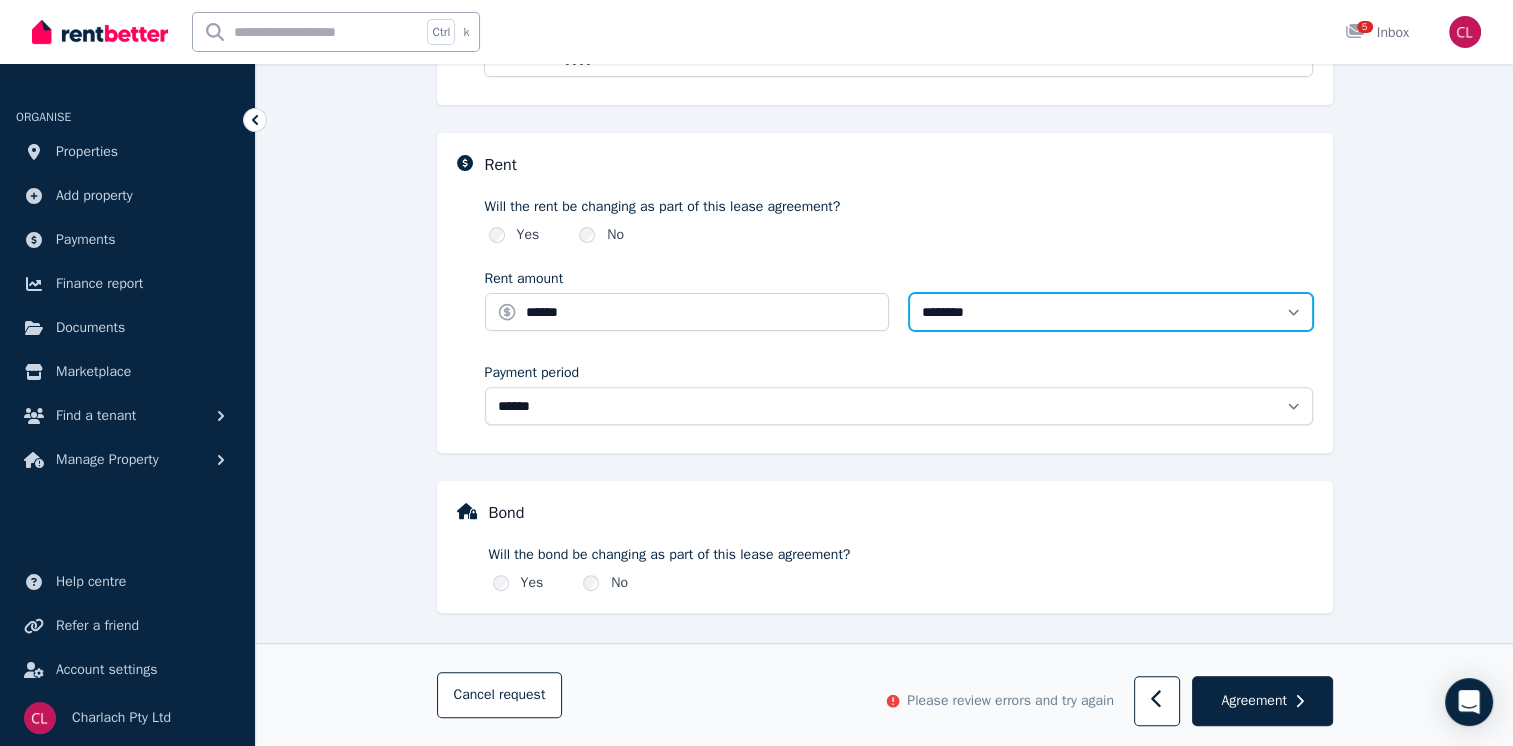 click on "**********" at bounding box center [1111, 312] 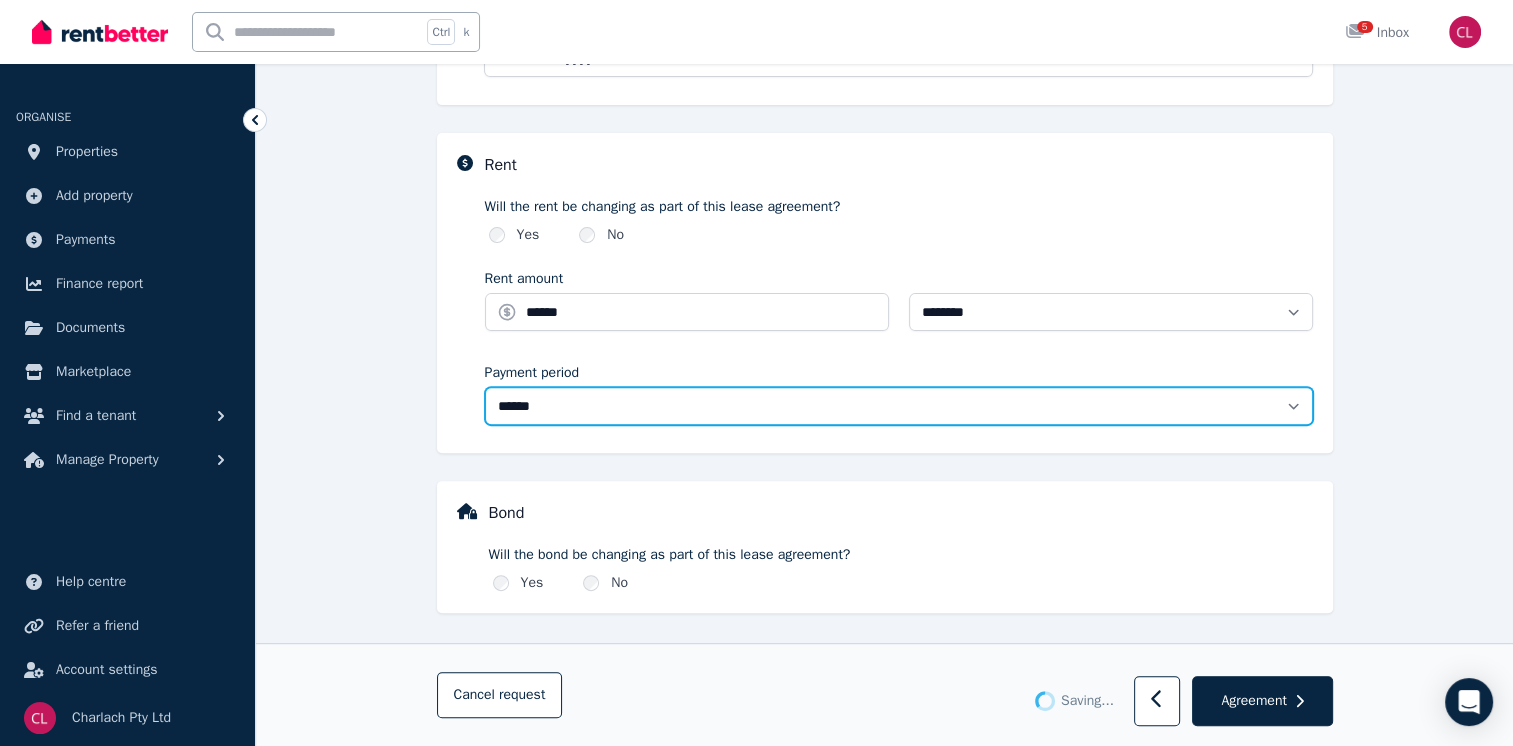 click on "**********" at bounding box center [899, 406] 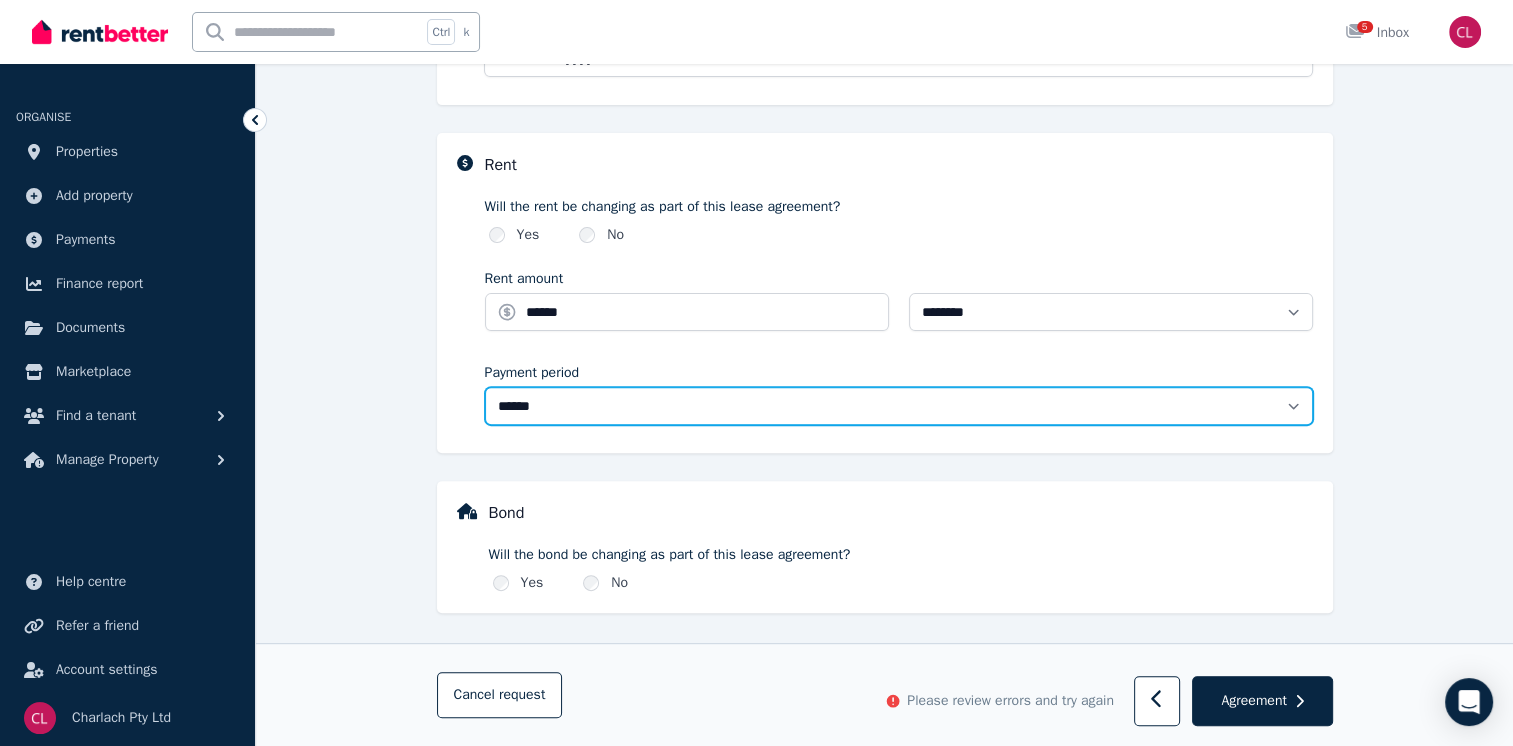 click on "**********" at bounding box center (899, 406) 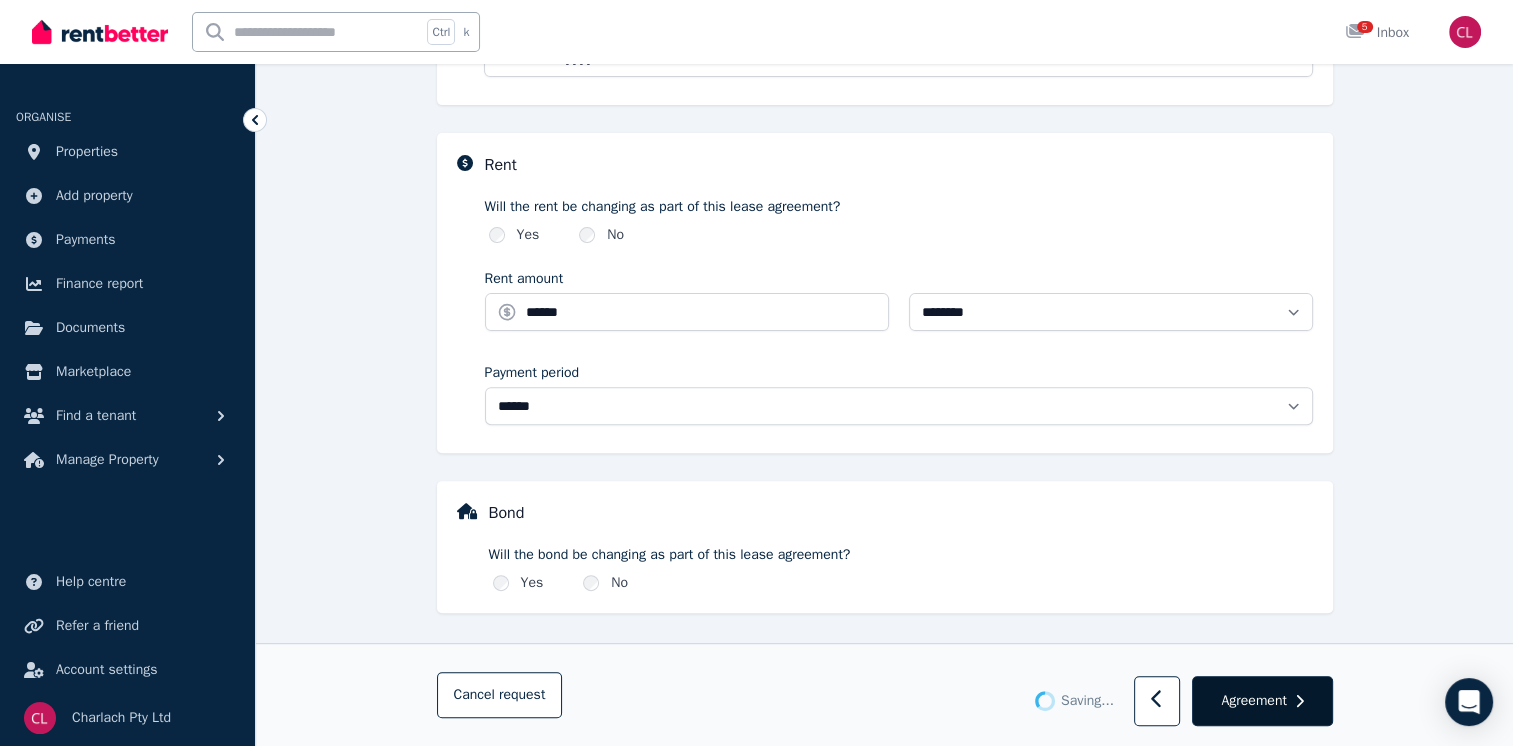 click on "Agreement" at bounding box center [1253, 701] 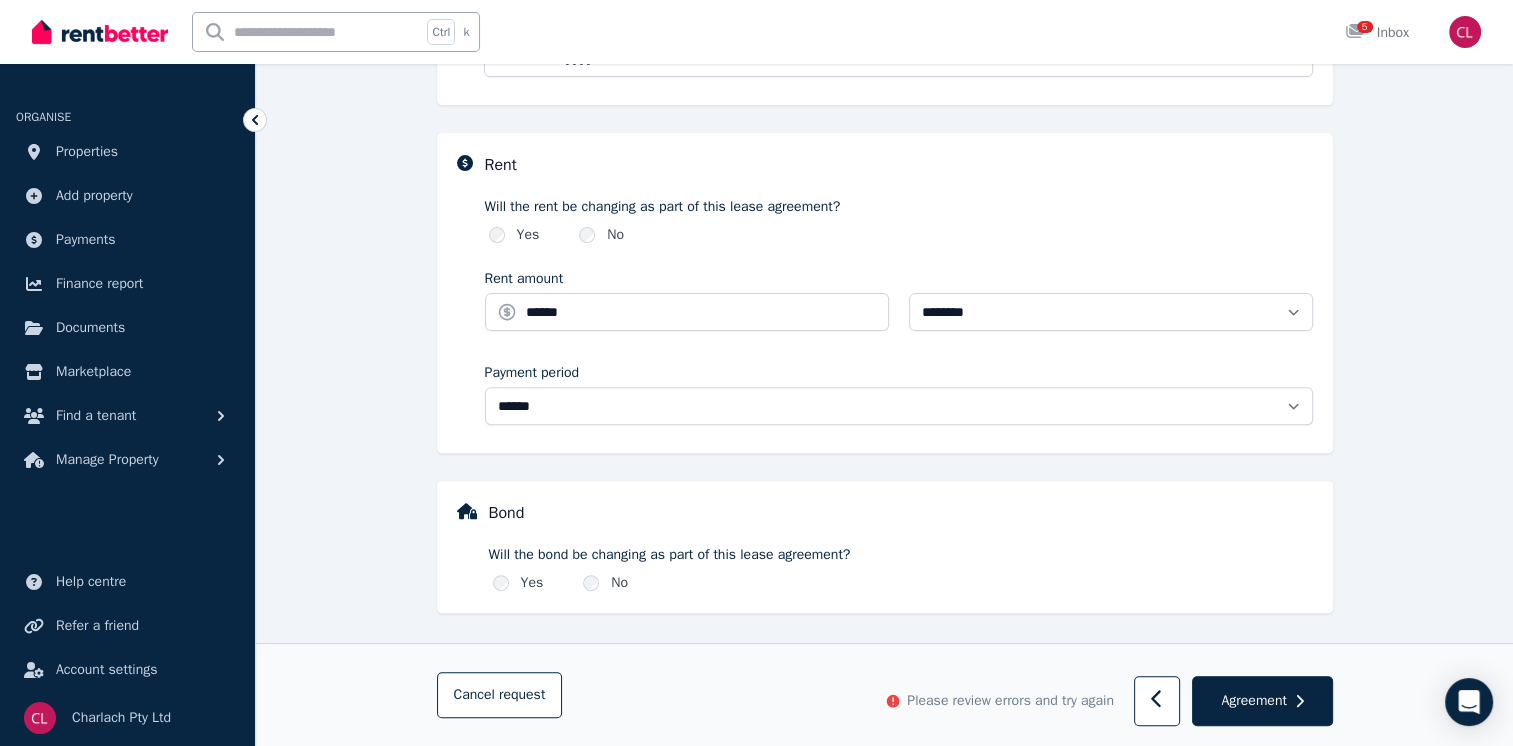 scroll, scrollTop: 0, scrollLeft: 0, axis: both 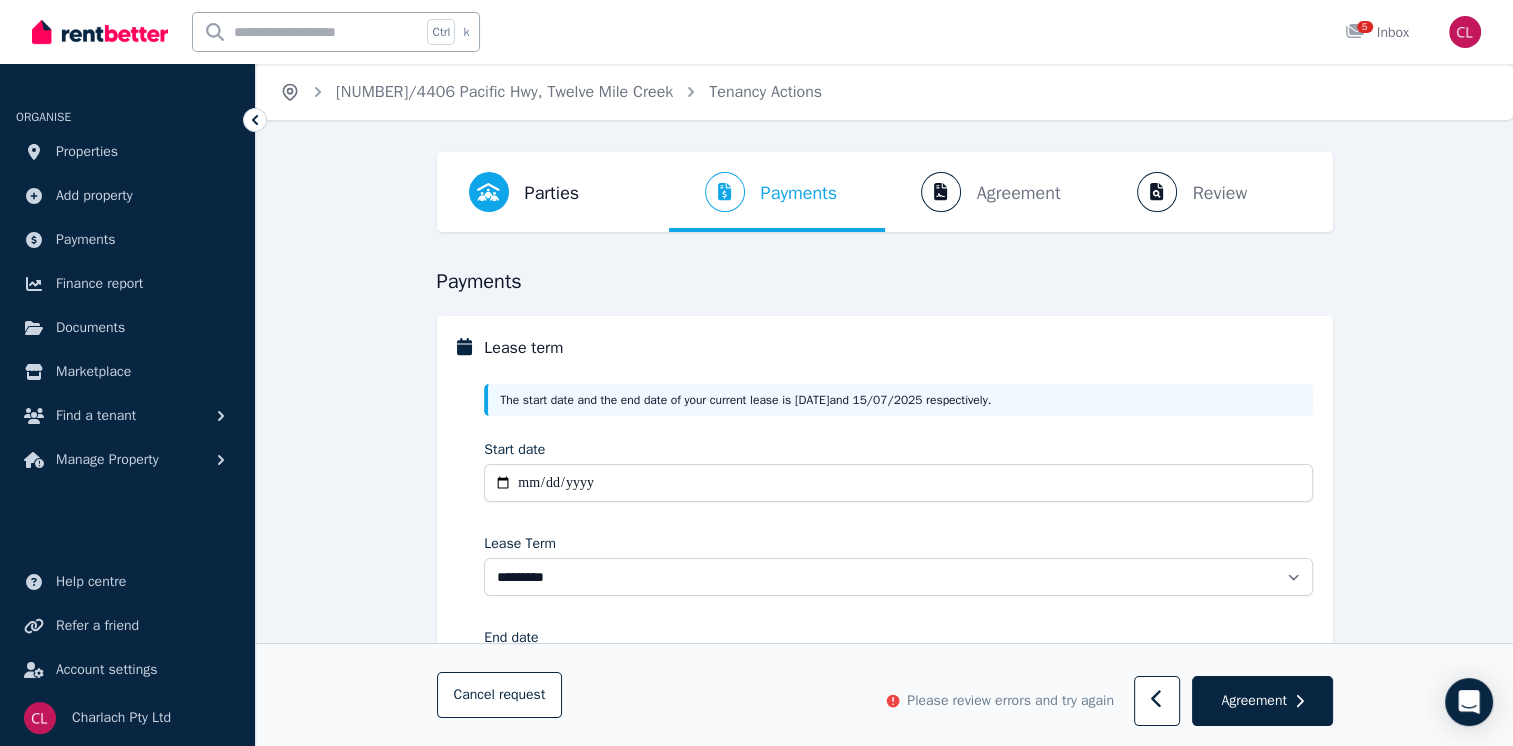 click 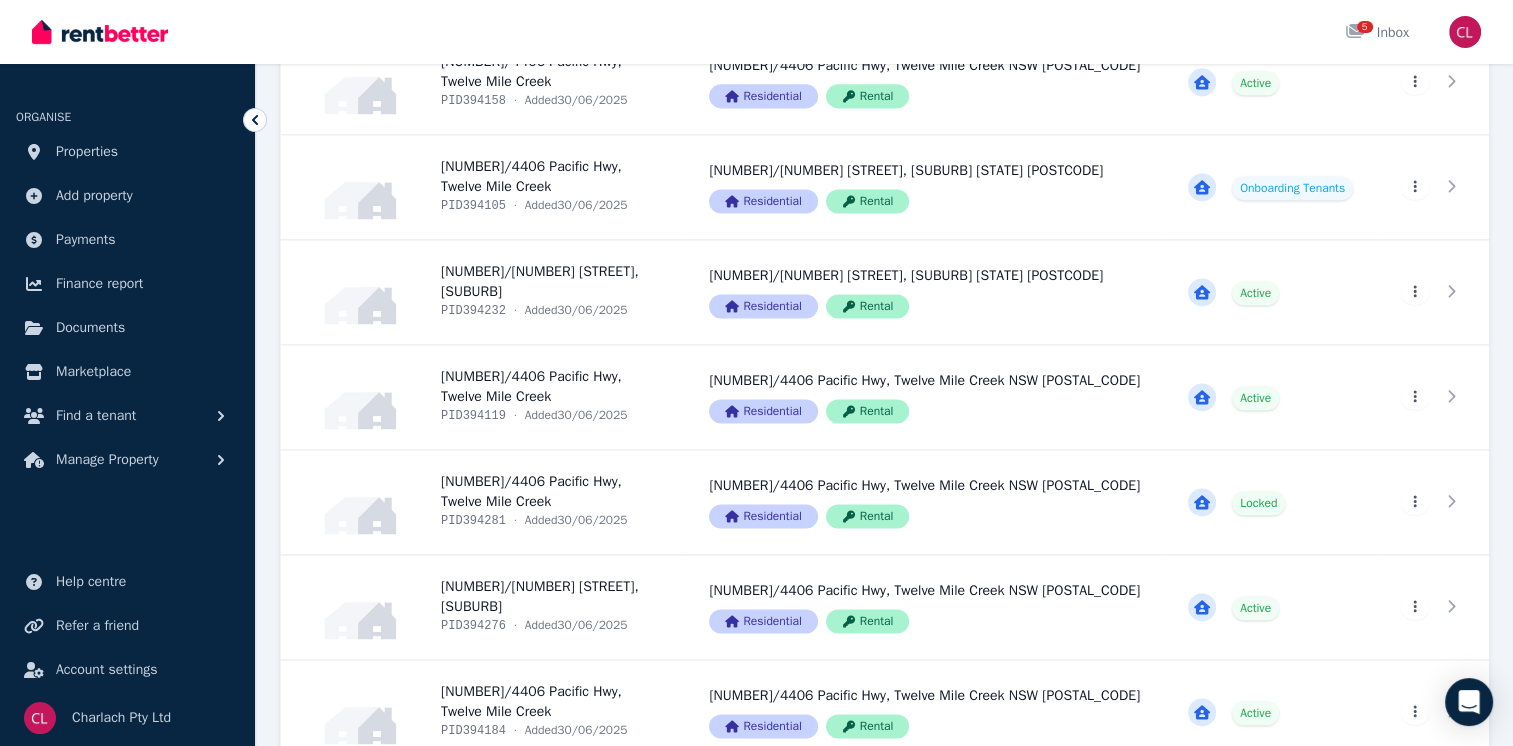 scroll, scrollTop: 2728, scrollLeft: 0, axis: vertical 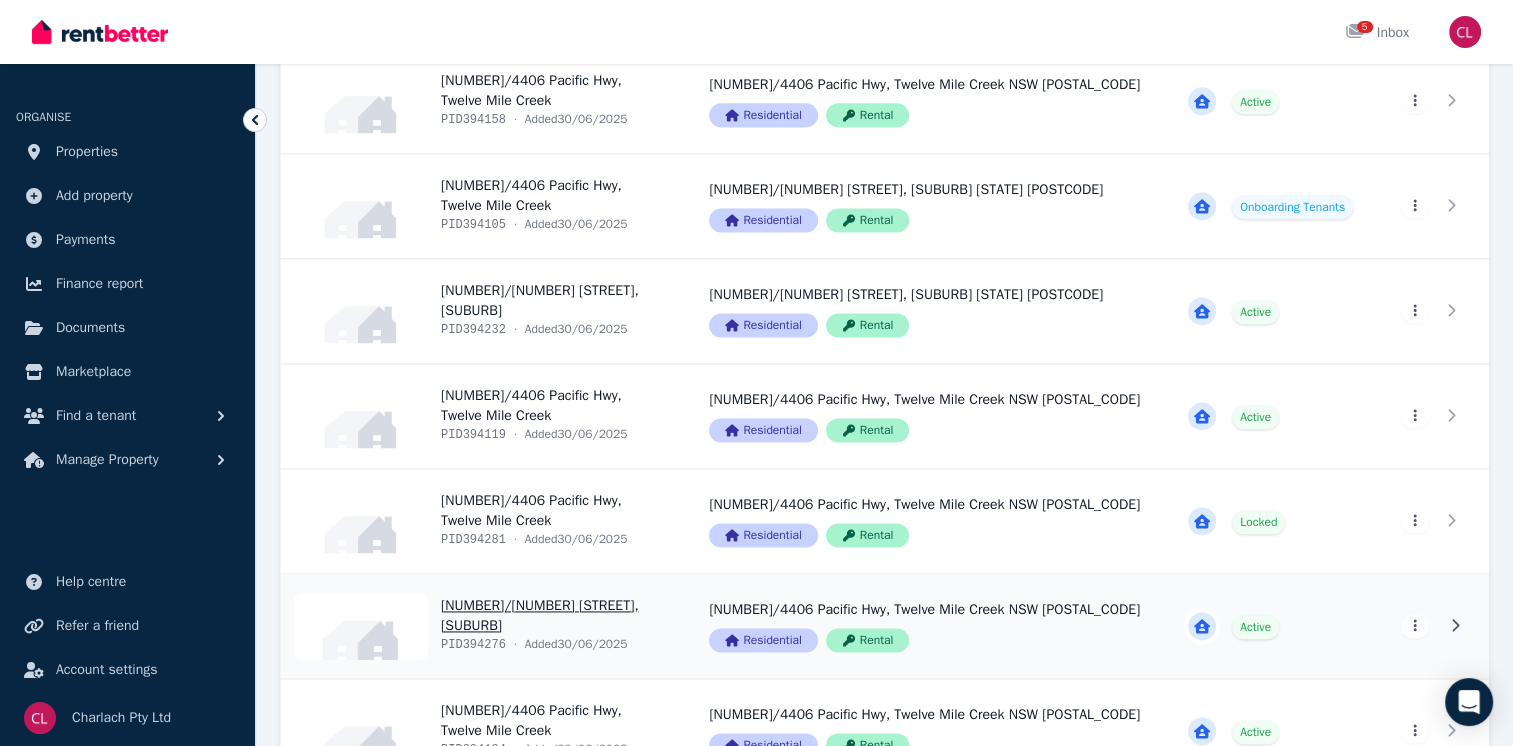 click on "View property details" at bounding box center [483, 626] 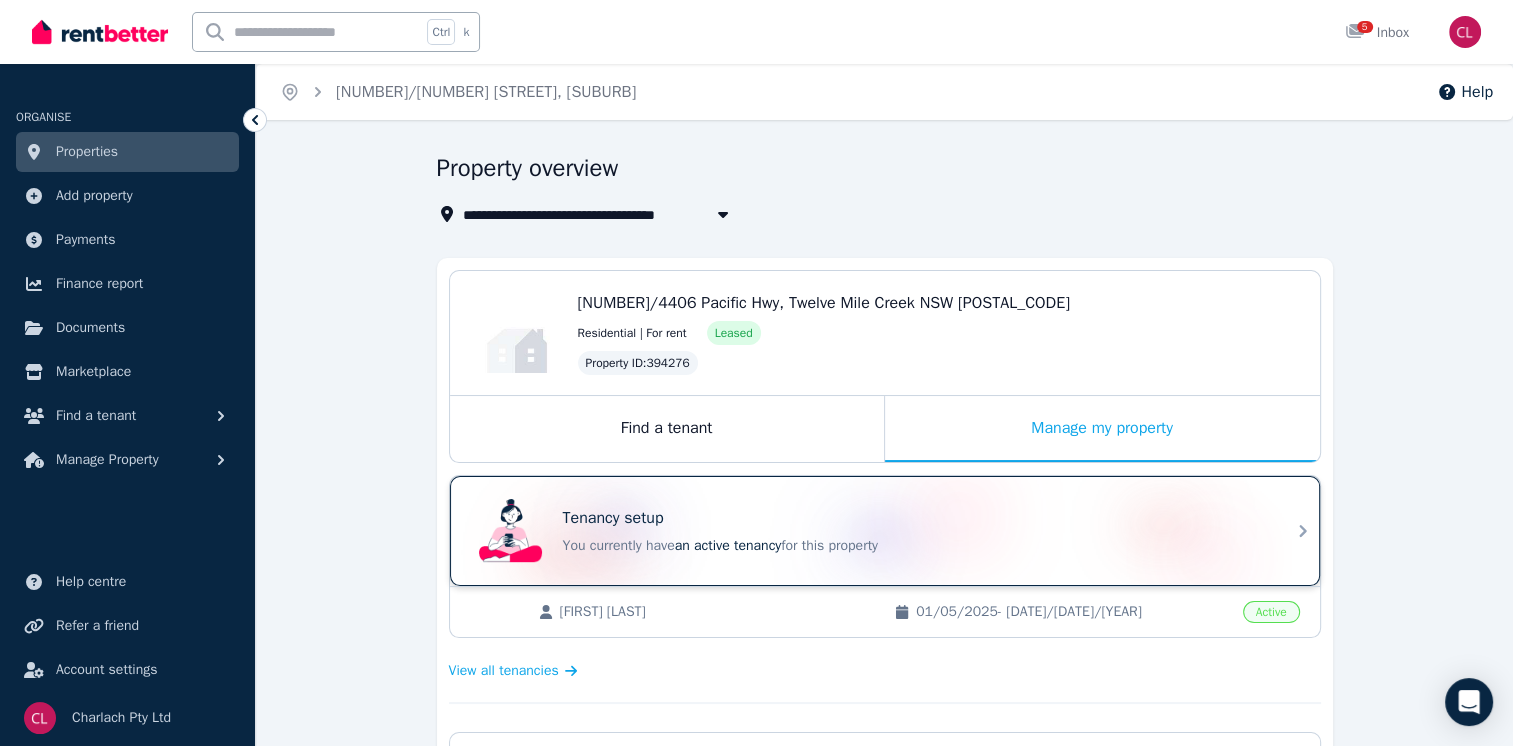 click on "You currently have  an active tenancy  for this property" at bounding box center [913, 546] 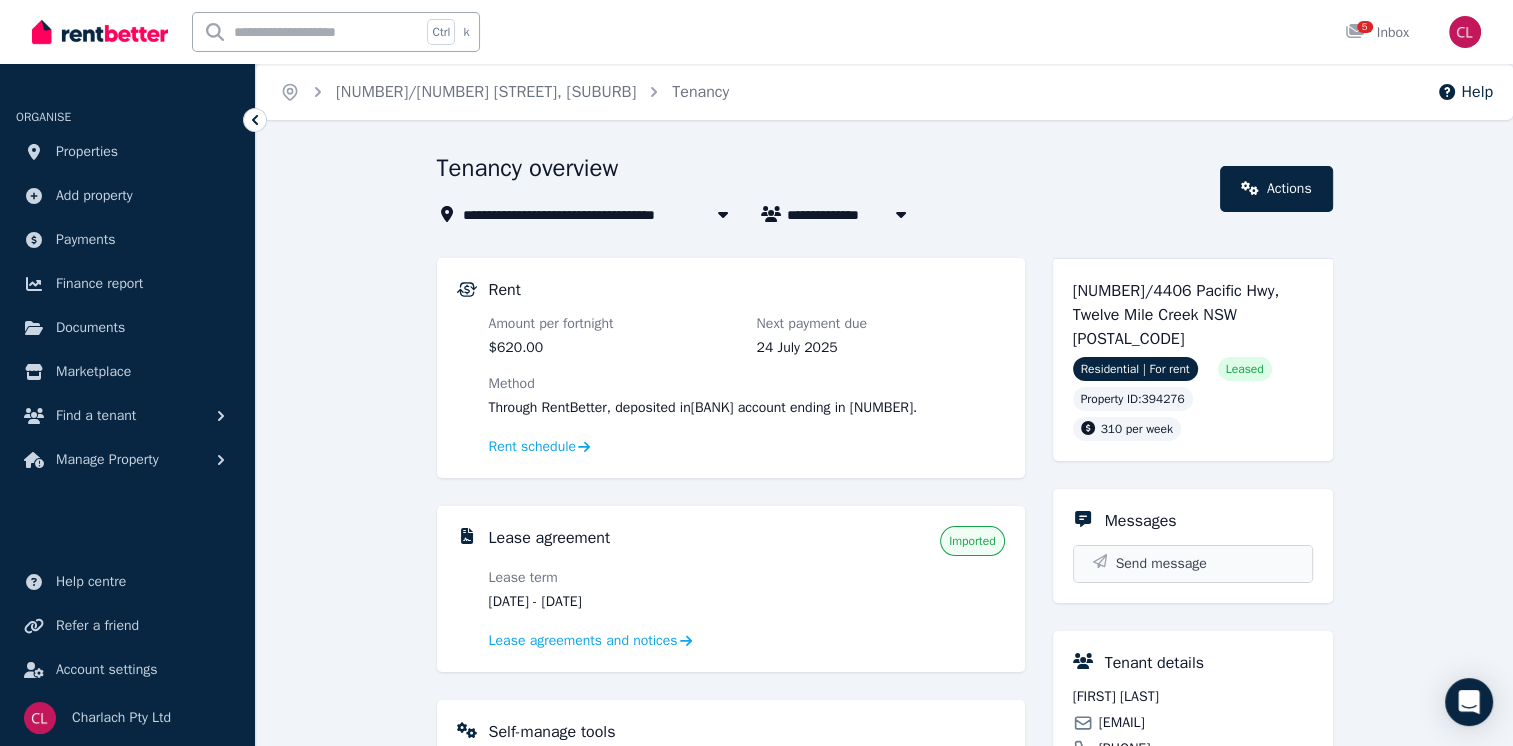 click on "Send message" at bounding box center (1193, 564) 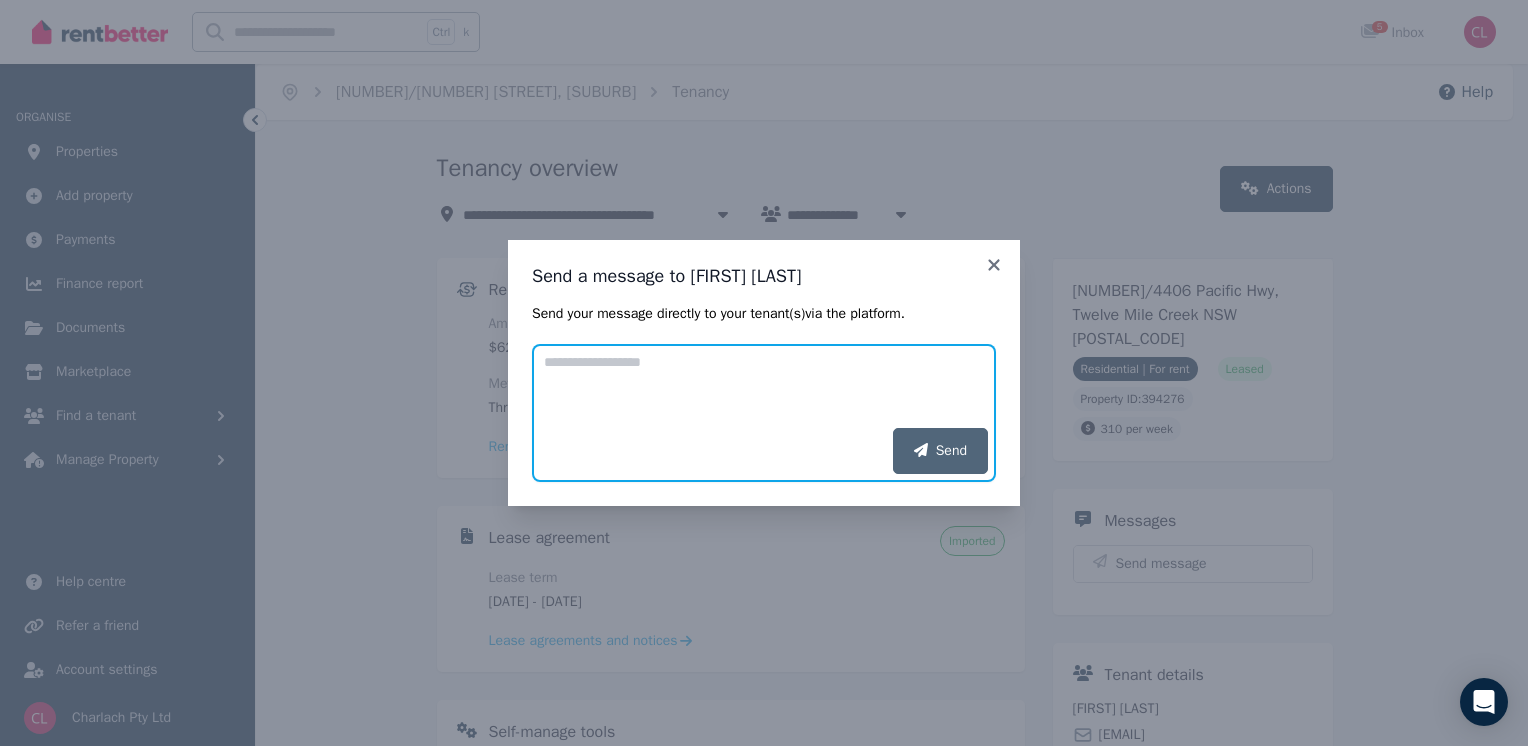 click on "Add your message" at bounding box center [764, 386] 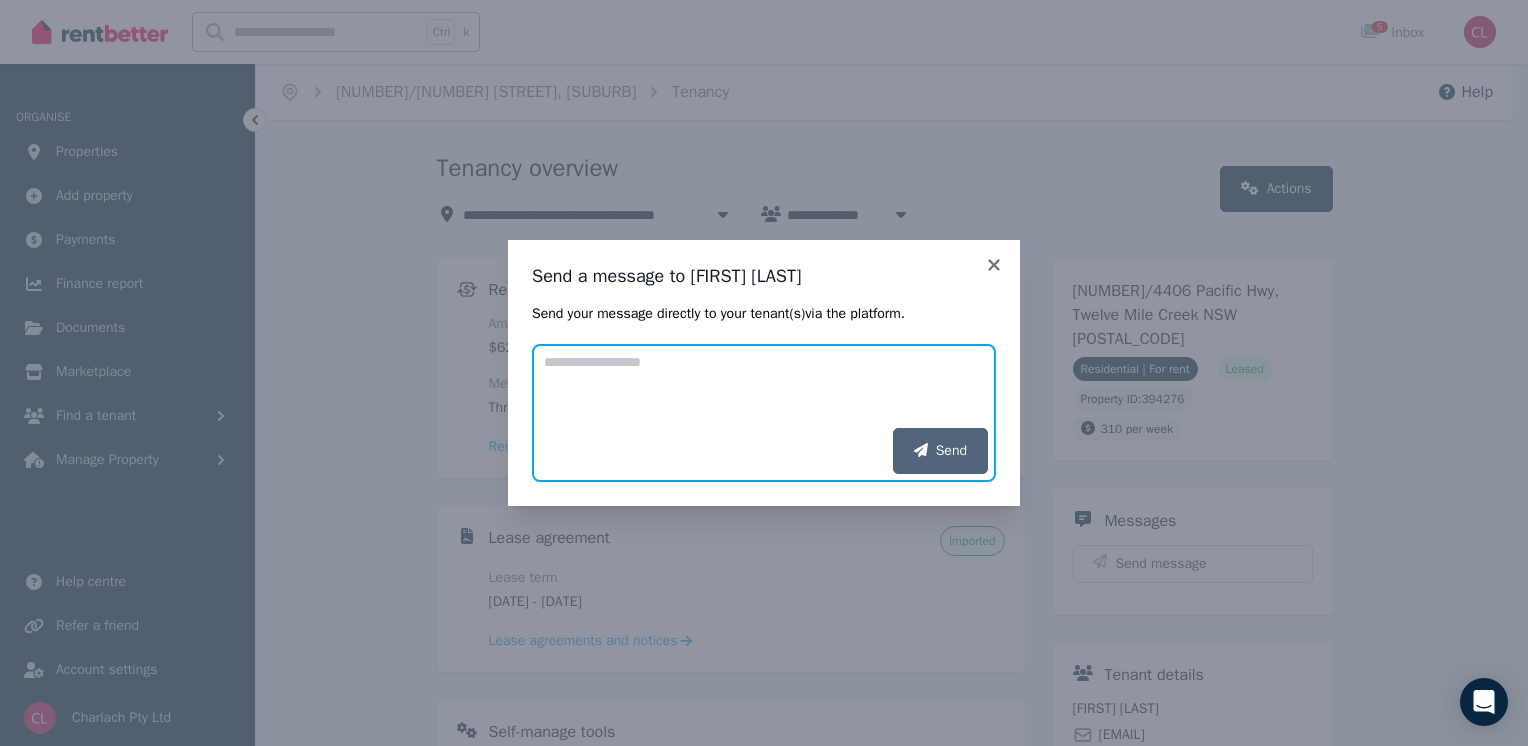 paste on "**********" 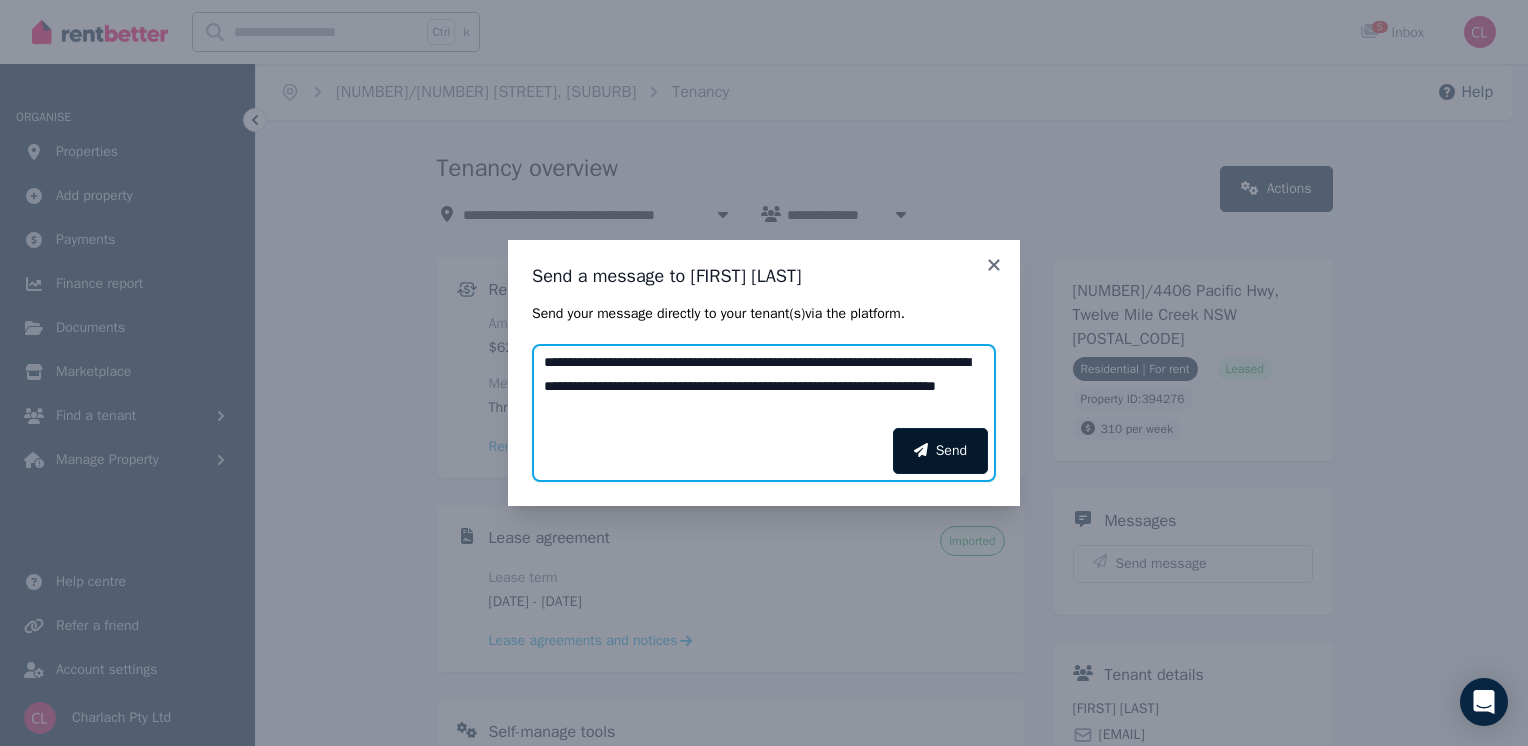 type on "**********" 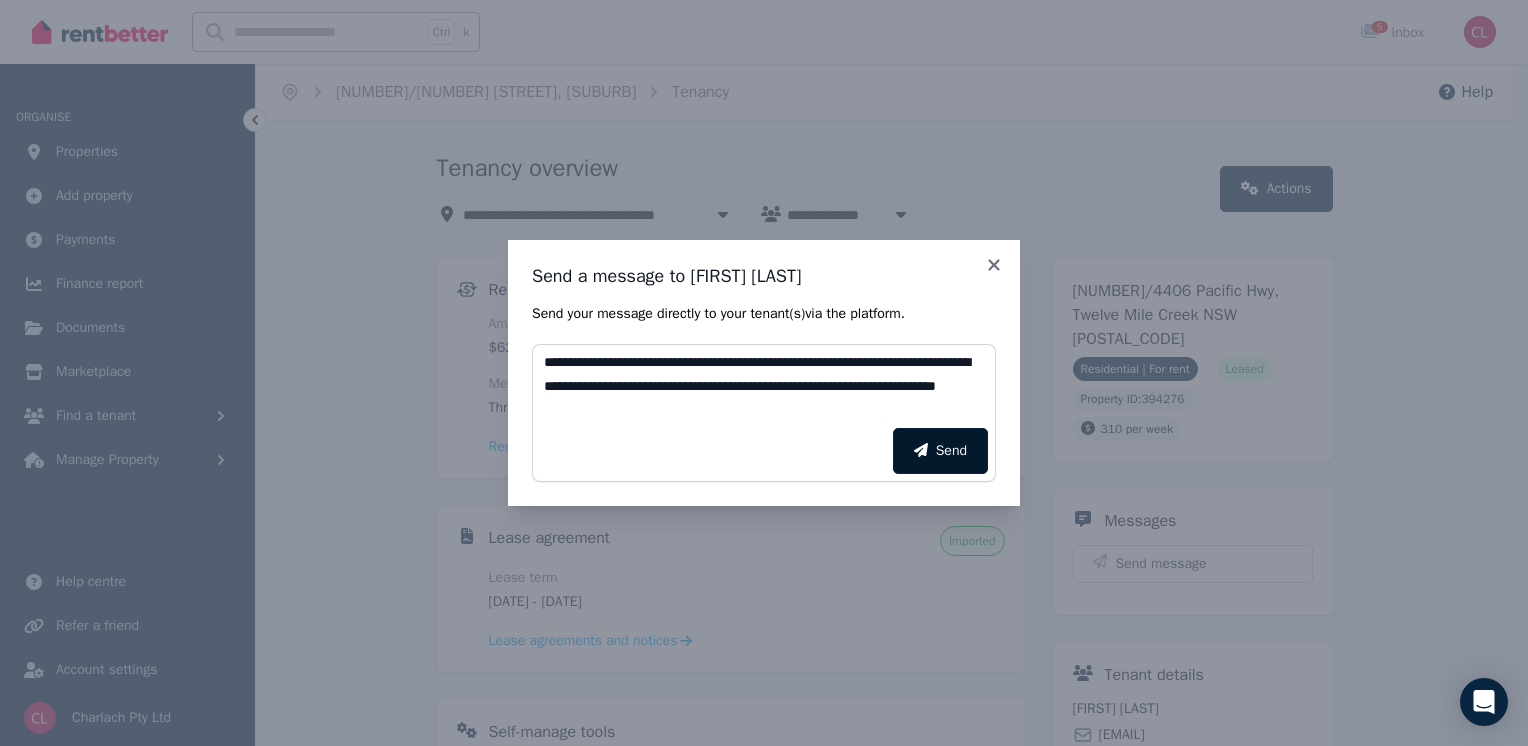 click on "Send" at bounding box center [940, 451] 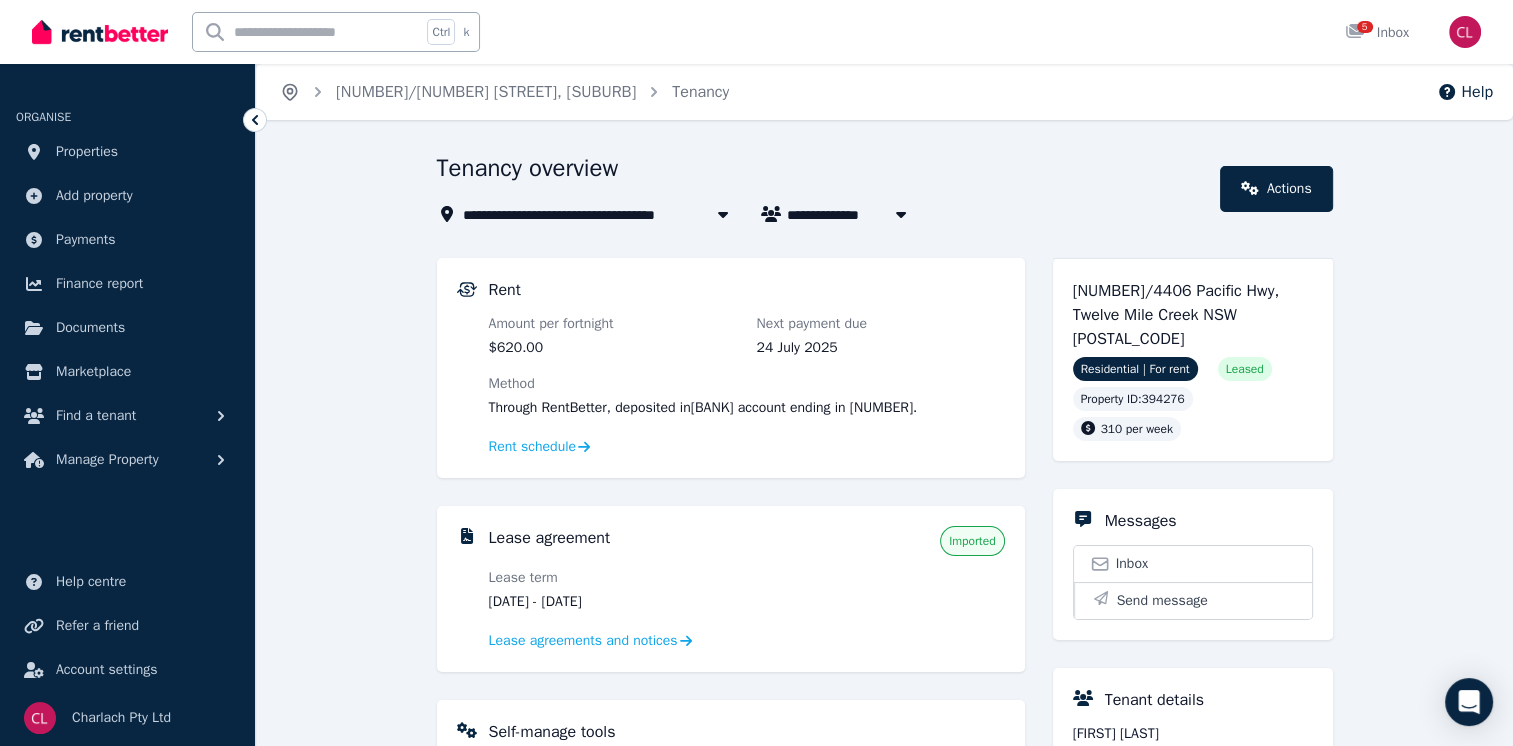 click 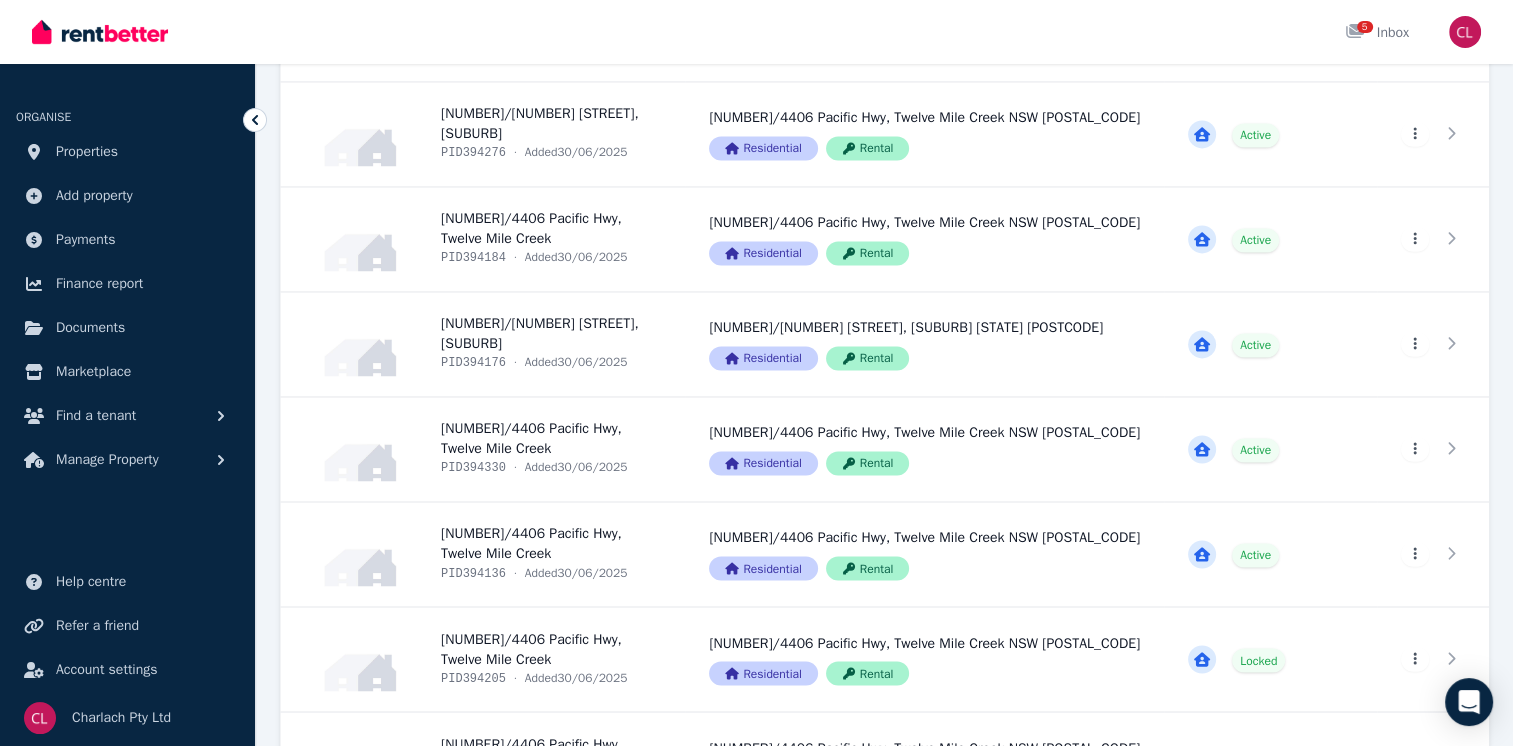 scroll, scrollTop: 3213, scrollLeft: 0, axis: vertical 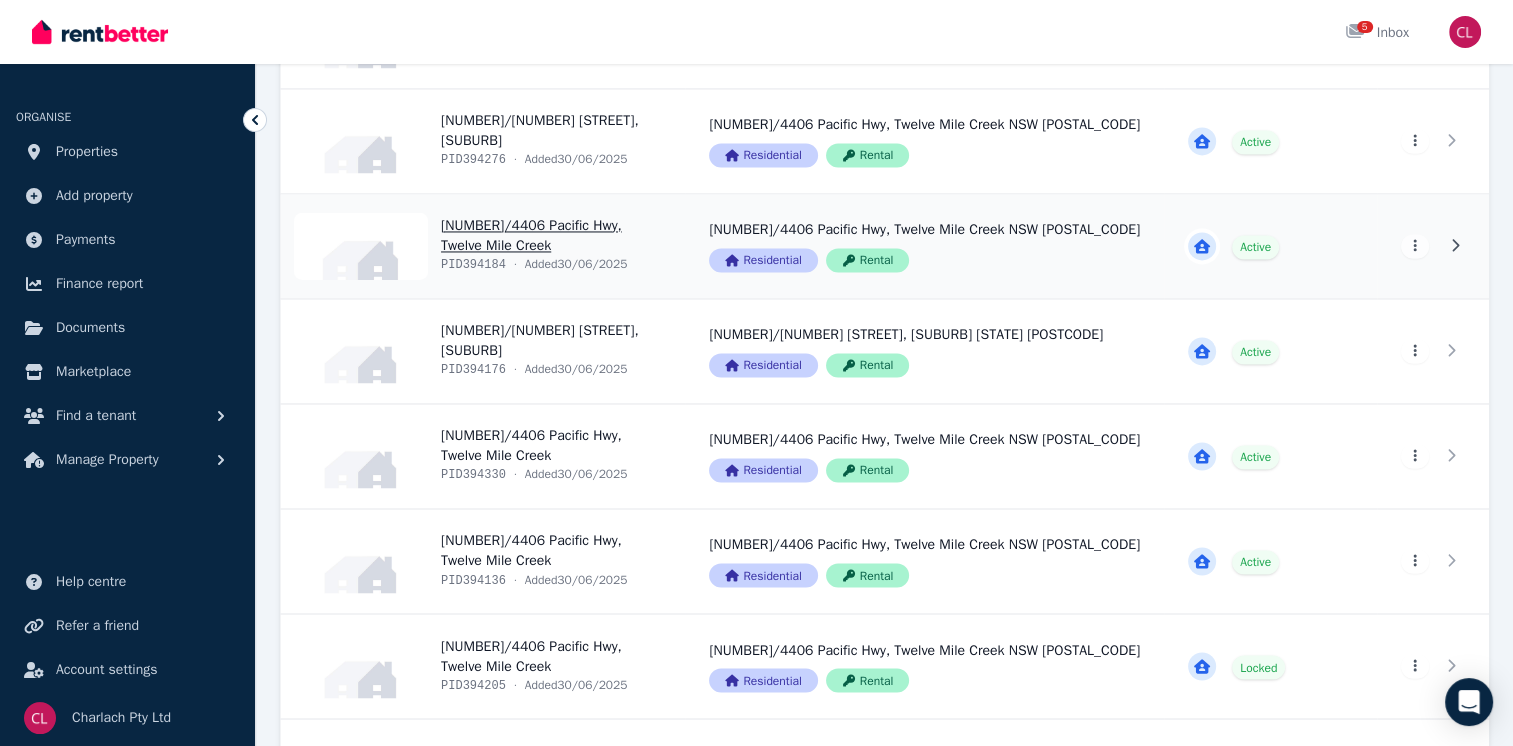 click on "View property details" at bounding box center [483, 246] 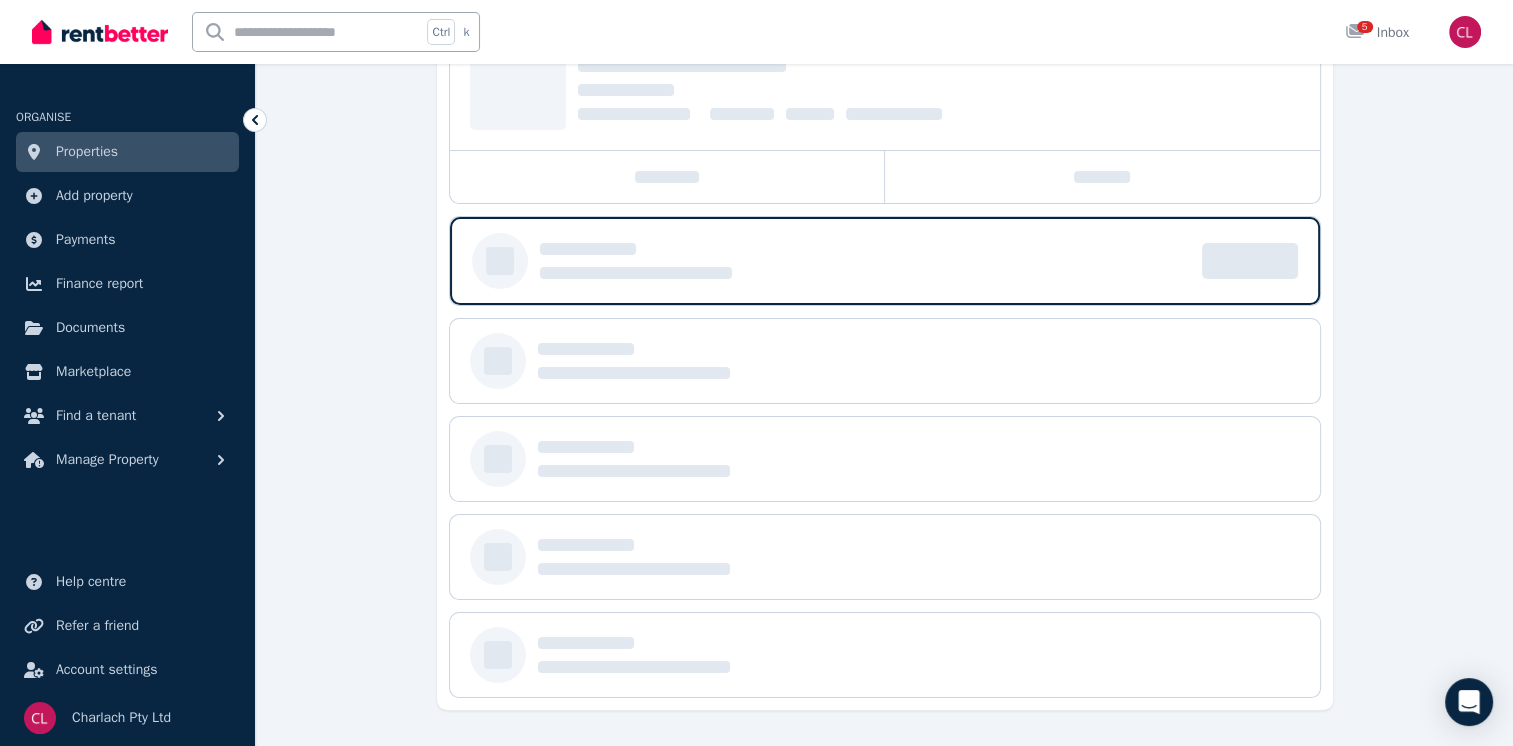 scroll, scrollTop: 0, scrollLeft: 0, axis: both 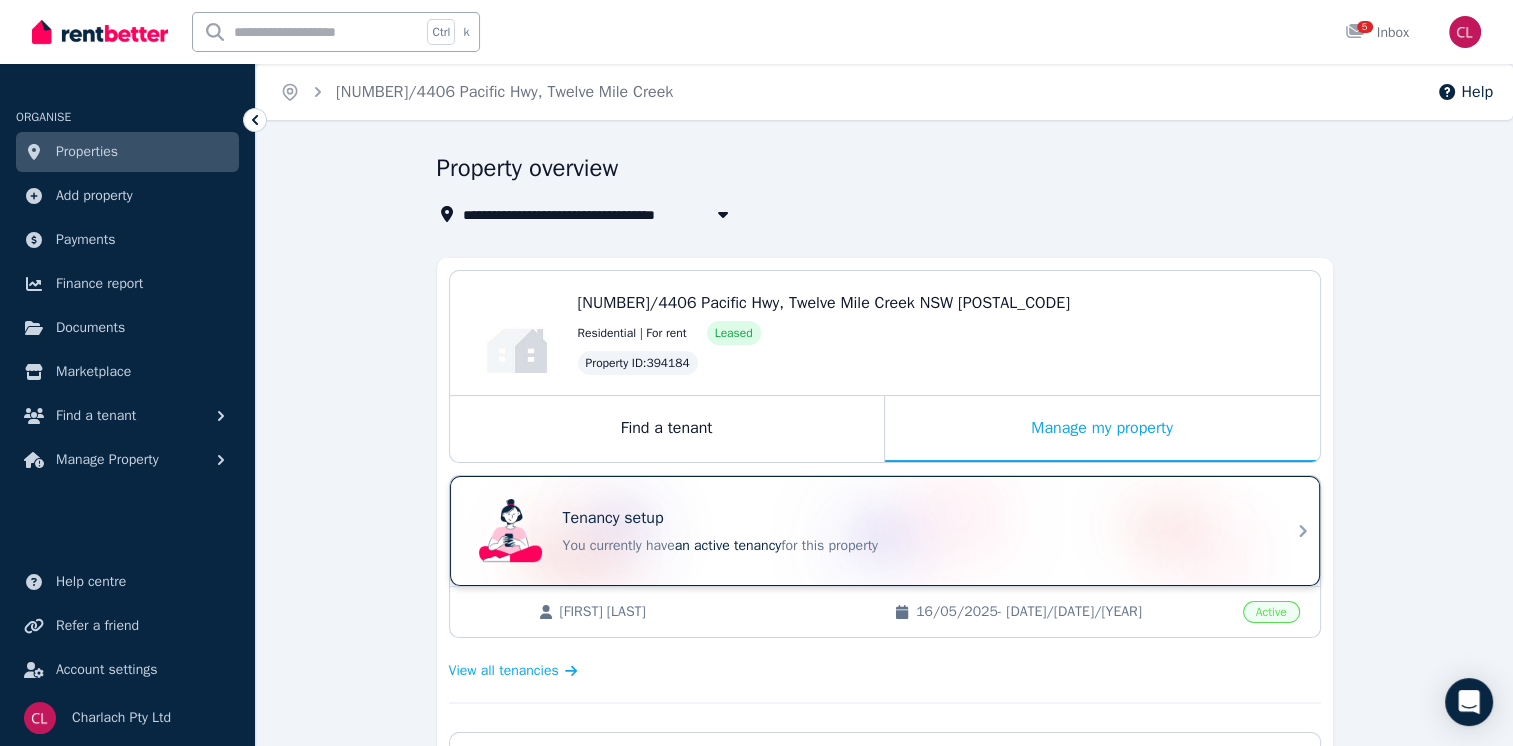 click on "Tenancy setup" at bounding box center [913, 518] 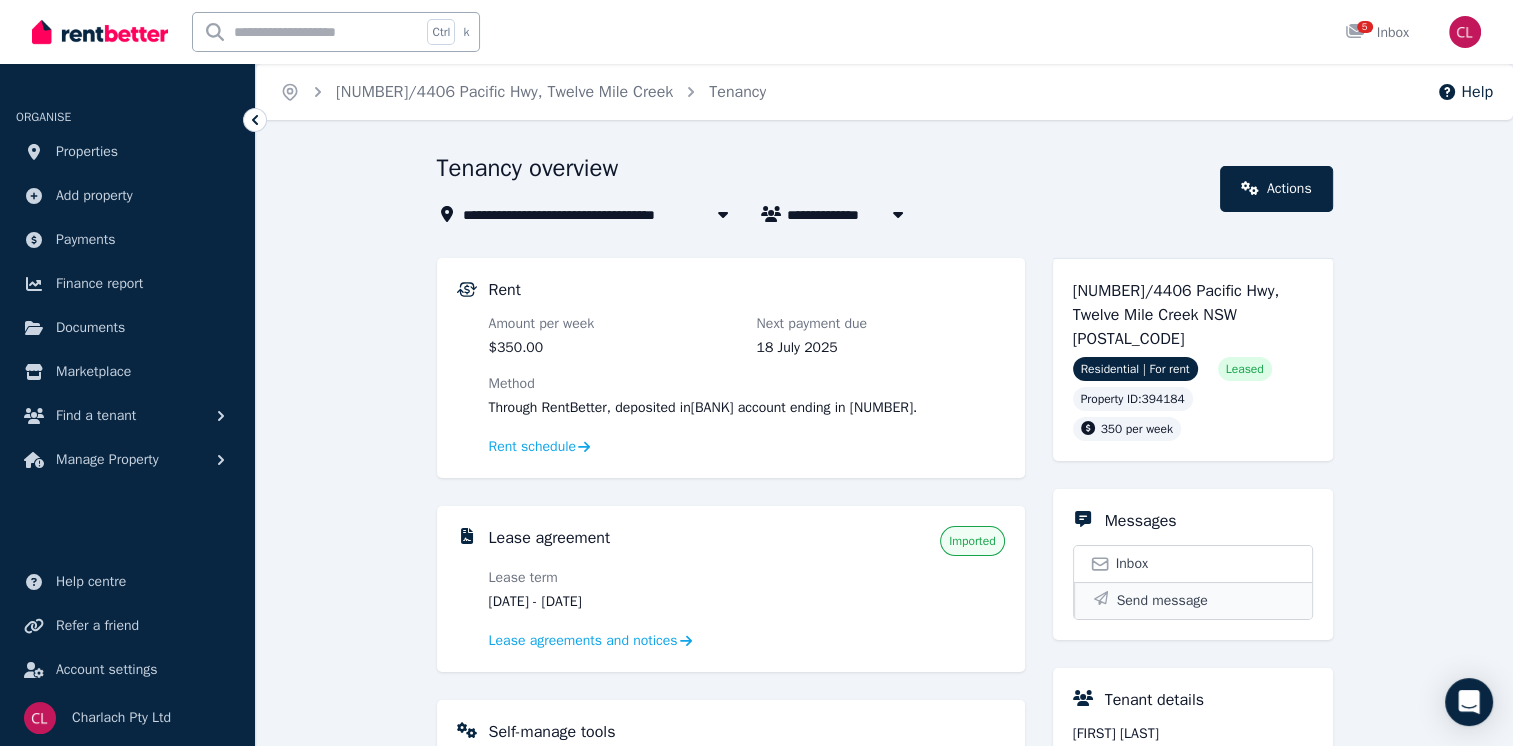 click on "Send message" at bounding box center (1162, 601) 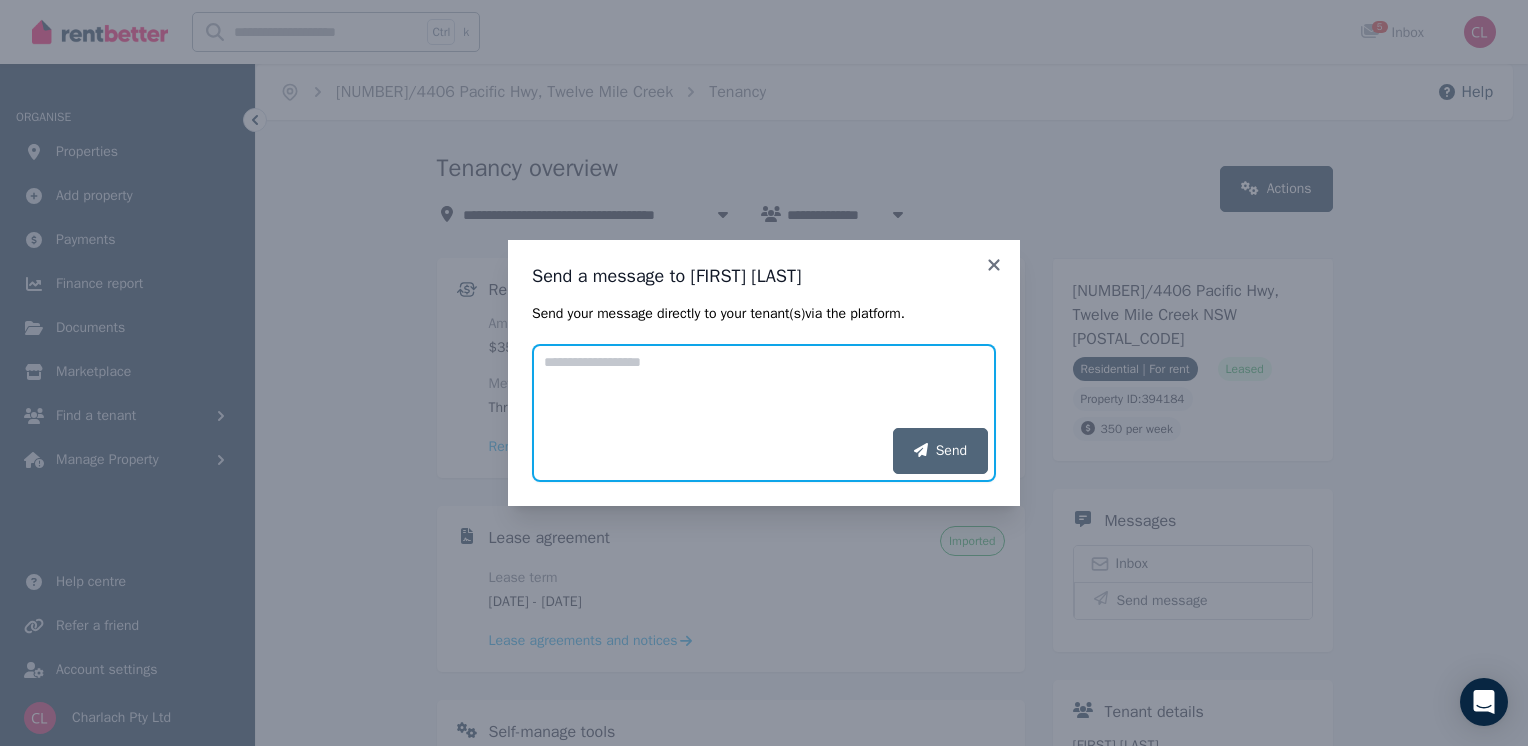 click on "Add your message" at bounding box center (764, 386) 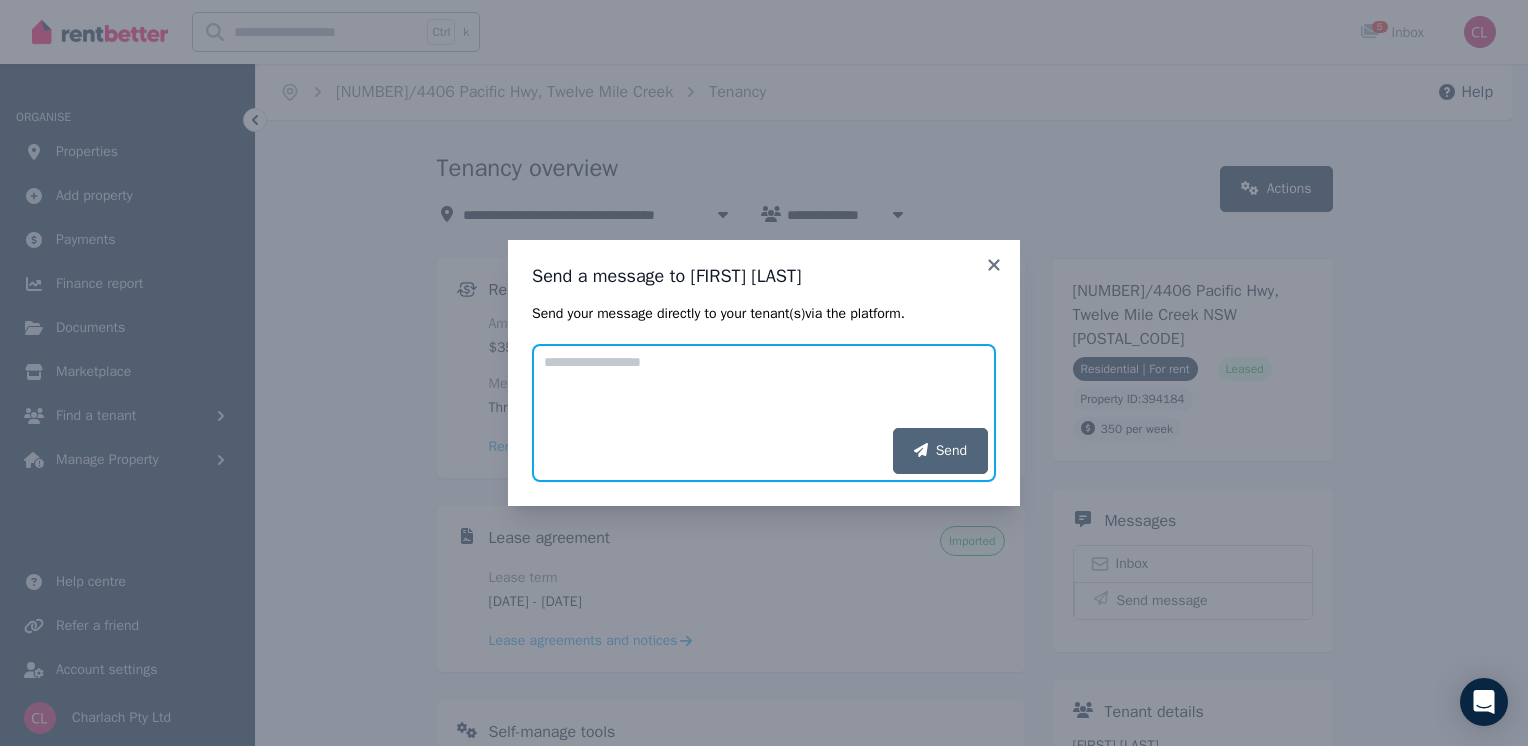 paste on "**********" 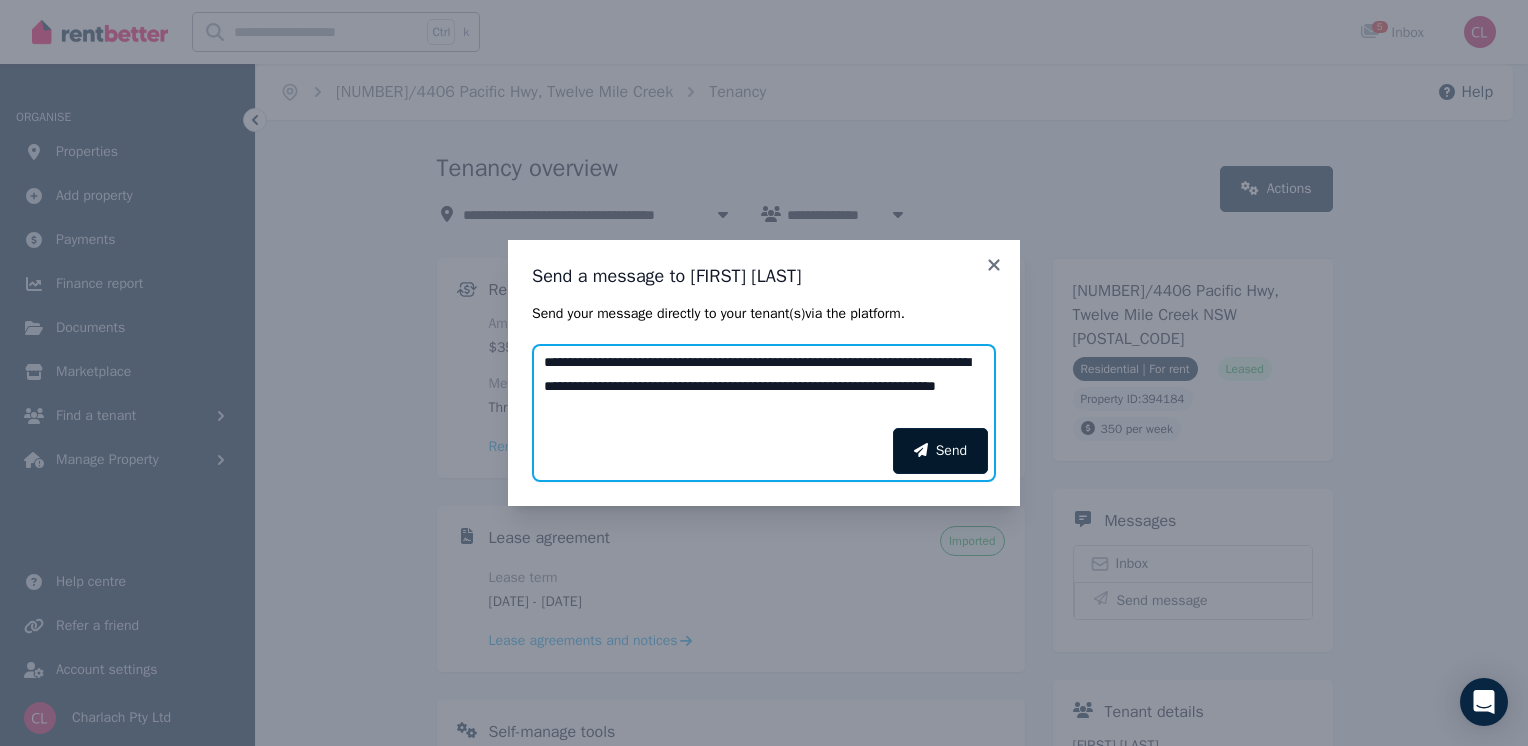 type on "**********" 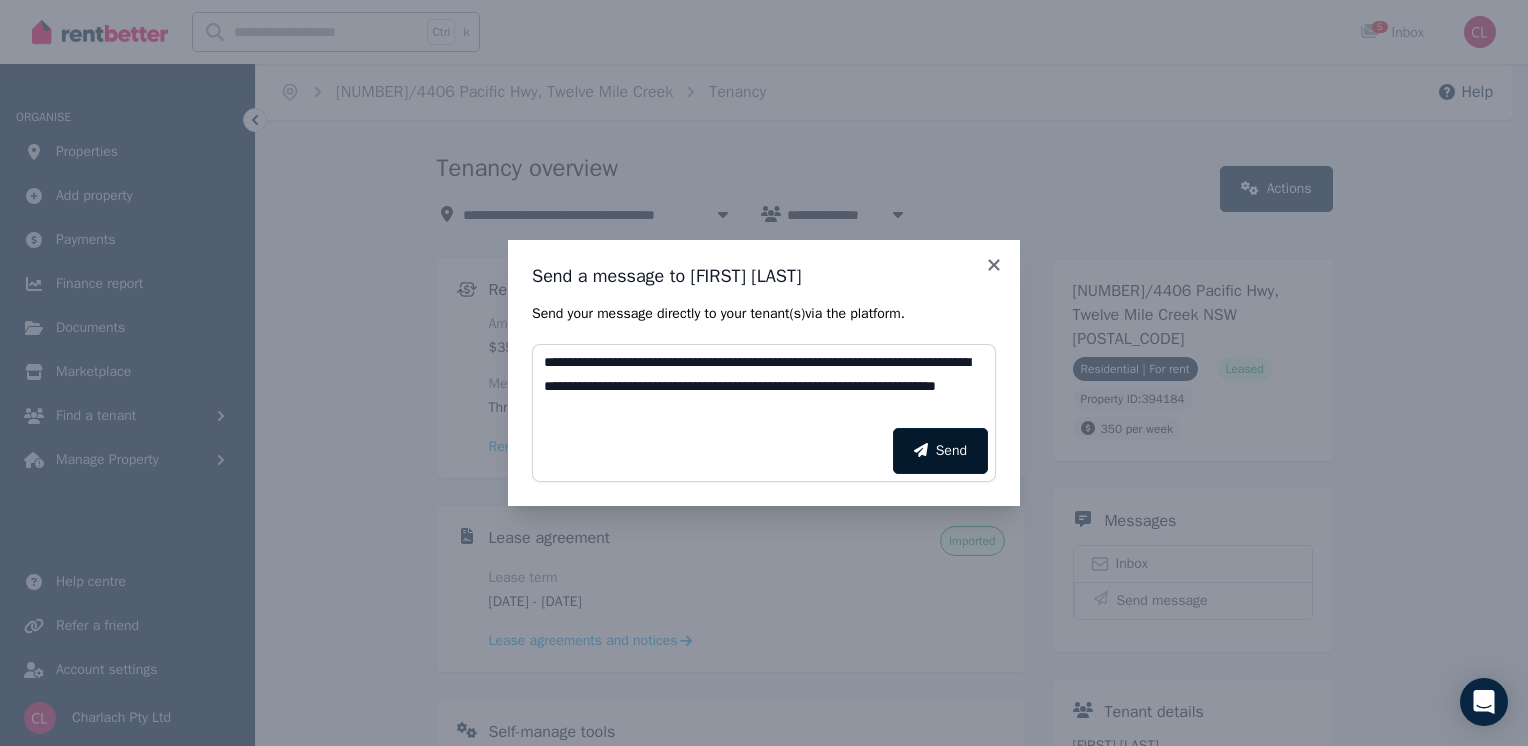 click on "Send" at bounding box center (940, 451) 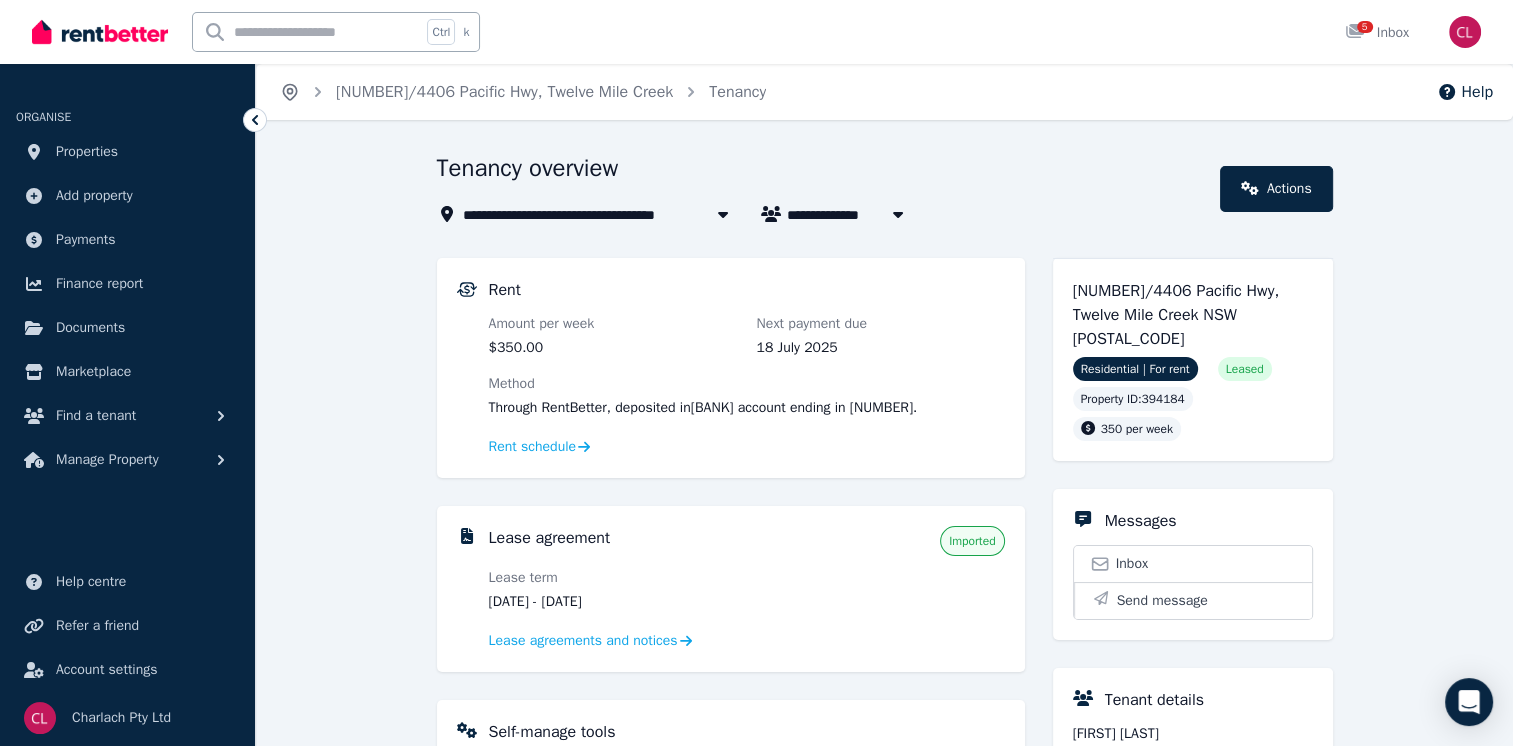 click 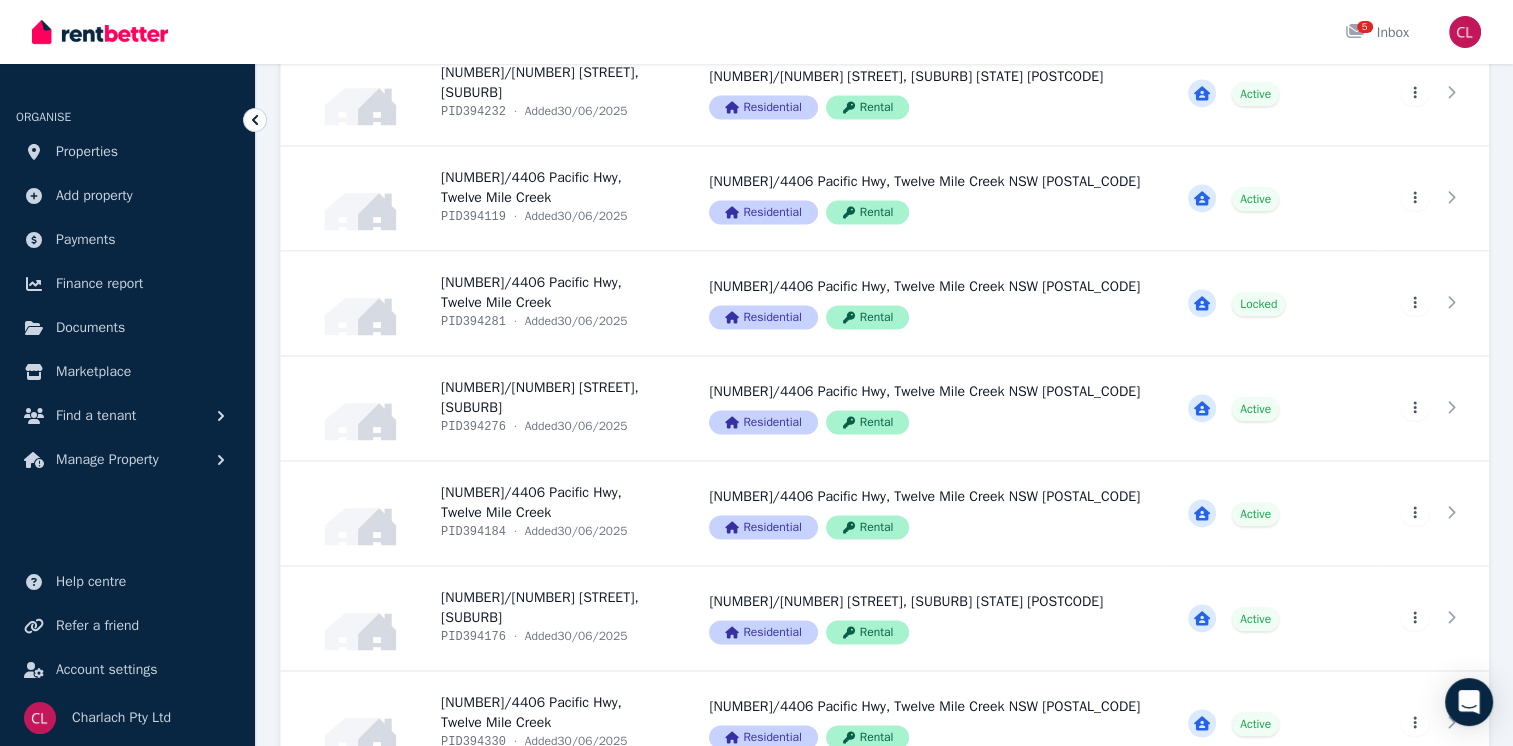 scroll, scrollTop: 3120, scrollLeft: 0, axis: vertical 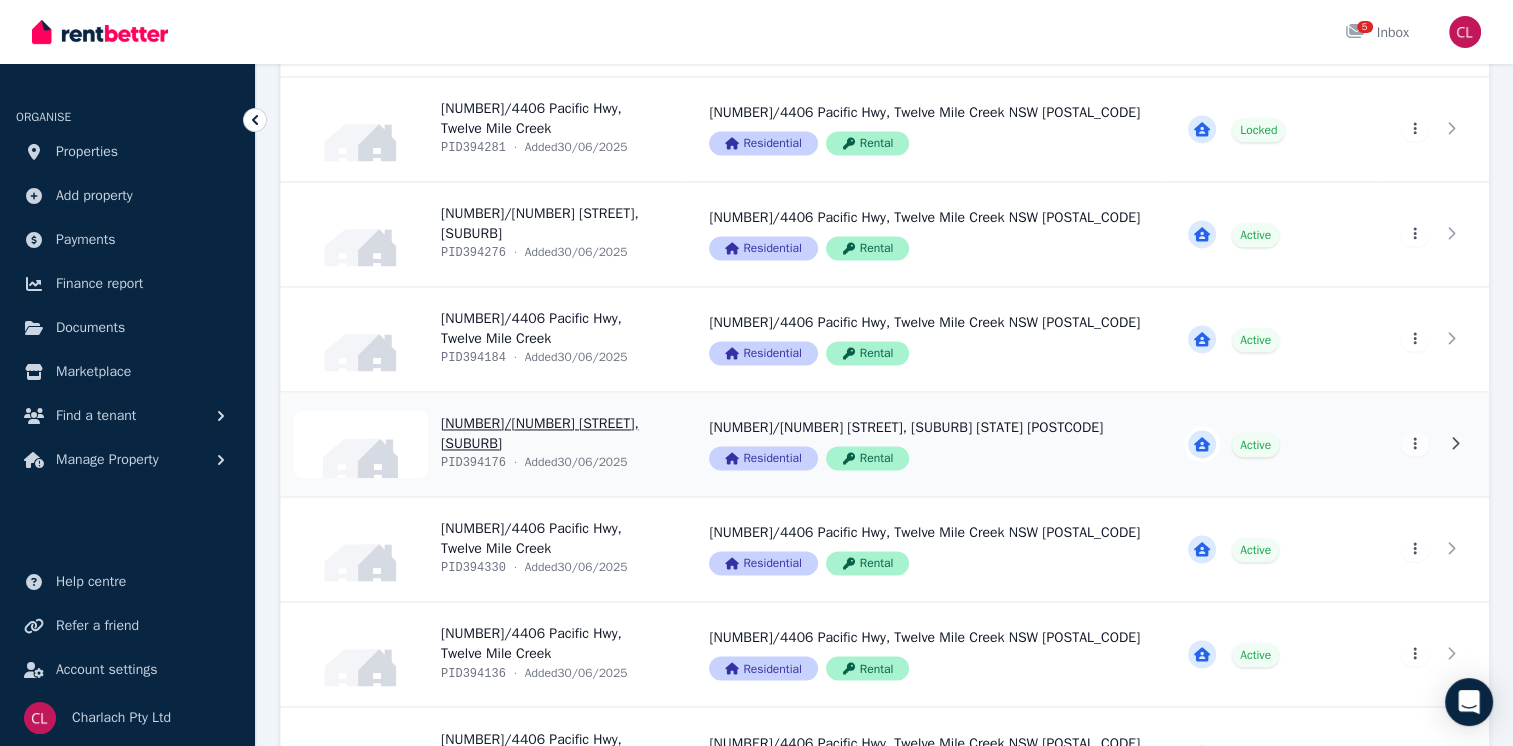 click on "View property details" at bounding box center [483, 444] 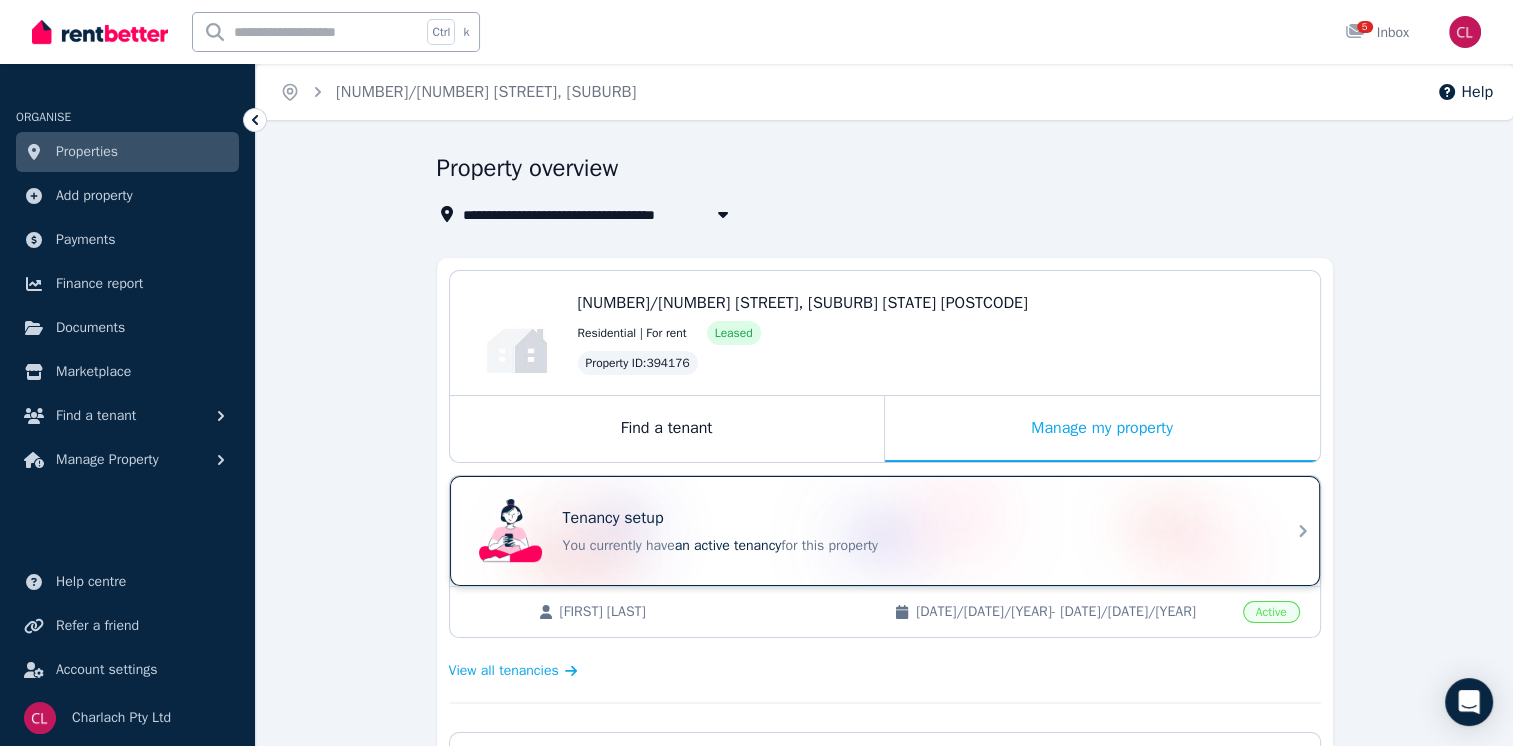 click on "You currently have  an active tenancy  for this property" at bounding box center (913, 546) 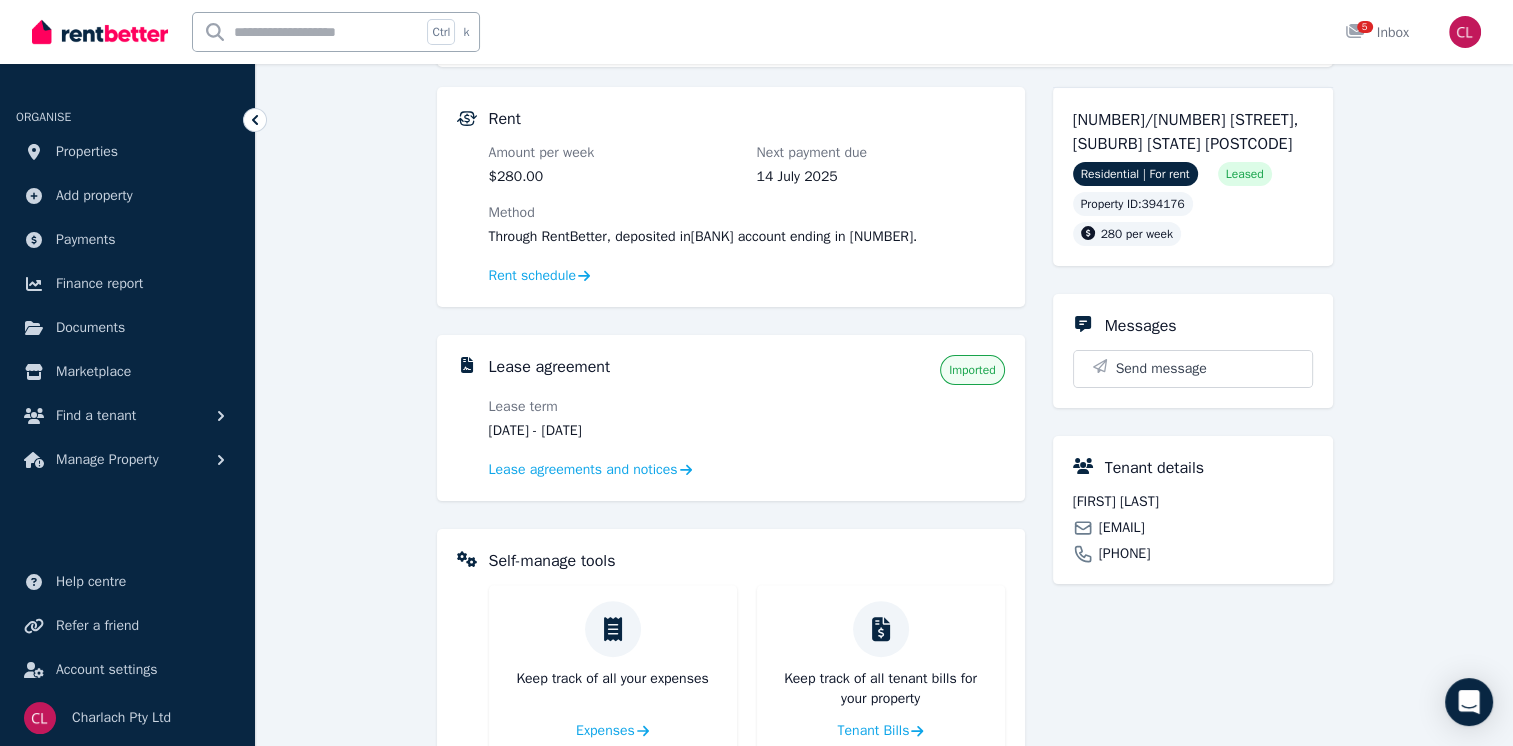scroll, scrollTop: 374, scrollLeft: 0, axis: vertical 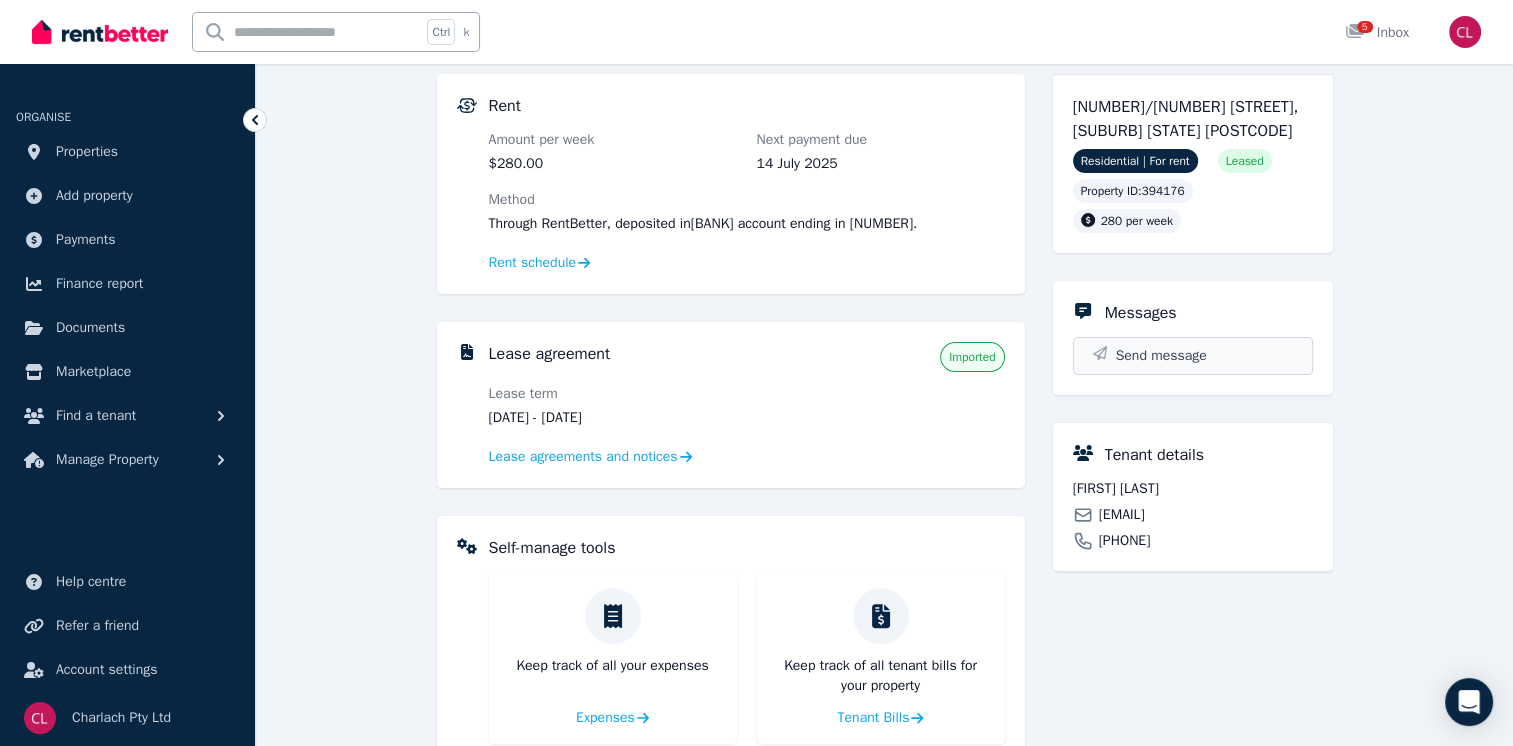 click on "Send message" at bounding box center (1161, 356) 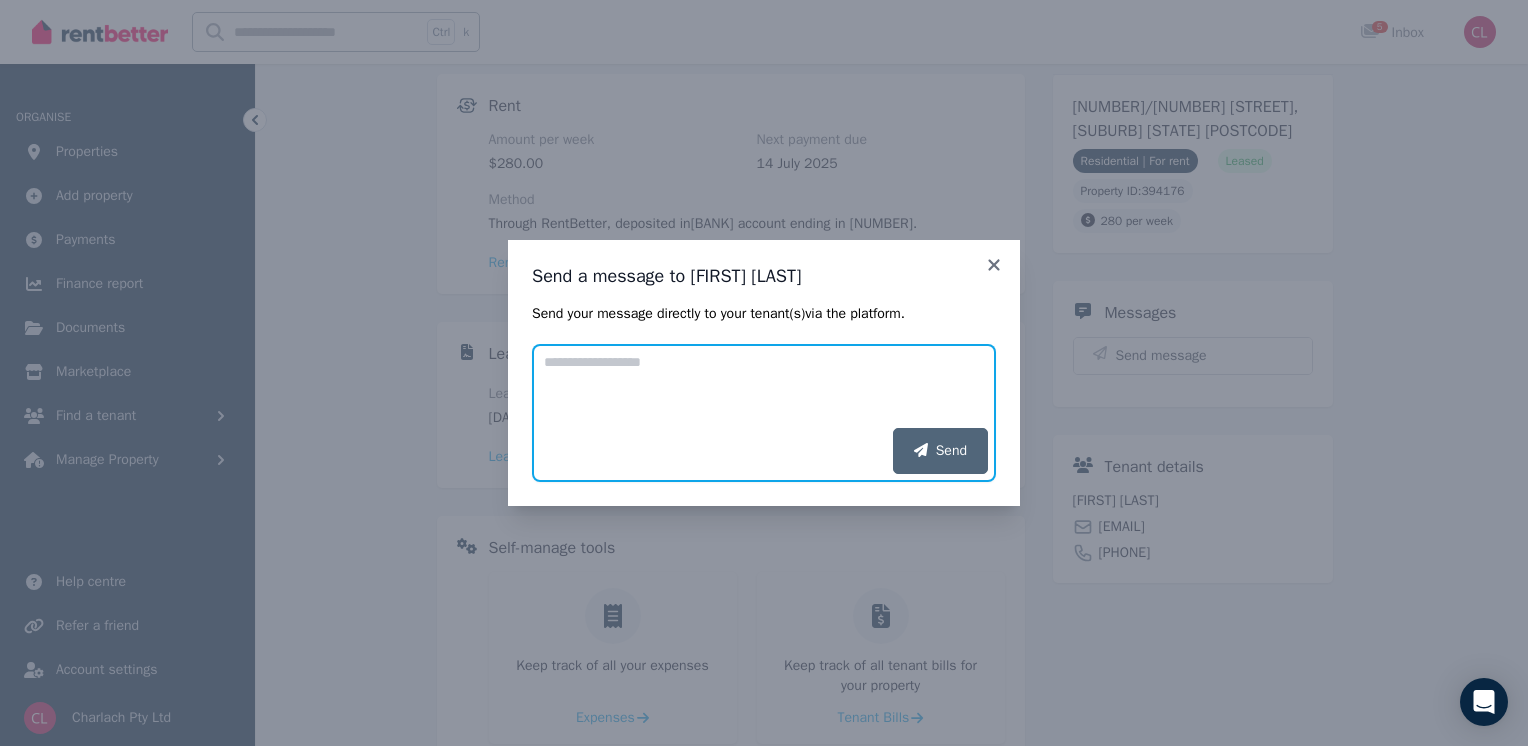 click on "Add your message" at bounding box center [764, 386] 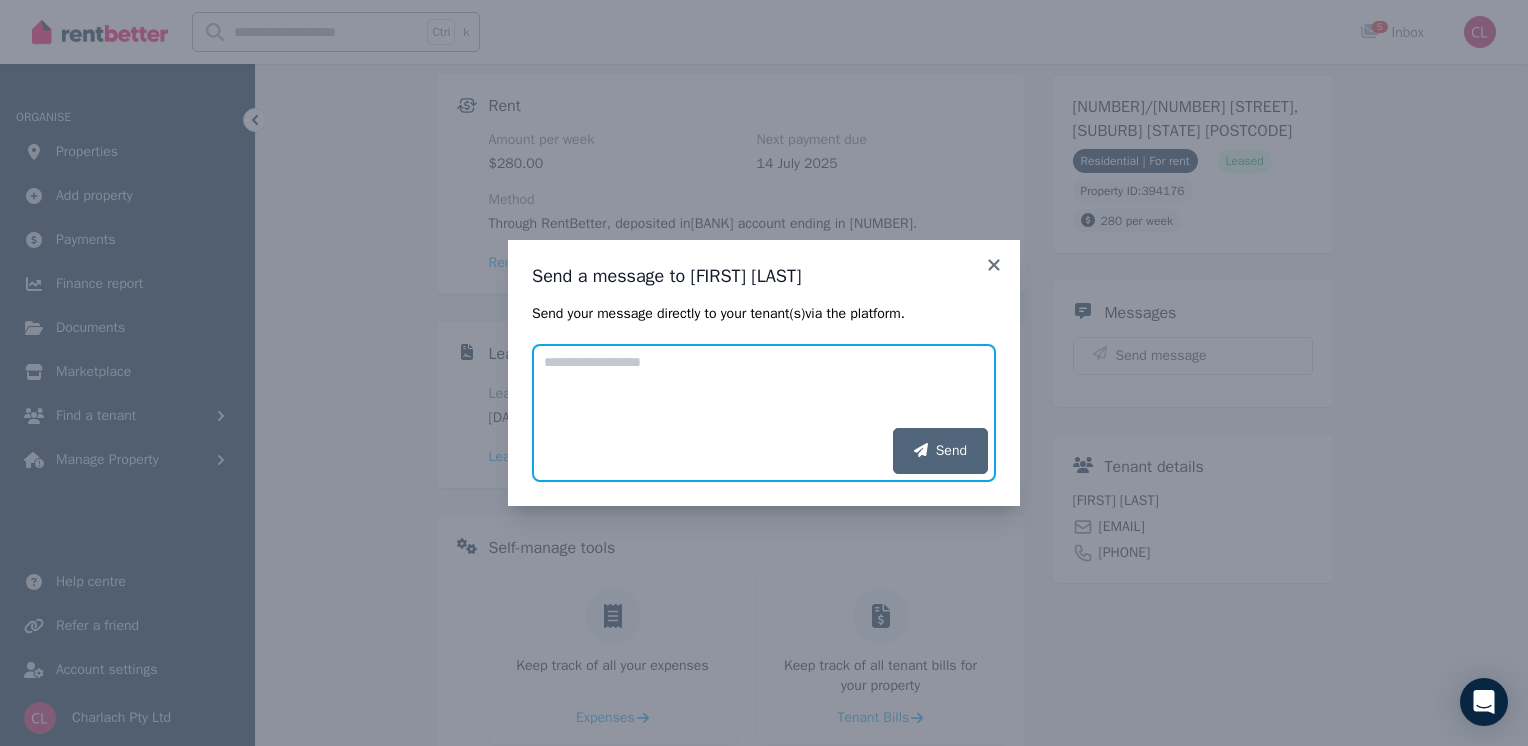 paste on "**********" 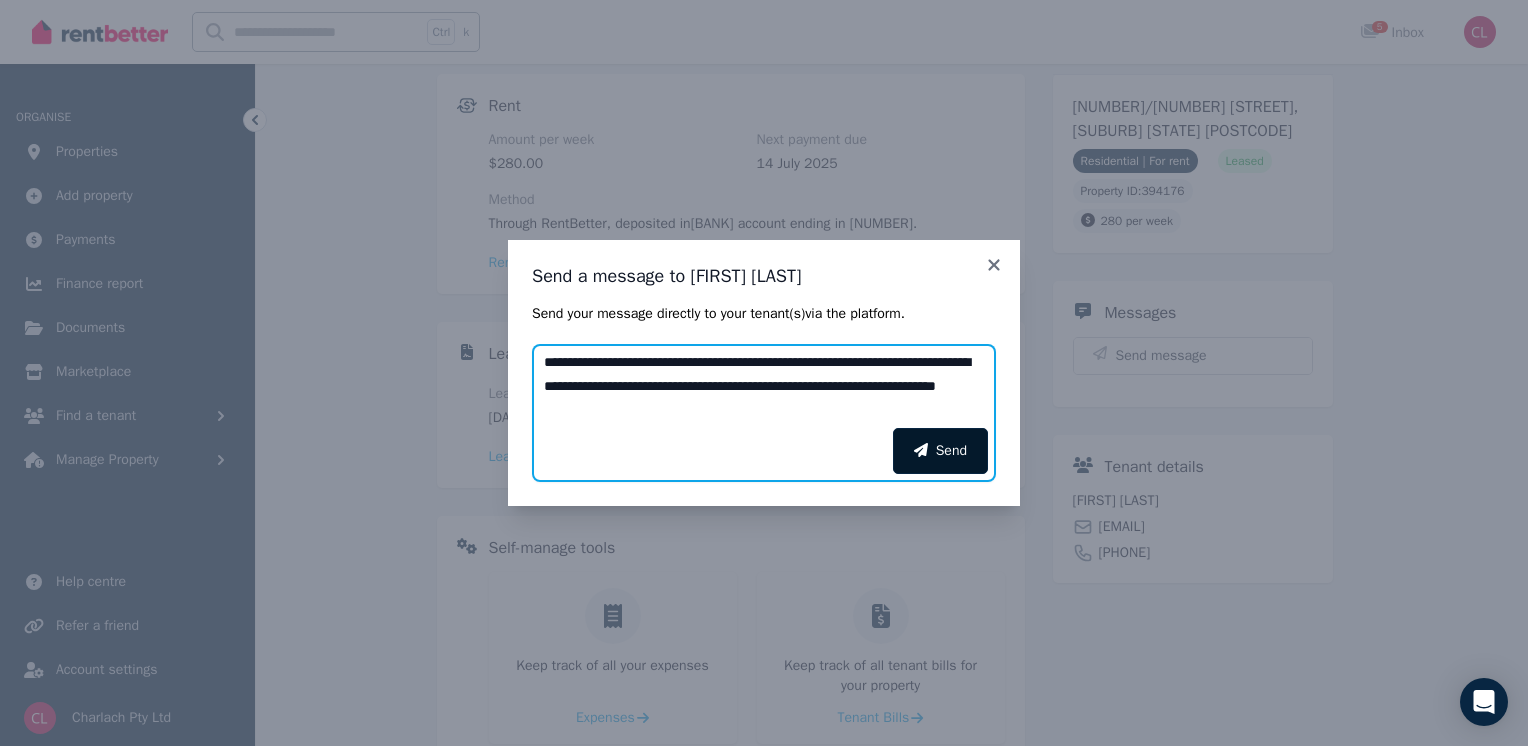 type on "**********" 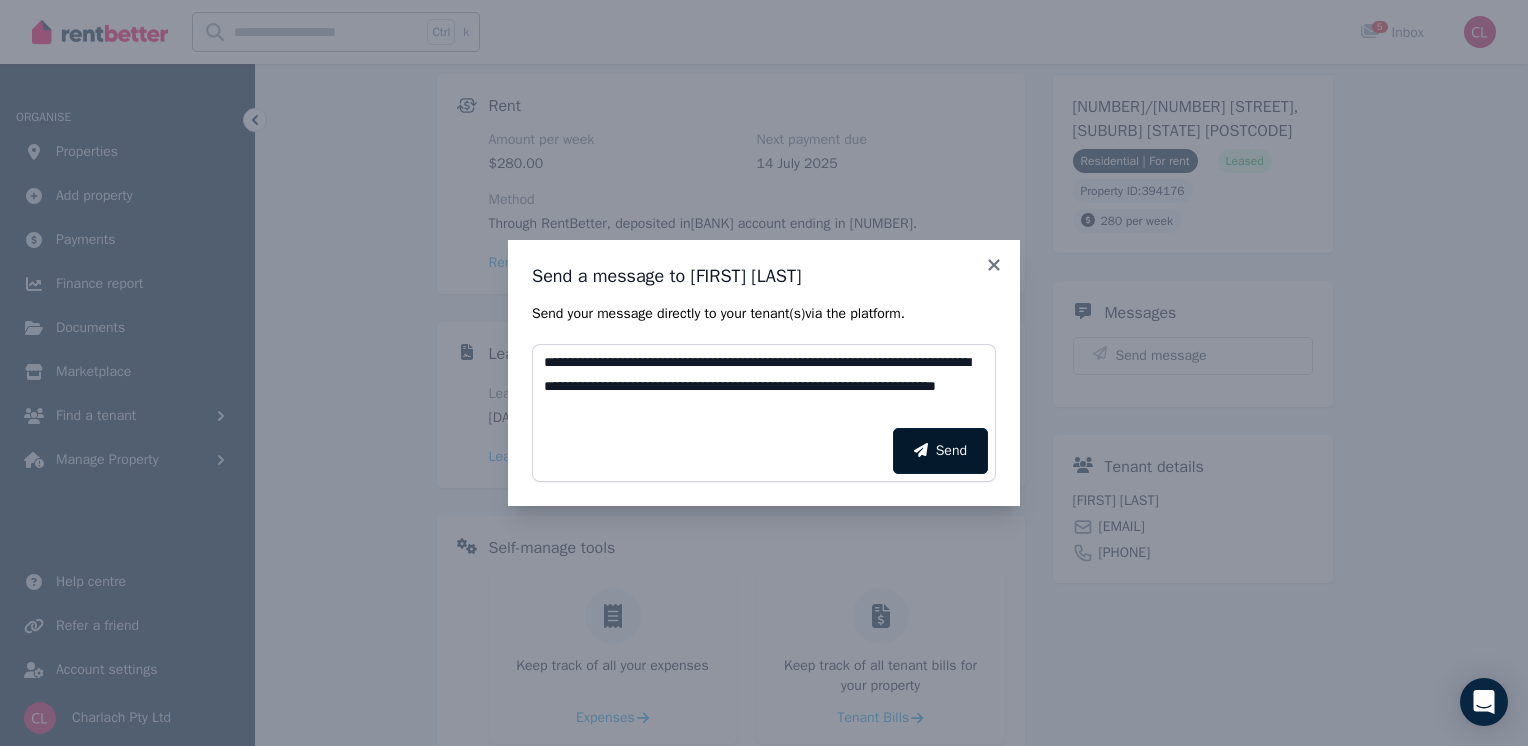 click on "Send" at bounding box center (940, 451) 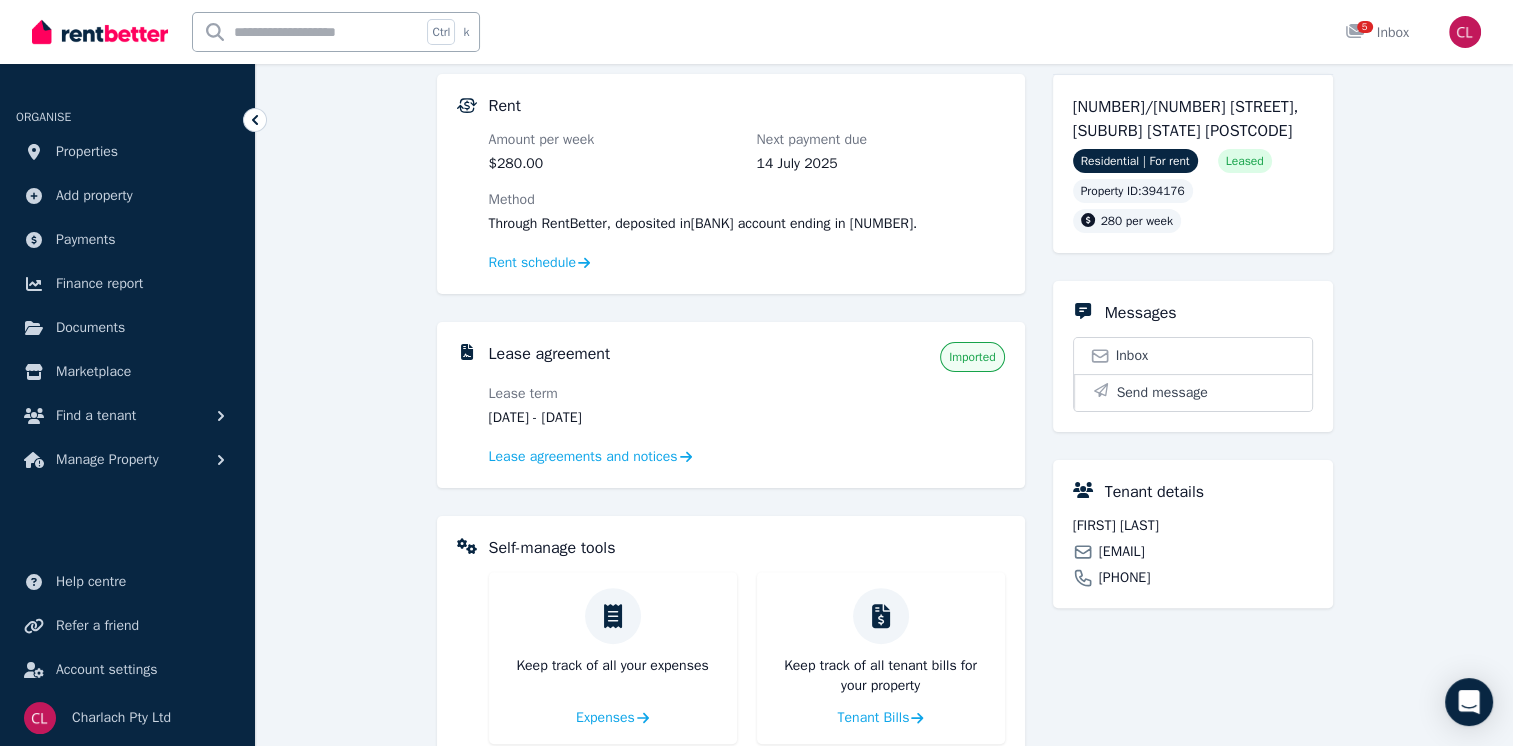 scroll, scrollTop: 0, scrollLeft: 0, axis: both 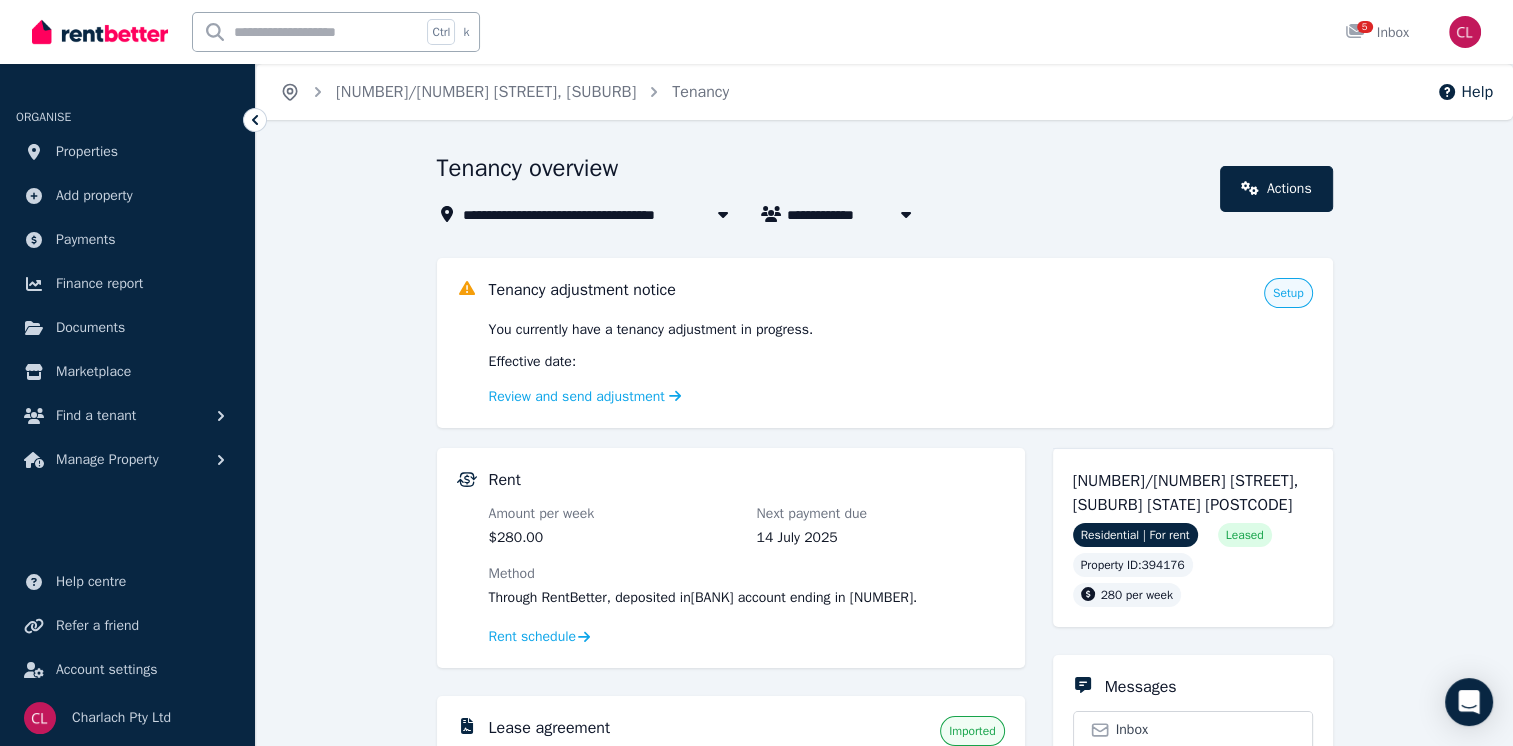 click 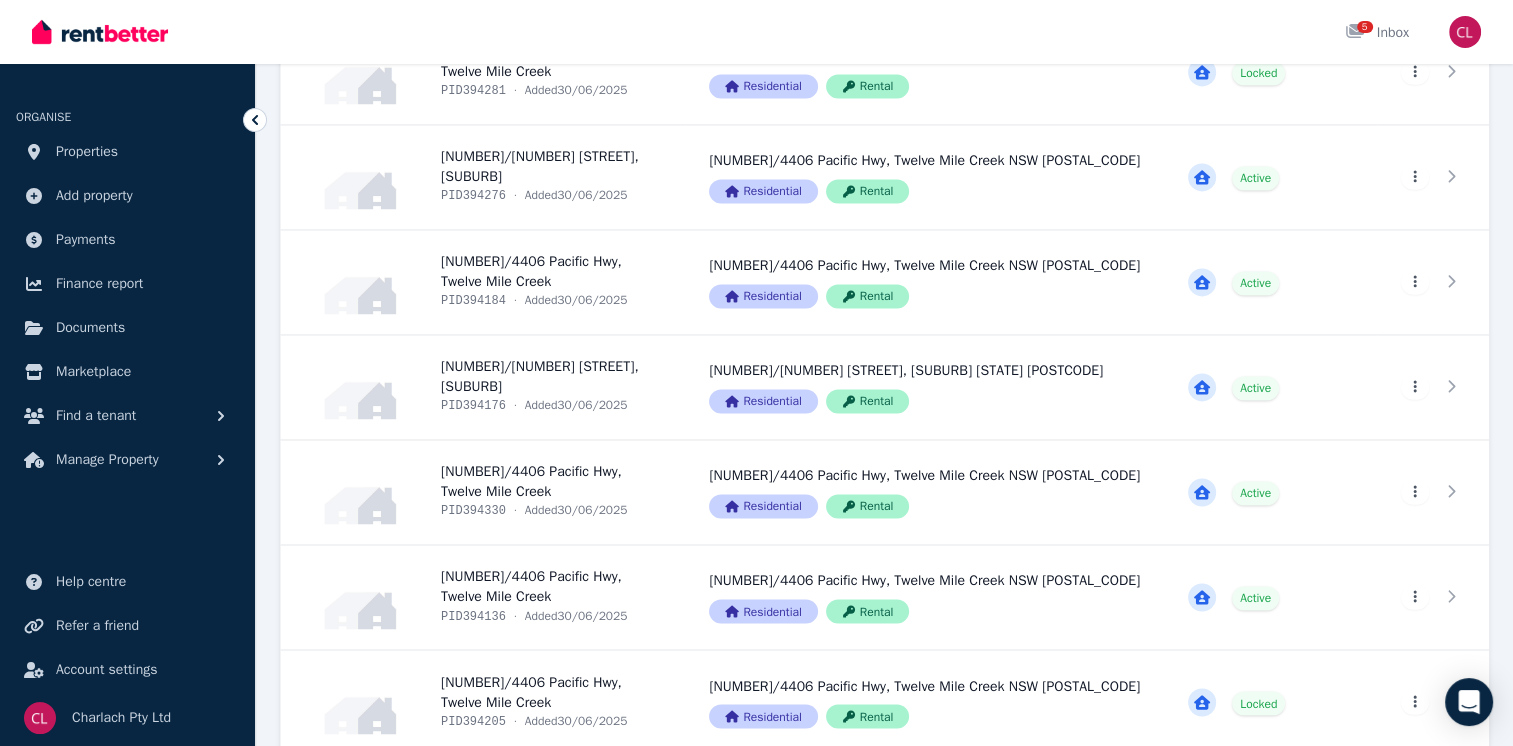 scroll, scrollTop: 3081, scrollLeft: 0, axis: vertical 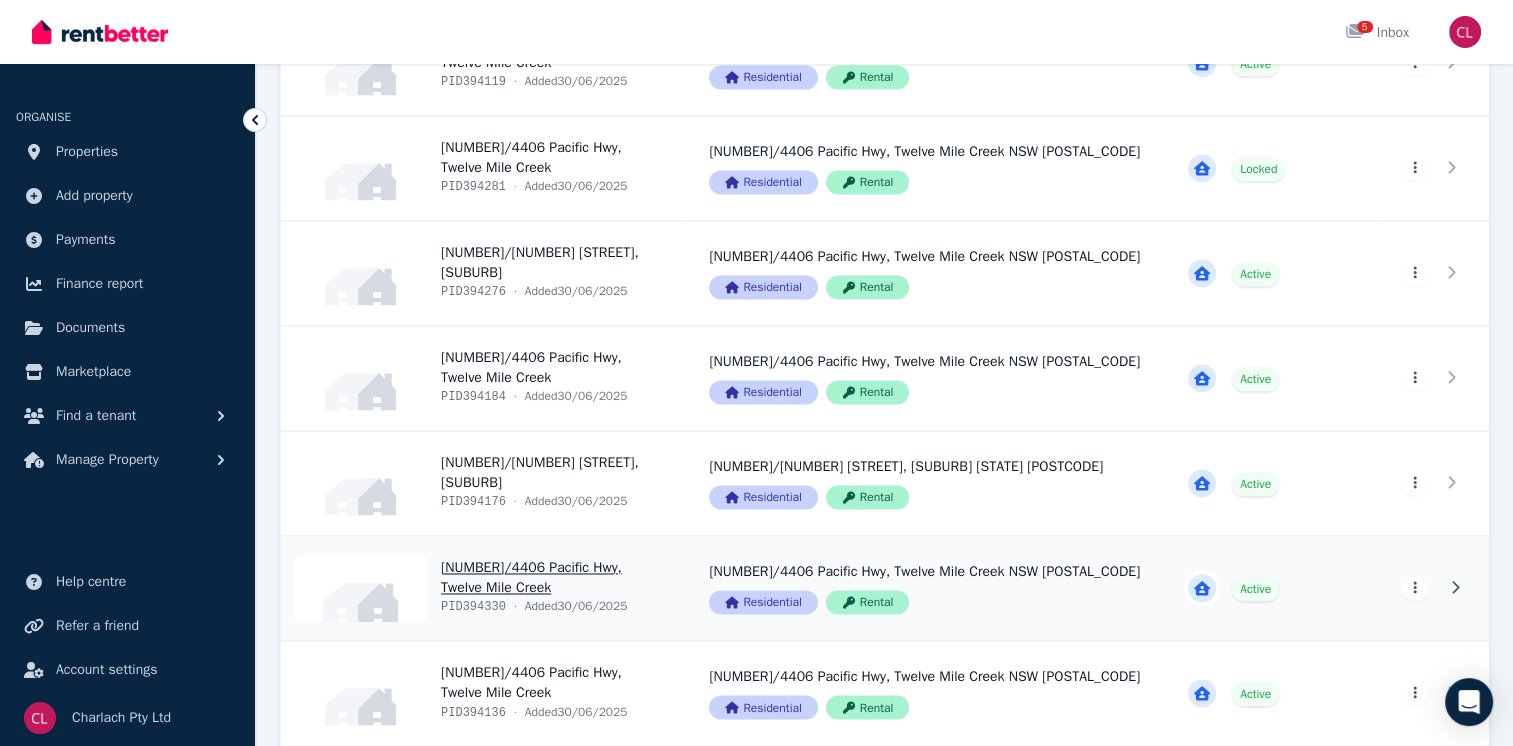 click on "View property details" at bounding box center (483, 588) 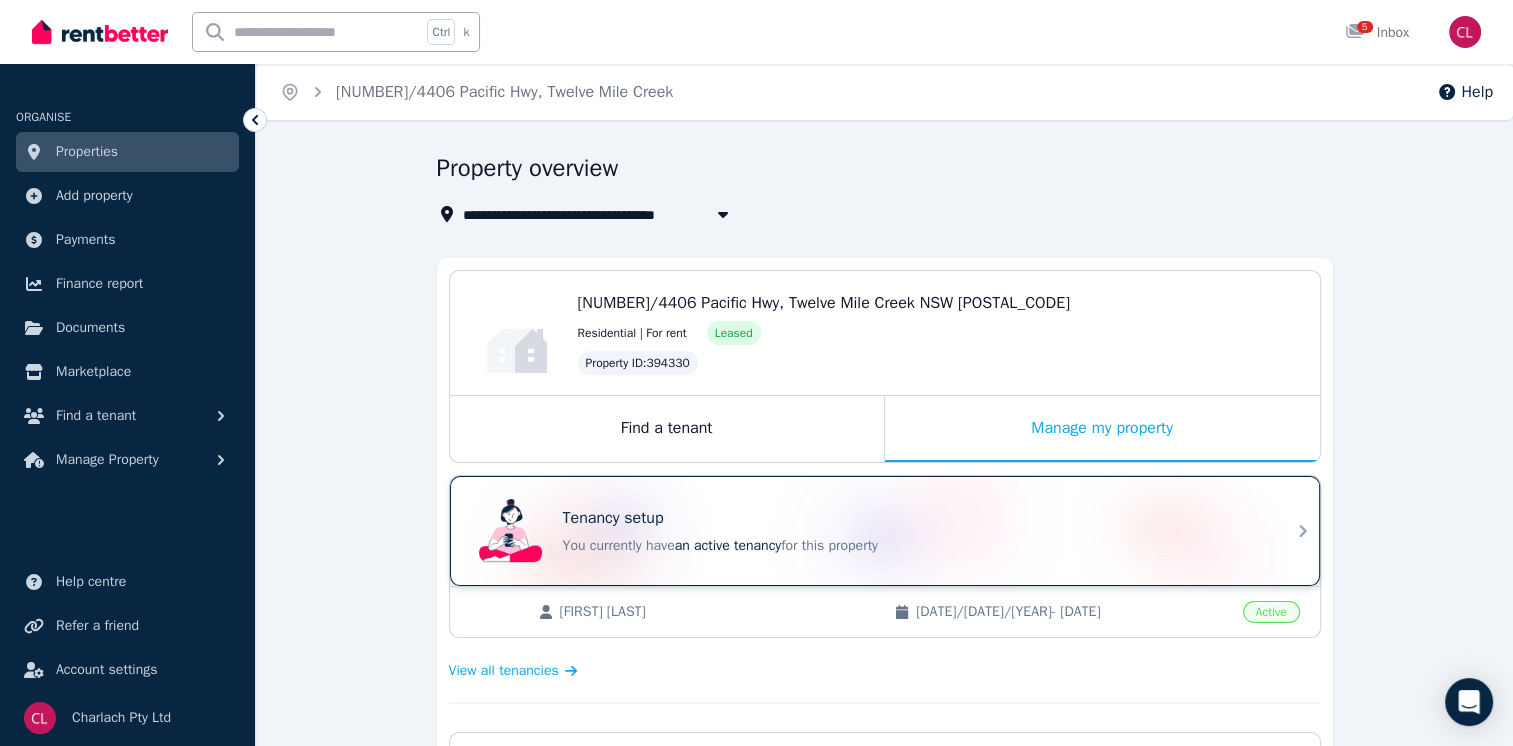 click on "Tenancy setup You currently have  an active tenancy  for this property" at bounding box center (867, 531) 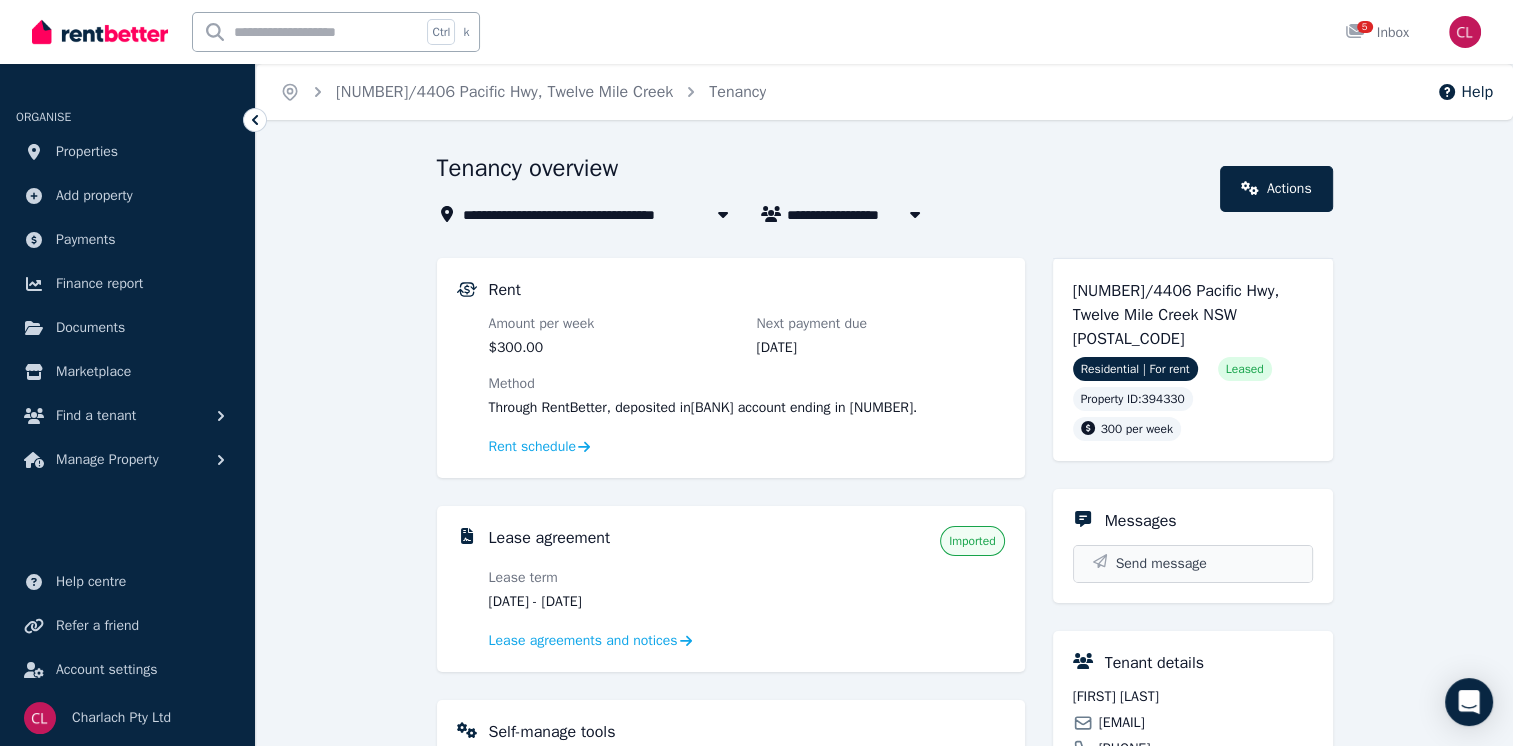 click on "Send message" at bounding box center (1161, 564) 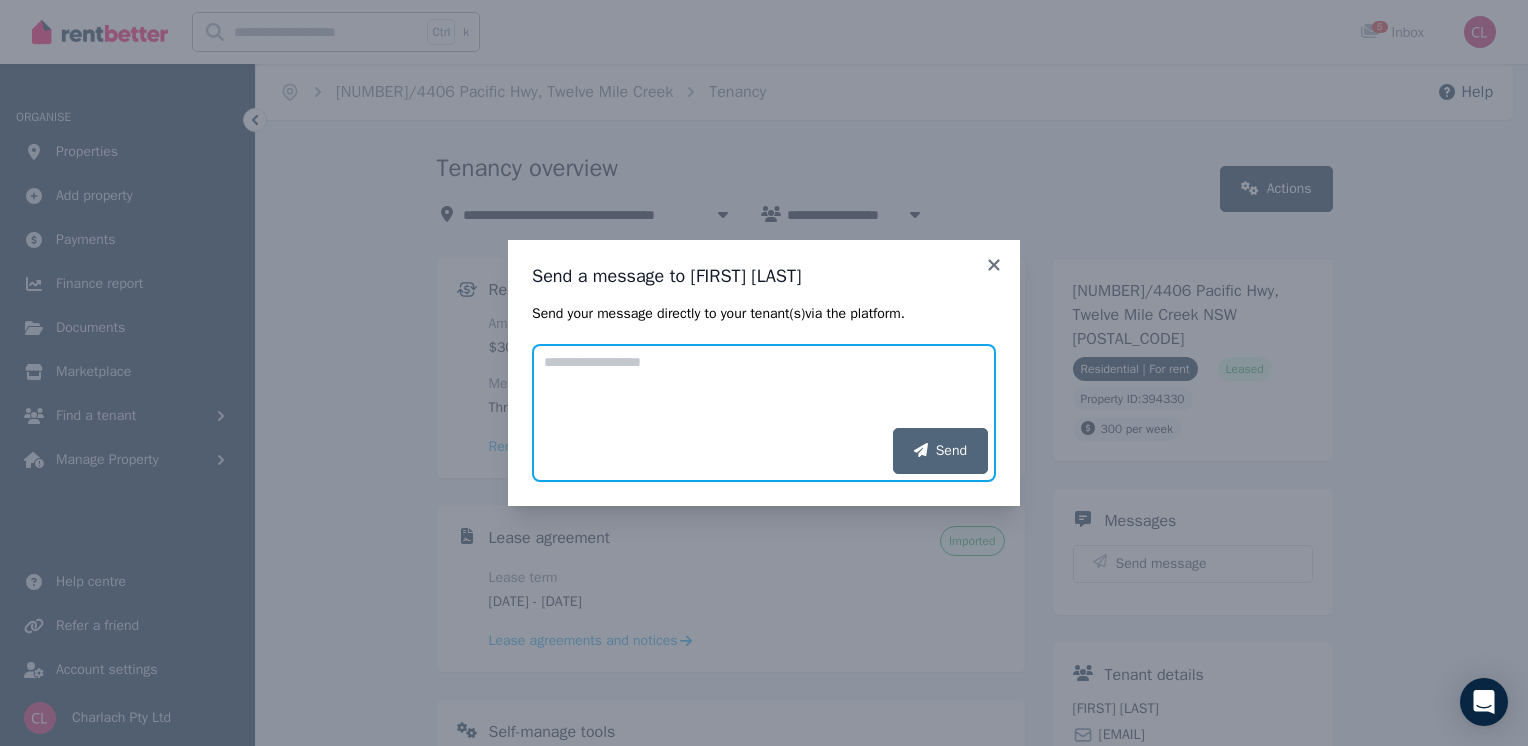 click on "Add your message" at bounding box center [764, 386] 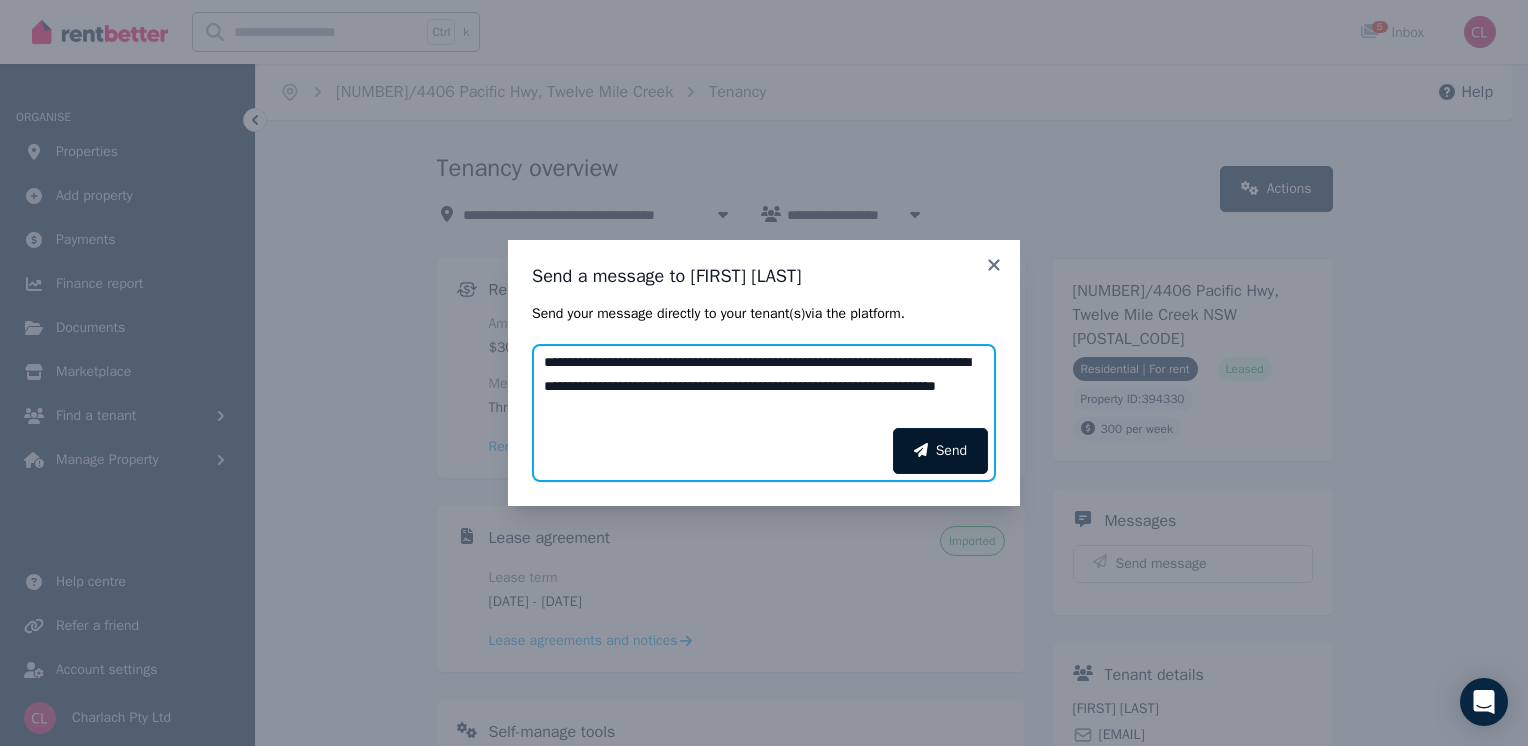 type on "**********" 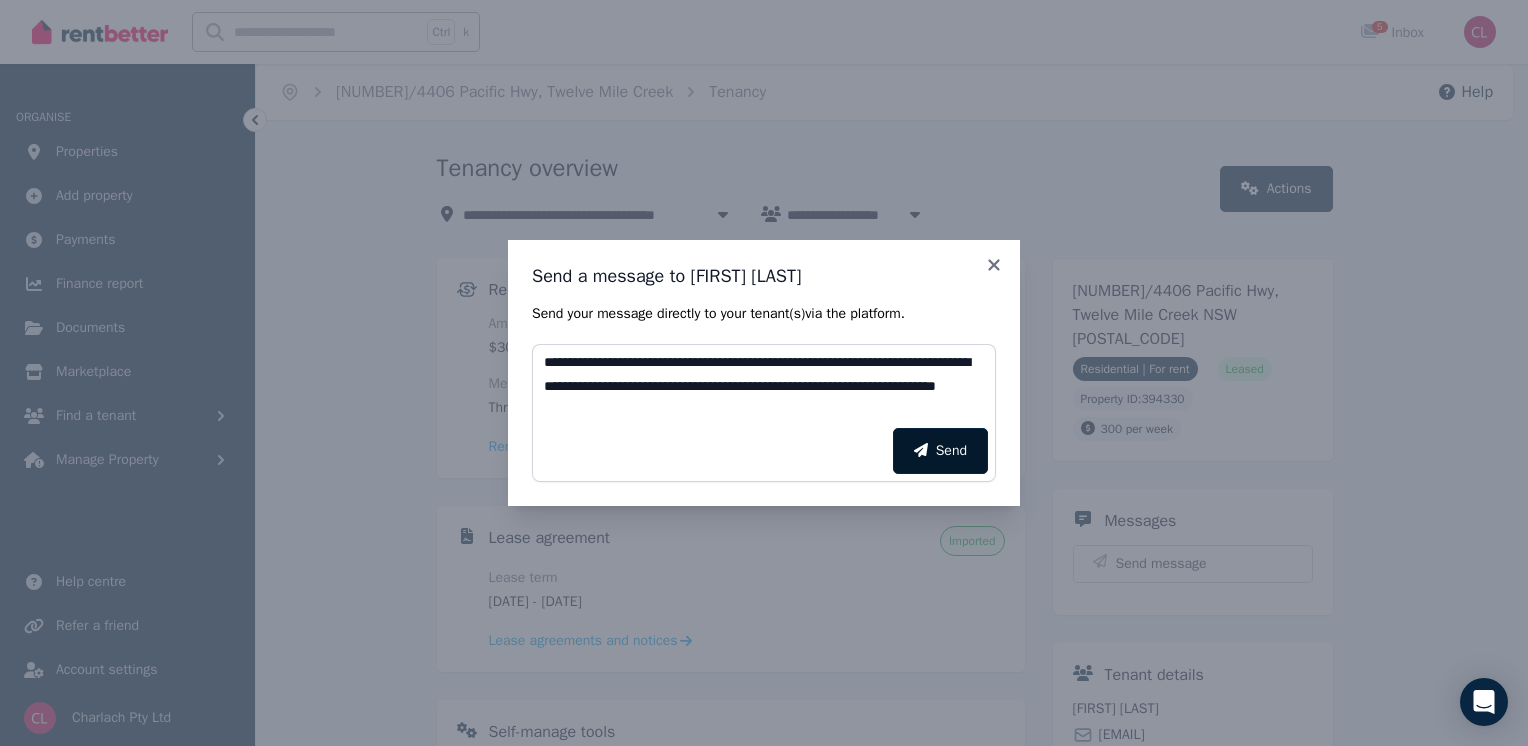 click on "Send" at bounding box center [940, 451] 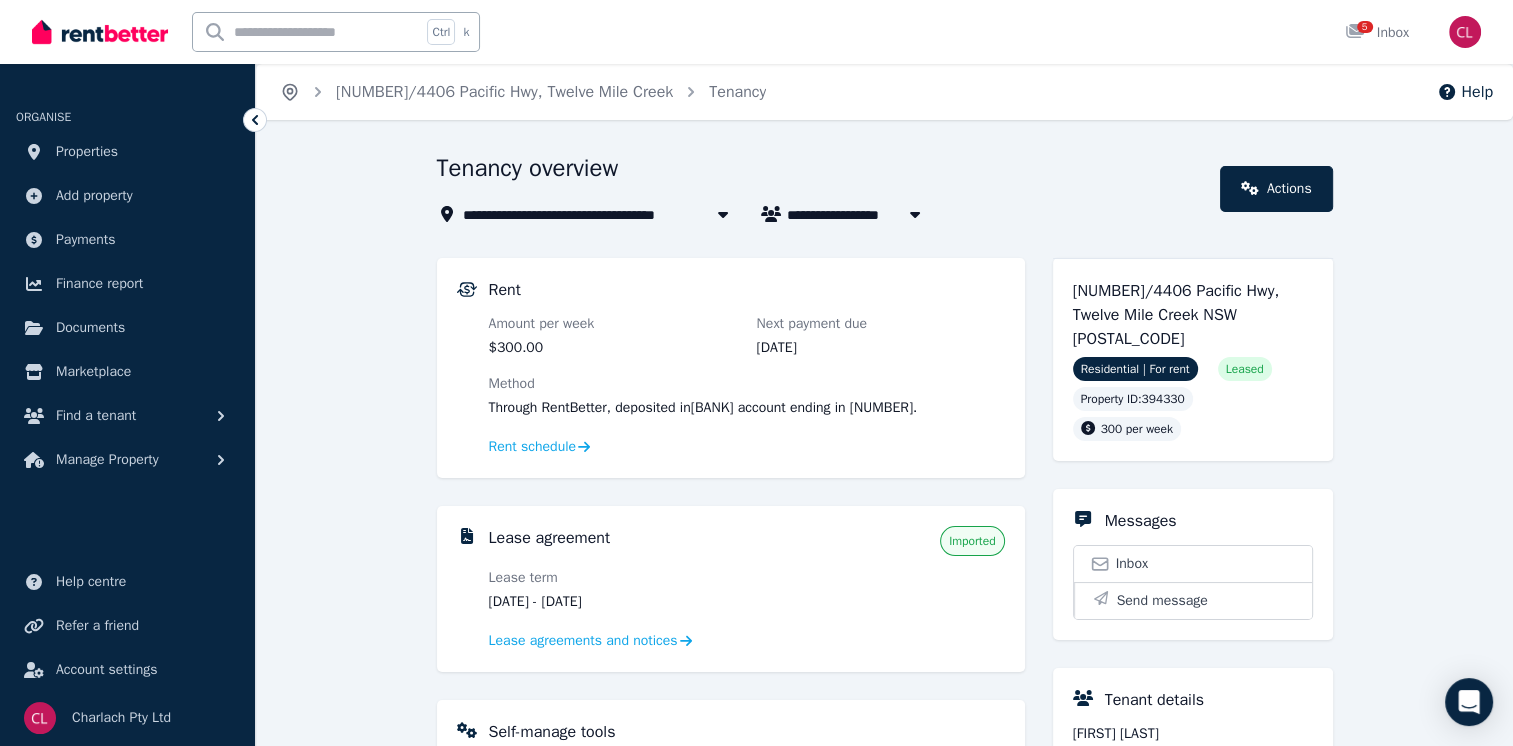click 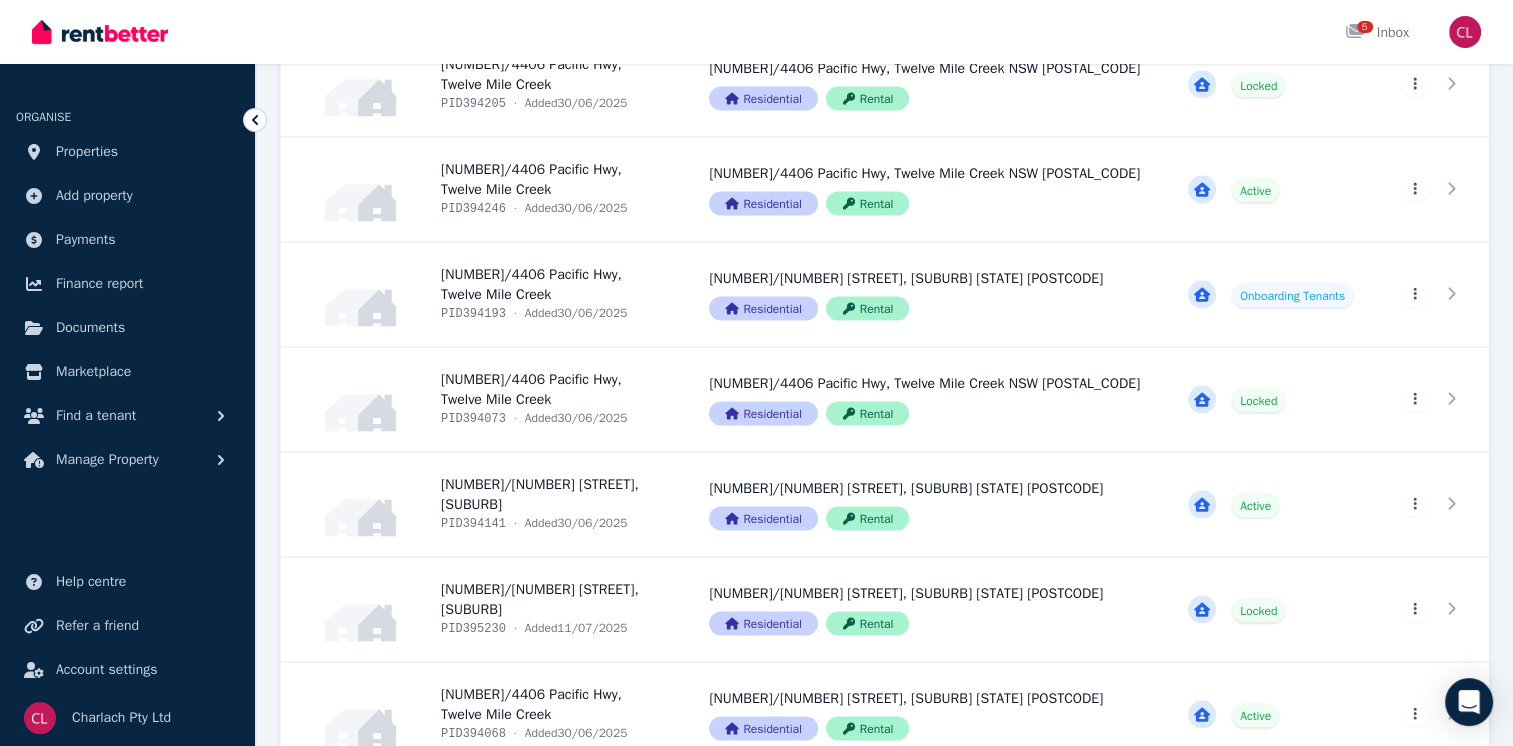 scroll, scrollTop: 3904, scrollLeft: 0, axis: vertical 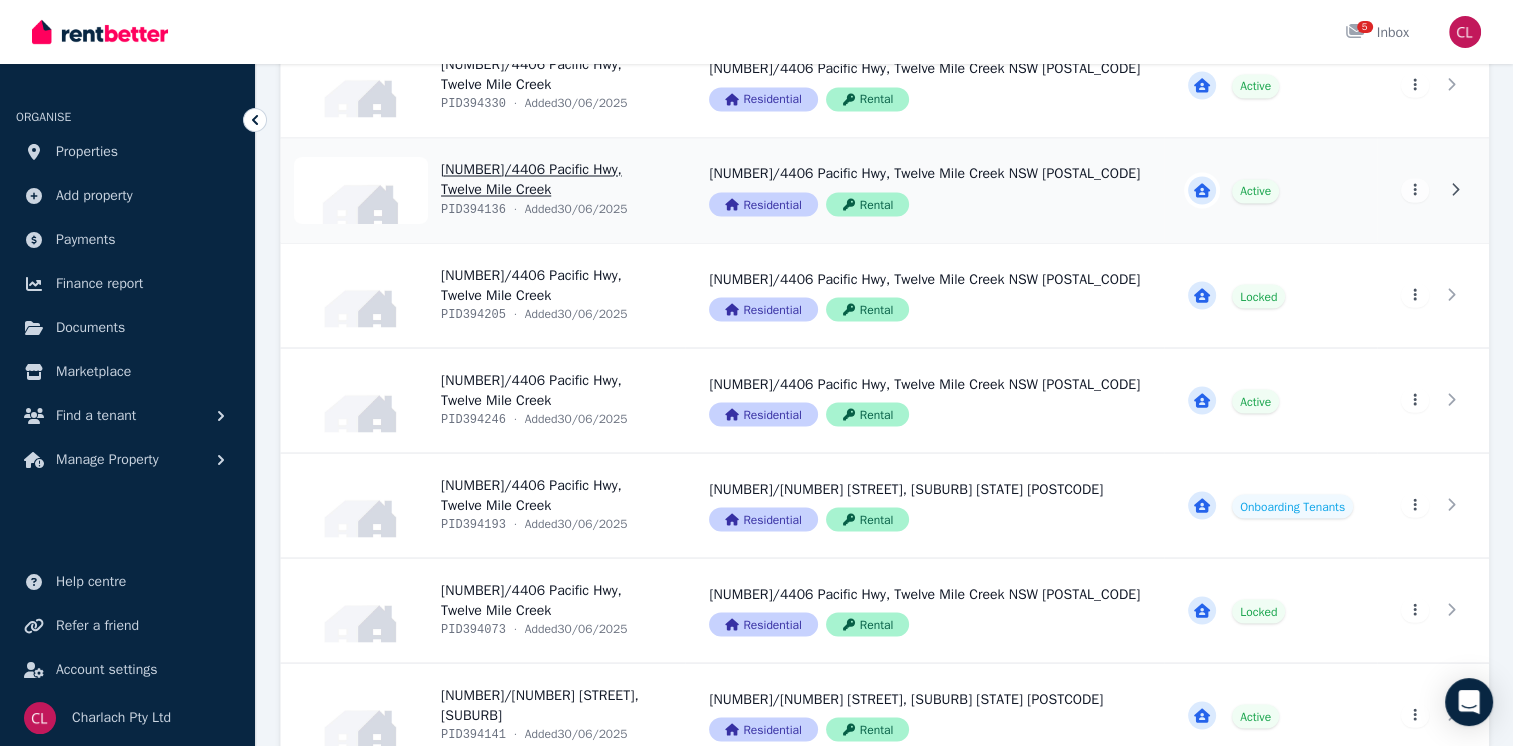 click on "View property details" at bounding box center [483, 190] 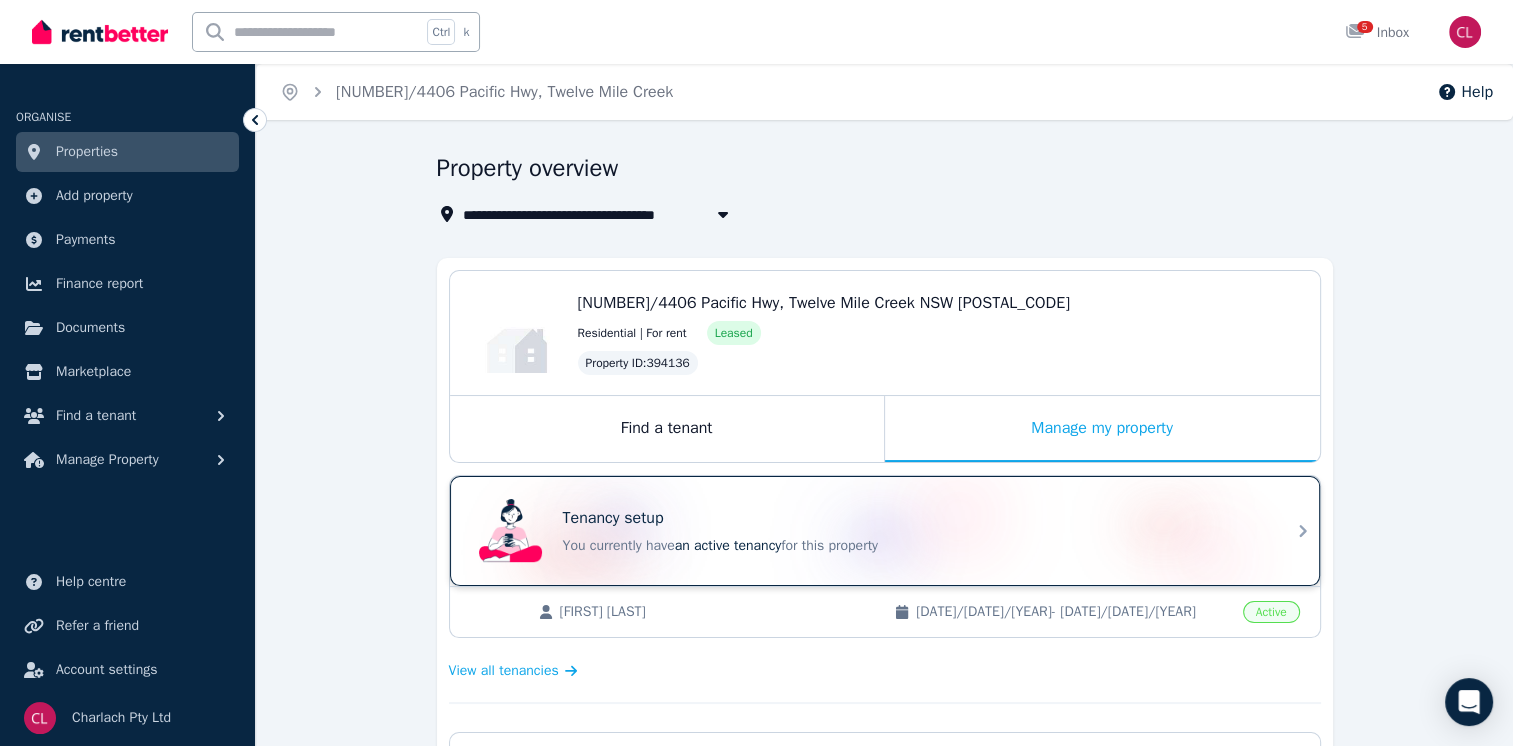 click on "You currently have  an active tenancy  for this property" at bounding box center [913, 546] 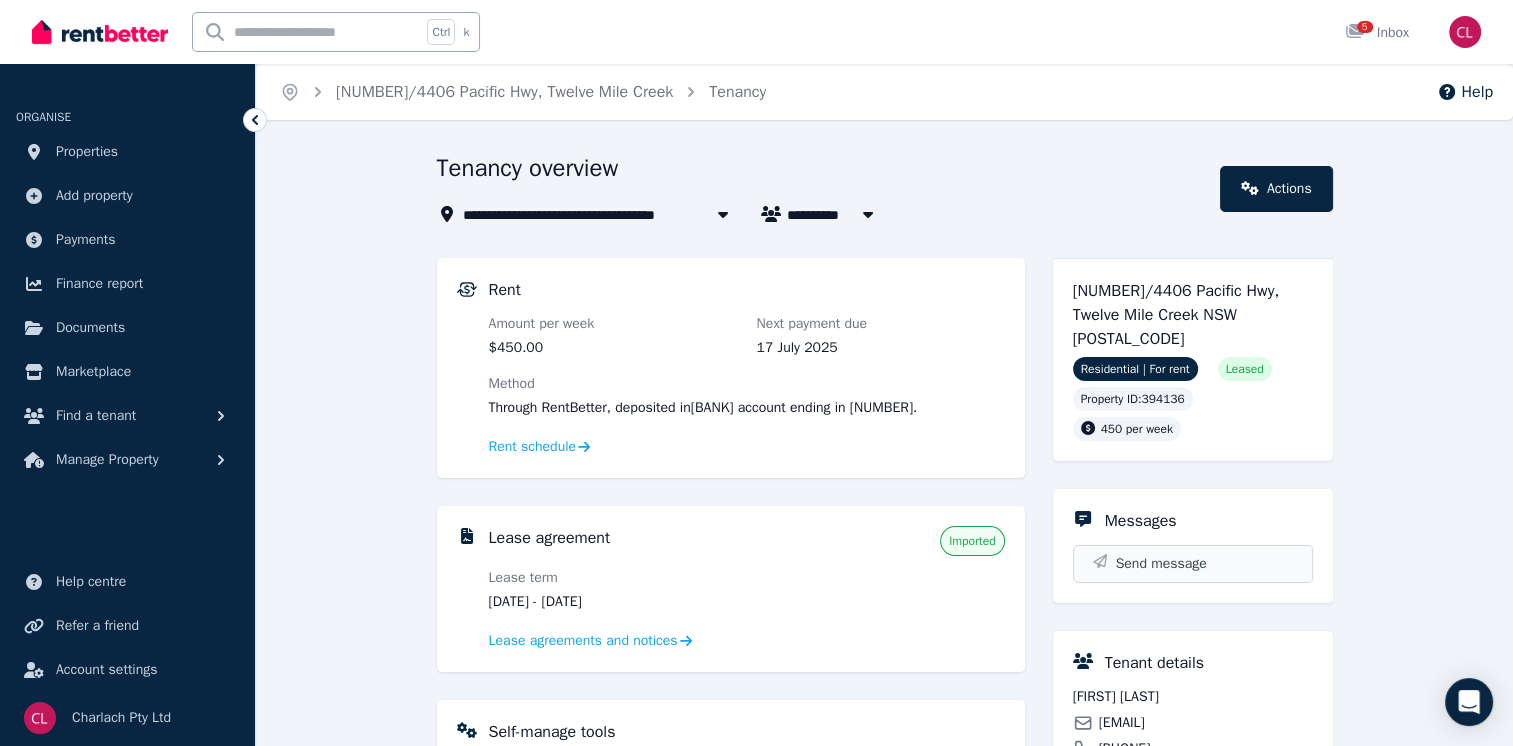 click on "Send message" at bounding box center (1193, 564) 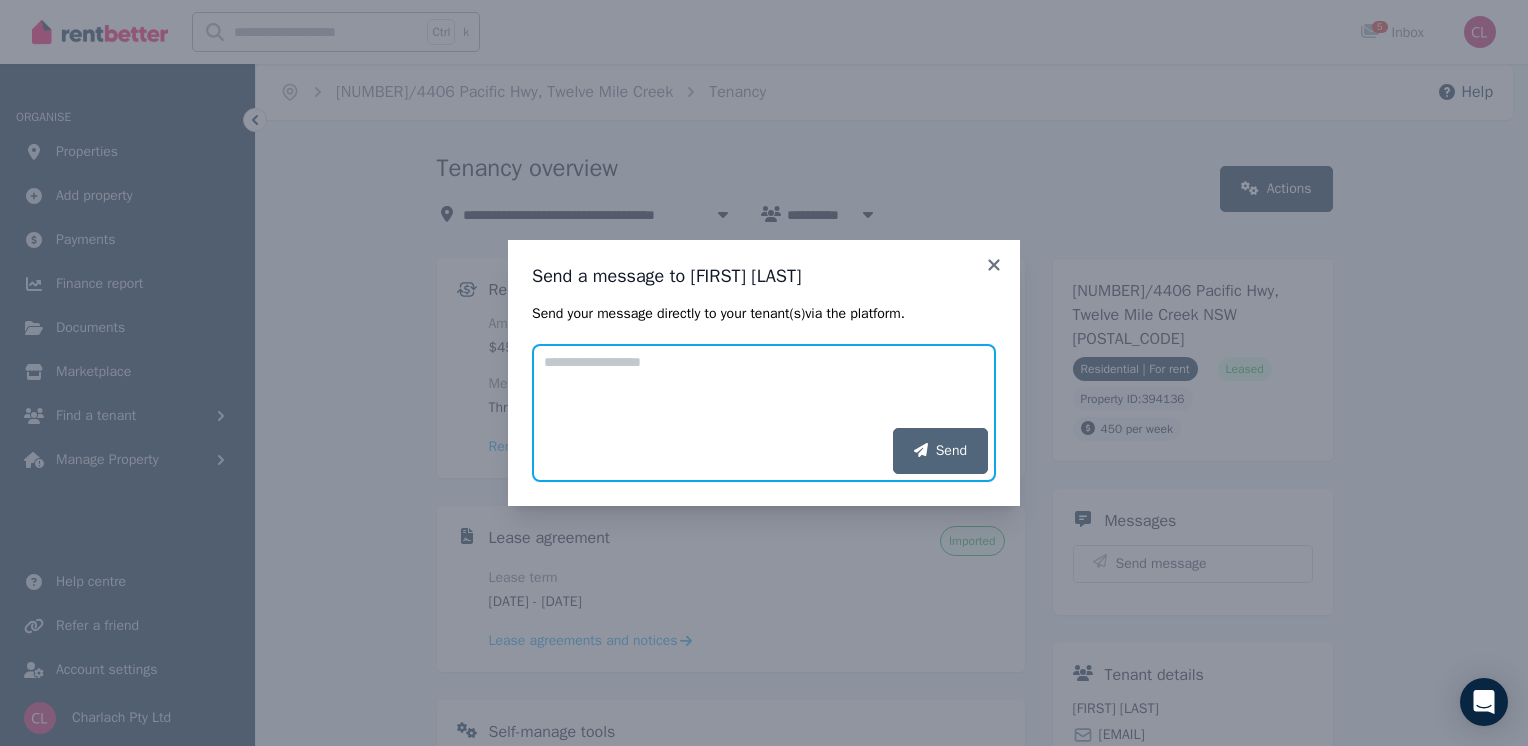 click on "Add your message" at bounding box center [764, 386] 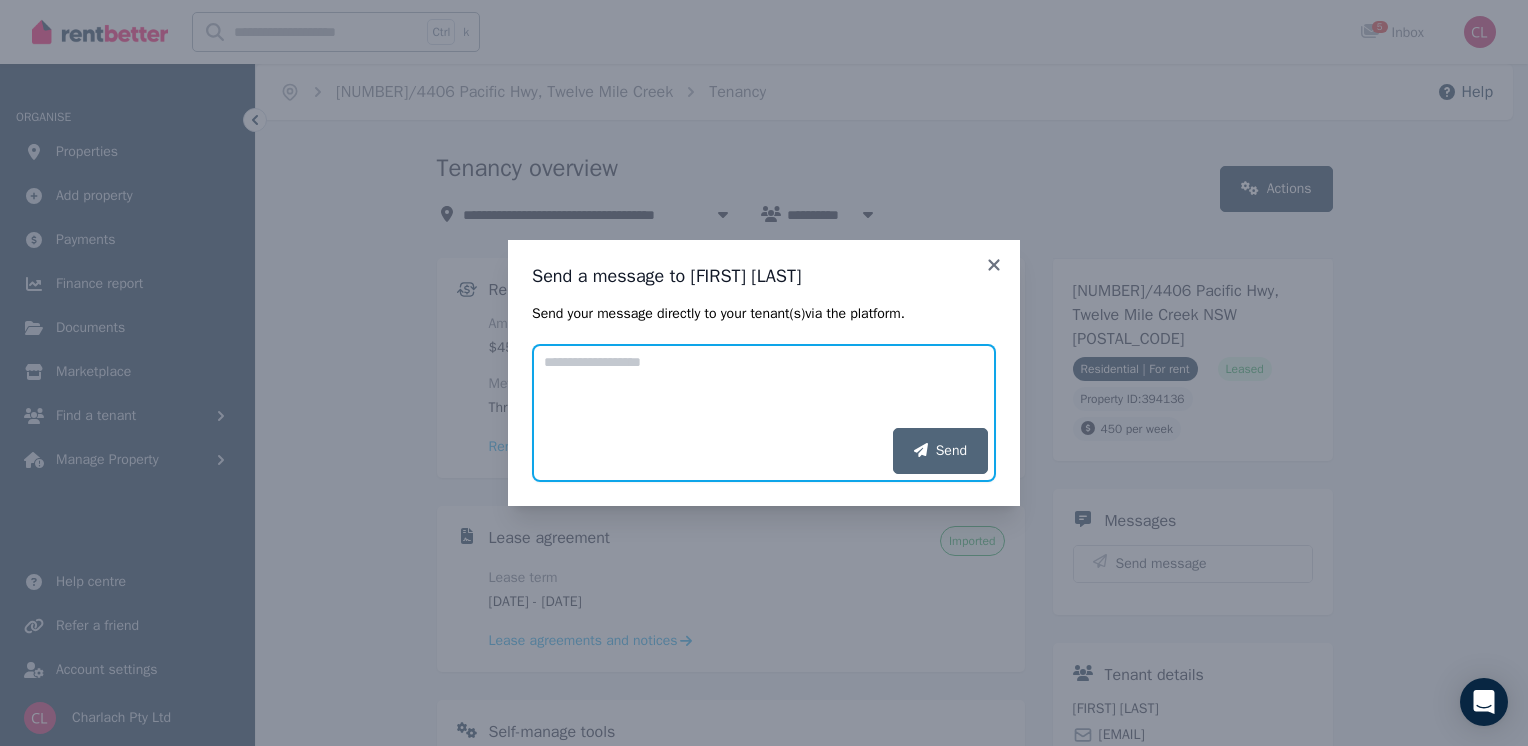 paste on "**********" 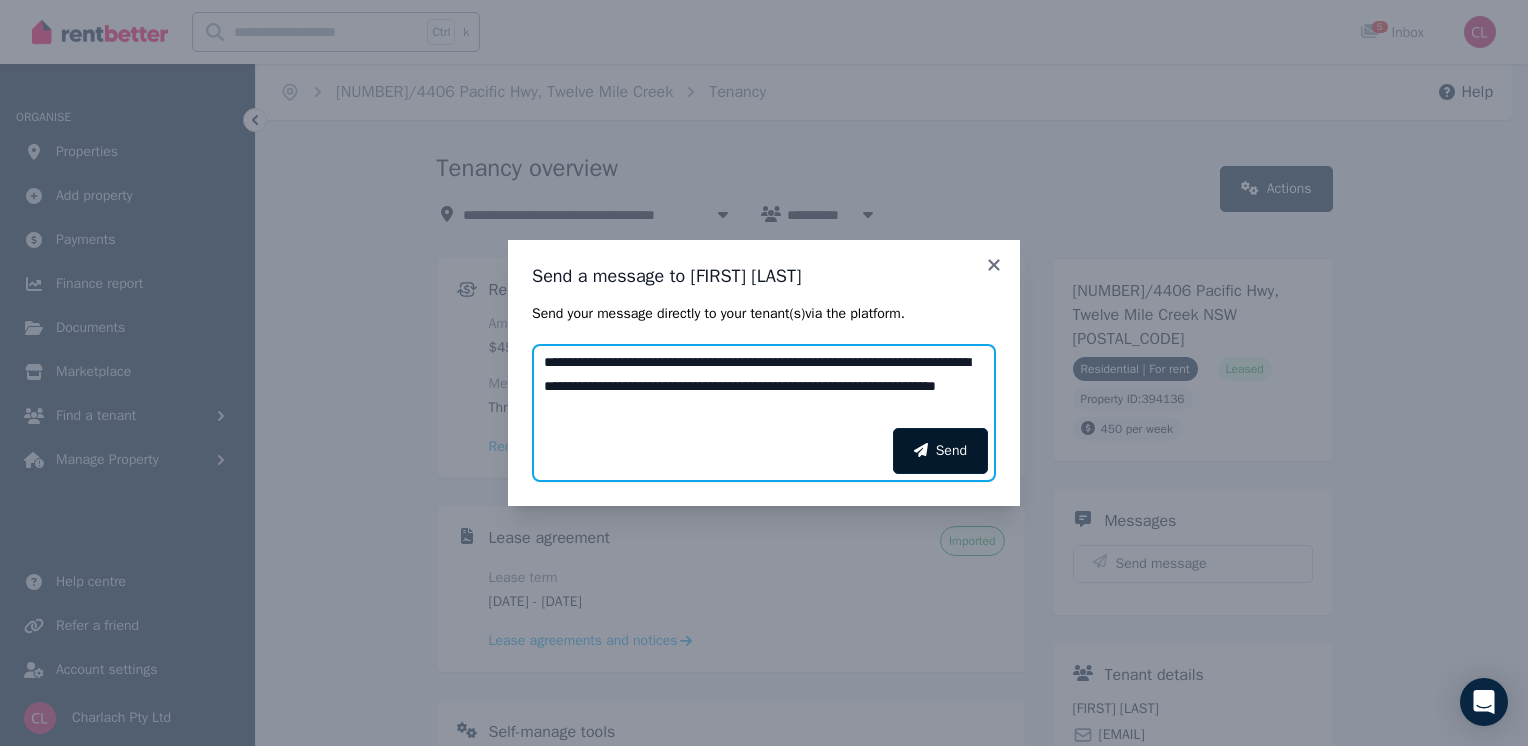 type on "**********" 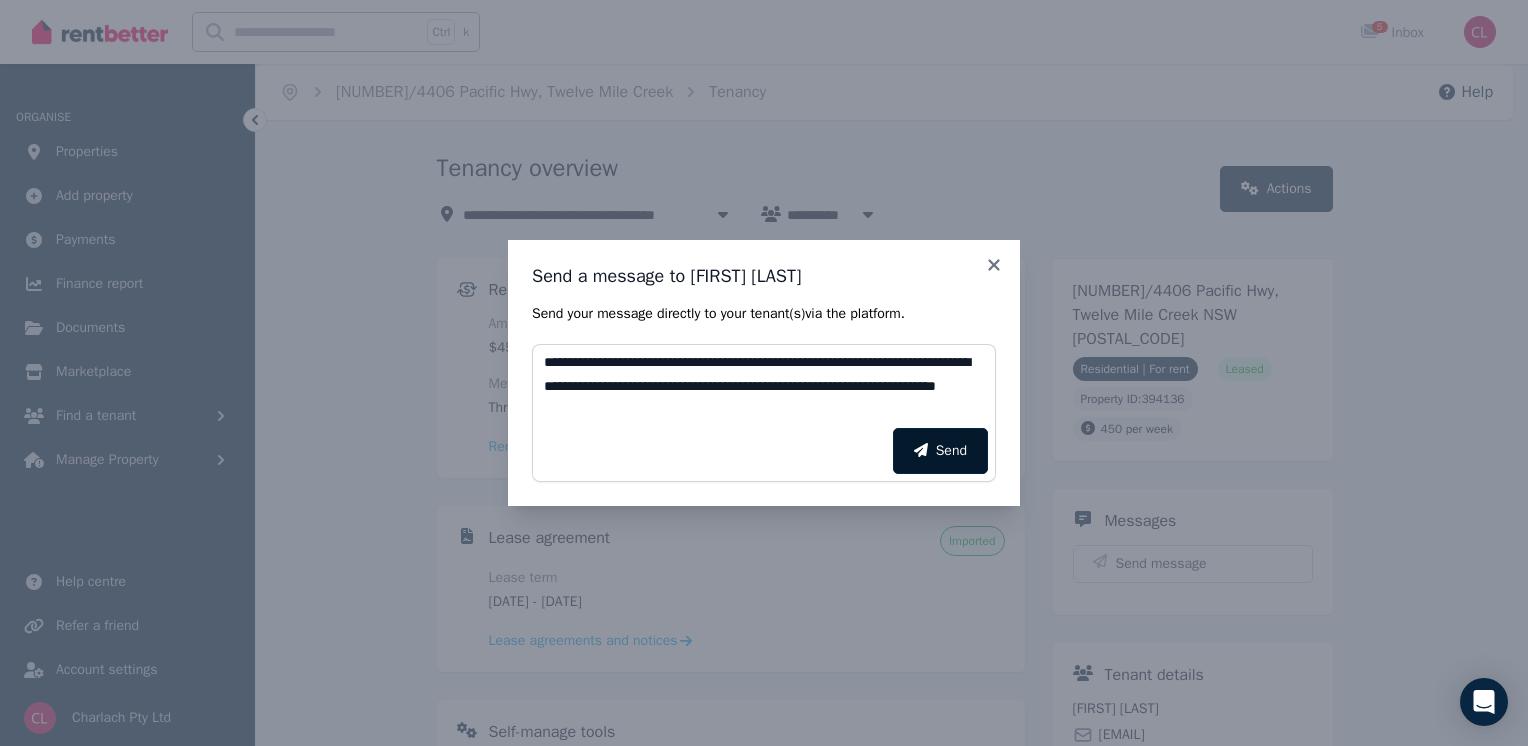 click on "Send" at bounding box center [940, 451] 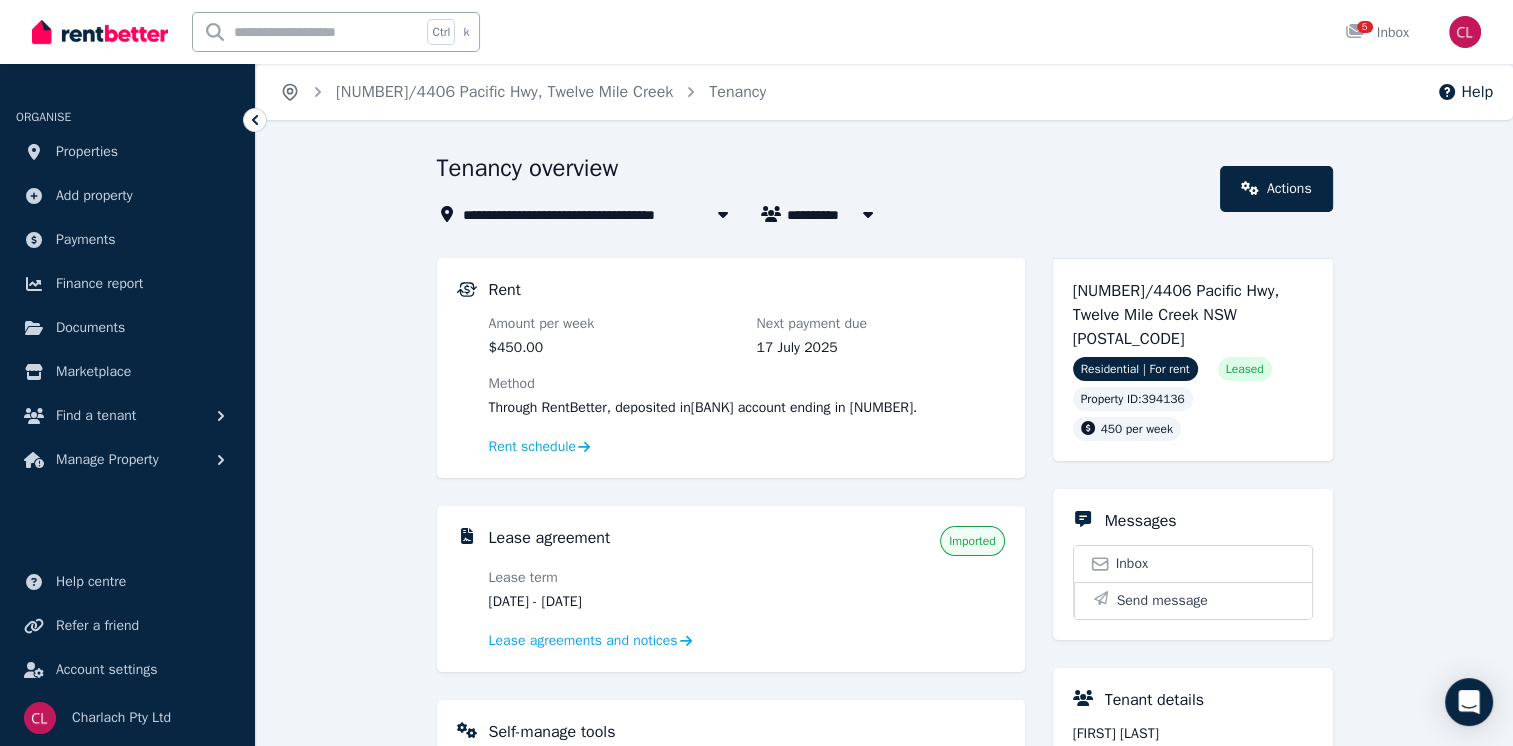 click 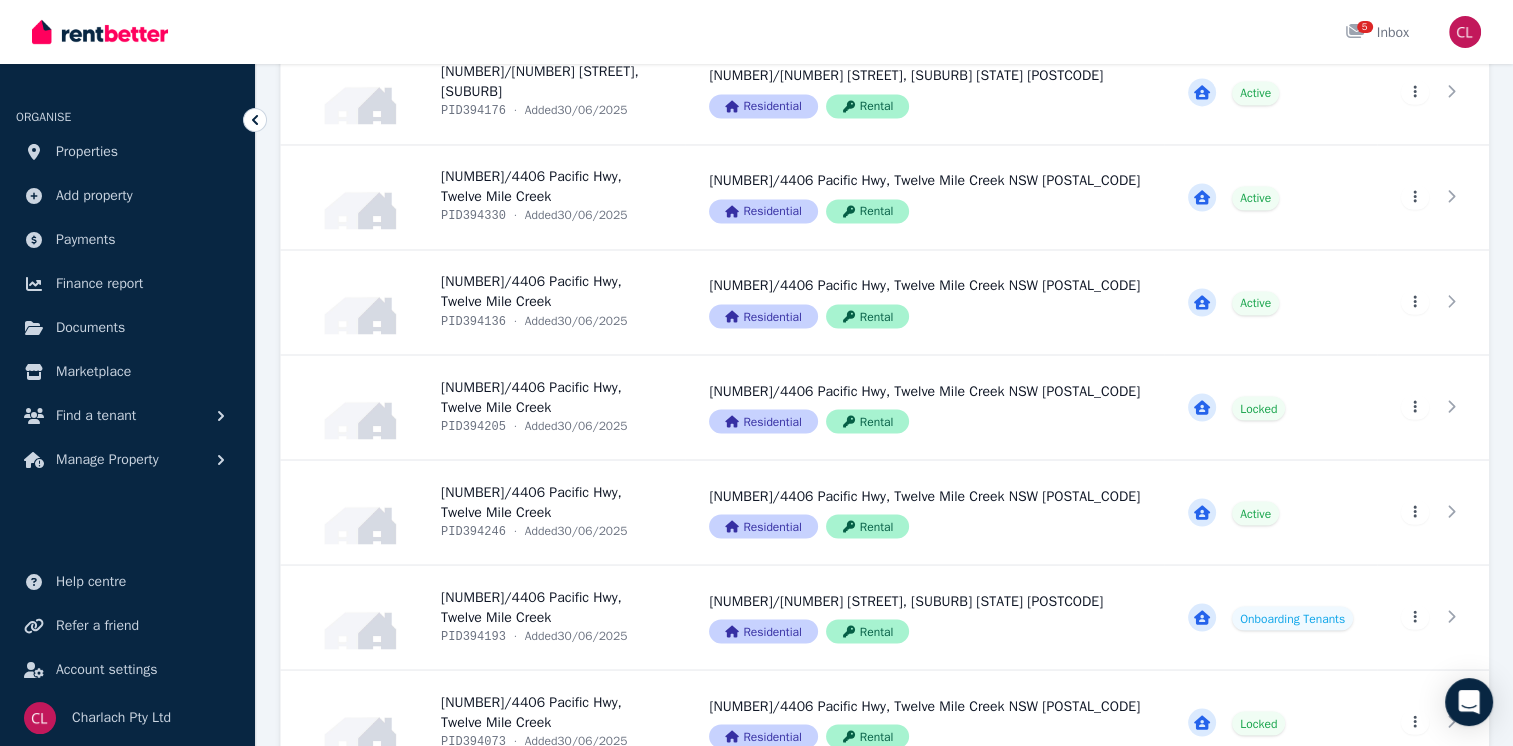 scroll, scrollTop: 3478, scrollLeft: 0, axis: vertical 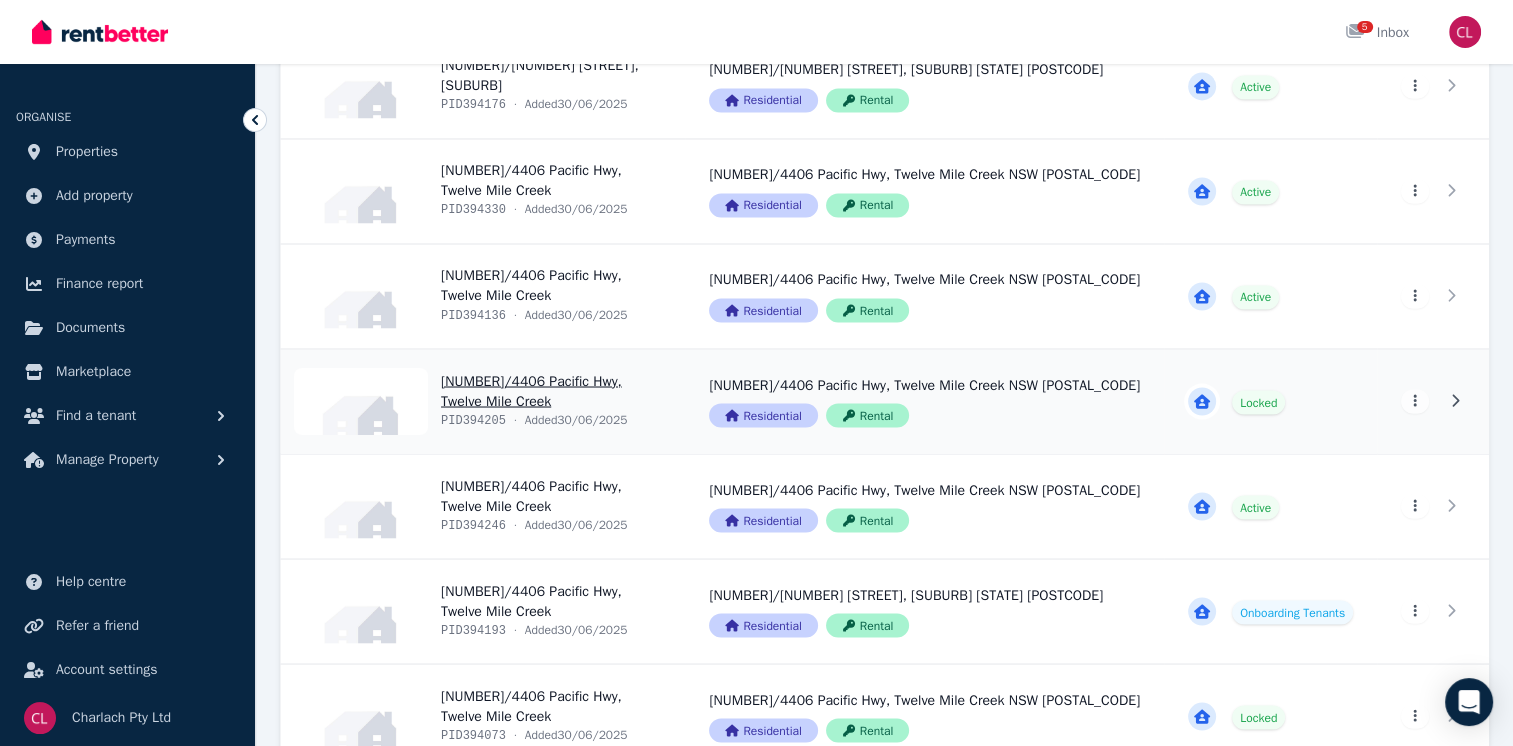 click on "View property details" at bounding box center (483, 401) 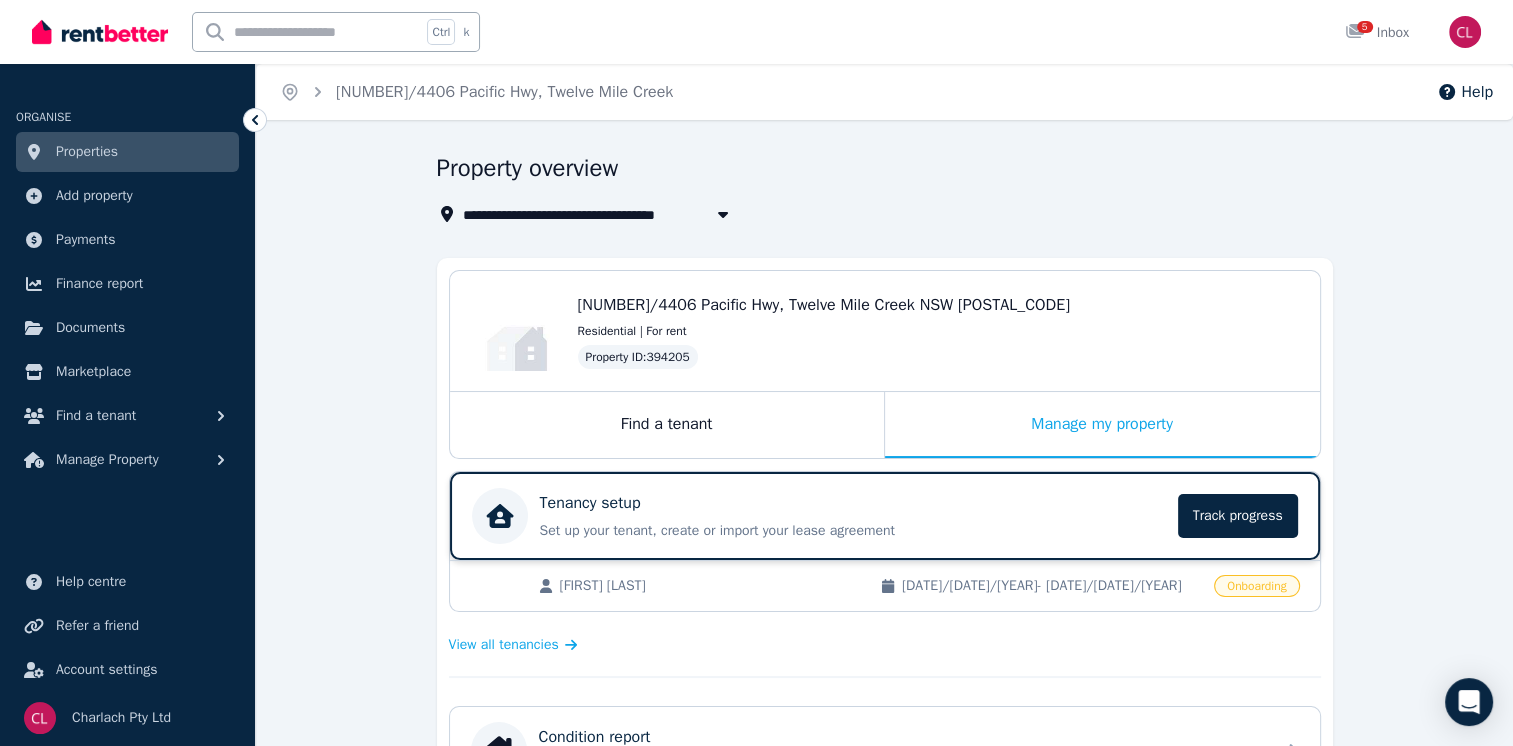 click on "Tenancy setup" at bounding box center (853, 503) 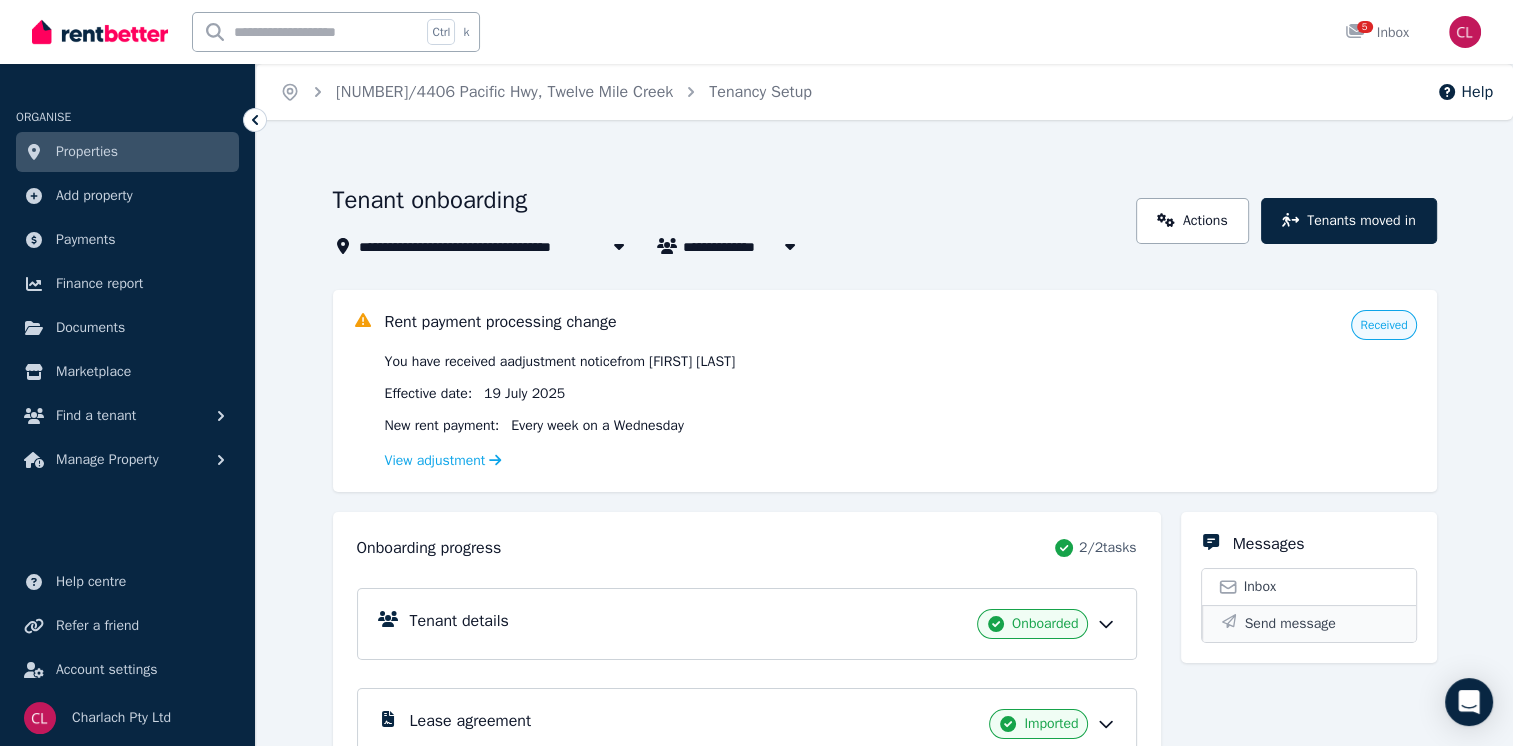 click 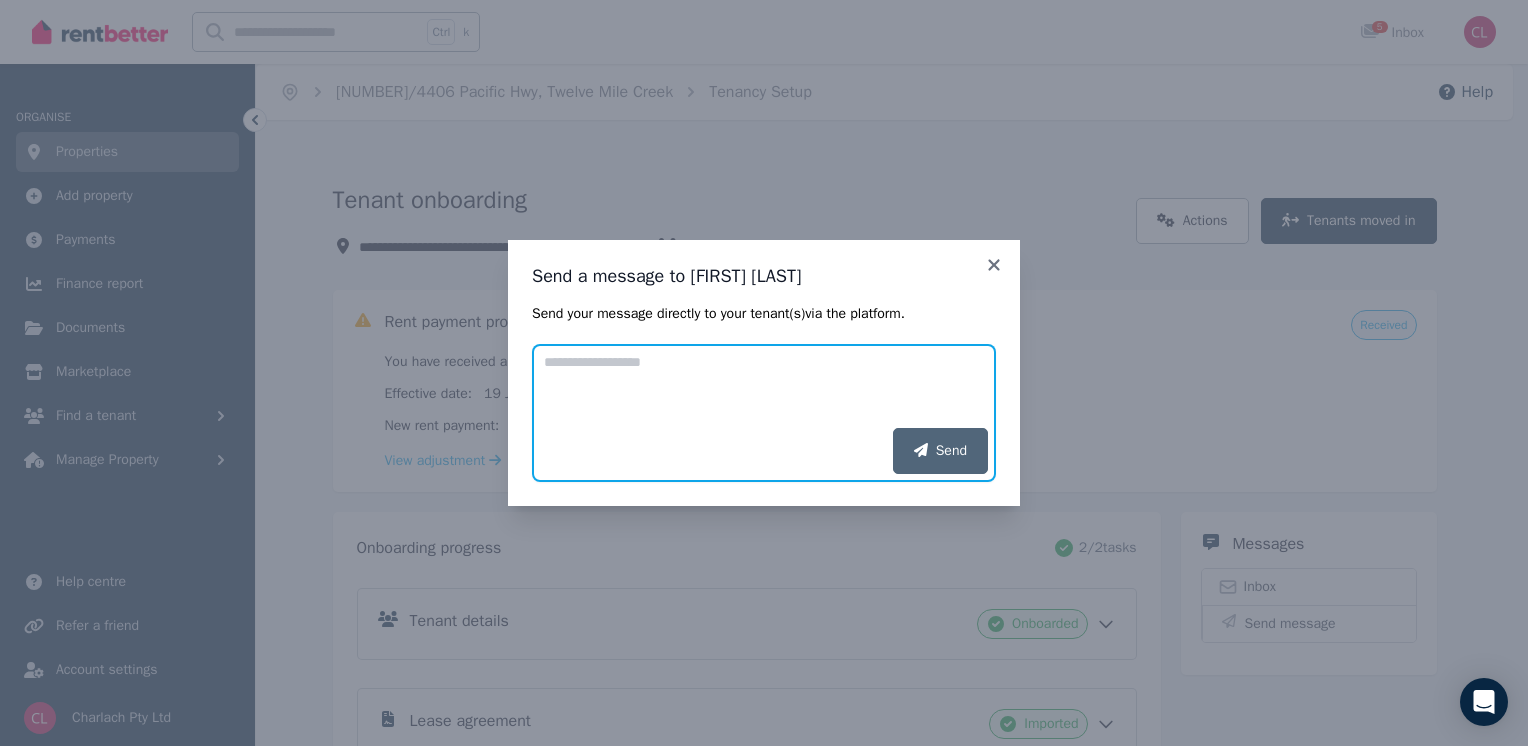 click on "Add your message" at bounding box center (764, 386) 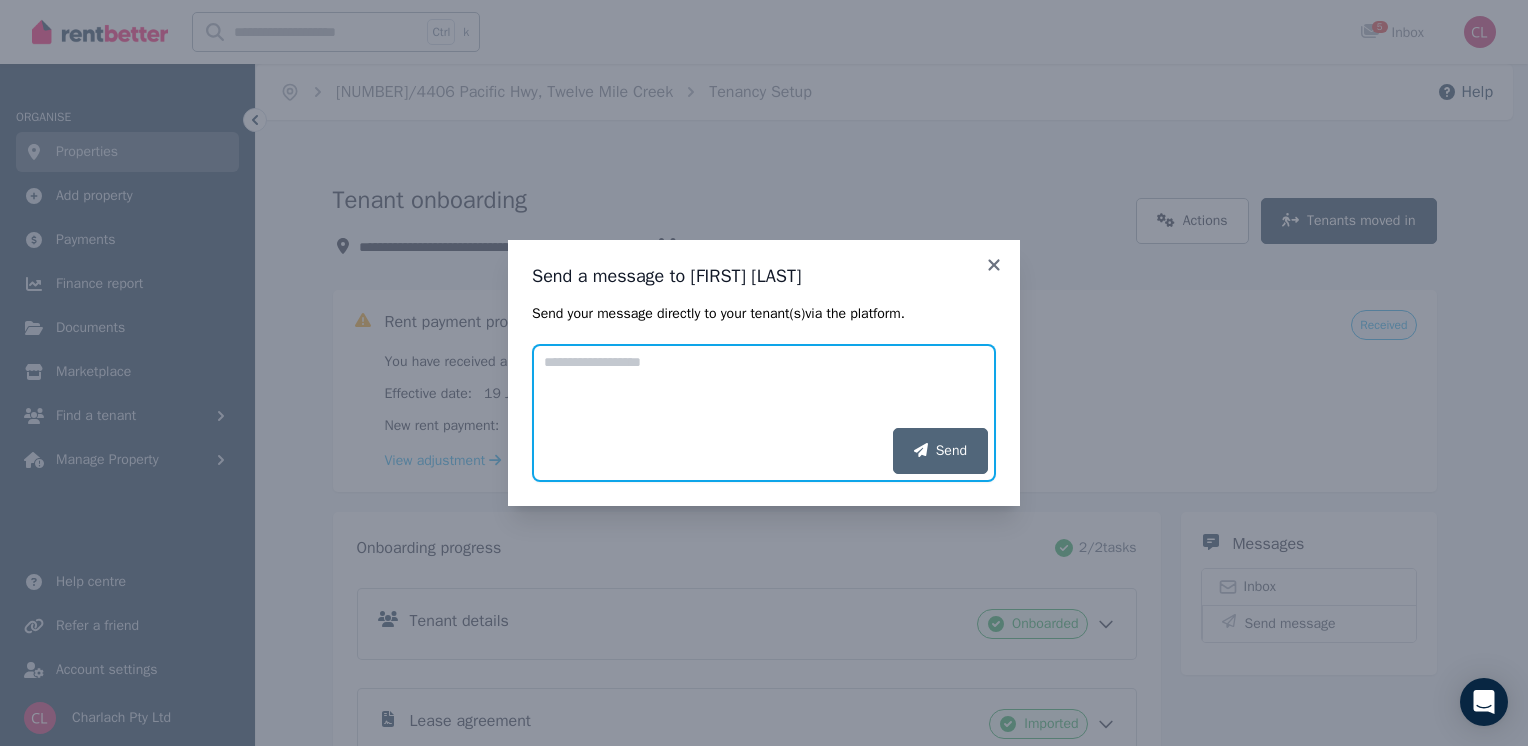 paste on "**********" 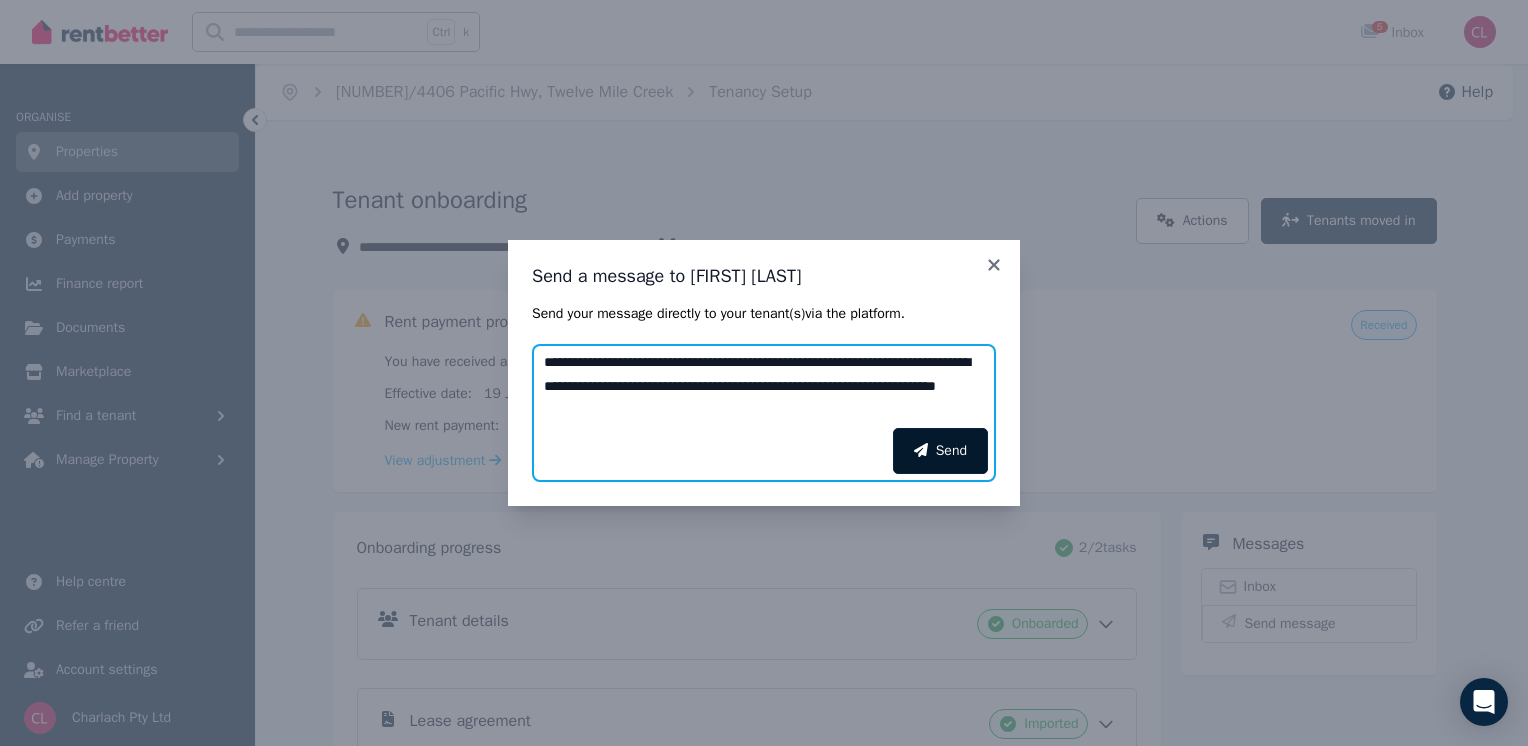 type on "**********" 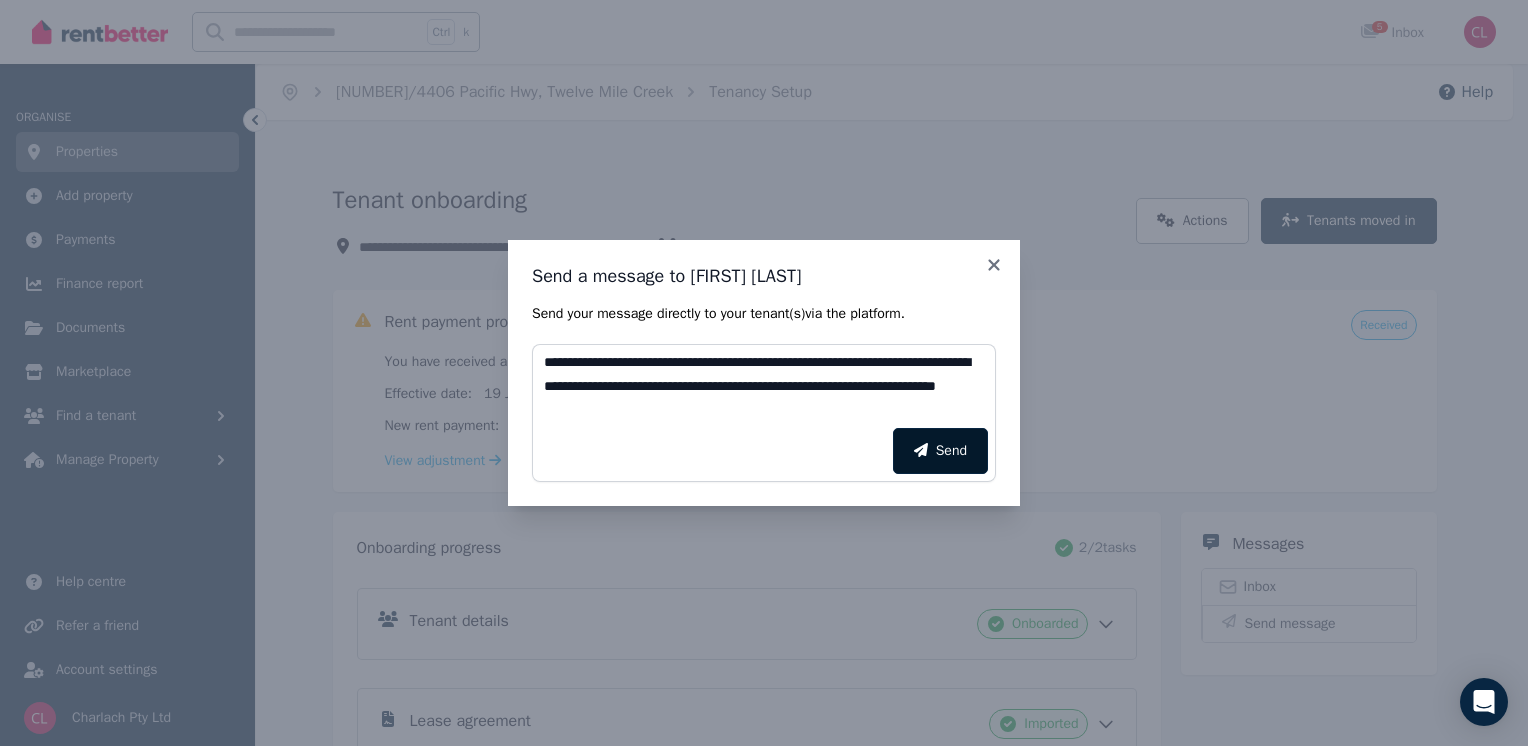 click on "Send" at bounding box center (940, 451) 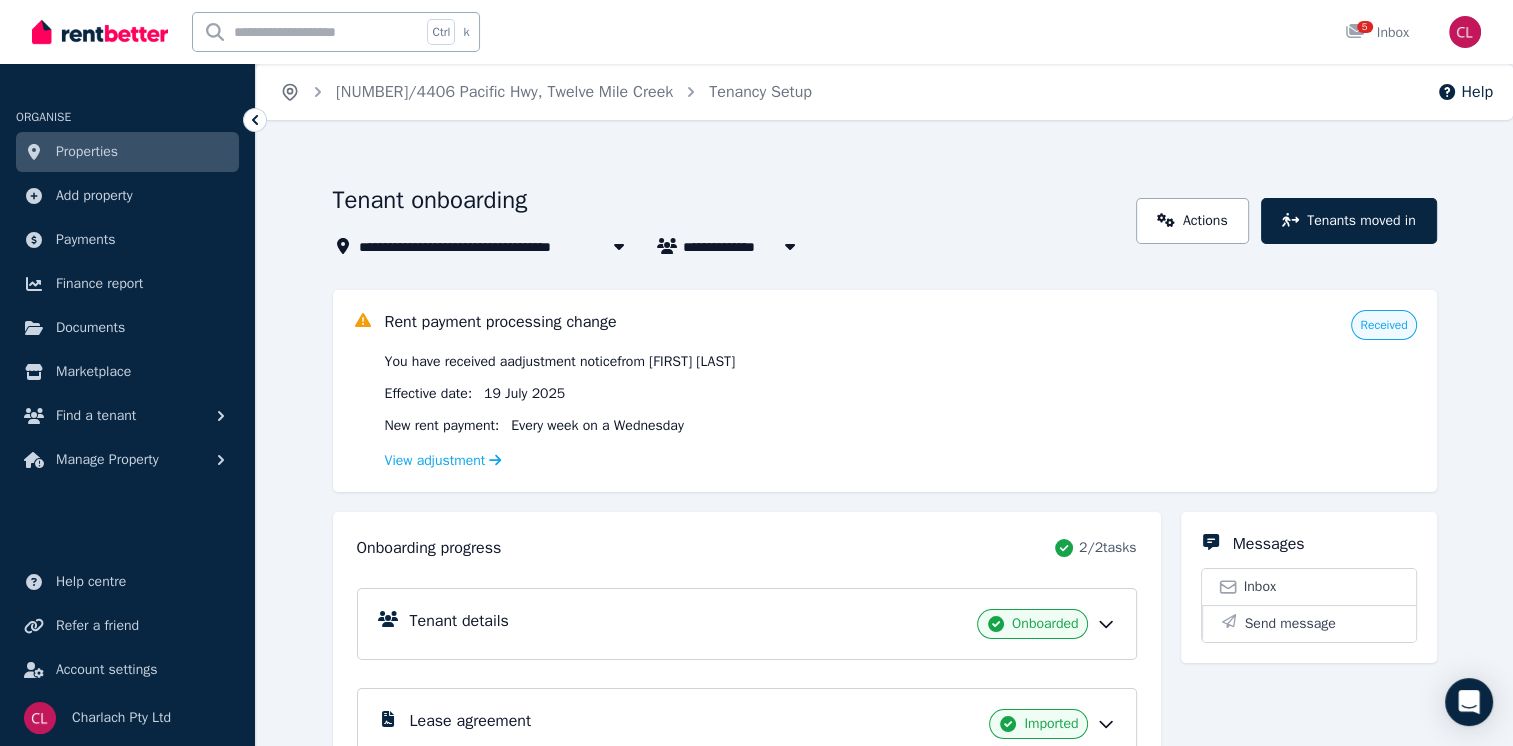 click 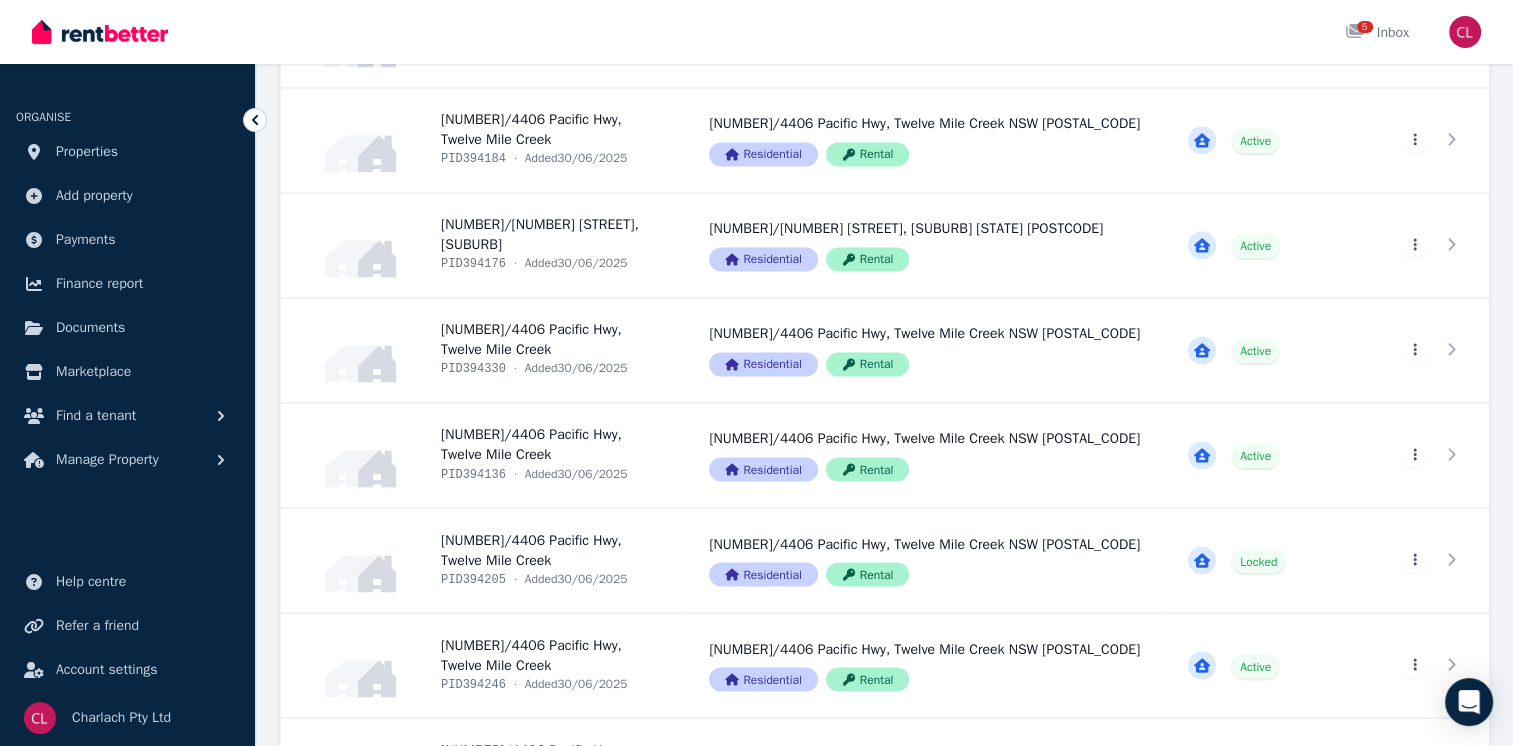 scroll, scrollTop: 3422, scrollLeft: 0, axis: vertical 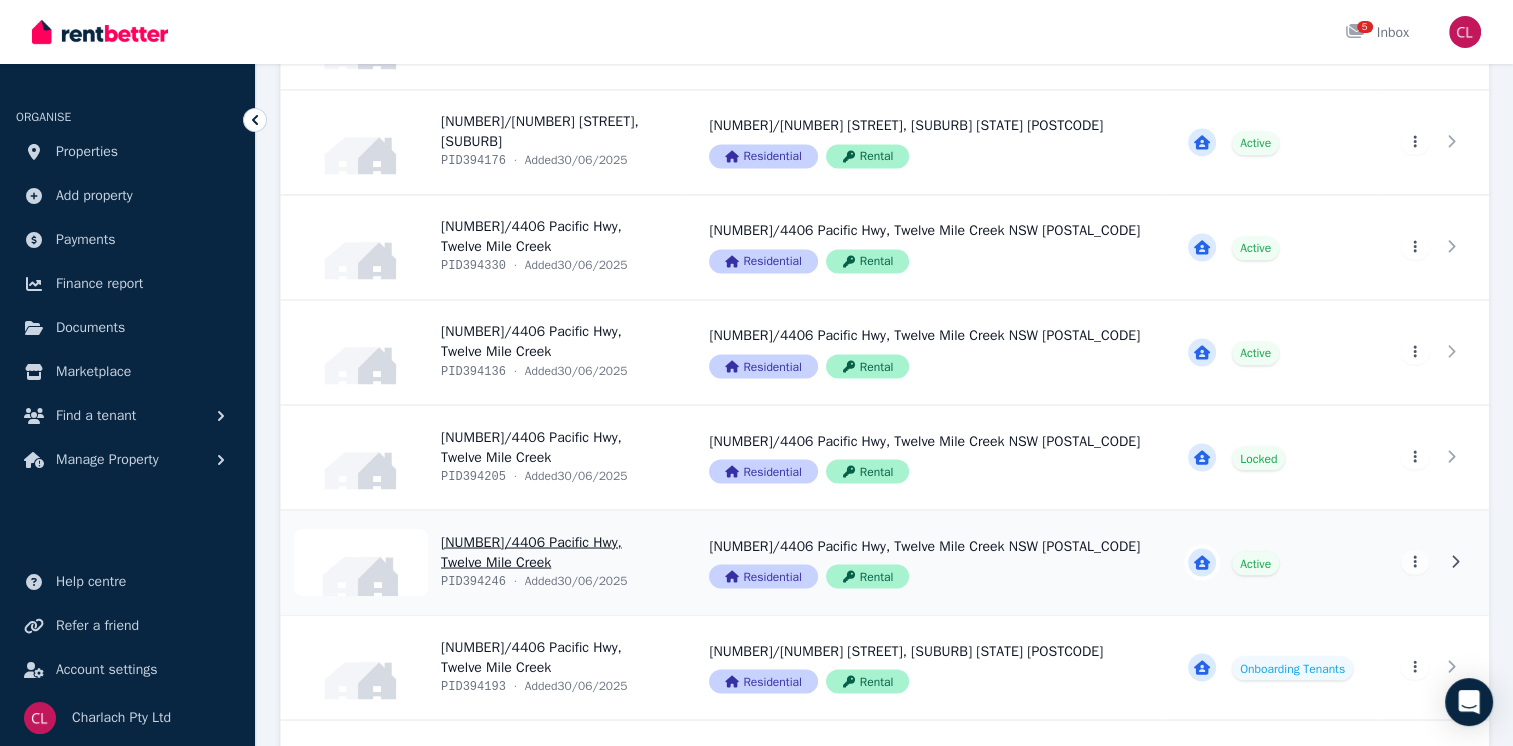 click on "View property details" at bounding box center (483, 562) 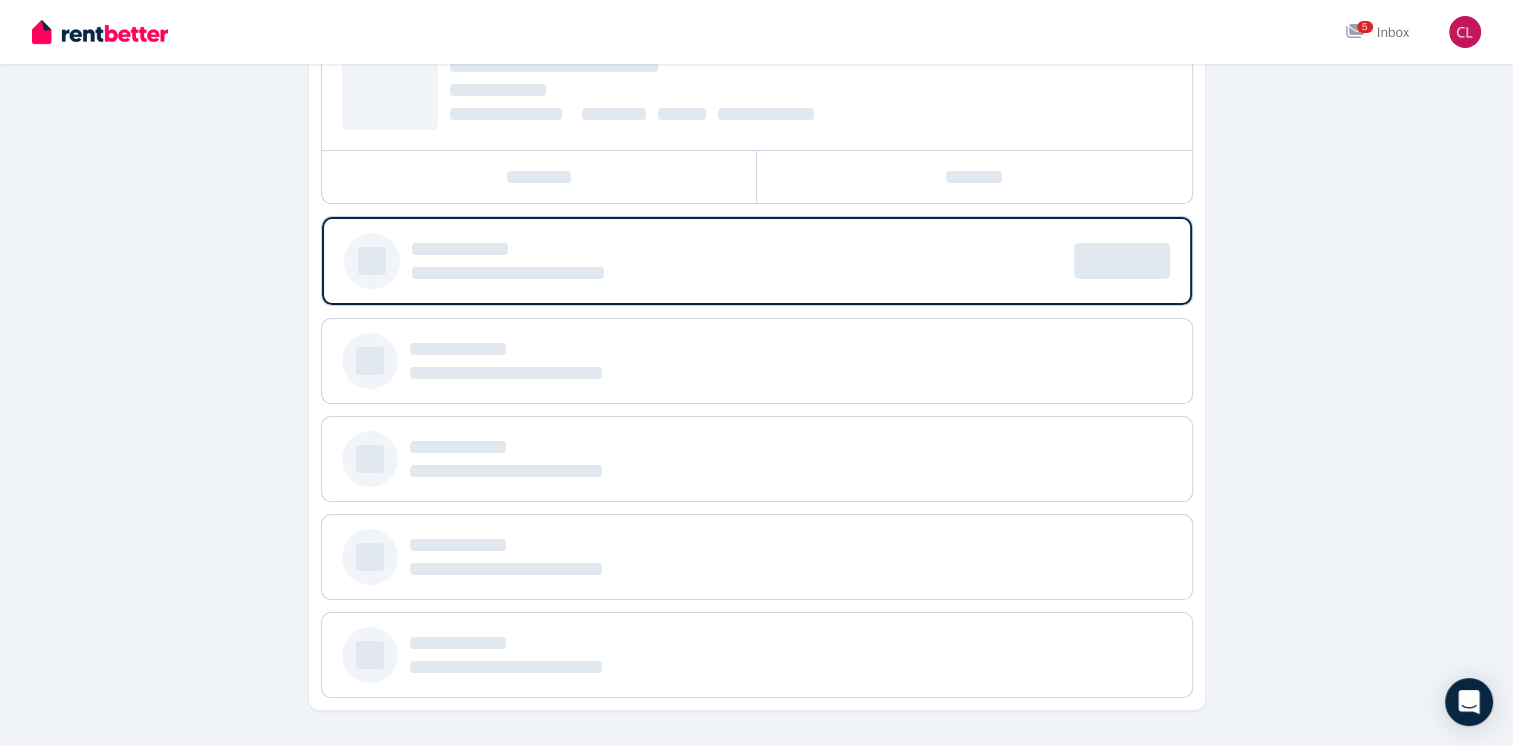 scroll, scrollTop: 0, scrollLeft: 0, axis: both 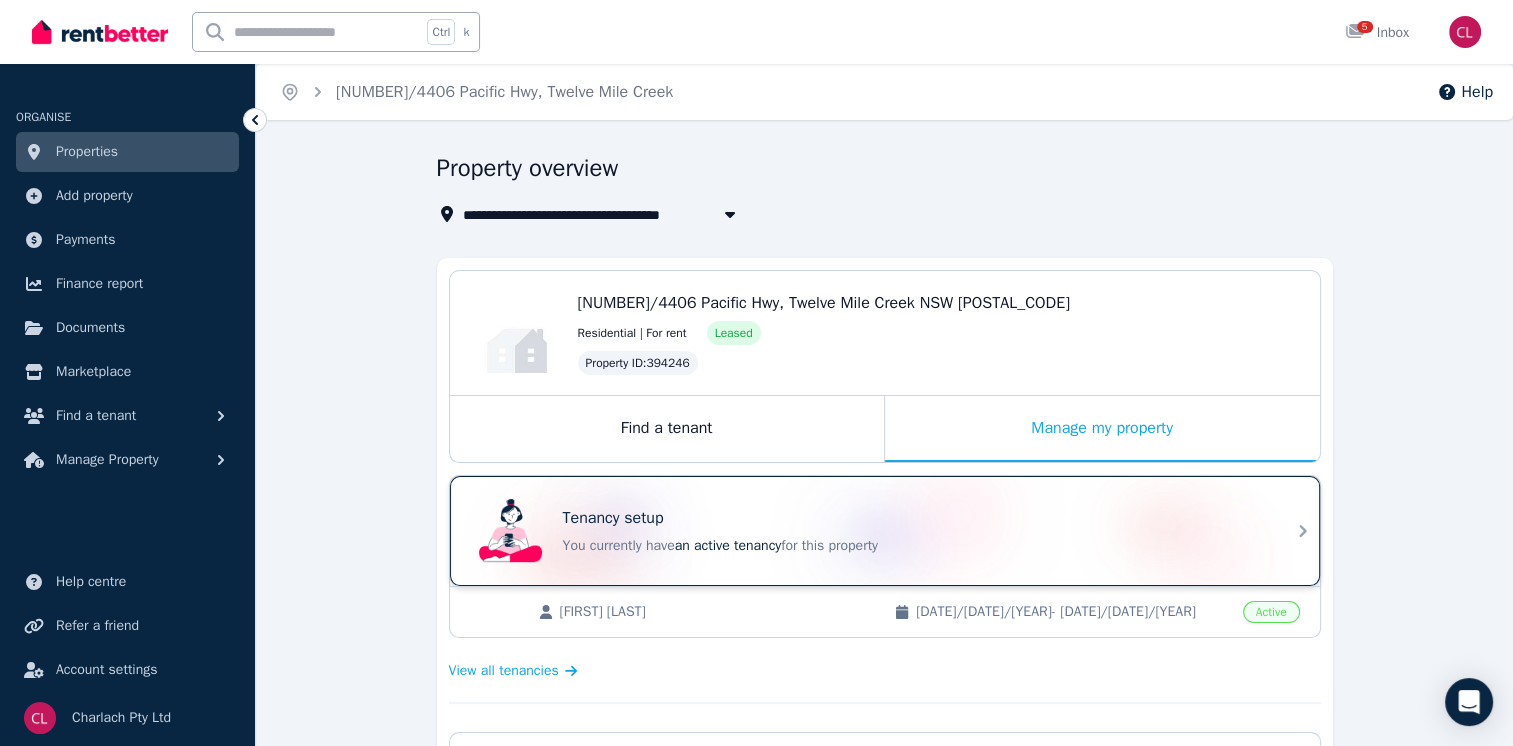 click on "Tenancy setup" at bounding box center (913, 518) 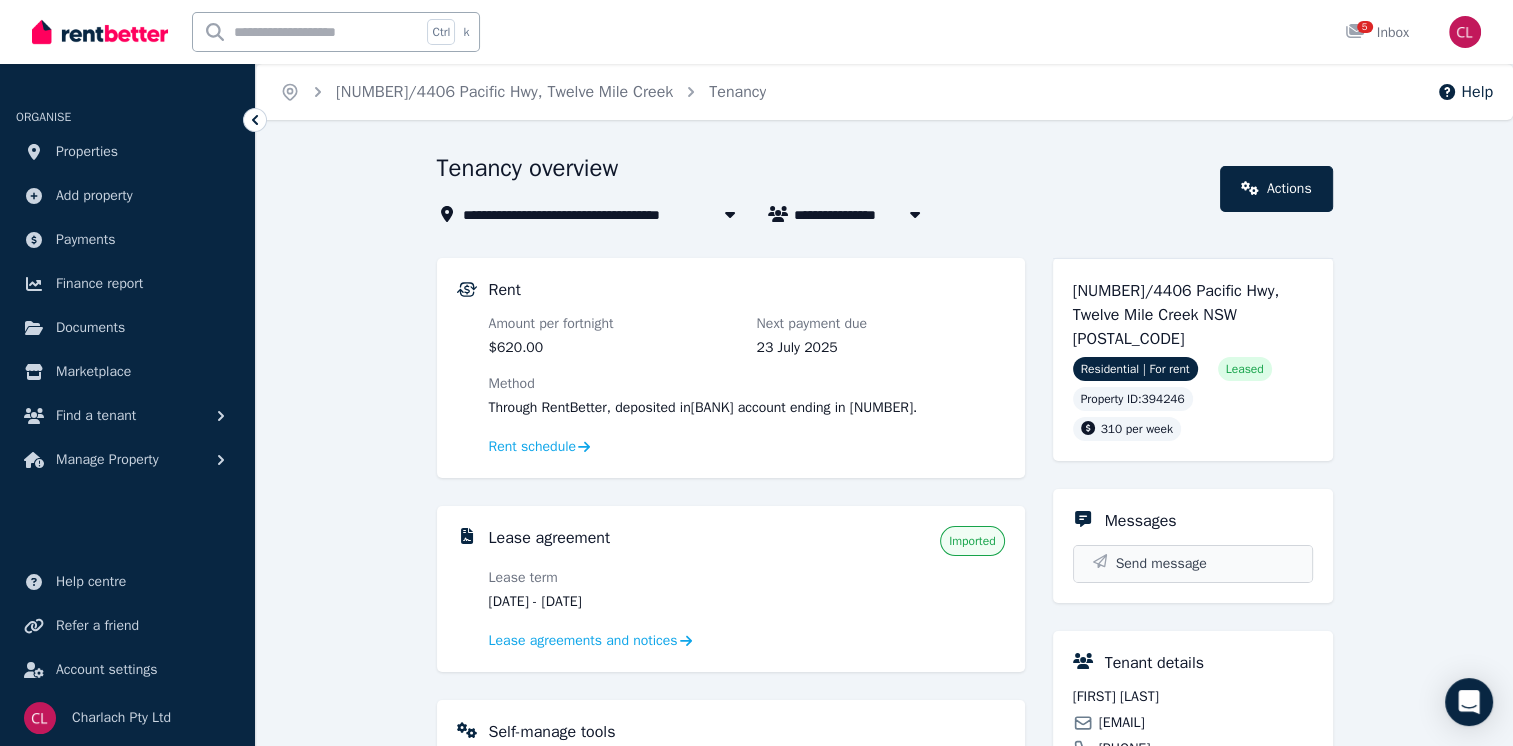 click on "Send message" at bounding box center [1161, 564] 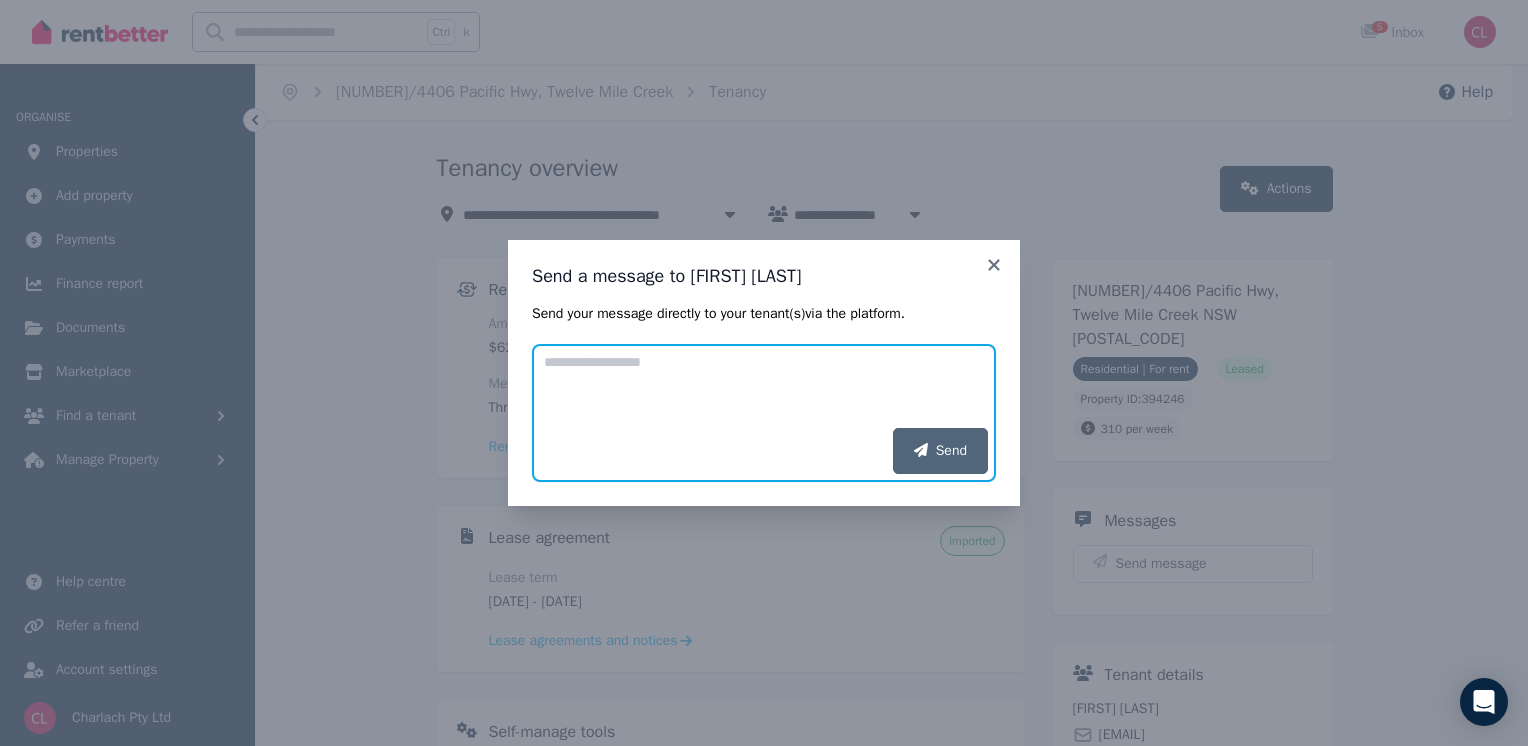 click on "Add your message" at bounding box center [764, 386] 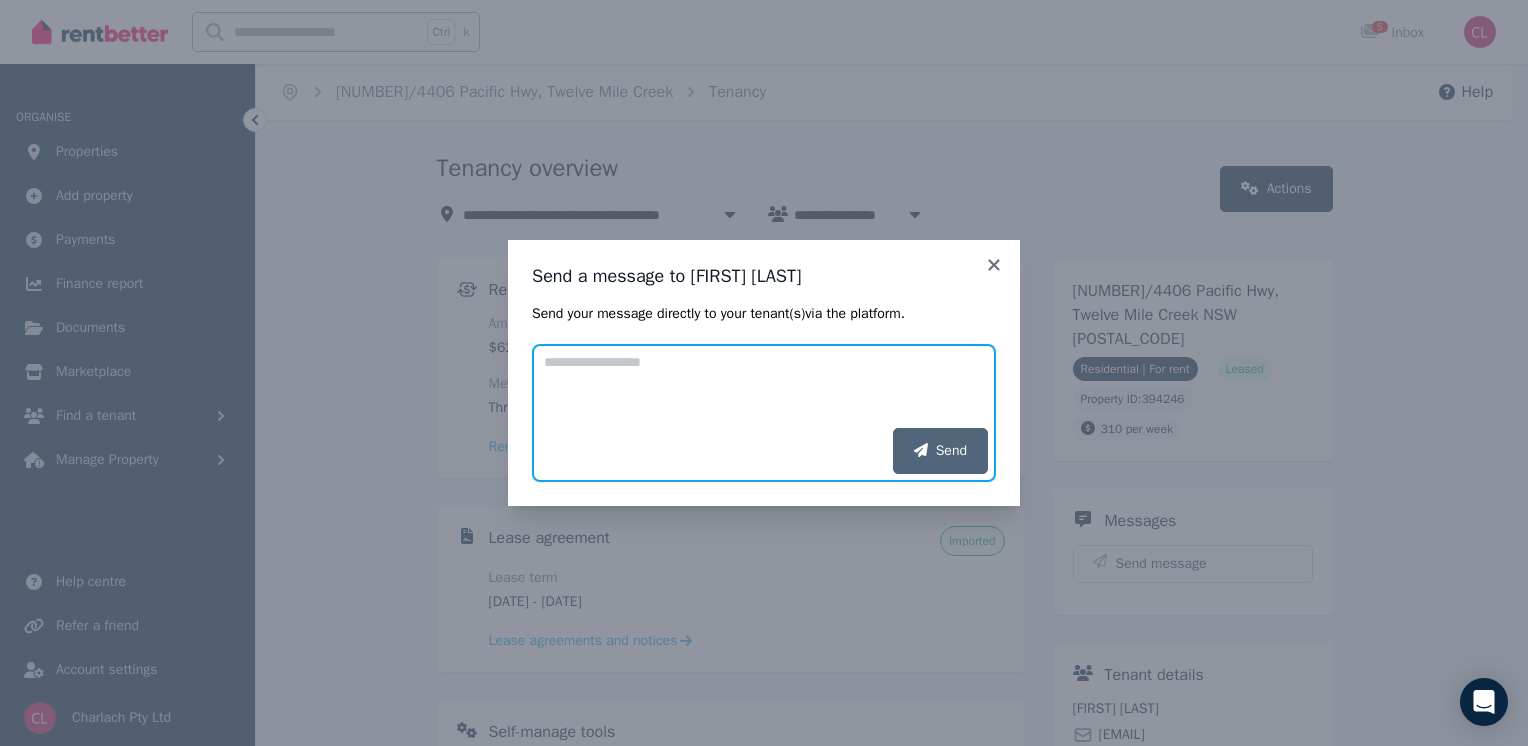 paste on "**********" 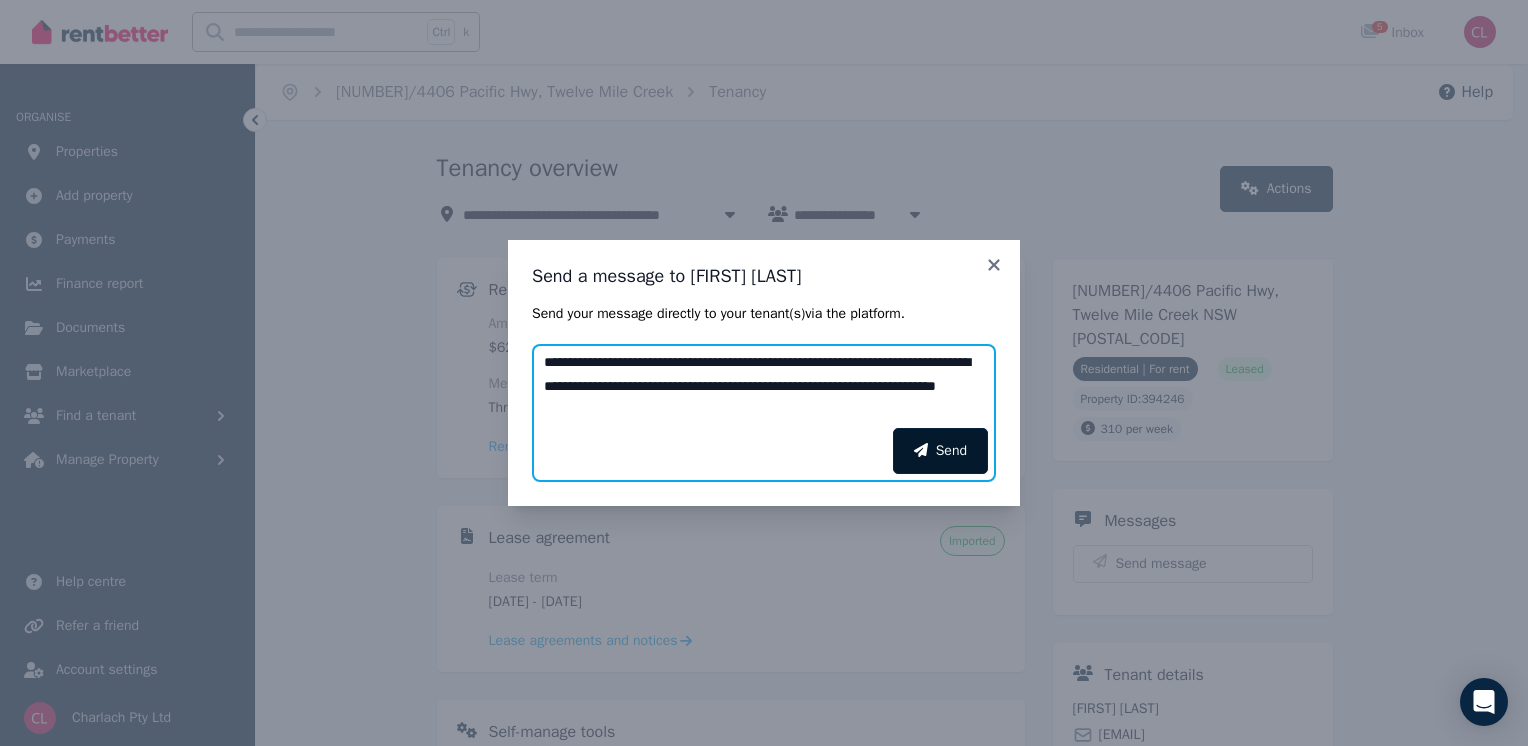 type on "**********" 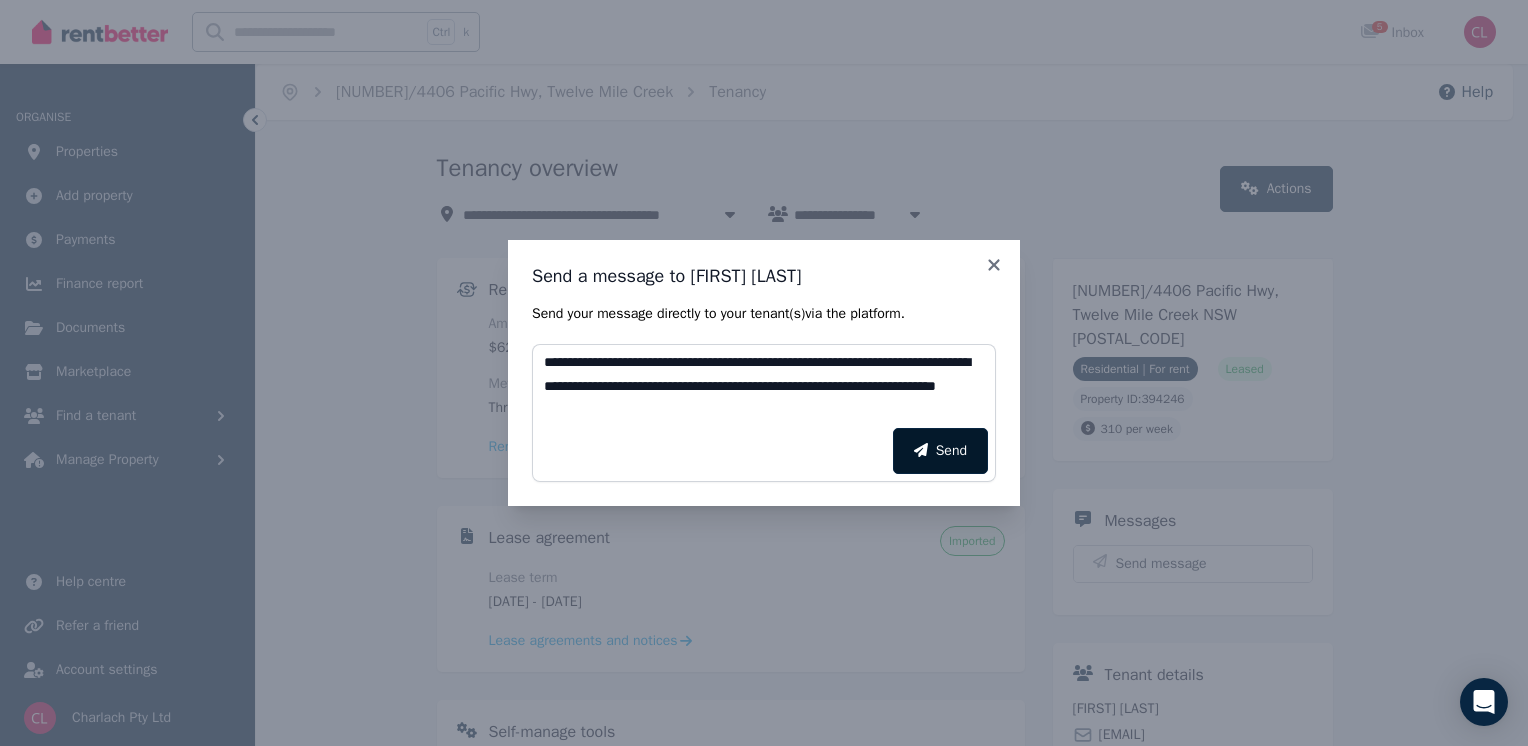 click 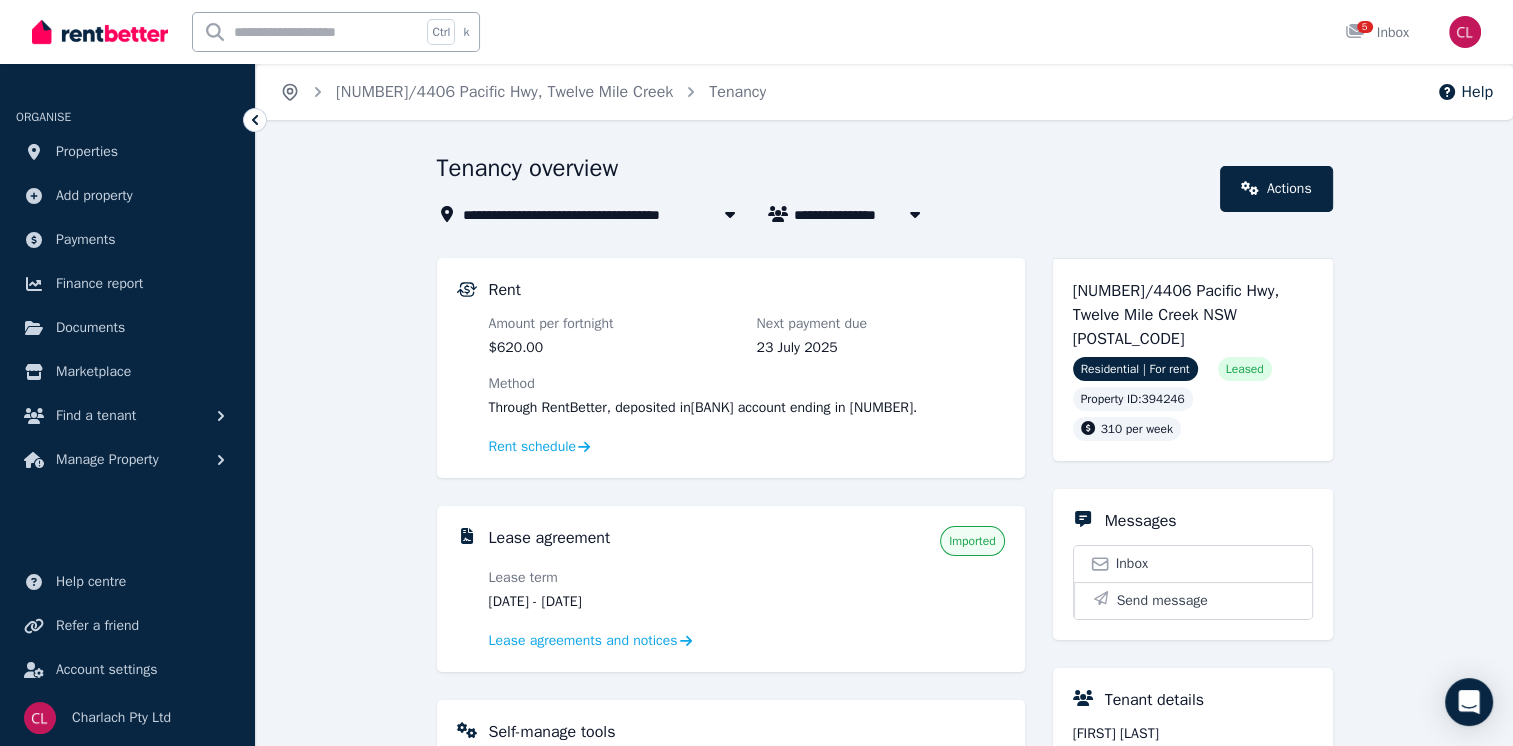 click 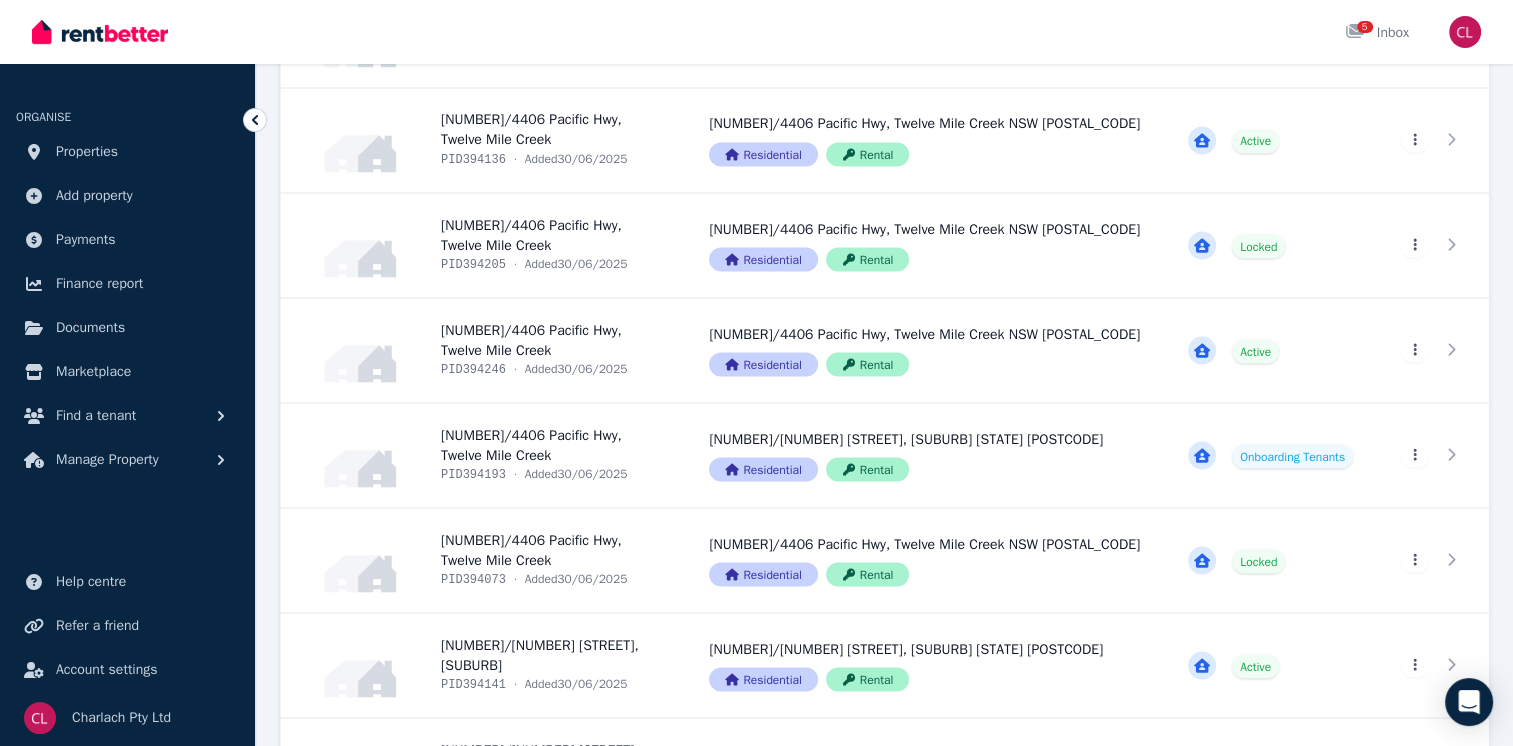 scroll, scrollTop: 3762, scrollLeft: 0, axis: vertical 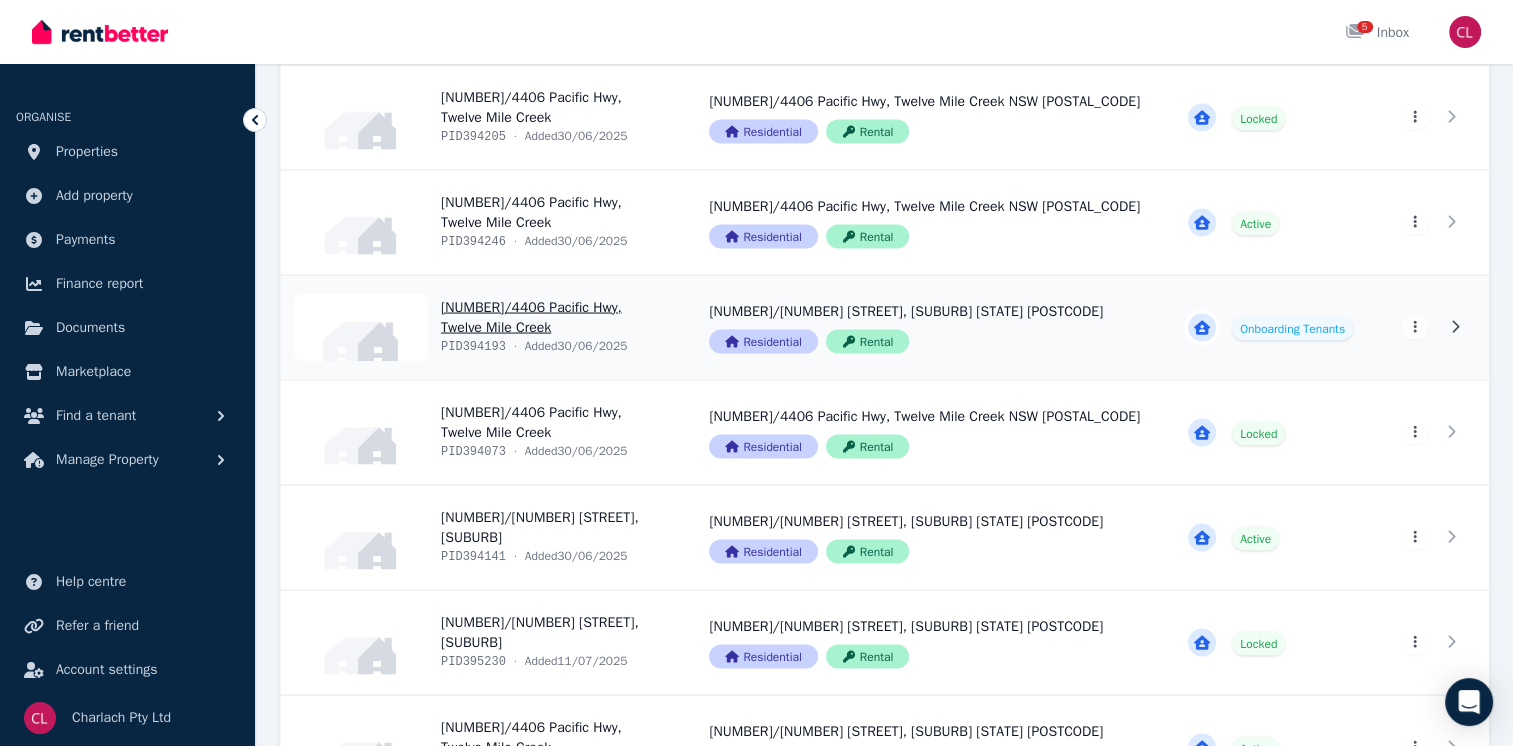 click on "View property details" at bounding box center (483, 327) 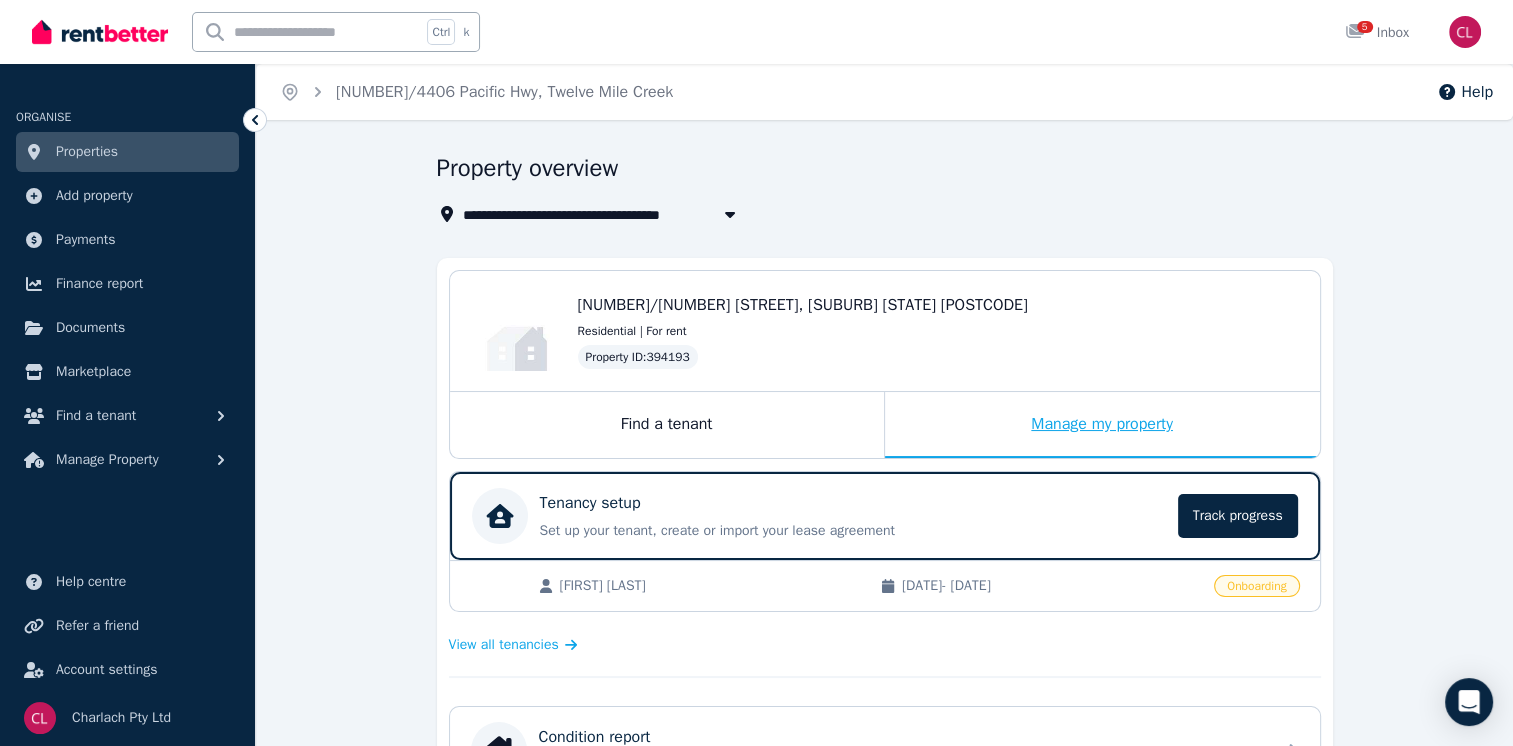 click on "Manage my property" at bounding box center [1102, 425] 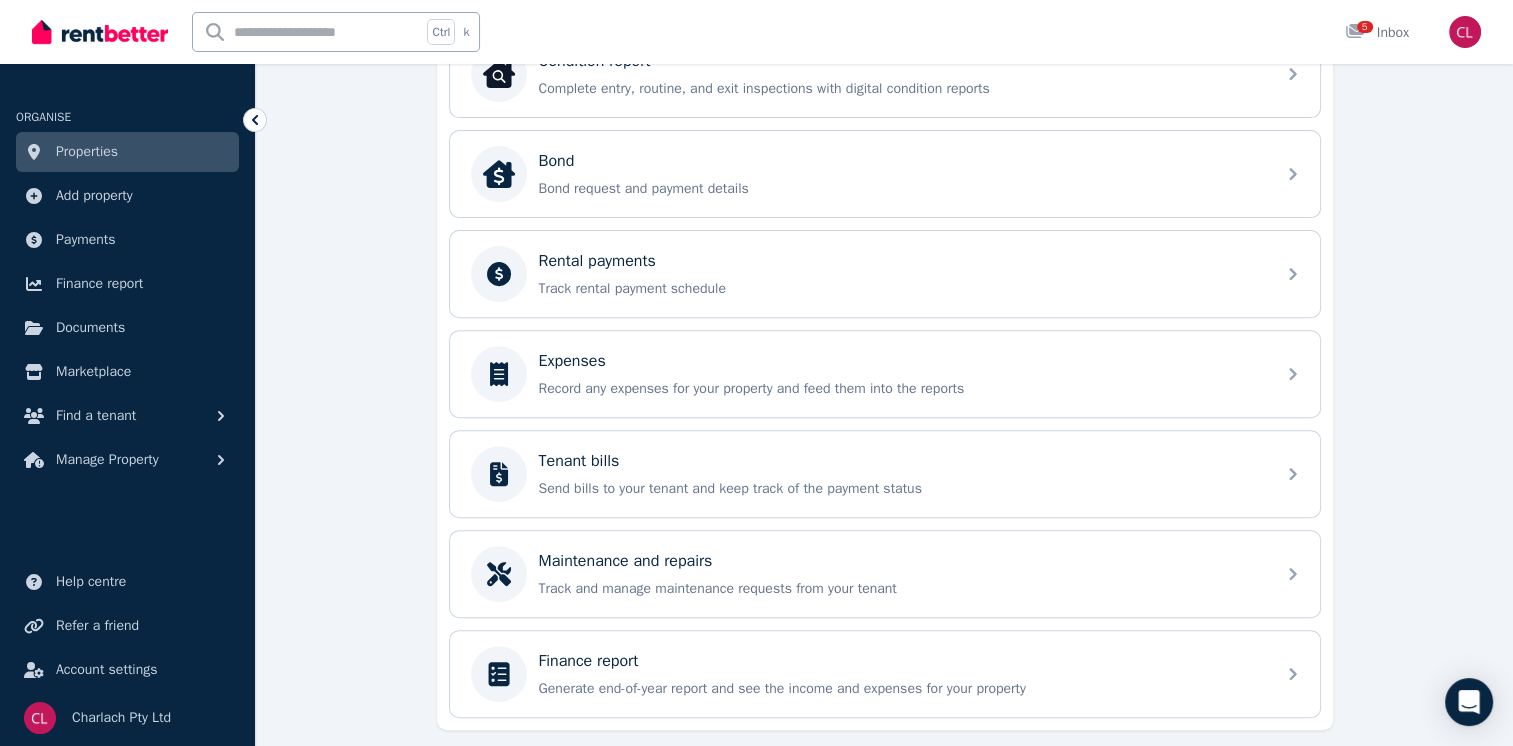 scroll, scrollTop: 727, scrollLeft: 0, axis: vertical 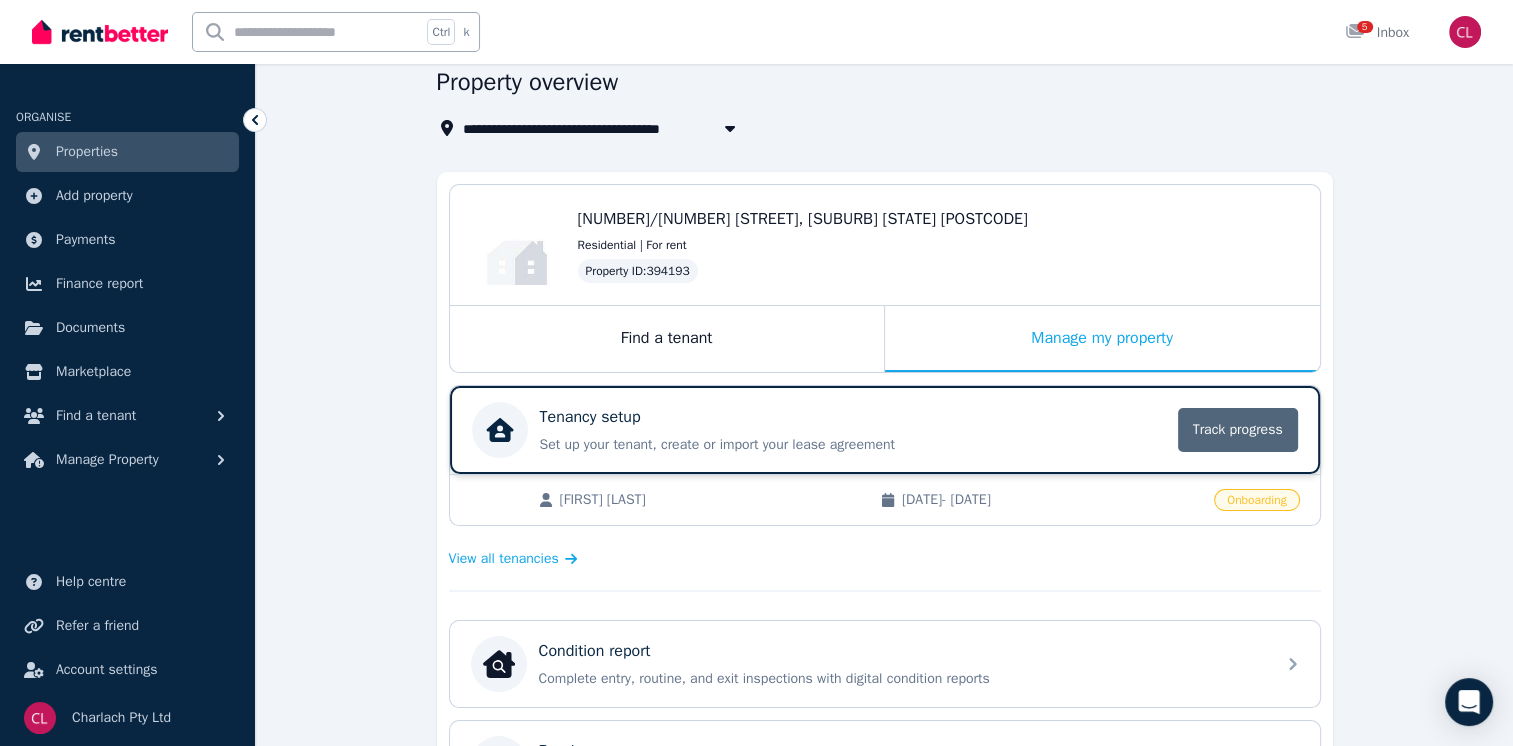 click on "Track progress" at bounding box center [1238, 430] 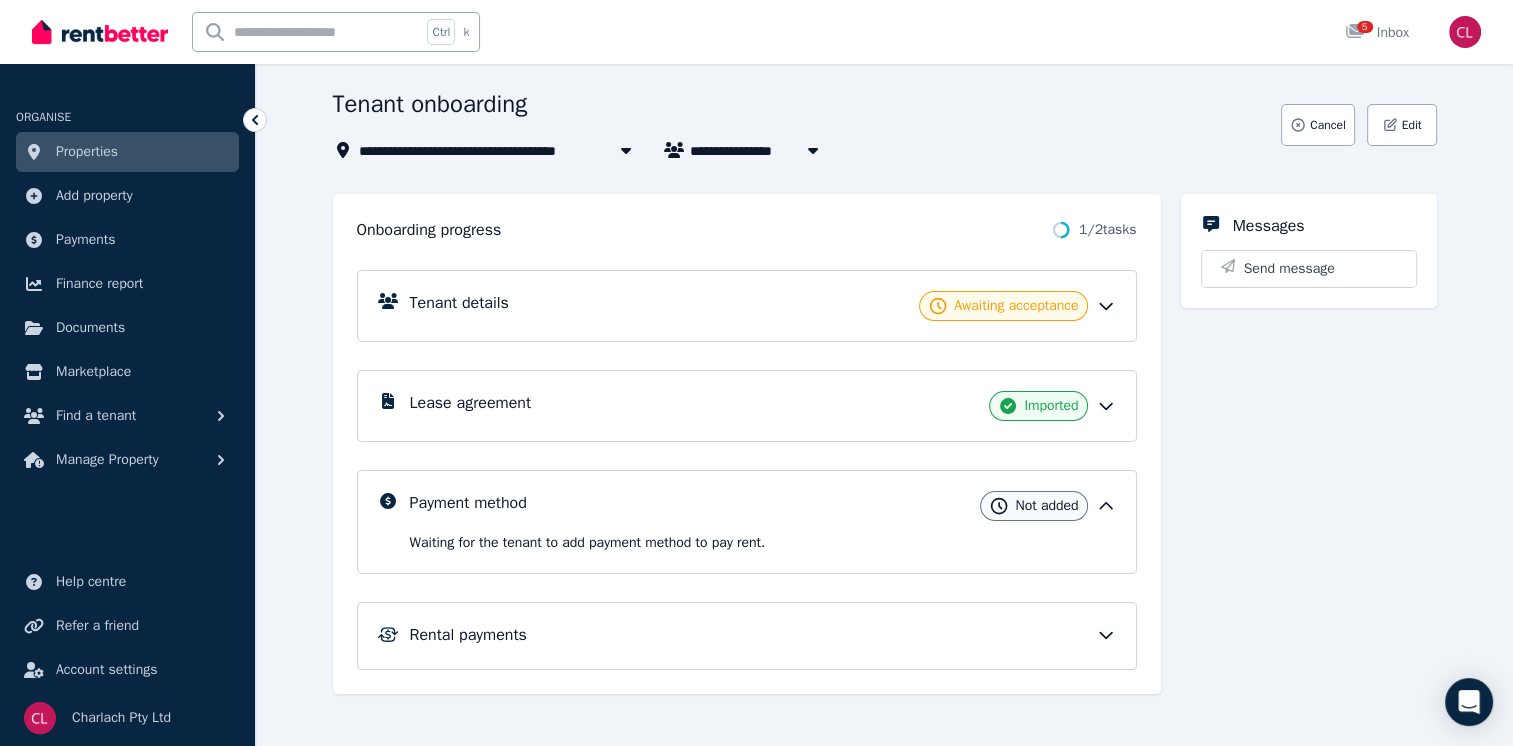 scroll, scrollTop: 108, scrollLeft: 0, axis: vertical 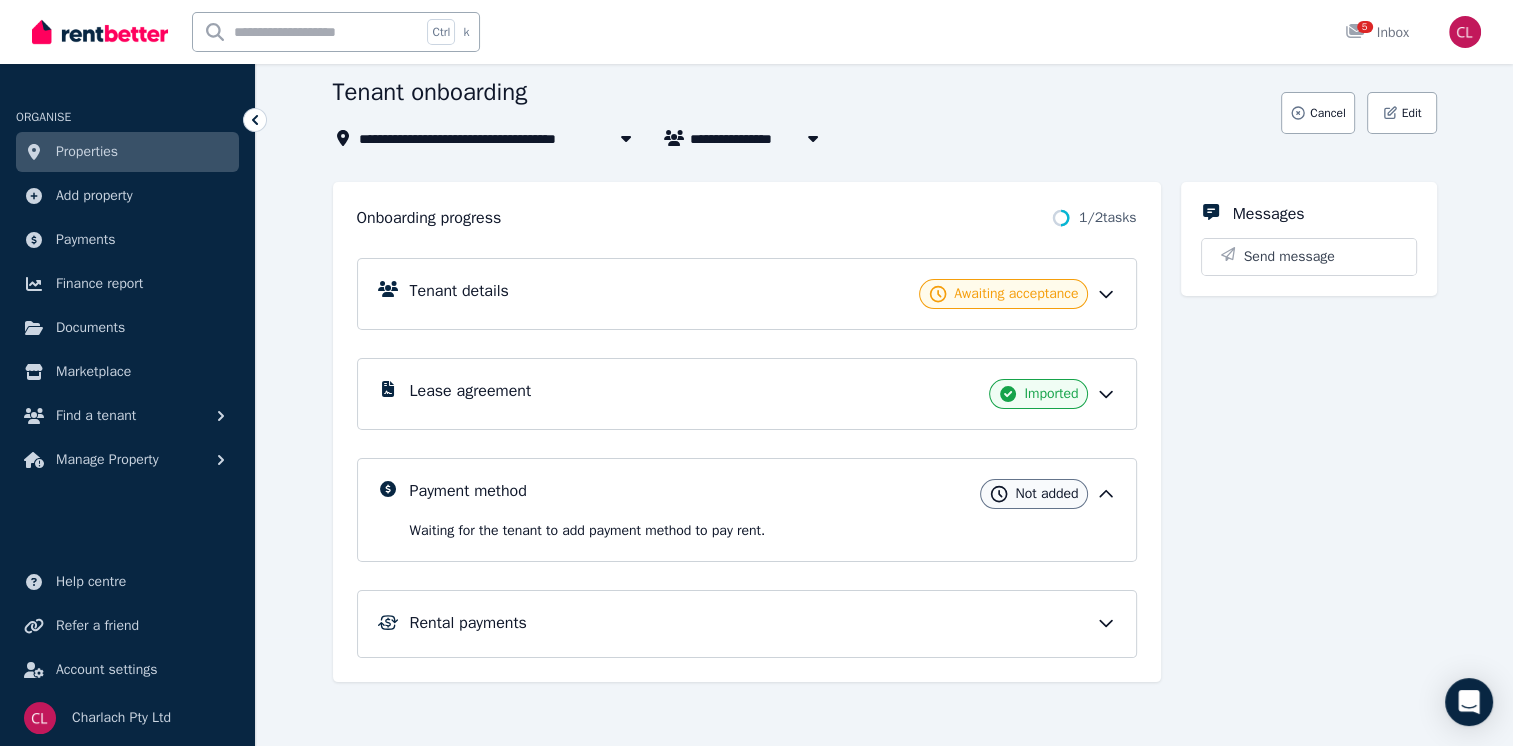click 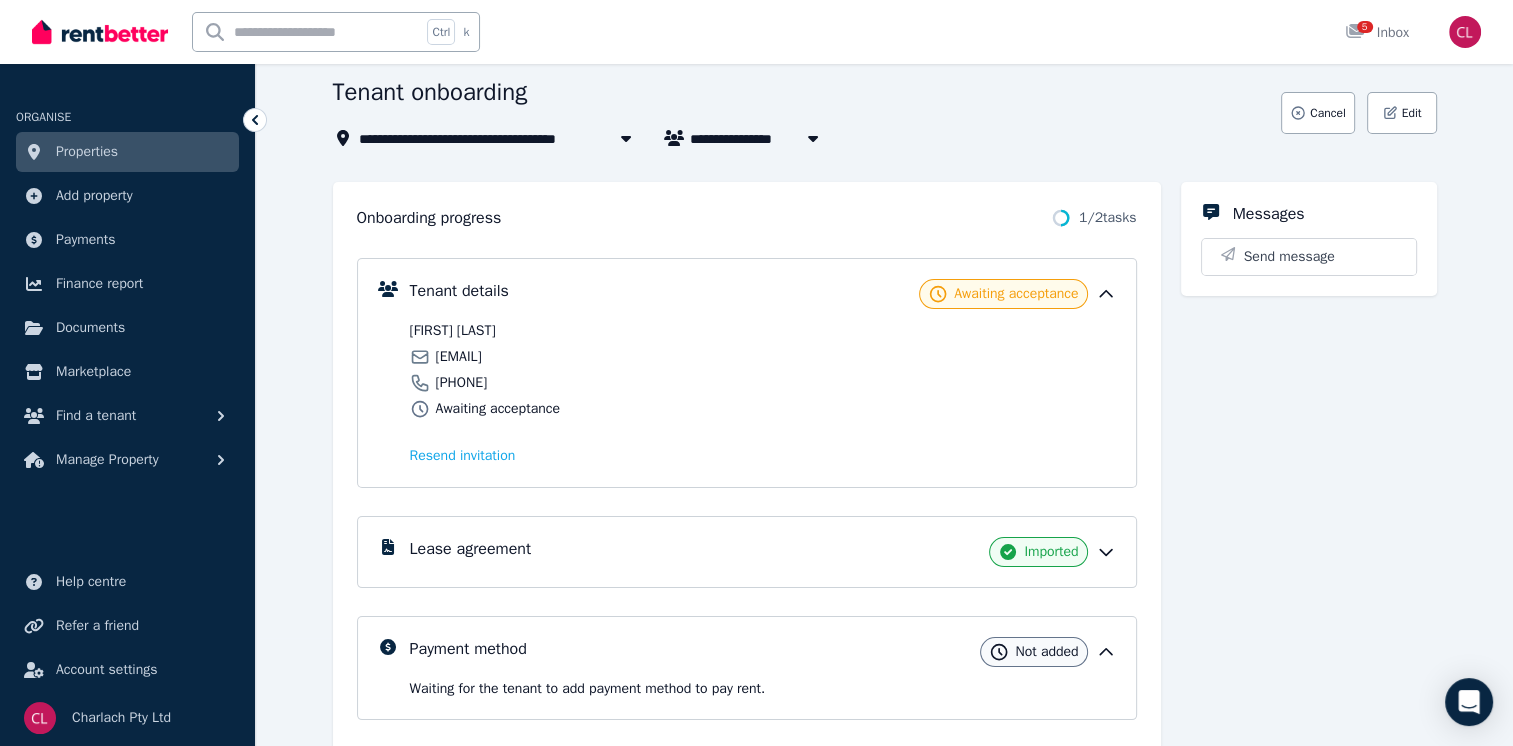 click 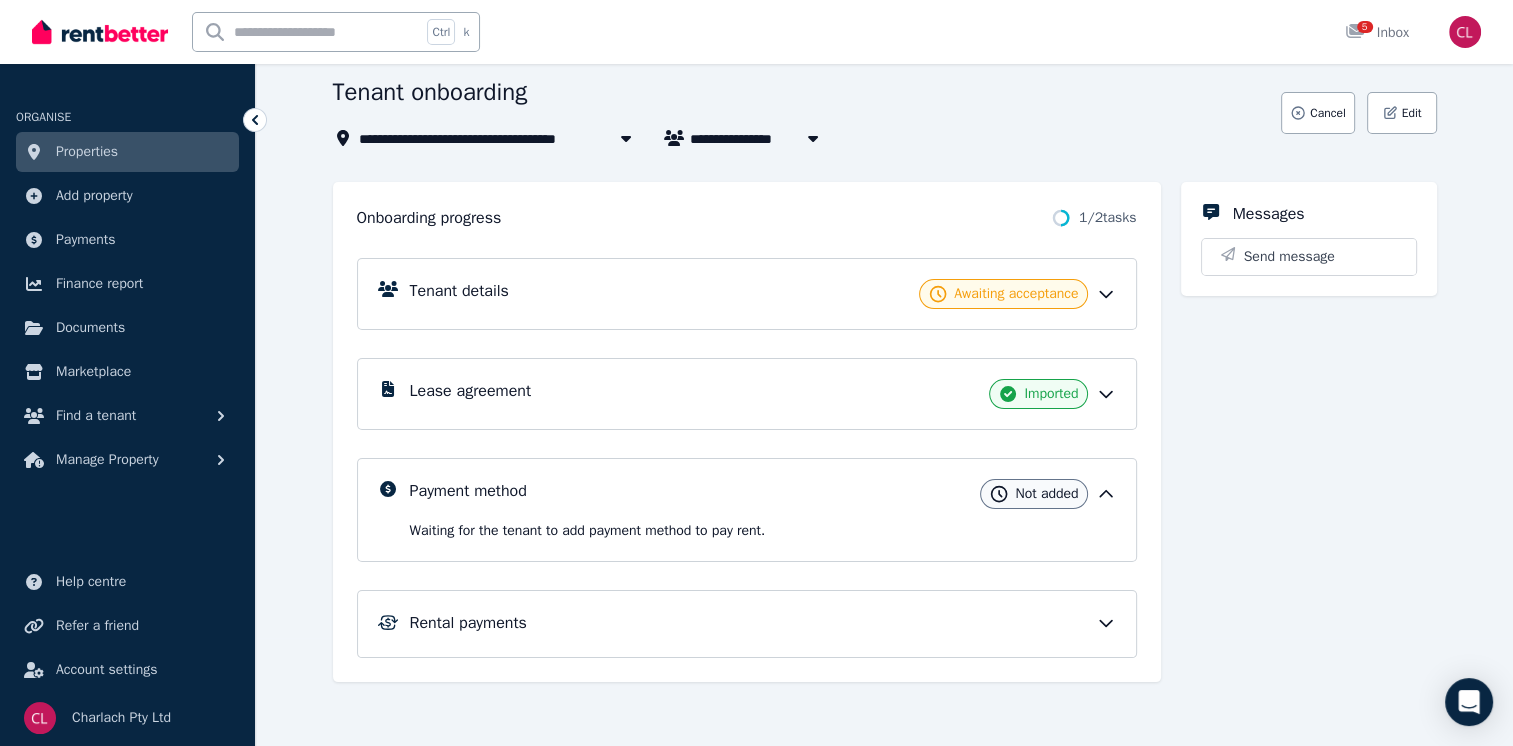 click on "[FIRST] [LAST]" at bounding box center [751, 138] 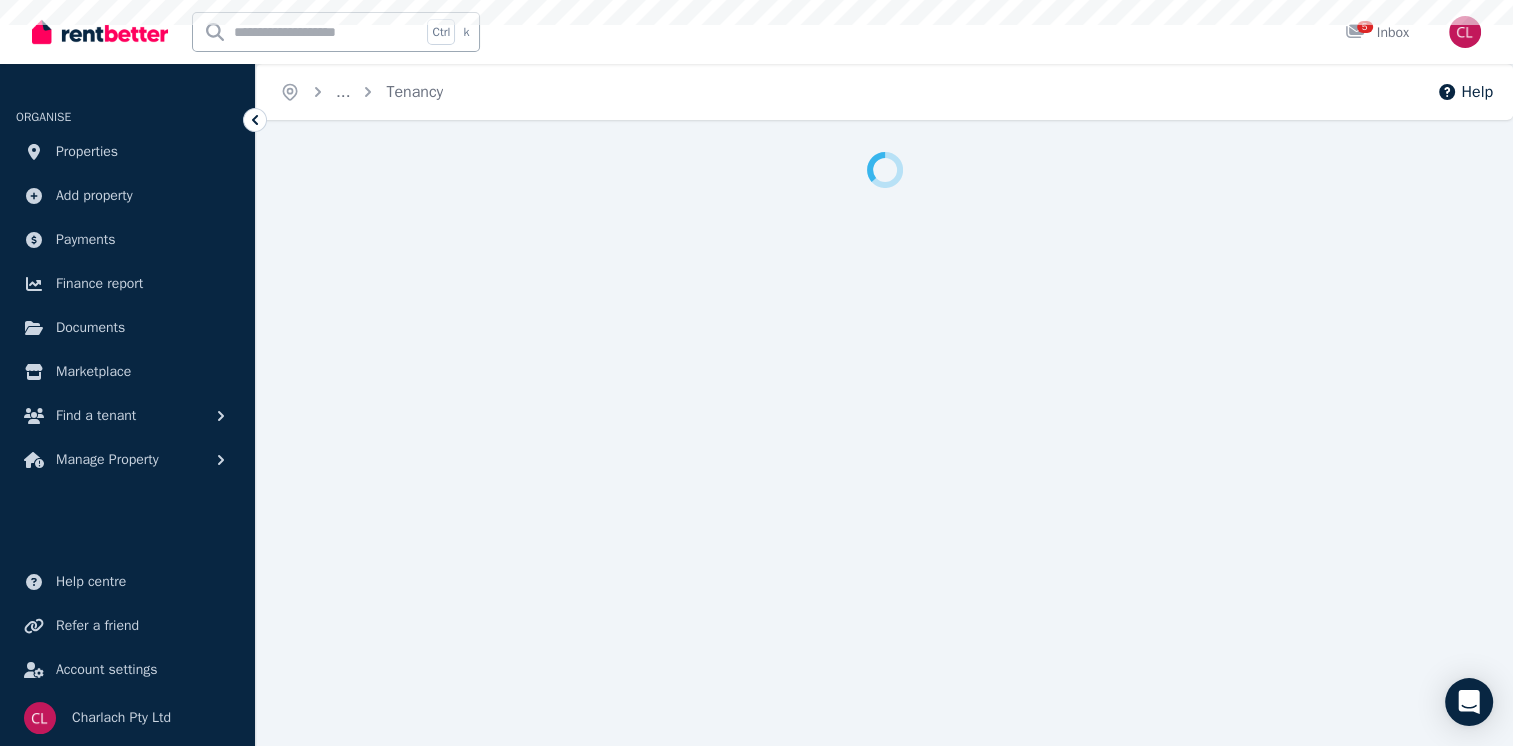 scroll, scrollTop: 0, scrollLeft: 0, axis: both 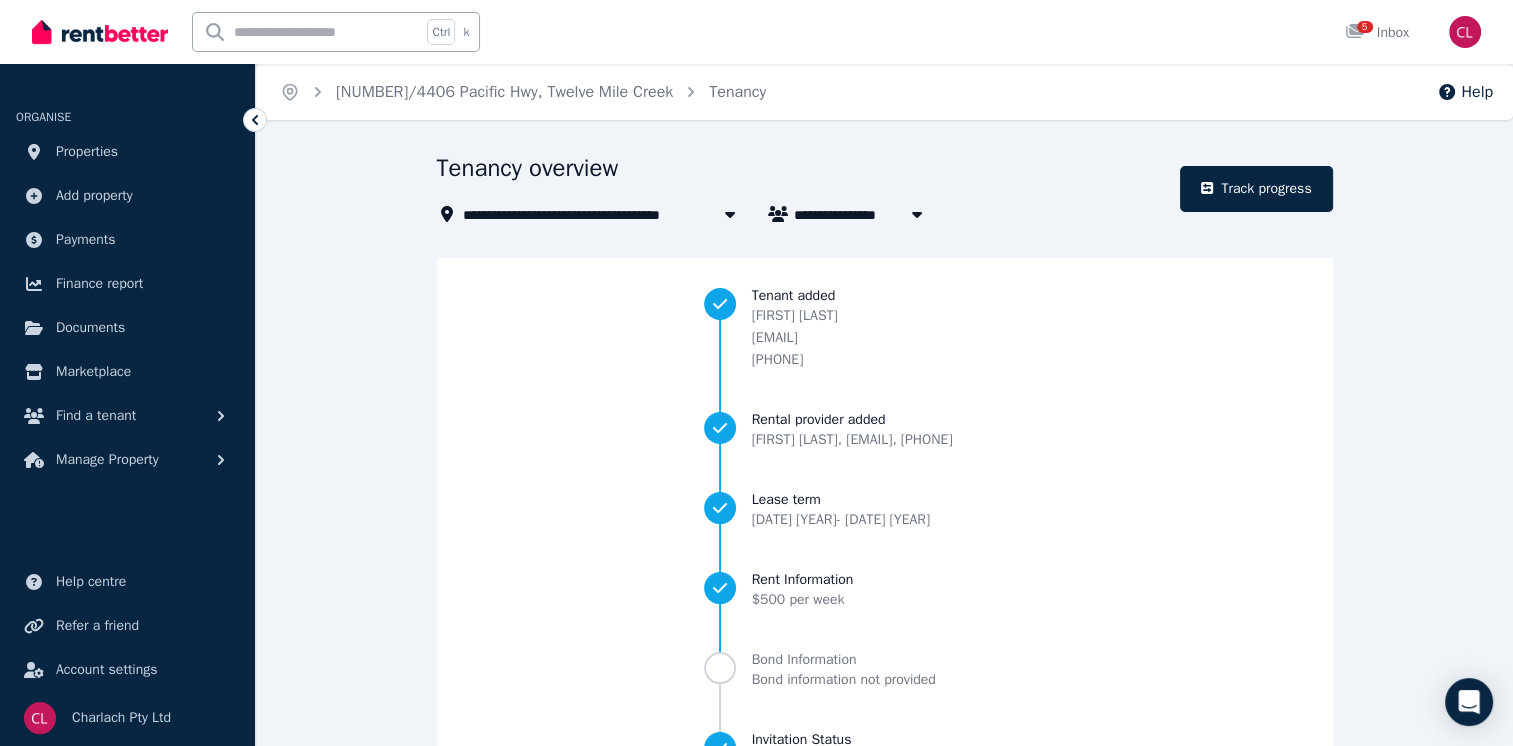 click on "**********" at bounding box center (592, 214) 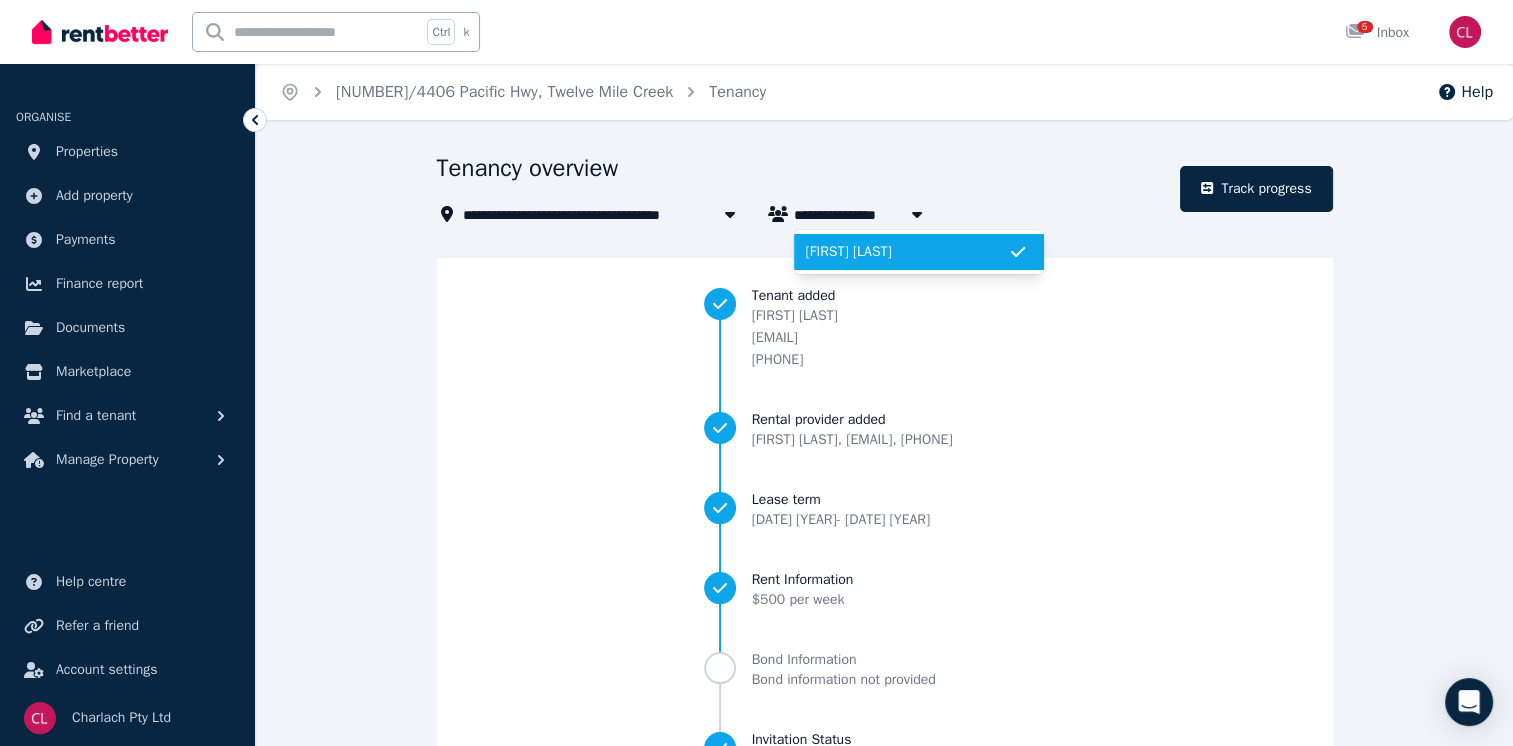 click 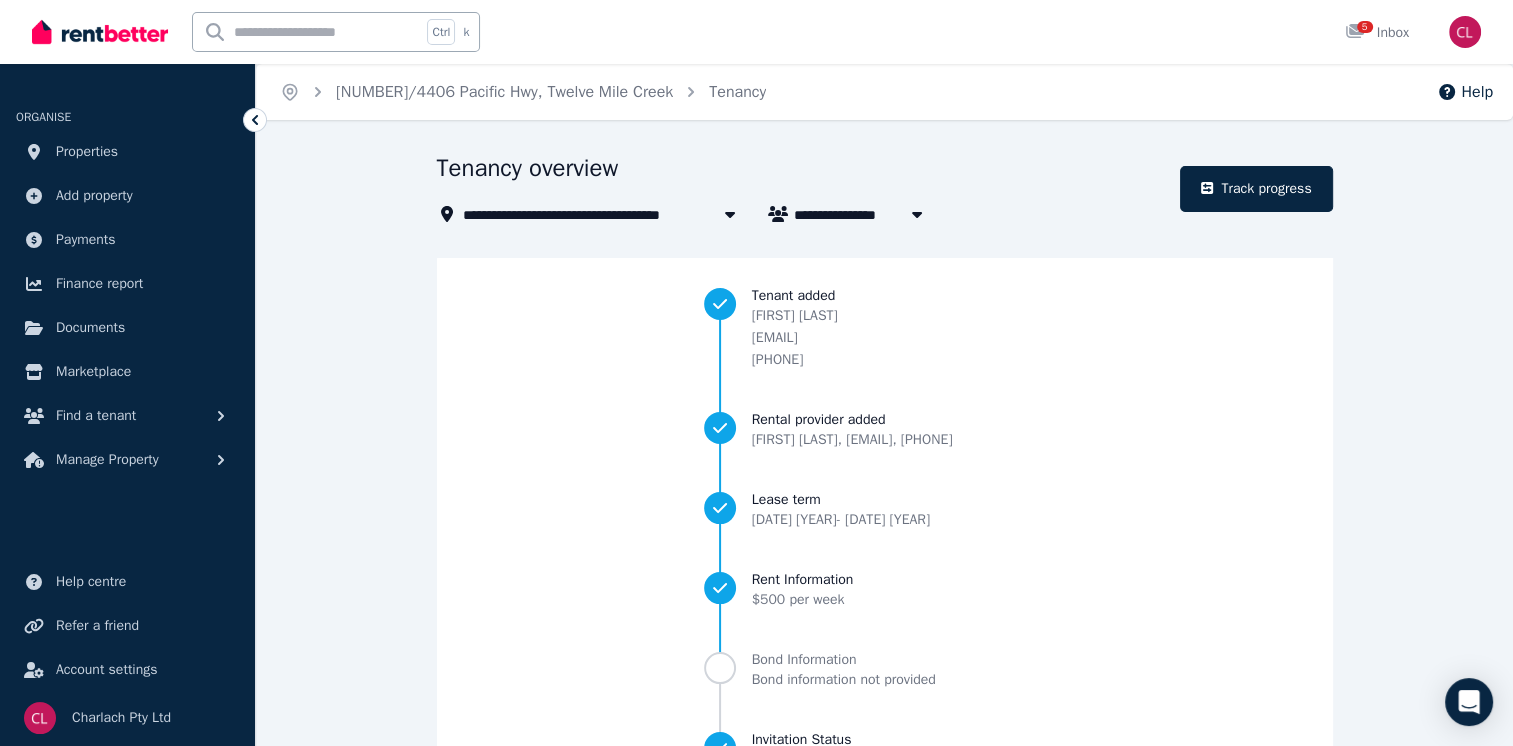 click 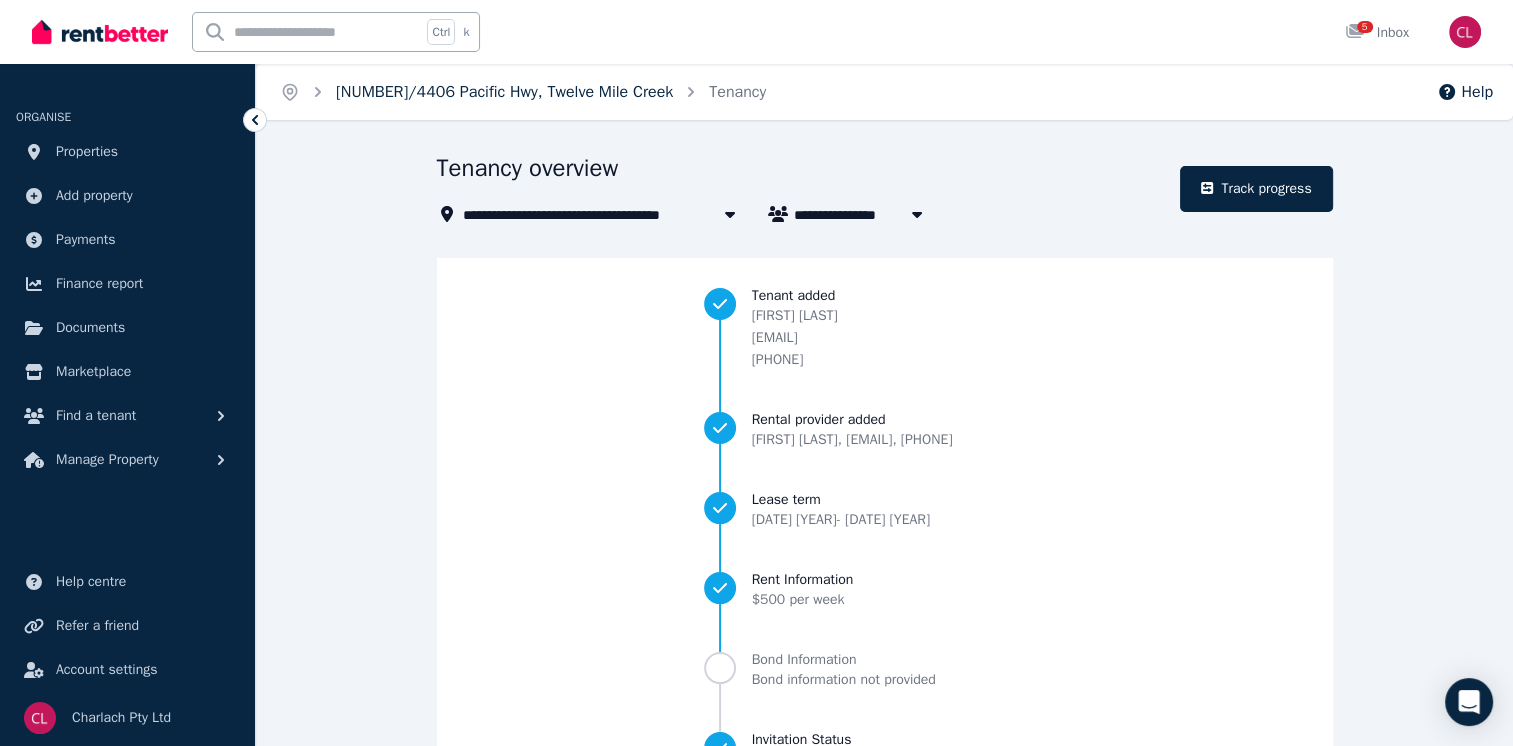 click on "[NUMBER]/[STREET], [CITY]" at bounding box center [504, 92] 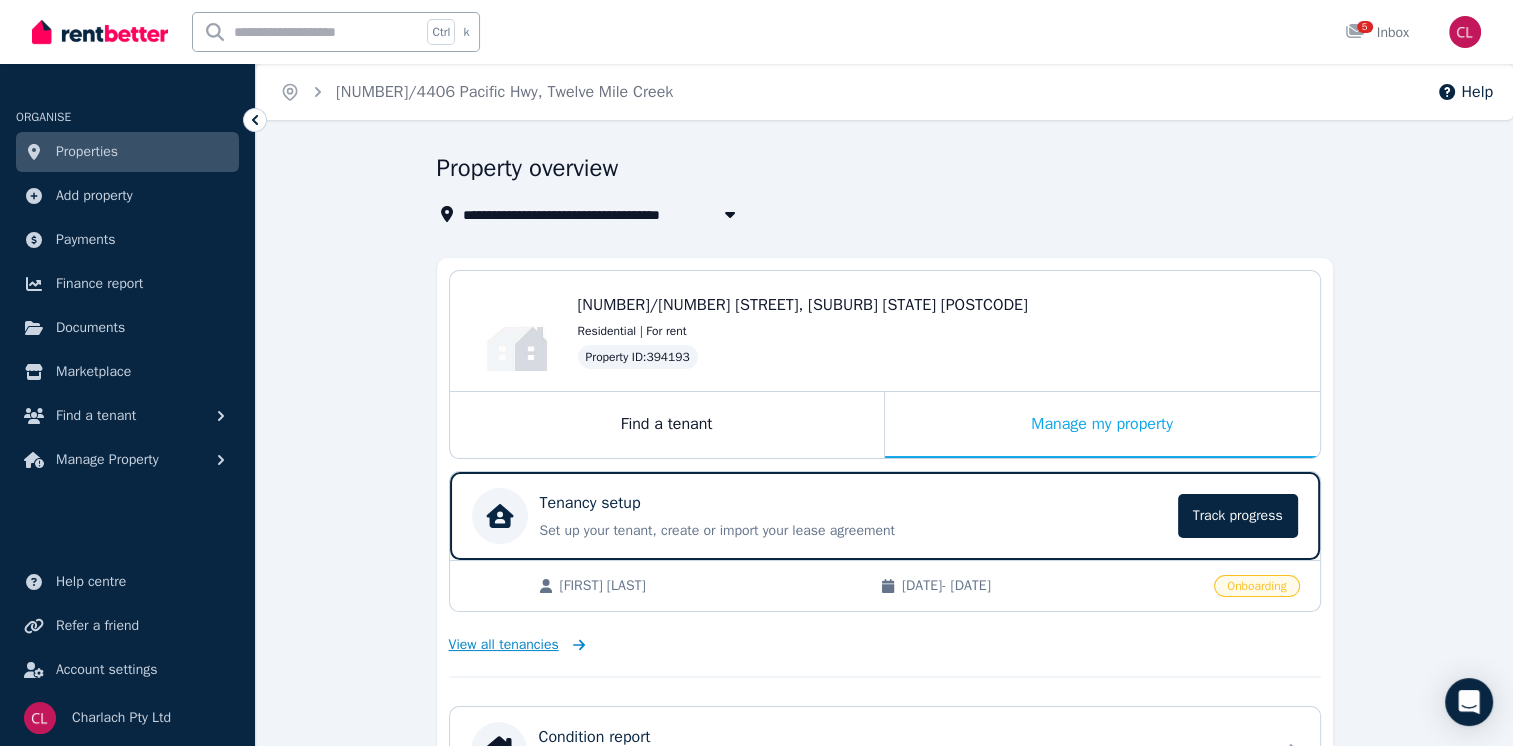 click on "View all tenancies" at bounding box center [504, 645] 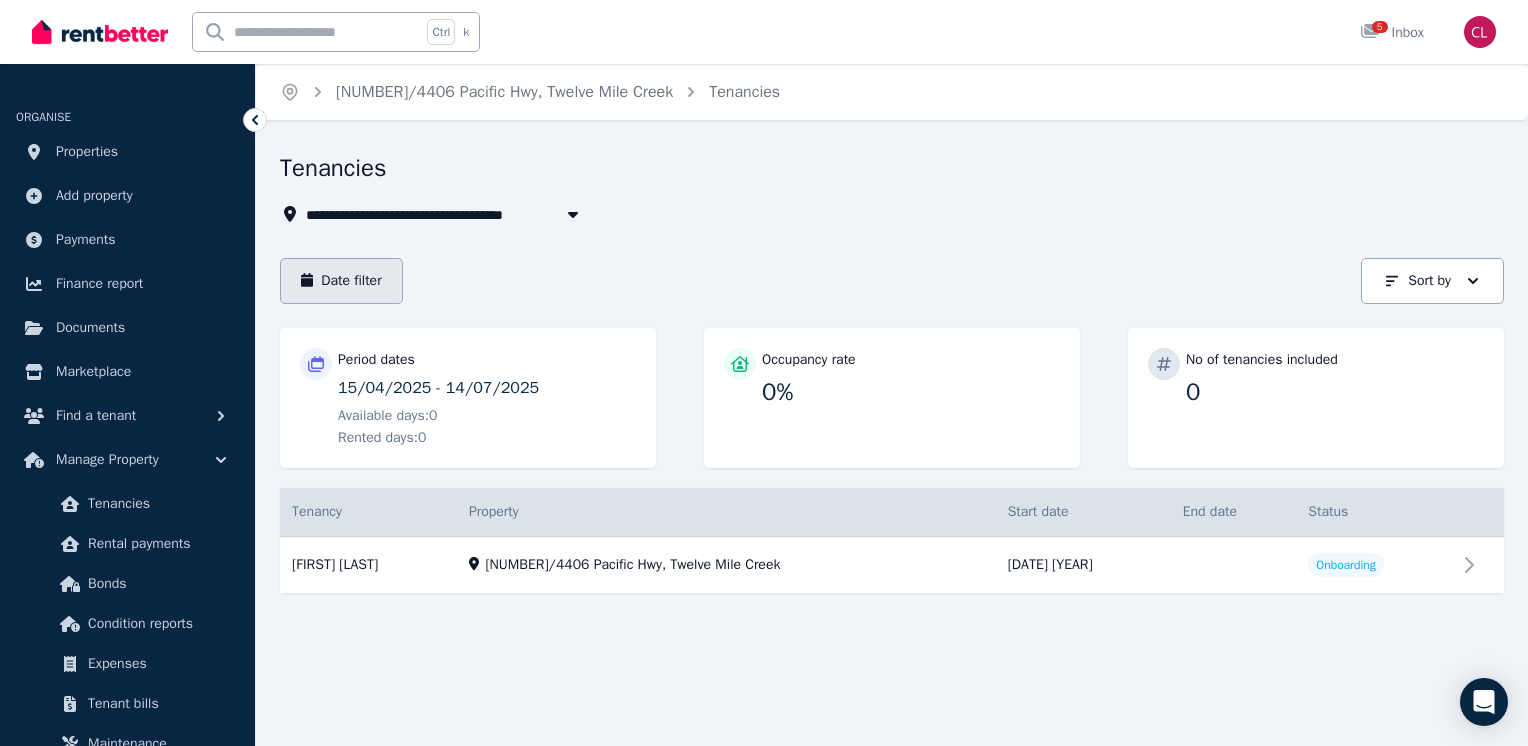 click on "Date filter" at bounding box center [341, 281] 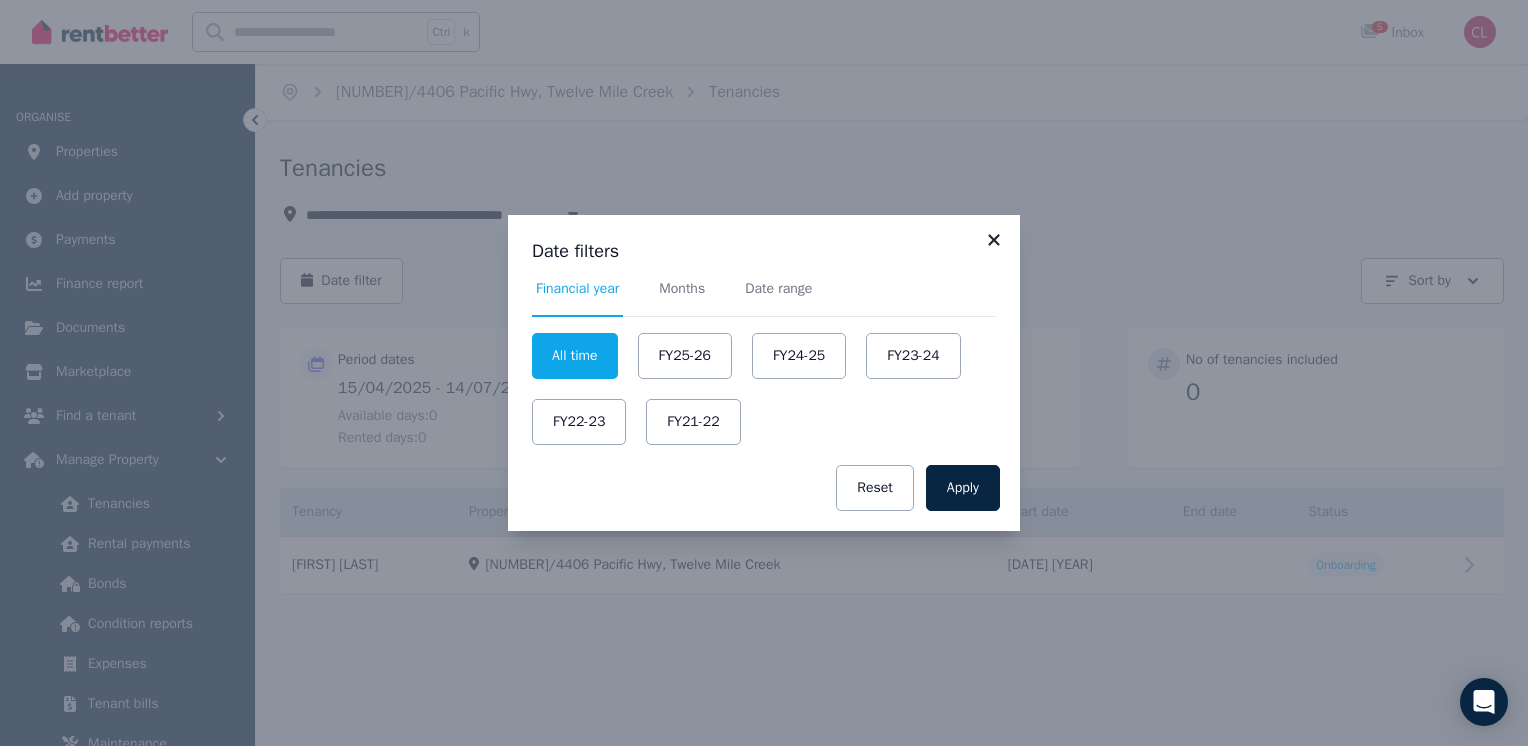 click 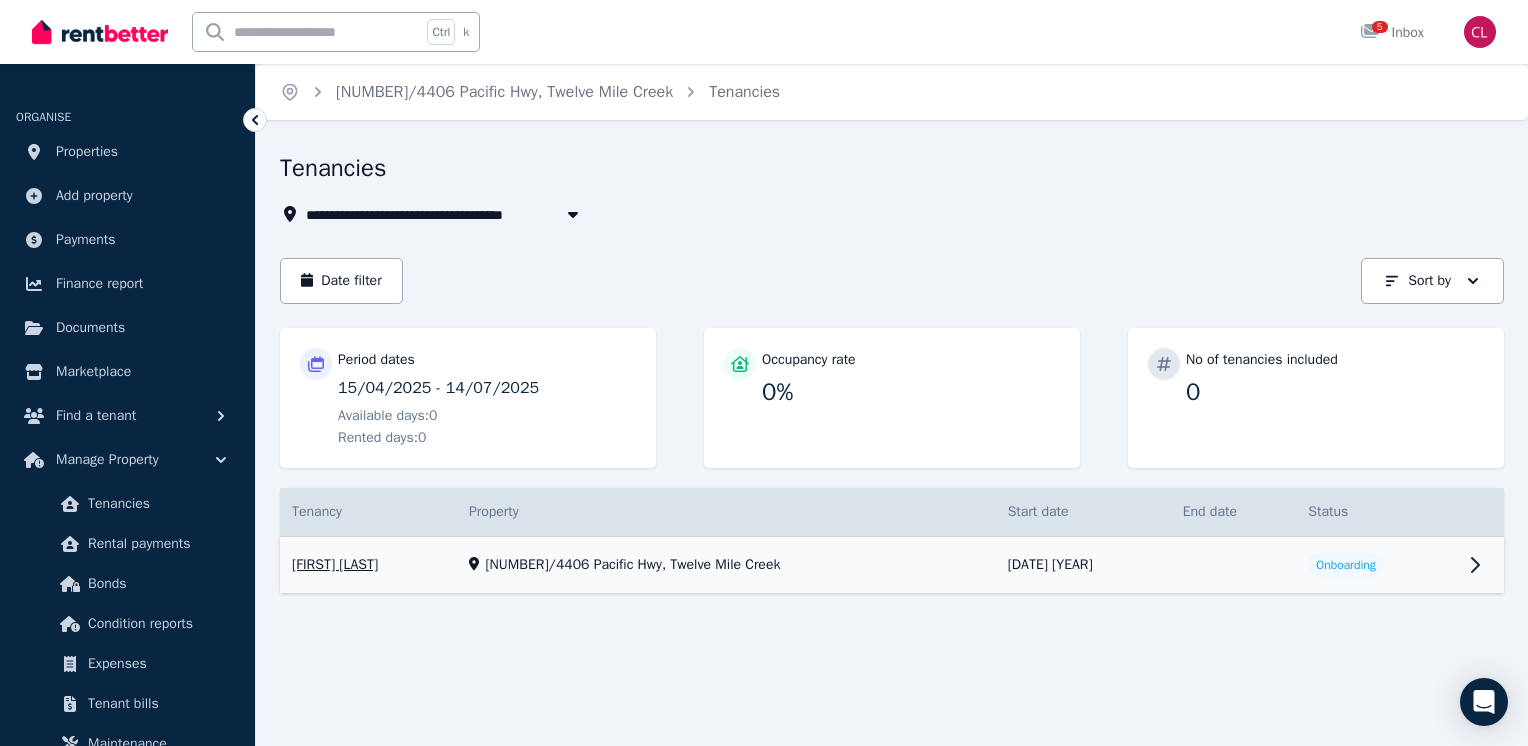 click on "View property details" at bounding box center [892, 565] 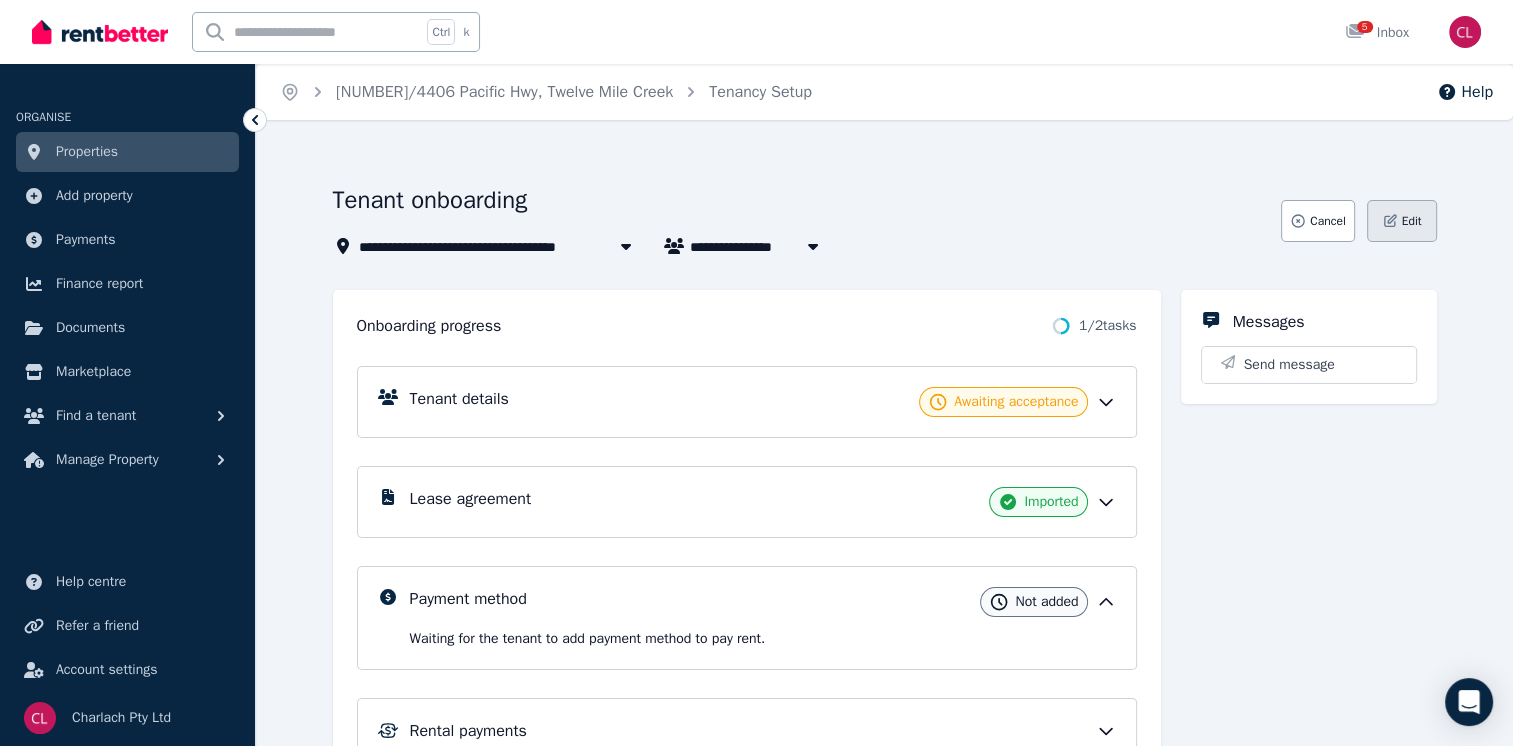 click on "Edit" at bounding box center [1412, 221] 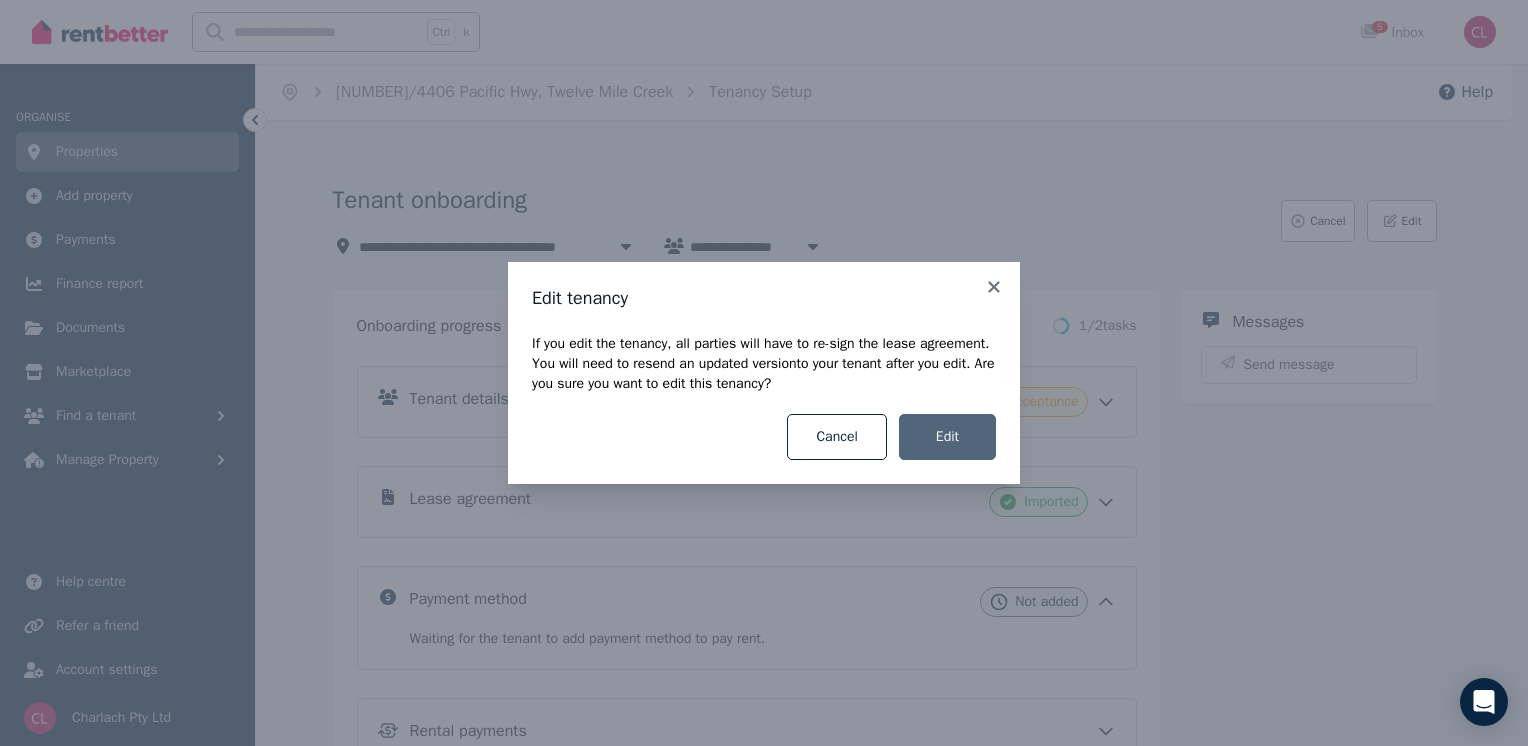 click on "Edit" at bounding box center [947, 437] 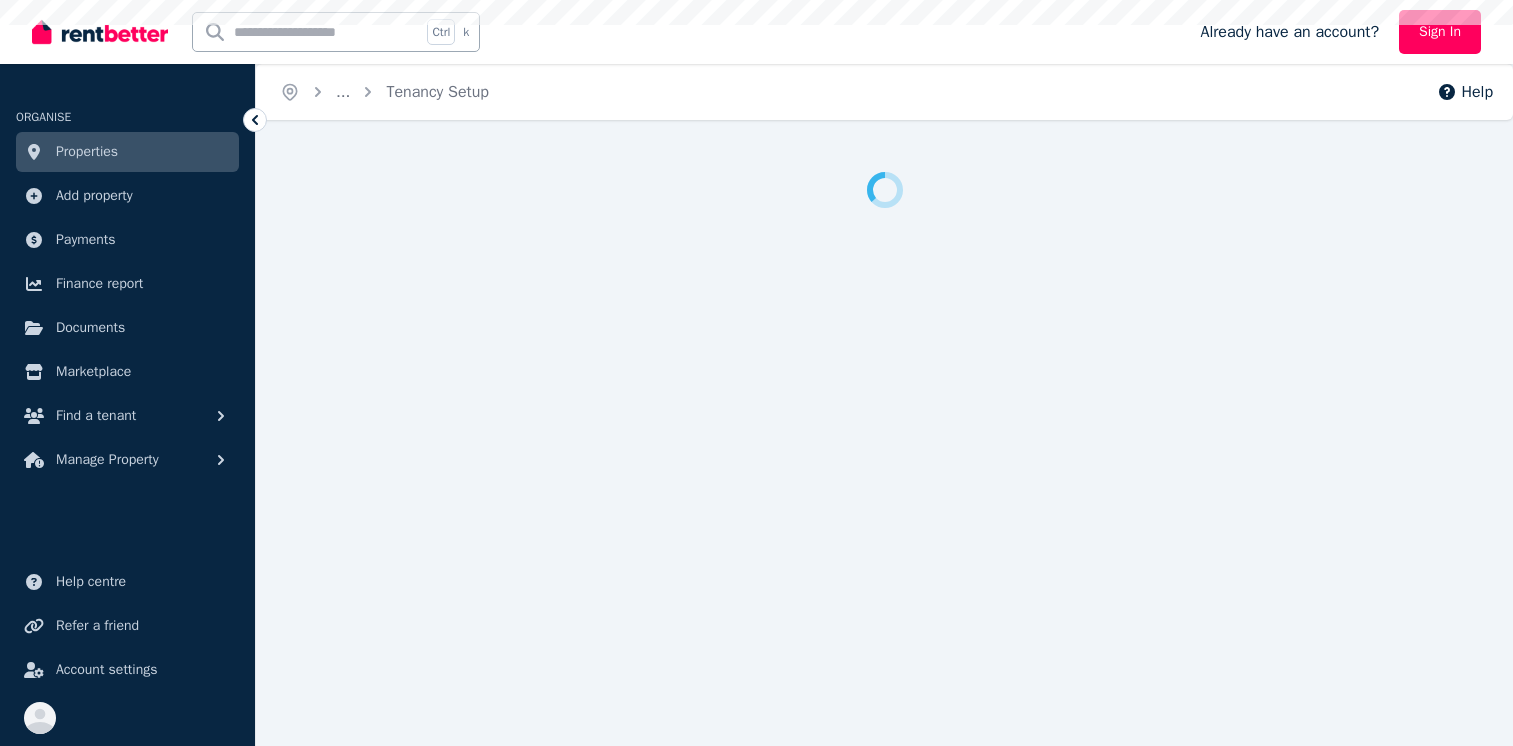 scroll, scrollTop: 0, scrollLeft: 0, axis: both 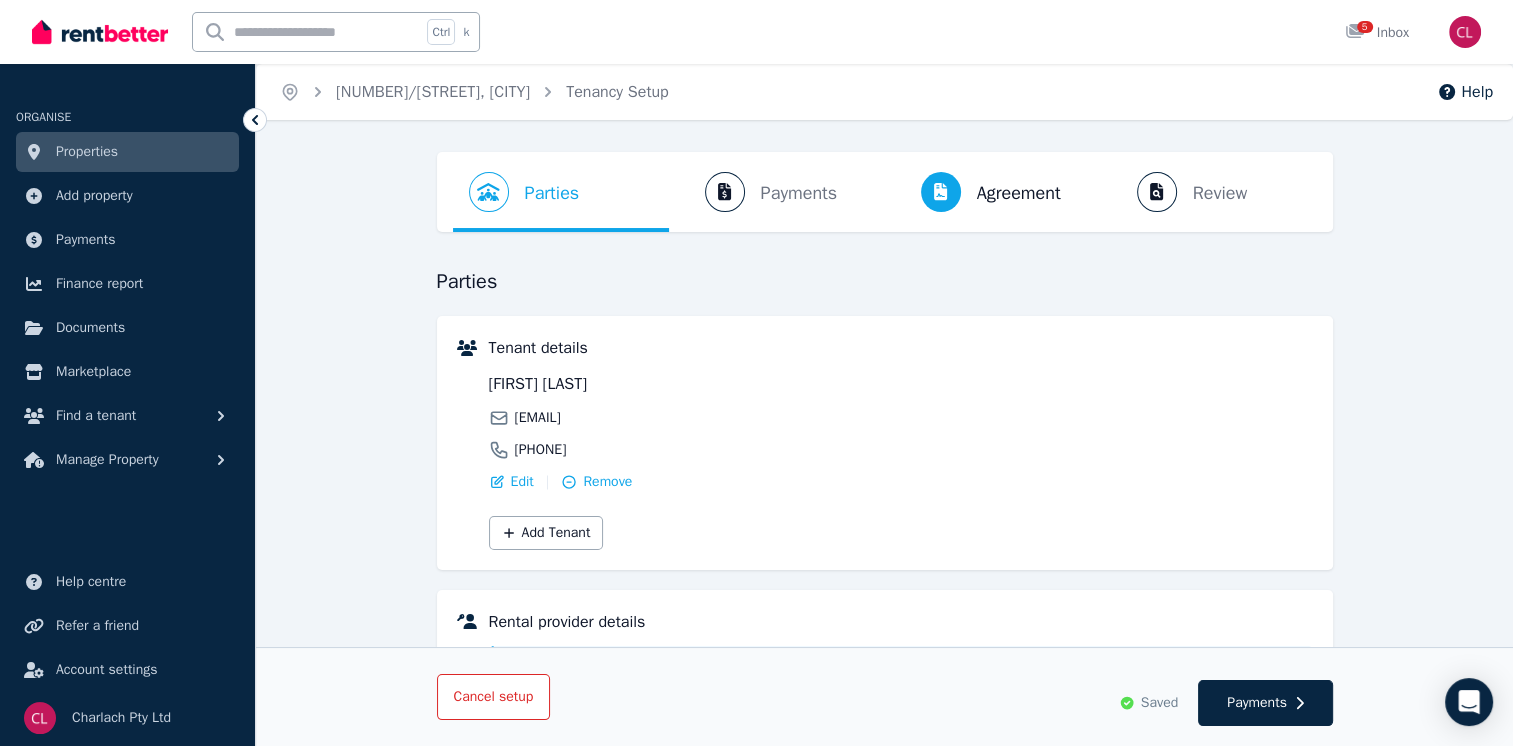 click on "Cancel setup" at bounding box center [494, 696] 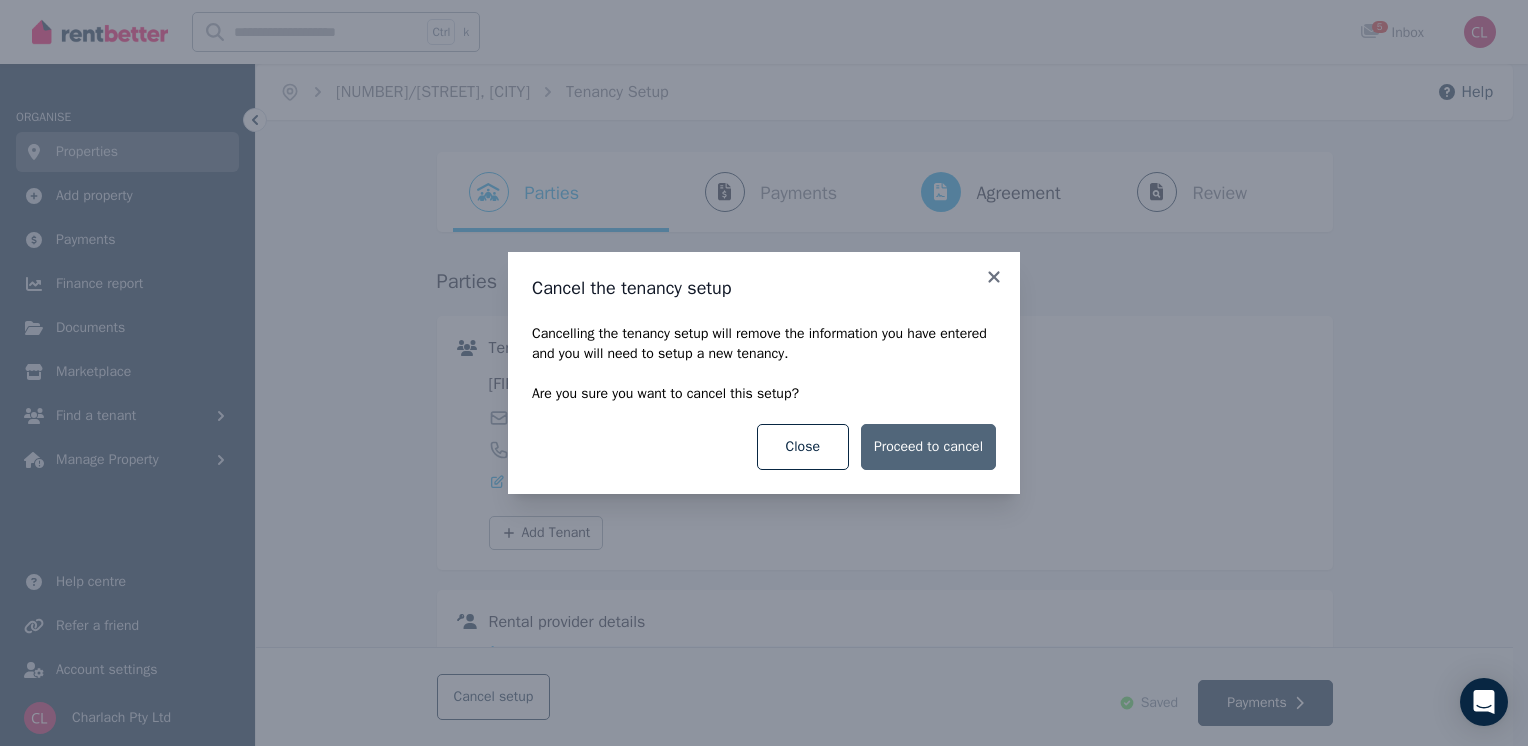 click on "Proceed to cancel" at bounding box center [928, 447] 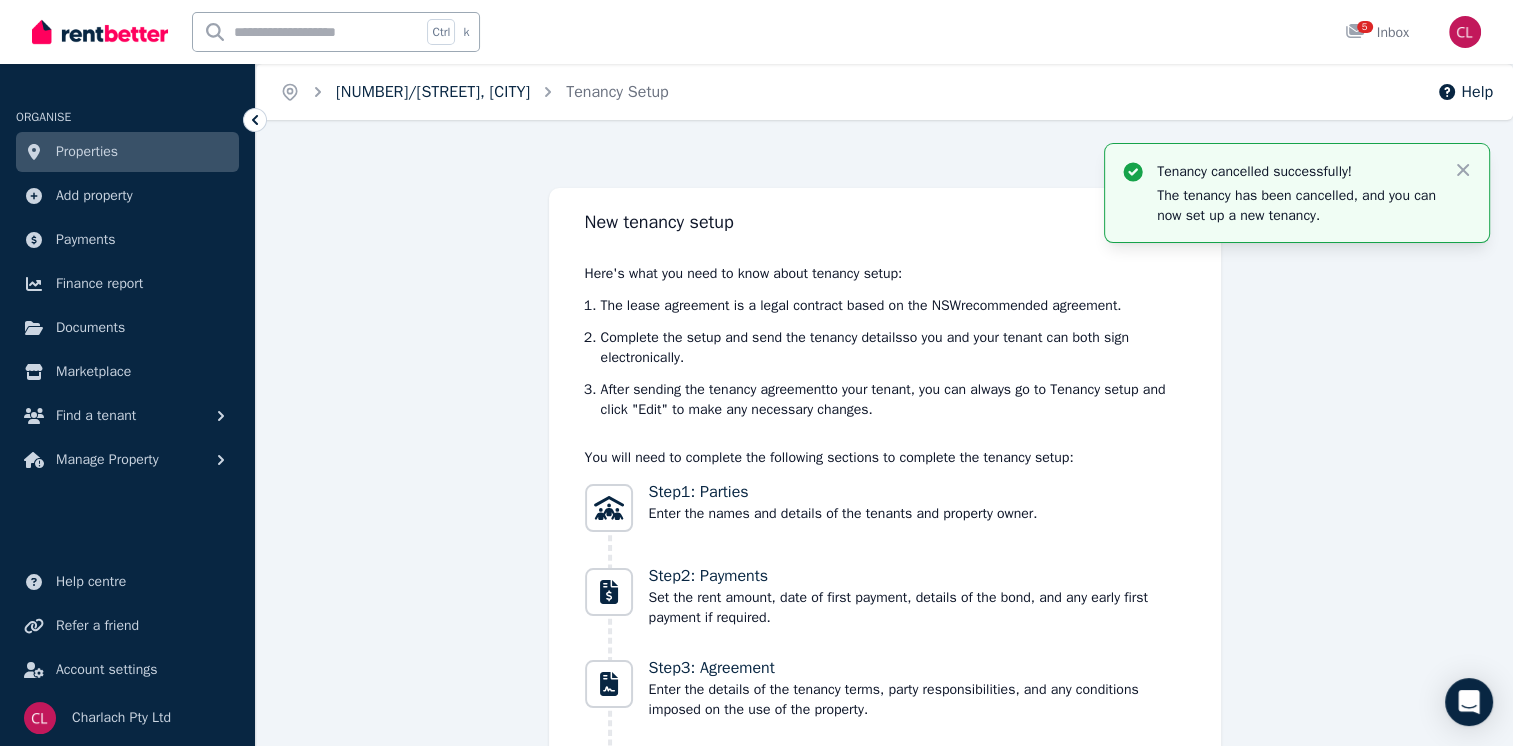 click on "[NUMBER]/[STREET], [CITY]" at bounding box center (433, 92) 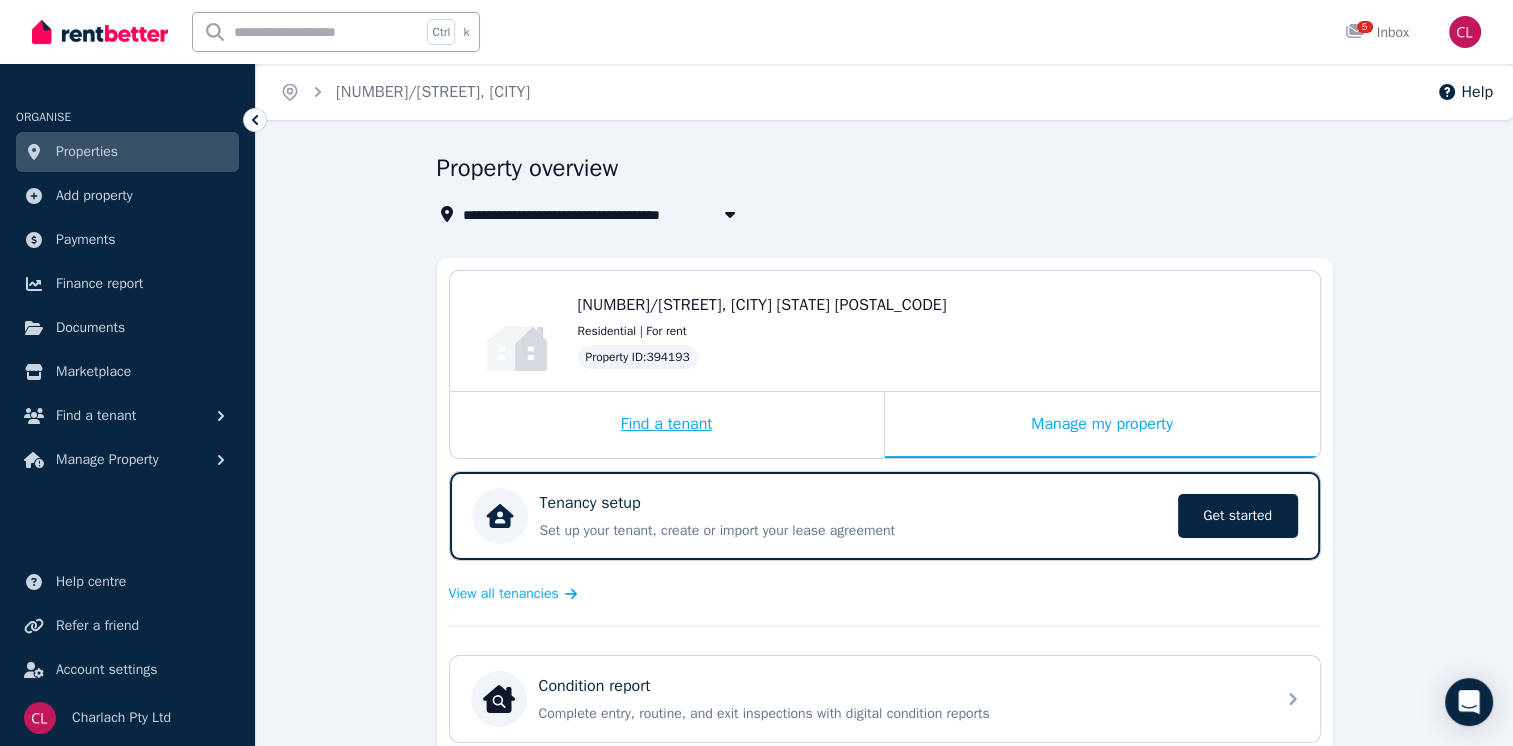 click on "Find a tenant" at bounding box center (667, 425) 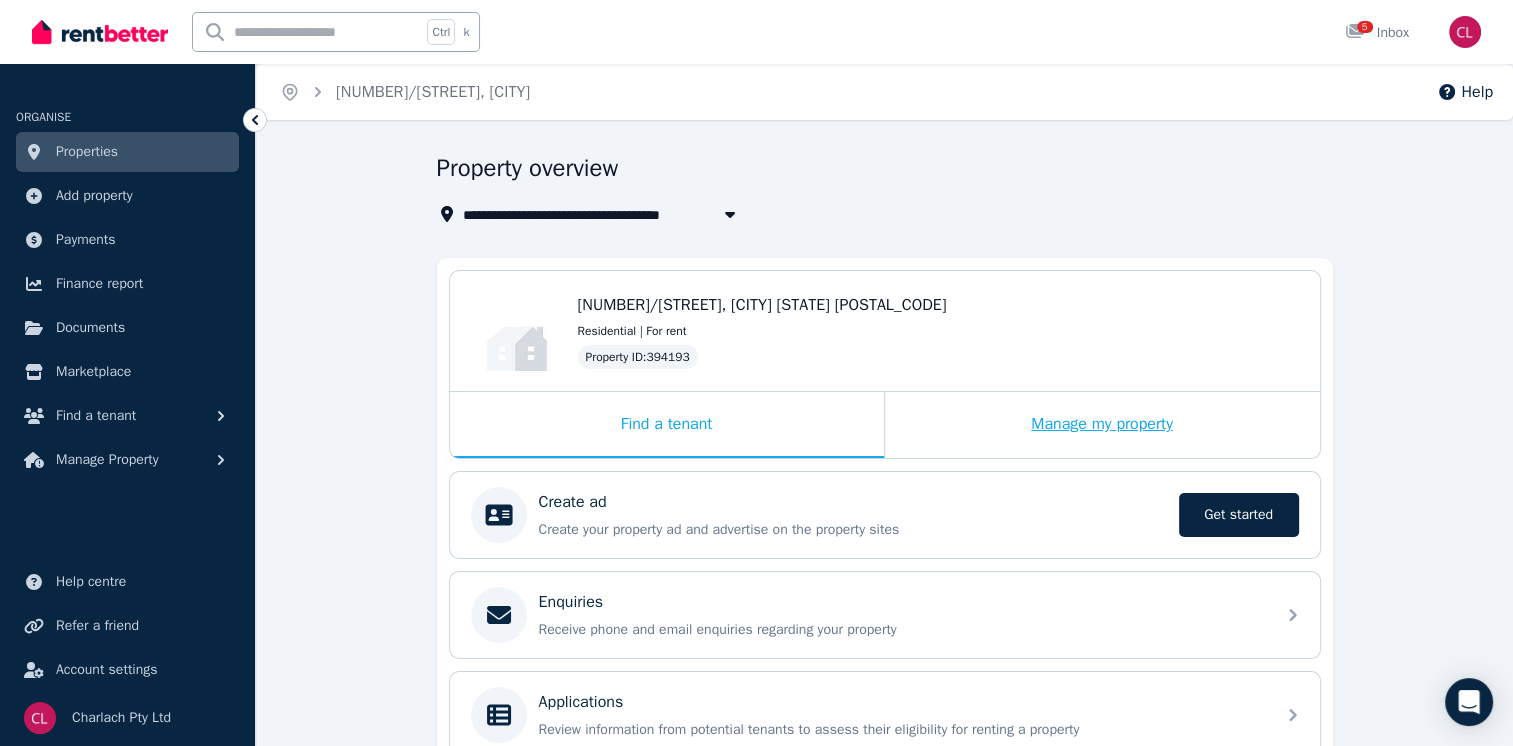 click on "Manage my property" at bounding box center [1102, 425] 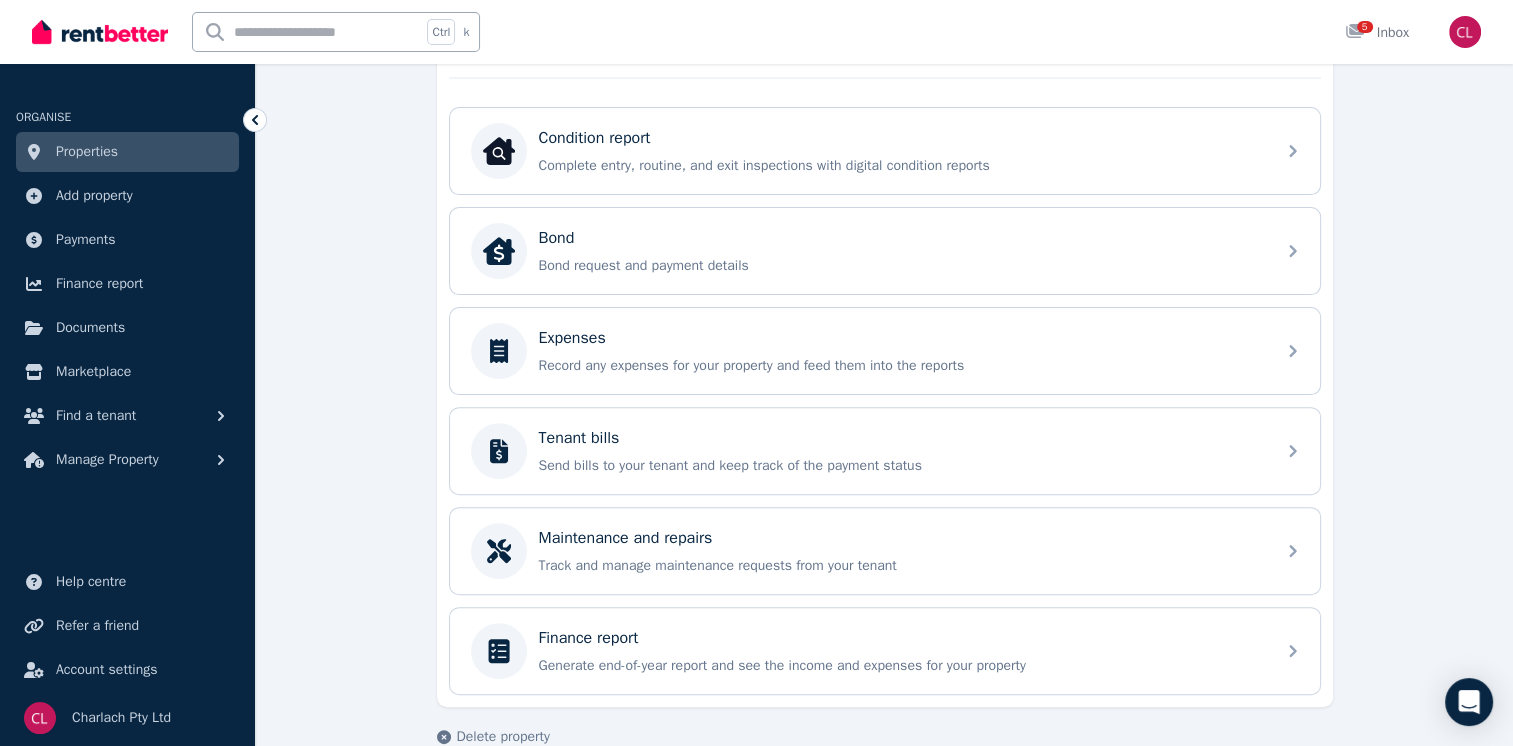 scroll, scrollTop: 577, scrollLeft: 0, axis: vertical 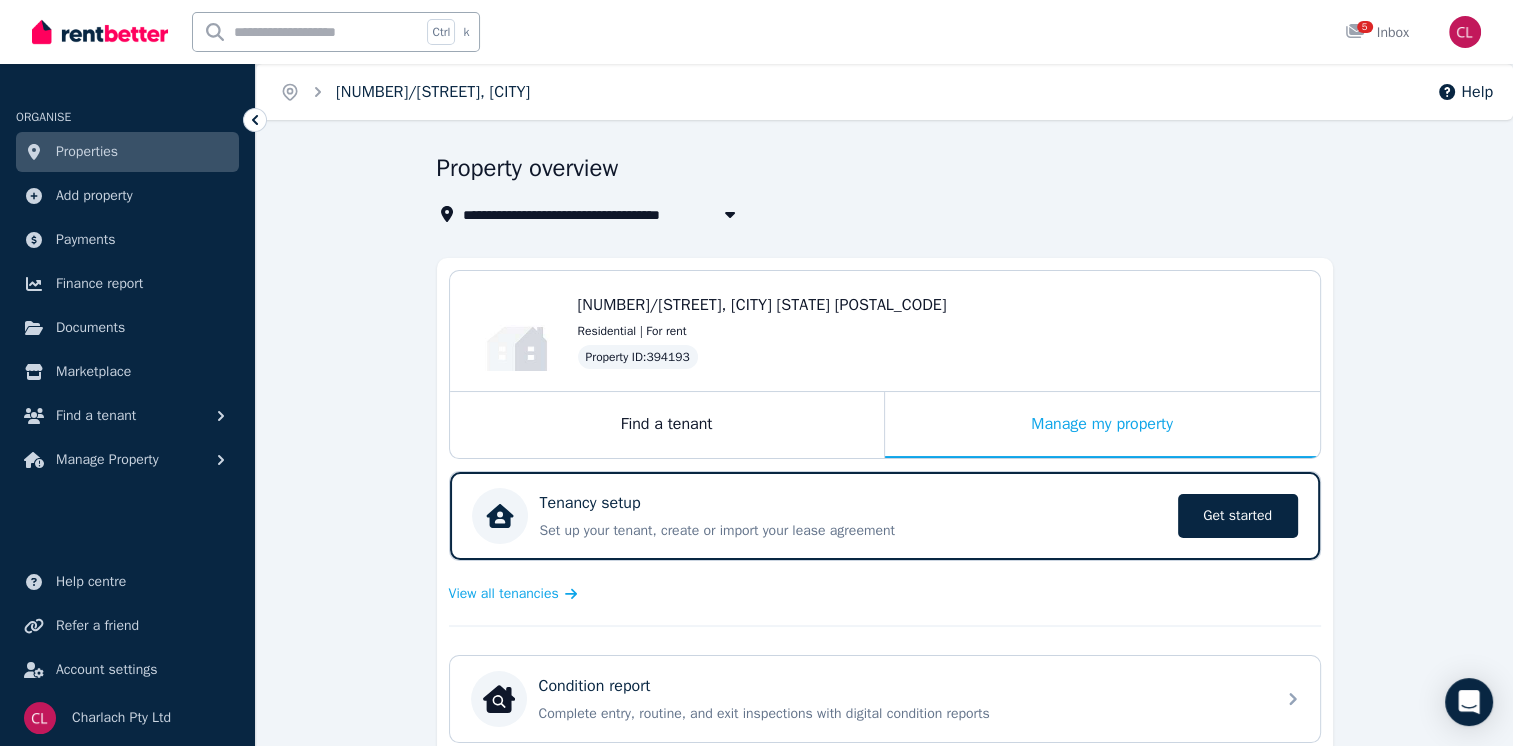 click on "[NUMBER]/[STREET], [CITY]" at bounding box center (433, 92) 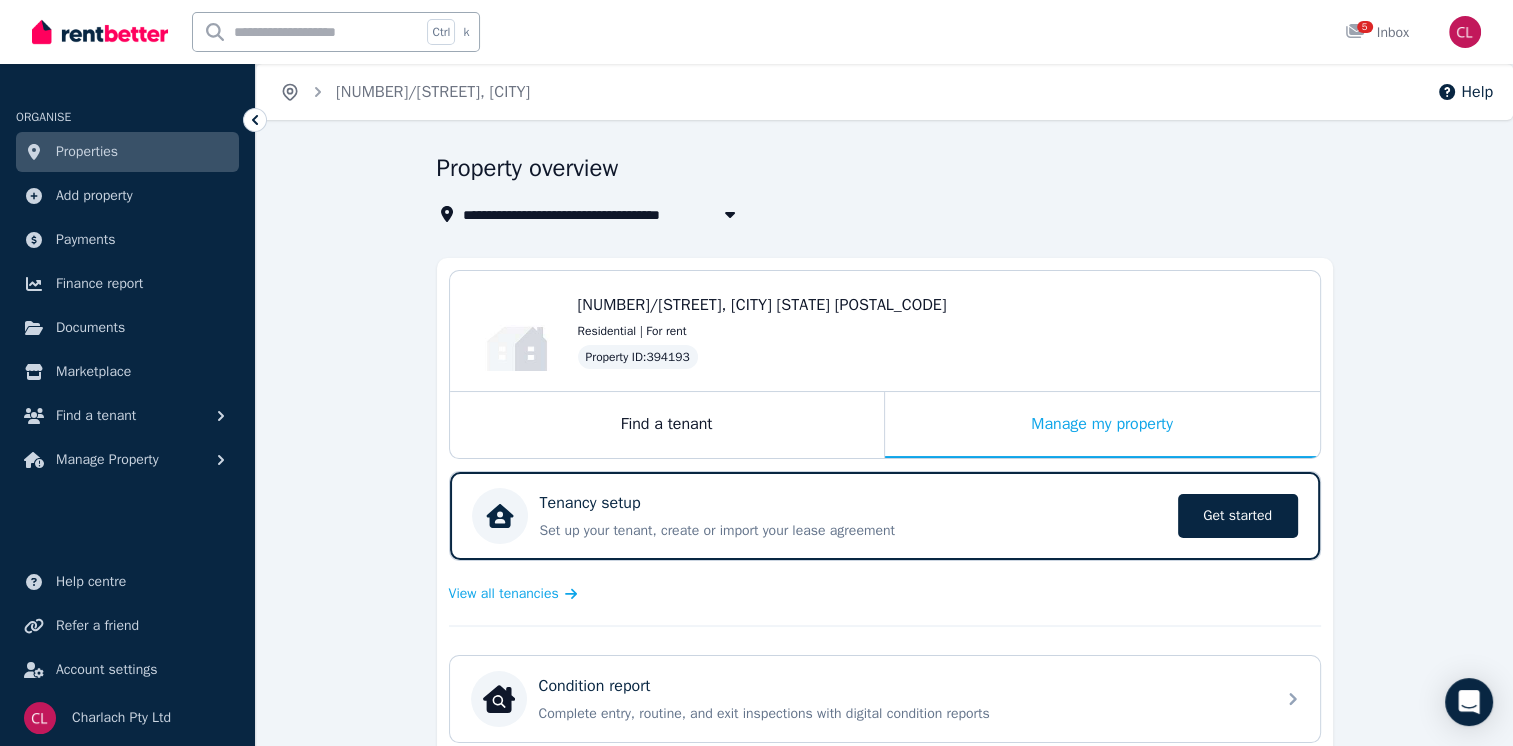 click 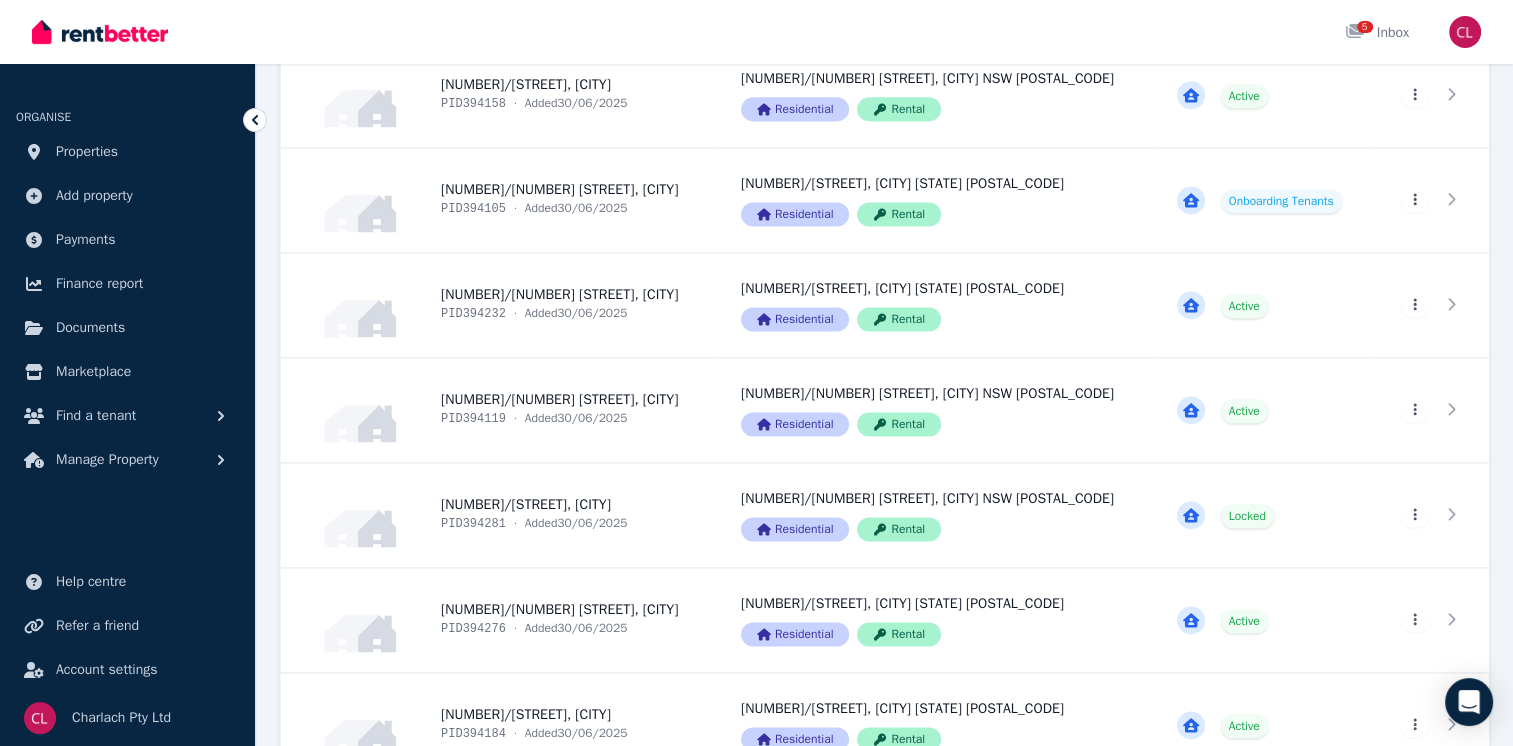 scroll, scrollTop: 2715, scrollLeft: 0, axis: vertical 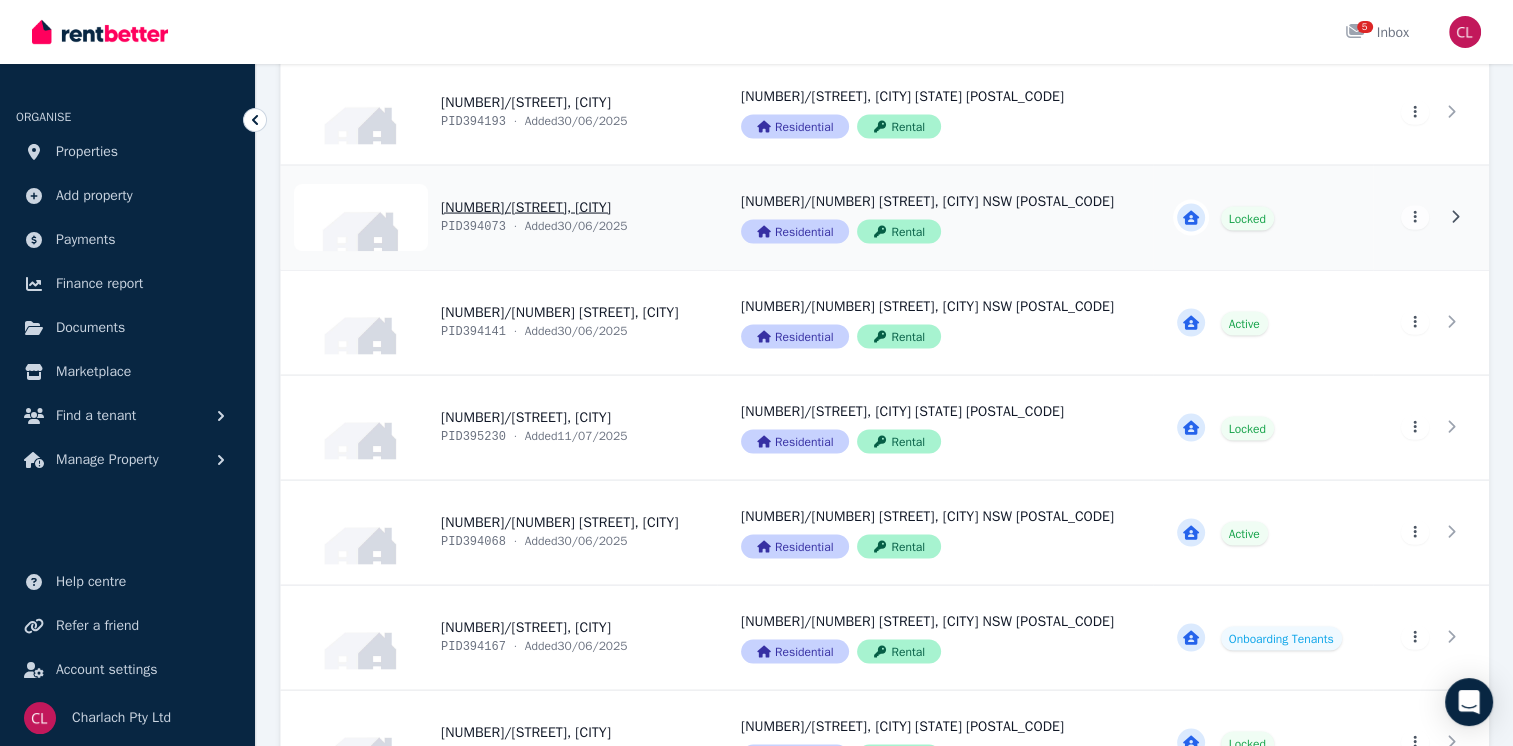 click on "View property details" at bounding box center [499, 218] 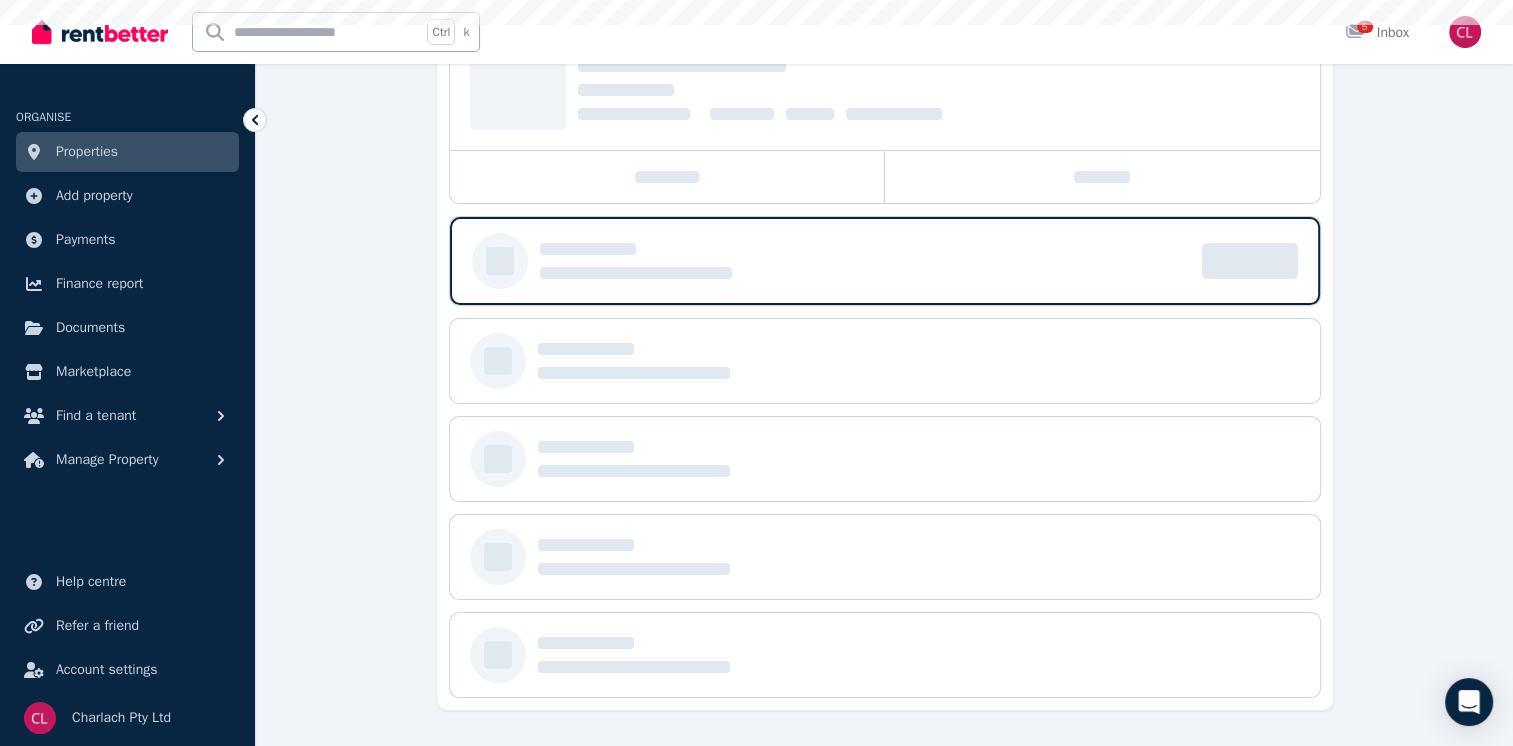 scroll, scrollTop: 0, scrollLeft: 0, axis: both 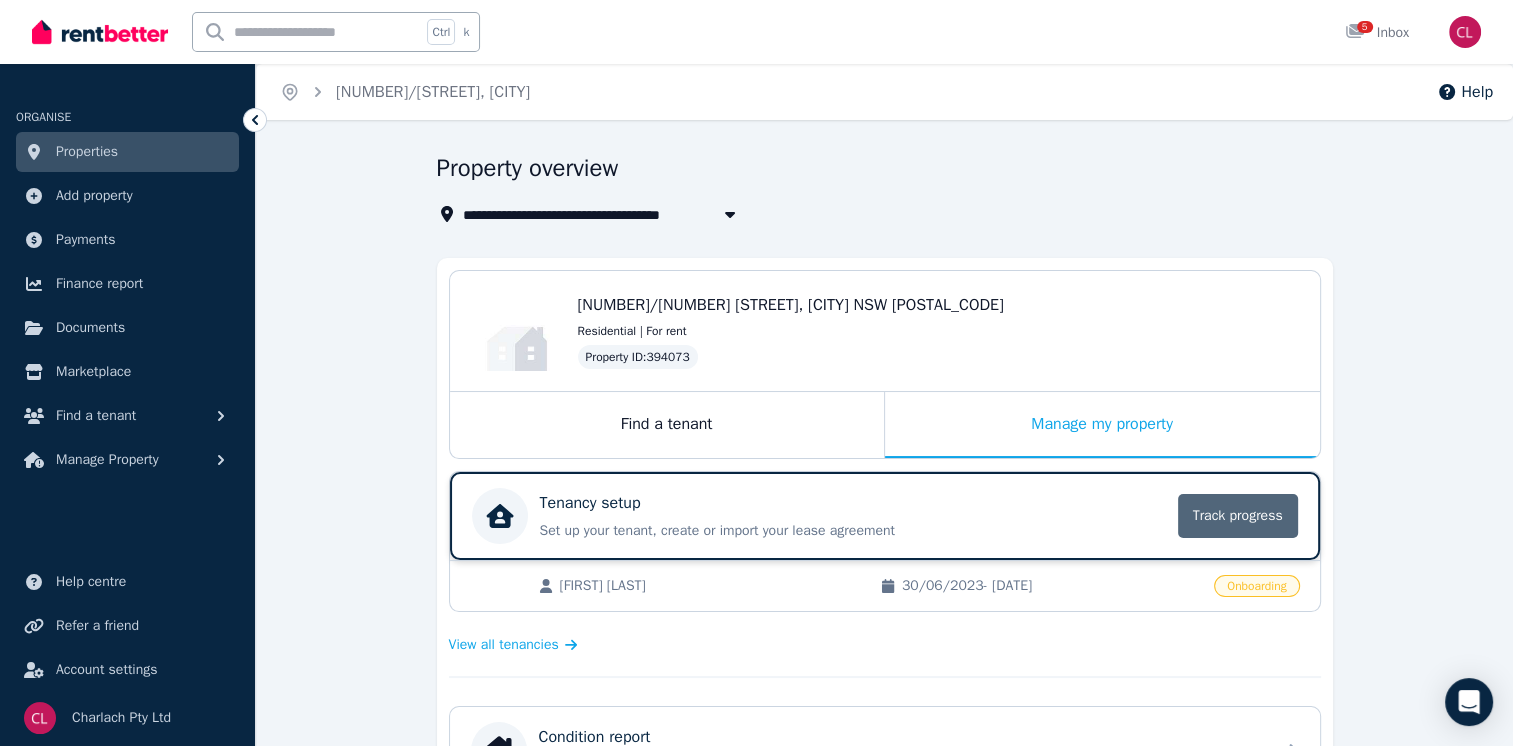 click on "Track progress" at bounding box center (1238, 516) 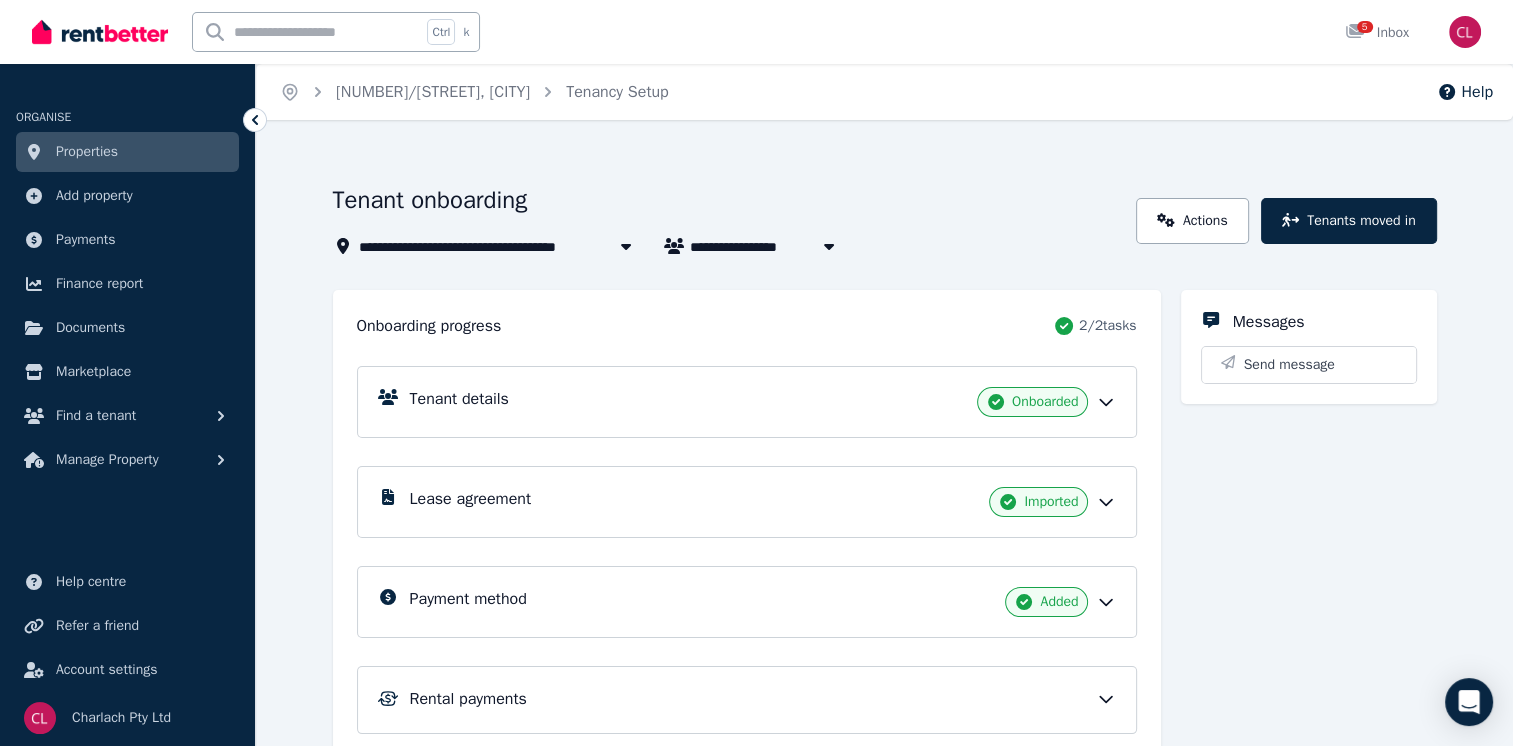 click on "Messages Send message" at bounding box center (1309, 347) 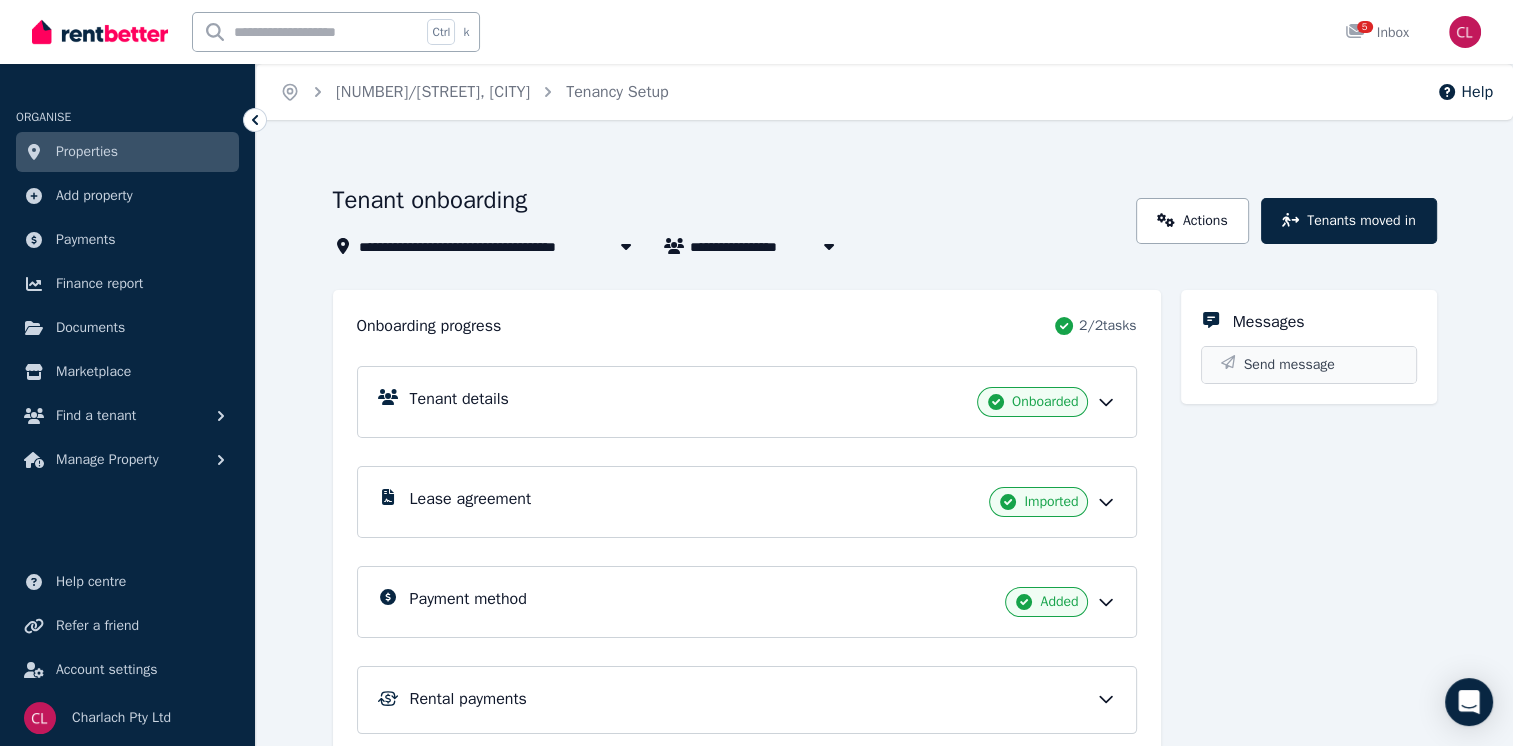 click on "Send message" at bounding box center [1289, 365] 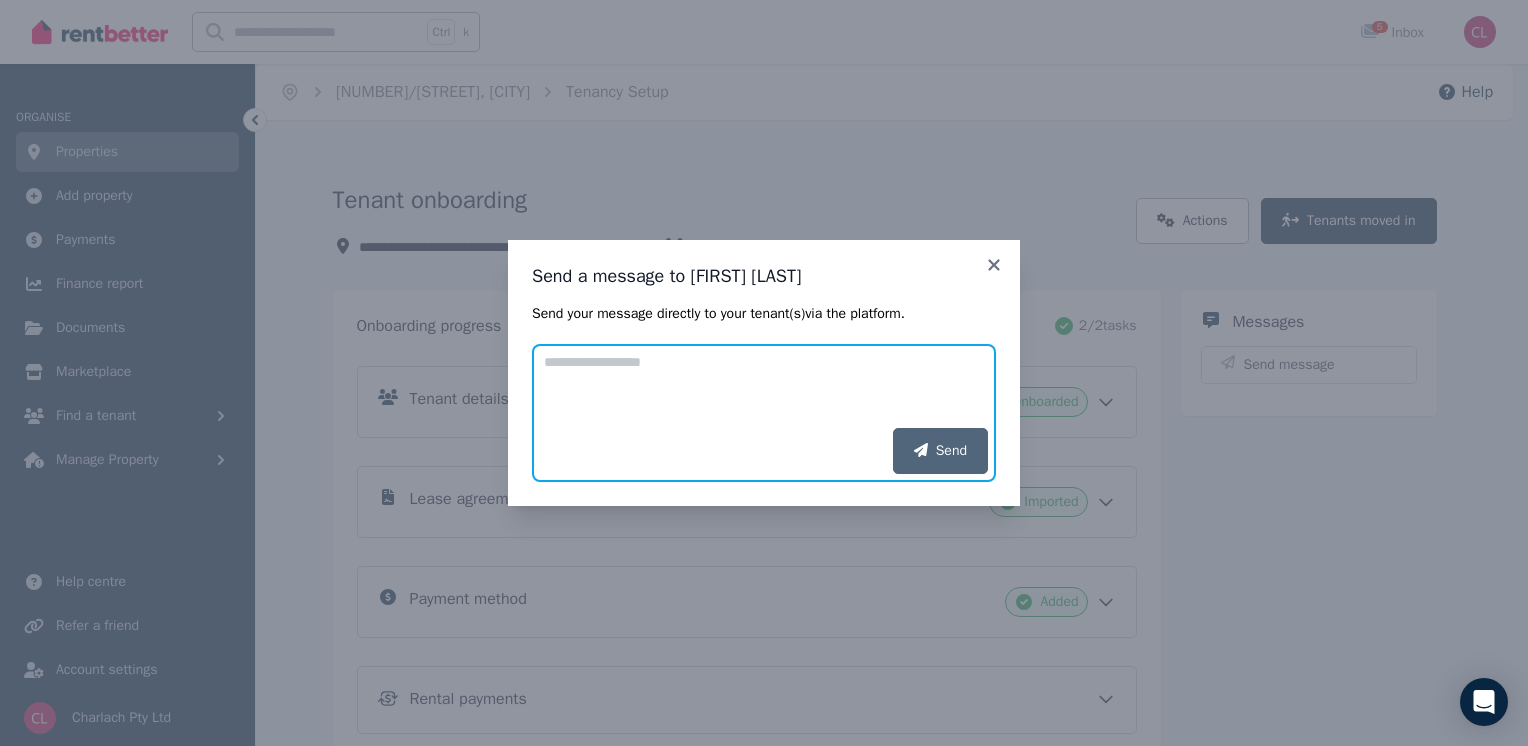 click on "Add your message" at bounding box center [764, 386] 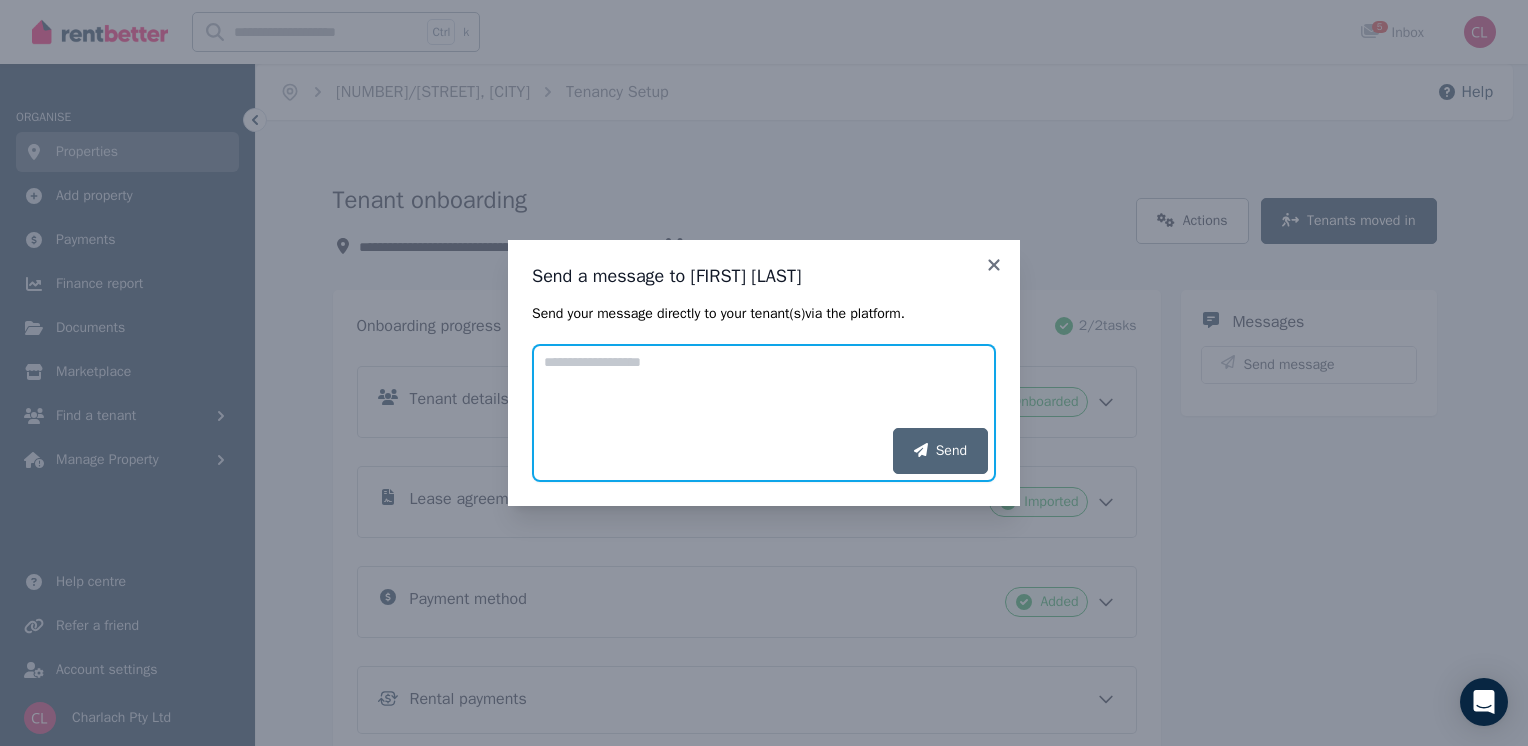 paste on "**********" 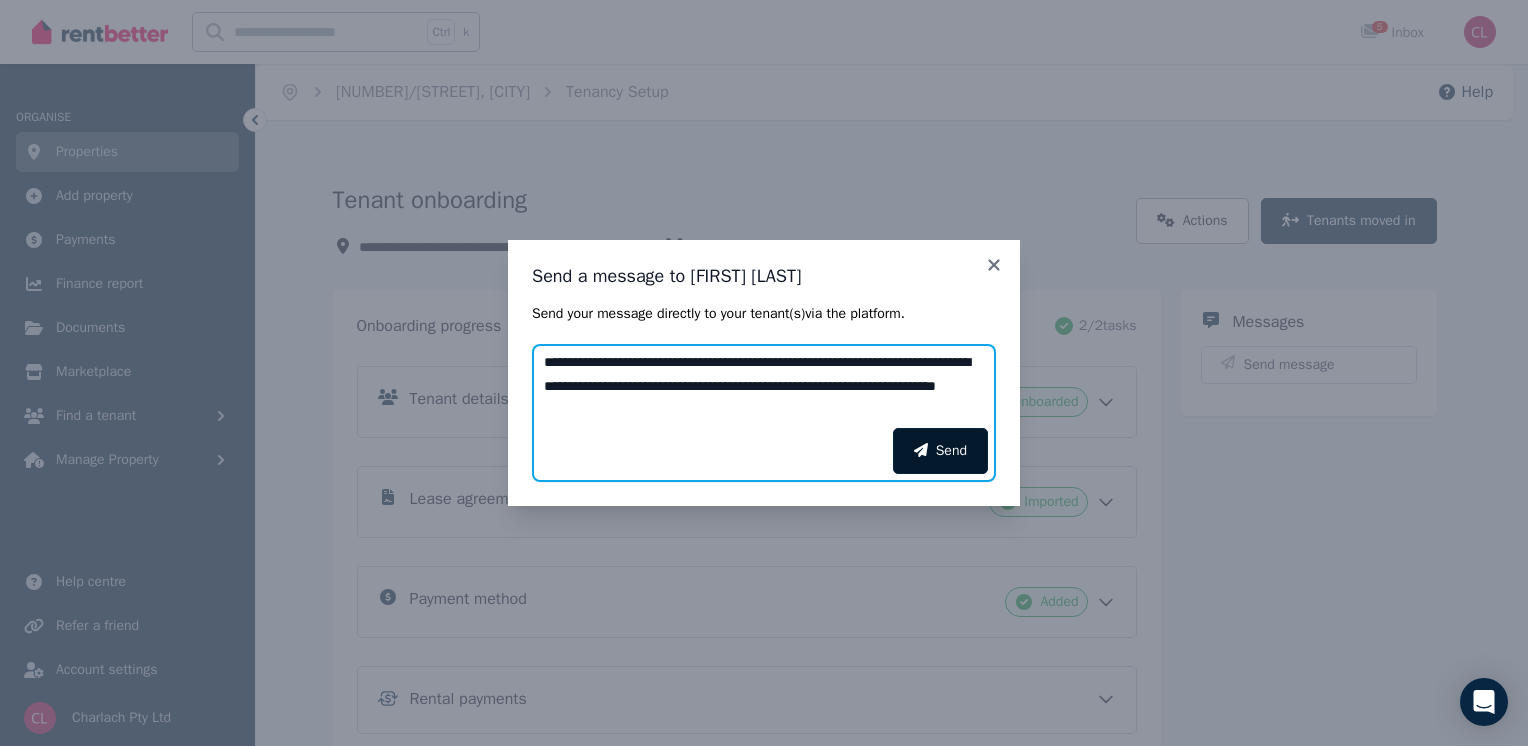 type on "**********" 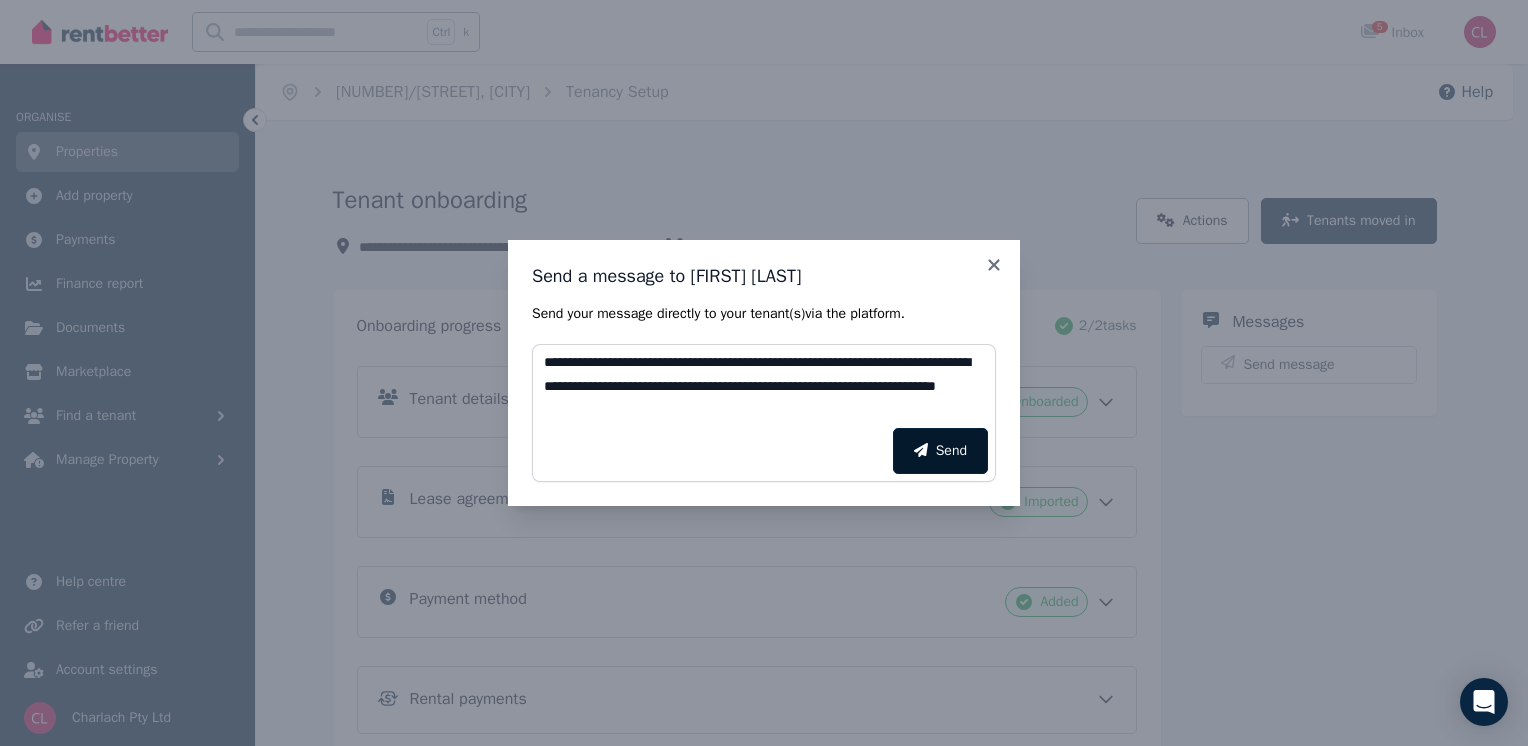 click on "Send" at bounding box center [940, 451] 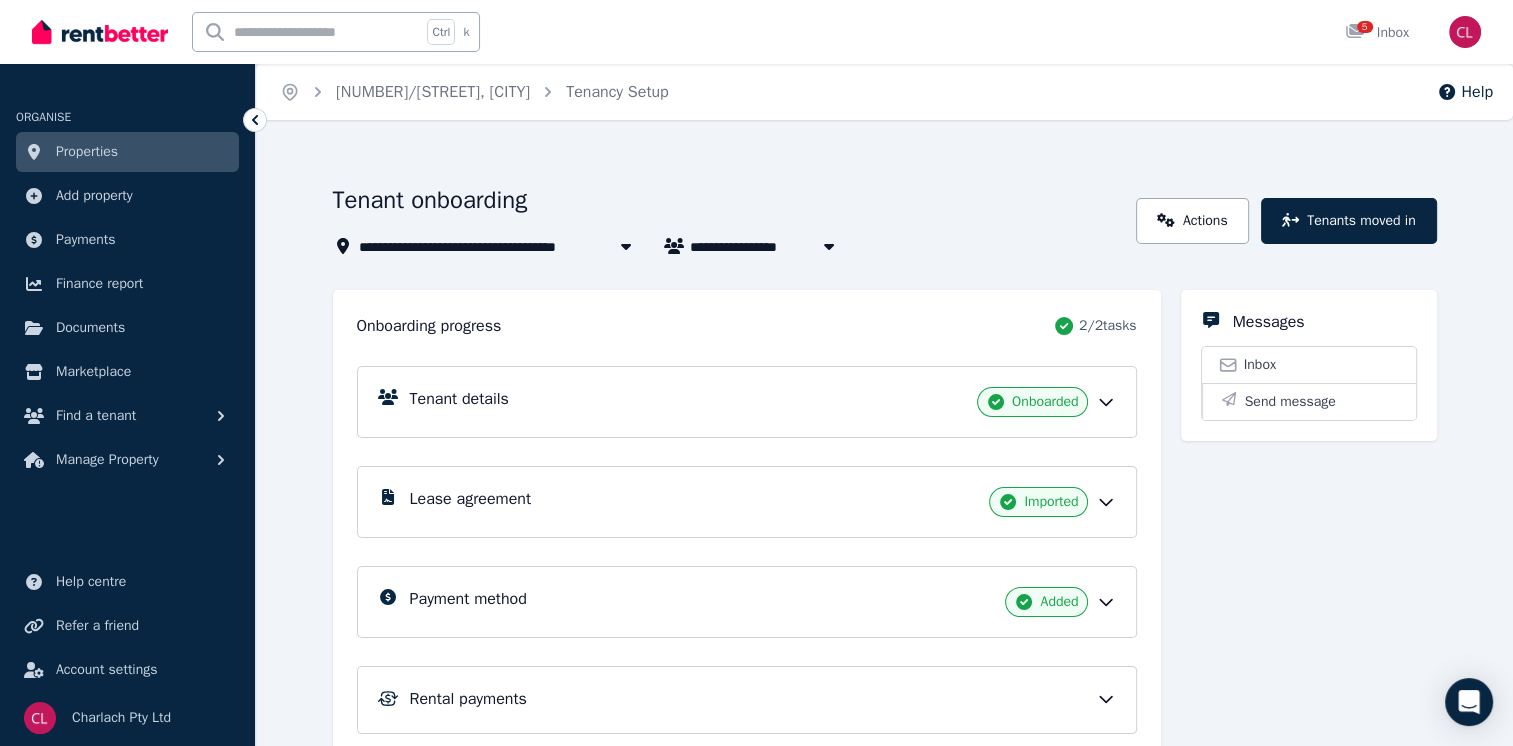 click on "[NUMBER]/[STREET], [CITY]" at bounding box center (462, 246) 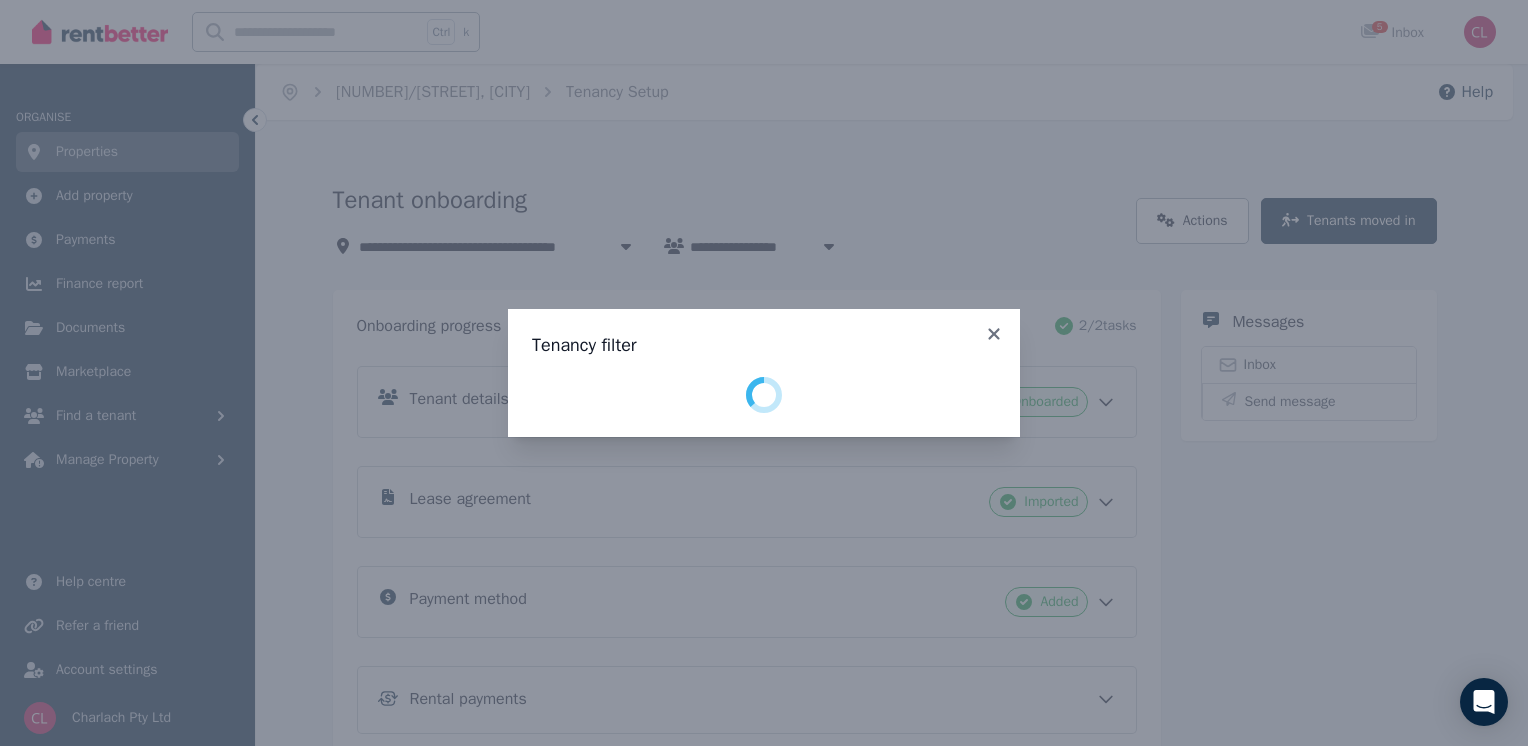 select on "**********" 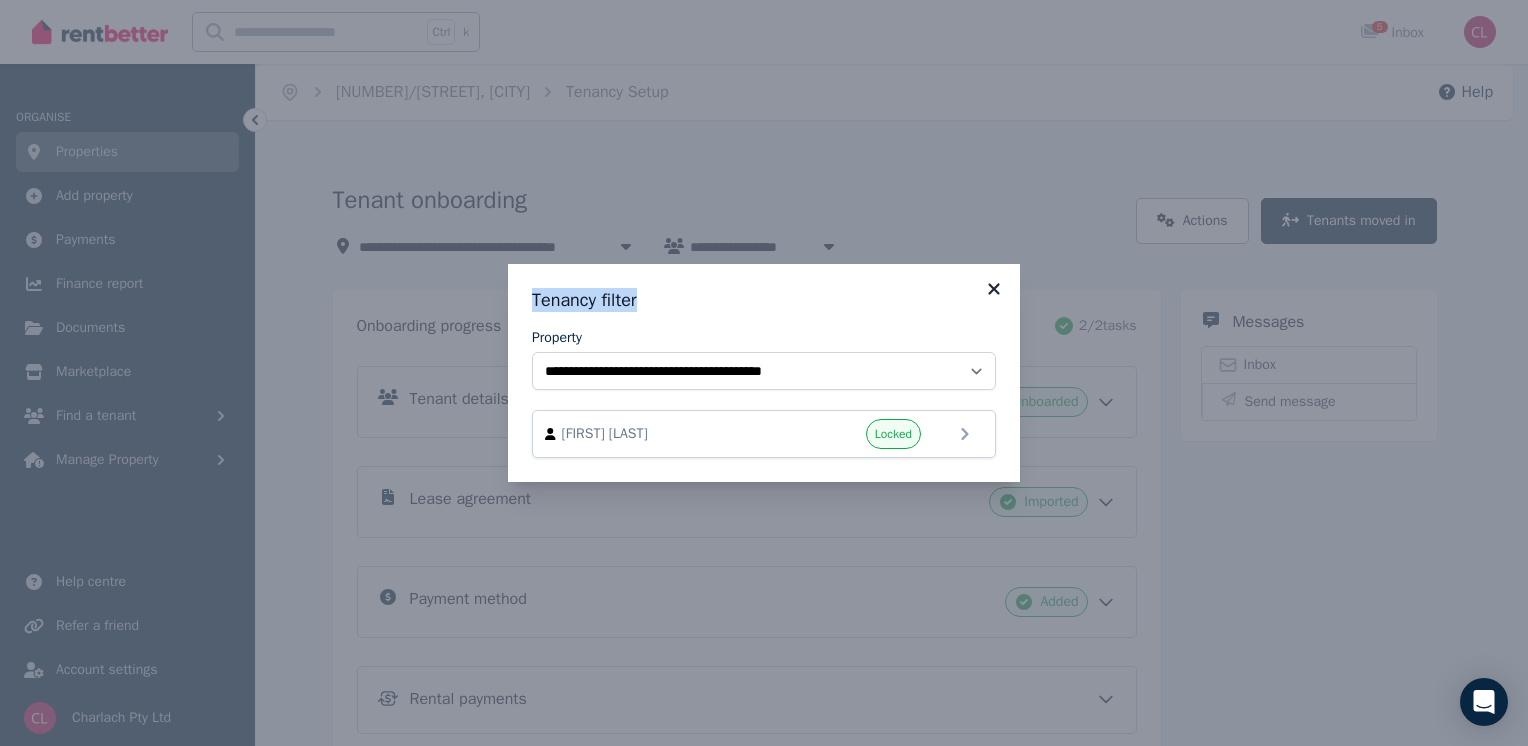 drag, startPoint x: 1013, startPoint y: 284, endPoint x: 995, endPoint y: 298, distance: 22.803509 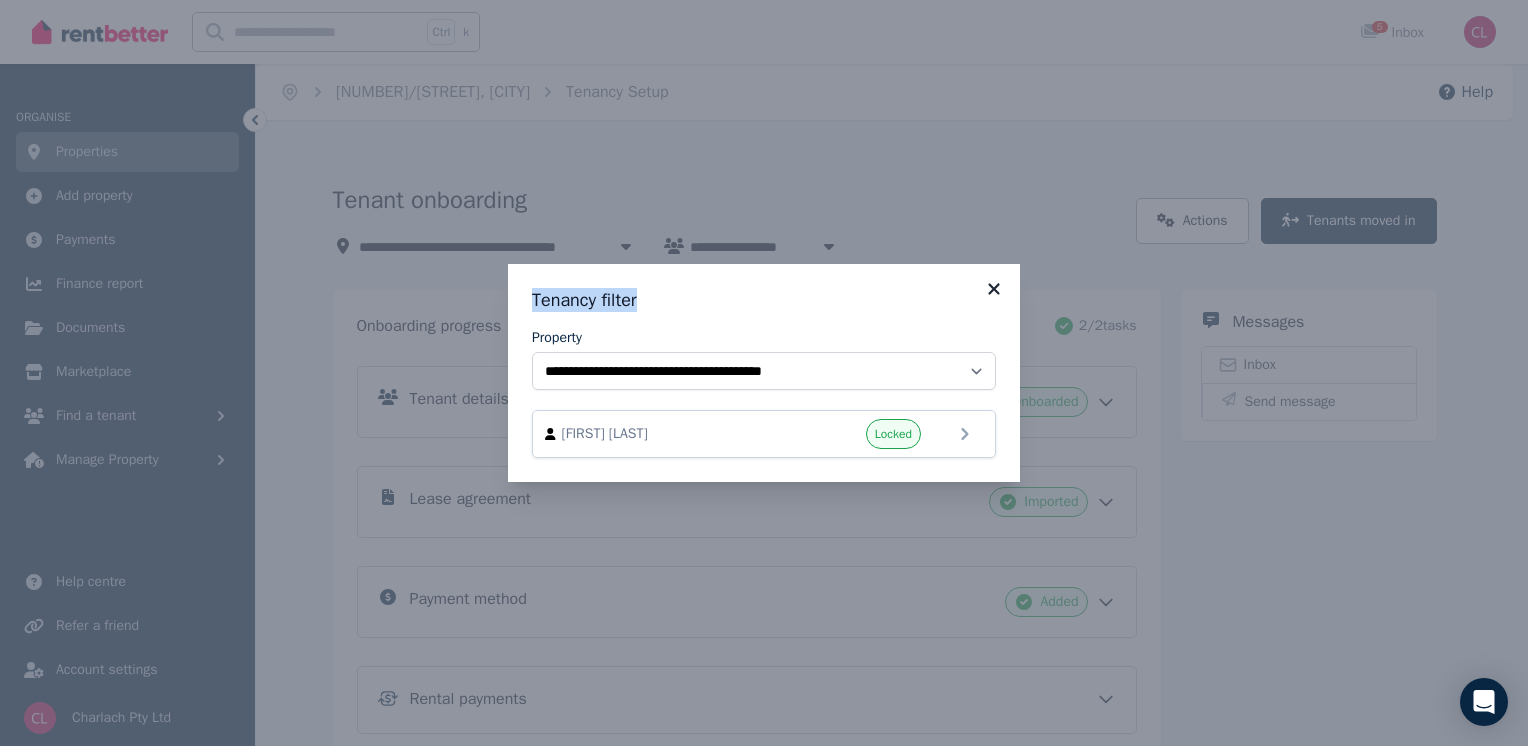 click on "**********" at bounding box center (764, 373) 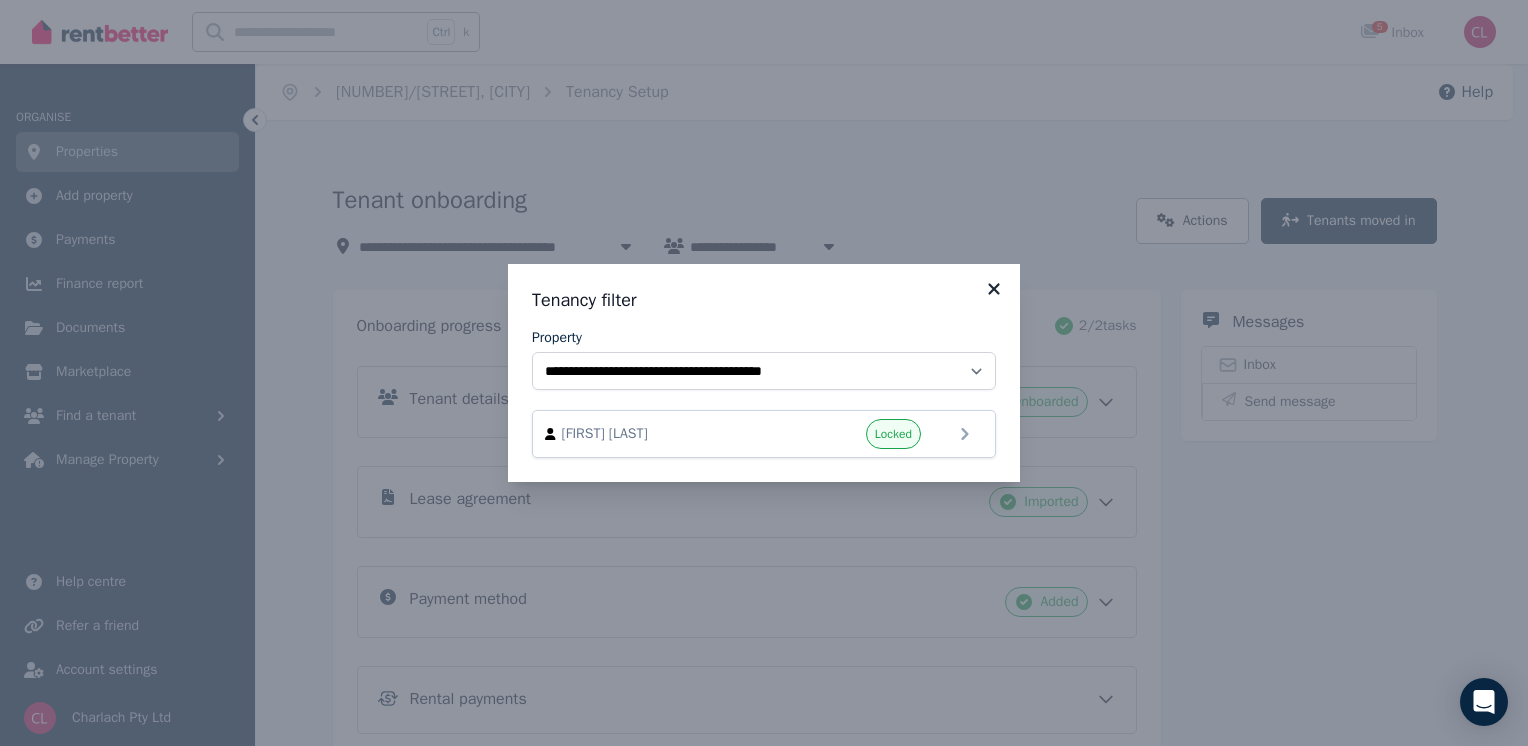 click 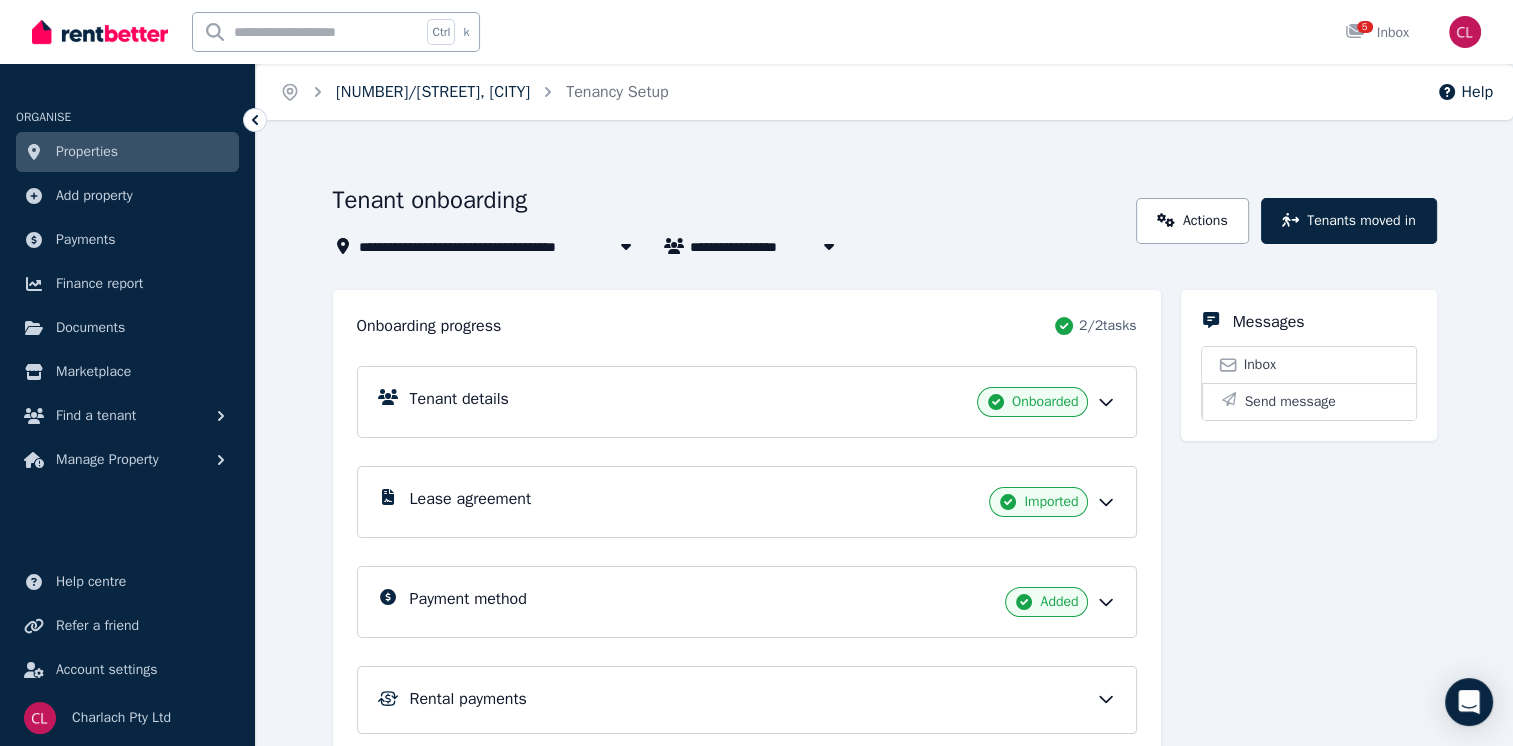 click on "[NUMBER]/[STREET], [CITY]" at bounding box center [433, 92] 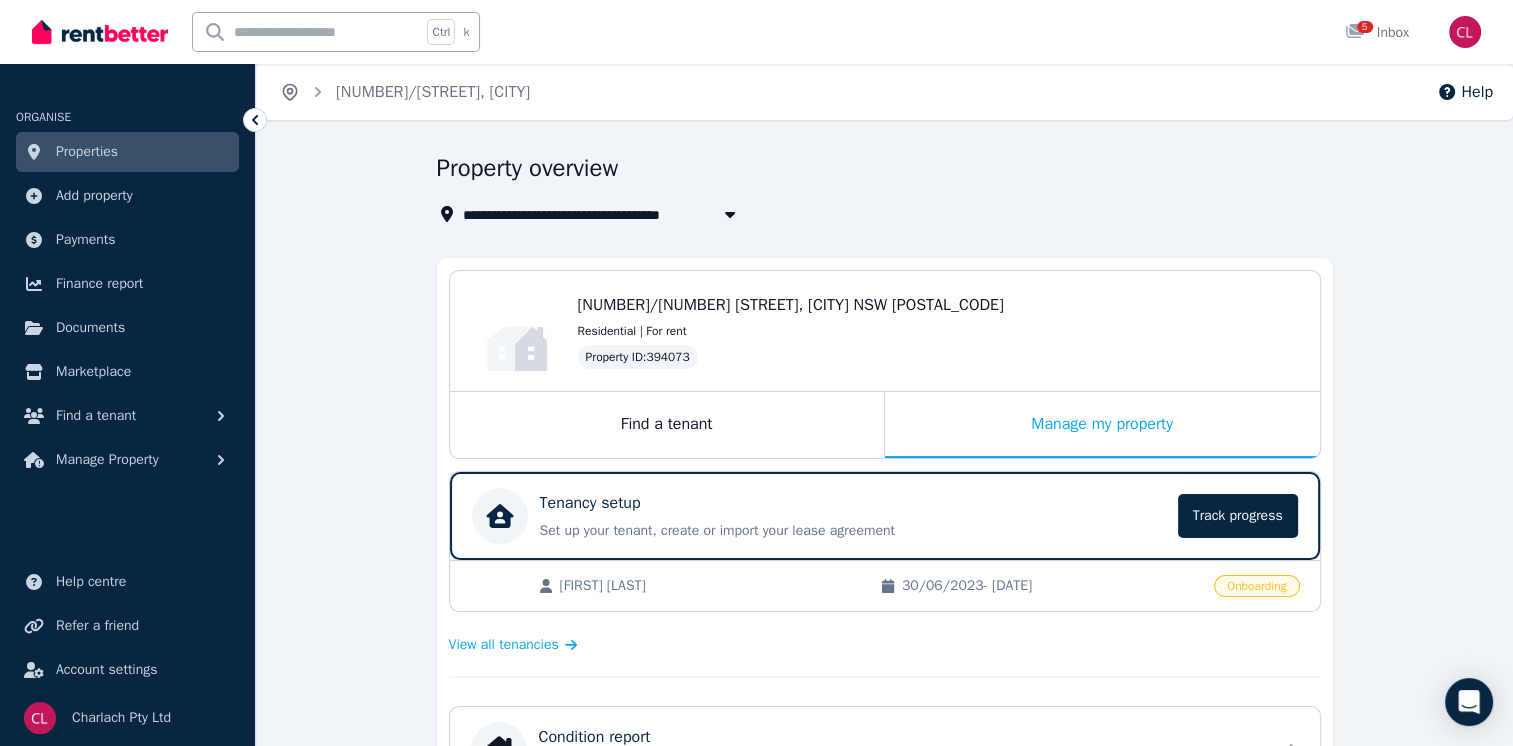 click 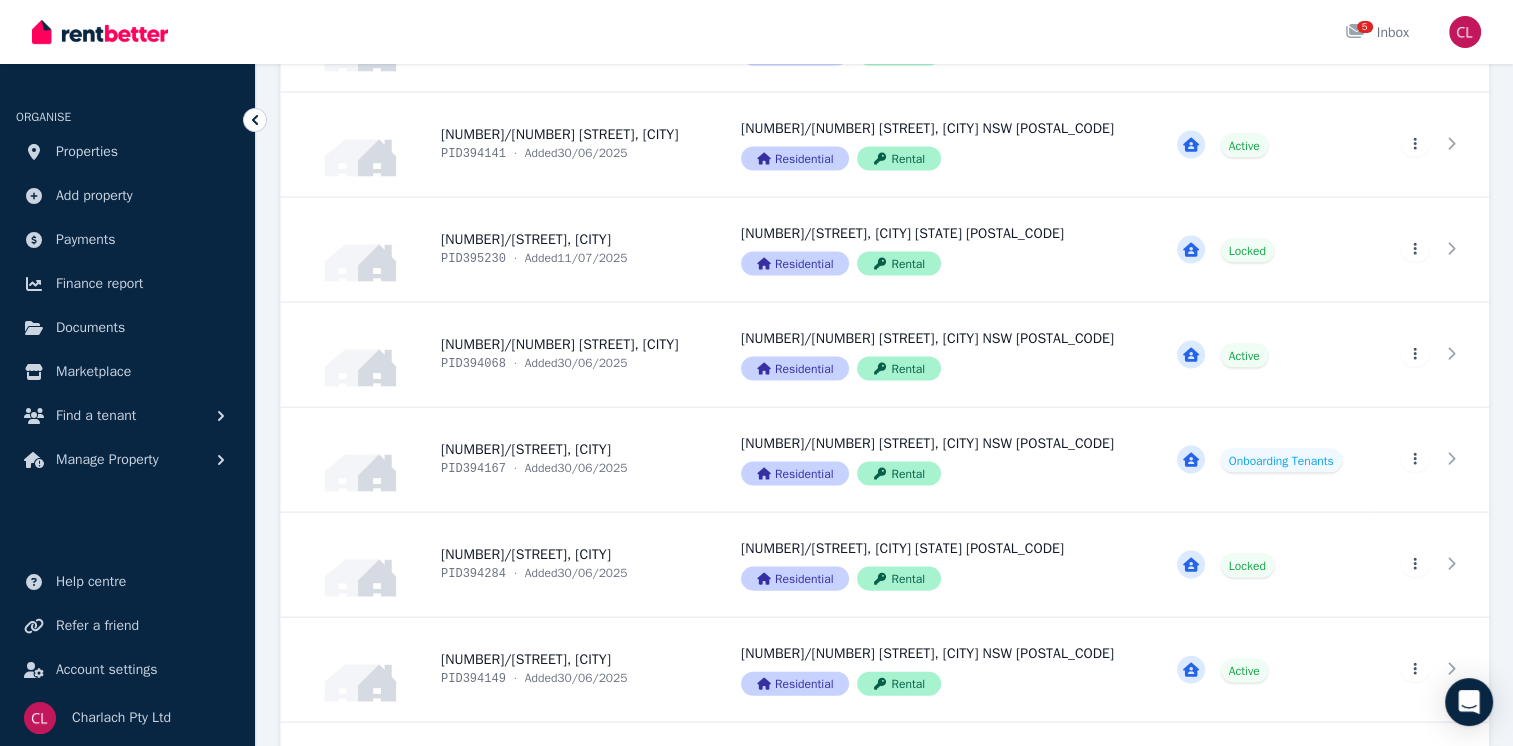 scroll, scrollTop: 4168, scrollLeft: 0, axis: vertical 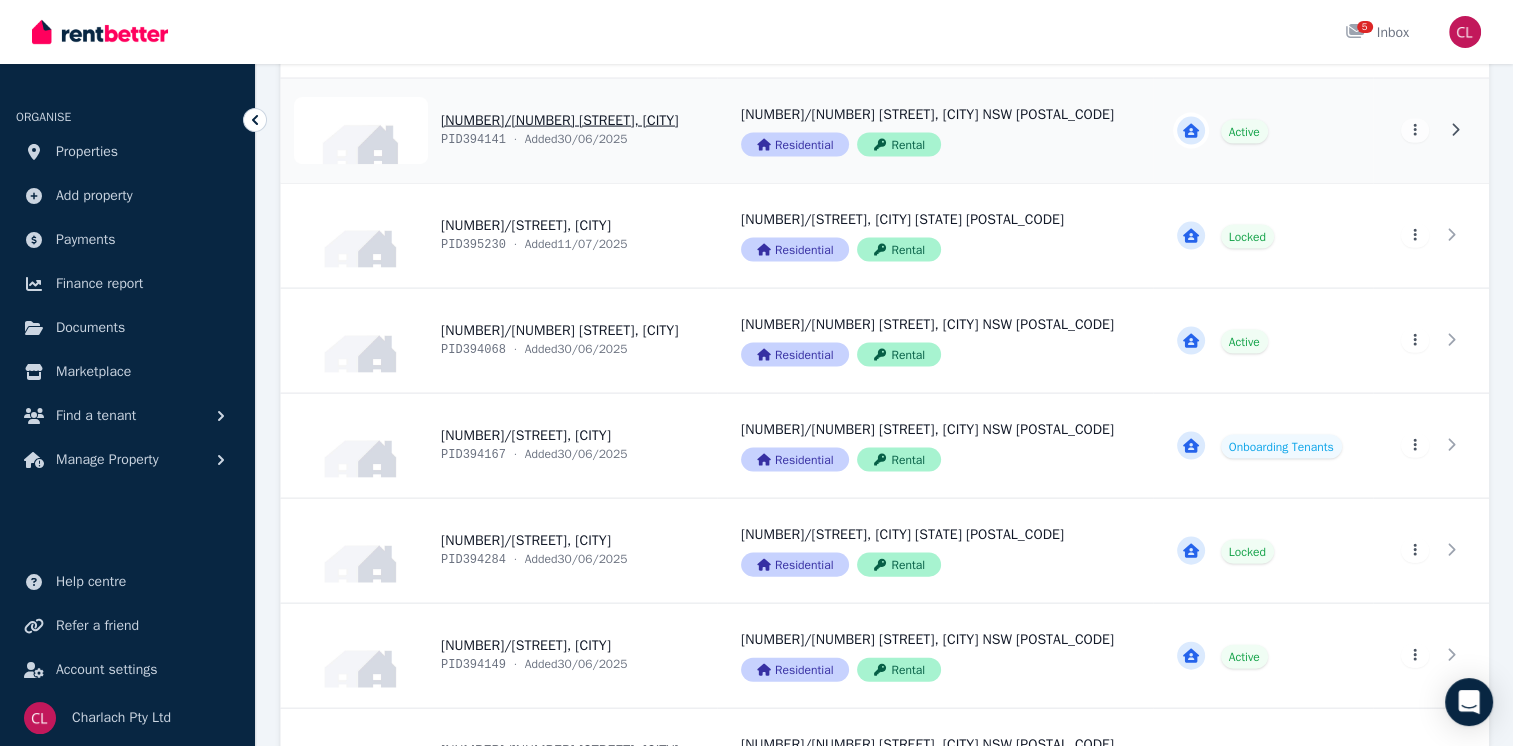 click on "View property details" at bounding box center [499, 131] 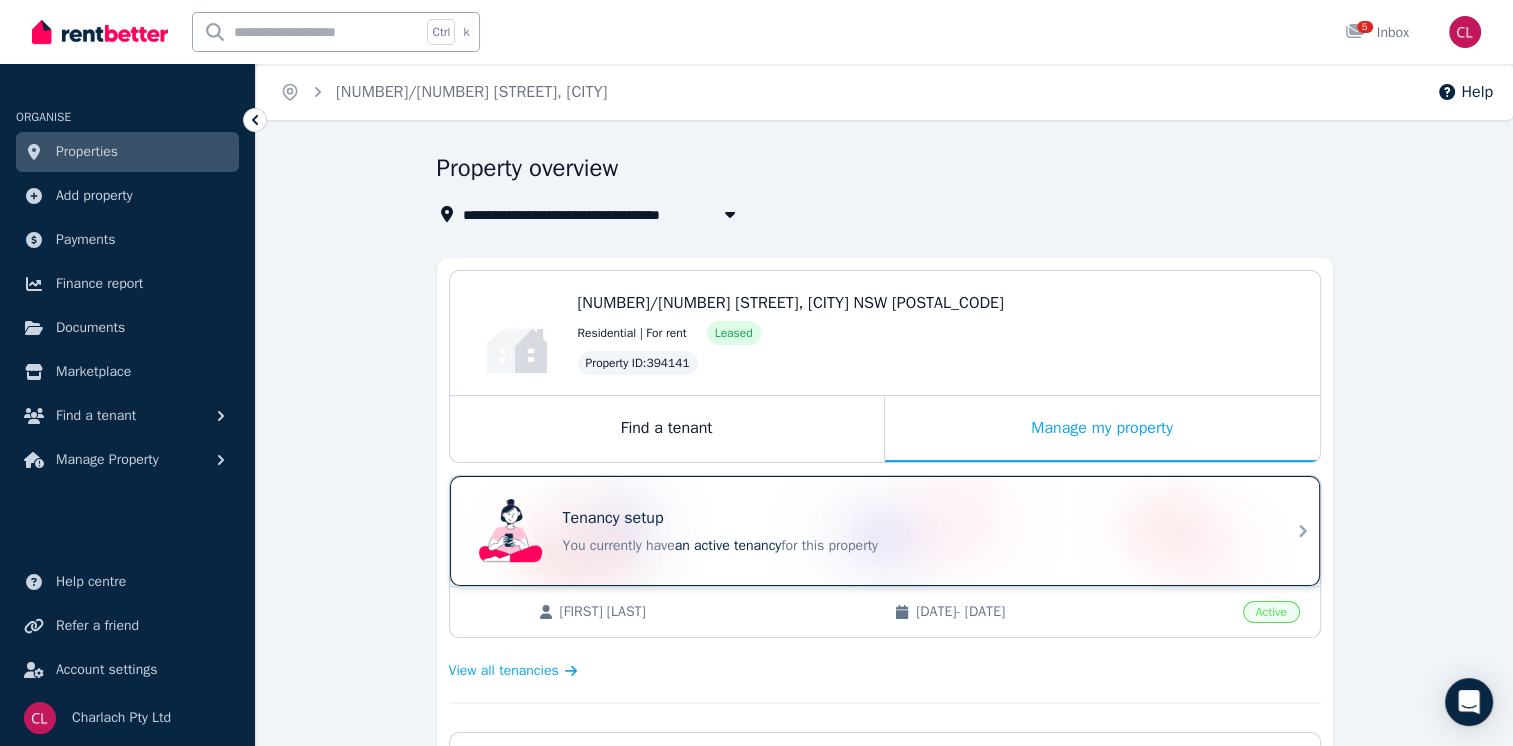 click on "You currently have  an active tenancy  for this property" at bounding box center (913, 546) 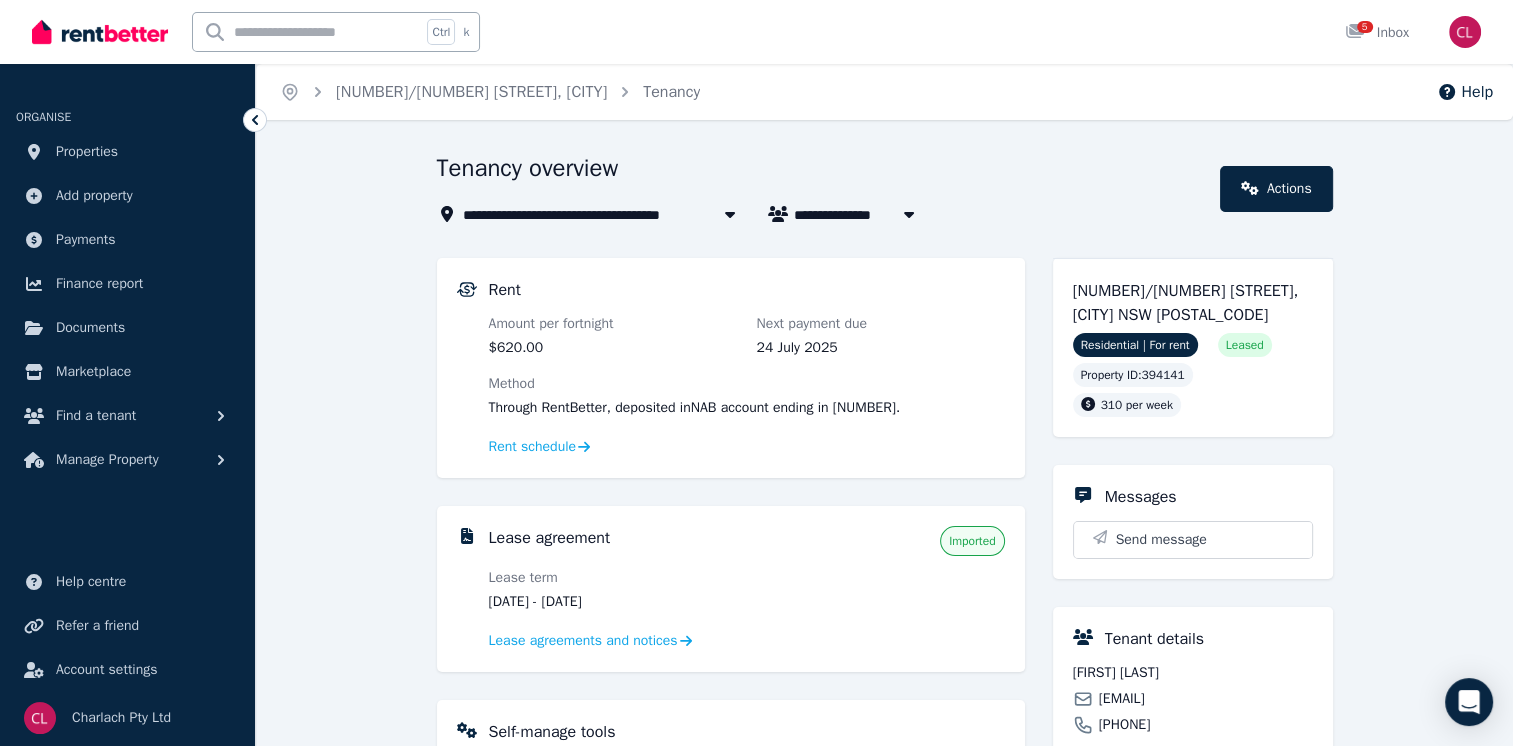 click on "[NUMBER]/[NUMBER] [STREET], [CITY]" at bounding box center (599, 214) 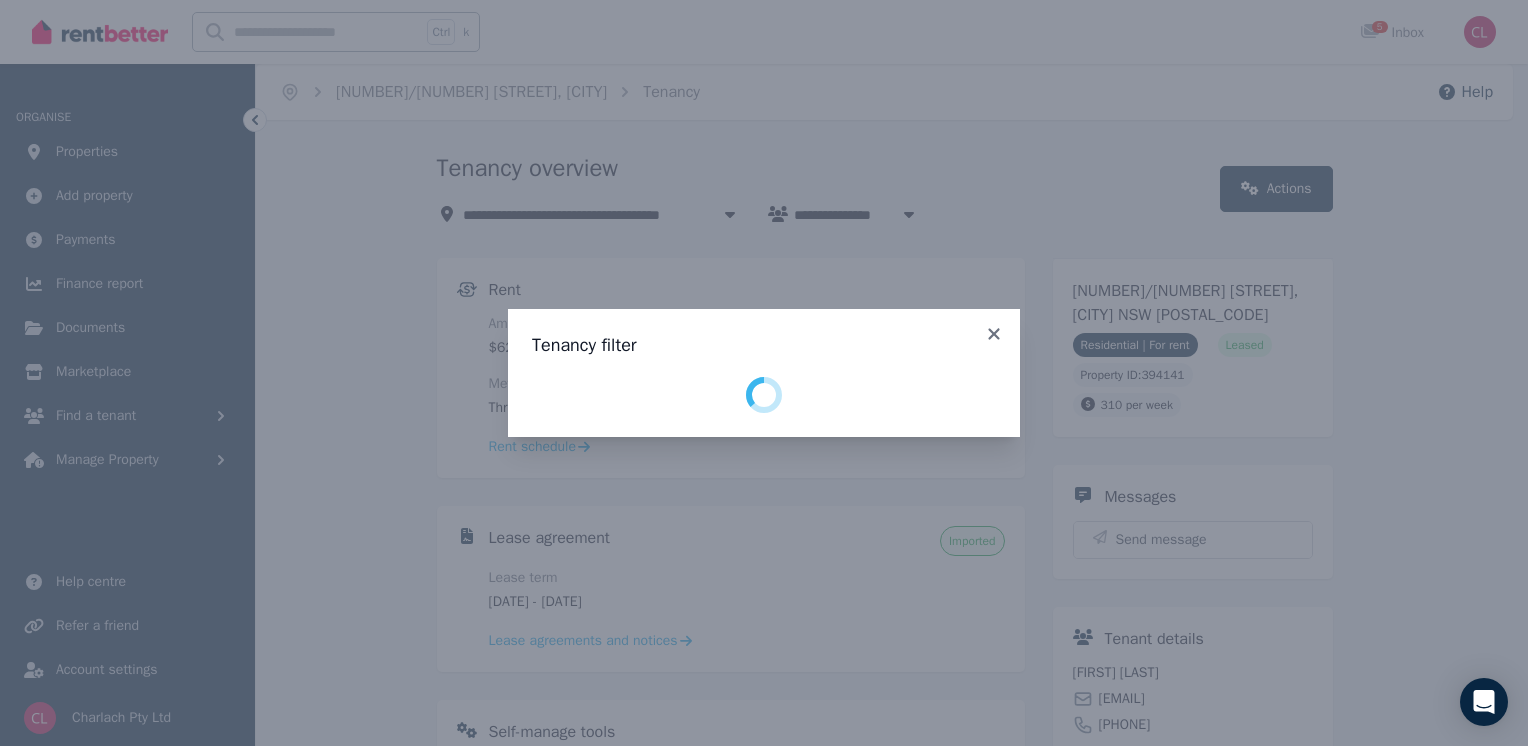 select on "**********" 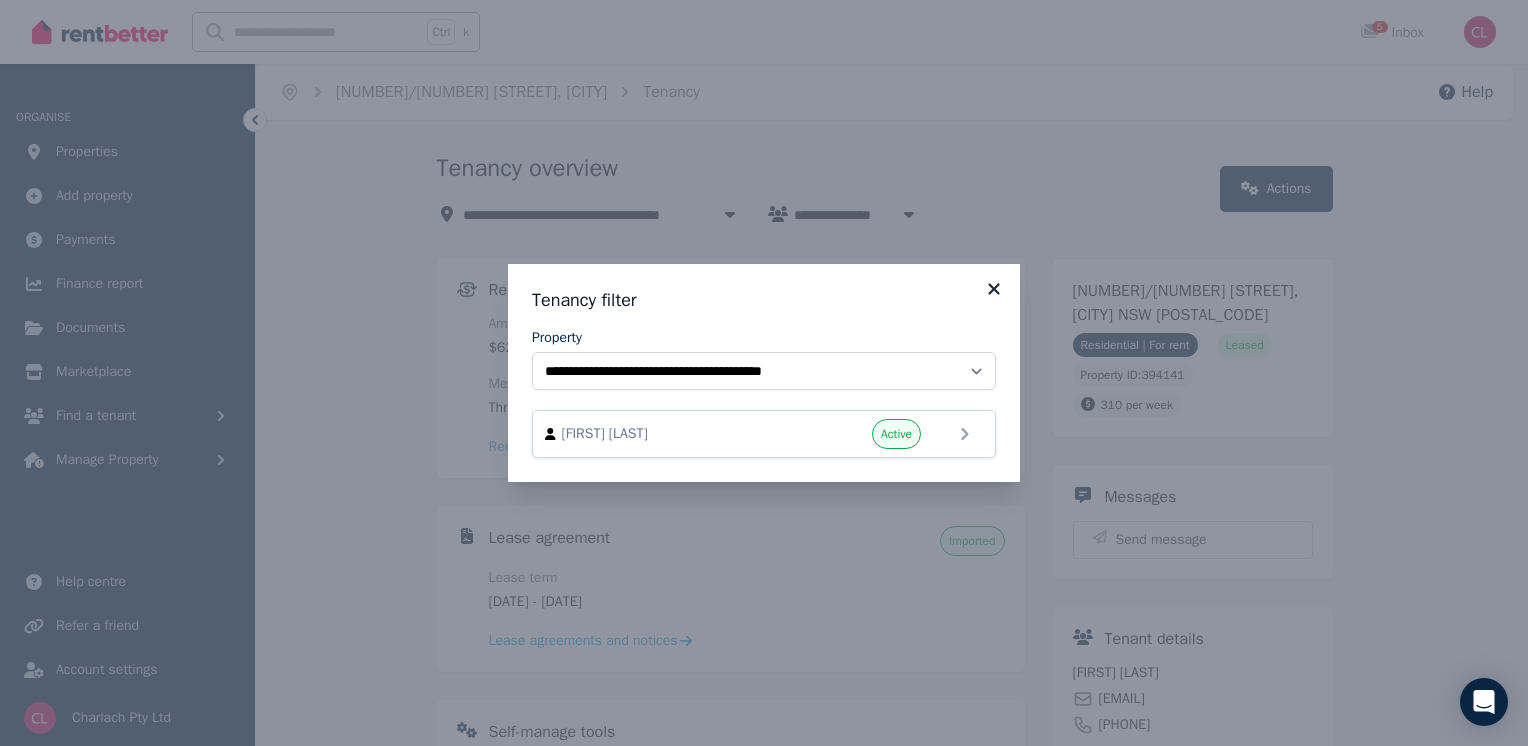 click 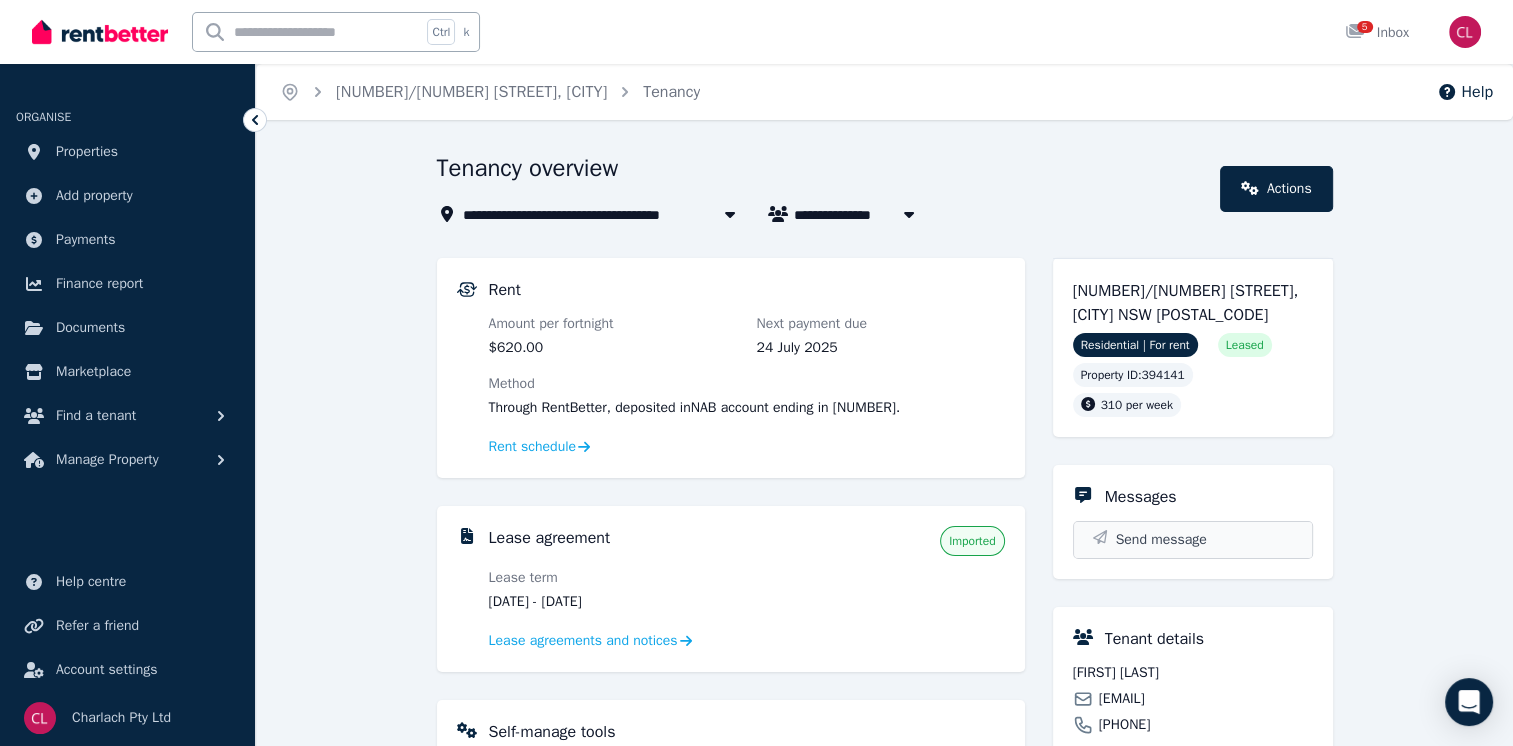 click on "Send message" at bounding box center [1161, 540] 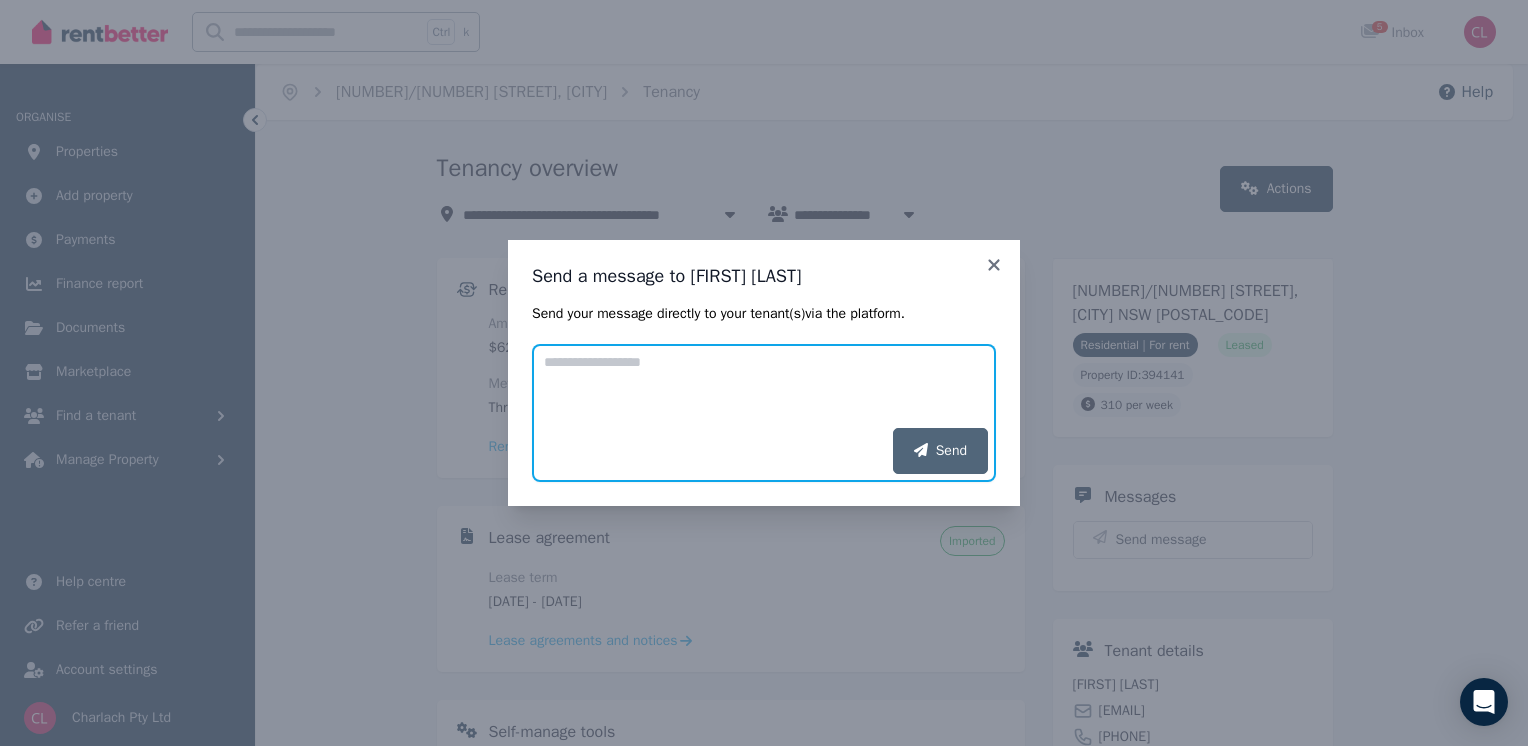 click on "Add your message" at bounding box center [764, 386] 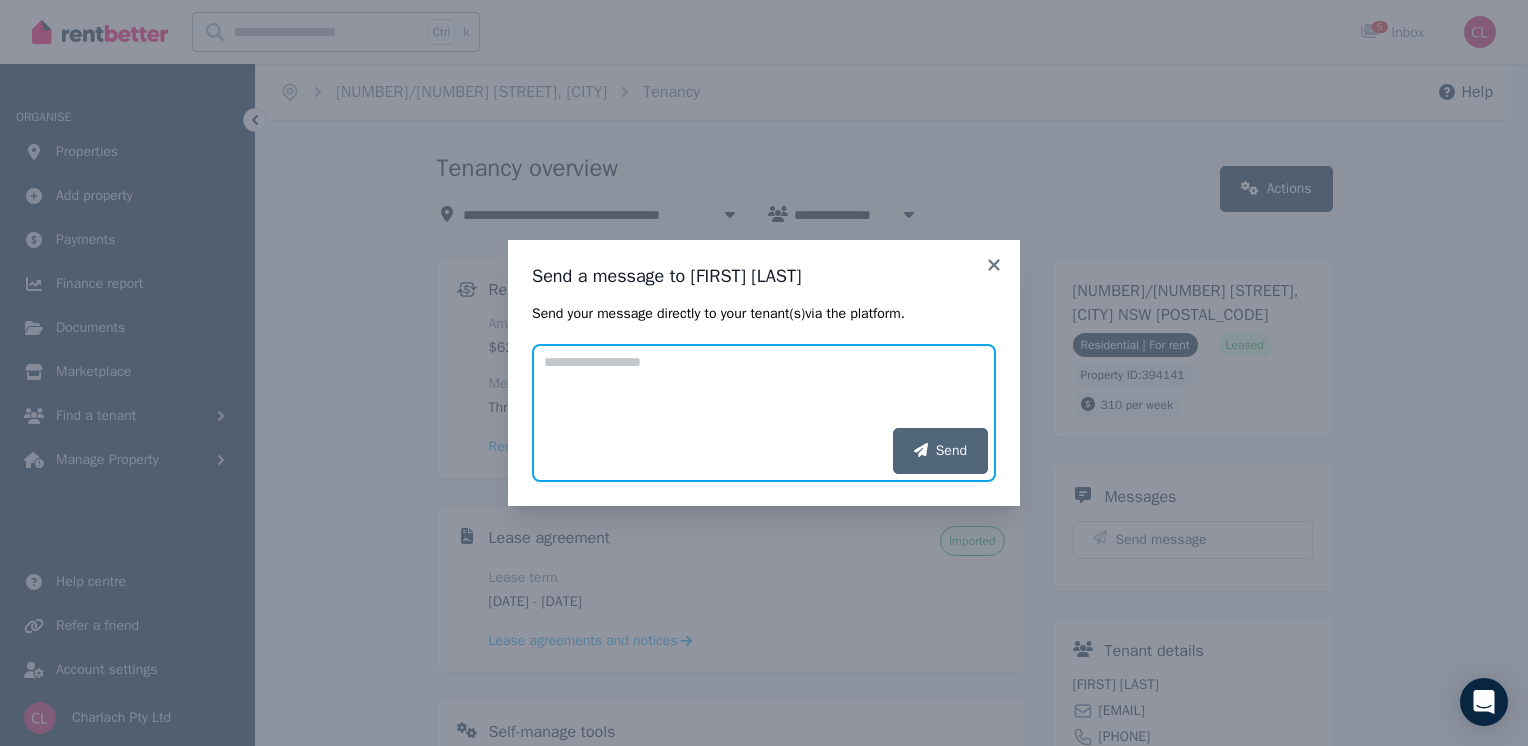 paste on "**********" 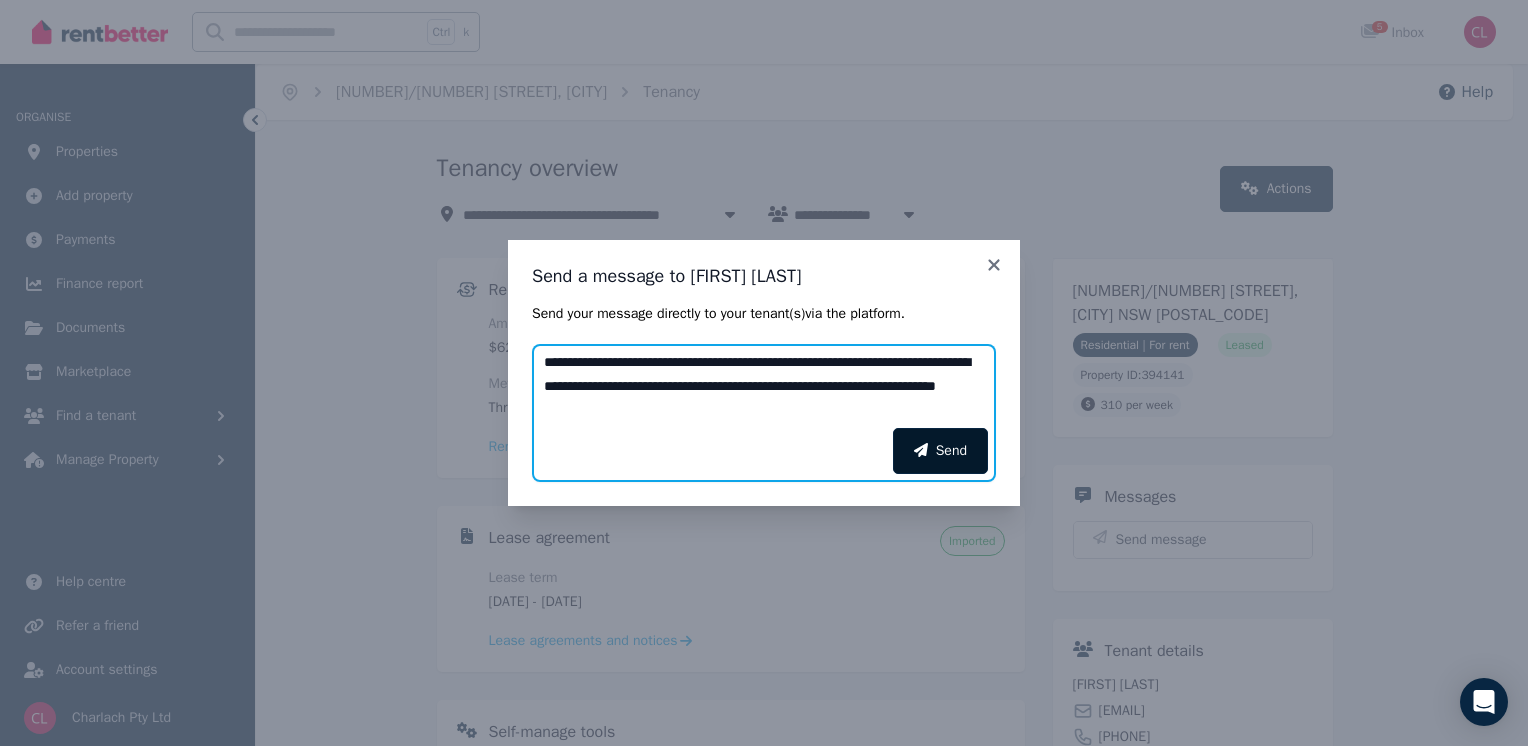 type on "**********" 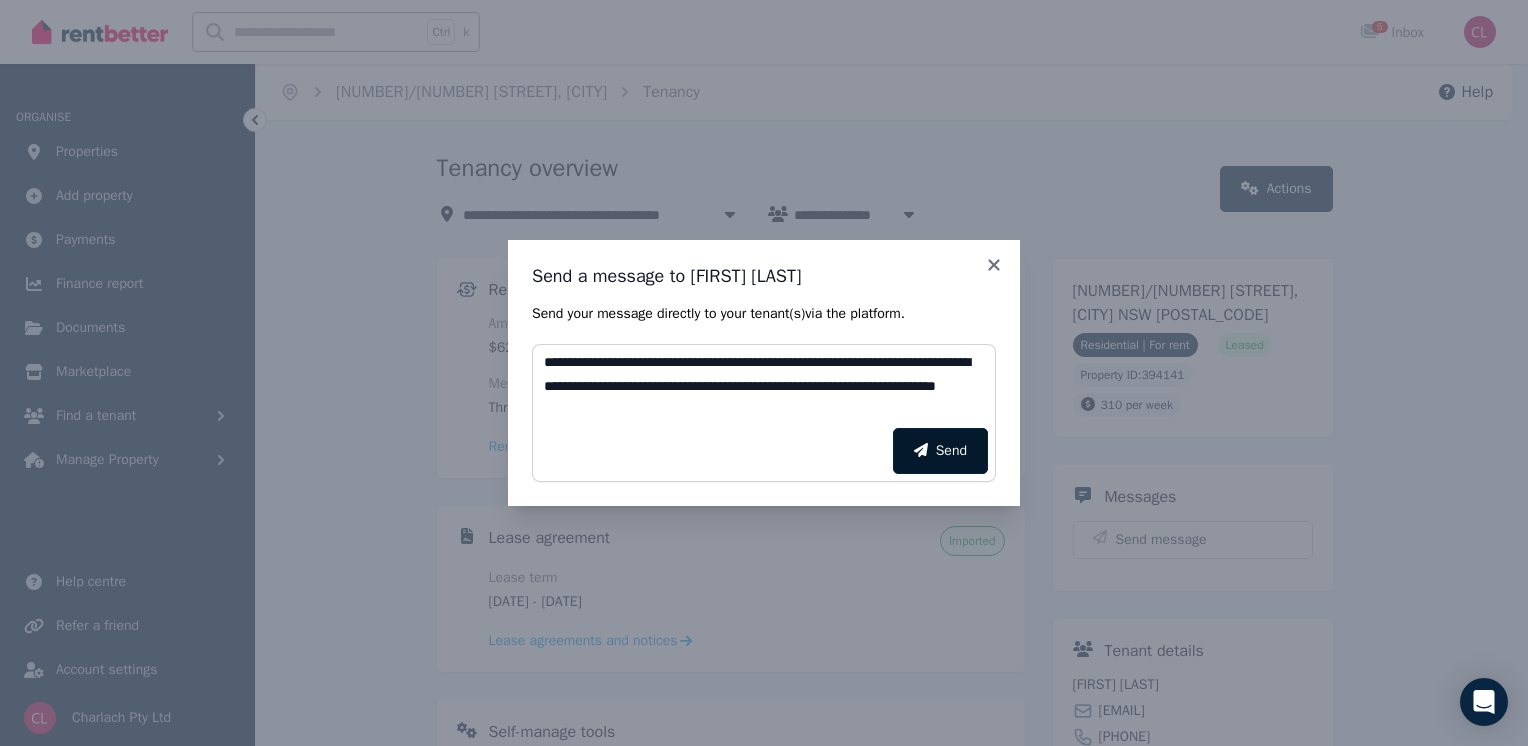 click on "Send" at bounding box center (940, 451) 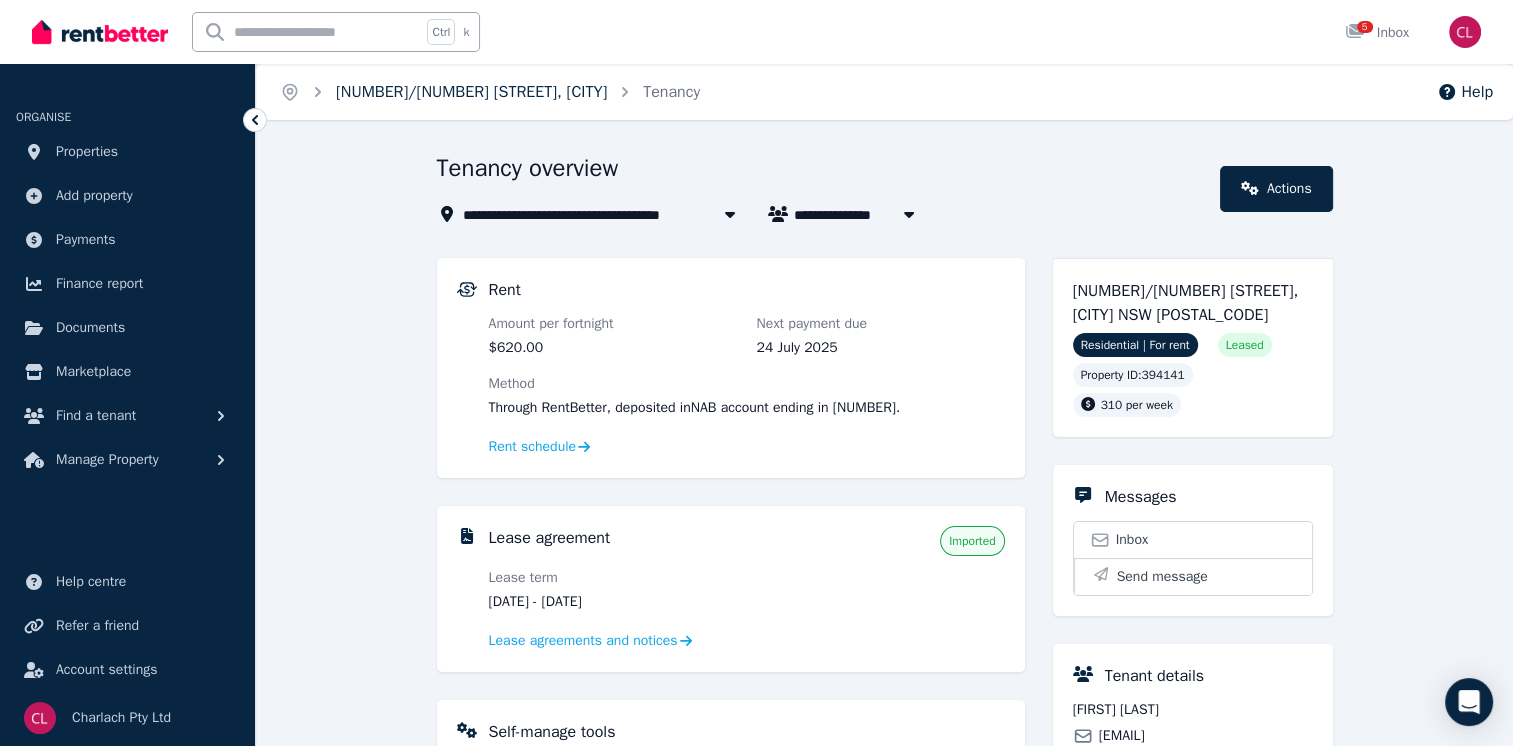 click on "[NUMBER]/[NUMBER] [STREET], [CITY]" at bounding box center (471, 92) 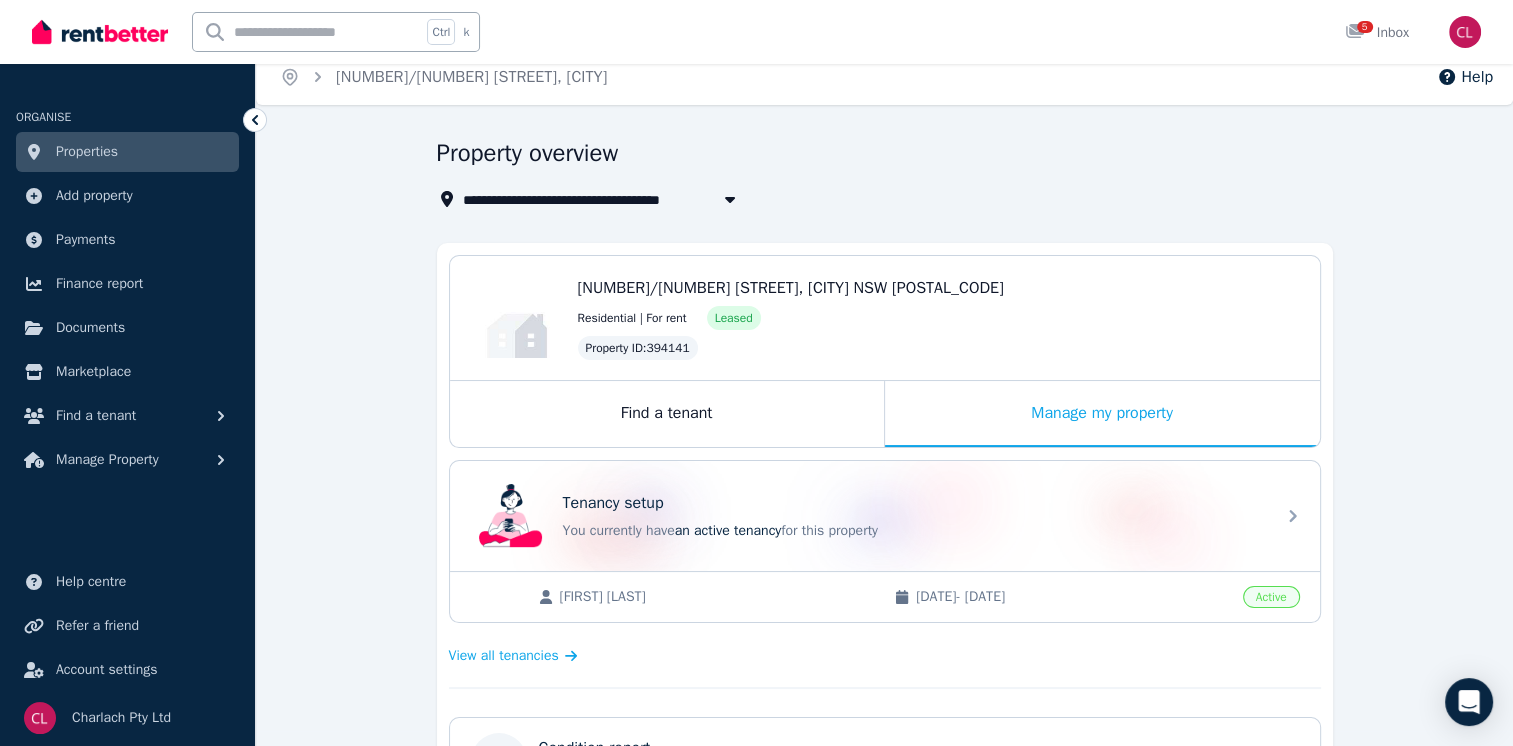 scroll, scrollTop: 0, scrollLeft: 0, axis: both 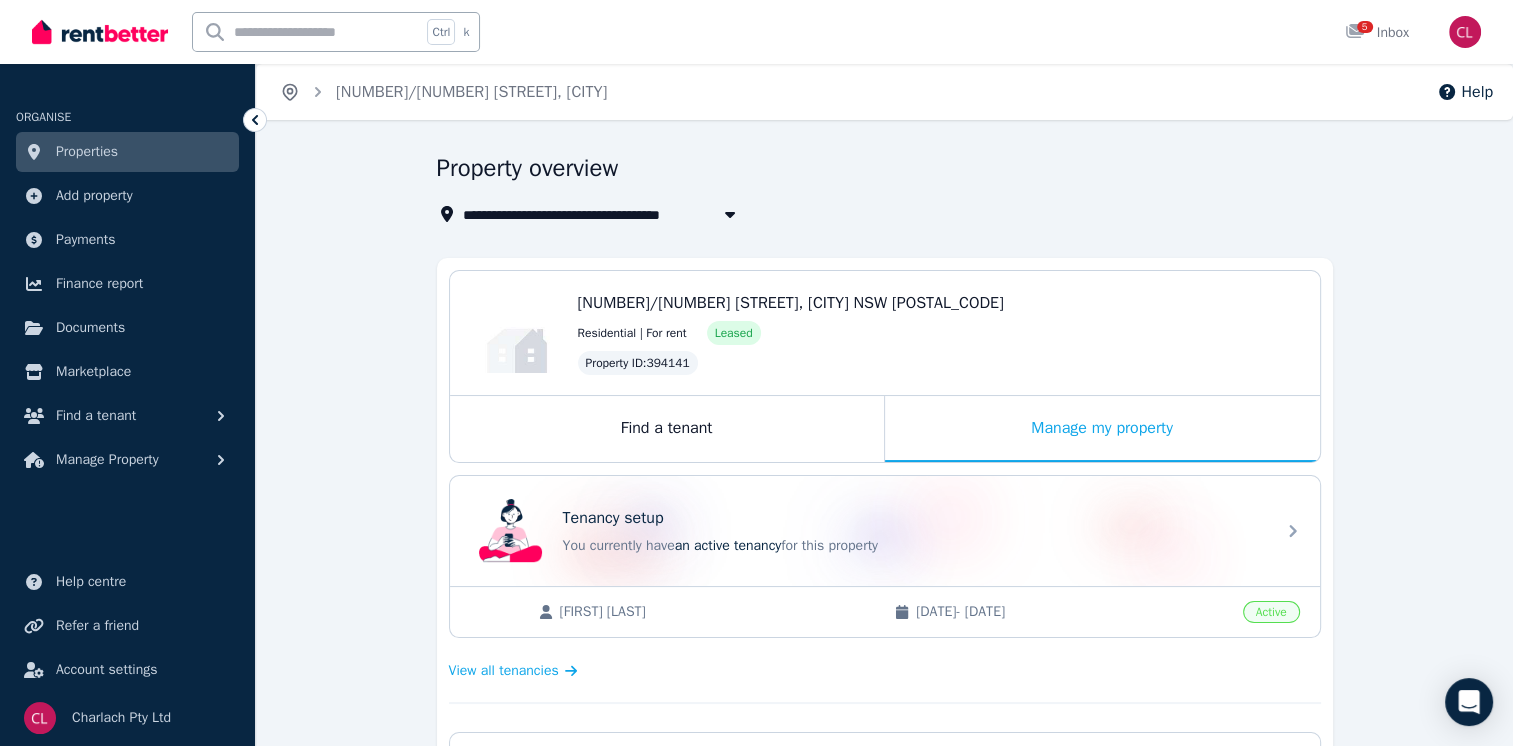 click 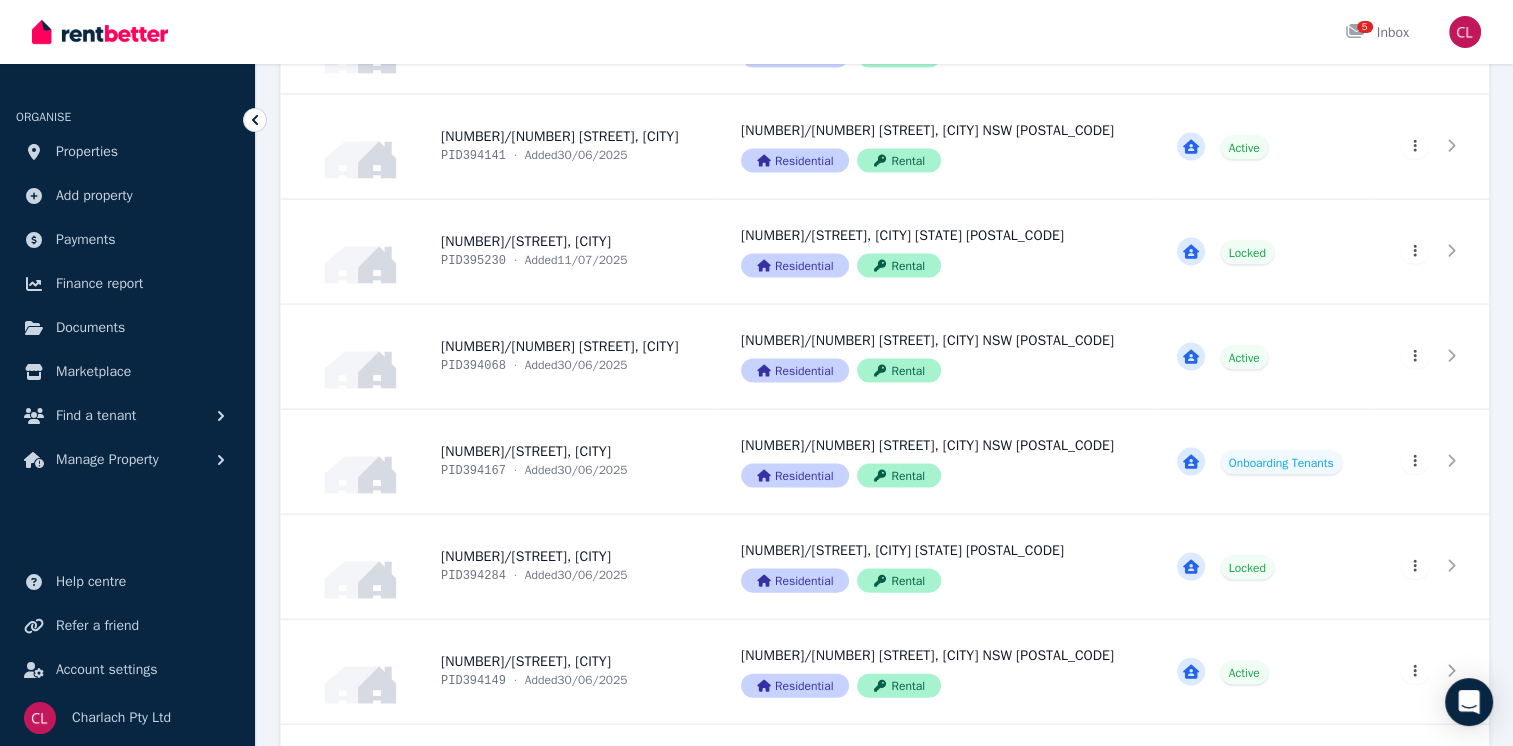 scroll, scrollTop: 4232, scrollLeft: 0, axis: vertical 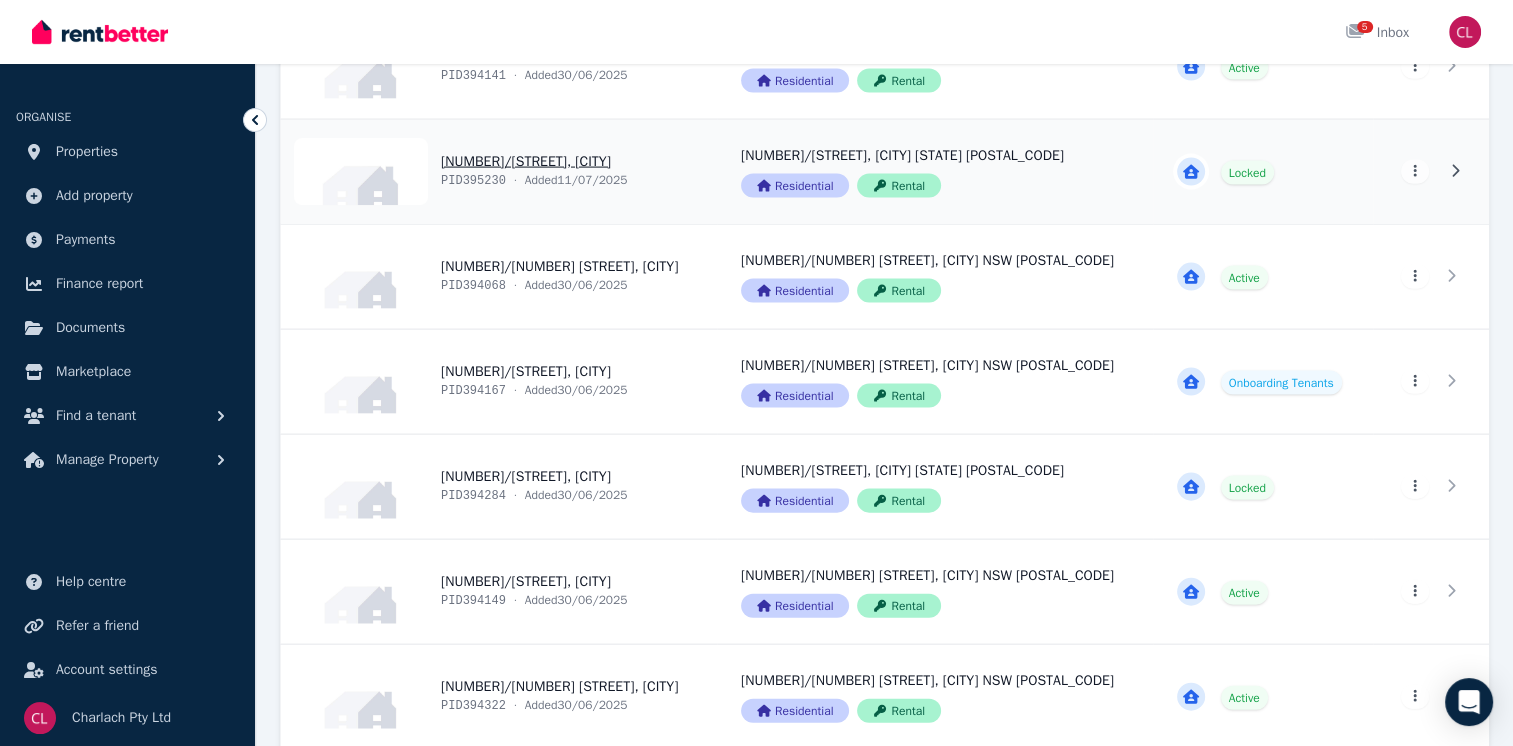 click on "View property details" at bounding box center [499, 172] 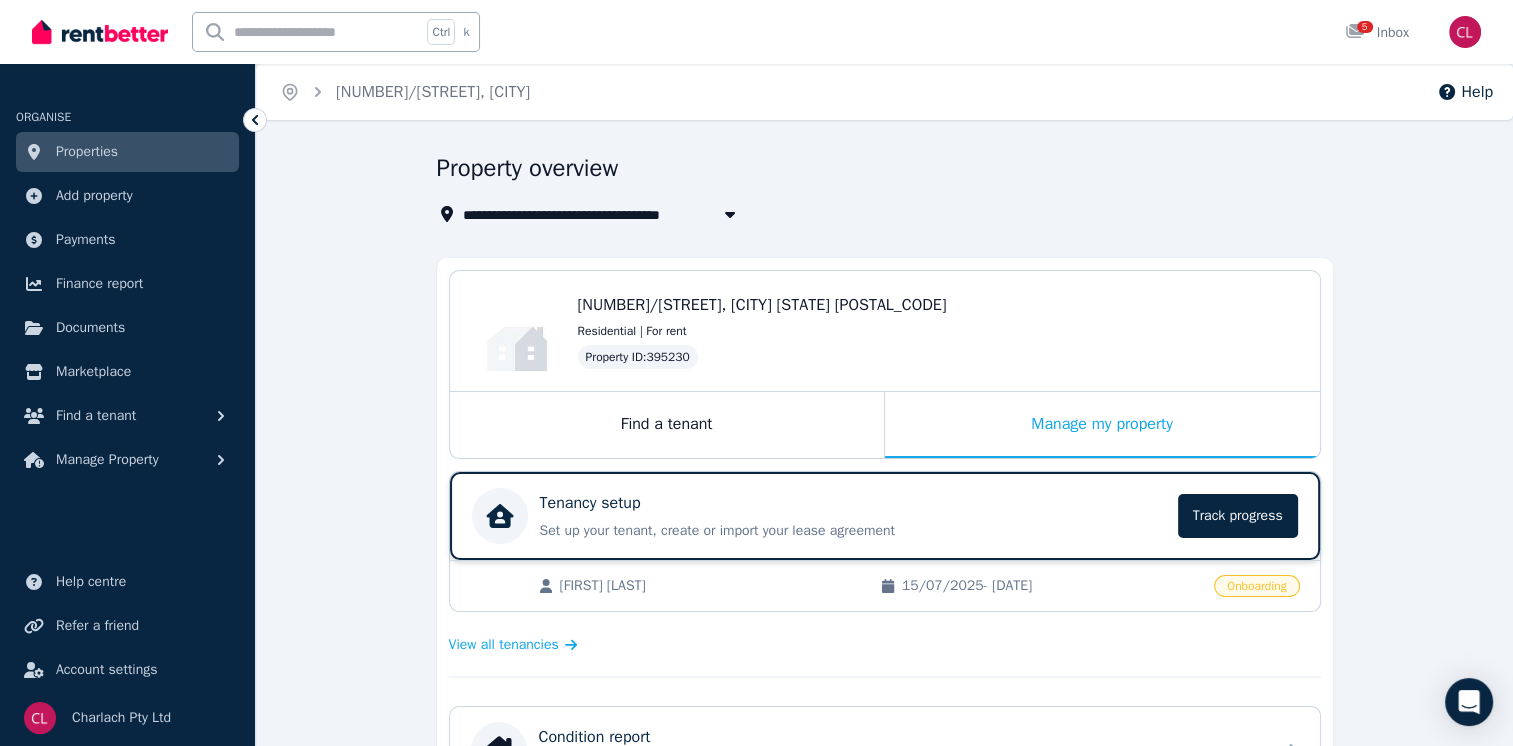click on "Tenancy setup" at bounding box center [853, 503] 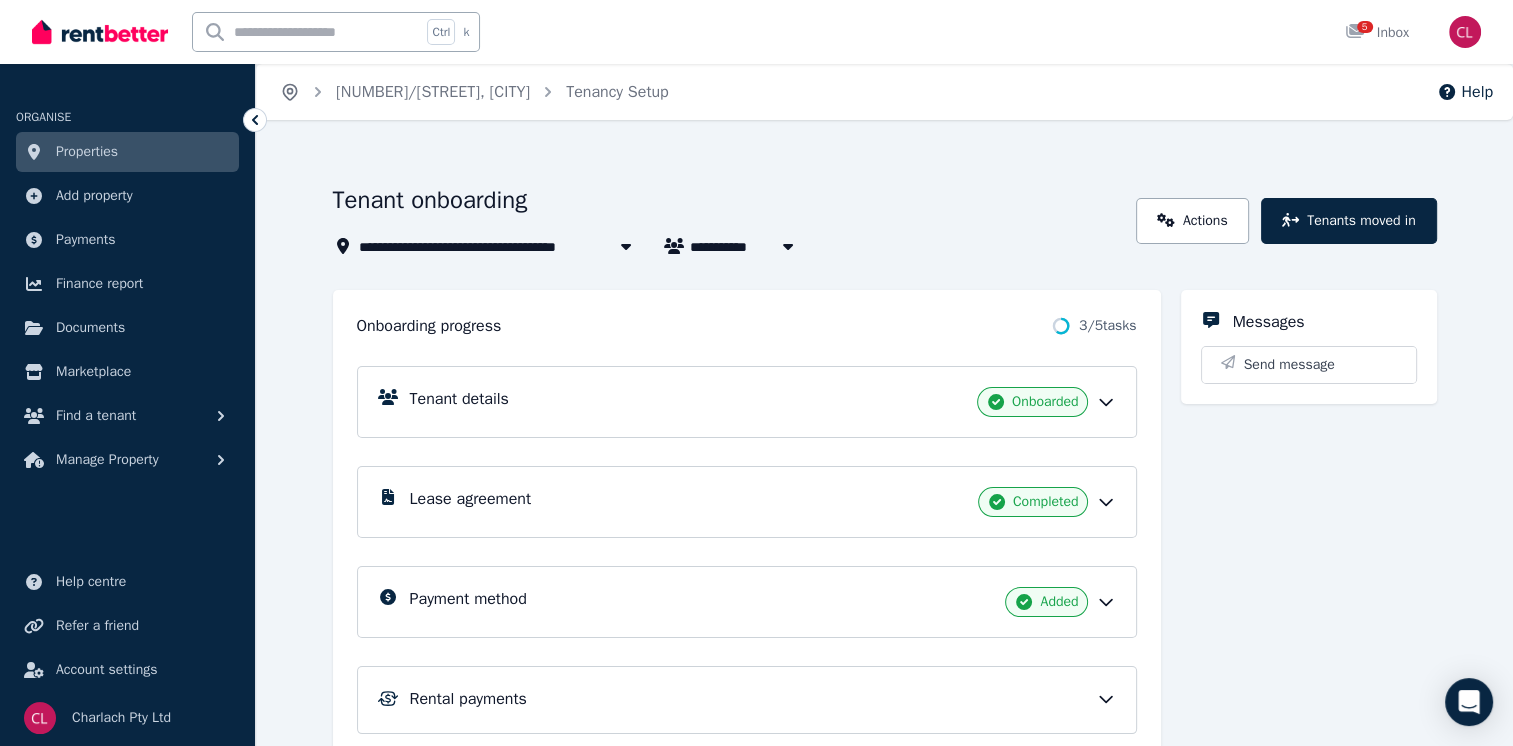 click 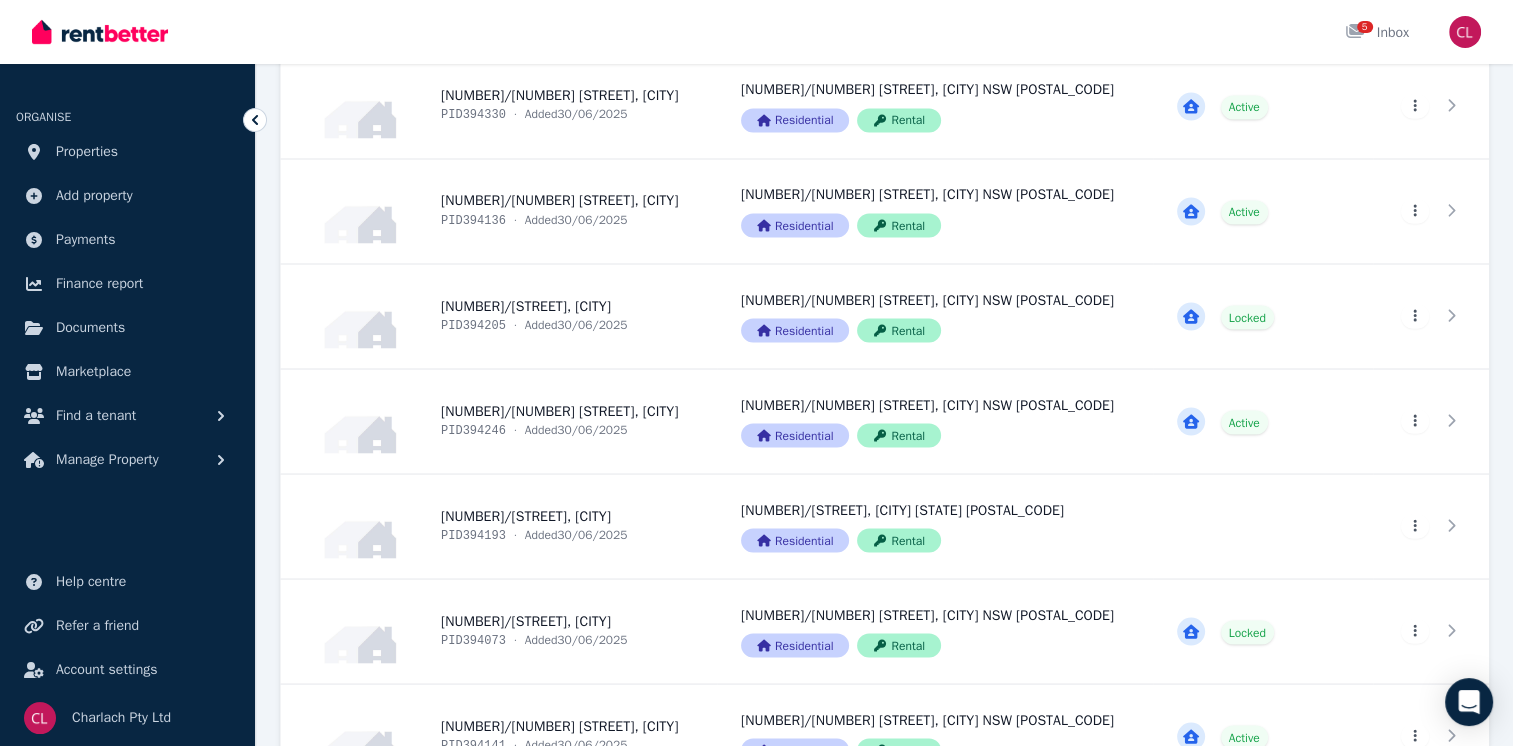 scroll, scrollTop: 4877, scrollLeft: 0, axis: vertical 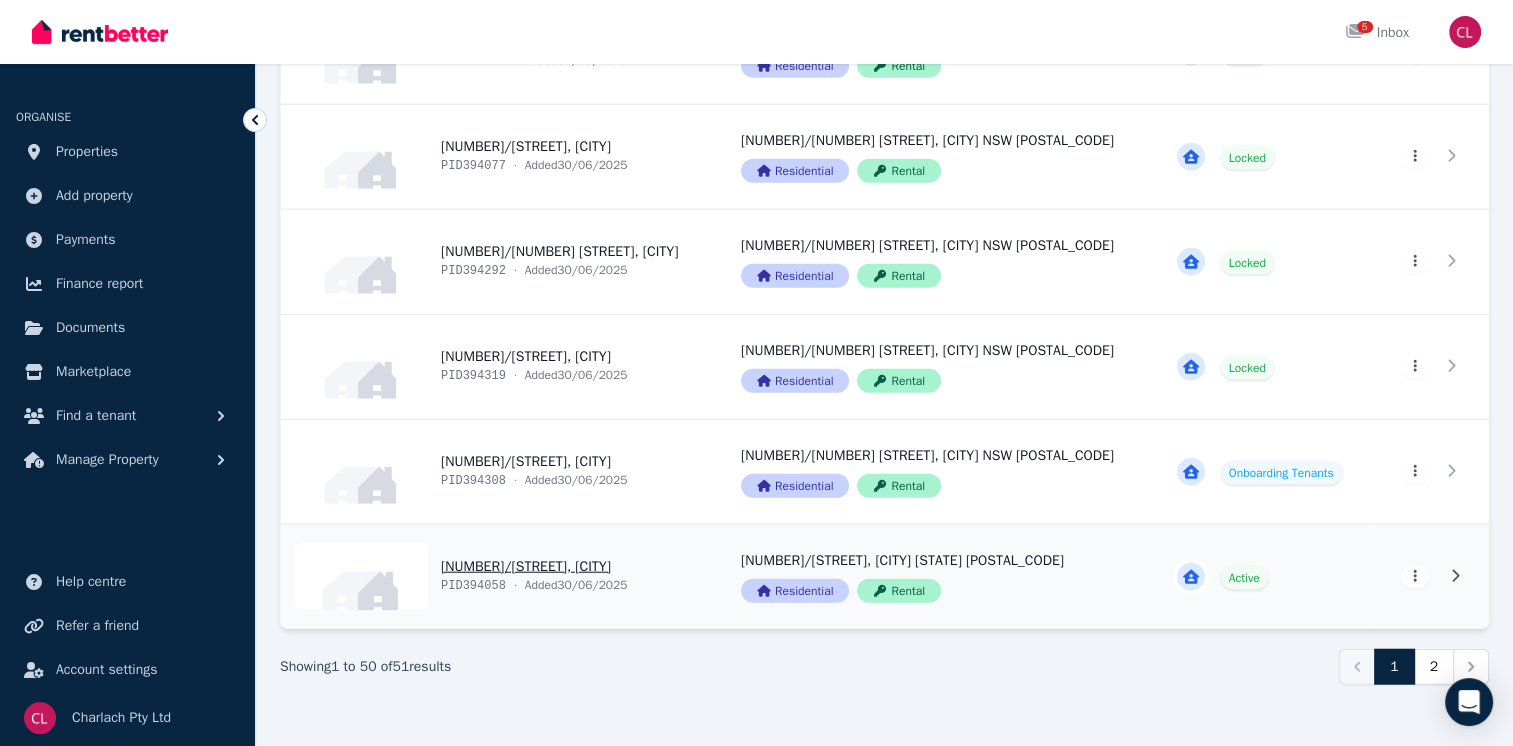 click on "View property details" at bounding box center (499, 577) 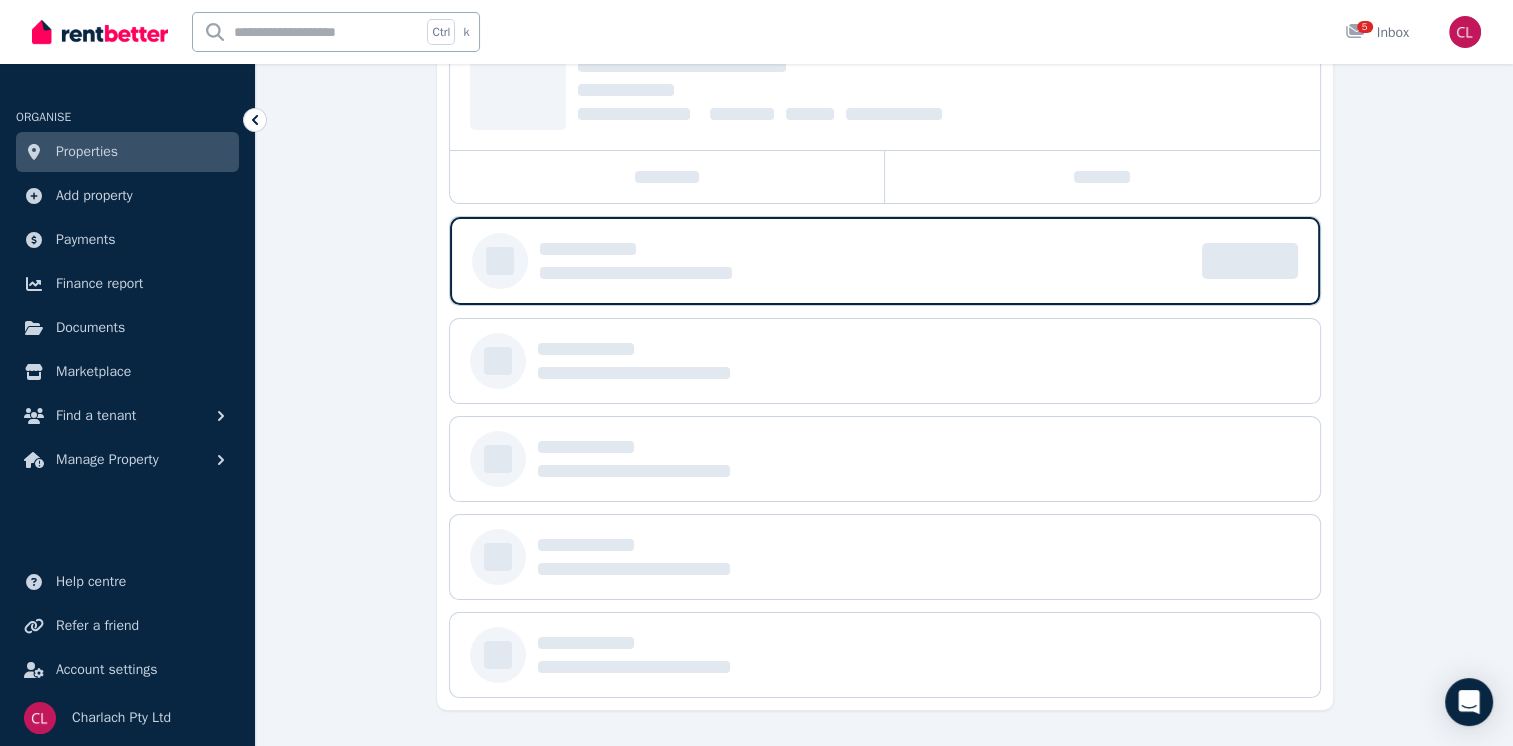 scroll, scrollTop: 0, scrollLeft: 0, axis: both 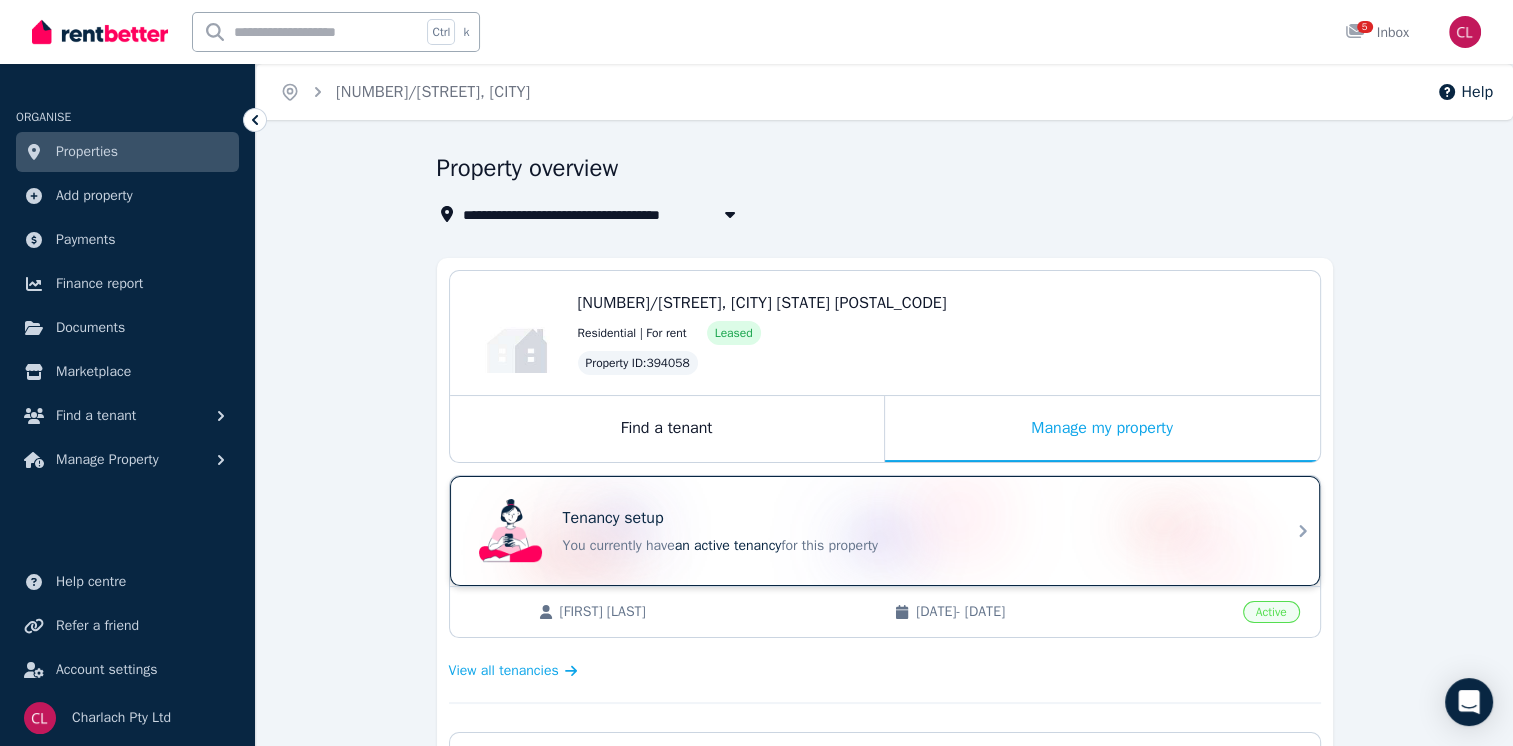 click on "Tenancy setup" at bounding box center [913, 518] 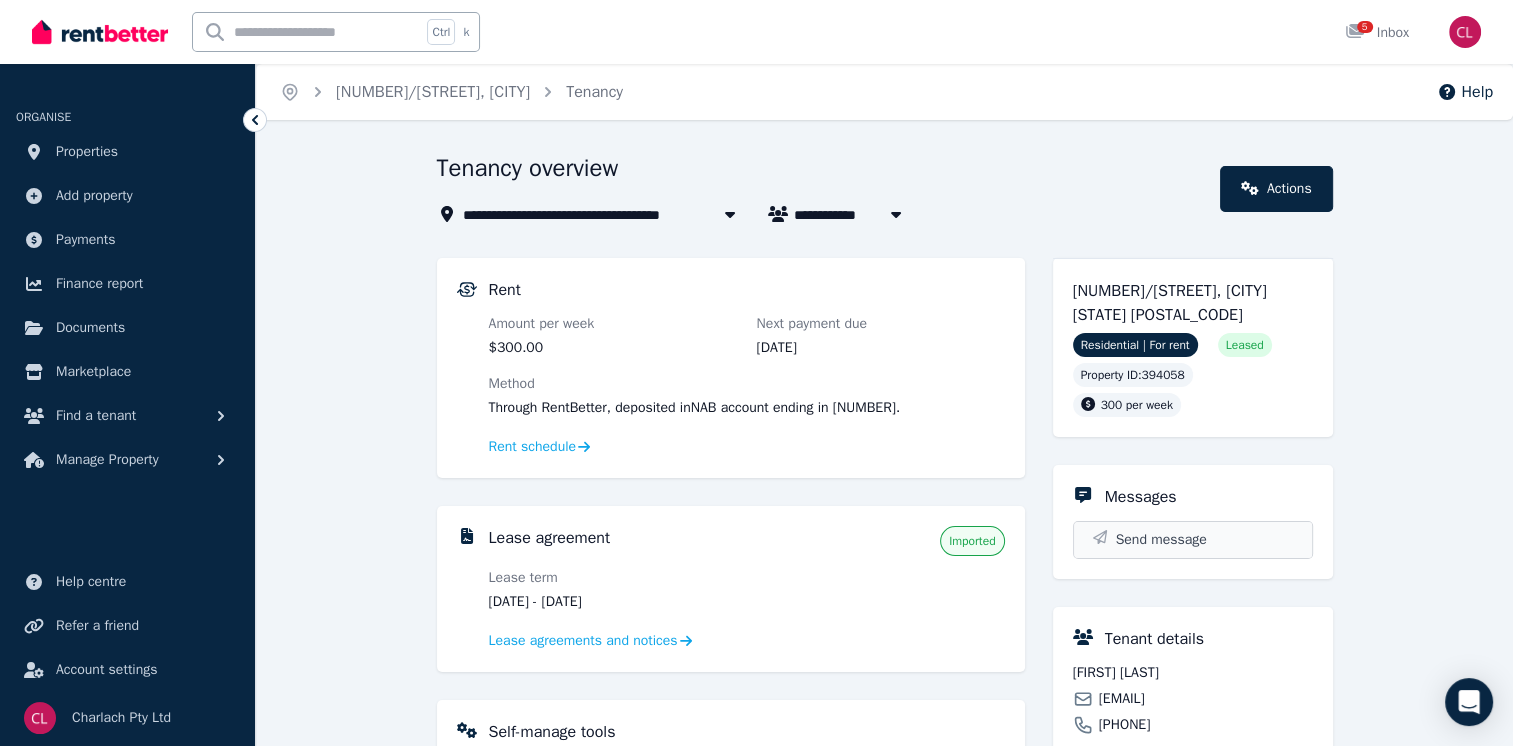 click on "Send message" at bounding box center [1161, 540] 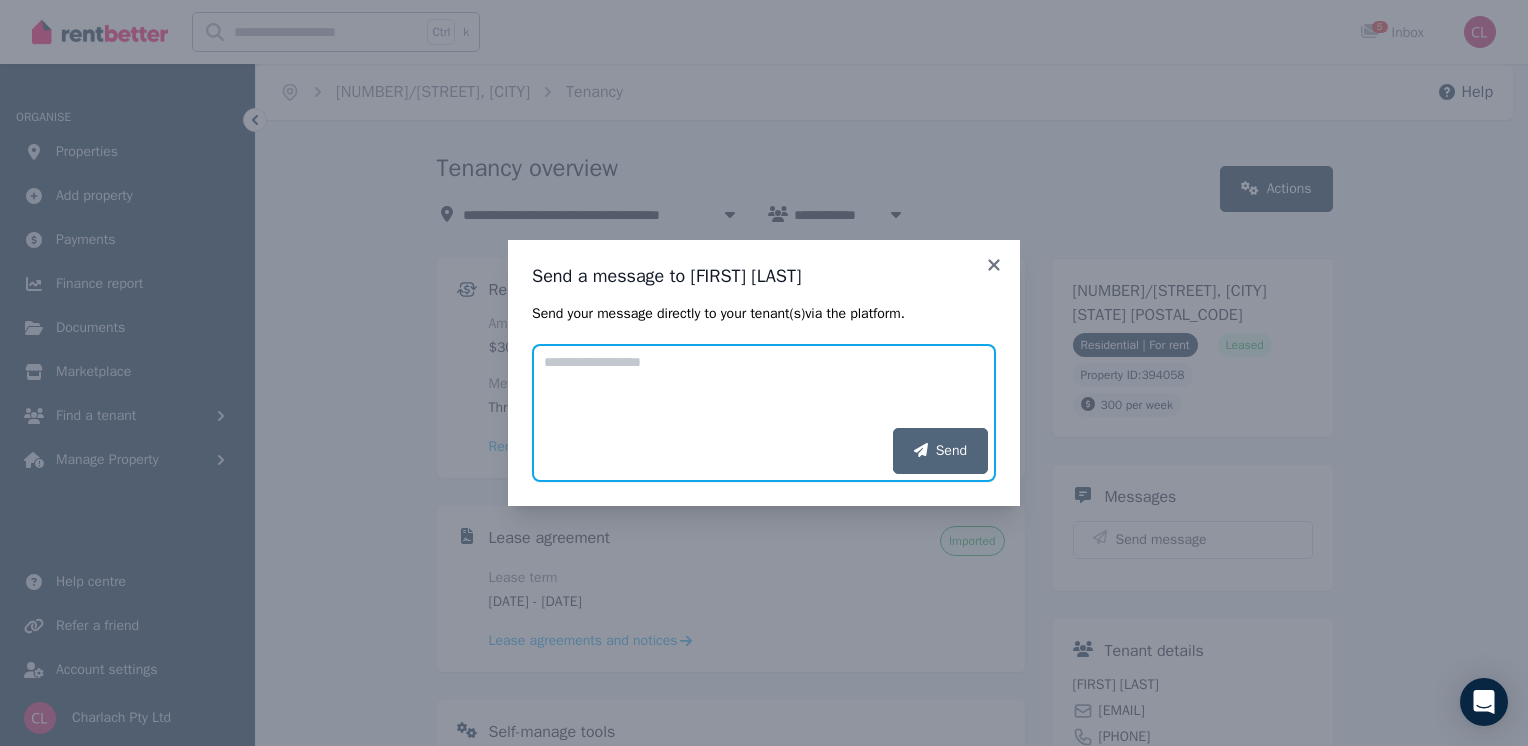 click on "Add your message" at bounding box center (764, 386) 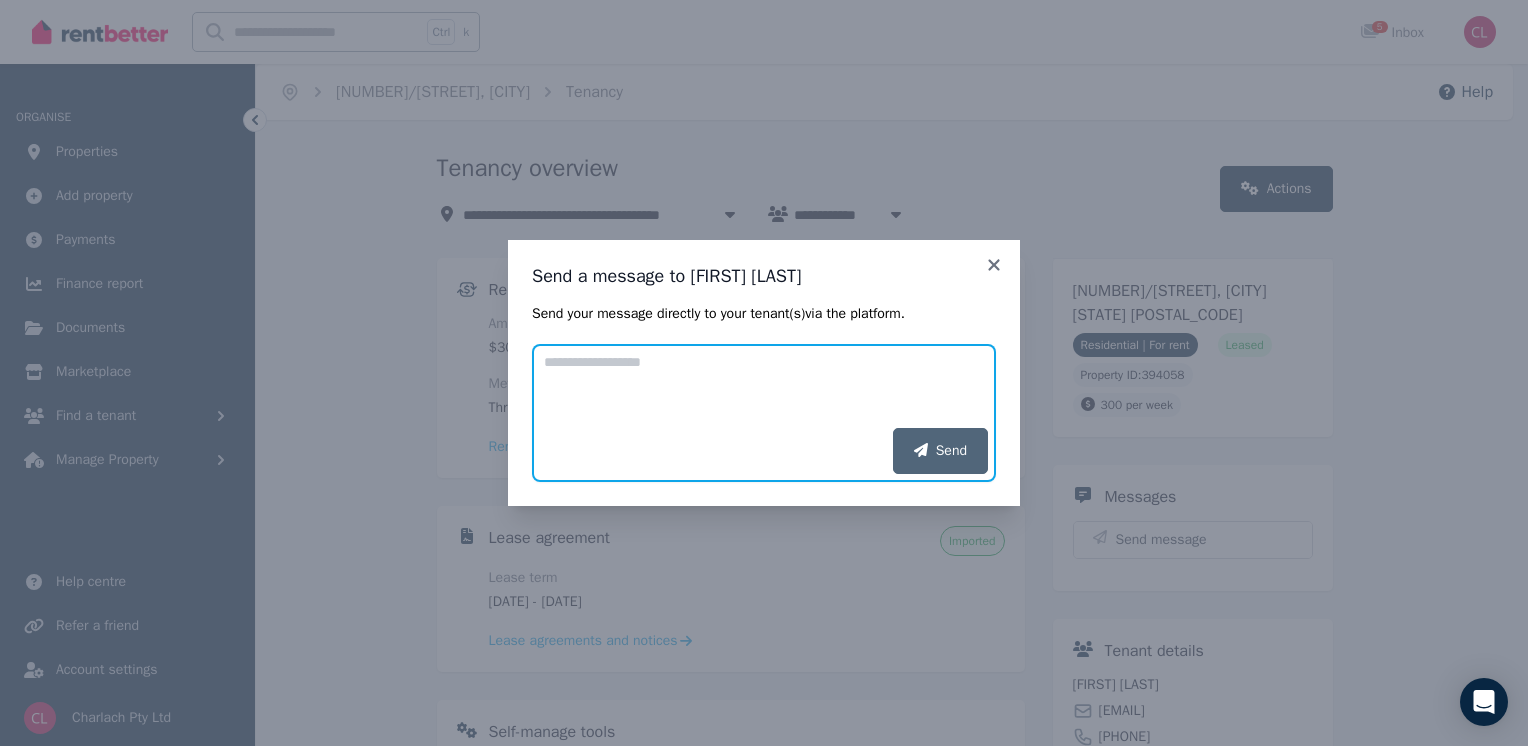 paste on "**********" 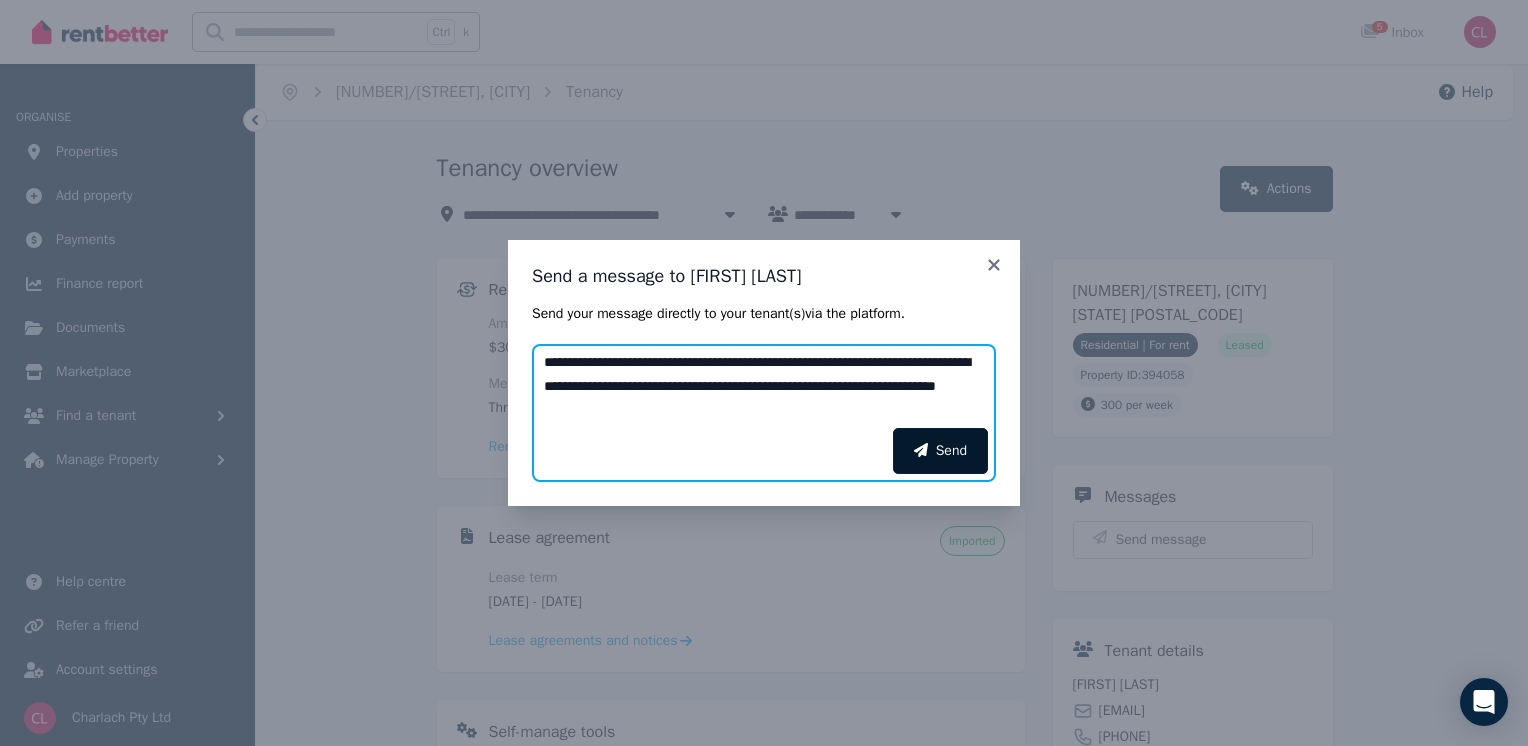 type on "**********" 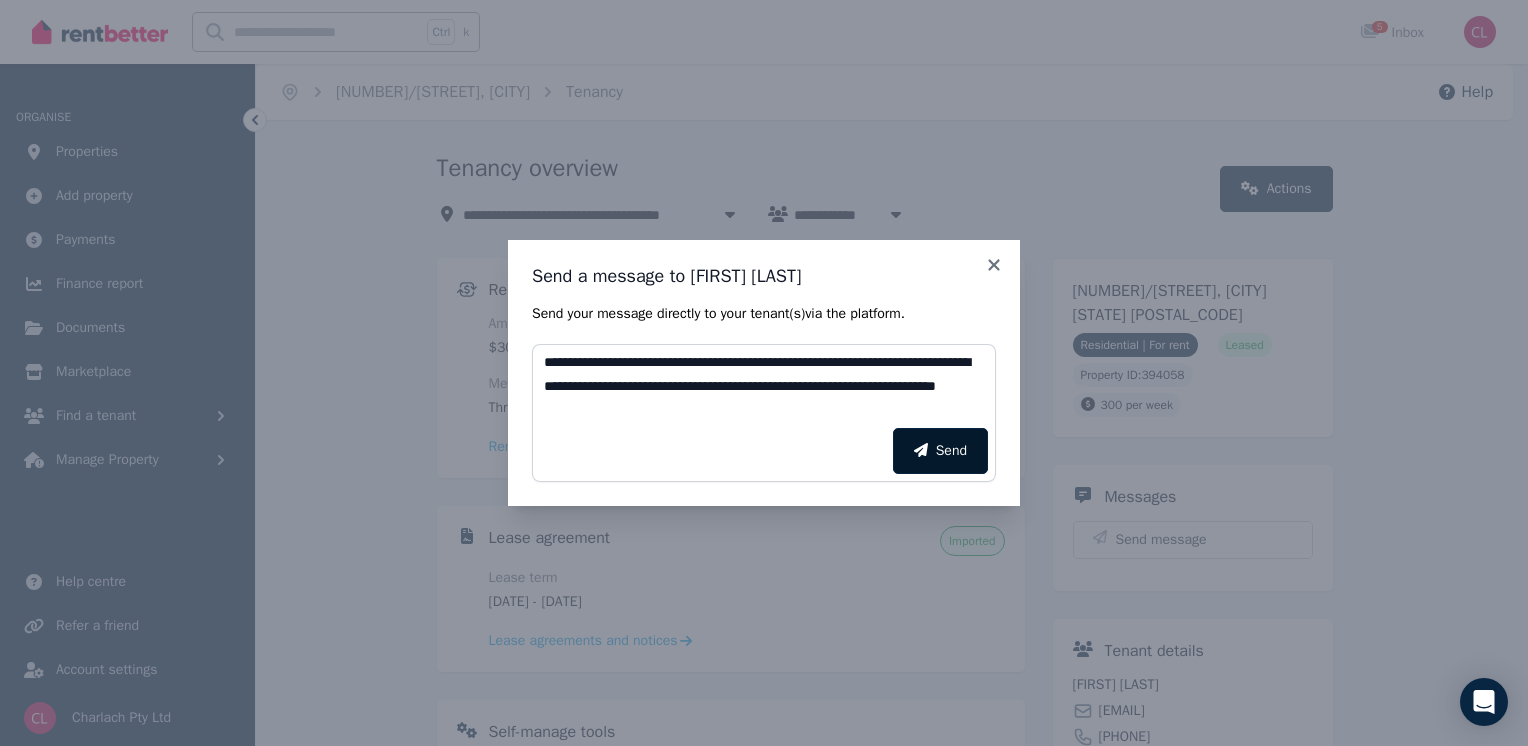 click on "Send" at bounding box center (940, 451) 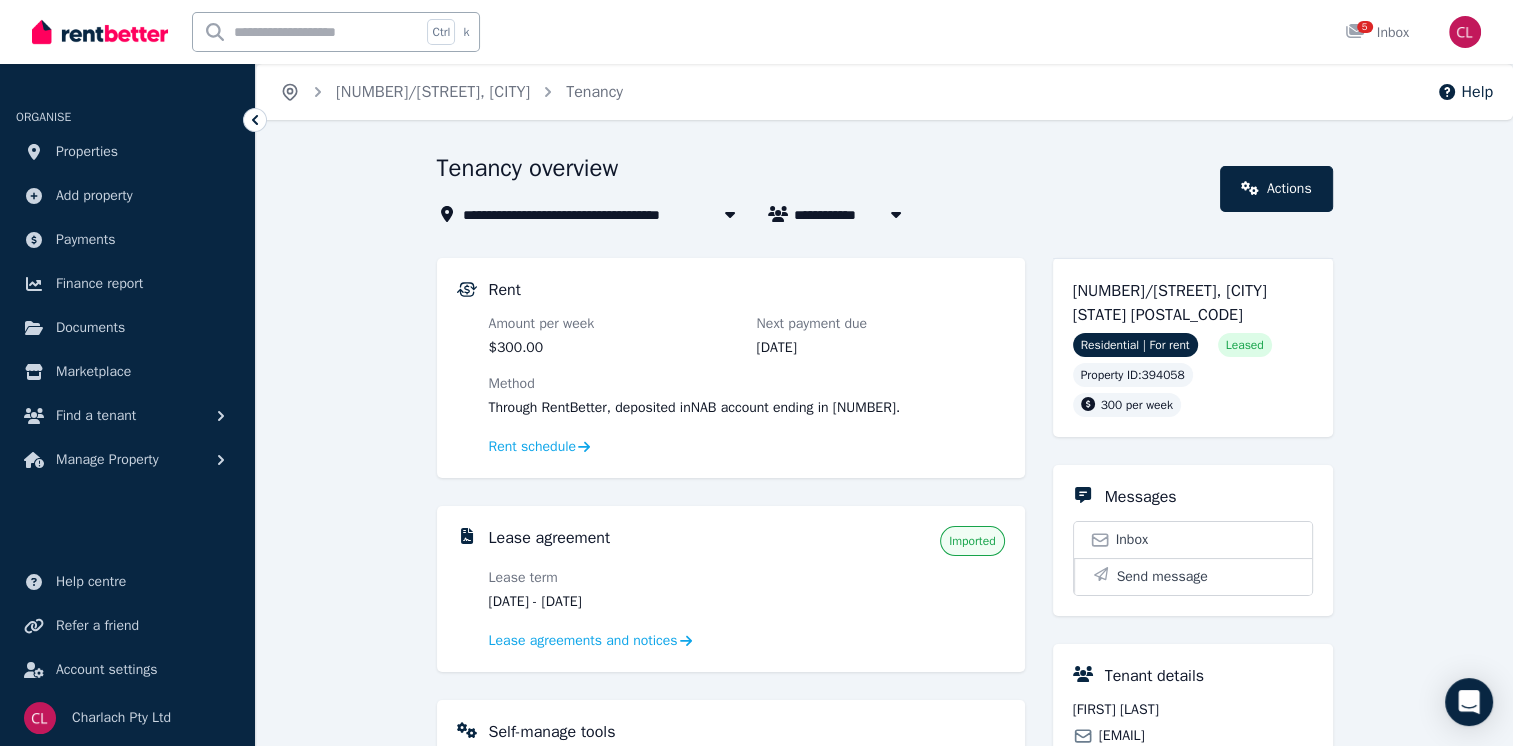 click 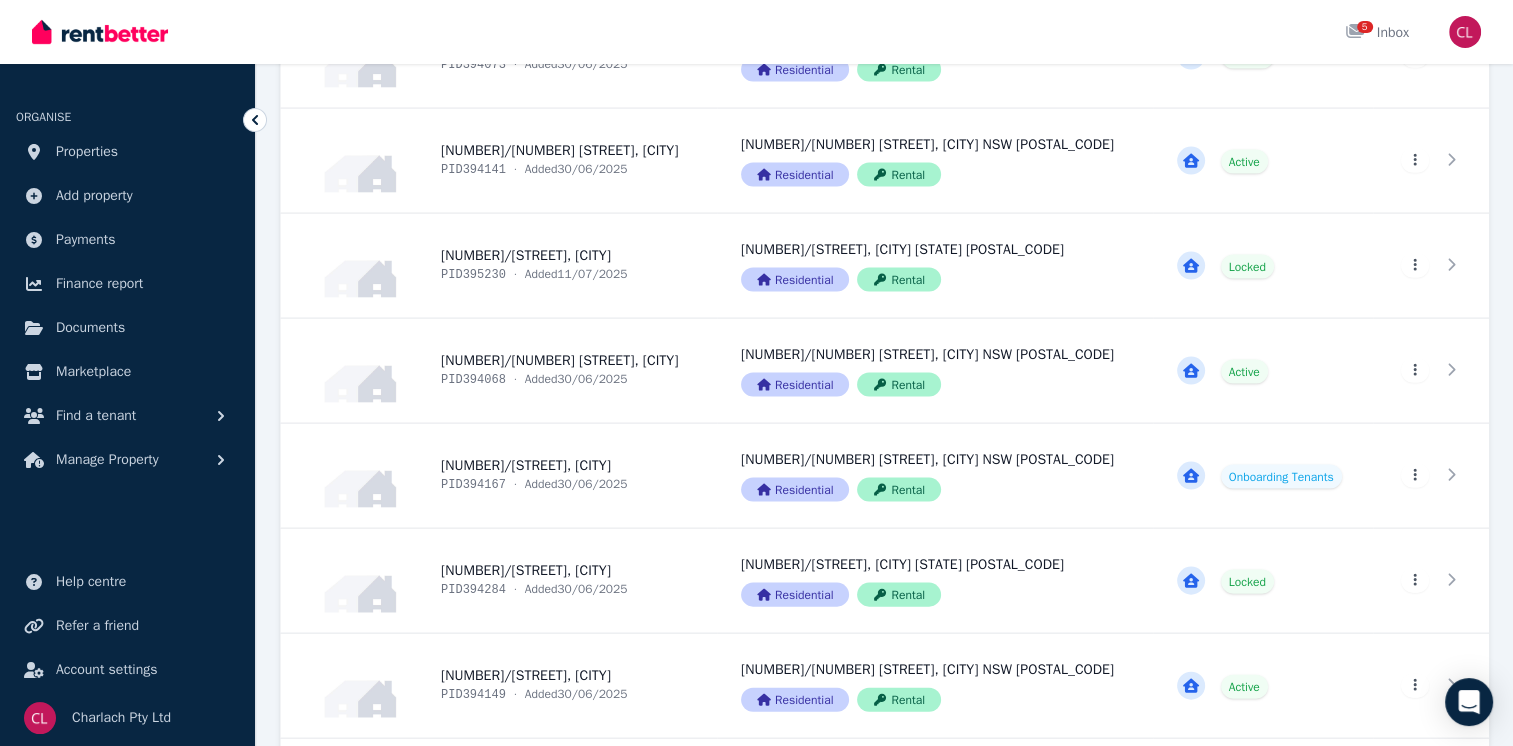 scroll, scrollTop: 4119, scrollLeft: 0, axis: vertical 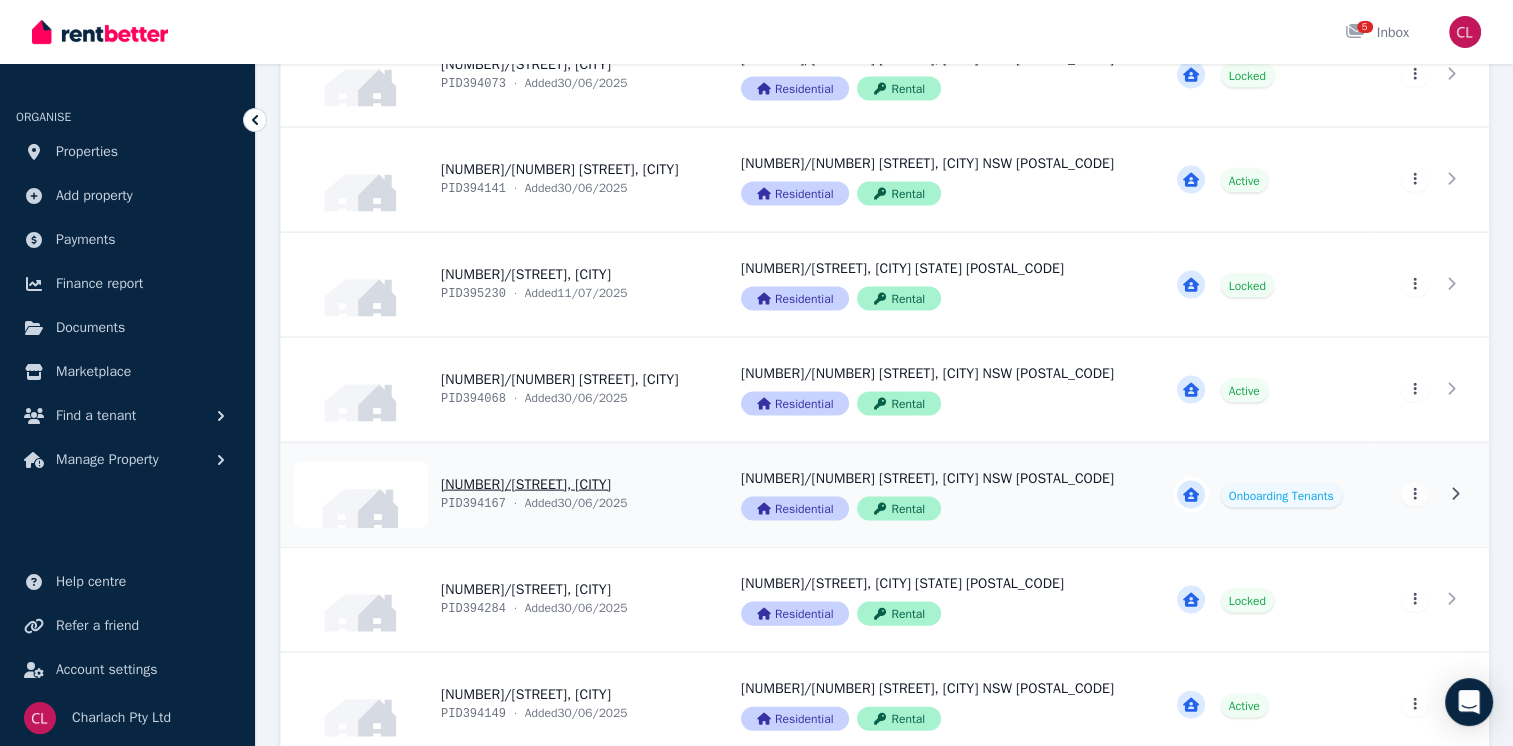 click on "View property details" at bounding box center (499, 495) 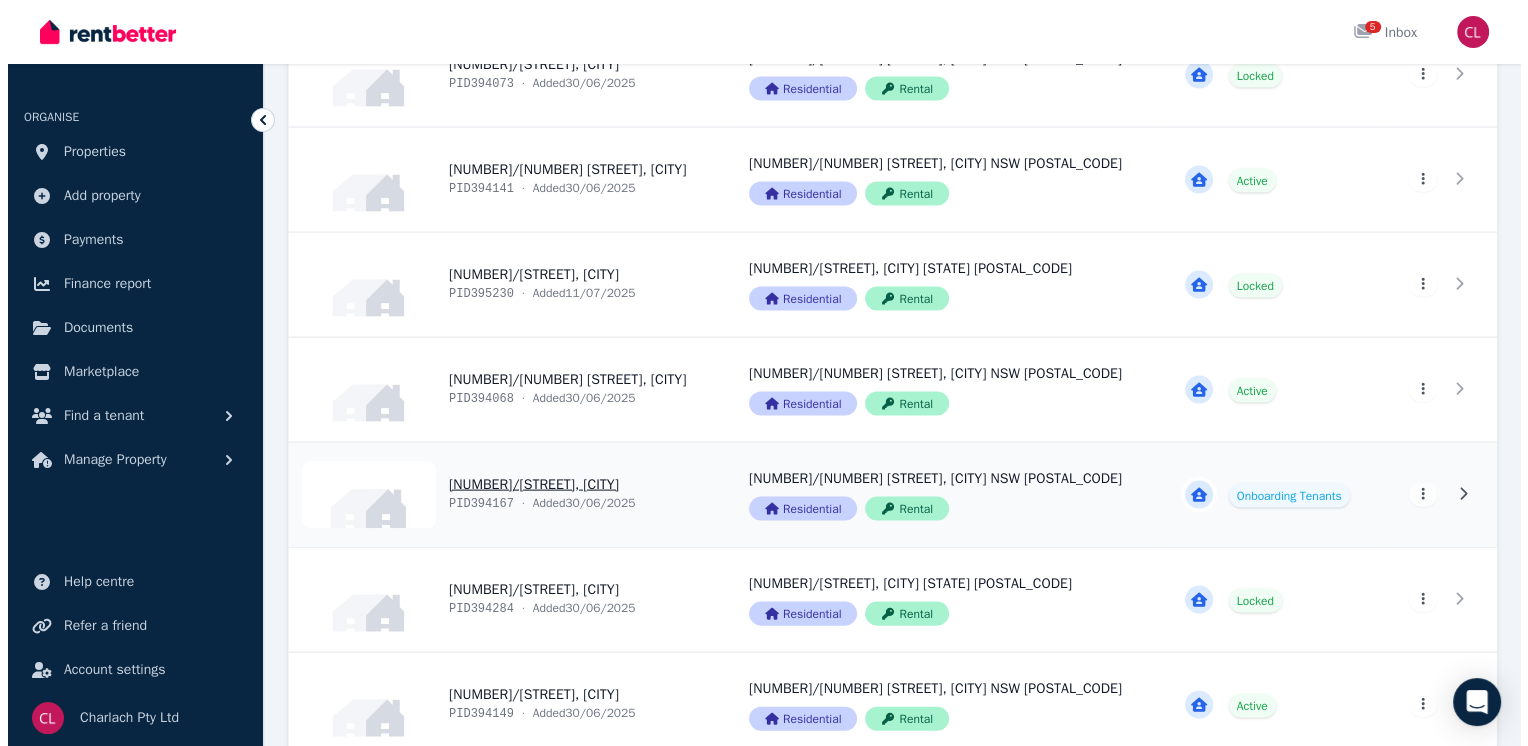 scroll, scrollTop: 0, scrollLeft: 0, axis: both 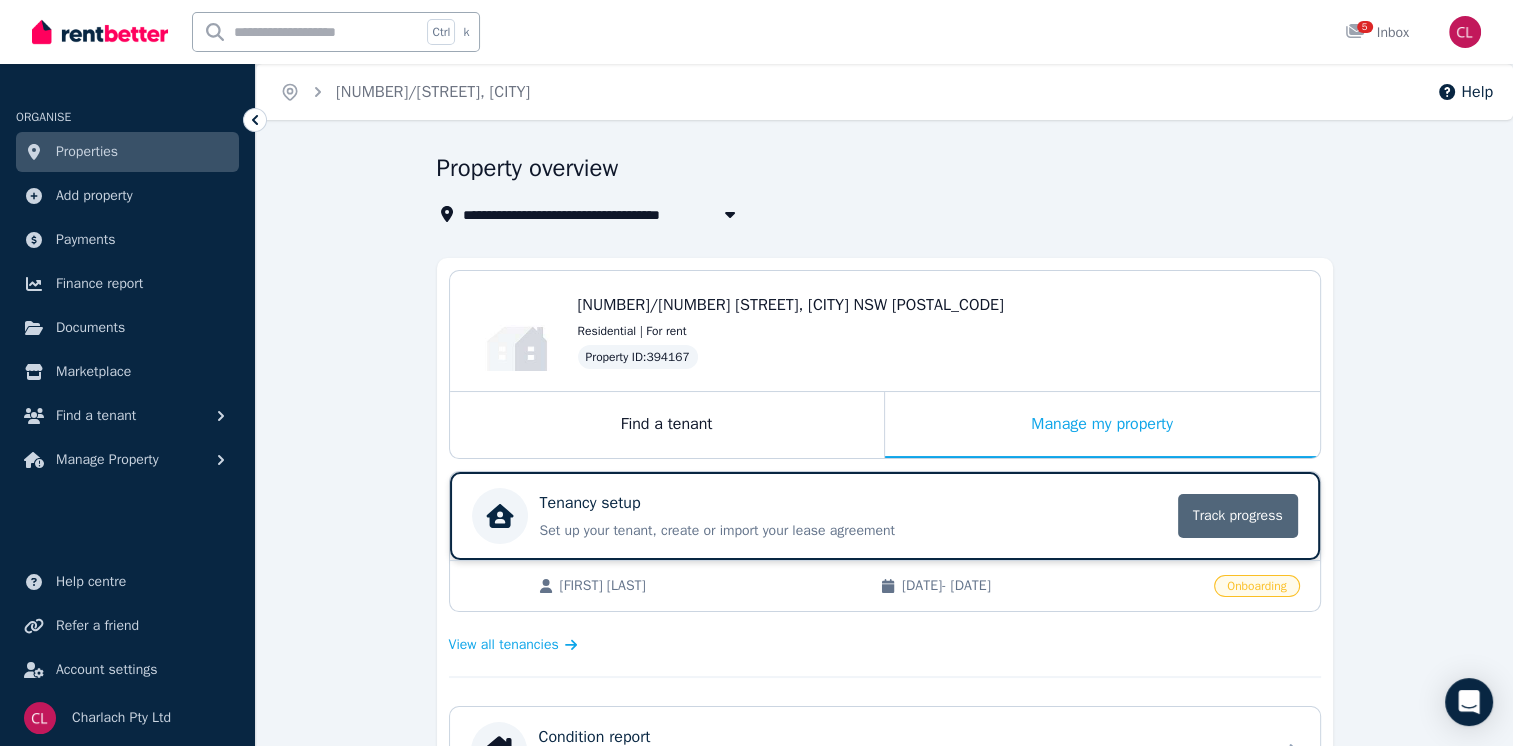 click on "Track progress" at bounding box center [1238, 516] 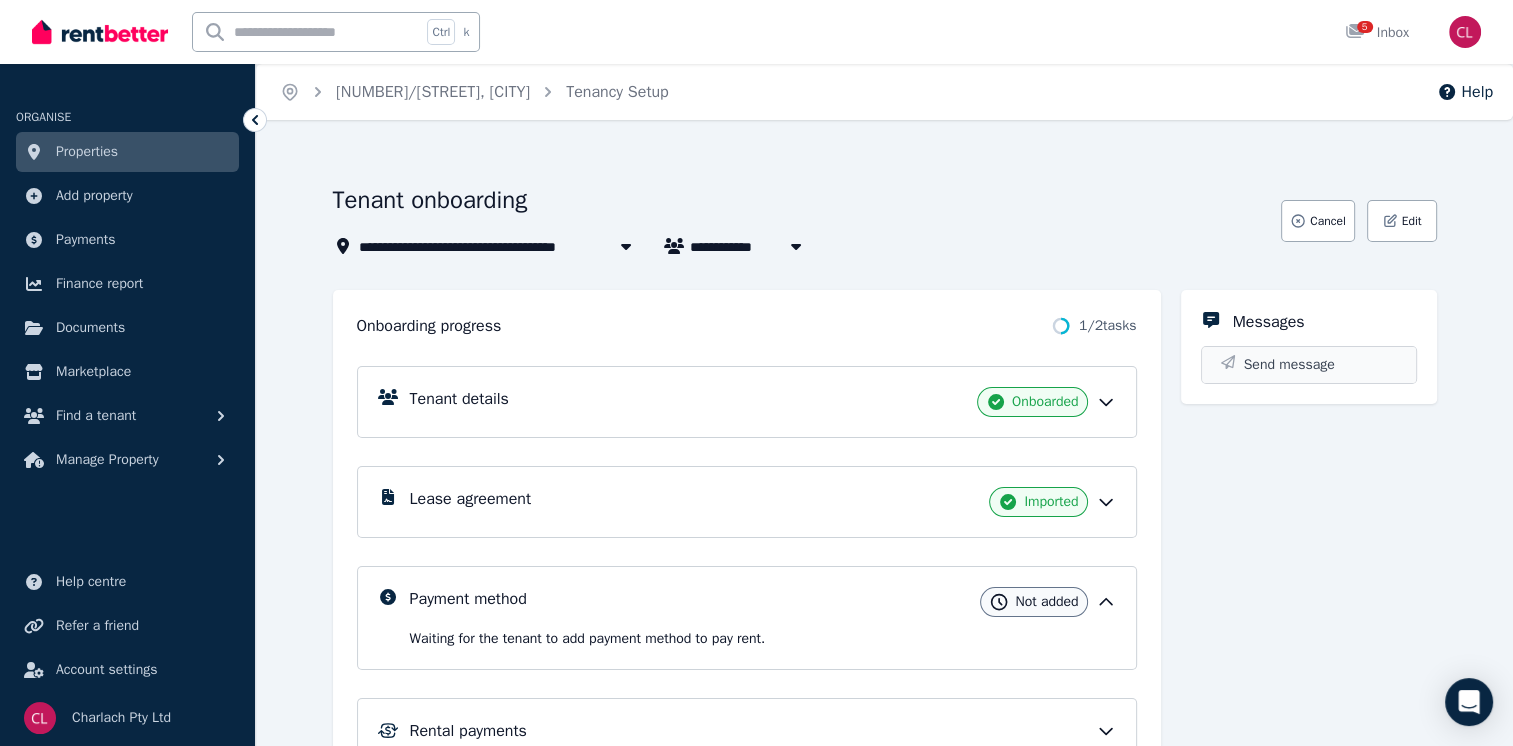 click 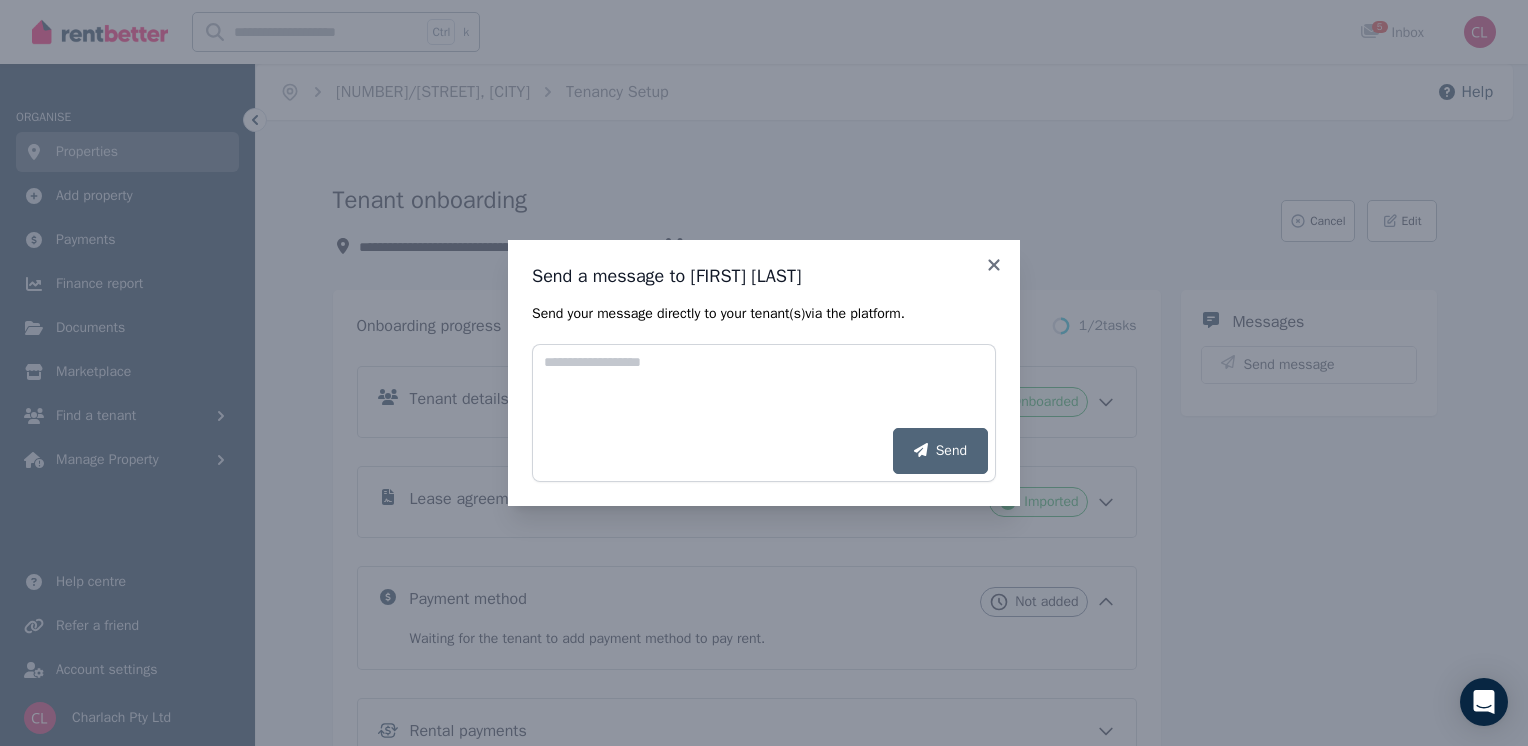 click on "Send" at bounding box center [764, 451] 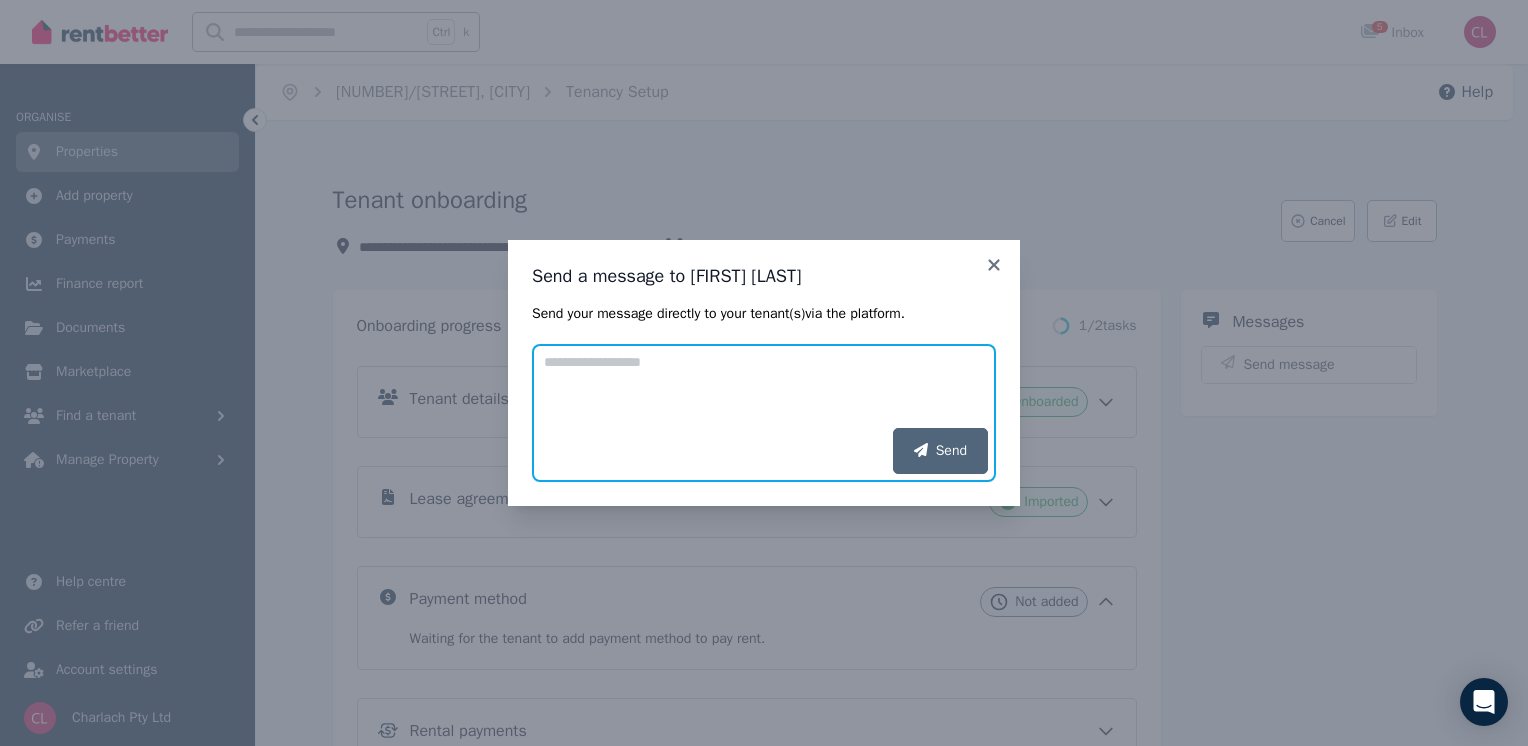 click on "Add your message" at bounding box center (764, 386) 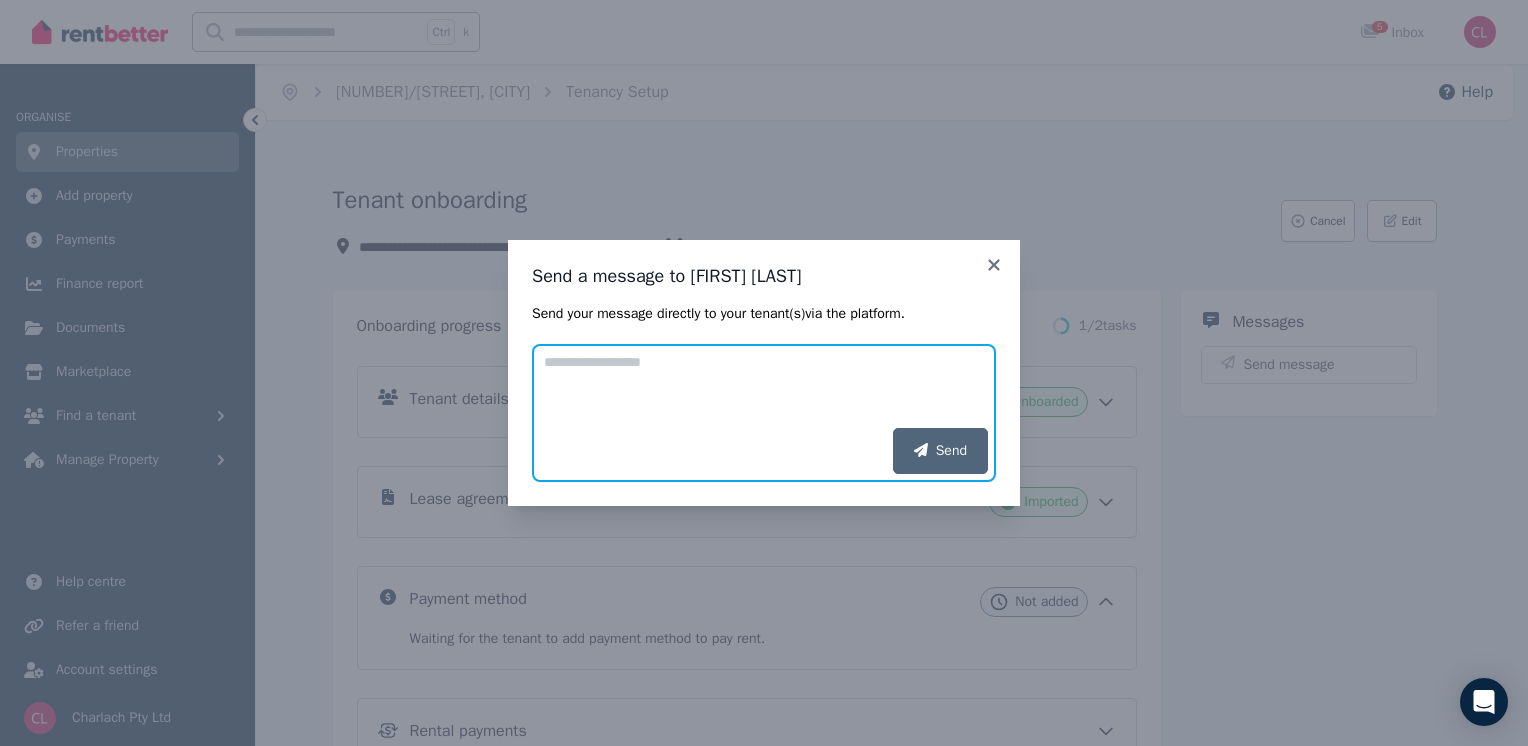 paste on "**********" 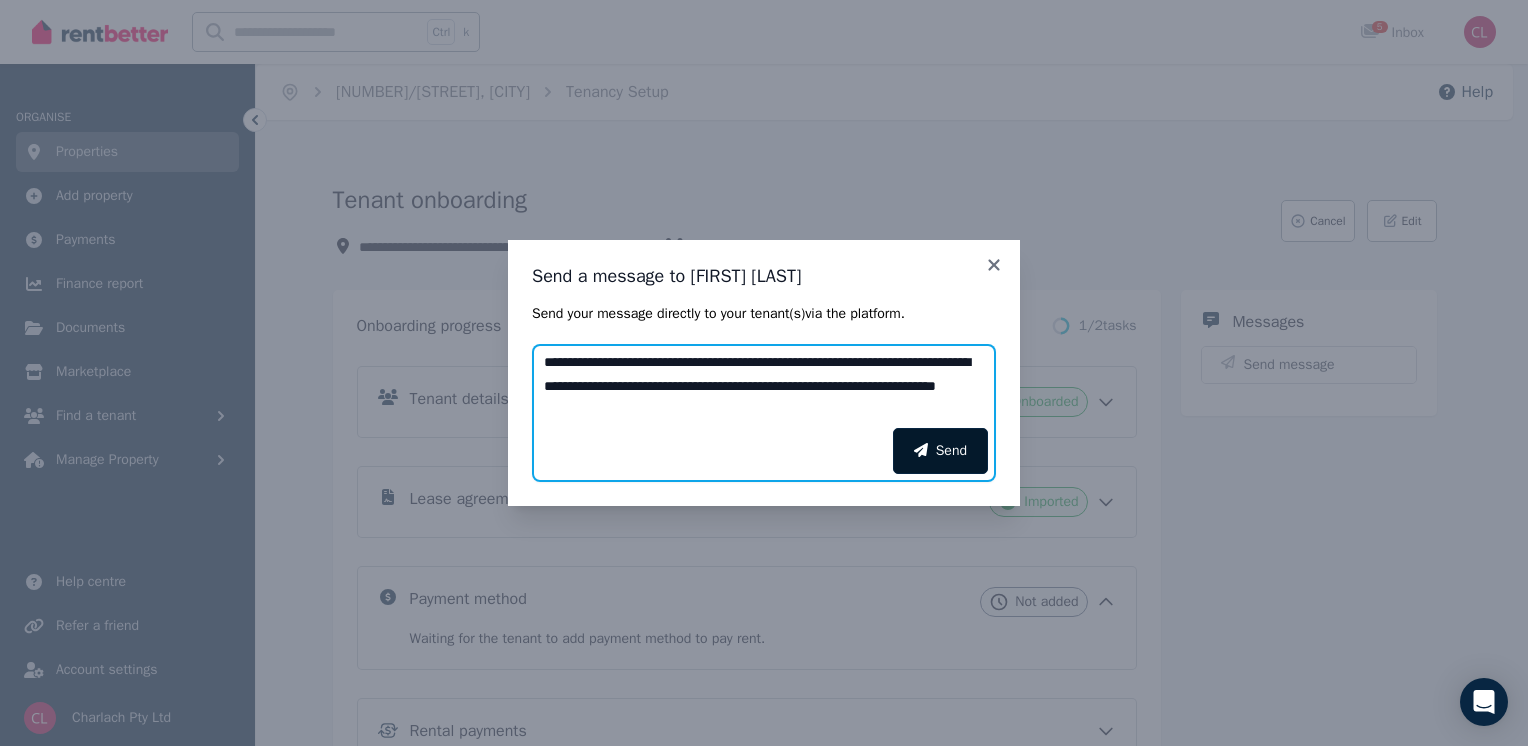 type on "**********" 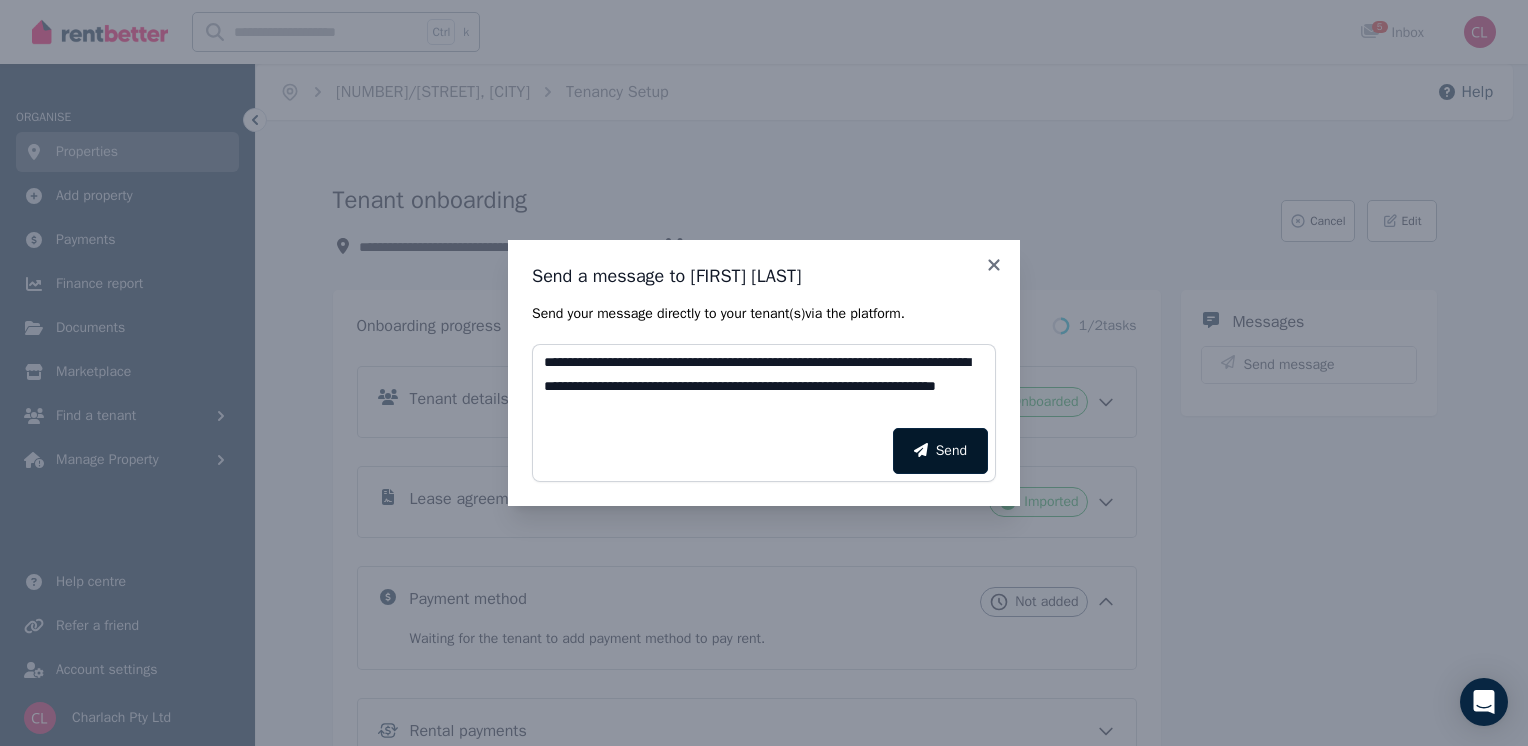 click 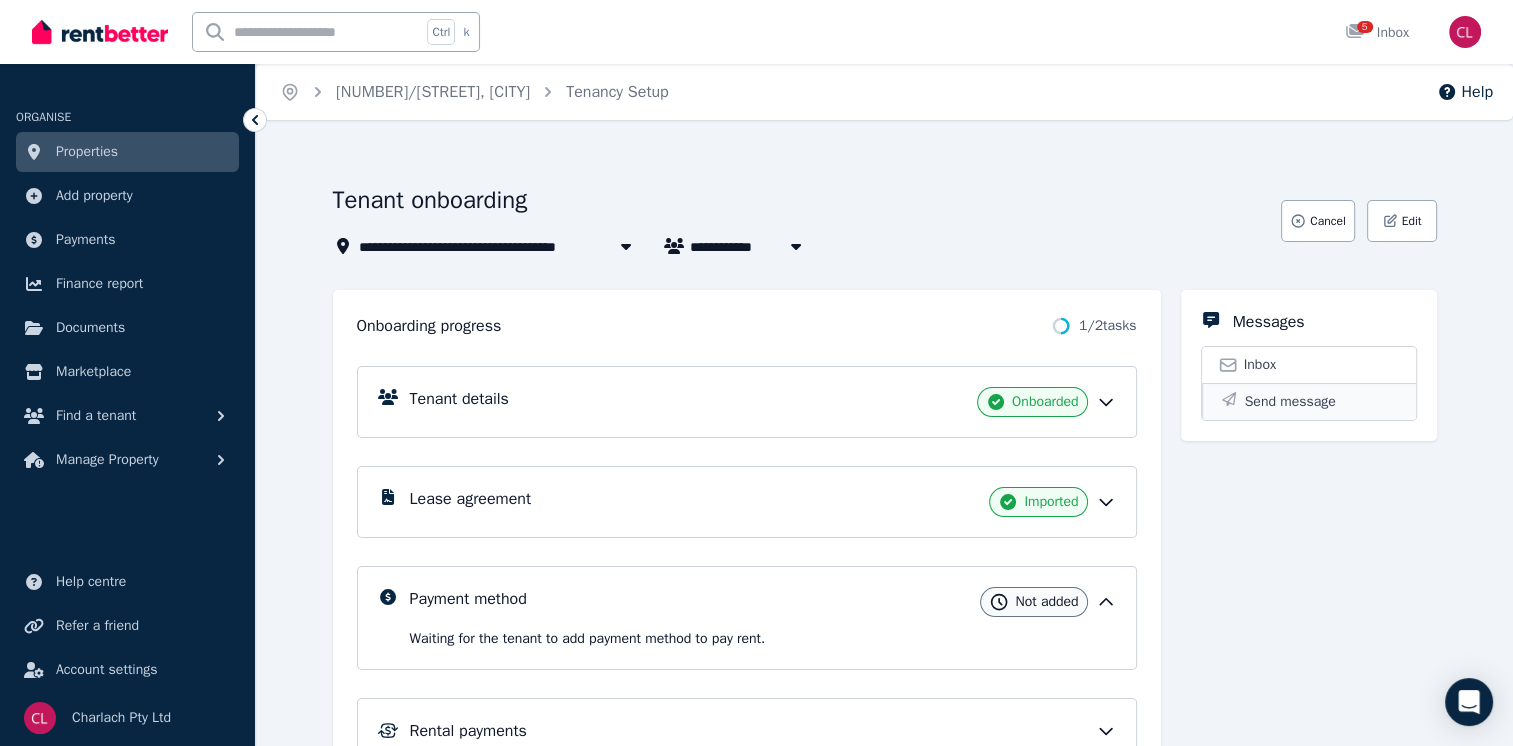 click on "Send message" at bounding box center (1290, 402) 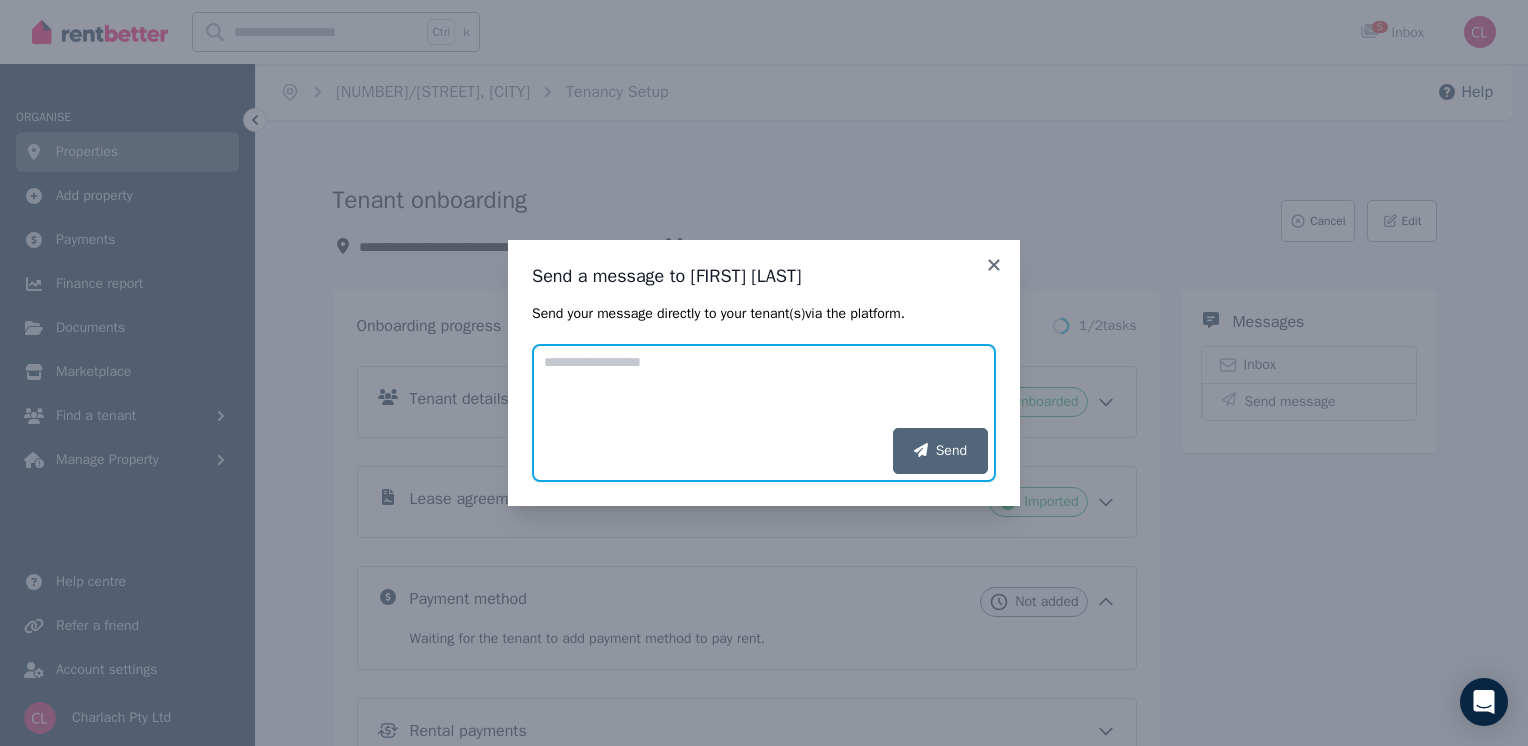 click on "Add your message" at bounding box center (764, 386) 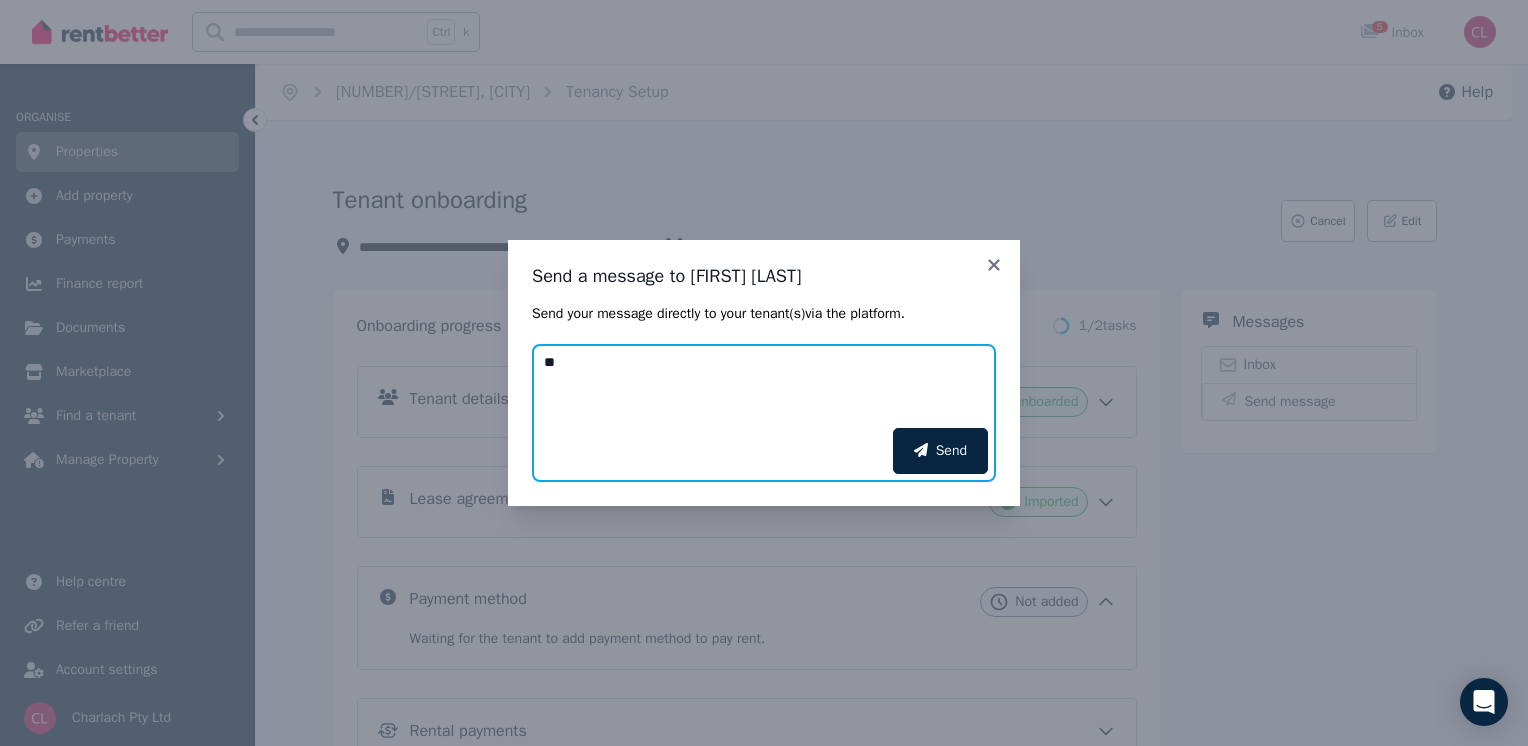 type on "*" 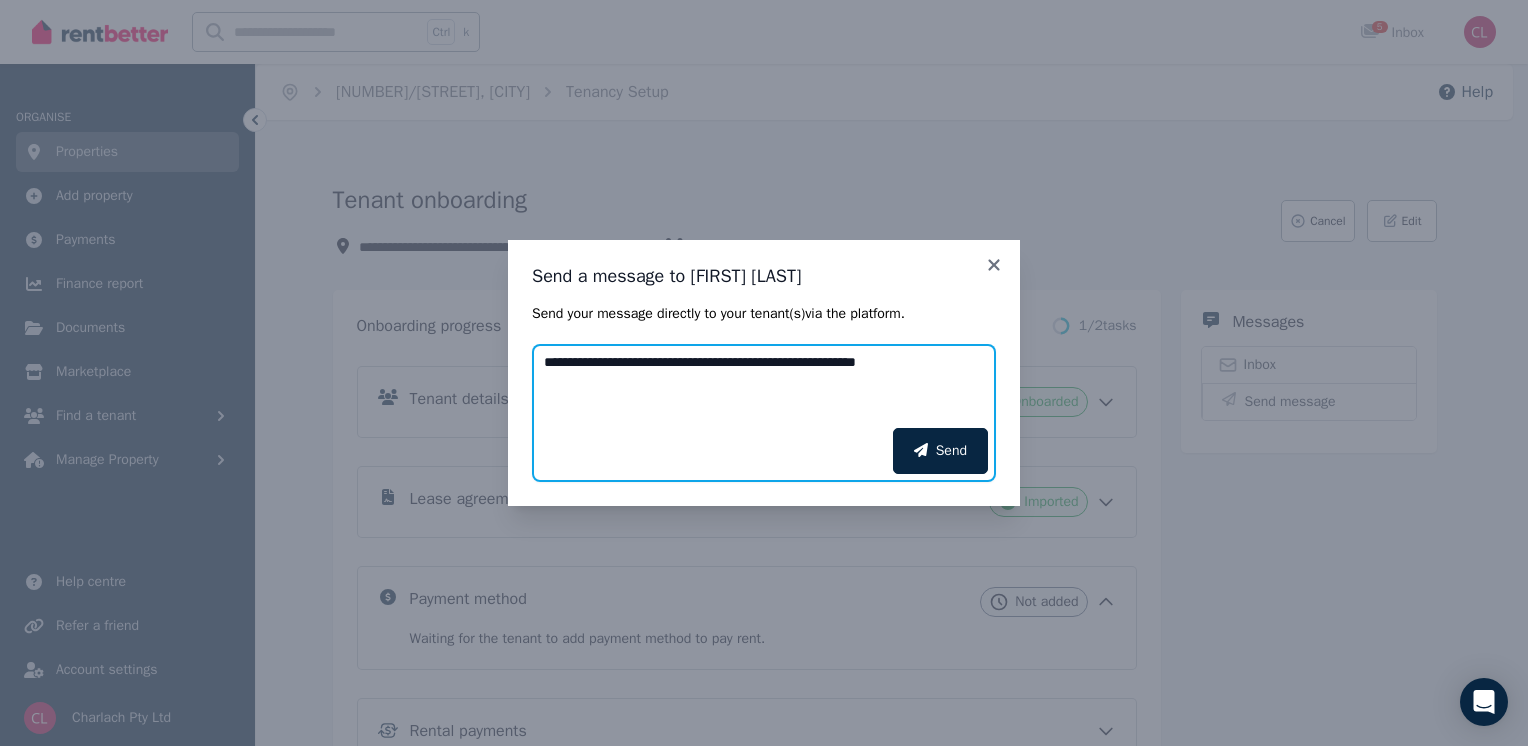 click on "**********" at bounding box center [764, 386] 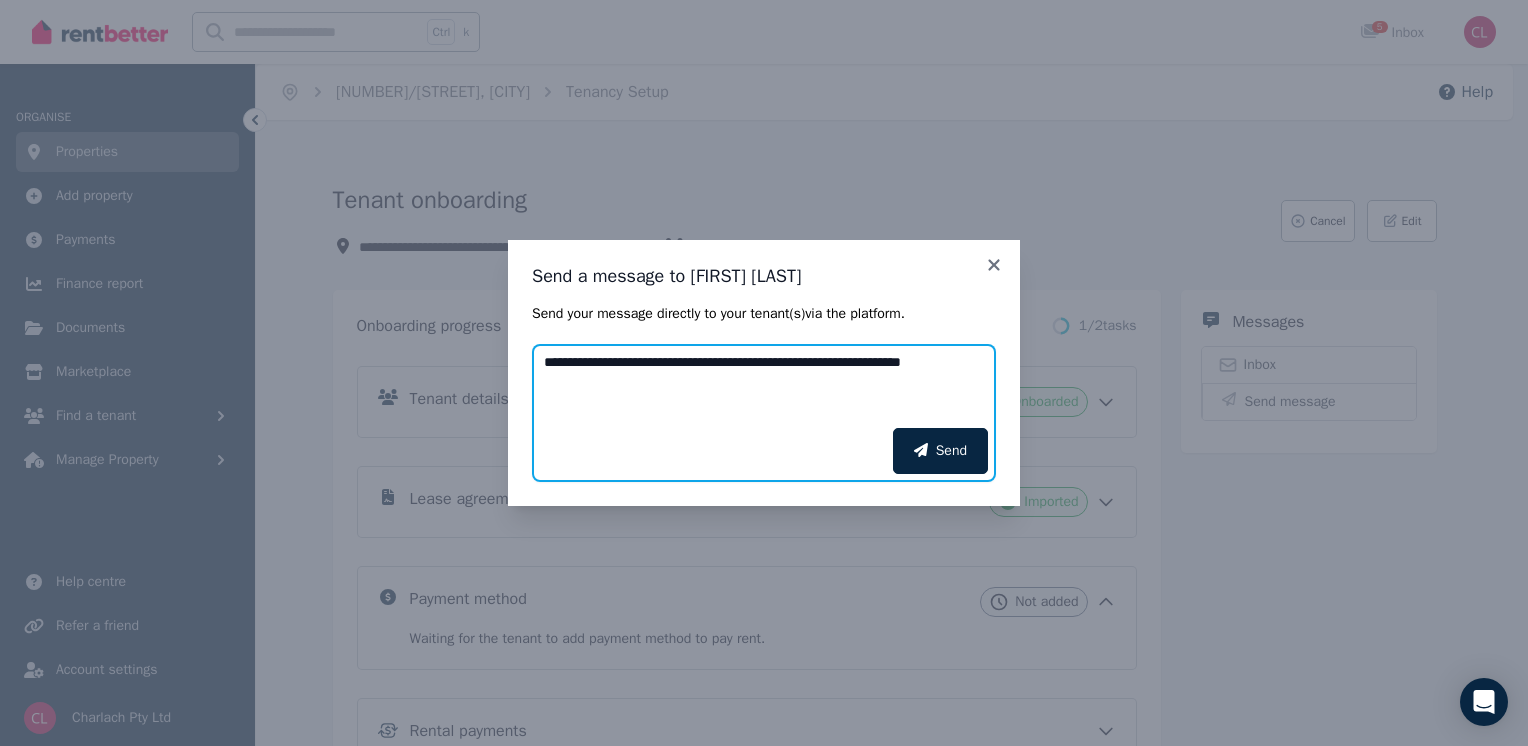 click on "**********" at bounding box center [764, 386] 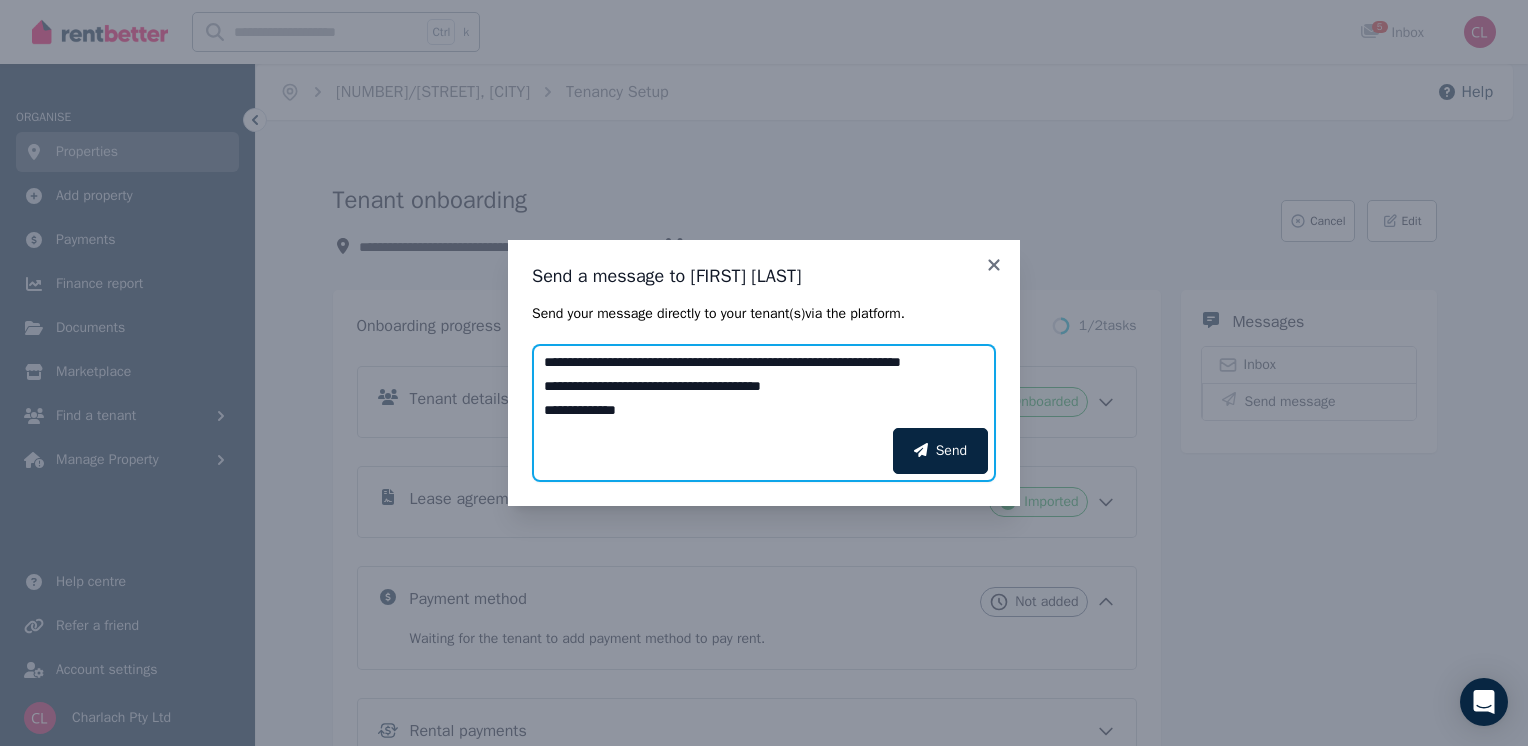 click on "**********" at bounding box center [764, 386] 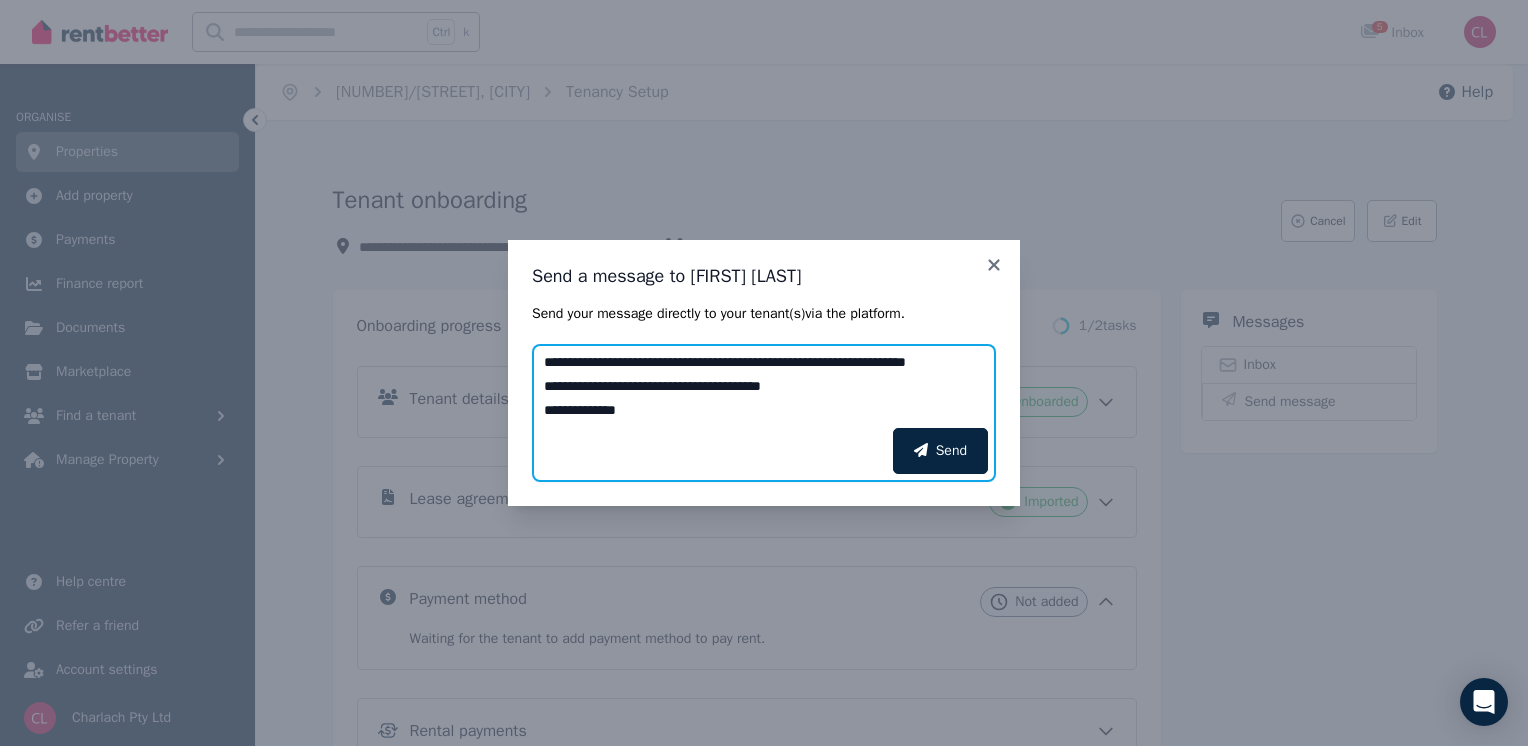 click on "**********" at bounding box center (764, 386) 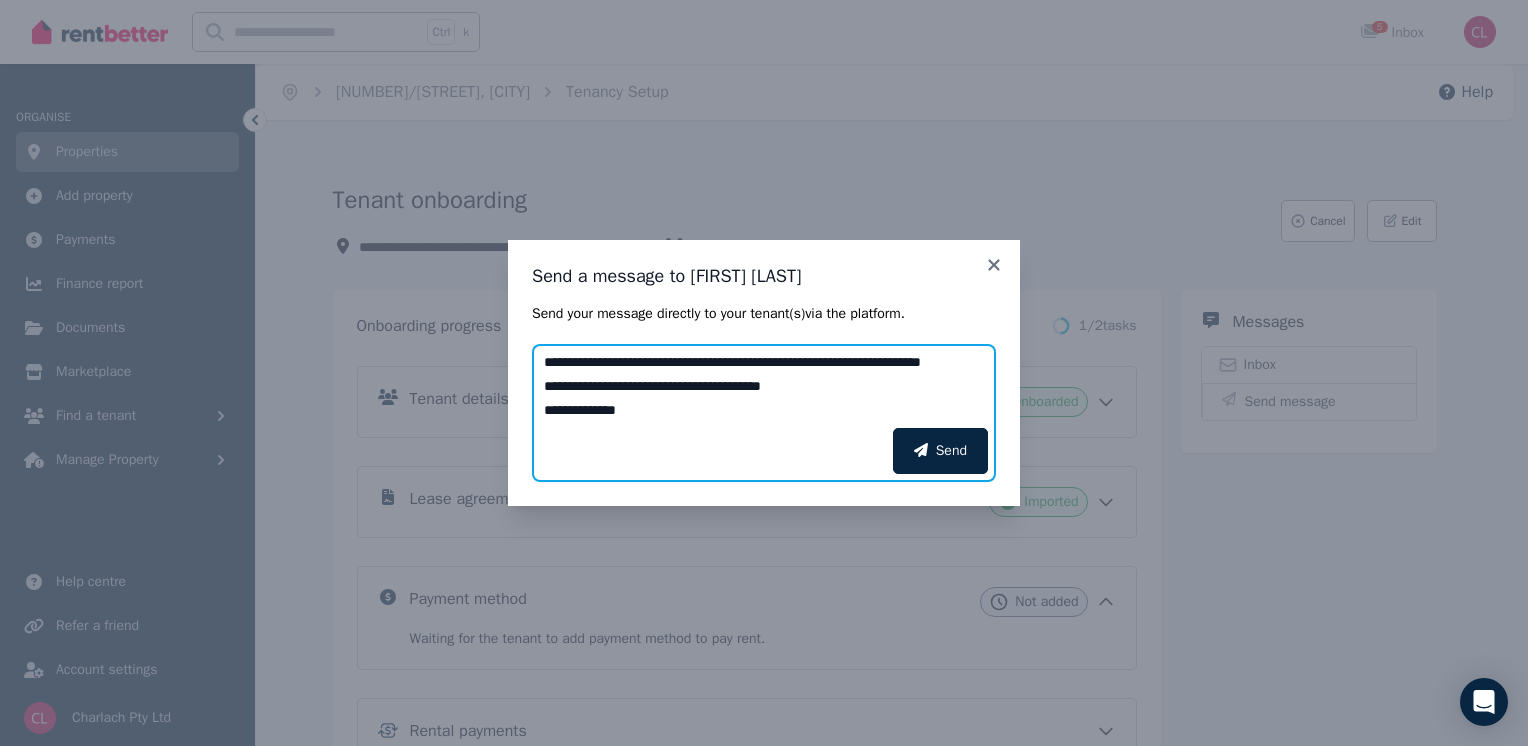 click on "**********" at bounding box center [764, 386] 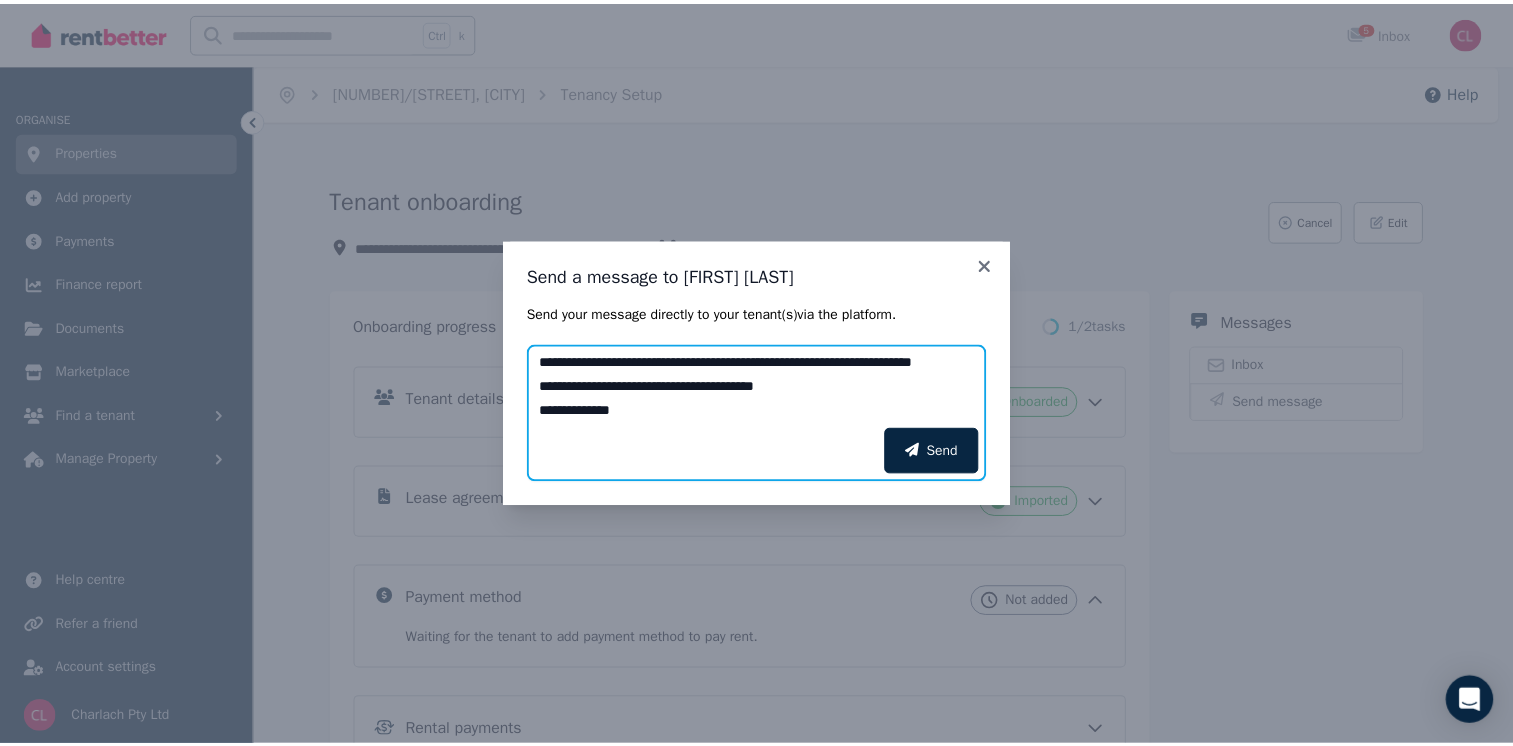 scroll, scrollTop: 15, scrollLeft: 0, axis: vertical 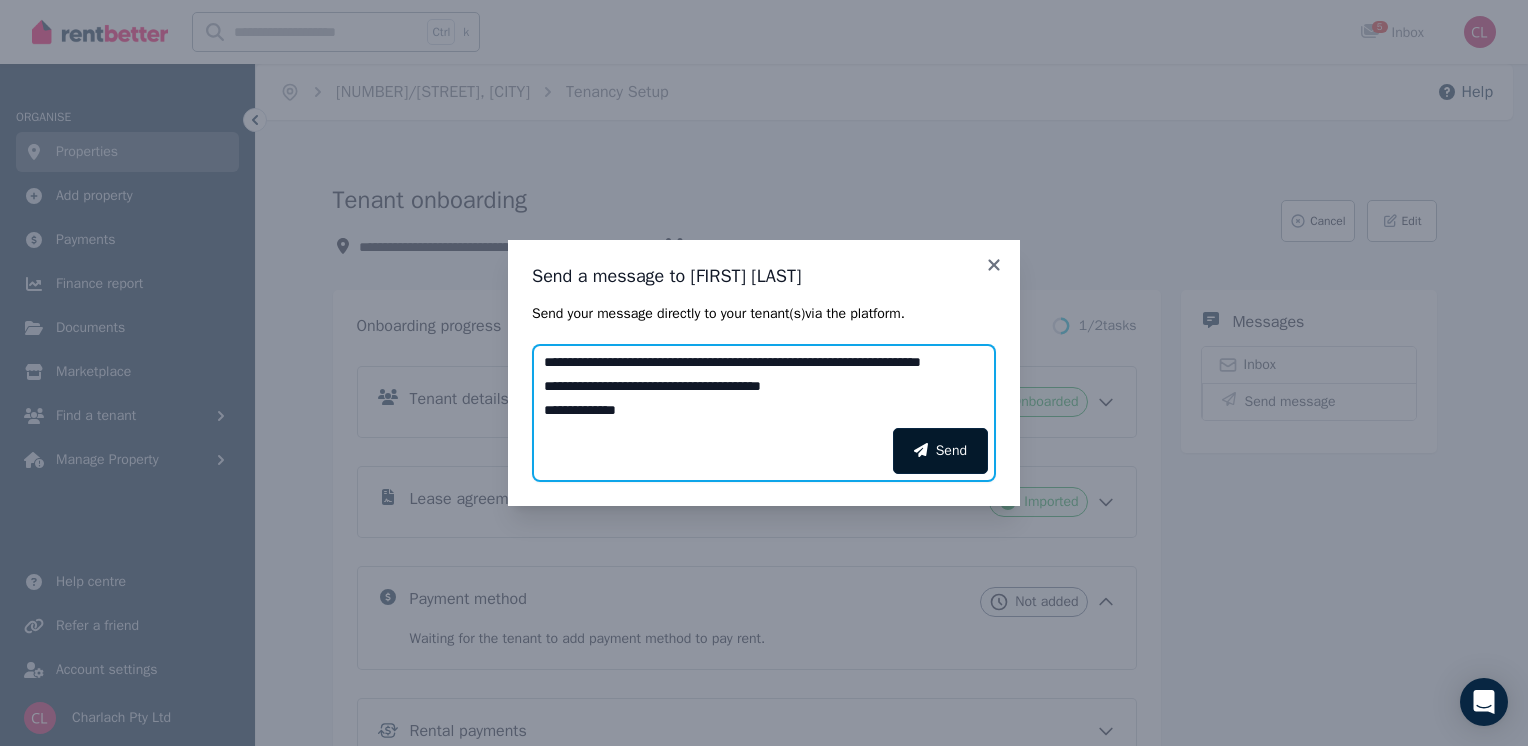 type on "**********" 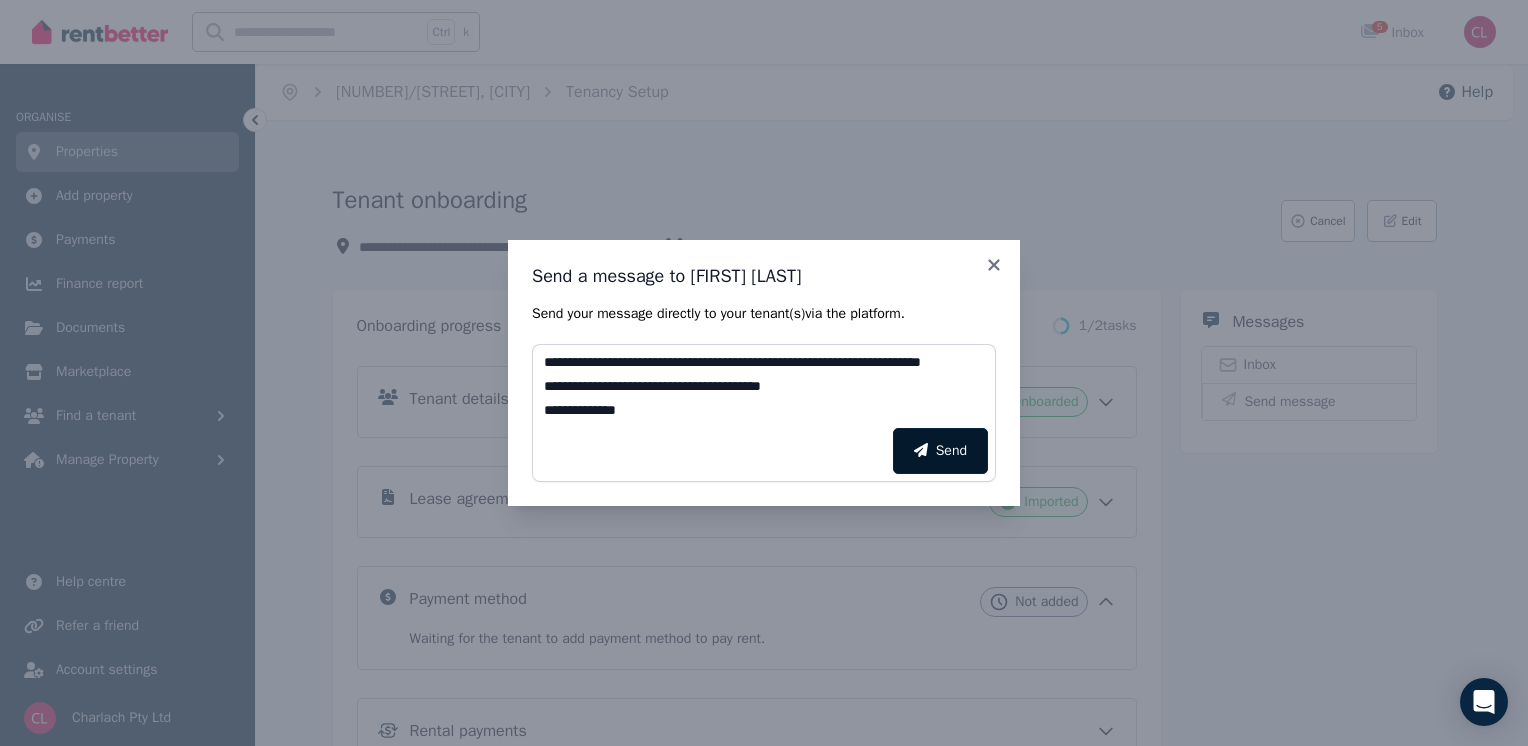 click on "Send" at bounding box center [940, 451] 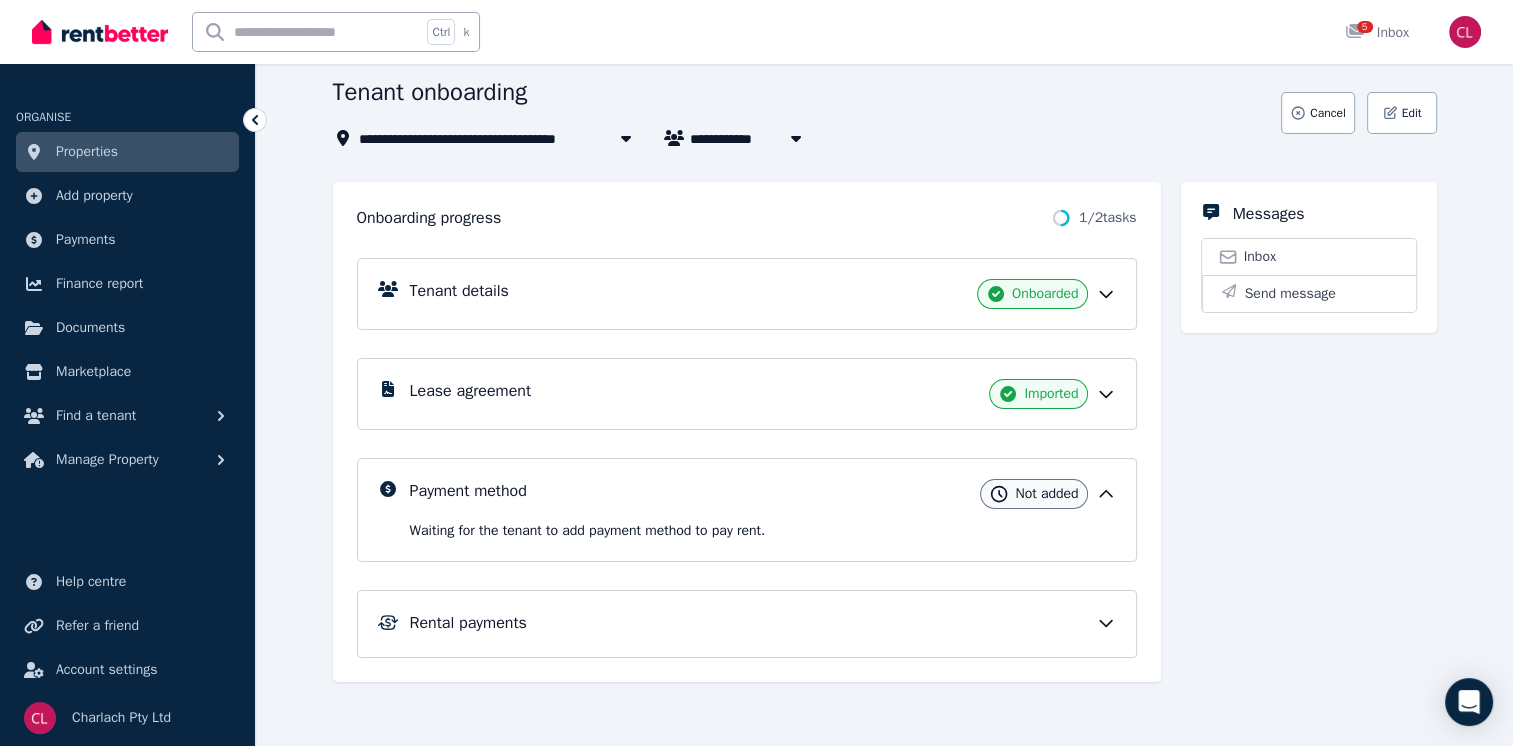 scroll, scrollTop: 0, scrollLeft: 0, axis: both 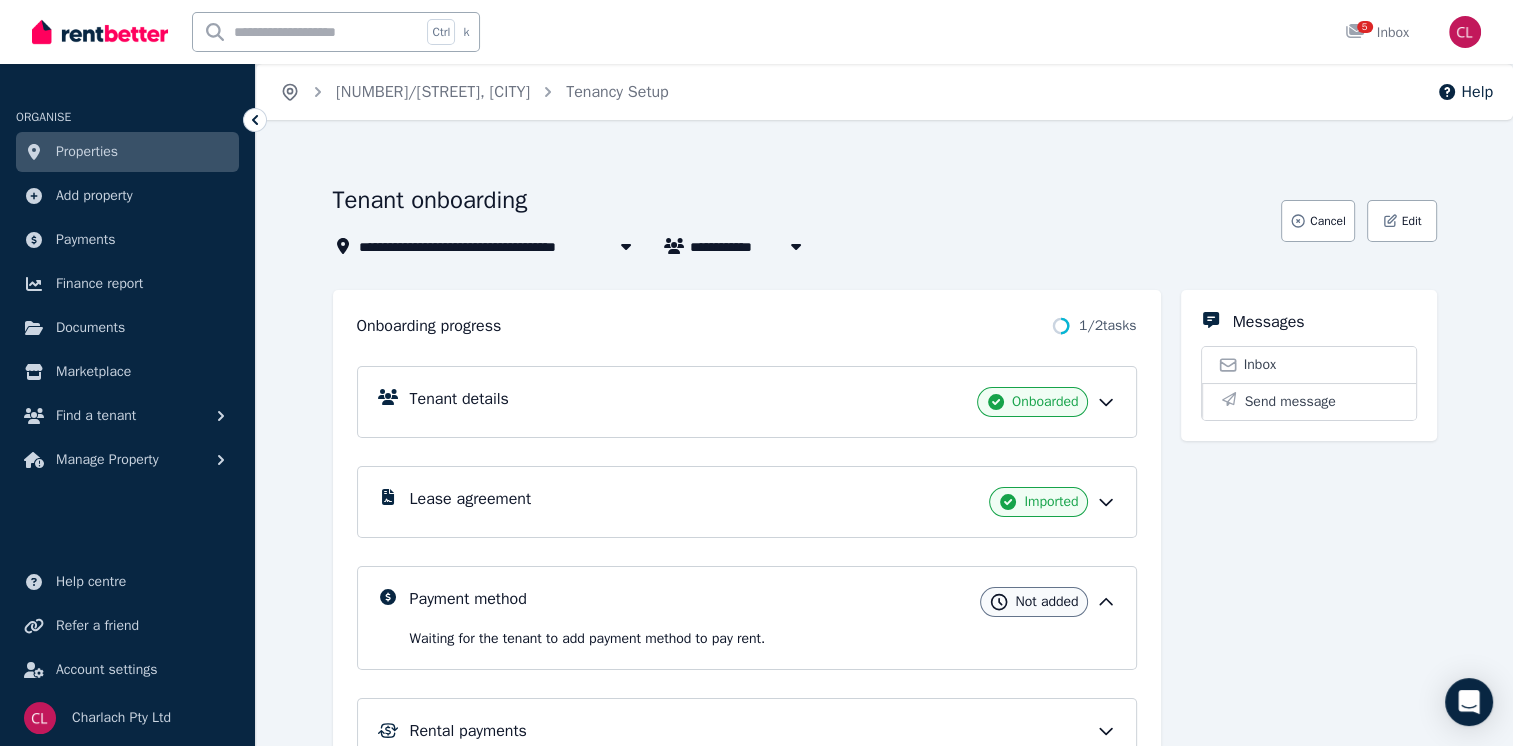 click 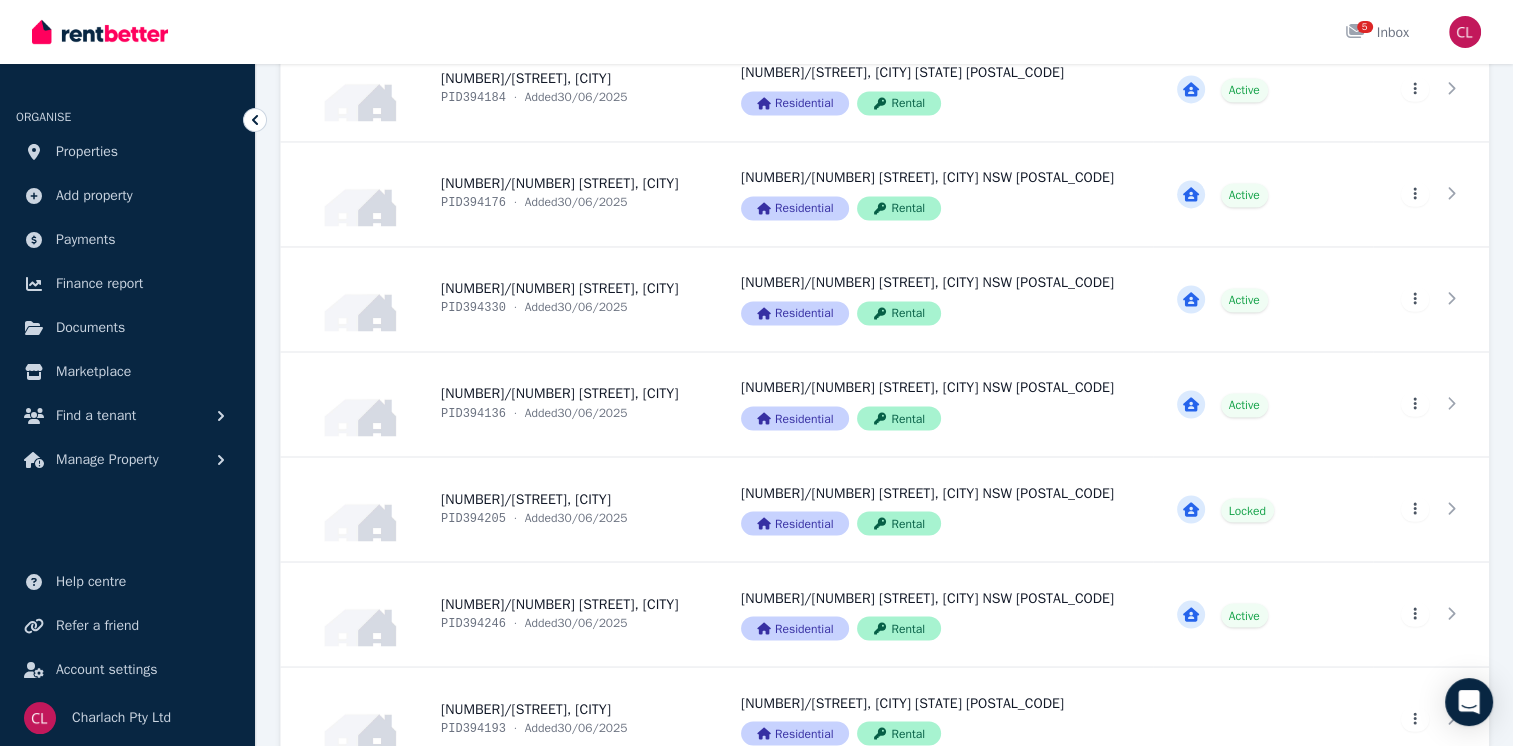 scroll, scrollTop: 3454, scrollLeft: 0, axis: vertical 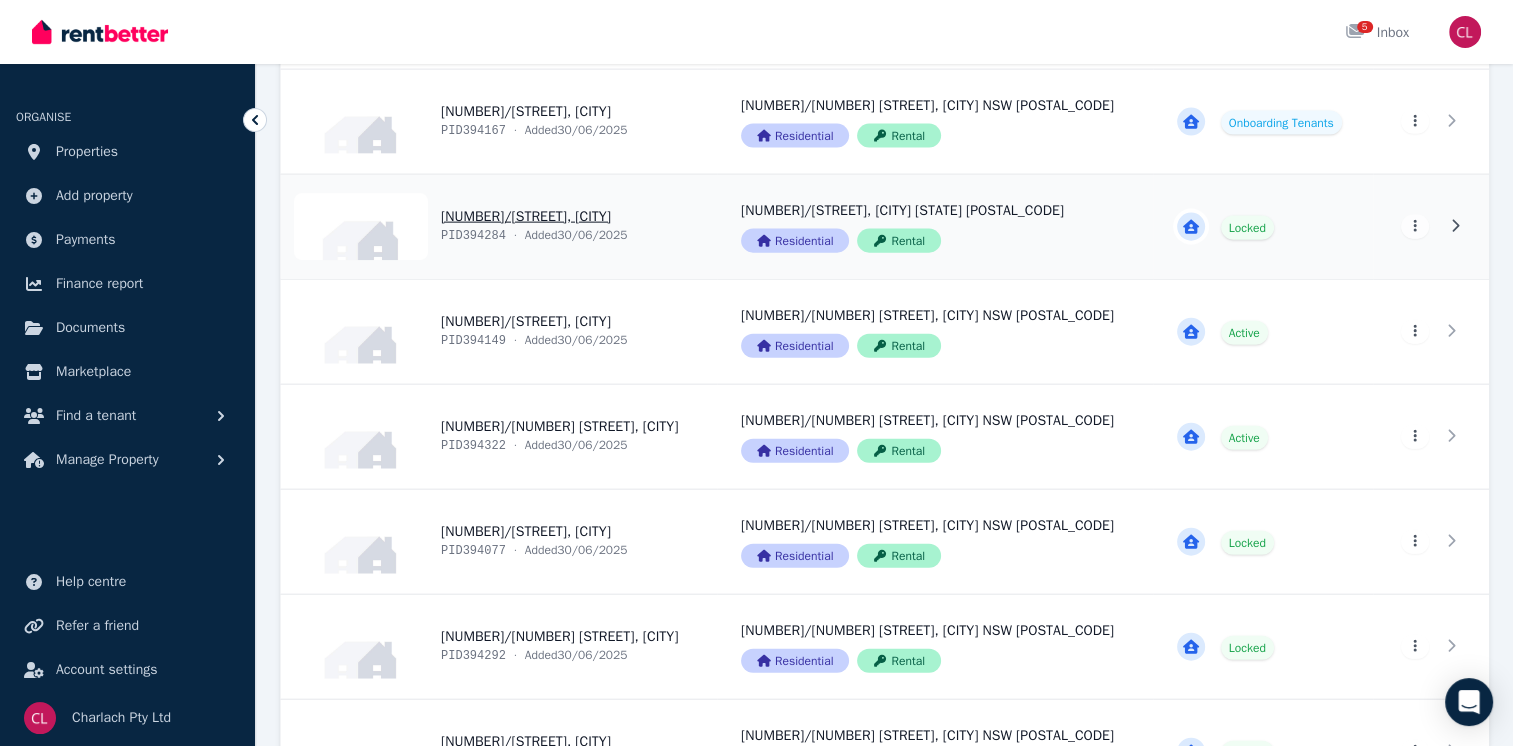 click on "View property details" at bounding box center [499, 227] 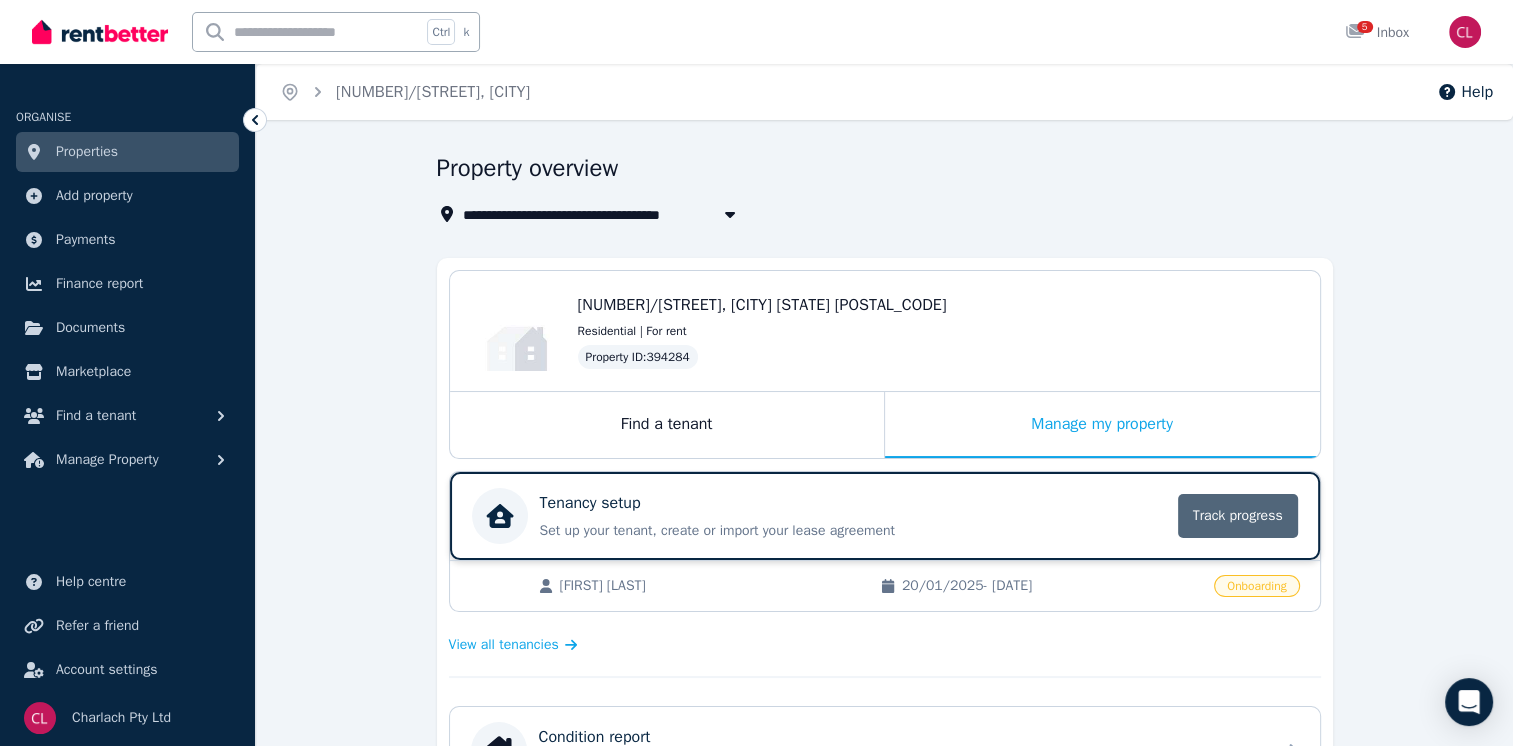 click on "Track progress" at bounding box center [1238, 516] 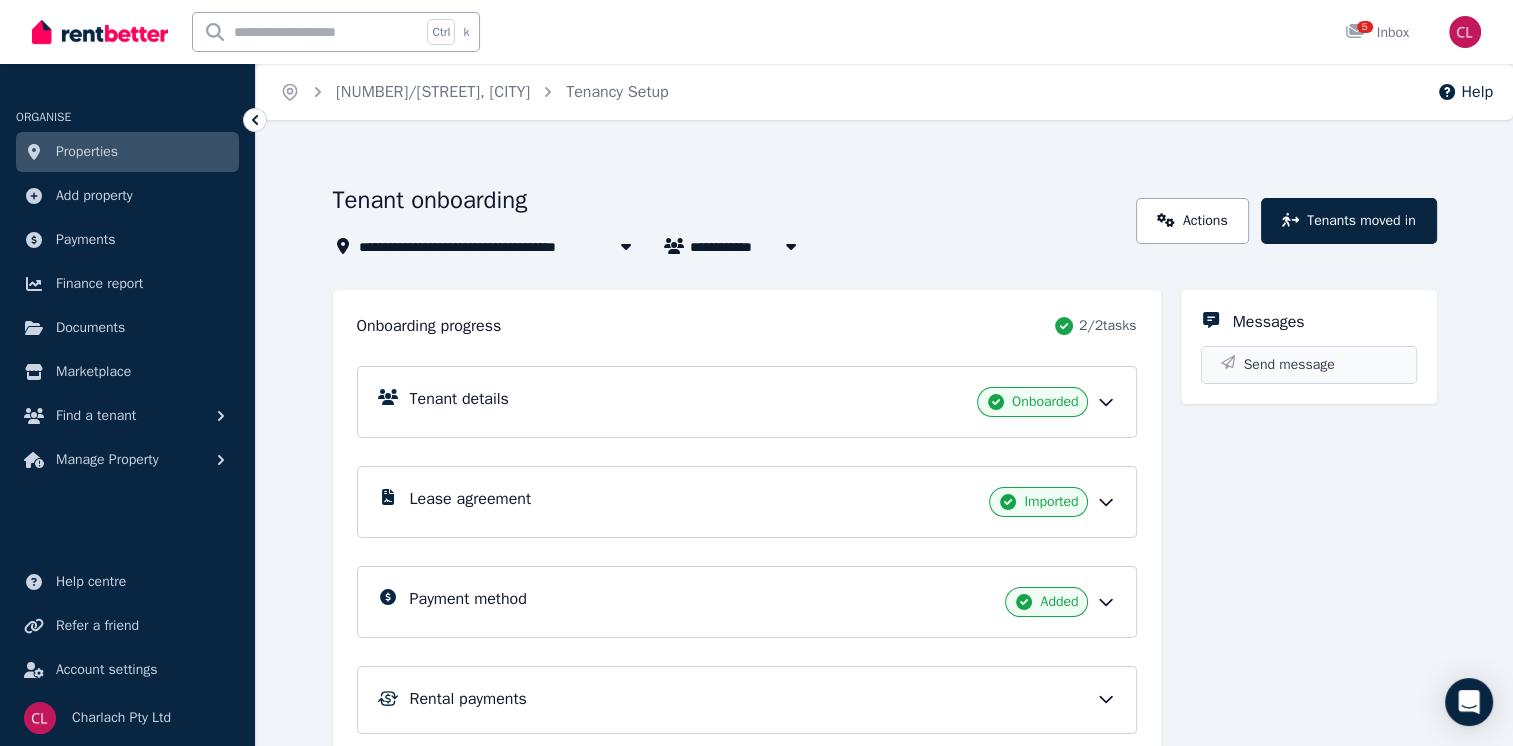 click on "Send message" at bounding box center [1289, 365] 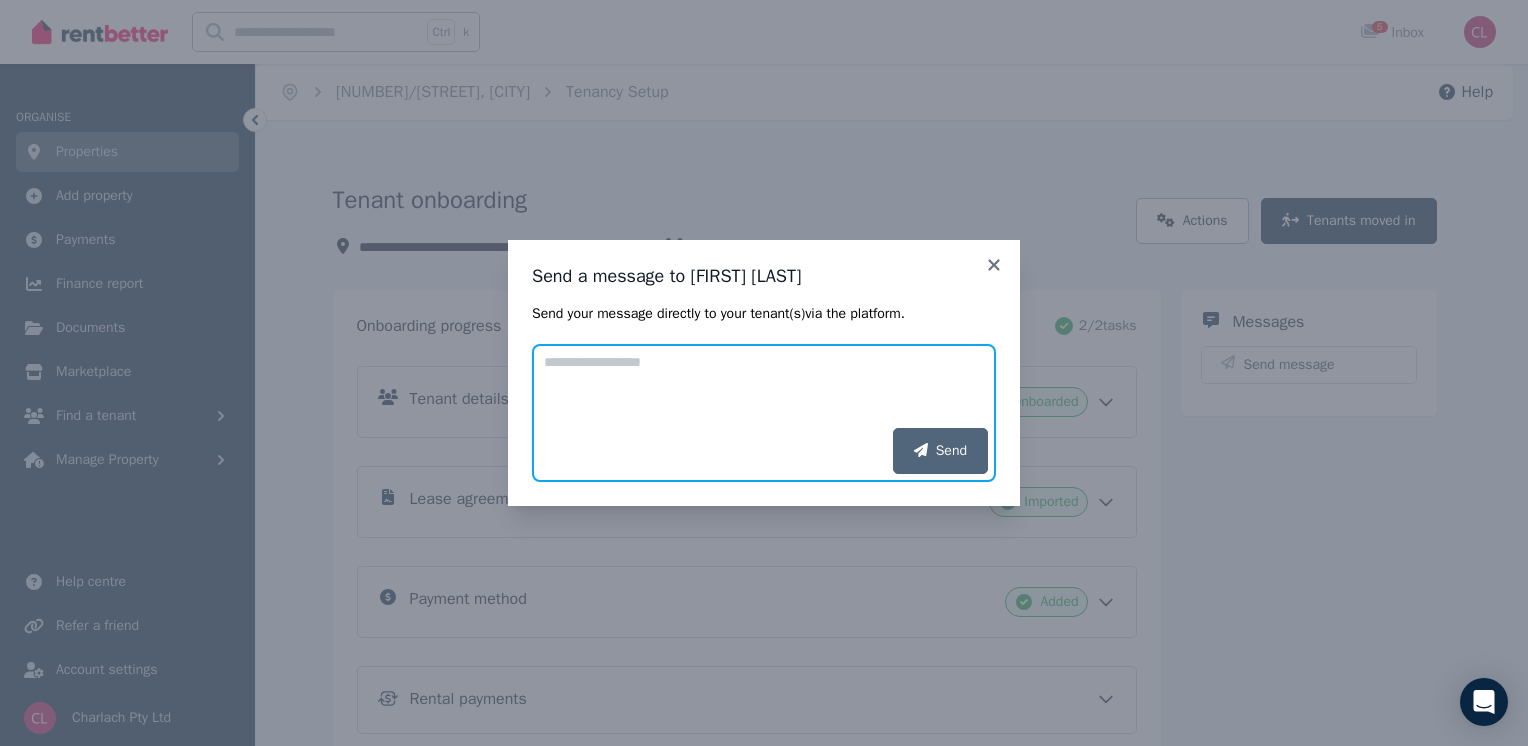 click on "Add your message" at bounding box center [764, 386] 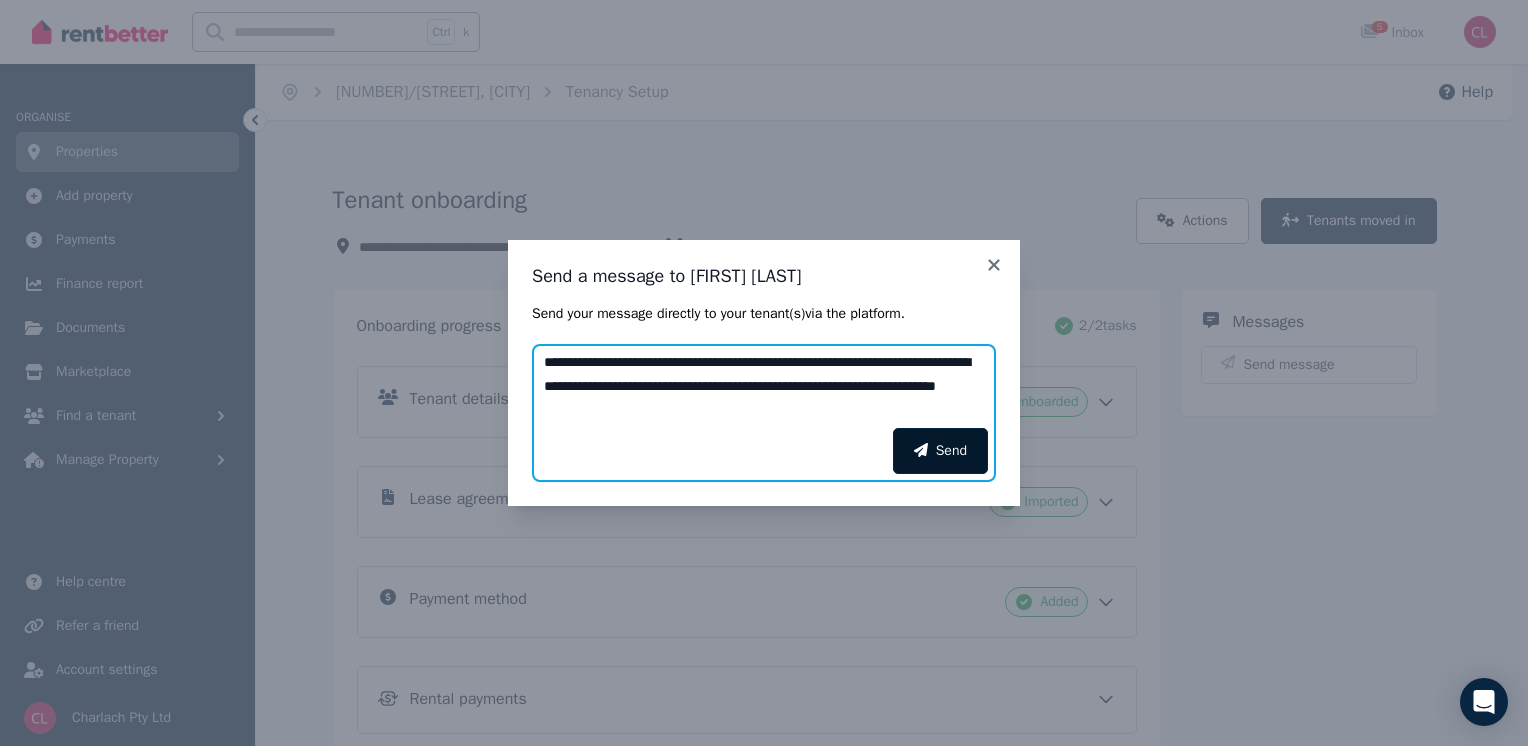 type on "**********" 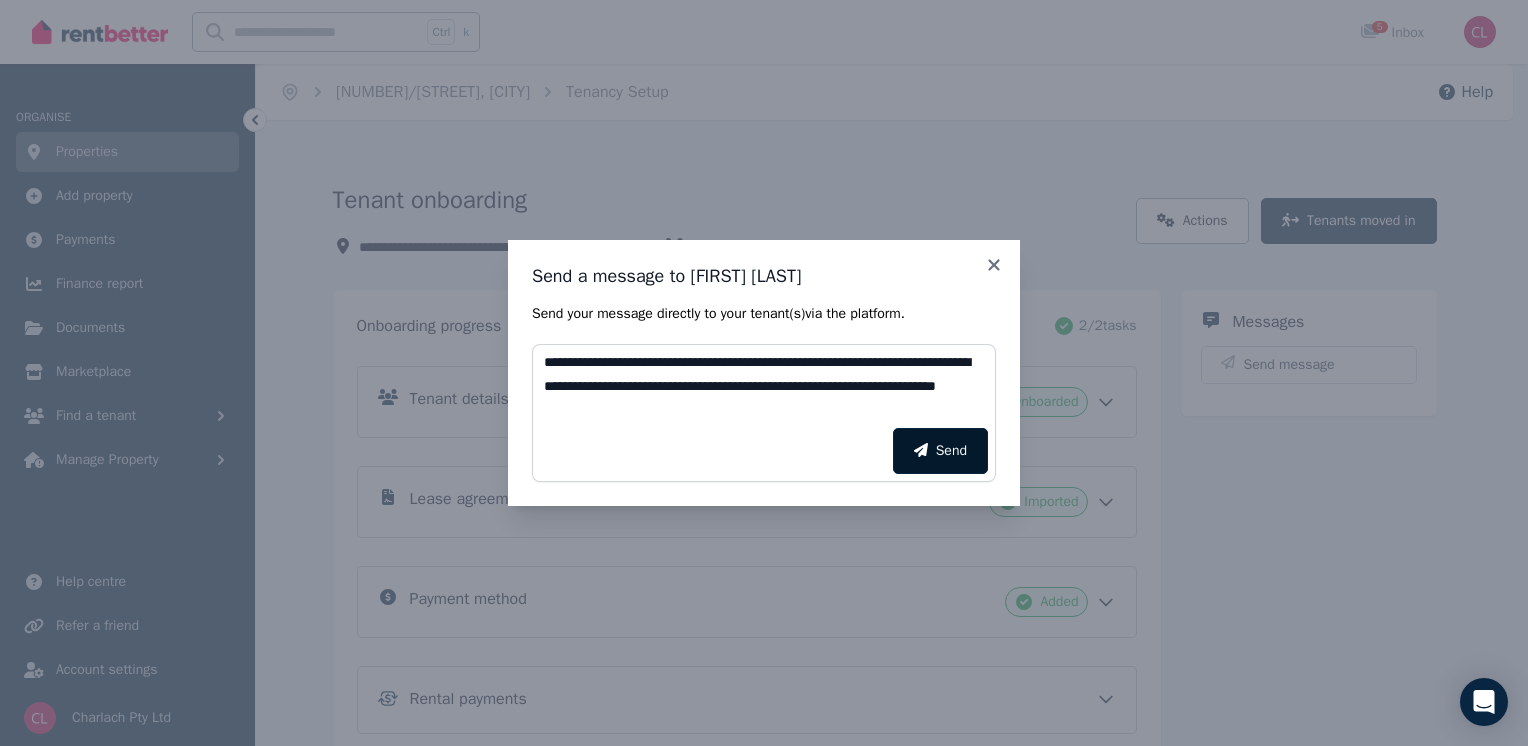 click 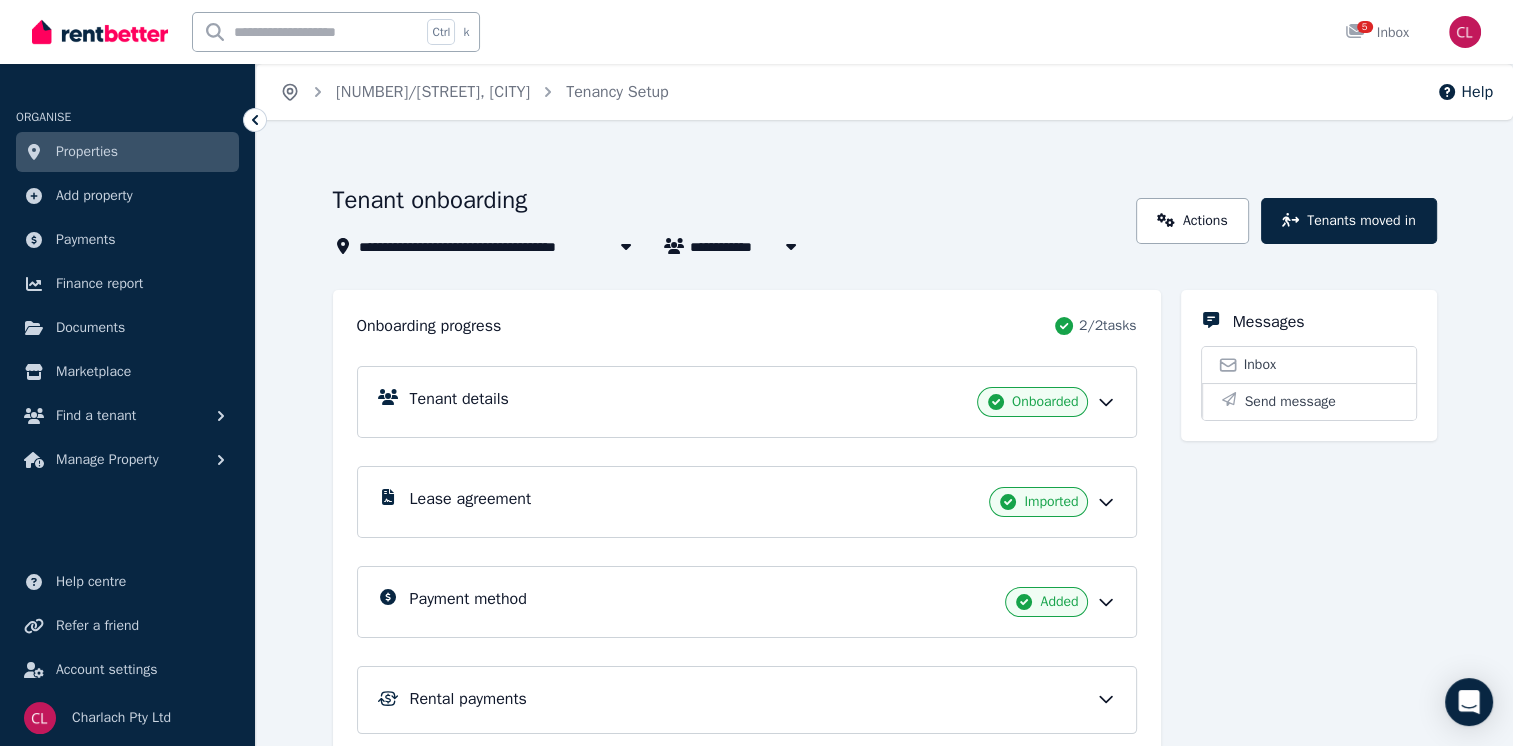click 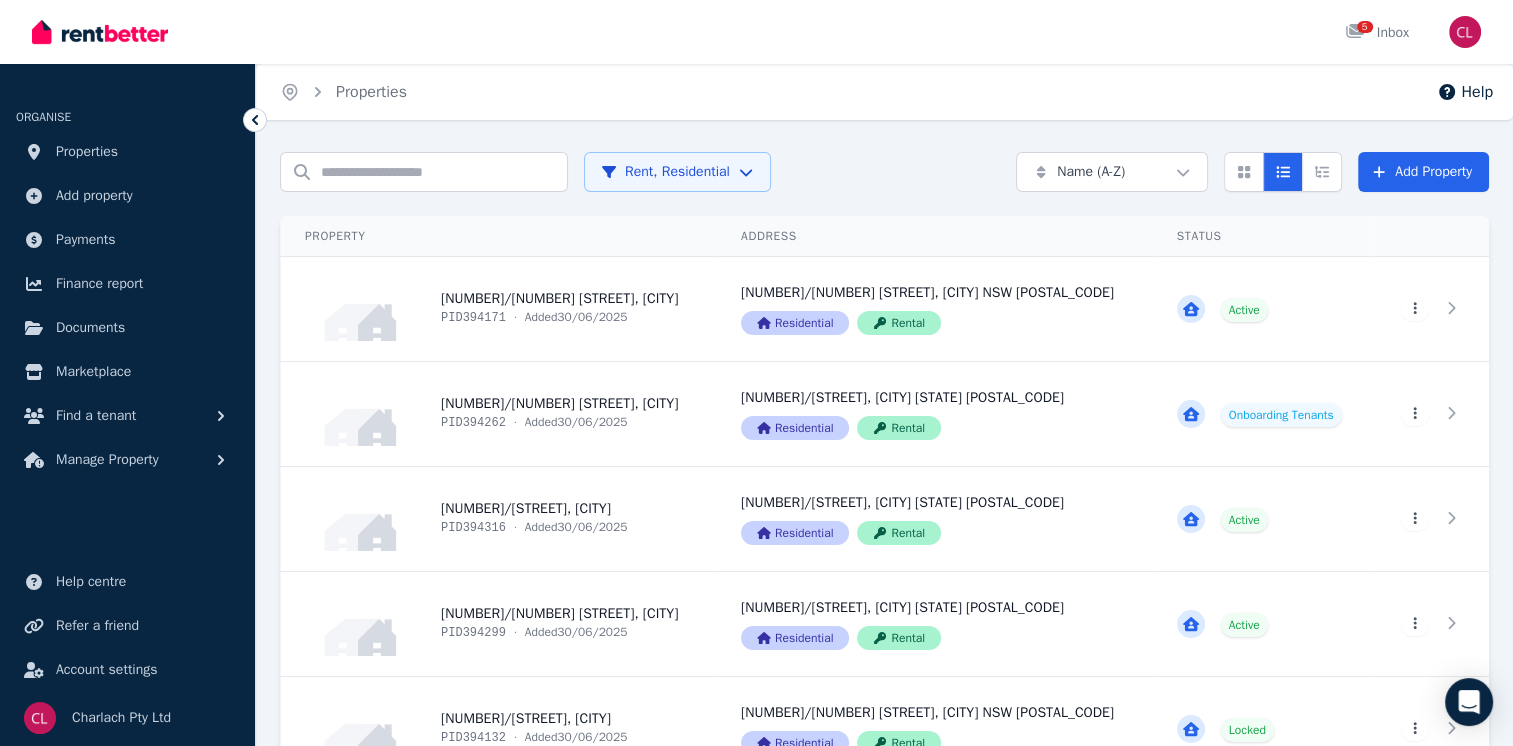 scroll, scrollTop: 652, scrollLeft: 0, axis: vertical 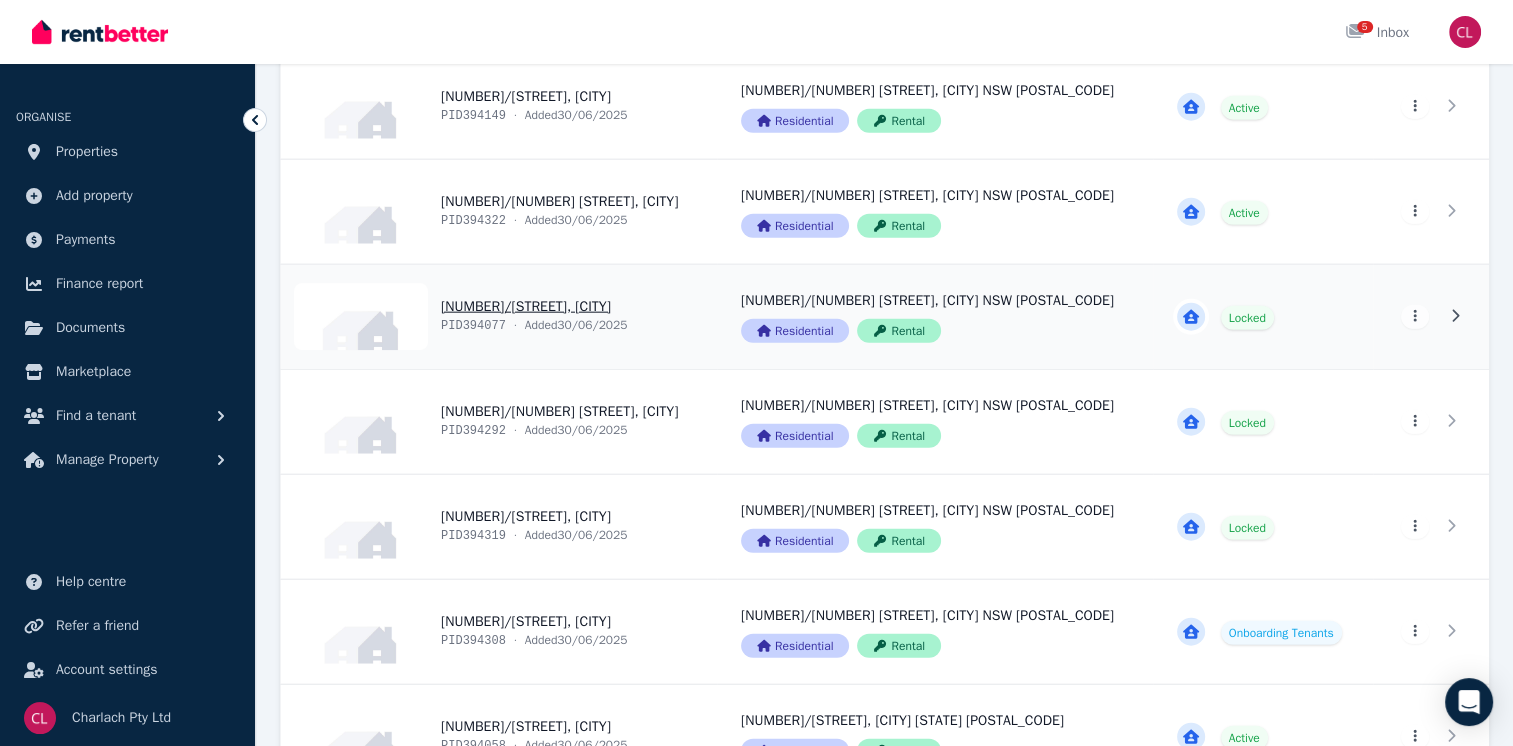 click on "View property details" at bounding box center [499, 317] 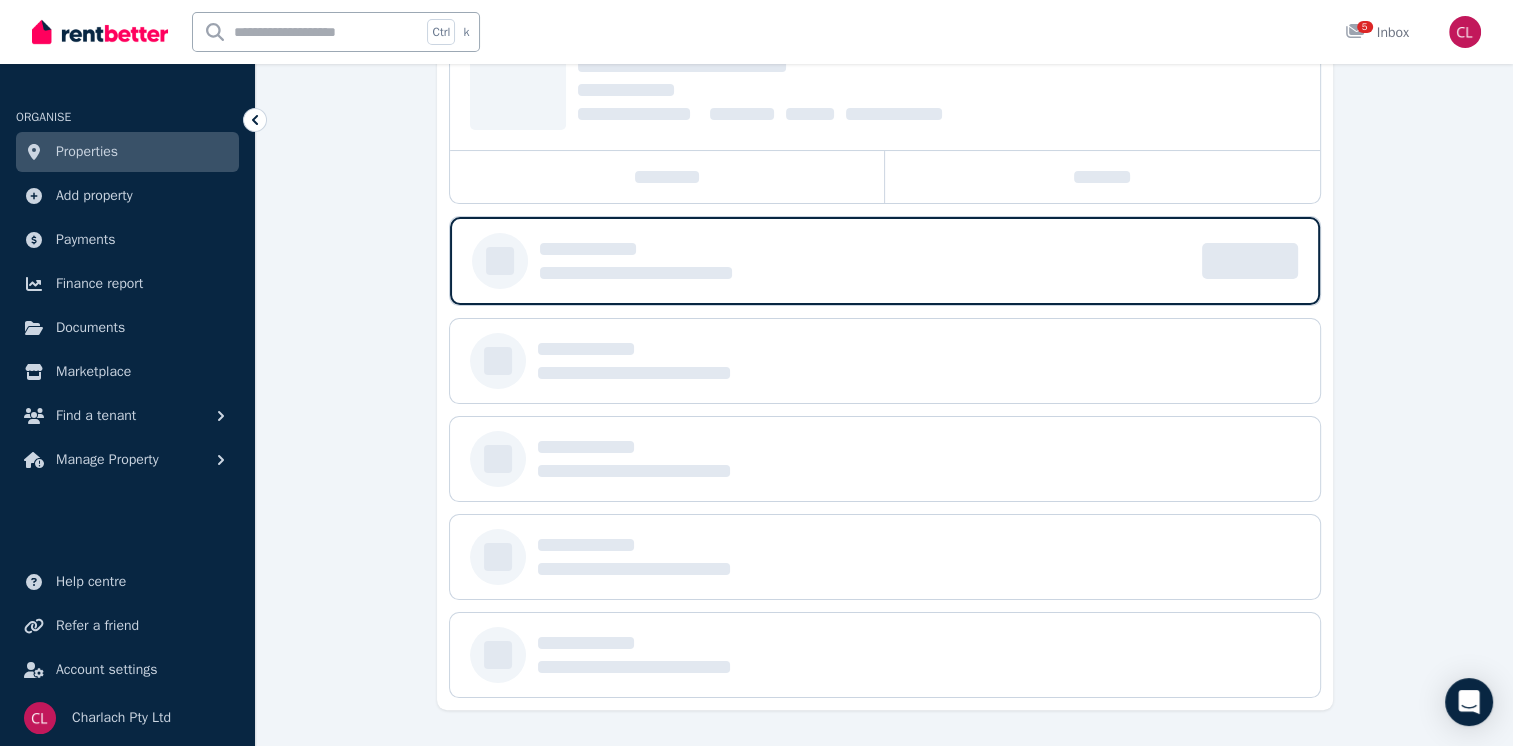 scroll, scrollTop: 0, scrollLeft: 0, axis: both 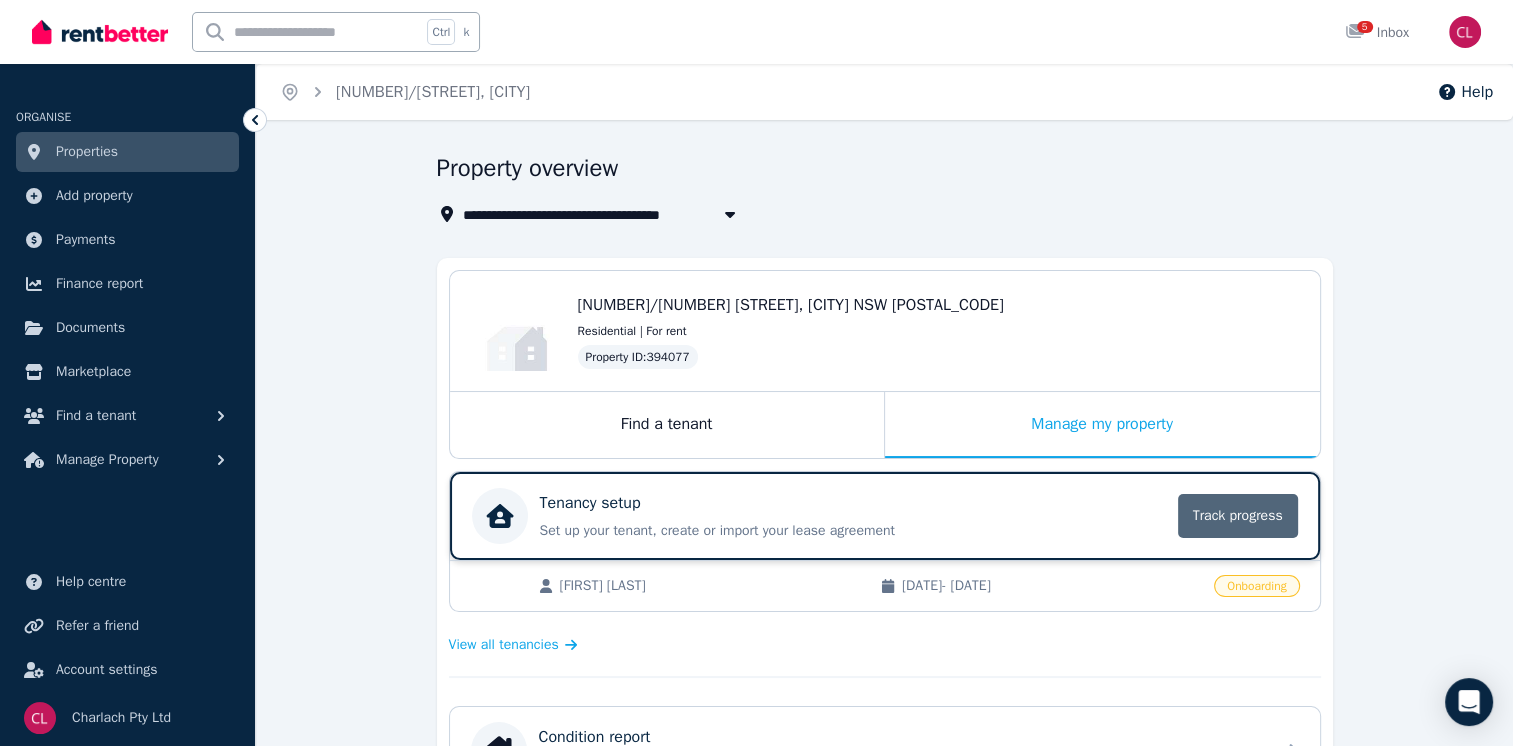 click on "Track progress" at bounding box center (1238, 516) 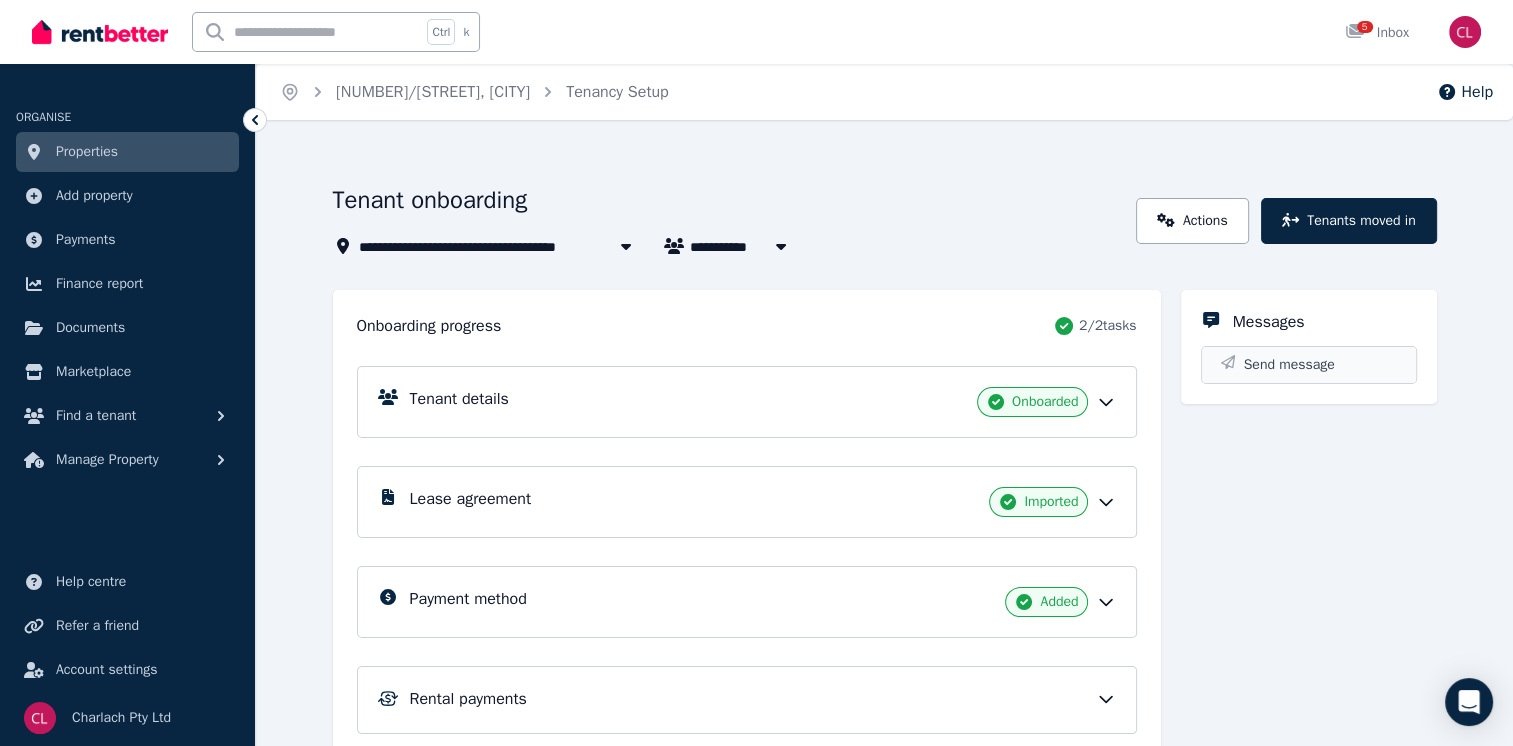 click on "Send message" at bounding box center (1309, 365) 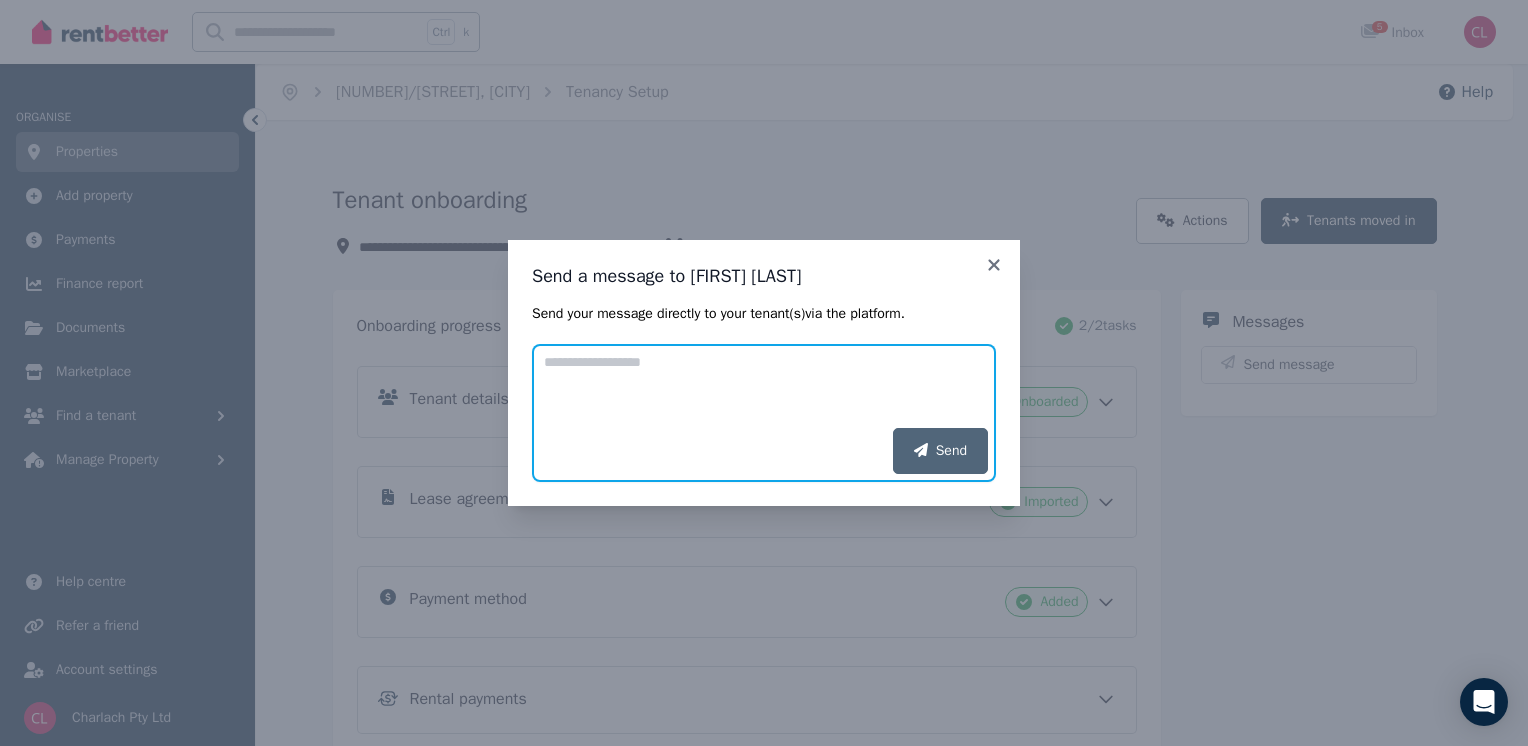 click on "Add your message" at bounding box center (764, 386) 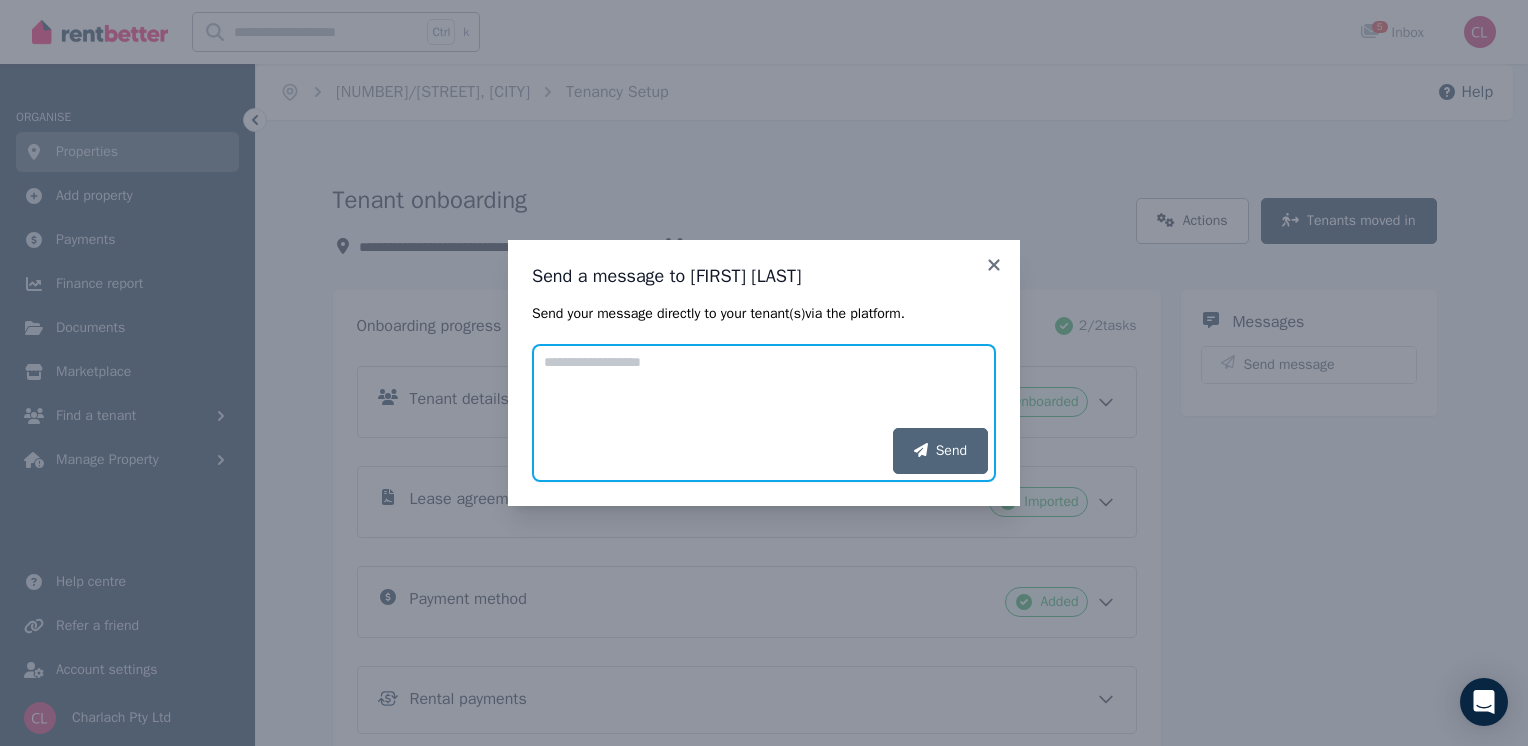 paste on "**********" 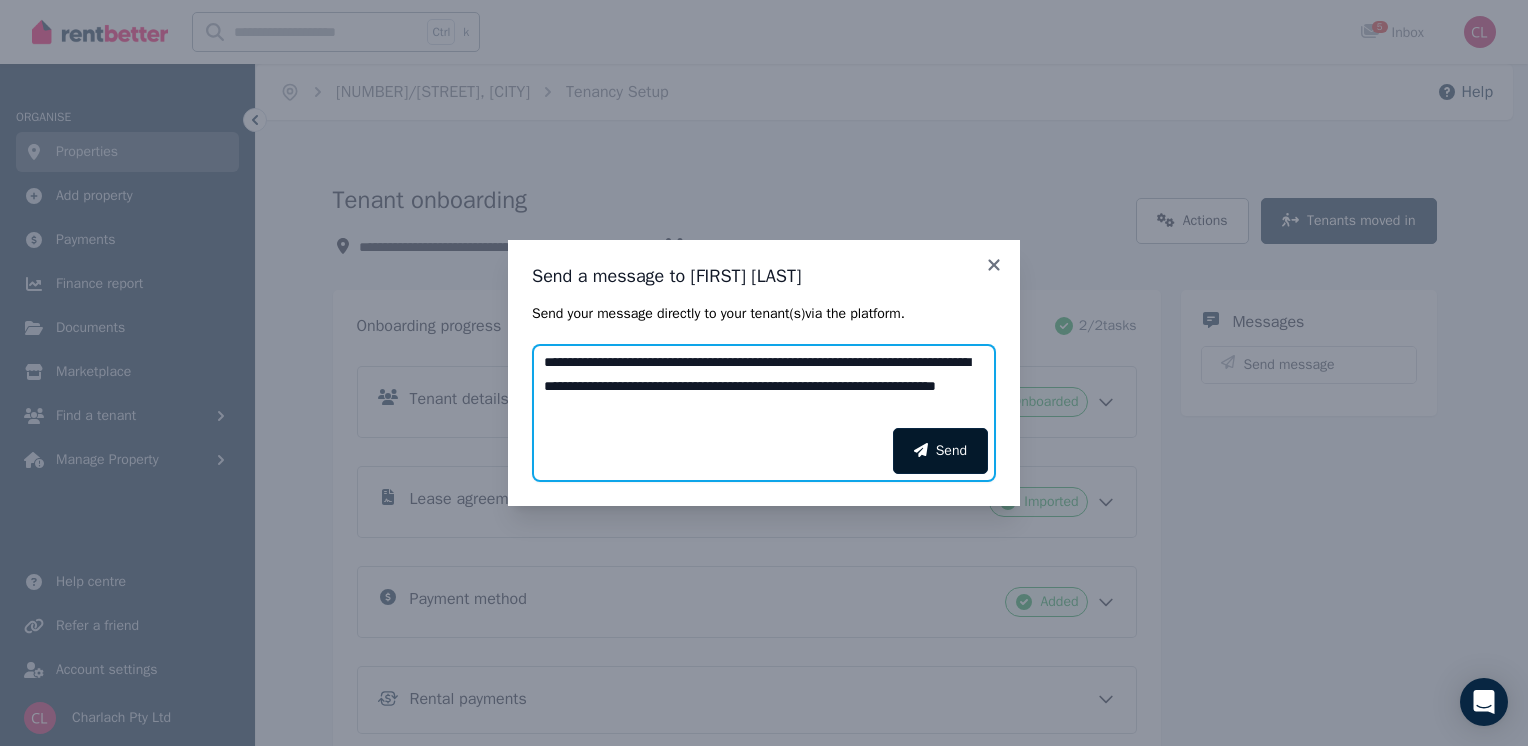 type on "**********" 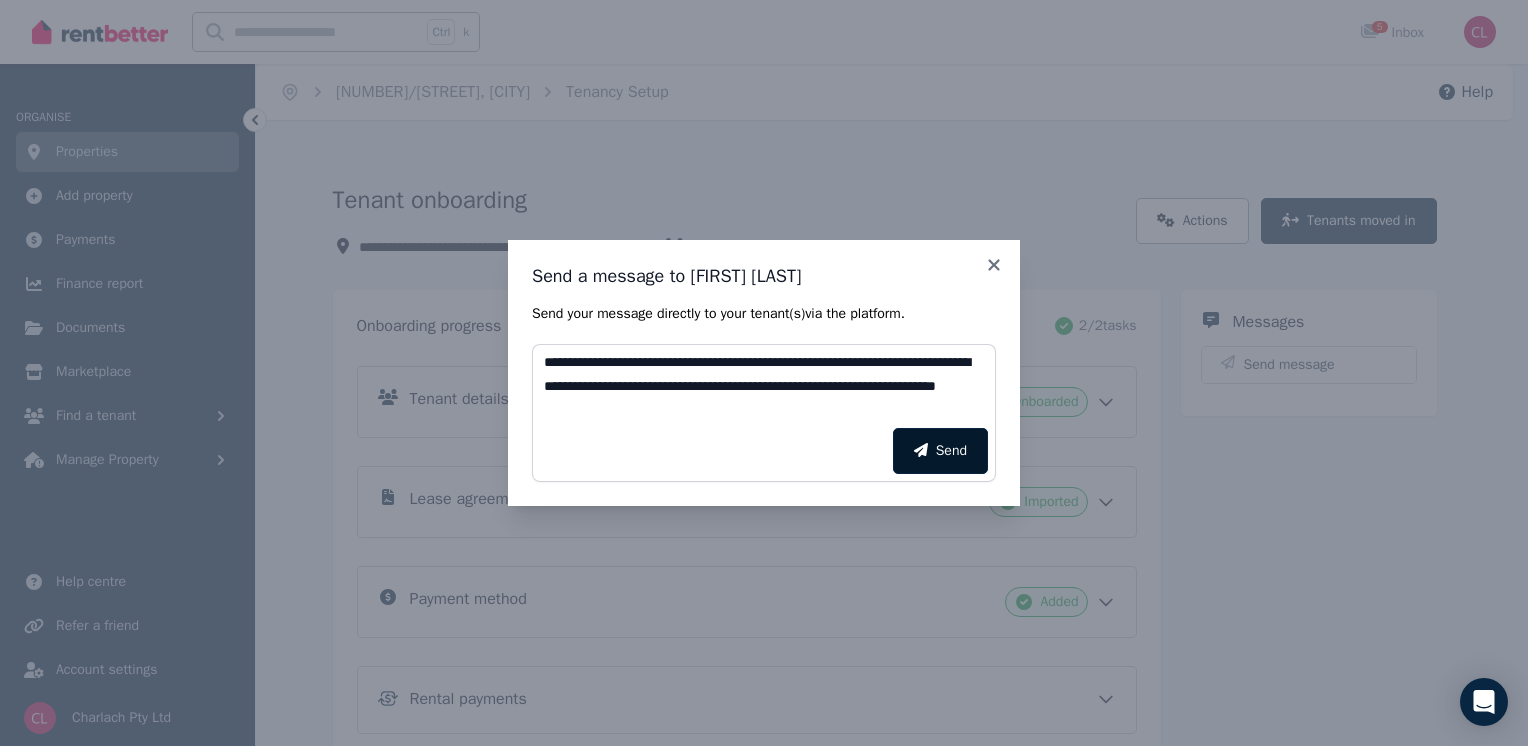 click on "Send" at bounding box center [940, 451] 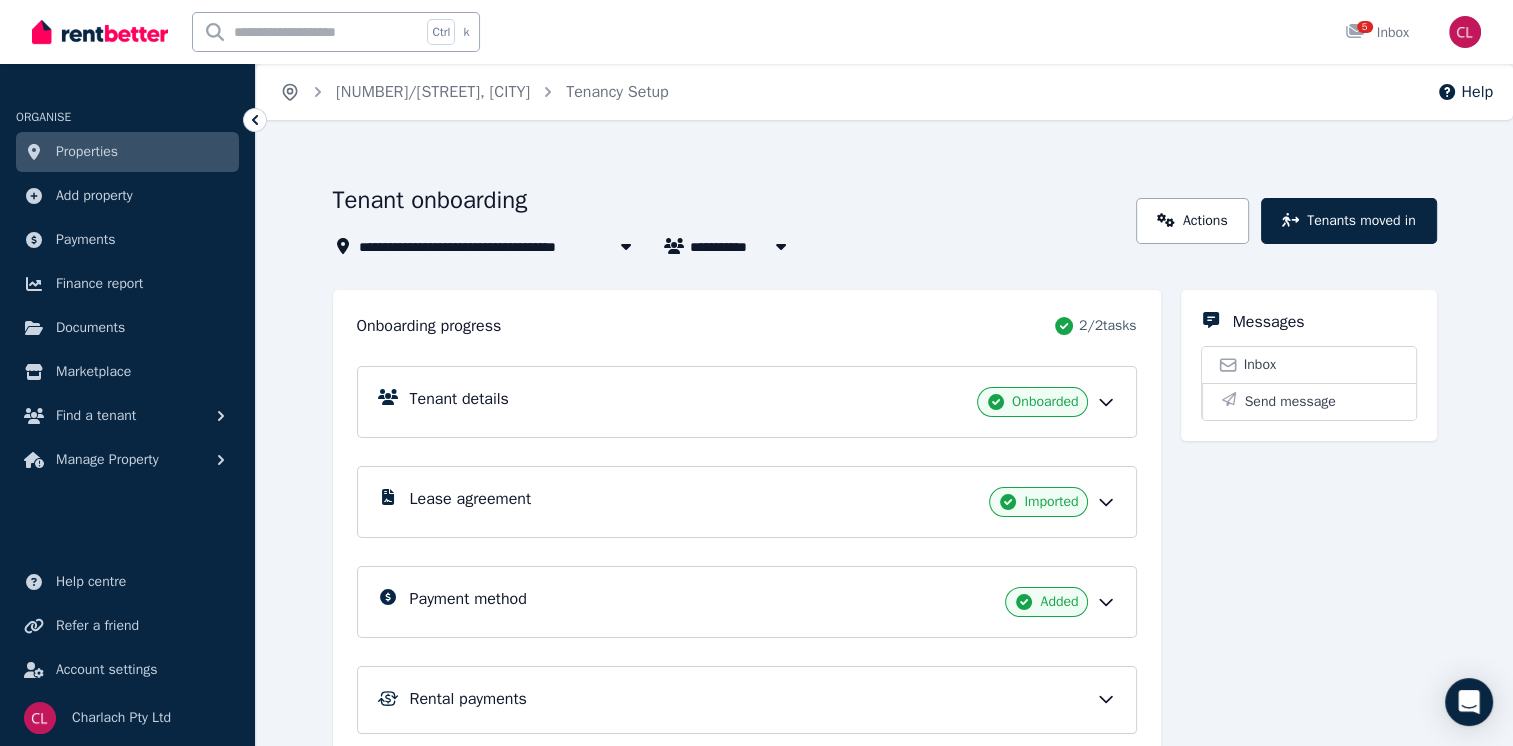 click 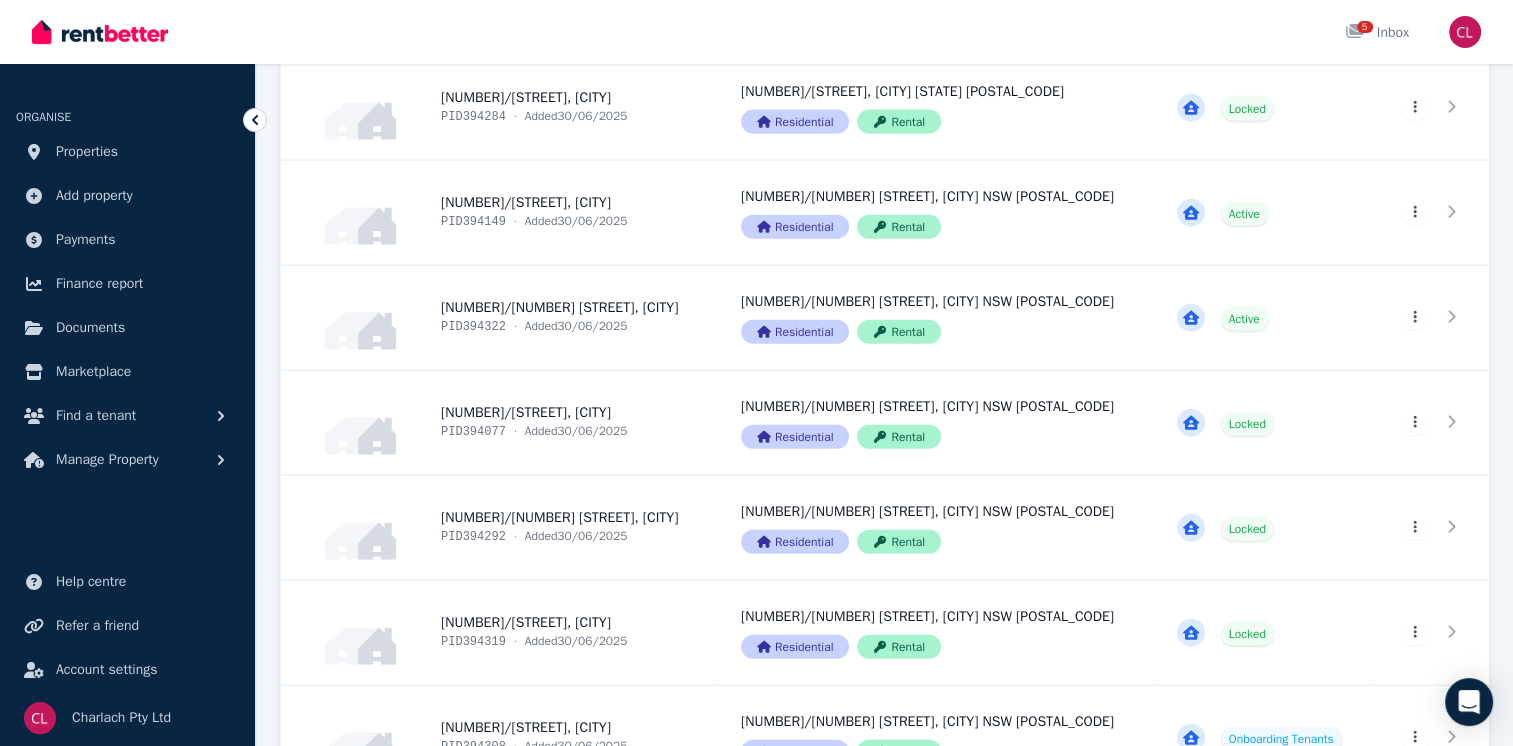 scroll, scrollTop: 4739, scrollLeft: 0, axis: vertical 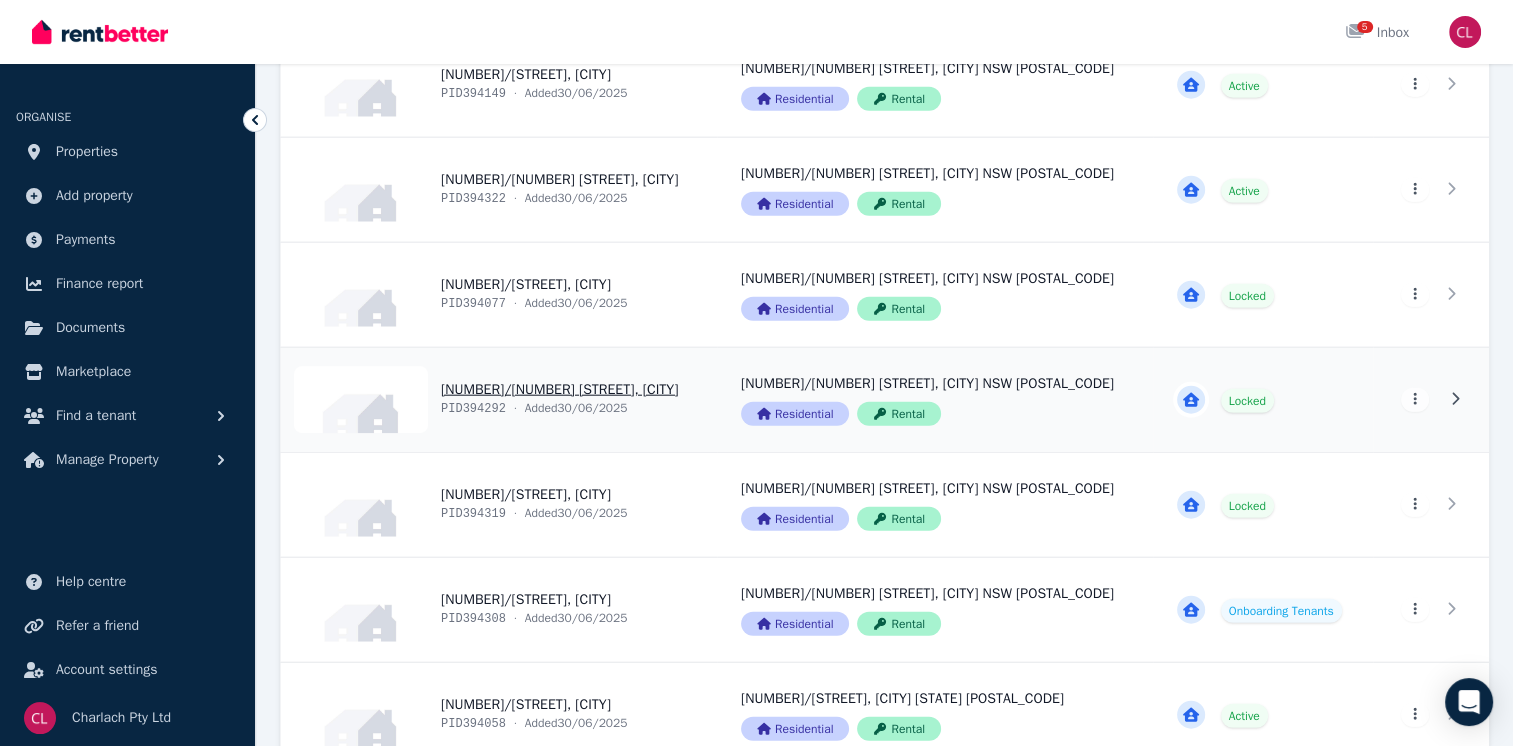 click on "View property details" at bounding box center (499, 400) 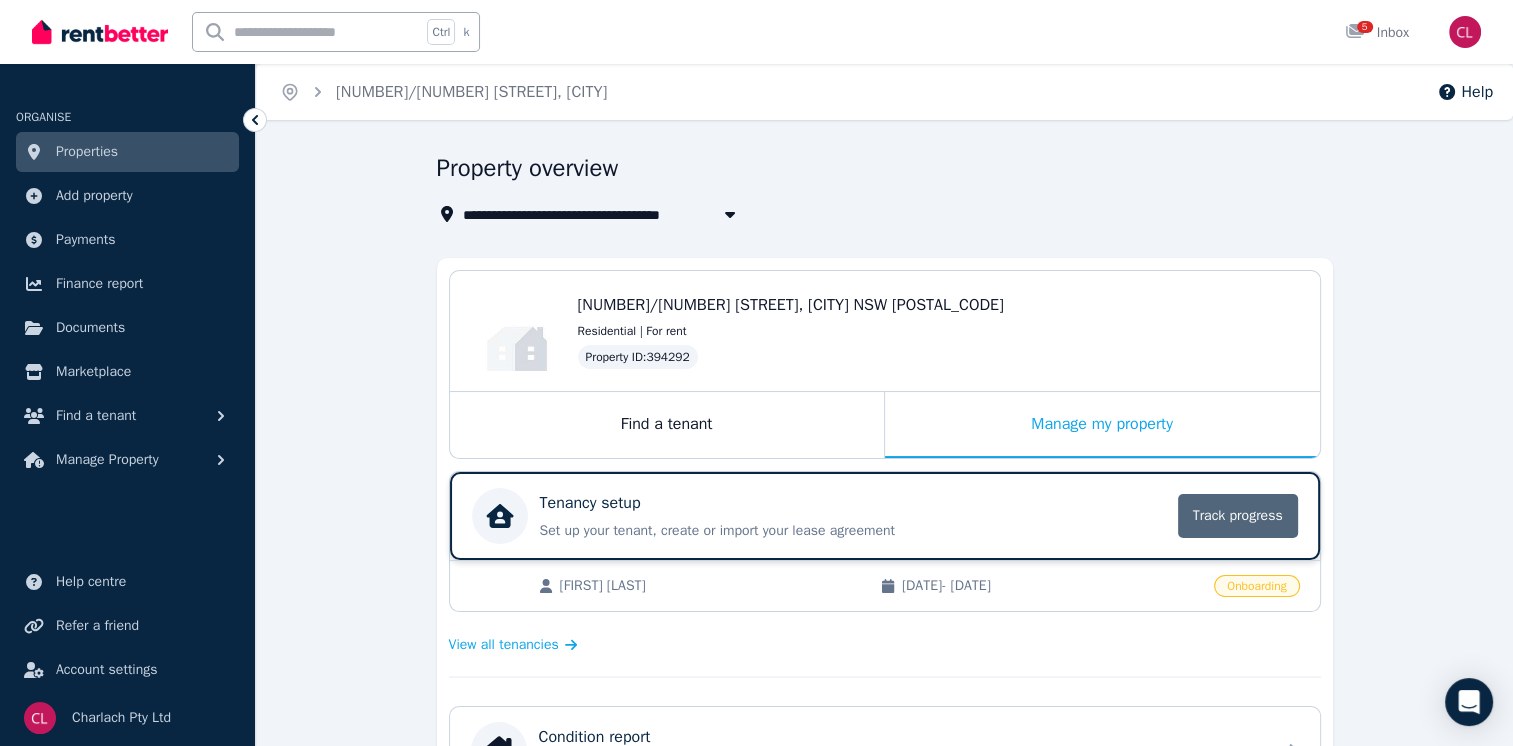 click on "Track progress" at bounding box center [1238, 516] 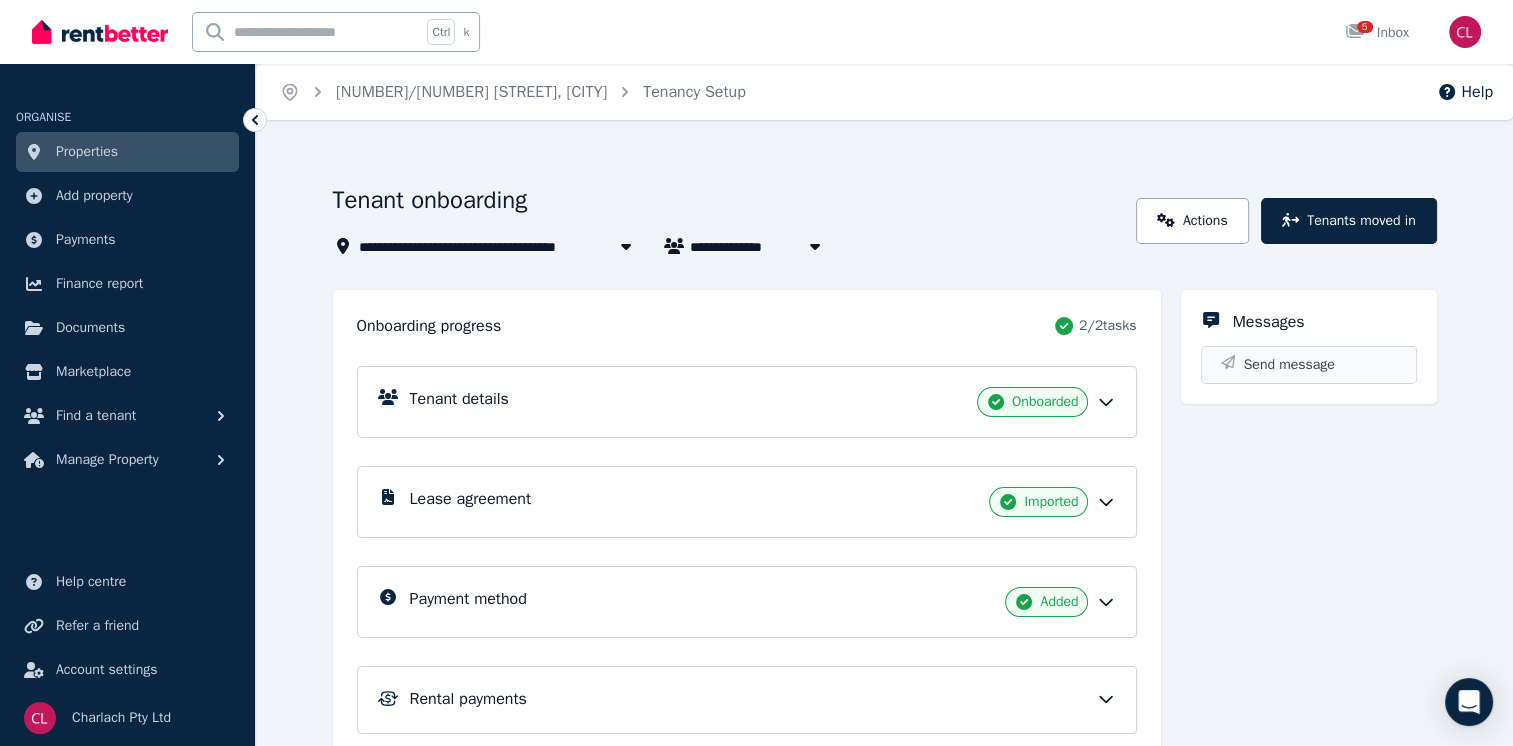 click 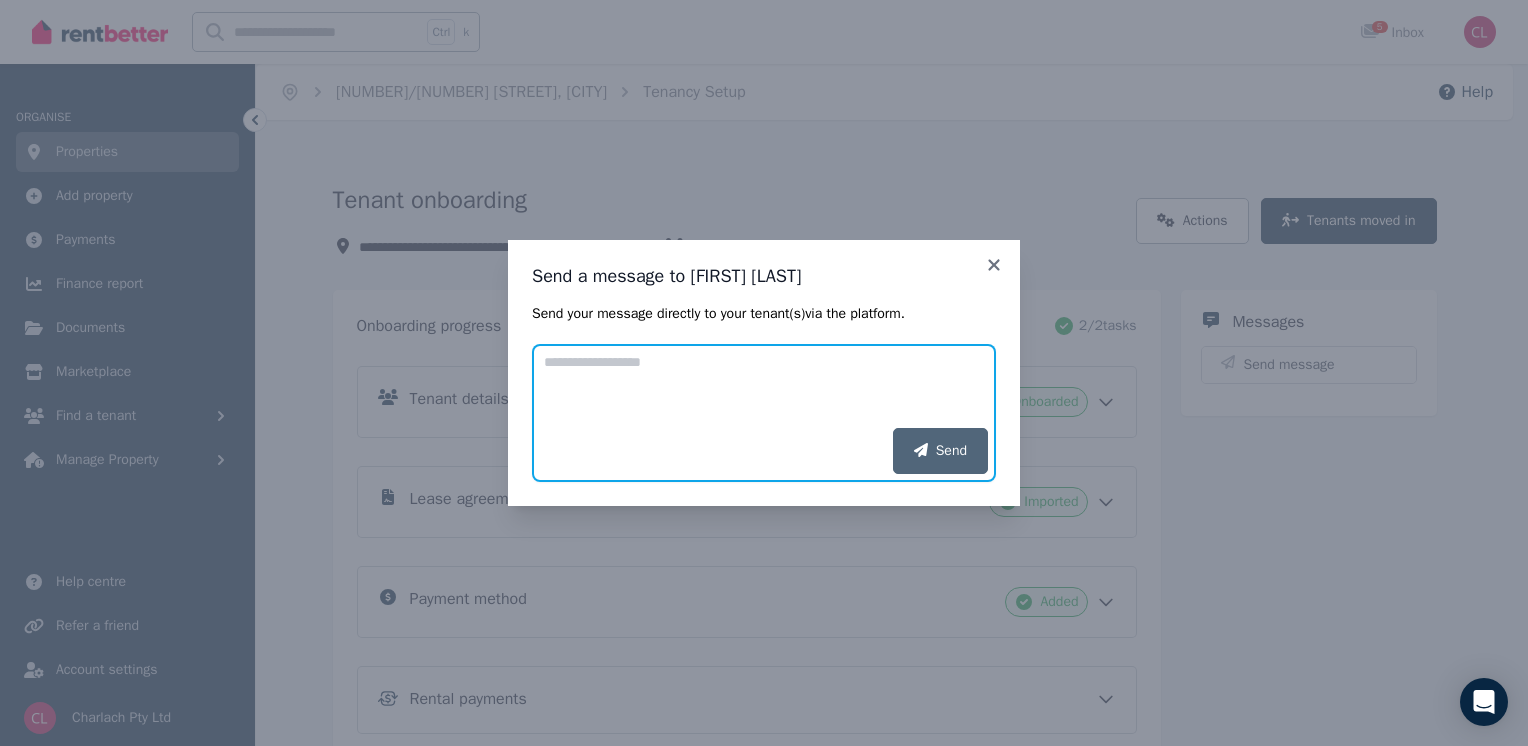 click on "Add your message" at bounding box center [764, 386] 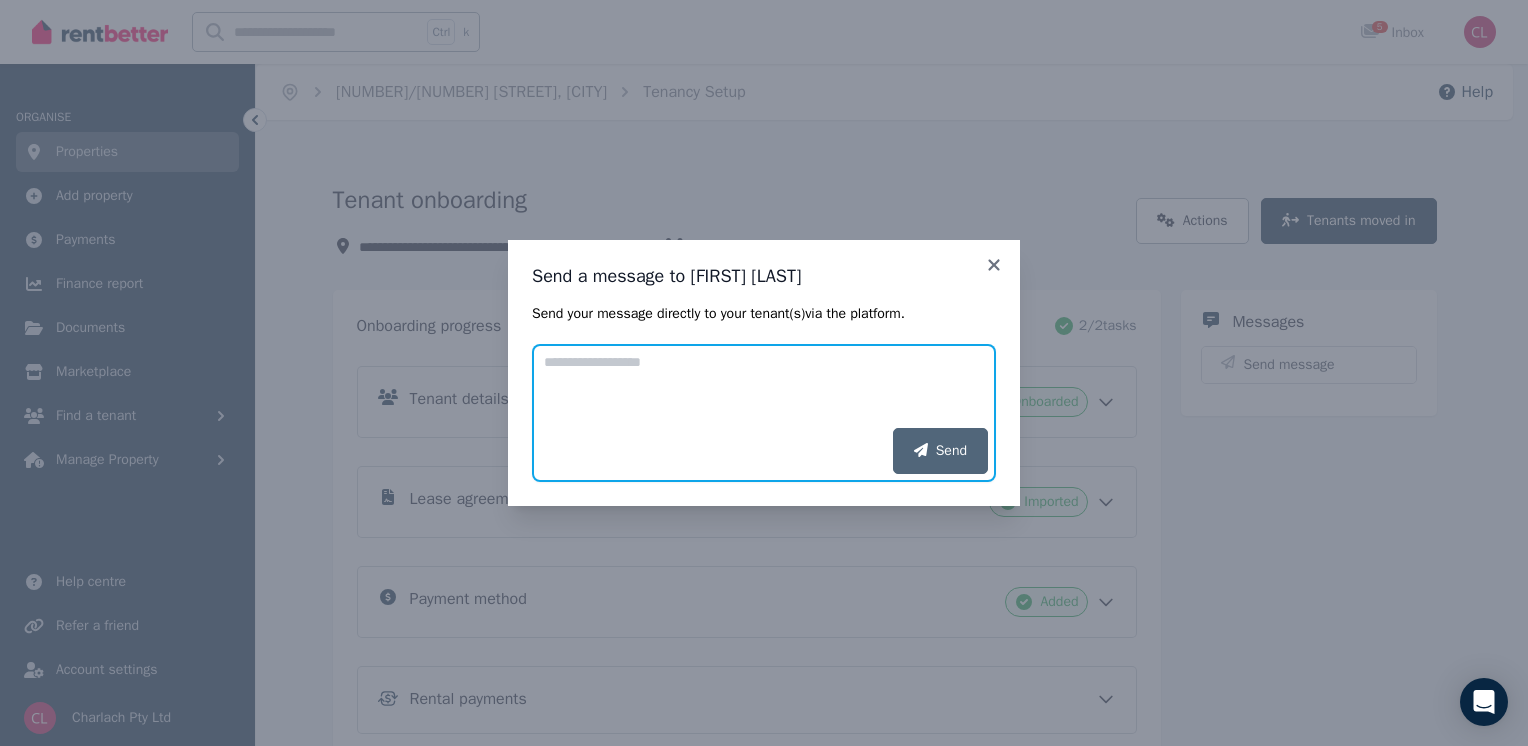 paste on "**********" 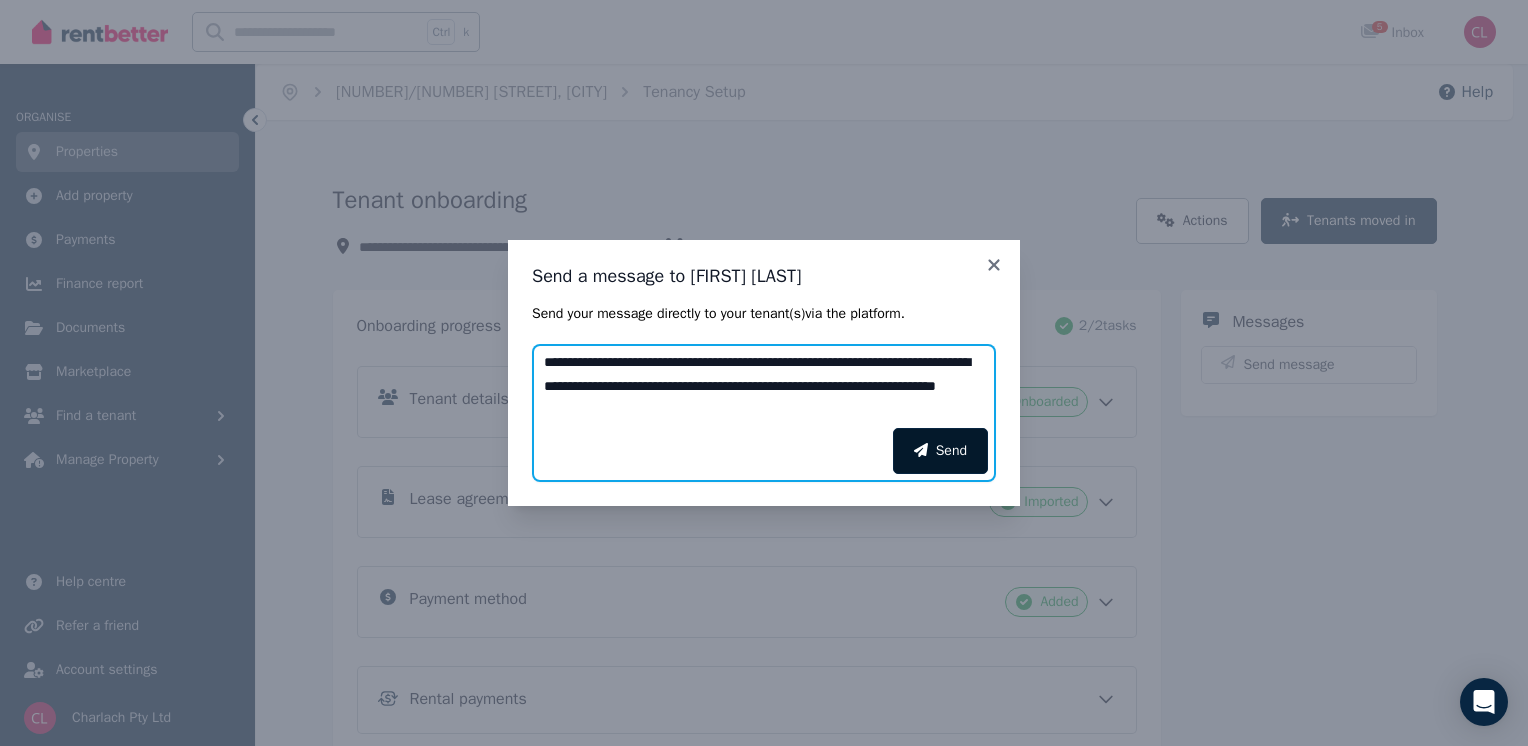 type on "**********" 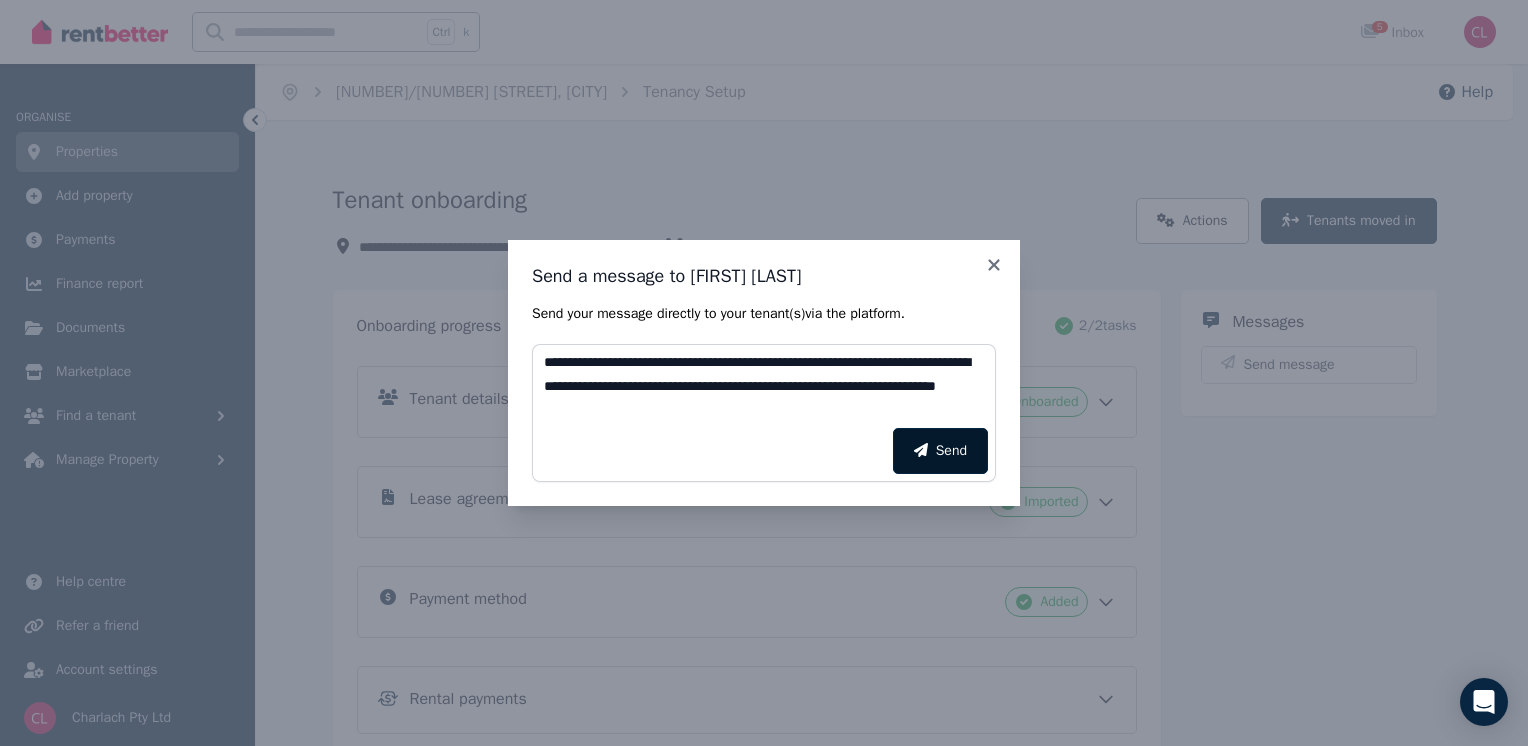 click on "Send" at bounding box center [940, 451] 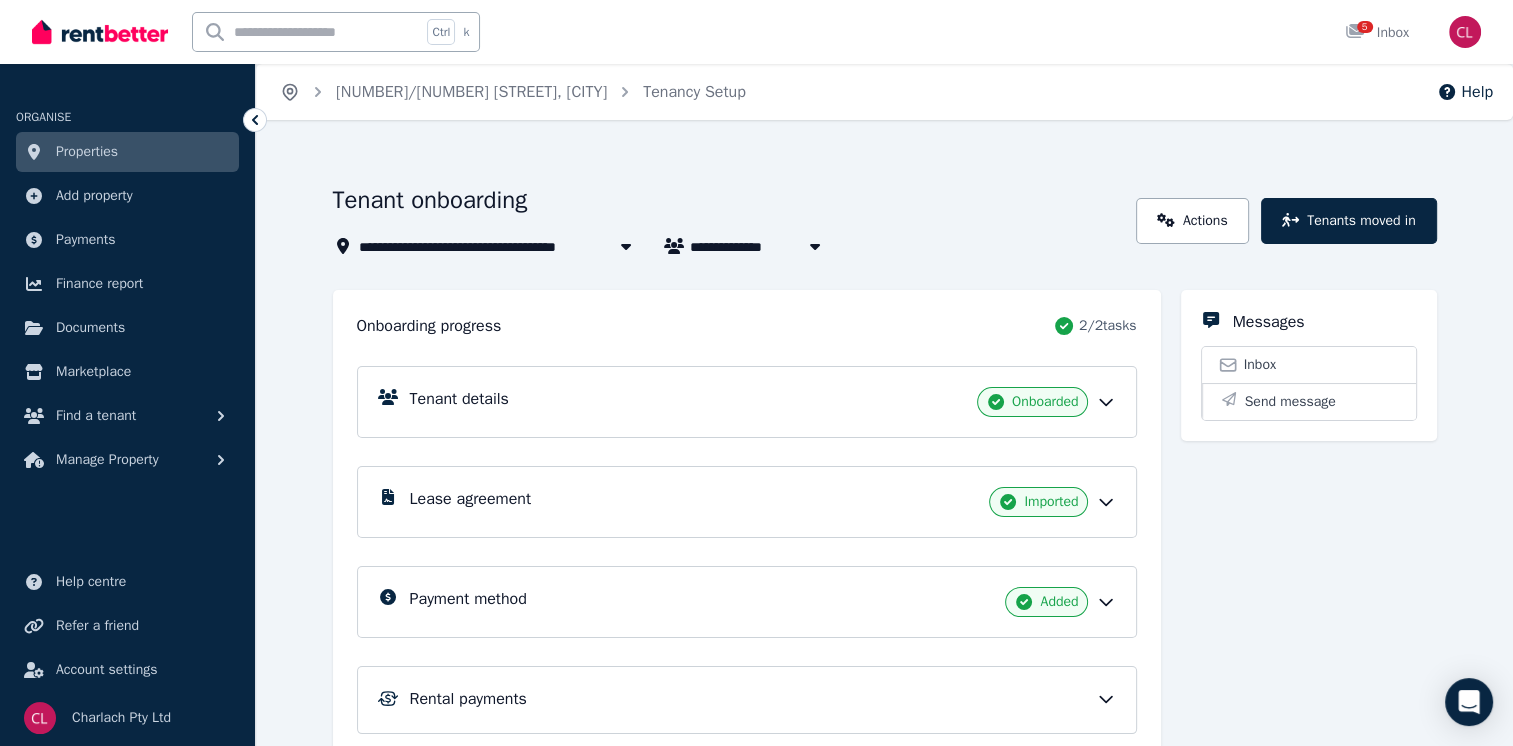 click 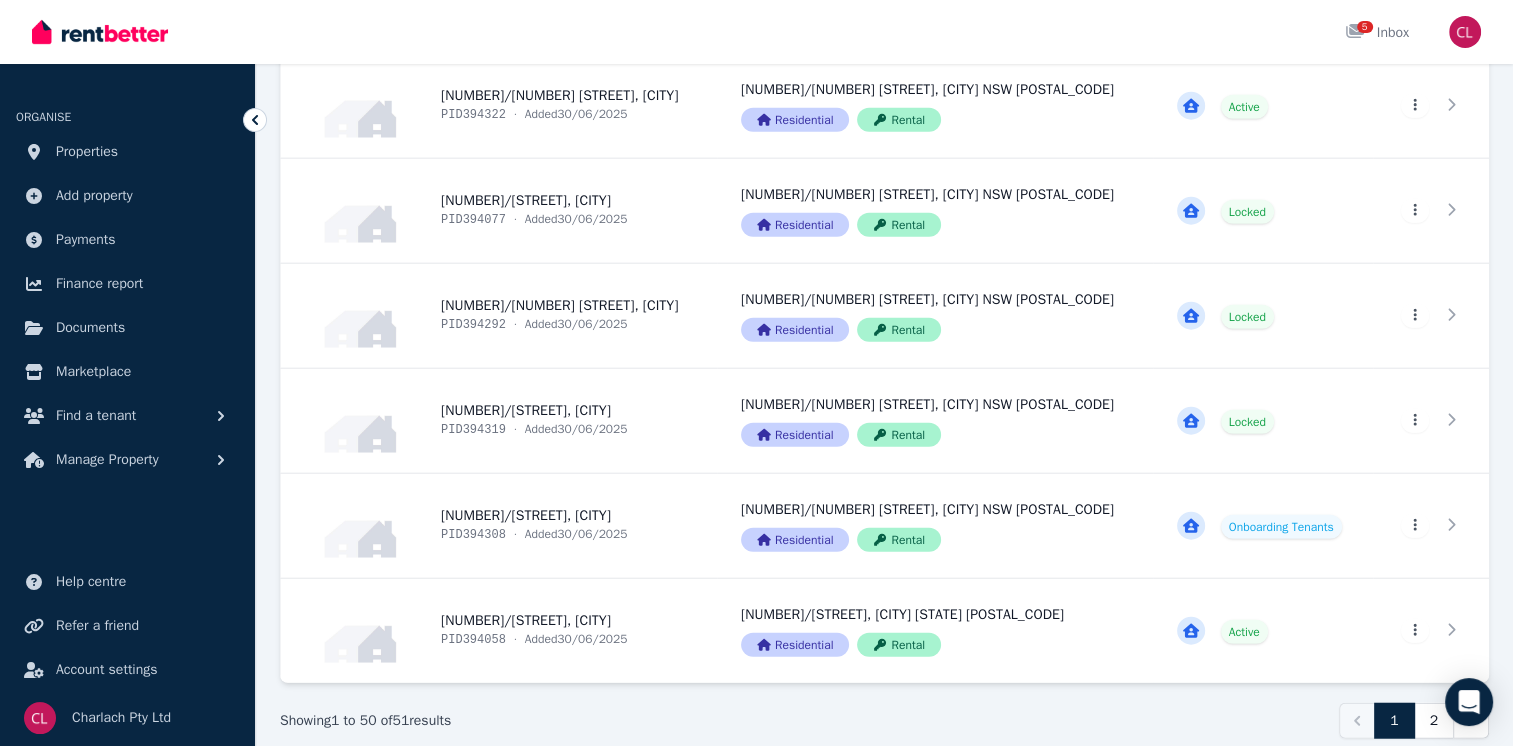 scroll, scrollTop: 4877, scrollLeft: 0, axis: vertical 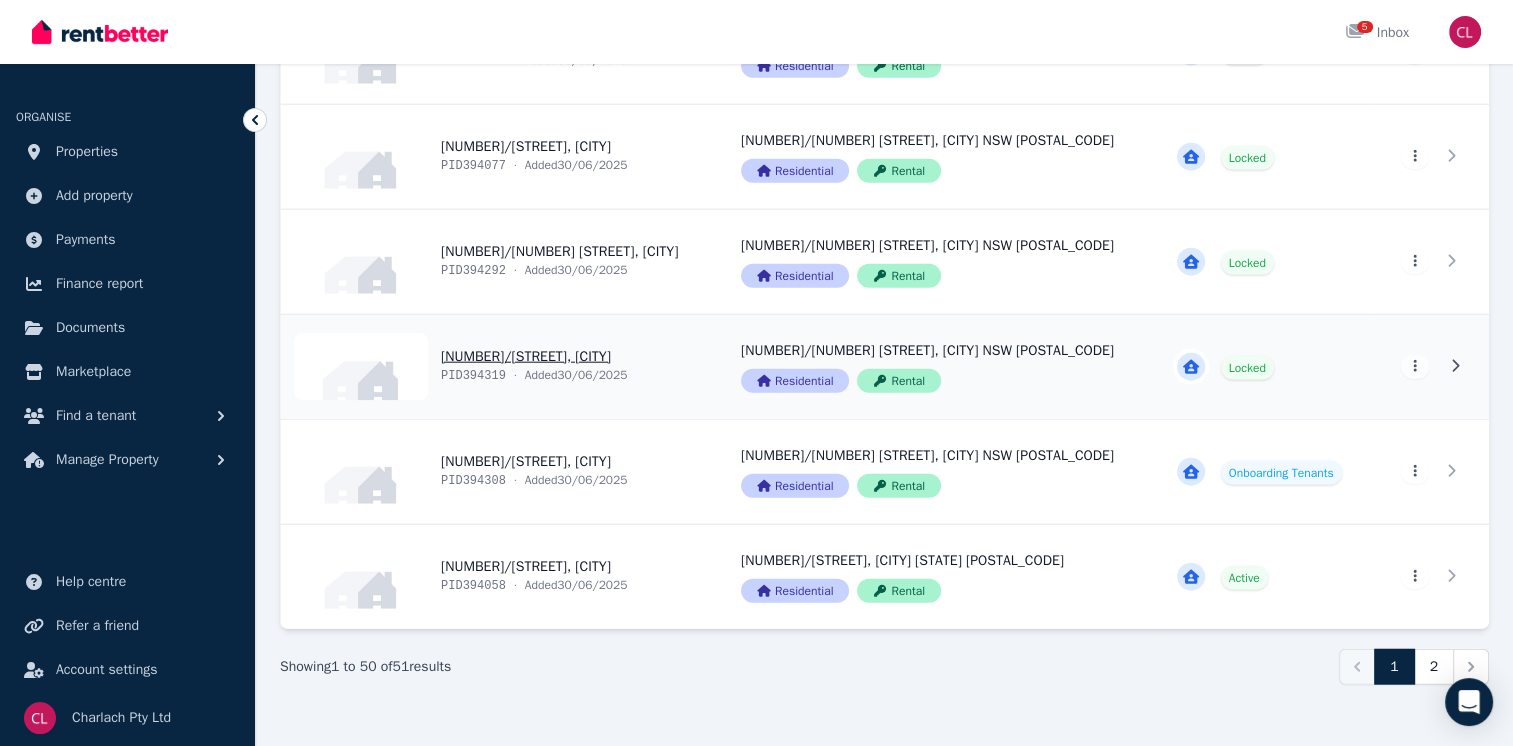click on "View property details" at bounding box center (499, 367) 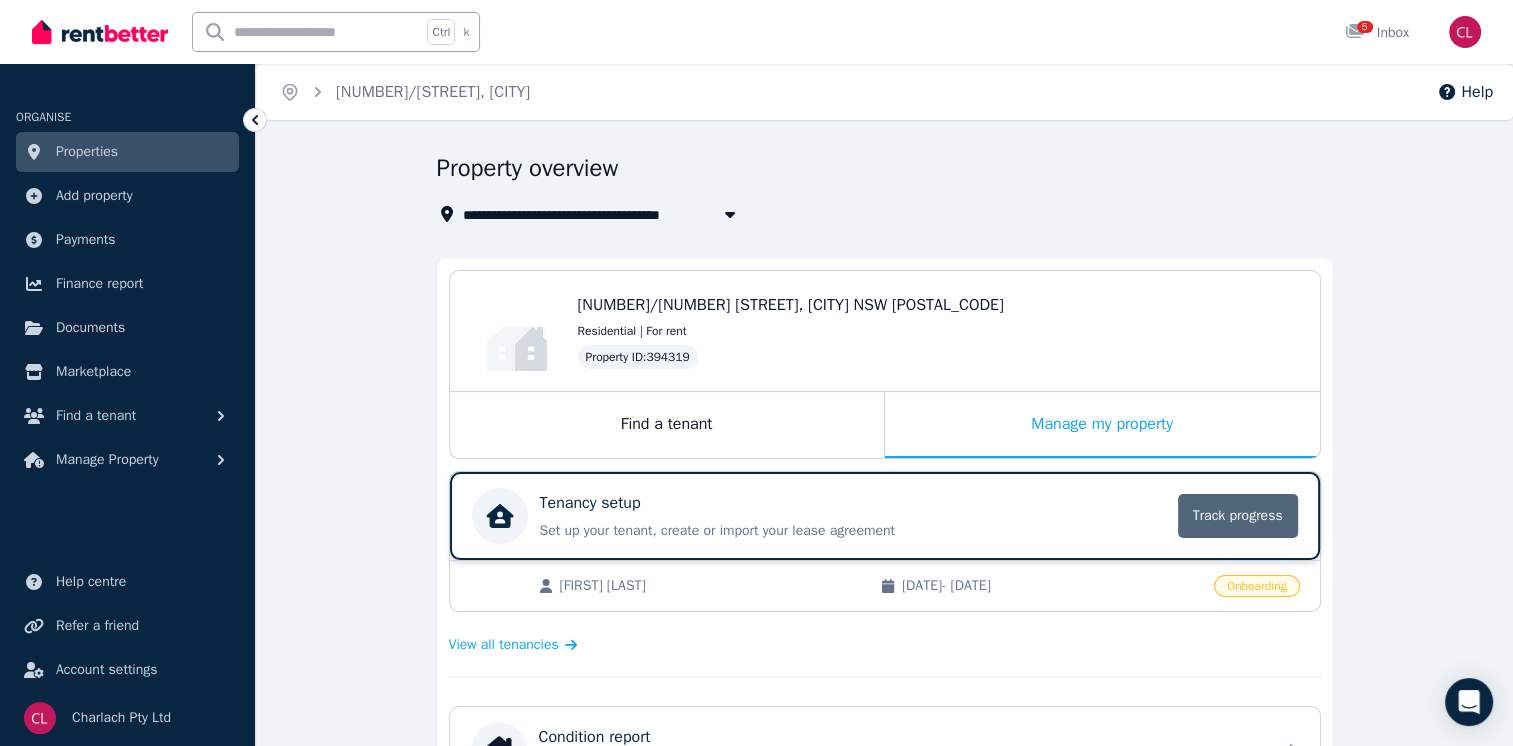 click on "Track progress" at bounding box center (1238, 516) 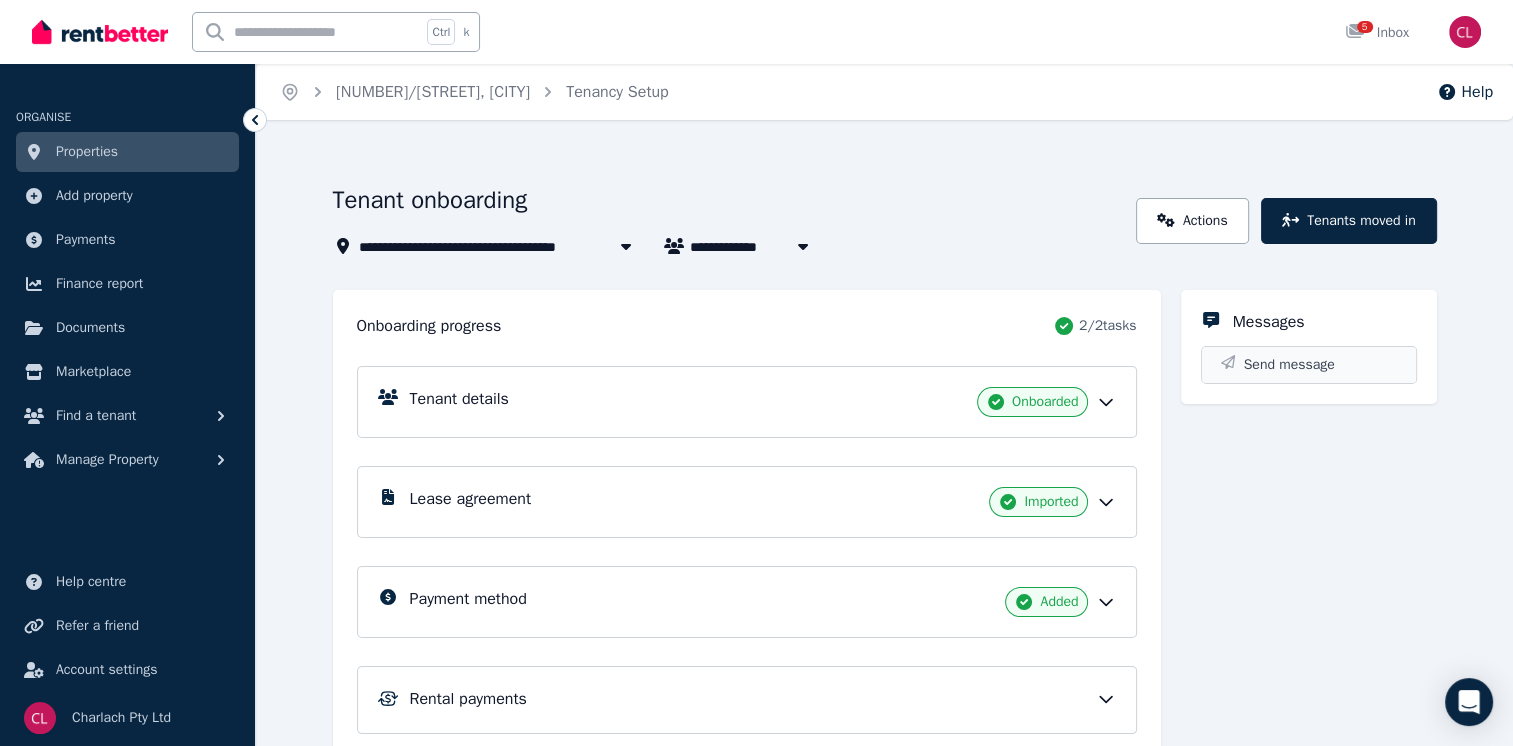click on "Send message" at bounding box center (1309, 365) 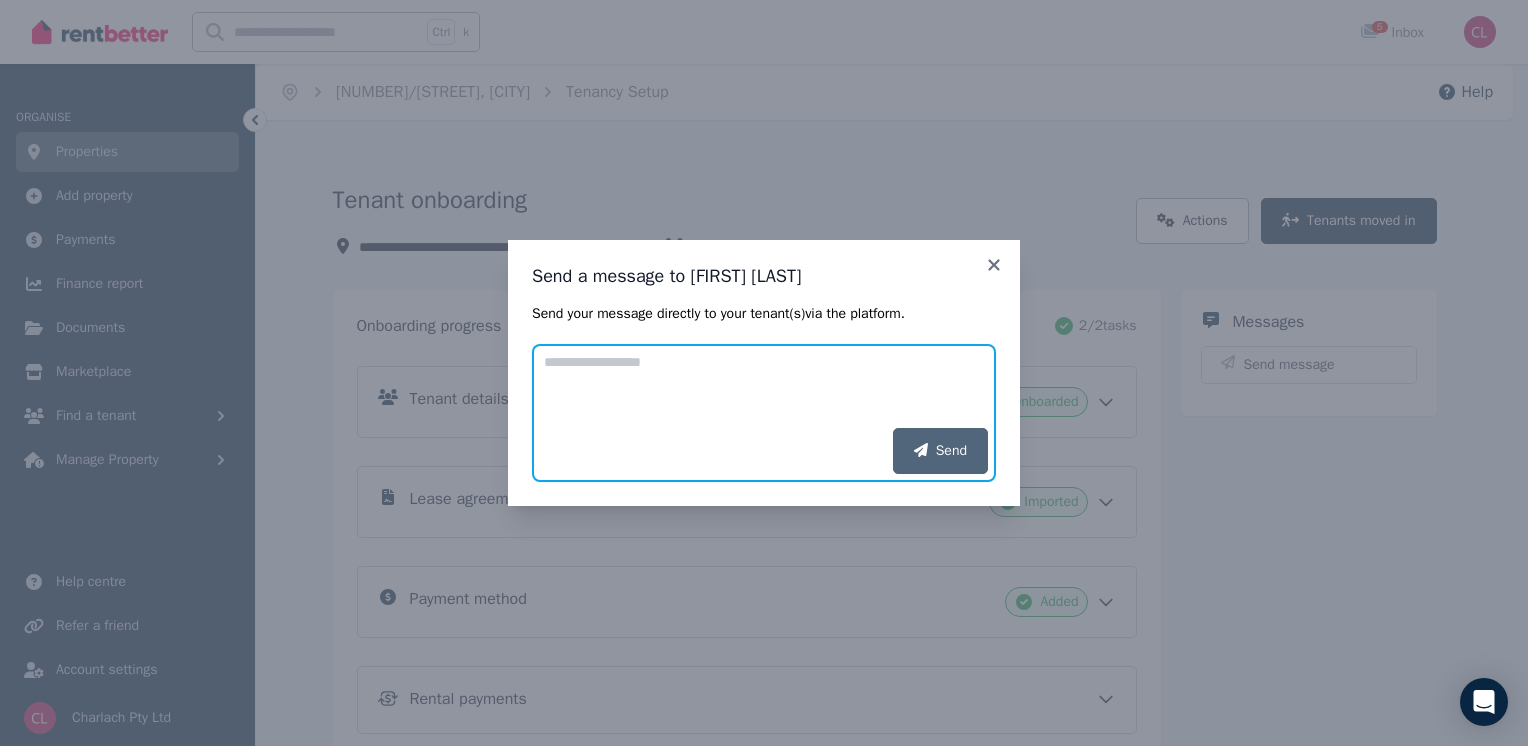 click on "Add your message" at bounding box center (764, 386) 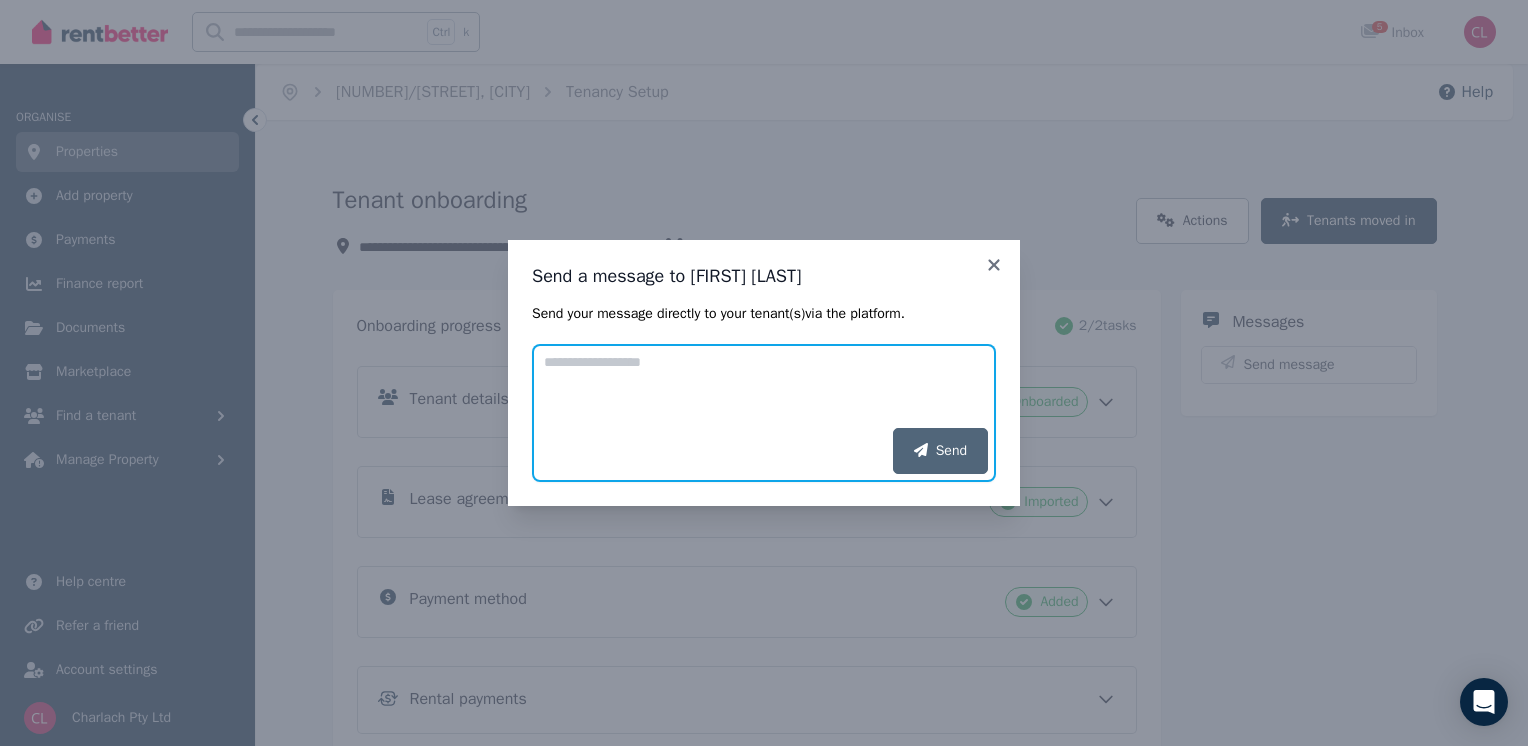 paste on "**********" 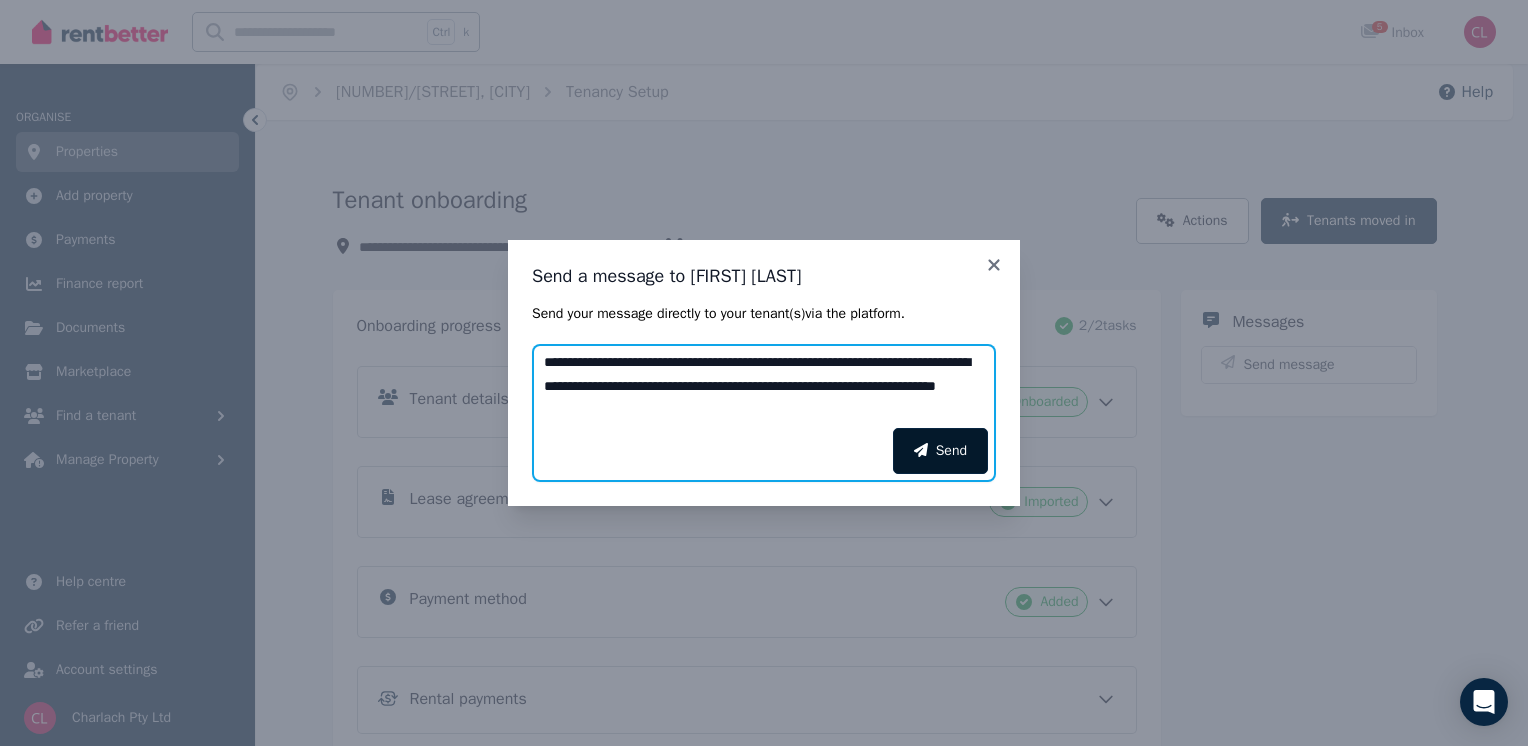 type on "**********" 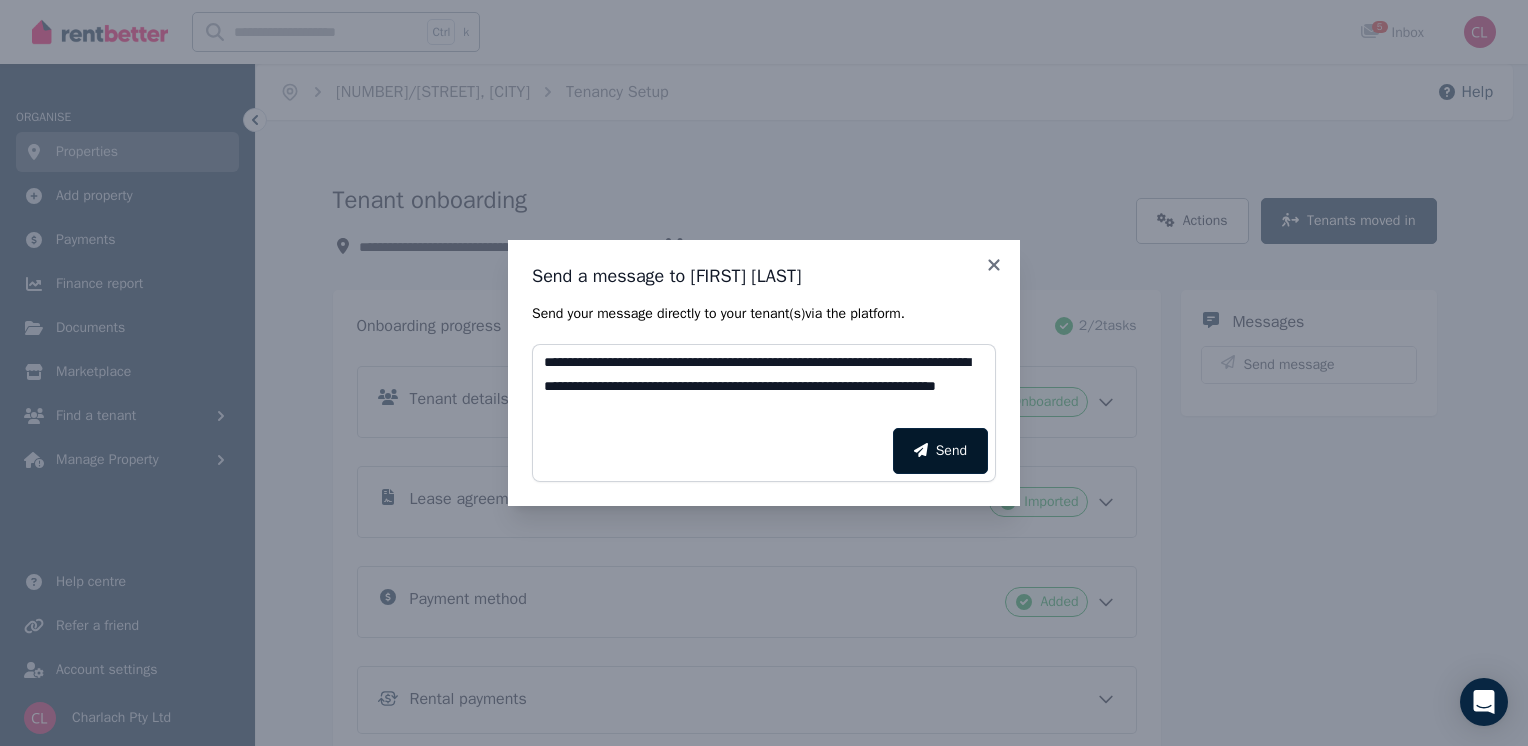 click on "Send" at bounding box center (940, 451) 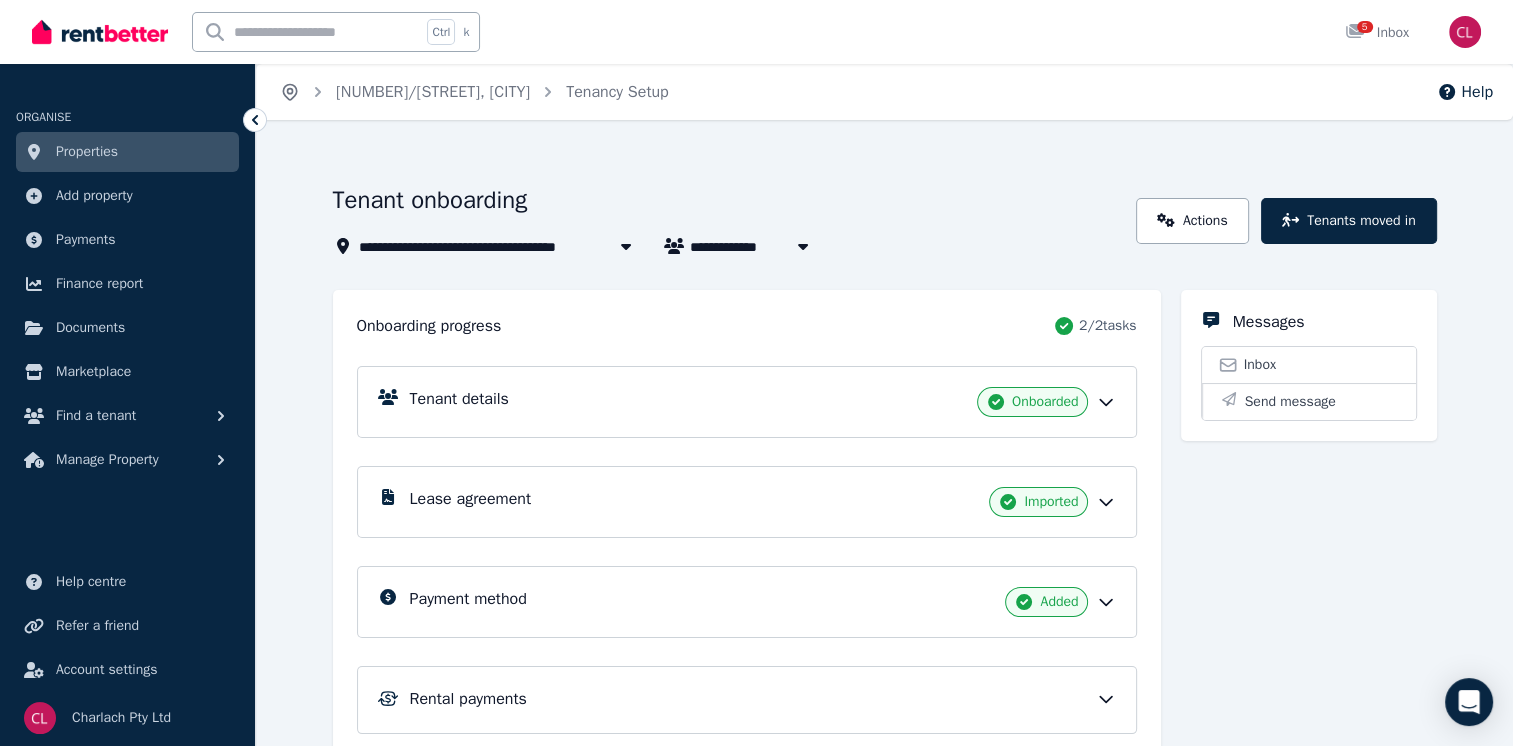 click 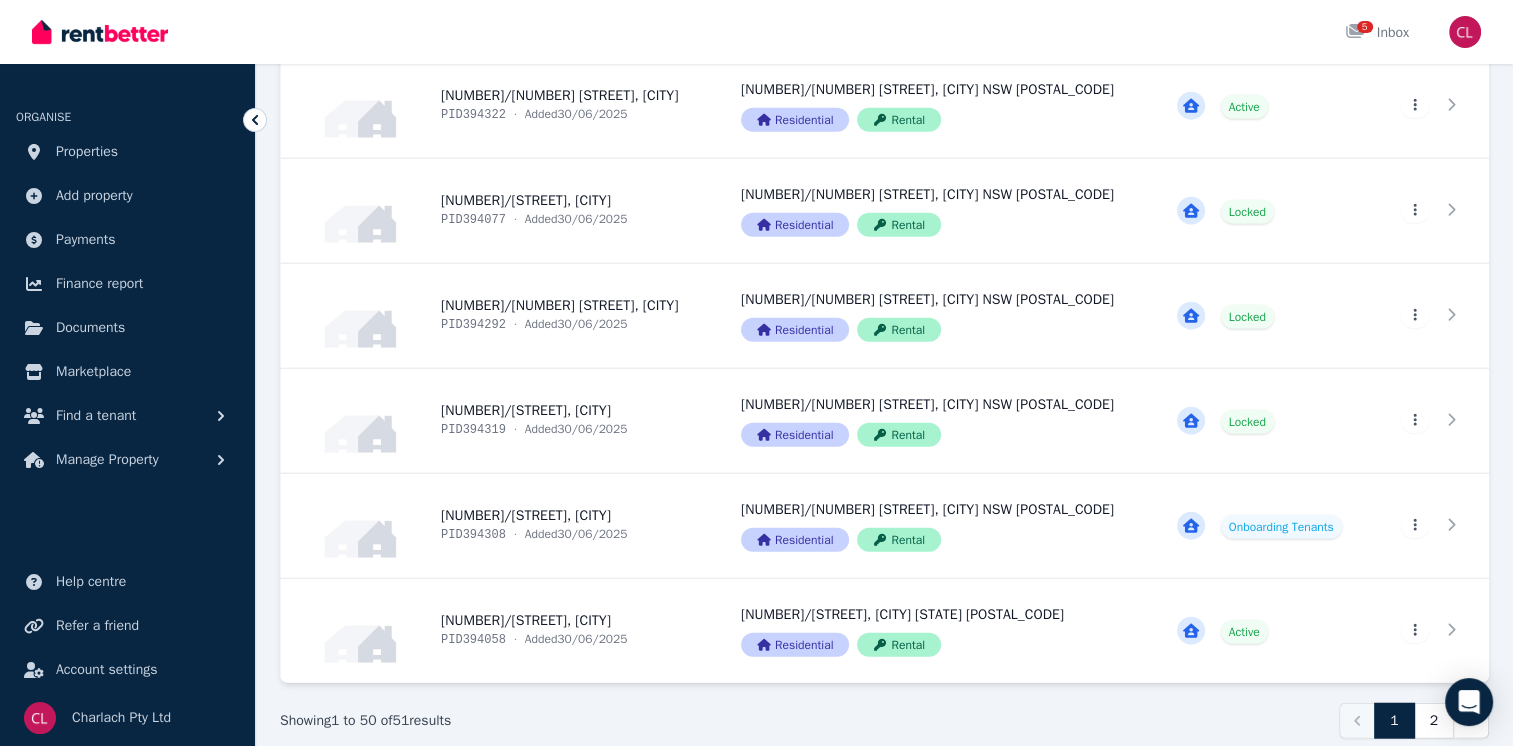 scroll, scrollTop: 4877, scrollLeft: 0, axis: vertical 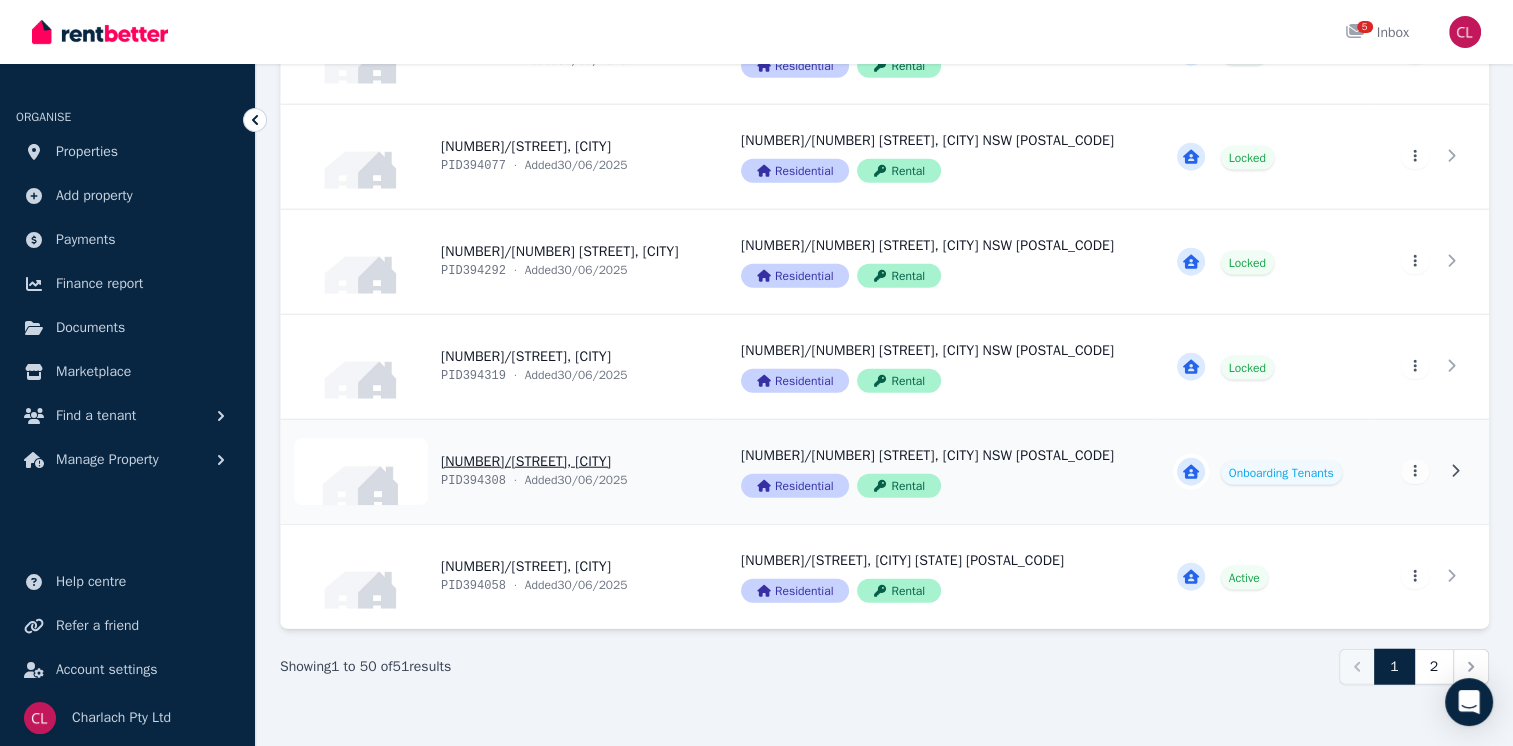 click on "View property details" at bounding box center [499, 472] 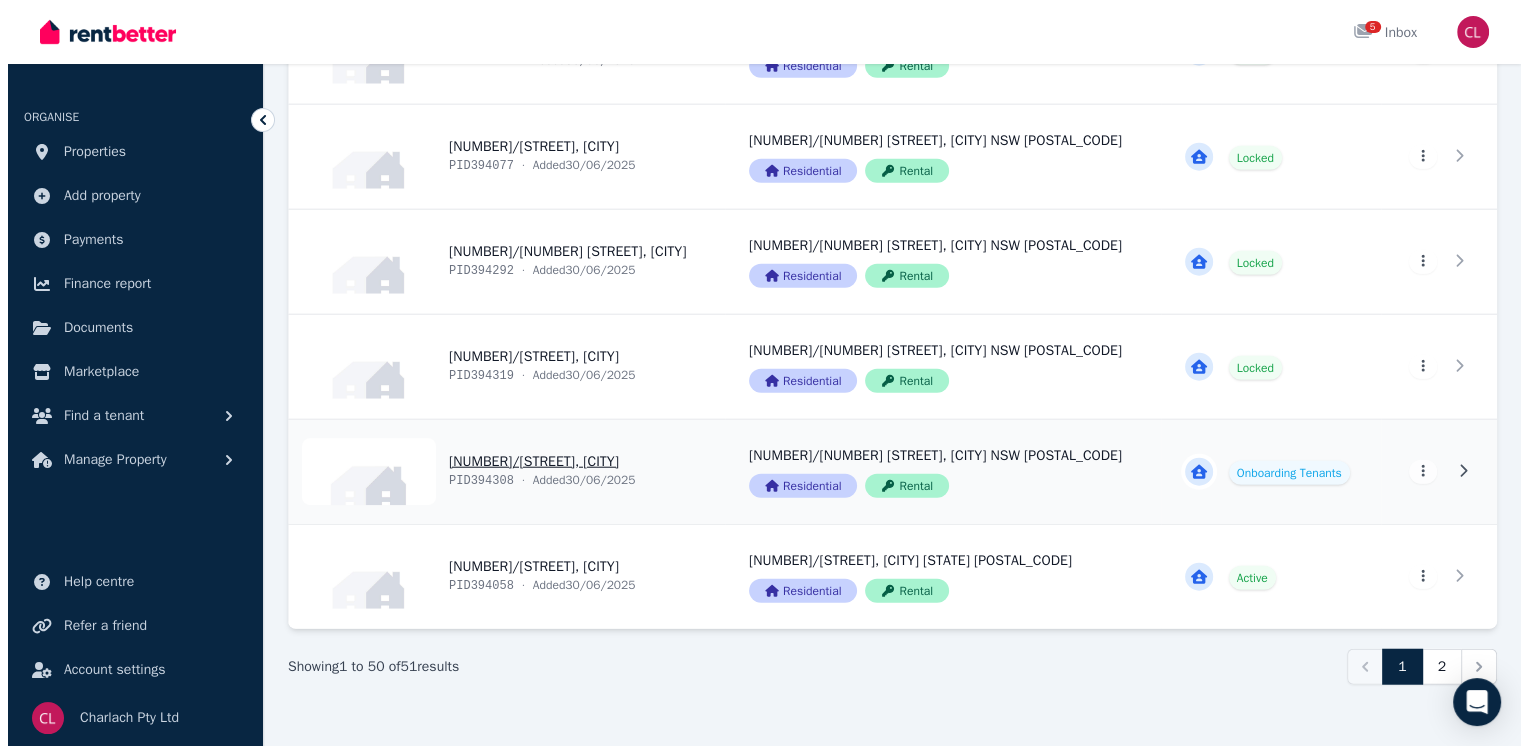 scroll, scrollTop: 0, scrollLeft: 0, axis: both 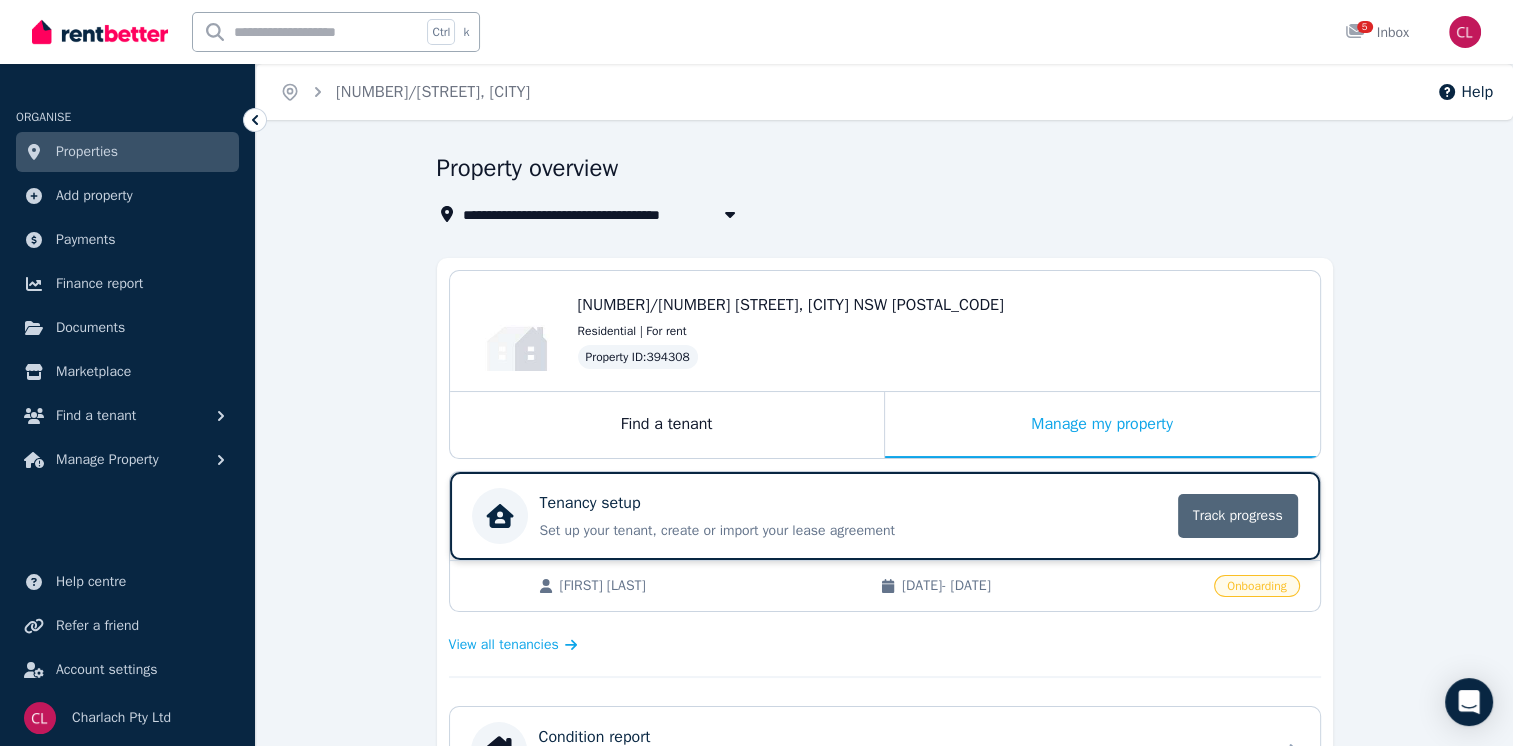 click on "Track progress" at bounding box center (1238, 516) 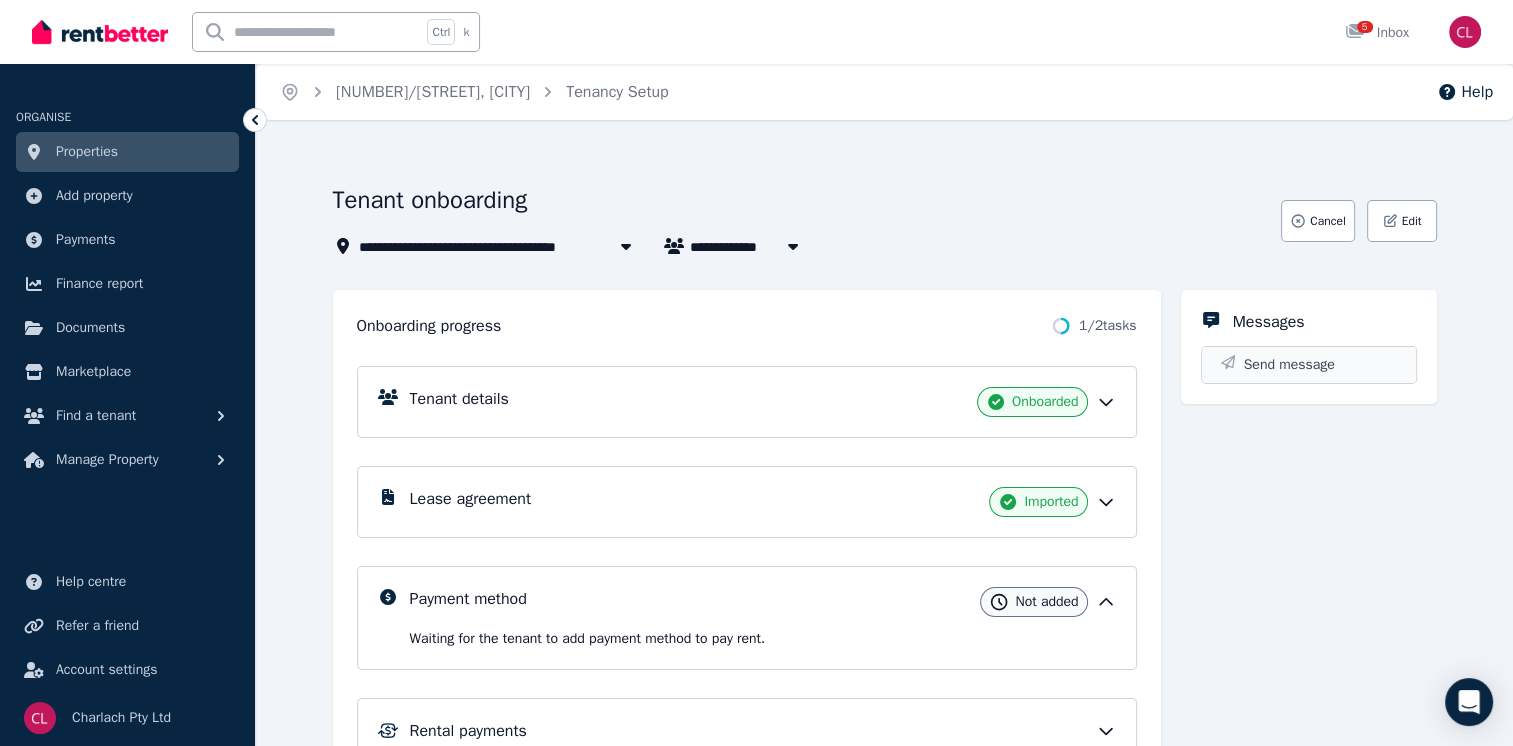 click on "Send message" at bounding box center [1289, 365] 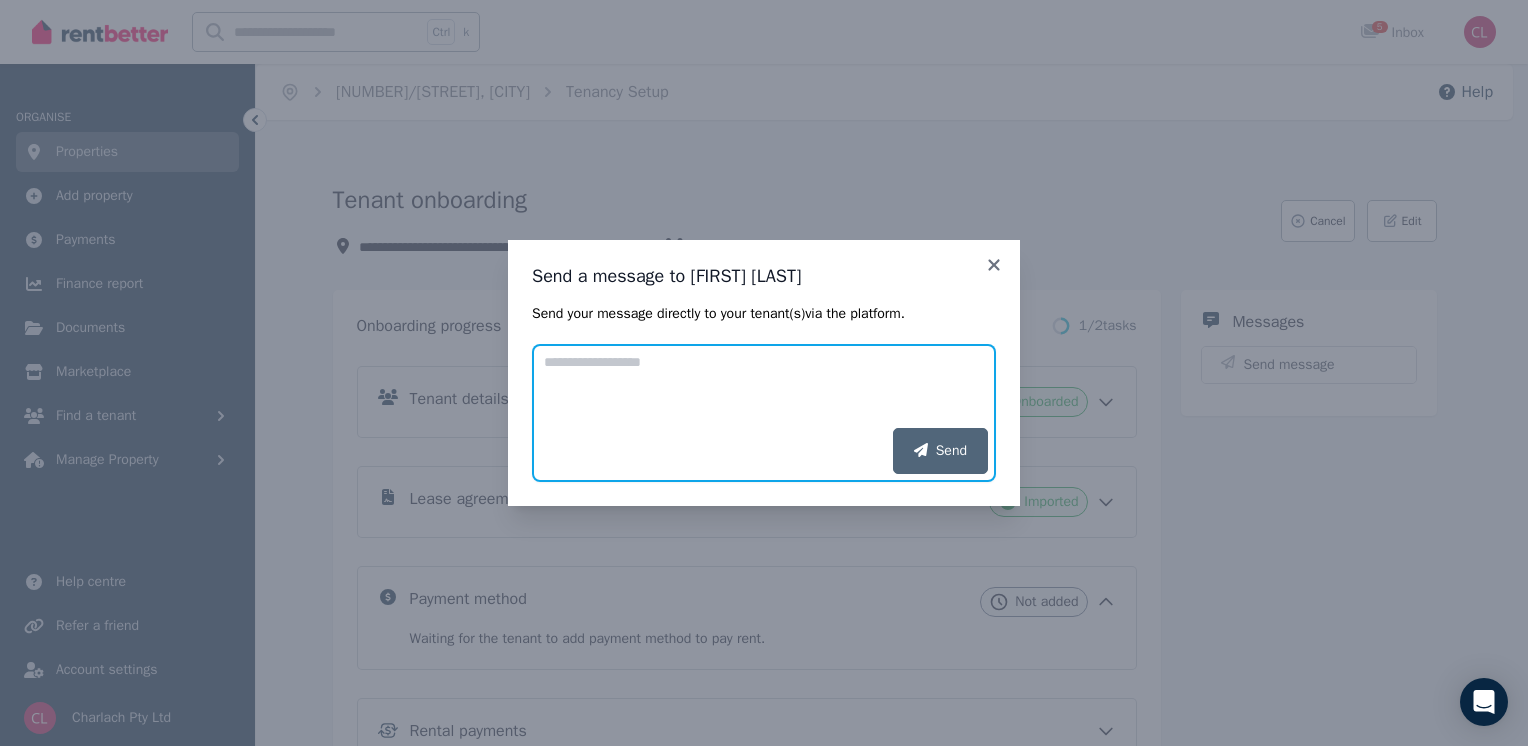 click on "Add your message" at bounding box center (764, 386) 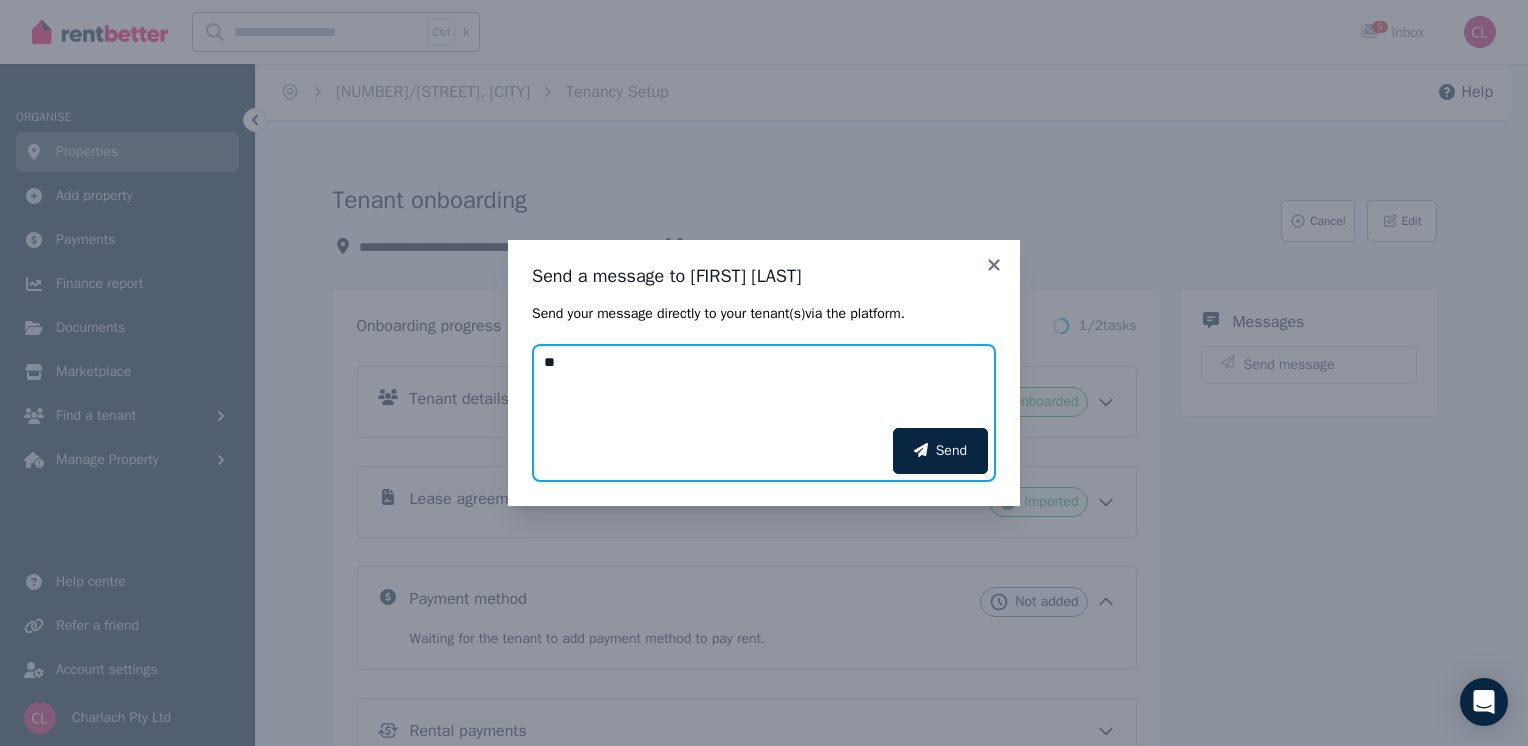 type on "*" 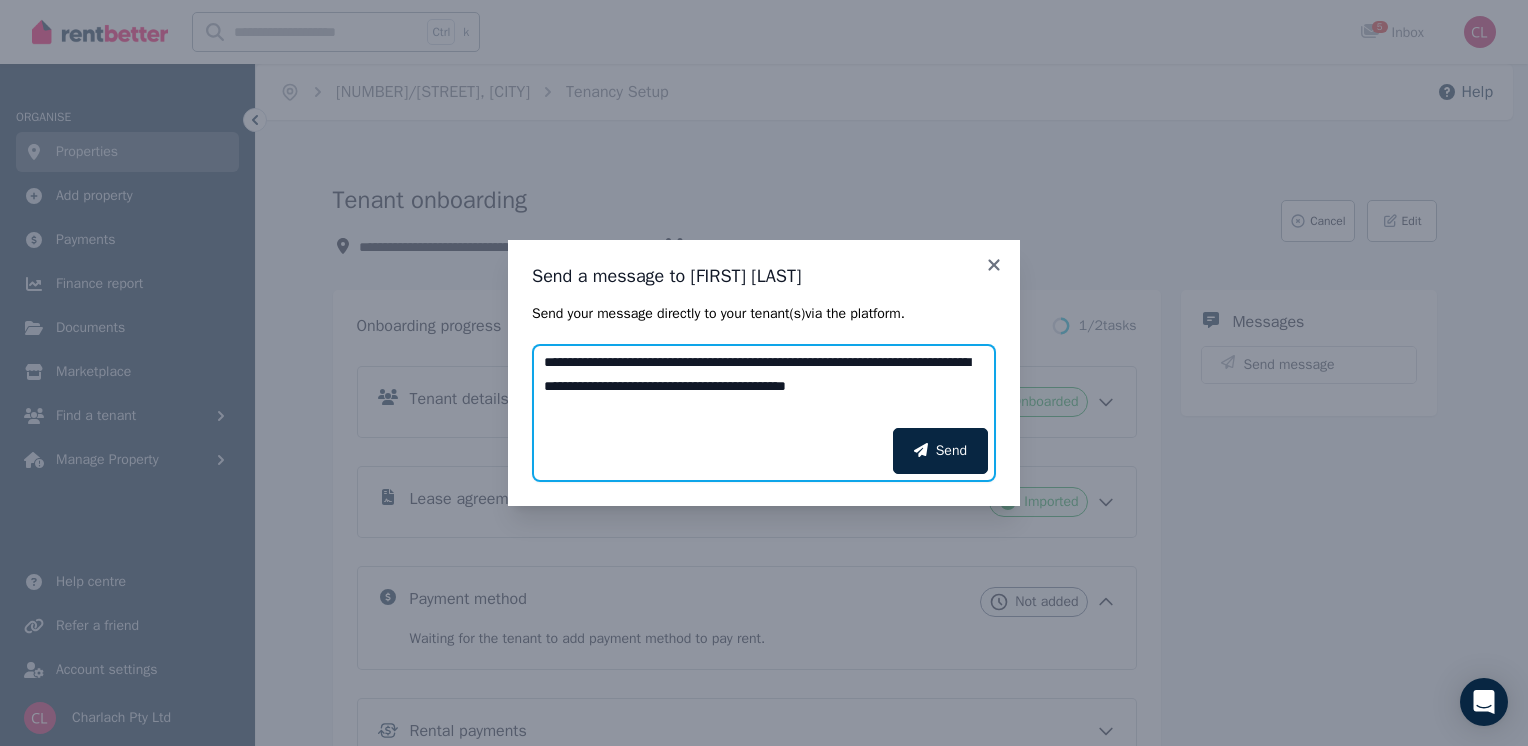 click on "**********" at bounding box center [764, 386] 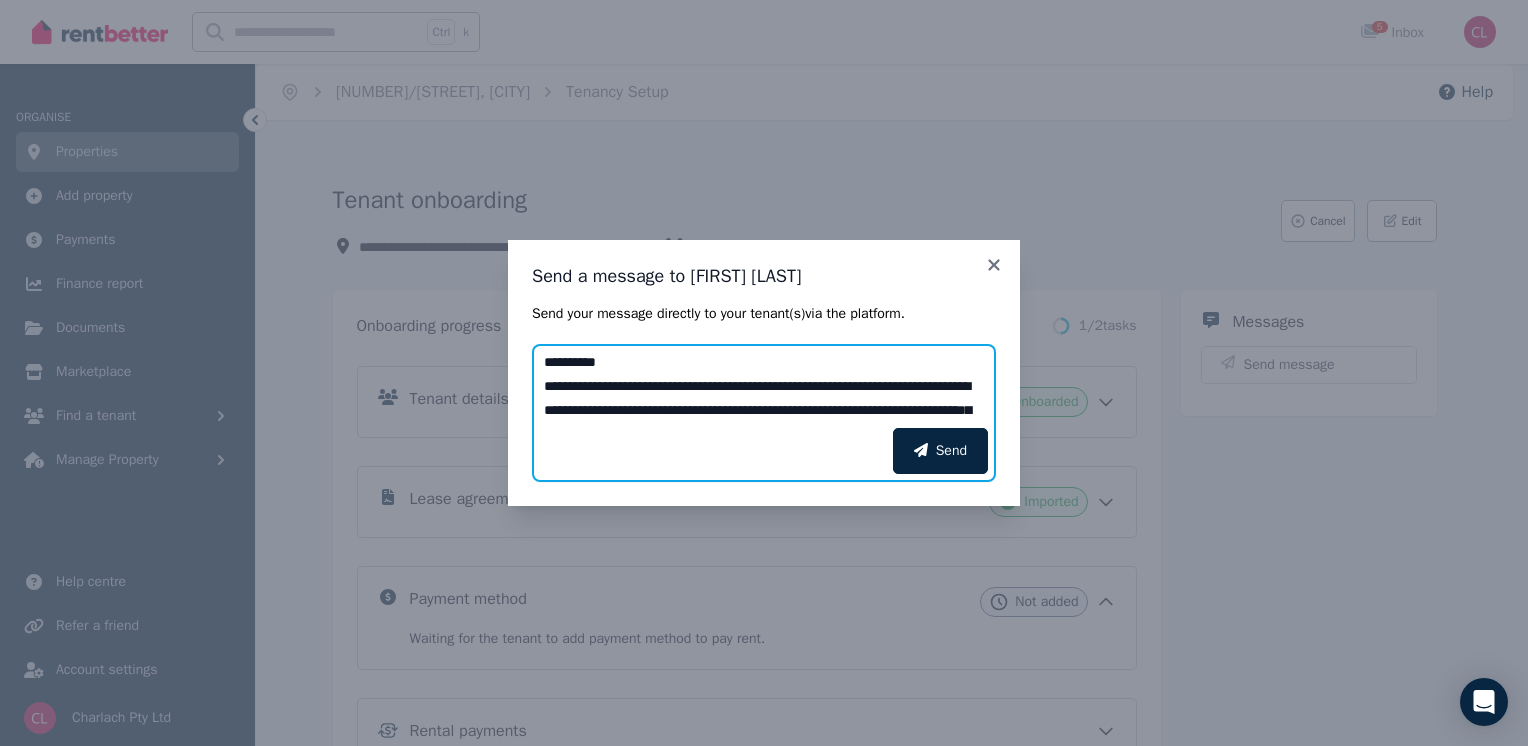 click on "**********" at bounding box center [764, 386] 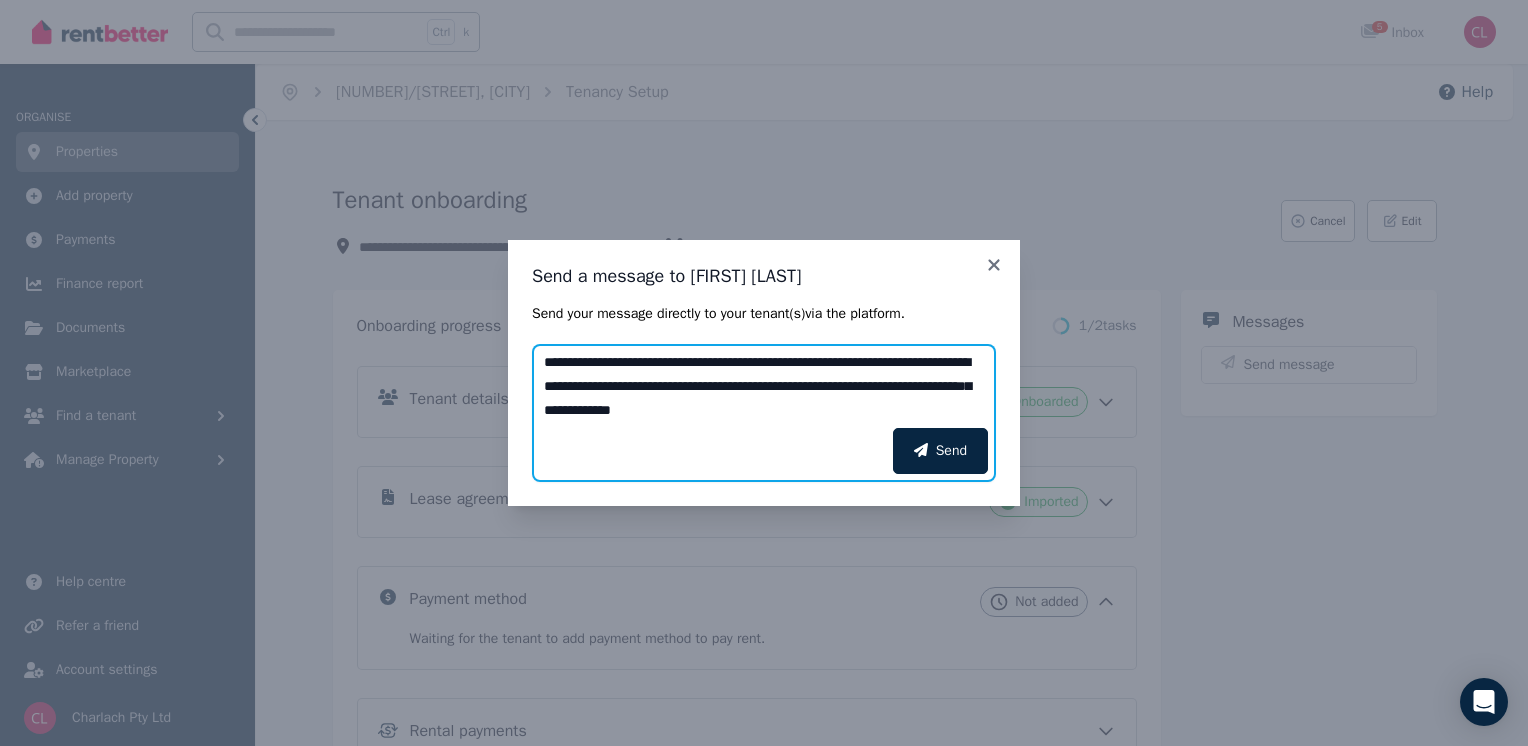 click on "**********" at bounding box center (764, 386) 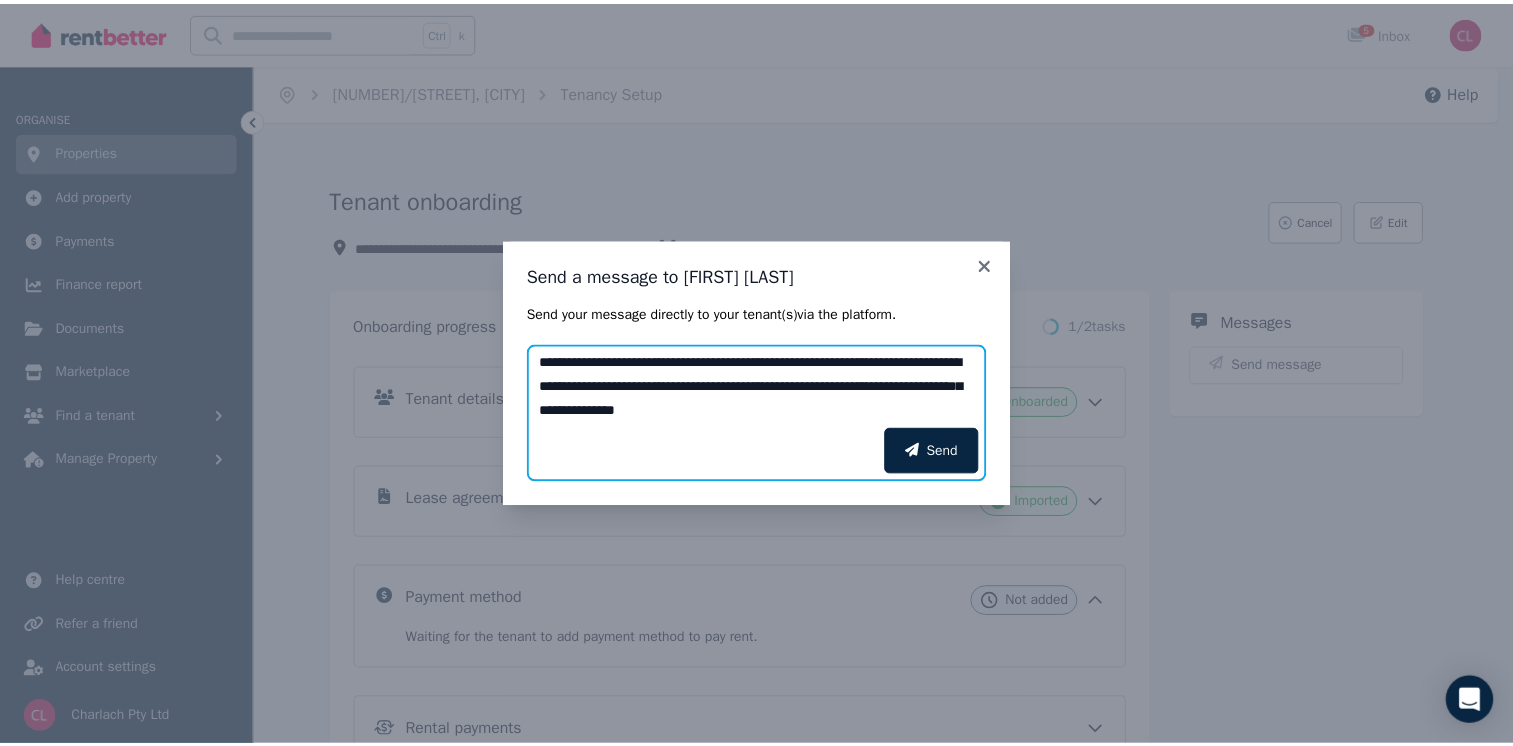 scroll, scrollTop: 39, scrollLeft: 0, axis: vertical 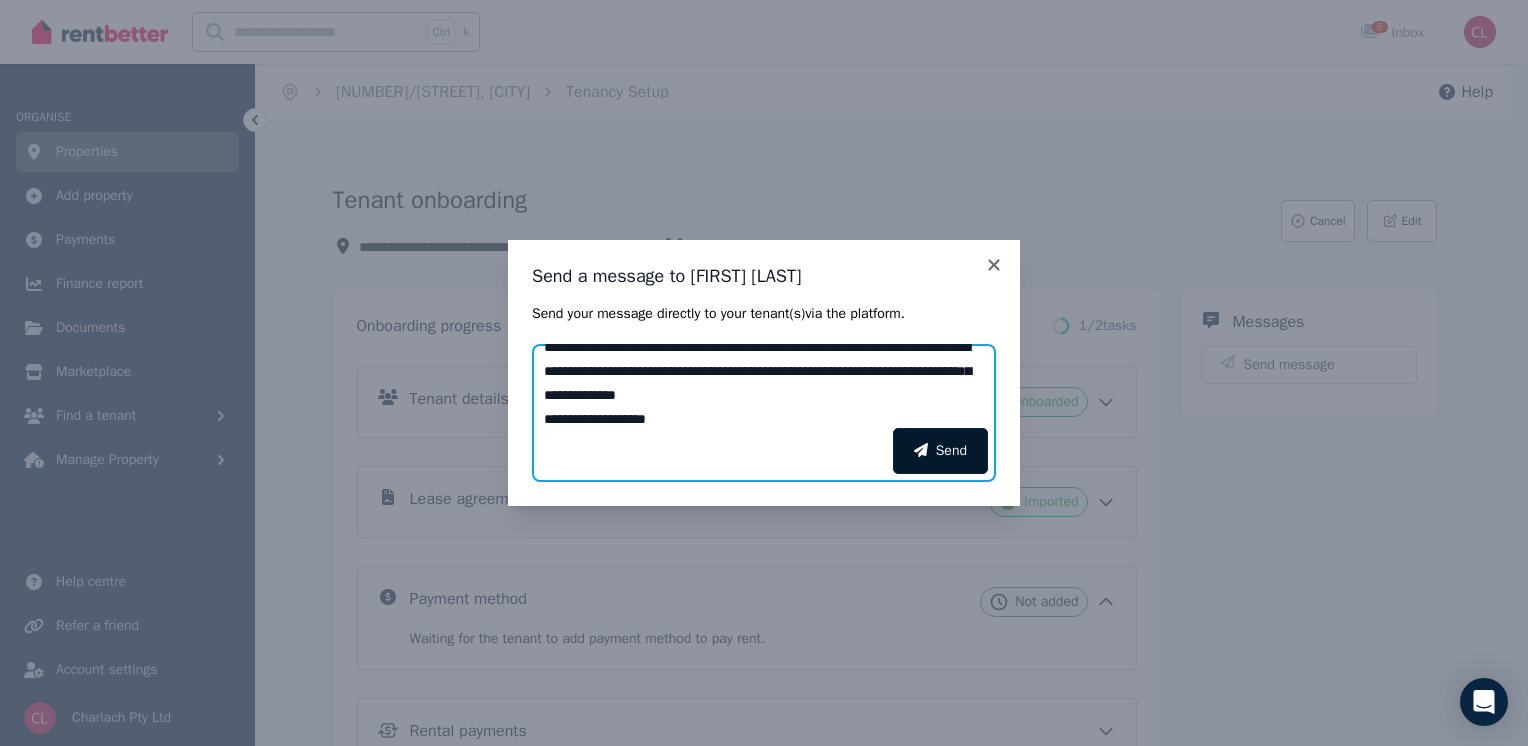 type on "**********" 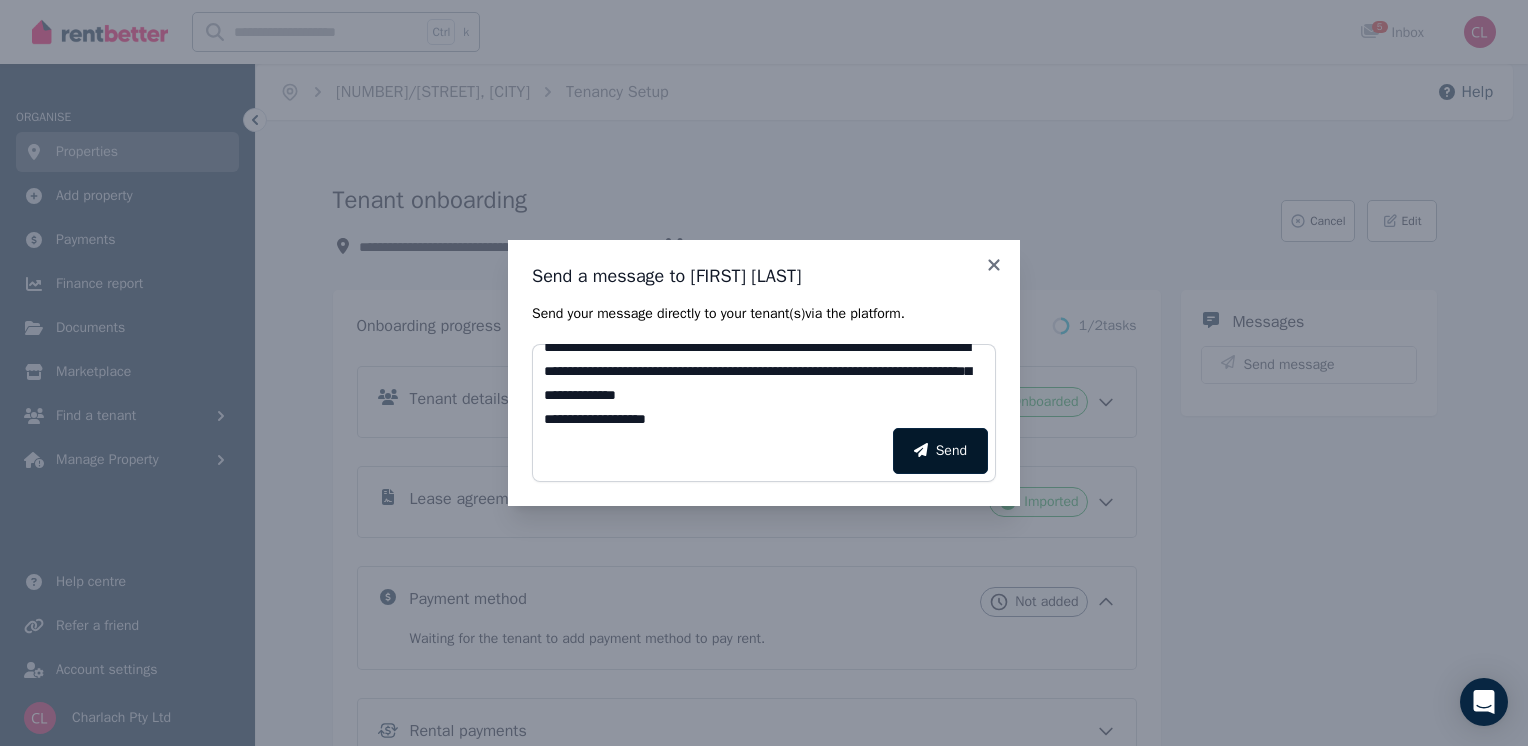 click on "Send" at bounding box center (940, 451) 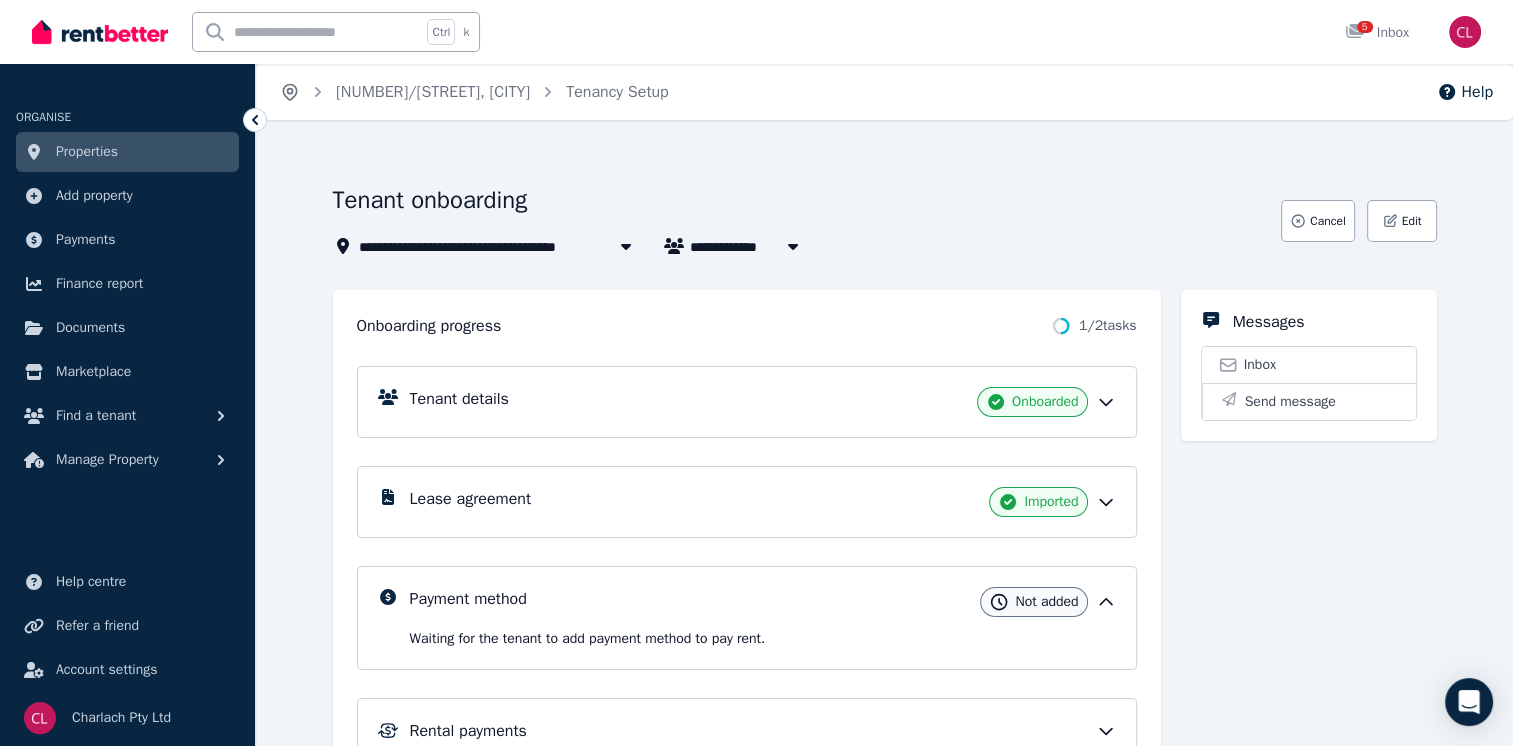 click 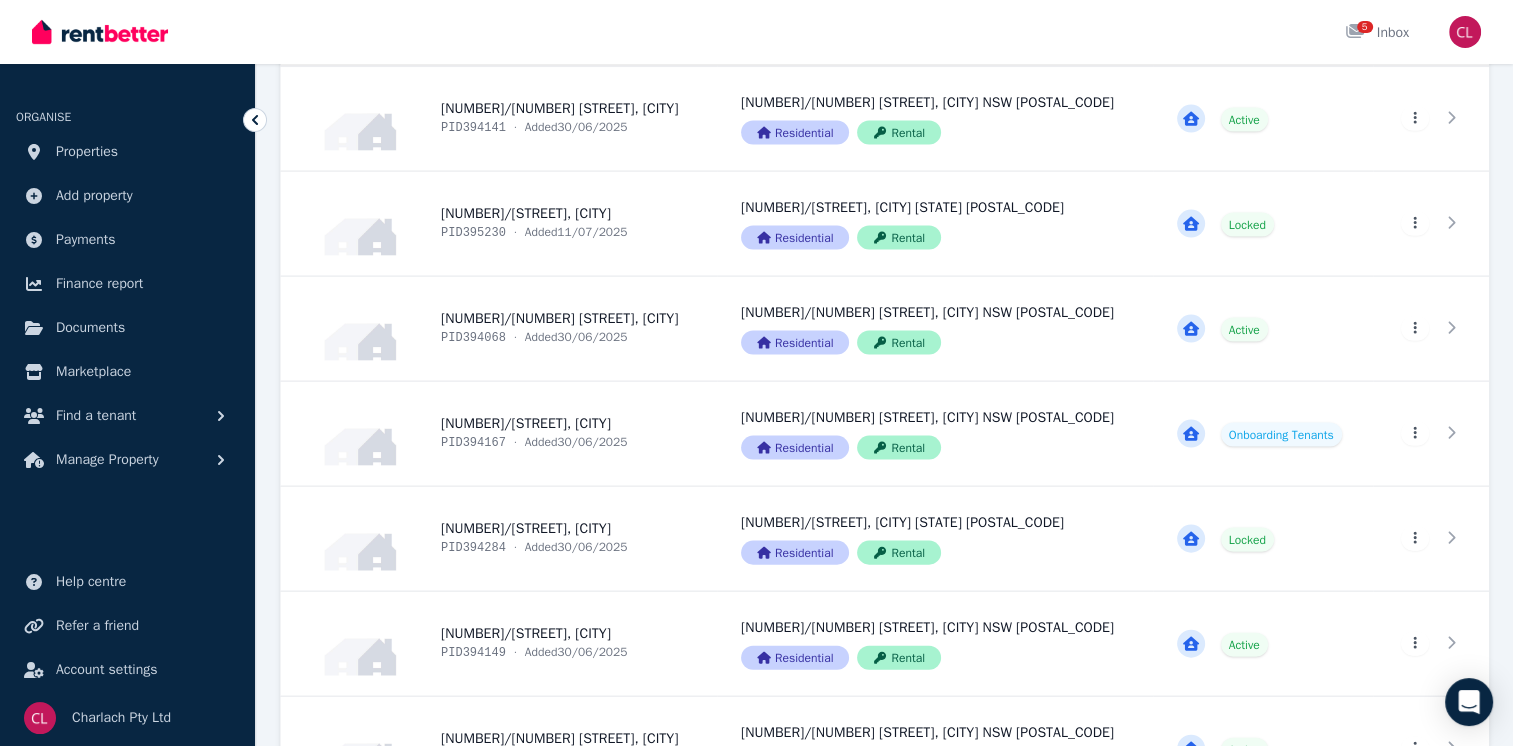 scroll, scrollTop: 4264, scrollLeft: 0, axis: vertical 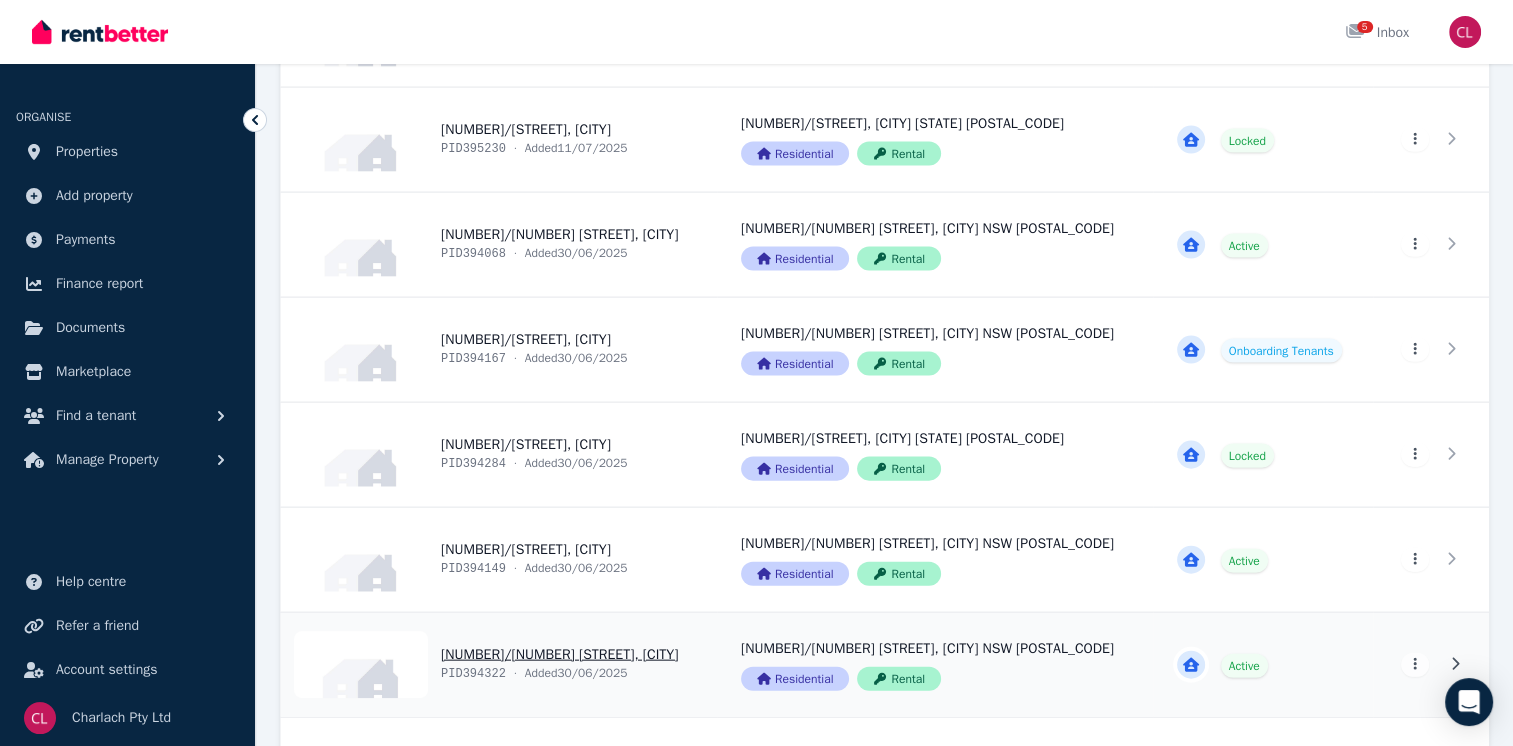click on "View property details" at bounding box center (499, 665) 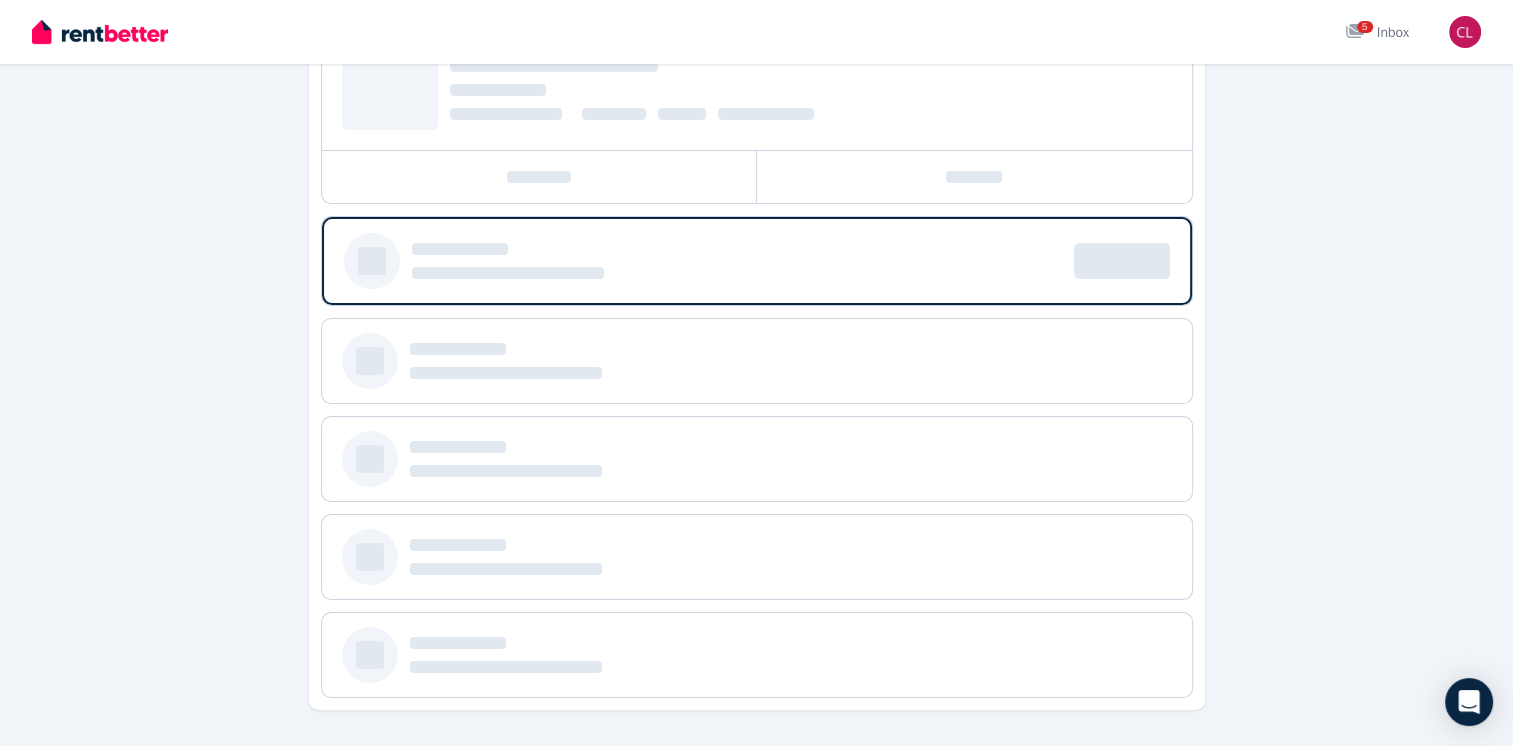 scroll, scrollTop: 0, scrollLeft: 0, axis: both 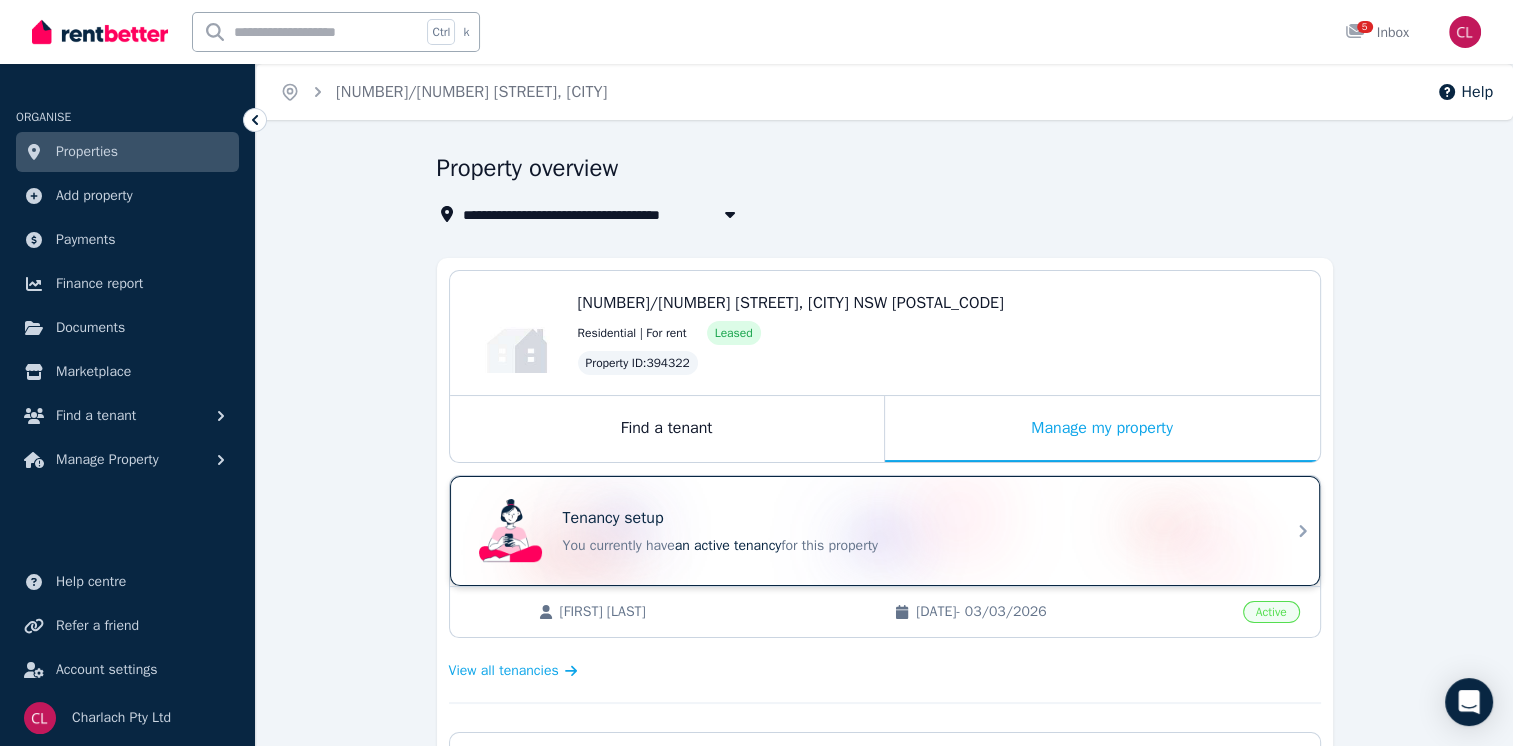 click on "Tenancy setup" at bounding box center (913, 518) 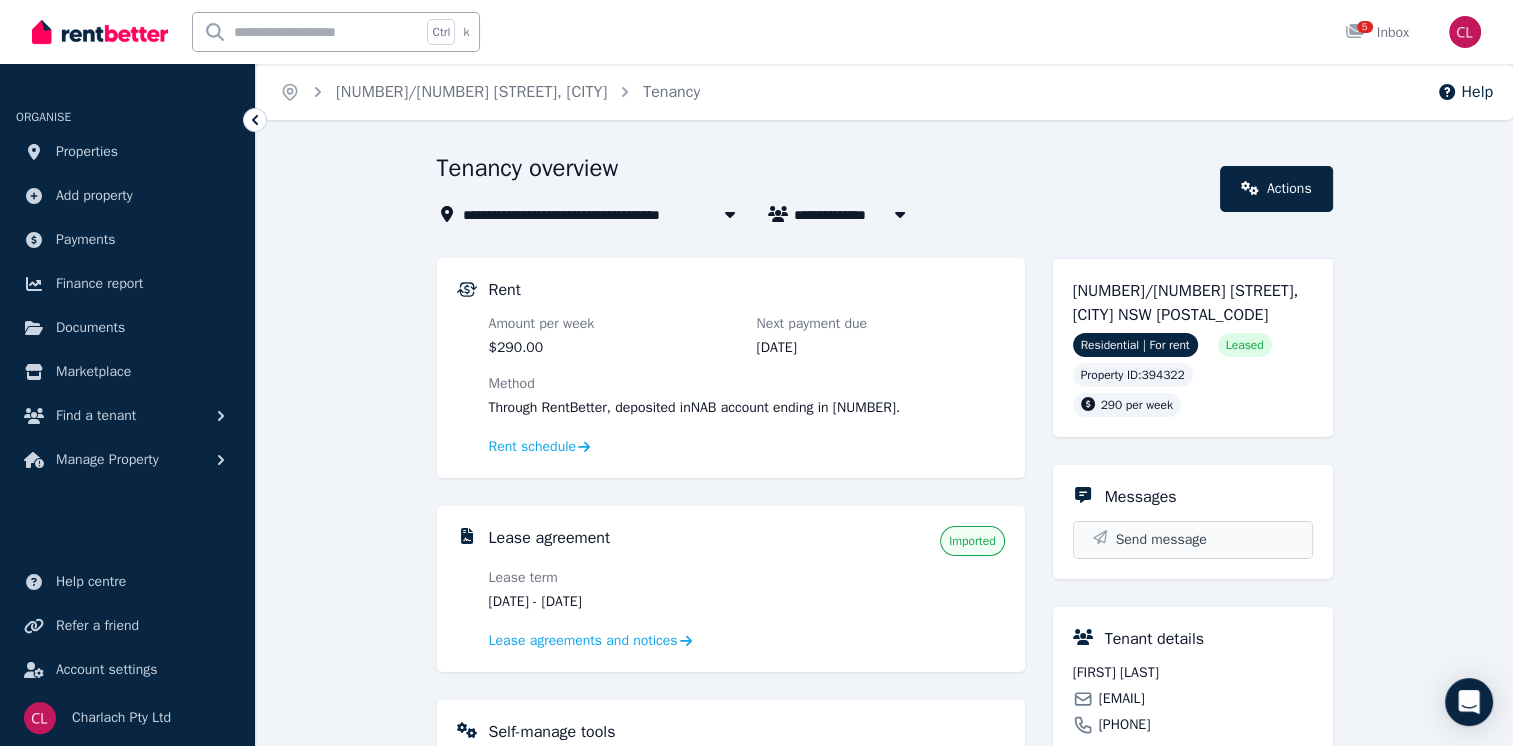 click on "Send message" at bounding box center [1161, 540] 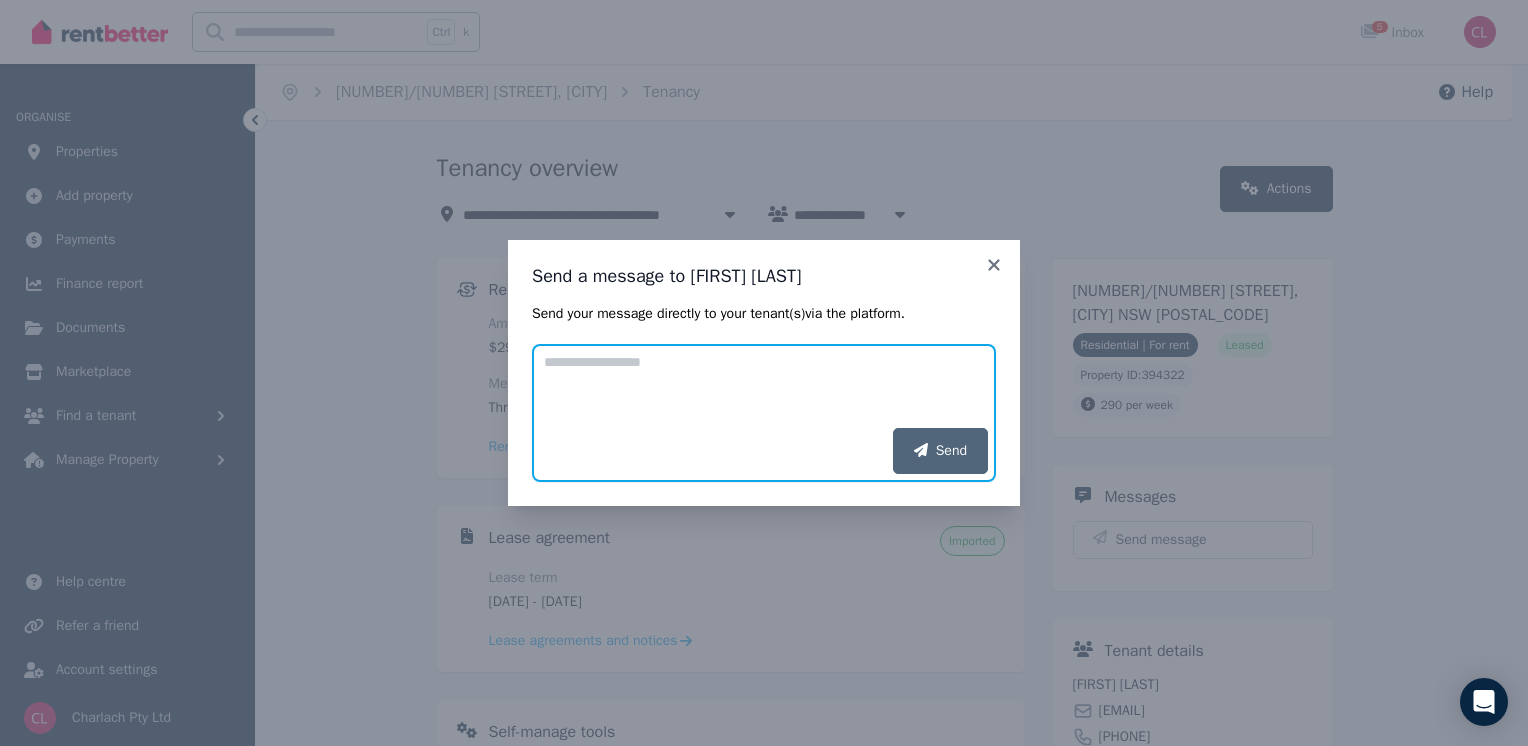 click on "Add your message" at bounding box center [764, 386] 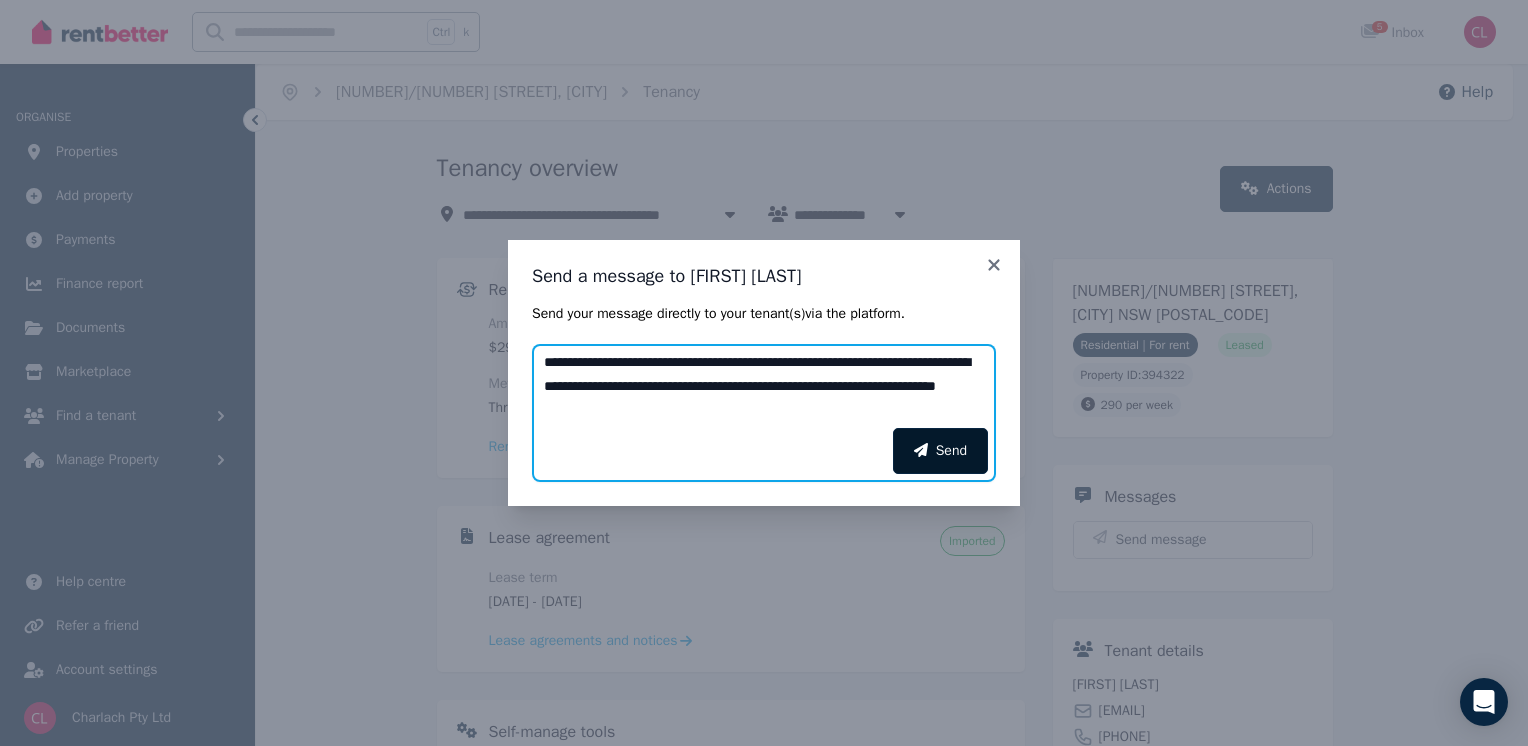 type on "**********" 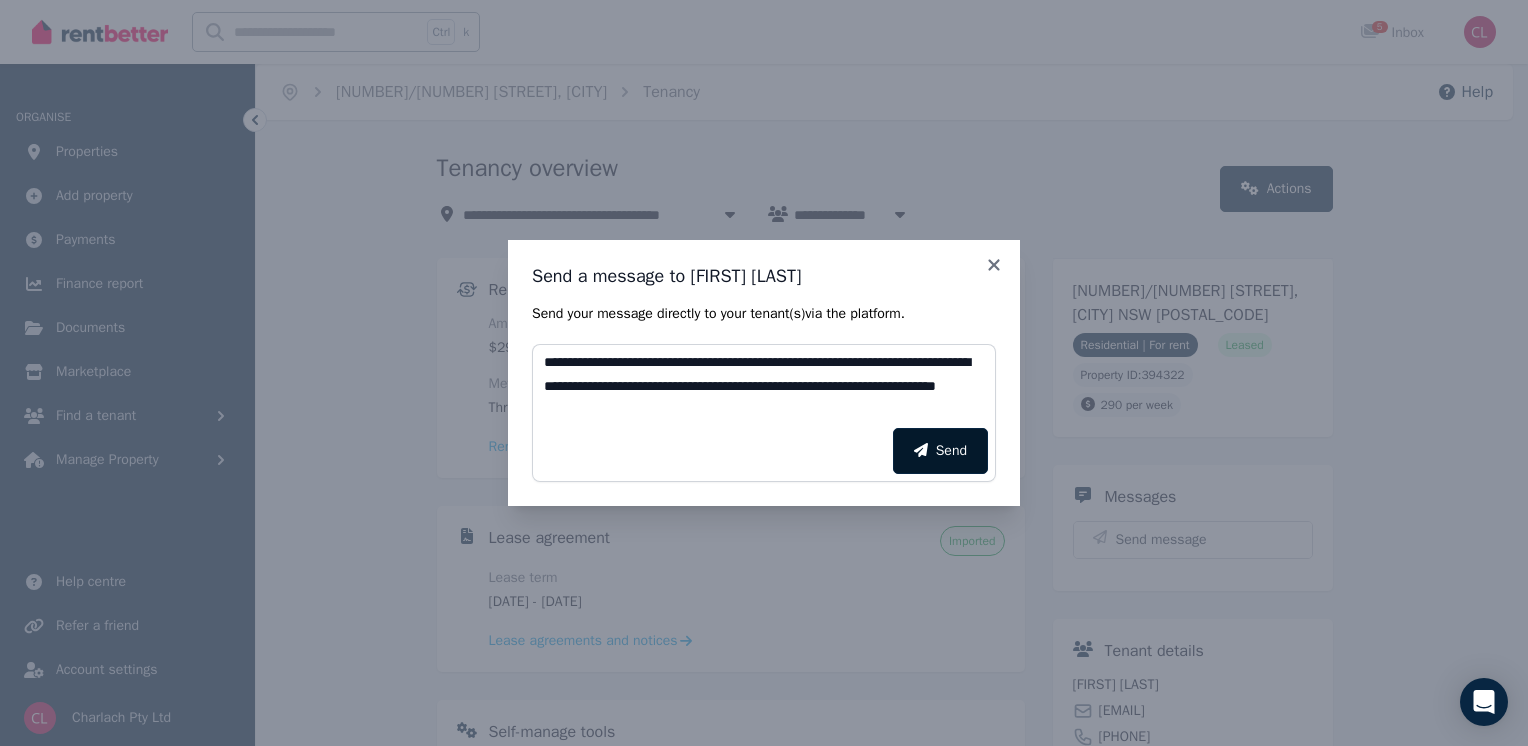 click on "Send" at bounding box center (940, 451) 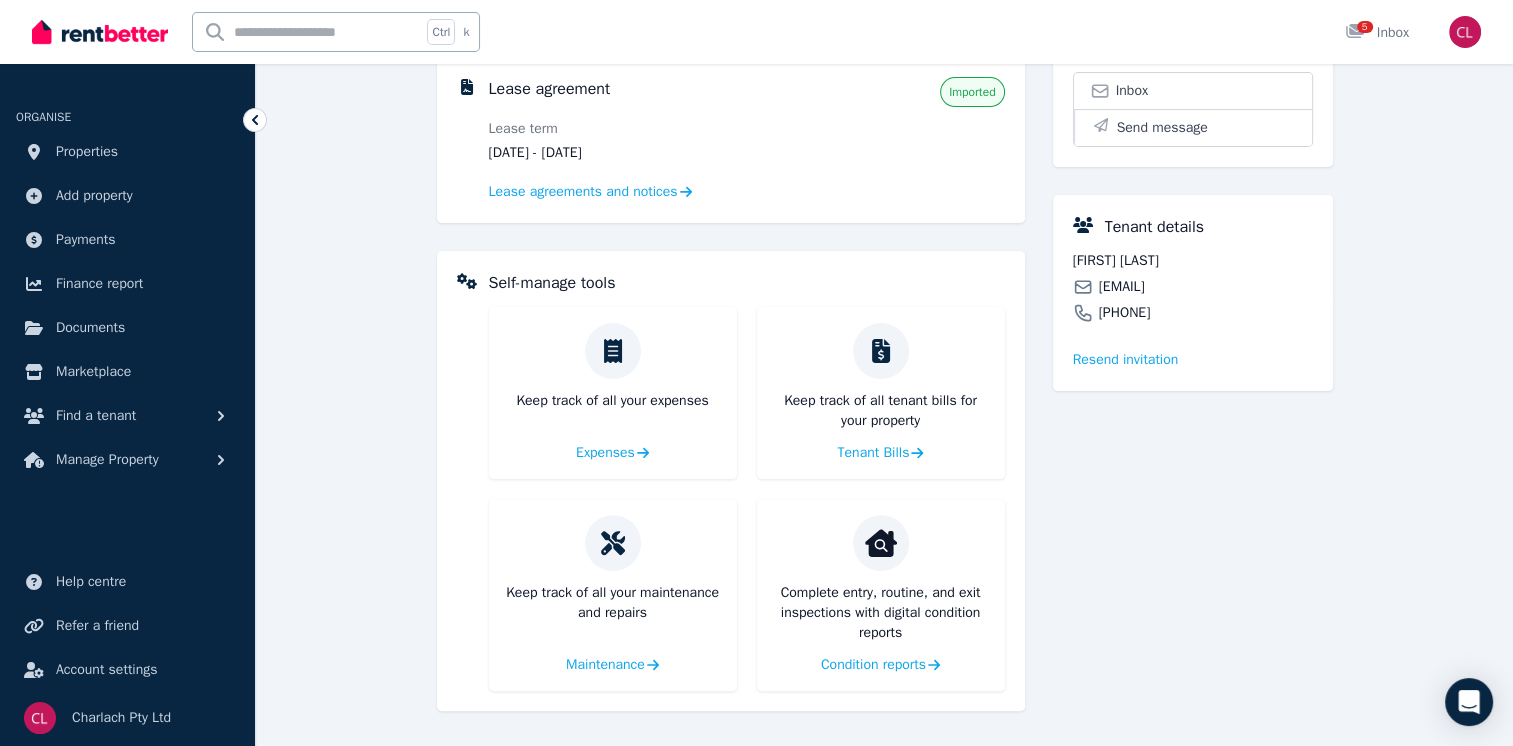 scroll, scrollTop: 0, scrollLeft: 0, axis: both 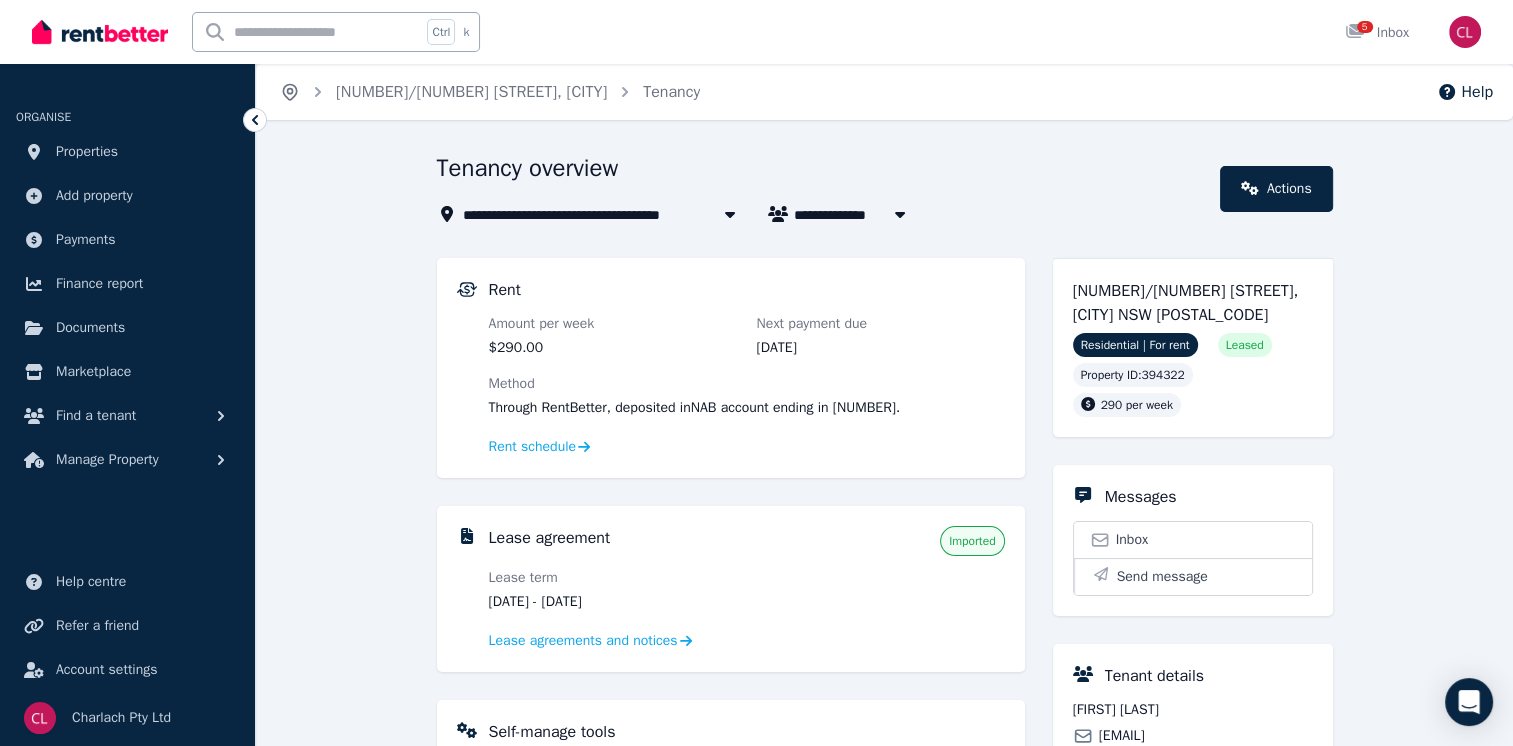 click 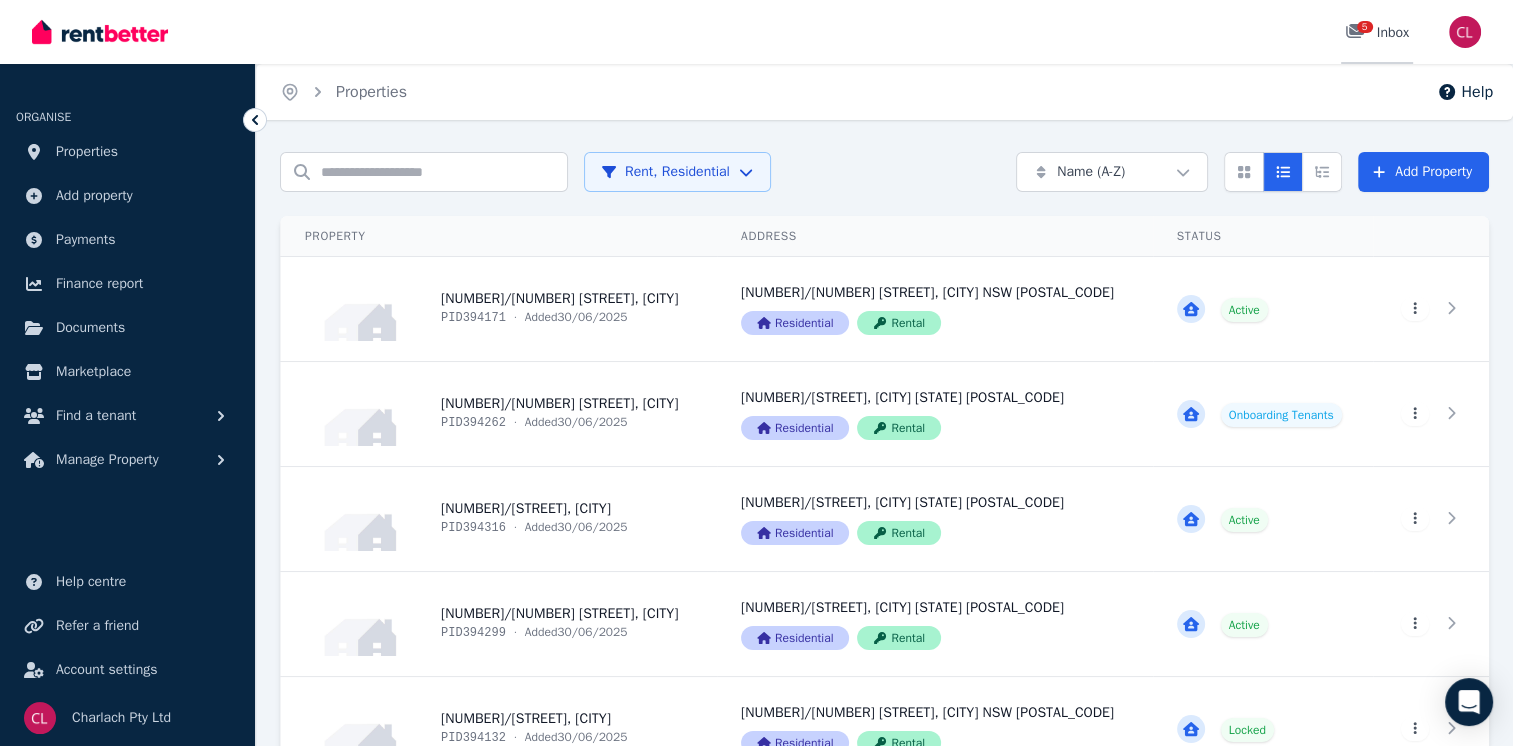 click on "5" at bounding box center [1365, 27] 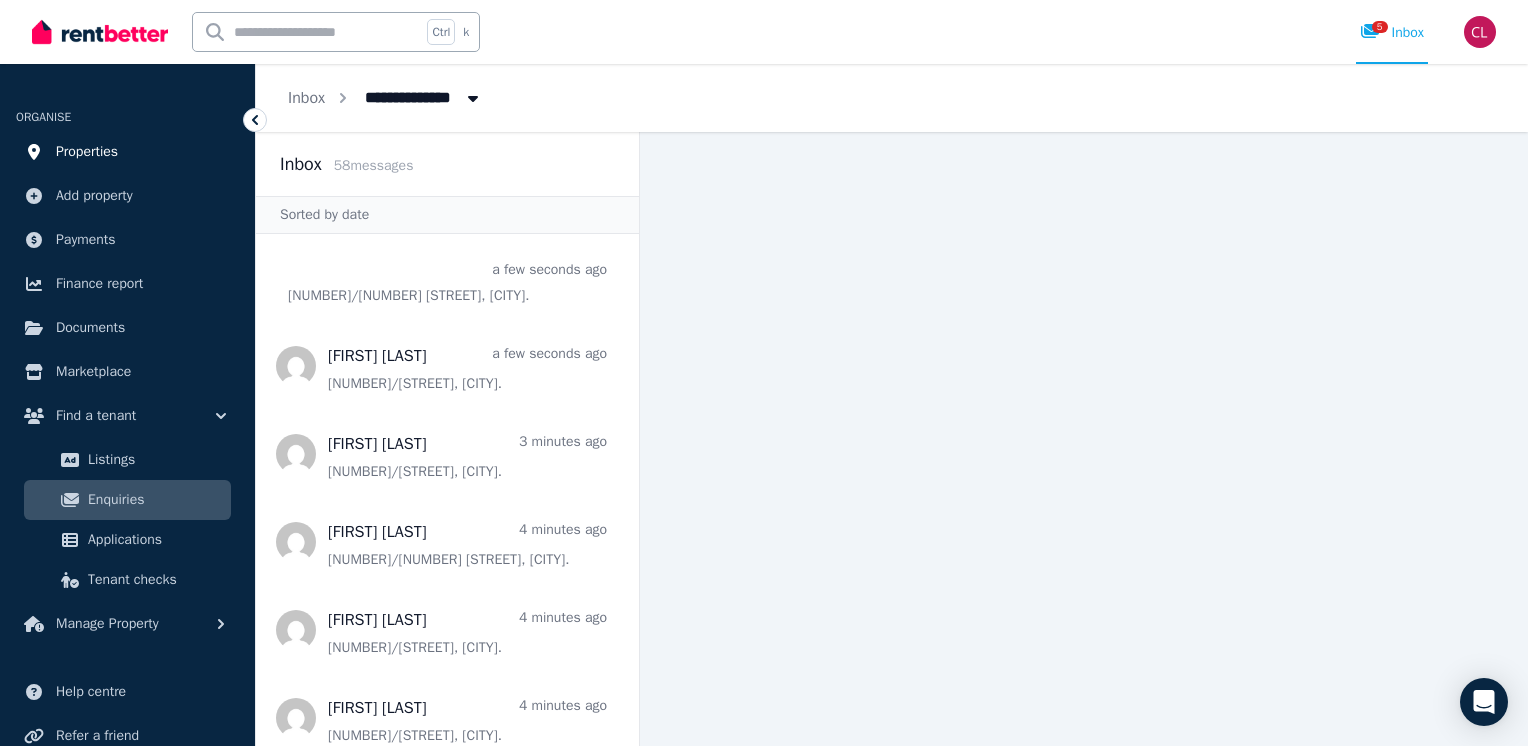 click on "Properties" at bounding box center [87, 152] 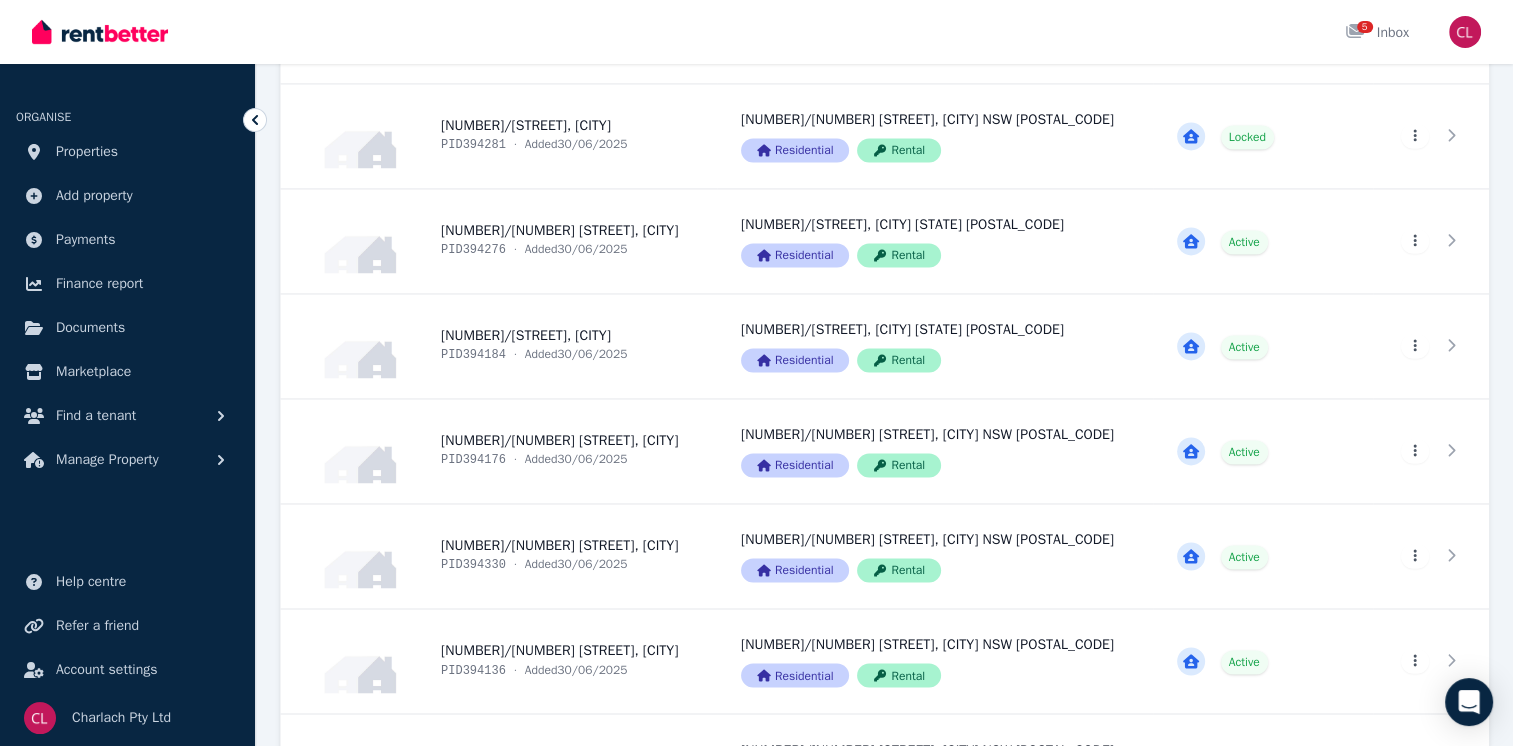scroll, scrollTop: 4877, scrollLeft: 0, axis: vertical 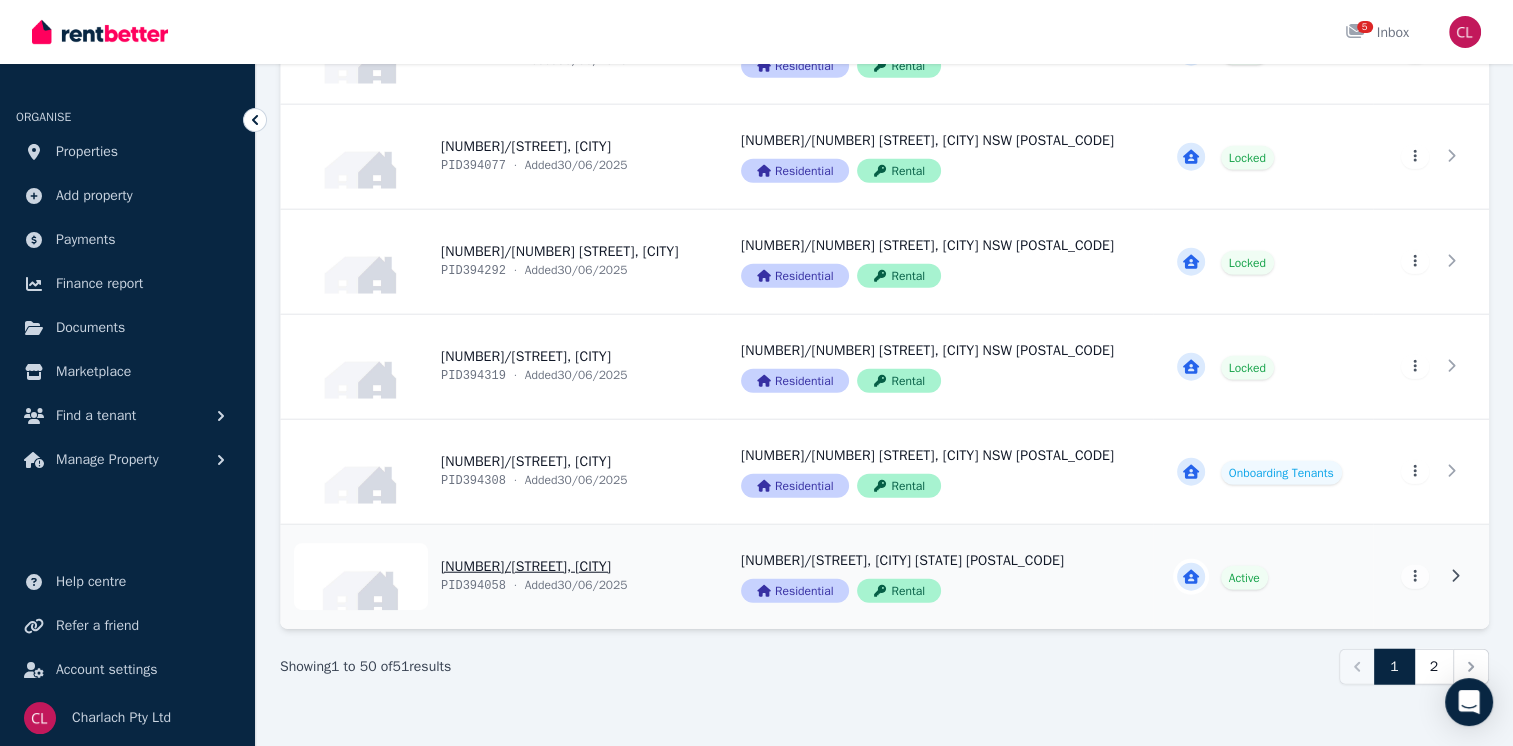 click on "View property details" at bounding box center (499, 577) 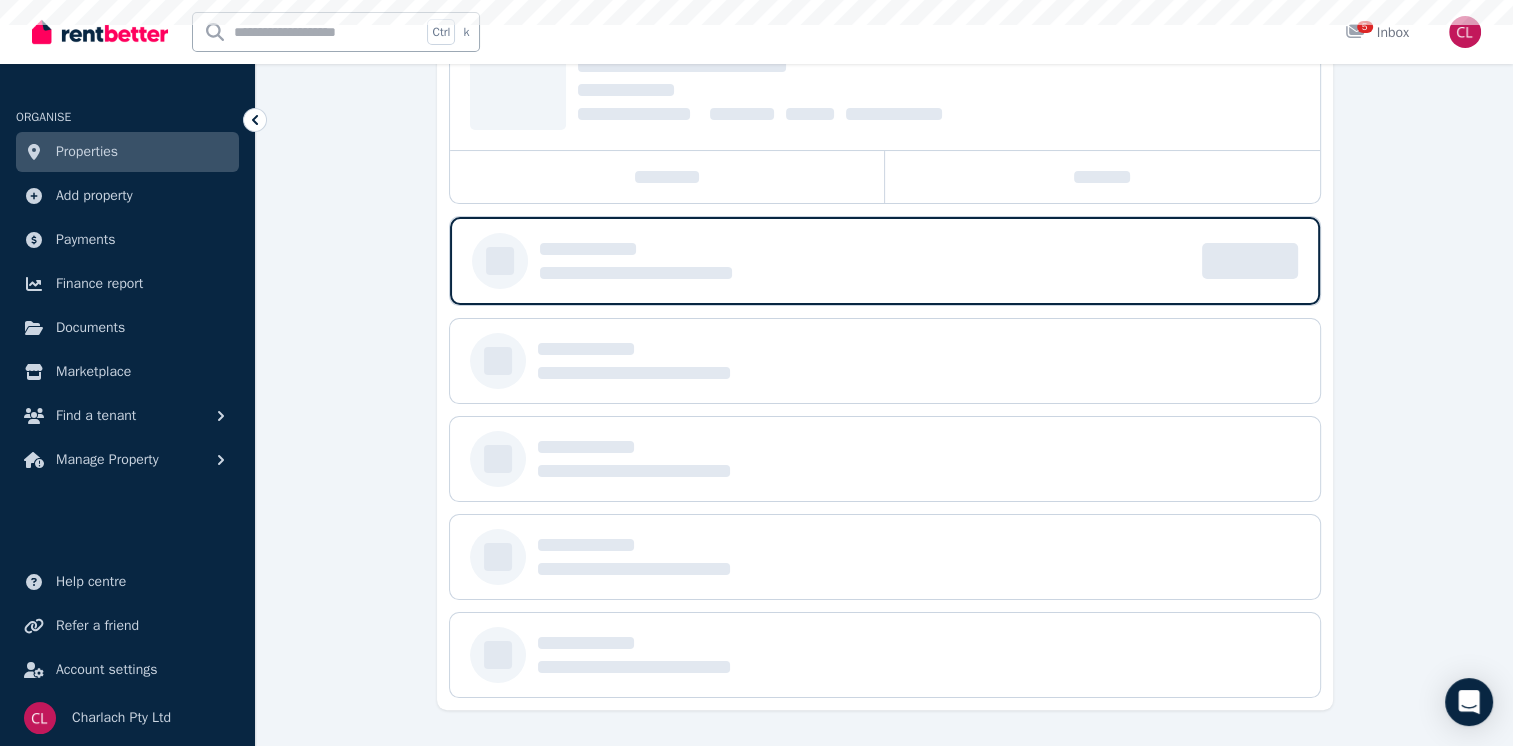 scroll, scrollTop: 0, scrollLeft: 0, axis: both 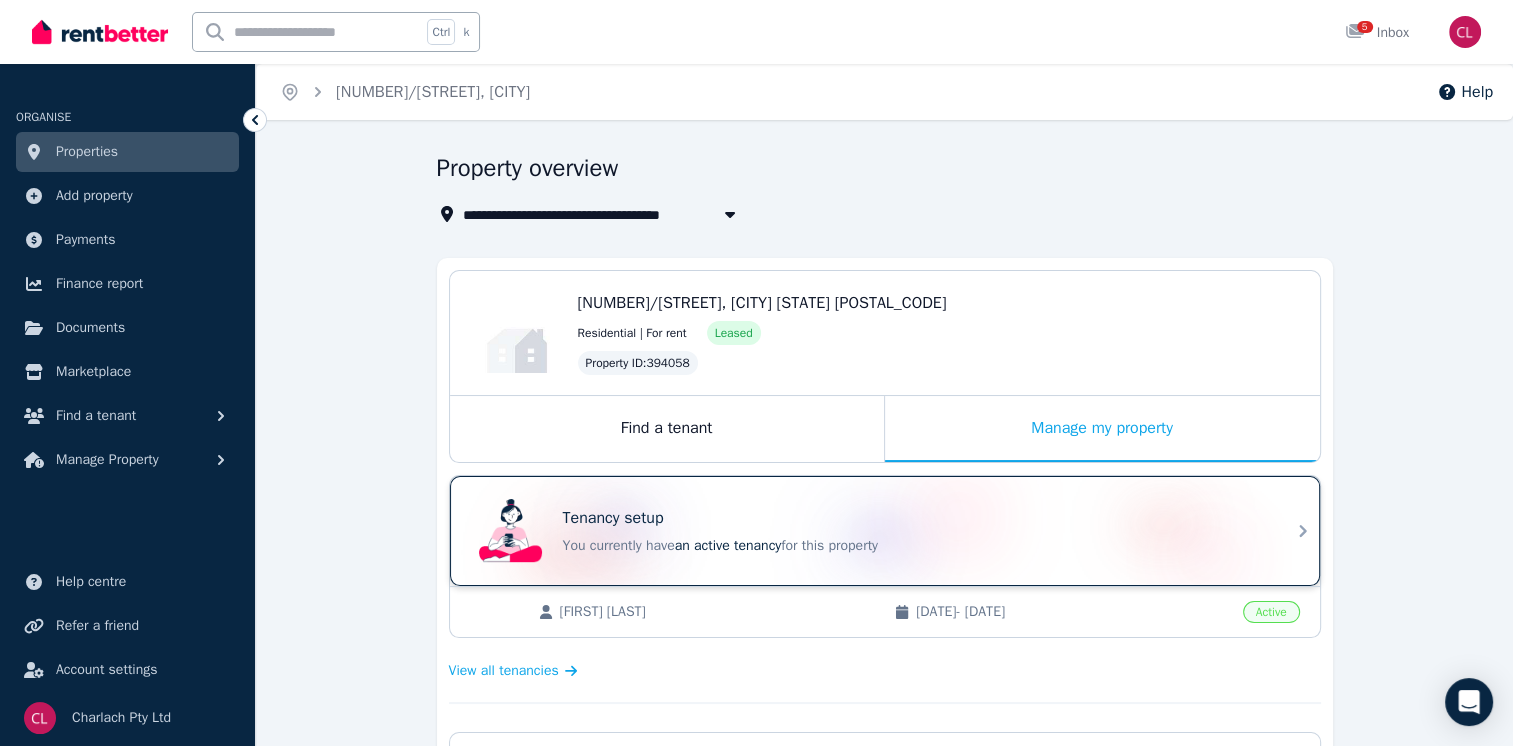 click on "Tenancy setup" at bounding box center (913, 518) 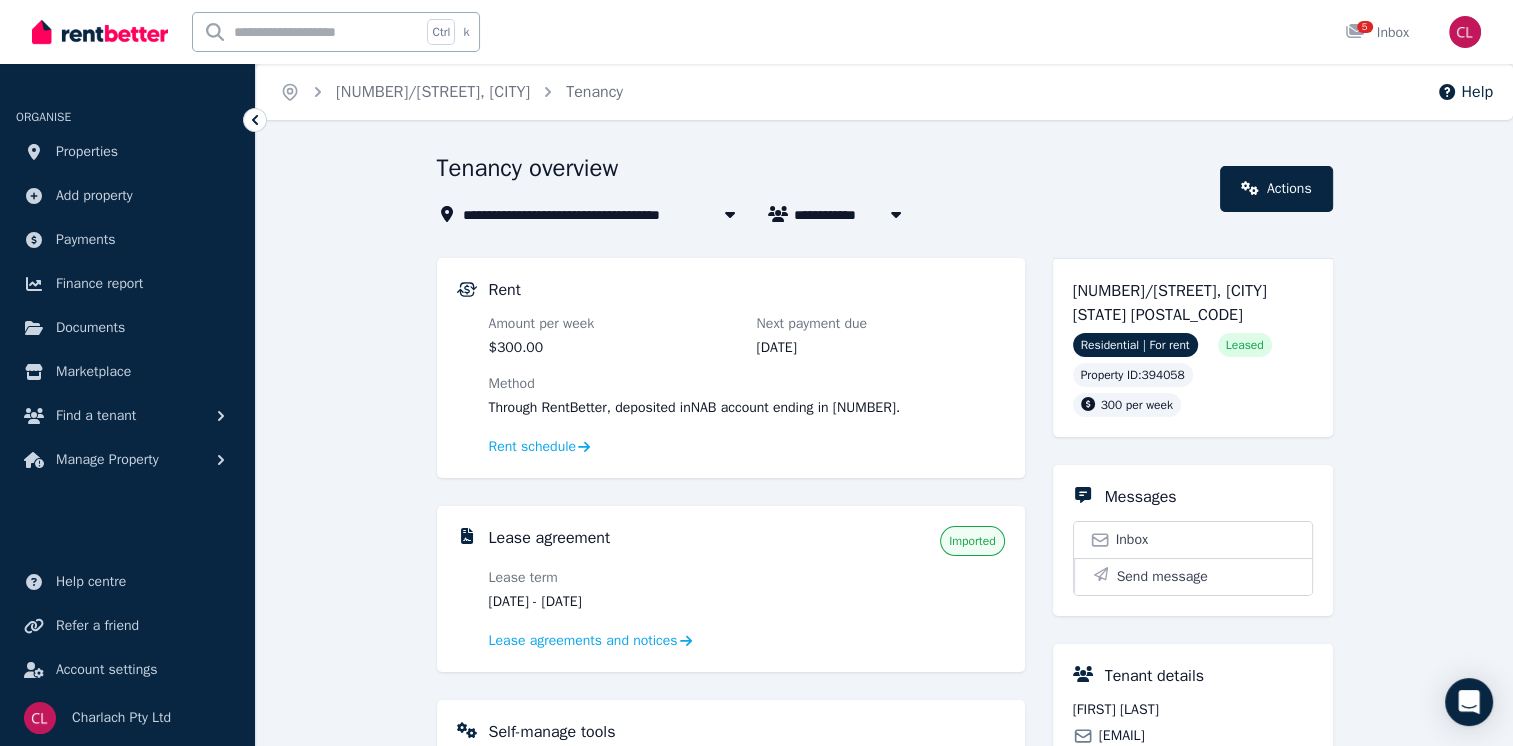 click on "Messages" at bounding box center [1141, 497] 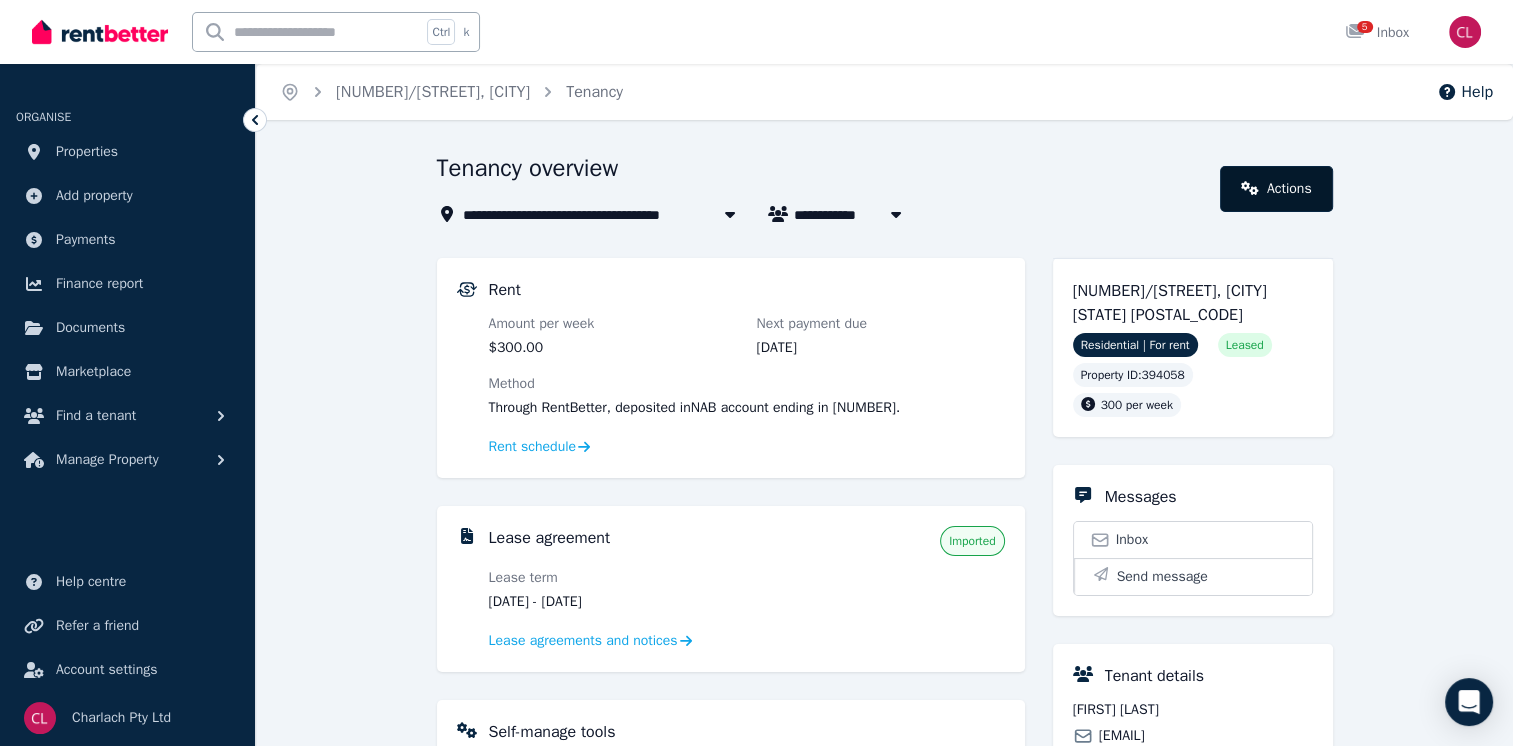 click on "Actions" at bounding box center (1276, 189) 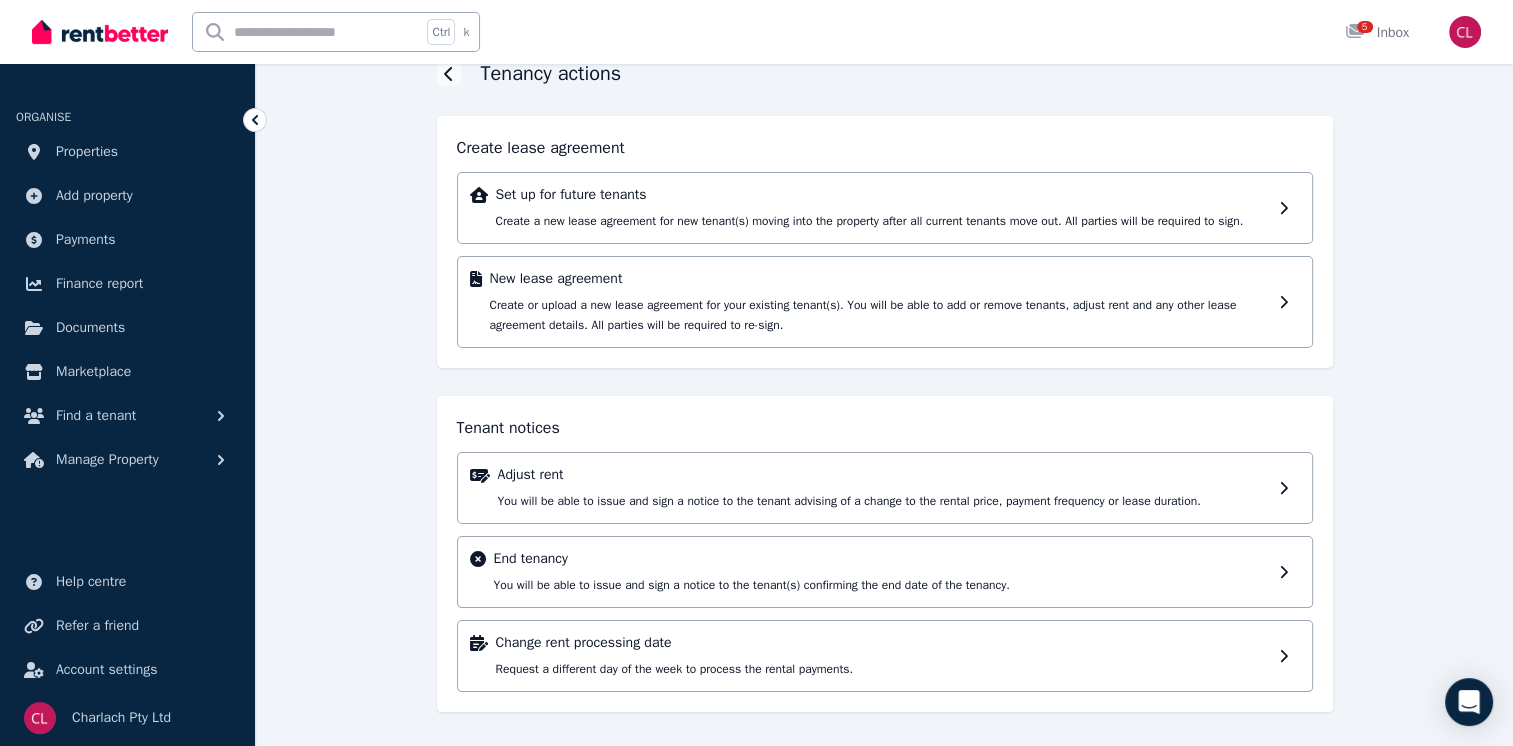 scroll, scrollTop: 0, scrollLeft: 0, axis: both 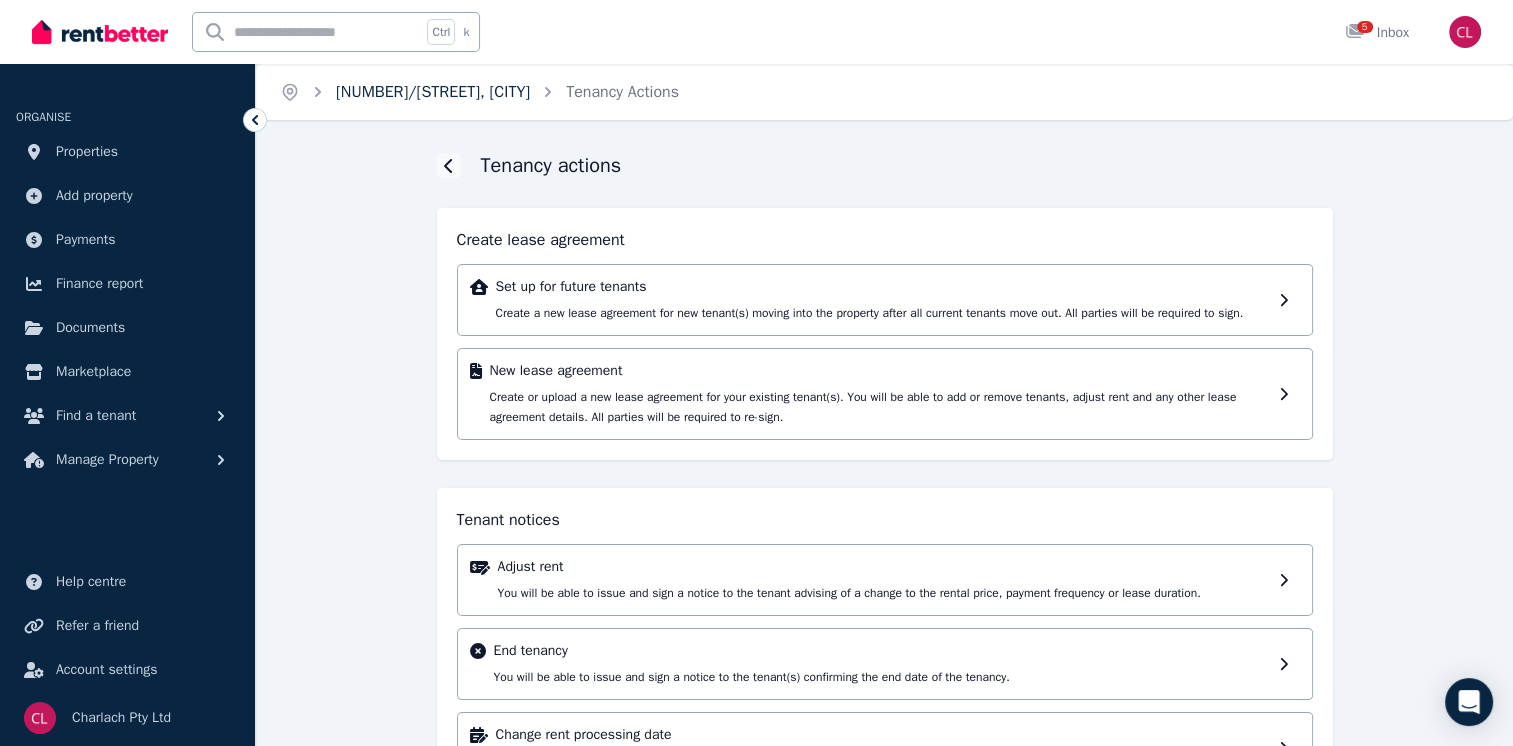 click on "[NUMBER]/[STREET], [CITY]" at bounding box center (433, 92) 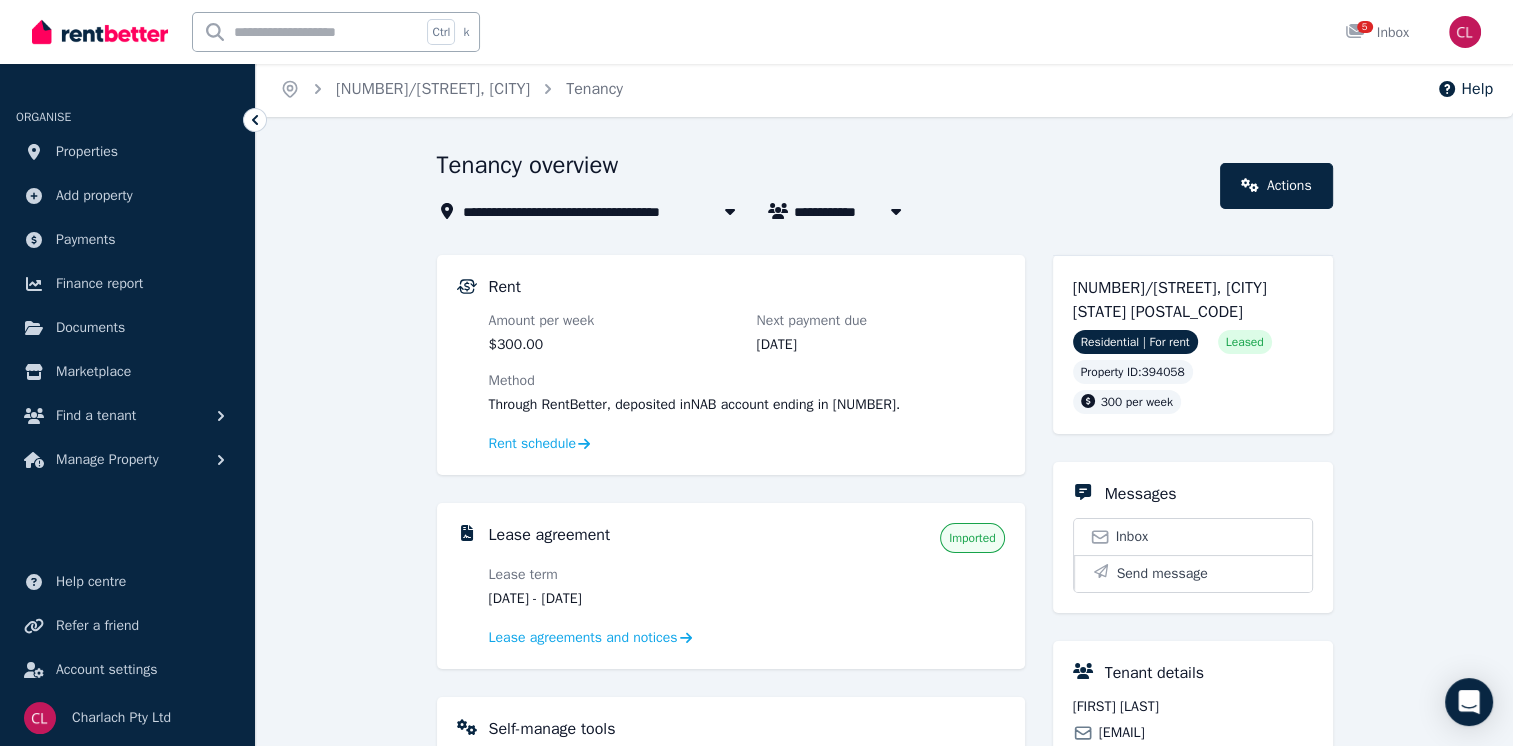 scroll, scrollTop: 0, scrollLeft: 0, axis: both 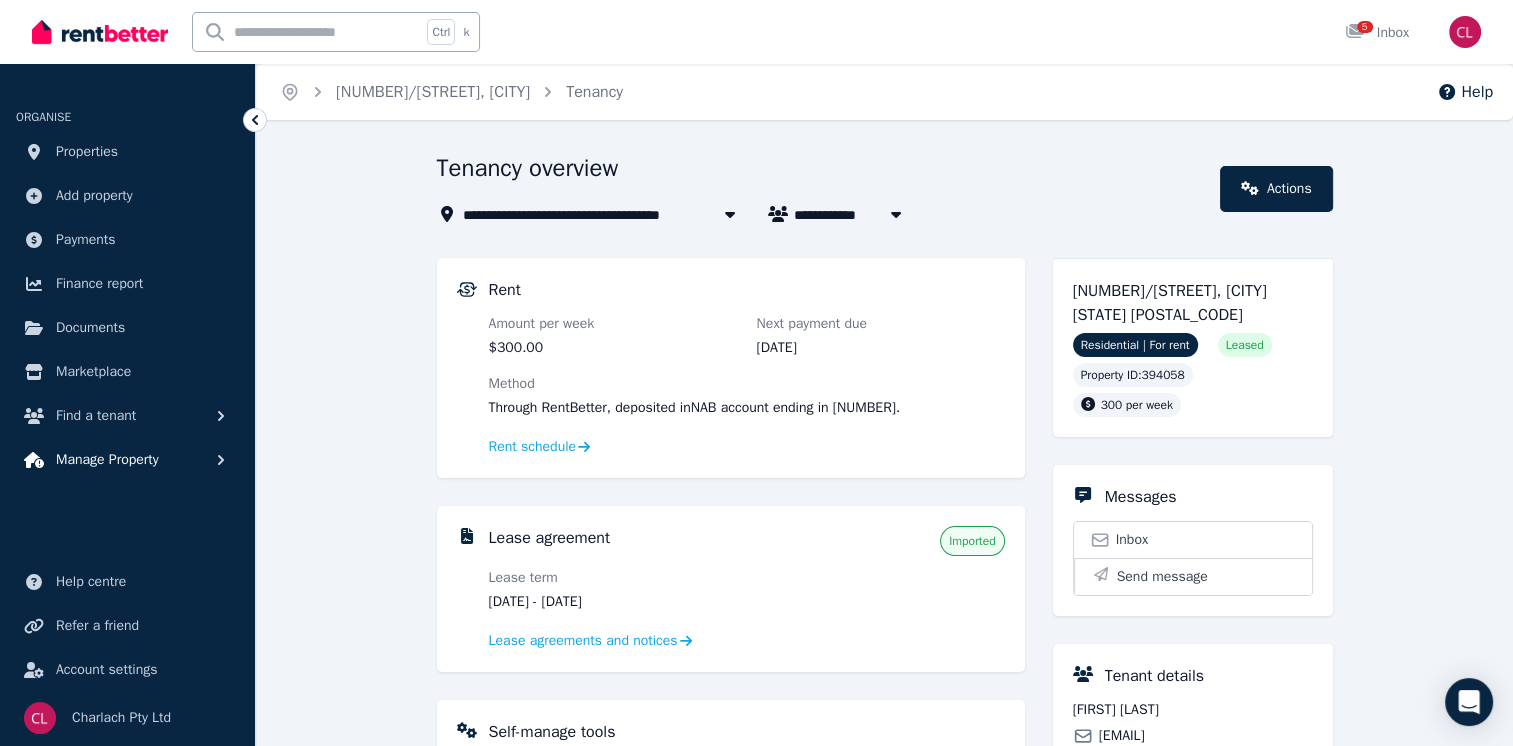 click 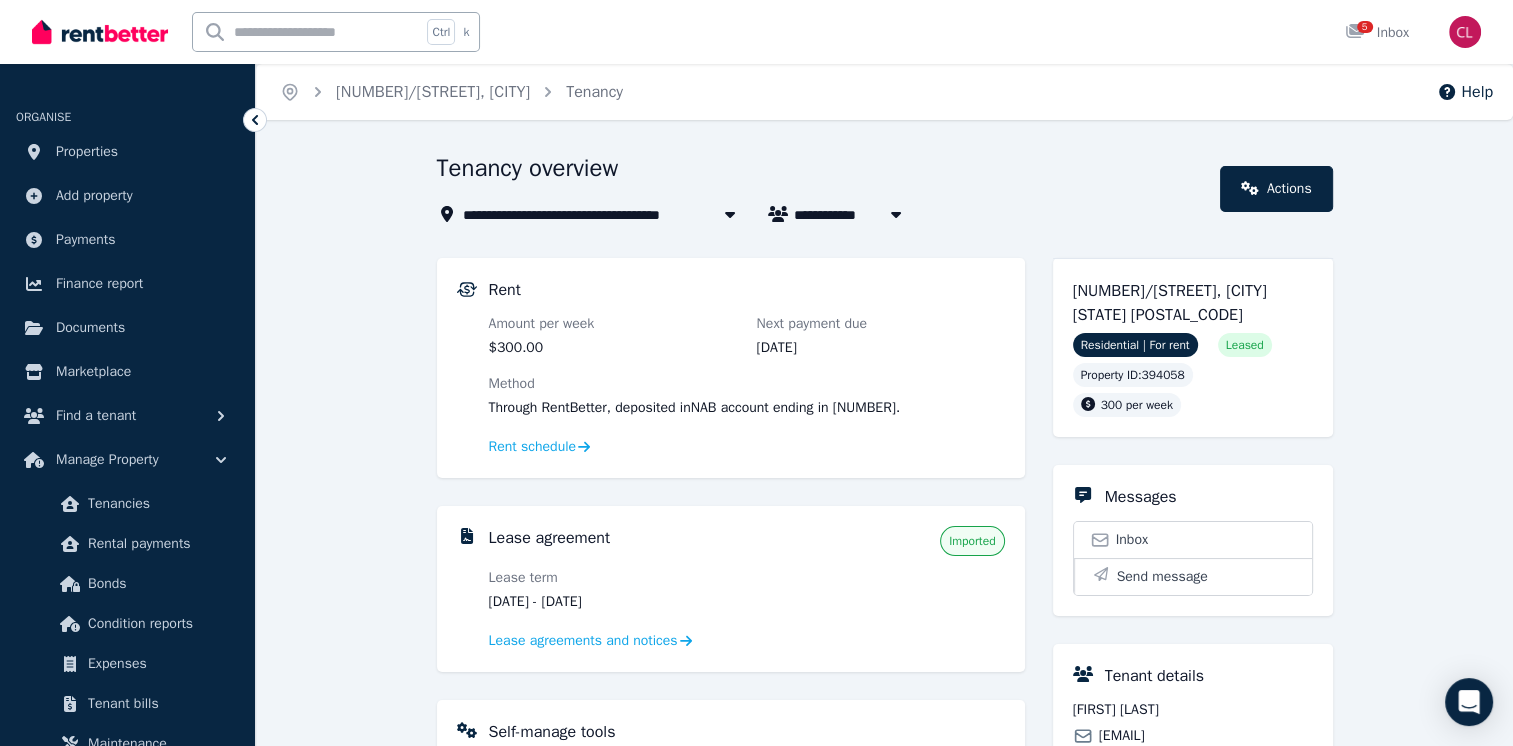 type 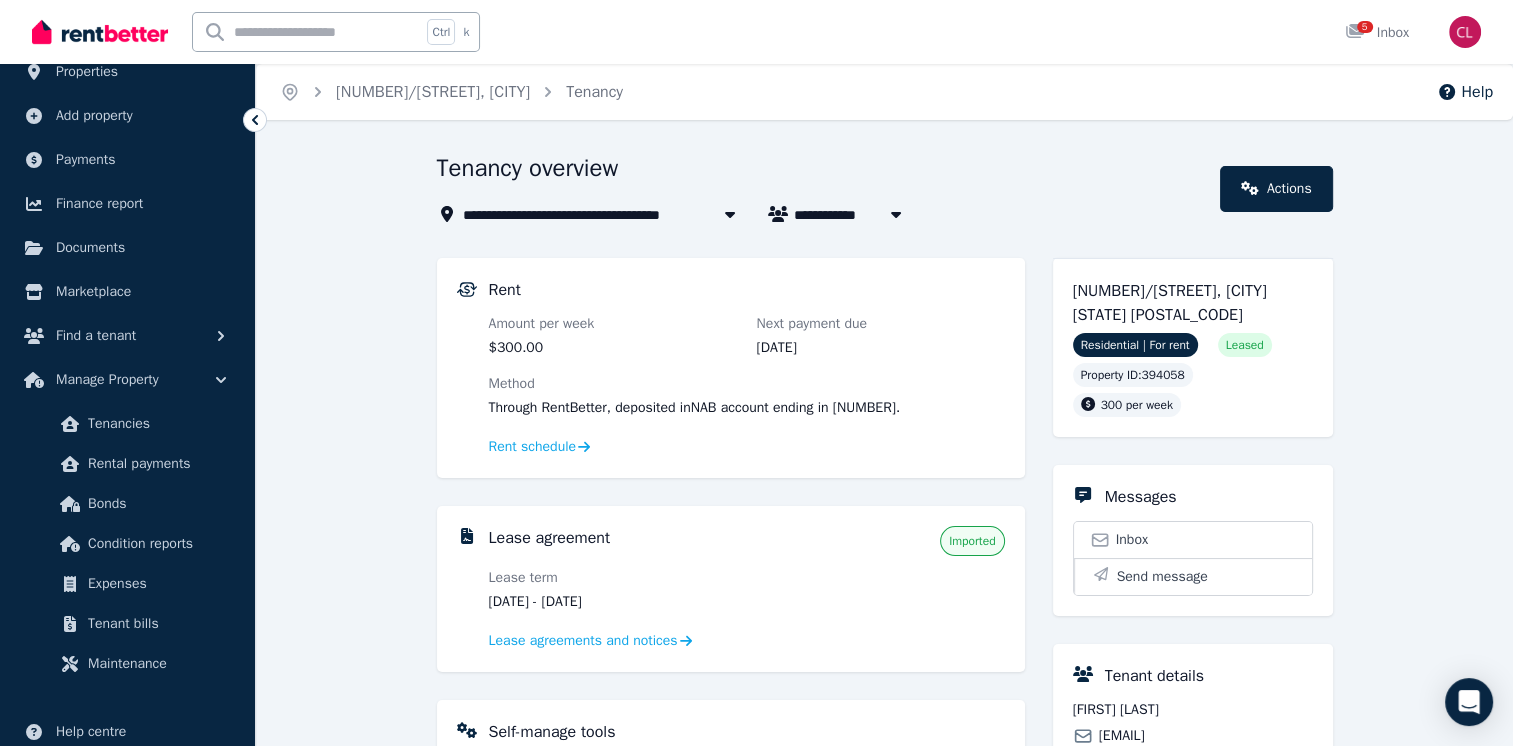 scroll, scrollTop: 120, scrollLeft: 0, axis: vertical 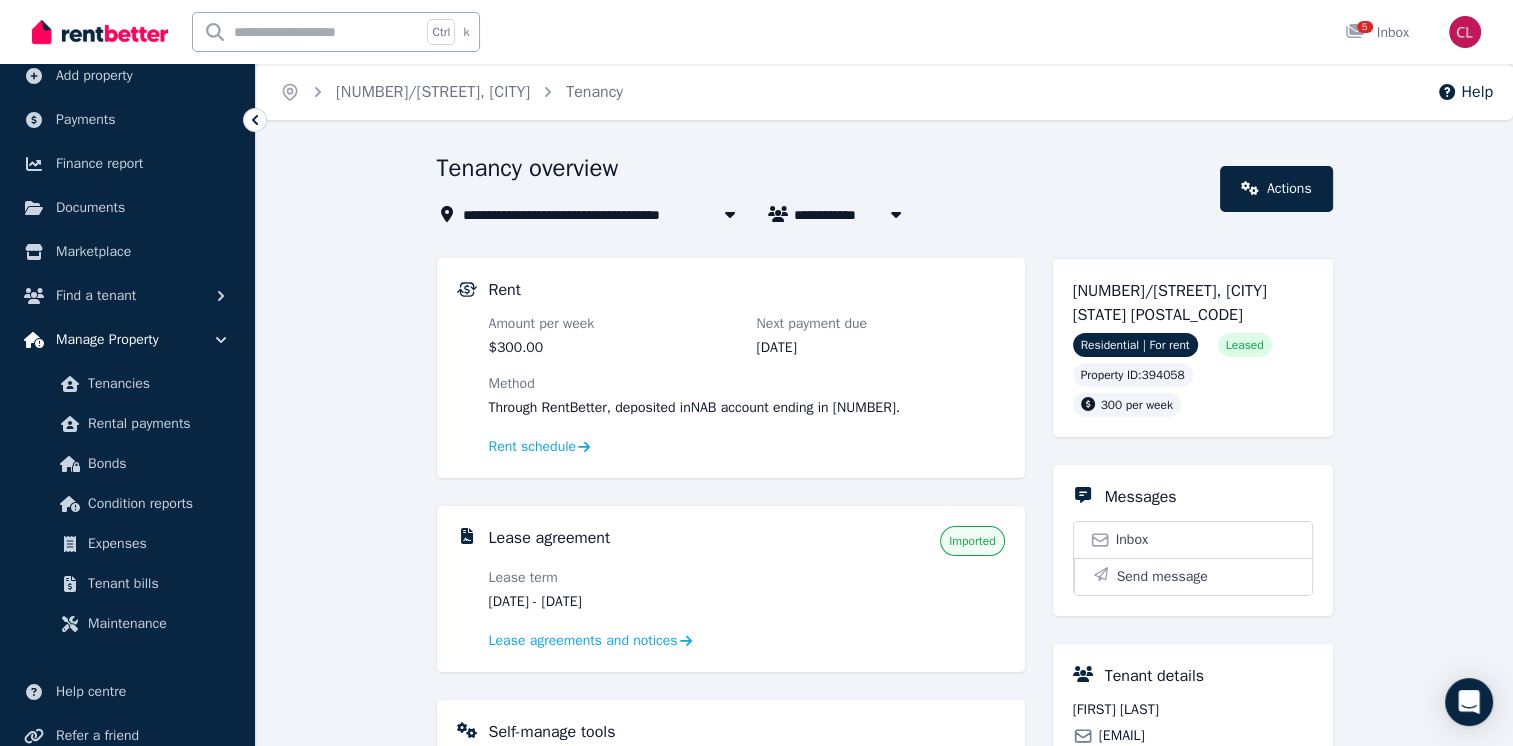 click on "Manage Property" at bounding box center [127, 340] 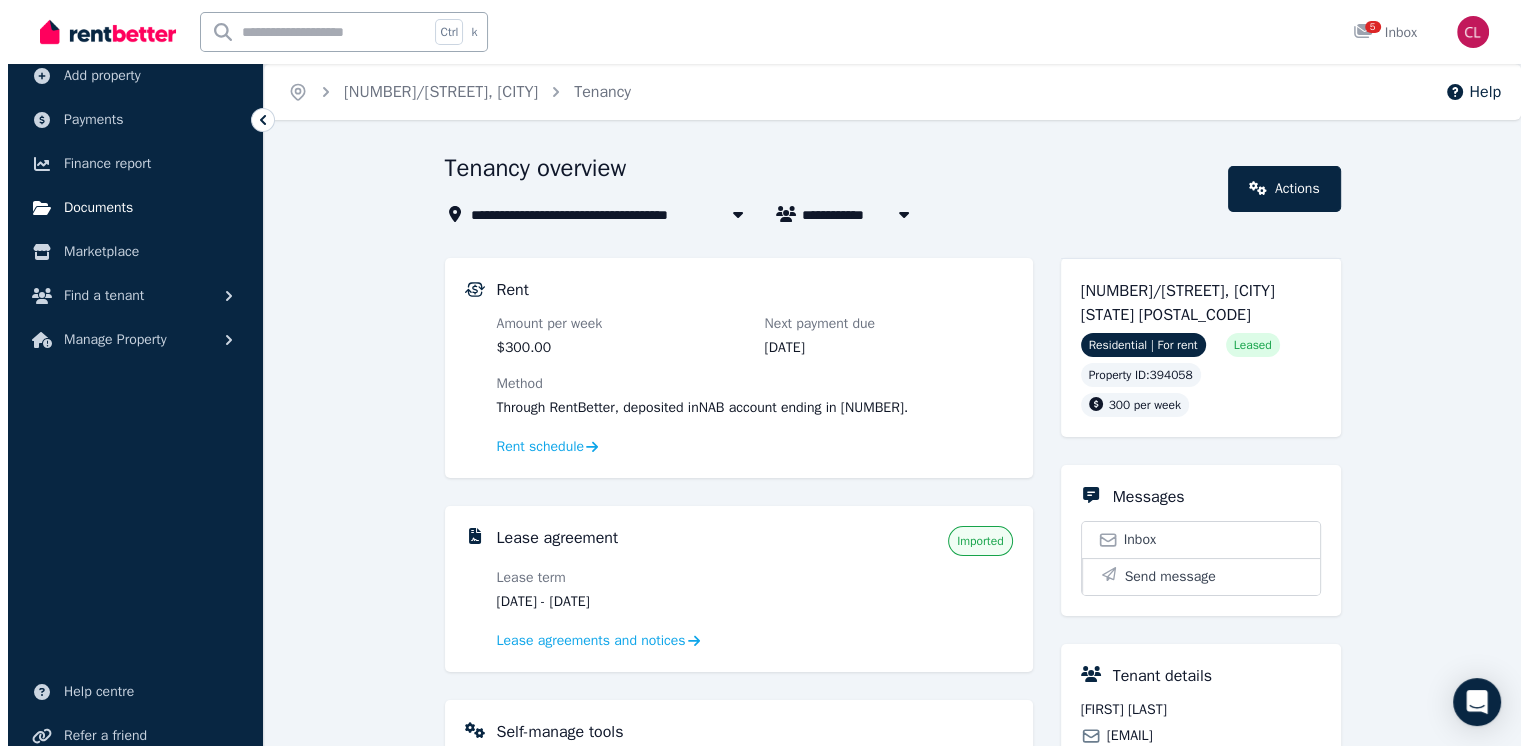 scroll, scrollTop: 0, scrollLeft: 0, axis: both 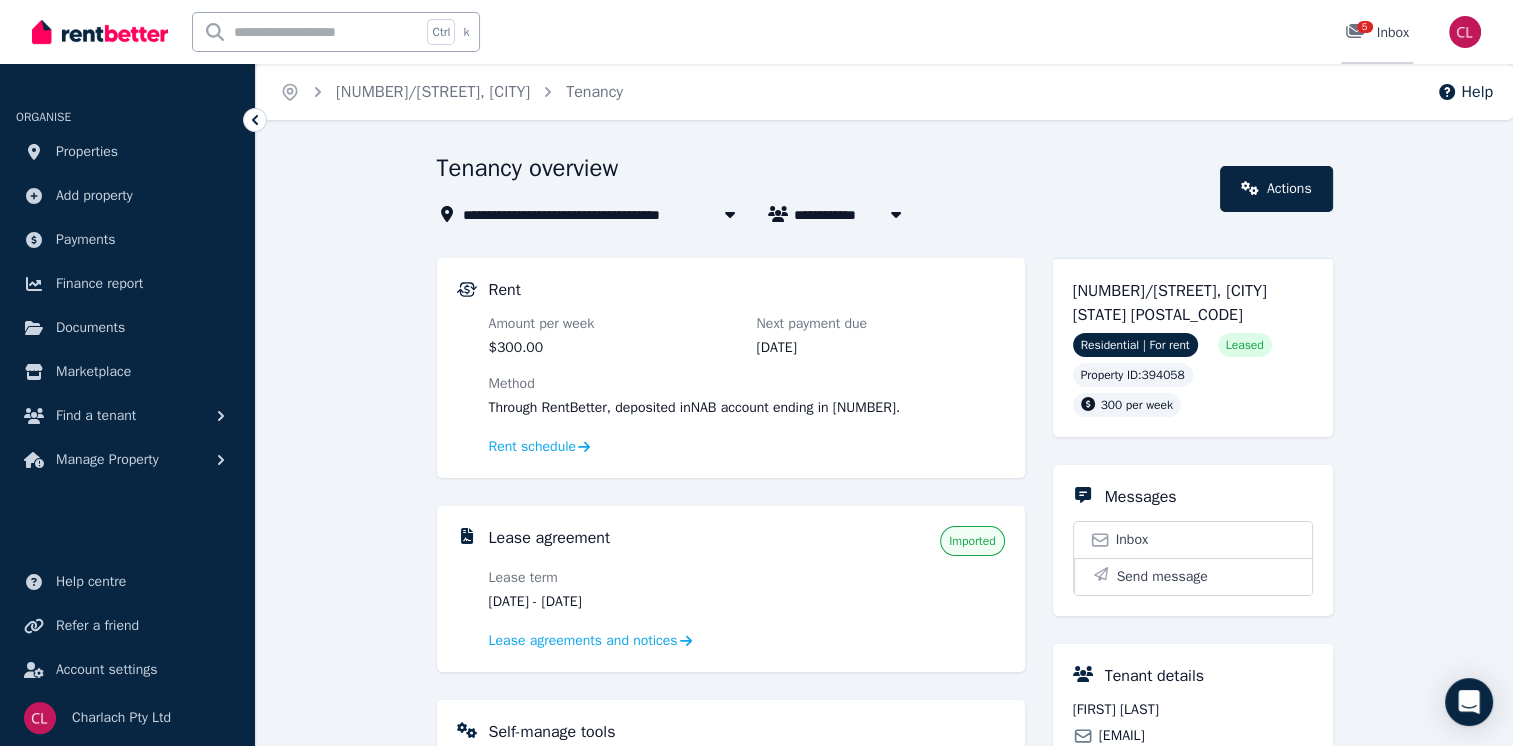 click on "5 Inbox" at bounding box center (1377, 33) 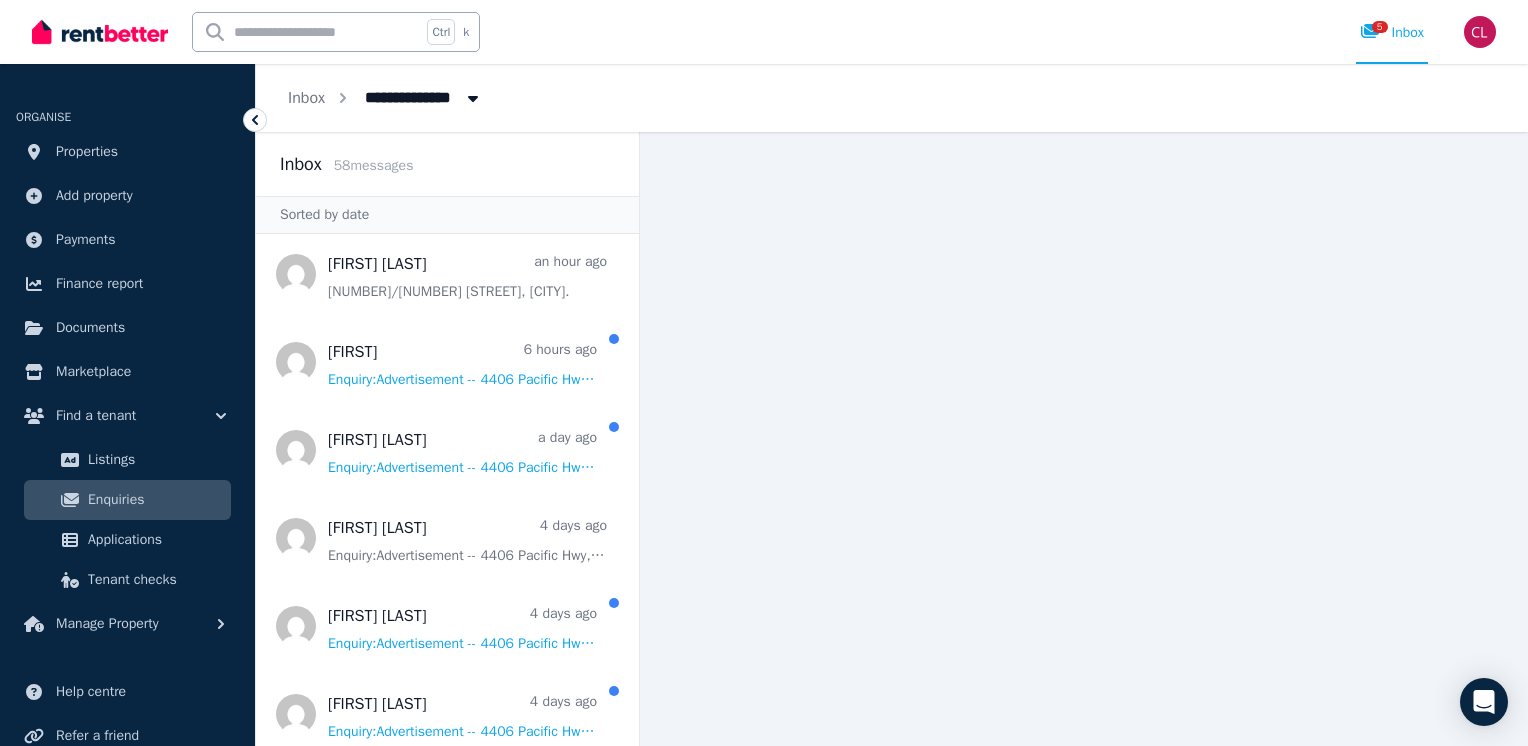 scroll, scrollTop: 3613, scrollLeft: 0, axis: vertical 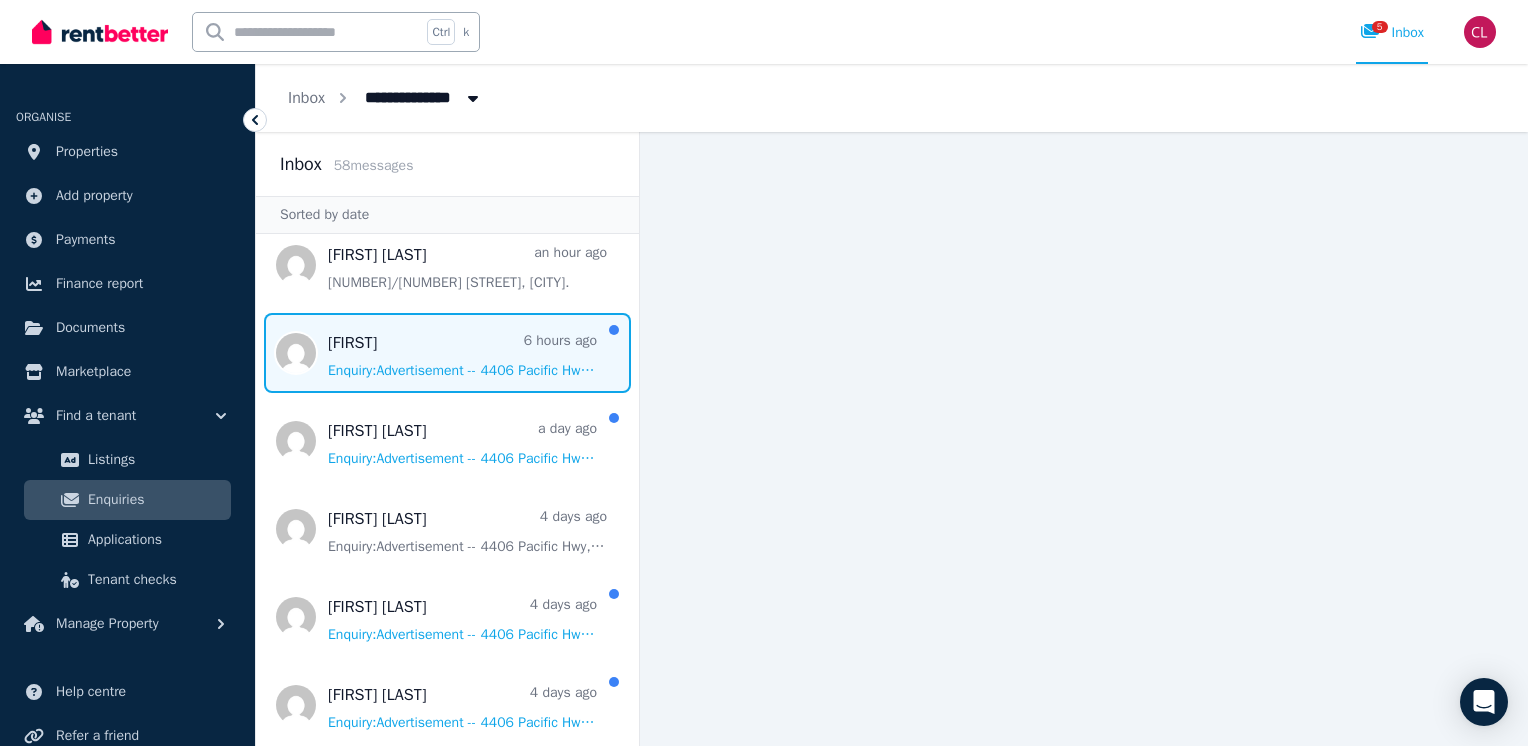 click at bounding box center [447, 353] 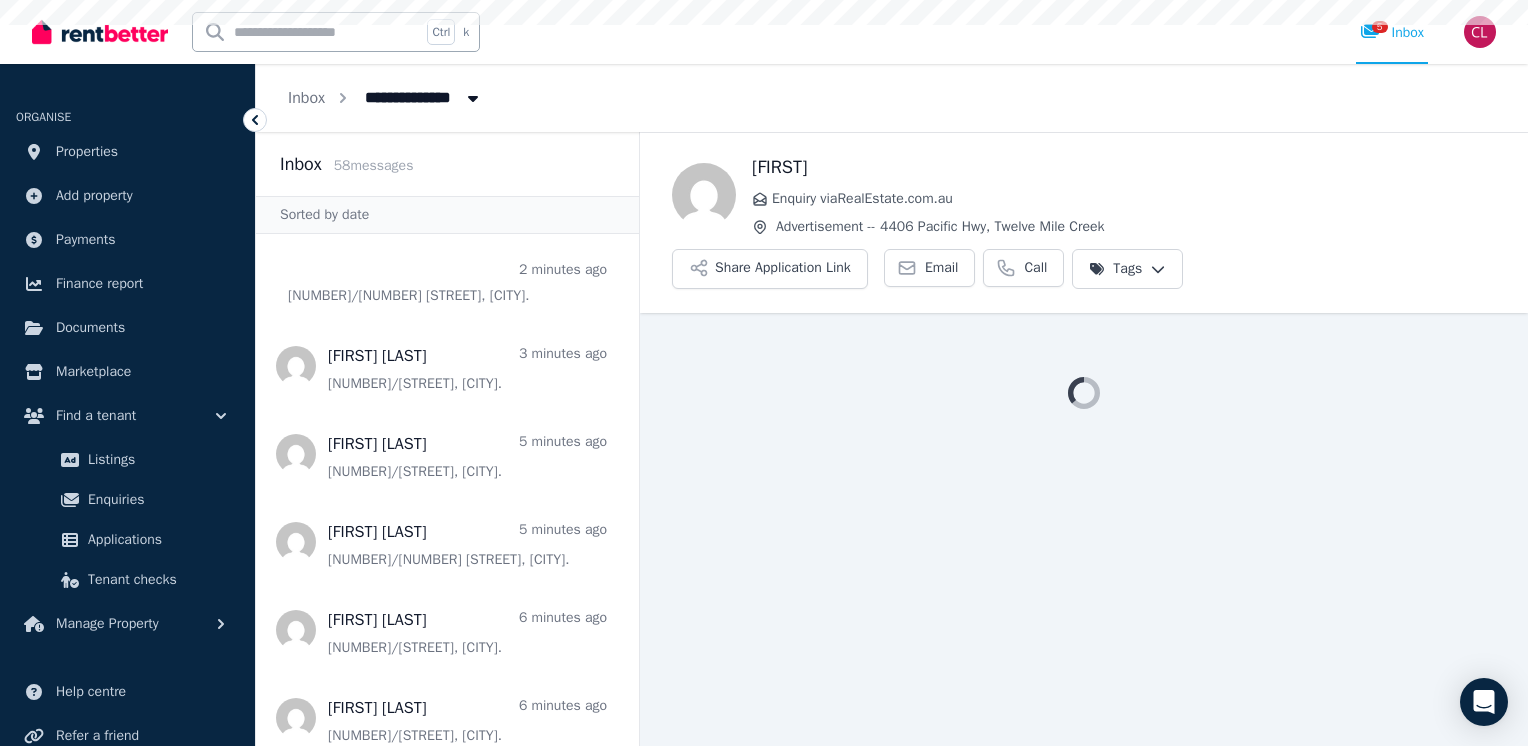 scroll, scrollTop: 0, scrollLeft: 0, axis: both 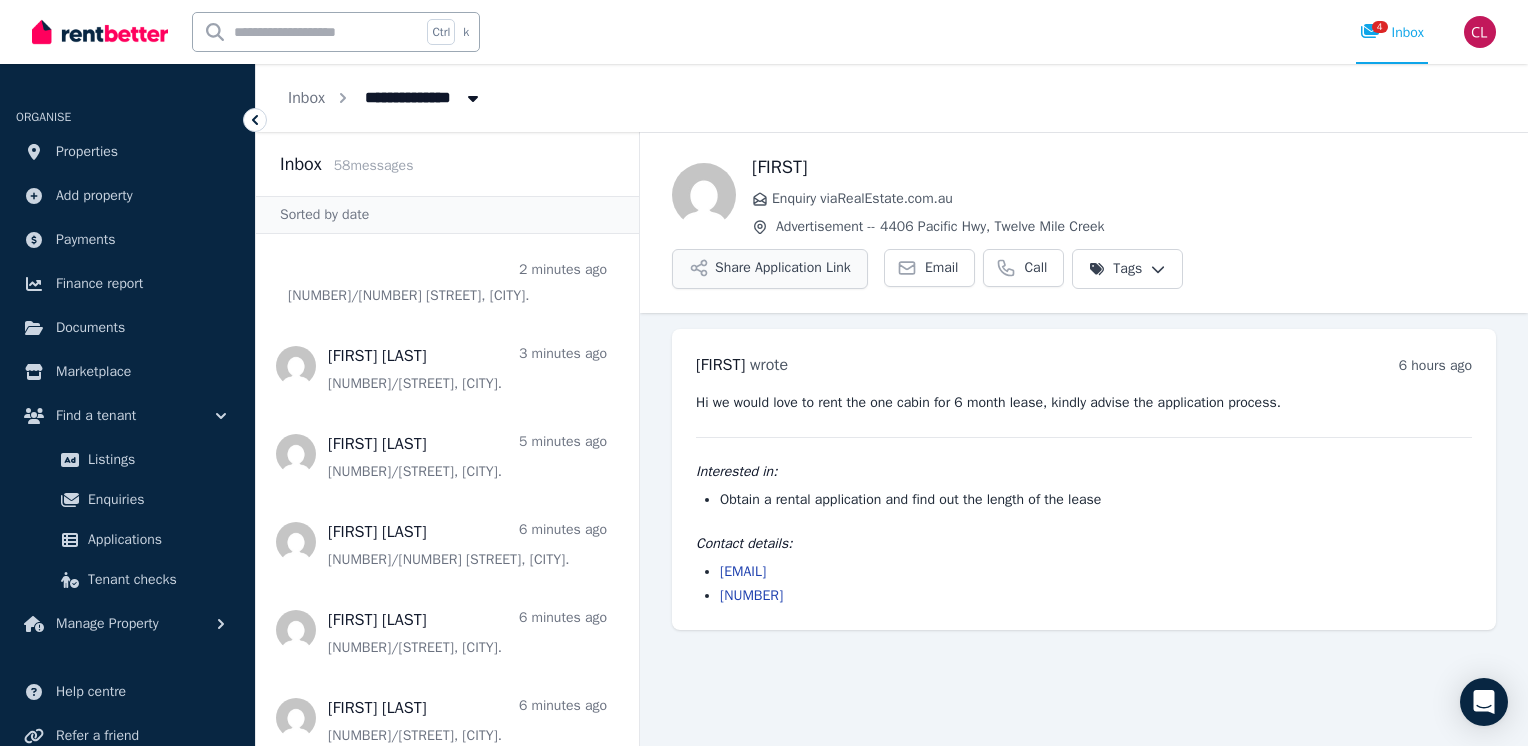 click on "Share Application Link" at bounding box center (770, 269) 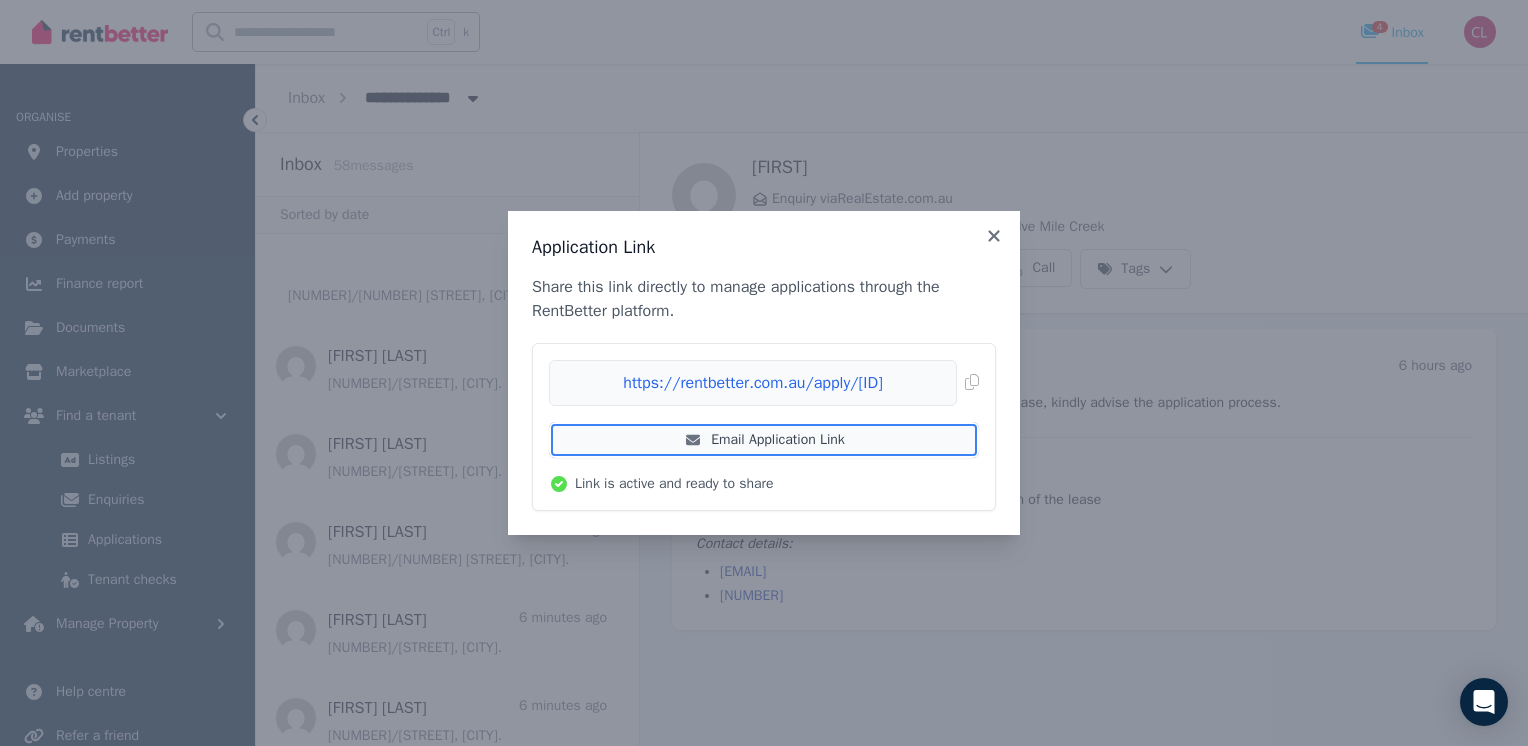 click on "Email Application Link" at bounding box center (764, 440) 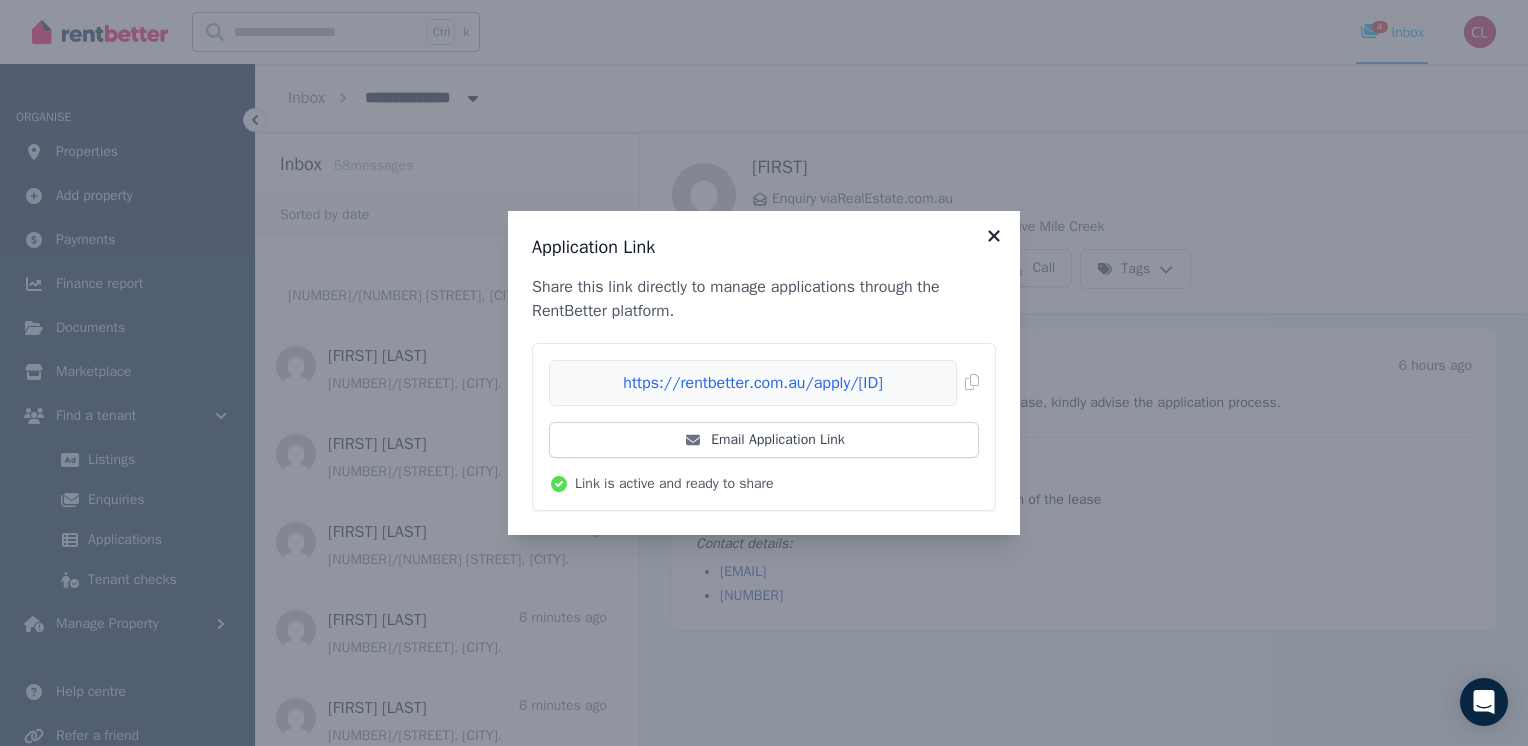 click 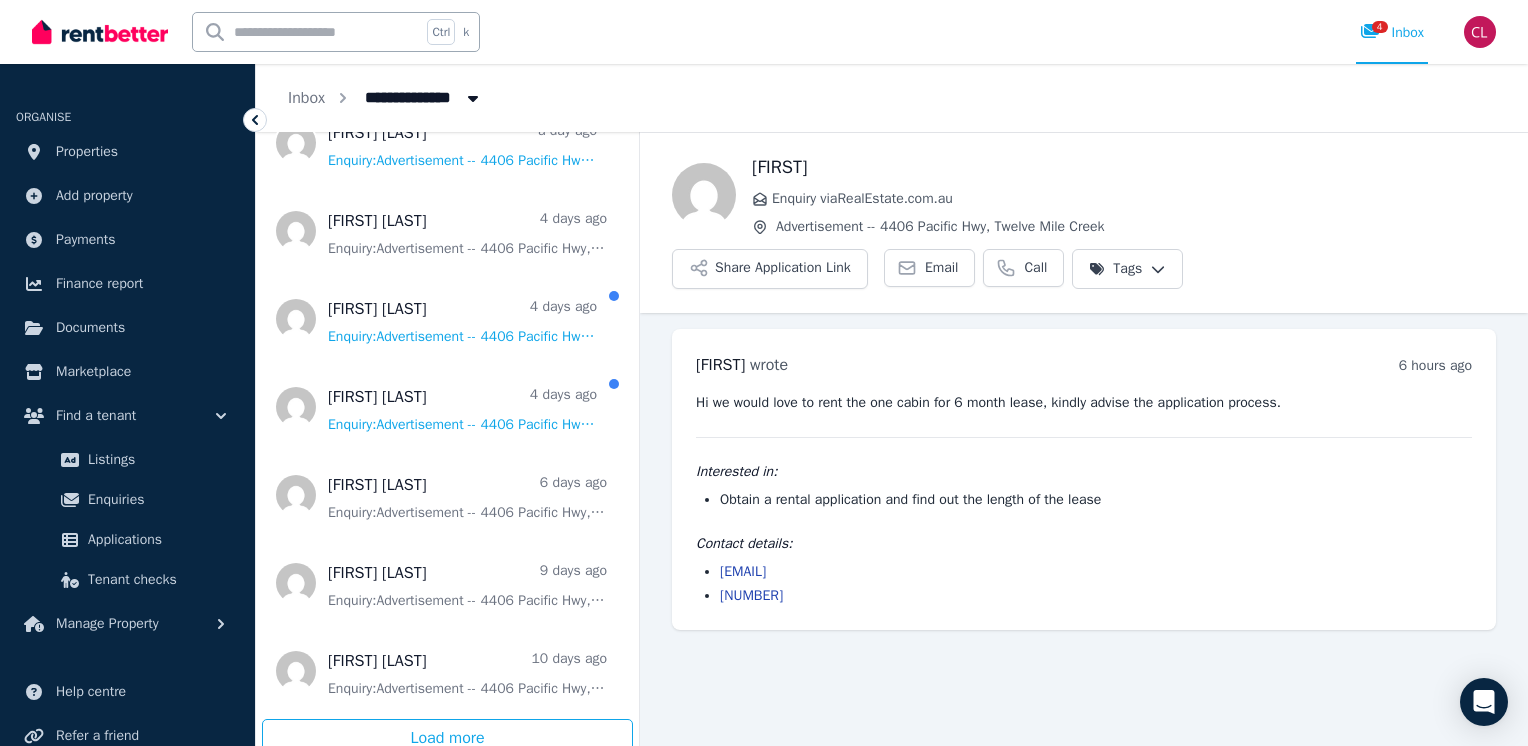 scroll, scrollTop: 3920, scrollLeft: 0, axis: vertical 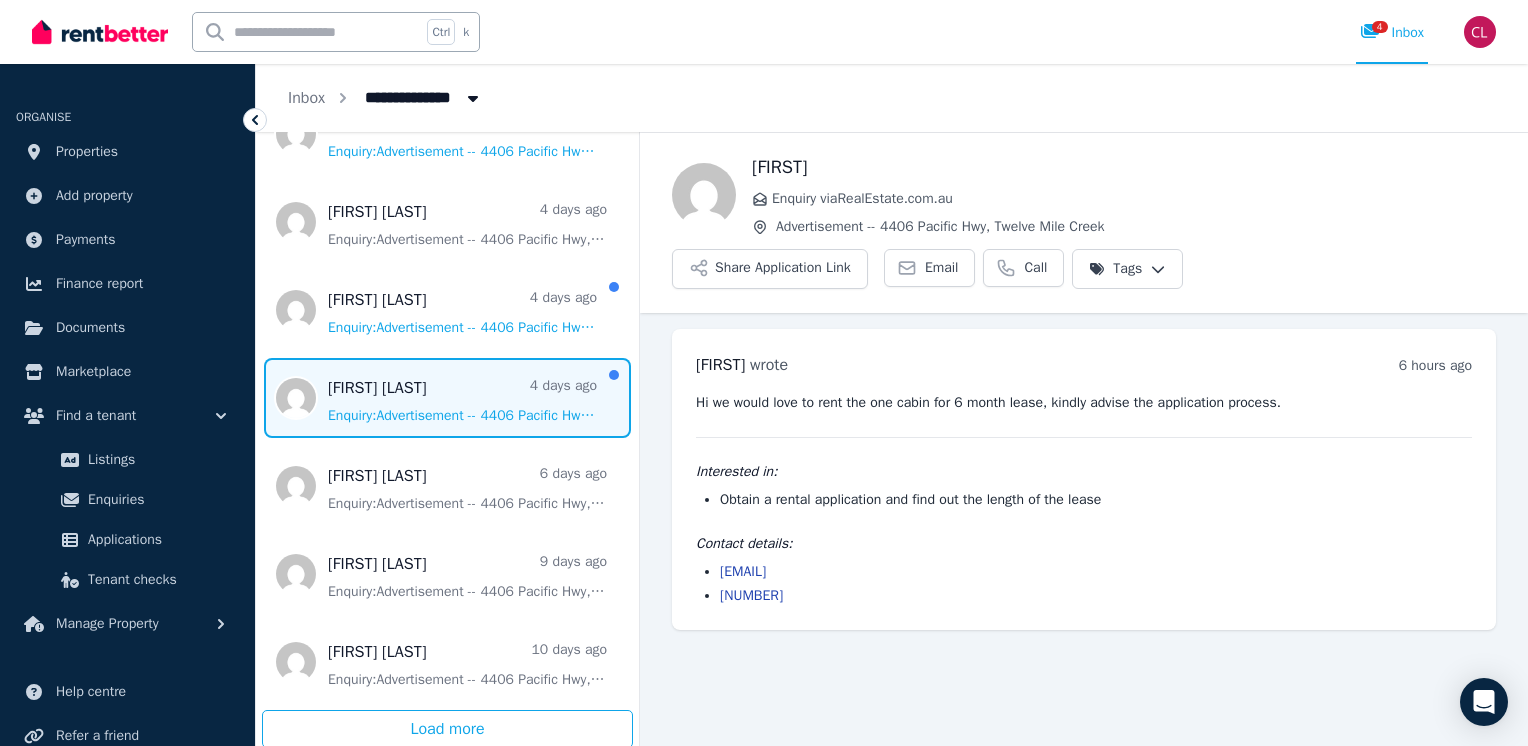 click at bounding box center (447, 398) 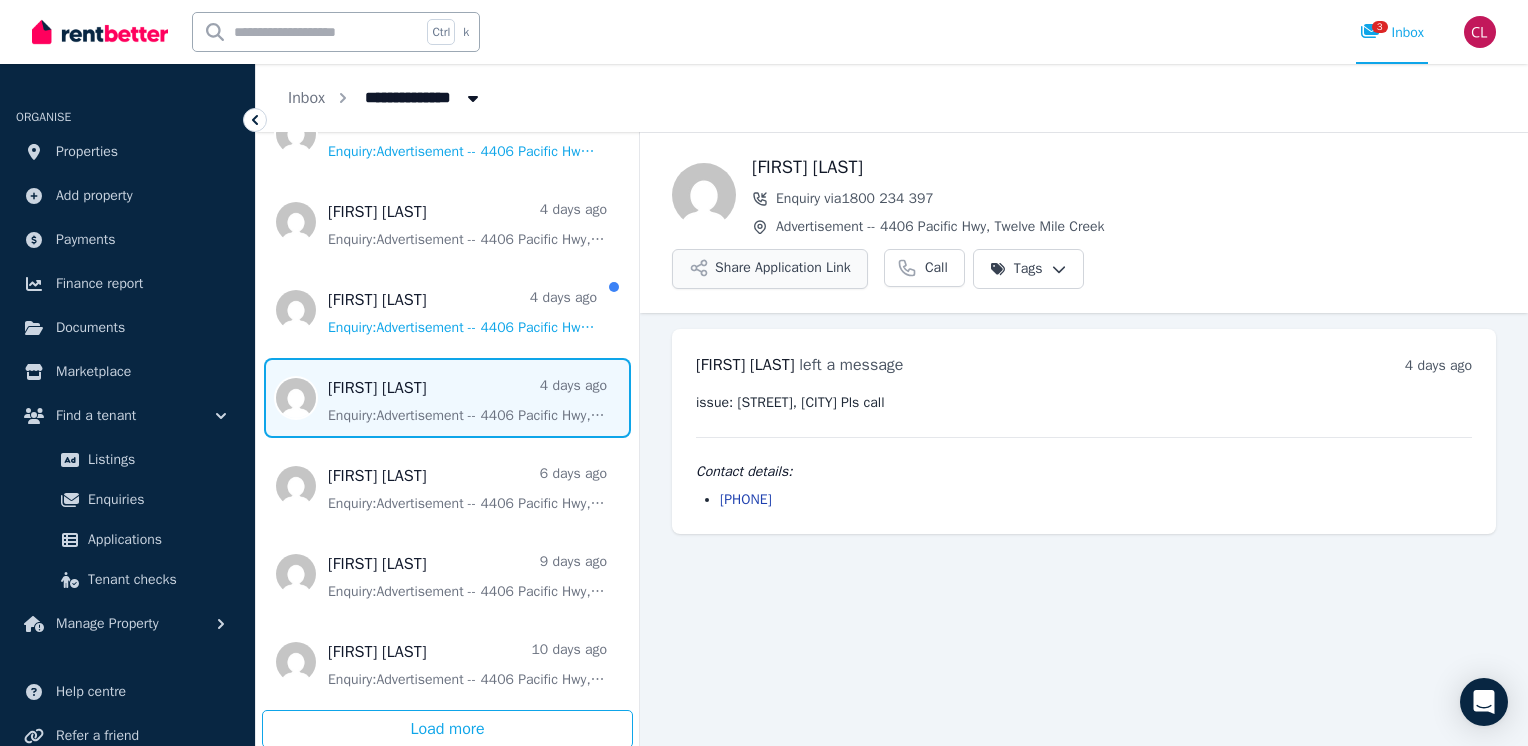 click on "Share Application Link" at bounding box center [770, 269] 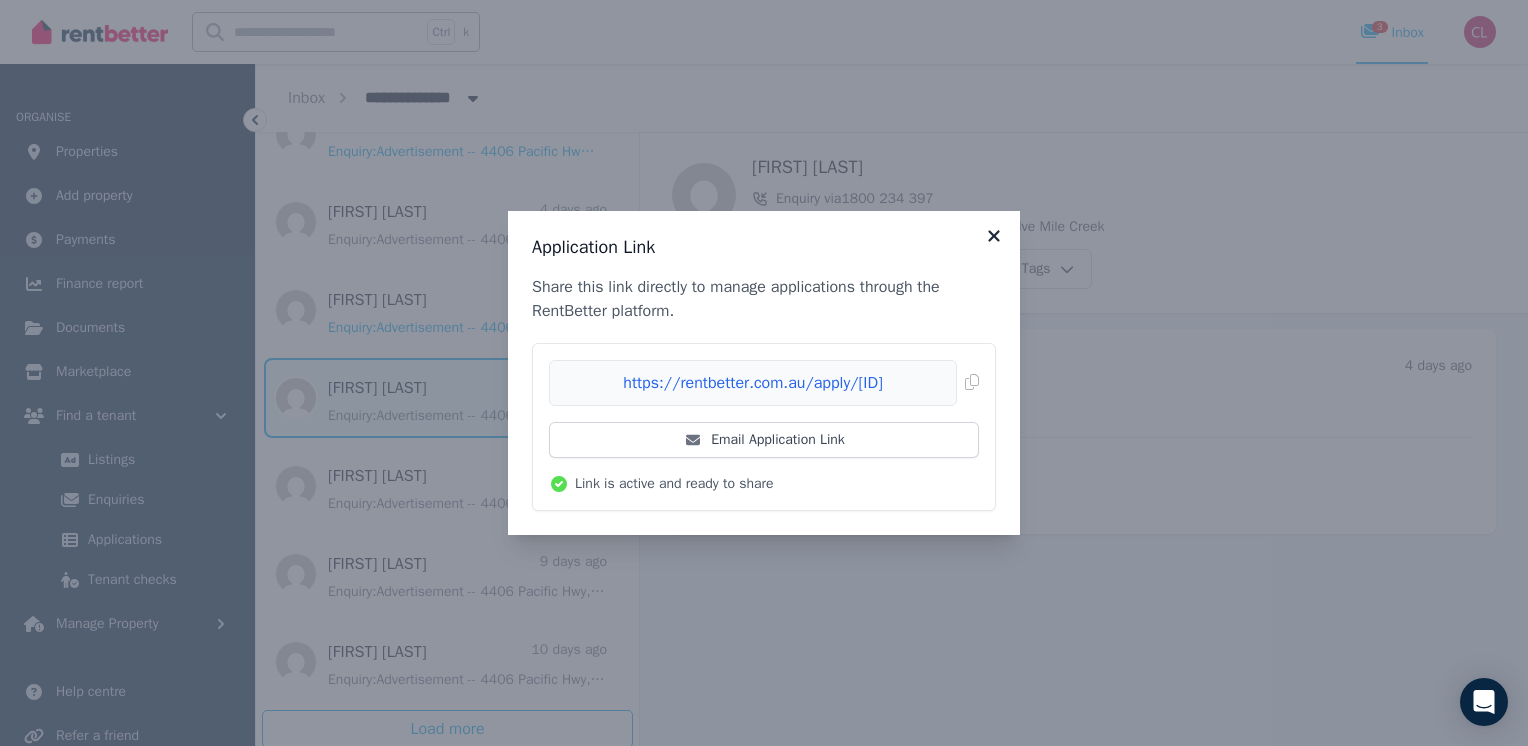click 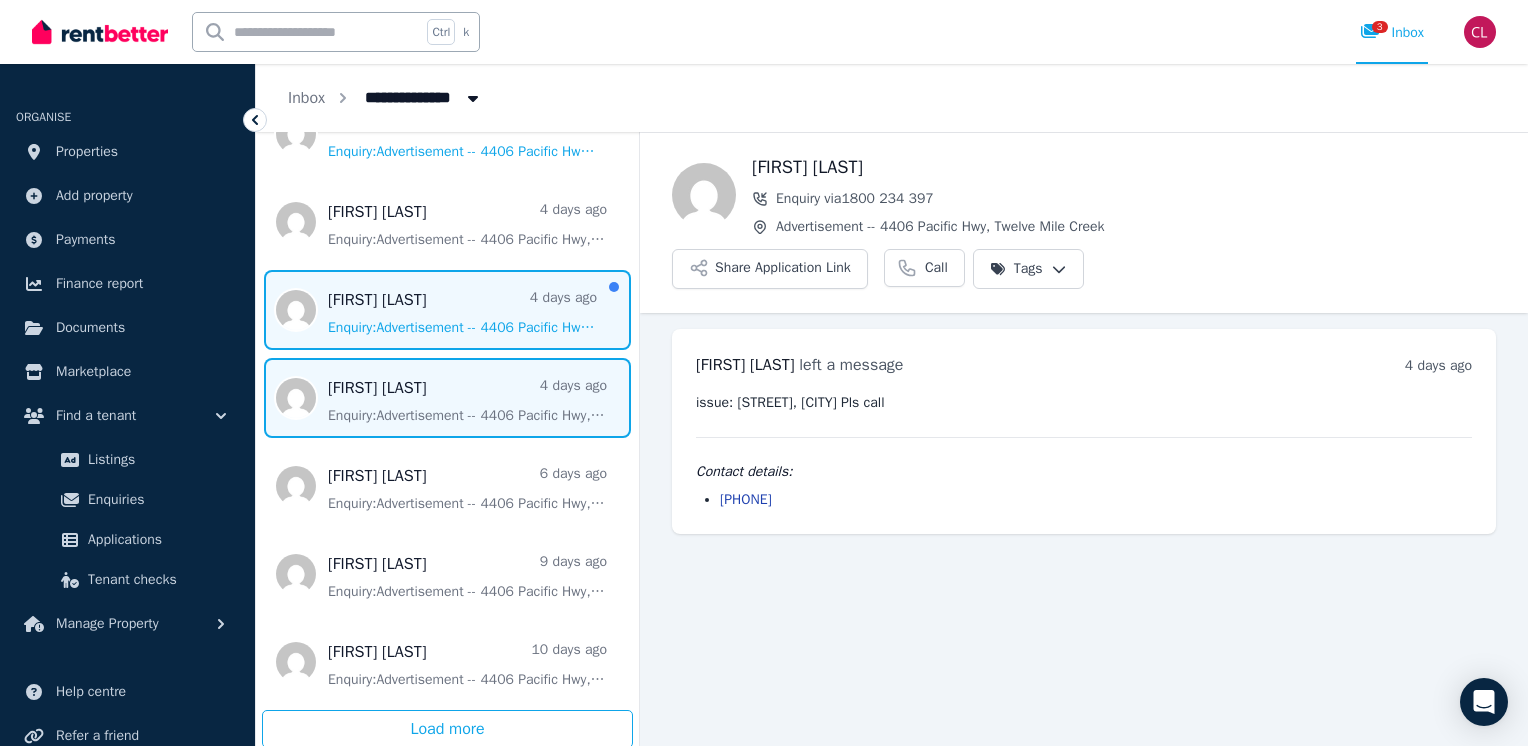 click at bounding box center [447, 310] 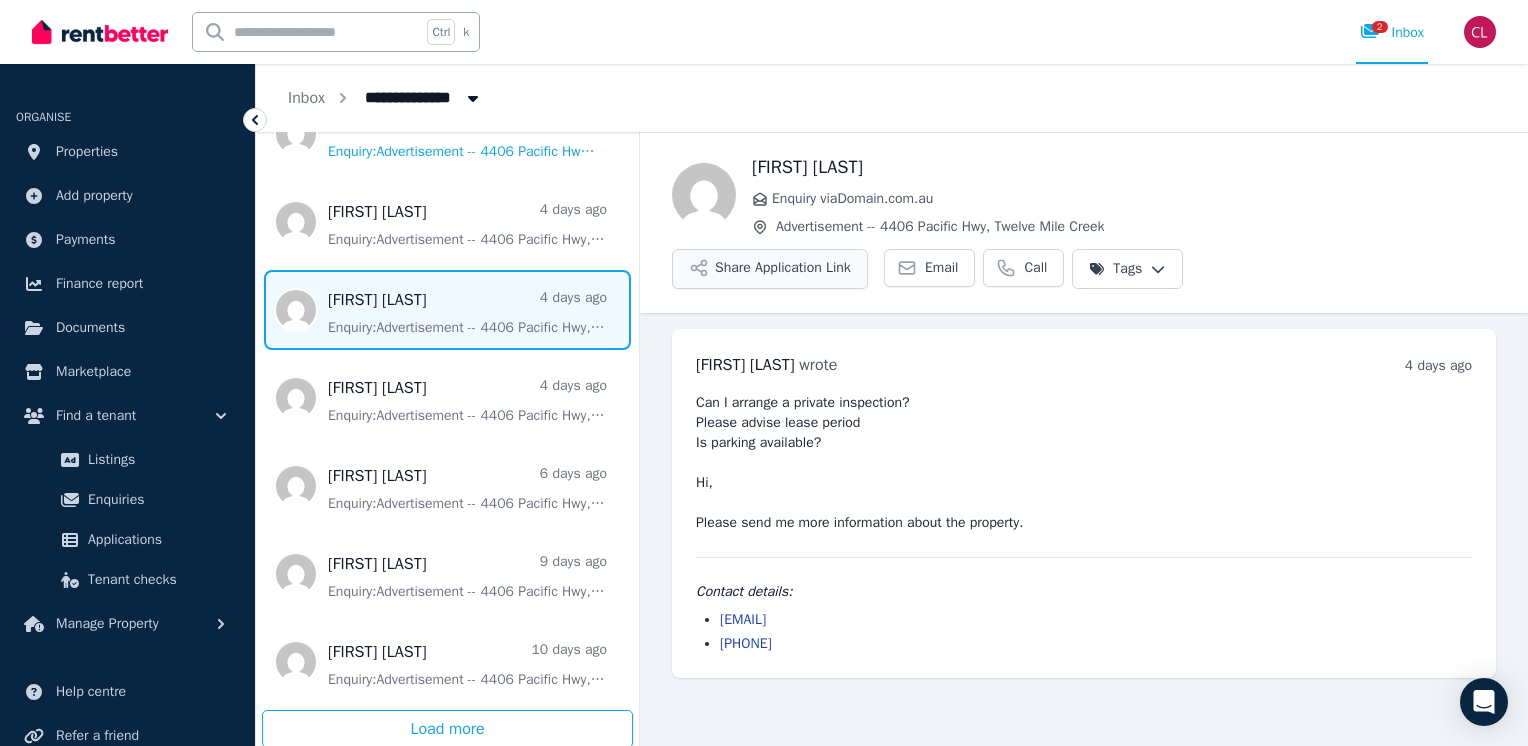 click on "Share Application Link" at bounding box center (770, 269) 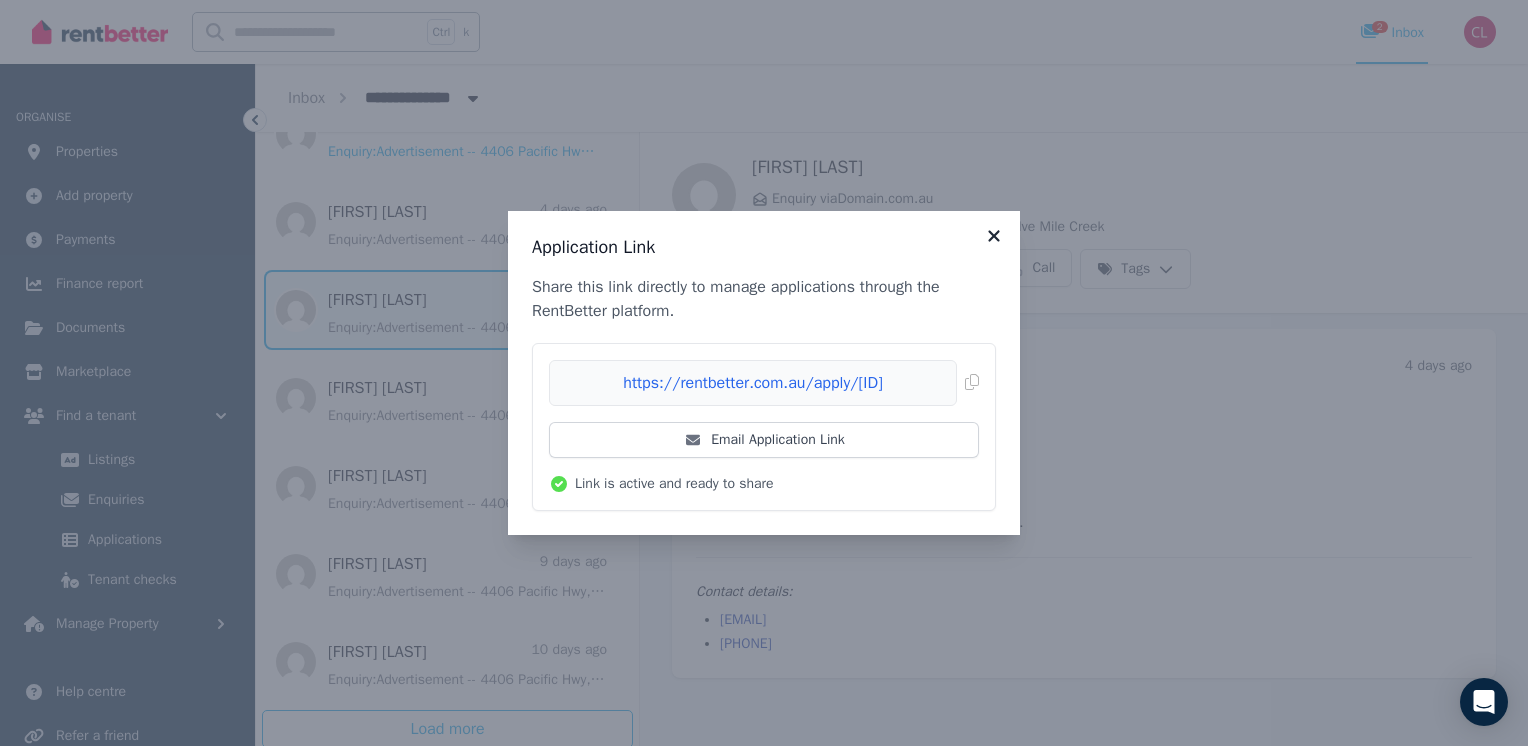 click 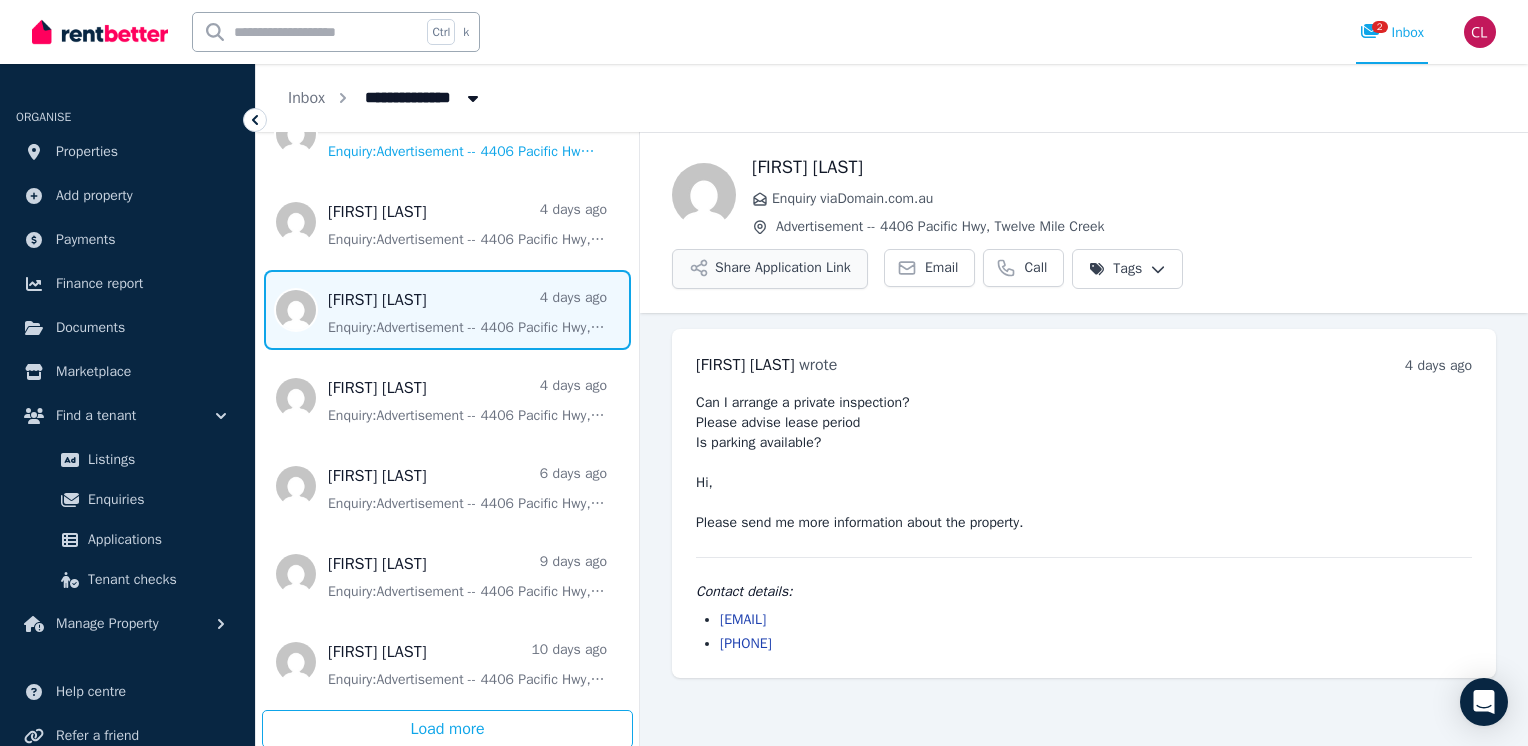 click on "Share Application Link" at bounding box center (770, 269) 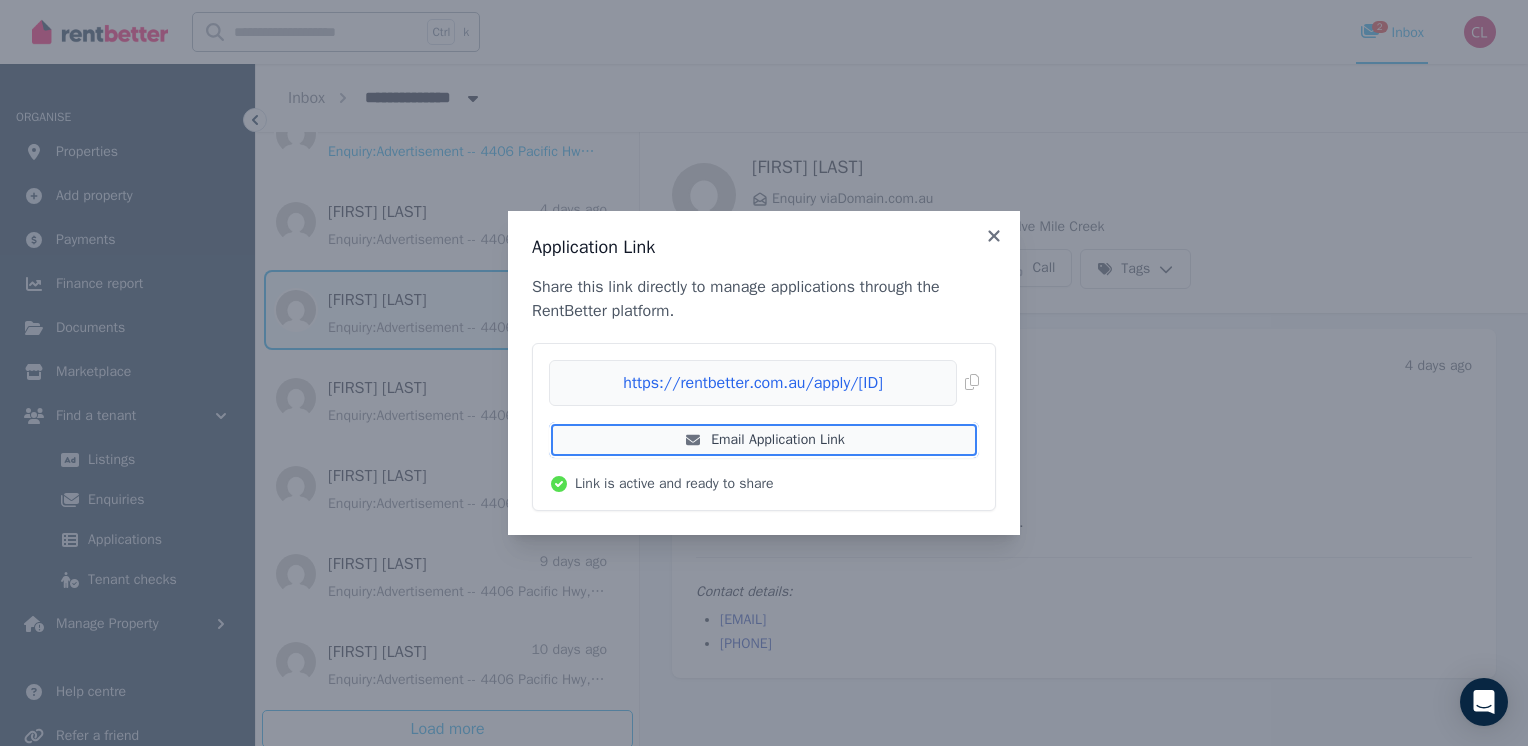 click on "Email Application Link" at bounding box center [764, 440] 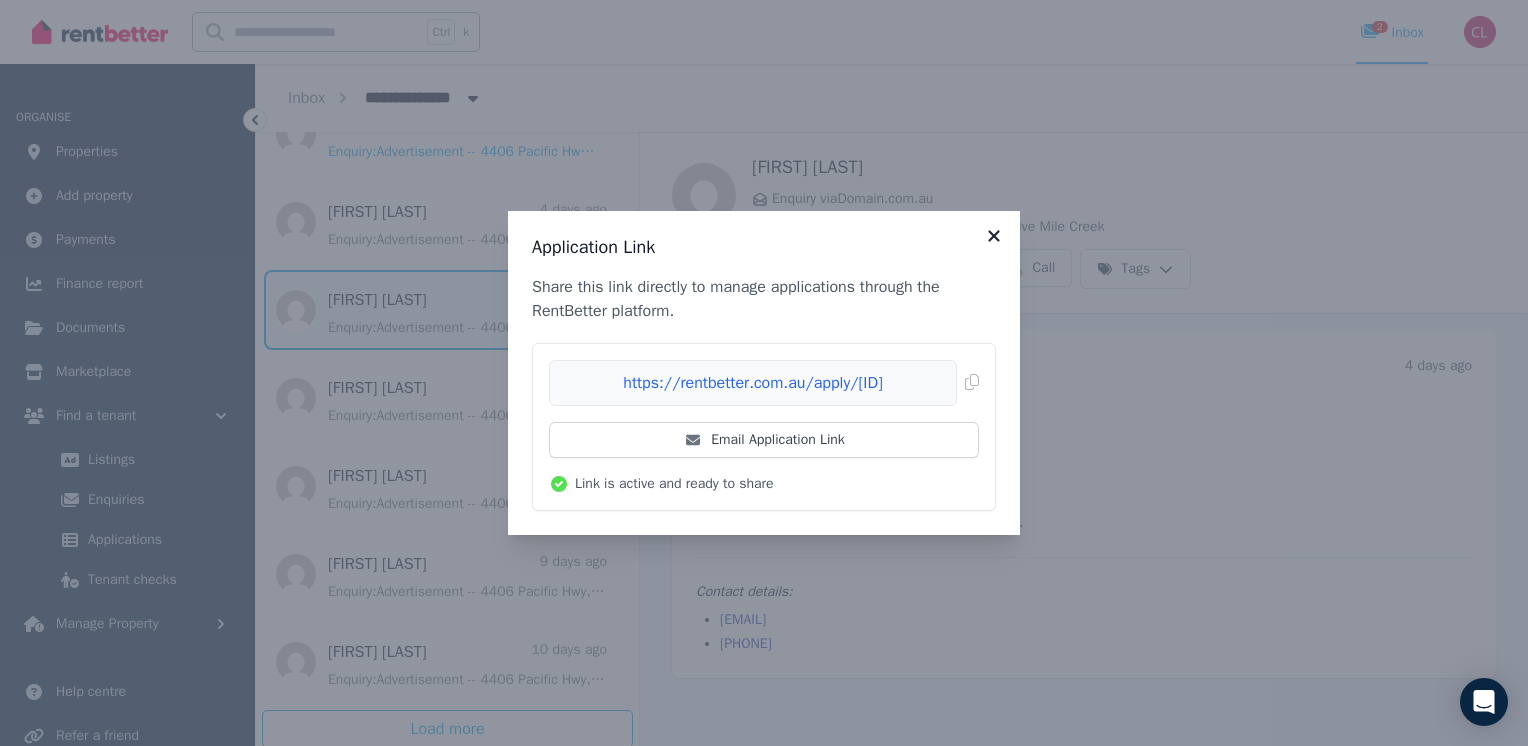 click 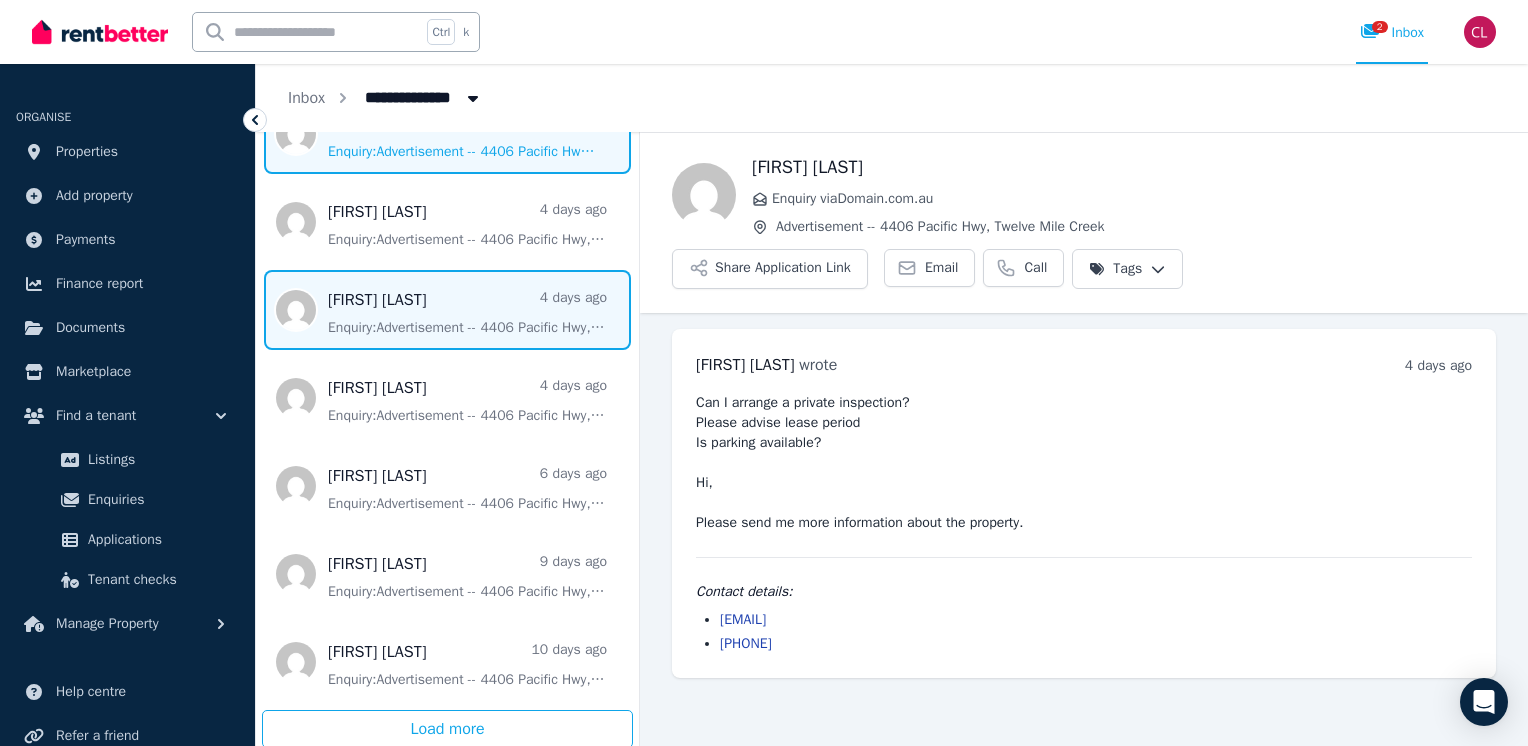 click at bounding box center (447, 134) 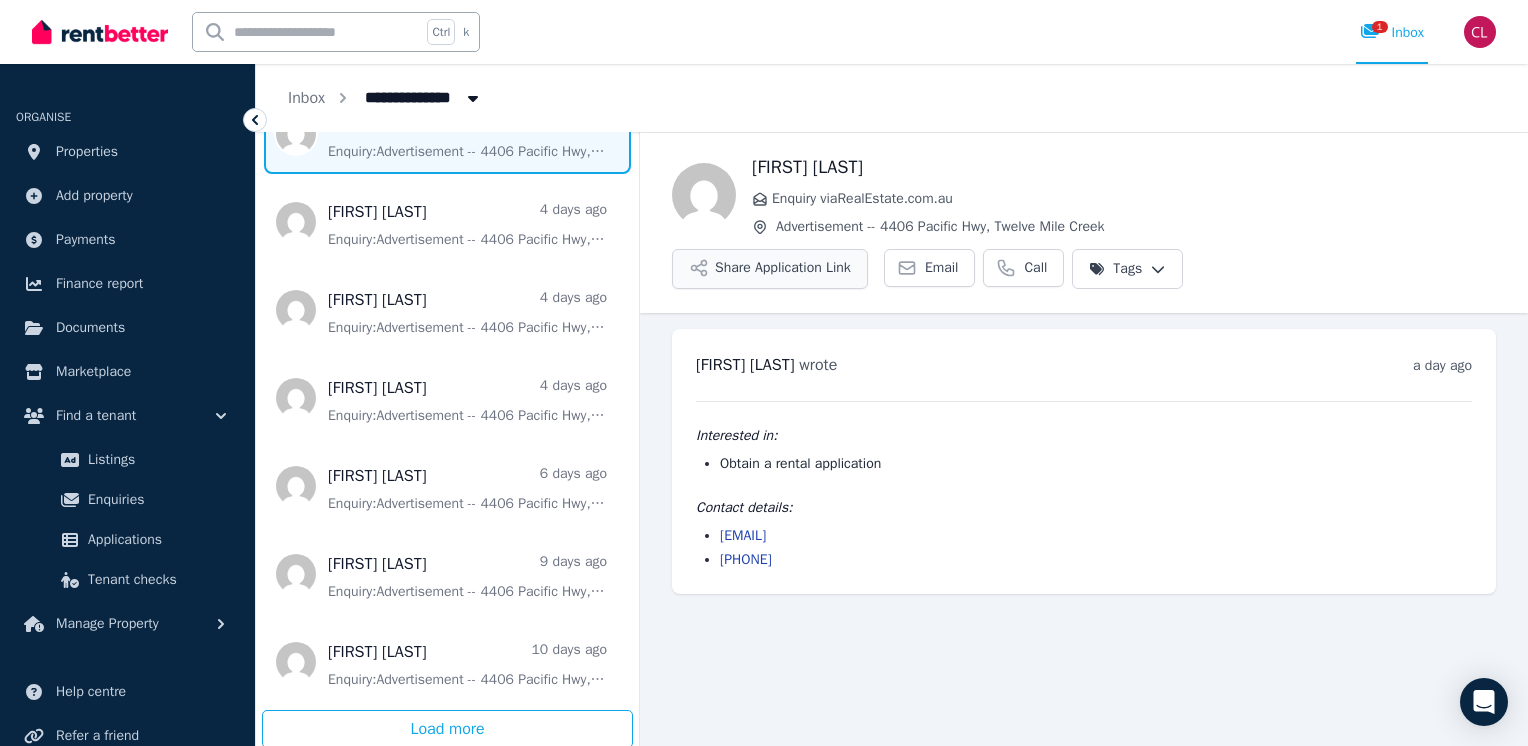 click on "Share Application Link" at bounding box center (770, 269) 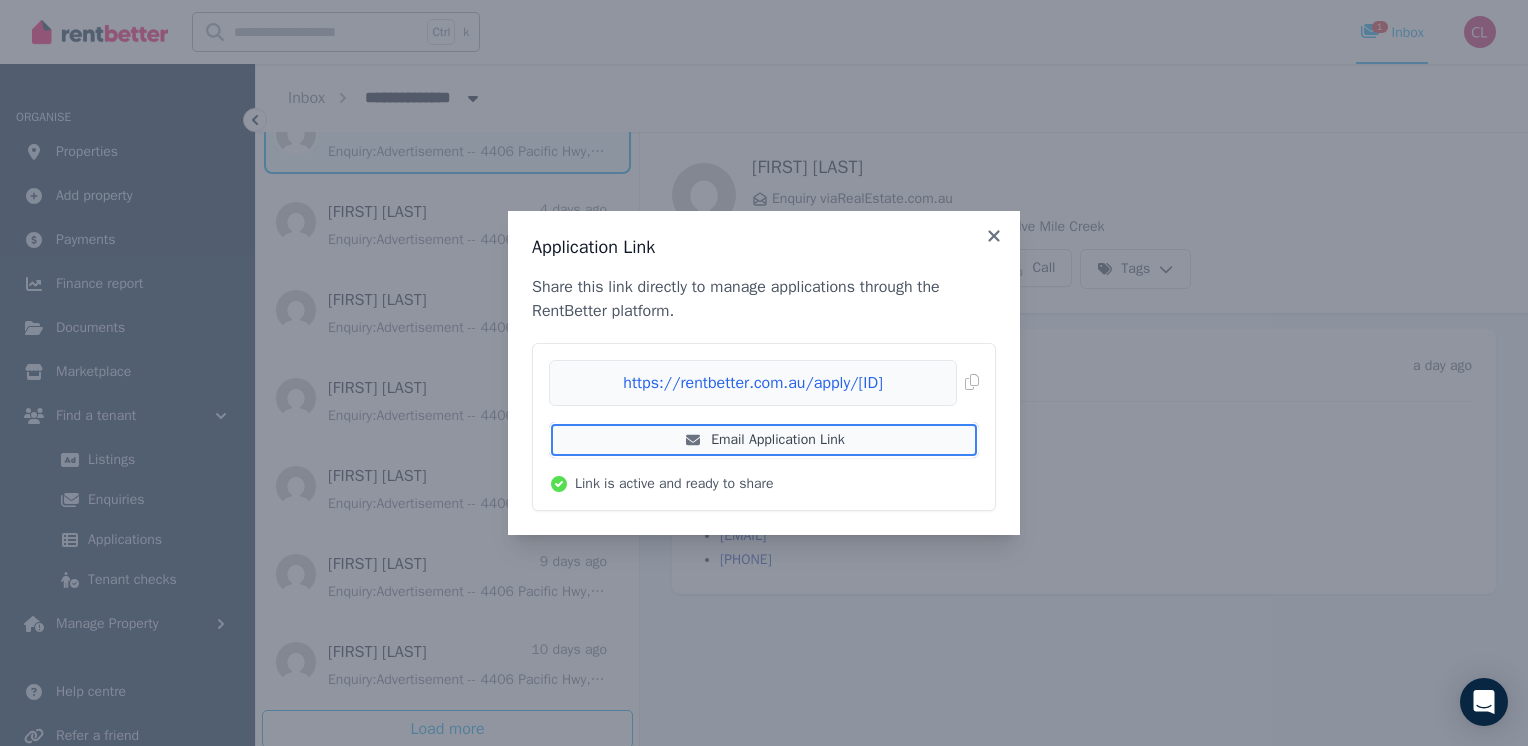 click on "Email Application Link" at bounding box center [764, 440] 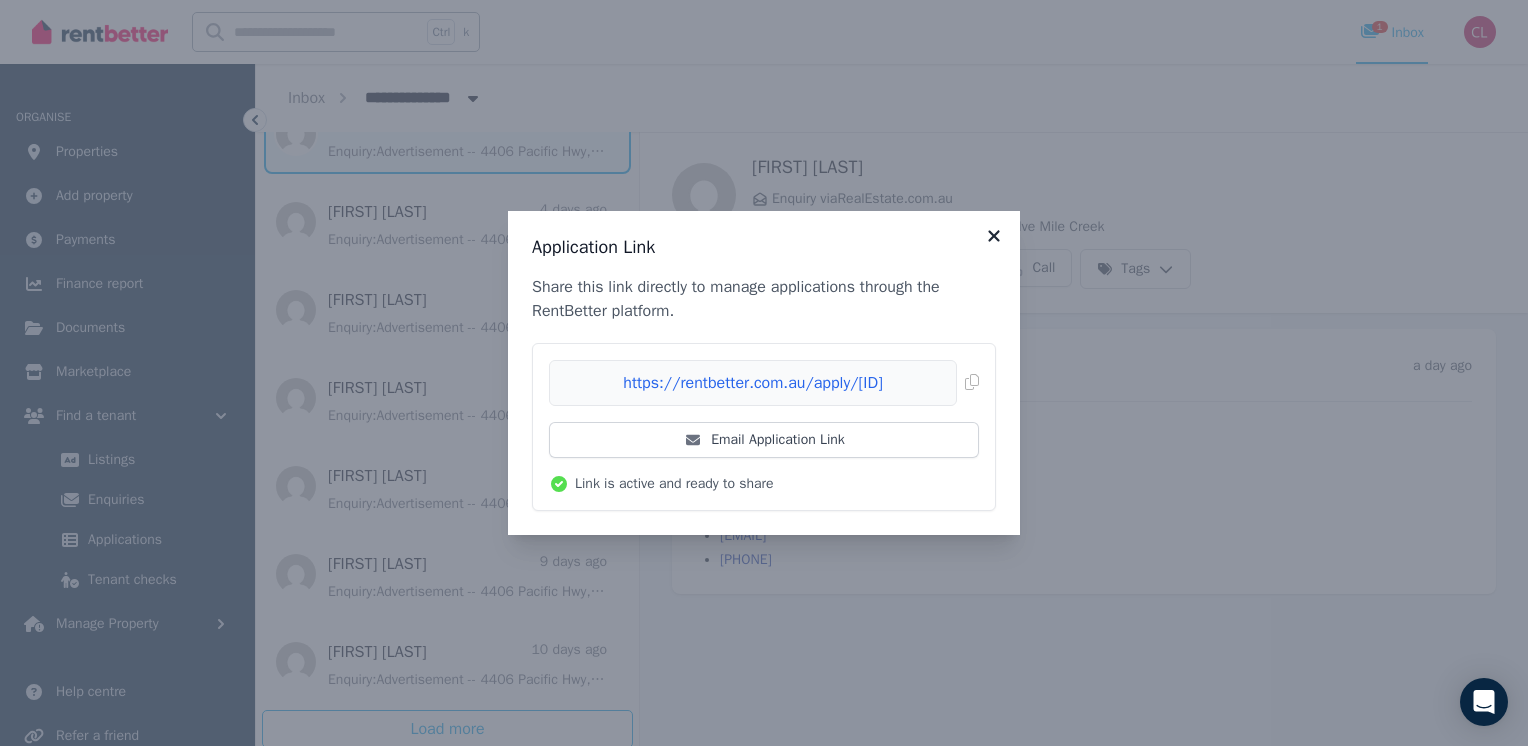 click 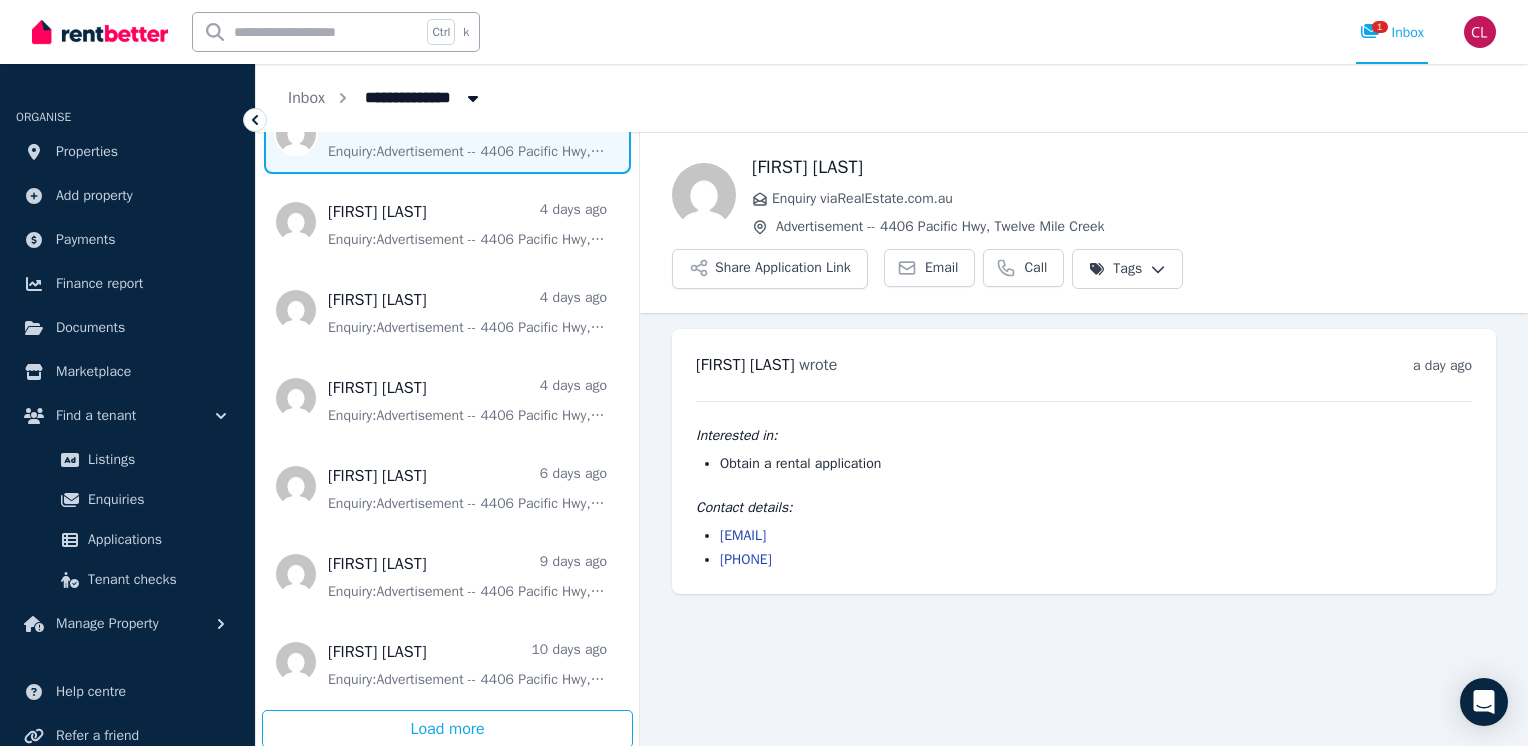 click on "[EMAIL]" at bounding box center (1096, 536) 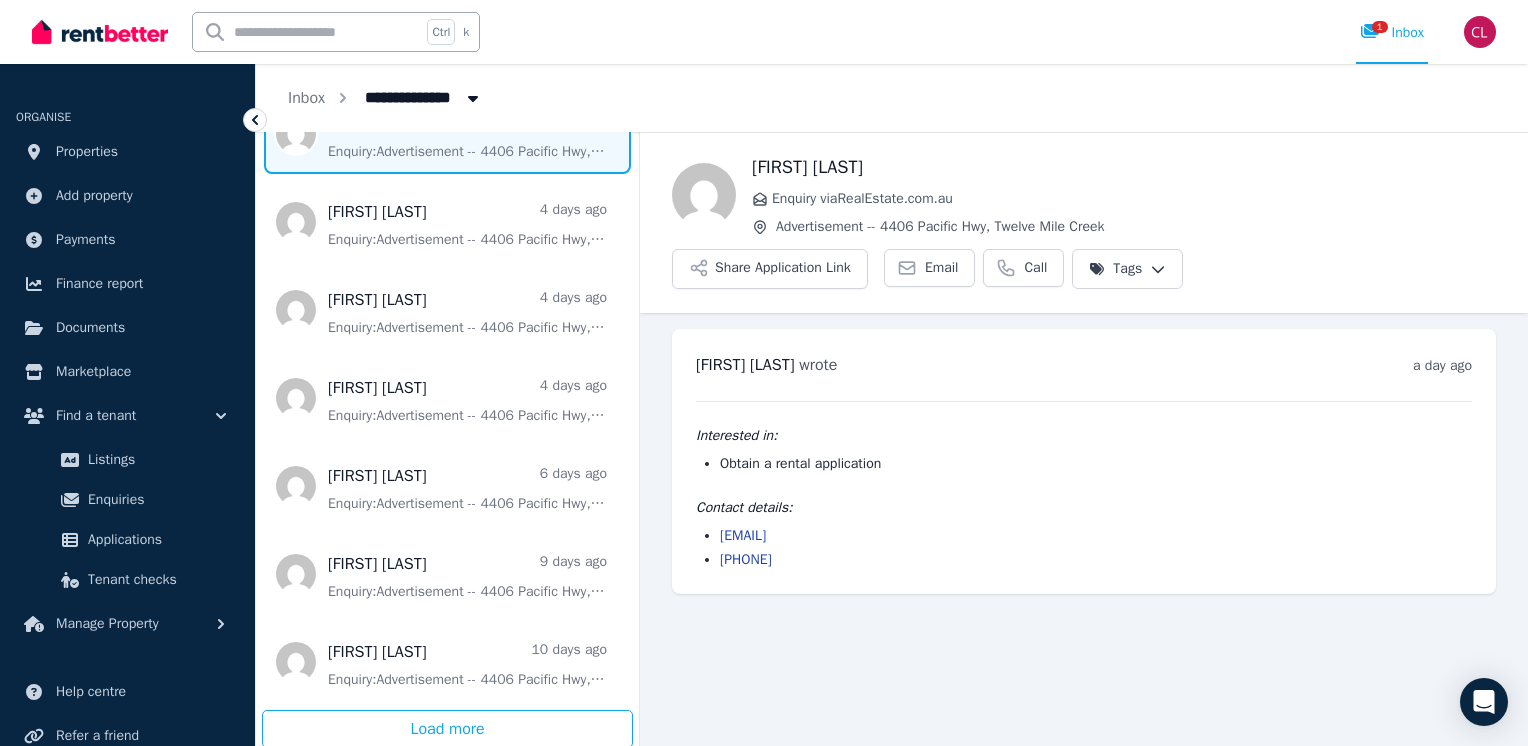 click on "[EMAIL]" at bounding box center (743, 535) 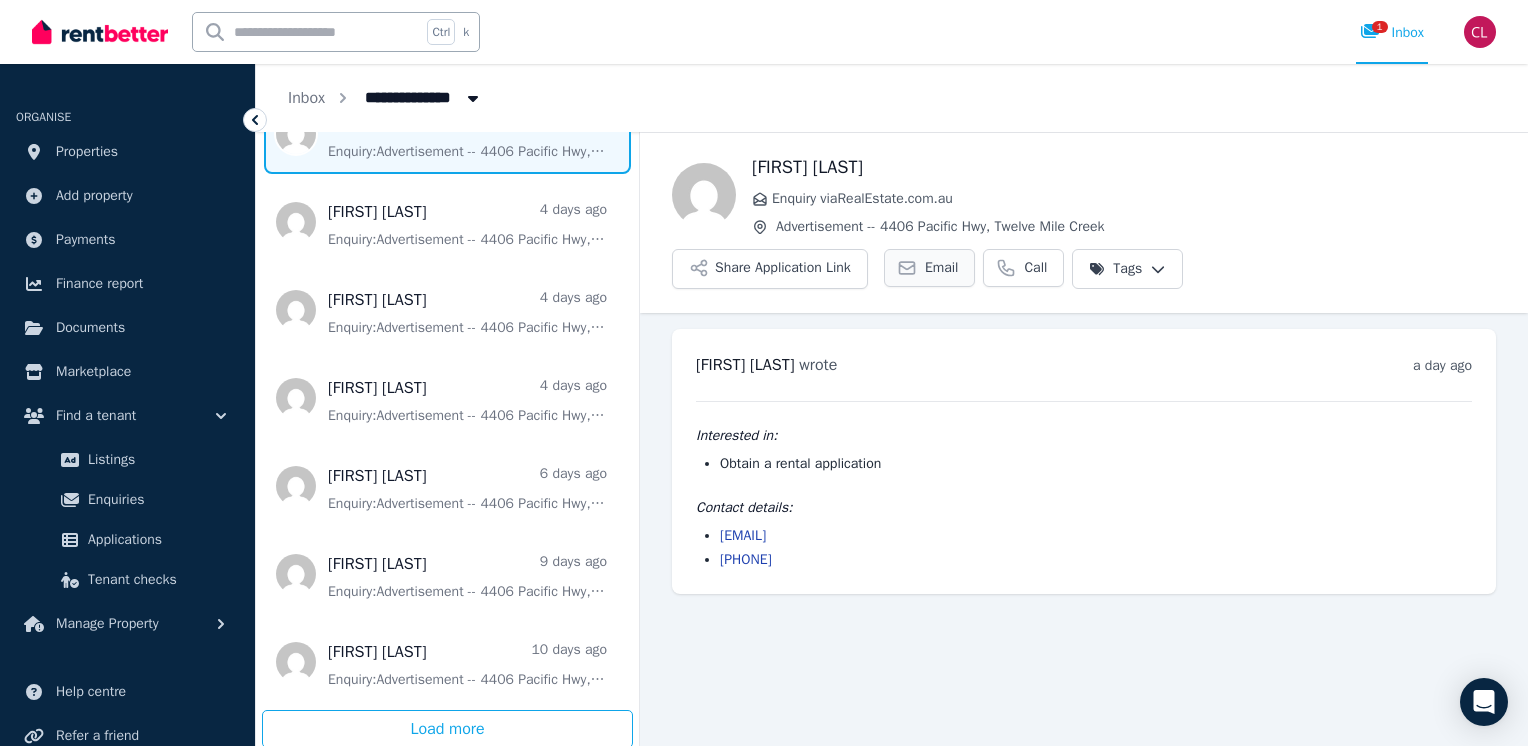 click on "Email" at bounding box center [942, 268] 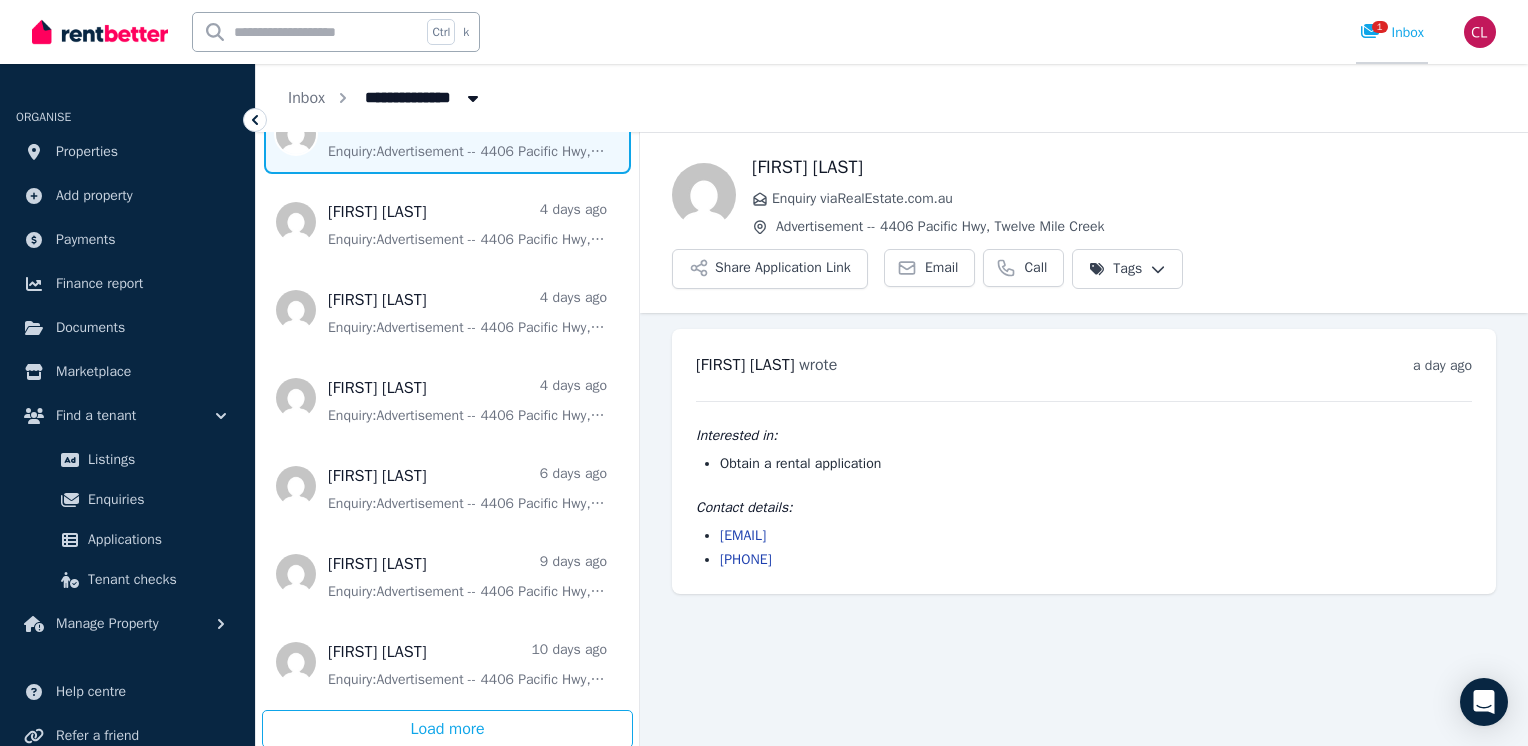 click on "1 Inbox" at bounding box center (1392, 33) 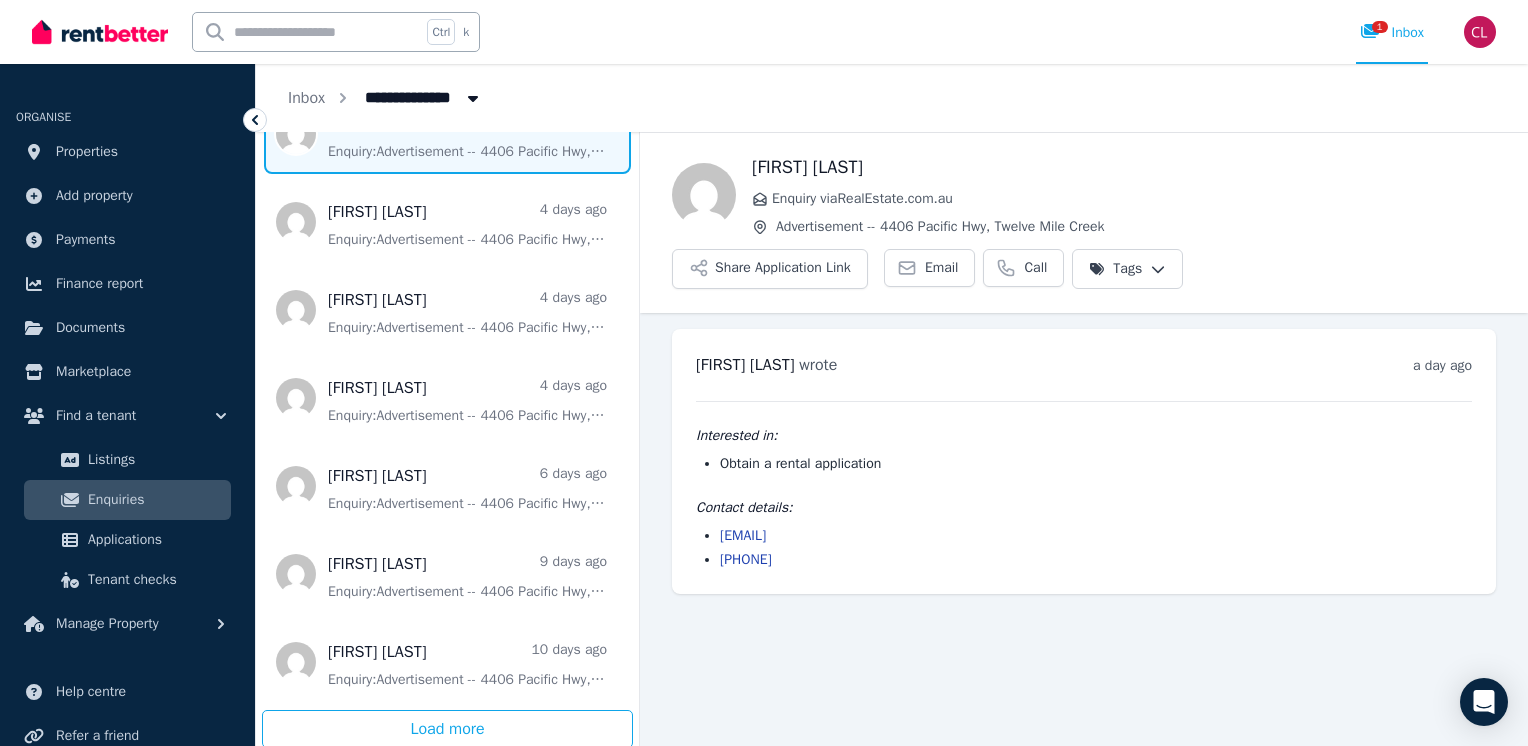 scroll, scrollTop: 3920, scrollLeft: 0, axis: vertical 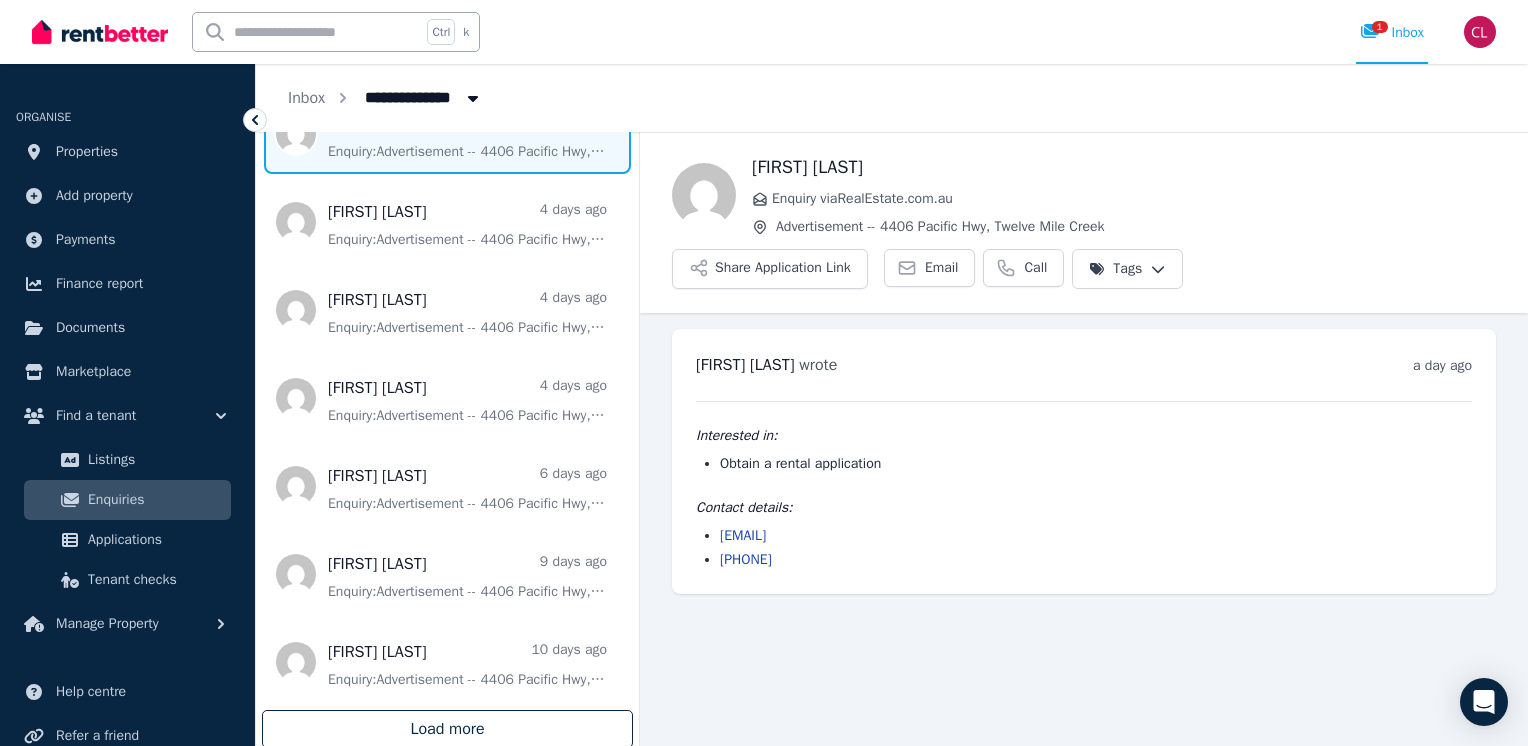click on "Load more" at bounding box center [447, 729] 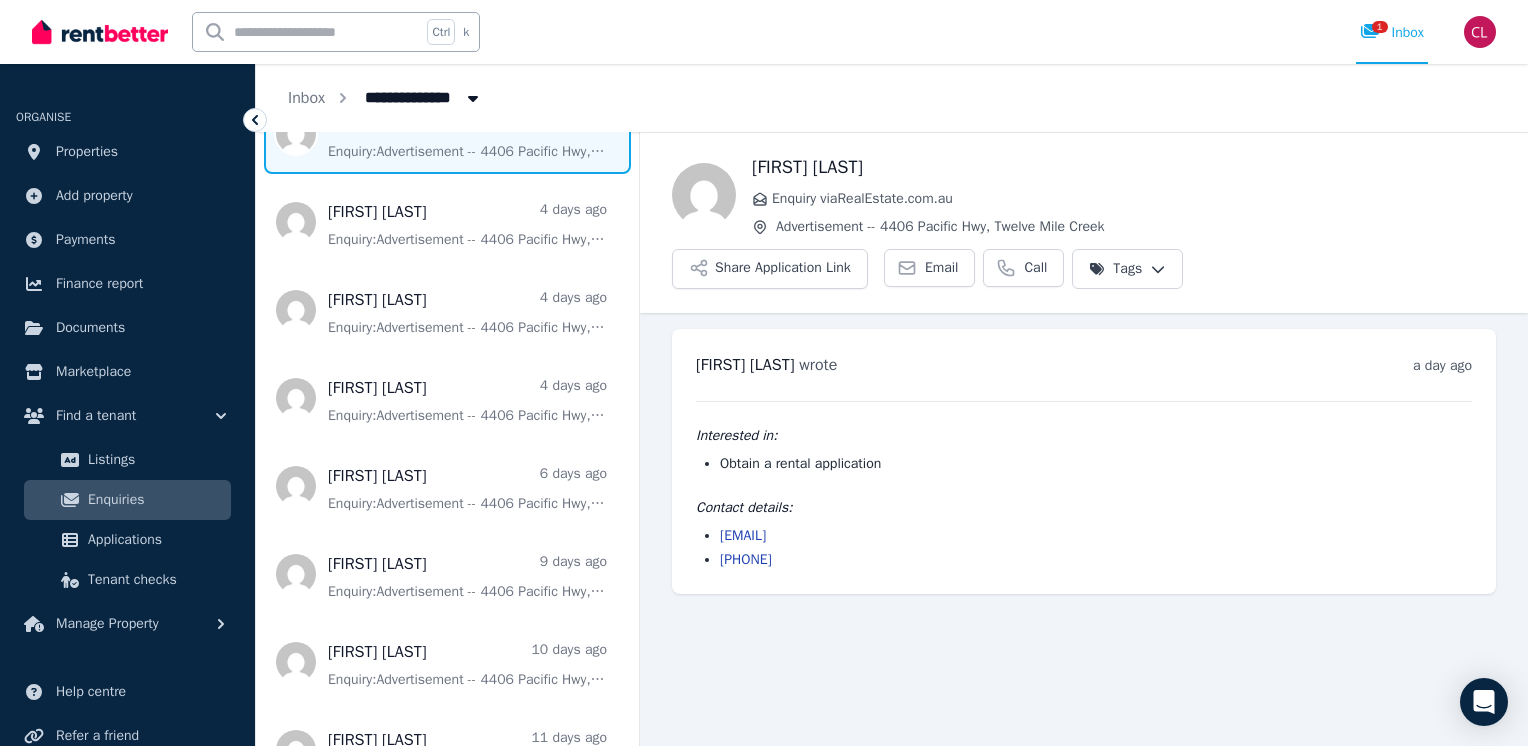 scroll, scrollTop: 4587, scrollLeft: 0, axis: vertical 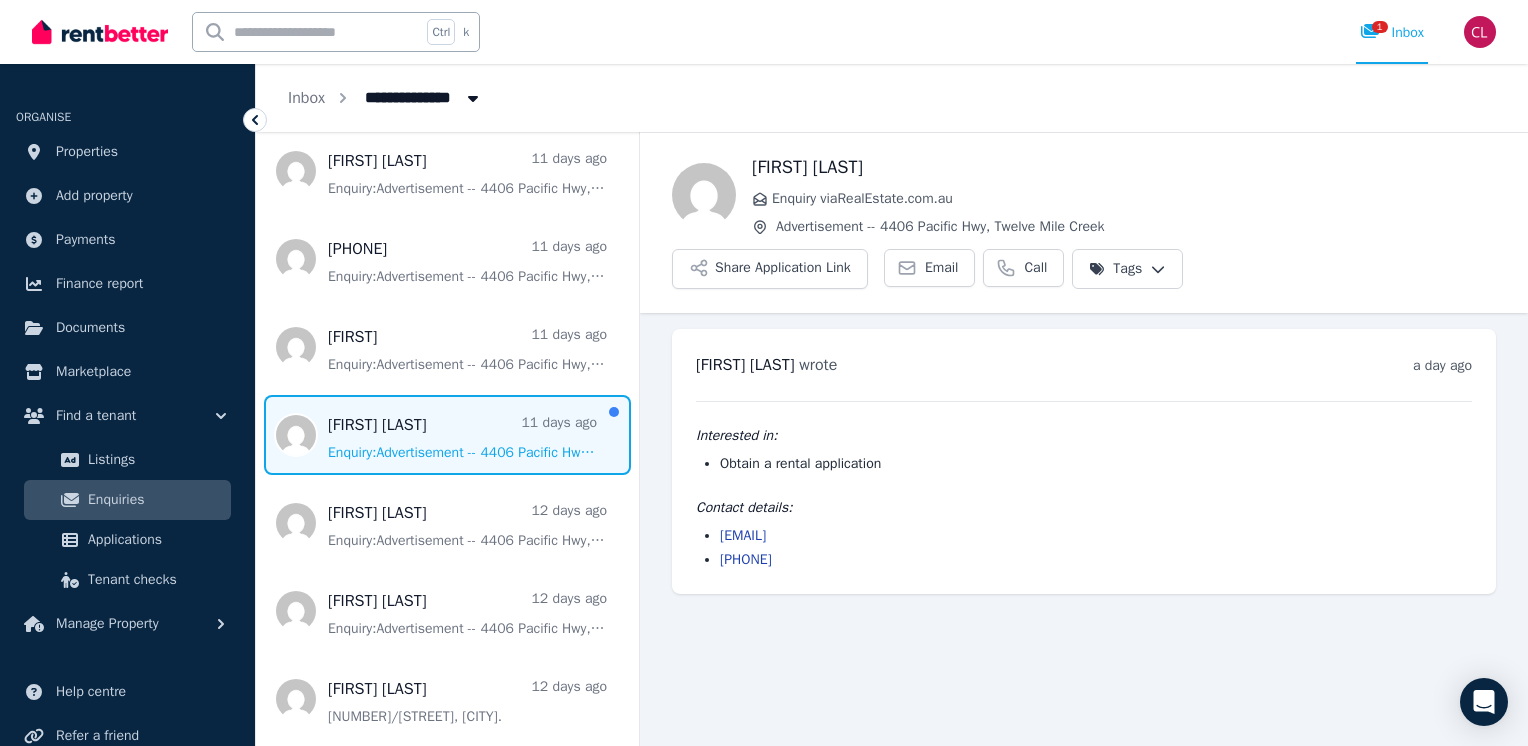 click at bounding box center (447, 435) 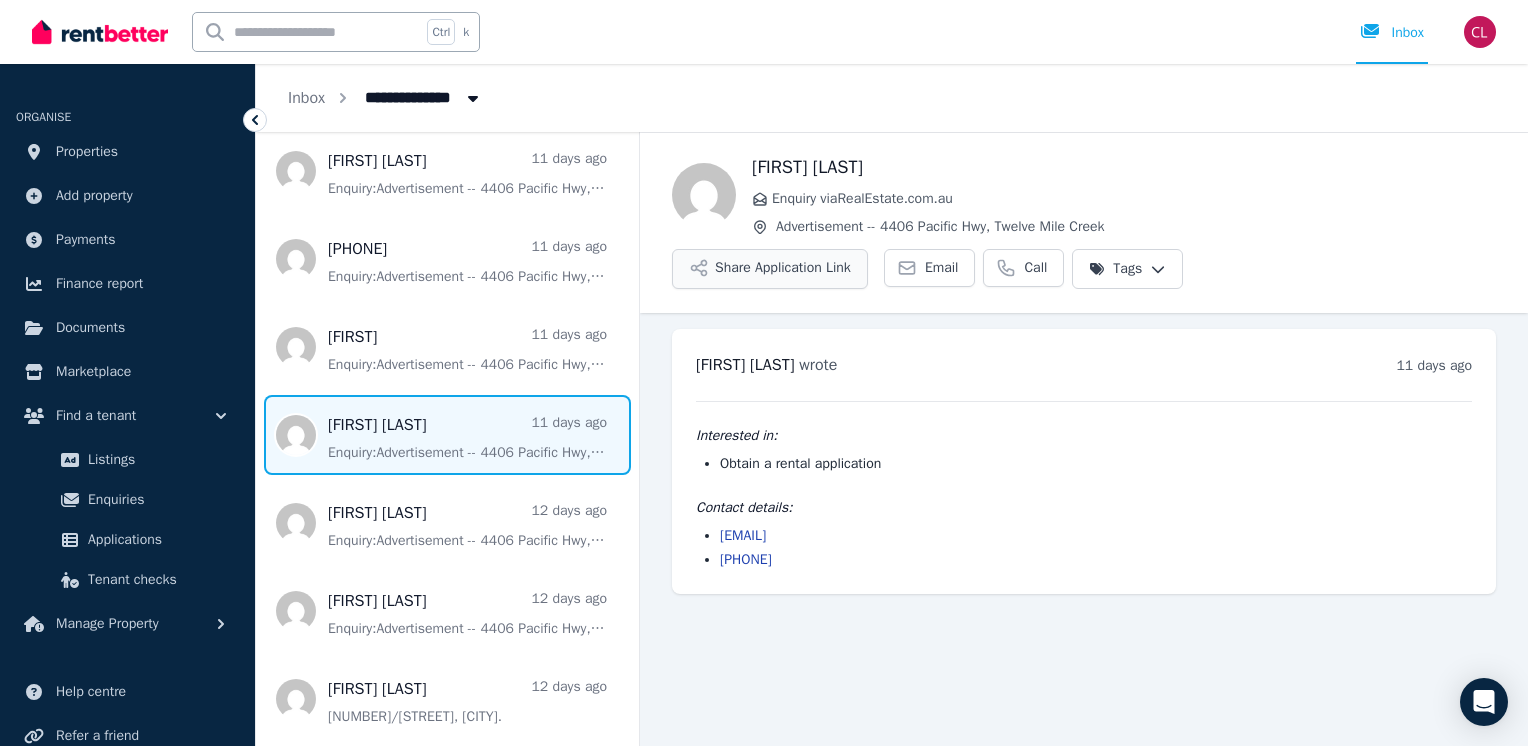 click on "Share Application Link" at bounding box center (770, 269) 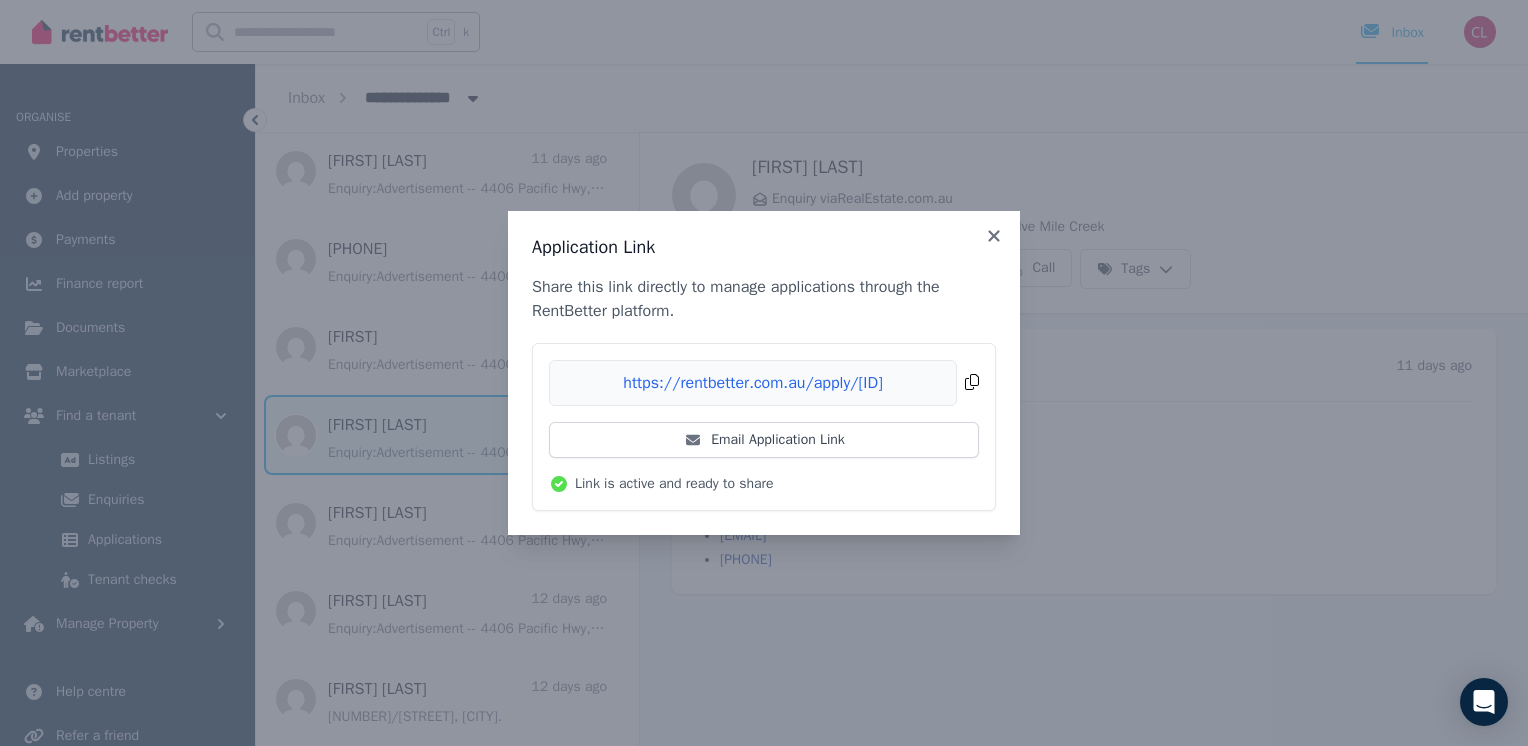 click on "Copied!" at bounding box center [764, 383] 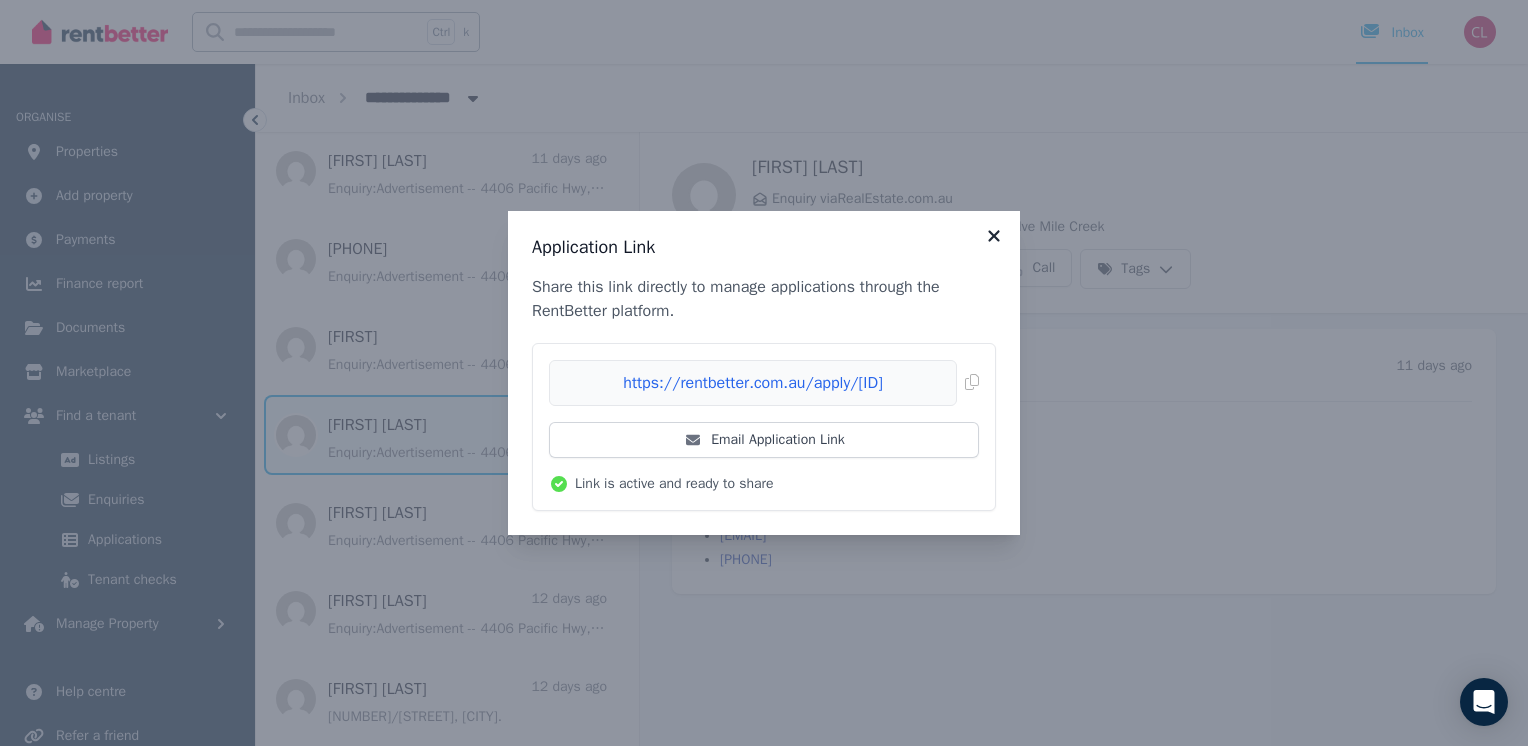 click 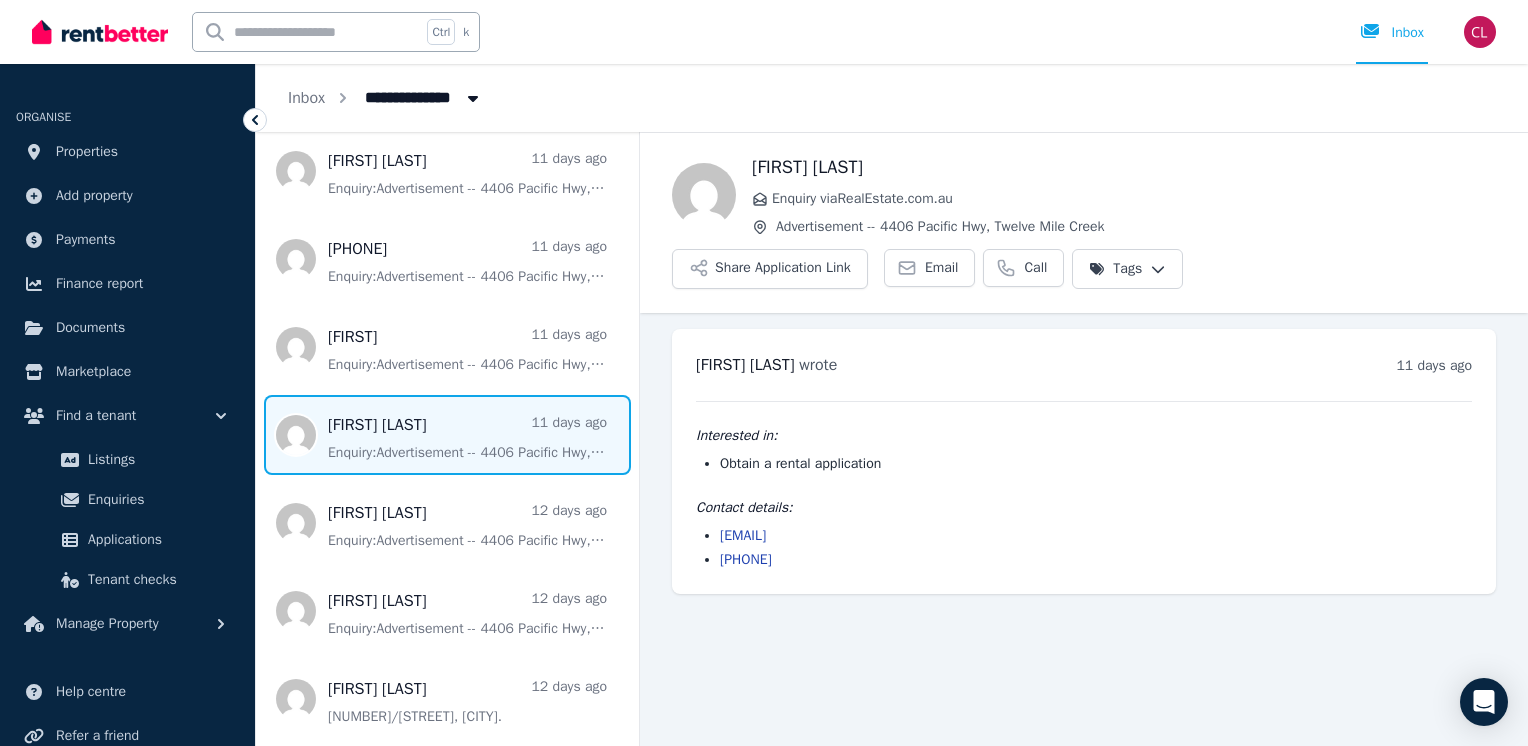 click on "**********" at bounding box center (764, 373) 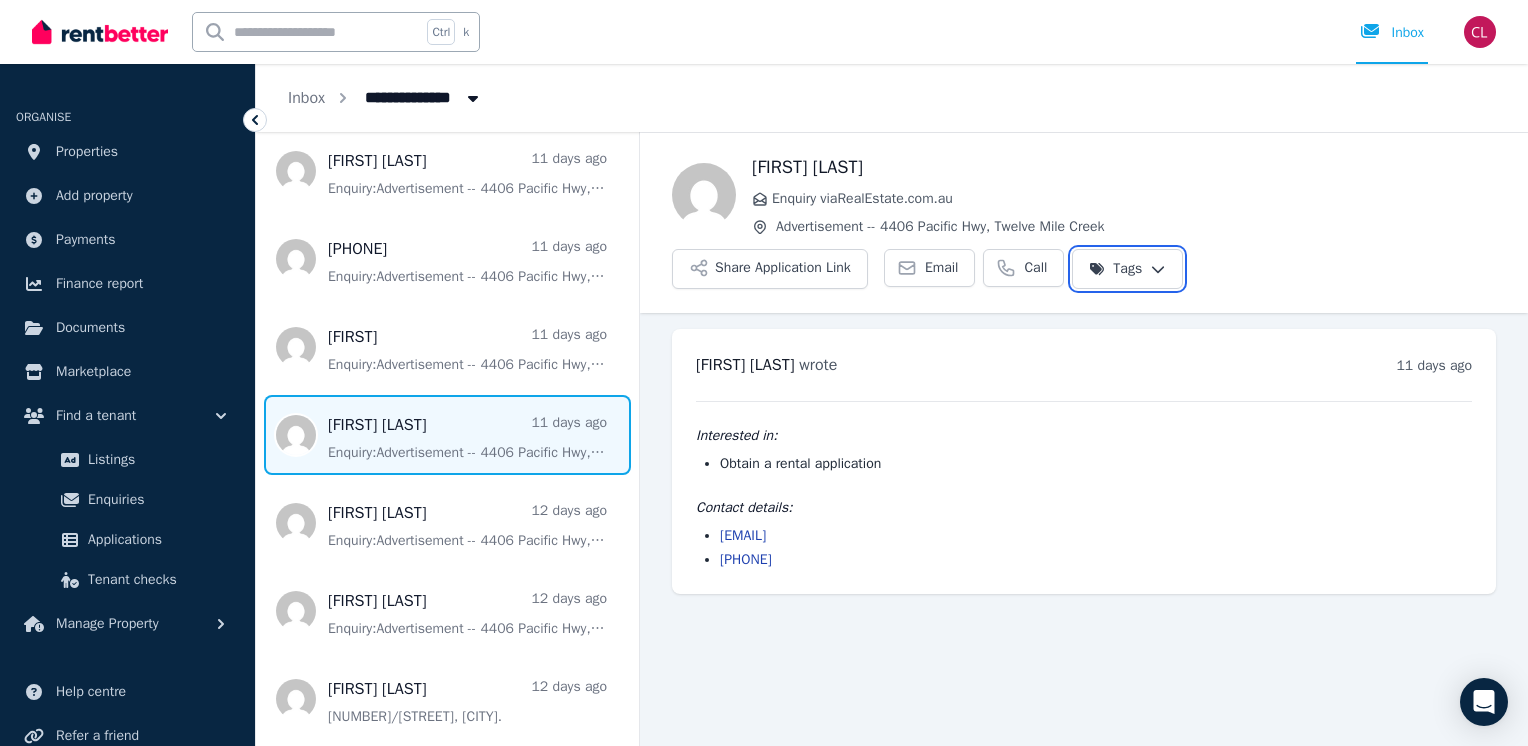 click on "**********" at bounding box center (764, 373) 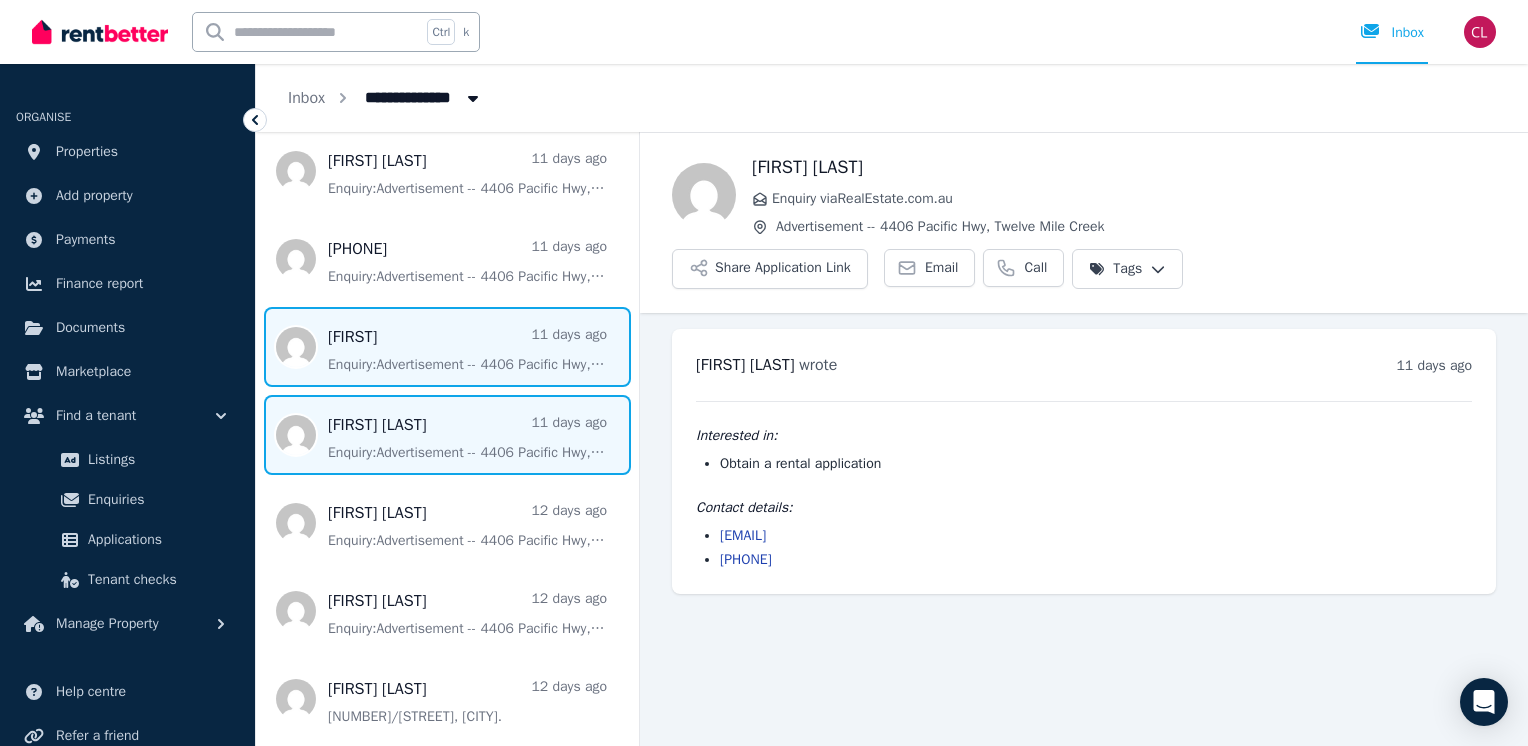 click at bounding box center (447, 347) 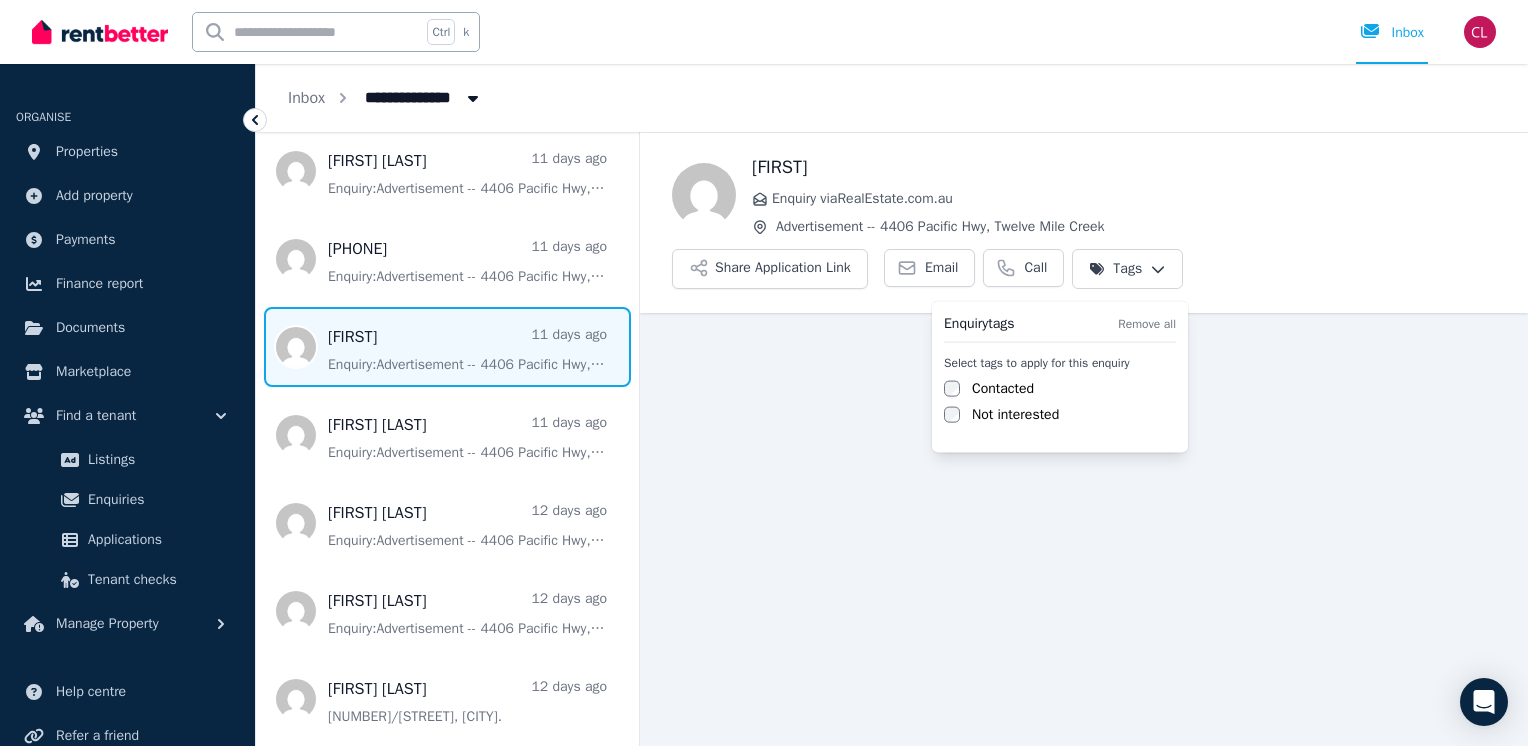 click on "**********" at bounding box center (764, 373) 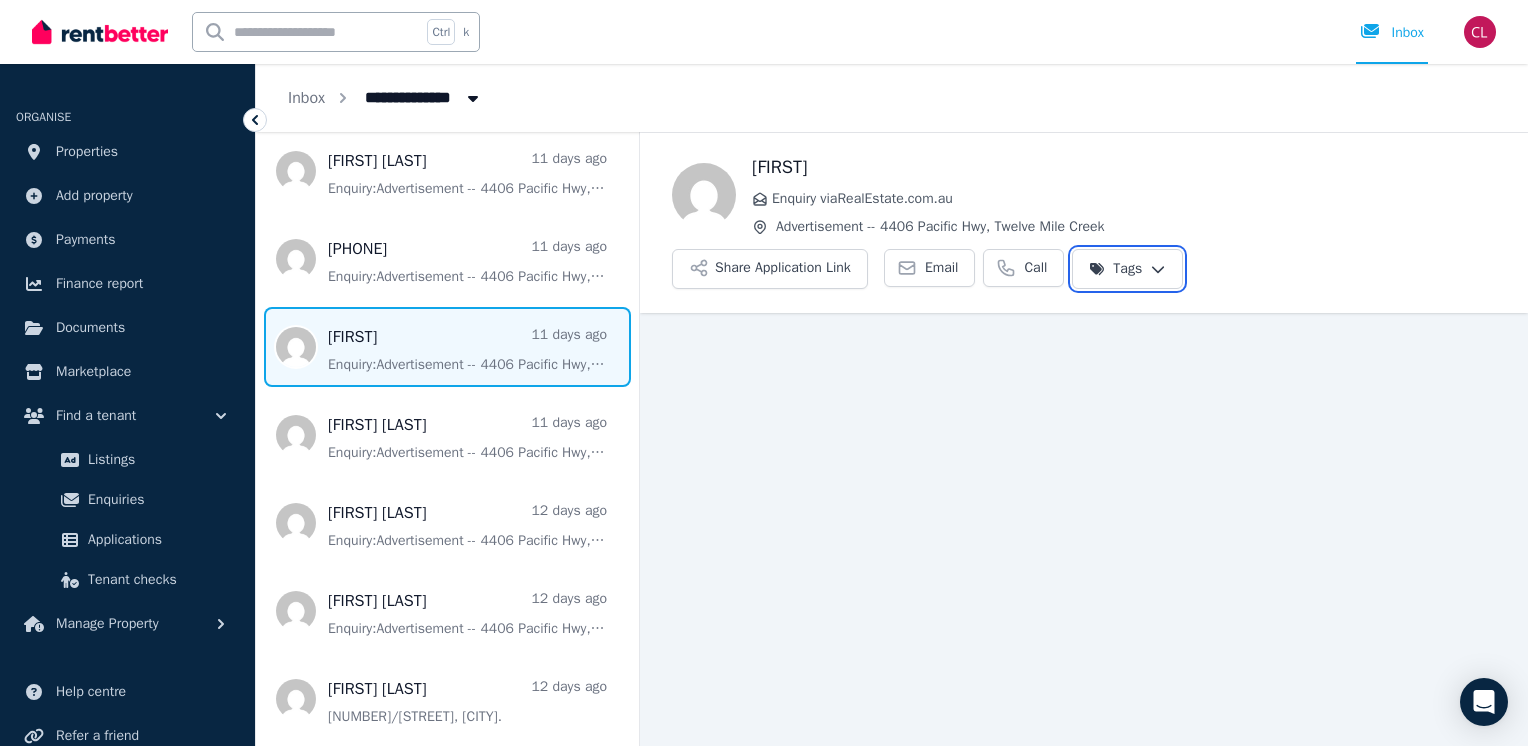 click on "**********" at bounding box center [764, 373] 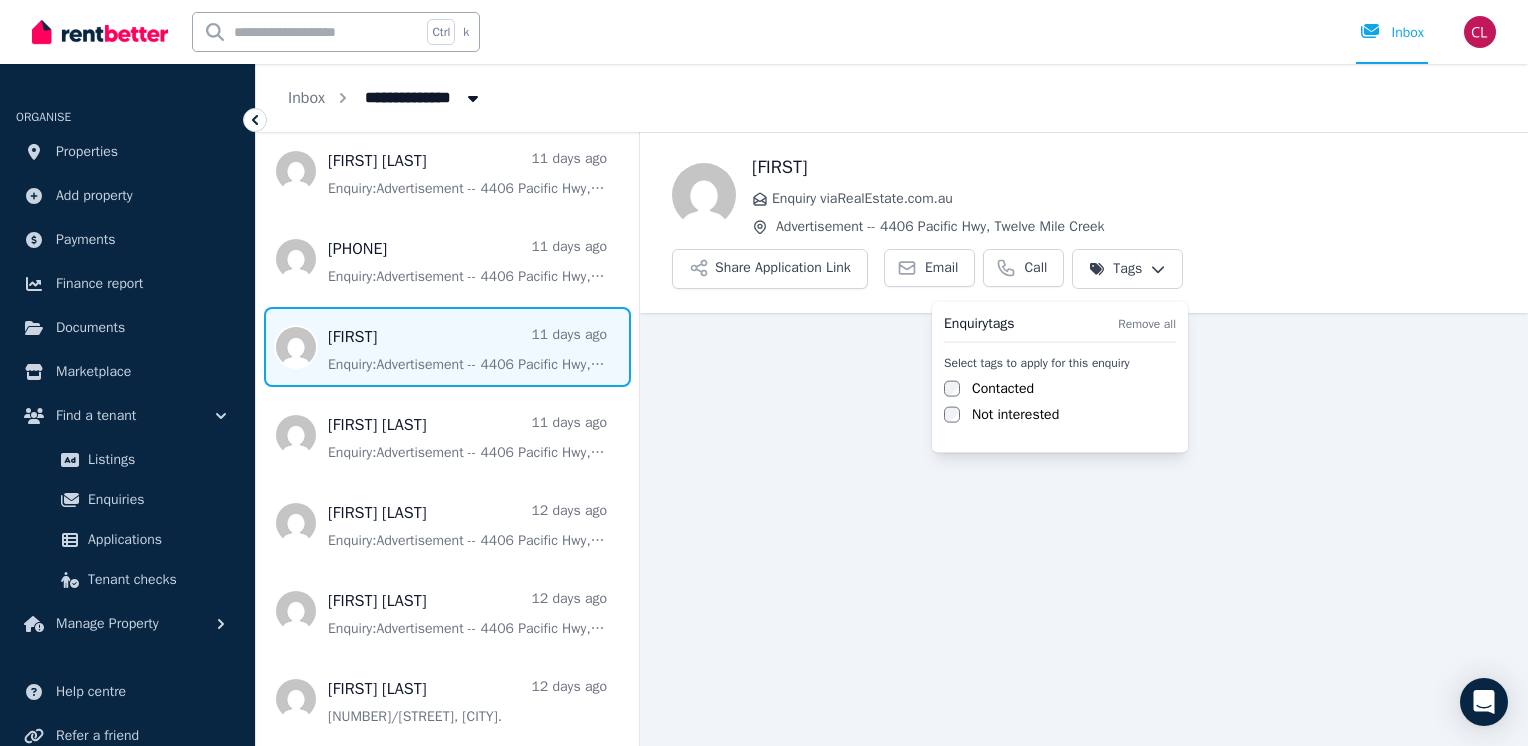click on "**********" at bounding box center [764, 373] 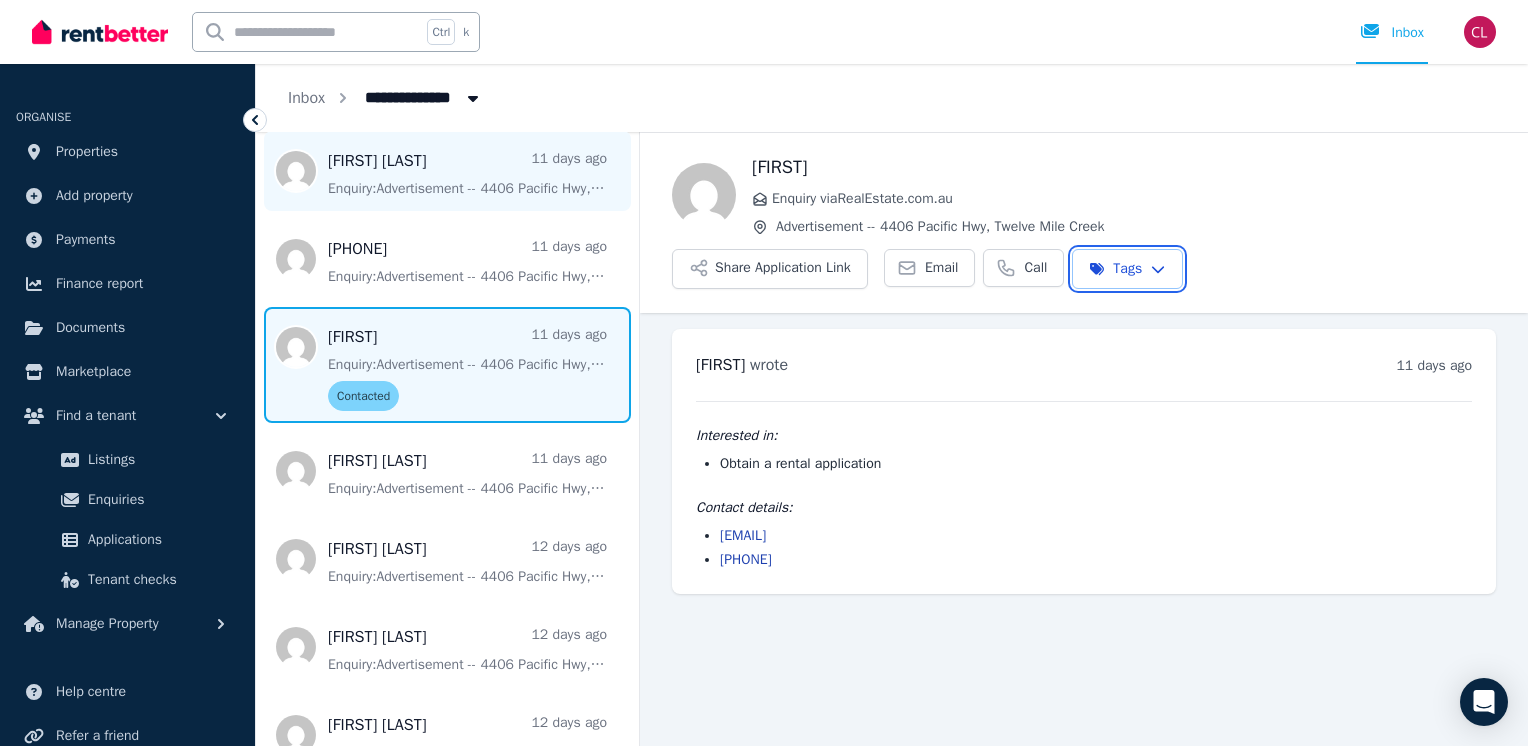 click on "**********" at bounding box center [764, 373] 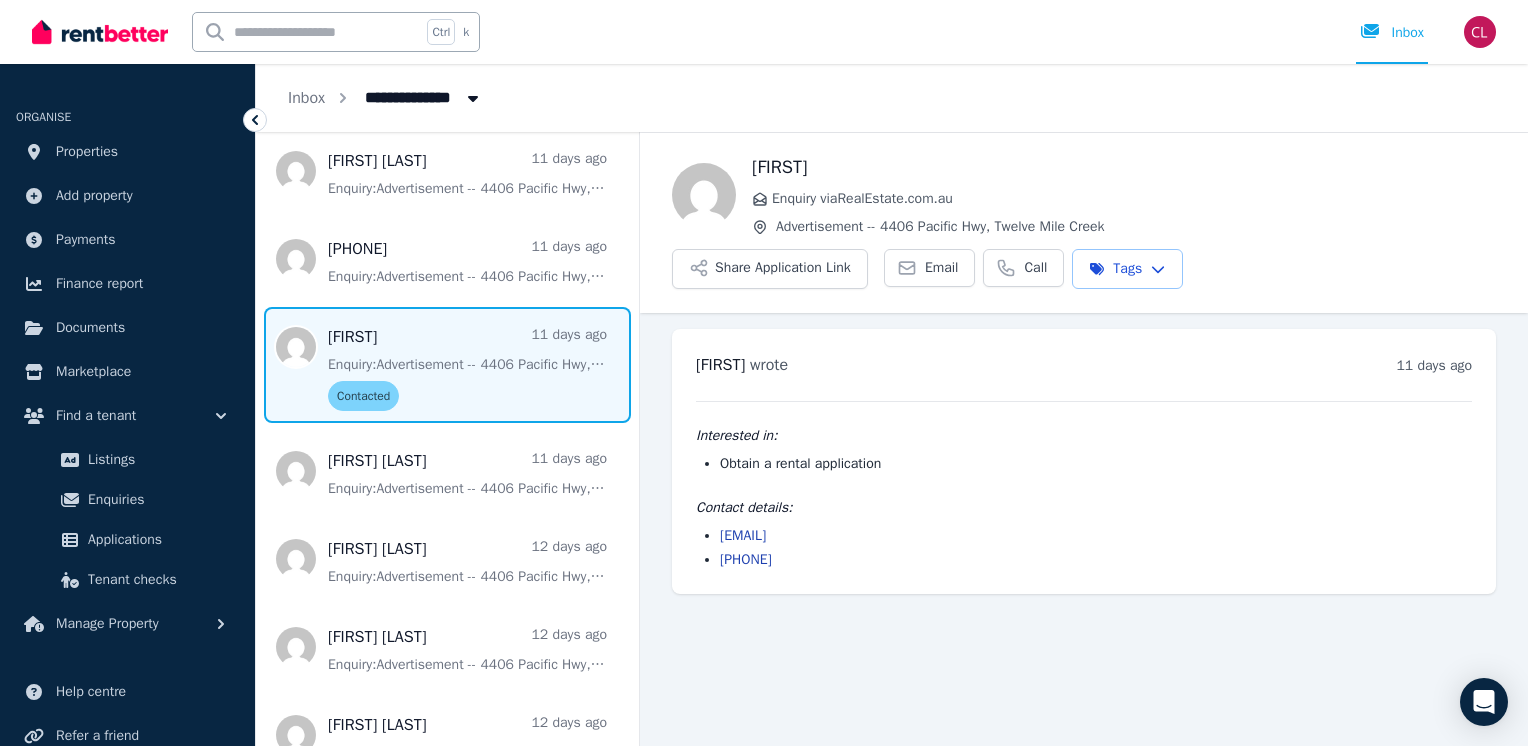 click on "**********" at bounding box center (764, 373) 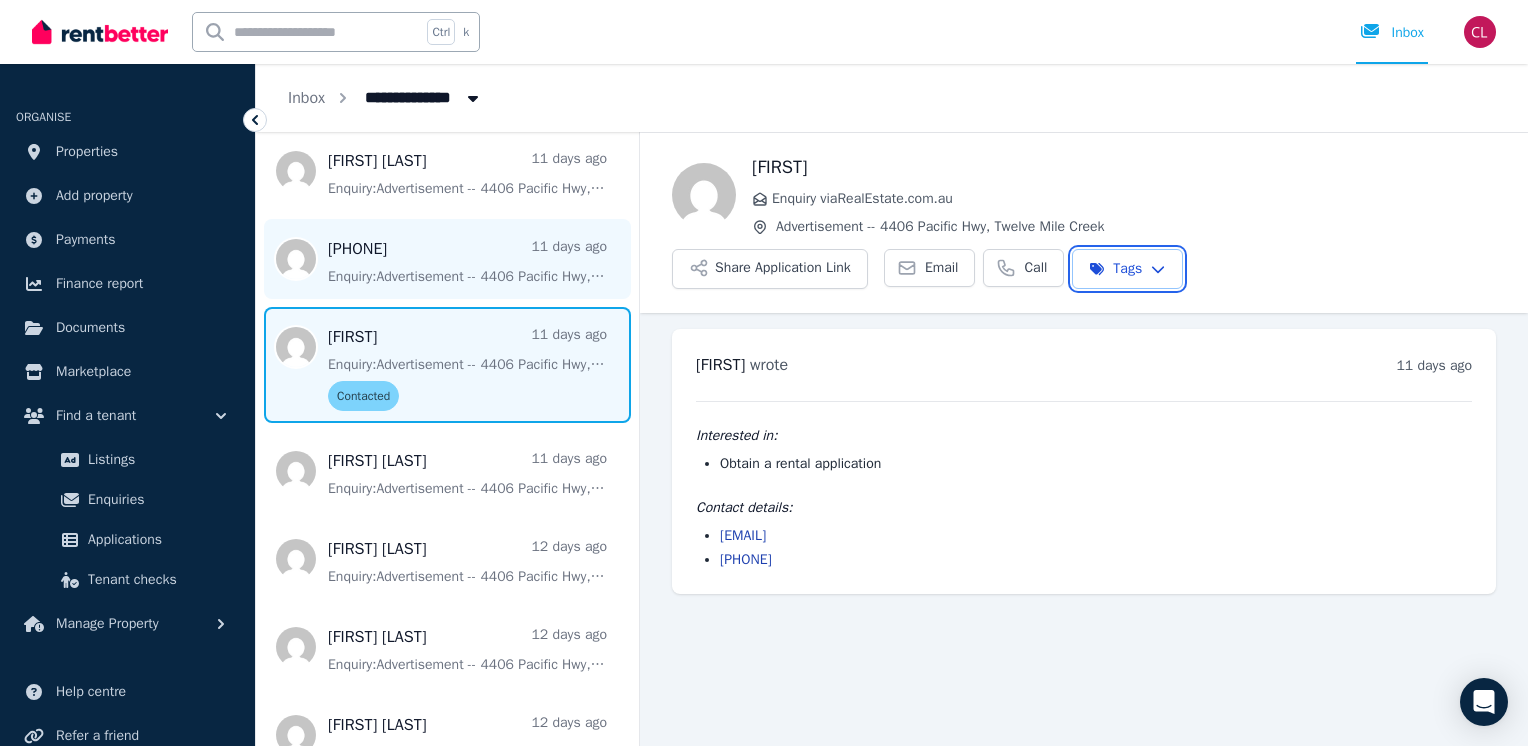 click on "**********" at bounding box center (764, 373) 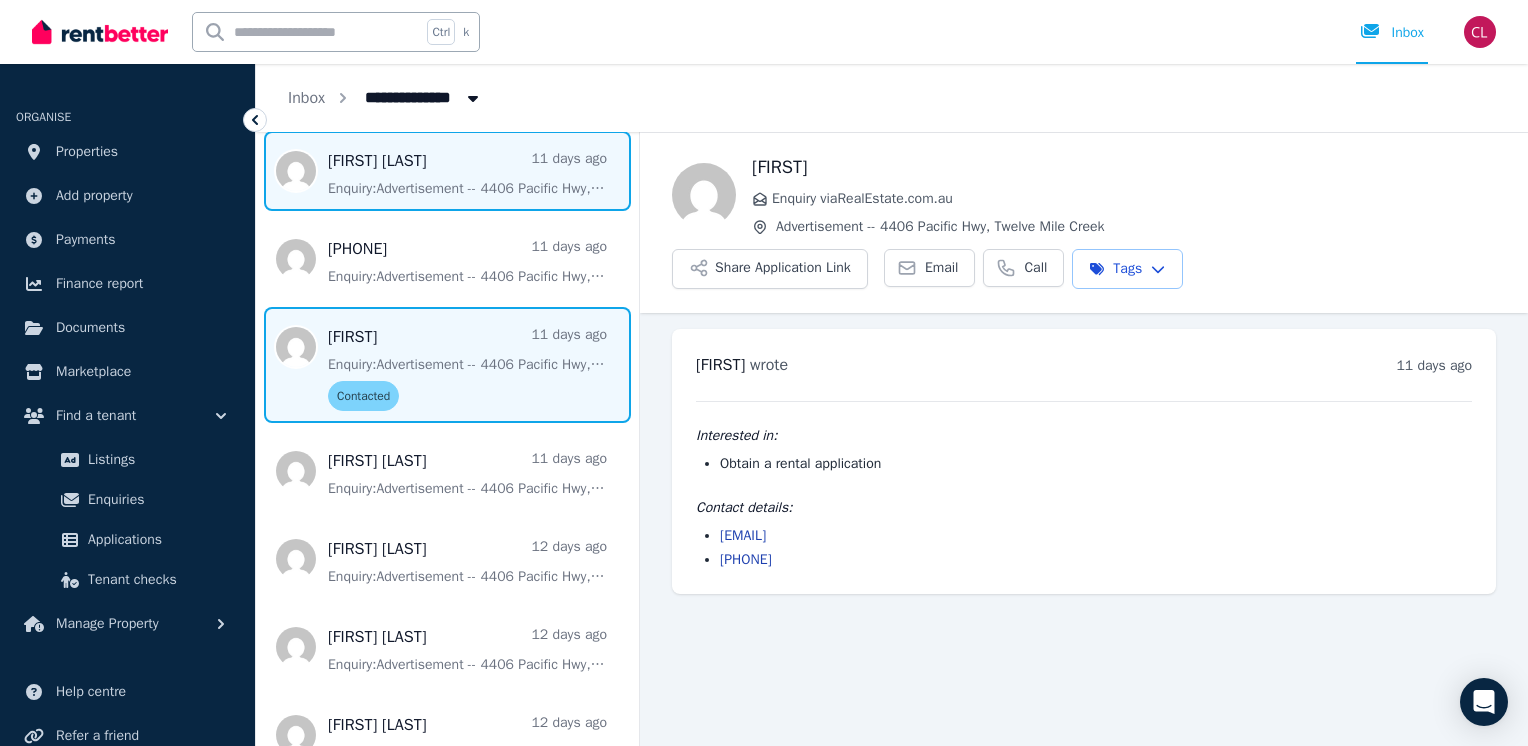 click at bounding box center [447, 171] 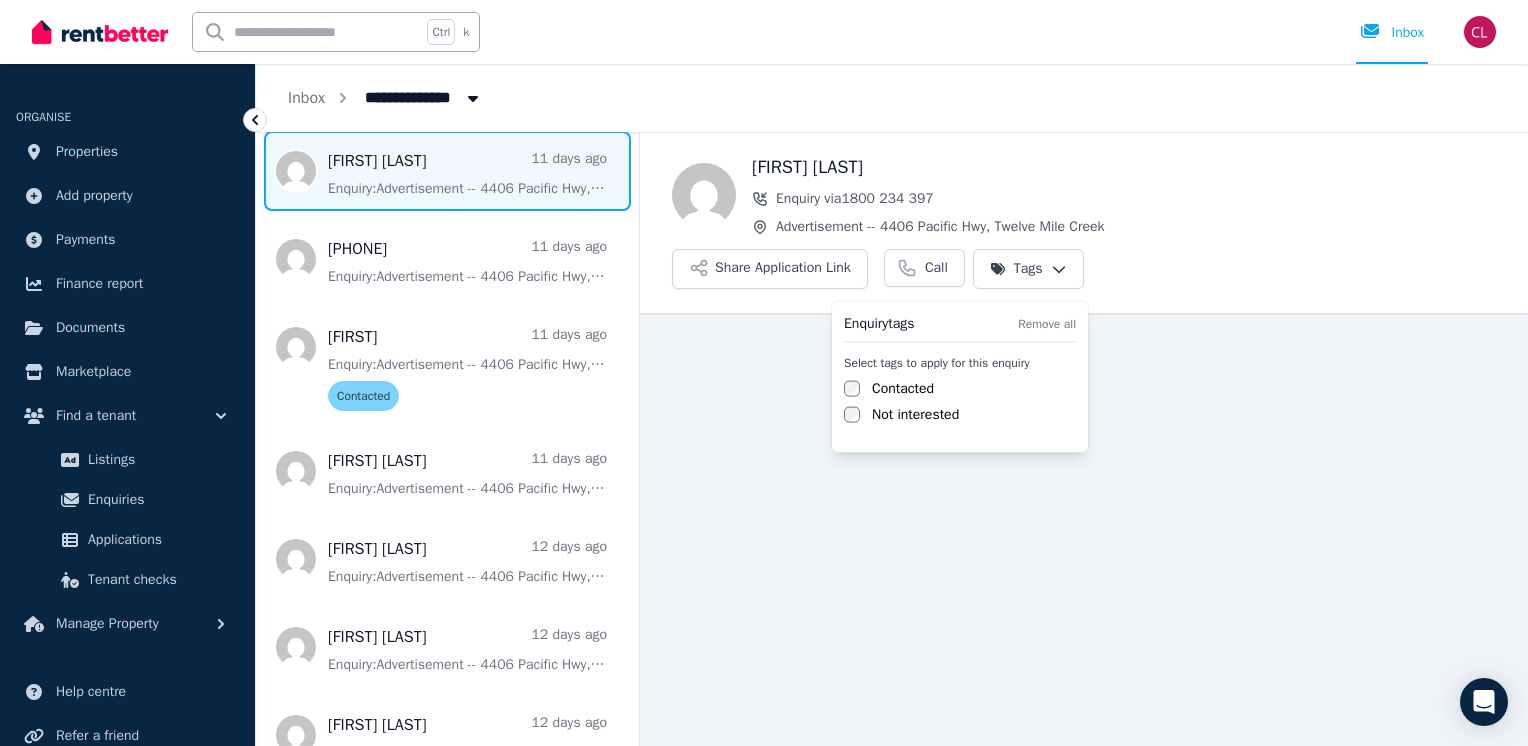 click on "**********" at bounding box center (764, 373) 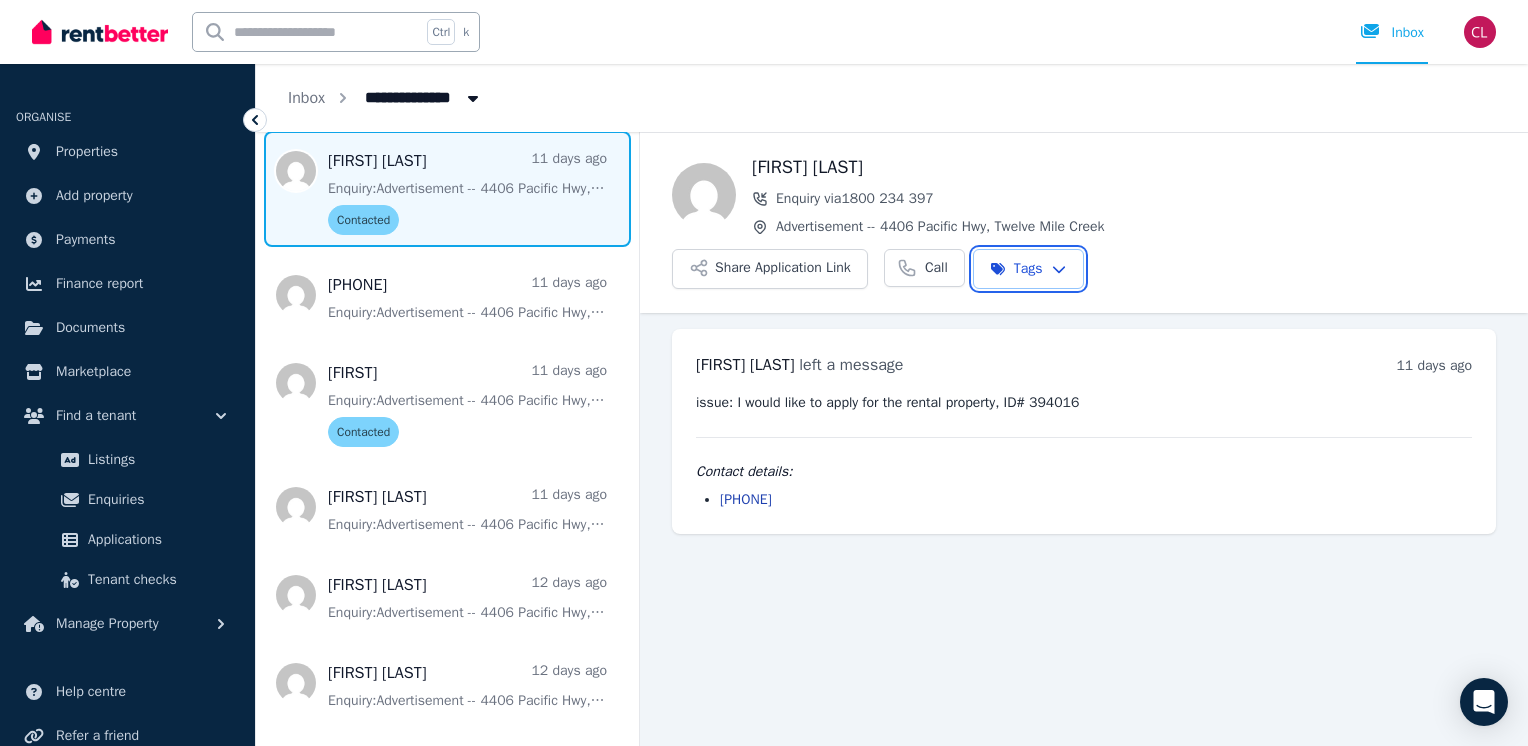 click on "**********" at bounding box center [764, 373] 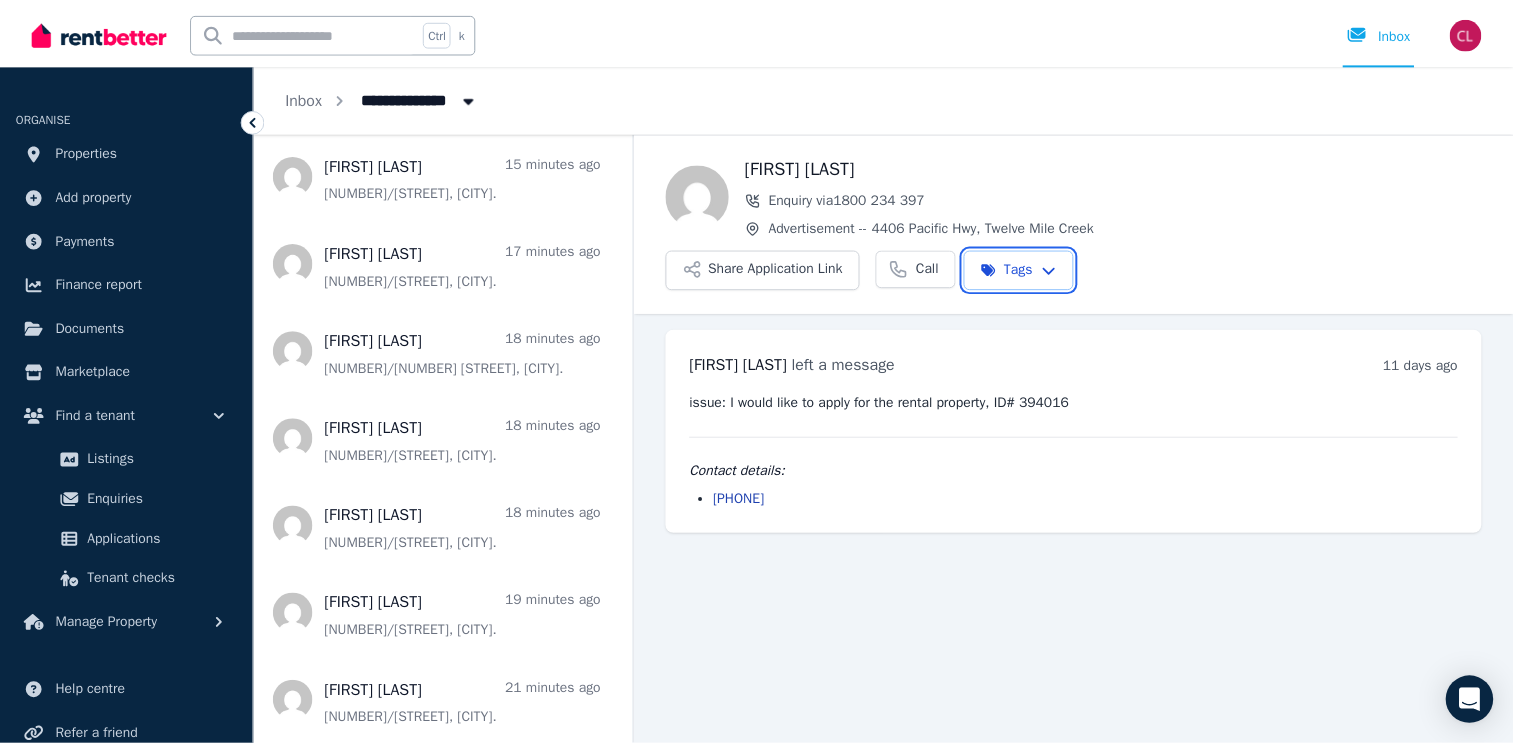 scroll, scrollTop: 0, scrollLeft: 0, axis: both 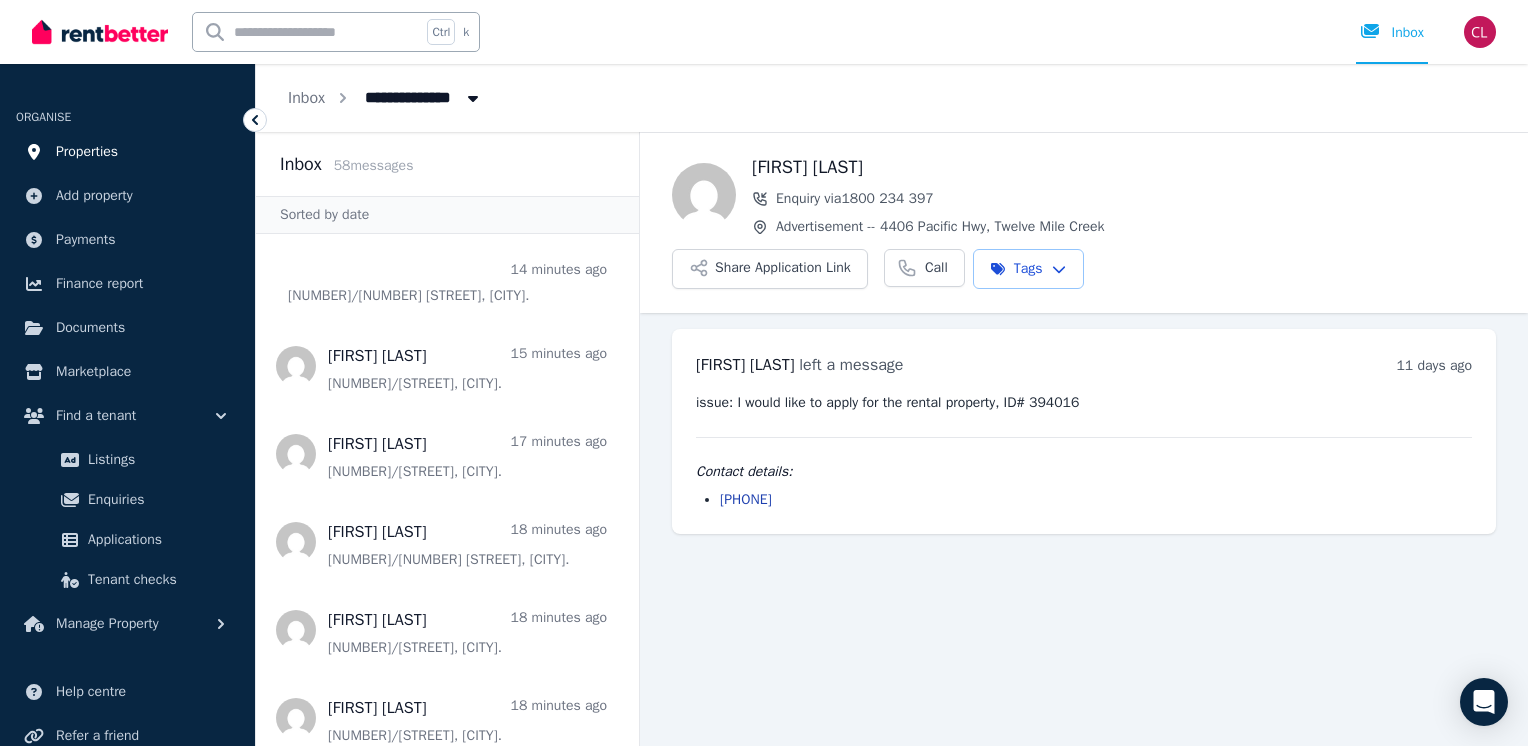 click on "Properties" at bounding box center (127, 152) 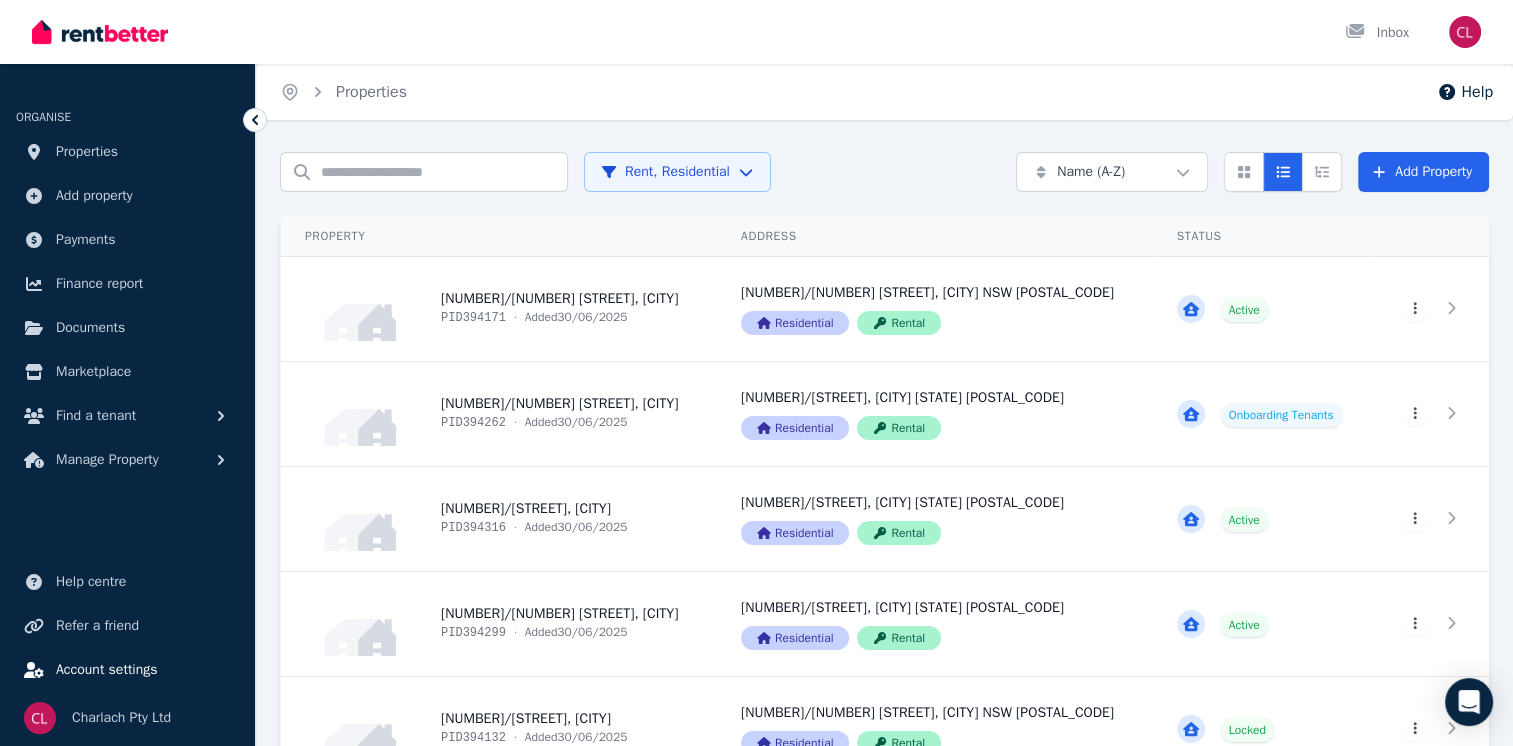 click on "Account settings" at bounding box center (107, 670) 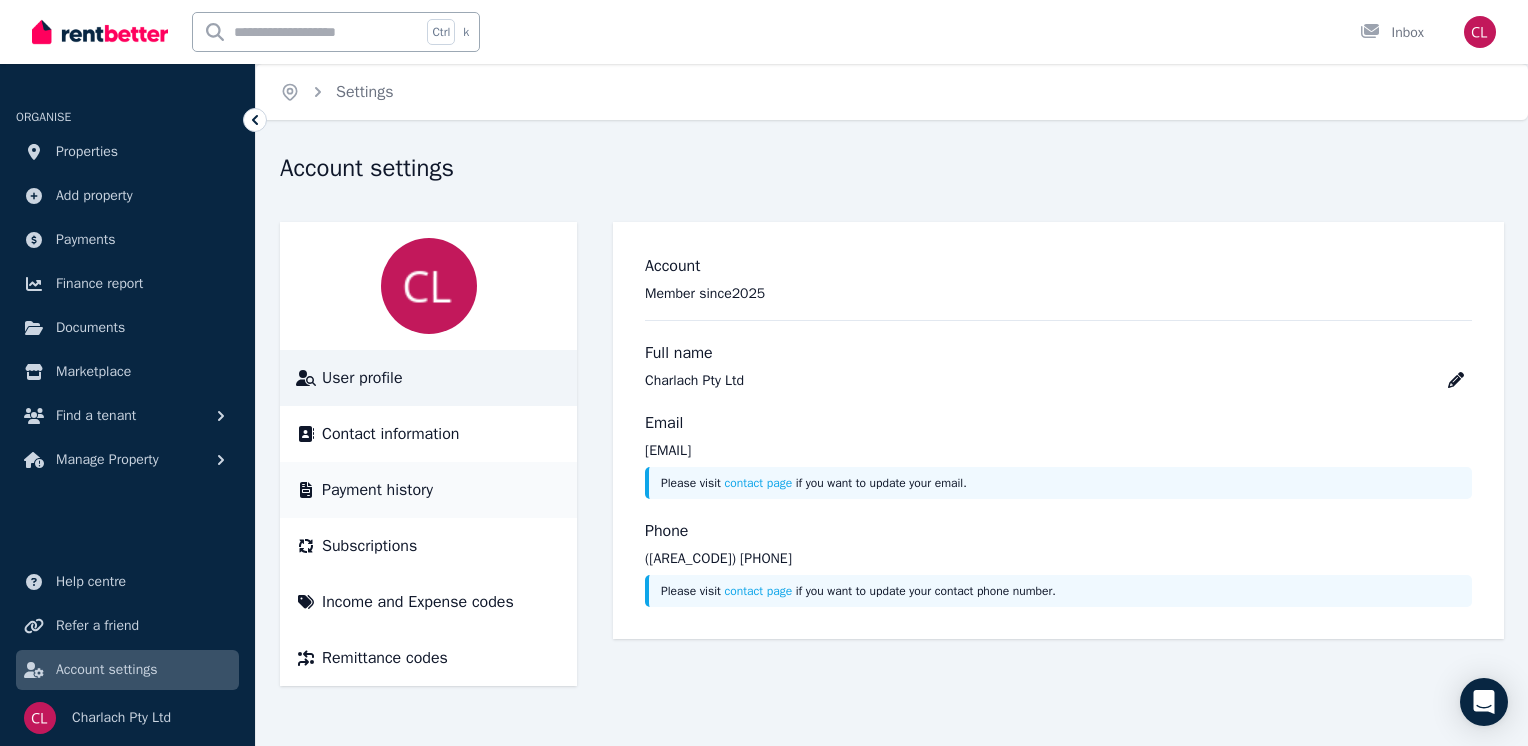 click on "Payment history" at bounding box center [377, 490] 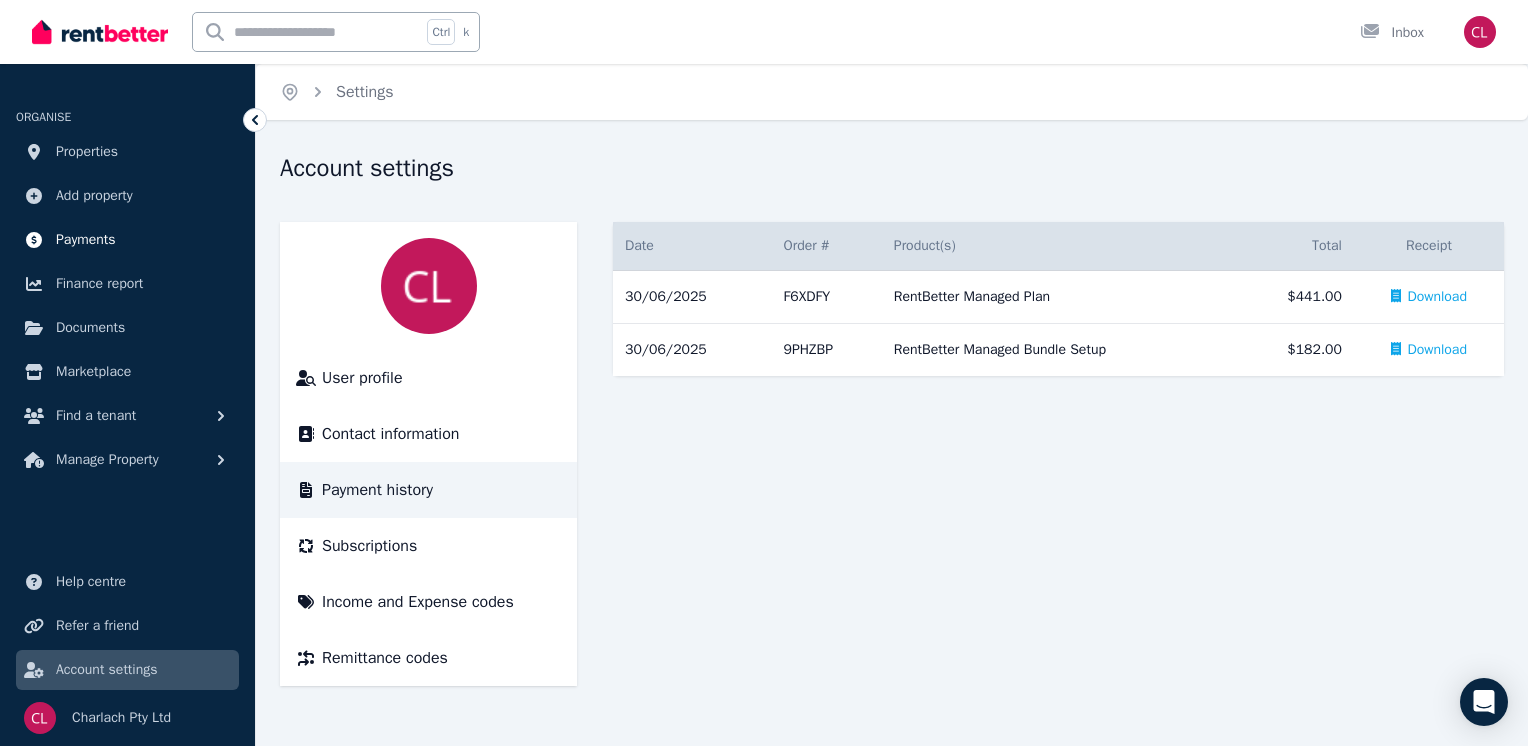 click on "Payments" at bounding box center [86, 240] 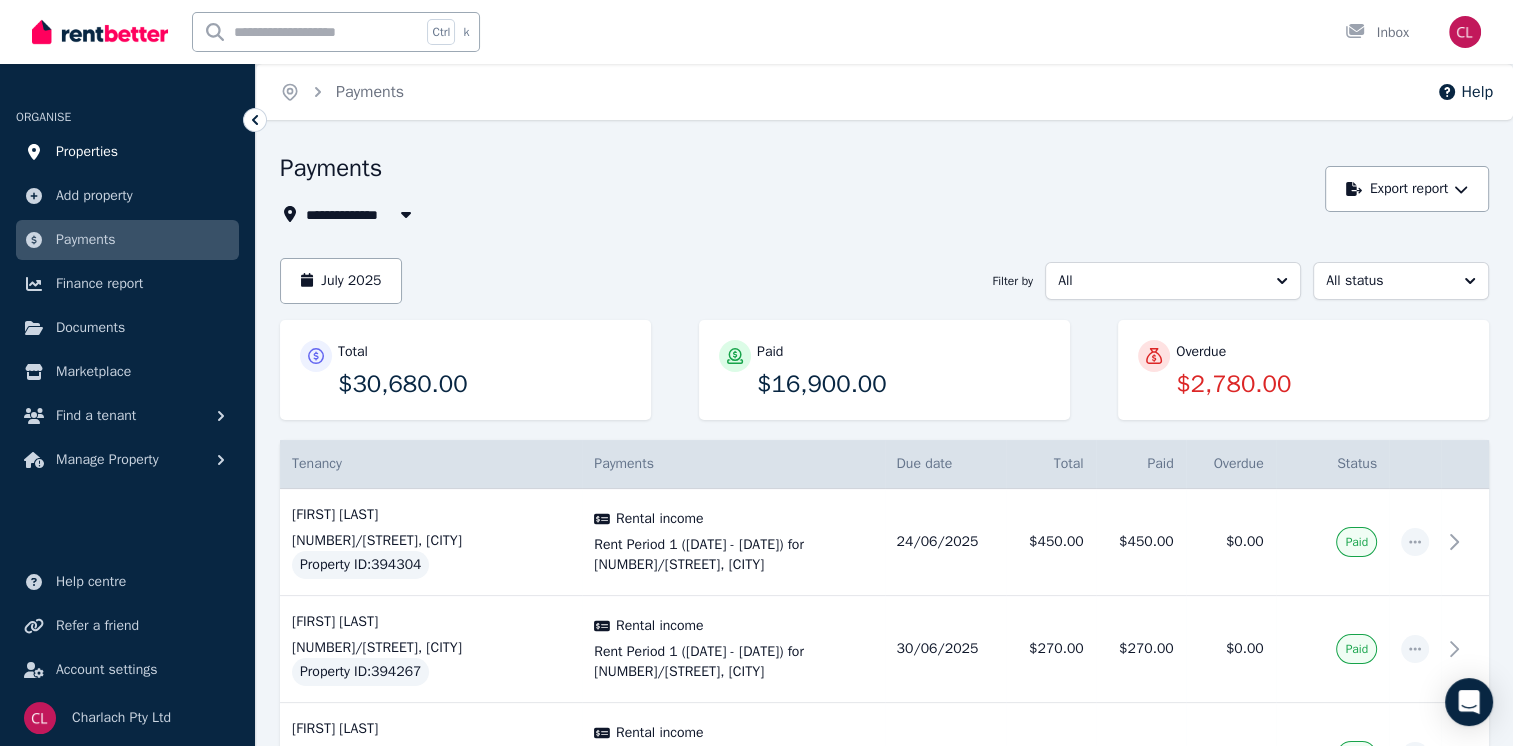 click on "Properties" at bounding box center [87, 152] 